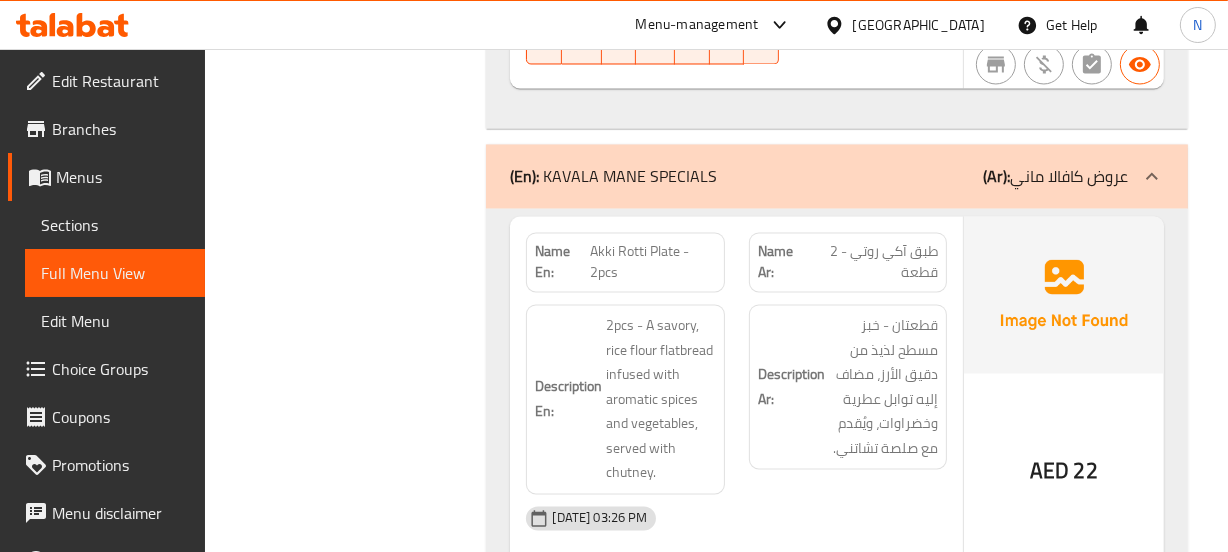 scroll, scrollTop: 3435, scrollLeft: 0, axis: vertical 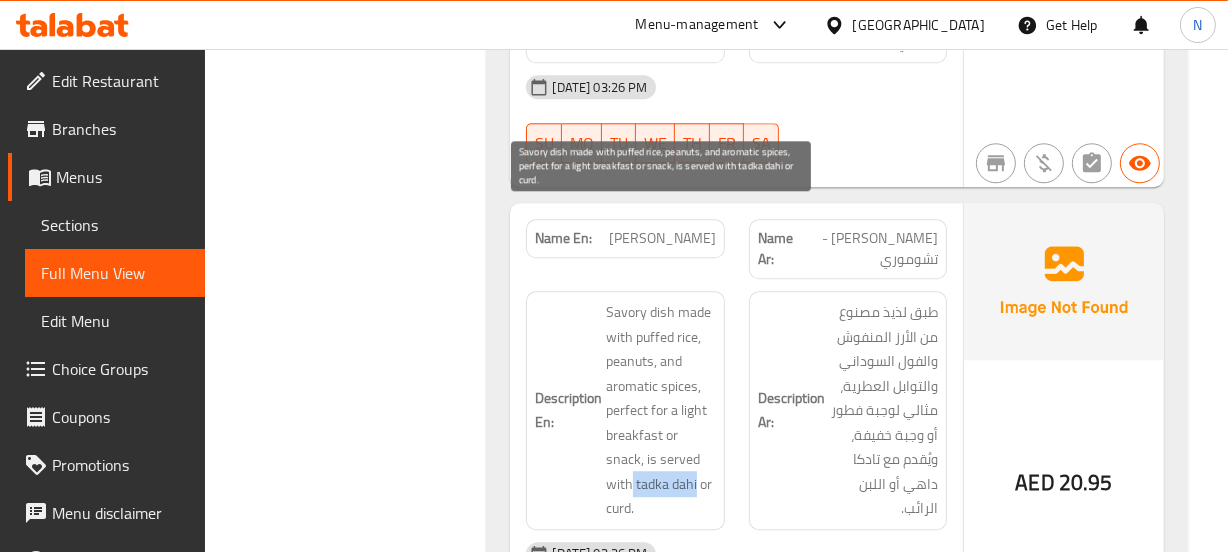 drag, startPoint x: 697, startPoint y: 387, endPoint x: 633, endPoint y: 382, distance: 64.195015 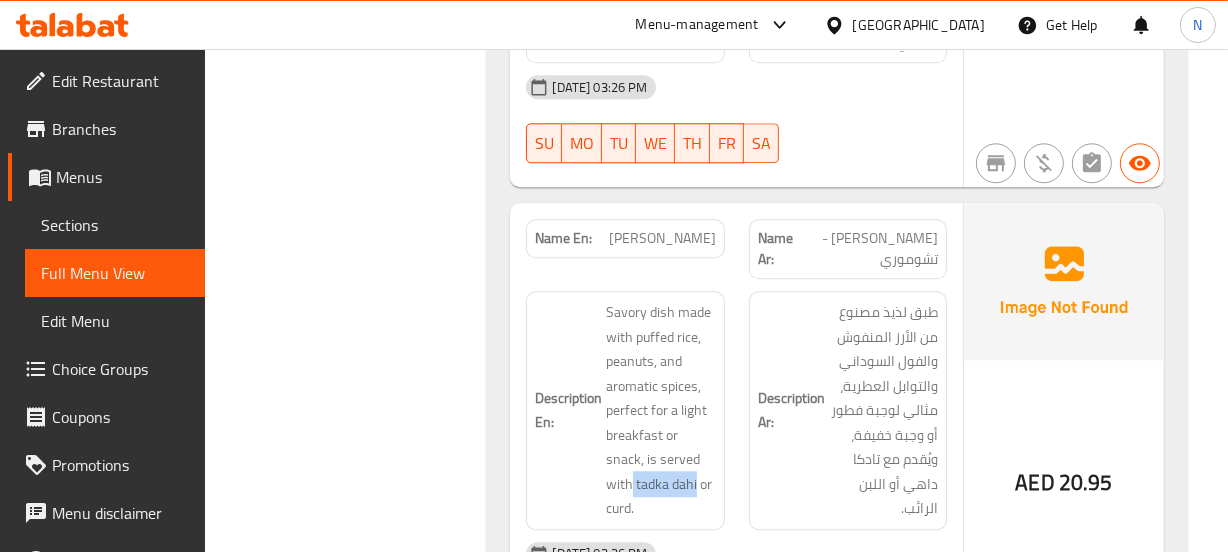 copy on "tadka dahi" 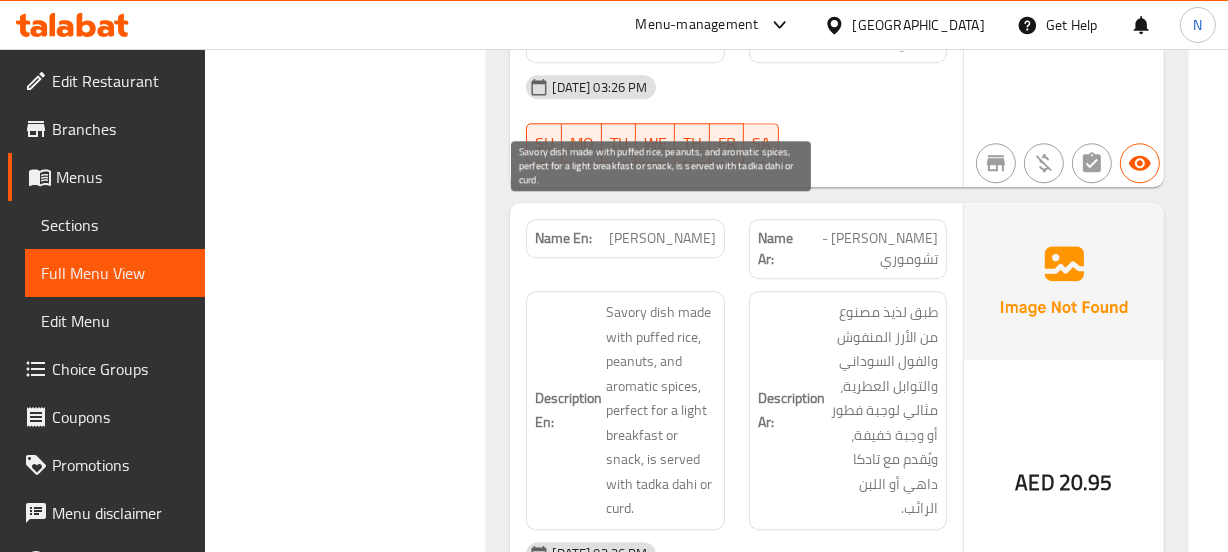 click on "Savory dish made with puffed rice, peanuts, and aromatic spices, perfect for a light breakfast or snack, is served with tadka dahi or curd." at bounding box center [660, 410] 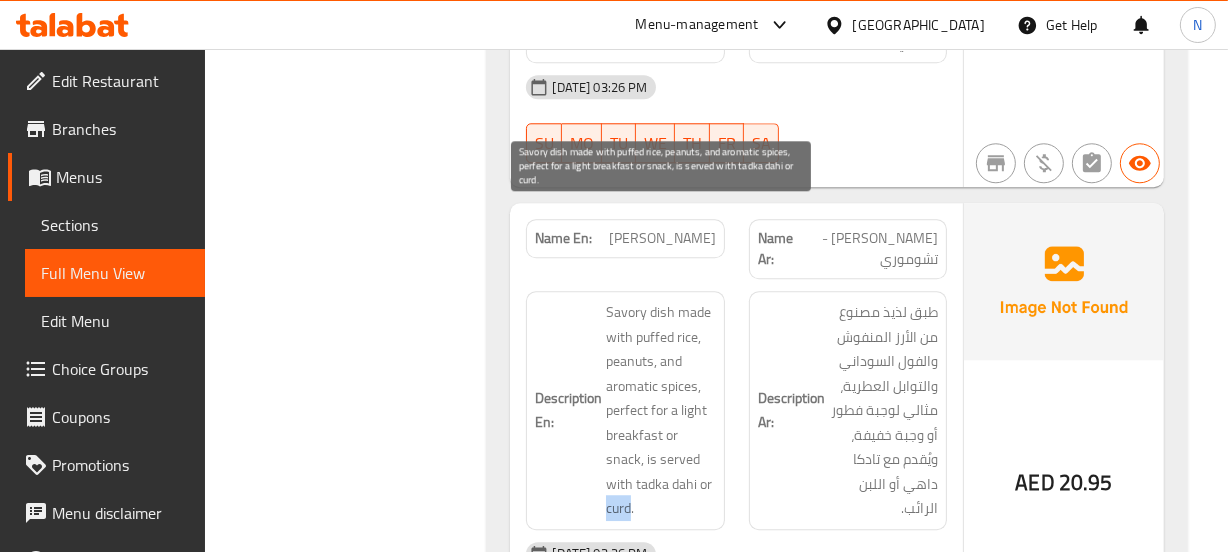 copy on "curd" 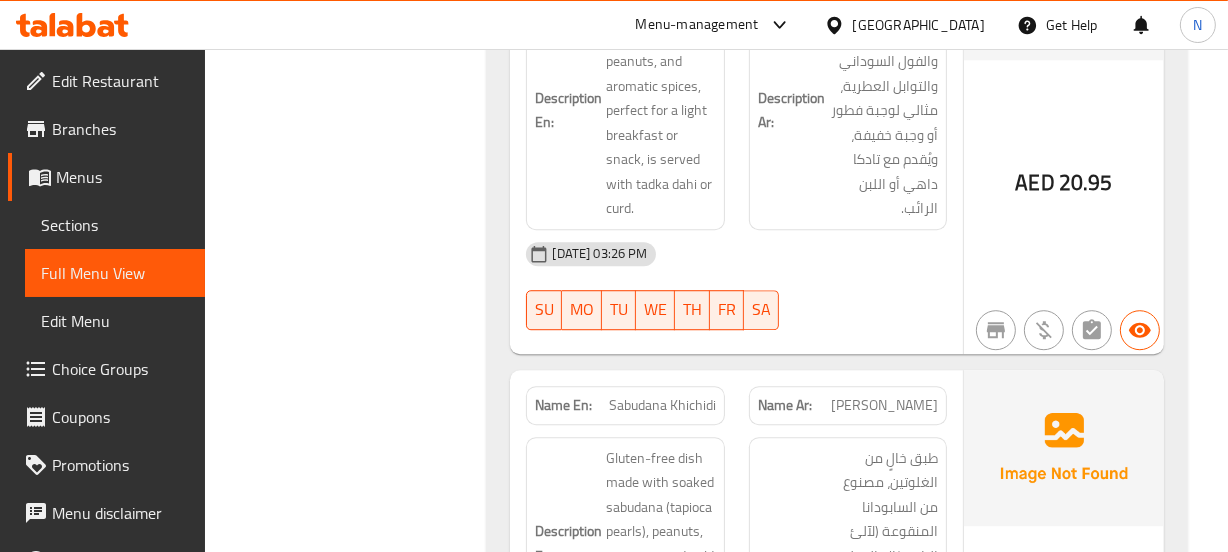 click on "Name En: Sabudana Khichidi" at bounding box center [625, -1932] 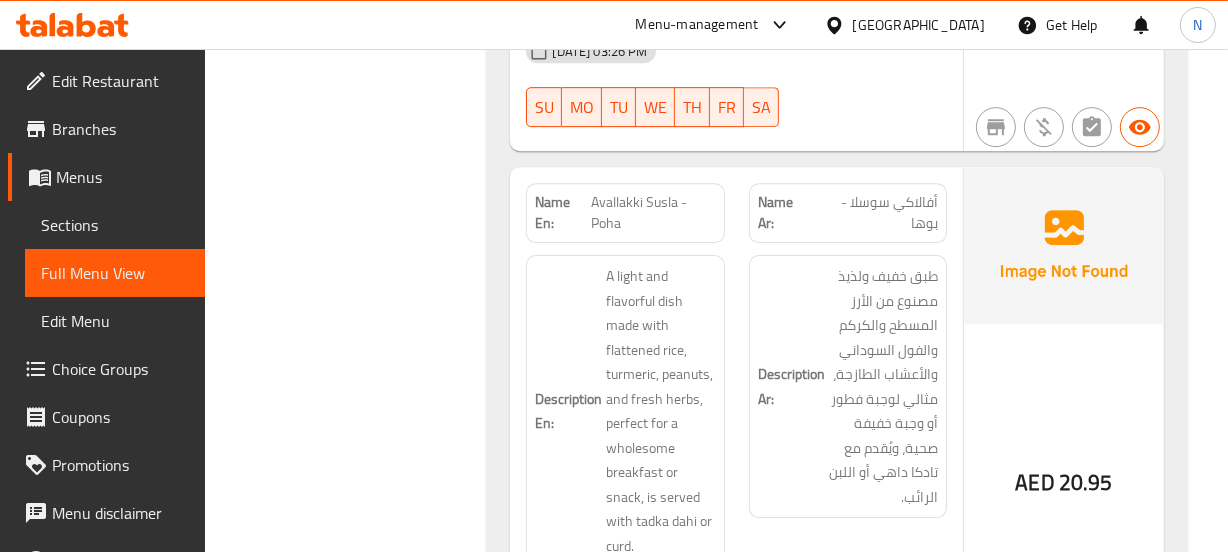 scroll, scrollTop: 5674, scrollLeft: 0, axis: vertical 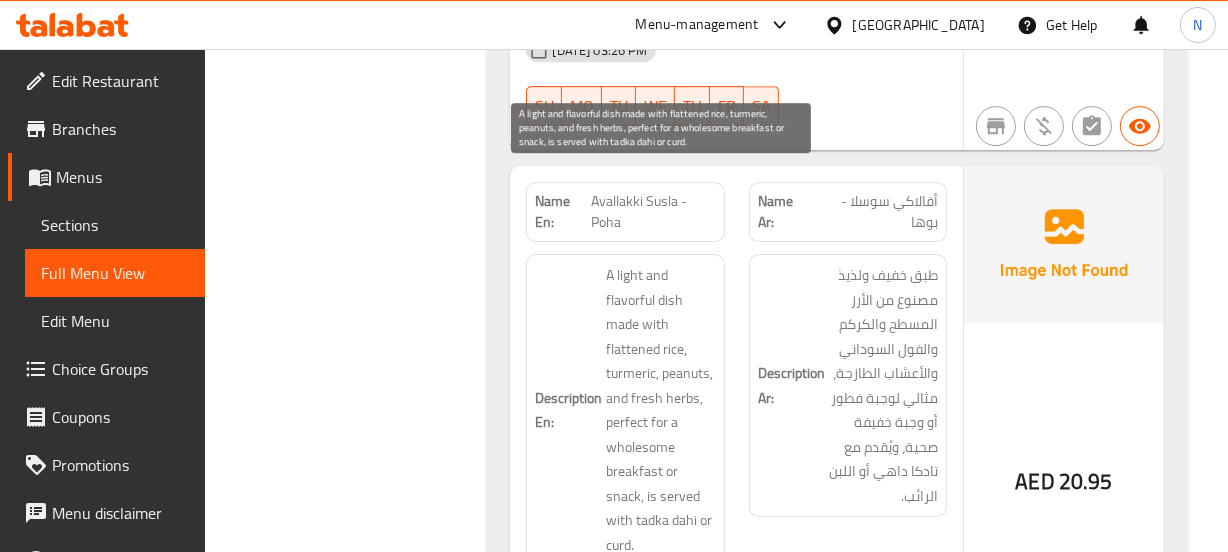 click on "A light and flavorful dish made with flattened rice, turmeric, peanuts, and fresh herbs, perfect for a wholesome breakfast or snack, is served with tadka dahi or curd." at bounding box center (660, 410) 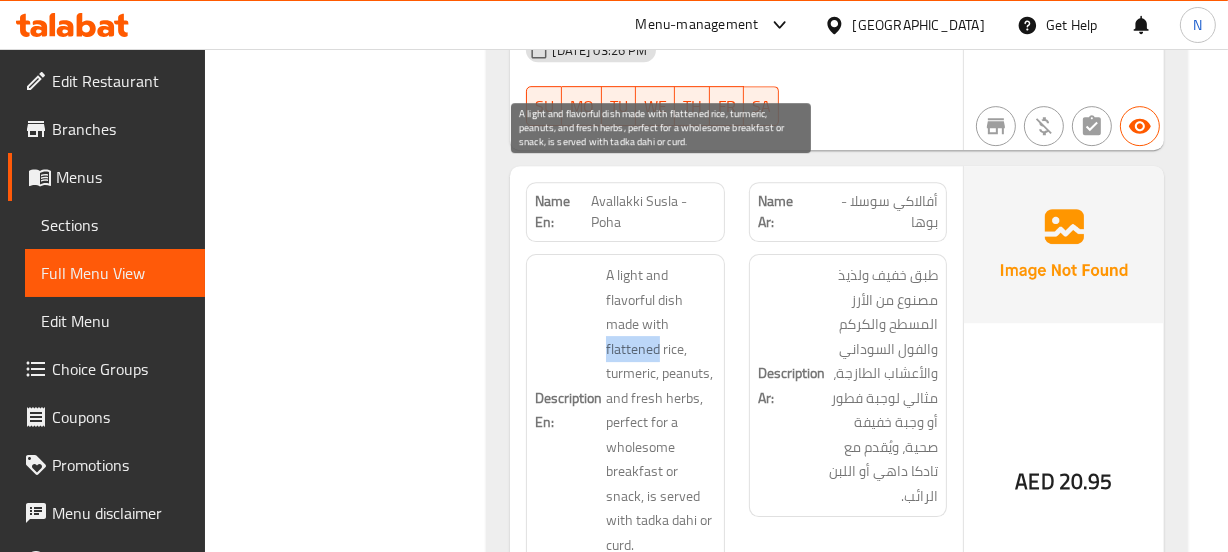 click on "A light and flavorful dish made with flattened rice, turmeric, peanuts, and fresh herbs, perfect for a wholesome breakfast or snack, is served with tadka dahi or curd." at bounding box center (660, 410) 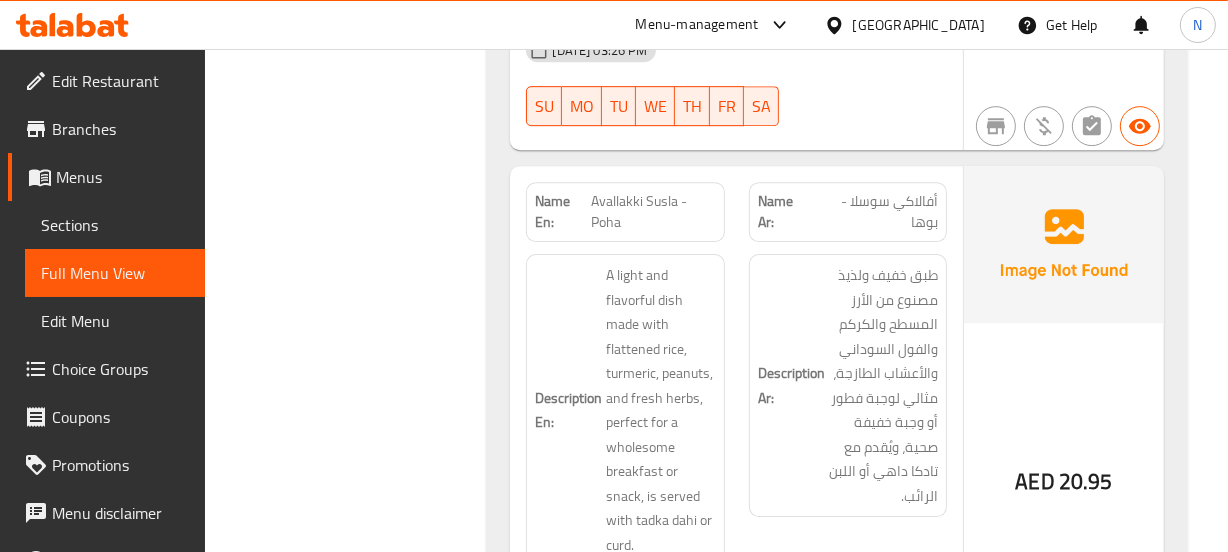 click on "Description En: A light and flavorful dish made with flattened rice, turmeric, peanuts, and fresh herbs, perfect for a wholesome breakfast or snack, is served with tadka dahi or curd." at bounding box center [625, -2296] 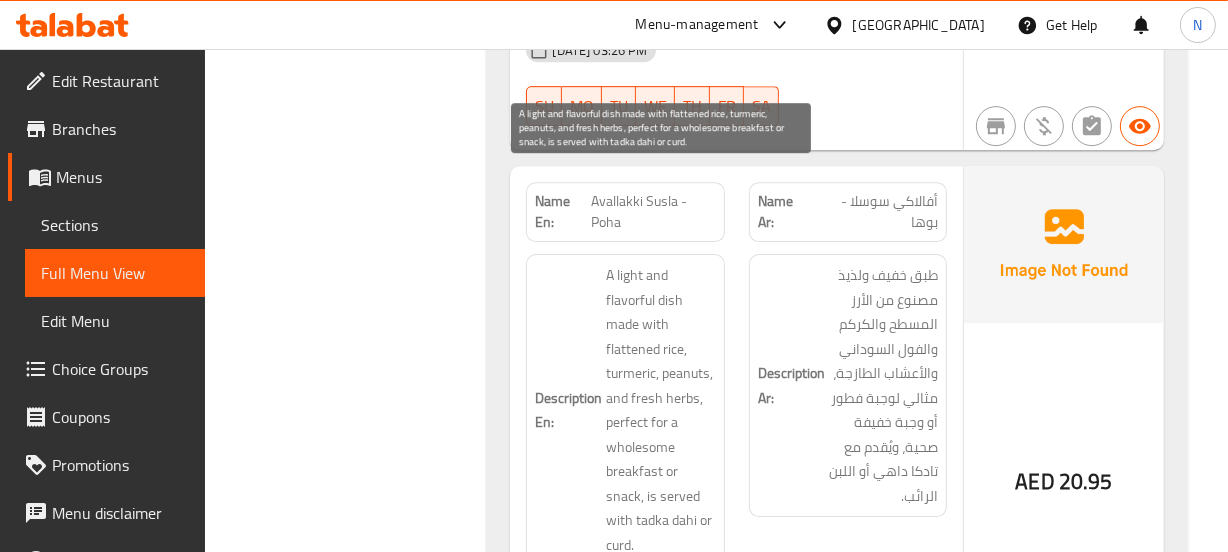 click on "A light and flavorful dish made with flattened rice, turmeric, peanuts, and fresh herbs, perfect for a wholesome breakfast or snack, is served with tadka dahi or curd." at bounding box center (660, 410) 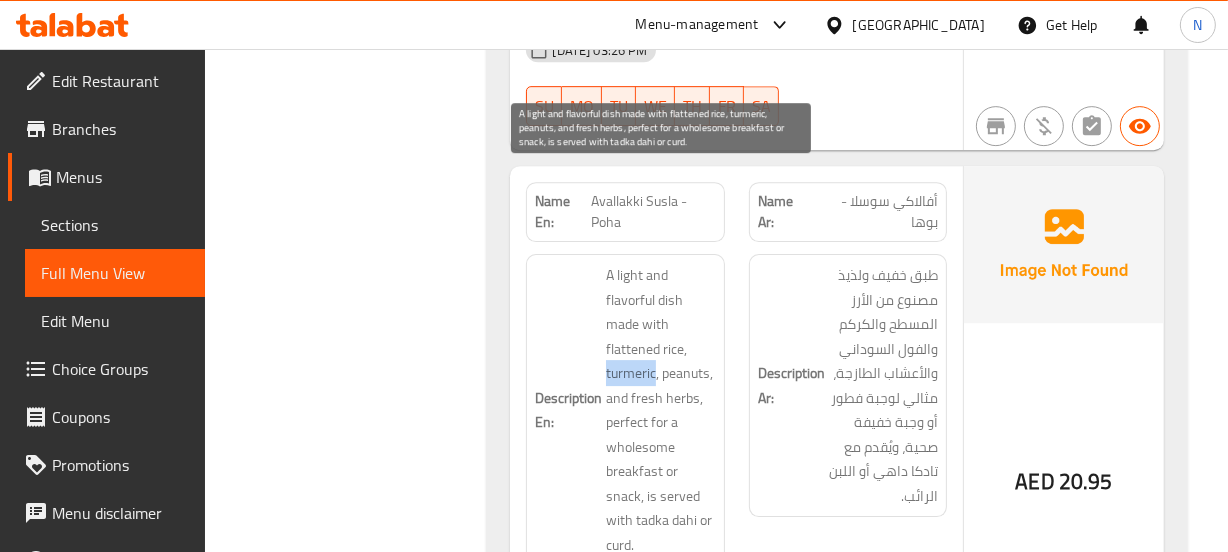 click on "A light and flavorful dish made with flattened rice, turmeric, peanuts, and fresh herbs, perfect for a wholesome breakfast or snack, is served with tadka dahi or curd." at bounding box center (660, 410) 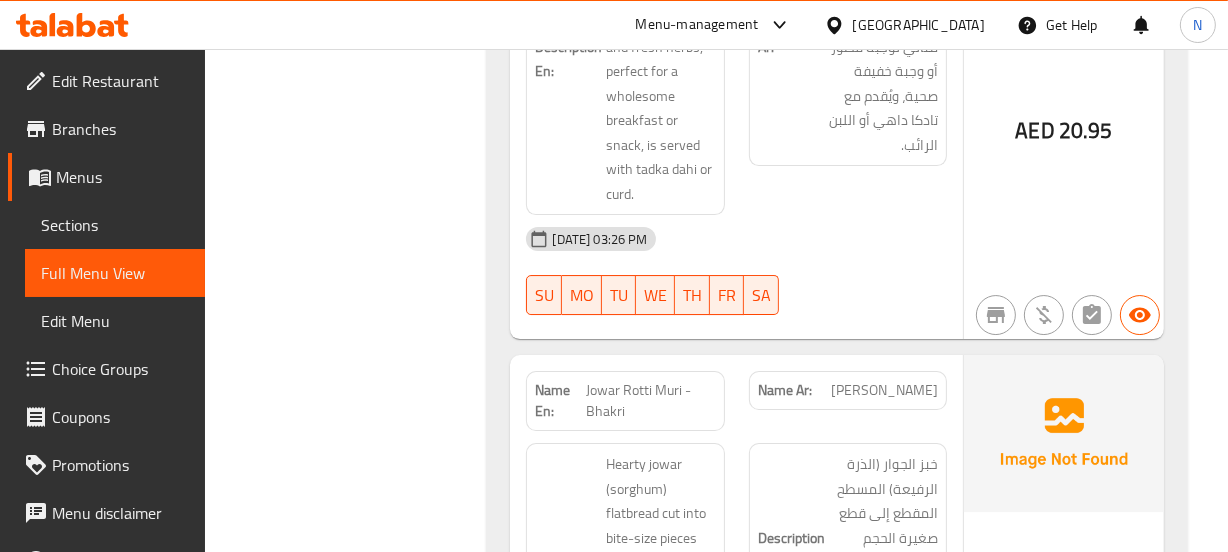 click on "Name En: Akki Rotti Plate - 2pcs Name Ar: طبق آكي روتي - 2 قطعة Description En: 2pcs - A savory, rice flour flatbread infused with aromatic spices and vegetables, served with chutney. Description Ar: قطعتان - خبز مسطح لذيذ من دقيق الأرز، مضاف إليه توابل عطرية وخضراوات، ويُقدم مع صلصة تشاتني. 13-07-2025 03:26 PM SU MO TU WE TH FR SA AED 22 Name En: Thalipeeth Plate - 2pcs Name Ar: طبق ثاليبيث - 2 قطعة Description En: 2pcs - Multigrain flatbread loaded with aromatic spices and herbs, served with chutney. Description Ar: قطعتان - خبز مسطح متعدد الحبوب، محشو بالتوابل العطرية والأعشاب، ويُقدم مع صلصة تشاتني. 13-07-2025 03:26 PM SU MO TU WE TH FR SA AED 22 Name En: Masala Paddu - 12pcs Name Ar: ماسالا بادو - 12 قطعة Description En: Golden, crispy bite-sized dumplings made with spiced rice and lentil batter, served with chutney. SU" at bounding box center [836, -5120] 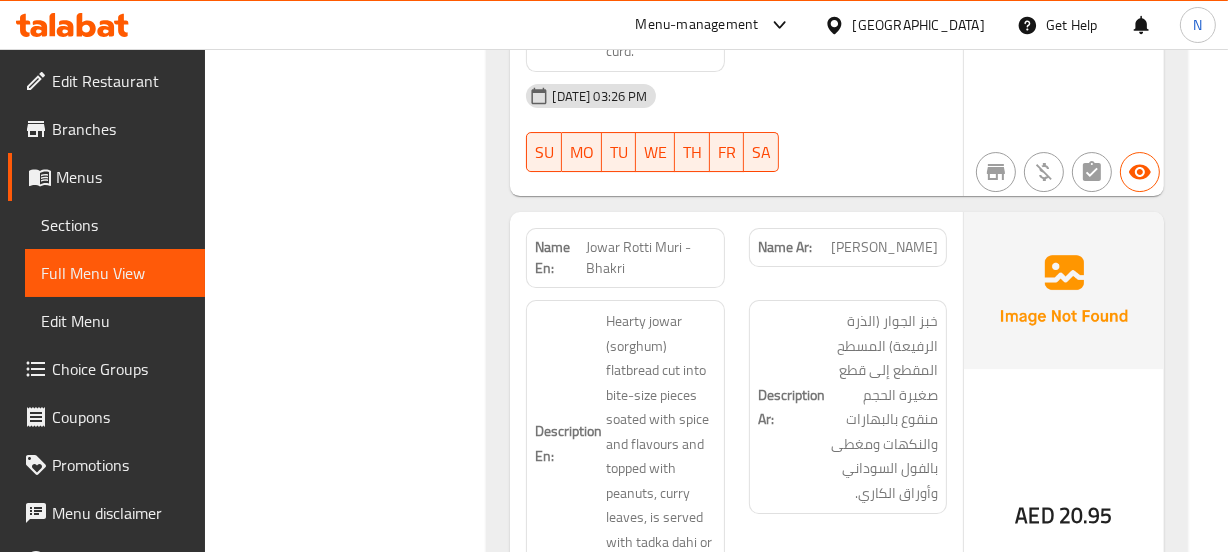 scroll, scrollTop: 6169, scrollLeft: 0, axis: vertical 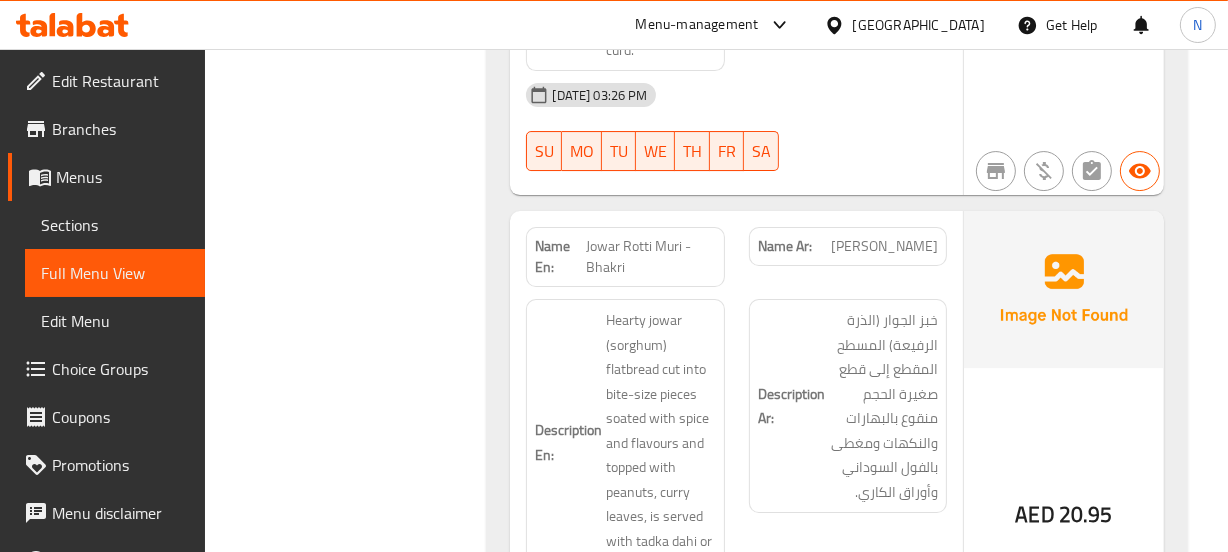 click on "Jowar Rotti Muri - Bhakri" at bounding box center [651, 257] 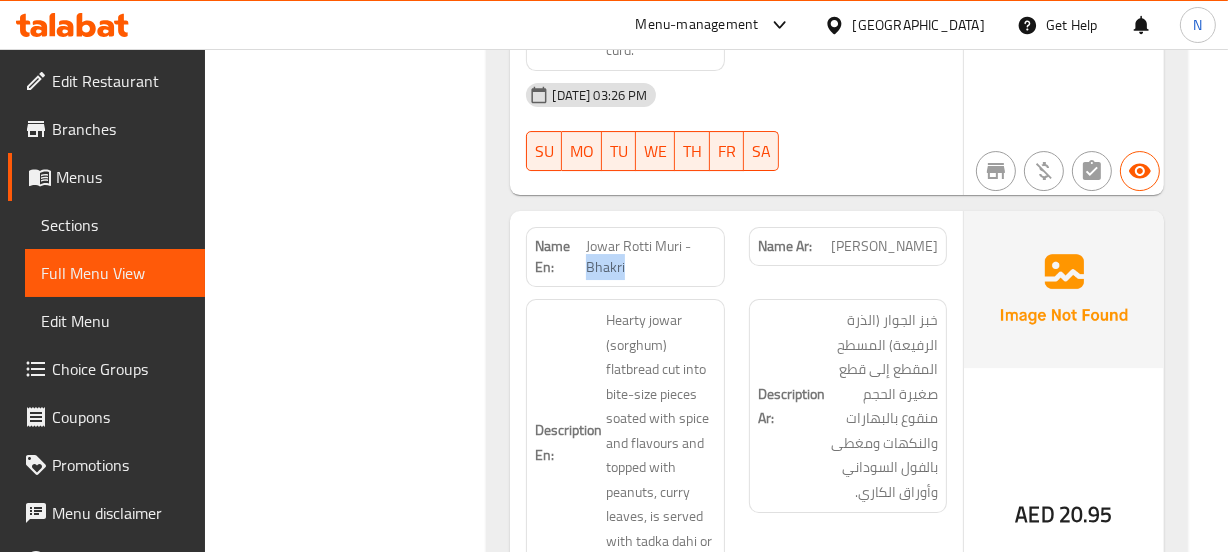 click on "Jowar Rotti Muri - Bhakri" at bounding box center [651, 257] 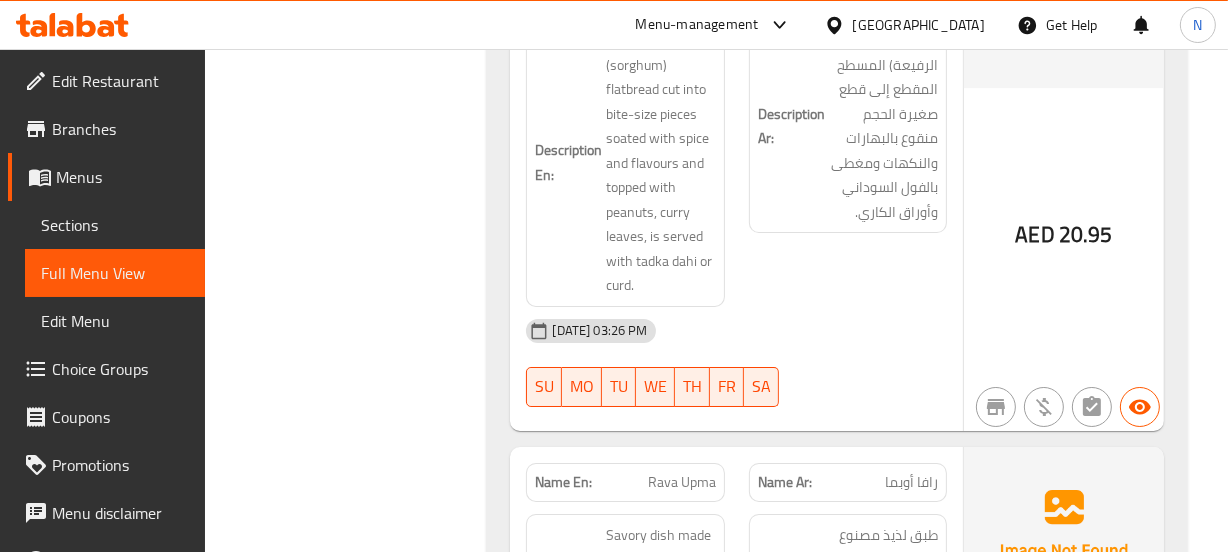 click on "(En):   COMBO'S (Ar): الكومبوس Name En: Thatte Idli Combo Name Ar: كومبو ثاتي إيدلي Description En: Tatte Idli (1pc), Mini Masala Dosa (1pc), Upma, Sheera, Sambar, Chutney Description Ar: تاتي إيدلي (1 قطعة)، ميني ماسالا دوسا (1 قطعة)، أبما، شيرا، سامبار، شوتني 13-07-2025 03:26 PM SU MO TU WE TH FR SA AED 34 Name En: Mini Tiffin Name Ar: ميني تيفين Description En: Mini Idli (10pcs), Mini Vada (10pcs), Mini Masala Dosa (1pc), Upma, Sheera, Sambar, Chutney. Description Ar: إيدلي ميني(10 قطع)، ميني فادا (10 قطع)، ميني ماسالا دوسا (1 قطعة)، أبما، شيرا، سامبار، شوتني 13-07-2025 03:26 PM SU MO TU WE TH FR SA AED 34 Name En: Aamras Combo Name Ar: كومبو امارس Description En: Puri (2pcs) Aamras, Mini Masala Dosa (1pc), Upma, Sheera, Sambar, Chutney. Description Ar: 13-07-2025 03:26 PM SU MO TU WE TH FR SA AED 34 (En):   MANGO SPECIAL (Ar): Name En: Name Ar:" at bounding box center (836, 9344) 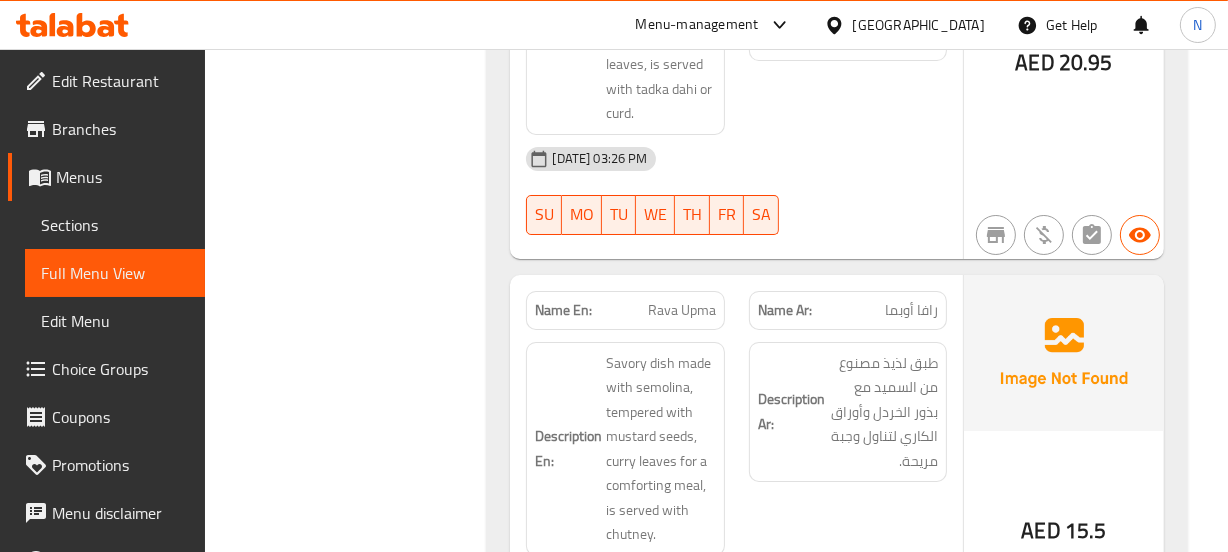 scroll, scrollTop: 6622, scrollLeft: 0, axis: vertical 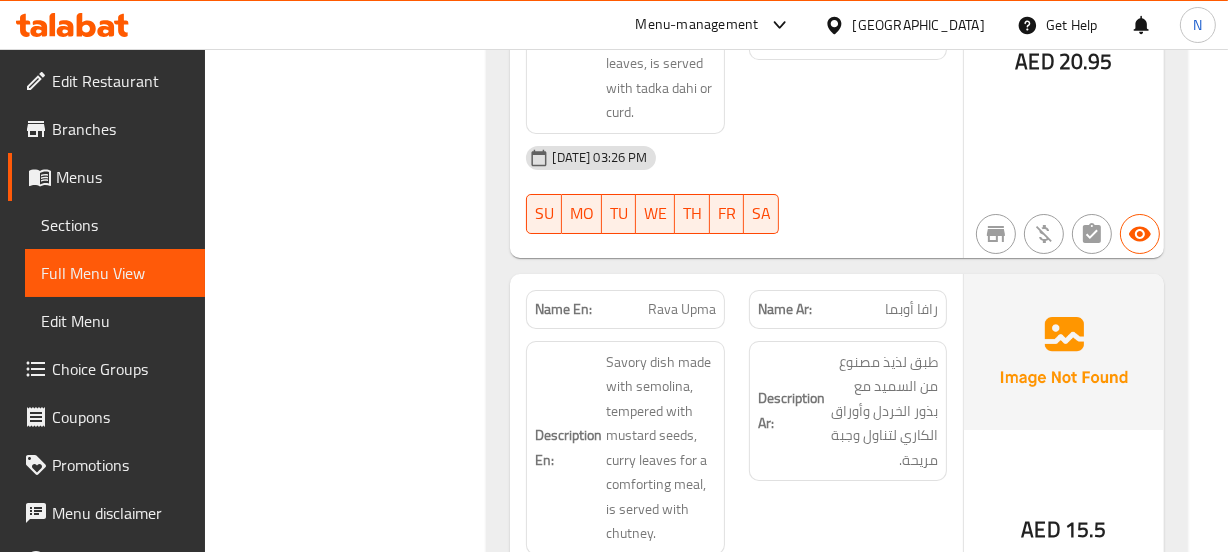 click on "Description En: Savory dish made with semolina, tempered with mustard seeds, curry leaves for a comforting meal, is served with chutney." at bounding box center (625, 448) 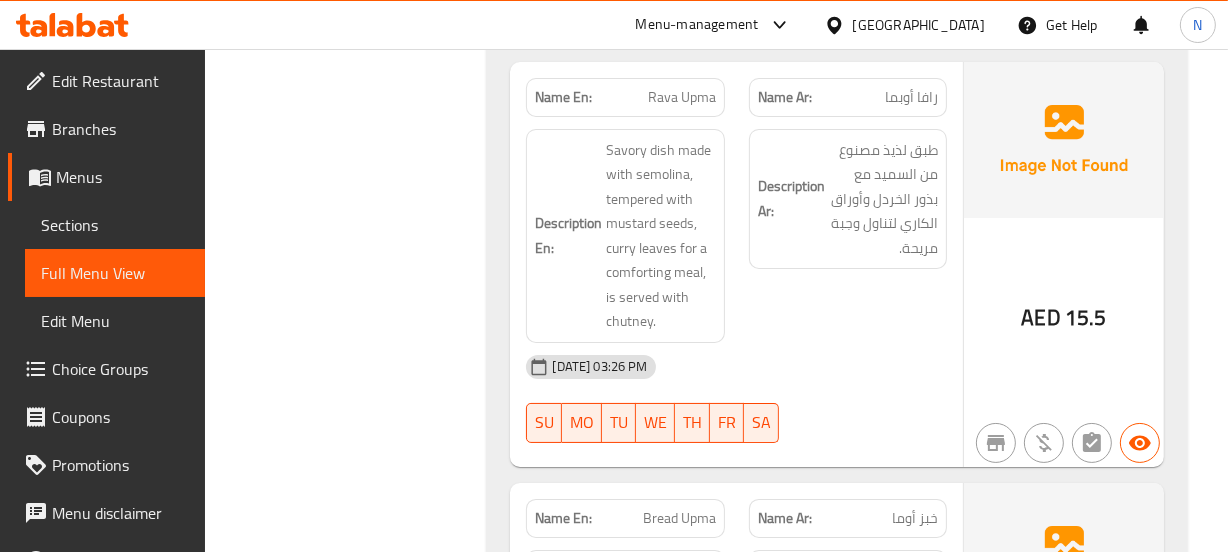 scroll, scrollTop: 6836, scrollLeft: 0, axis: vertical 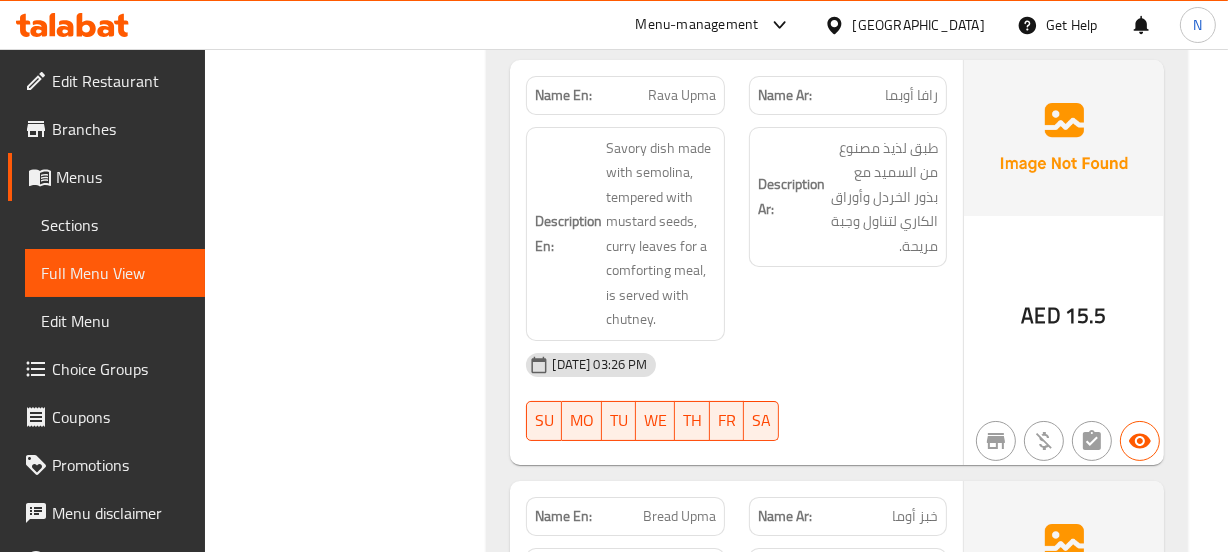 click on "Filter Branches Branches Popular filters Free items Branch specific items Has choices Upsell items Availability filters Available Not available View filters Collapse sections Collapse categories Collapse Choices" at bounding box center (354, 8957) 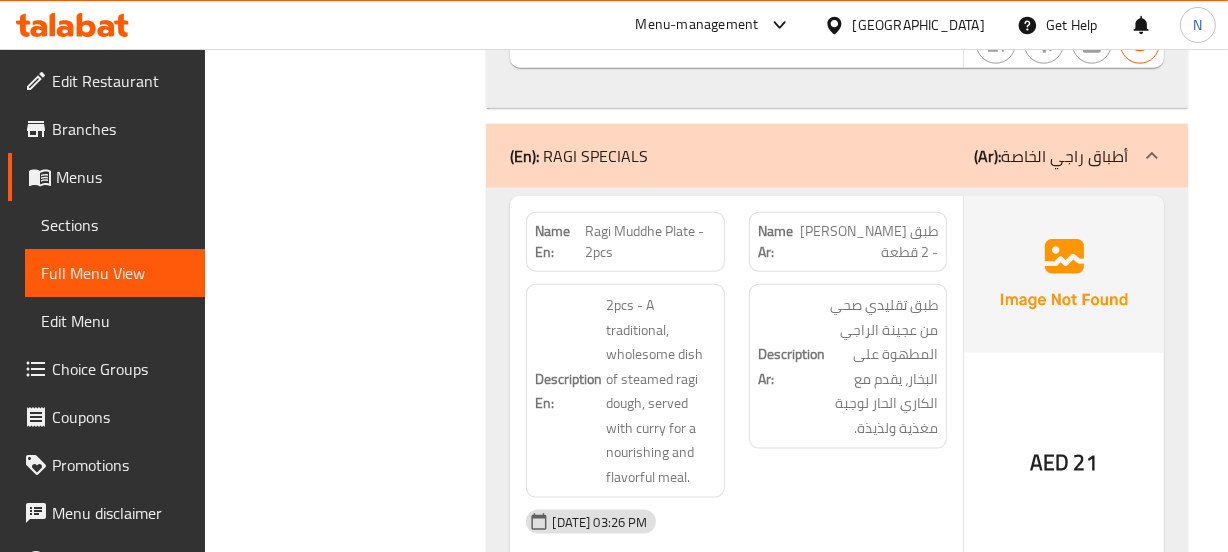 scroll, scrollTop: 8880, scrollLeft: 0, axis: vertical 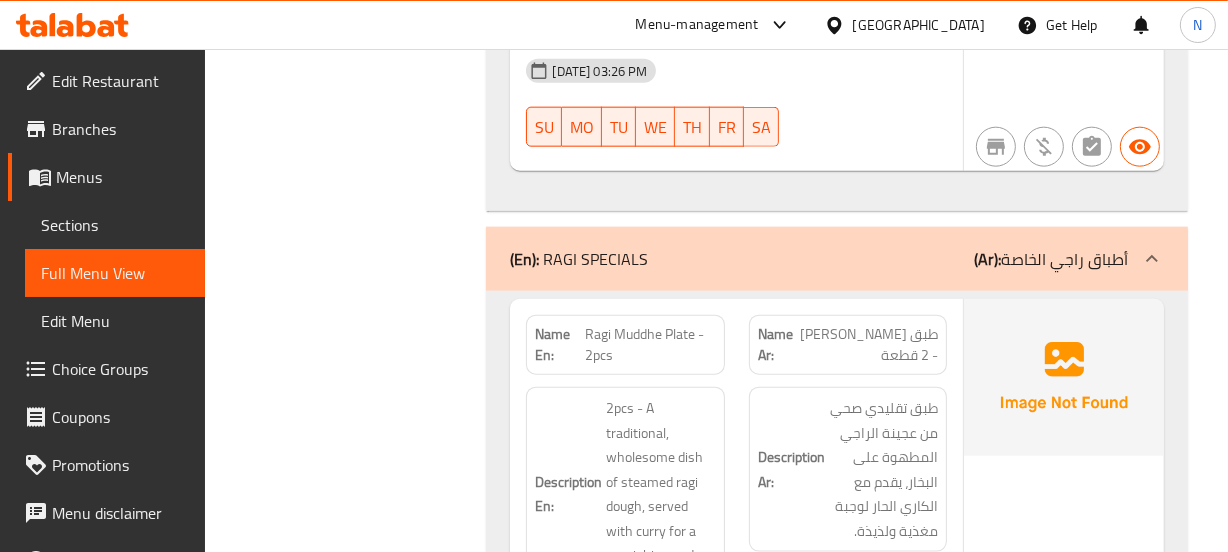 click on "(En):   RAGI SPECIALS" at bounding box center (559, -8579) 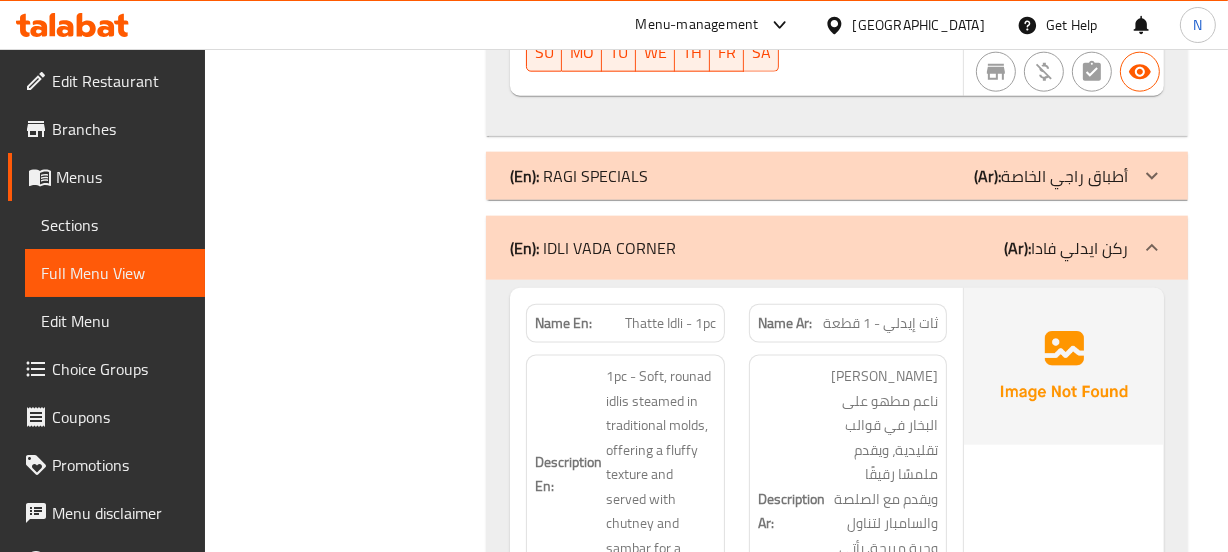 scroll, scrollTop: 8954, scrollLeft: 0, axis: vertical 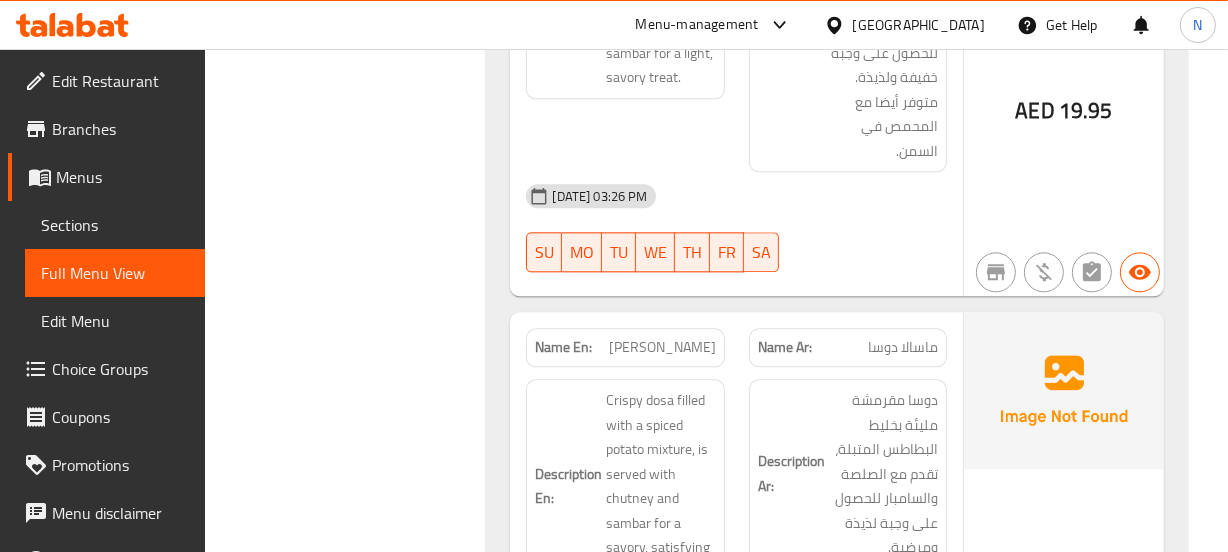 click on "Name En: Masala Dosa" at bounding box center [625, -16627] 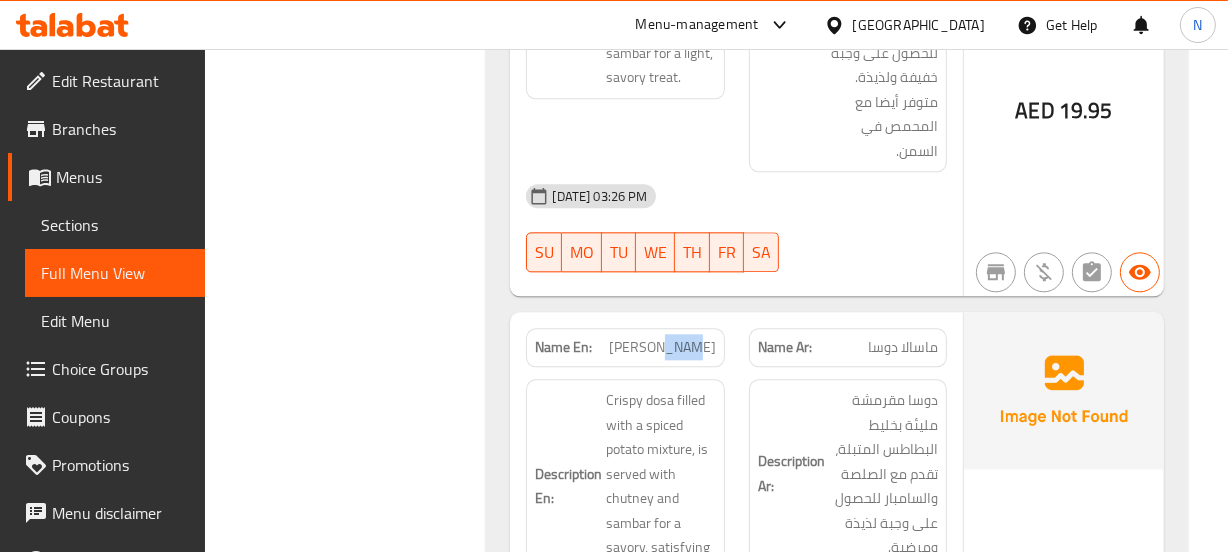 click on "Name En: Masala Dosa" at bounding box center [625, -16627] 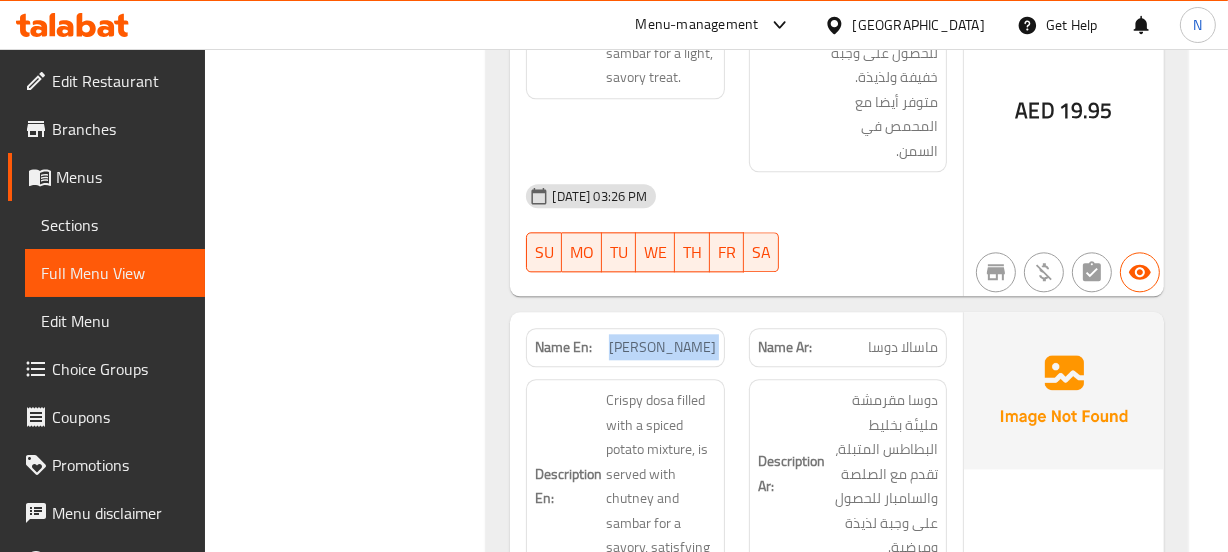 click on "Name En: Masala Dosa" at bounding box center (625, -16627) 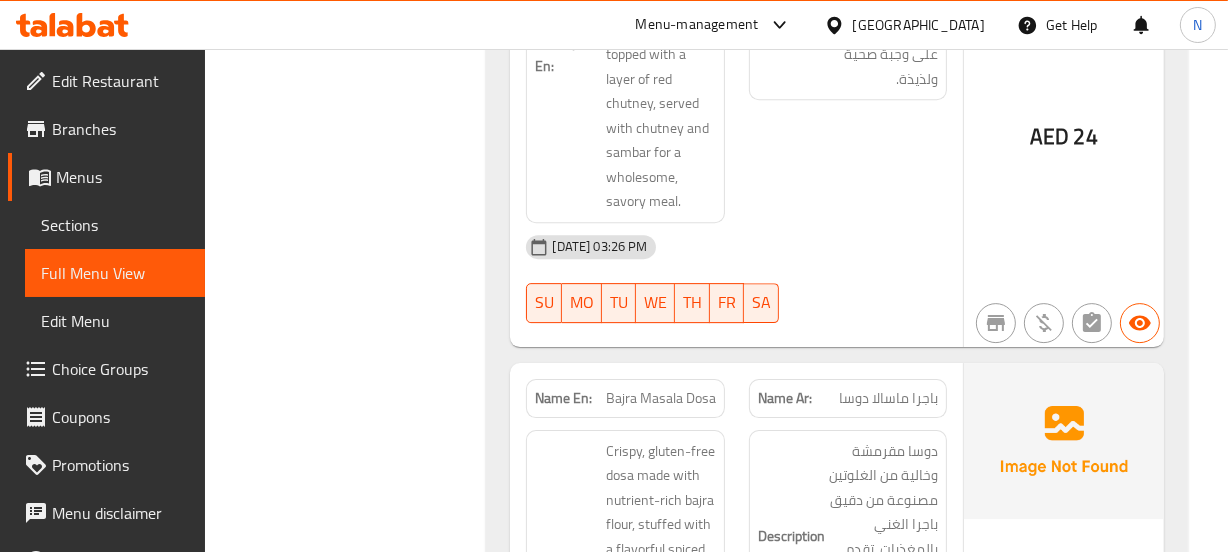 scroll, scrollTop: 19130, scrollLeft: 0, axis: vertical 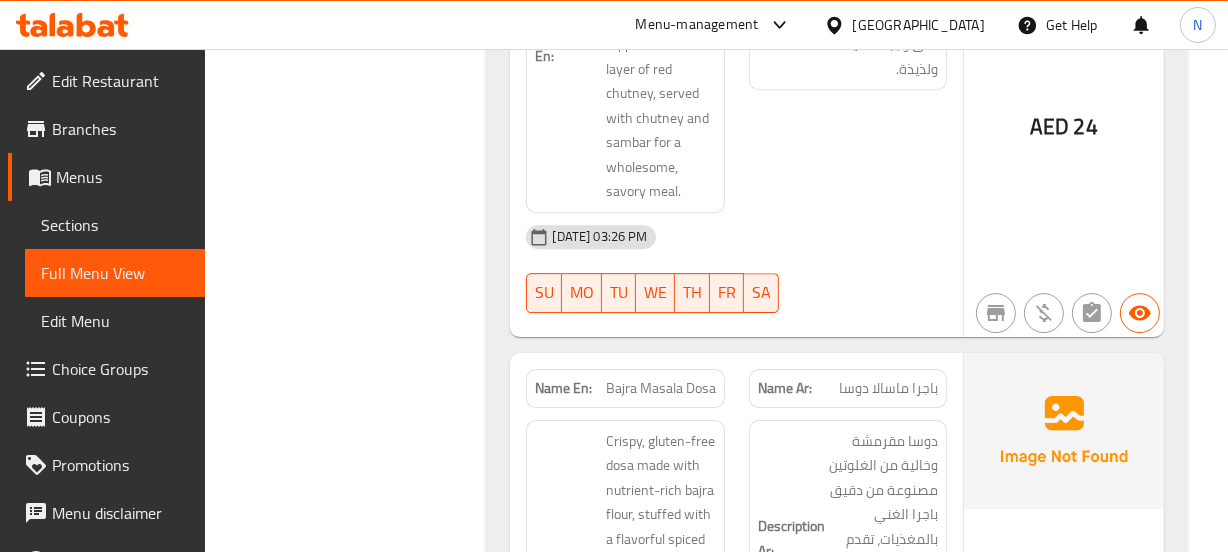 click on "Bajra Masala Dosa" at bounding box center (648, -15815) 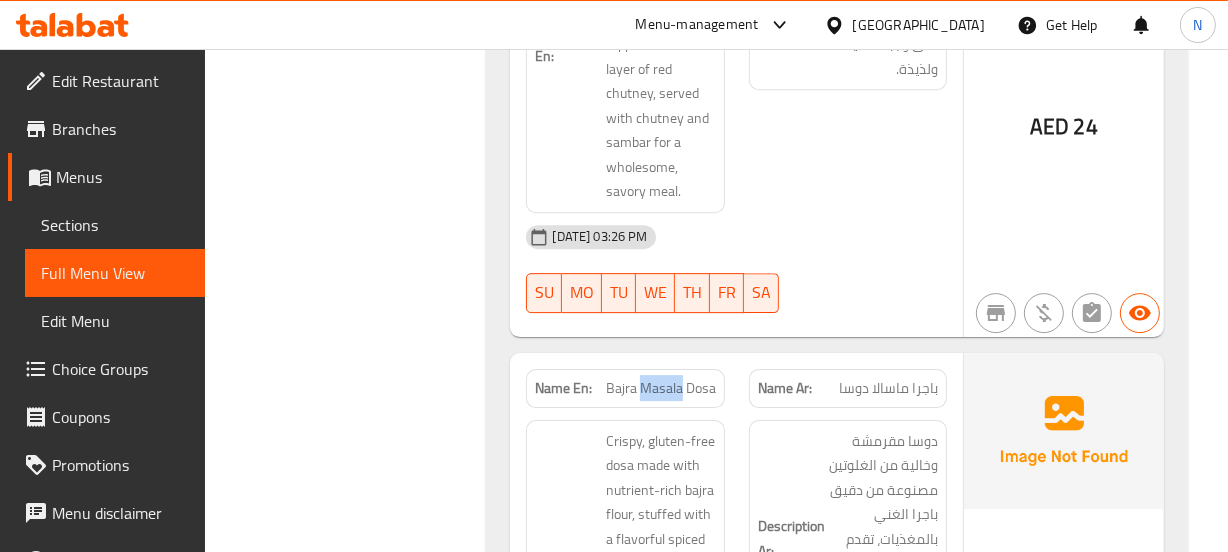 click on "Bajra Masala Dosa" at bounding box center (648, -15815) 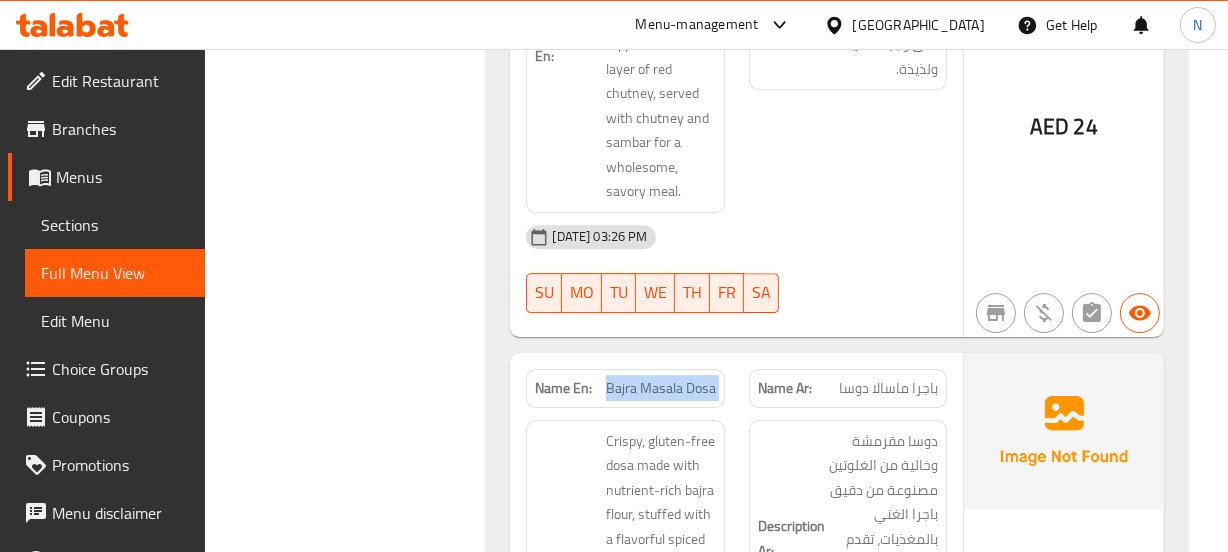 click on "Bajra Masala Dosa" at bounding box center [648, -15815] 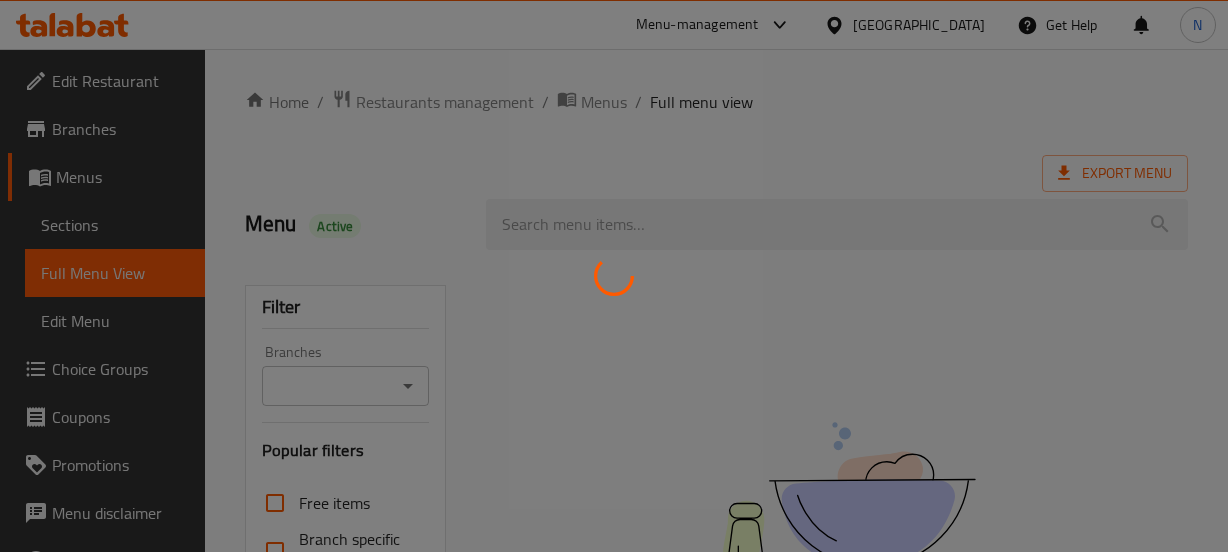 scroll, scrollTop: 0, scrollLeft: 0, axis: both 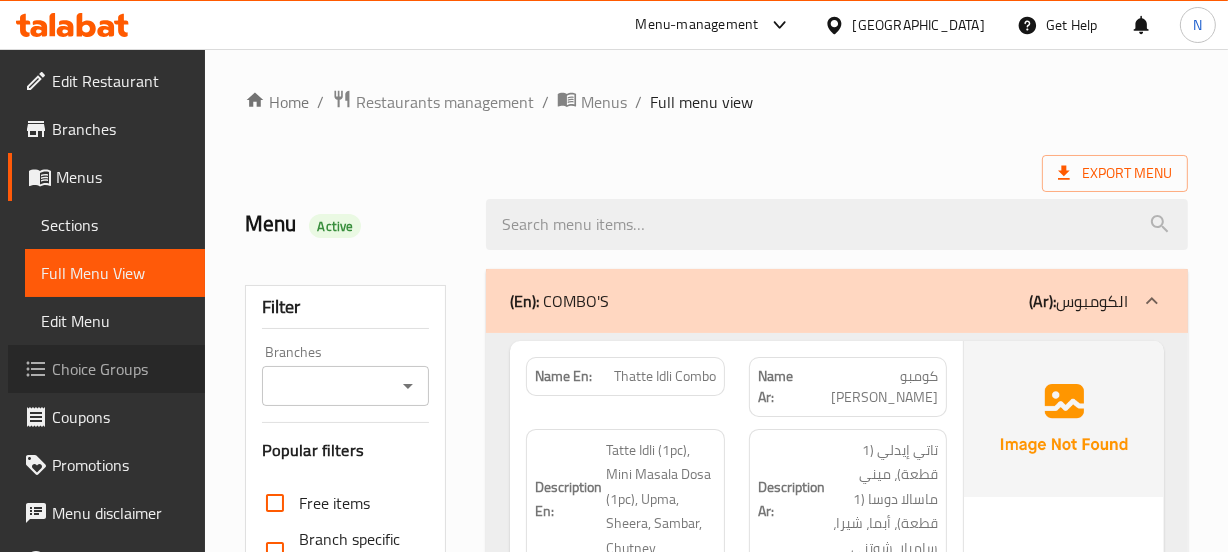click on "Choice Groups" at bounding box center [120, 369] 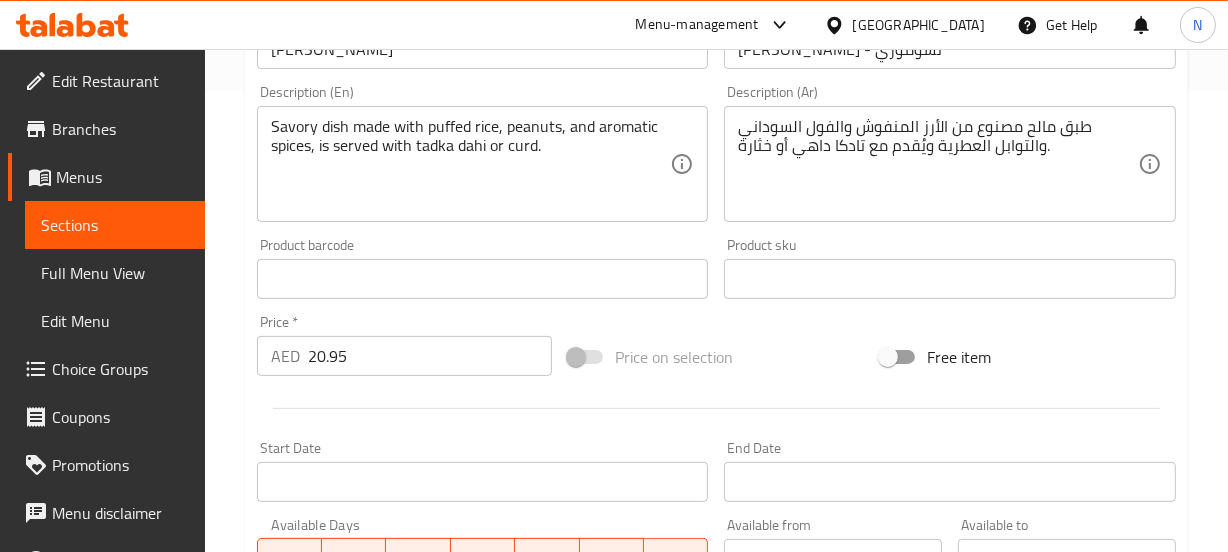 scroll, scrollTop: 860, scrollLeft: 0, axis: vertical 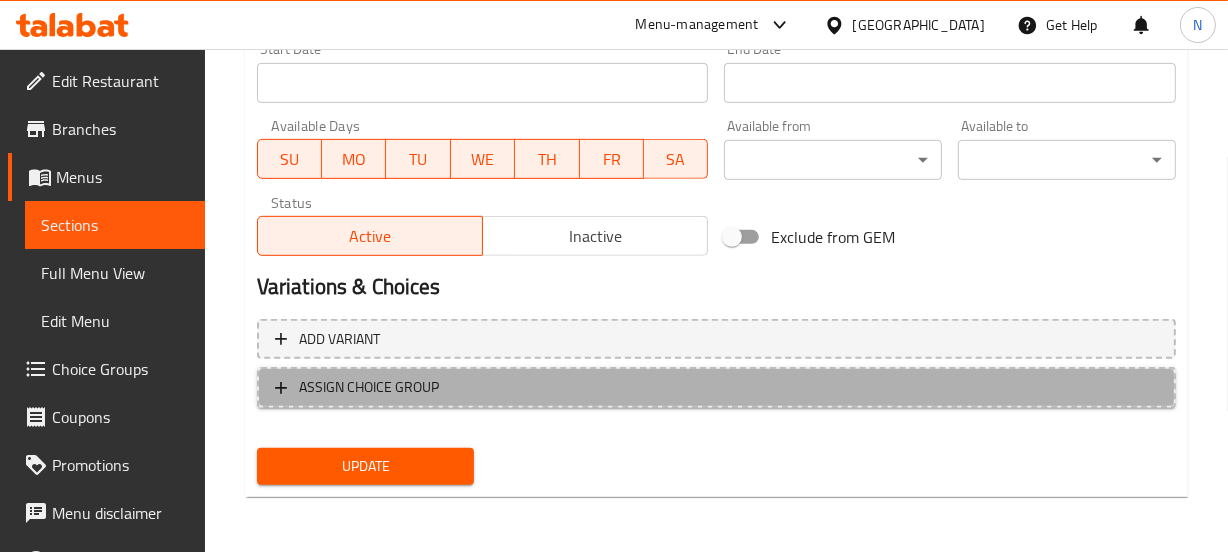 click on "ASSIGN CHOICE GROUP" at bounding box center [716, 387] 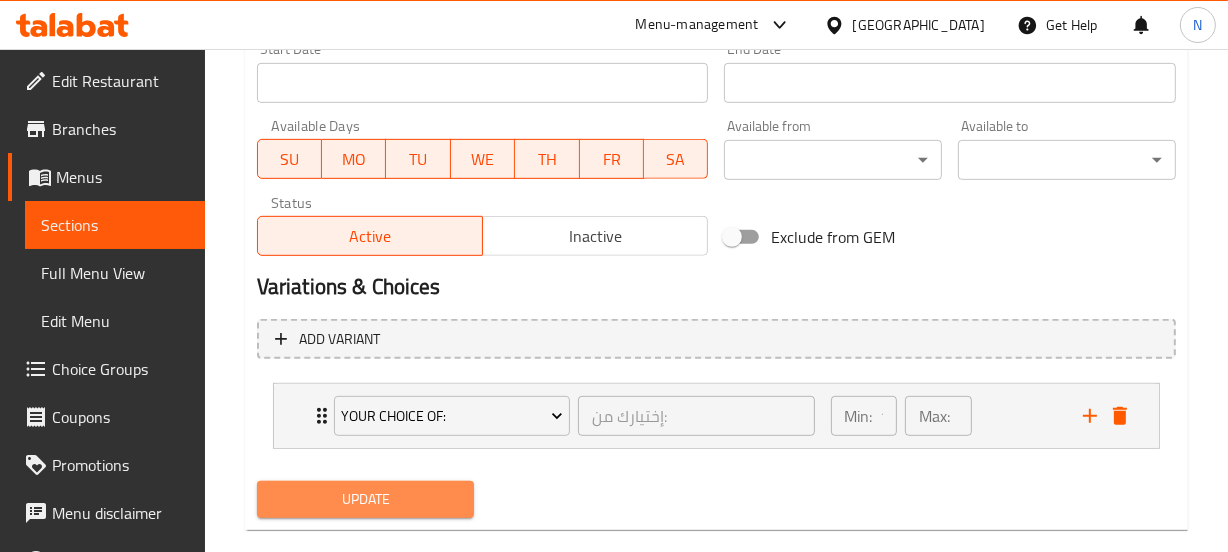 click on "Update" at bounding box center (366, 499) 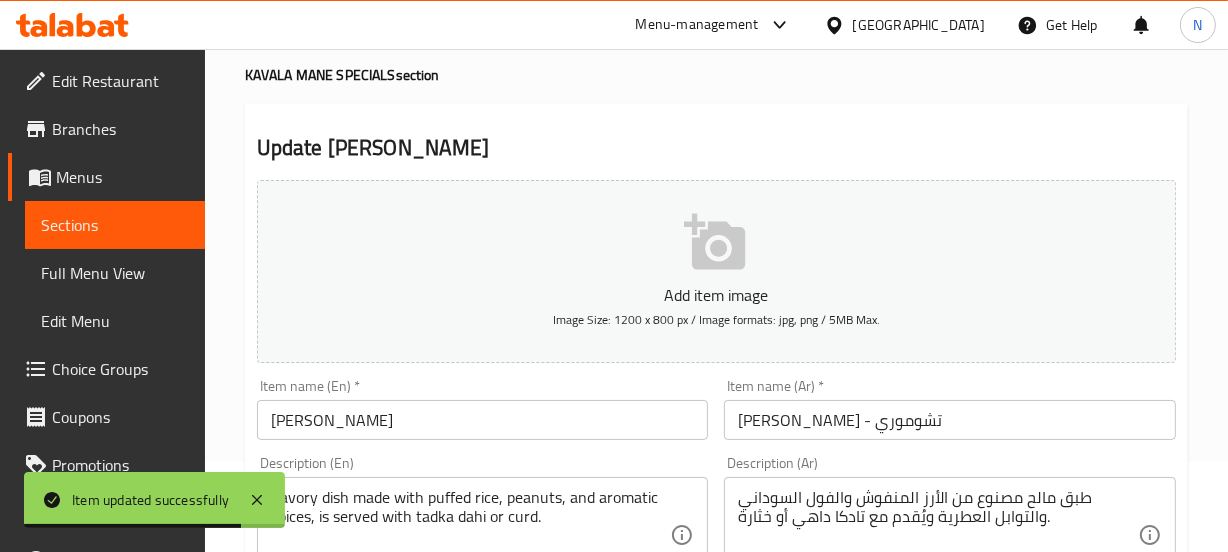 scroll, scrollTop: 0, scrollLeft: 0, axis: both 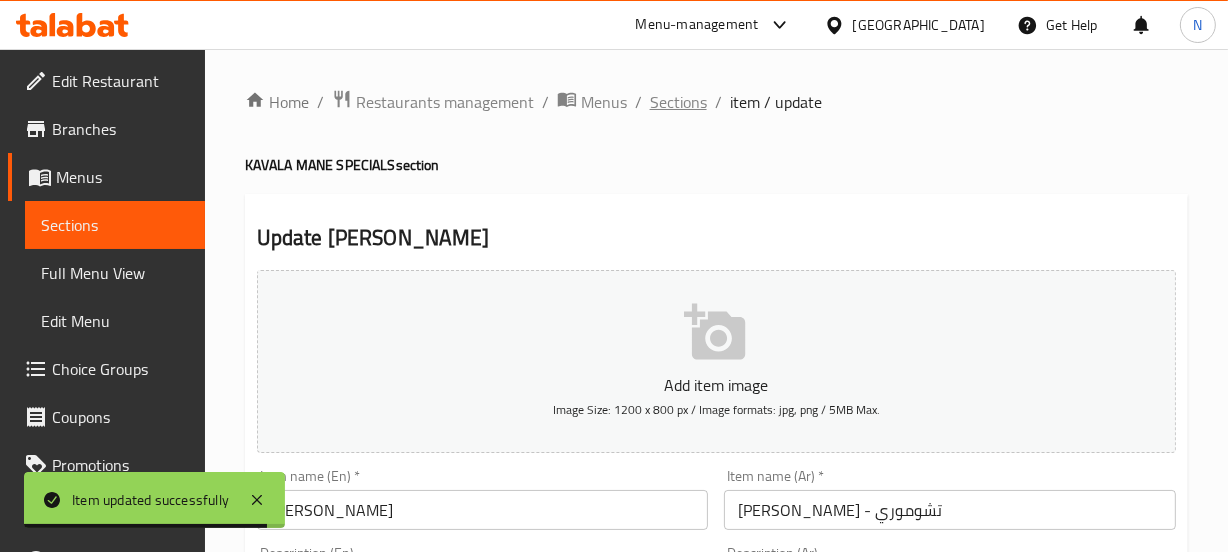 click on "Sections" at bounding box center [678, 102] 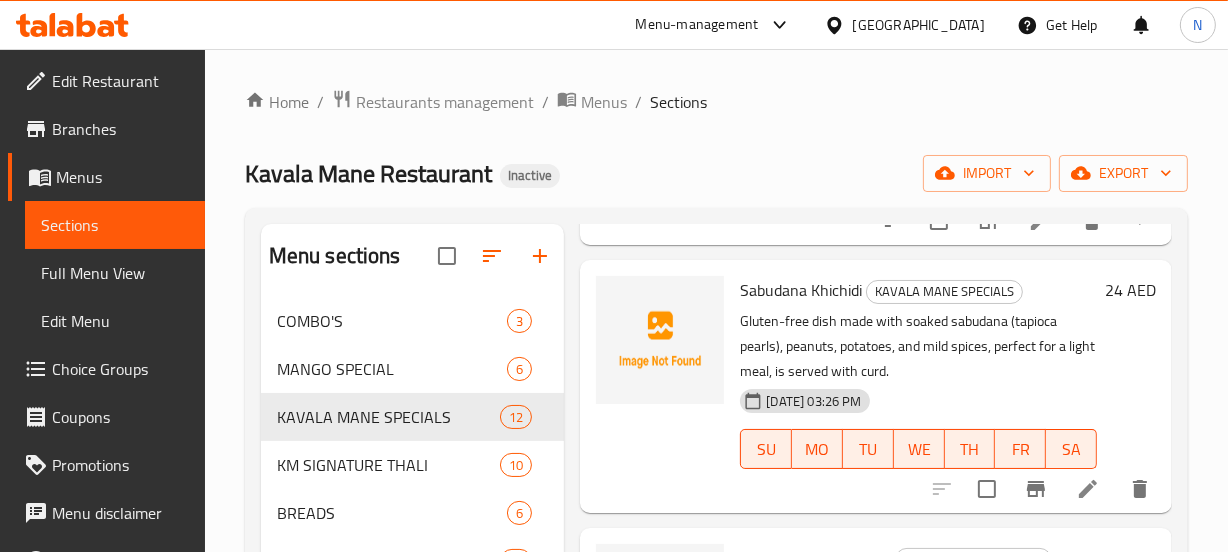scroll, scrollTop: 1040, scrollLeft: 0, axis: vertical 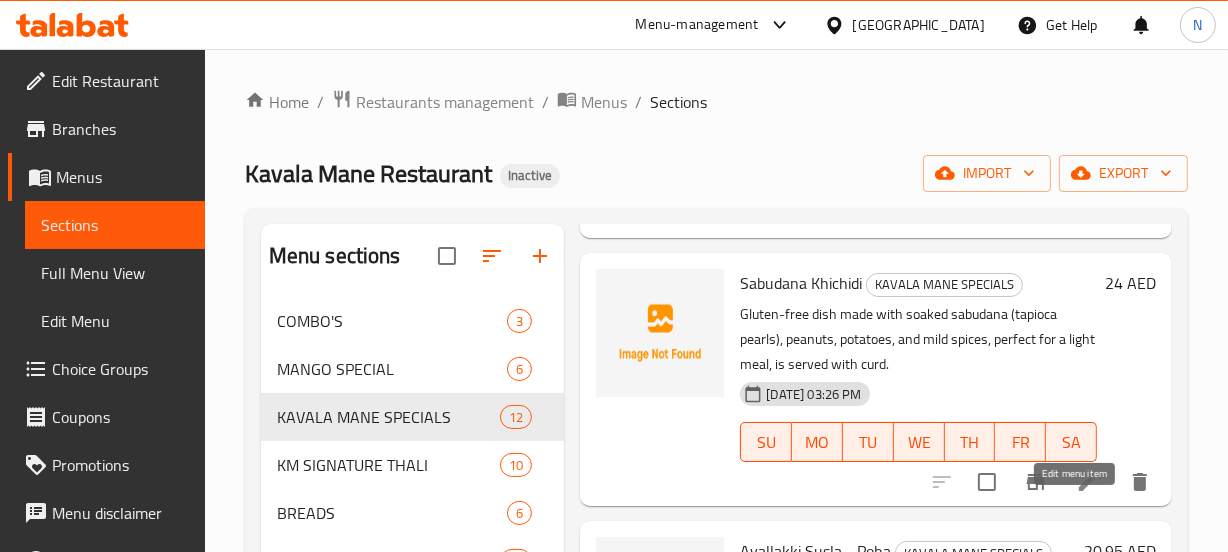 click 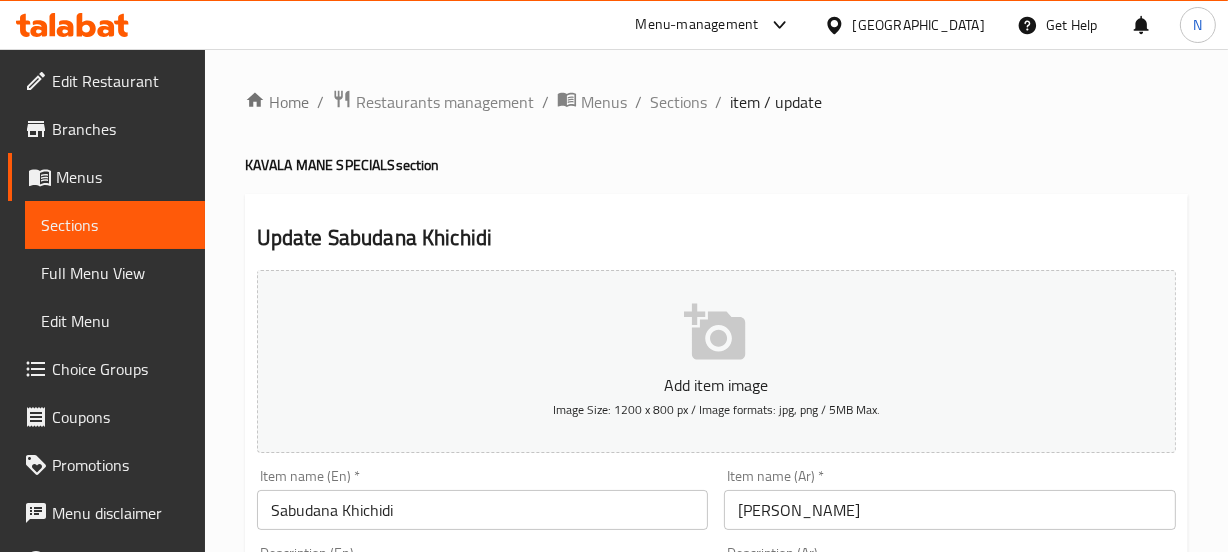 scroll, scrollTop: 360, scrollLeft: 0, axis: vertical 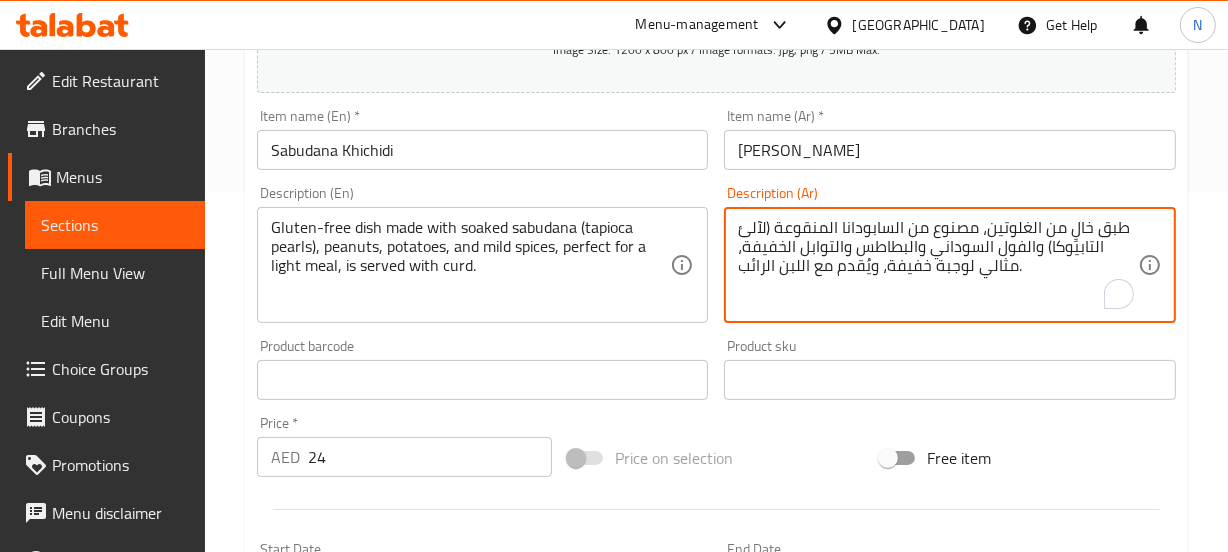 drag, startPoint x: 810, startPoint y: 269, endPoint x: 726, endPoint y: 276, distance: 84.29116 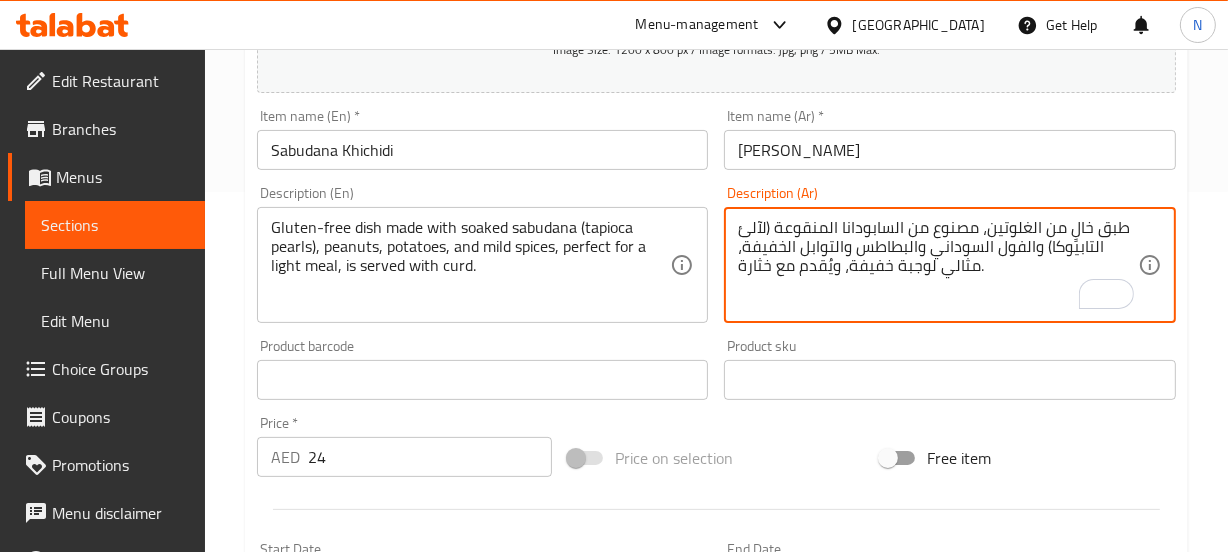 drag, startPoint x: 844, startPoint y: 266, endPoint x: 999, endPoint y: 268, distance: 155.01291 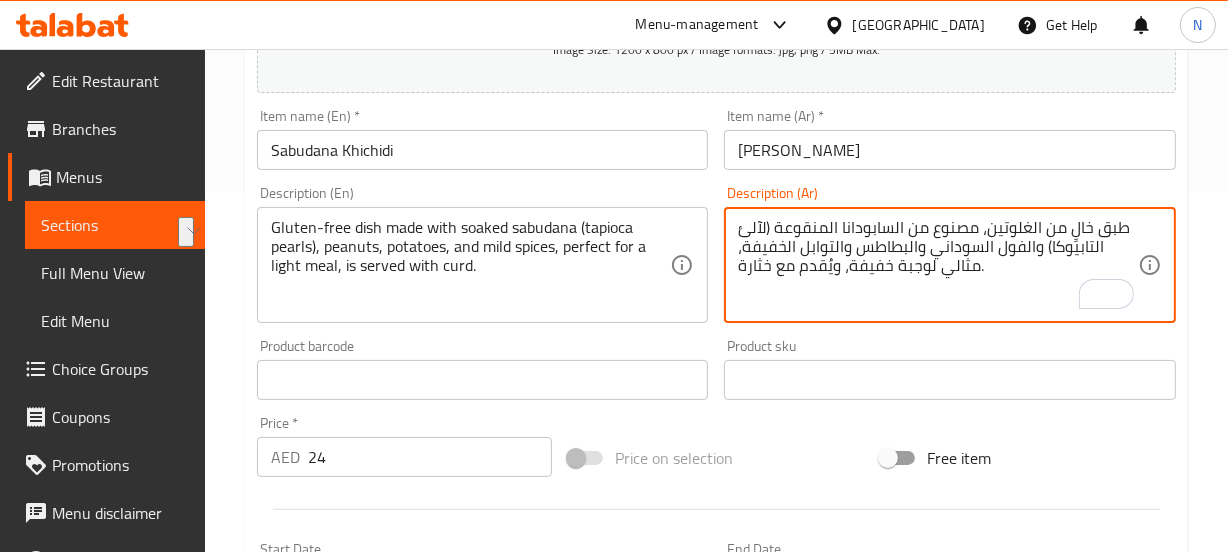 click on "طبق خالٍ من الغلوتين، مصنوع من السابودانا المنقوعة (لآلئ التابيوكا) والفول السوداني والبطاطس والتوابل الخفيفة، مثالي لوجبة خفيفة، ويُقدم مع خثارة." at bounding box center (938, 265) 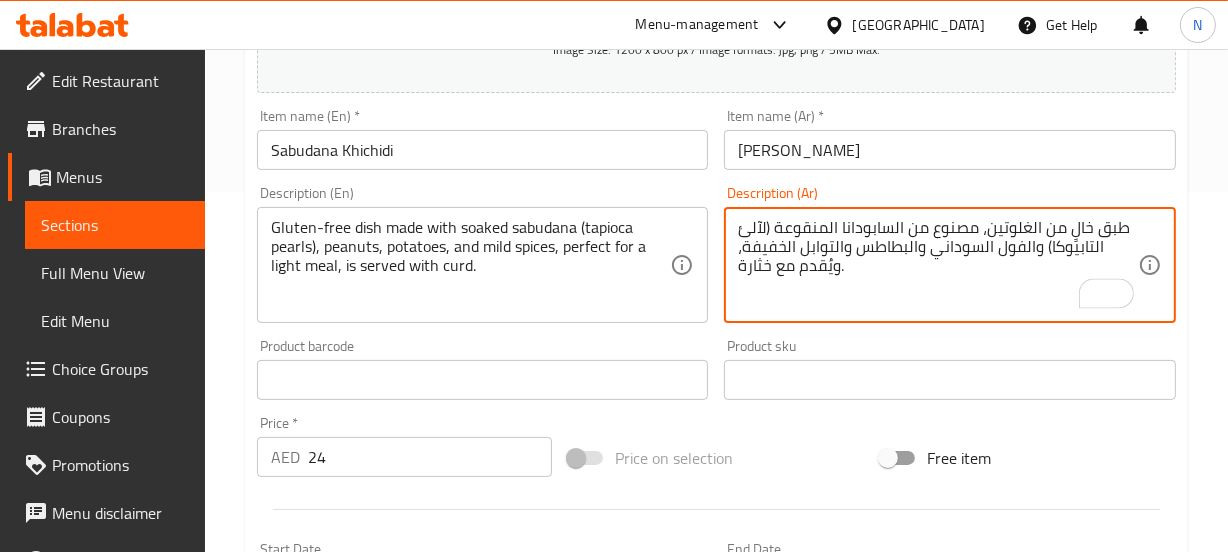 type on "طبق خالٍ من الغلوتين، مصنوع من السابودانا المنقوعة (لآلئ التابيوكا) والفول السوداني والبطاطس والتوابل الخفيفة، ويُقدم مع خثارة." 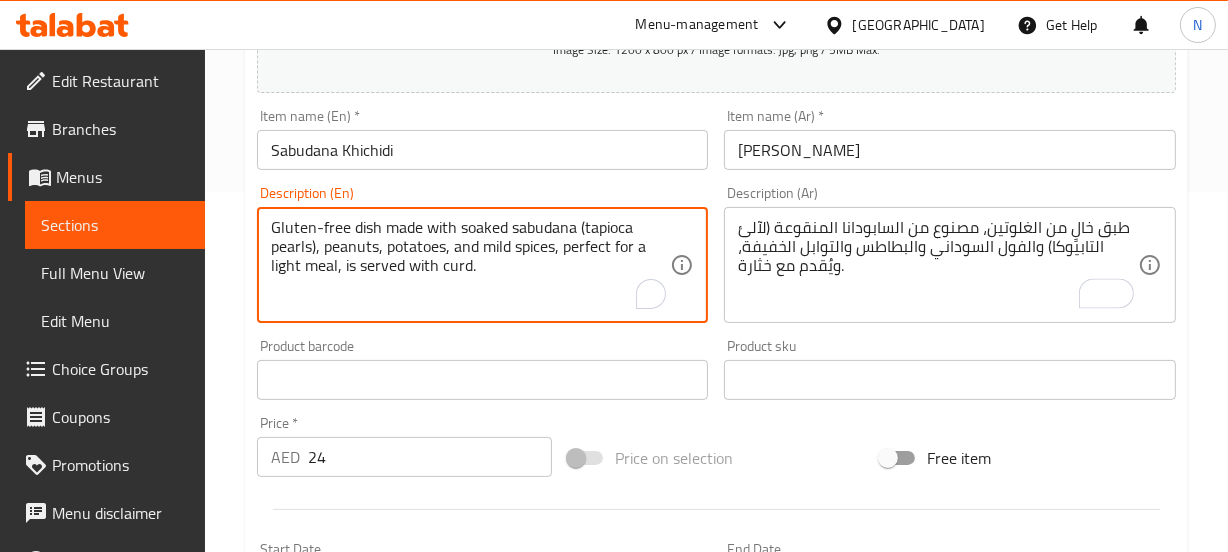 drag, startPoint x: 565, startPoint y: 240, endPoint x: 339, endPoint y: 287, distance: 230.83543 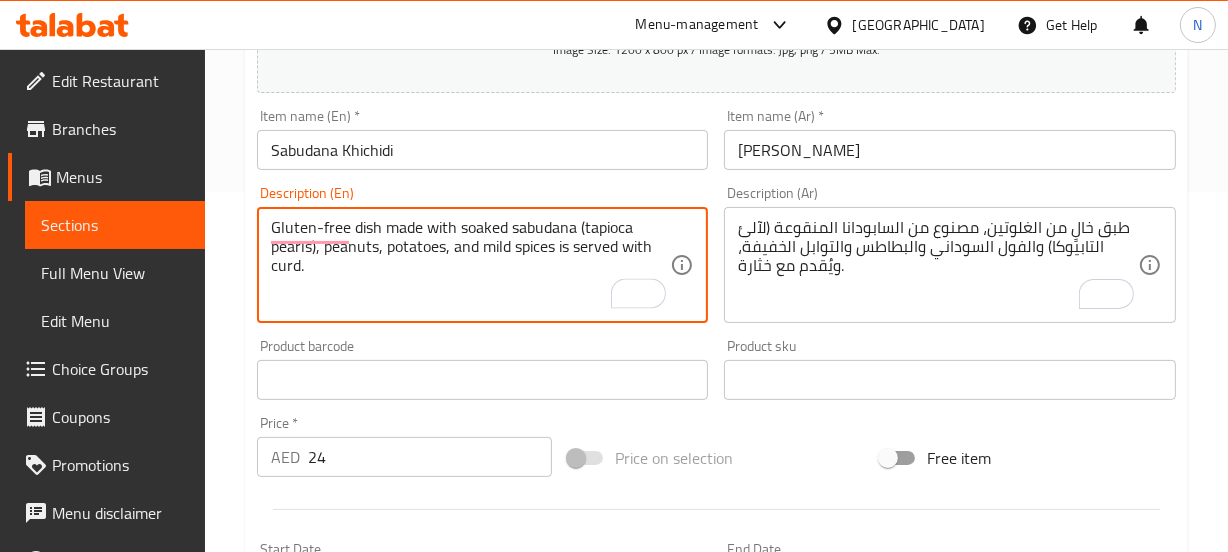 type on "Gluten-free dish made with soaked sabudana (tapioca pearls), peanuts, potatoes, and mild spices is served with curd." 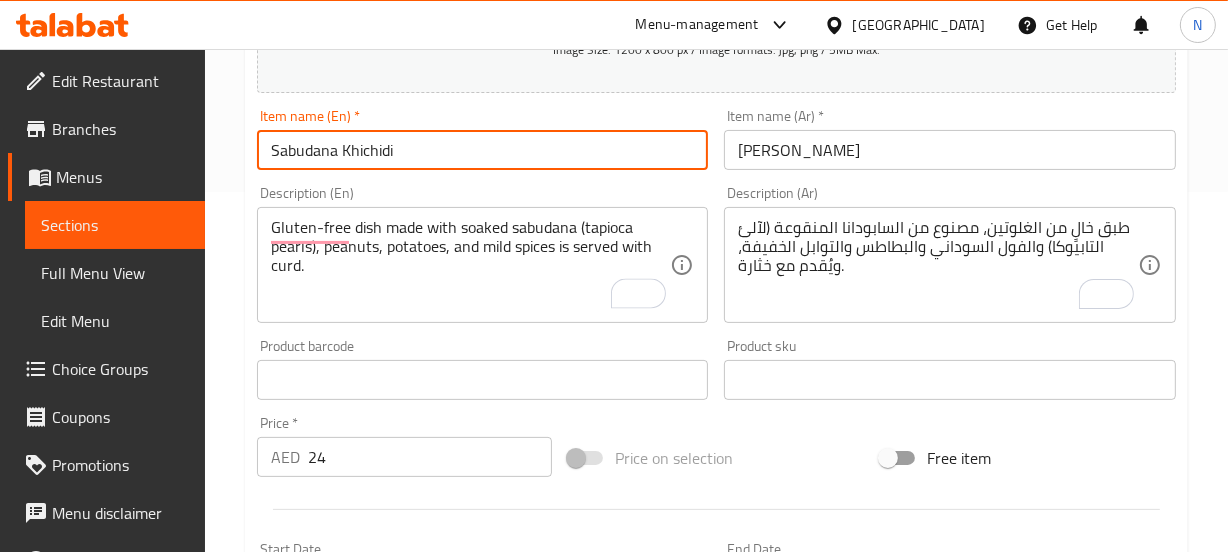 click on "Sabudana Khichidi" at bounding box center (483, 150) 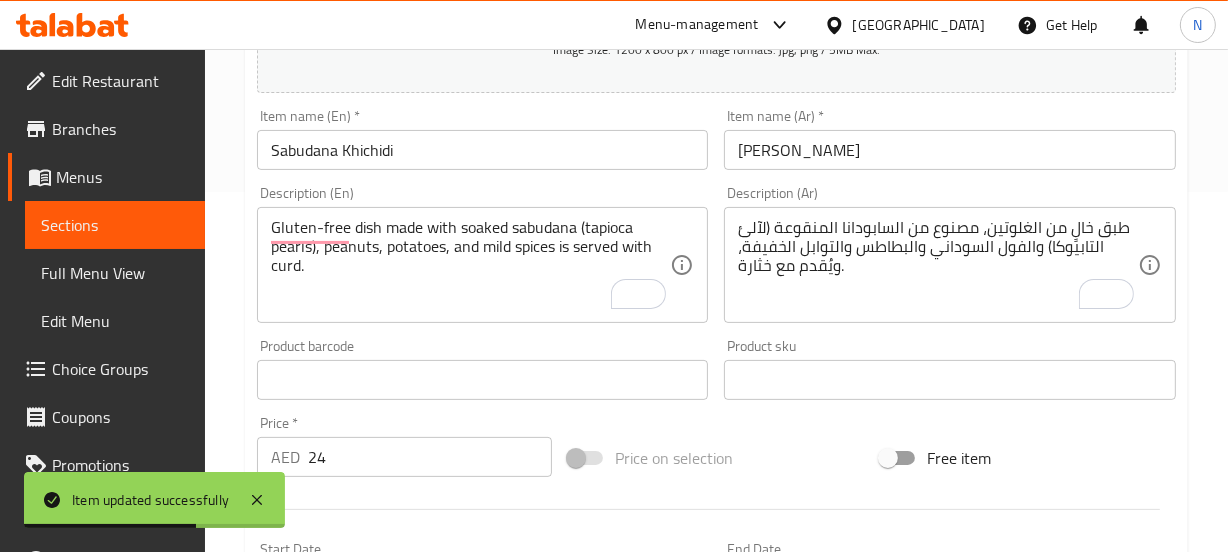 click on "Item name (En)   * Sabudana Khichidi Item name (En)  *" at bounding box center [483, 139] 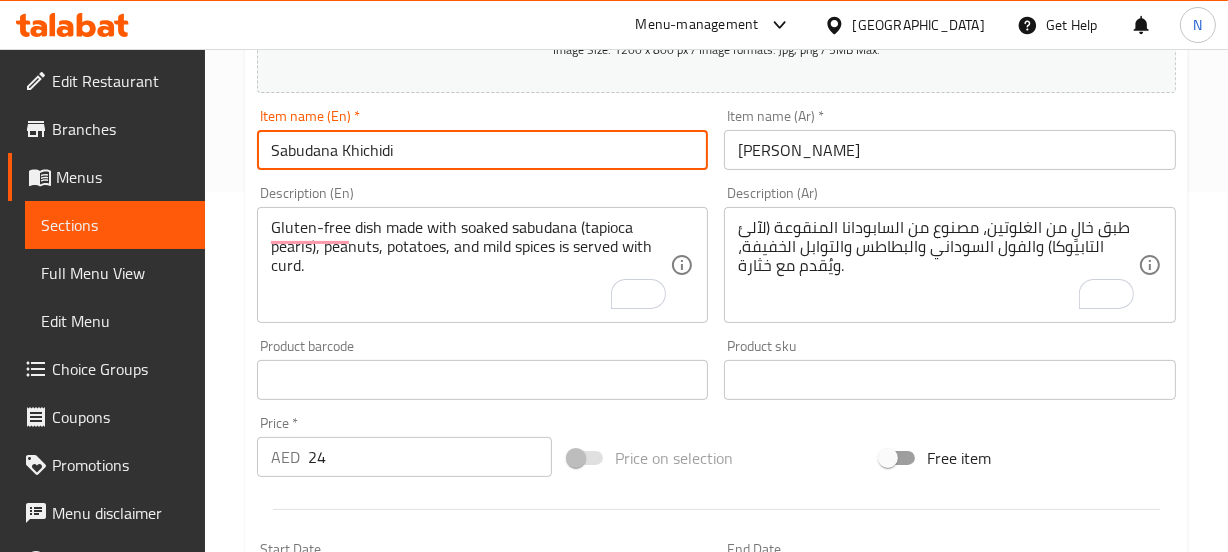 click on "Sabudana Khichidi" at bounding box center [483, 150] 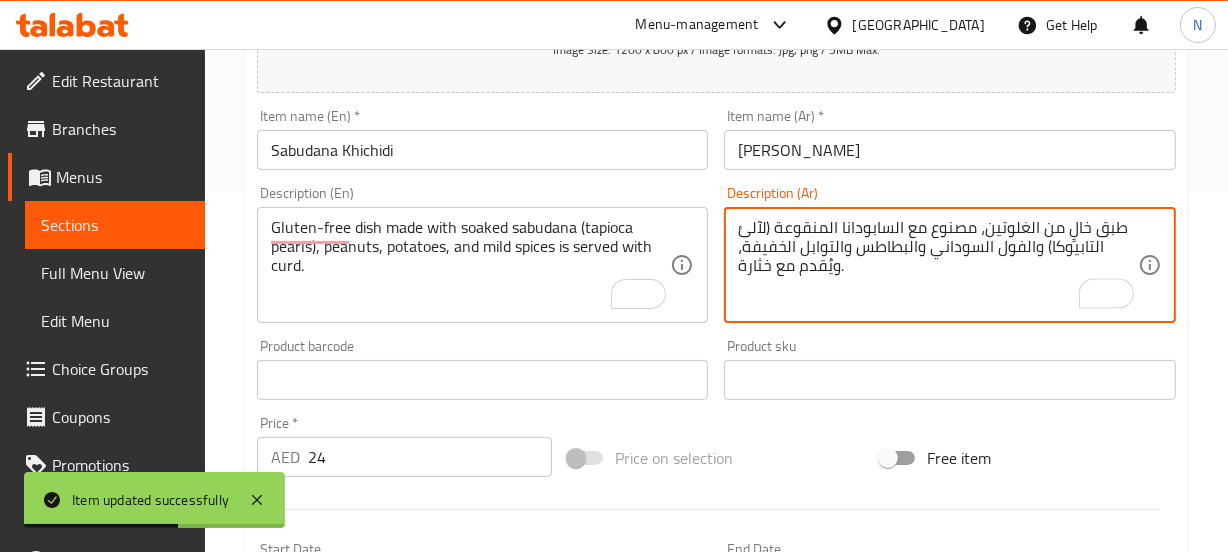type on "طبق خالٍ من الغلوتين، مصنوع مع السابودانا المنقوعة (لآلئ التابيوكا) والفول السوداني والبطاطس والتوابل الخفيفة، ويُقدم مع خثارة." 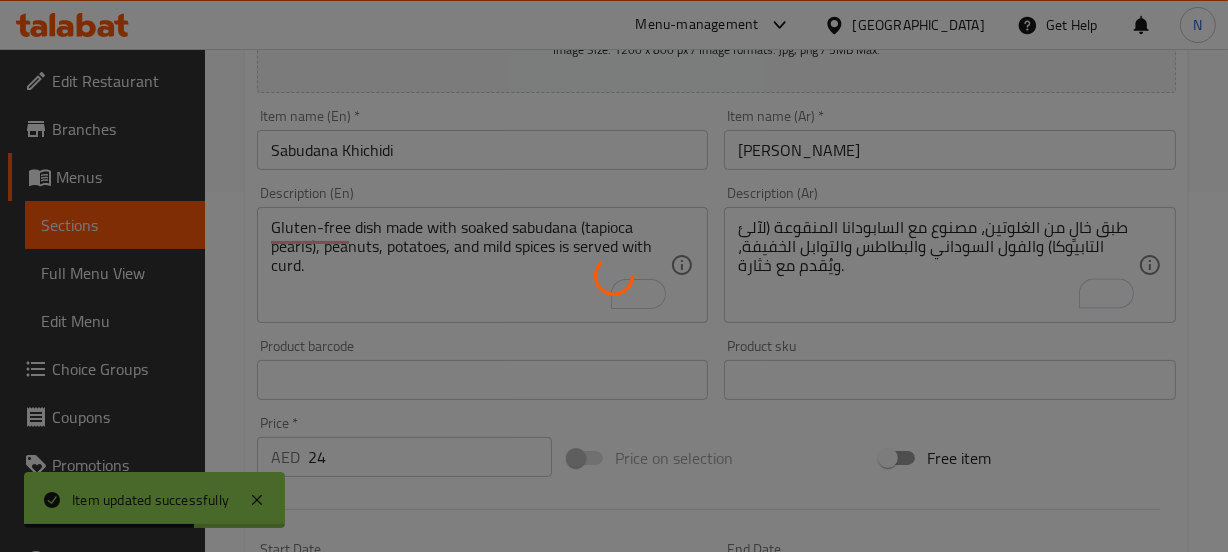 click at bounding box center (614, 276) 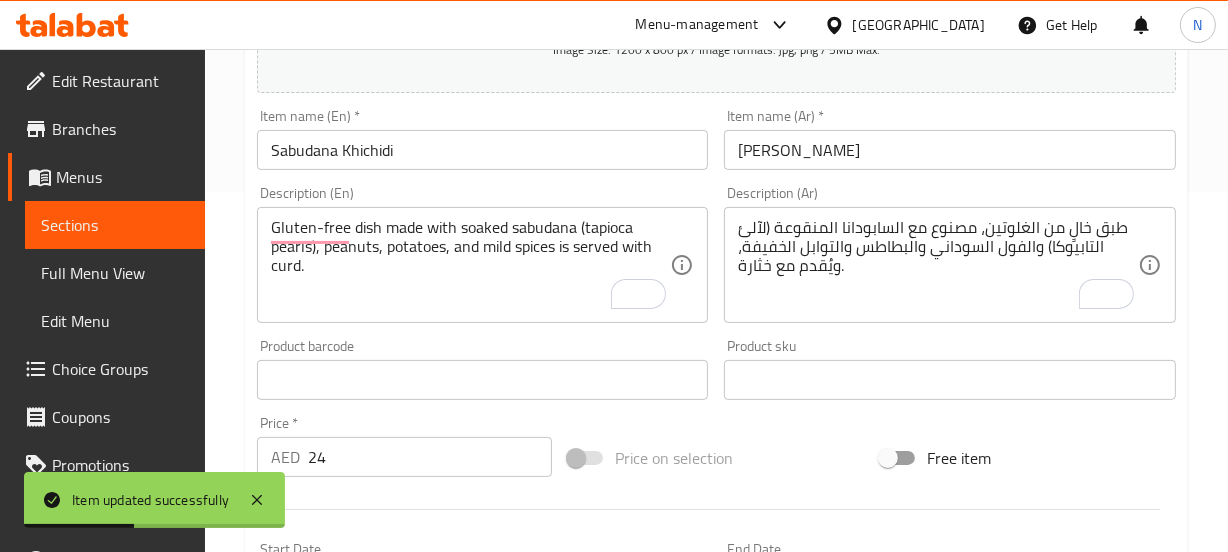 scroll, scrollTop: 0, scrollLeft: 0, axis: both 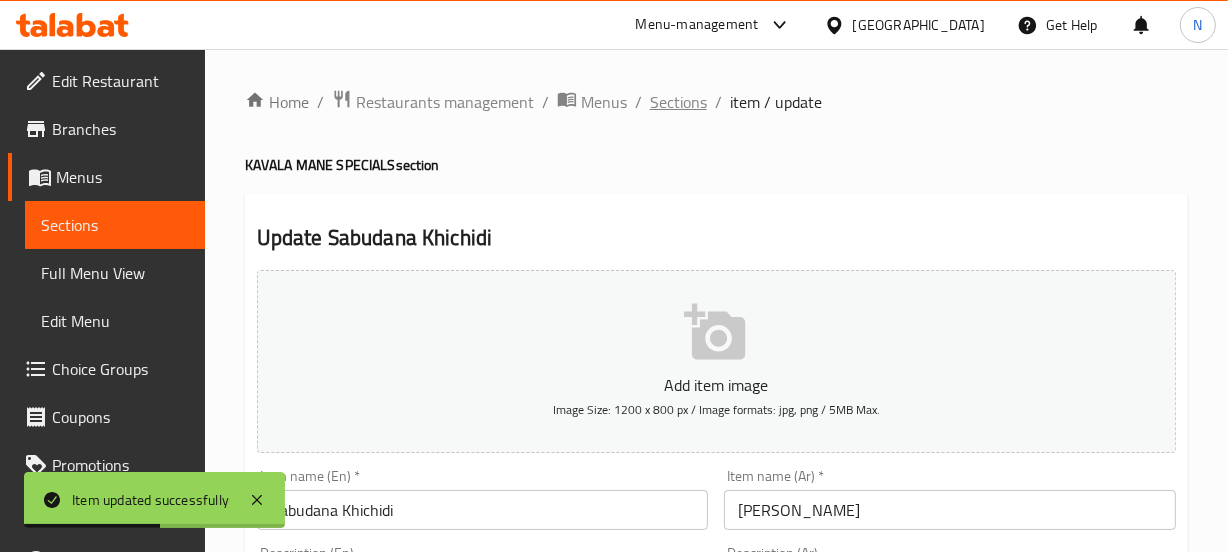 click on "Sections" at bounding box center (678, 102) 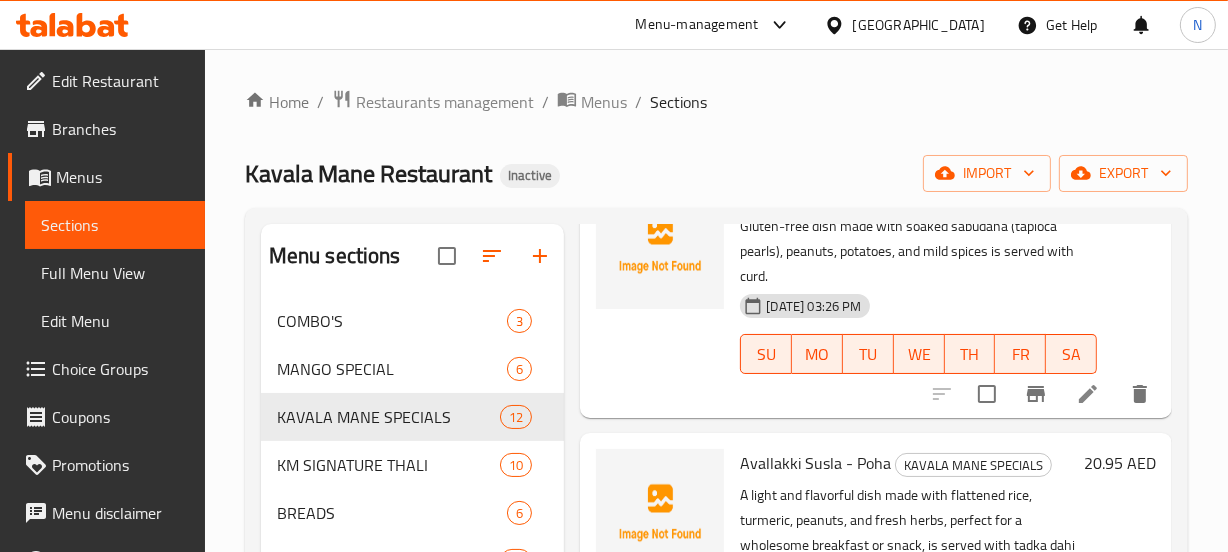 scroll, scrollTop: 1440, scrollLeft: 0, axis: vertical 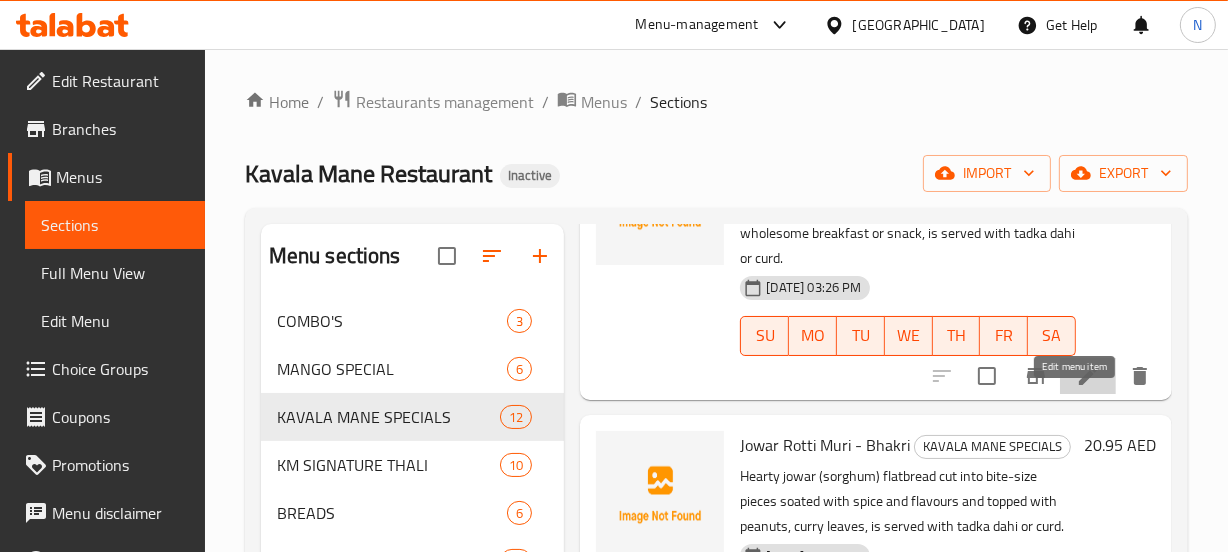 click 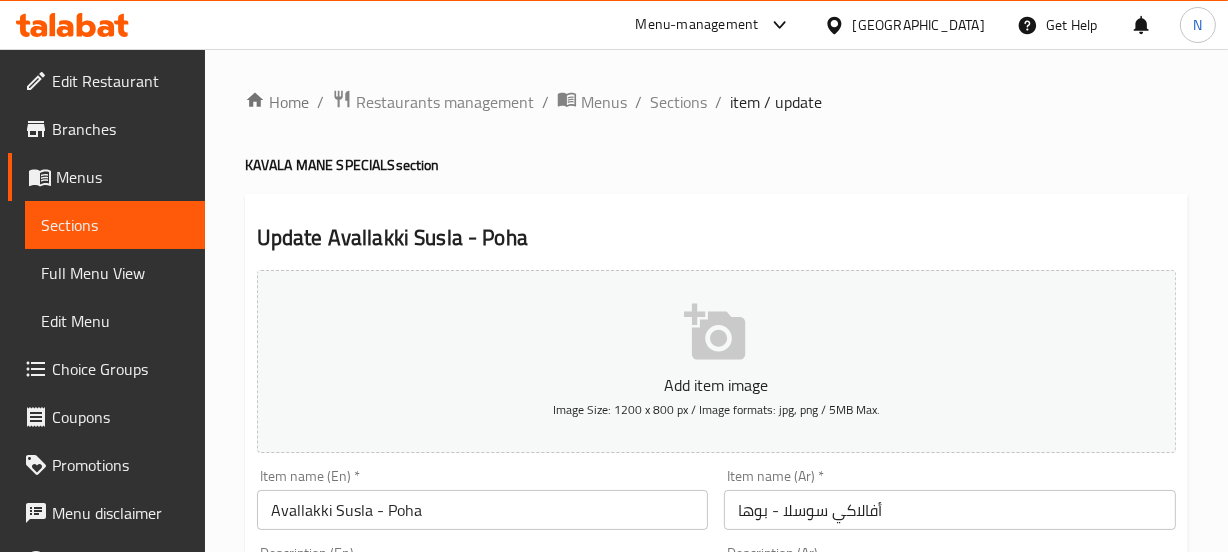 scroll, scrollTop: 204, scrollLeft: 0, axis: vertical 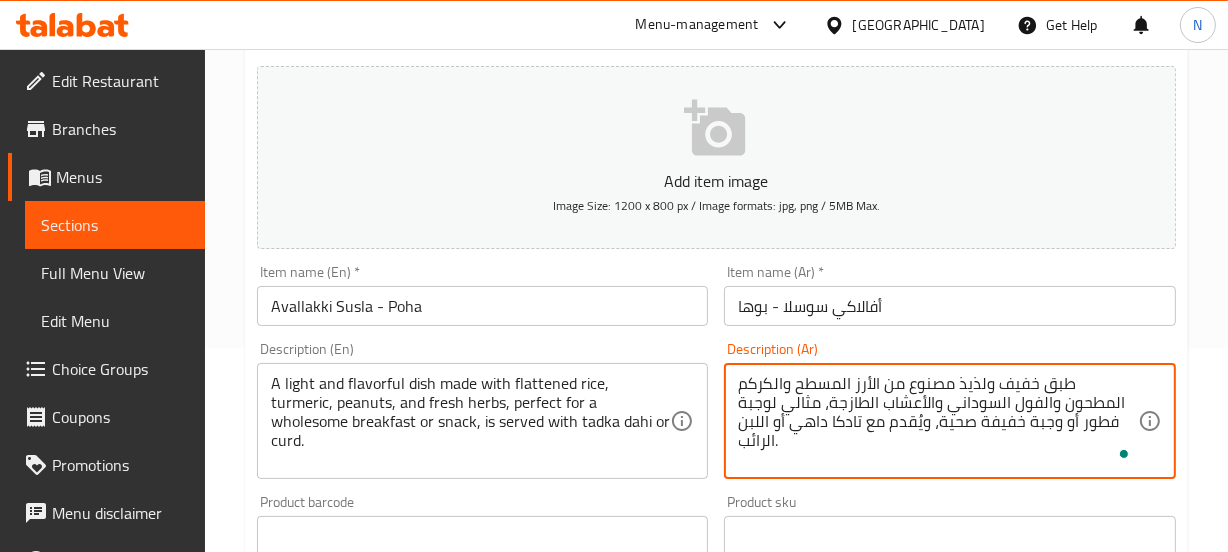 type on "طبق خفيف ولذيذ مصنوع من الأرز المسطح والكركم المطحون والفول السوداني والأعشاب الطازجة، مثالي لوجبة فطور أو وجبة خفيفة صحية، ويُقدم مع تادكا داهي أو اللبن الرائب." 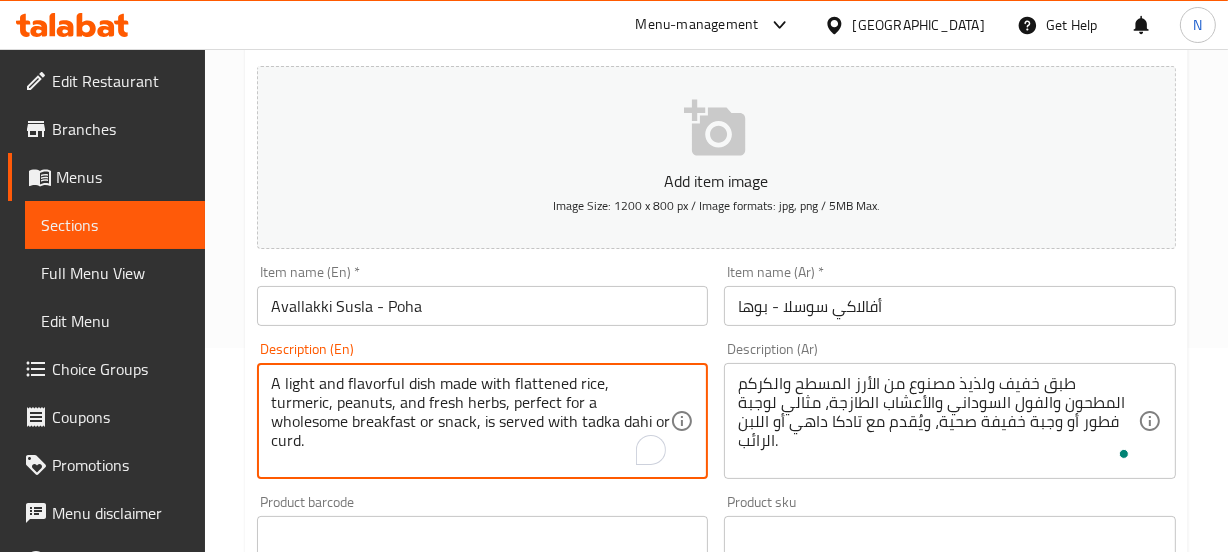 drag, startPoint x: 445, startPoint y: 402, endPoint x: 400, endPoint y: 434, distance: 55.21775 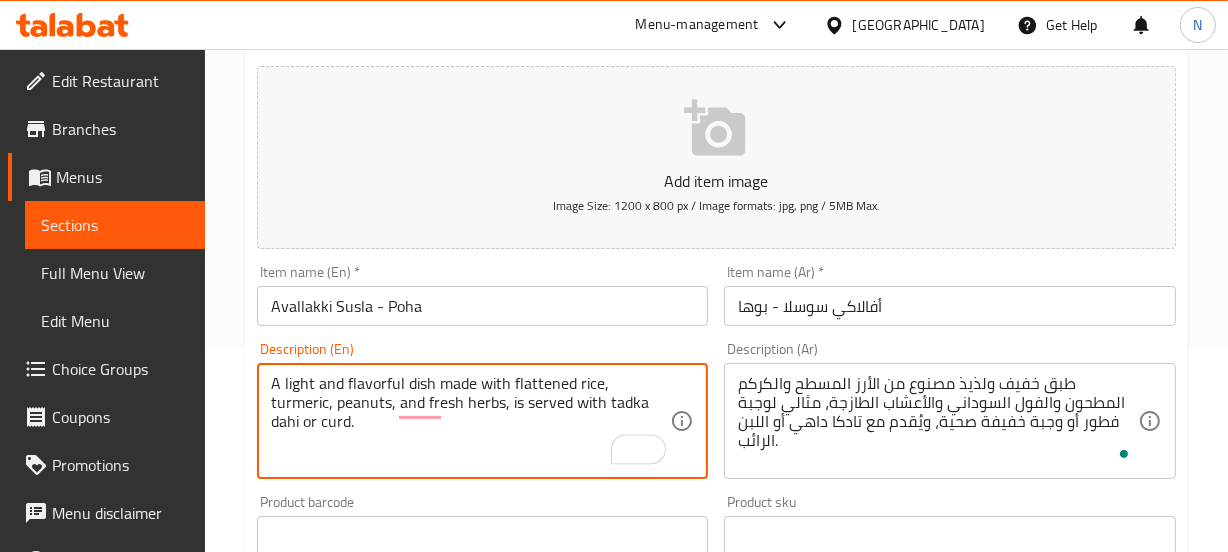 type on "A light and flavorful dish made with flattened rice, turmeric, peanuts, and fresh herbs, is served with tadka dahi or curd." 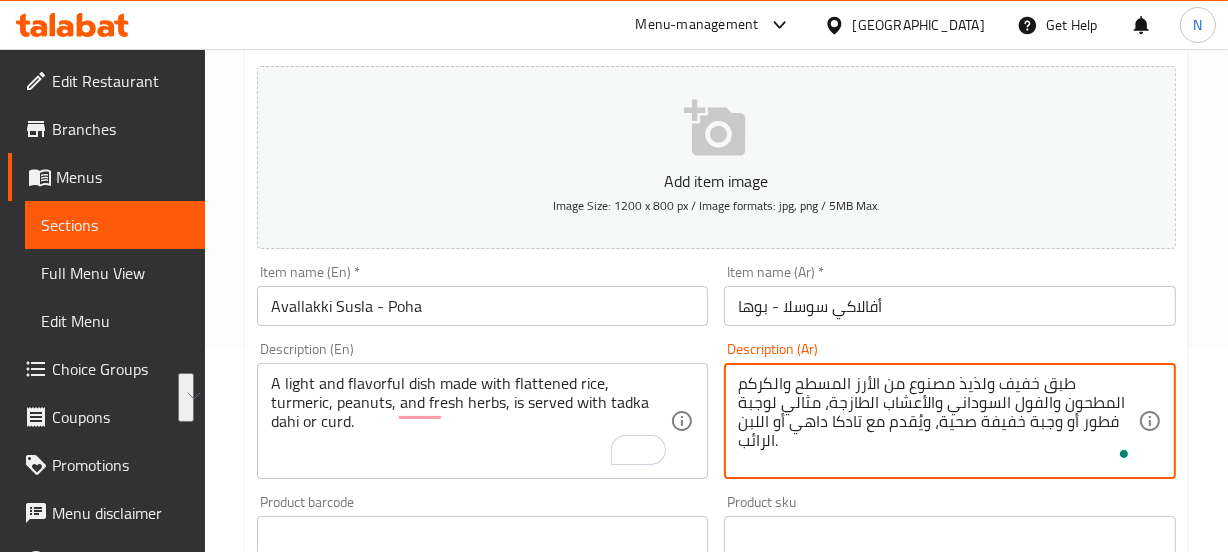 drag, startPoint x: 876, startPoint y: 398, endPoint x: 977, endPoint y: 430, distance: 105.9481 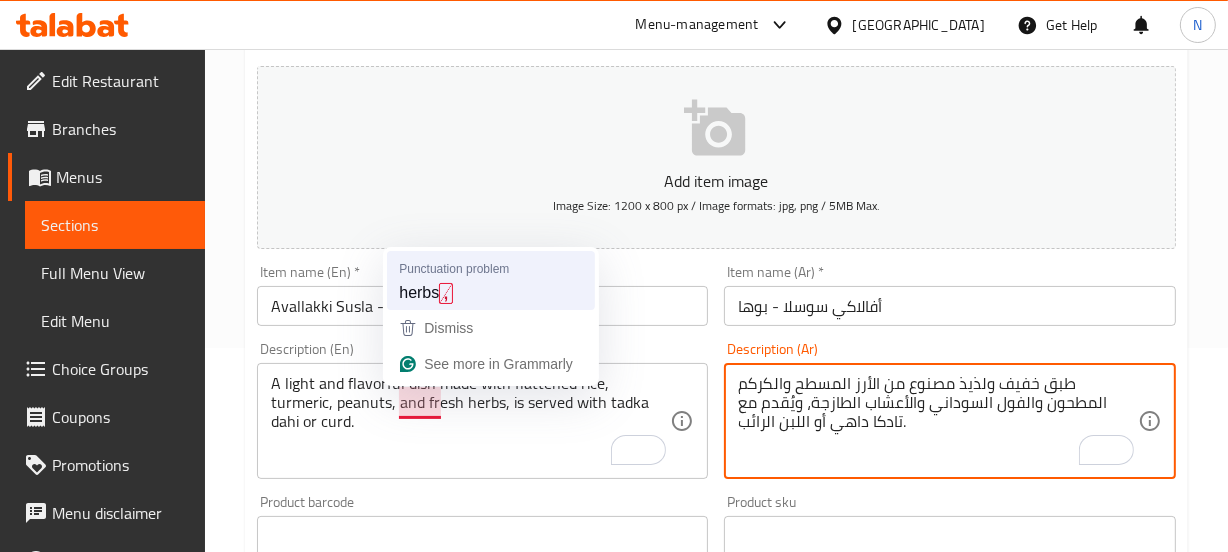 type on "طبق خفيف ولذيذ مصنوع من الأرز المسطح والكركم المطحون والفول السوداني والأعشاب الطازجة، ويُقدم مع تادكا داهي أو اللبن الرائب." 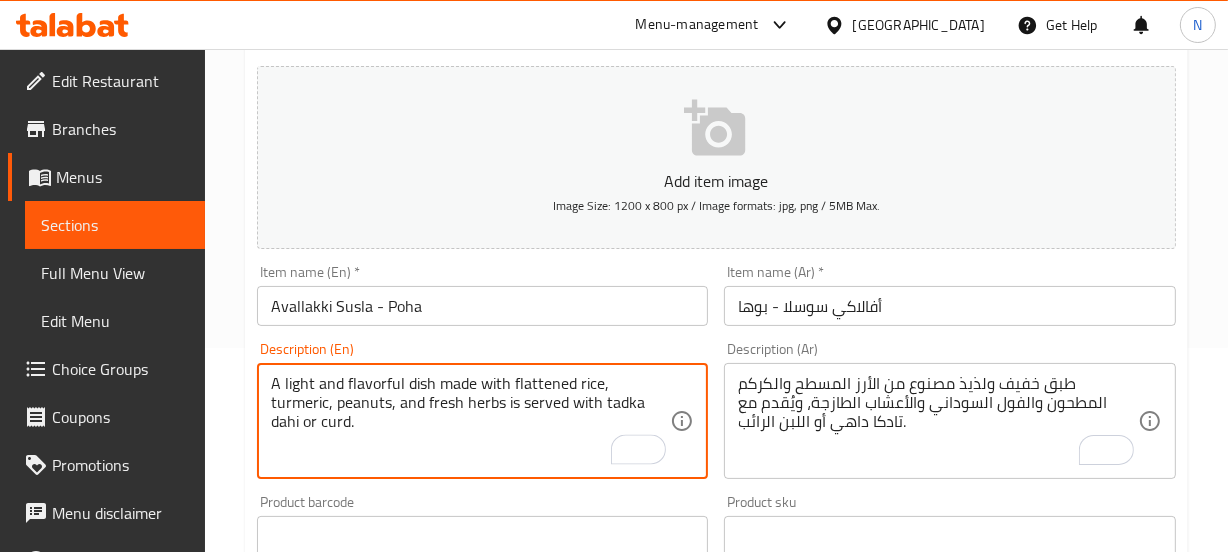type on "A light and flavorful dish made with flattened rice, turmeric, peanuts, and fresh herbs is served with tadka dahi or curd." 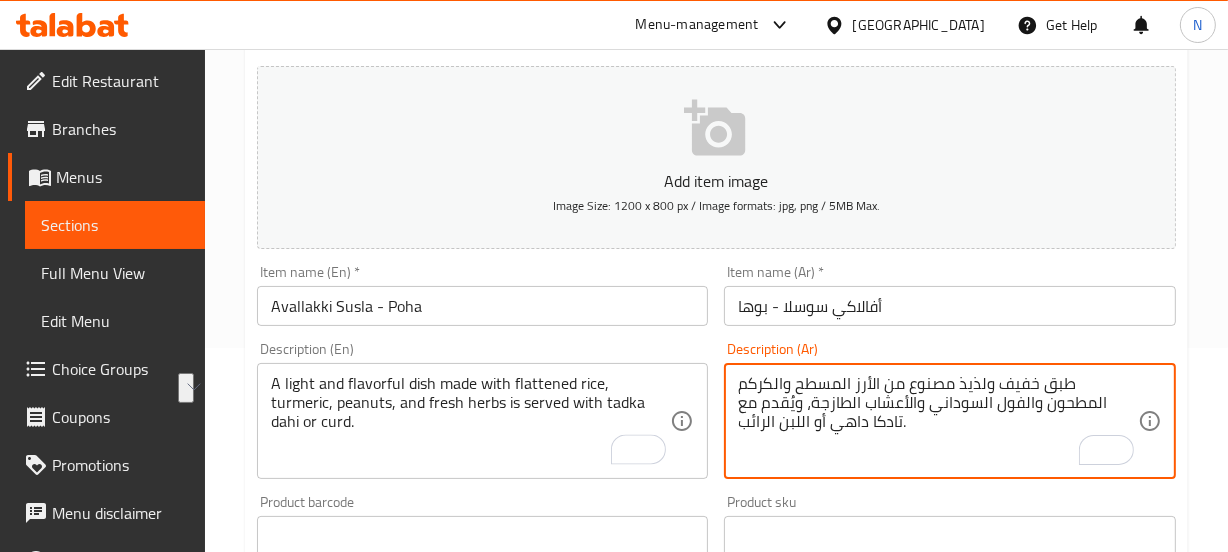 drag, startPoint x: 814, startPoint y: 422, endPoint x: 736, endPoint y: 425, distance: 78.05767 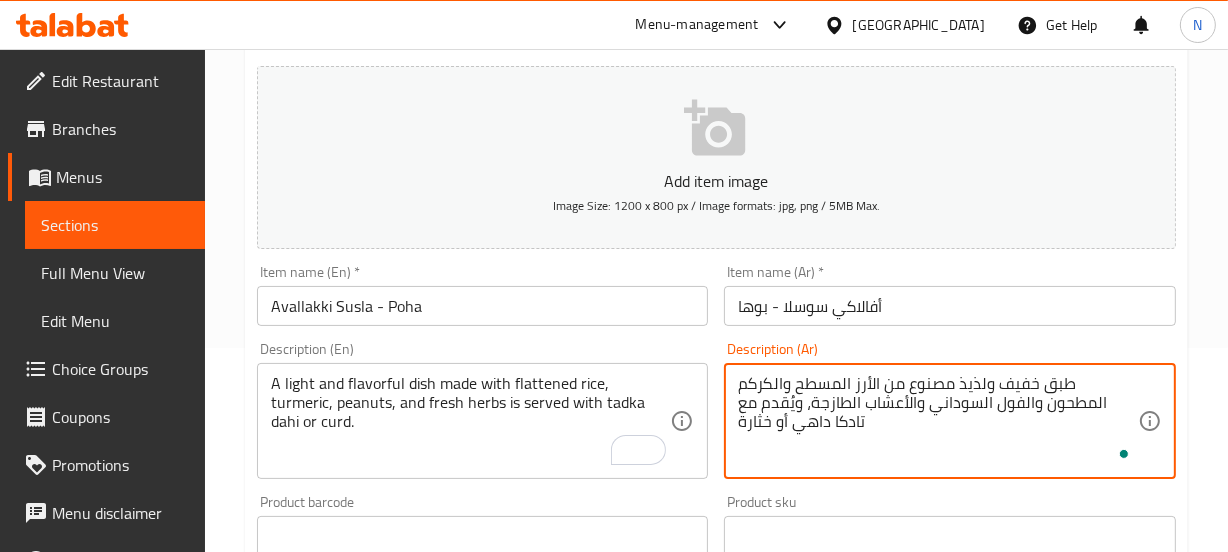 scroll, scrollTop: 860, scrollLeft: 0, axis: vertical 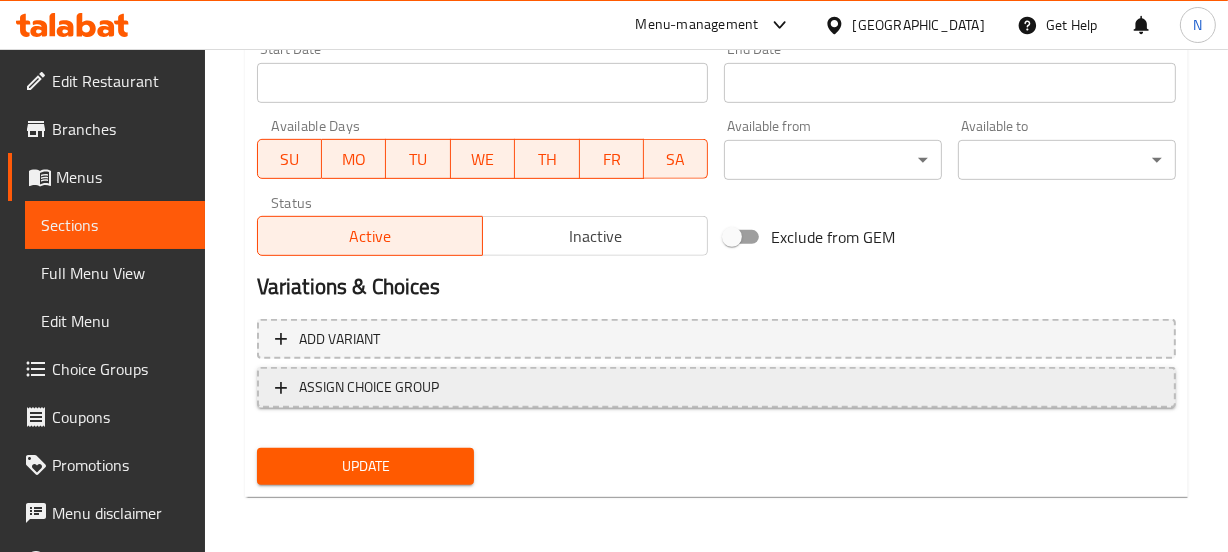 type on "طبق خفيف ولذيذ مصنوع من الأرز المسطح والكركم المطحون والفول السوداني والأعشاب الطازجة، ويُقدم مع تادكا داهي أو خثارة" 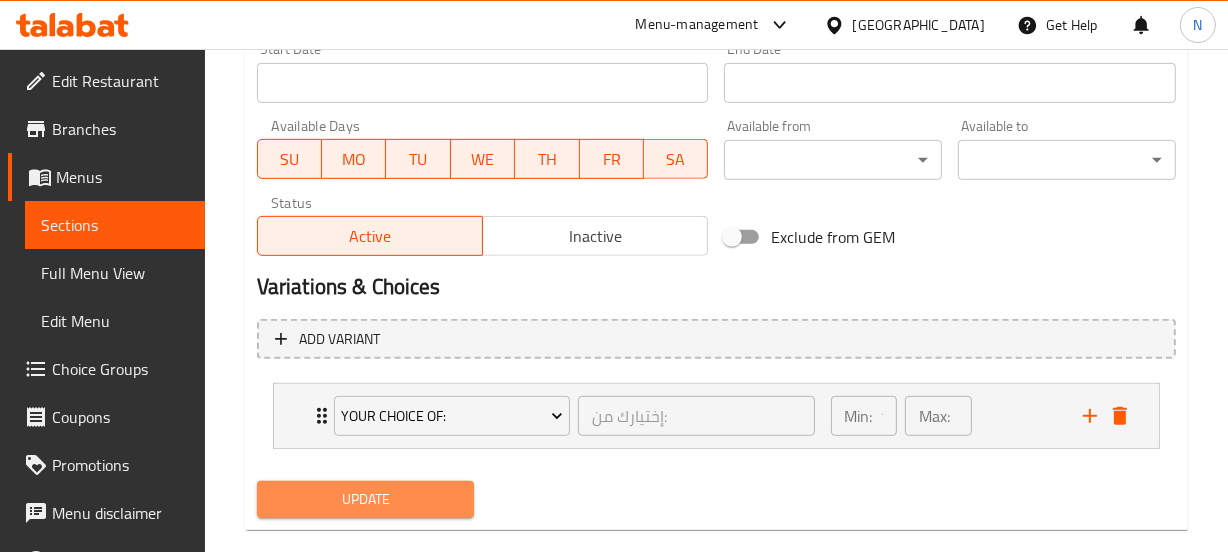 click on "Update" at bounding box center [366, 499] 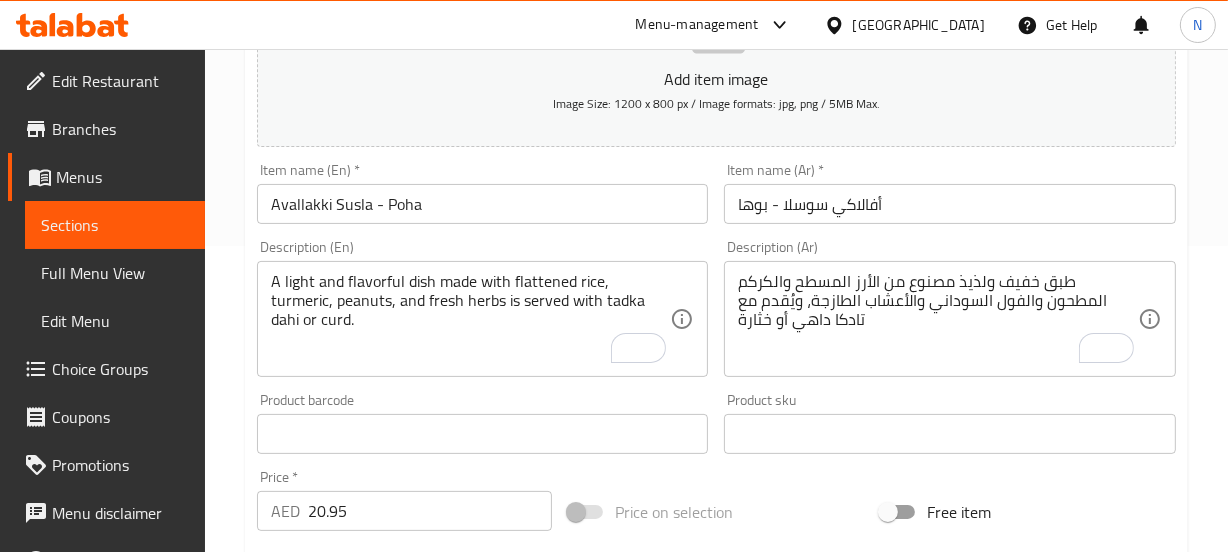 scroll, scrollTop: 305, scrollLeft: 0, axis: vertical 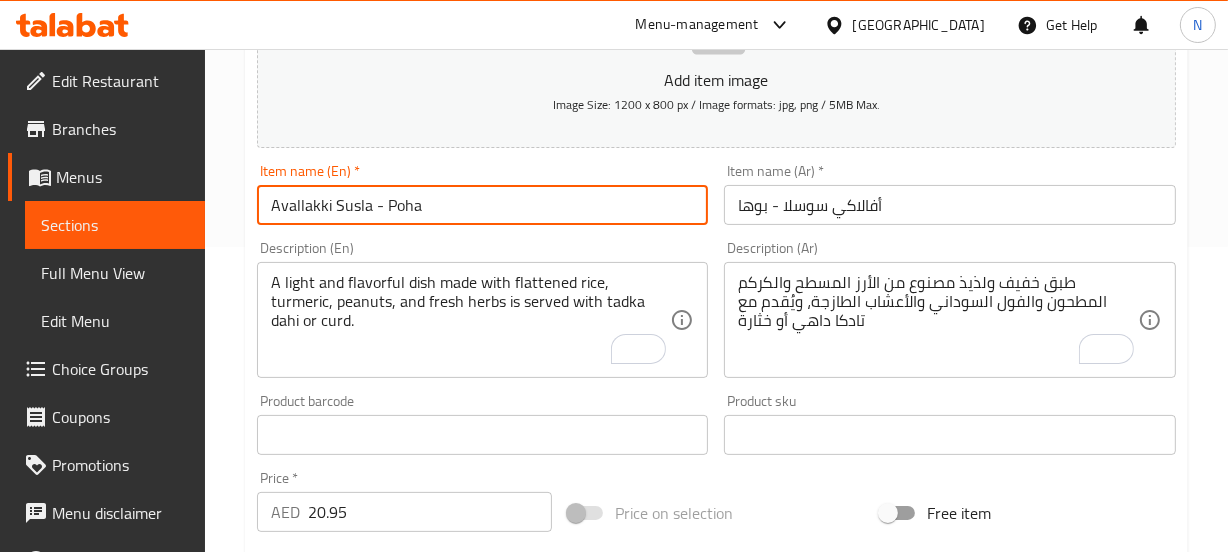 click on "Avallakki Susla - Poha" at bounding box center (483, 205) 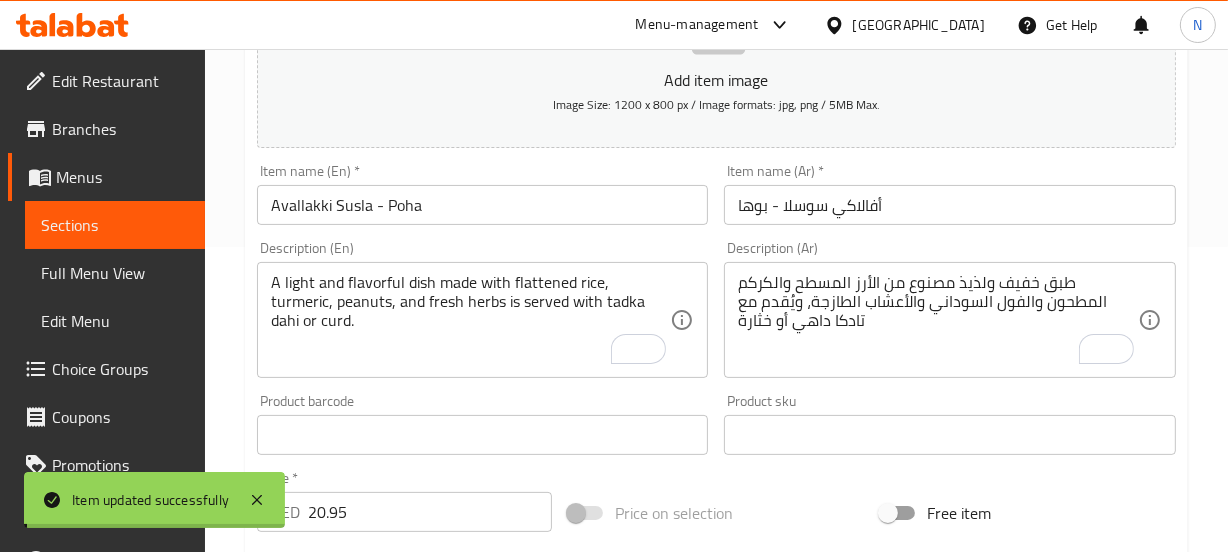 click on "Home / Restaurants management / Menus / Sections / item / update KAVALA MANE SPECIALS  section Update Avallakki Susla - Poha Add item image Image Size: 1200 x 800 px / Image formats: jpg, png / 5MB Max. Item name (En)   * Avallakki Susla - Poha Item name (En)  * Item name (Ar)   * أفالاكي سوسلا - بوها Item name (Ar)  * Description (En) A light and flavorful dish made with flattened rice, turmeric, peanuts, and fresh herbs is served with tadka dahi or curd. Description (En) Description (Ar) طبق خفيف ولذيذ مصنوع من الأرز المسطح والكركم المطحون والفول السوداني والأعشاب الطازجة، ويُقدم مع تادكا داهي أو خثارة Description (Ar) Product barcode Product barcode Product sku Product sku Price   * AED 20.95 Price  * Price on selection Free item Start Date Start Date End Date End Date Available Days SU MO TU WE TH FR SA Available from ​ ​ Available to ​ ​ Status Active Inactive Add variant ​" at bounding box center (716, 442) 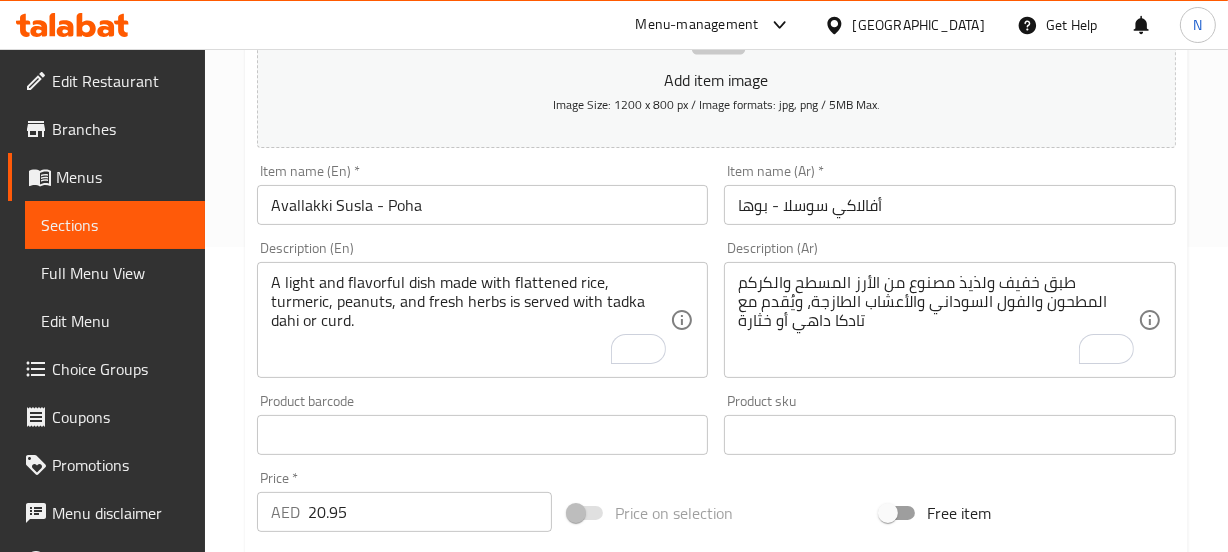 scroll, scrollTop: 0, scrollLeft: 0, axis: both 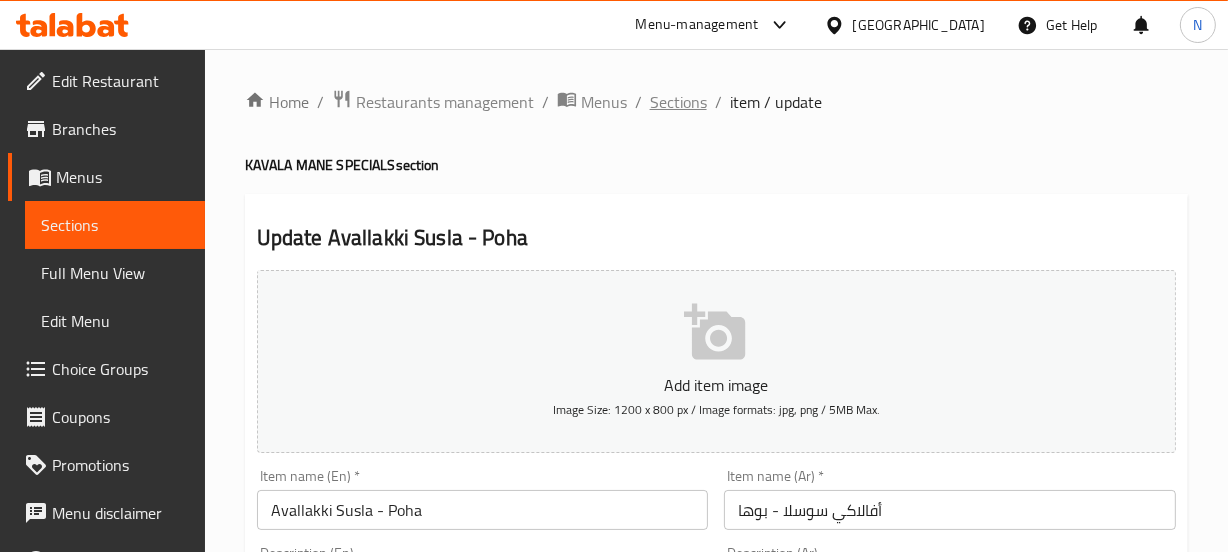 click on "Sections" at bounding box center (678, 102) 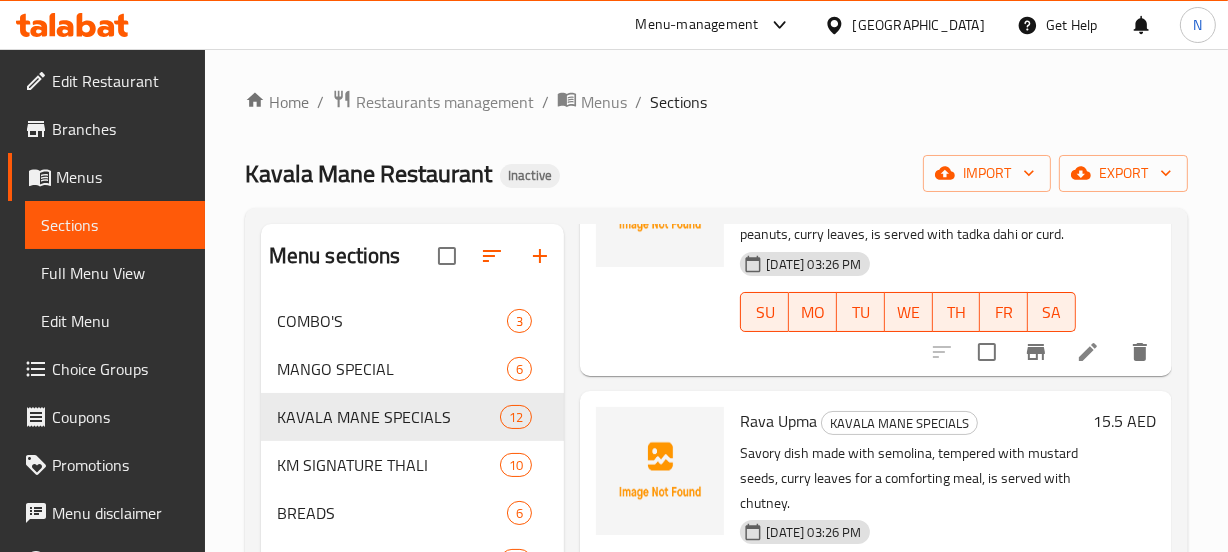 scroll, scrollTop: 1712, scrollLeft: 0, axis: vertical 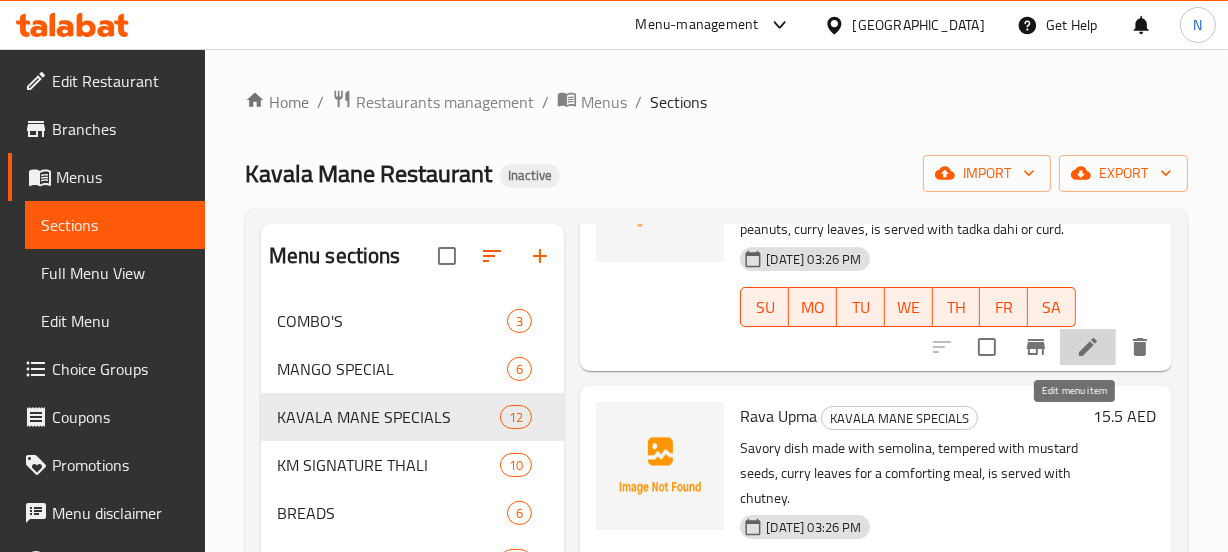 click 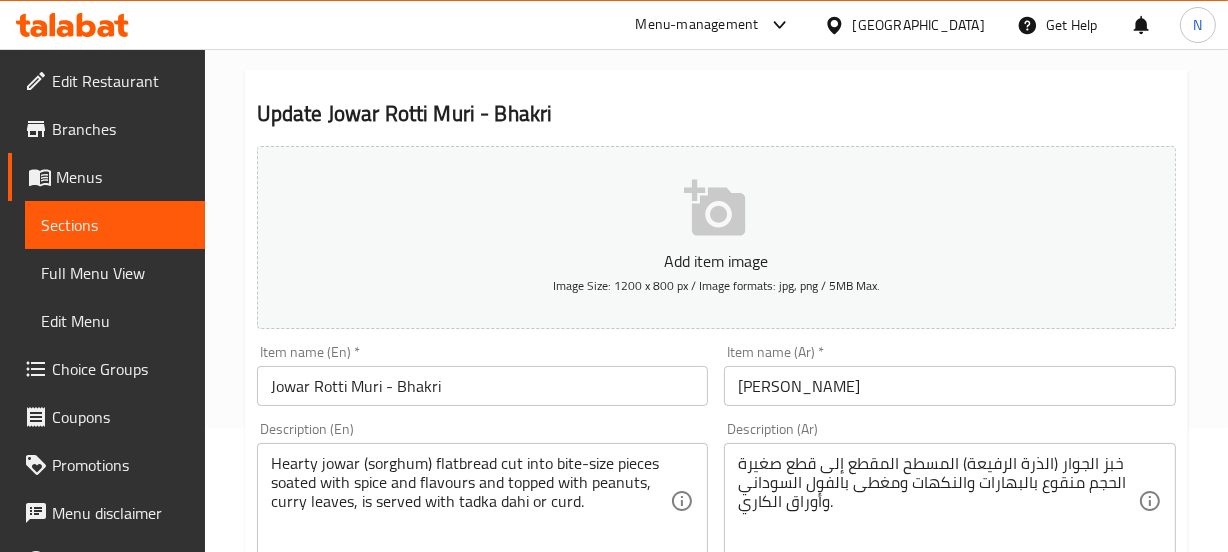 scroll, scrollTop: 131, scrollLeft: 0, axis: vertical 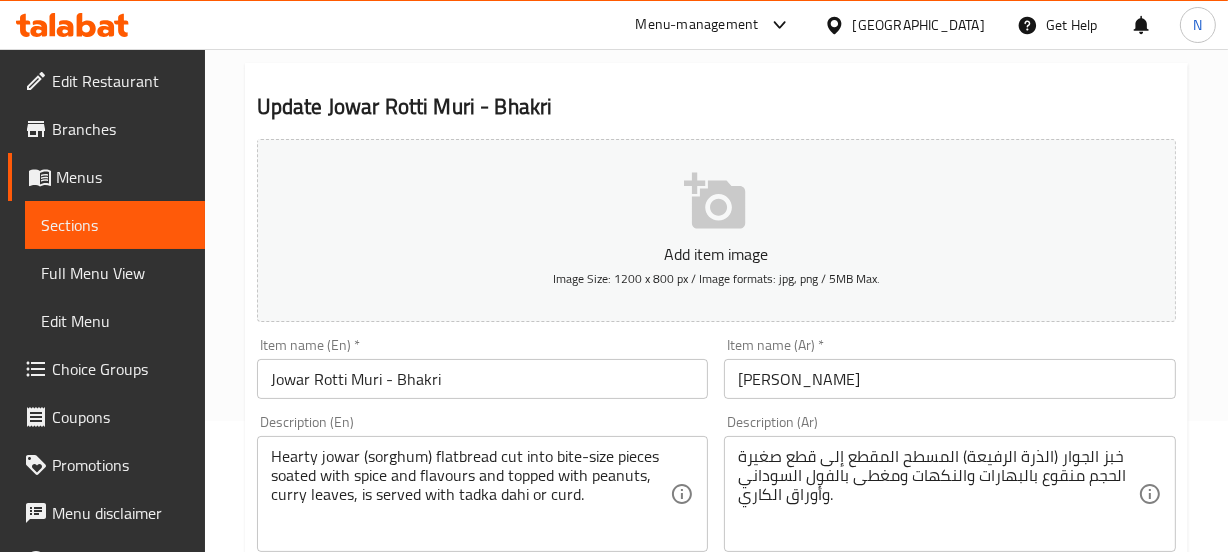 click on "Jowar Rotti Muri - Bhakri" at bounding box center (483, 379) 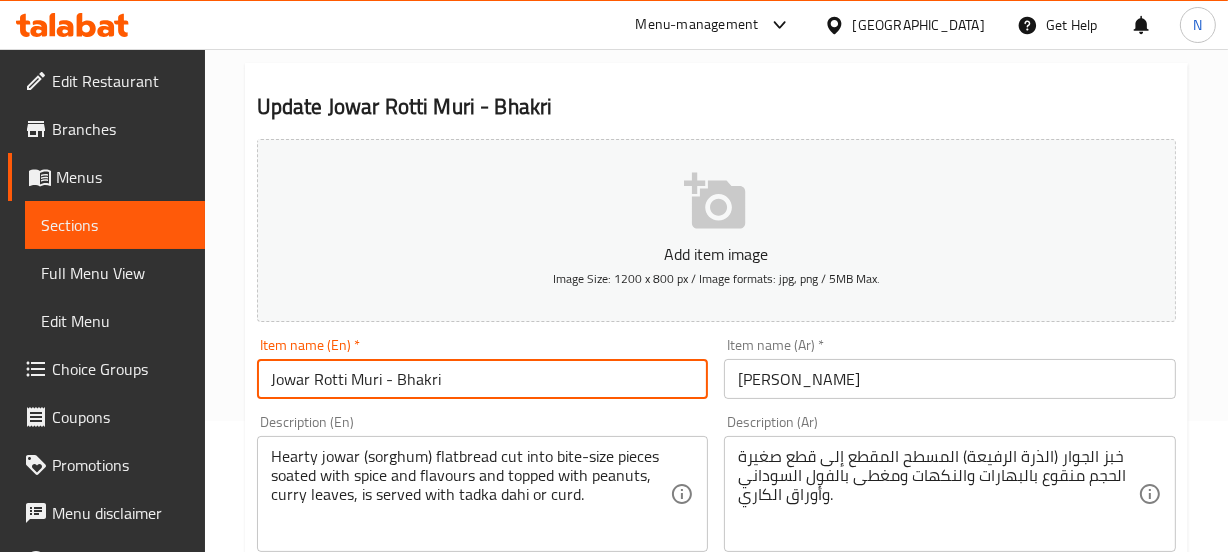 click on "Jowar Rotti Muri - Bhakri" at bounding box center (483, 379) 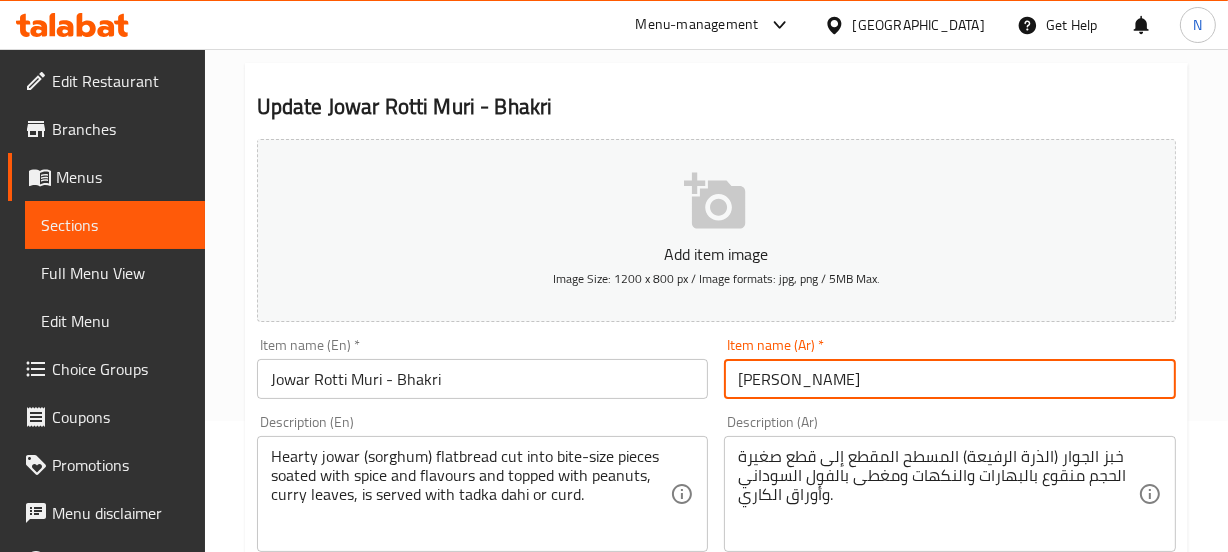 click on "جوار روتي موري - بكري" at bounding box center (950, 379) 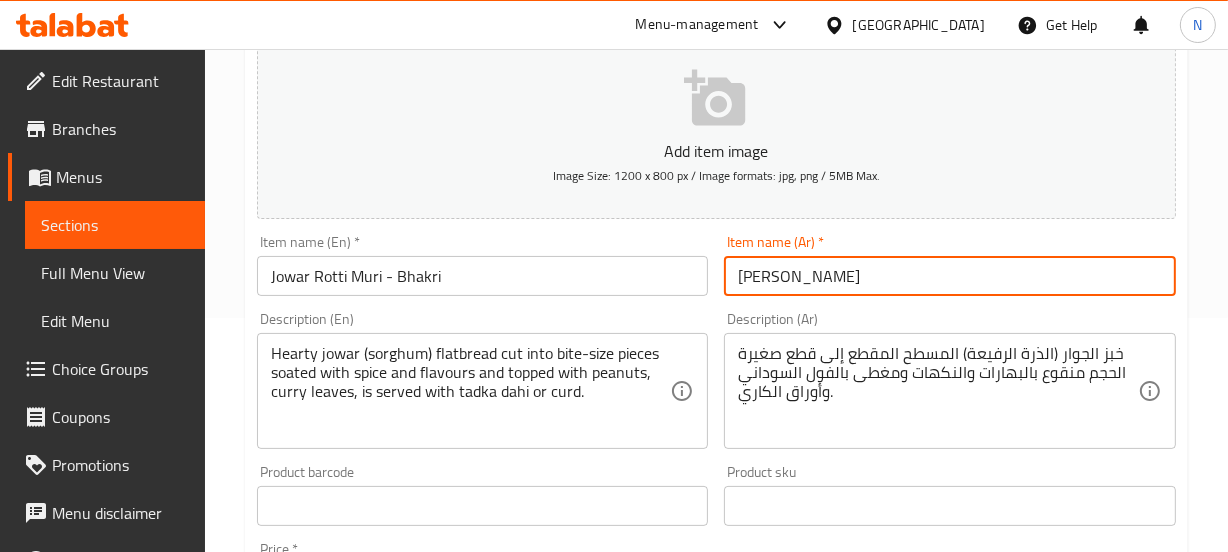 scroll, scrollTop: 235, scrollLeft: 0, axis: vertical 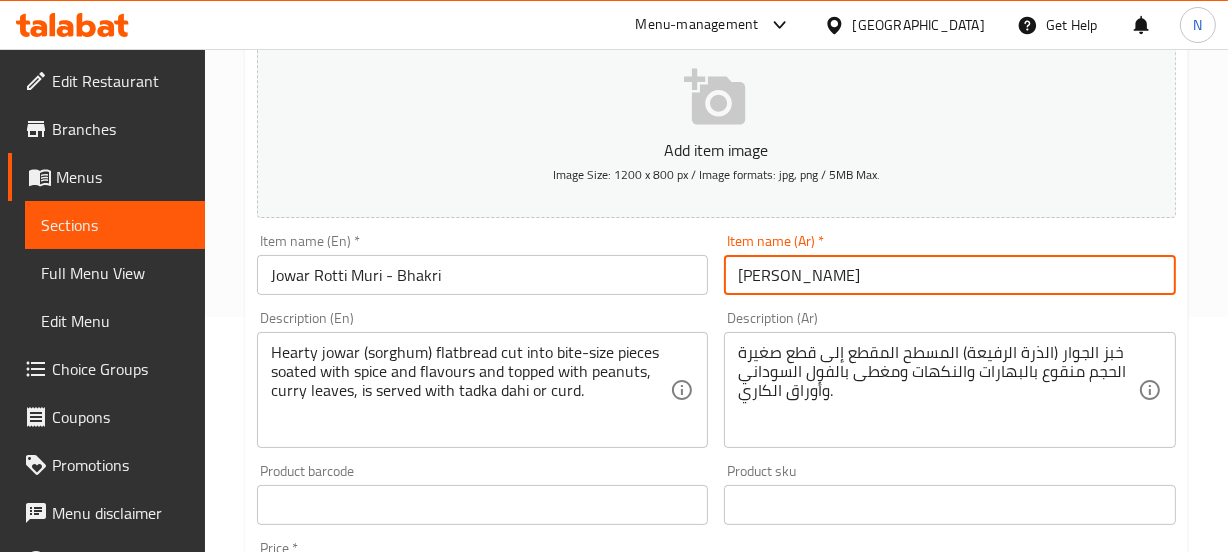 type on "جوار روتي موري - باكري" 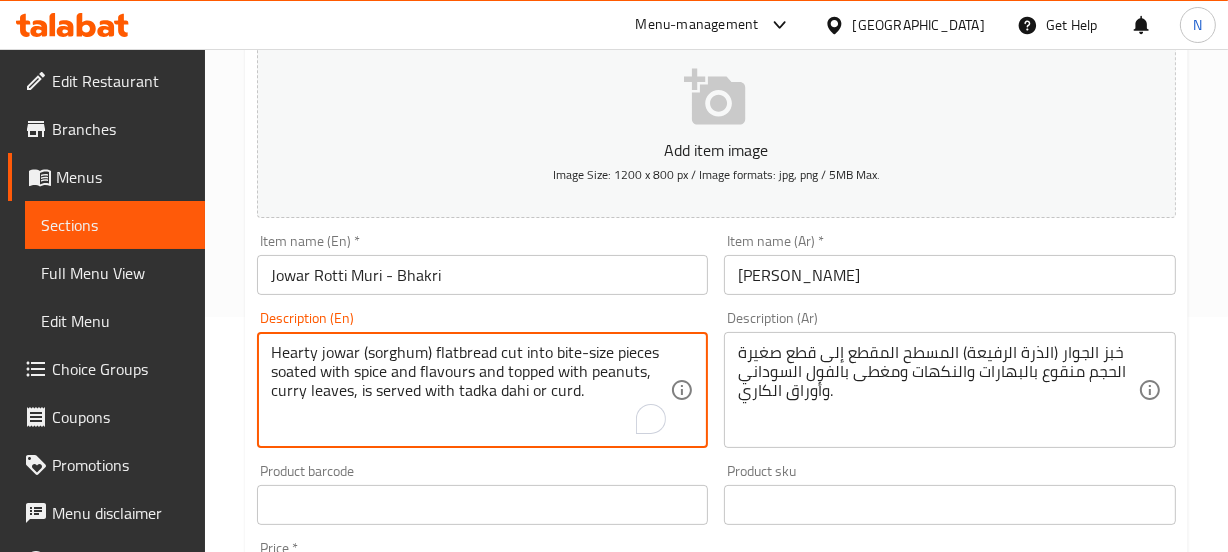click on "Hearty jowar (sorghum) flatbread cut into bite-size pieces soated with spice and flavours and topped with peanuts, curry leaves, is served with tadka dahi or curd." at bounding box center (471, 390) 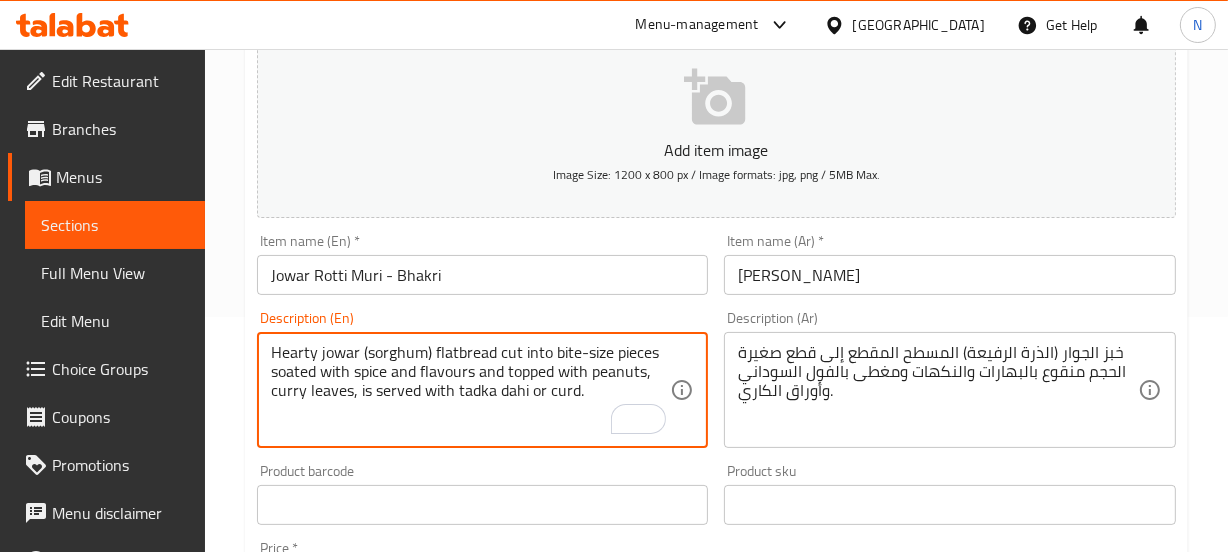 click on "Hearty jowar (sorghum) flatbread cut into bite-size pieces soated with spice and flavours and topped with peanuts, curry leaves, is served with tadka dahi or curd." at bounding box center [471, 390] 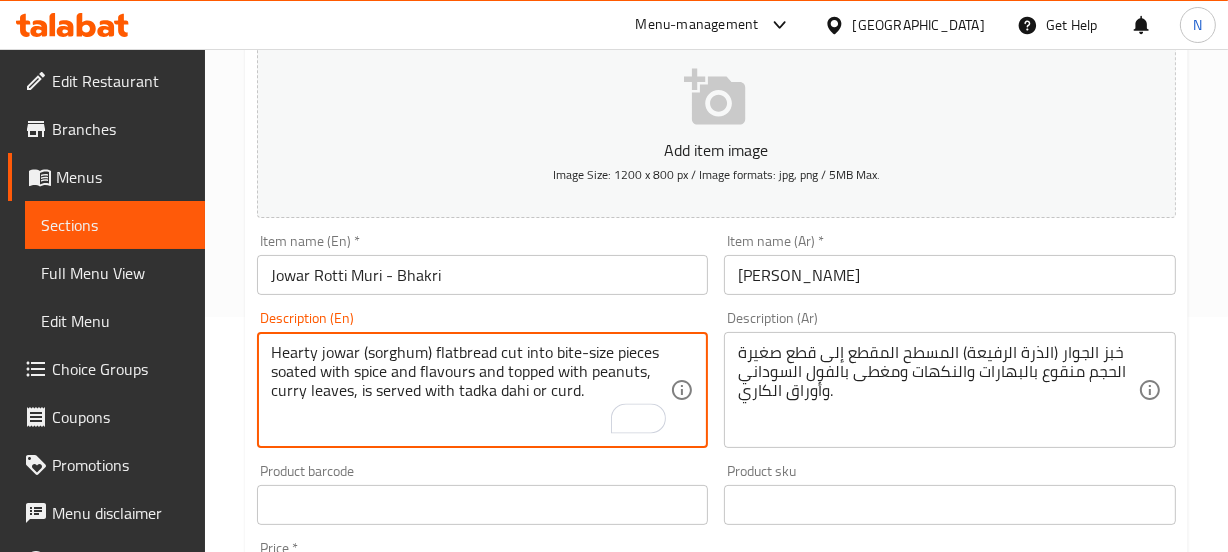 click on "Hearty jowar (sorghum) flatbread cut into bite-size pieces soated with spice and flavours and topped with peanuts, curry leaves, is served with tadka dahi or curd." at bounding box center (471, 390) 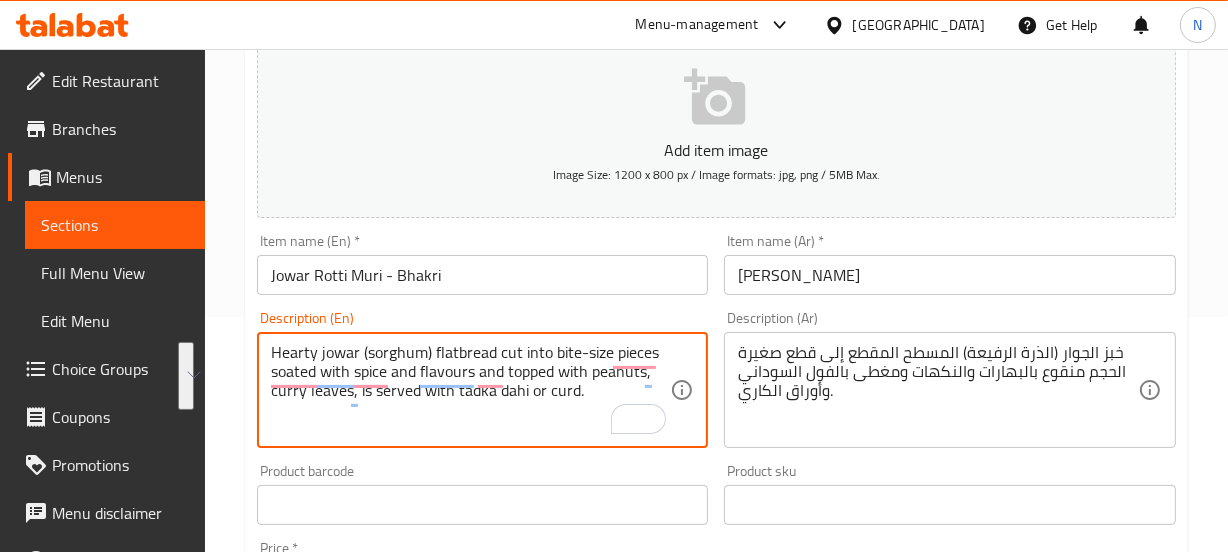 click on "Hearty jowar (sorghum) flatbread cut into bite-size pieces soated with spice and flavours and topped with peanuts, curry leaves, is served with tadka dahi or curd." at bounding box center [471, 390] 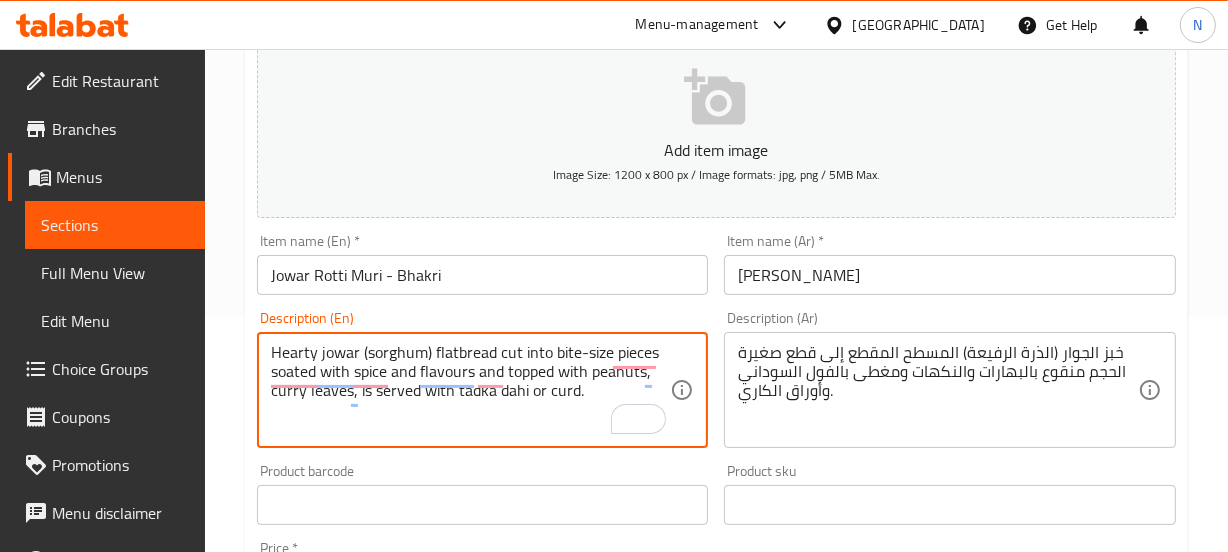 click on "Hearty jowar (sorghum) flatbread cut into bite-size pieces soated with spice and flavours and topped with peanuts, curry leaves, is served with tadka dahi or curd." at bounding box center [471, 390] 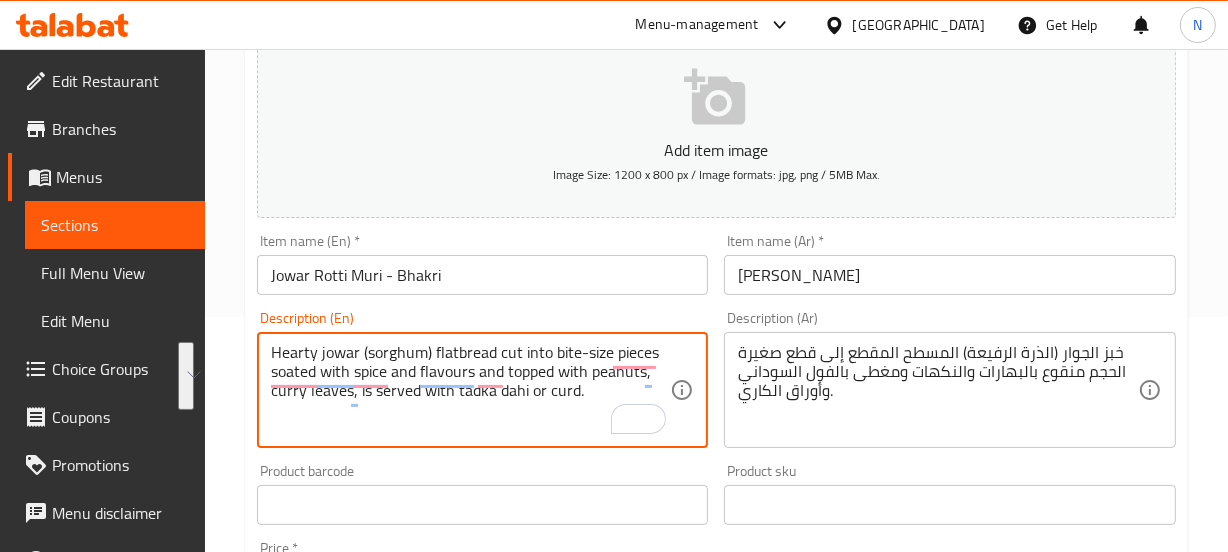 click on "Hearty jowar (sorghum) flatbread cut into bite-size pieces soated with spice and flavours and topped with peanuts, curry leaves, is served with tadka dahi or curd." at bounding box center [471, 390] 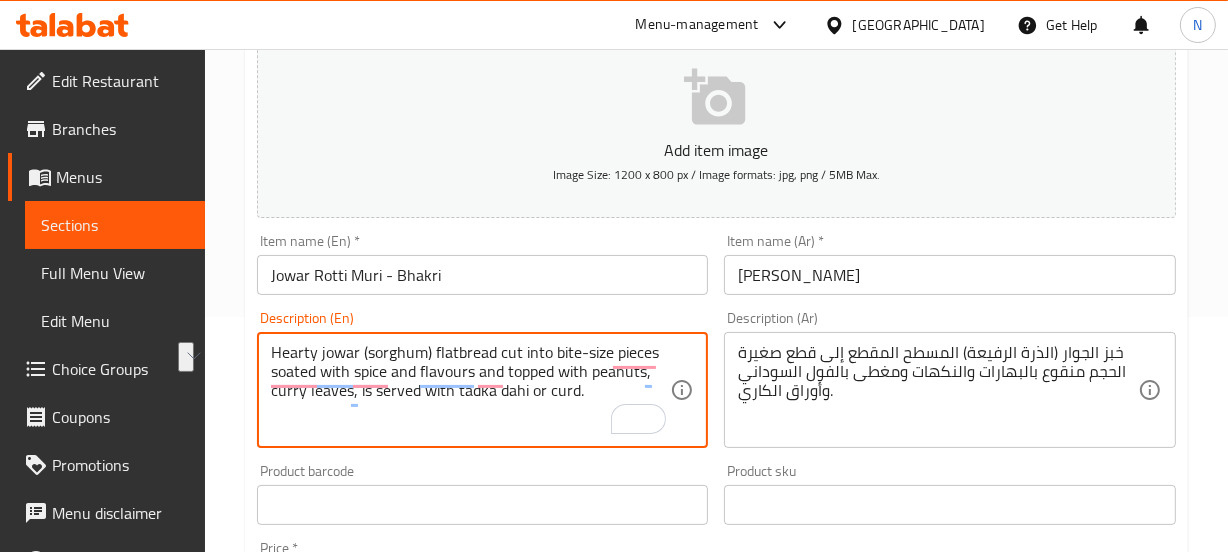 drag, startPoint x: 586, startPoint y: 401, endPoint x: 359, endPoint y: 459, distance: 234.29256 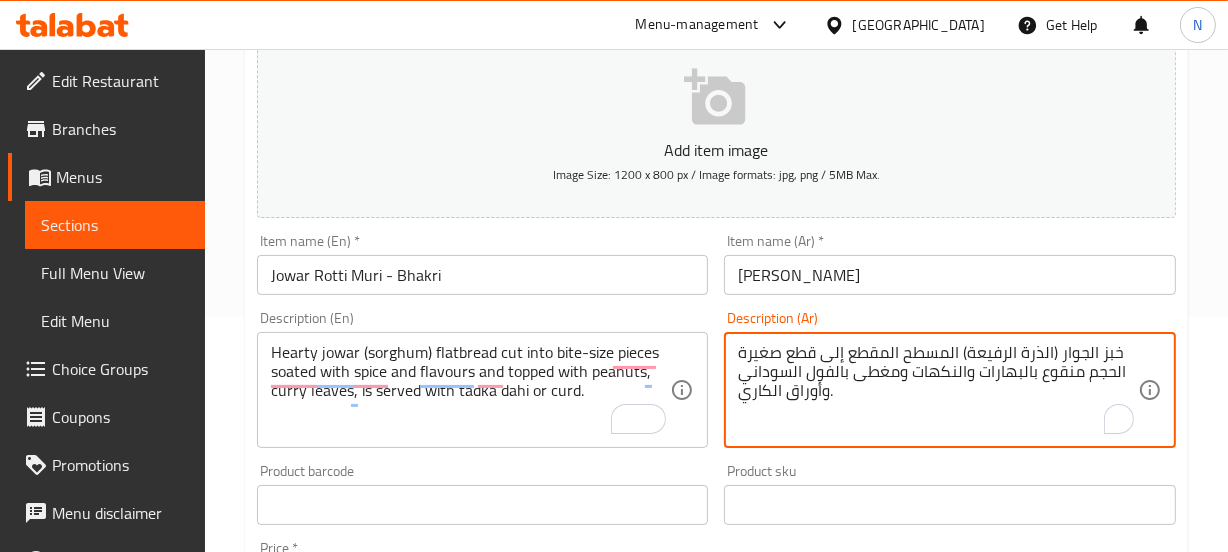 paste on "يتم تقديمه مع تادكا داهي أو اللبن الرائب." 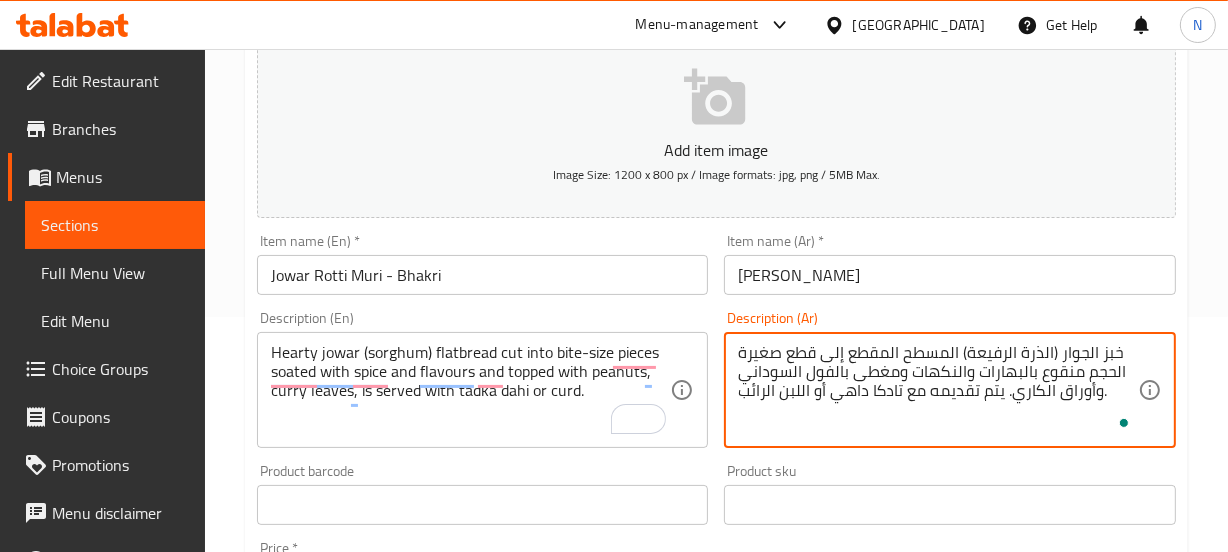 drag, startPoint x: 810, startPoint y: 388, endPoint x: 733, endPoint y: 387, distance: 77.00649 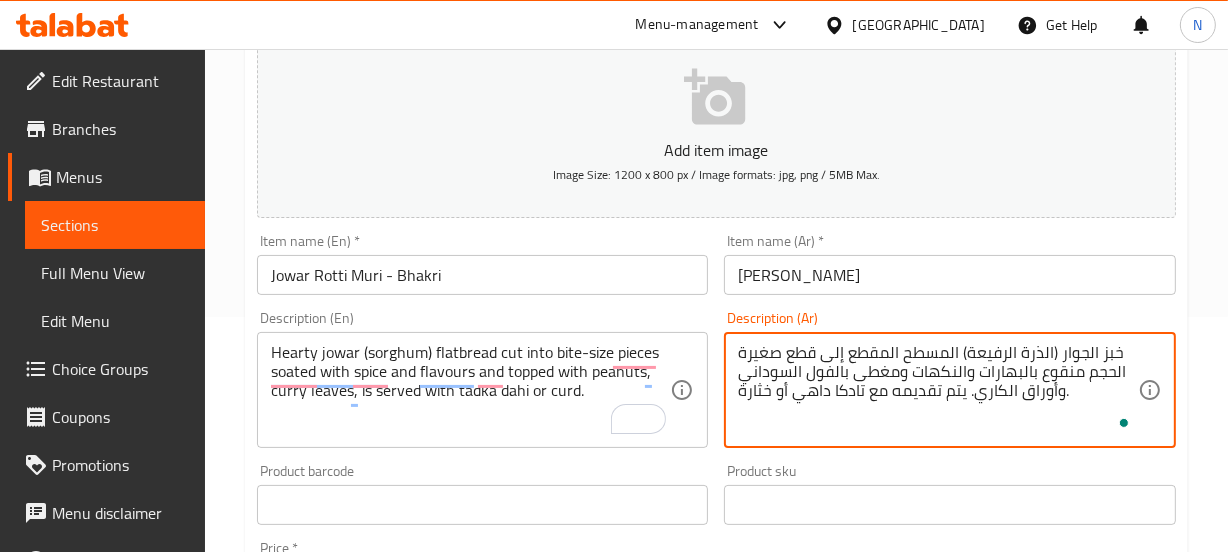 scroll, scrollTop: 860, scrollLeft: 0, axis: vertical 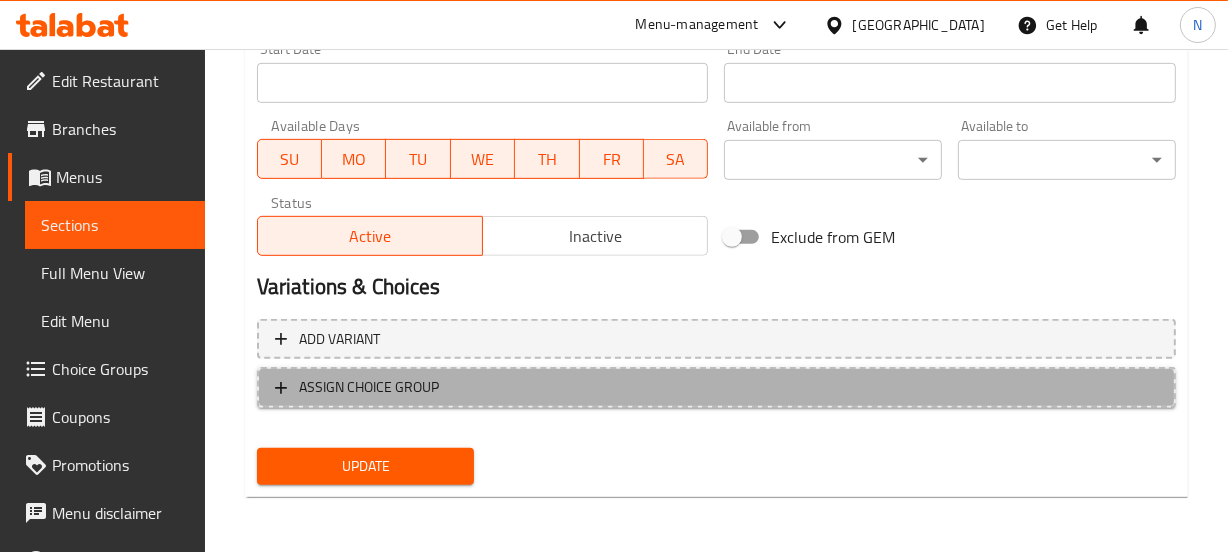 click on "ASSIGN CHOICE GROUP" at bounding box center (716, 387) 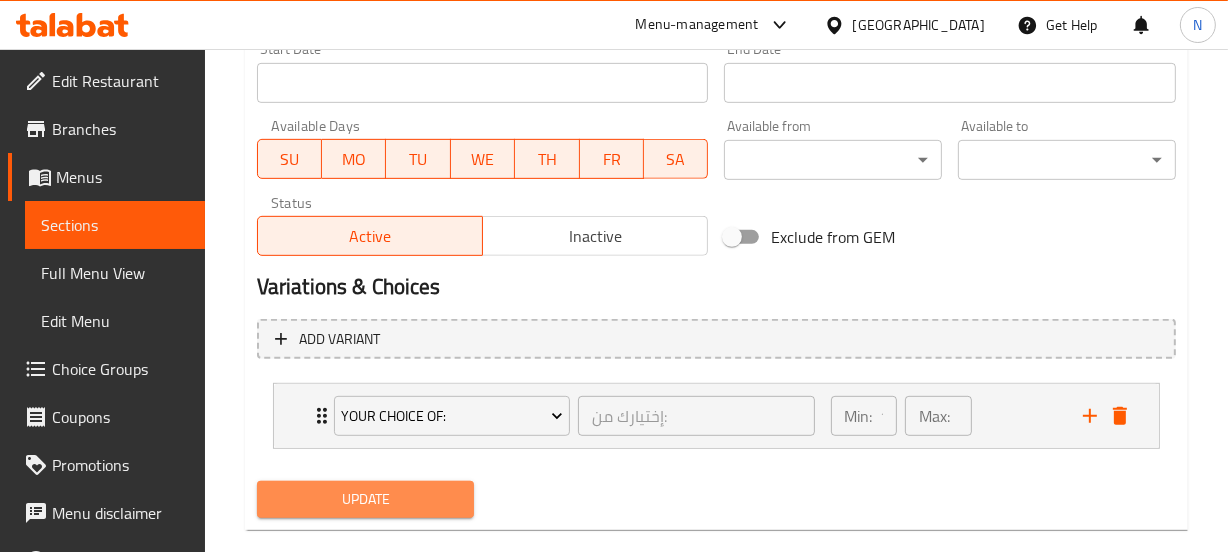 click on "Update" at bounding box center (366, 499) 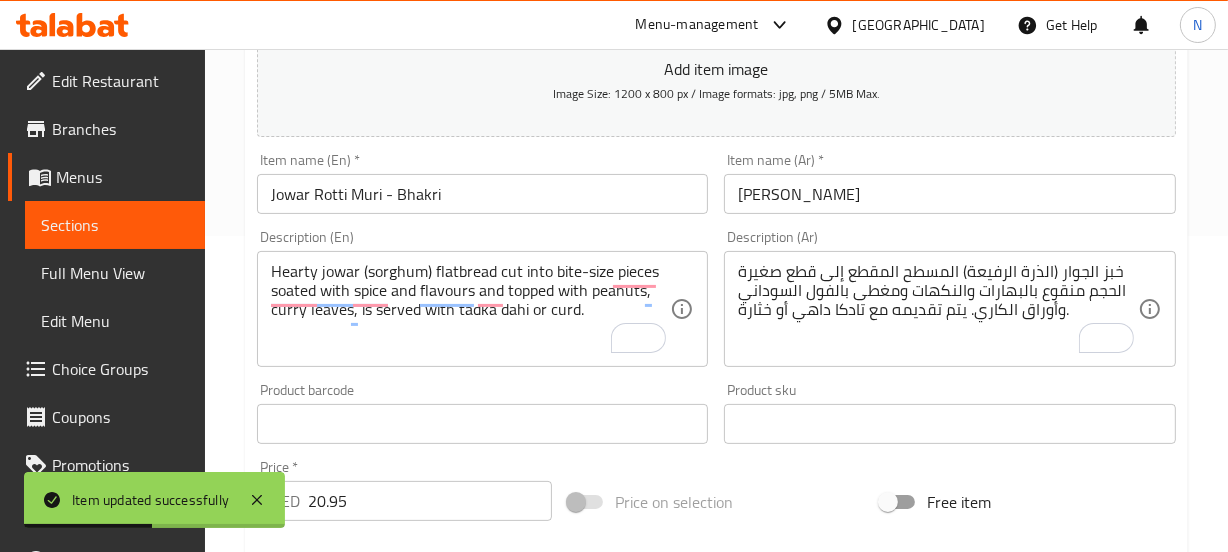 scroll, scrollTop: 315, scrollLeft: 0, axis: vertical 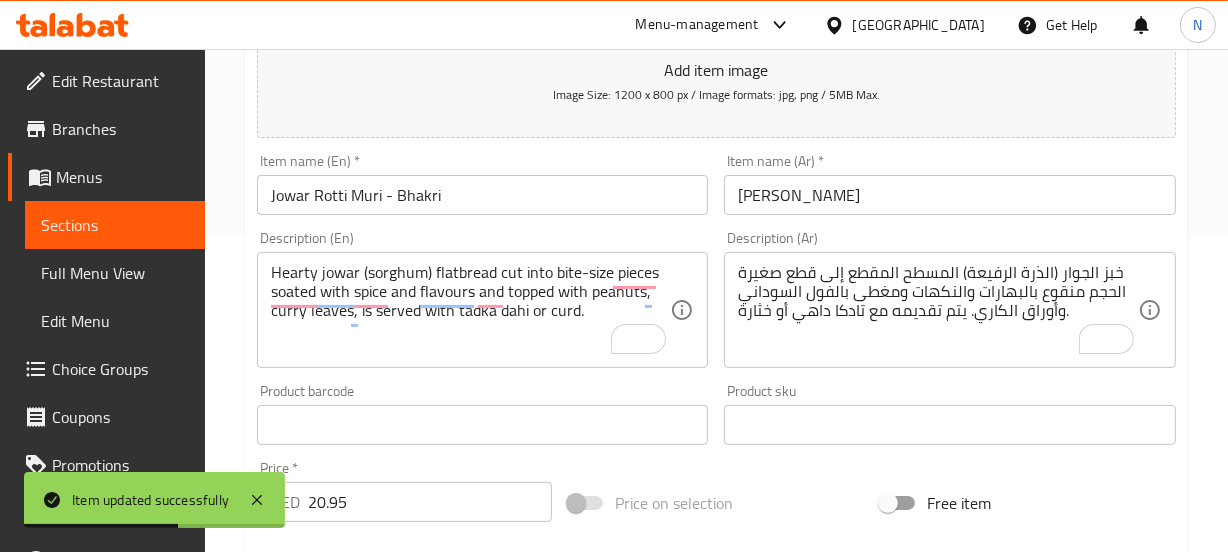 click on "Item name (En)   * Jowar Rotti Muri - Bhakri Item name (En)  *" at bounding box center [483, 184] 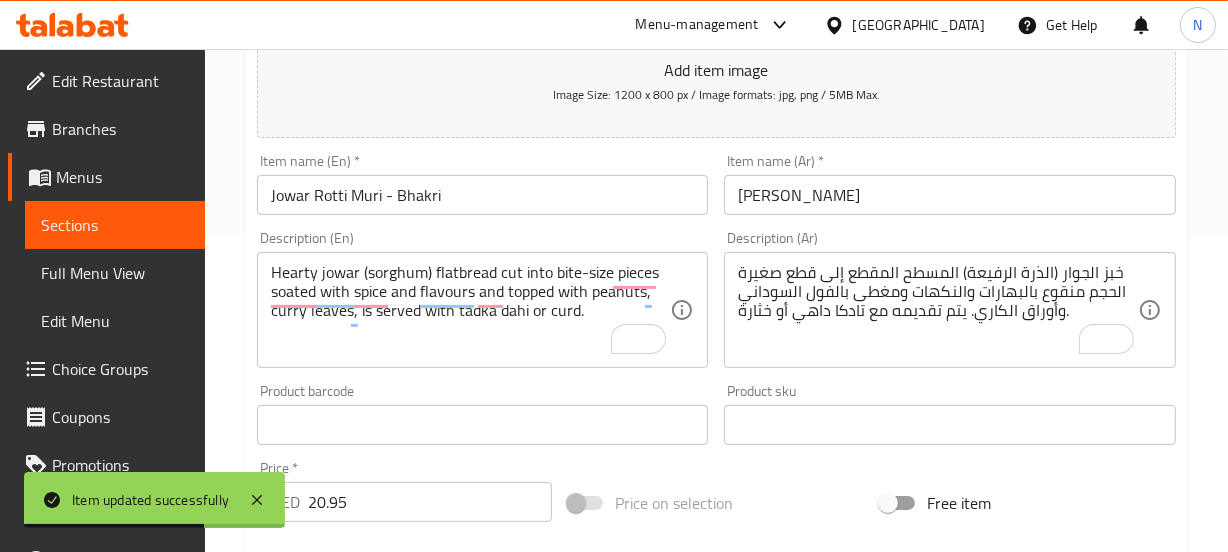click on "Description (Ar) خبز الجوار (الذرة الرفيعة) المسطح المقطع إلى قطع صغيرة الحجم منقوع بالبهارات والنكهات ومغطى بالفول السوداني وأوراق الكاري. يتم تقديمه مع تادكا داهي أو خثارة. Description (Ar)" at bounding box center (950, 299) 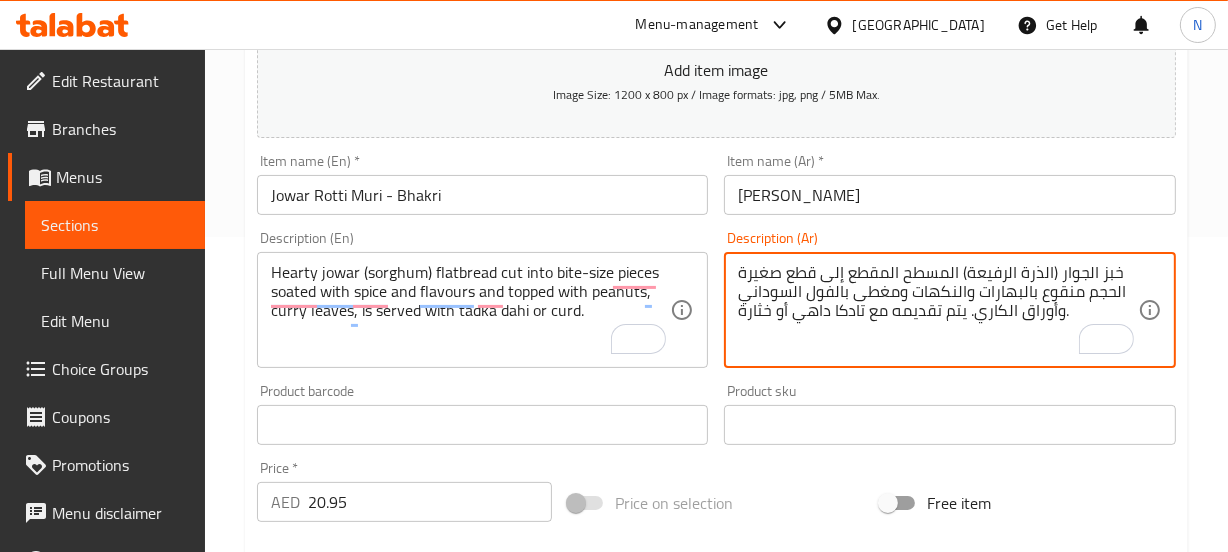 click on "خبز الجوار (الذرة الرفيعة) المسطح المقطع إلى قطع صغيرة الحجم منقوع بالبهارات والنكهات ومغطى بالفول السوداني وأوراق الكاري. يتم تقديمه مع تادكا داهي أو خثارة." at bounding box center [938, 310] 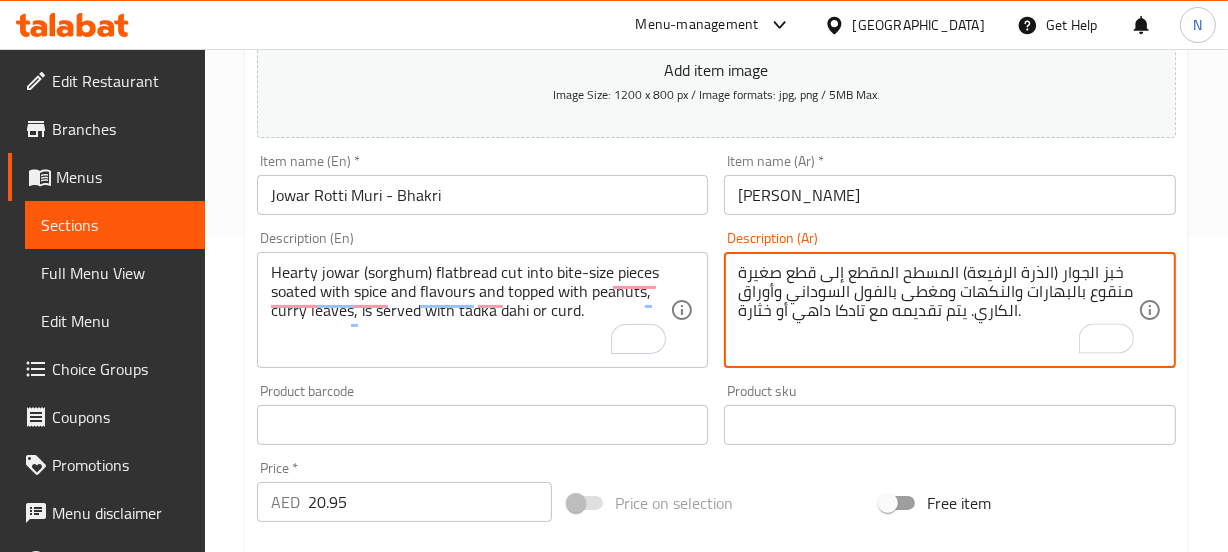 click on "خبز الجوار (الذرة الرفيعة) المسطح المقطع إلى قطع صغيرة منقوع بالبهارات والنكهات ومغطى بالفول السوداني وأوراق الكاري. يتم تقديمه مع تادكا داهي أو خثارة." at bounding box center (938, 310) 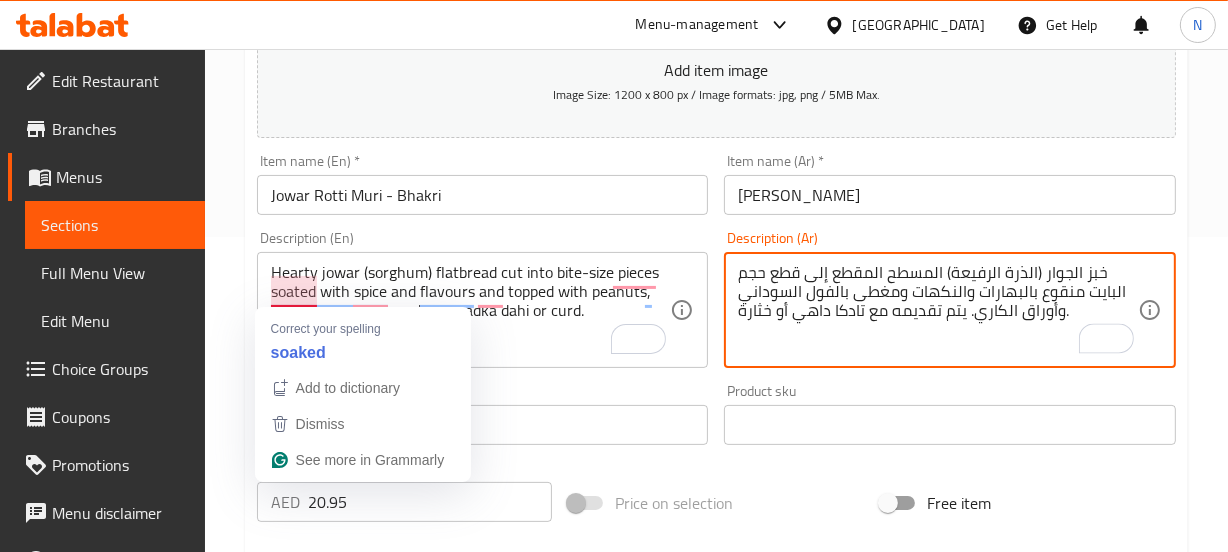 type on "خبز الجوار (الذرة الرفيعة) المسطح المقطع إلى قطع حجم البايت منقوع بالبهارات والنكهات ومغطى بالفول السوداني وأوراق الكاري. يتم تقديمه مع تادكا داهي أو خثارة." 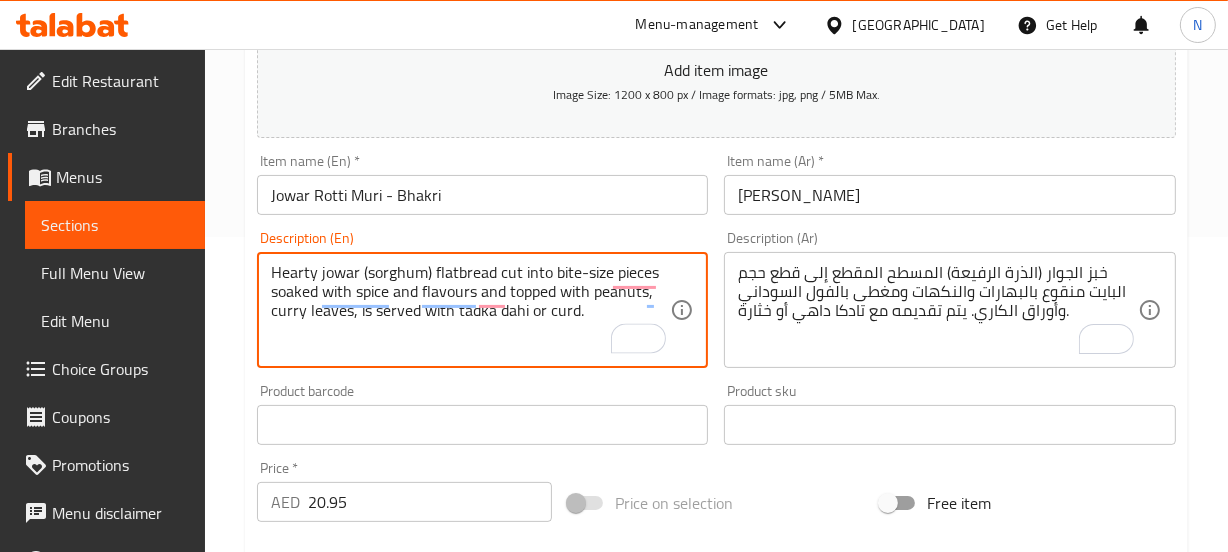 click on "Hearty jowar (sorghum) flatbread cut into bite-size pieces soaked with spice and flavours and topped with peanuts, curry leaves, is served with tadka dahi or curd." at bounding box center [471, 310] 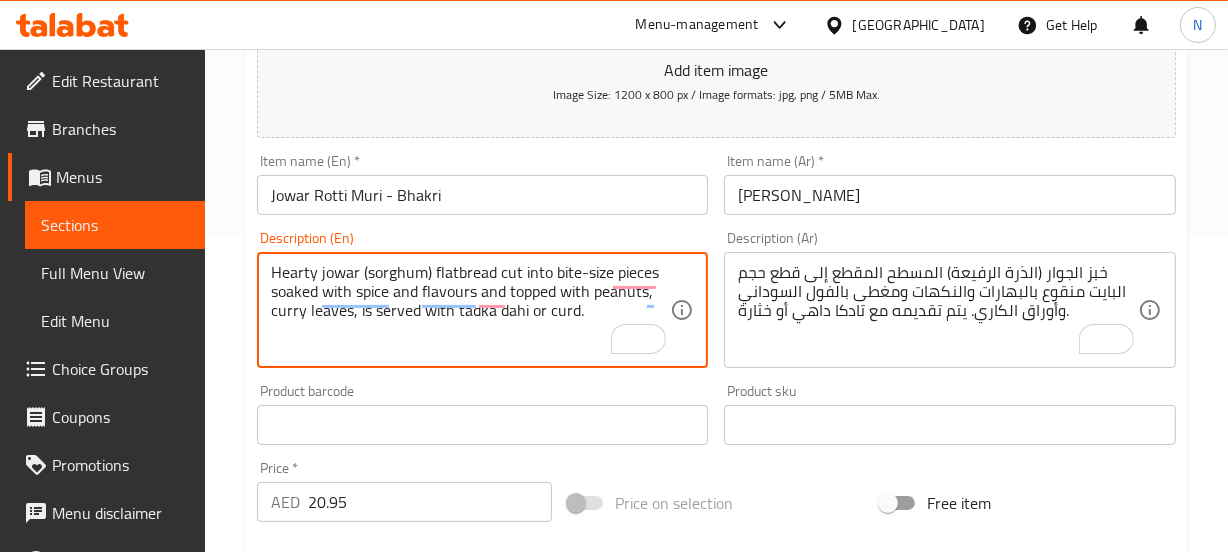 type on "Hearty jowar (sorghum) flatbread cut into bite-size pieces soaked with spice and flavours and topped with peanuts, curry leaves, is served with tadka dahi or curd." 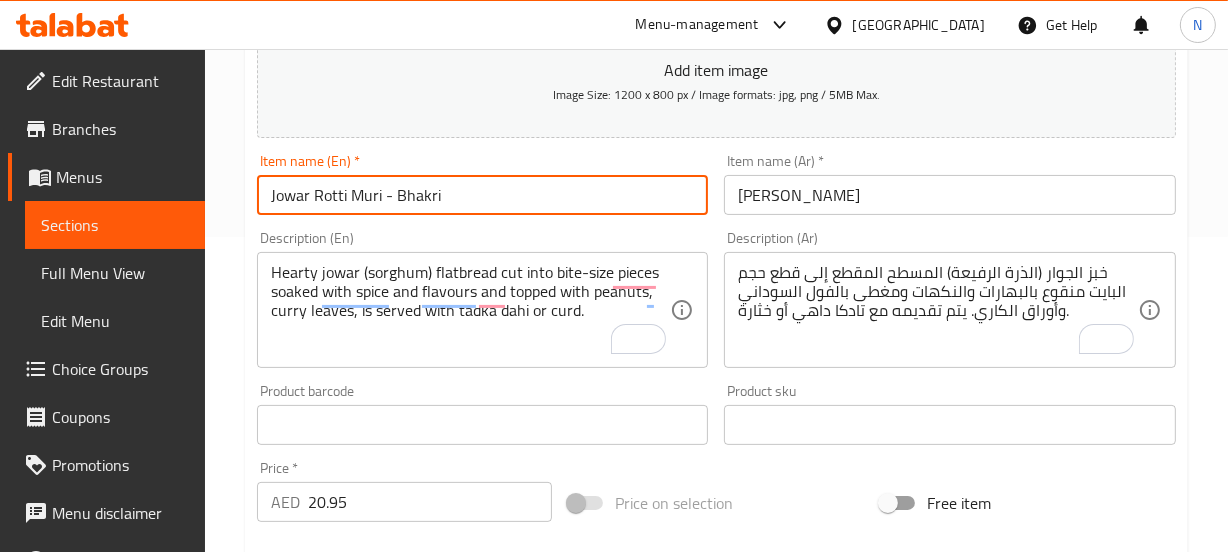 click on "Jowar Rotti Muri - Bhakri" at bounding box center (483, 195) 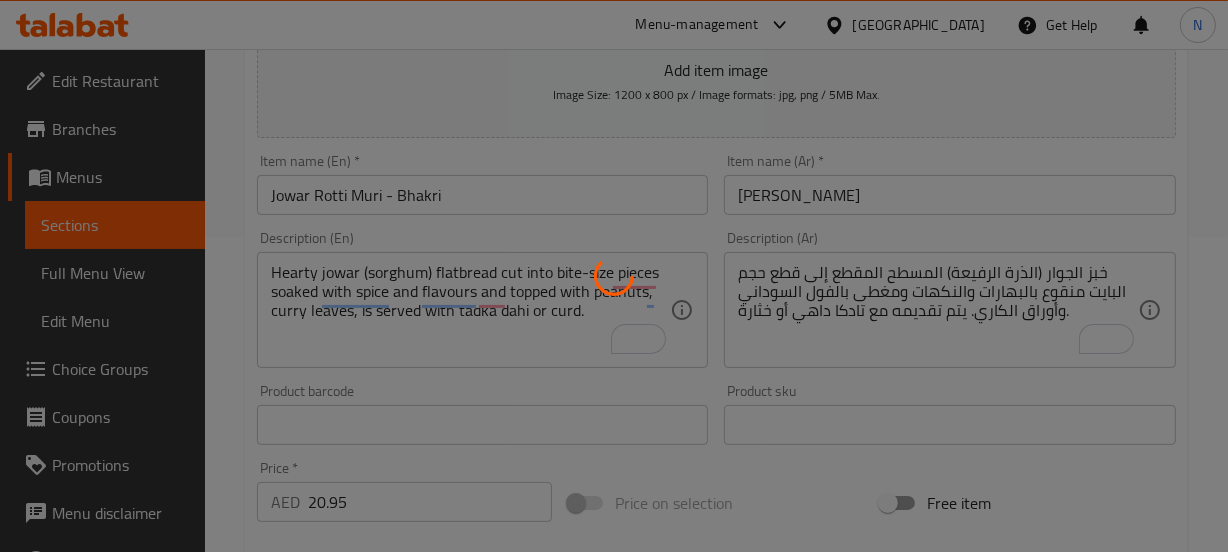 click at bounding box center (614, 276) 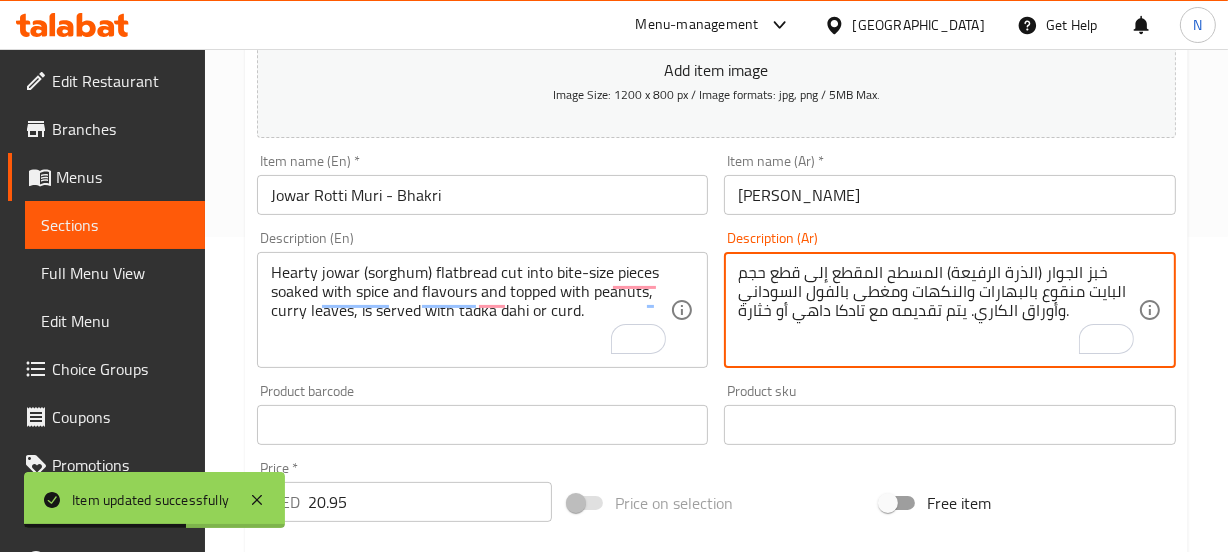 click on "خبز الجوار (الذرة الرفيعة) المسطح المقطع إلى قطع حجم البايت منقوع بالبهارات والنكهات ومغطى بالفول السوداني وأوراق الكاري. يتم تقديمه مع تادكا داهي أو خثارة." at bounding box center (938, 310) 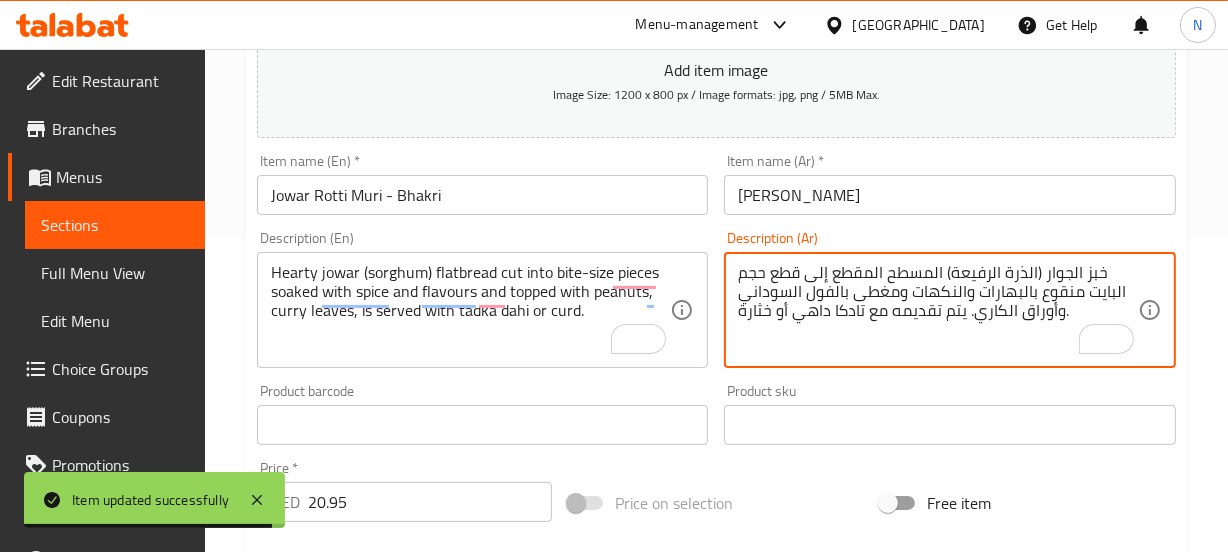 click on "خبز الجوار (الذرة الرفيعة) المسطح المقطع إلى قطع حجم البايت منقوع بالبهارات والنكهات ومغطى بالفول السوداني وأوراق الكاري. يتم تقديمه مع تادكا داهي أو خثارة." at bounding box center (938, 310) 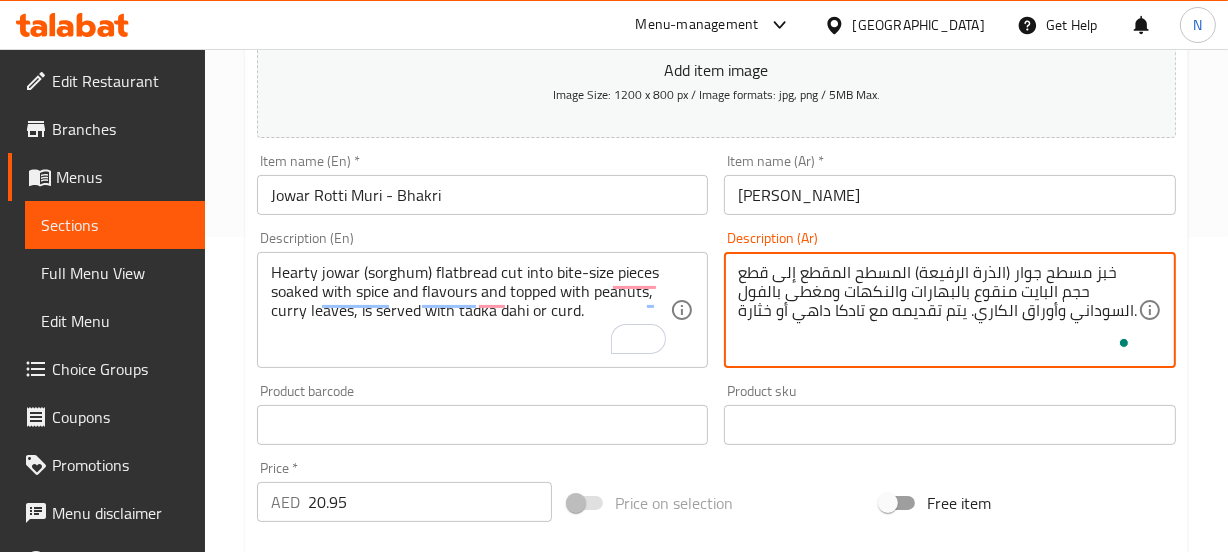 click on "خبز مسطح جوار (الذرة الرفيعة) المسطح المقطع إلى قطع حجم البايت منقوع بالبهارات والنكهات ومغطى بالفول السوداني وأوراق الكاري. يتم تقديمه مع تادكا داهي أو خثارة." at bounding box center (938, 310) 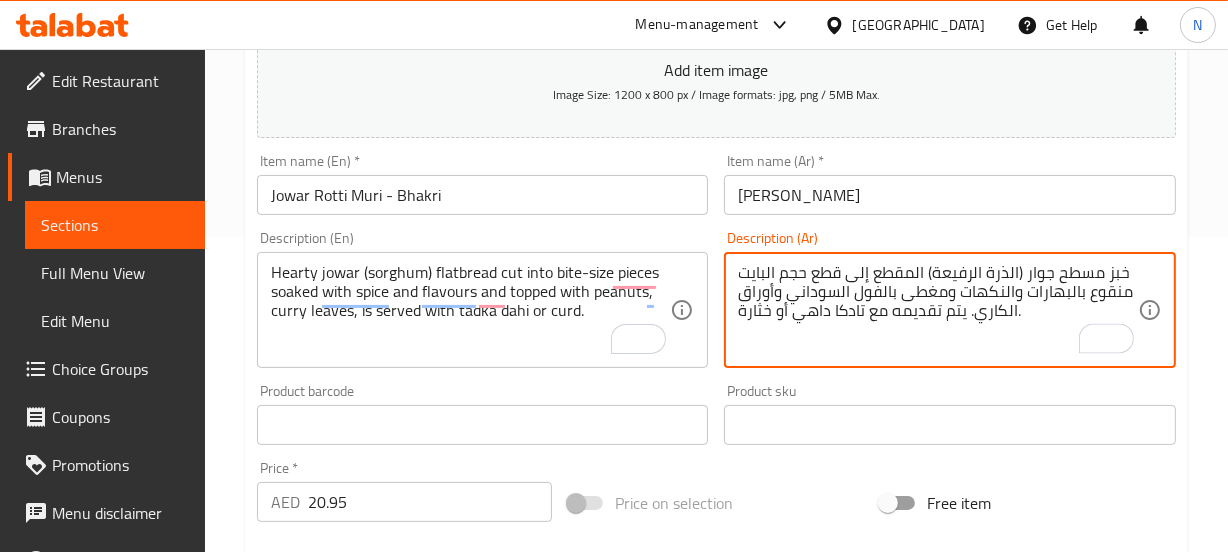 click on "خبز مسطح جوار (الذرة الرفيعة) المقطع إلى قطع حجم البايت منقوع بالبهارات والنكهات ومغطى بالفول السوداني وأوراق الكاري. يتم تقديمه مع تادكا داهي أو خثارة." at bounding box center (938, 310) 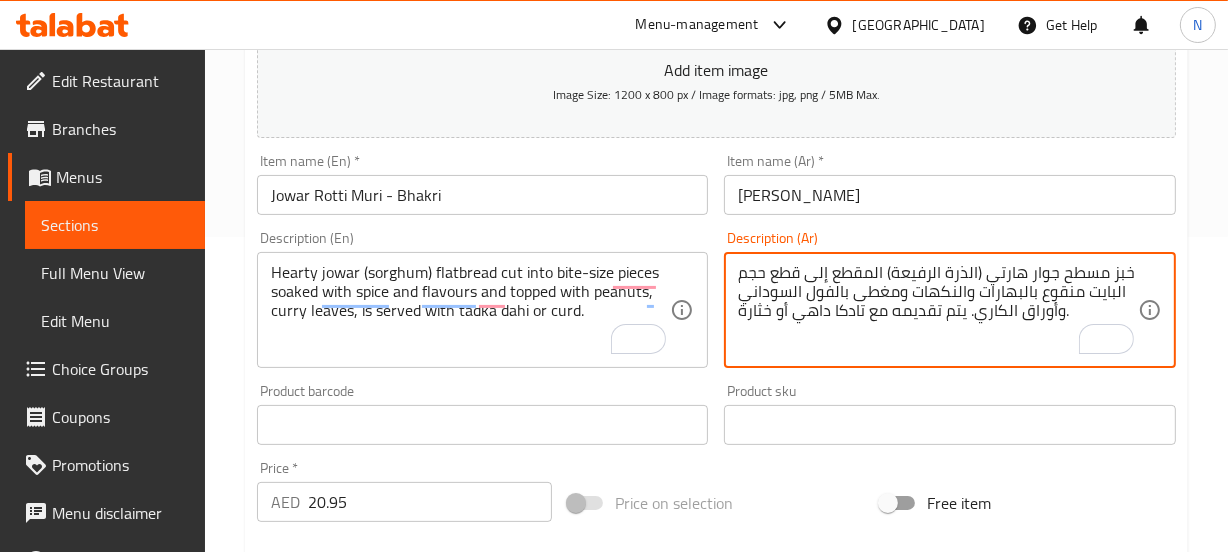 type on "خبز مسطح جوار هارتي (الذرة الرفيعة) المقطع إلى قطع حجم البايت منقوع بالبهارات والنكهات ومغطى بالفول السوداني وأوراق الكاري. يتم تقديمه مع تادكا داهي أو خثارة." 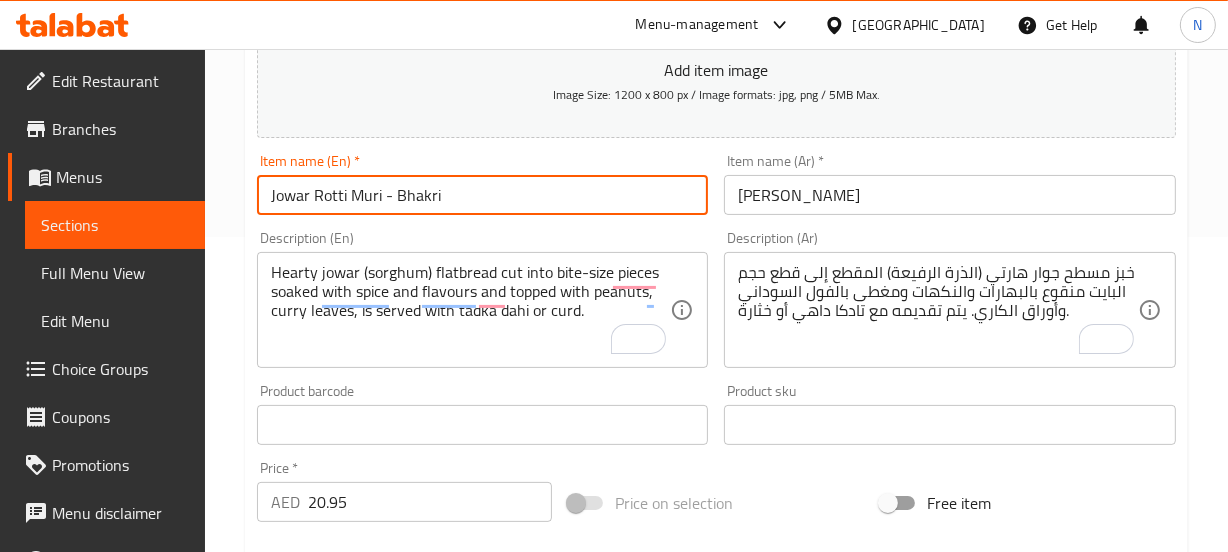 click on "Jowar Rotti Muri - Bhakri" at bounding box center (483, 195) 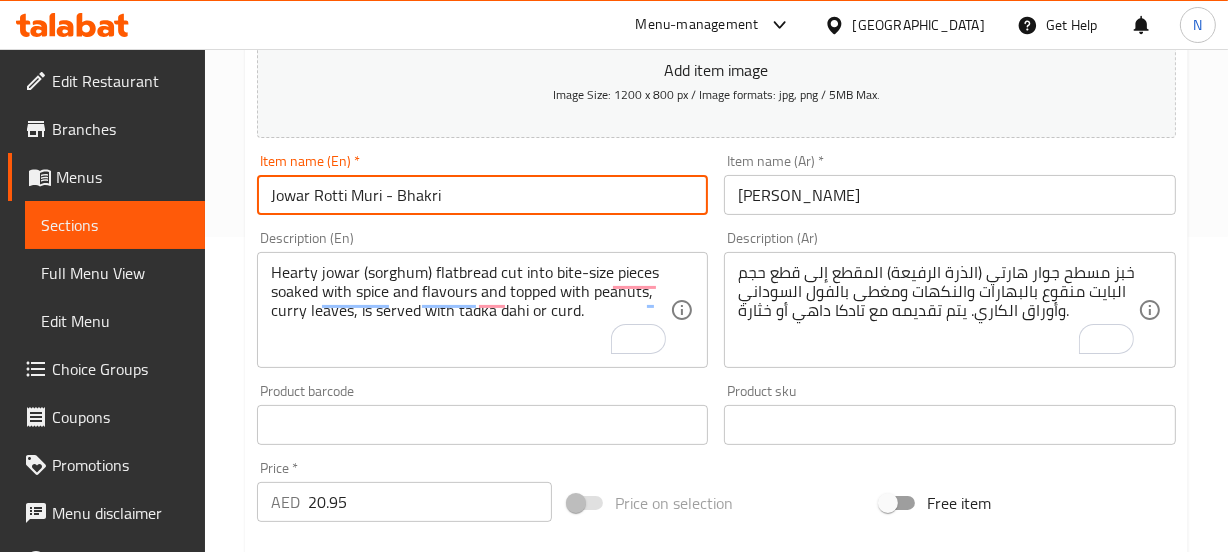 click on "Jowar Rotti Muri - Bhakri" at bounding box center [483, 195] 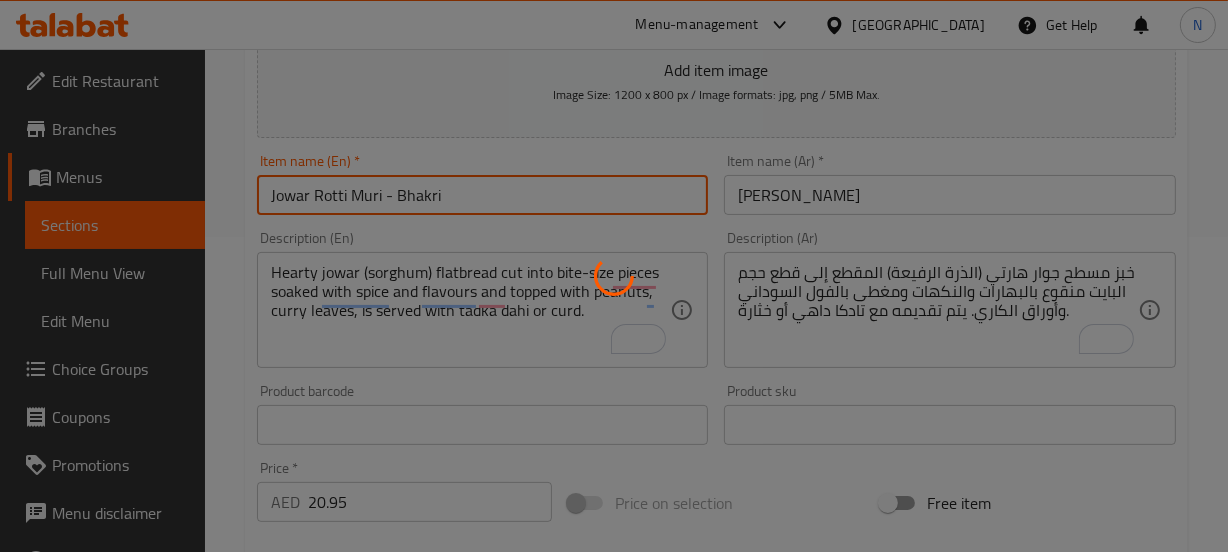 scroll, scrollTop: 0, scrollLeft: 0, axis: both 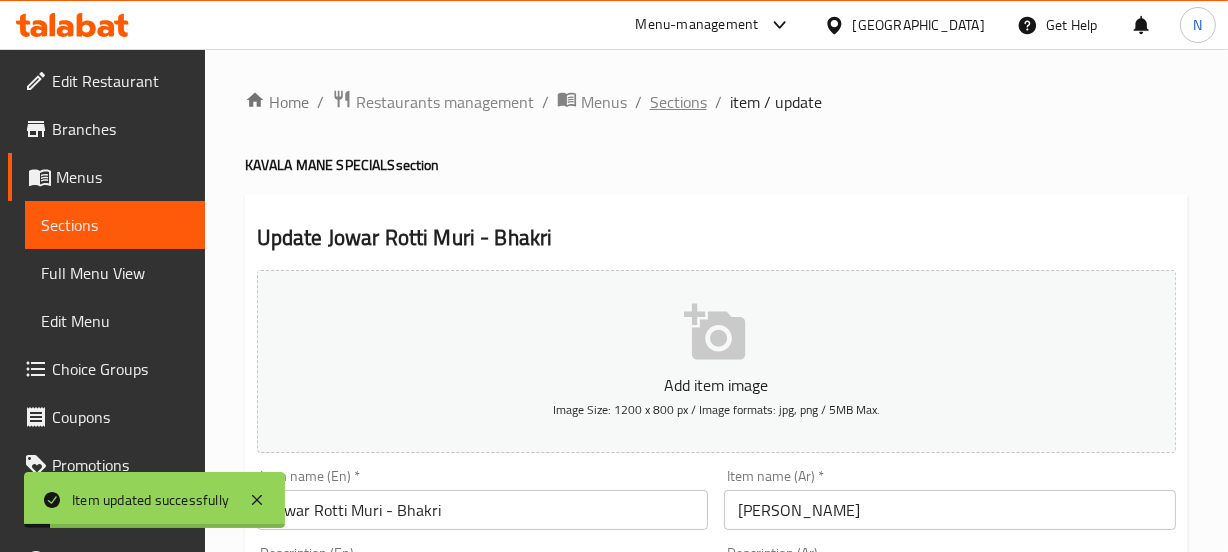 click on "Sections" at bounding box center [678, 102] 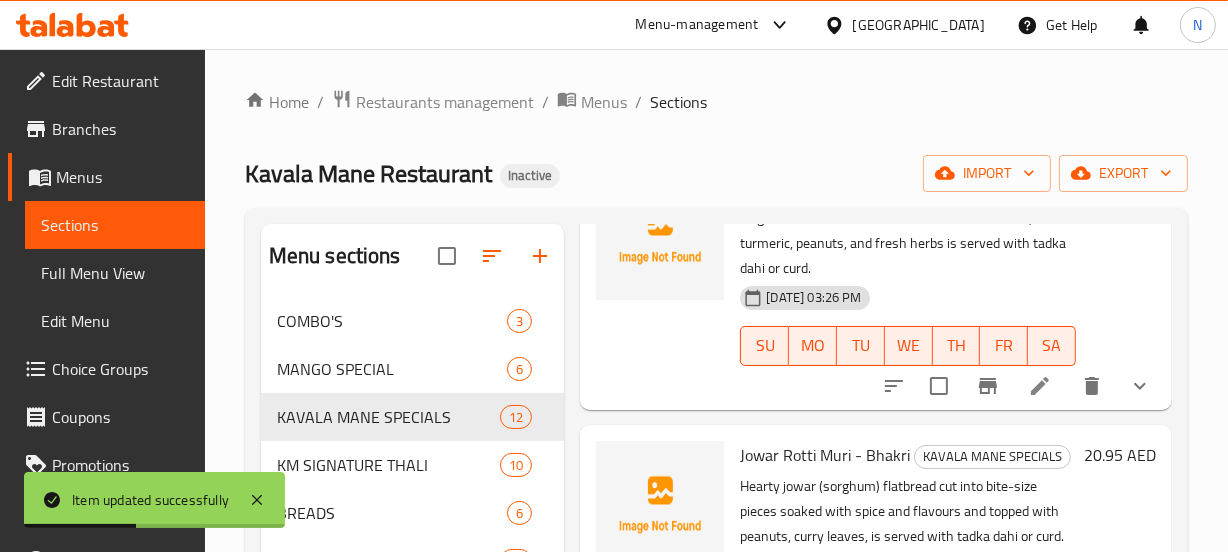 scroll, scrollTop: 1646, scrollLeft: 0, axis: vertical 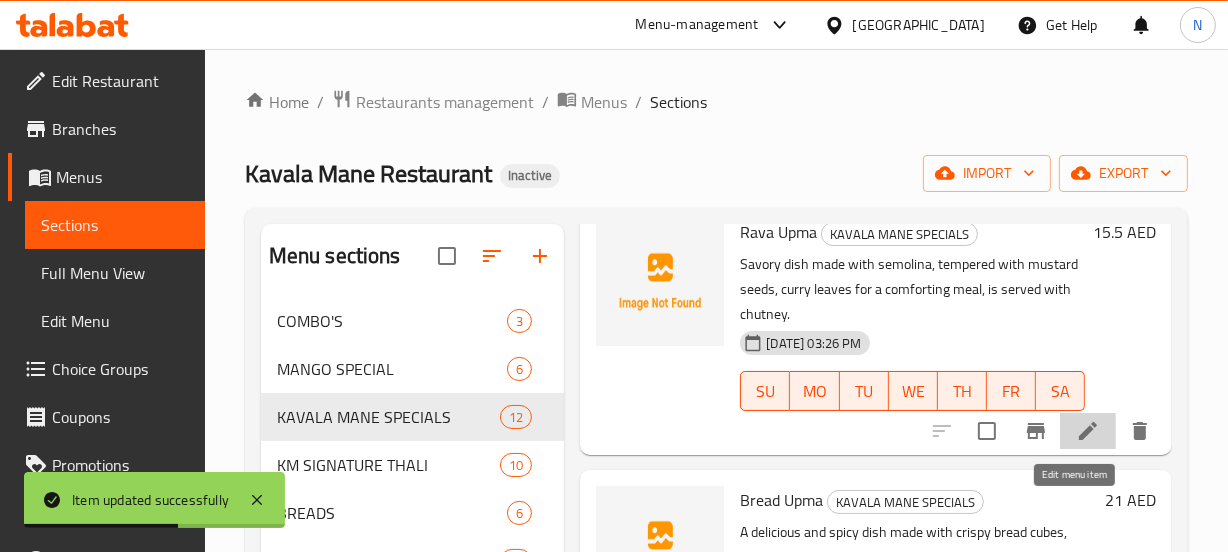 click 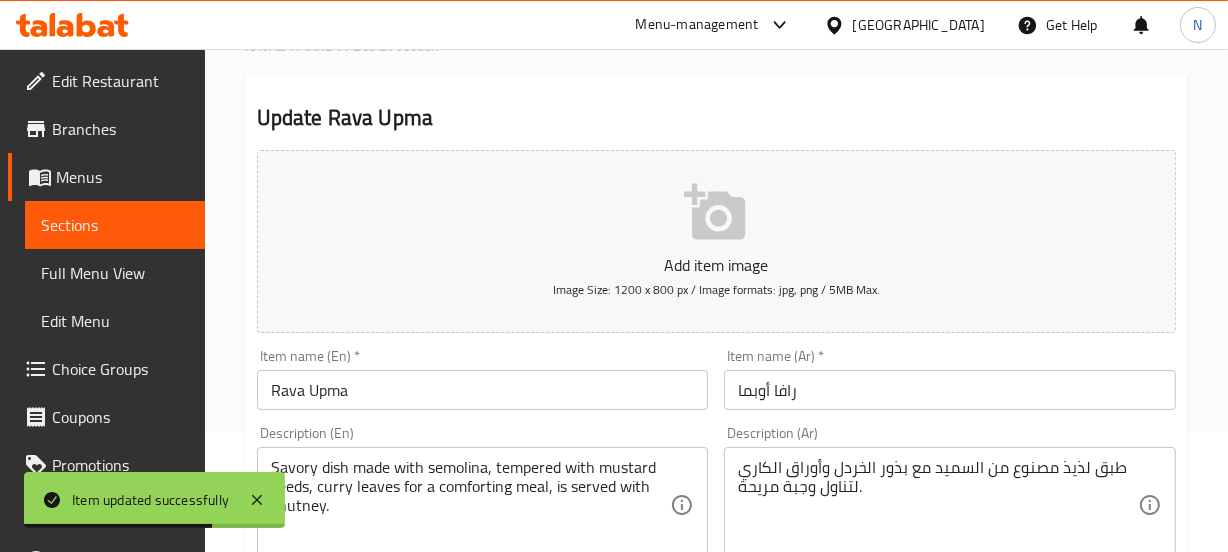 scroll, scrollTop: 212, scrollLeft: 0, axis: vertical 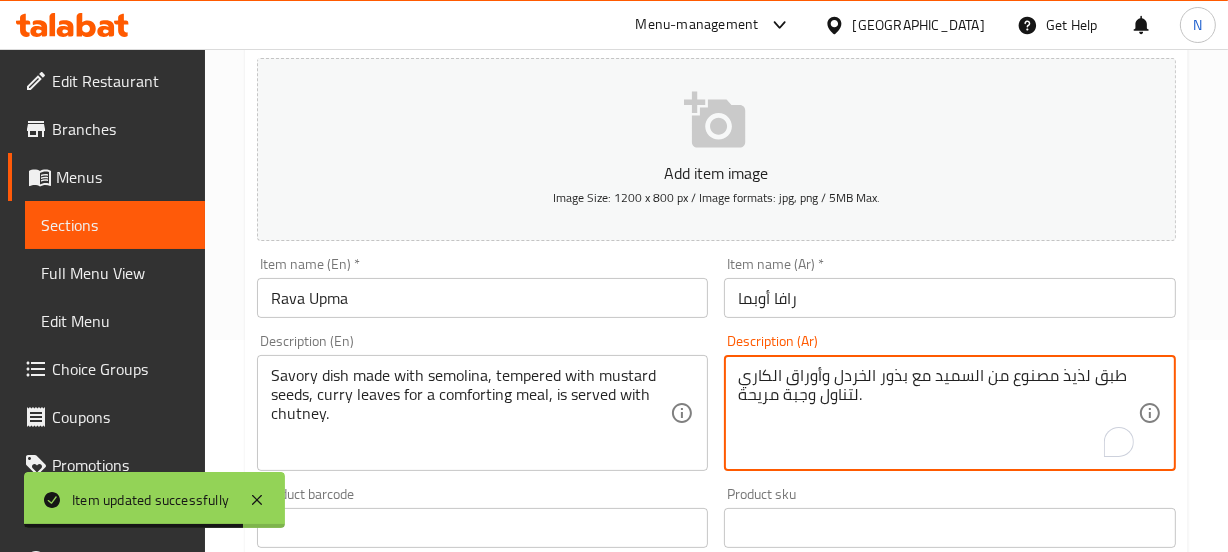 click on "طبق لذيذ مصنوع من السميد مع بذور الخردل وأوراق الكاري لتناول وجبة مريحة." at bounding box center [938, 413] 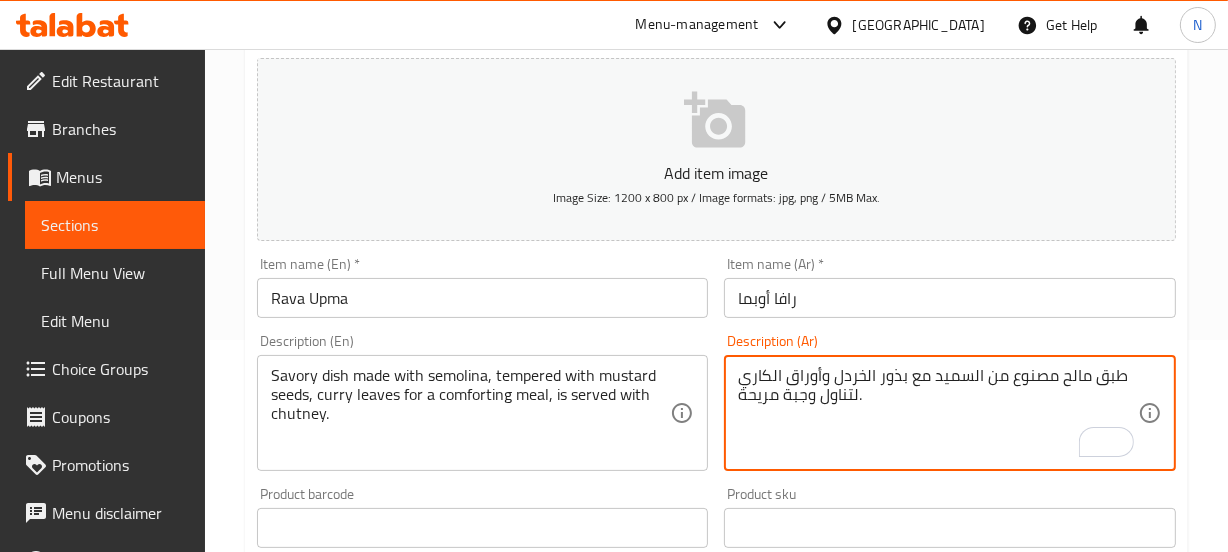 type on "طبق مالح مصنوع من السميد مع بذور الخردل وأوراق الكاري لتناول وجبة مريحة." 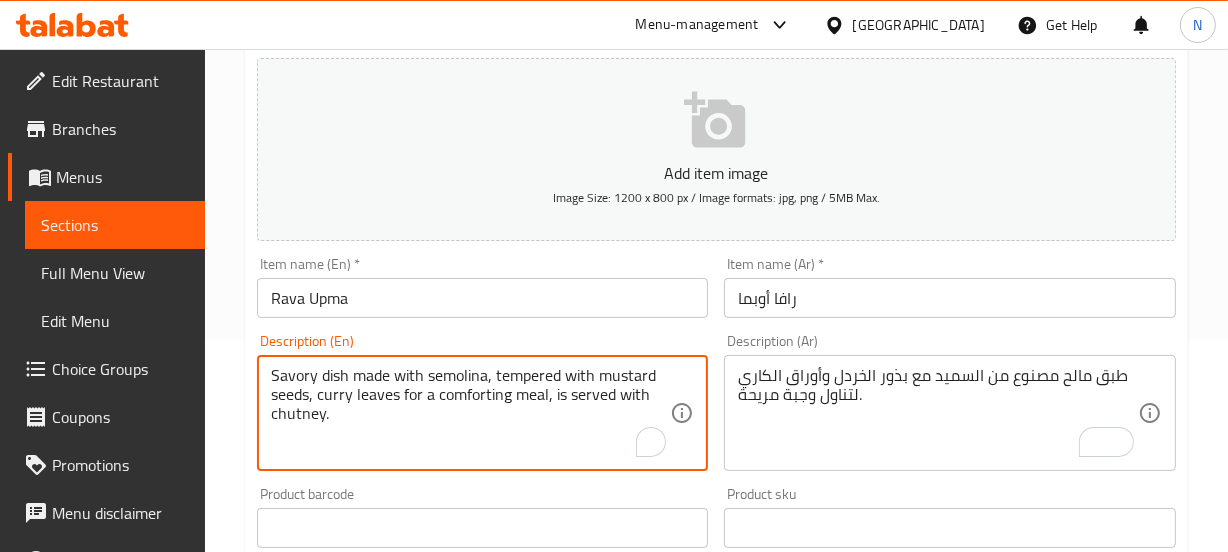 click on "Savory dish made with semolina, tempered with mustard seeds, curry leaves for a comforting meal, is served with chutney." at bounding box center (471, 413) 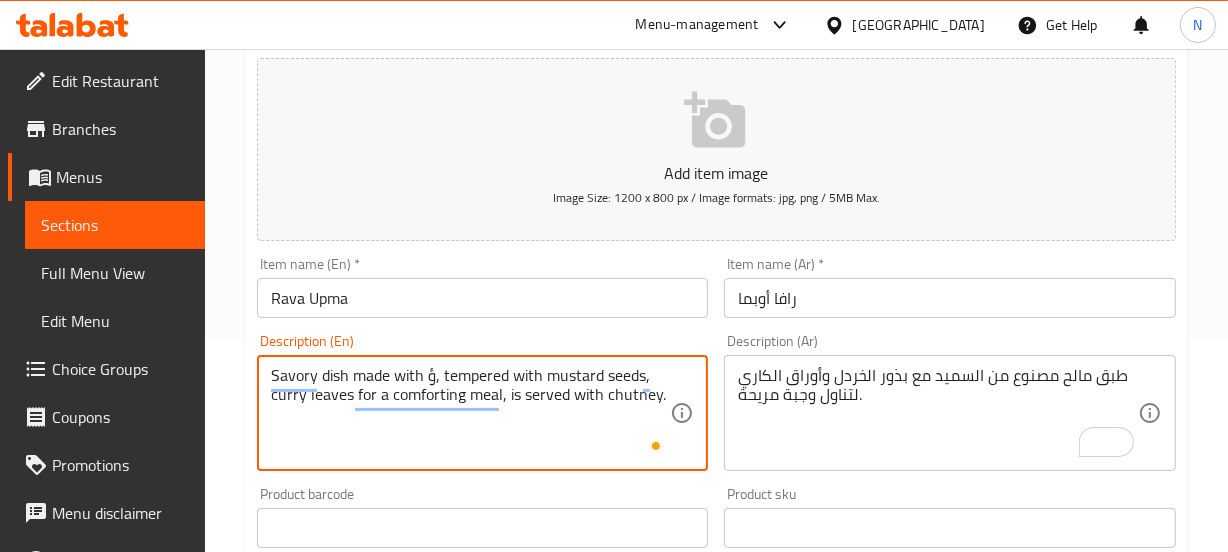 type on "Savory dish made with semolina, tempered with mustard seeds, curry leaves for a comforting meal, is served with chutney." 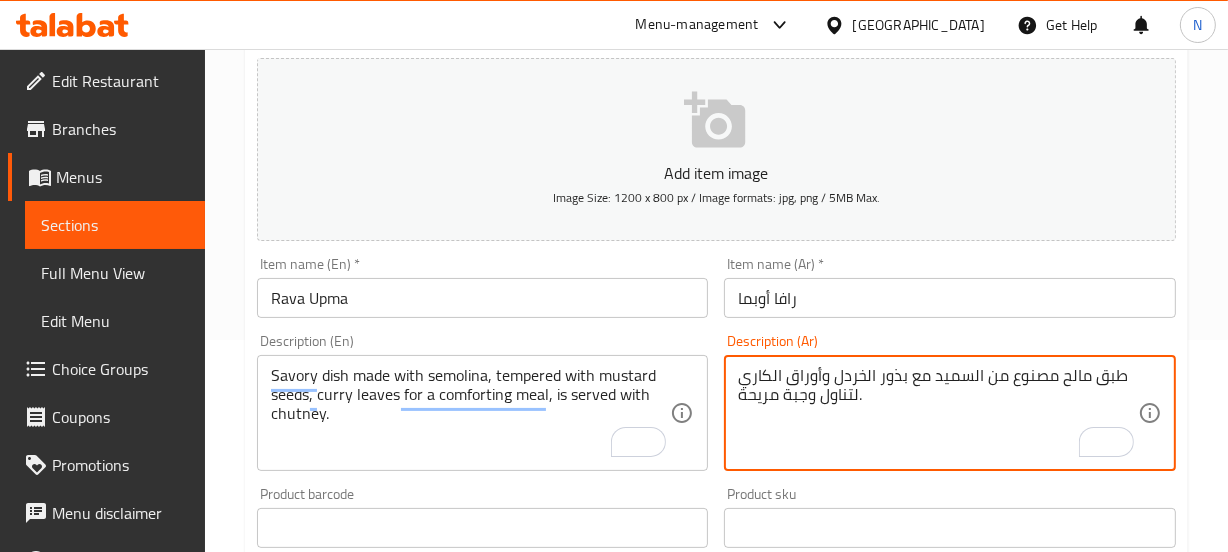 click on "طبق مالح مصنوع من السميد مع بذور الخردل وأوراق الكاري لتناول وجبة مريحة." at bounding box center [938, 413] 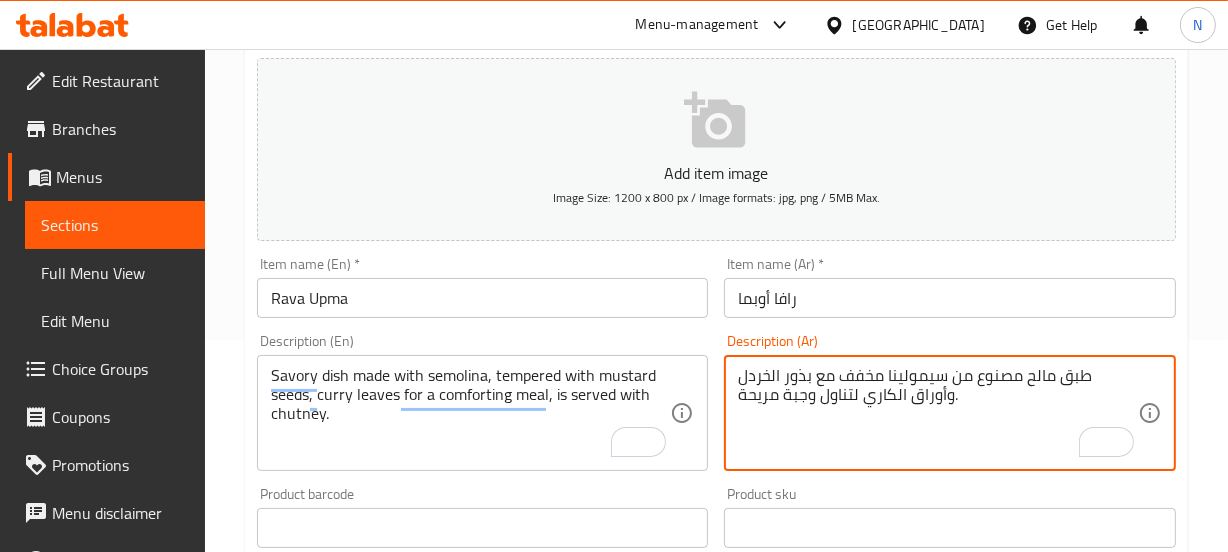 type on "طبق مالح مصنوع من سيمولينا مخفف مع بذور الخردل وأوراق الكاري لتناول وجبة مريحة." 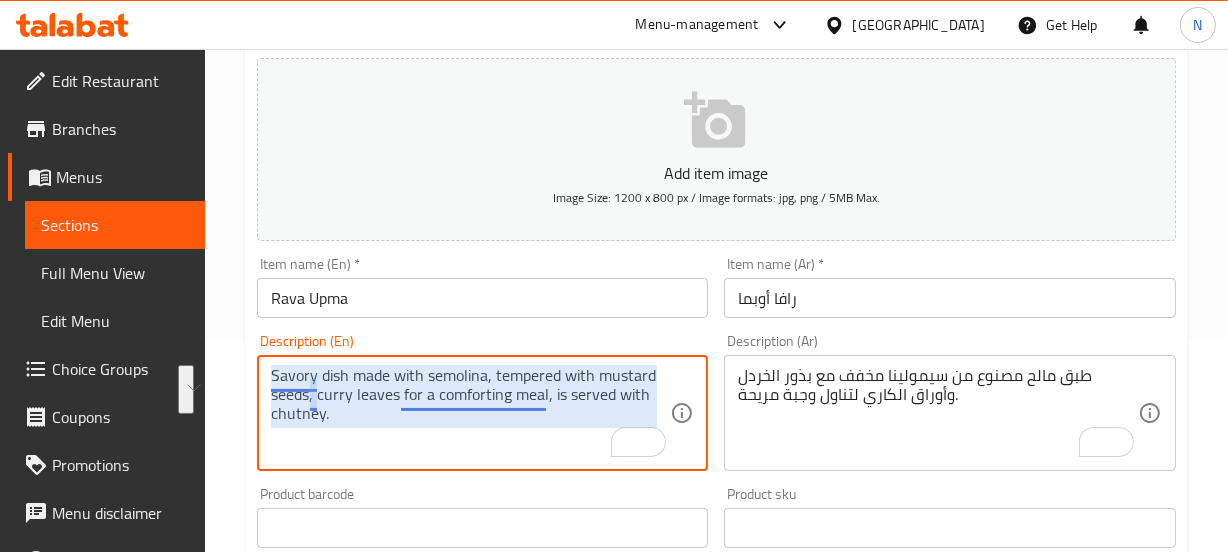 drag, startPoint x: 399, startPoint y: 397, endPoint x: 538, endPoint y: 405, distance: 139.23003 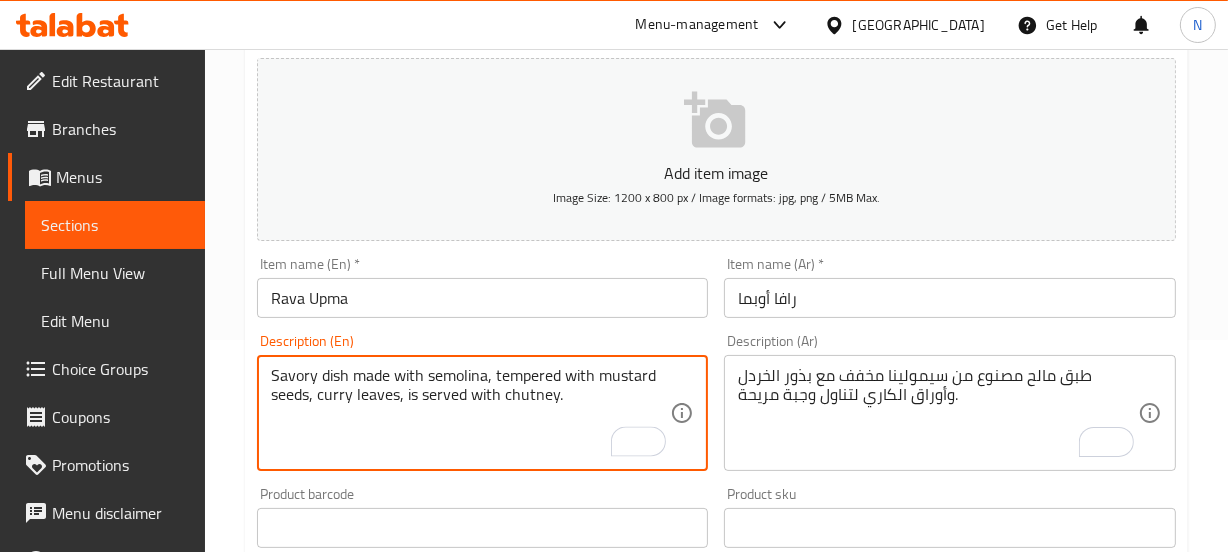 type on "Savory dish made with semolina, tempered with mustard seeds, curry leaves, is served with chutney." 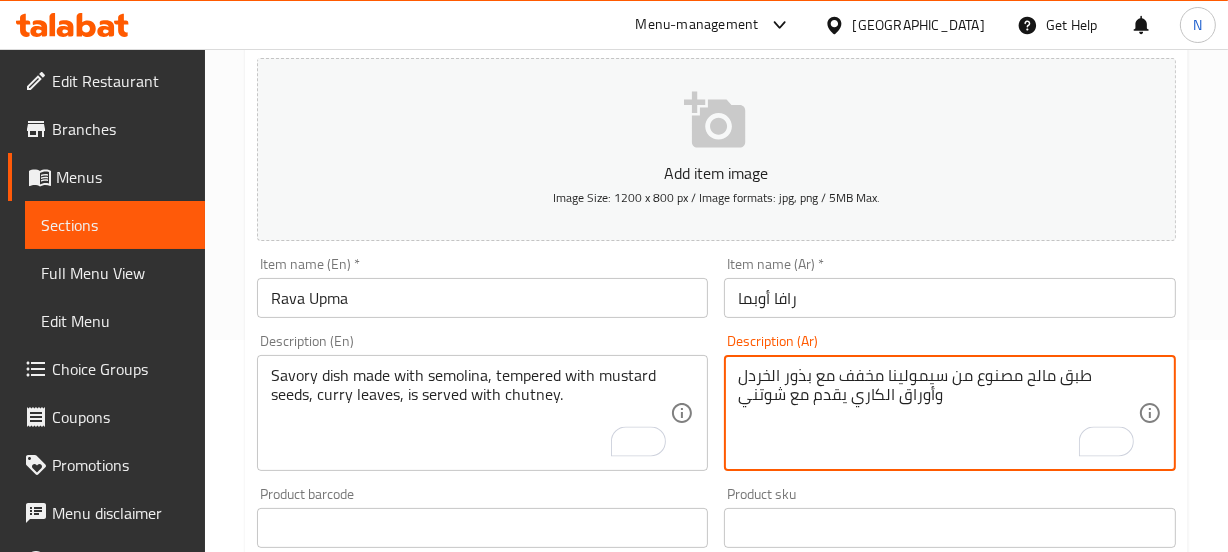 type on "طبق مالح مصنوع من سيمولينا مخفف مع بذور الخردل وأوراق الكاري يقدم مع شوتني" 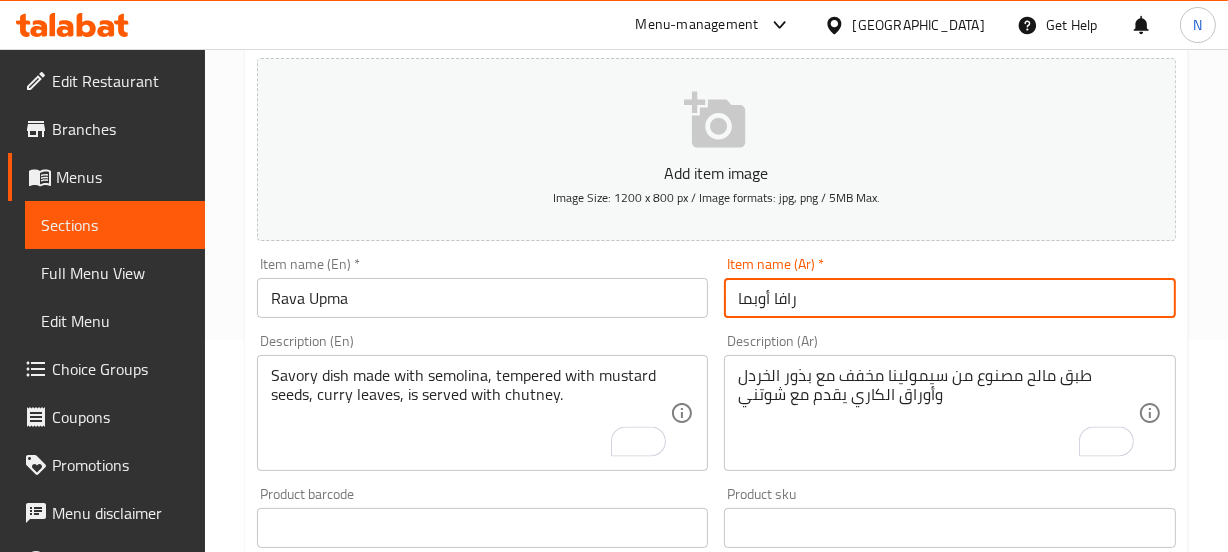 click on "رافا أوبما" at bounding box center (950, 298) 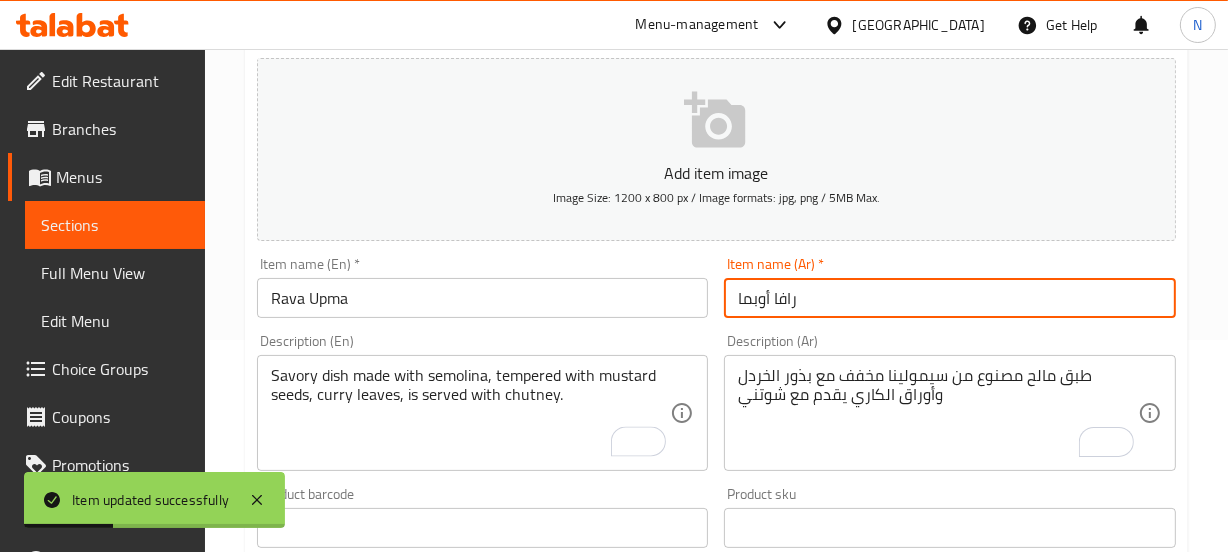 scroll, scrollTop: 0, scrollLeft: 0, axis: both 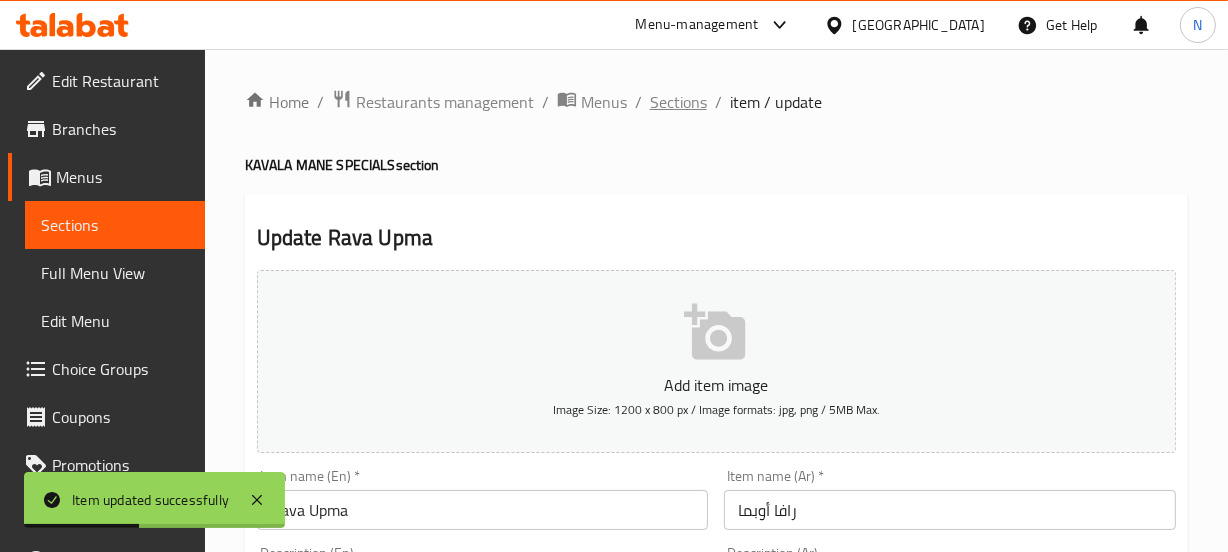 click on "Sections" at bounding box center (678, 102) 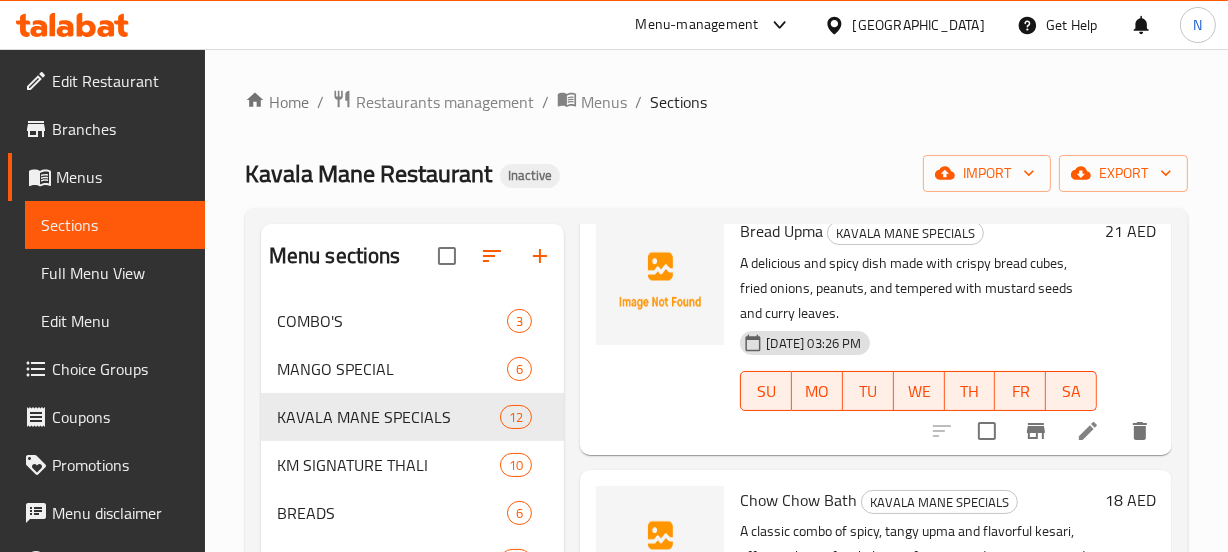 scroll, scrollTop: 2248, scrollLeft: 0, axis: vertical 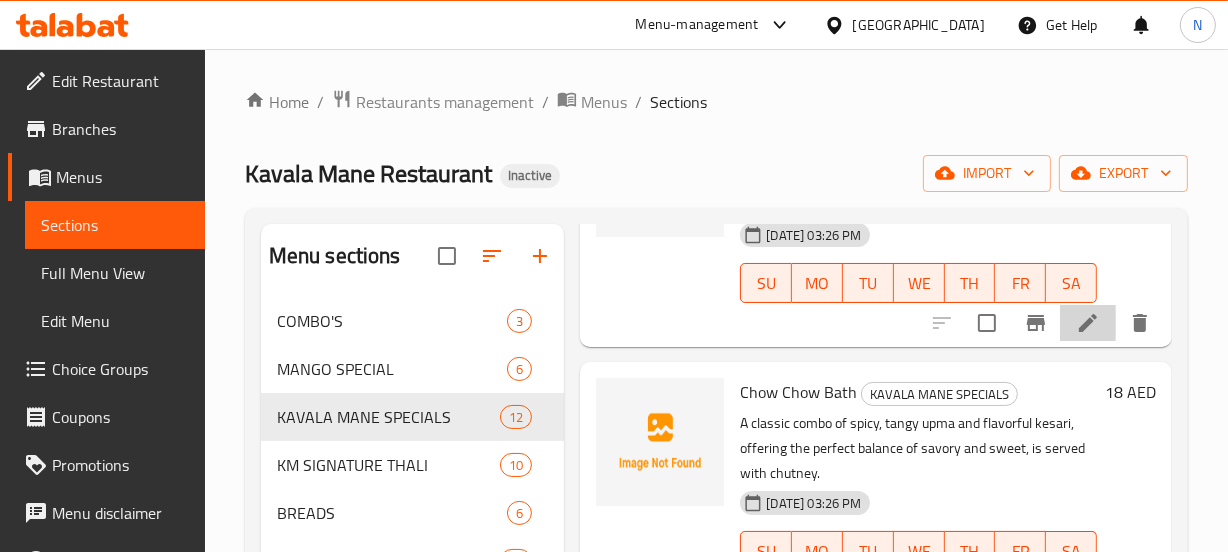click at bounding box center (1088, 323) 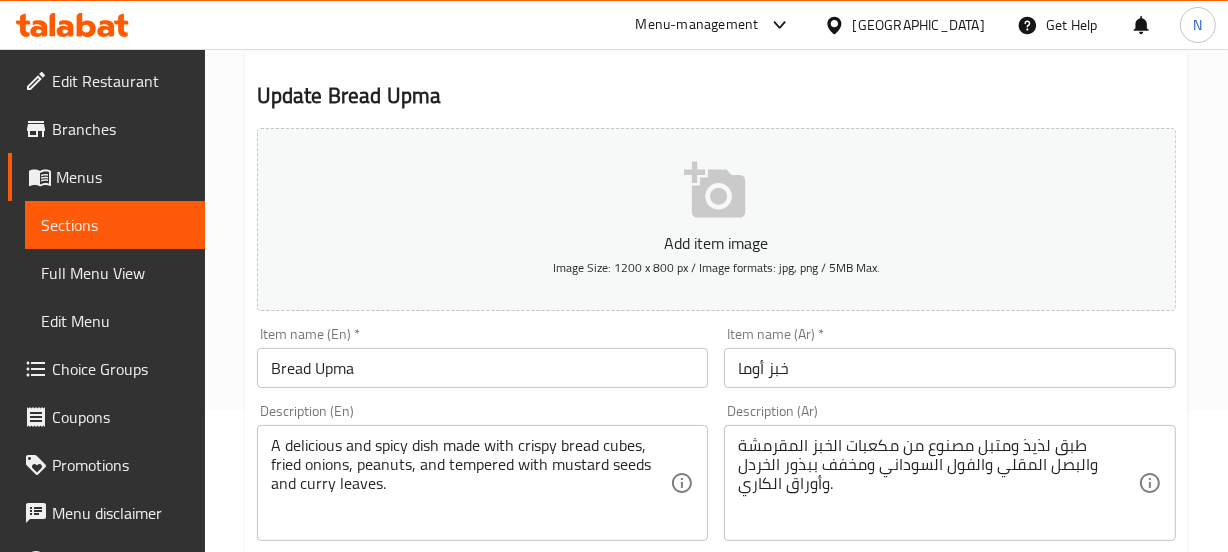 scroll, scrollTop: 143, scrollLeft: 0, axis: vertical 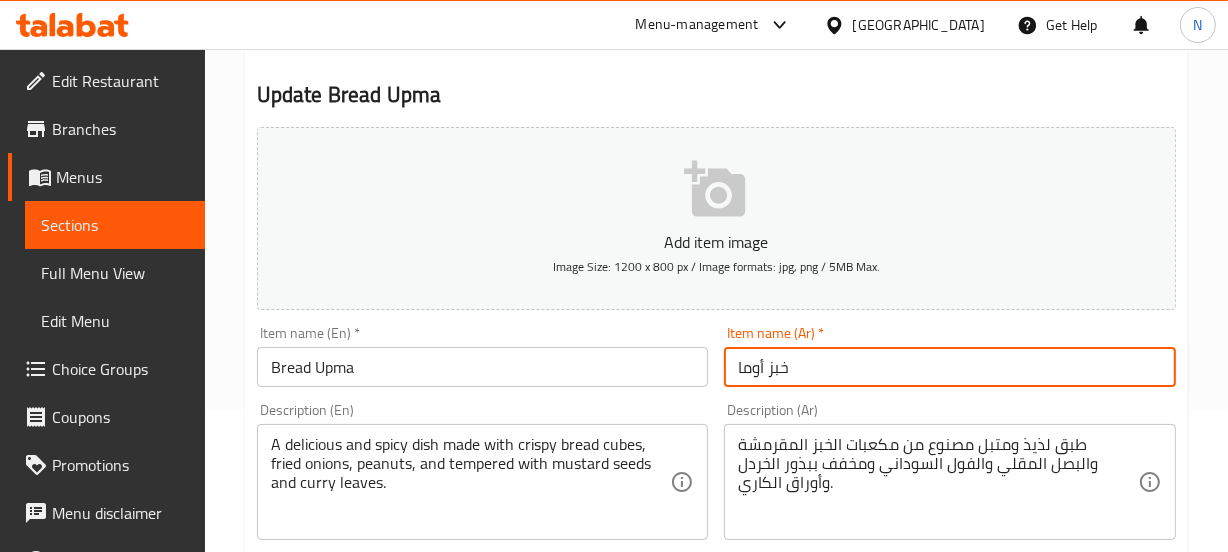 click on "خبز أوما" at bounding box center [950, 367] 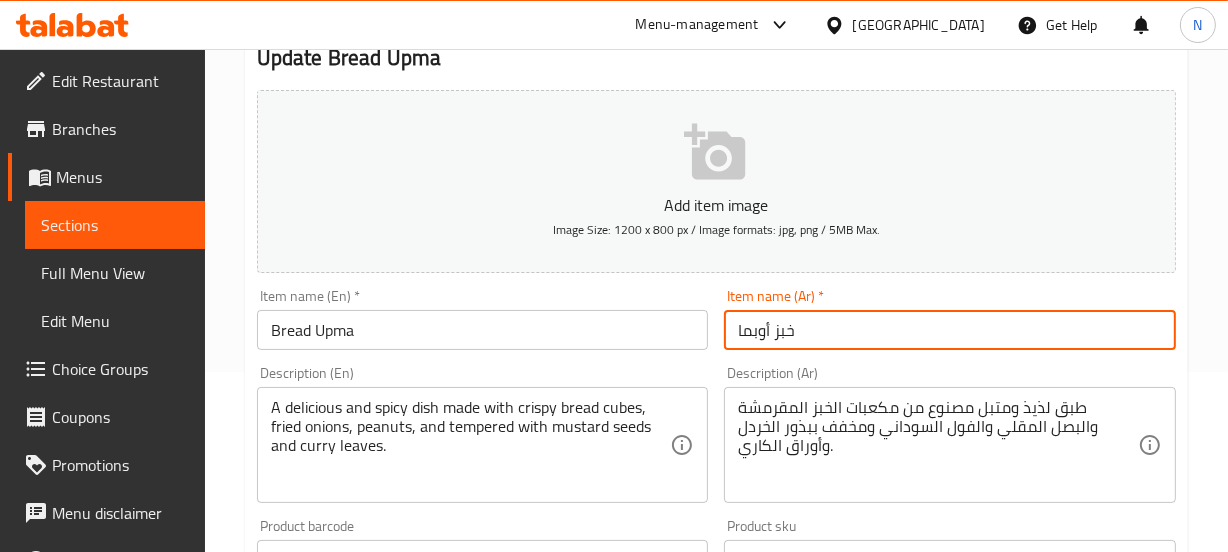 scroll, scrollTop: 181, scrollLeft: 0, axis: vertical 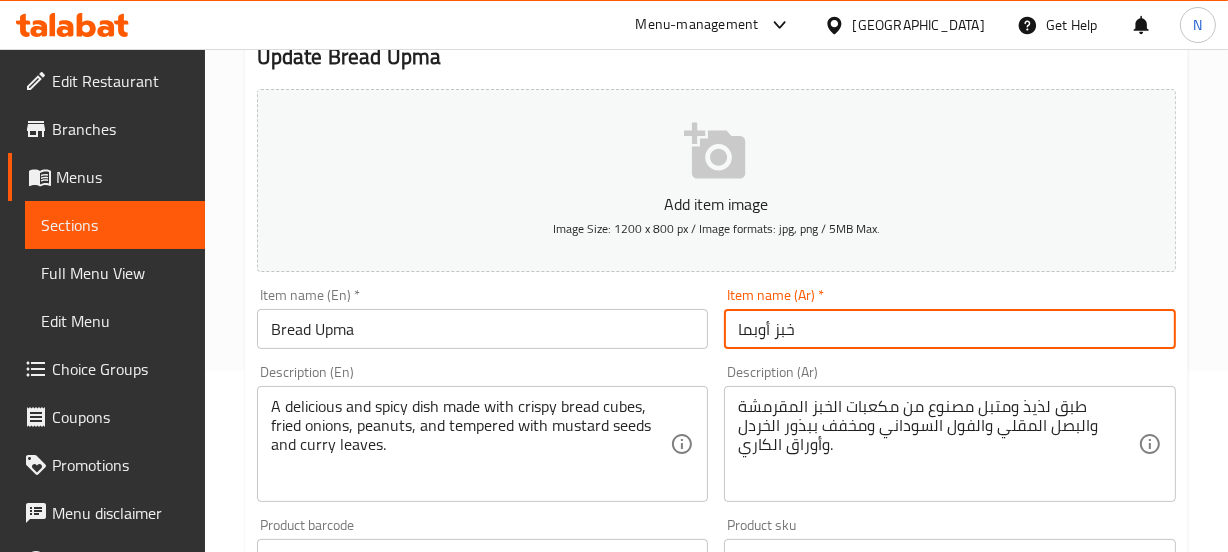type on "خبز أوبما" 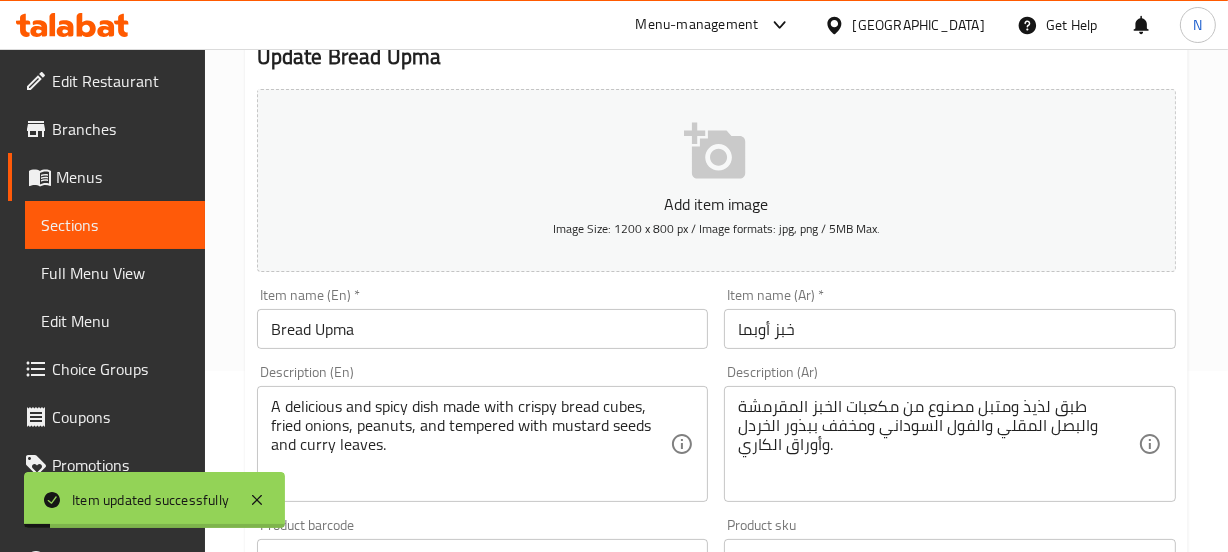 click on "Description (En) A delicious and spicy dish made with crispy bread cubes, fried onions, peanuts, and tempered with mustard seeds and curry leaves. Description (En)" at bounding box center [483, 433] 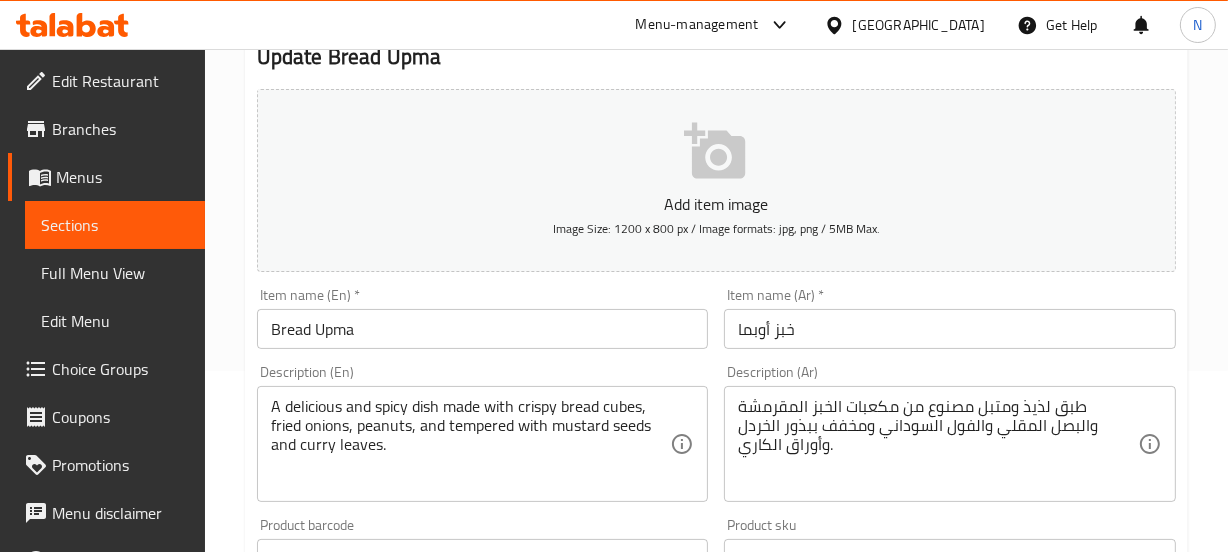 click on "Description (En) A delicious and spicy dish made with crispy bread cubes, fried onions, peanuts, and tempered with mustard seeds and curry leaves. Description (En)" at bounding box center (483, 433) 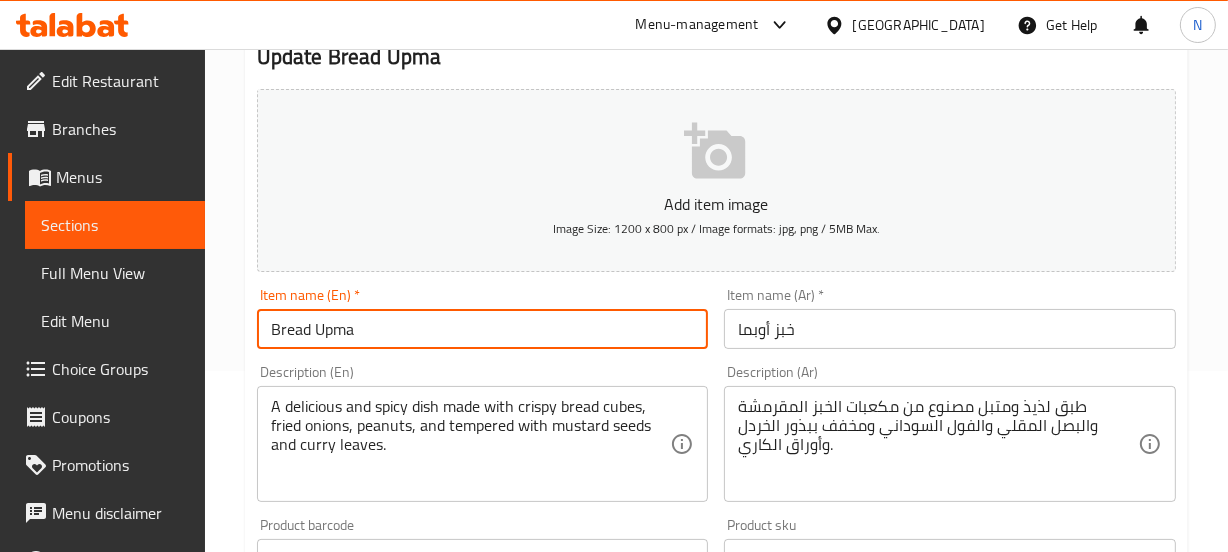 click on "Bread Upma" at bounding box center [483, 329] 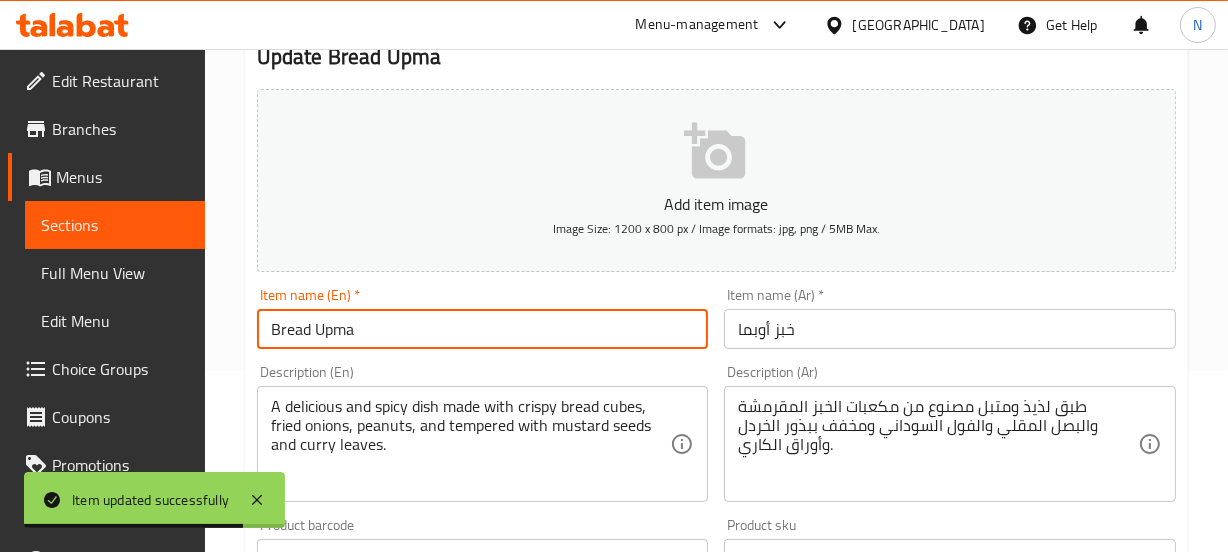 scroll, scrollTop: 0, scrollLeft: 0, axis: both 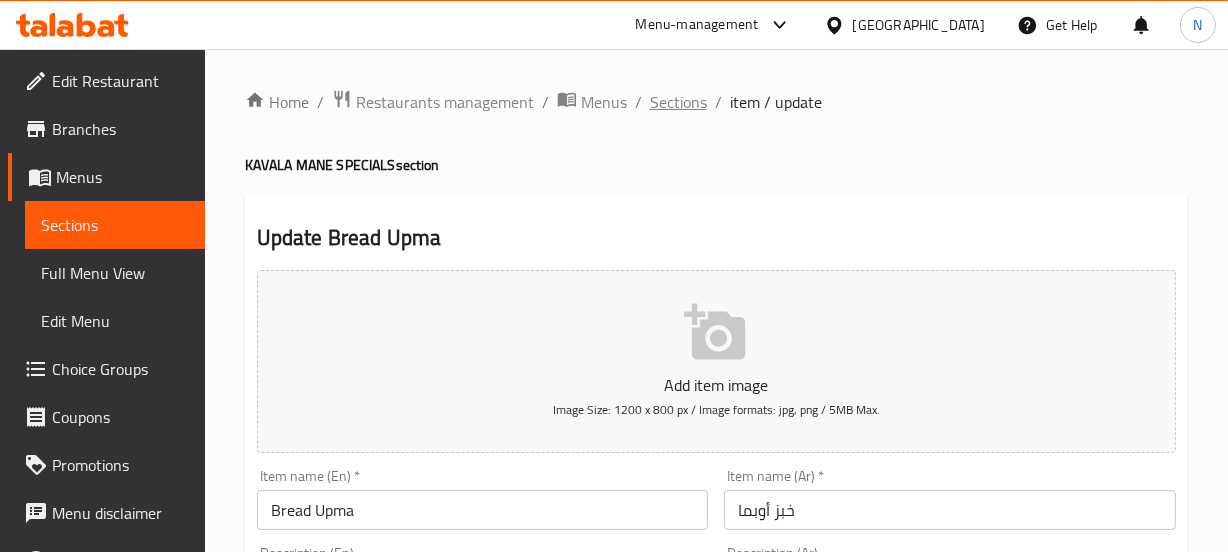 click on "Sections" at bounding box center [678, 102] 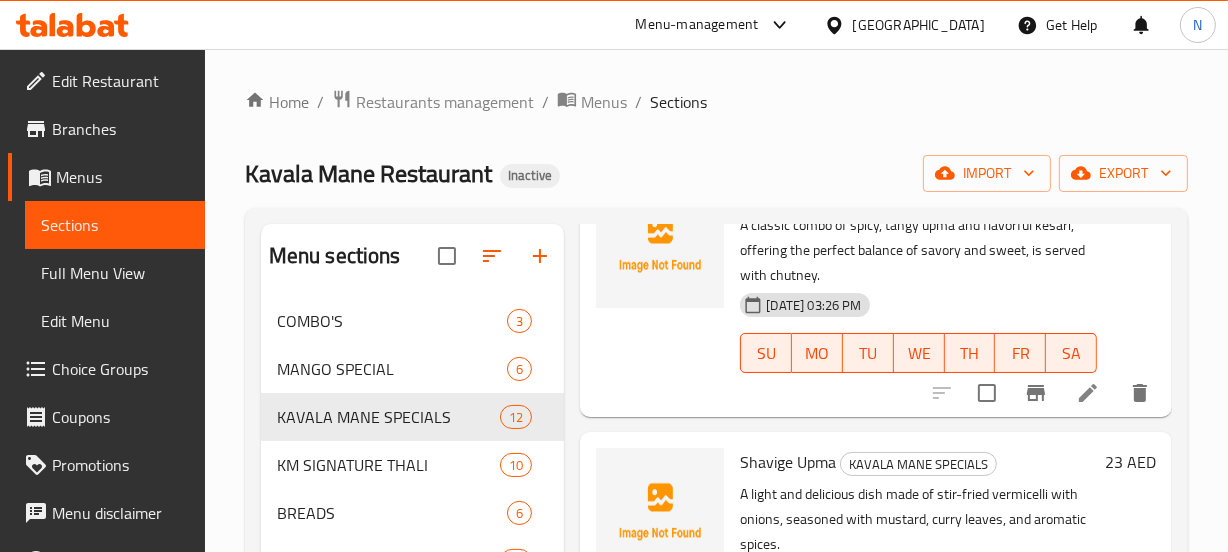scroll, scrollTop: 2540, scrollLeft: 0, axis: vertical 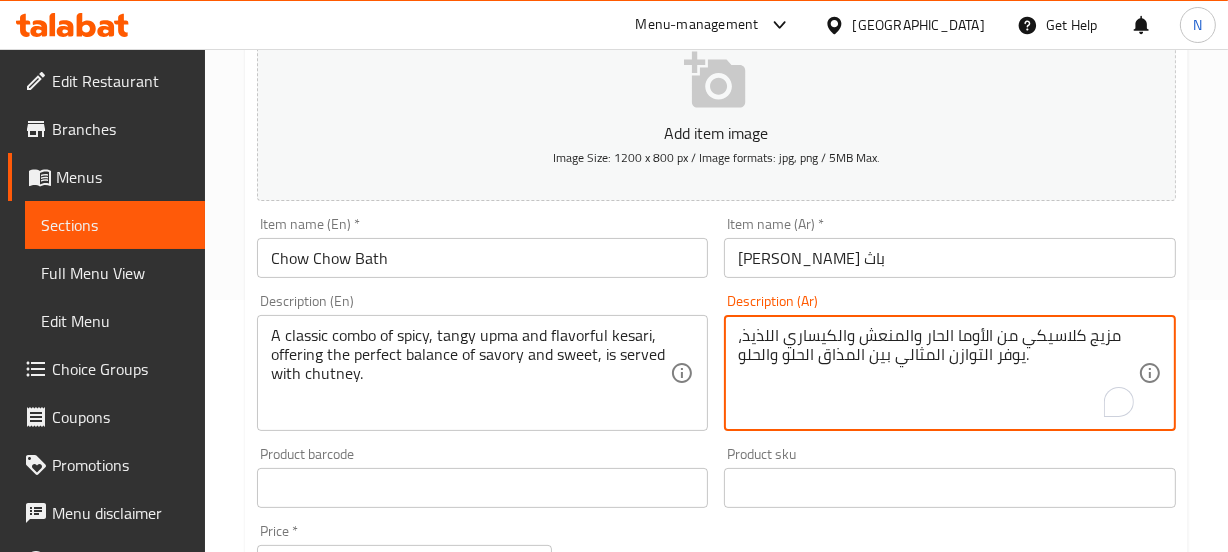 click on "مزيج كلاسيكي من الأوما الحار والمنعش والكيساري اللذيذ، يوفر التوازن المثالي بين المذاق الحلو والحلو." at bounding box center (938, 373) 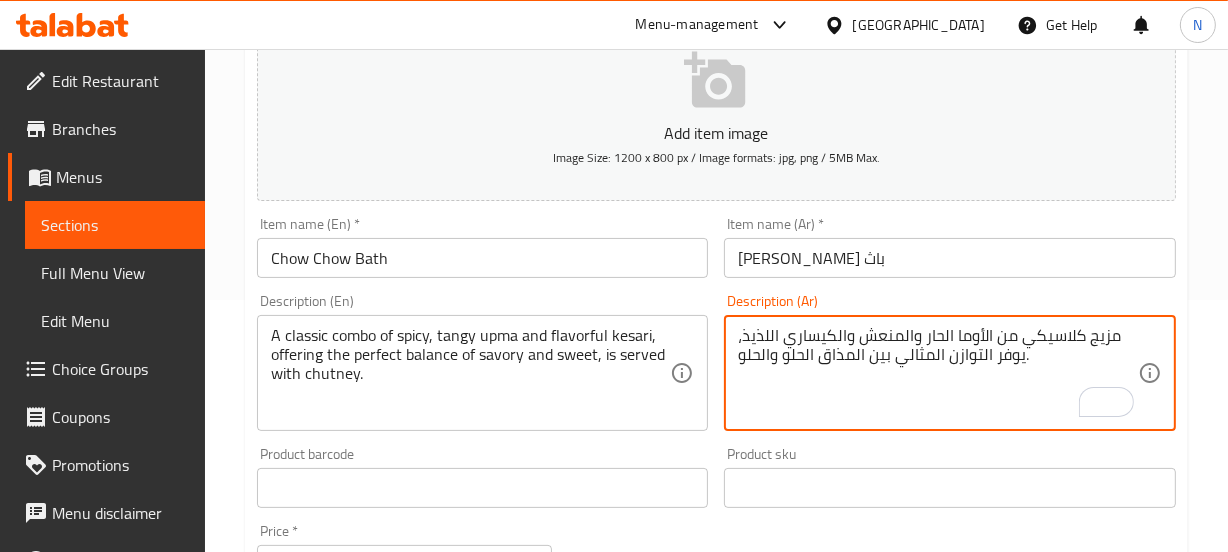 click on "مزيج كلاسيكي من الأوما الحار والمنعش والكيساري اللذيذ، يوفر التوازن المثالي بين المذاق الحلو والحلو." at bounding box center [938, 373] 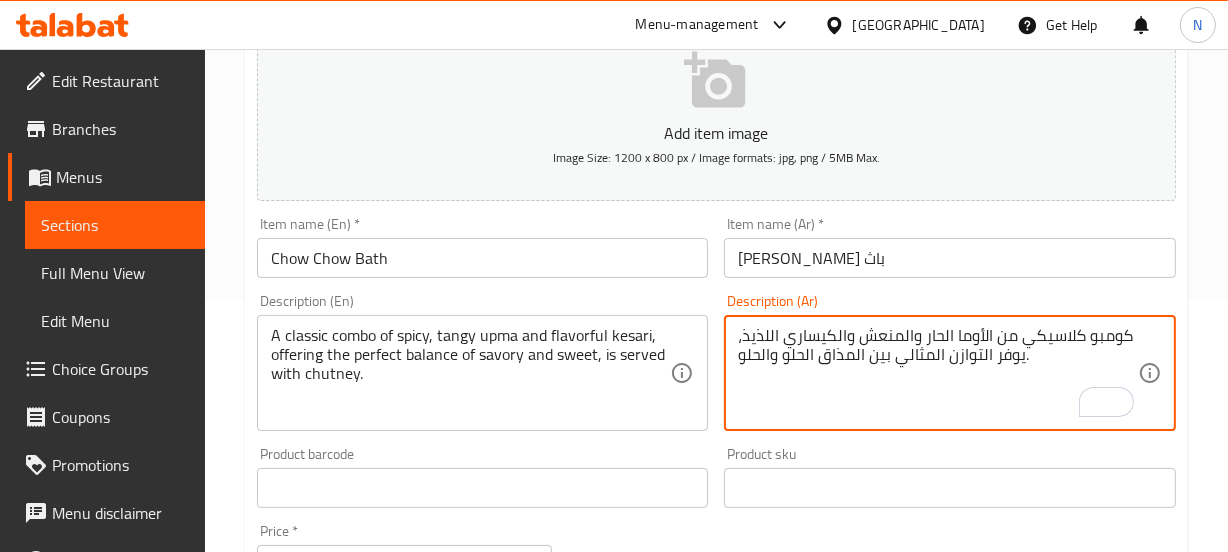 click on "كومبو كلاسيكي من الأوما الحار والمنعش والكيساري اللذيذ، يوفر التوازن المثالي بين المذاق الحلو والحلو." at bounding box center (938, 373) 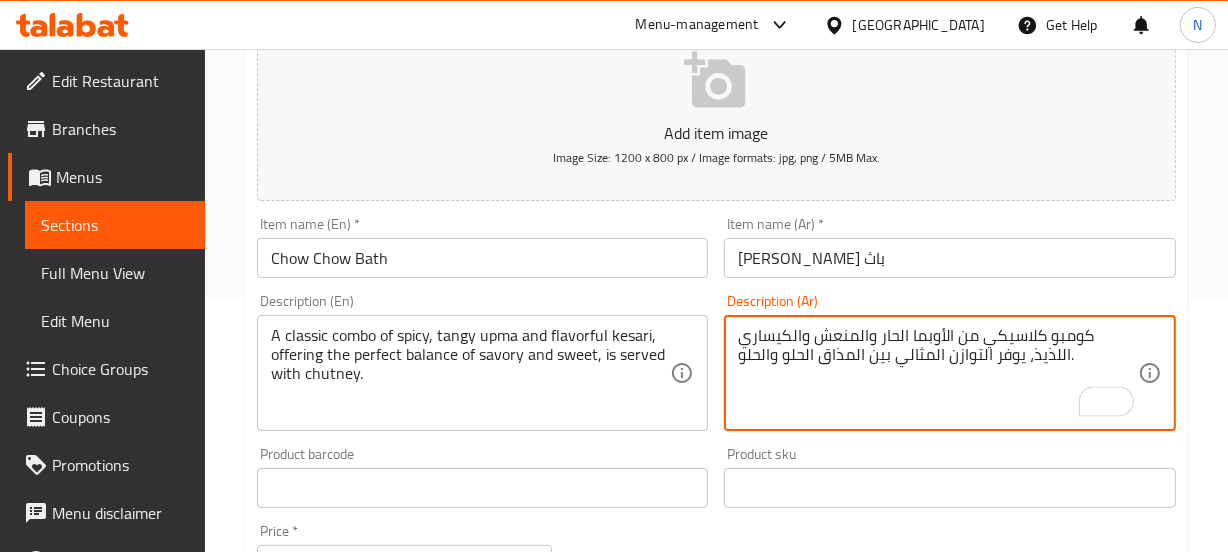 click on "A classic combo of spicy, tangy upma and flavorful kesari, offering the perfect balance of savory and sweet, is served with chutney. Description (En)" at bounding box center [483, 373] 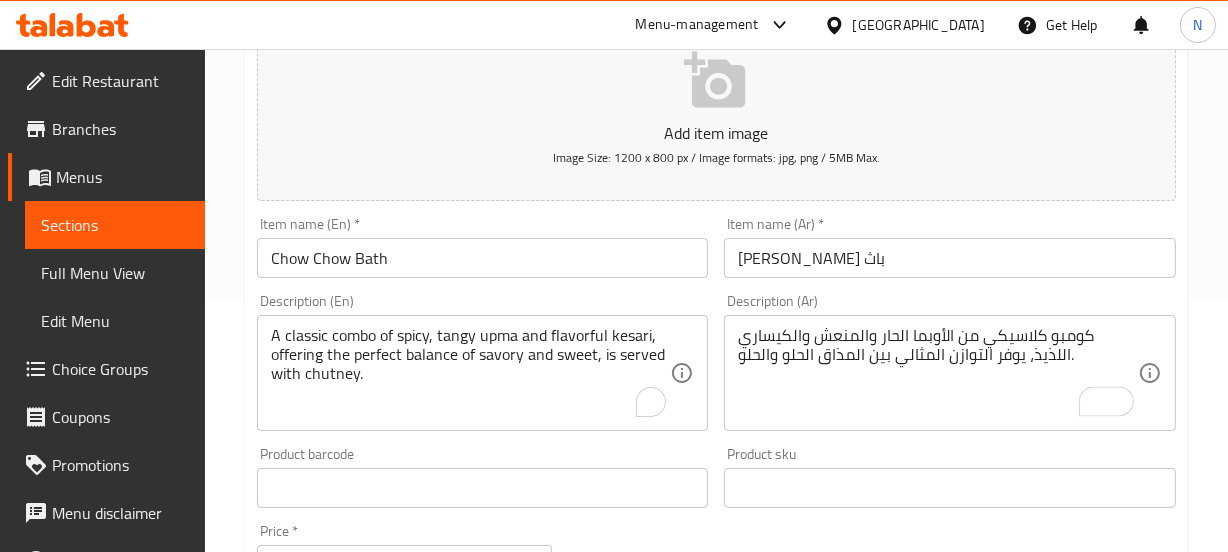 click on "A classic combo of spicy, tangy upma and flavorful kesari, offering the perfect balance of savory and sweet, is served with chutney. Description (En)" at bounding box center (483, 373) 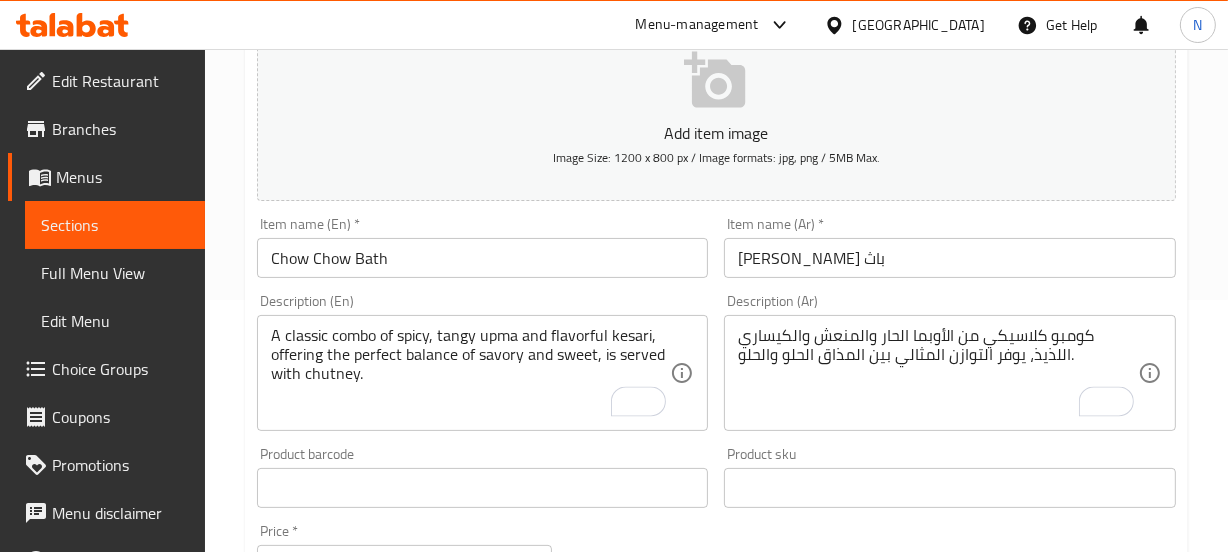 drag, startPoint x: 494, startPoint y: 314, endPoint x: 487, endPoint y: 328, distance: 15.652476 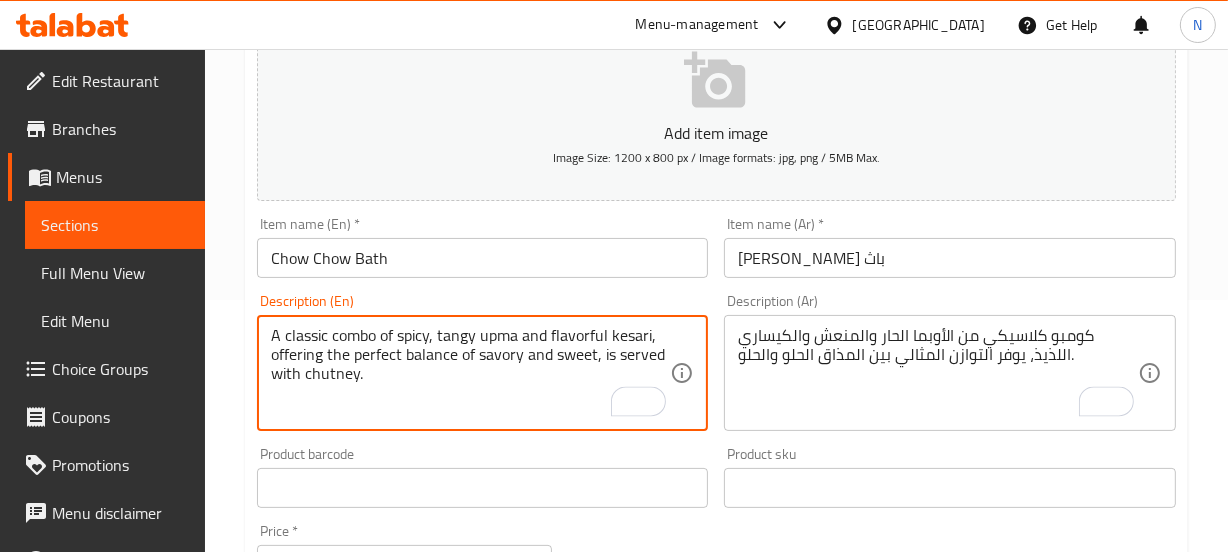 click on "A classic combo of spicy, tangy upma and flavorful kesari, offering the perfect balance of savory and sweet, is served with chutney." at bounding box center (471, 373) 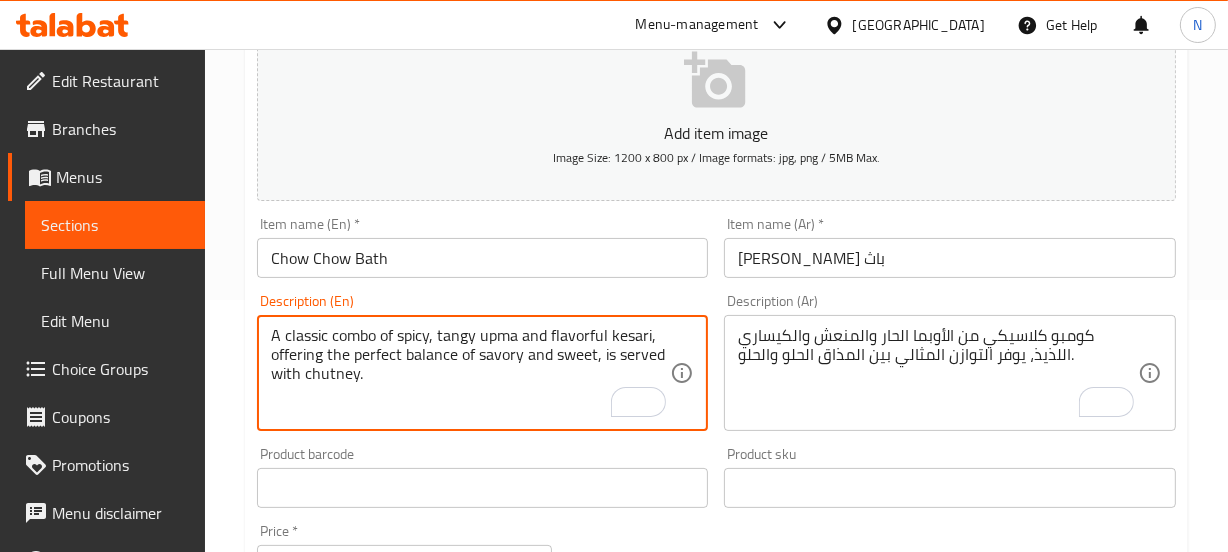 click on "A classic combo of spicy, tangy upma and flavorful kesari, offering the perfect balance of savory and sweet, is served with chutney." at bounding box center [471, 373] 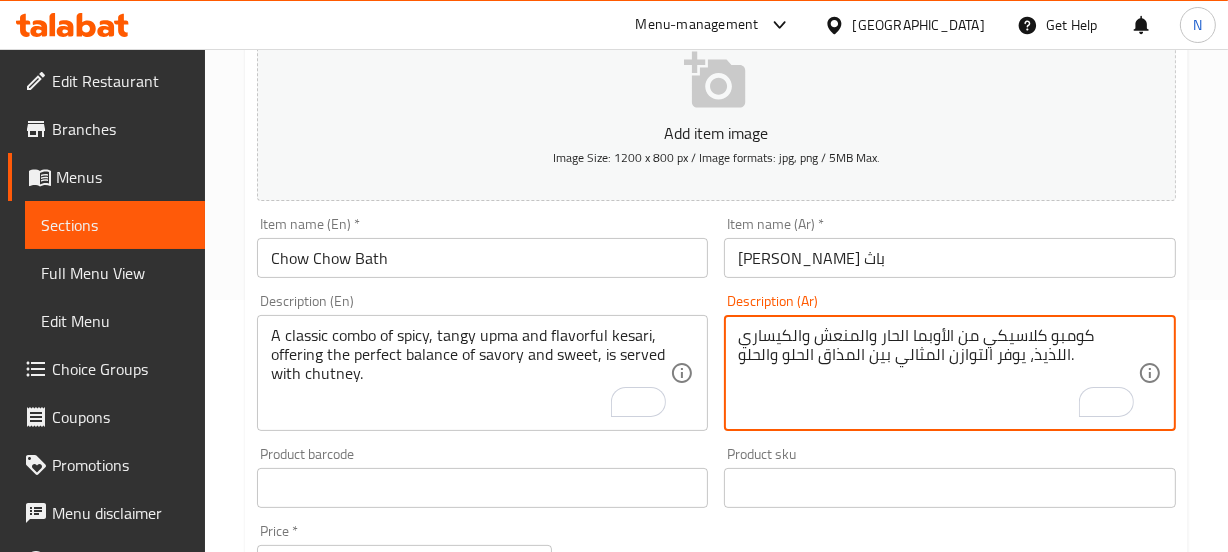 click on "كومبو كلاسيكي من الأوبما الحار والمنعش والكيساري اللذيذ، يوفر التوازن المثالي بين المذاق الحلو والحلو." at bounding box center (938, 373) 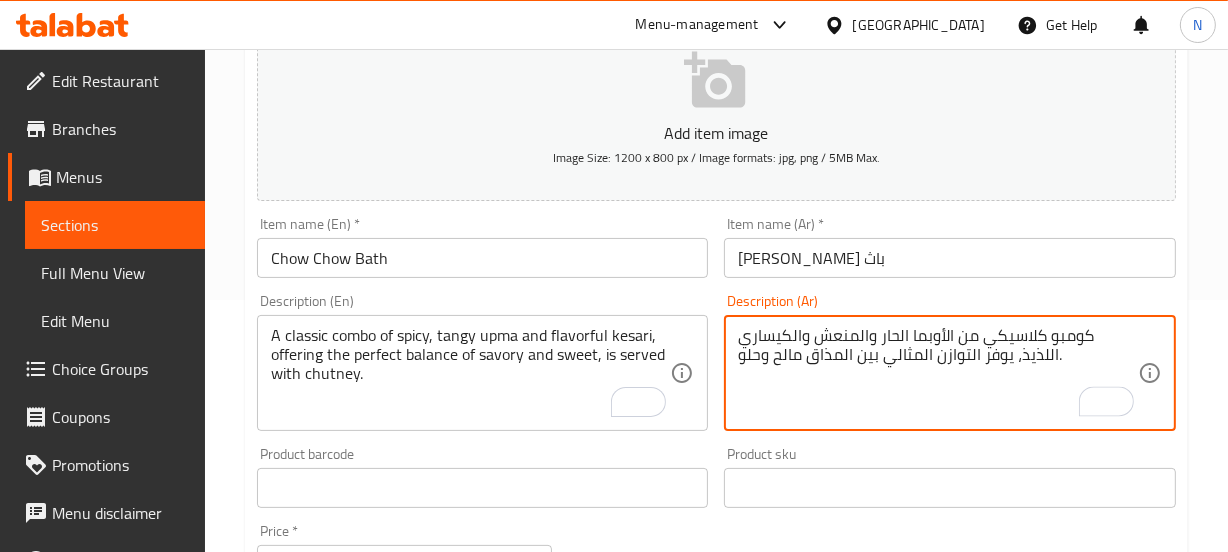click on "كومبو كلاسيكي من الأوبما الحار والمنعش والكيساري اللذيذ، يوفر التوازن المثالي بين المذاق مالح وحلو." at bounding box center [938, 373] 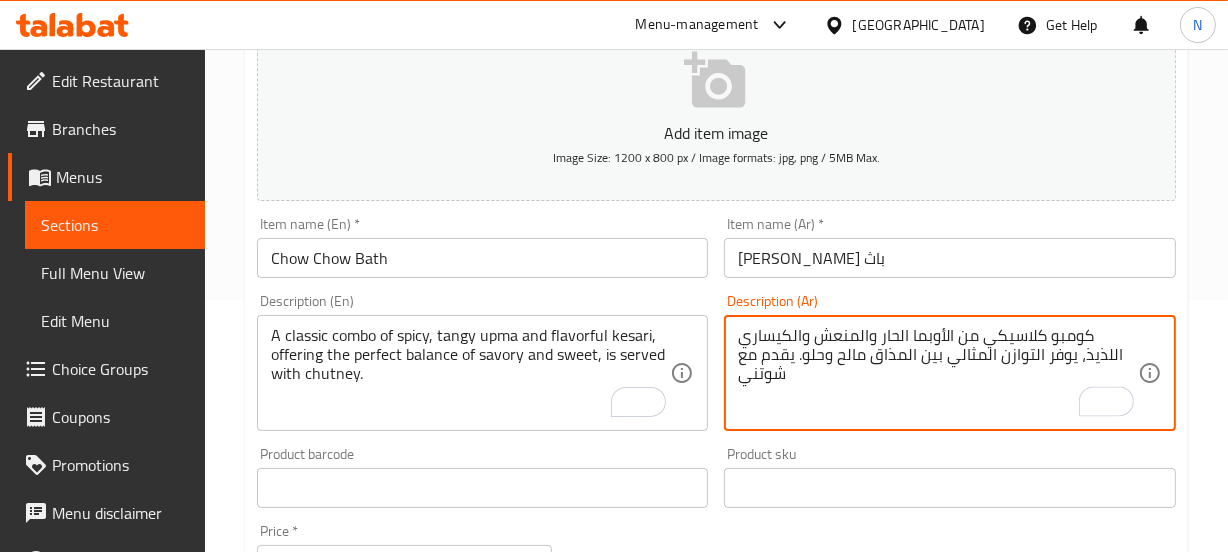 type on "كومبو كلاسيكي من الأوبما الحار والمنعش والكيساري اللذيذ، يوفر التوازن المثالي بين المذاق مالح وحلو. يقدم مع شوتني" 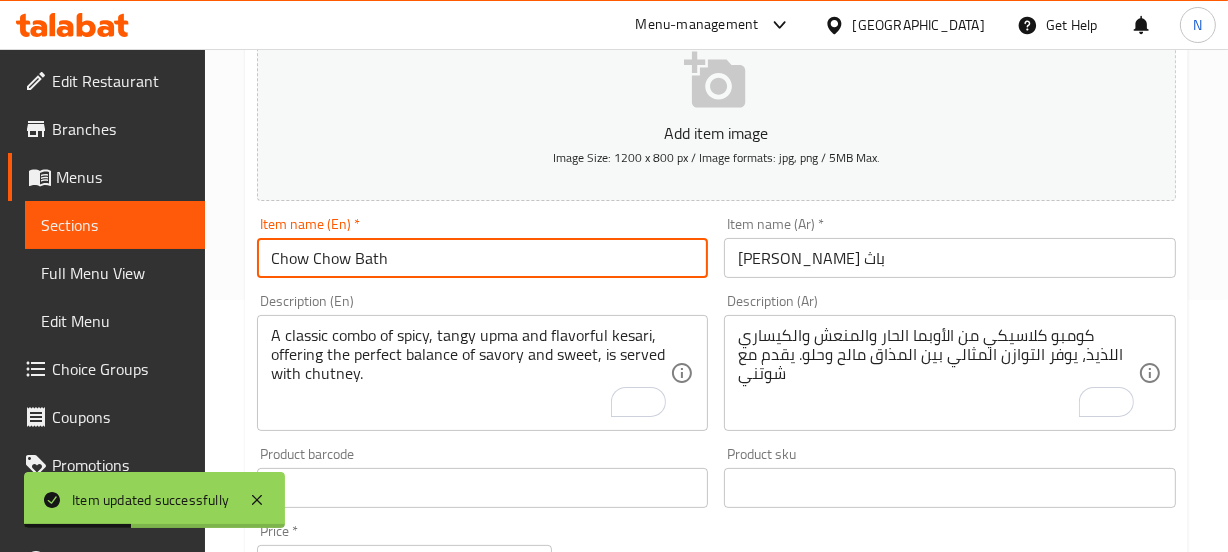 scroll, scrollTop: 0, scrollLeft: 0, axis: both 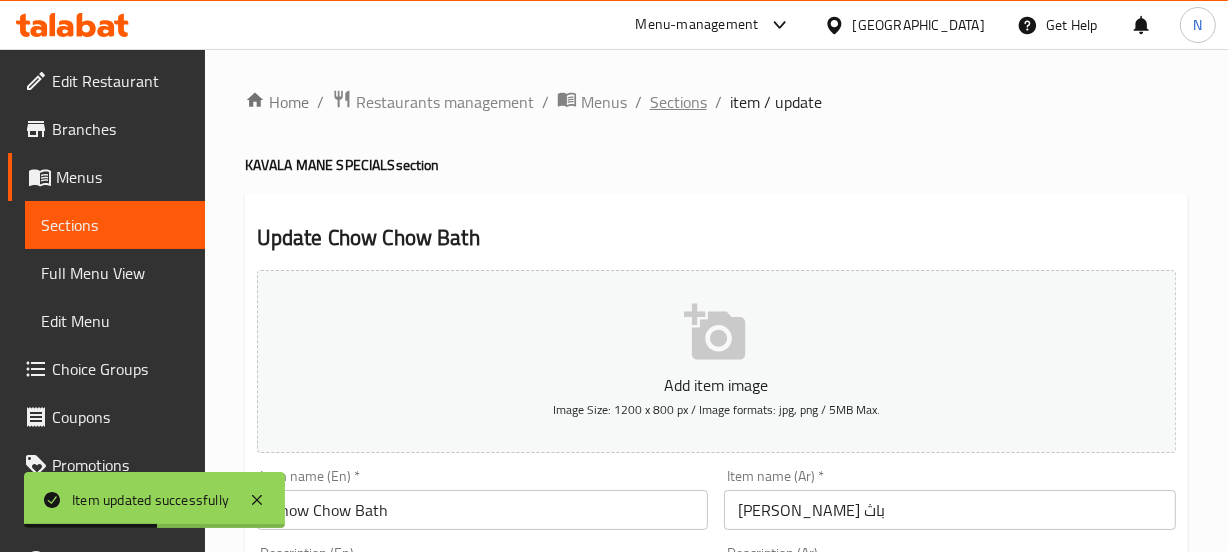 click on "Sections" at bounding box center (678, 102) 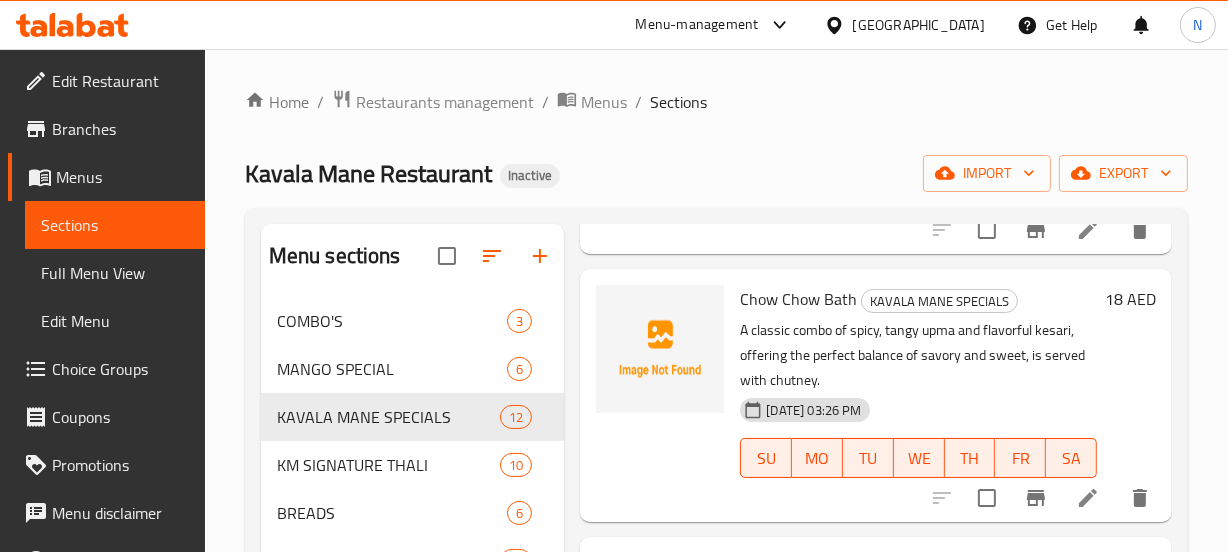 scroll, scrollTop: 2540, scrollLeft: 0, axis: vertical 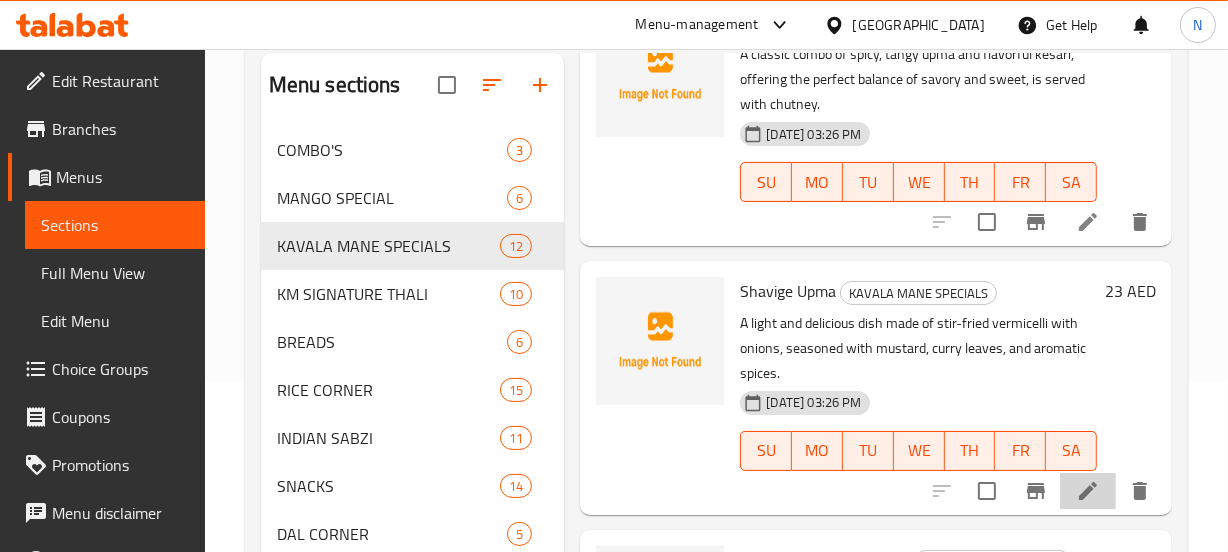 click at bounding box center [1088, 491] 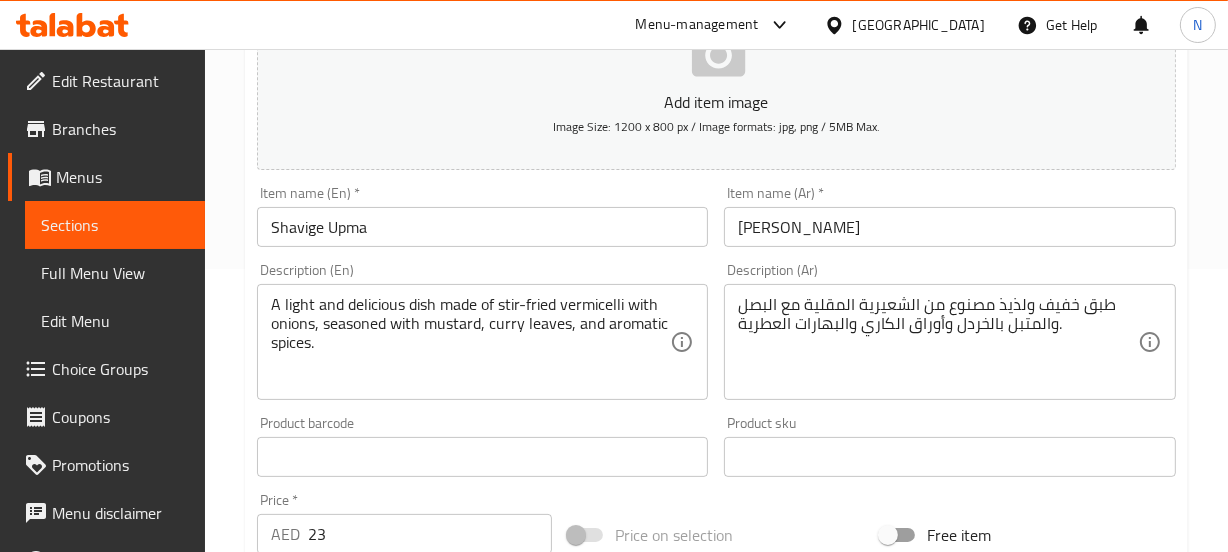 scroll, scrollTop: 284, scrollLeft: 0, axis: vertical 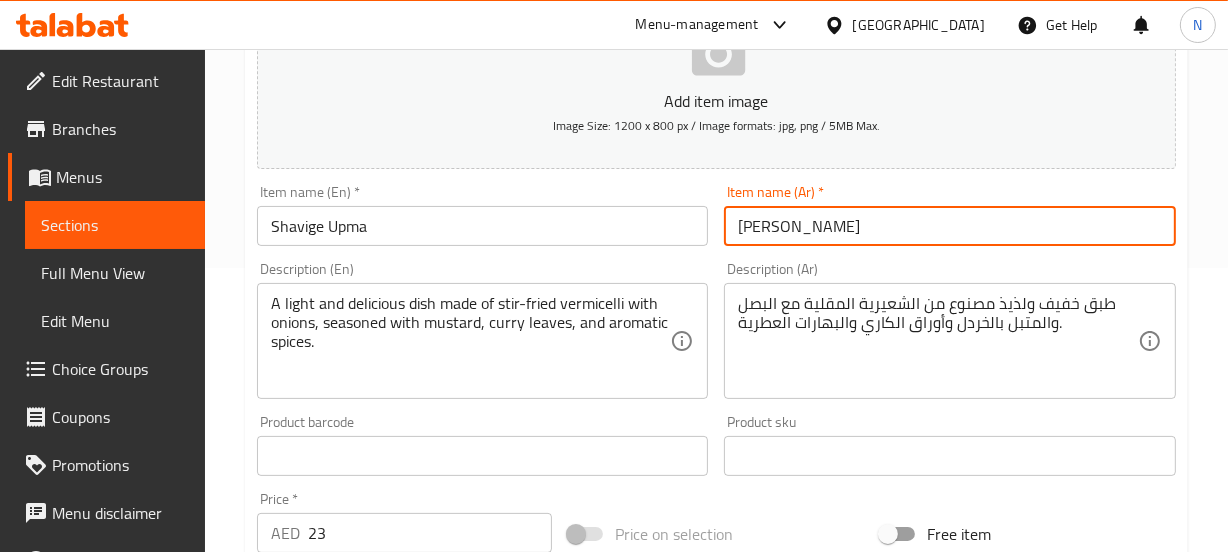click on "شافيجي أوما" at bounding box center (950, 226) 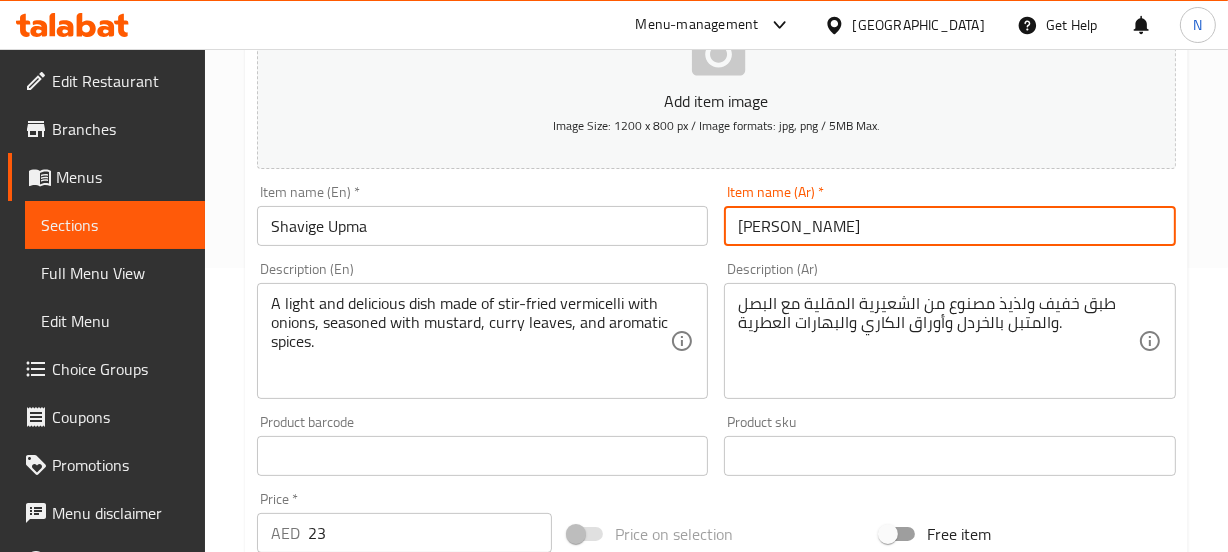 type on "شافيجي أوبما" 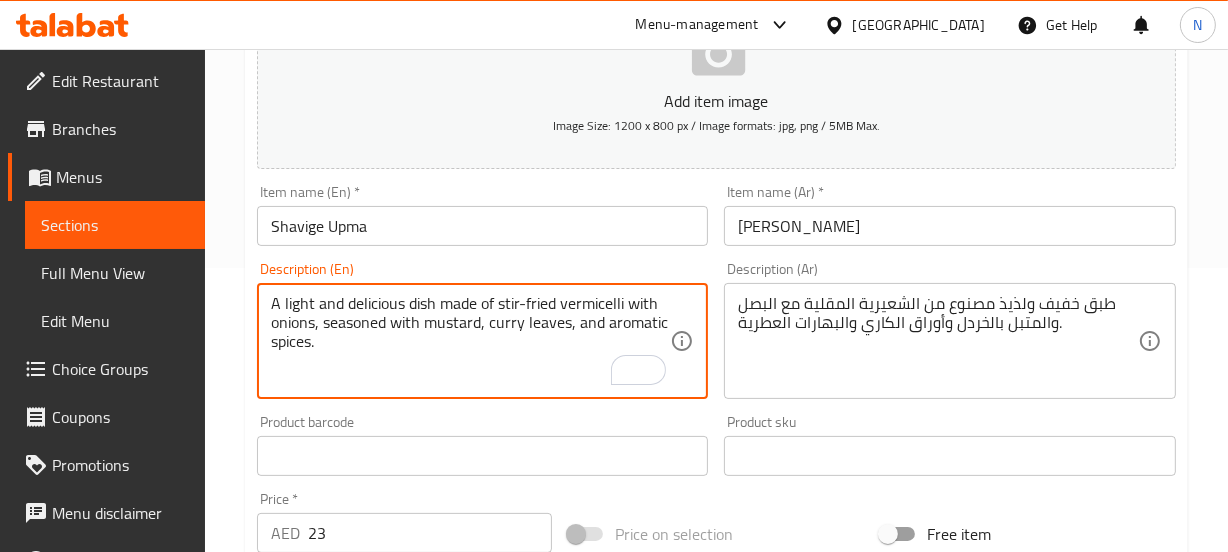 click on "Shavige Upma" at bounding box center (483, 226) 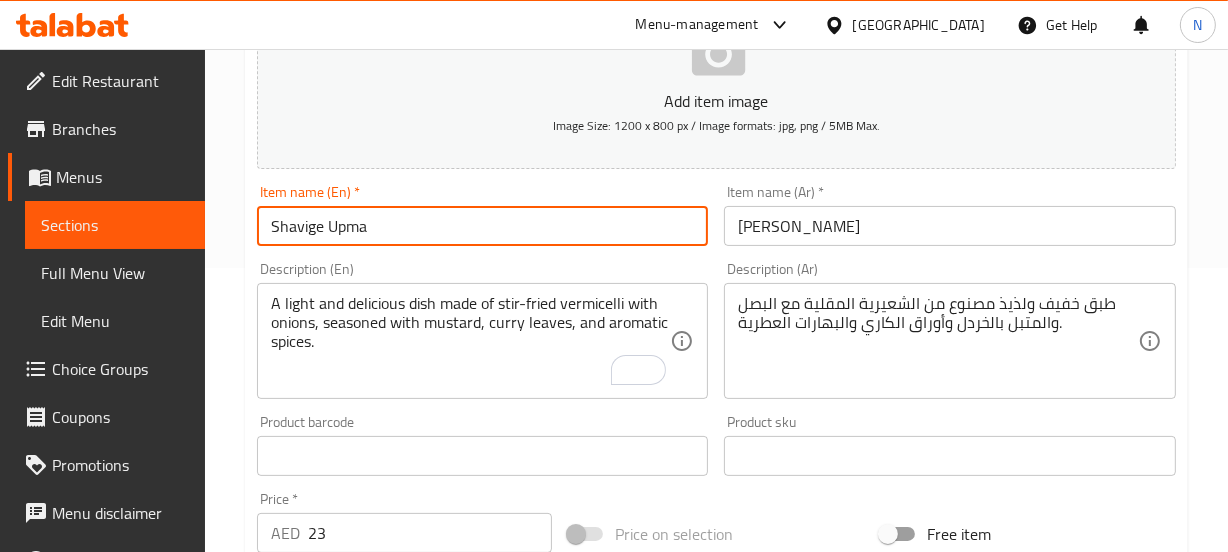 click on "Update" at bounding box center [366, 1042] 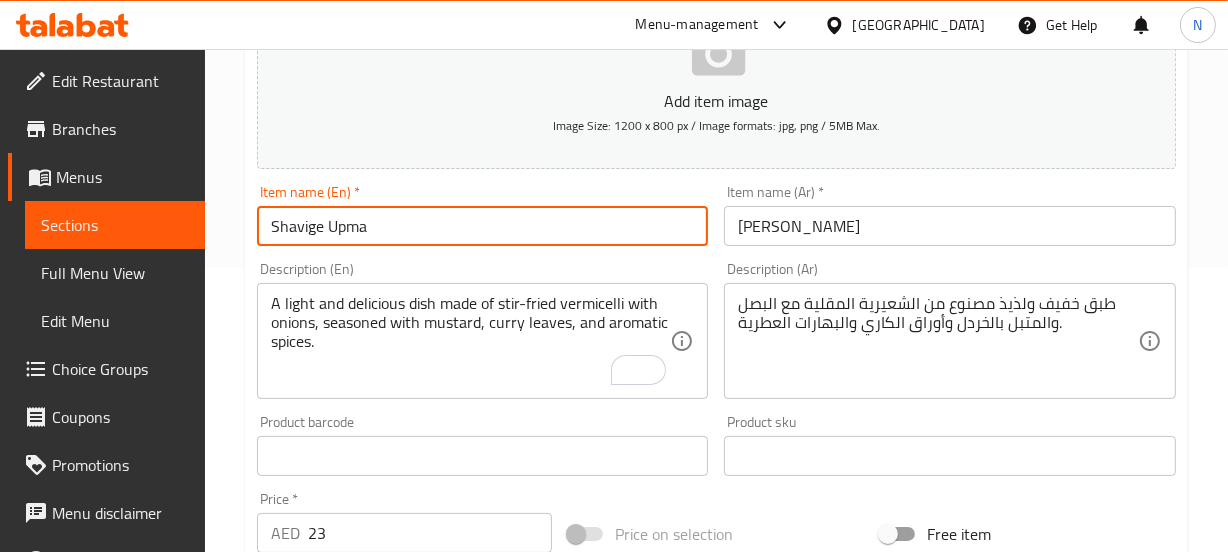click on "Shavige Upma" at bounding box center [483, 226] 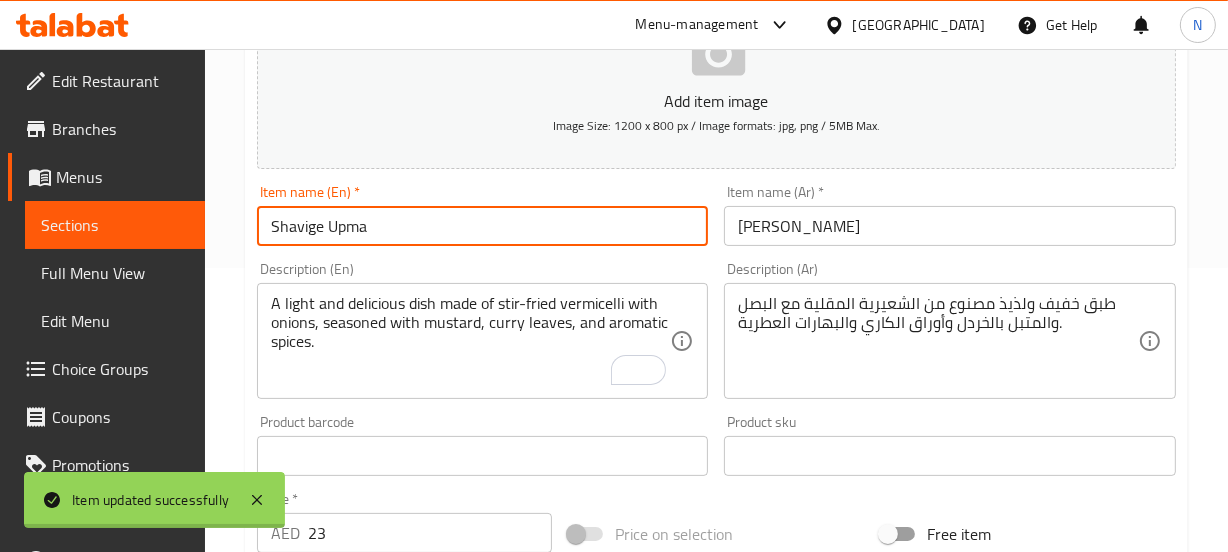 scroll, scrollTop: 0, scrollLeft: 0, axis: both 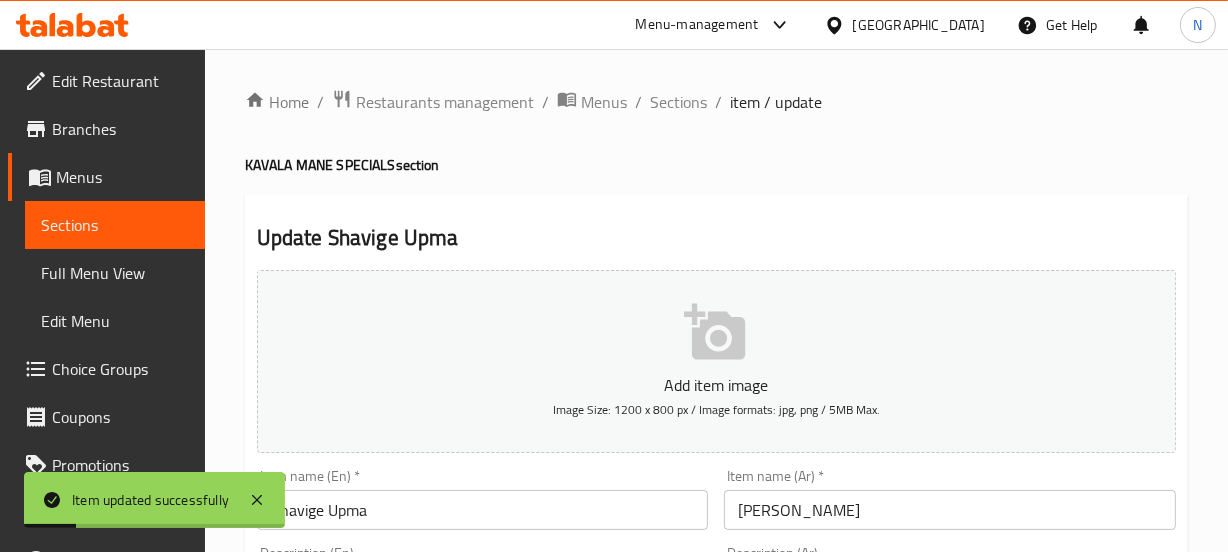 click on "Home / Restaurants management / Menus / Sections / item / update" at bounding box center (716, 102) 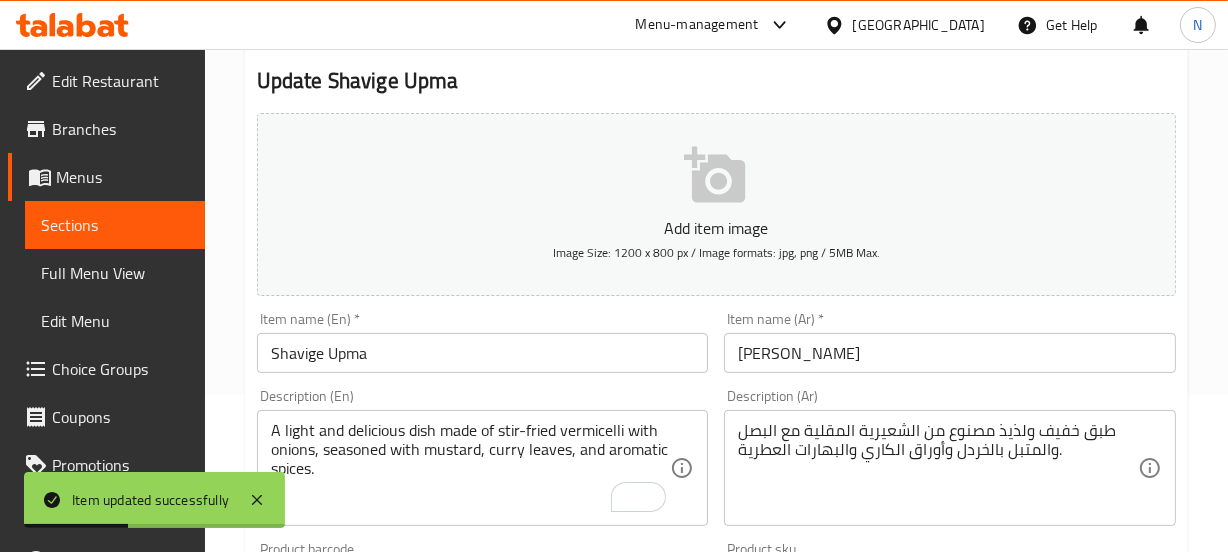 scroll, scrollTop: 0, scrollLeft: 0, axis: both 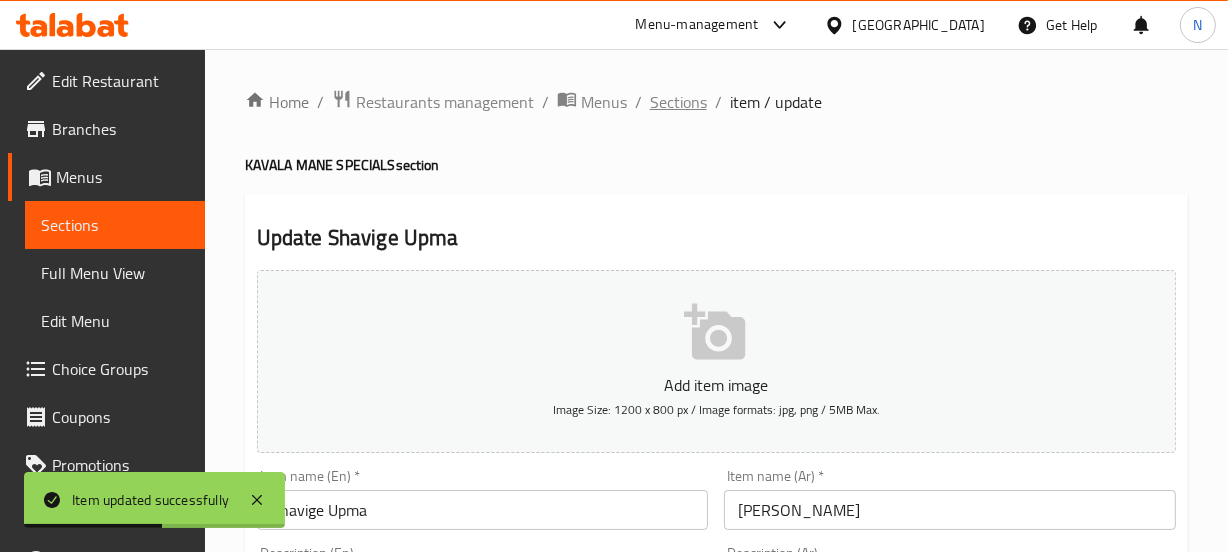click on "Sections" at bounding box center [678, 102] 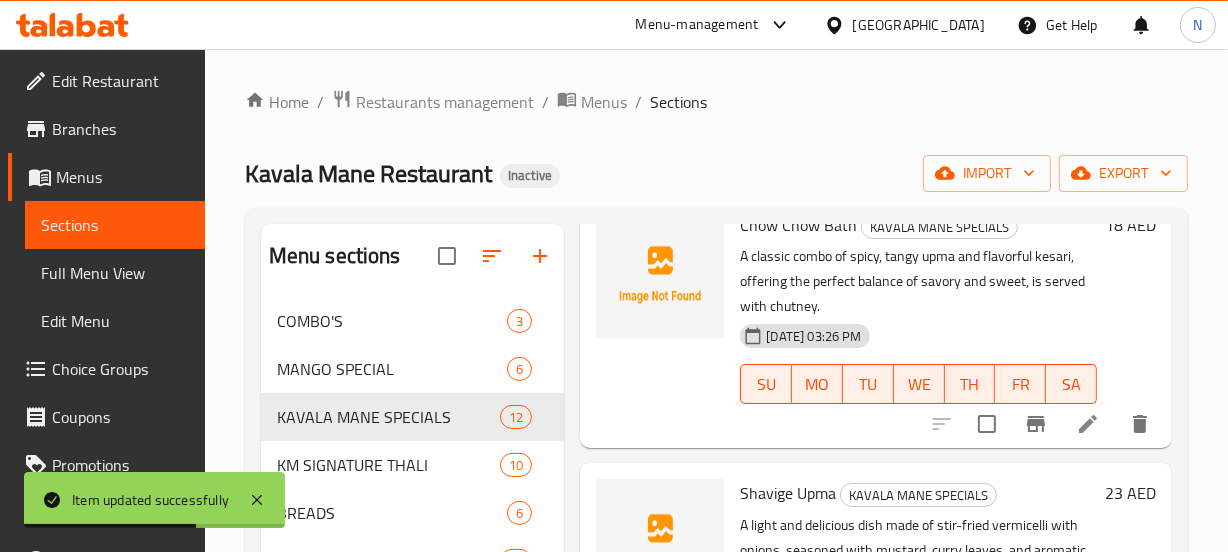 scroll, scrollTop: 2540, scrollLeft: 0, axis: vertical 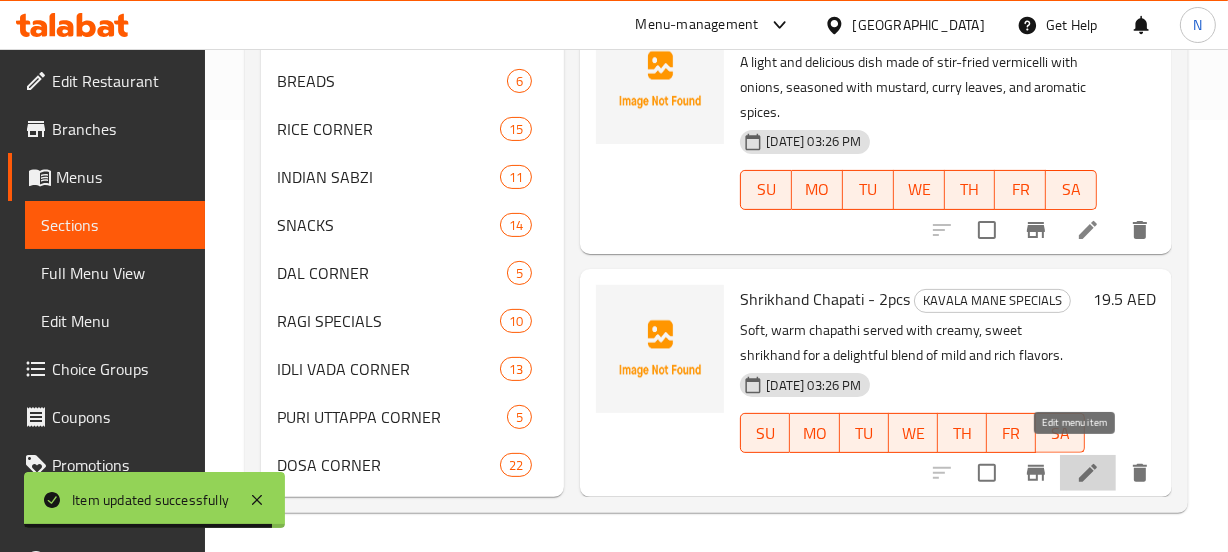 click 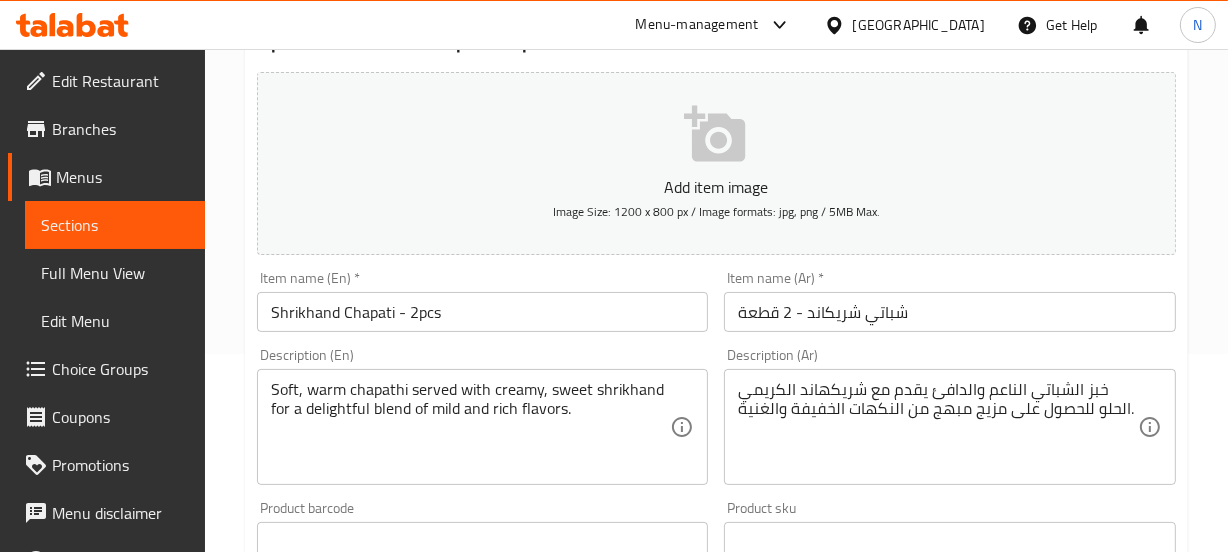 scroll, scrollTop: 211, scrollLeft: 0, axis: vertical 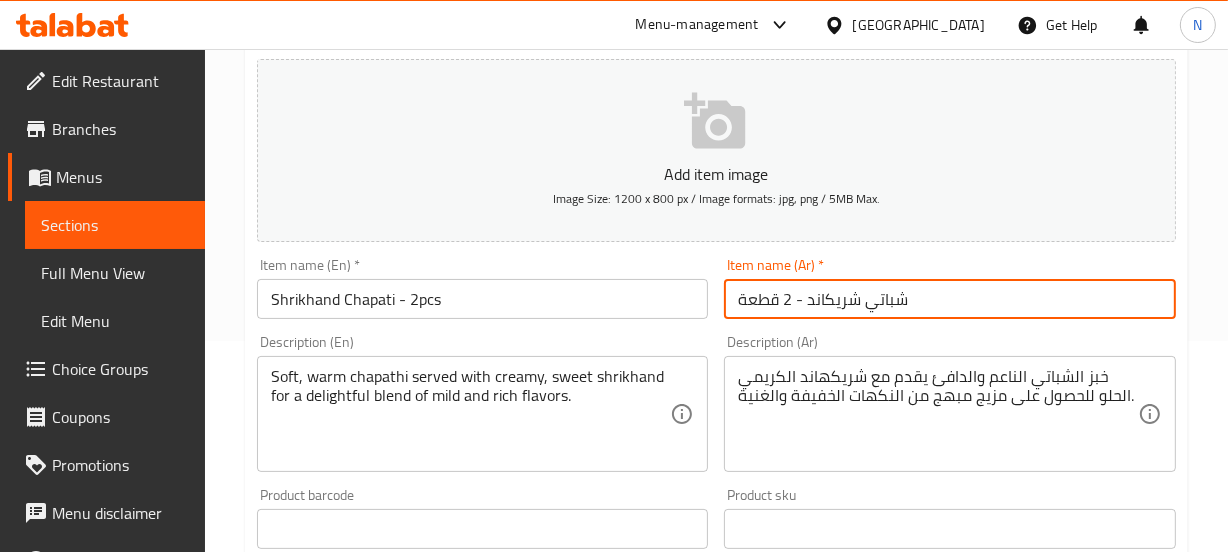 click on "شباتي شريكاند - 2 قطعة" at bounding box center [950, 299] 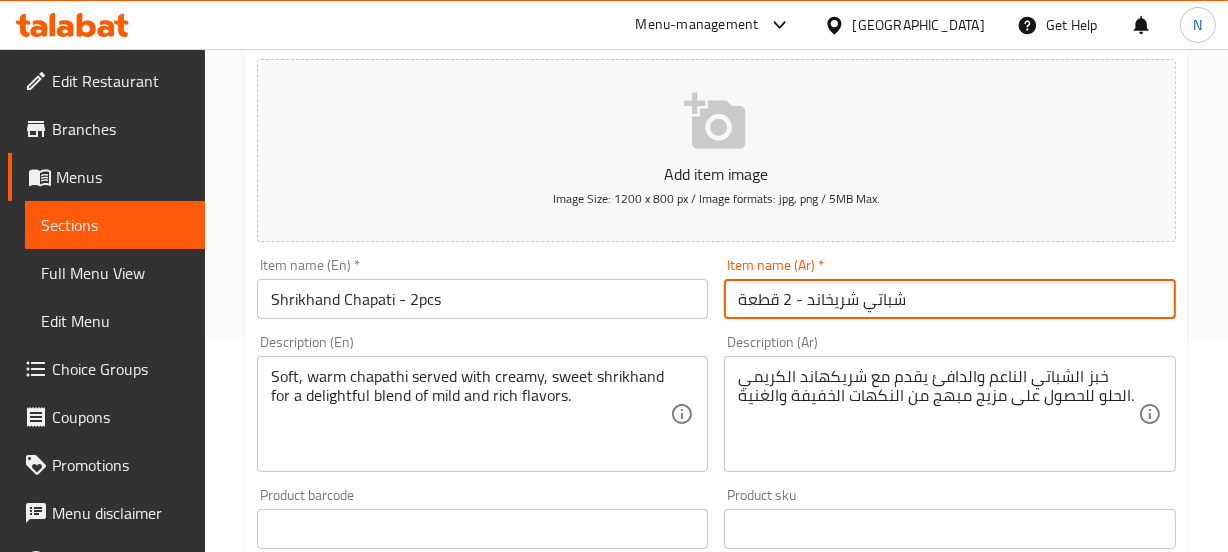 click on "Shrikhand Chapati - 2pcs" at bounding box center (483, 299) 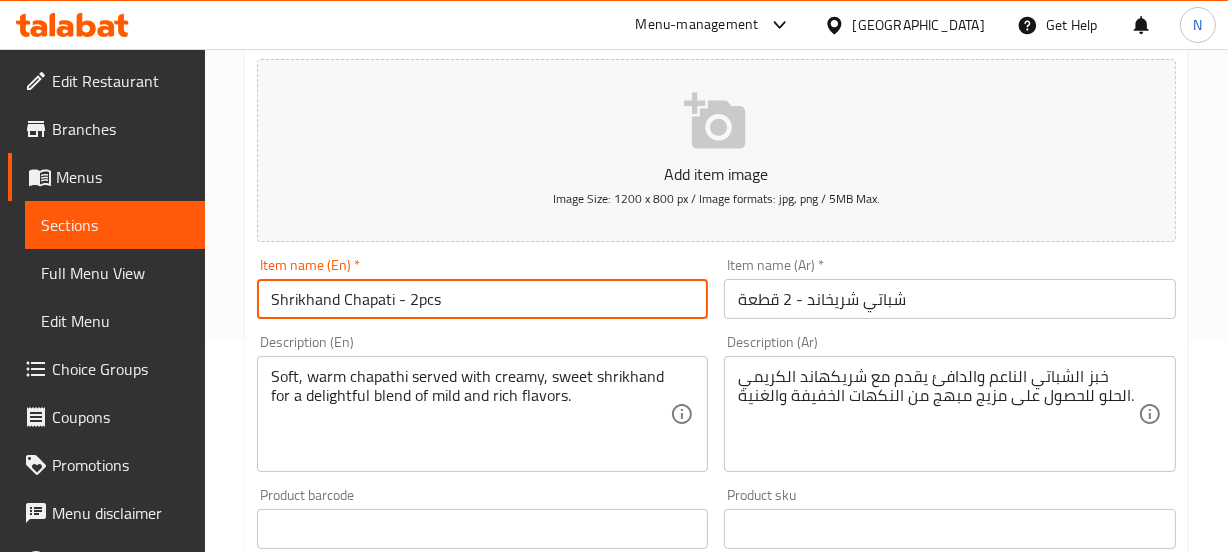 click on "Shrikhand Chapati - 2pcs" at bounding box center [483, 299] 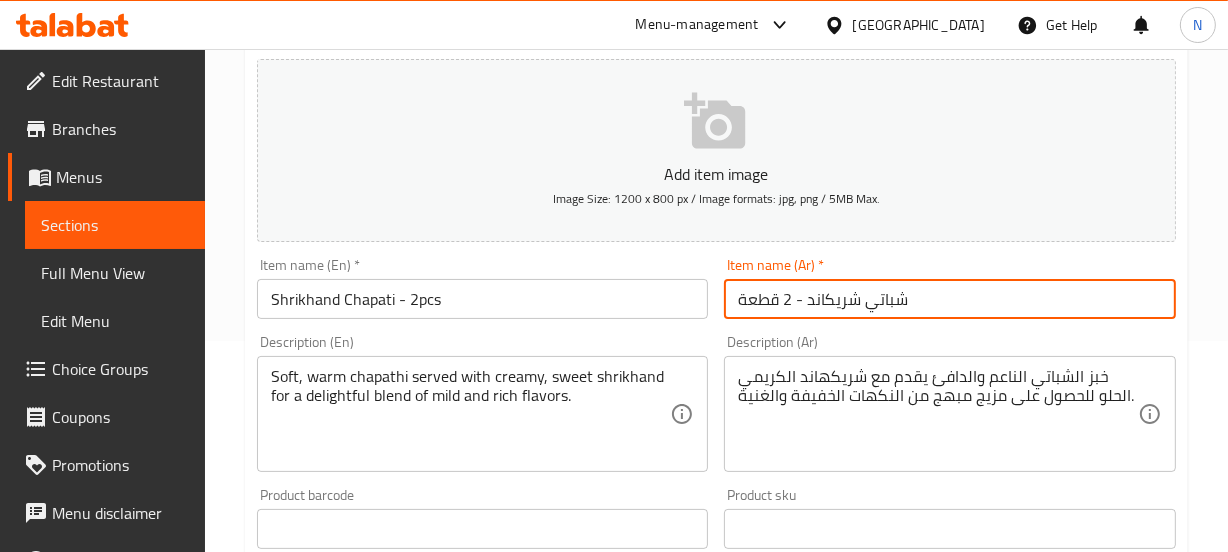 type on "شباتي شريكاند - 2 قطعة" 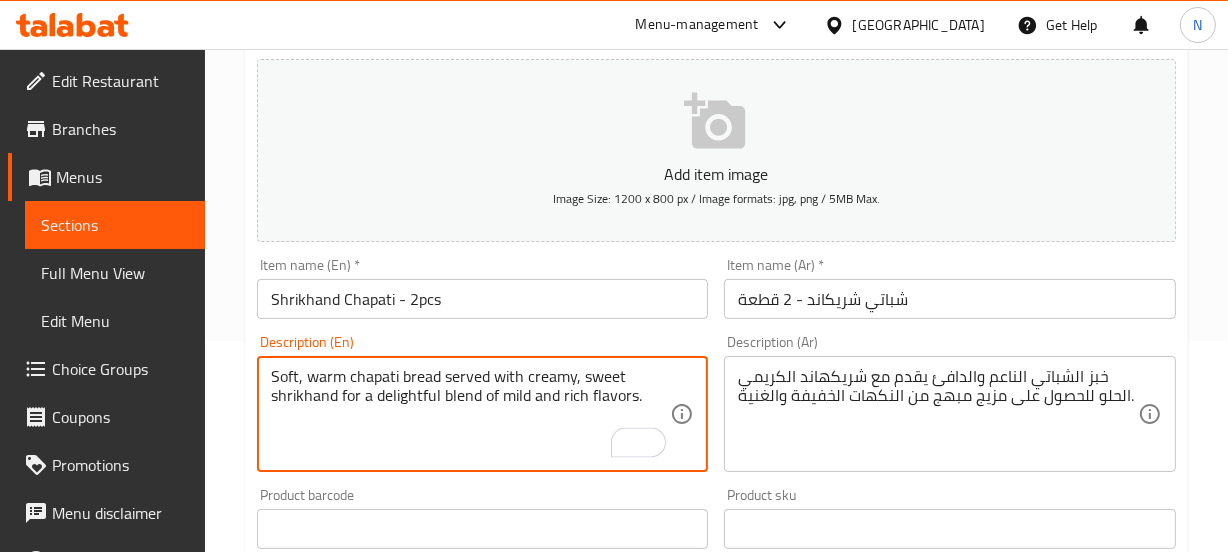 type on "Soft, warm chapati bread served with creamy, sweet shrikhand for a delightful blend of mild and rich flavors." 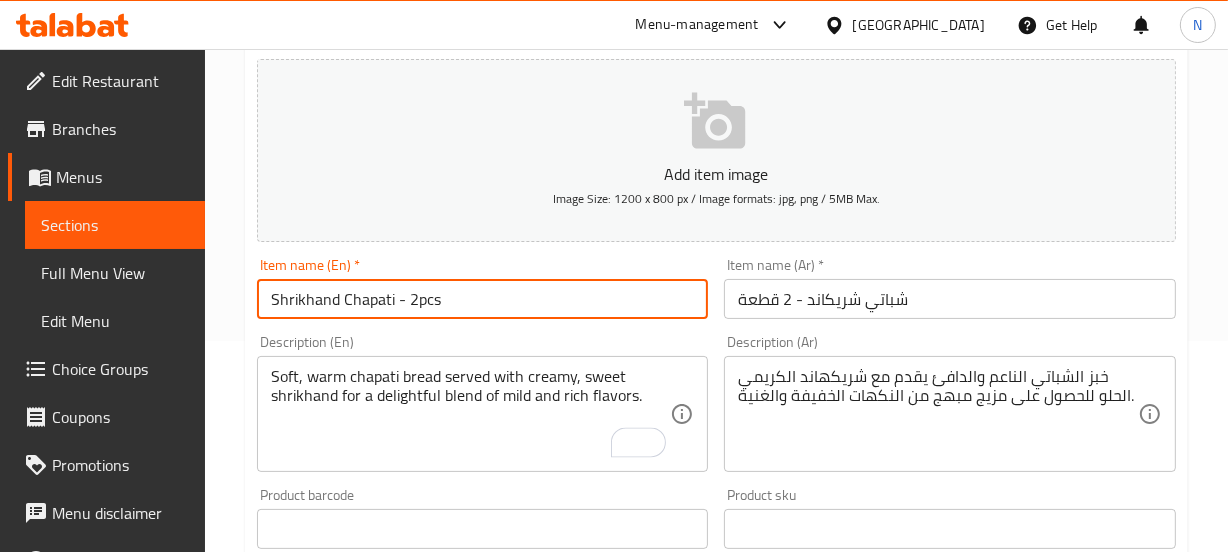 click on "Shrikhand Chapati - 2pcs" at bounding box center (483, 299) 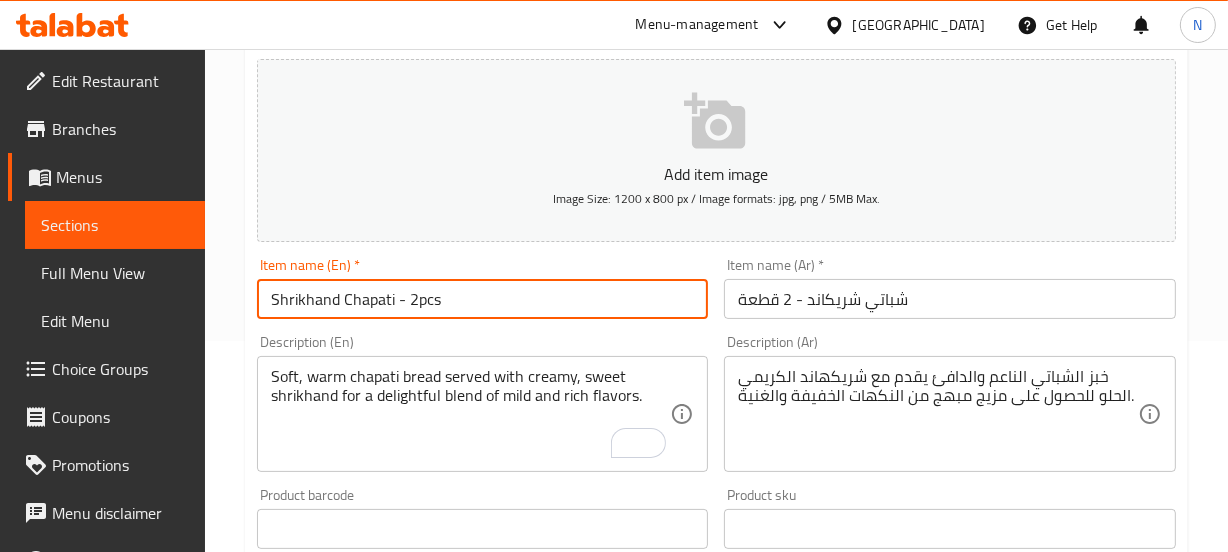click on "Update" at bounding box center (366, 1115) 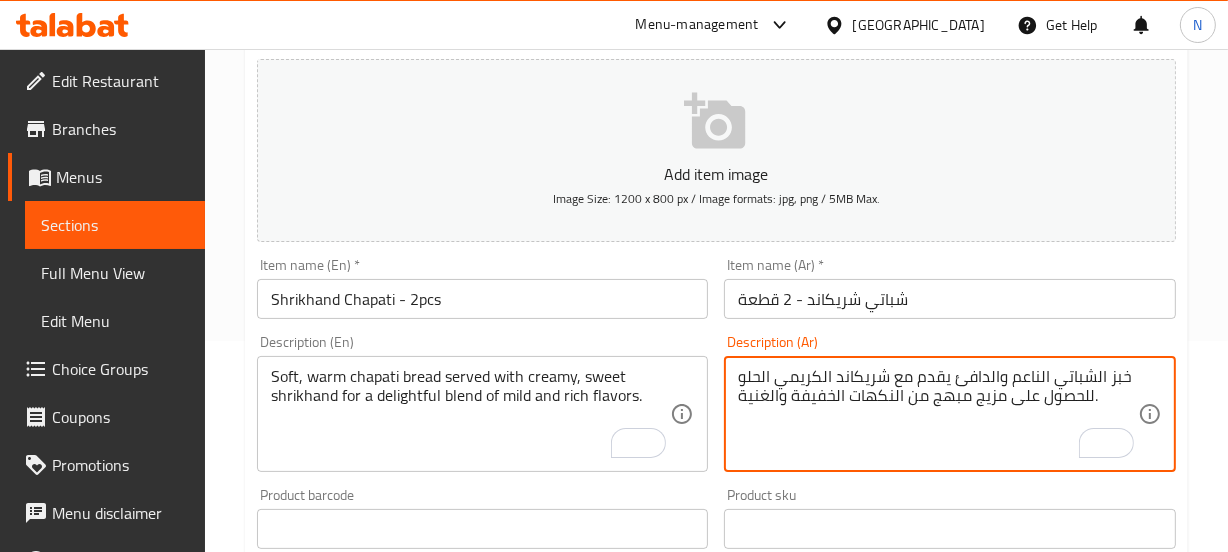 type on "خبز الشباتي الناعم والدافئ يقدم مع شريكاند الكريمي الحلو للحصول على مزيج مبهج من النكهات الخفيفة والغنية." 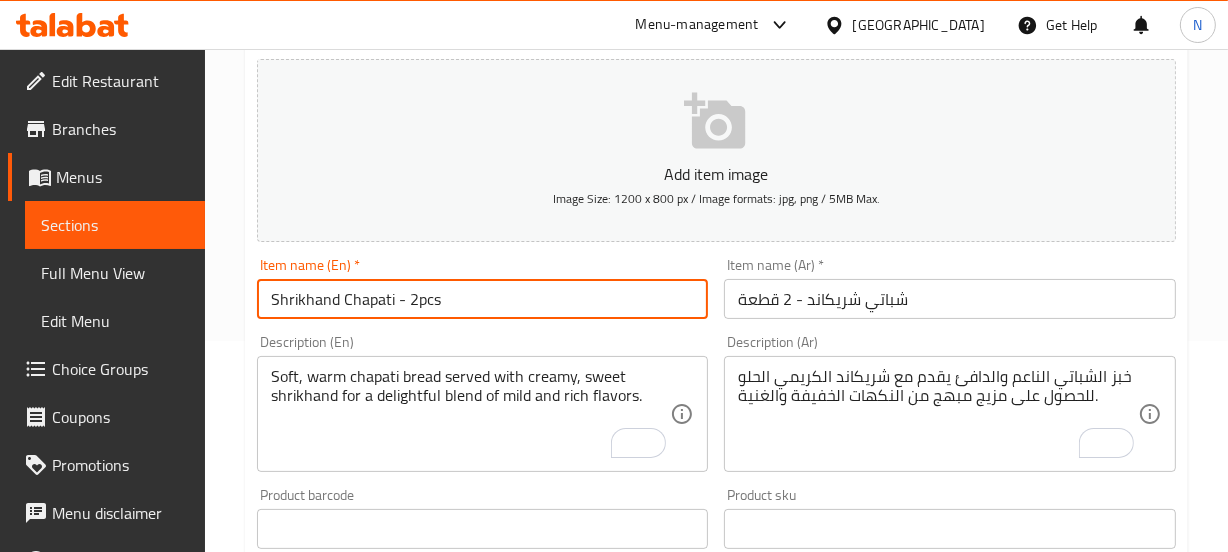click on "Update" at bounding box center (366, 1115) 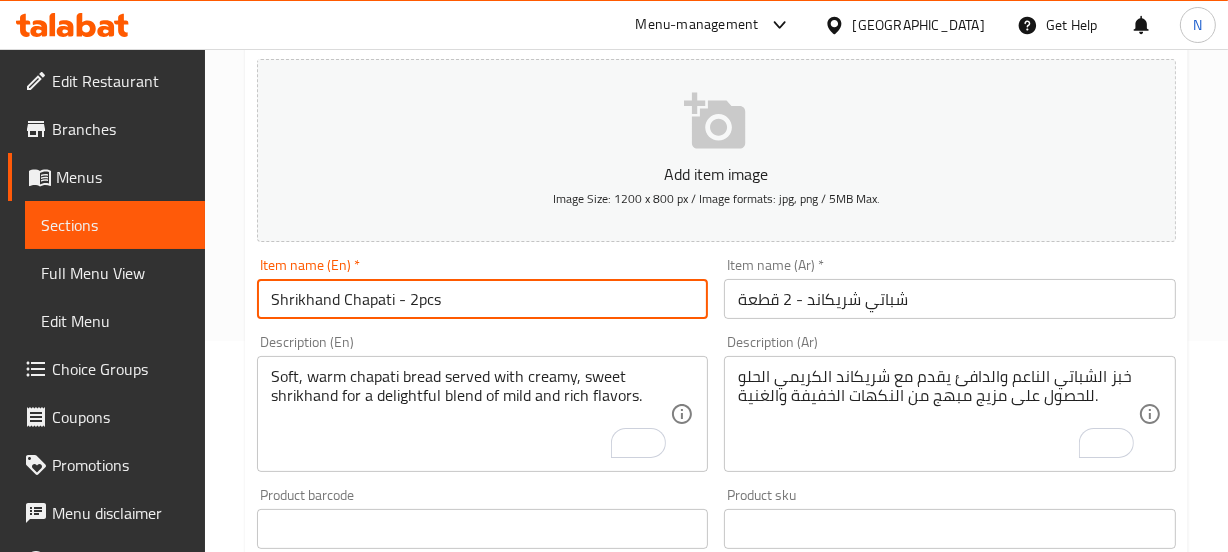 click on "Home / Restaurants management / Menus / Sections / item / update KAVALA MANE SPECIALS  section Update Shrikhand Chapati - 2pcs Add item image Image Size: 1200 x 800 px / Image formats: jpg, png / 5MB Max. Item name (En)   * Shrikhand Chapati - 2pcs Item name (En)  * Item name (Ar)   * شباتي شريكاند - 2 قطعة Item name (Ar)  * Description (En) Soft, warm chapati bread served with creamy, sweet shrikhand for a delightful blend of mild and rich flavors. Description (En) Description (Ar) خبز الشباتي الناعم والدافئ يقدم مع شريكاند الكريمي الحلو للحصول على مزيج مبهج من النكهات الخفيفة والغنية. Description (Ar) Product barcode Product barcode Product sku Product sku Price   * AED 19.5 Price  * Price on selection Free item Start Date Start Date End Date End Date Available Days SU MO TU WE TH FR SA Available from ​ ​ Available to ​ ​ Status Active Inactive Exclude from GEM Variations & Choices Update" at bounding box center [716, 520] 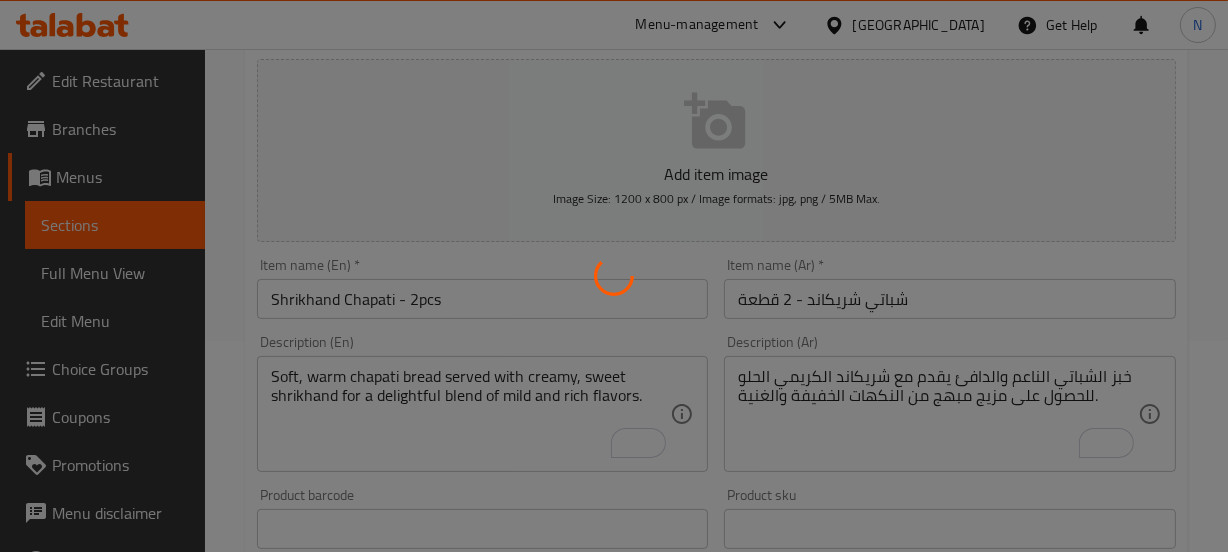 click at bounding box center (614, 276) 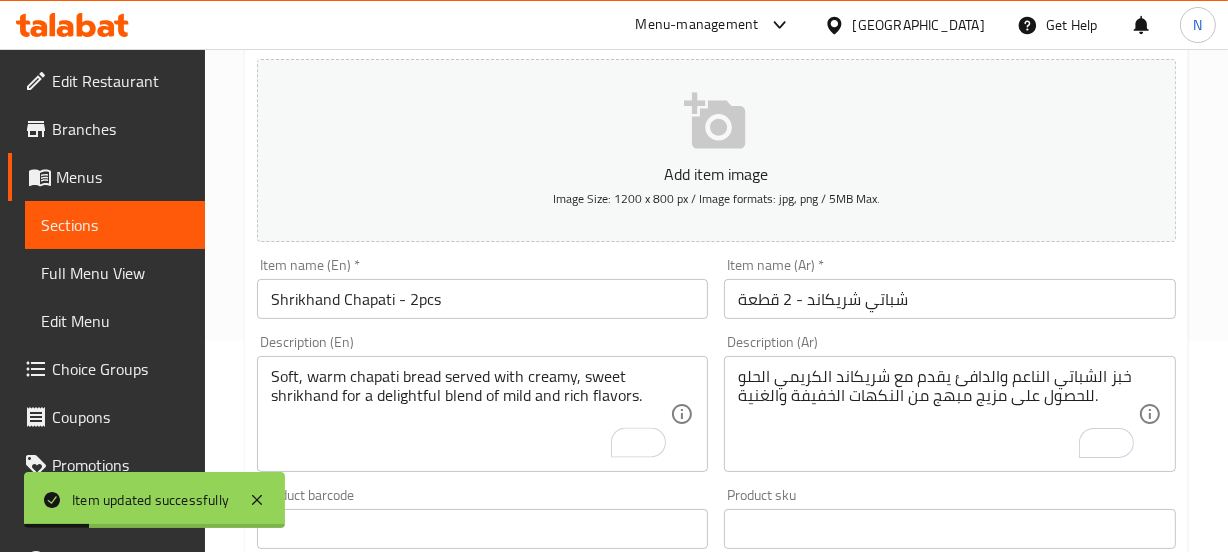 scroll, scrollTop: 0, scrollLeft: 0, axis: both 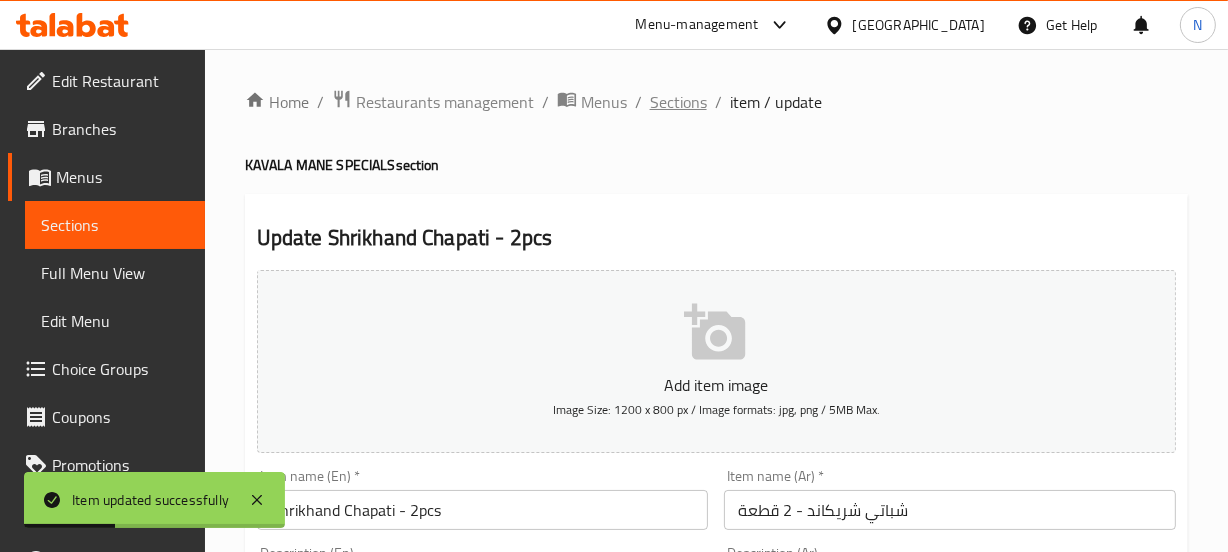 click on "Sections" at bounding box center [678, 102] 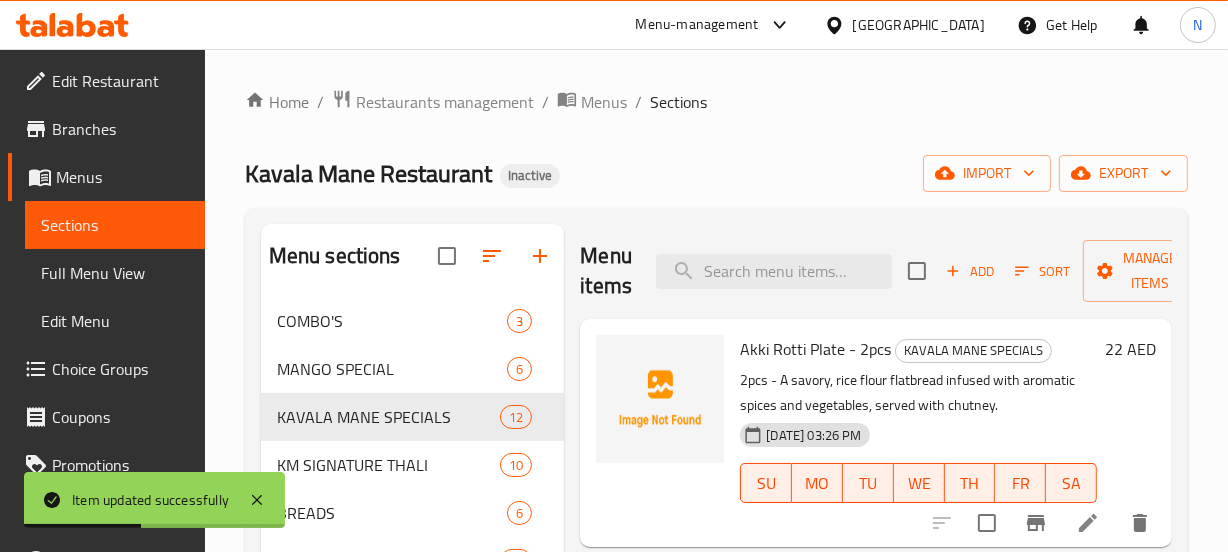 scroll, scrollTop: 2540, scrollLeft: 0, axis: vertical 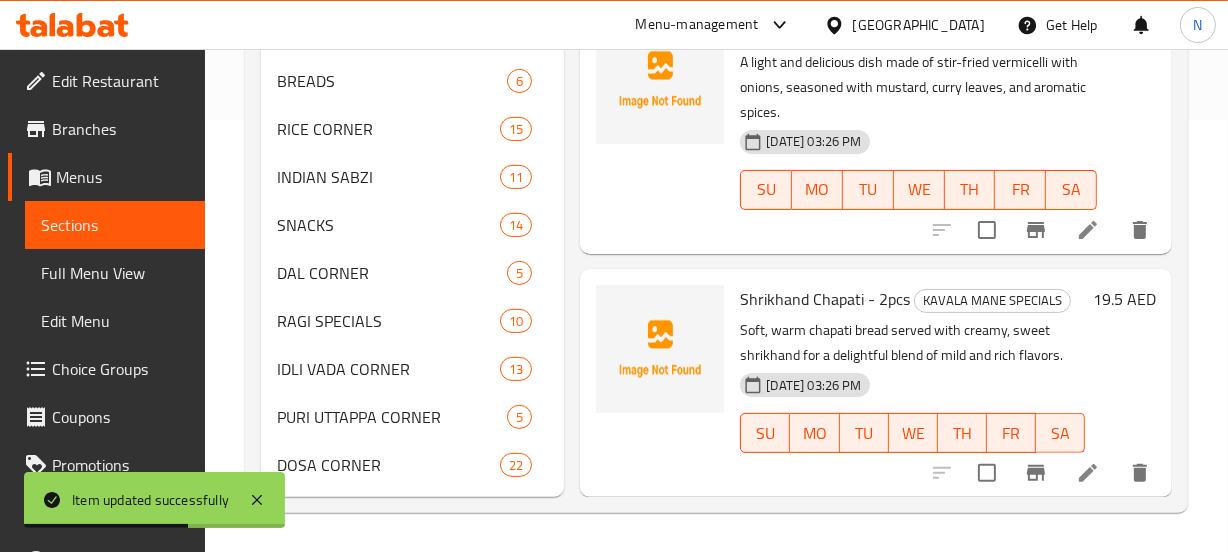 click on "Shrikhand Chapati - 2pcs" at bounding box center [825, 299] 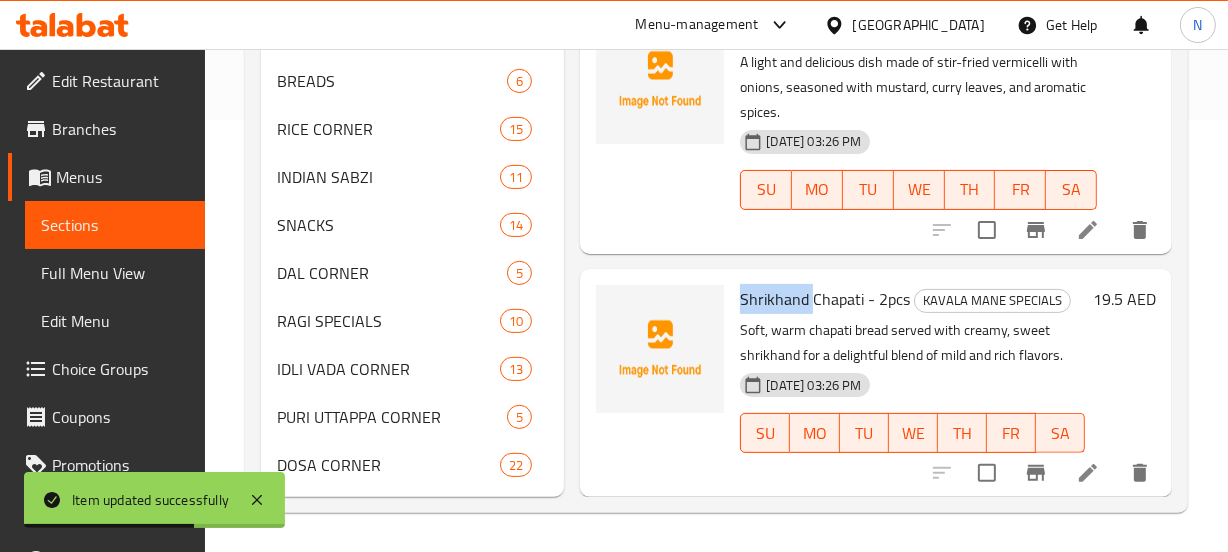 click on "Shrikhand Chapati - 2pcs" at bounding box center [825, 299] 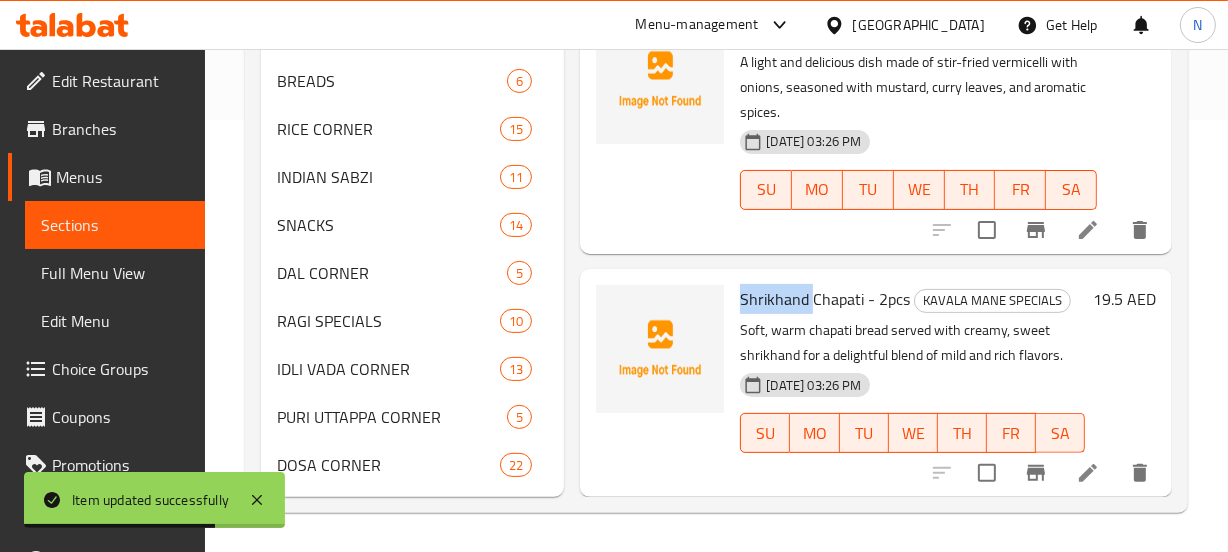 copy on "Shrikhand" 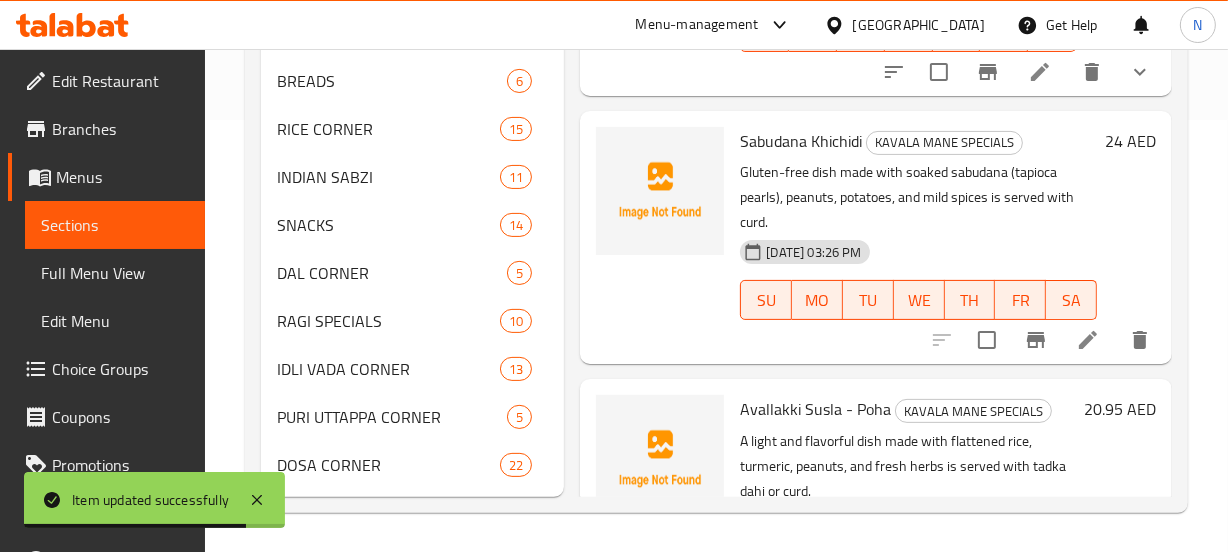 scroll, scrollTop: 0, scrollLeft: 0, axis: both 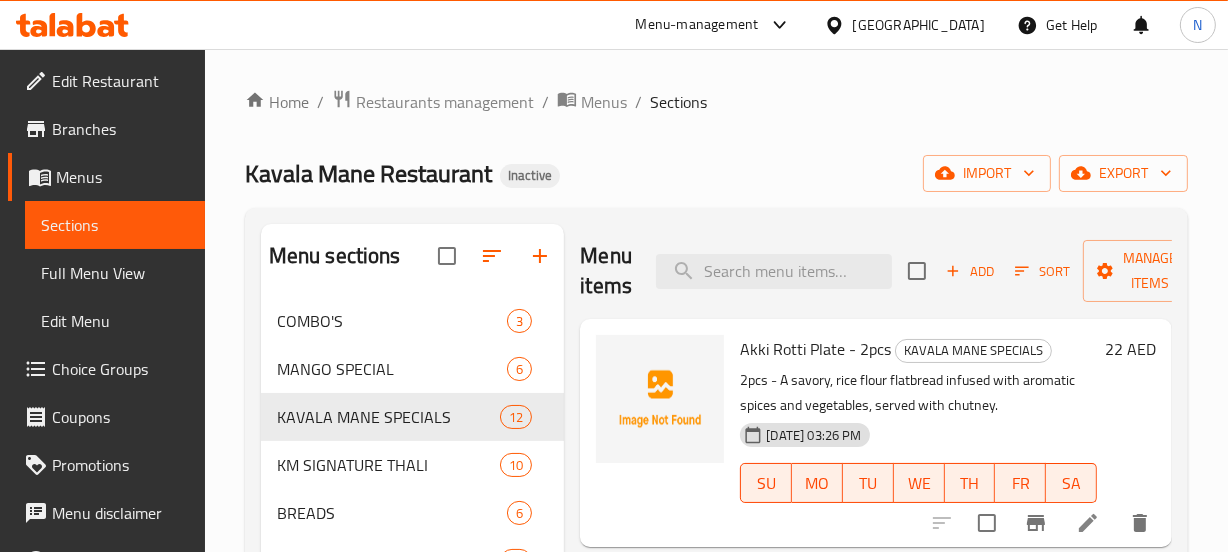 click at bounding box center (774, 271) 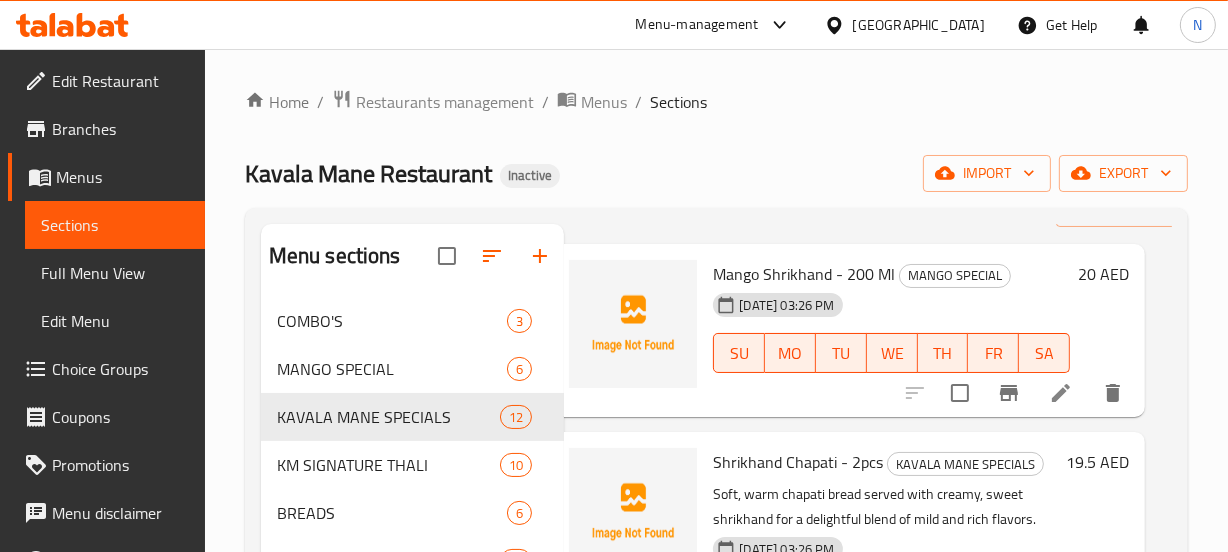 scroll, scrollTop: 89, scrollLeft: 28, axis: both 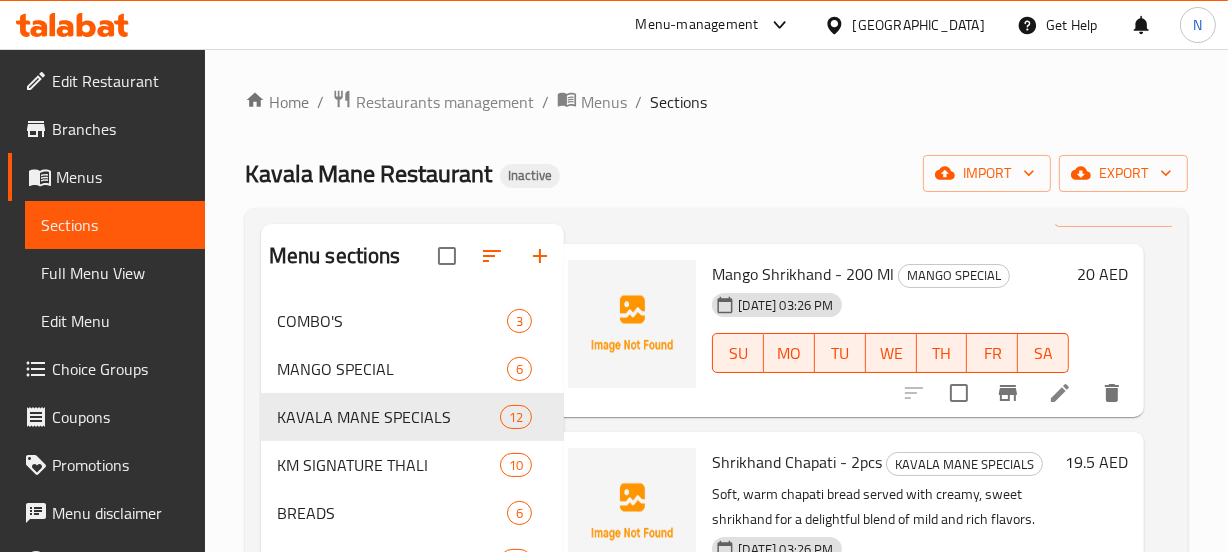 type on "Shrikhand" 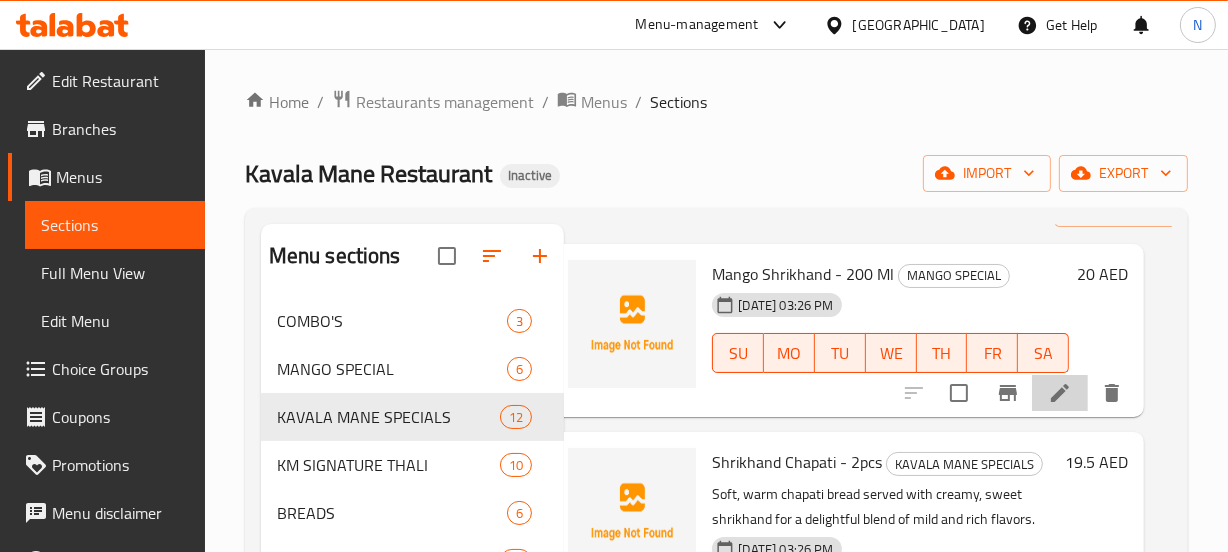 click at bounding box center (1060, 393) 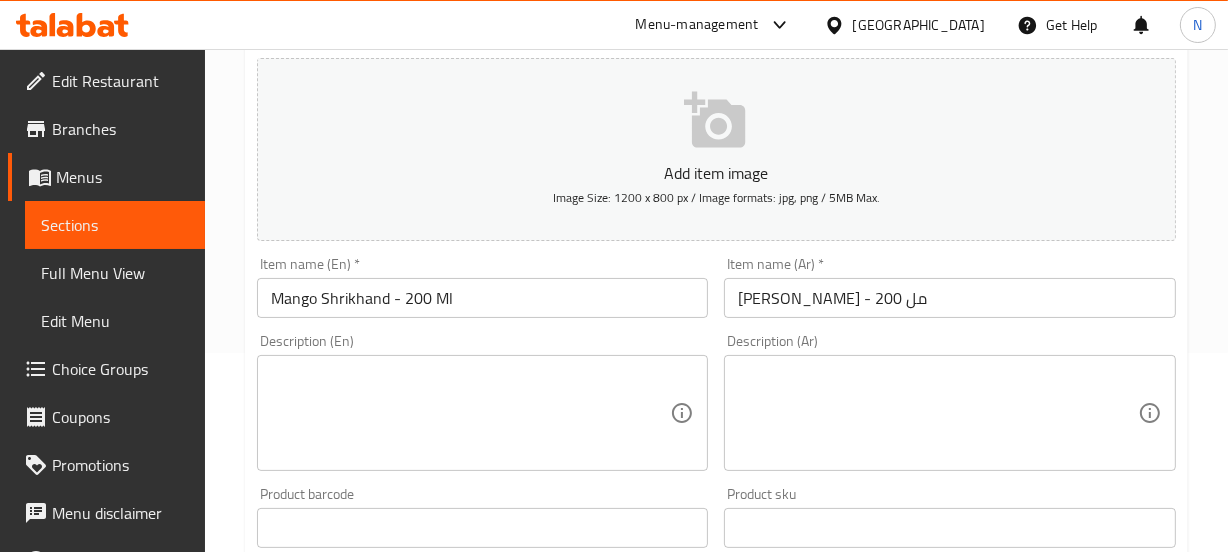 scroll, scrollTop: 200, scrollLeft: 0, axis: vertical 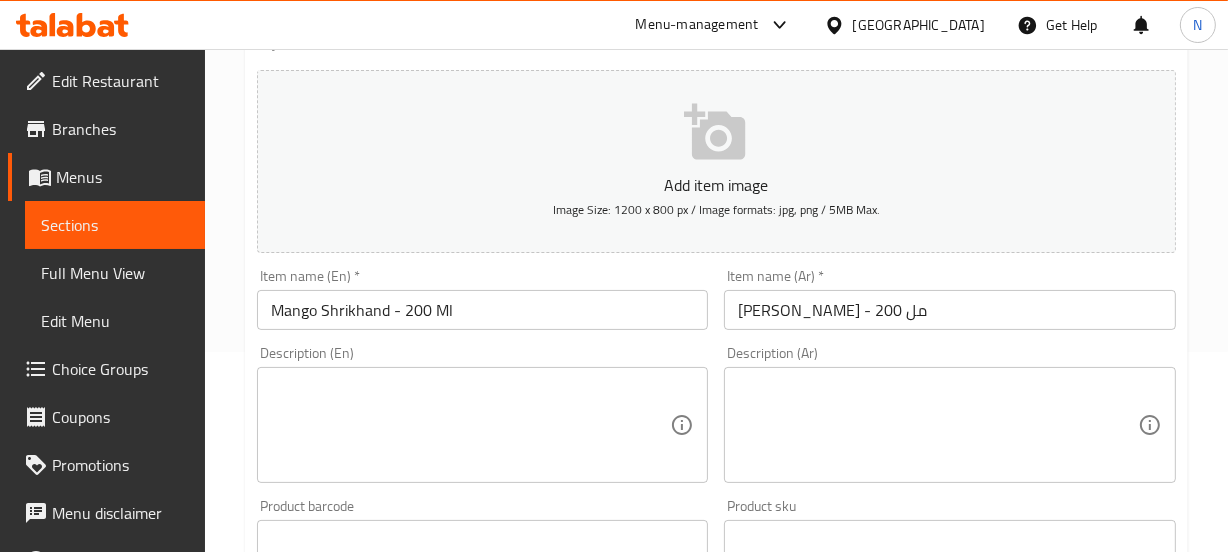 click on "مانجو شرياند - 200 مل" at bounding box center (950, 310) 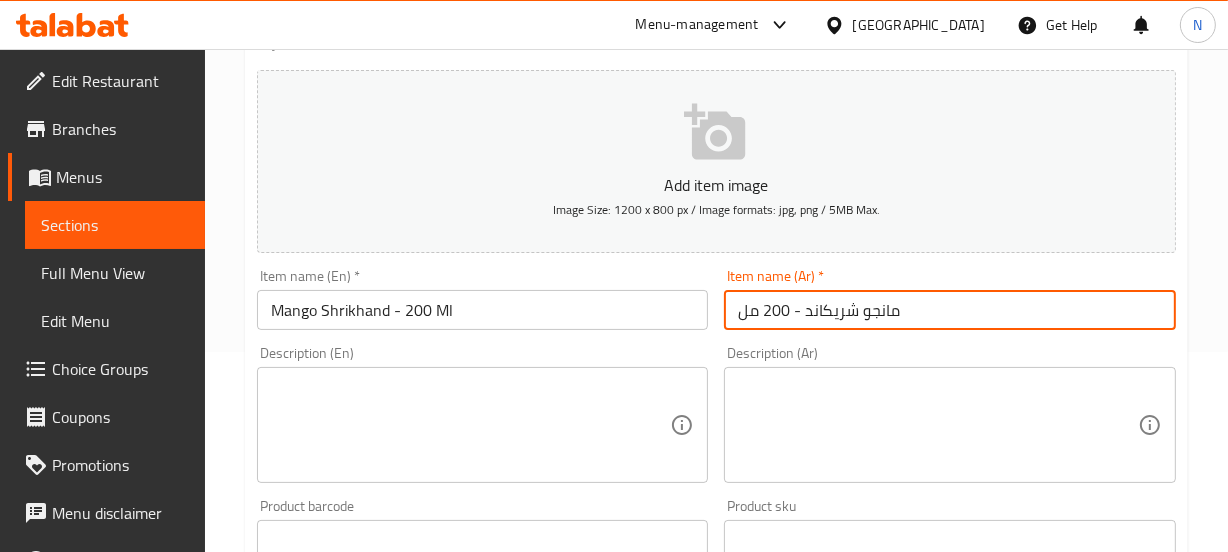 type on "مانجو شريكاند - 200 مل" 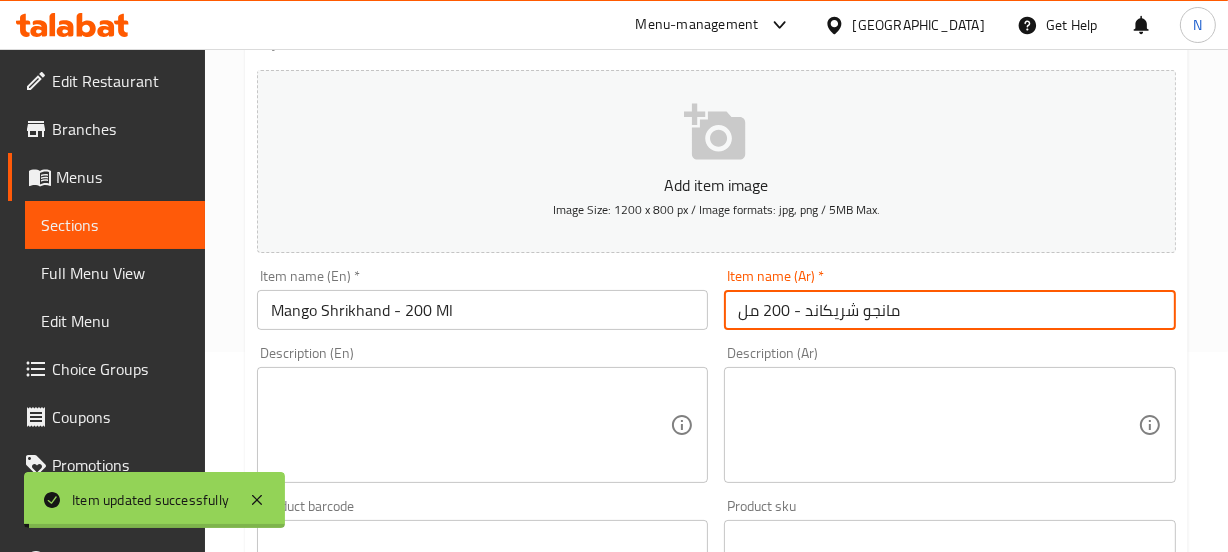 scroll, scrollTop: 0, scrollLeft: 0, axis: both 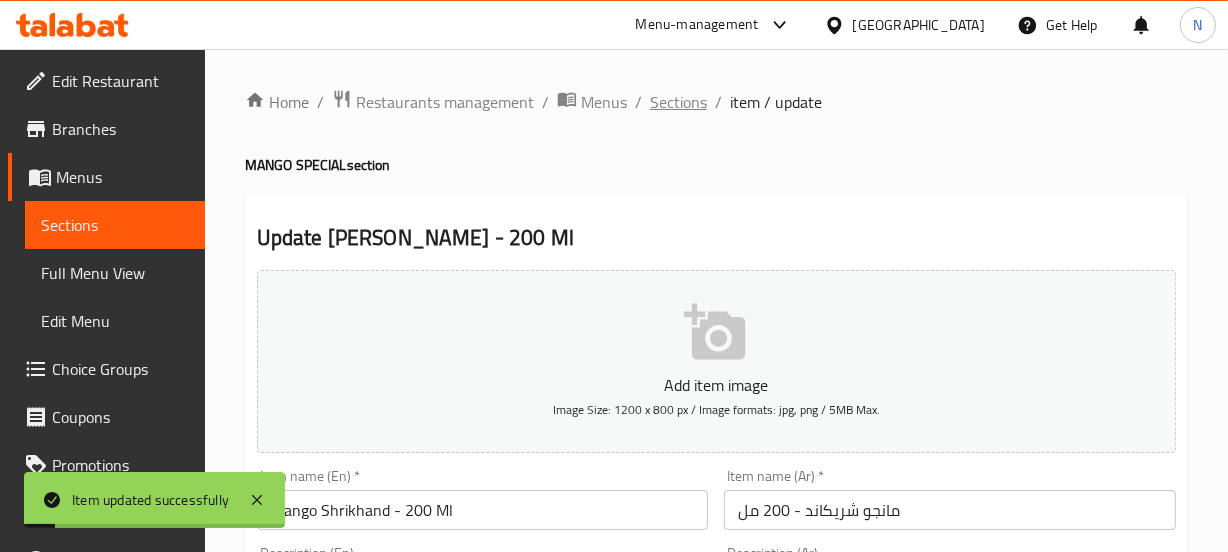click on "Sections" at bounding box center (678, 102) 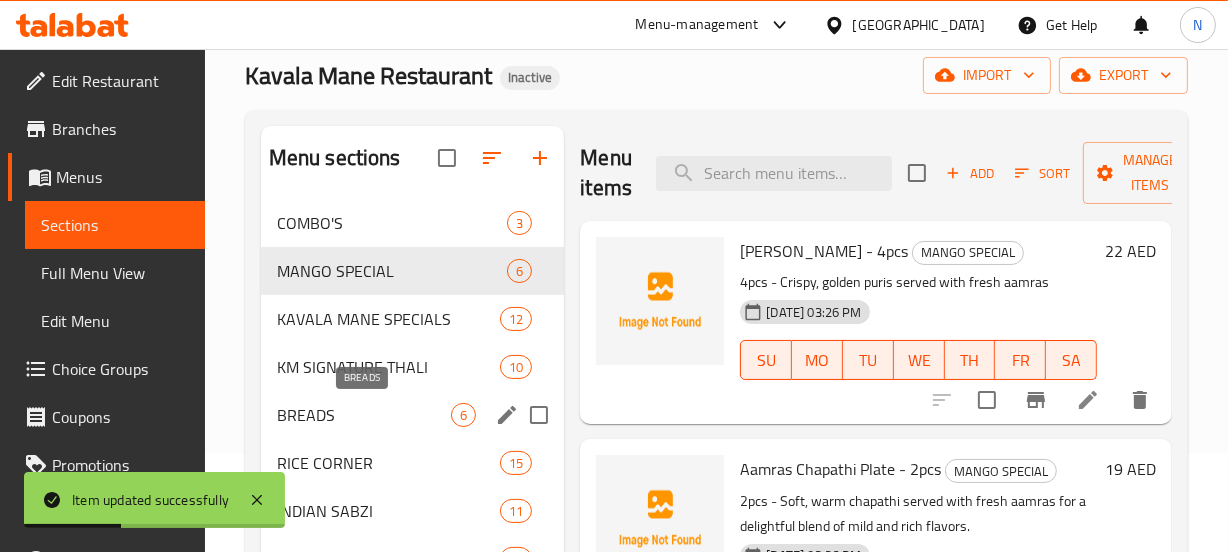 scroll, scrollTop: 94, scrollLeft: 0, axis: vertical 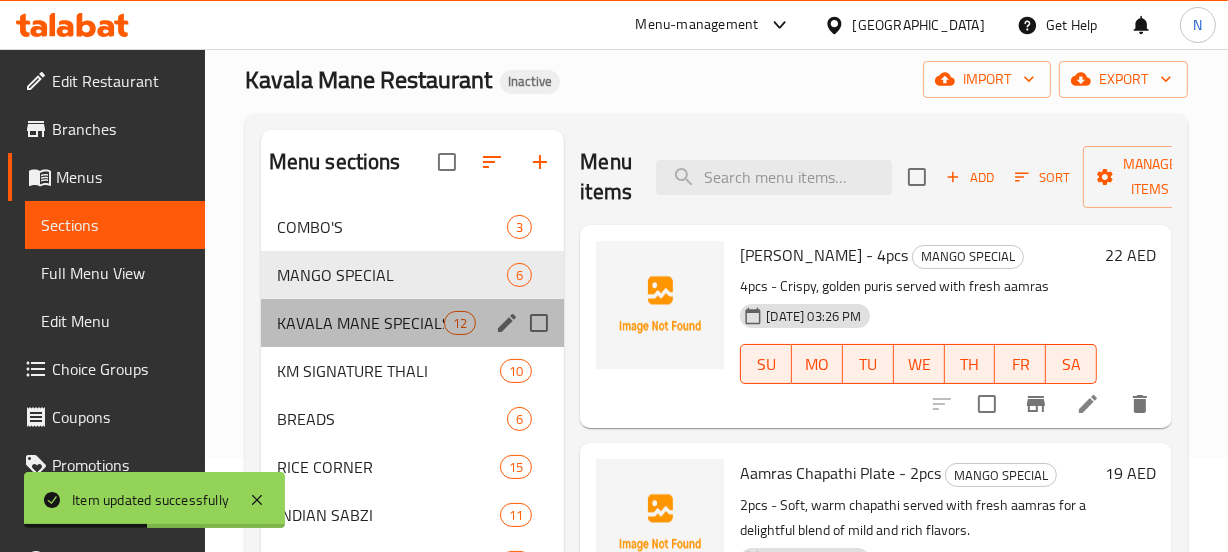click on "KAVALA MANE SPECIALS 12" at bounding box center (413, 323) 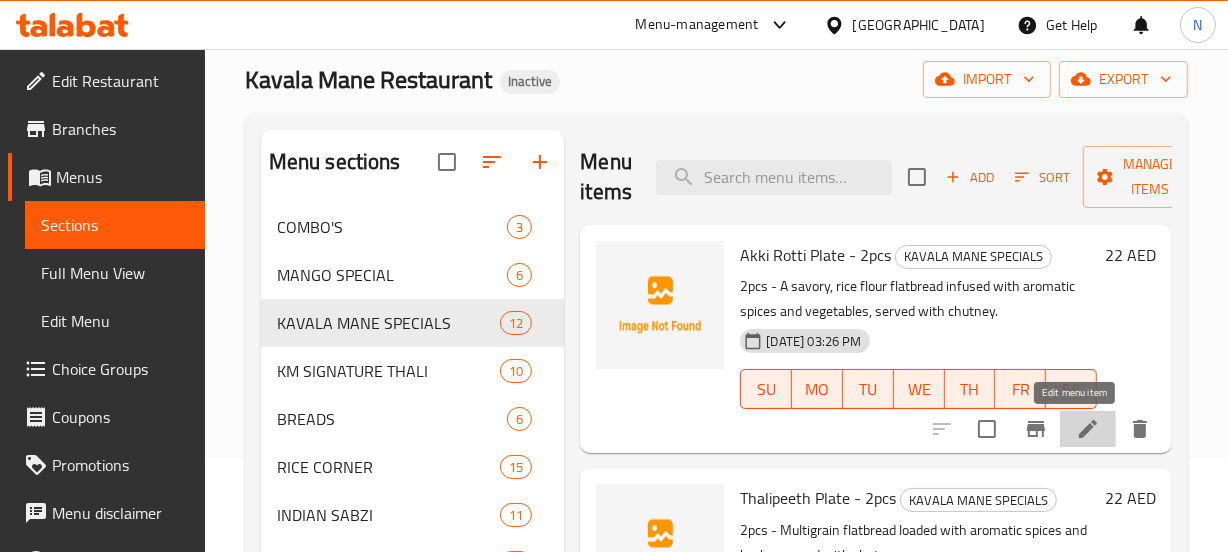 click 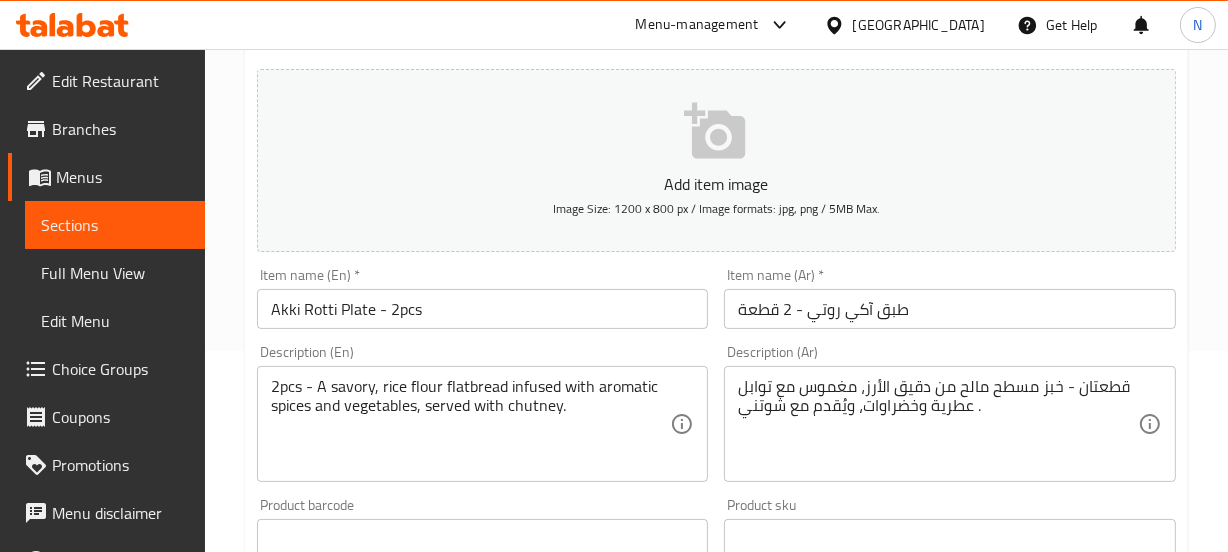 scroll, scrollTop: 255, scrollLeft: 0, axis: vertical 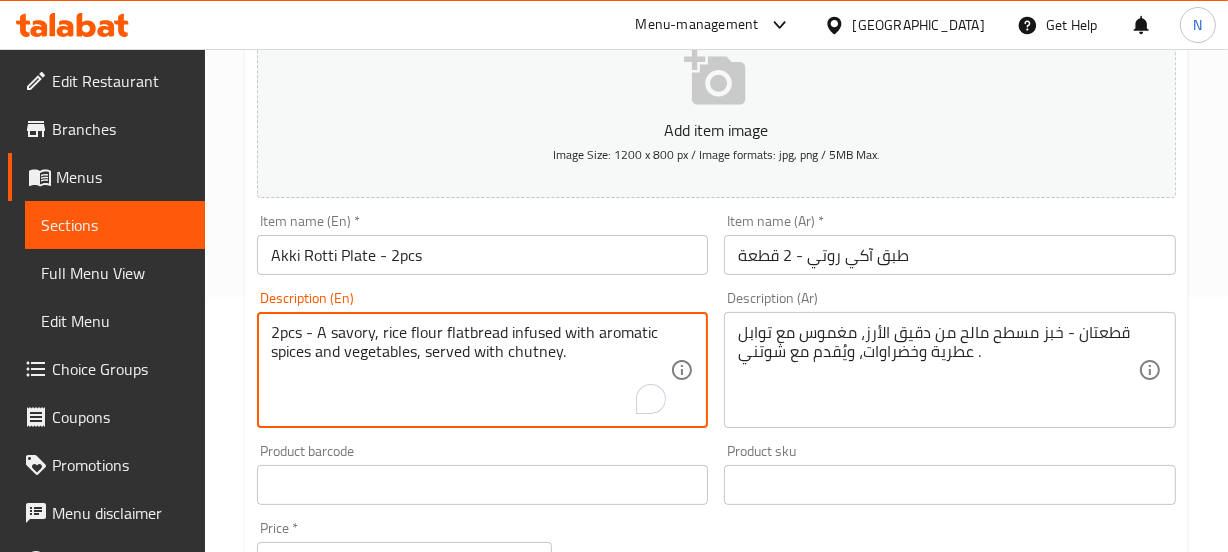 click on "2pcs - A savory, rice flour flatbread infused with aromatic spices and vegetables, served with chutney." at bounding box center (471, 370) 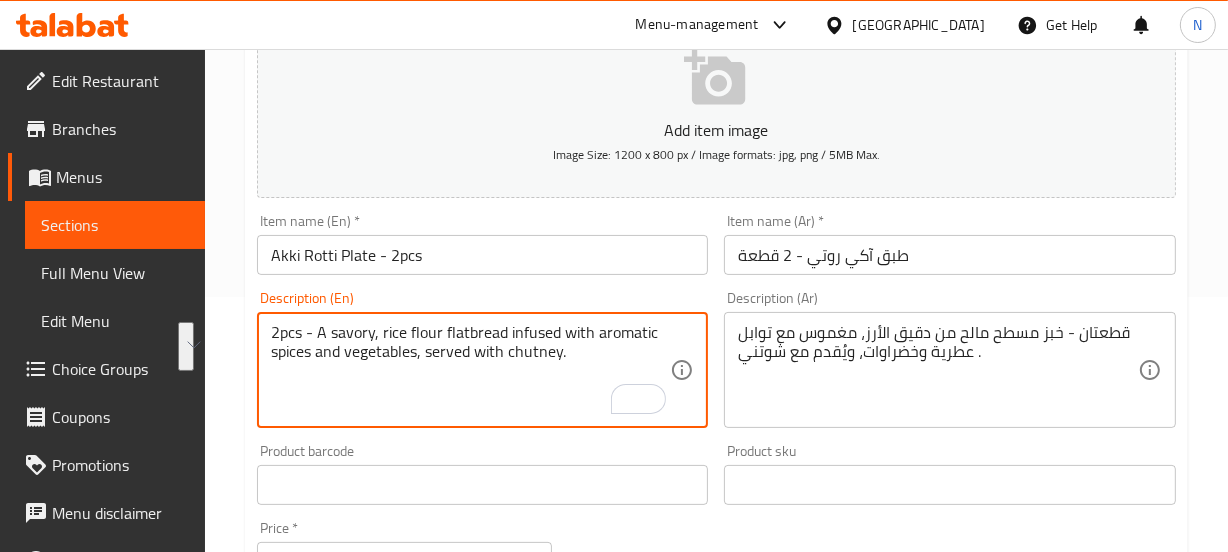 scroll, scrollTop: 0, scrollLeft: 0, axis: both 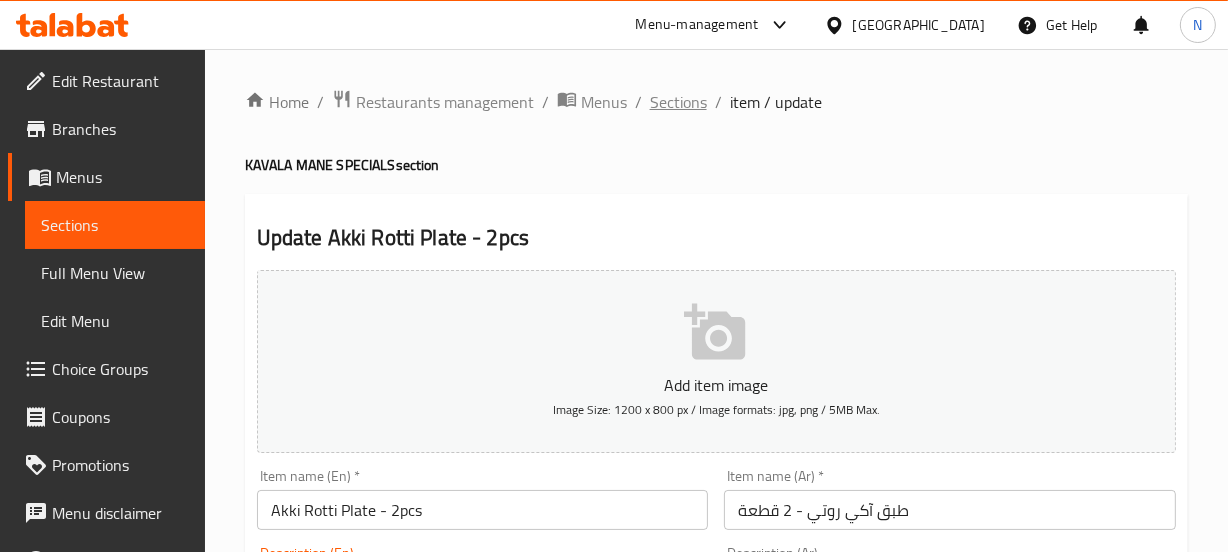 click on "Sections" at bounding box center (678, 102) 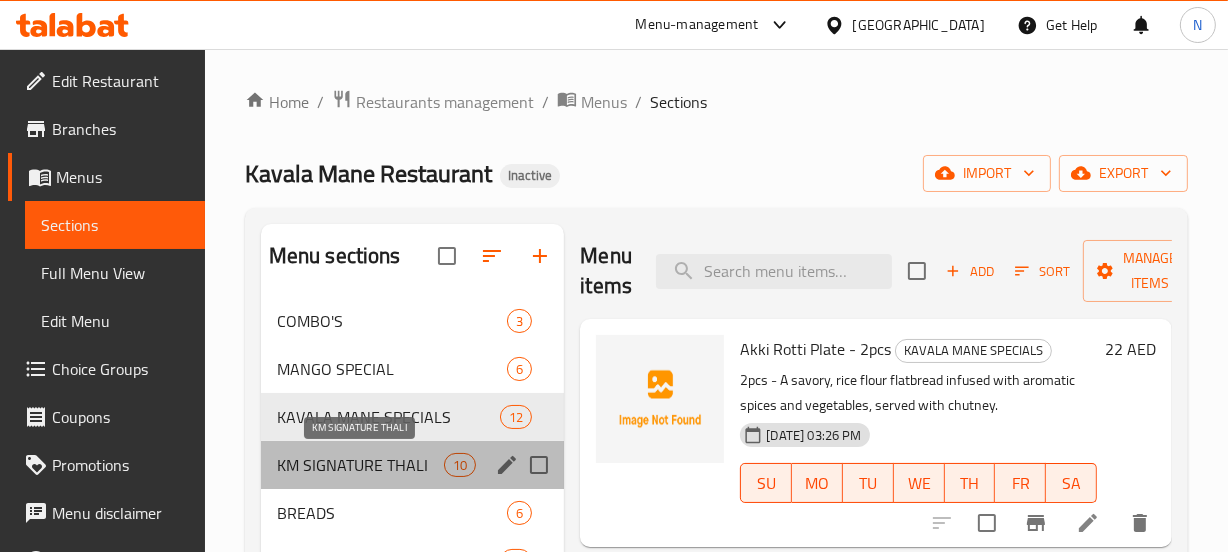 click on "KM SIGNATURE THALI" at bounding box center (360, 465) 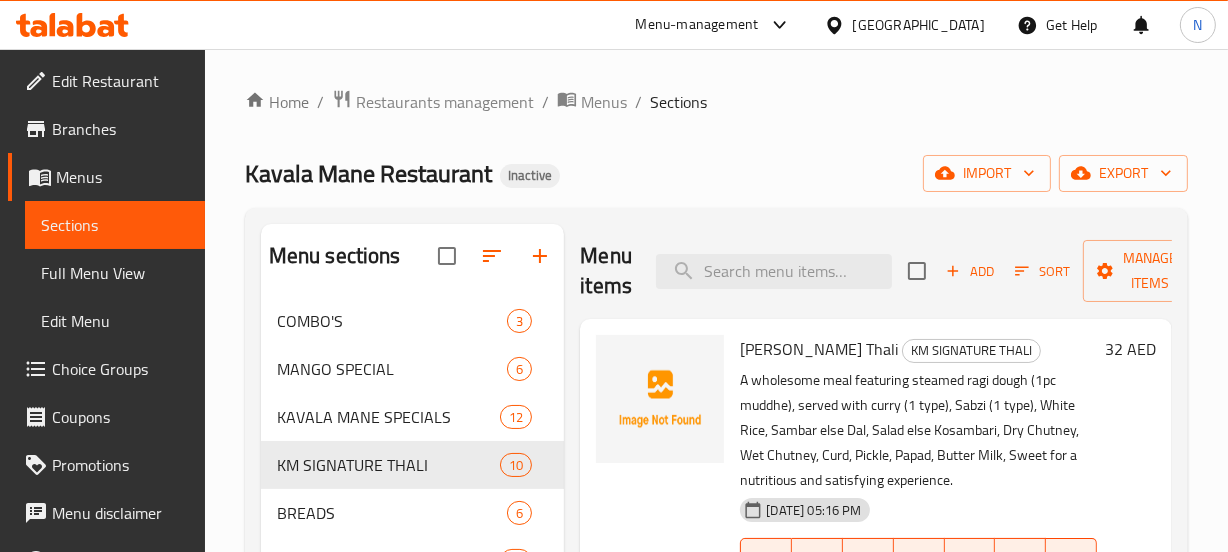 scroll, scrollTop: 101, scrollLeft: 0, axis: vertical 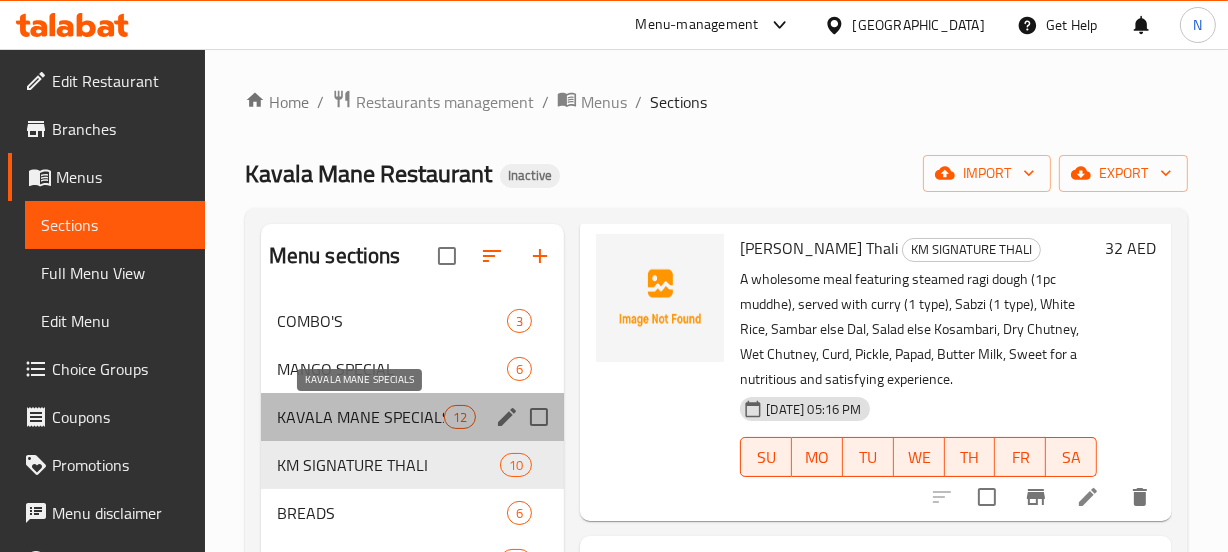 click on "KAVALA MANE SPECIALS" at bounding box center [360, 417] 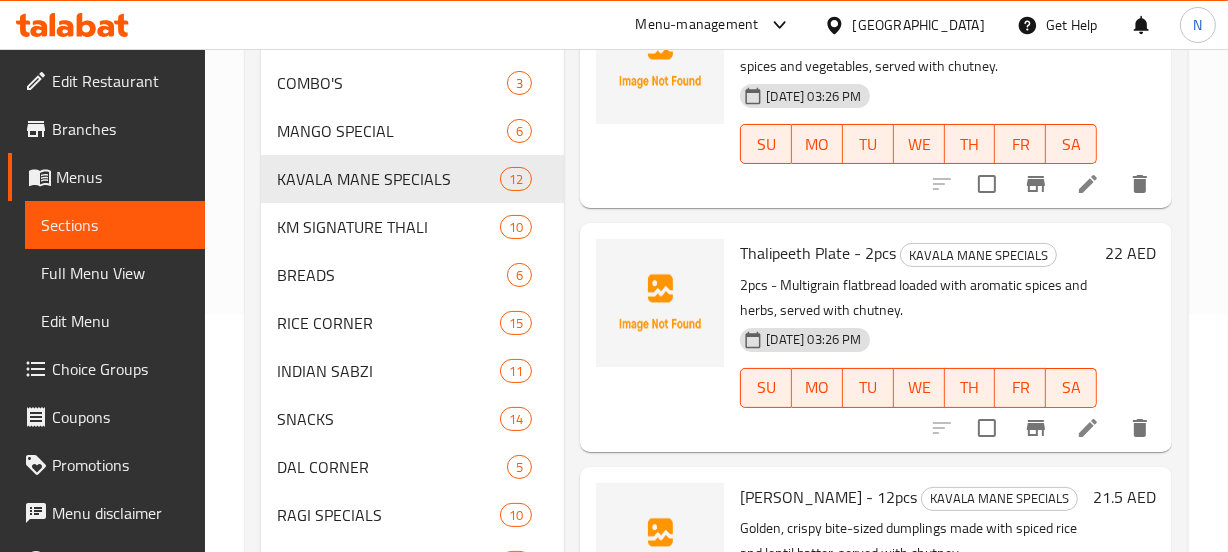 scroll, scrollTop: 432, scrollLeft: 0, axis: vertical 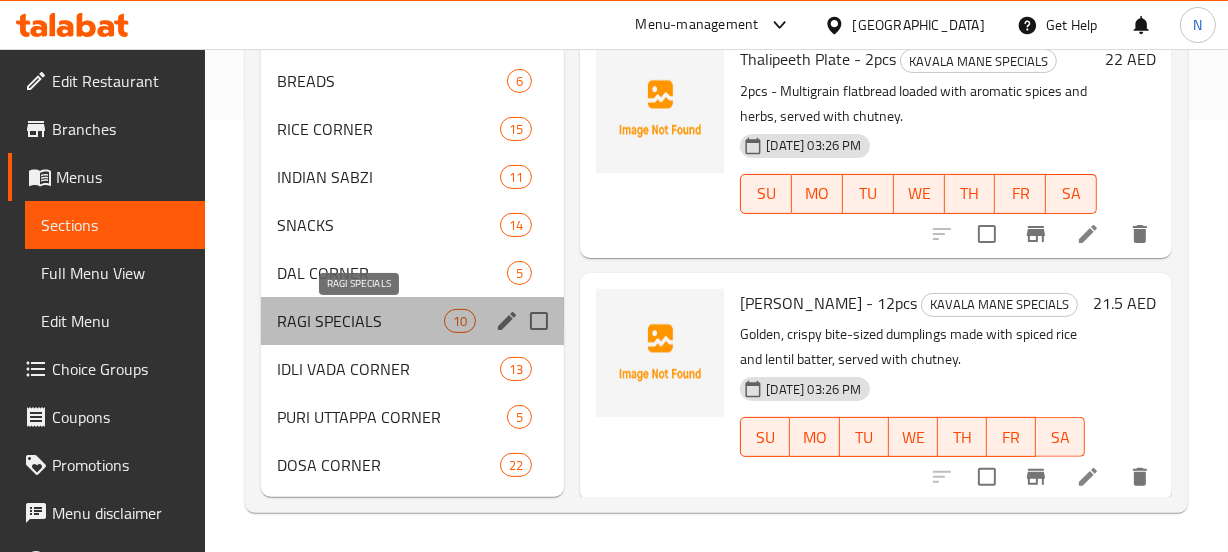 click on "RAGI SPECIALS" at bounding box center (360, 321) 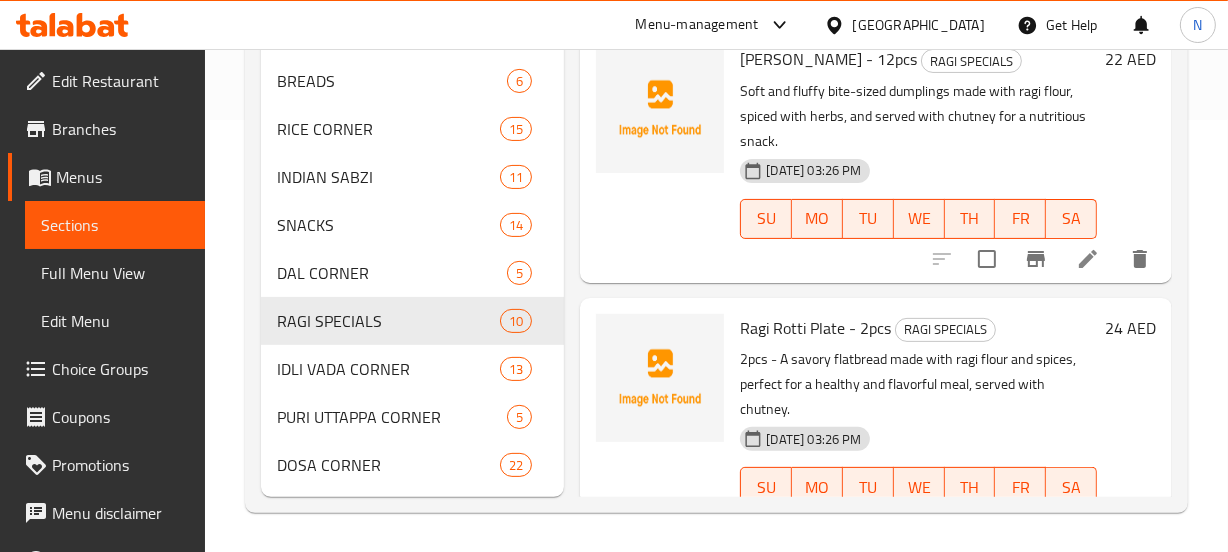 scroll, scrollTop: 0, scrollLeft: 0, axis: both 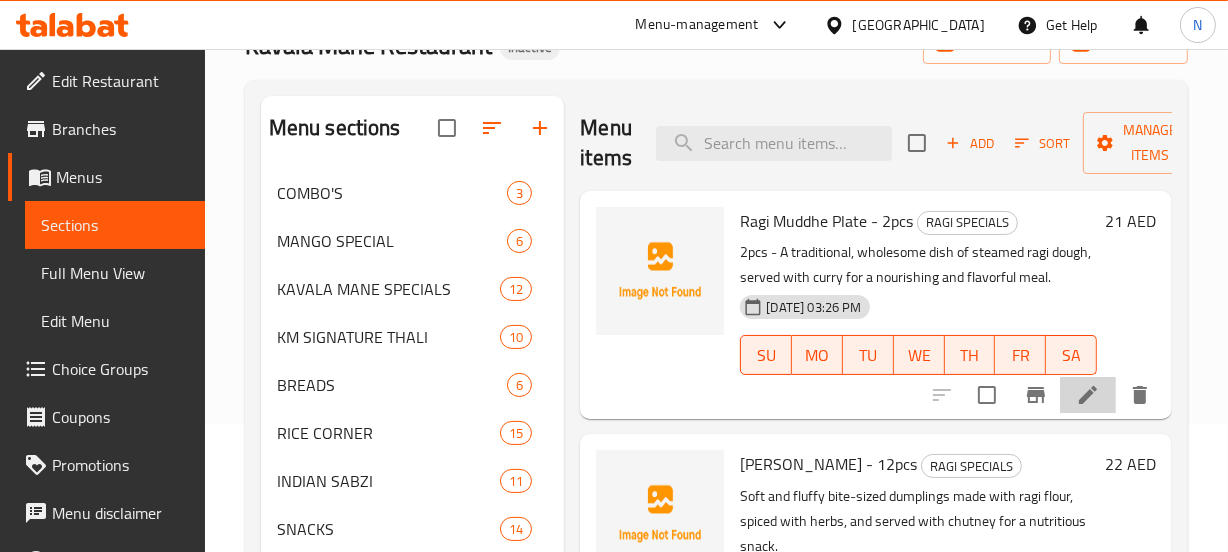 click at bounding box center [1088, 395] 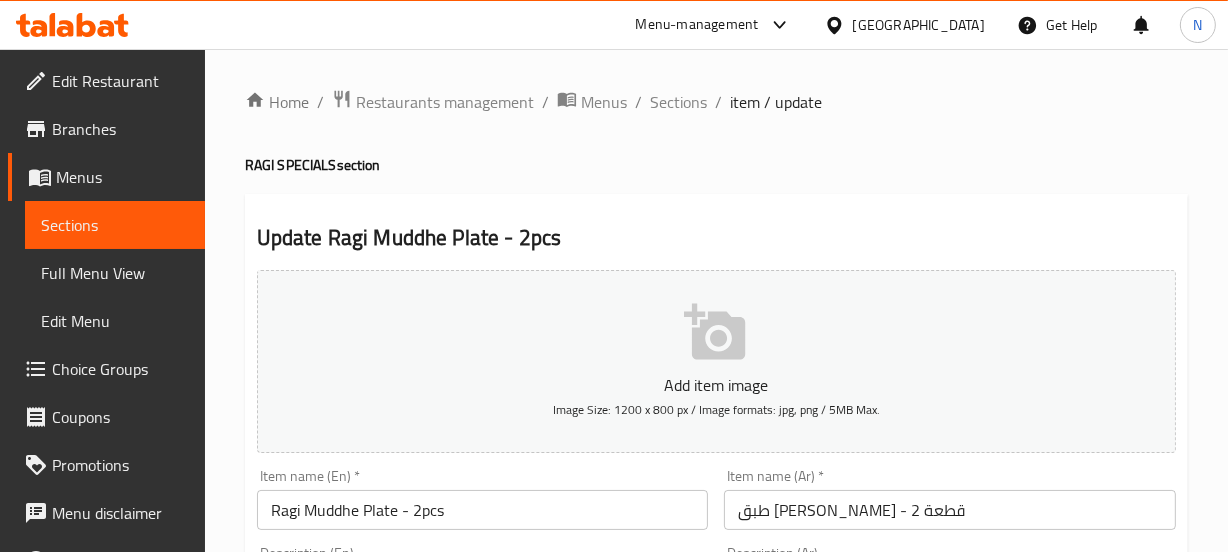scroll, scrollTop: 285, scrollLeft: 0, axis: vertical 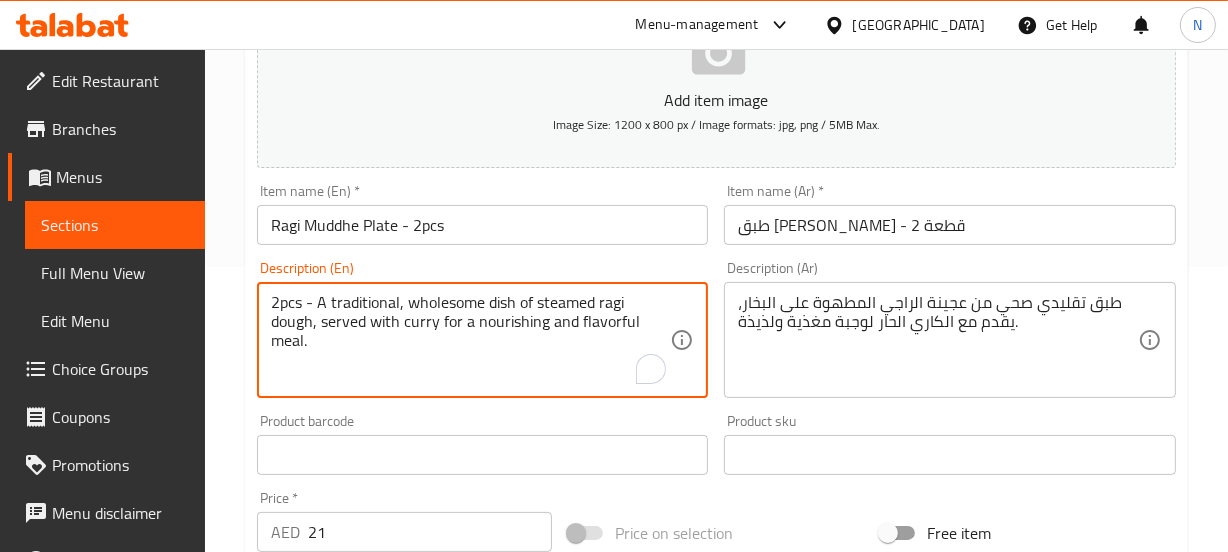 click on "2pcs - A traditional, wholesome dish of steamed ragi dough, served with curry for a nourishing and flavorful meal." at bounding box center (471, 340) 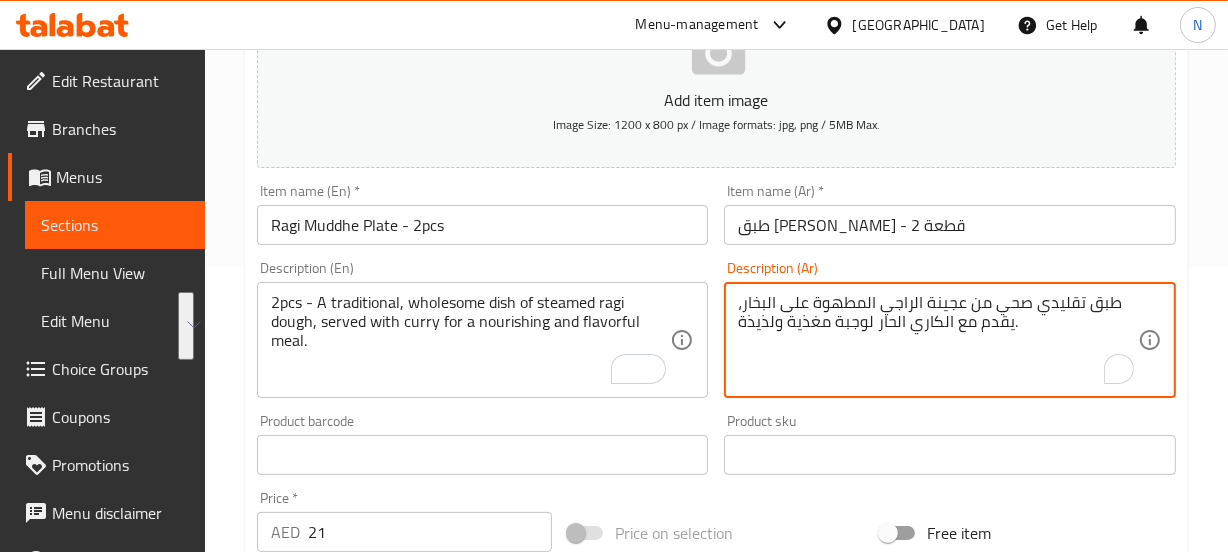 click on "طبق تقليدي صحي من عجينة الراجي المطهوة على البخار، يقدم مع الكاري الحار لوجبة مغذية ولذيذة." at bounding box center (938, 340) 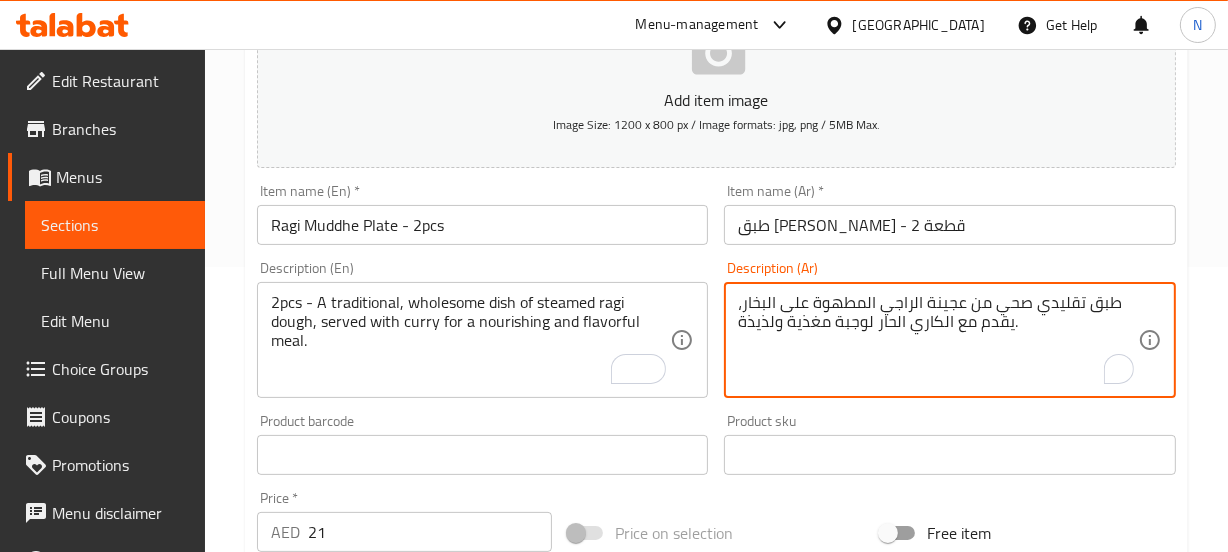 click on "طبق تقليدي صحي من عجينة الراجي المطهوة على البخار، يقدم مع الكاري الحار لوجبة مغذية ولذيذة." at bounding box center [938, 340] 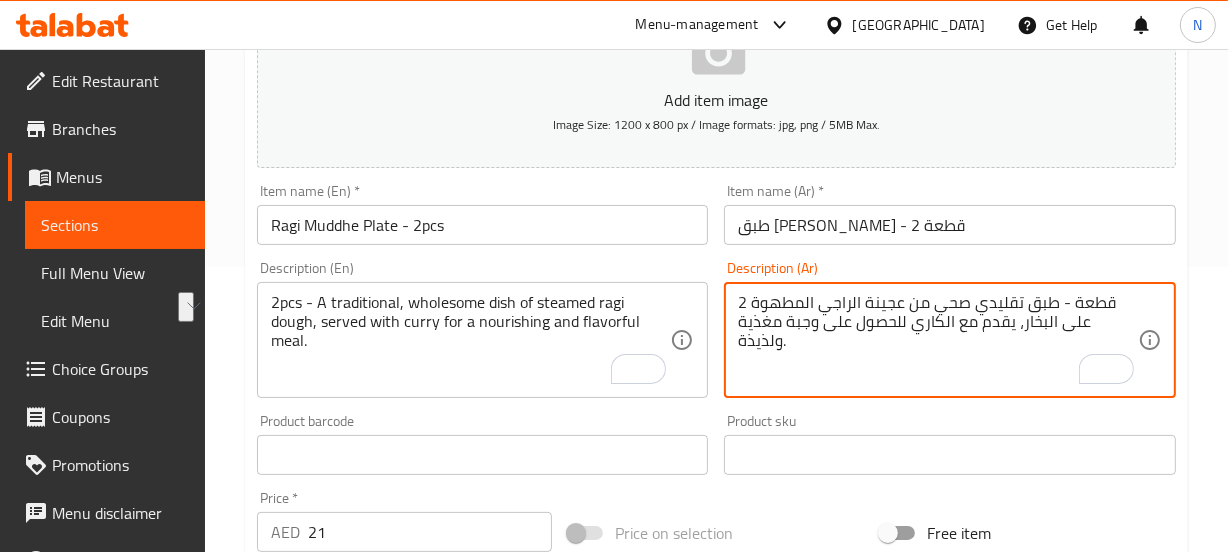 drag, startPoint x: 957, startPoint y: 325, endPoint x: 603, endPoint y: 347, distance: 354.68295 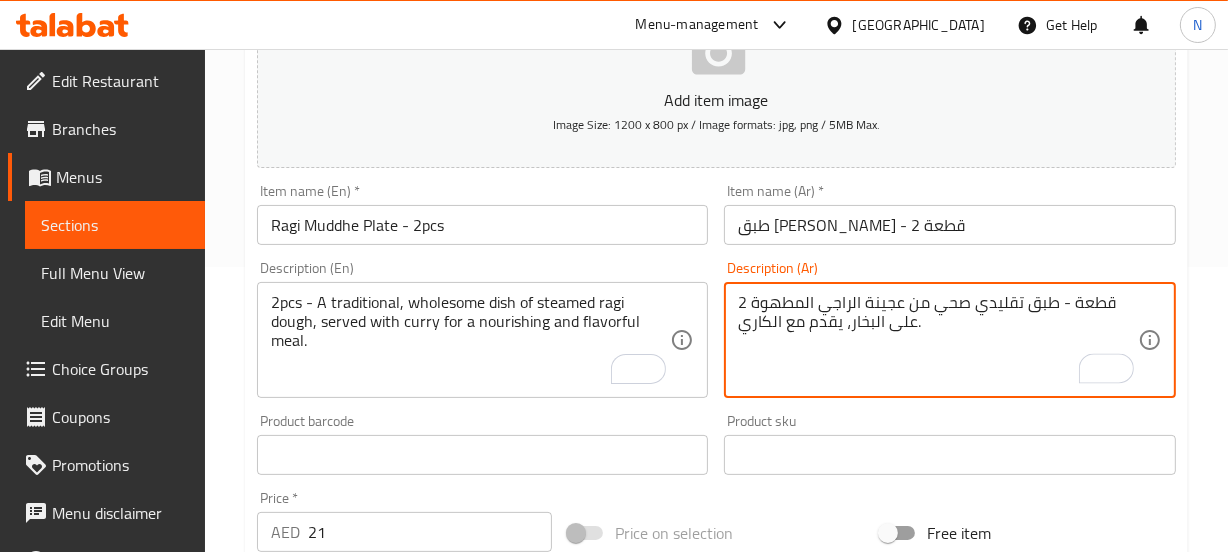 type on "2 قطعة - طبق تقليدي صحي من عجينة الراجي المطهوة على البخار، يقدم مع الكاري." 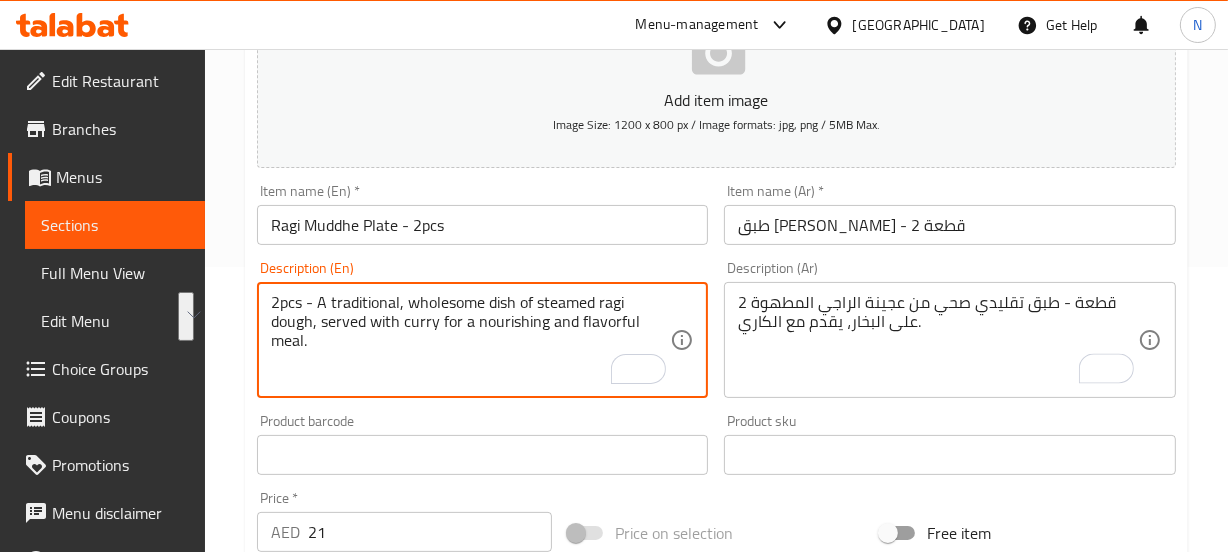 drag, startPoint x: 436, startPoint y: 320, endPoint x: 441, endPoint y: 364, distance: 44.28318 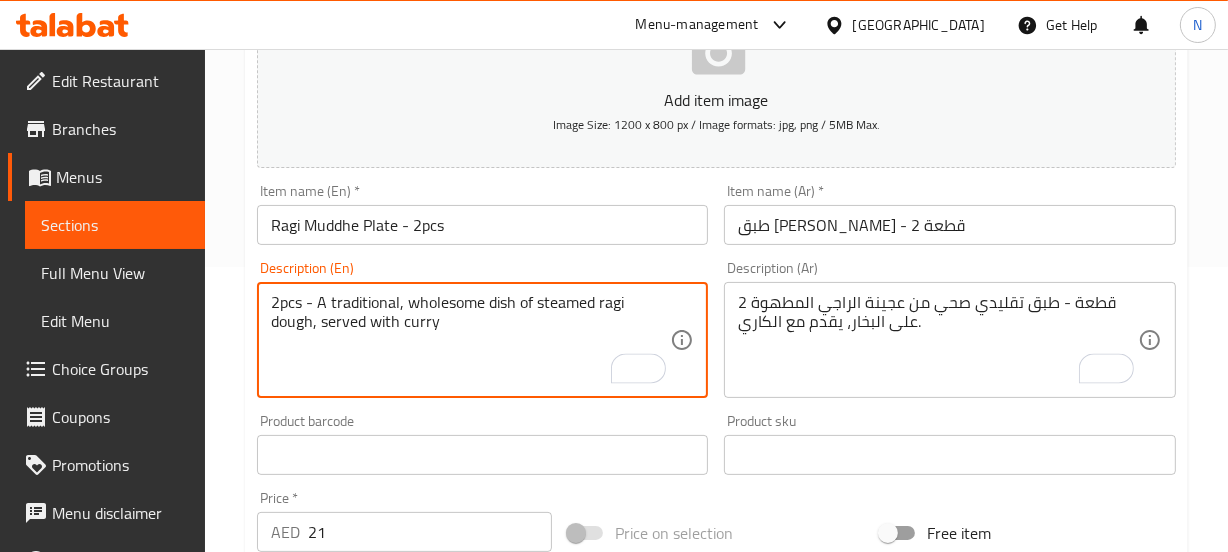 type on "2pcs - A traditional, wholesome dish of steamed ragi dough, served with curry" 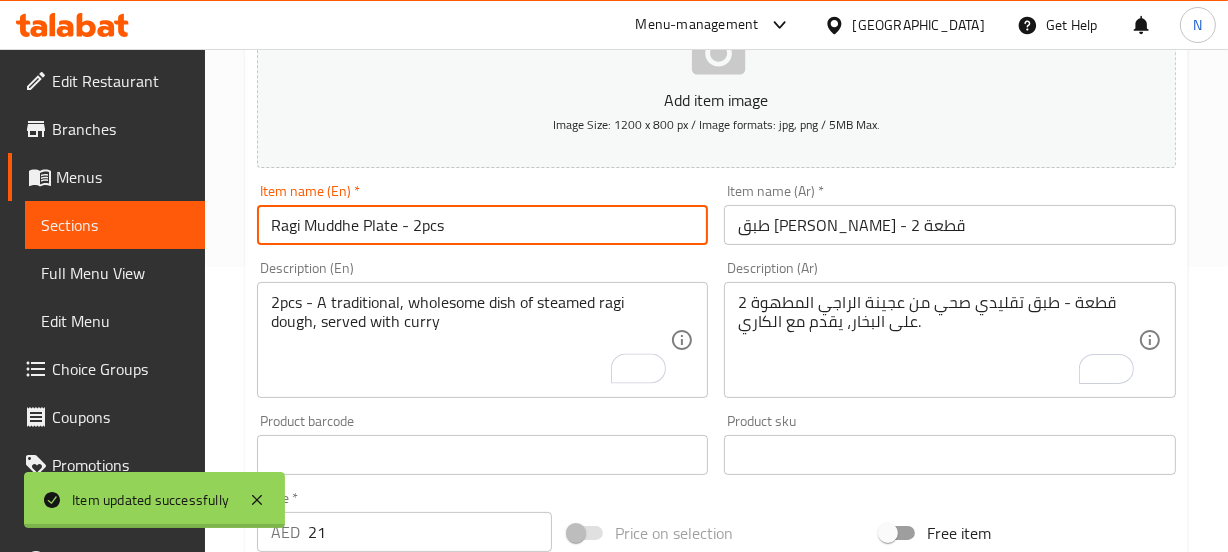 scroll, scrollTop: 0, scrollLeft: 0, axis: both 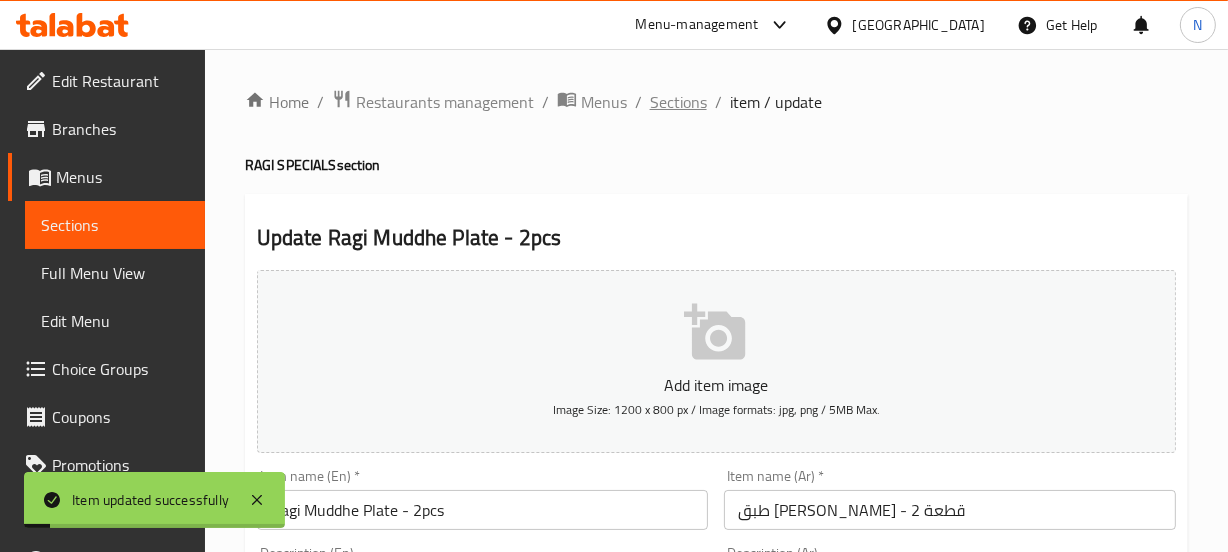 click on "Sections" at bounding box center [678, 102] 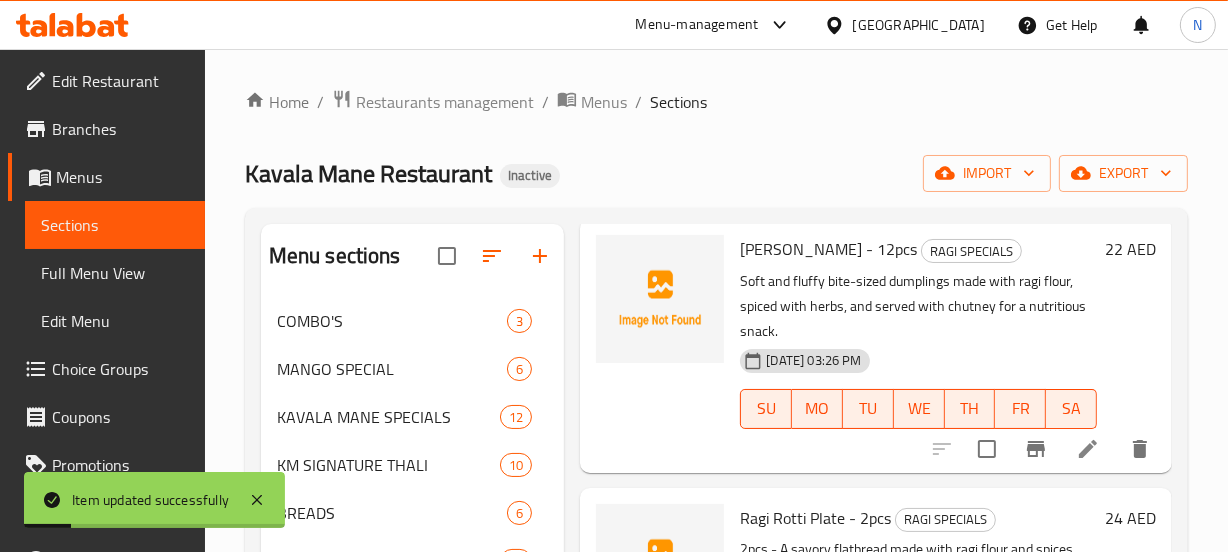 scroll, scrollTop: 344, scrollLeft: 0, axis: vertical 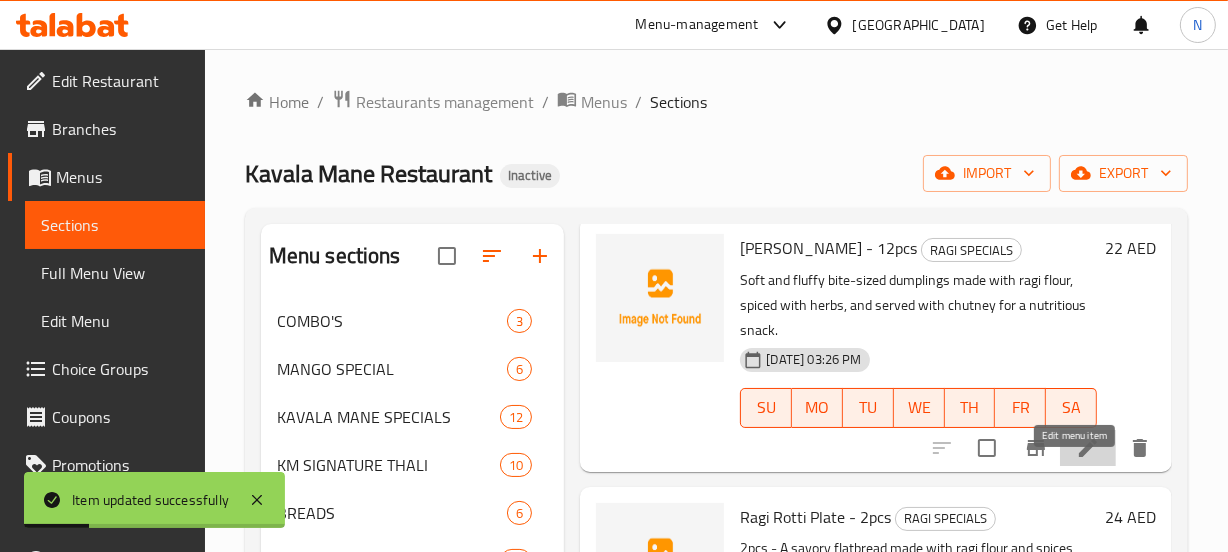click 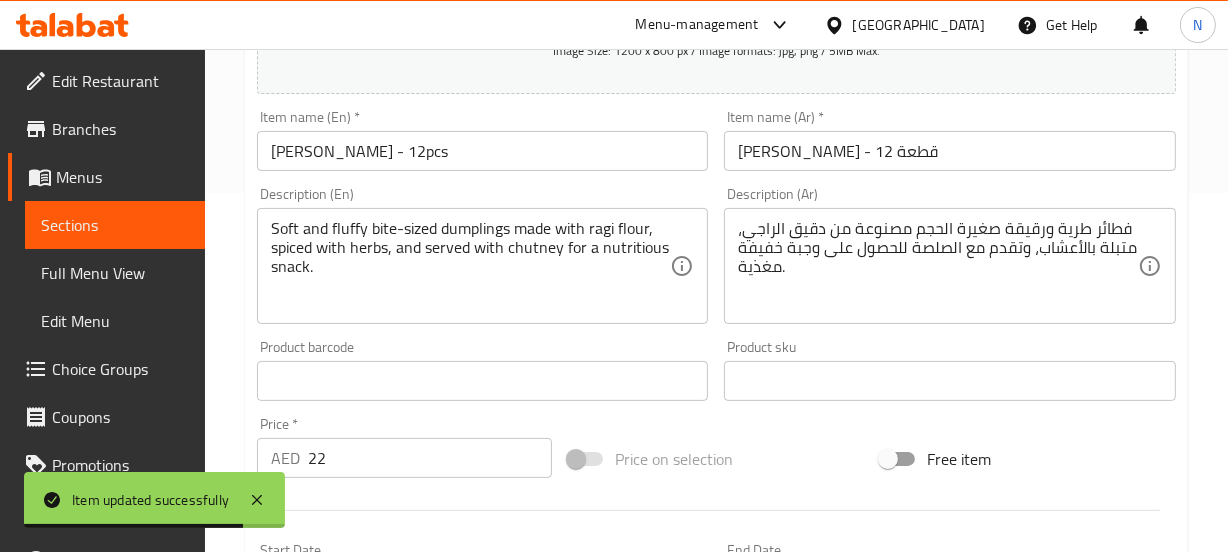 scroll, scrollTop: 360, scrollLeft: 0, axis: vertical 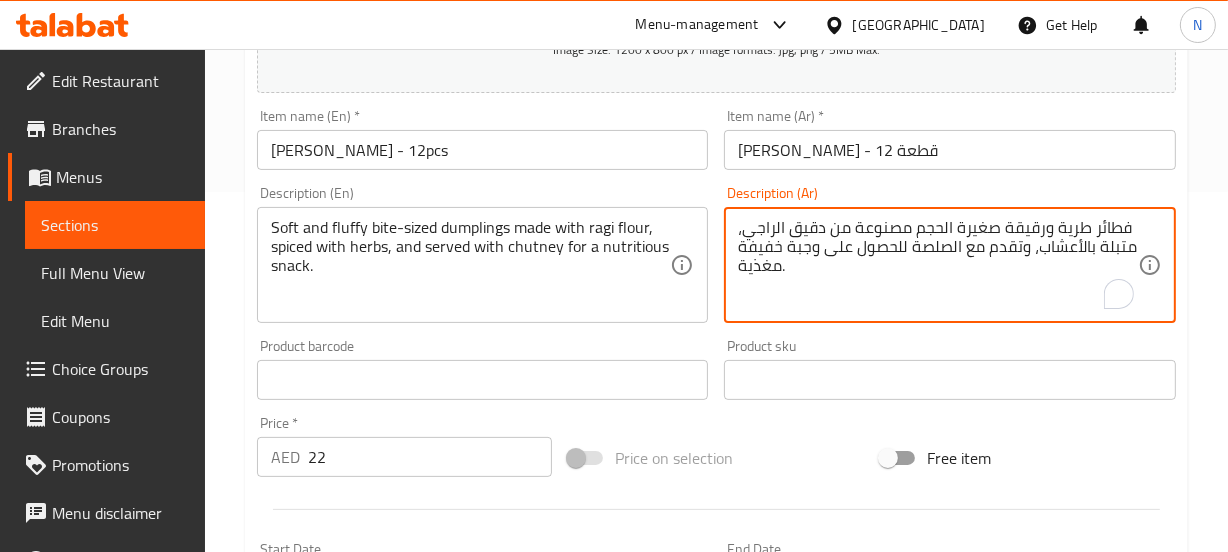 click on "فطائر طرية ورقيقة صغيرة الحجم مصنوعة من دقيق الراجي، متبلة بالأعشاب، وتقدم مع الصلصة للحصول على وجبة خفيفة مغذية." at bounding box center (938, 265) 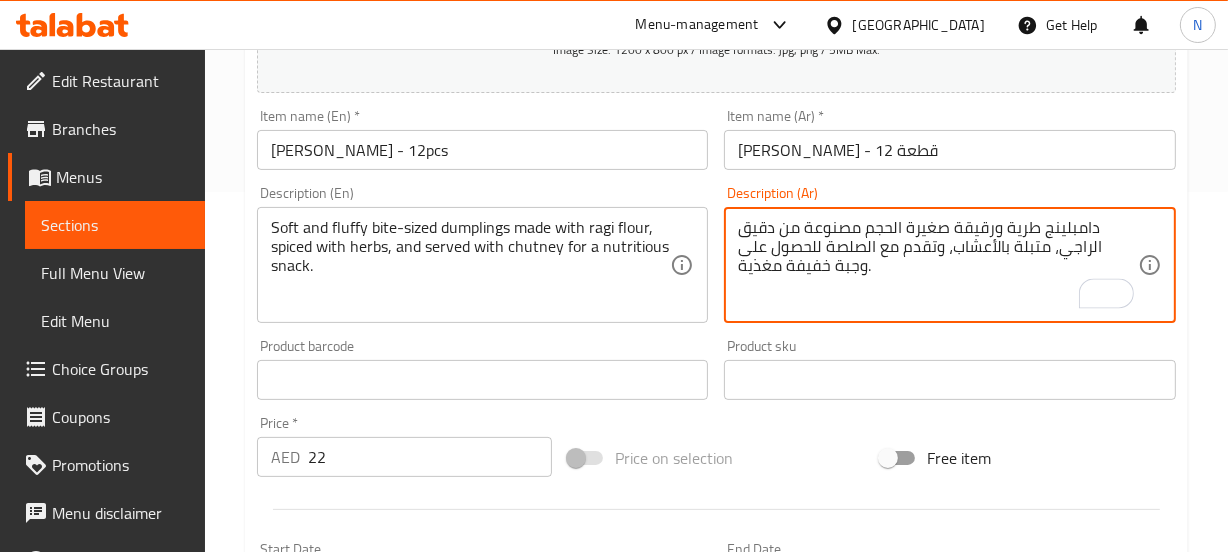 click on "دامبلينج طرية ورقيقة صغيرة الحجم مصنوعة من دقيق الراجي، متبلة بالأعشاب، وتقدم مع الصلصة للحصول على وجبة خفيفة مغذية." at bounding box center [938, 265] 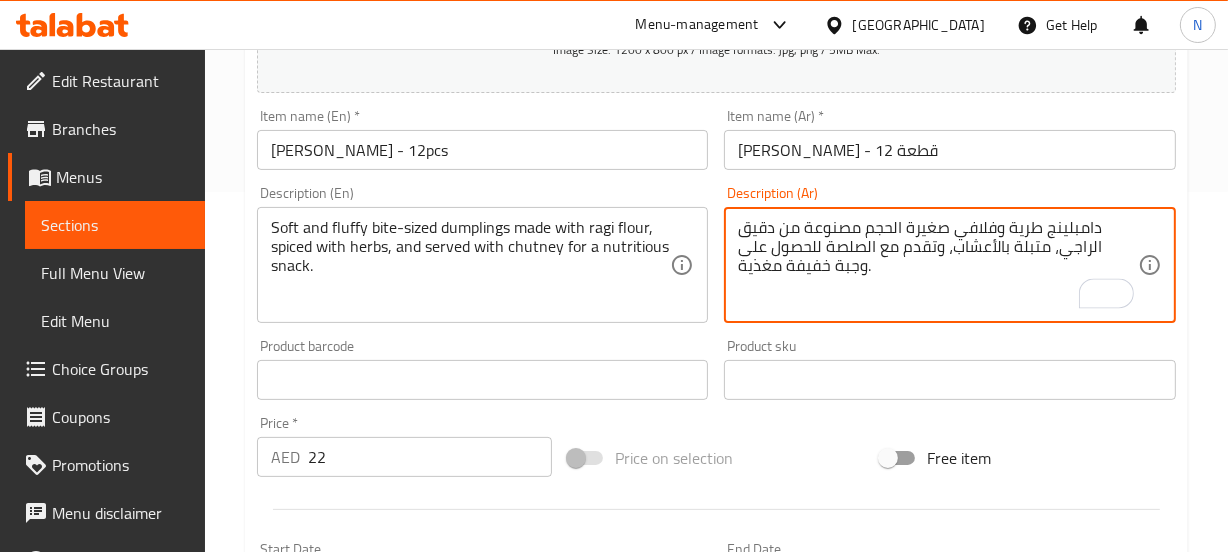 click on "دامبلينج طرية وفلافي صغيرة الحجم مصنوعة من دقيق الراجي، متبلة بالأعشاب، وتقدم مع الصلصة للحصول على وجبة خفيفة مغذية." at bounding box center [938, 265] 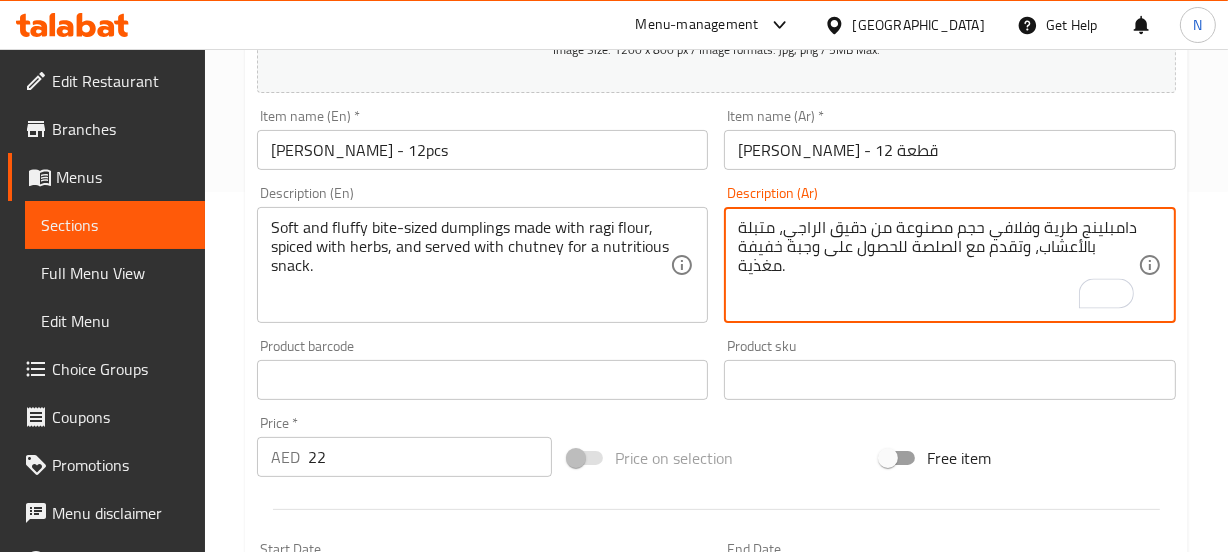 click on "دامبلينج طرية وفلافي حجم مصنوعة من دقيق الراجي، متبلة بالأعشاب، وتقدم مع الصلصة للحصول على وجبة خفيفة مغذية." at bounding box center (938, 265) 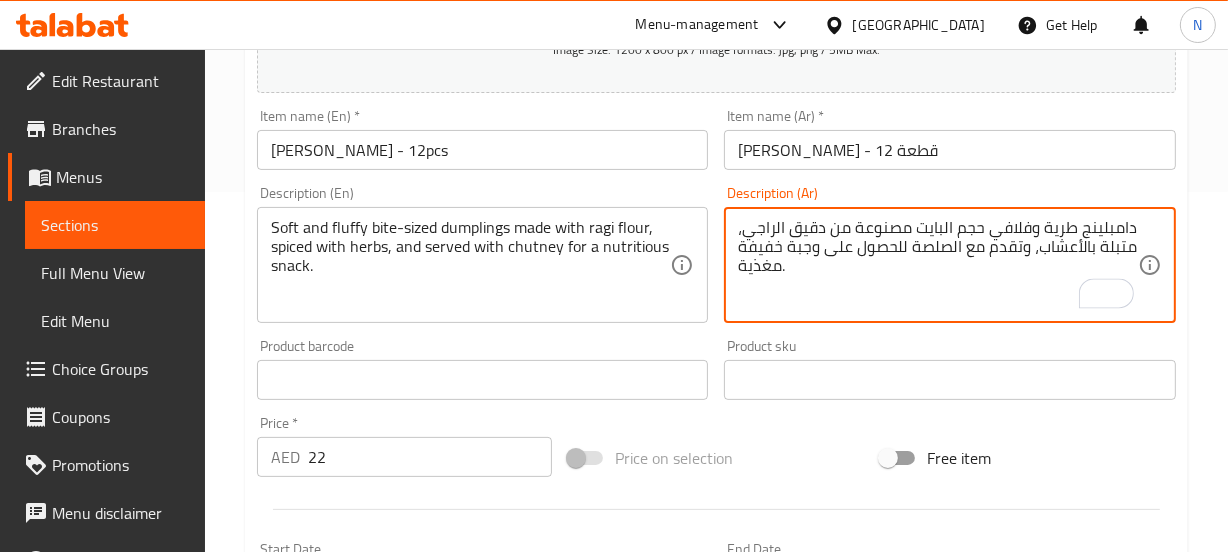 click on "Update" at bounding box center (366, 966) 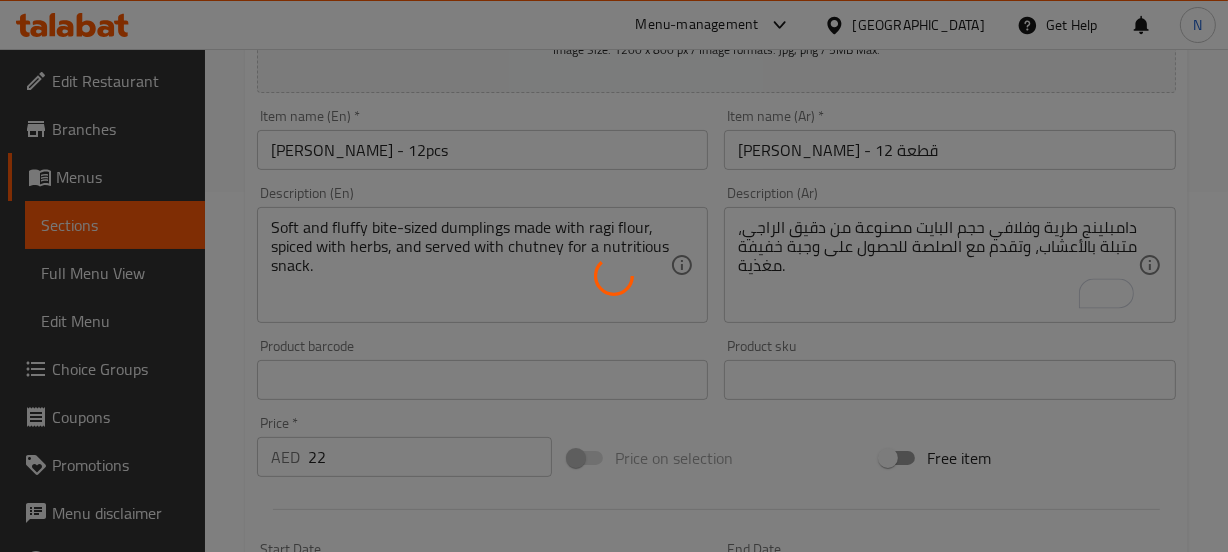 click at bounding box center [614, 276] 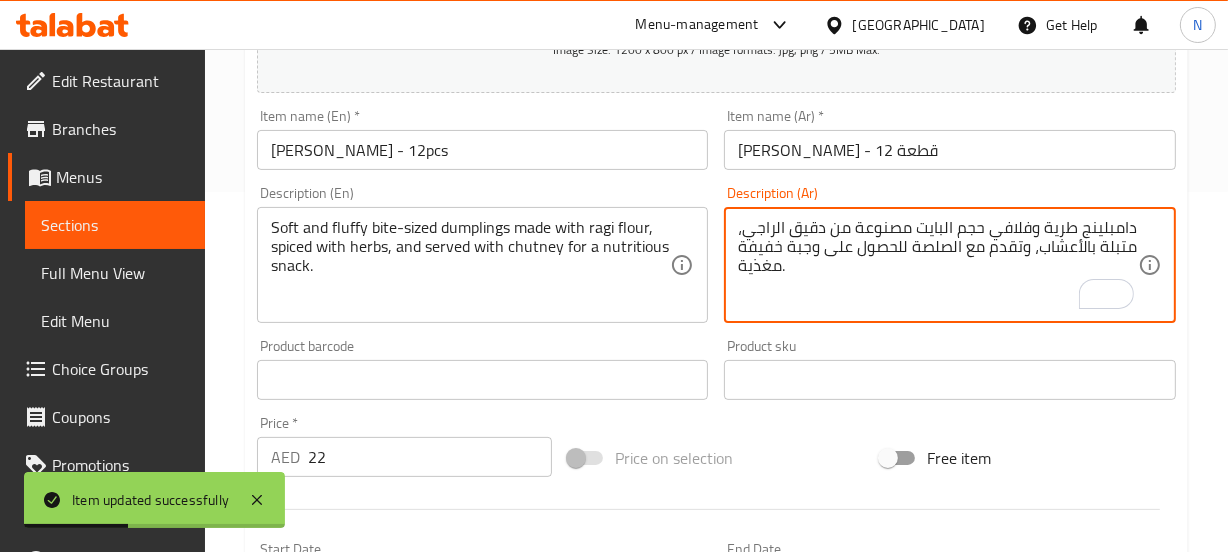 click on "دامبلينج طرية وفلافي حجم البايت مصنوعة من دقيق الراجي، متبلة بالأعشاب، وتقدم مع الصلصة للحصول على وجبة خفيفة مغذية." at bounding box center (938, 265) 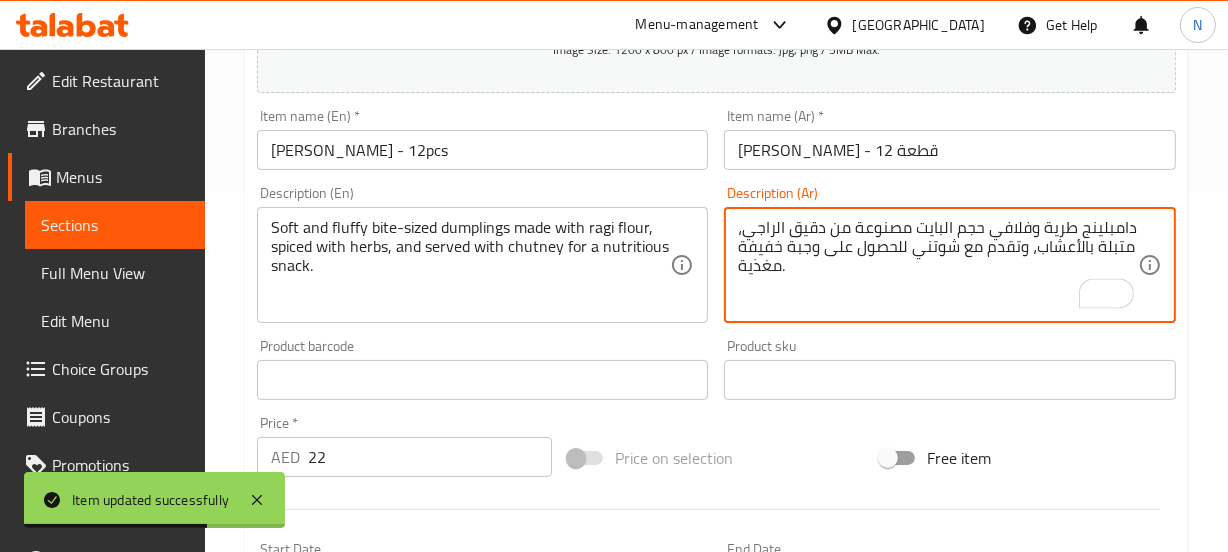 drag, startPoint x: 906, startPoint y: 249, endPoint x: 884, endPoint y: 273, distance: 32.55764 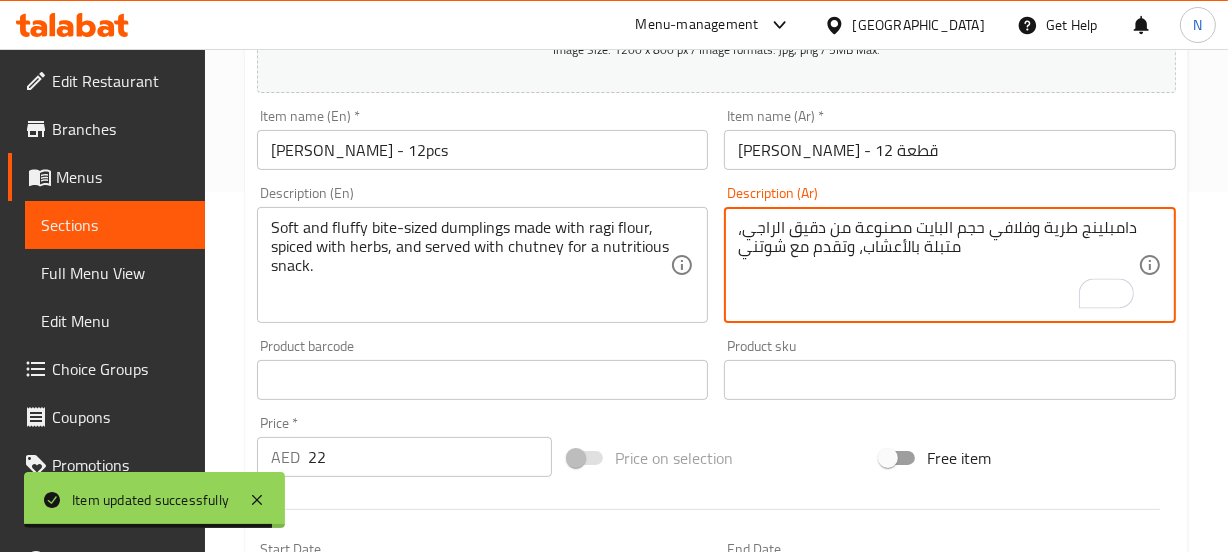 type on "دامبلينج طرية وفلافي حجم البايت مصنوعة من دقيق الراجي، متبلة بالأعشاب، وتقدم مع شوتني" 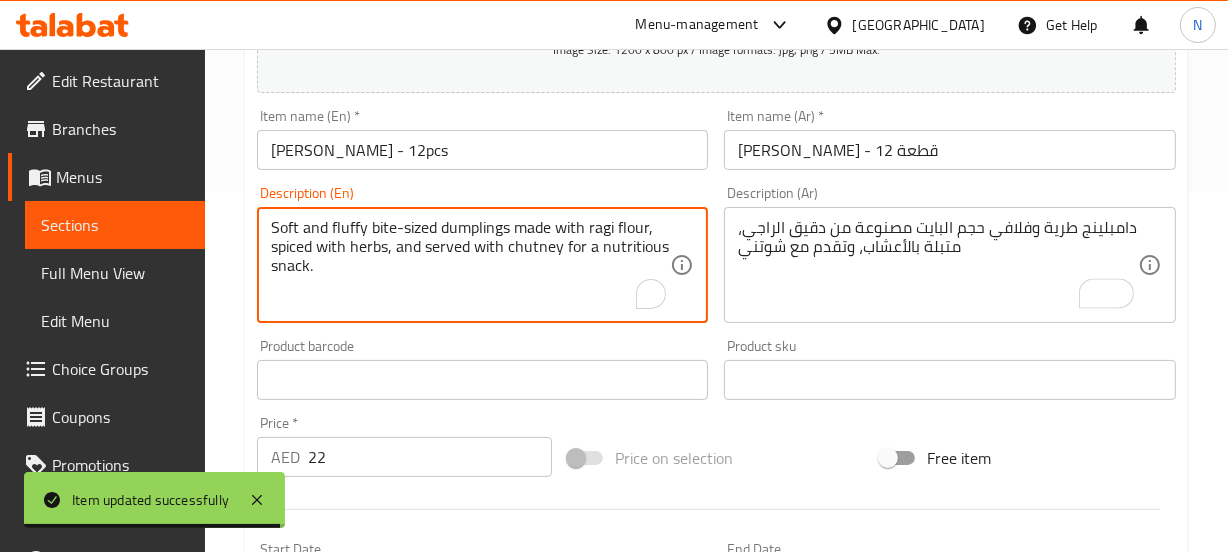 drag, startPoint x: 562, startPoint y: 243, endPoint x: 554, endPoint y: 275, distance: 32.984844 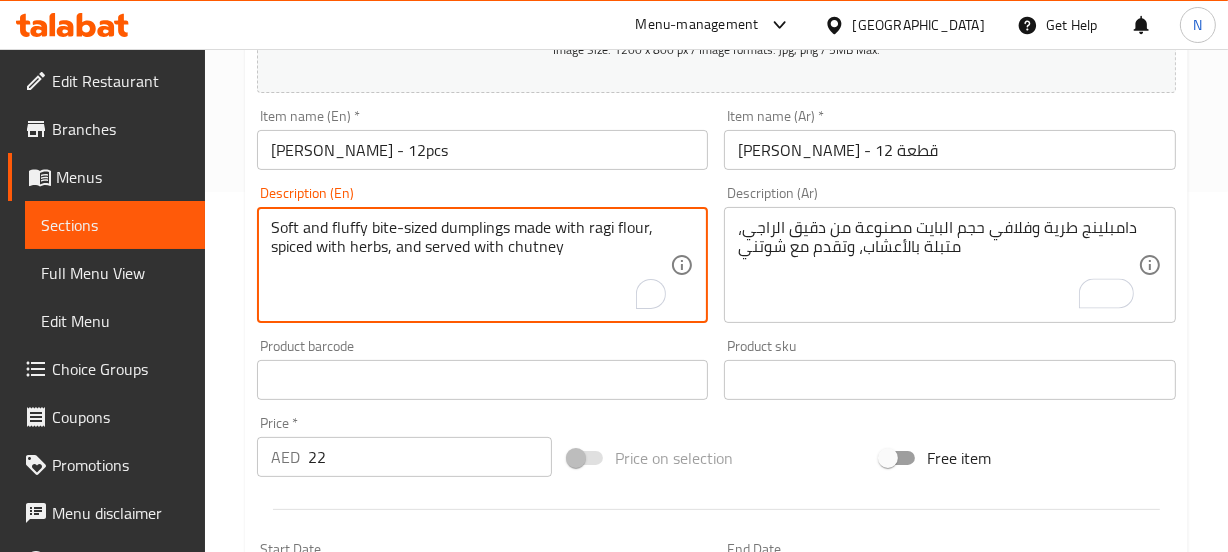 type on "Soft and fluffy bite-sized dumplings made with ragi flour, spiced with herbs, and served with chutney" 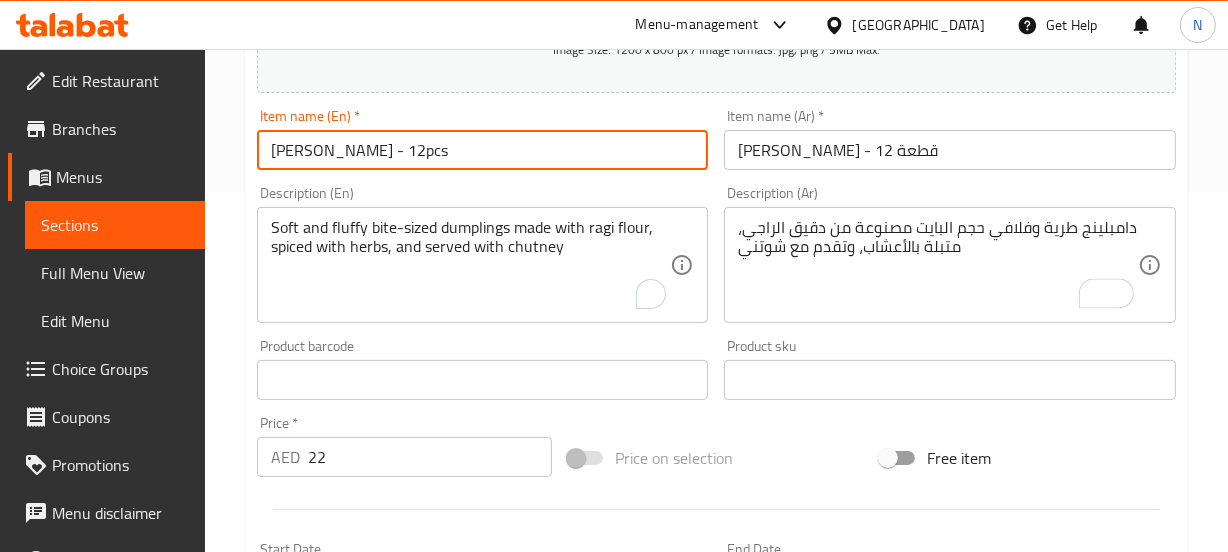 click on "Update" at bounding box center [366, 966] 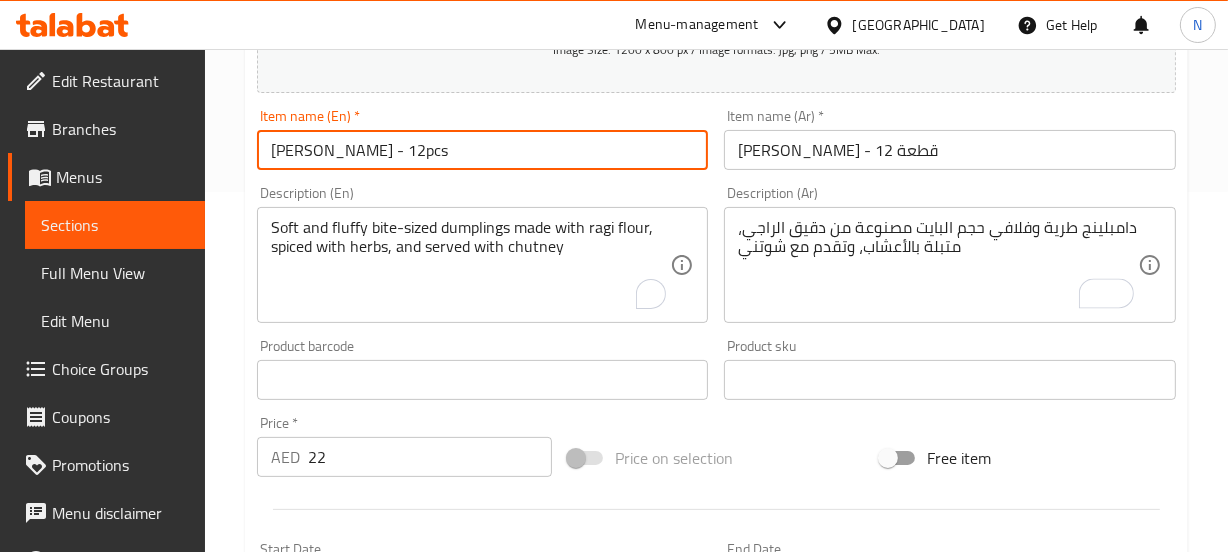 click on "Home / Restaurants management / Menus / Sections / item / update RAGI SPECIALS  section Update Ragi Paddu - 12pcs Add item image Image Size: 1200 x 800 px / Image formats: jpg, png / 5MB Max. Item name (En)   * Ragi Paddu - 12pcs Item name (En)  * Item name (Ar)   * [PERSON_NAME] - 12 قطعة Item name (Ar)  * Description (En) Soft and fluffy bite-sized dumplings made with ragi flour, spiced with herbs, and served with chutney  Description (En) Description (Ar) دامبلينج طرية وفلافي حجم البايت مصنوعة من دقيق الراجي، متبلة بالأعشاب، وتقدم مع شوتني  Description (Ar) Product barcode Product barcode Product sku Product sku Price   * AED 22 Price  * Price on selection Free item Start Date Start Date End Date End Date Available Days SU MO TU WE TH FR SA Available from ​ ​ Available to ​ ​ Status Active Inactive Exclude from GEM Variations & Choices Add variant ASSIGN CHOICE GROUP Update" at bounding box center (716, 371) 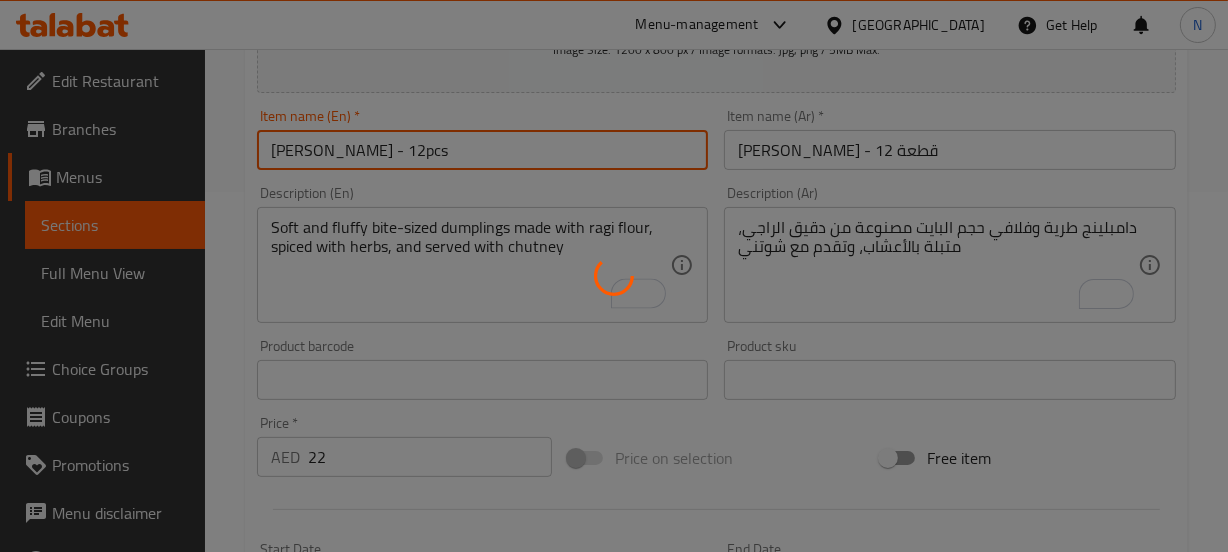 scroll, scrollTop: 0, scrollLeft: 0, axis: both 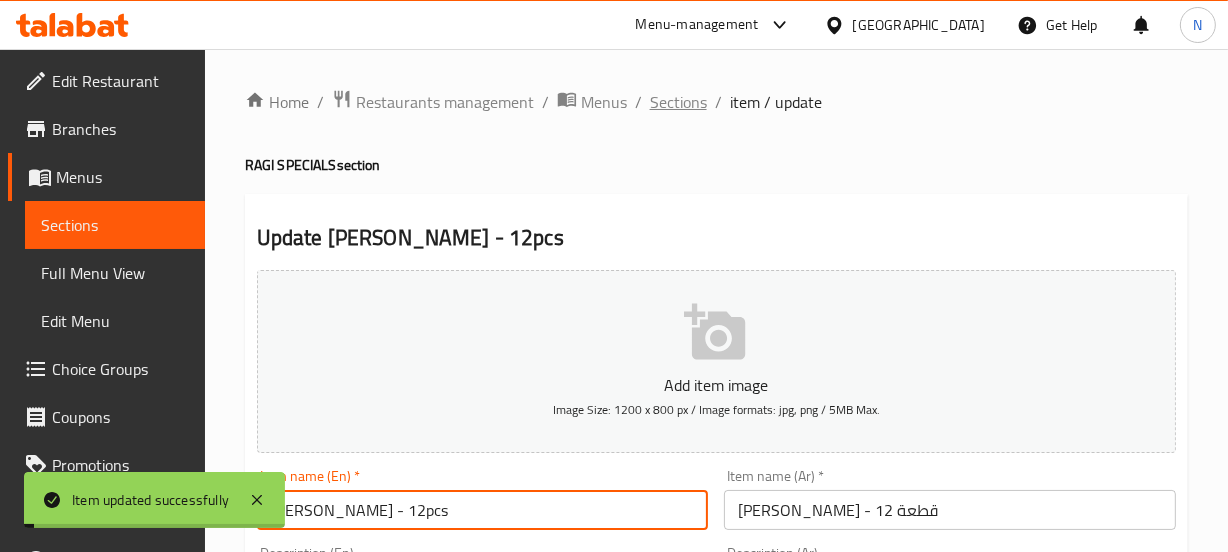 click on "Sections" at bounding box center (678, 102) 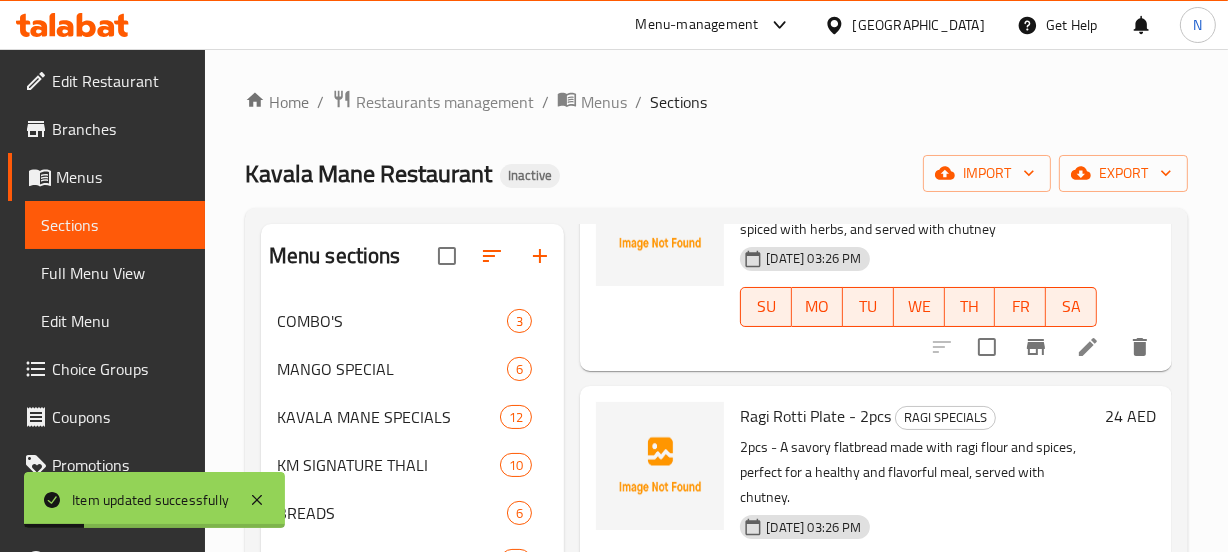 scroll, scrollTop: 518, scrollLeft: 0, axis: vertical 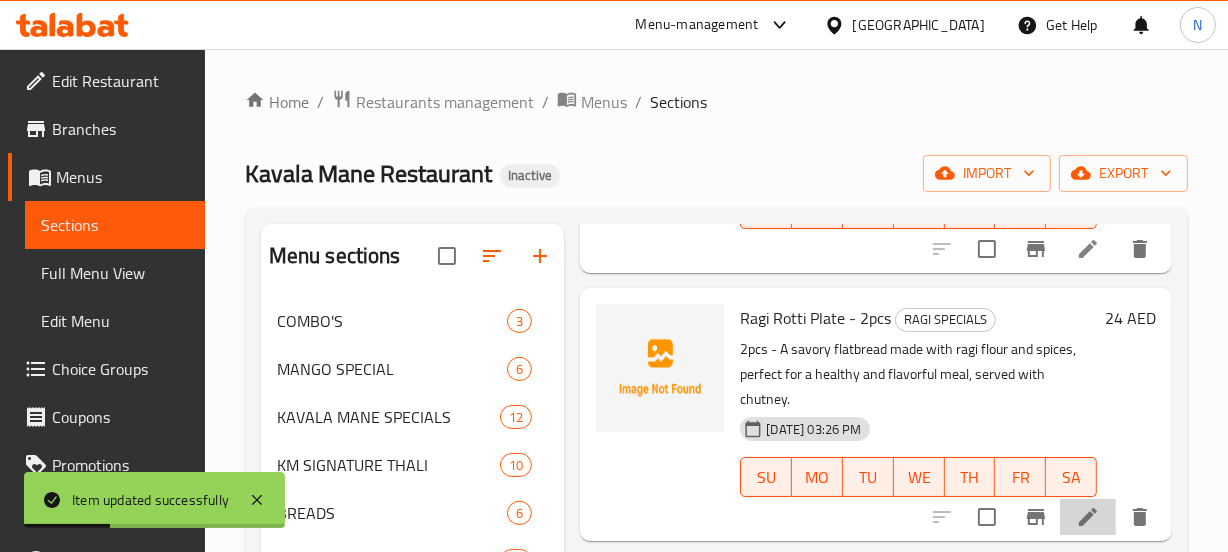 click at bounding box center (1088, 517) 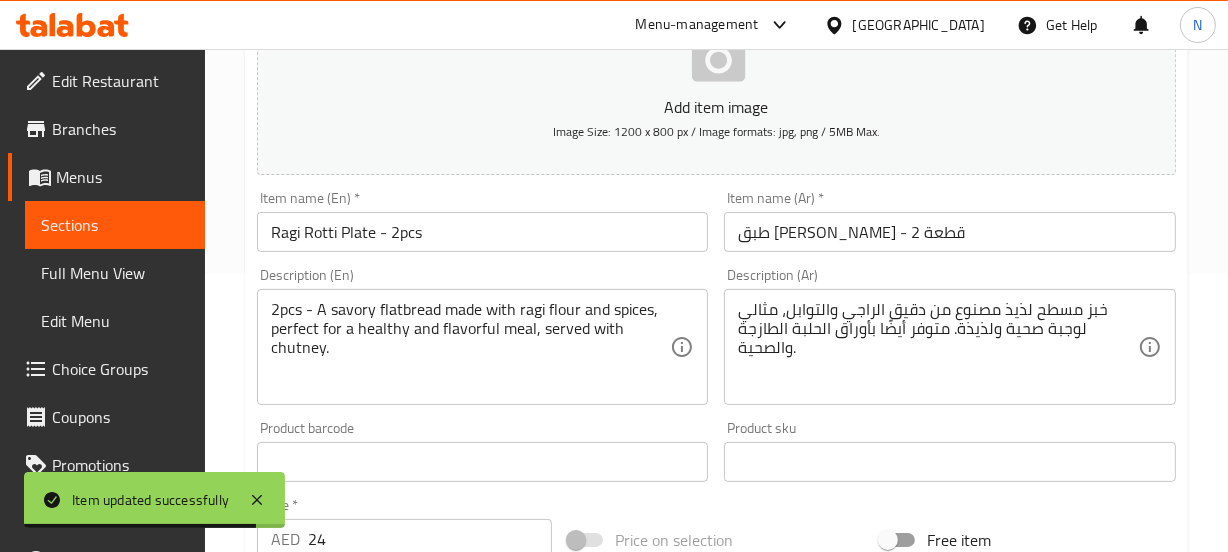 scroll, scrollTop: 279, scrollLeft: 0, axis: vertical 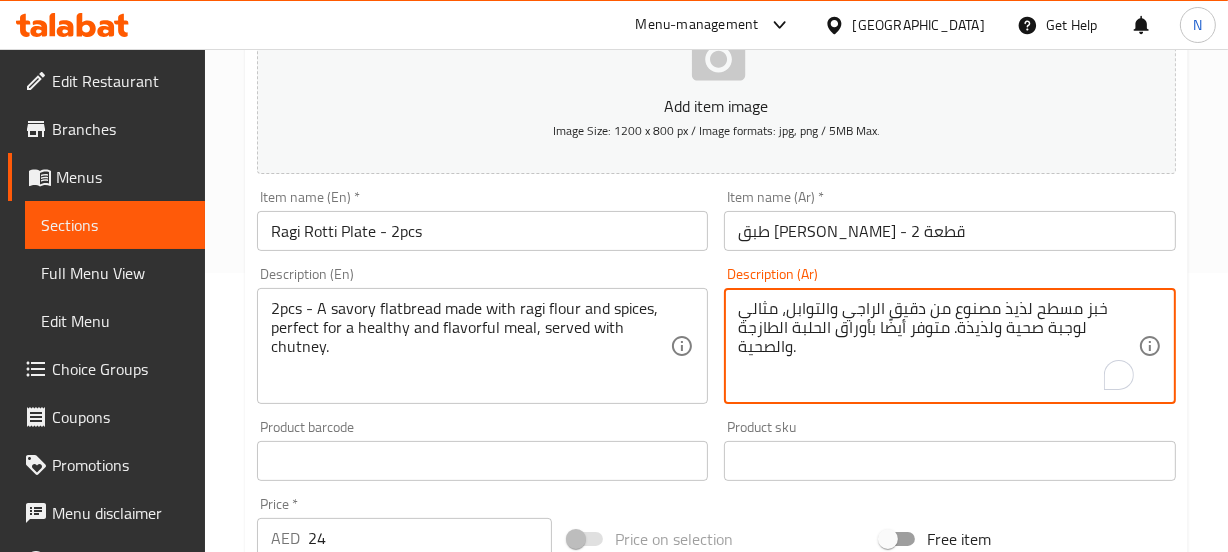 click on "خبز مسطح لذيذ مصنوع من دقيق الراجي والتوابل، مثالي لوجبة صحية ولذيذة. متوفر أيضًا بأوراق الحلبة الطازجة والصحية." at bounding box center [938, 346] 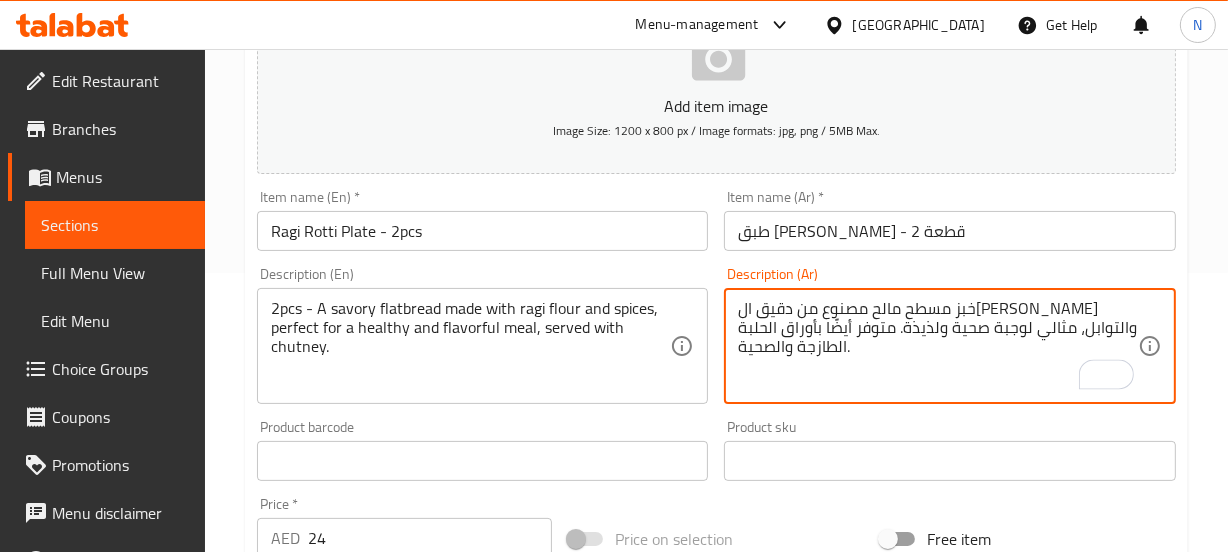 type on "خبز مسطح مالح مصنوع من دقيق ال[PERSON_NAME] والتوابل، مثالي لوجبة صحية ولذيذة. متوفر أيضًا بأوراق الحلبة الطازجة والصحية." 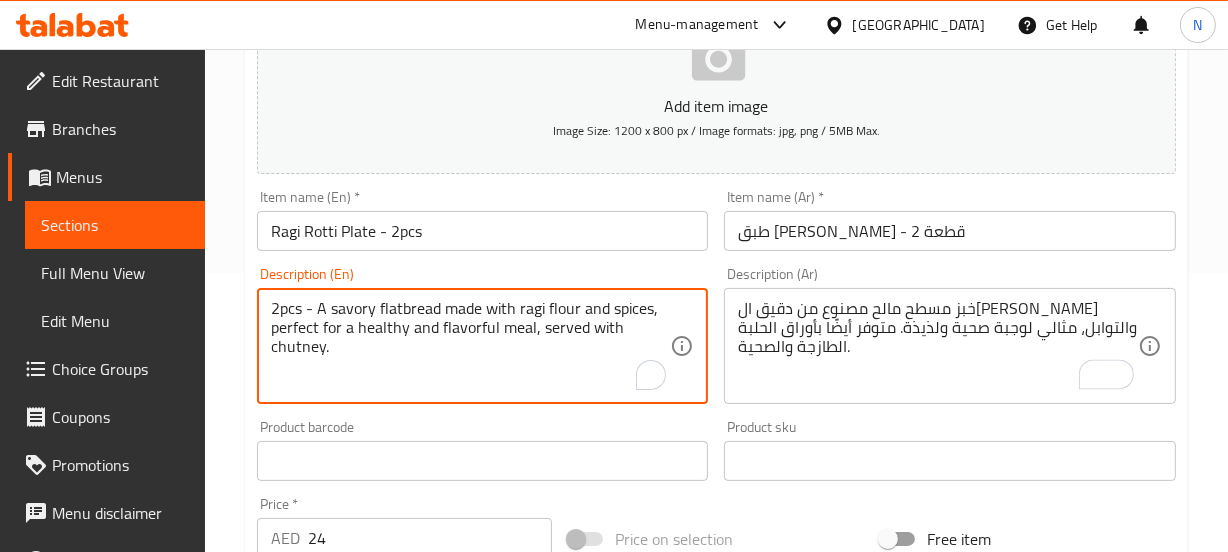click on "2pcs - A savory flatbread made with ragi flour and spices, perfect for a healthy and flavorful meal, served with chutney." at bounding box center (471, 346) 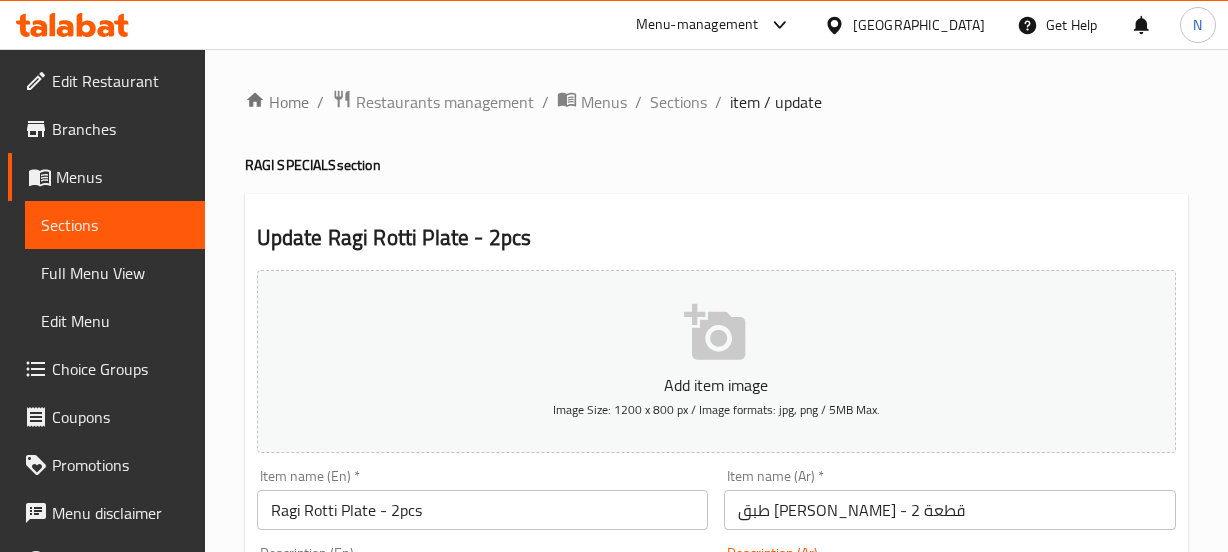 scroll, scrollTop: 279, scrollLeft: 0, axis: vertical 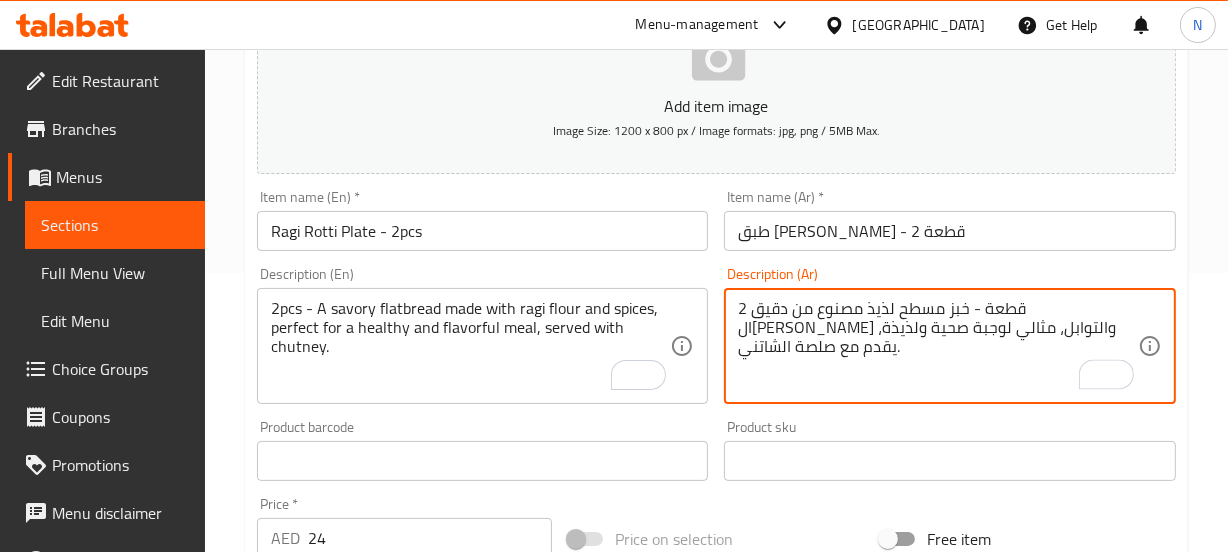 click on "2 قطعة - خبز مسطح لذيذ مصنوع من دقيق ال[PERSON_NAME] والتوابل، مثالي لوجبة صحية ولذيذة، يقدم مع صلصة الشاتني." at bounding box center [938, 346] 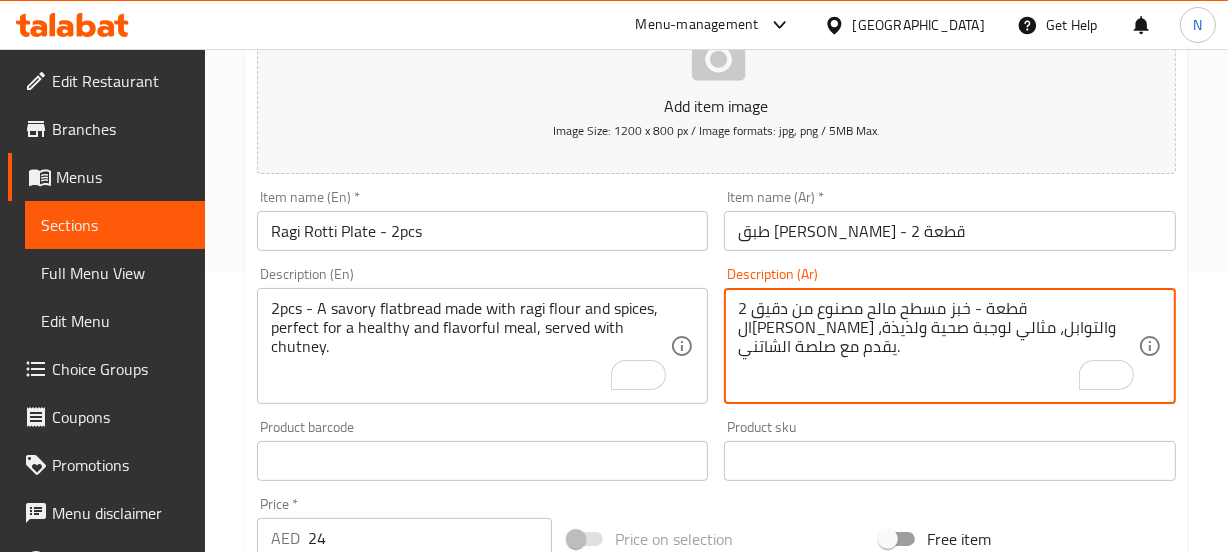 type on "2 قطعة - خبز مسطح مالح مصنوع من دقيق ال[PERSON_NAME] والتوابل، مثالي لوجبة صحية ولذيذة، يقدم مع صلصة الشاتني." 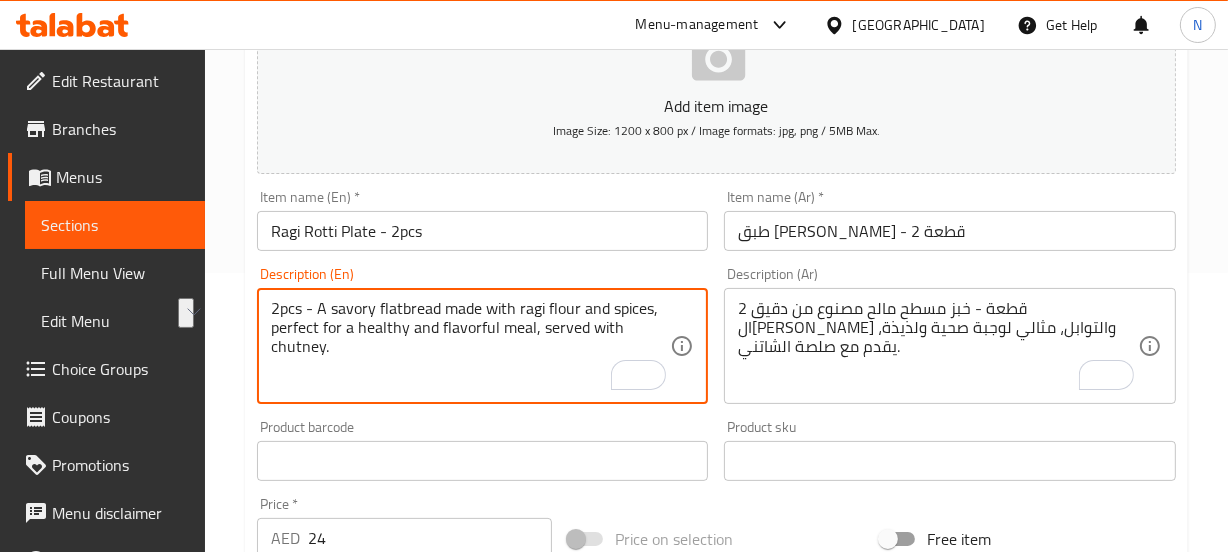 drag, startPoint x: 270, startPoint y: 324, endPoint x: 536, endPoint y: 331, distance: 266.0921 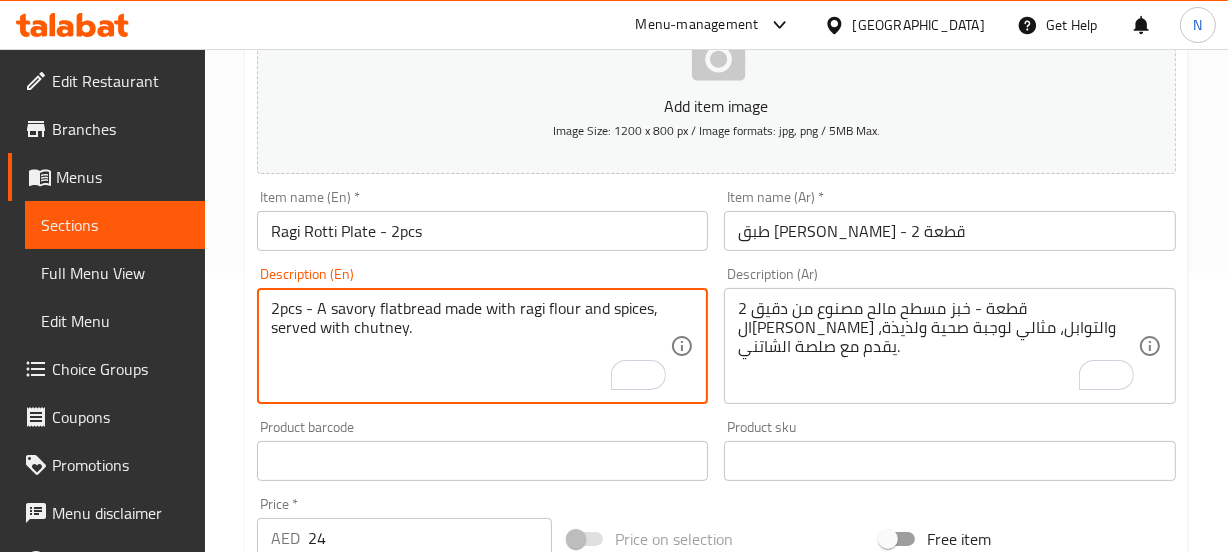type on "2pcs - A savory flatbread made with ragi flour and spices, served with chutney." 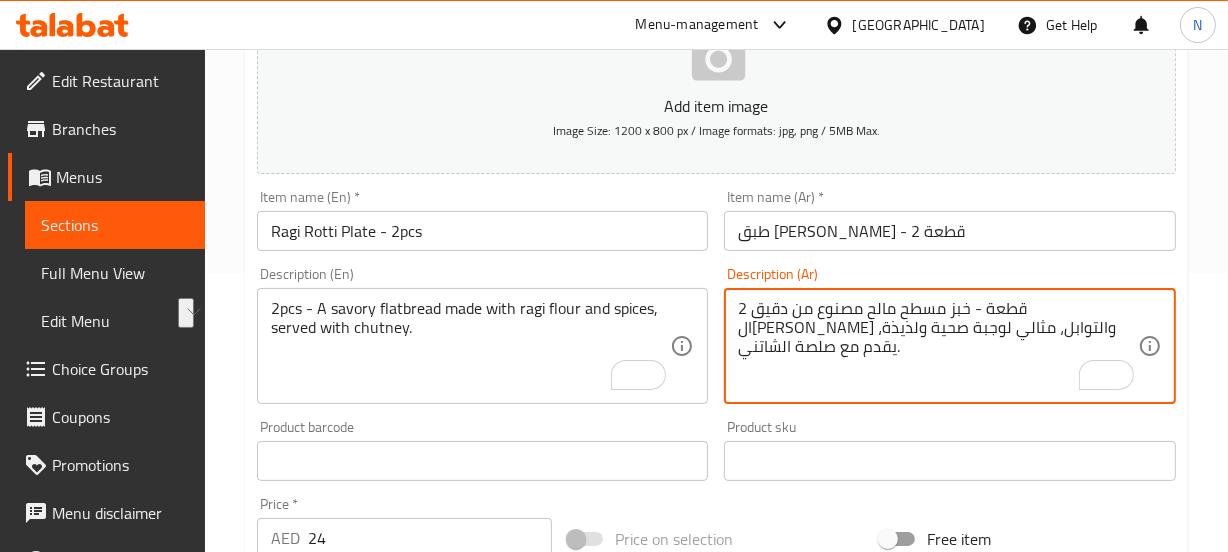 drag, startPoint x: 1030, startPoint y: 333, endPoint x: 896, endPoint y: 342, distance: 134.3019 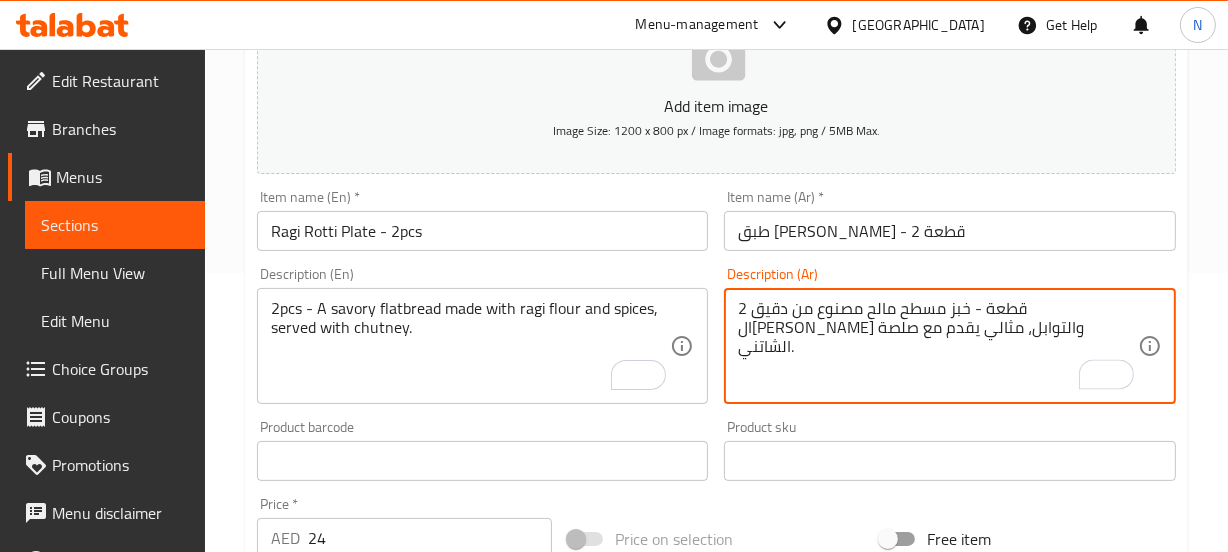click on "2 قطعة - خبز مسطح مالح مصنوع من دقيق ال[PERSON_NAME] والتوابل، مثالي يقدم مع صلصة الشاتني." at bounding box center [938, 346] 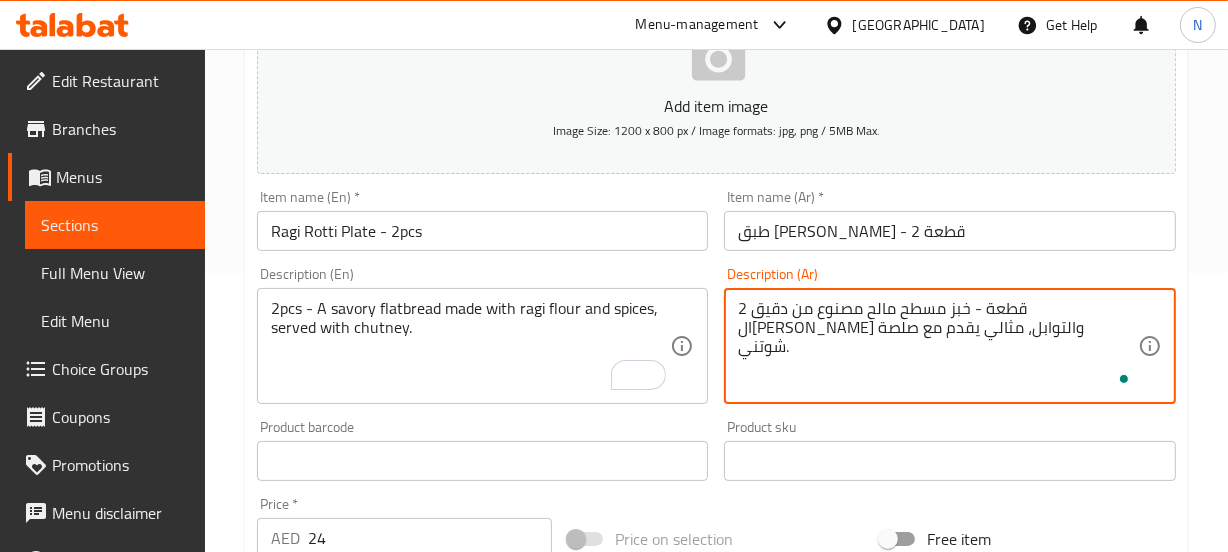 click on "2 قطعة - خبز مسطح مالح مصنوع من دقيق ال[PERSON_NAME] والتوابل، مثالي يقدم مع صلصة شوتني." at bounding box center (938, 346) 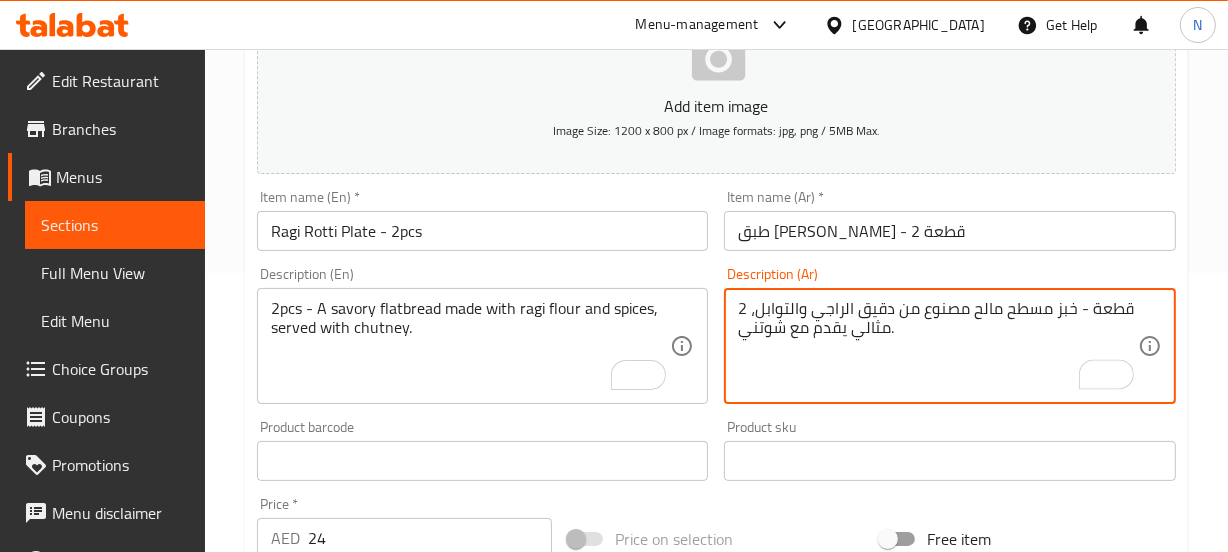 type on "2 قطعة - خبز مسطح مالح مصنوع من دقيق الراجي والتوابل، مثالي يقدم مع شوتني." 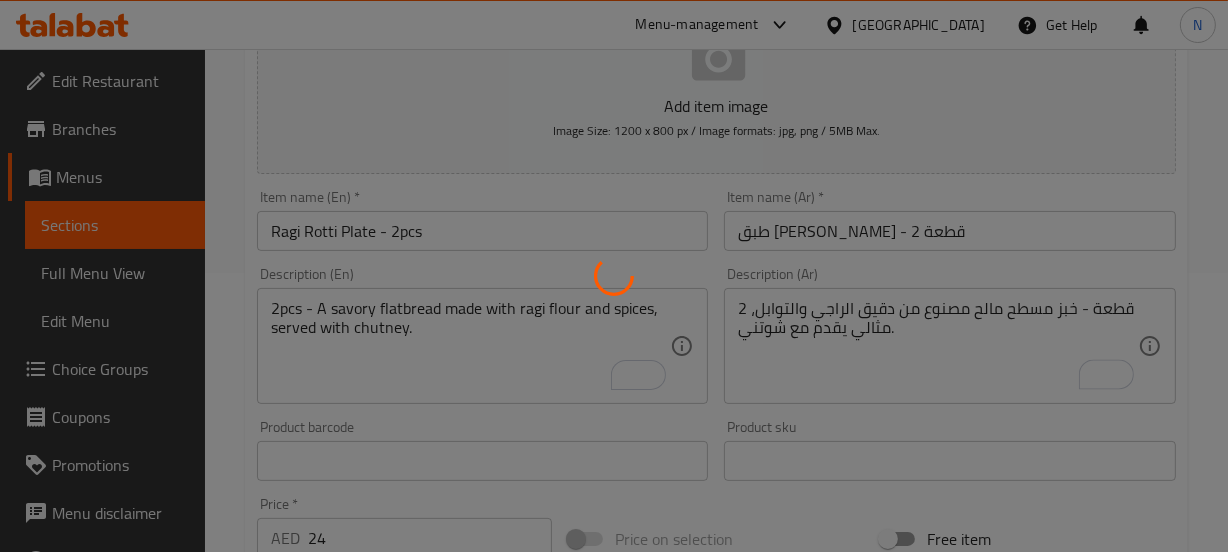 click at bounding box center (614, 276) 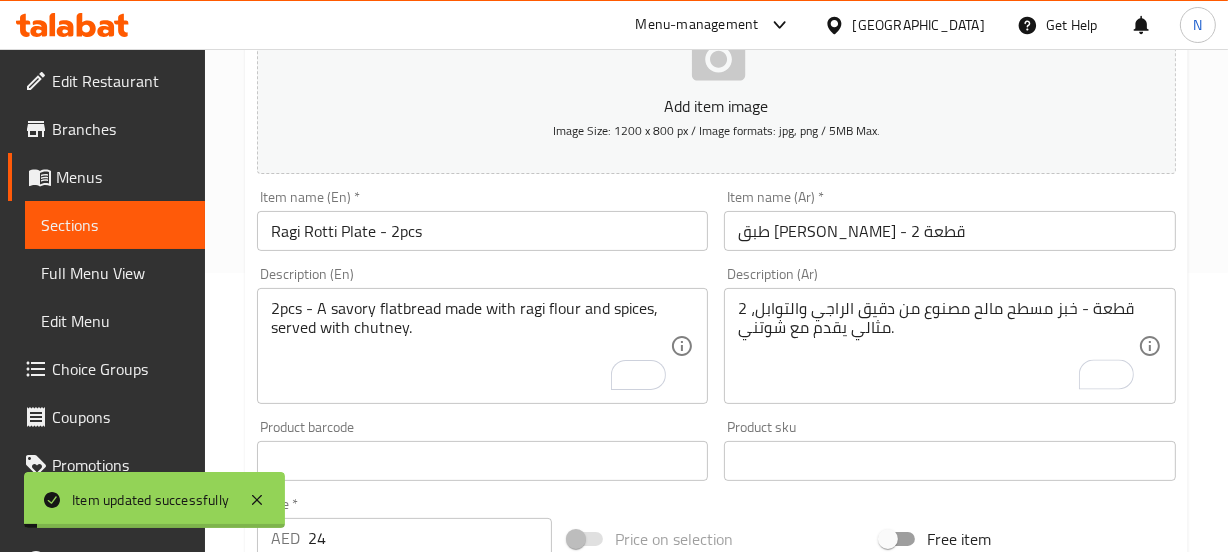 scroll, scrollTop: 0, scrollLeft: 0, axis: both 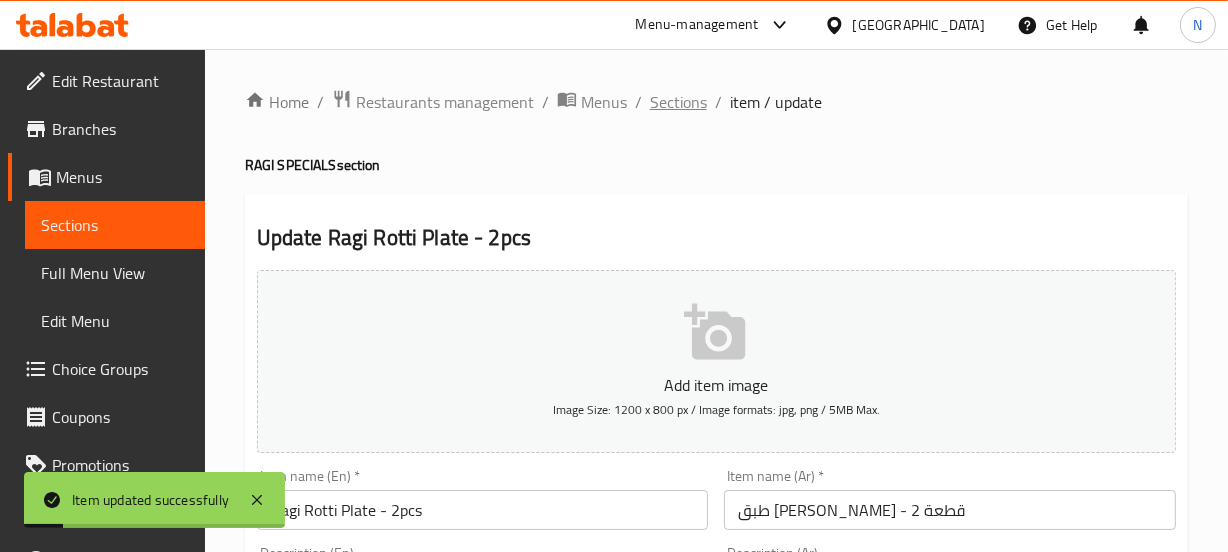 click on "Sections" at bounding box center (678, 102) 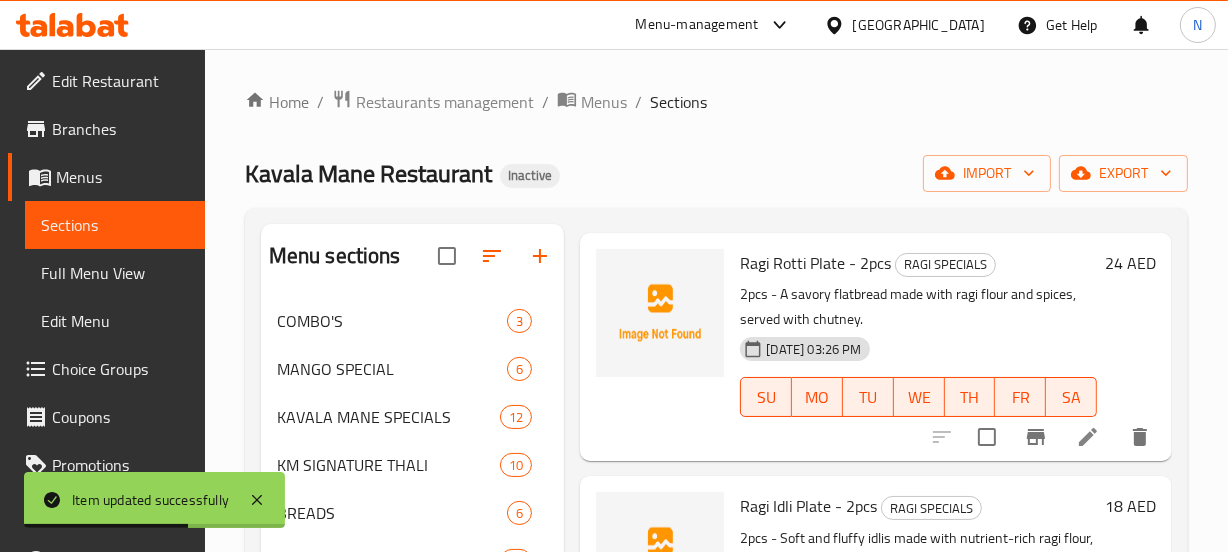 scroll, scrollTop: 755, scrollLeft: 0, axis: vertical 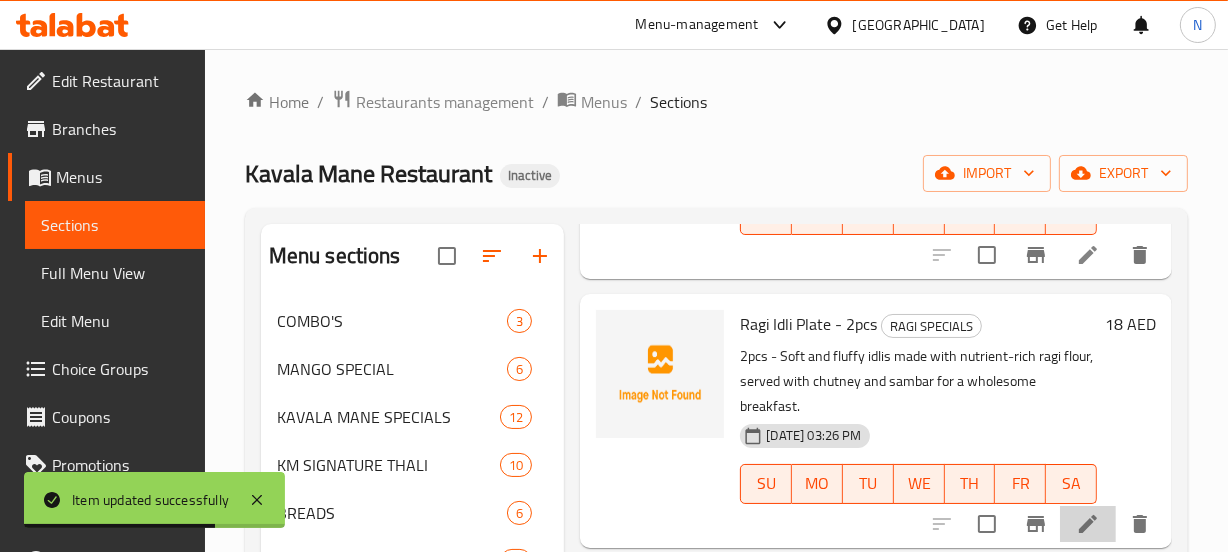 click at bounding box center [1088, 524] 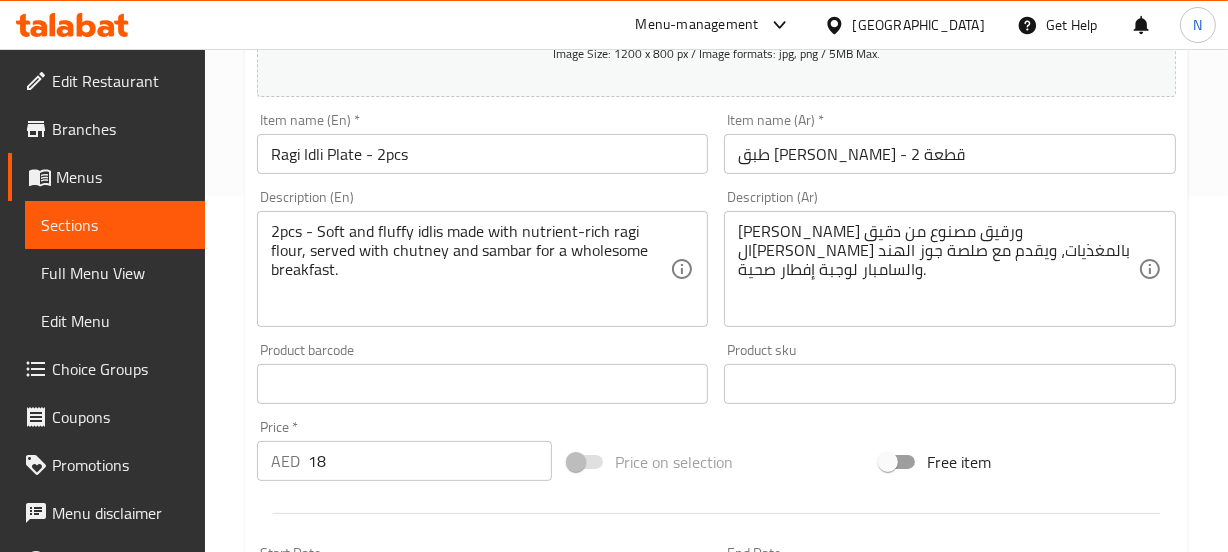 scroll, scrollTop: 355, scrollLeft: 0, axis: vertical 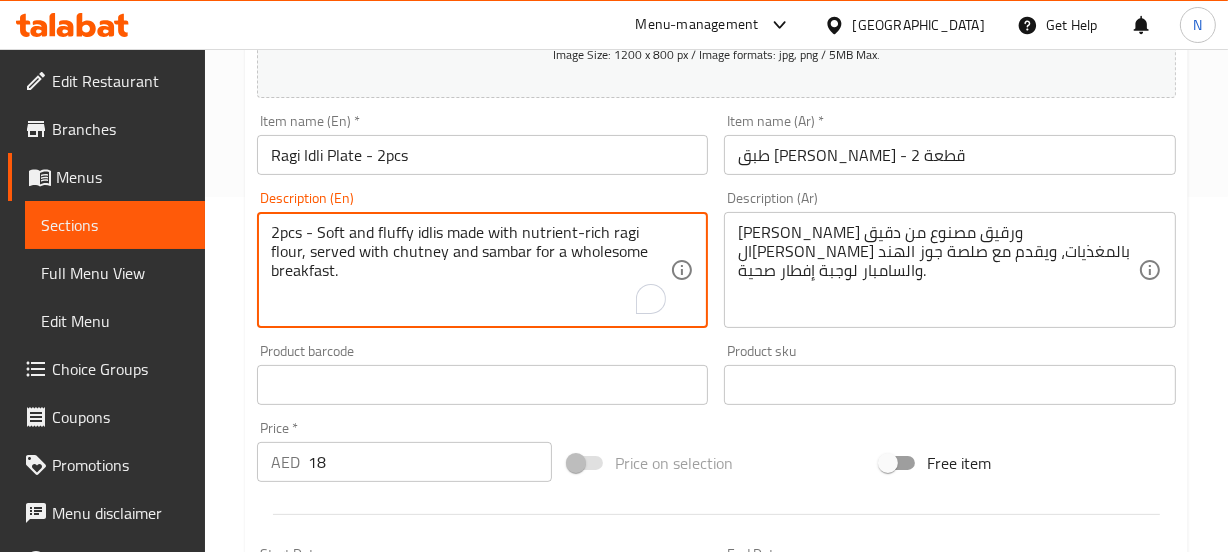 click on "2pcs - Soft and fluffy idlis made with nutrient-rich ragi flour, served with chutney and sambar for a wholesome breakfast." at bounding box center (471, 270) 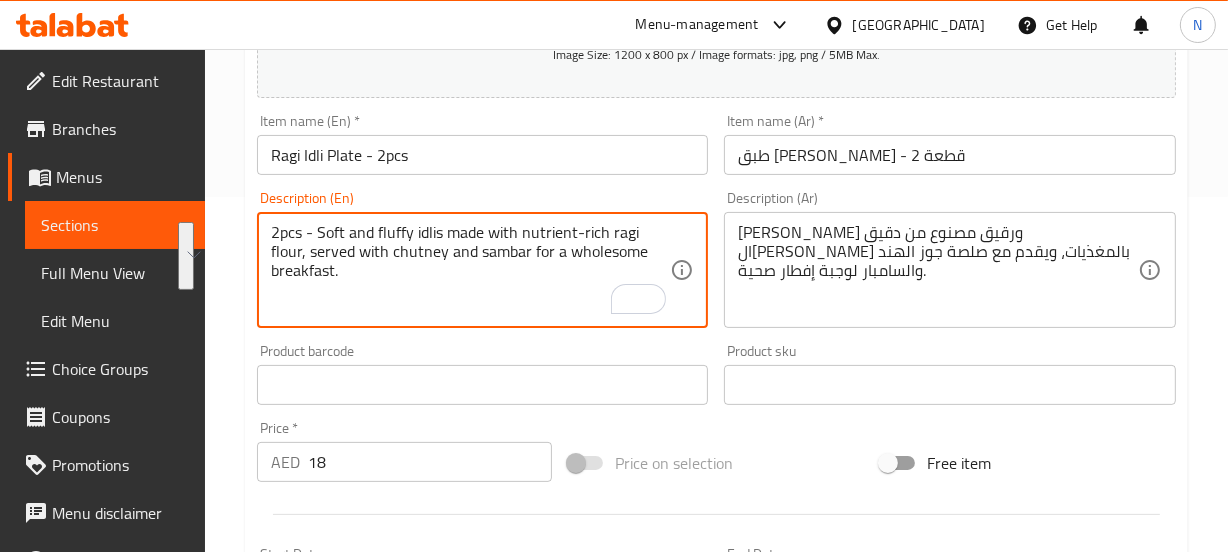 click on "[PERSON_NAME] ورقيق مصنوع من دقيق ال[PERSON_NAME] بالمغذيات، ويقدم مع صلصة جوز الهند والسامبار لوجبة إفطار صحية." at bounding box center (938, 270) 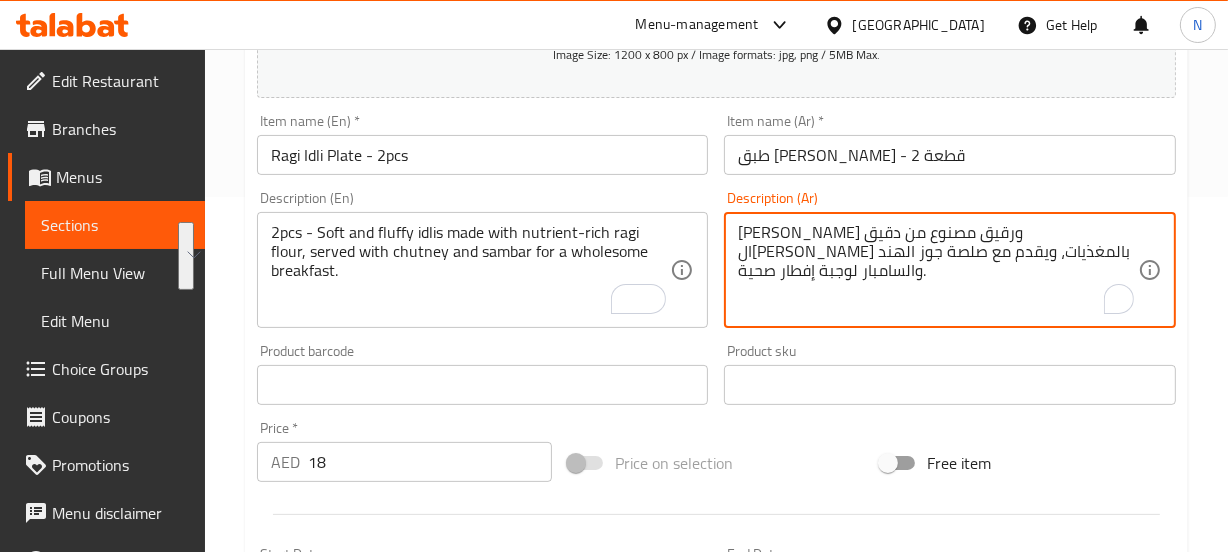 click on "[PERSON_NAME] ورقيق مصنوع من دقيق ال[PERSON_NAME] بالمغذيات، ويقدم مع صلصة جوز الهند والسامبار لوجبة إفطار صحية." at bounding box center [938, 270] 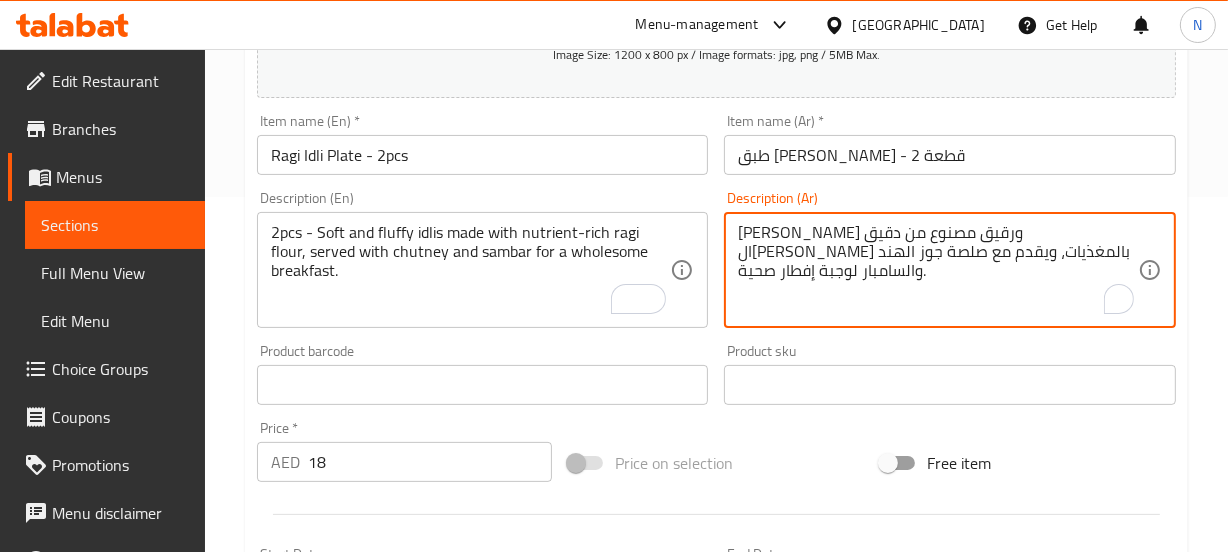 paste on "2 قطعة - إيدلي ناعمة ورقيقة مصنوعة من دقيق [PERSON_NAME] بالعناصر الغذائية، تقدم مع صلصة الشاتني" 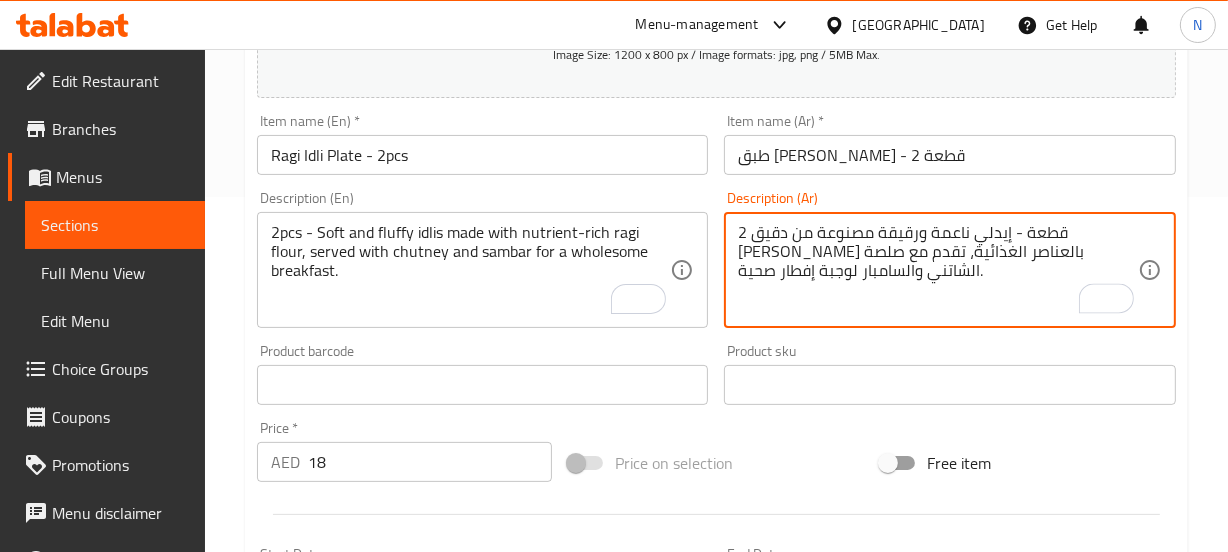 click on "2 قطعة - إيدلي ناعمة ورقيقة مصنوعة من دقيق [PERSON_NAME] بالعناصر الغذائية، تقدم مع صلصة الشاتني والسامبار لوجبة إفطار صحية." at bounding box center (938, 270) 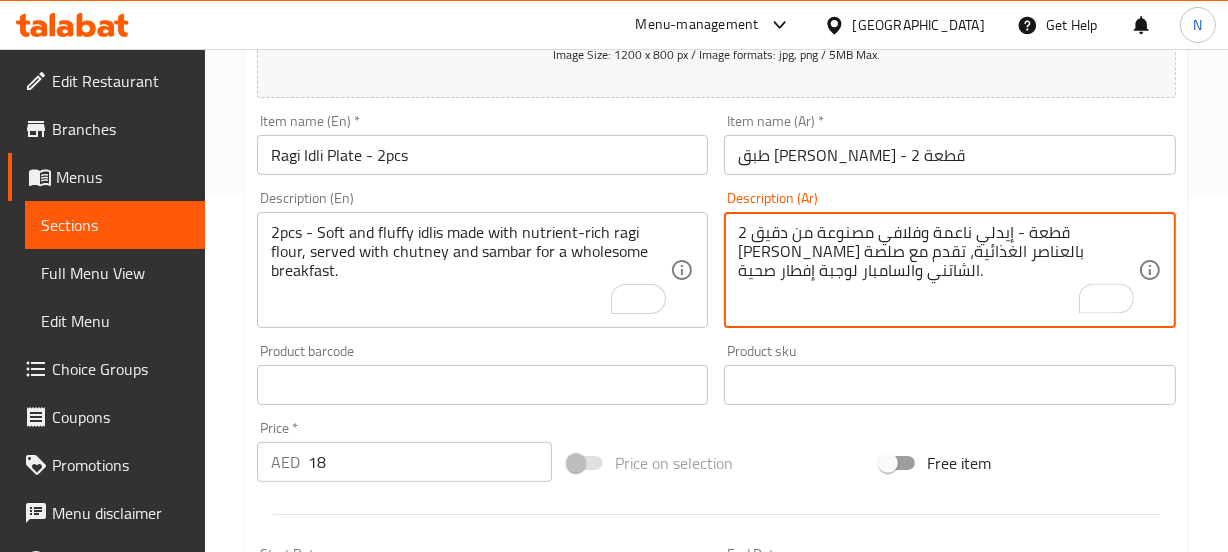 click on "Update" at bounding box center (366, 971) 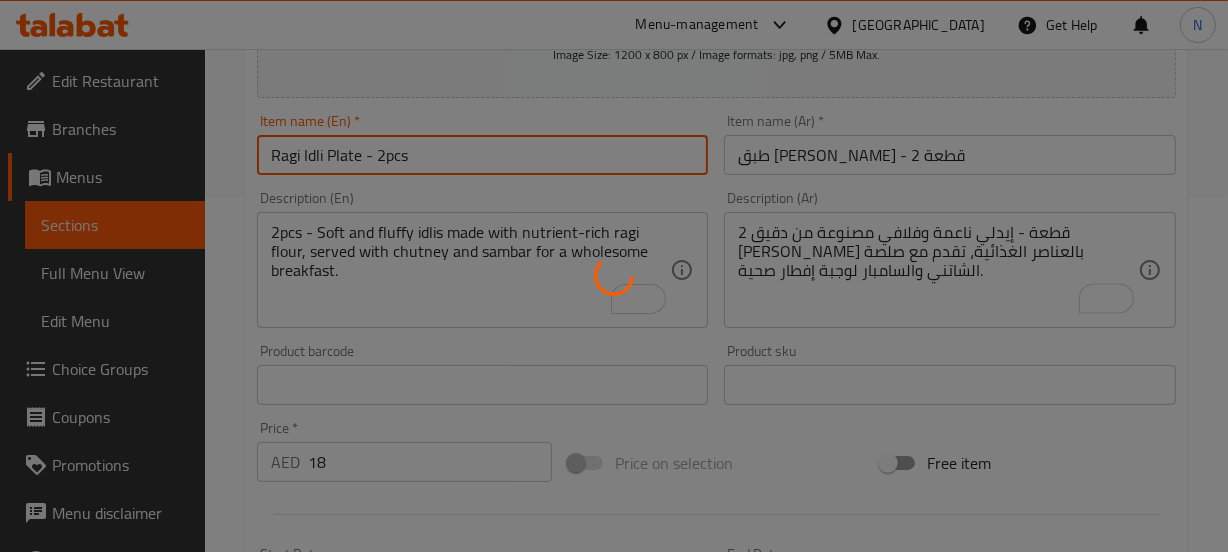 click on "Home / Restaurants management / Menus / Sections / item / update RAGI SPECIALS  section Update Ragi Idli Plate - 2pcs Add item image Image Size: 1200 x 800 px / Image formats: jpg, png / 5MB Max. Item name (En)   * [PERSON_NAME] Plate - 2pcs Item name (En)  * Item name (Ar)   * طبق [PERSON_NAME] - 2 قطعة Item name (Ar)  * Description (En) 2pcs - Soft and fluffy idlis made with nutrient-rich ragi flour, served with chutney and sambar for a wholesome breakfast. Description (En) Description (Ar) 2 قطعة - إيدلي ناعمة وفلافي مصنوعة من دقيق [PERSON_NAME] بالعناصر الغذائية، تقدم مع صلصة الشاتني والسامبار لوجبة إفطار صحية. Description (Ar) Product barcode Product barcode Product sku Product sku Price   * AED 18 Price  * Price on selection Free item Start Date Start Date End Date End Date Available Days SU MO TU WE TH FR SA Available from ​ ​ Available to ​ ​ Status Active Inactive Exclude from GEM" at bounding box center (716, 376) 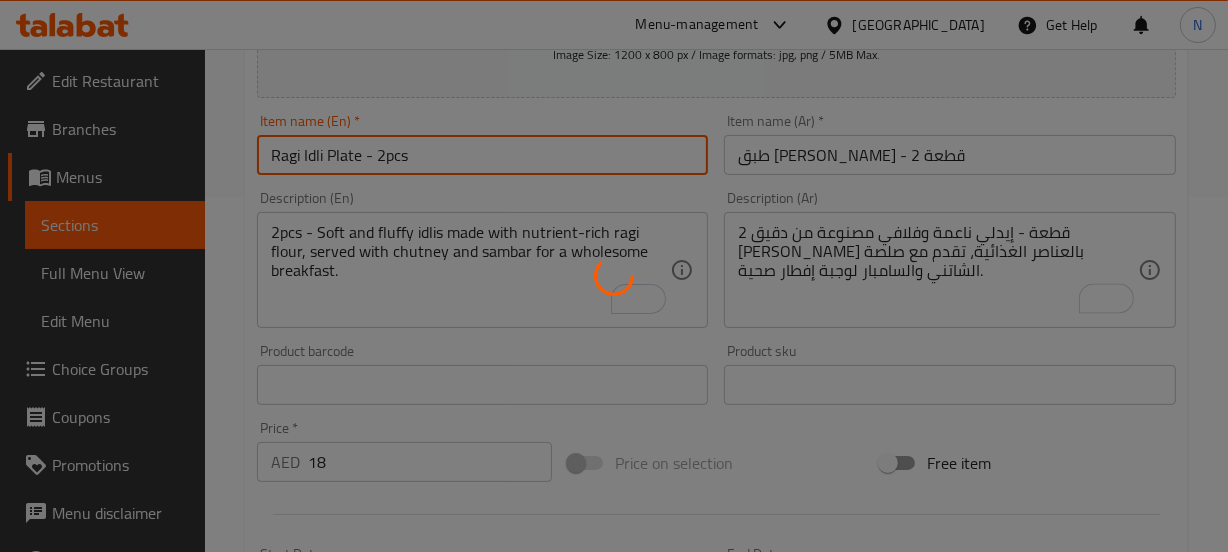 click at bounding box center [614, 276] 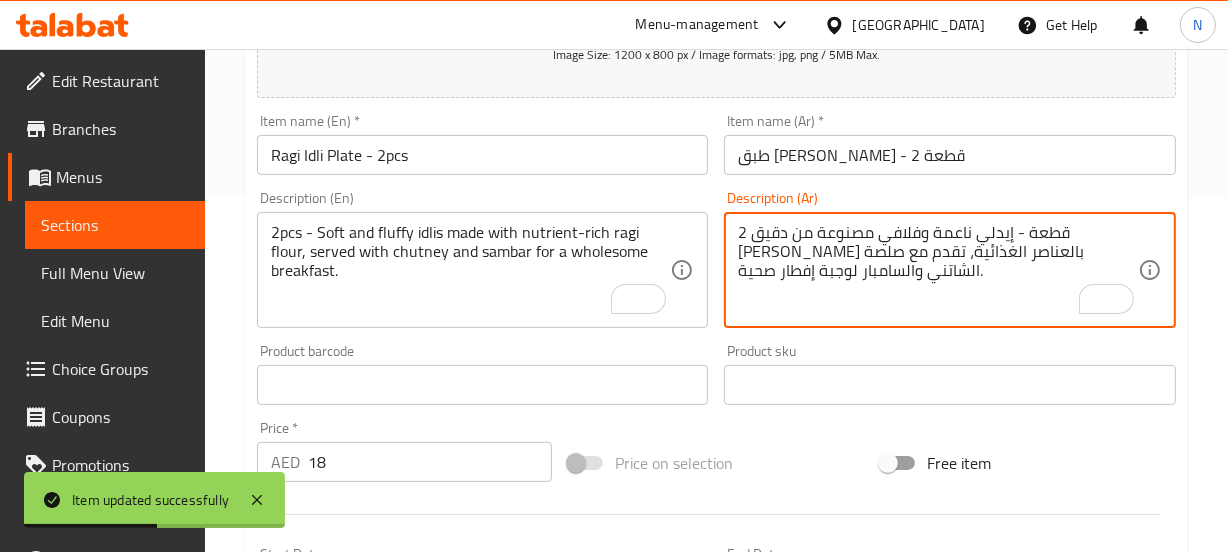 click on "2 قطعة - إيدلي ناعمة وفلافي مصنوعة من دقيق [PERSON_NAME] بالعناصر الغذائية، تقدم مع صلصة الشاتني والسامبار لوجبة إفطار صحية." at bounding box center [938, 270] 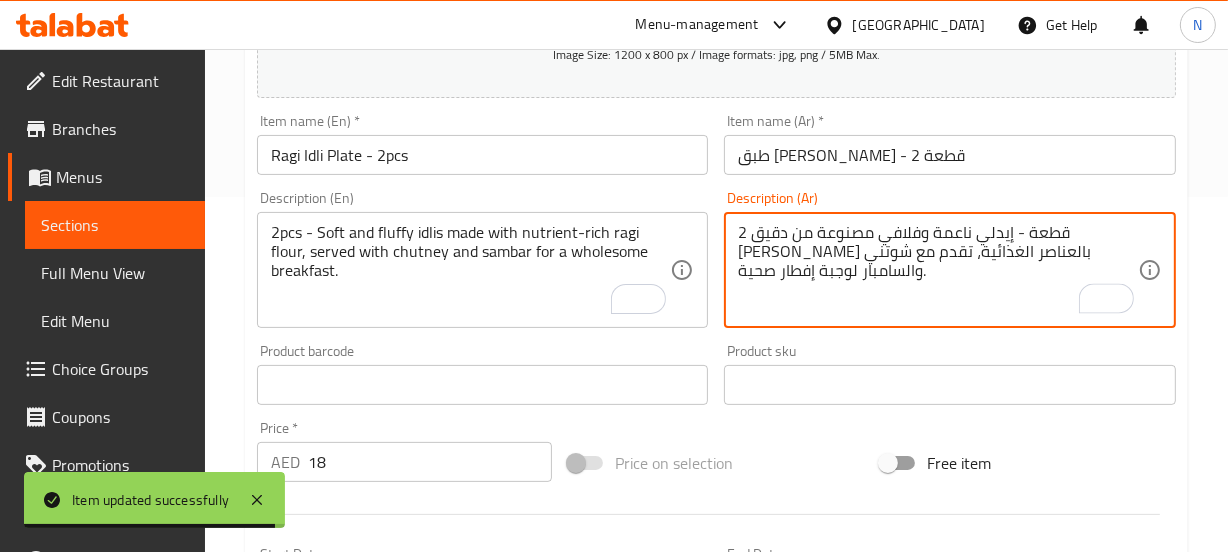 drag, startPoint x: 818, startPoint y: 254, endPoint x: 797, endPoint y: 294, distance: 45.17743 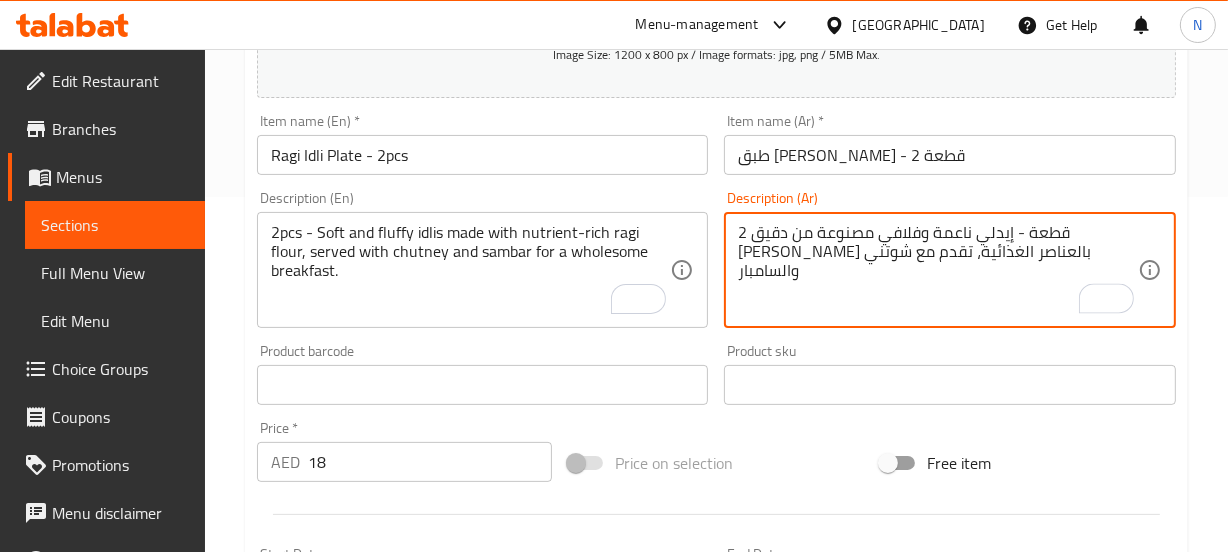 type on "2 قطعة - إيدلي ناعمة وفلافي مصنوعة من دقيق [PERSON_NAME] بالعناصر الغذائية، تقدم مع شوتني والسامبار" 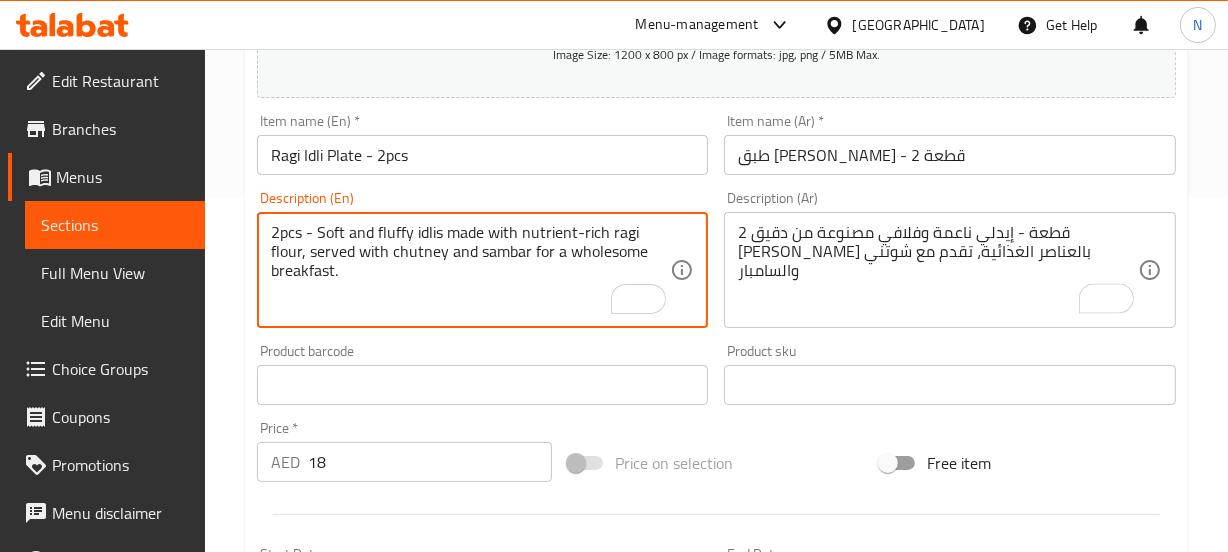 drag, startPoint x: 523, startPoint y: 253, endPoint x: 524, endPoint y: 294, distance: 41.01219 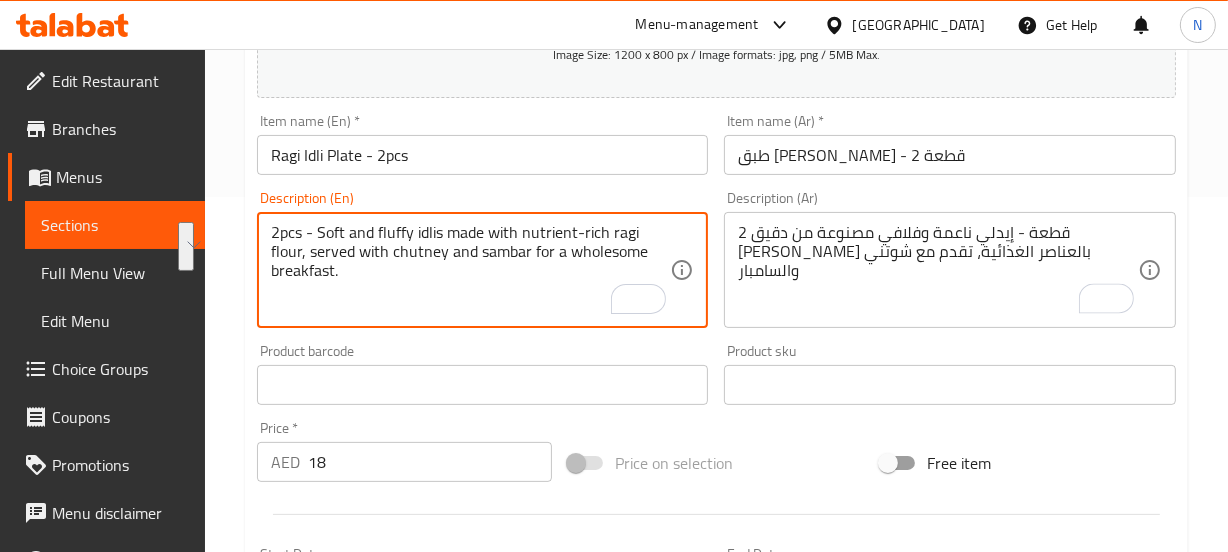 click on "2pcs - Soft and fluffy idlis made with nutrient-rich ragi flour, served with chutney and sambar for a wholesome breakfast." at bounding box center (471, 270) 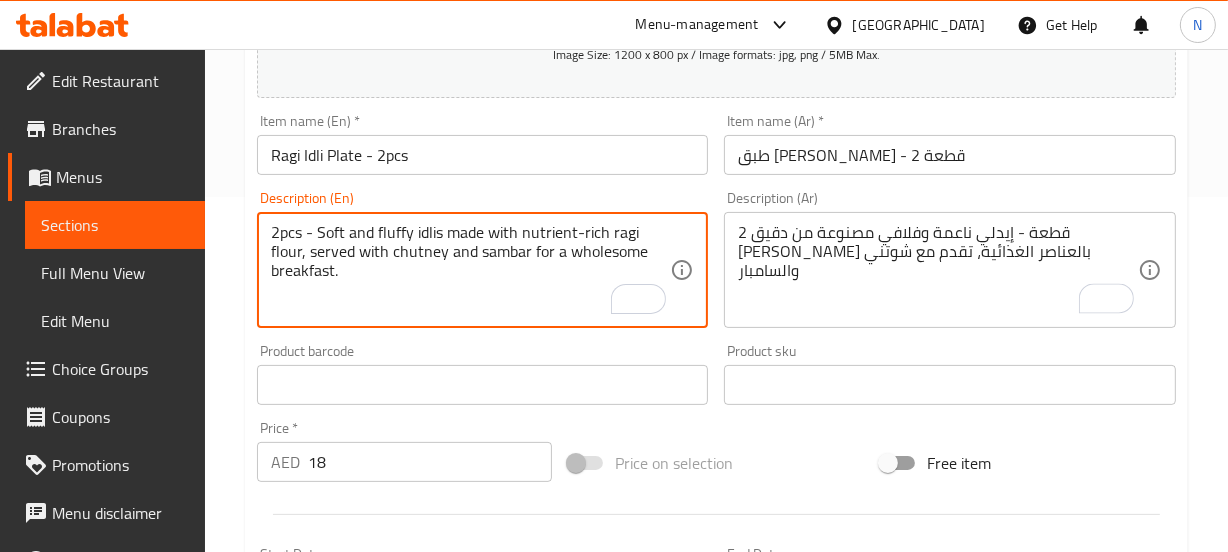 drag, startPoint x: 530, startPoint y: 251, endPoint x: 525, endPoint y: 265, distance: 14.866069 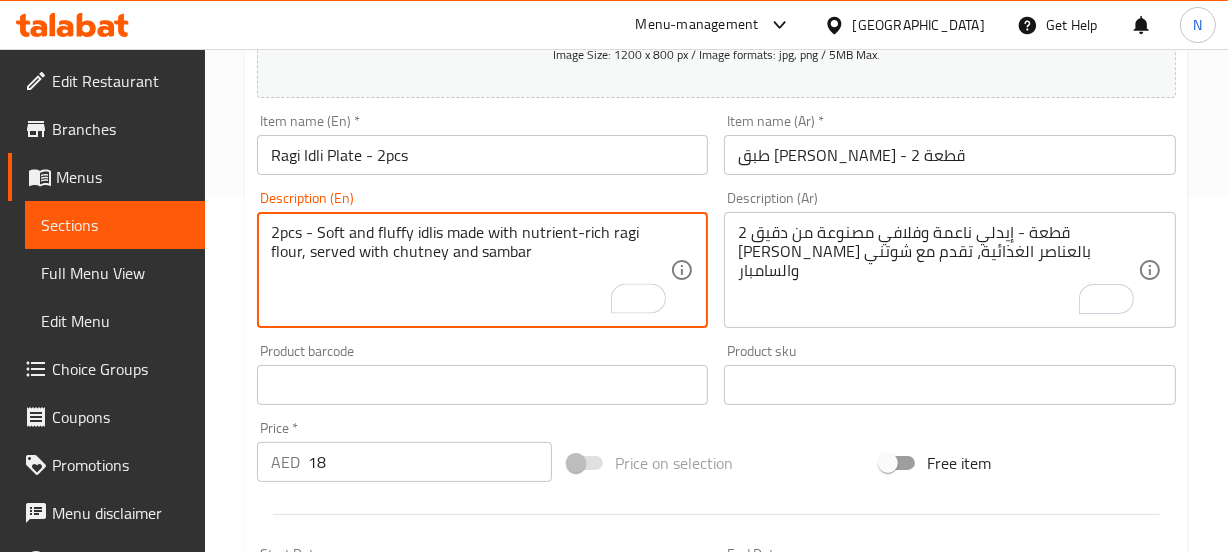 type on "2pcs - Soft and fluffy idlis made with nutrient-rich ragi flour, served with chutney and sambar" 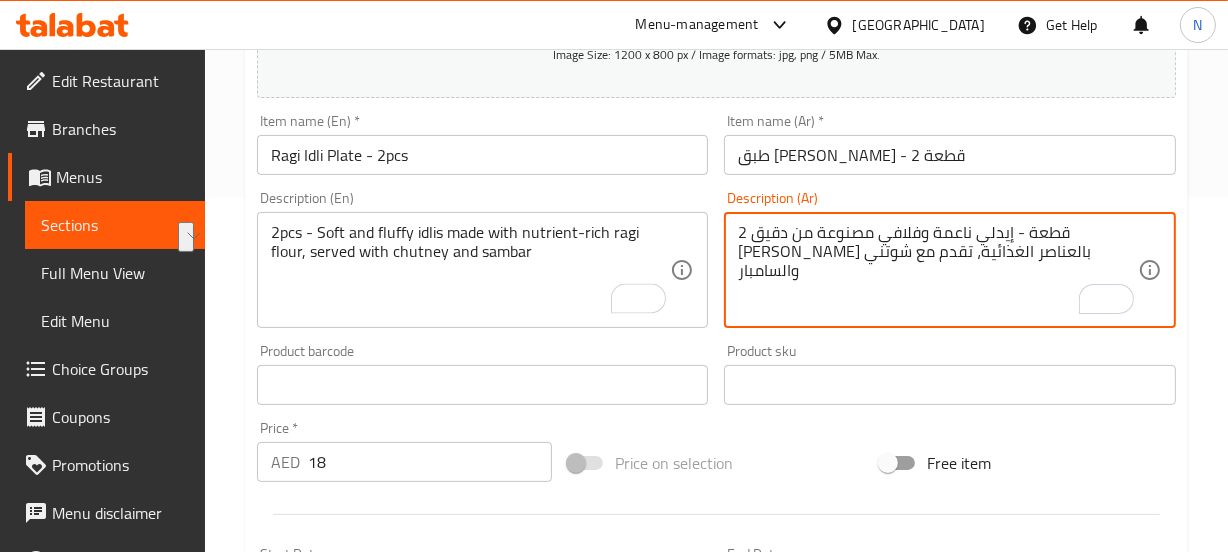drag, startPoint x: 1028, startPoint y: 256, endPoint x: 919, endPoint y: 266, distance: 109.457756 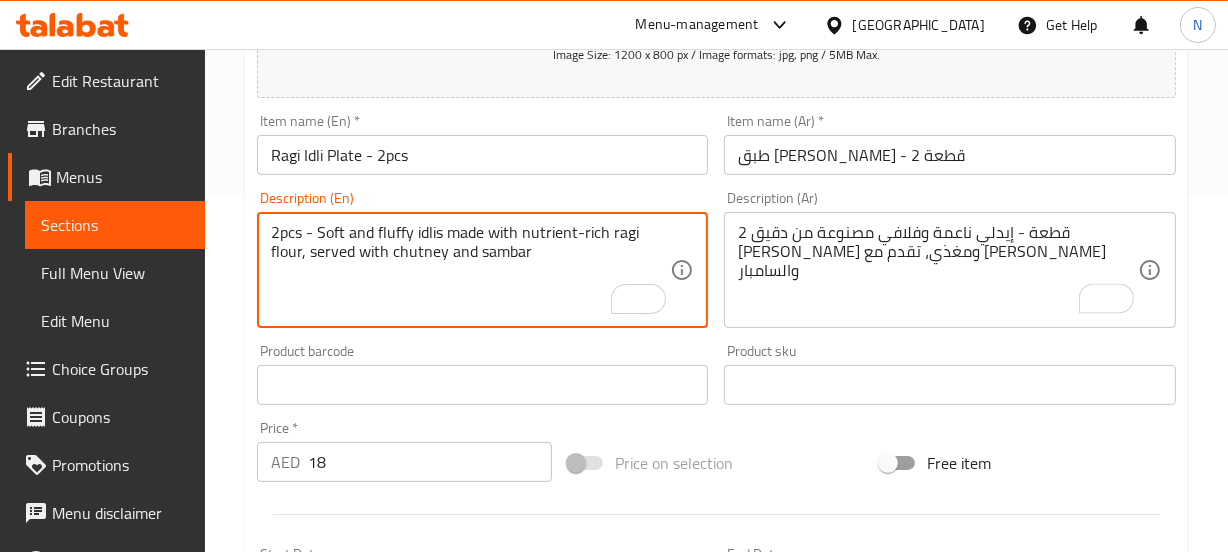 click on "2pcs - Soft and fluffy idlis made with nutrient-rich ragi flour, served with chutney and sambar" at bounding box center [471, 270] 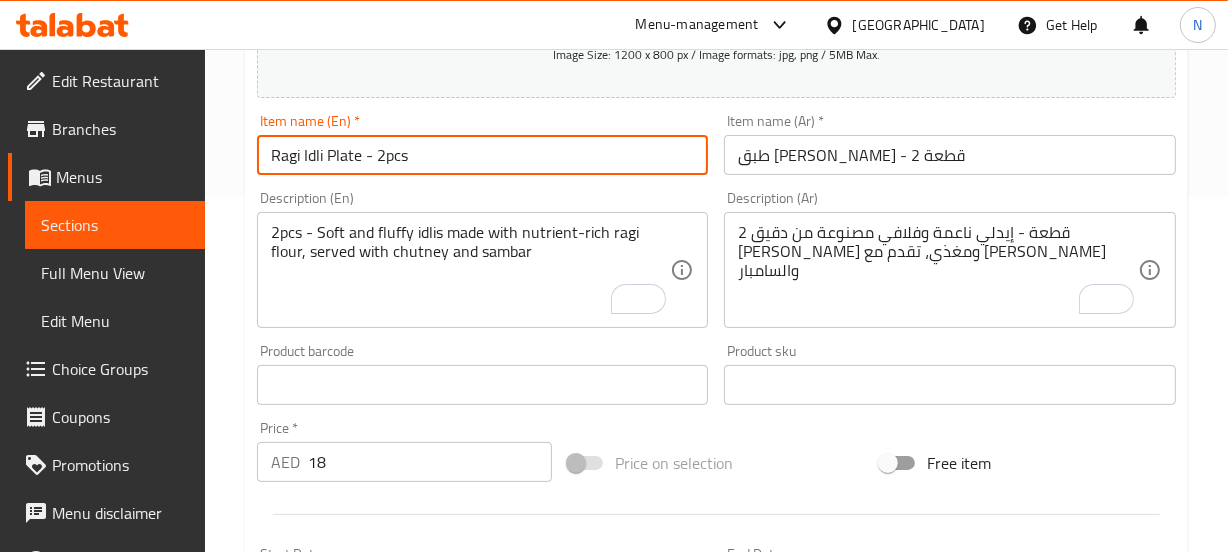 click on "Update" at bounding box center [366, 971] 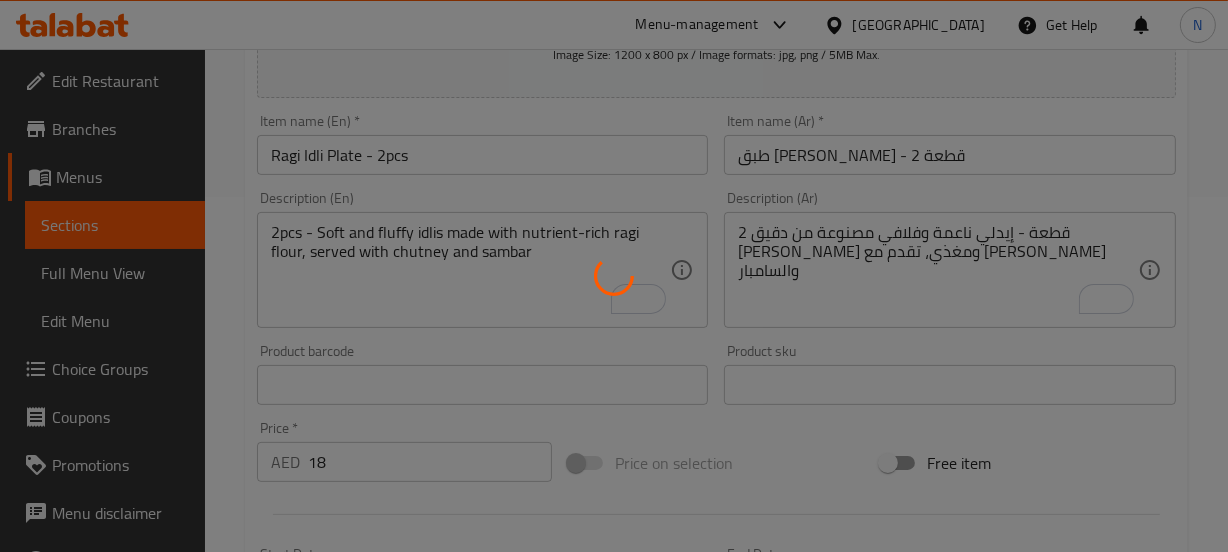 click at bounding box center [614, 276] 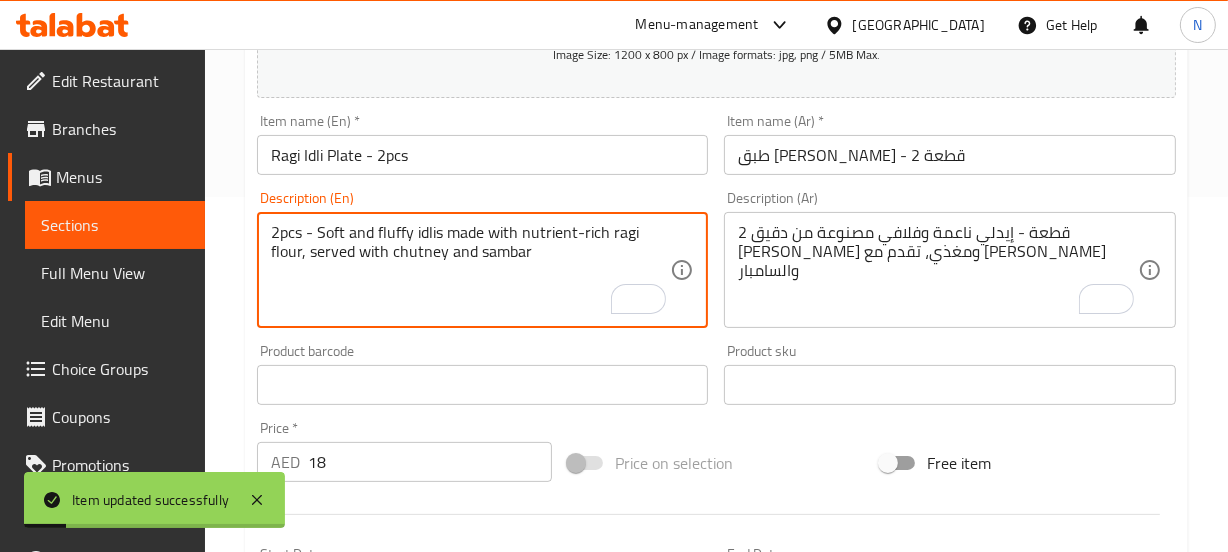 drag, startPoint x: 447, startPoint y: 236, endPoint x: 652, endPoint y: 212, distance: 206.4001 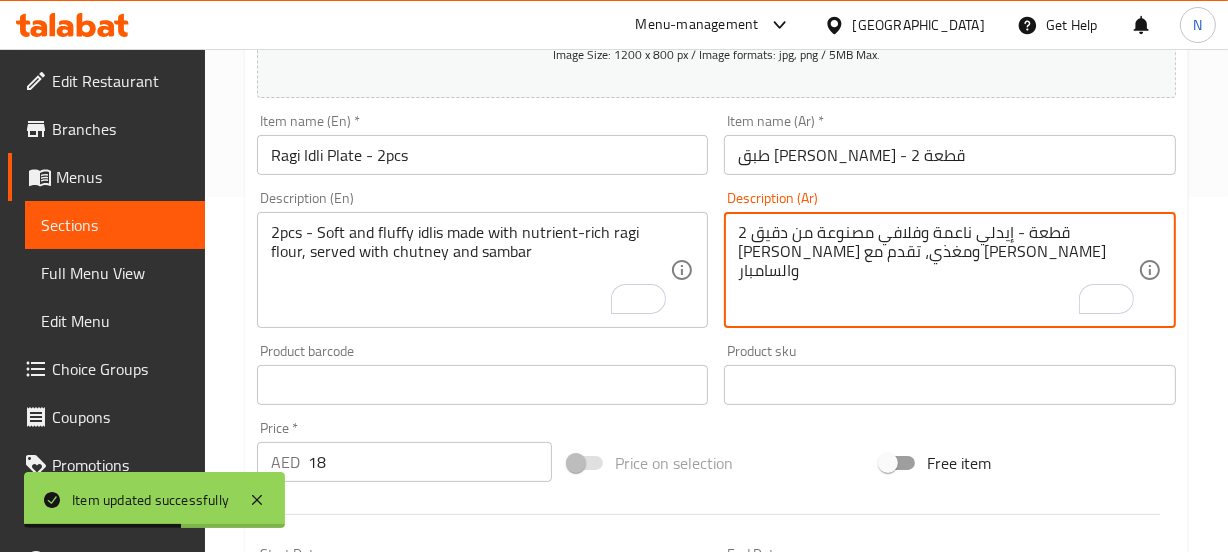 click on "2 قطعة - إيدلي ناعمة وفلافي مصنوعة من دقيق راجي غني ومغذي، تقدم مع شوتني والسامبار" at bounding box center (938, 270) 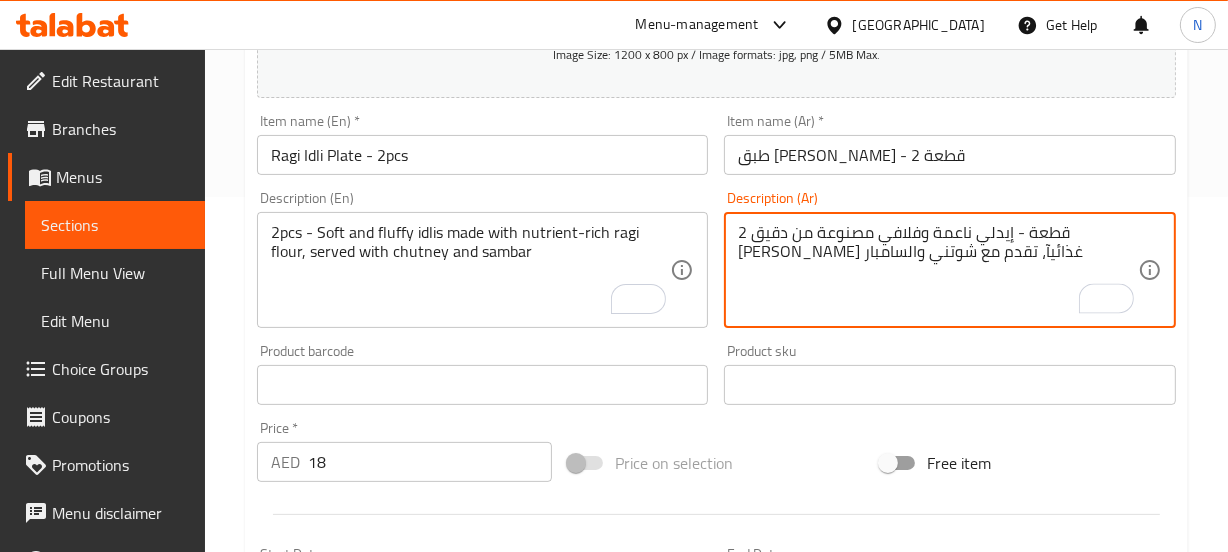type on "2 قطعة - إيدلي ناعمة وفلافي مصنوعة من دقيق راجي غني غذائيآ، تقدم مع شوتني والسامبار" 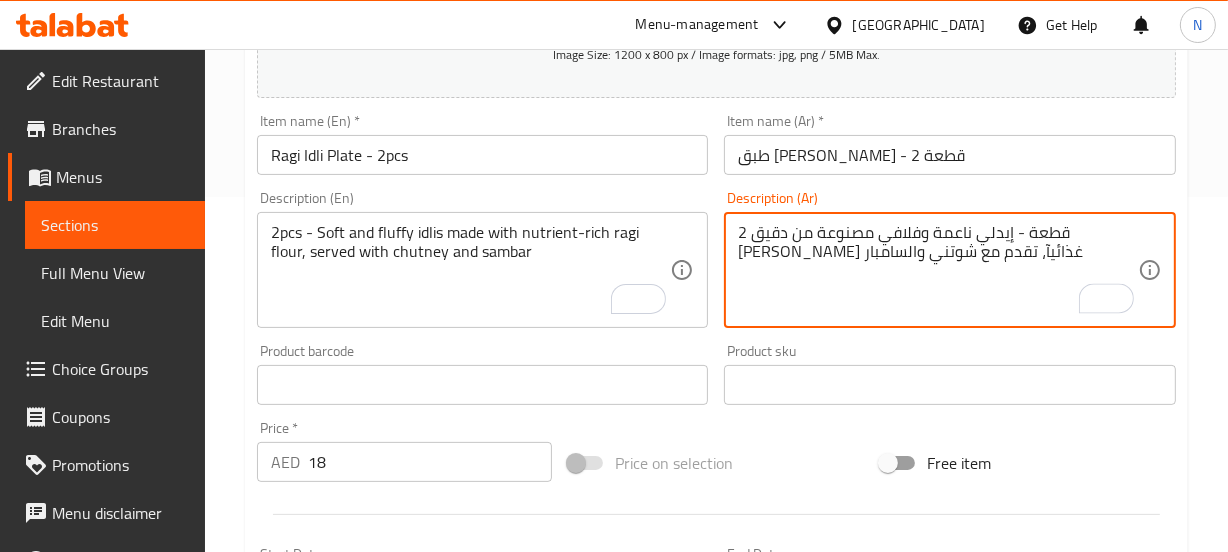 click on "Update" at bounding box center [366, 971] 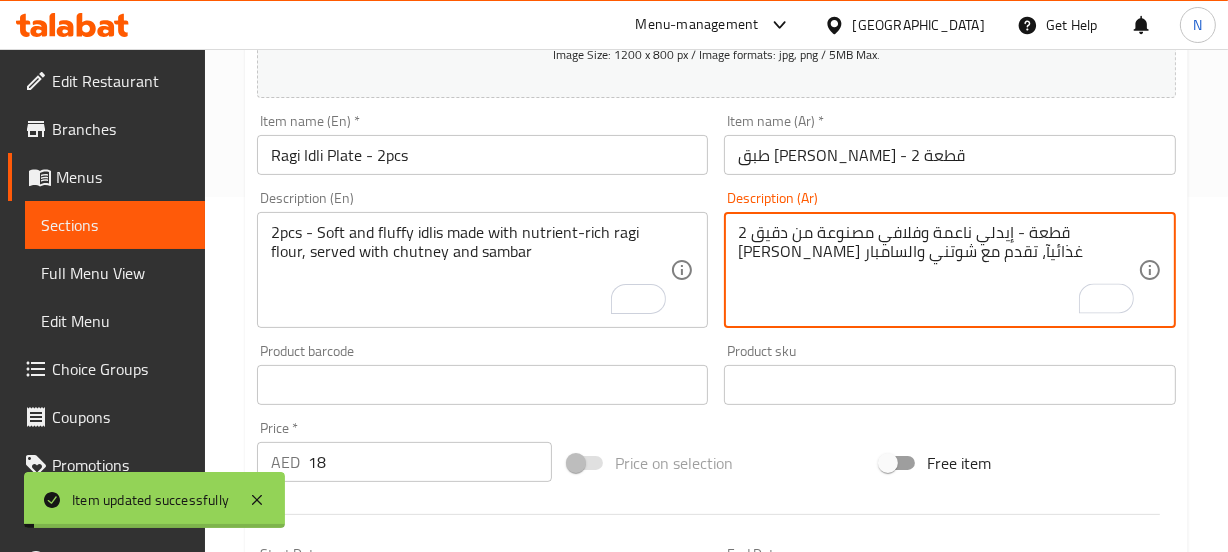 click on "2 قطعة - إيدلي ناعمة وفلافي مصنوعة من دقيق راجي غني غذائيآ، تقدم مع شوتني والسامبار" at bounding box center [938, 270] 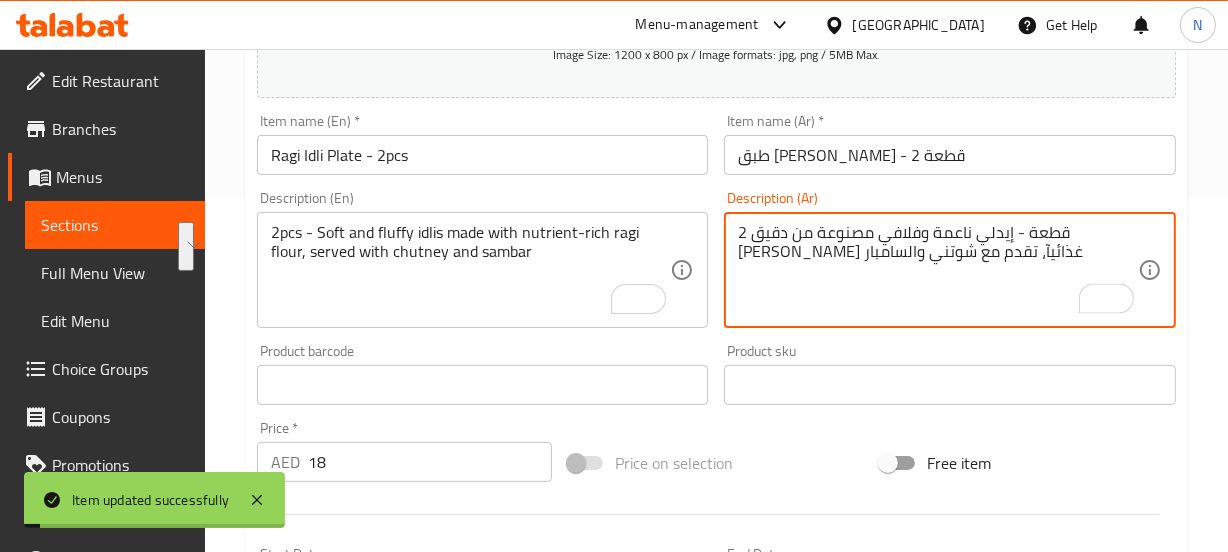 click on "2 قطعة - إيدلي ناعمة وفلافي مصنوعة من دقيق راجي غني غذائيآ، تقدم مع شوتني والسامبار" at bounding box center [938, 270] 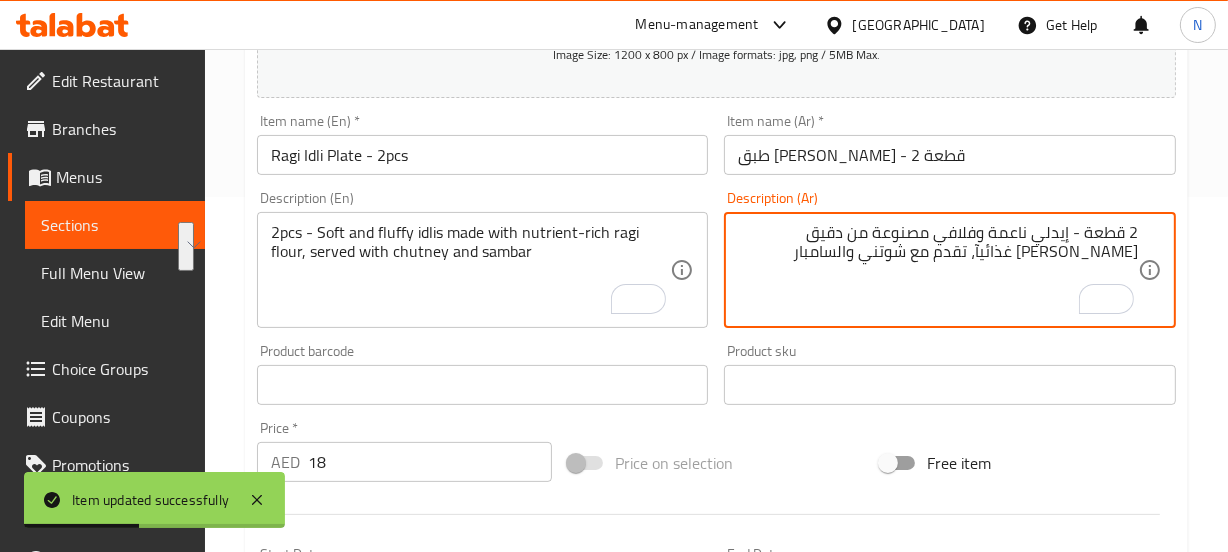 click on "2 قطعة - إيدلي ناعمة وفلافي مصنوعة من دقيق راجي غني غذائيآ، تقدم مع شوتني والسامبار" at bounding box center [938, 270] 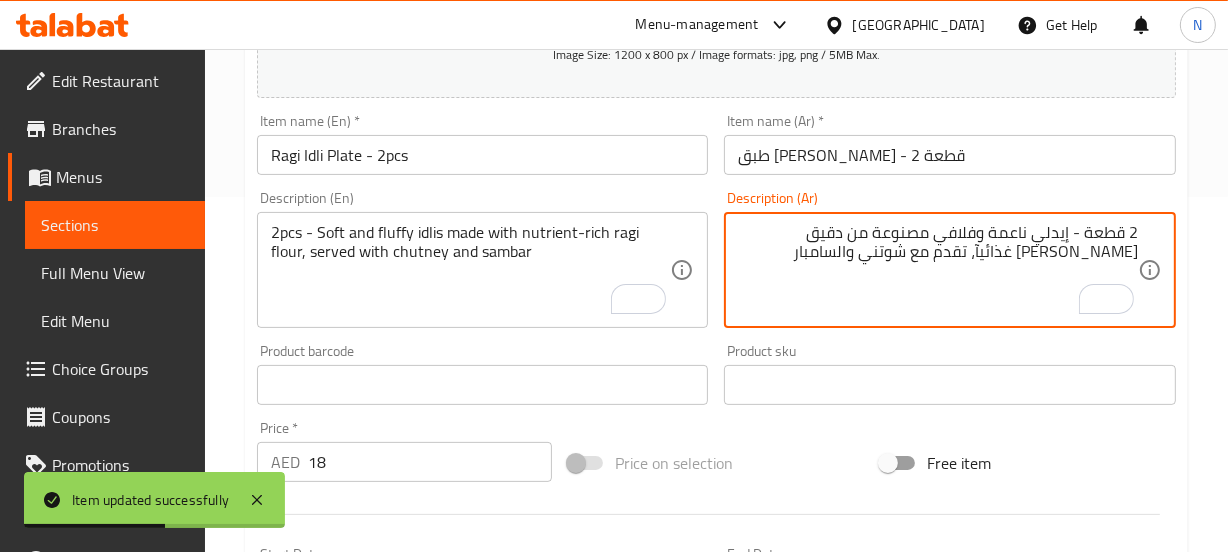 scroll, scrollTop: 0, scrollLeft: 0, axis: both 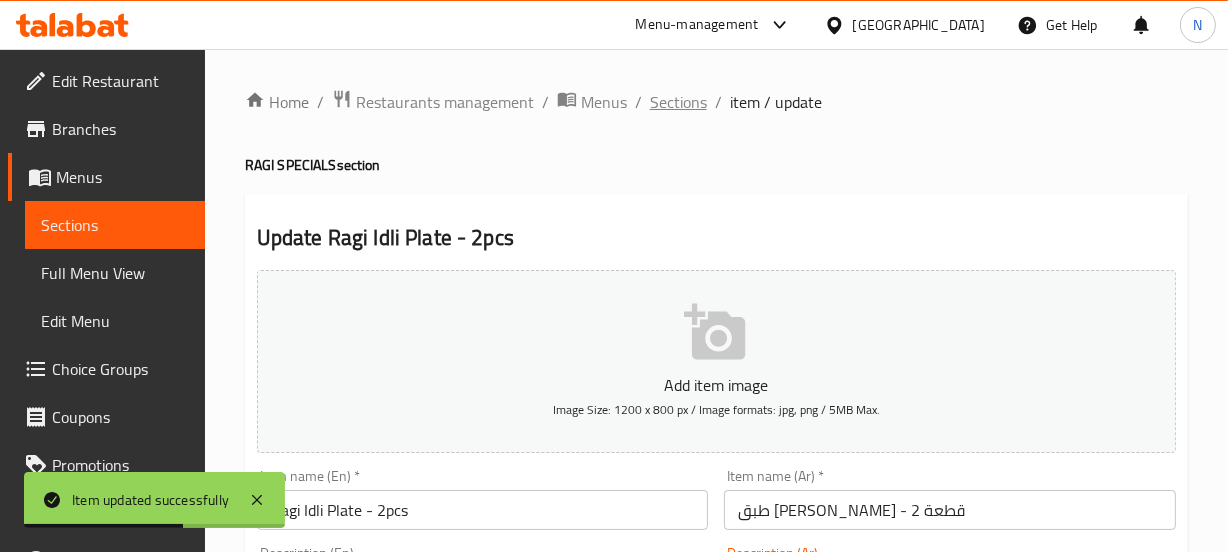 click on "Sections" at bounding box center [678, 102] 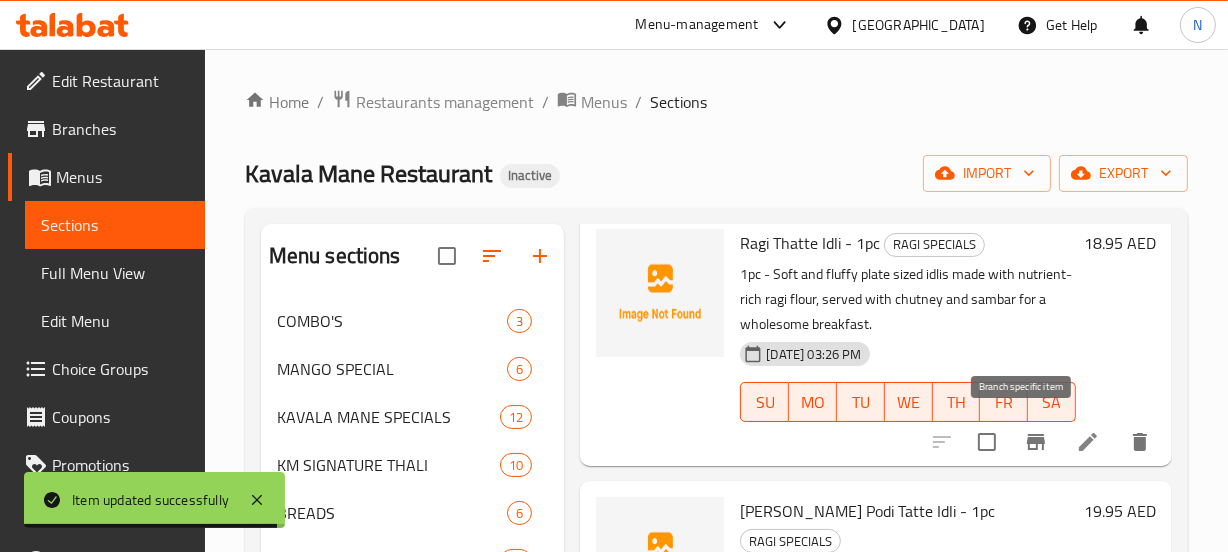 scroll, scrollTop: 1088, scrollLeft: 0, axis: vertical 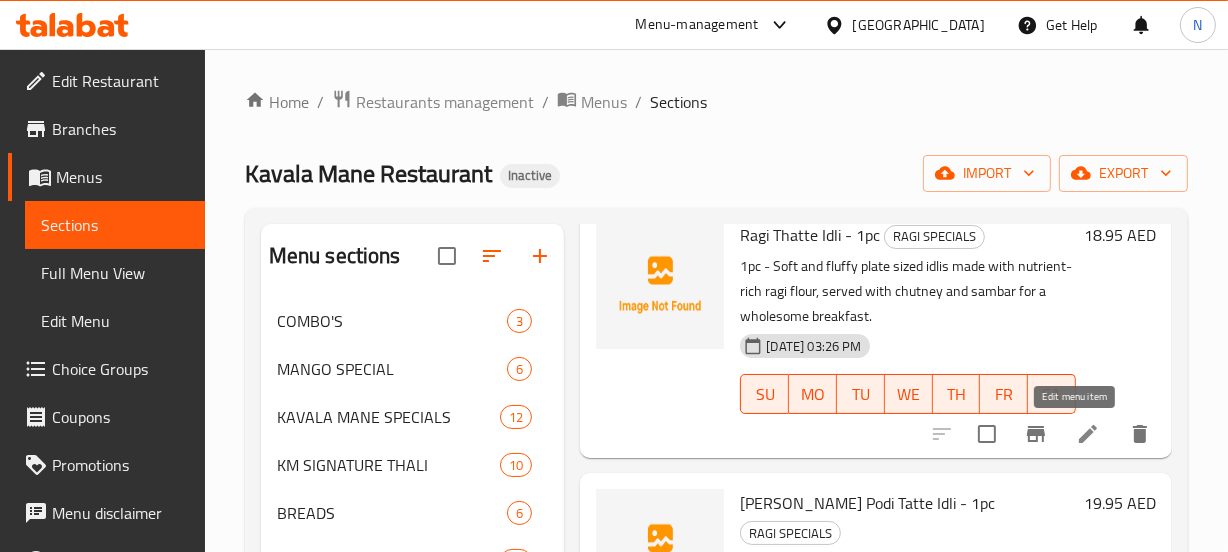 click 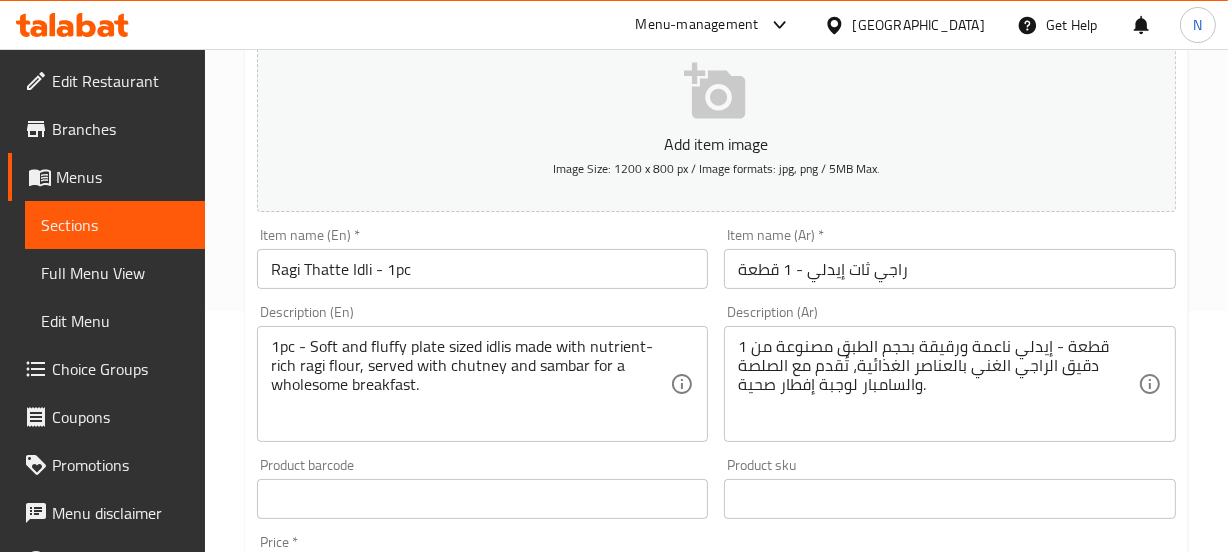 scroll, scrollTop: 243, scrollLeft: 0, axis: vertical 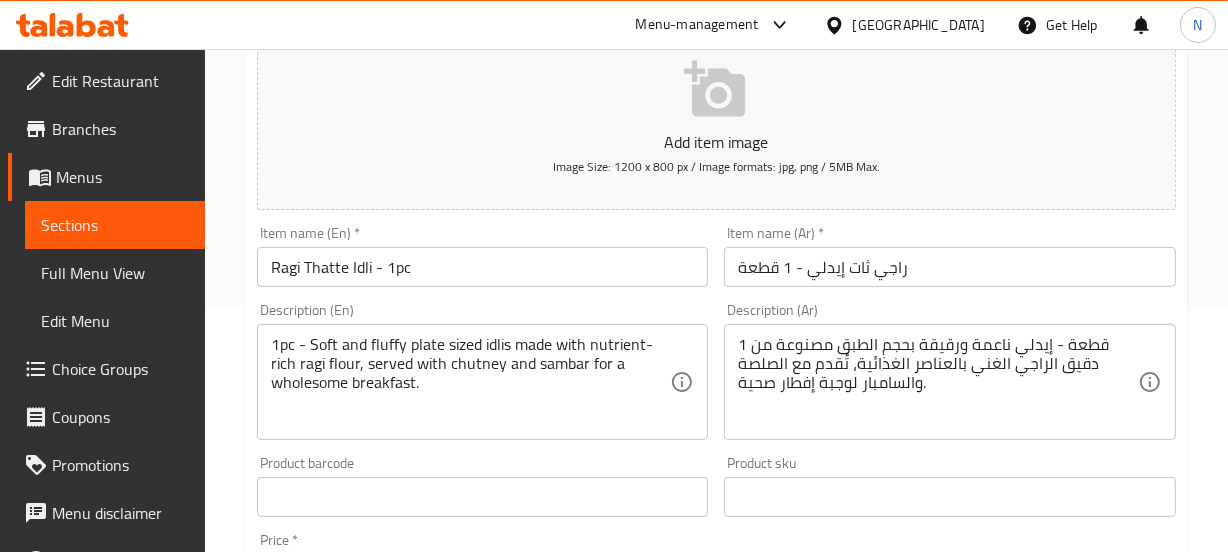 click on "Ragi Thatte Idli - 1pc" at bounding box center (483, 267) 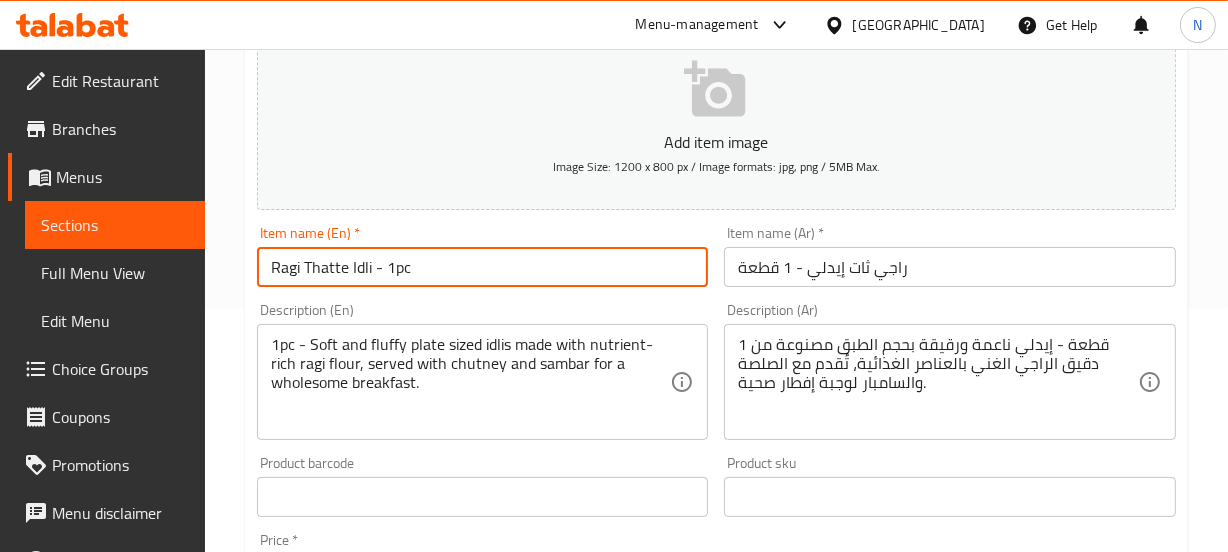 click on "Ragi Thatte Idli - 1pc" at bounding box center [483, 267] 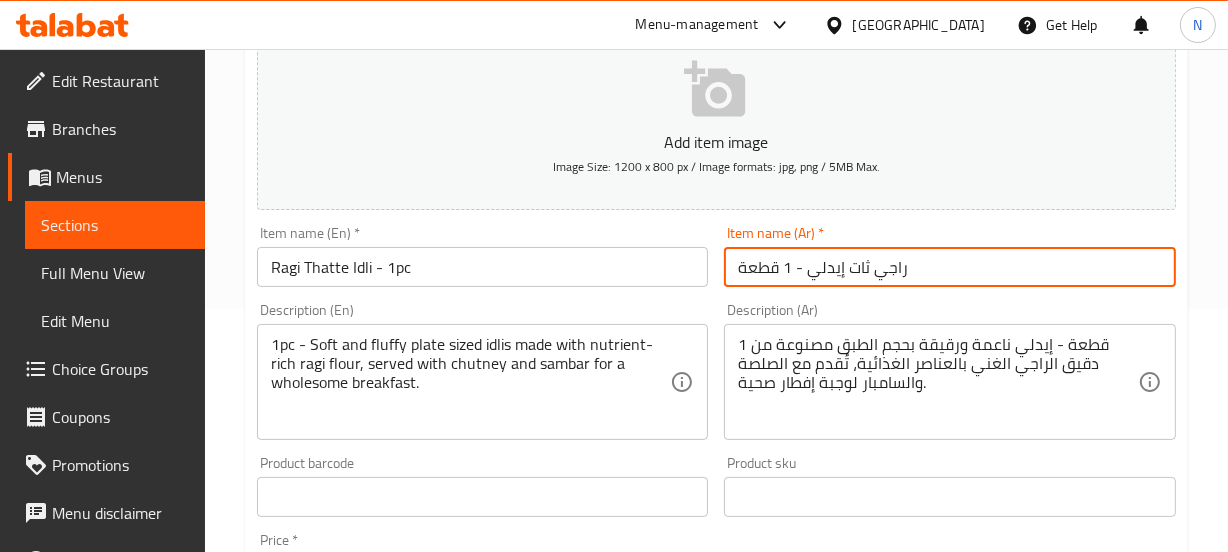 click on "راجي ثات إيدلي - 1 قطعة" at bounding box center (950, 267) 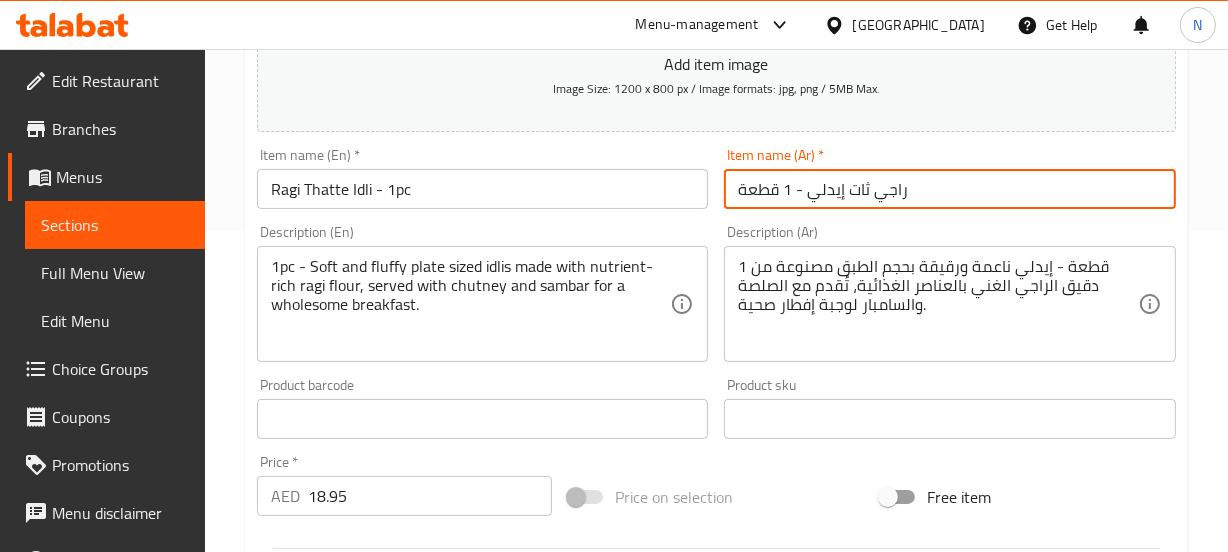 scroll, scrollTop: 322, scrollLeft: 0, axis: vertical 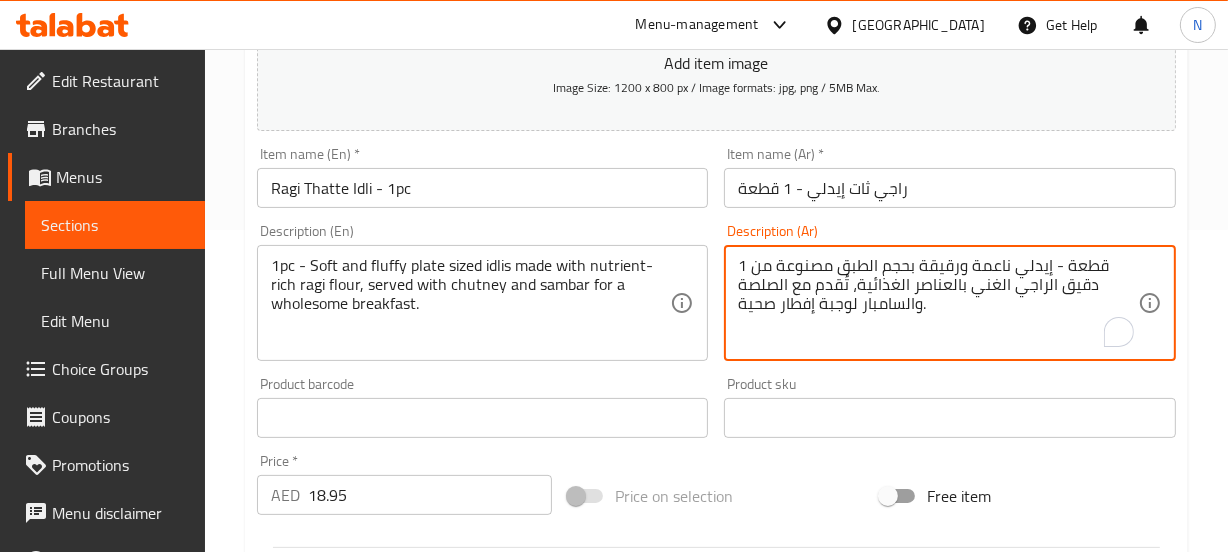 click on "1 قطعة - إيدلي ناعمة ورقيقة بحجم الطبق مصنوعة من دقيق الراجي الغني بالعناصر الغذائية، تُقدم مع الصلصة والسامبار لوجبة إفطار صحية." at bounding box center (938, 303) 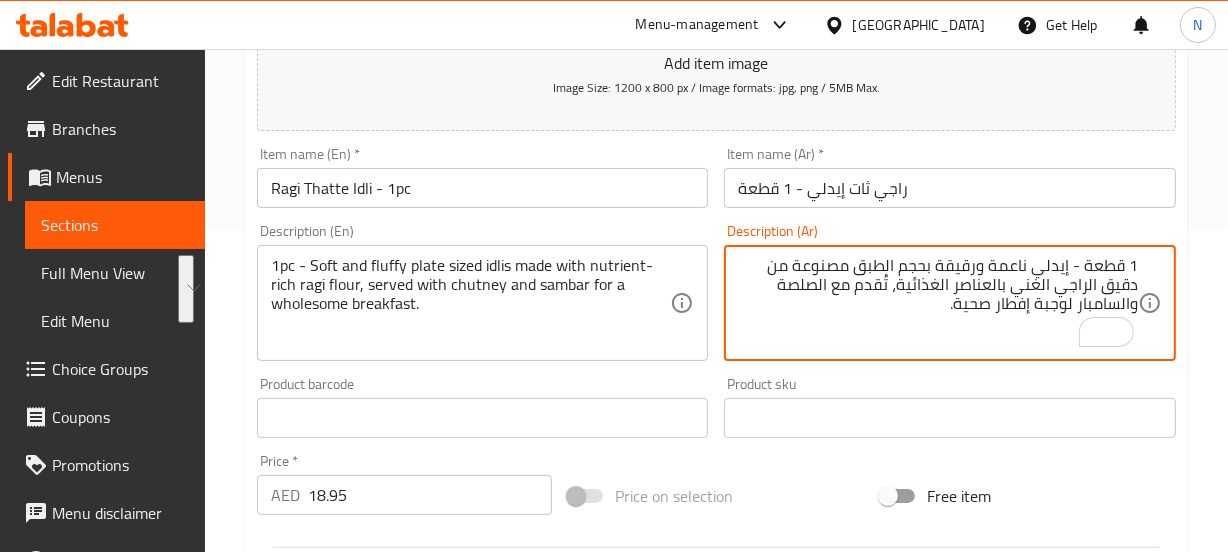 click on "1 قطعة - إيدلي ناعمة ورقيقة بحجم الطبق مصنوعة من دقيق الراجي الغني بالعناصر الغذائية، تُقدم مع الصلصة والسامبار لوجبة إفطار صحية." at bounding box center (938, 303) 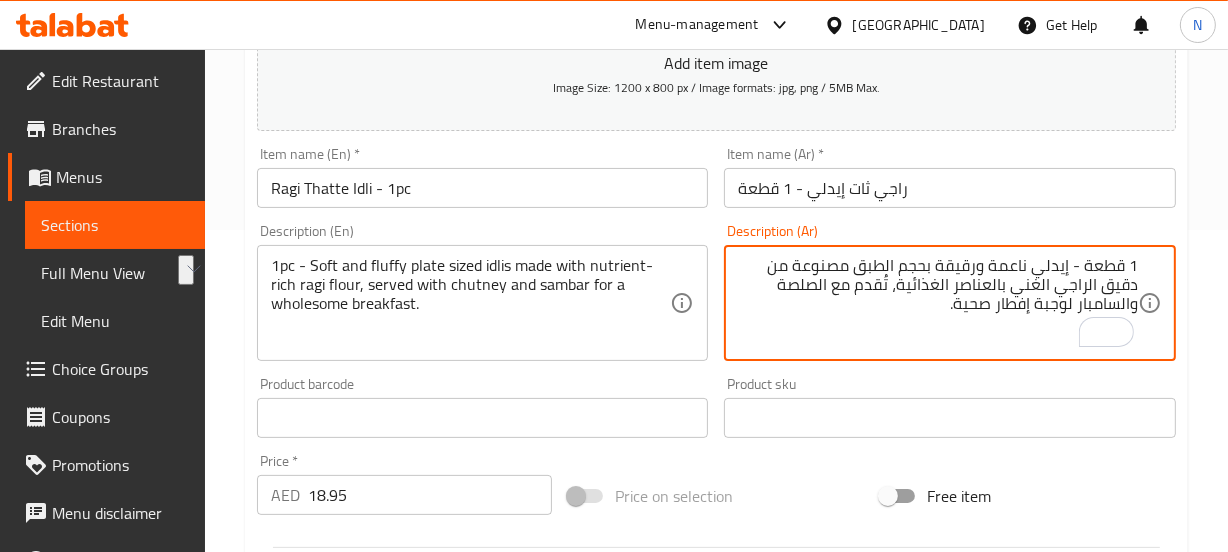 drag, startPoint x: 899, startPoint y: 280, endPoint x: 1008, endPoint y: 281, distance: 109.004585 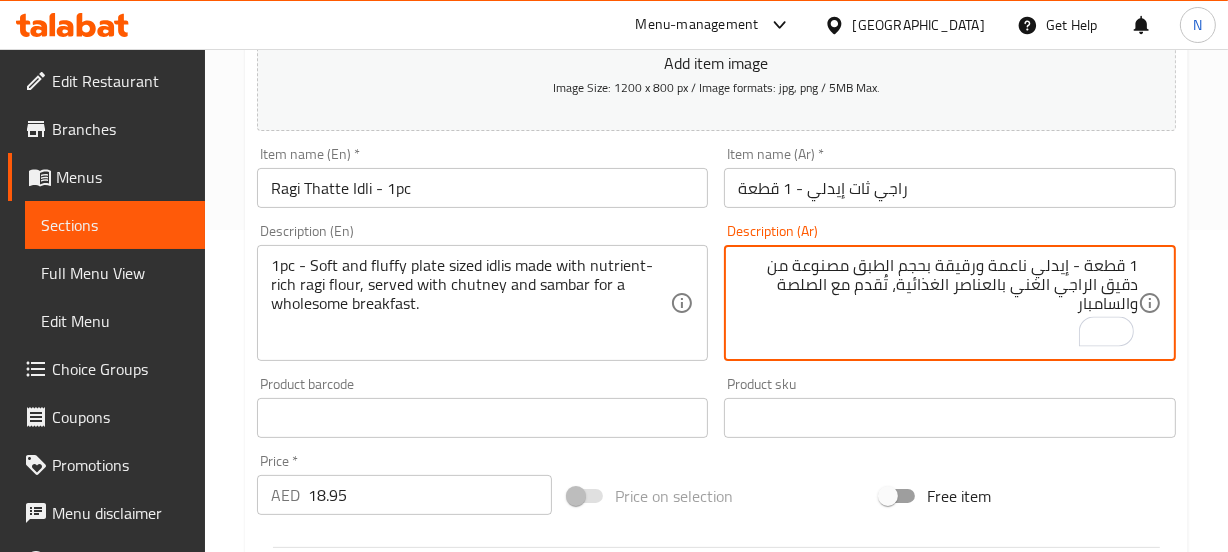 type on "1 قطعة - إيدلي ناعمة ورقيقة بحجم الطبق مصنوعة من دقيق الراجي الغني بالعناصر الغذائية، تُقدم مع الصلصة والسامبار" 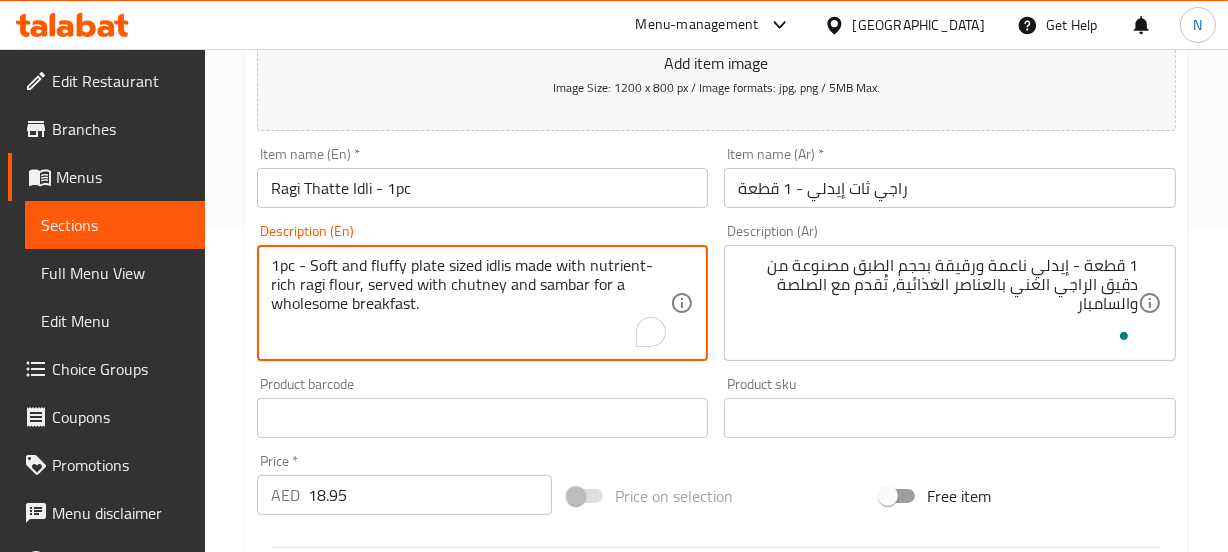 drag, startPoint x: 435, startPoint y: 303, endPoint x: 586, endPoint y: 287, distance: 151.84532 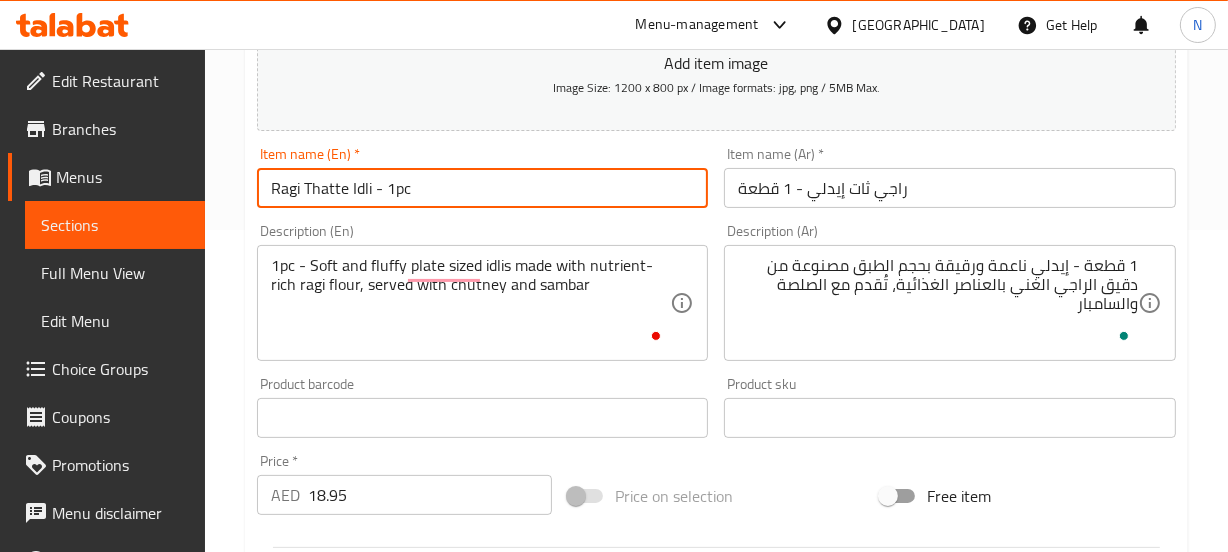 click on "Ragi Thatte Idli - 1pc" at bounding box center (483, 188) 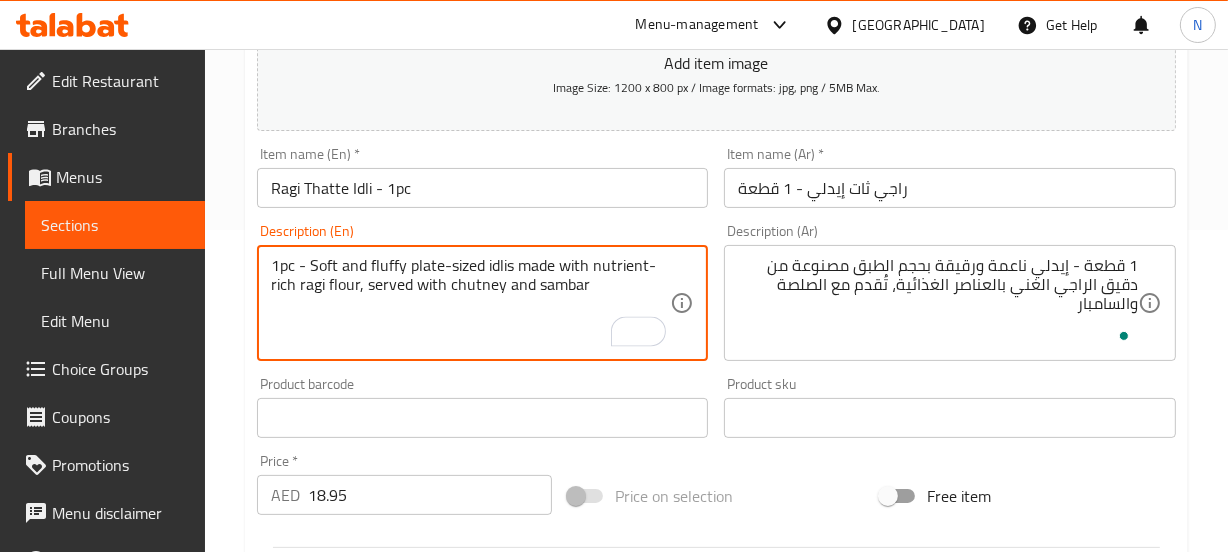 type on "1pc - Soft and fluffy plate-sized idlis made with nutrient-rich ragi flour, served with chutney and sambar" 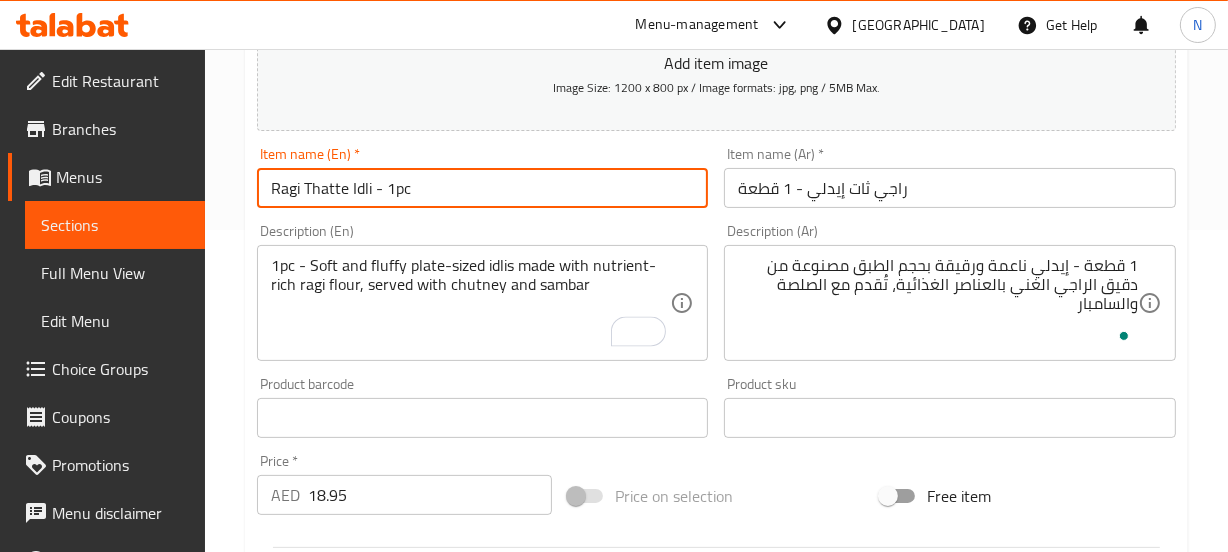 click on "Ragi Thatte Idli - 1pc" at bounding box center (483, 188) 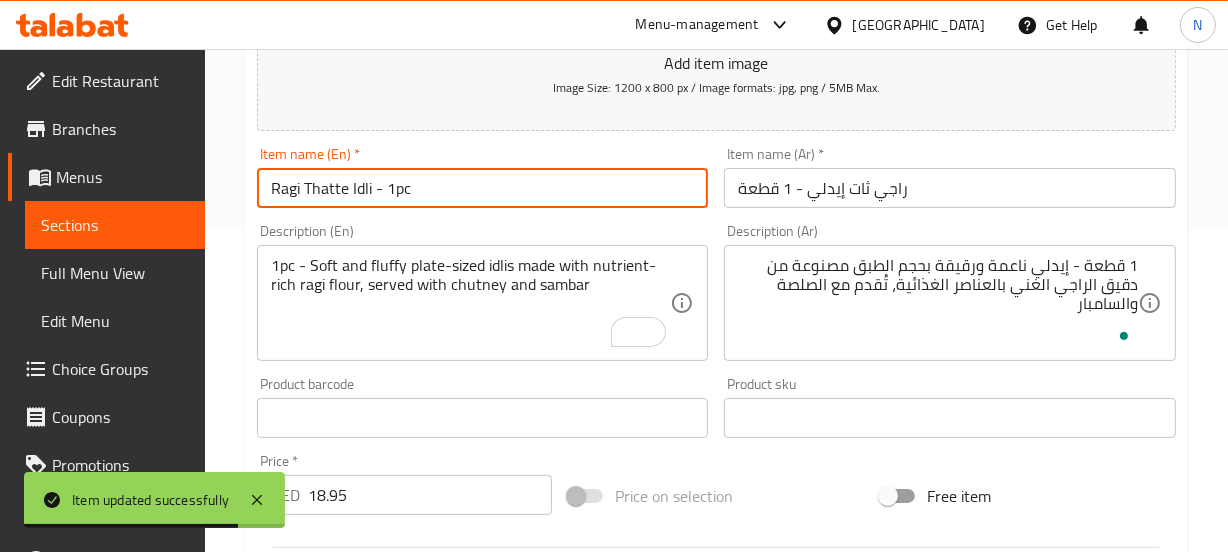 scroll, scrollTop: 0, scrollLeft: 0, axis: both 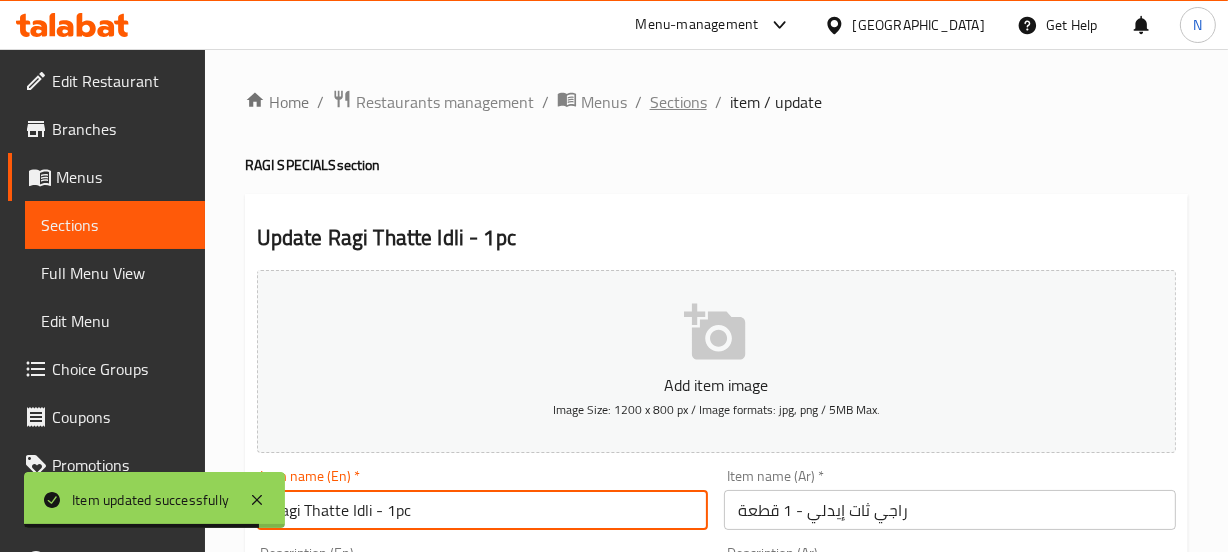 click on "Sections" at bounding box center (678, 102) 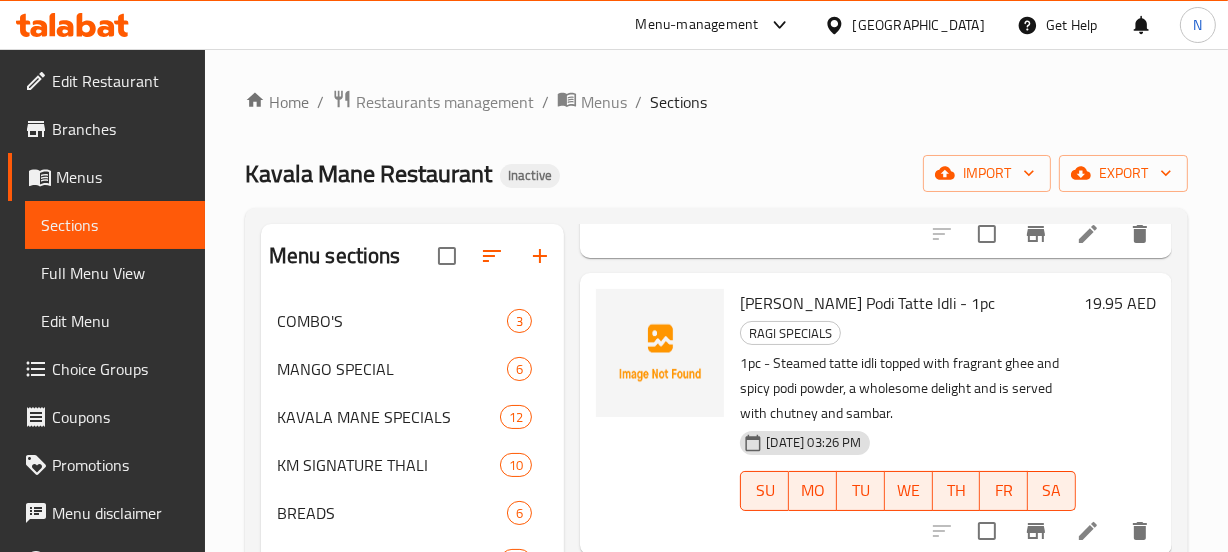 scroll, scrollTop: 1270, scrollLeft: 0, axis: vertical 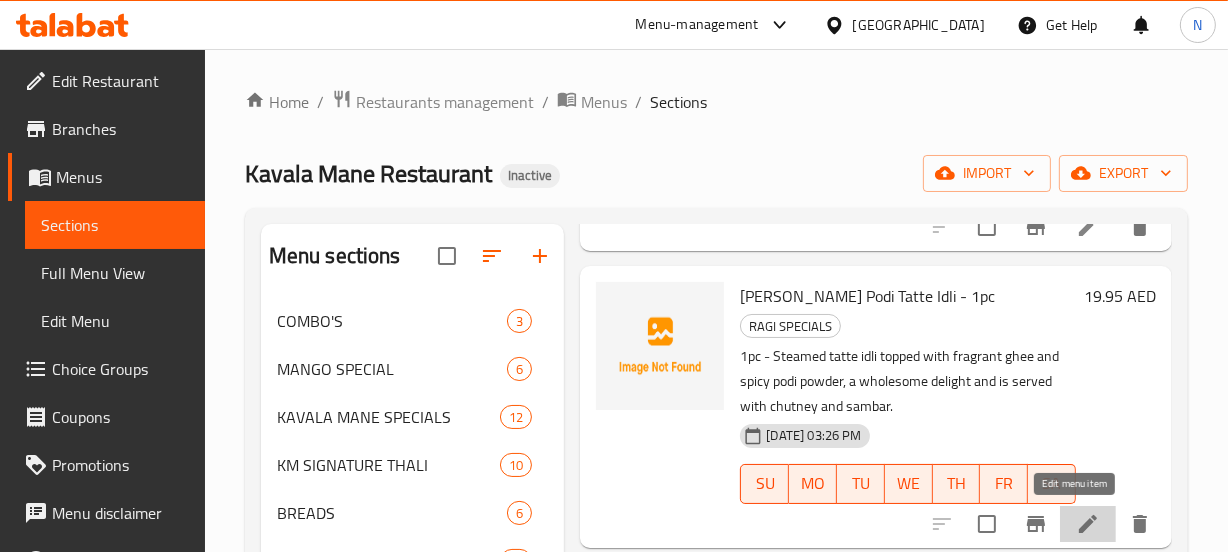 click 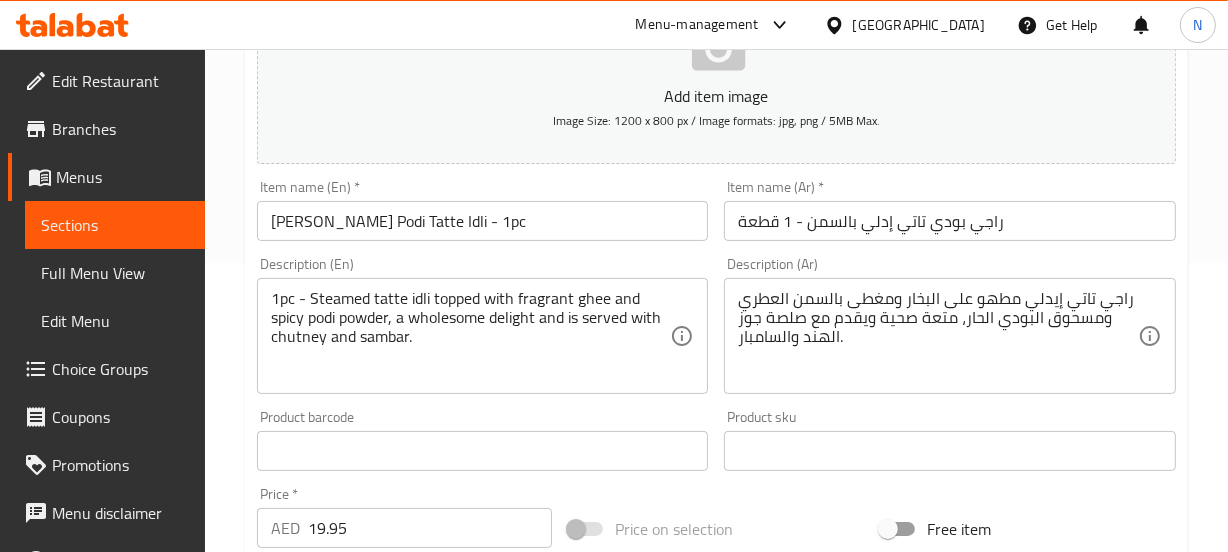 scroll, scrollTop: 309, scrollLeft: 0, axis: vertical 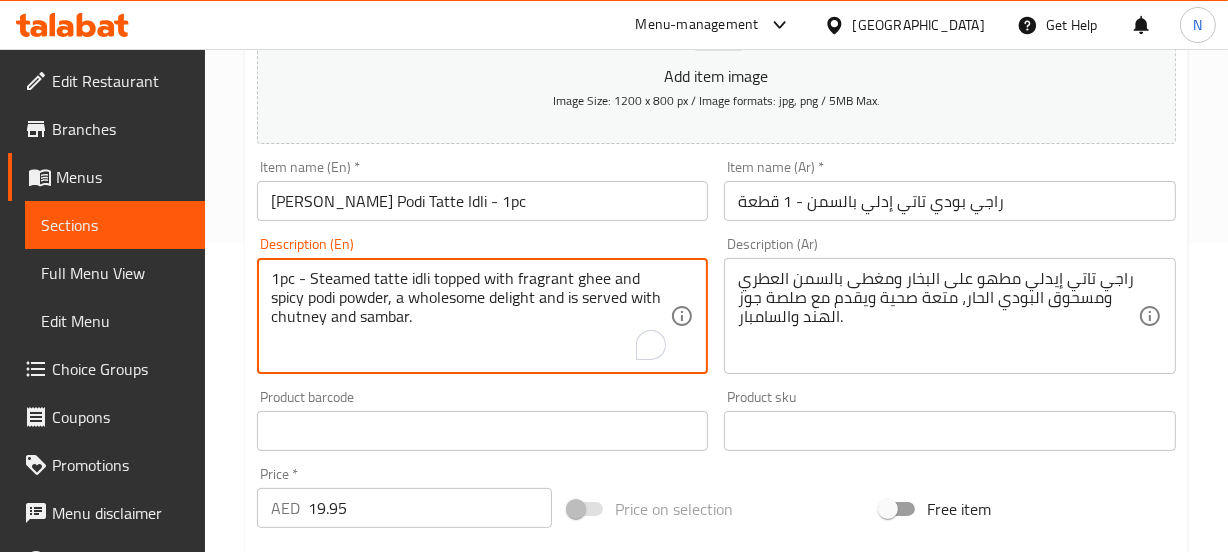 click on "1pc - Steamed tatte idli topped with fragrant ghee and spicy podi powder, a wholesome delight and is served with chutney and sambar." at bounding box center [471, 316] 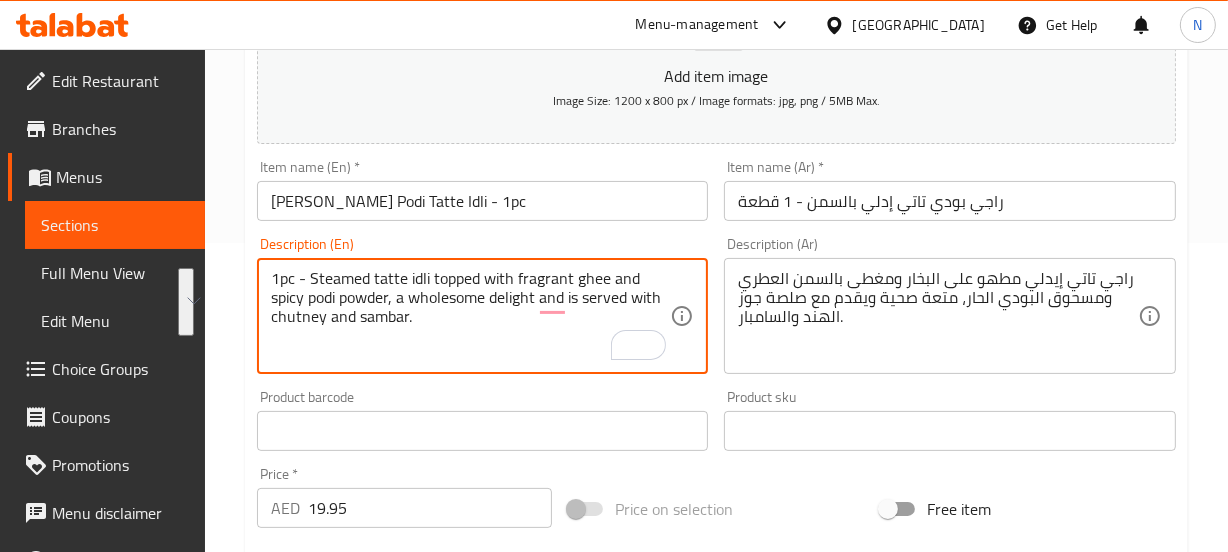 scroll, scrollTop: 309, scrollLeft: 0, axis: vertical 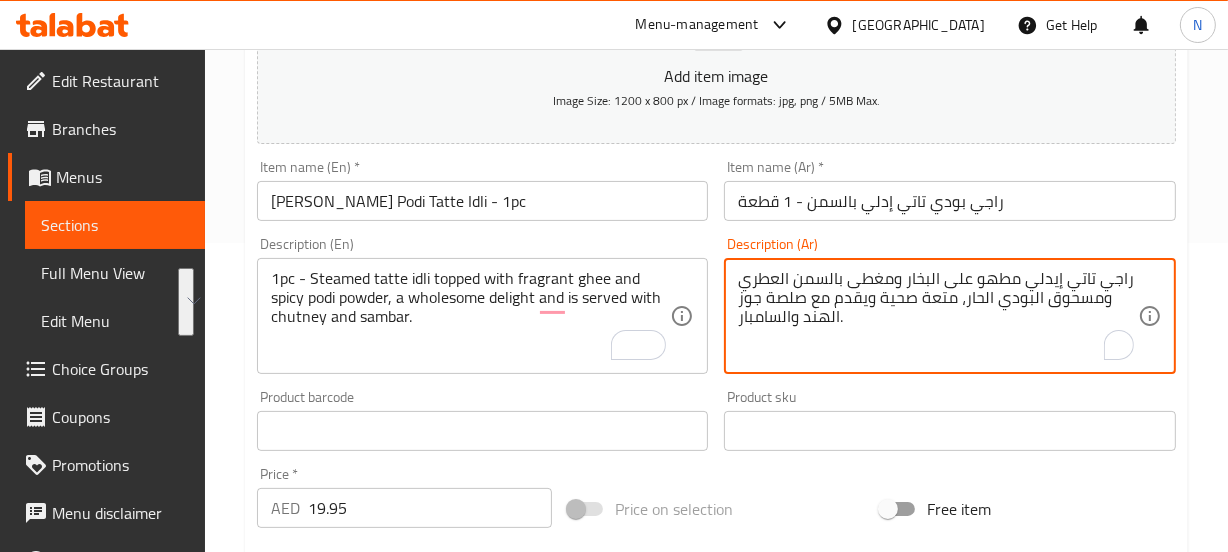 click on "راجي تاتي إيدلي مطهو على البخار ومغطى بالسمن العطري ومسحوق البودي الحار، متعة صحية ويقدم مع صلصة جوز الهند والسامبار." at bounding box center (938, 316) 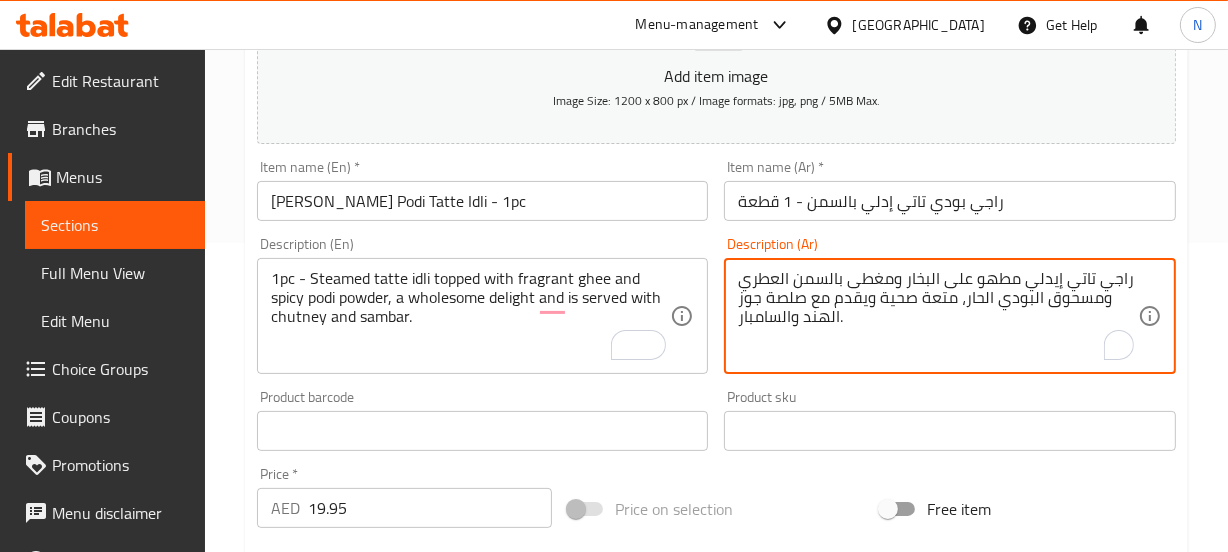 click on "راجي تاتي إيدلي مطهو على البخار ومغطى بالسمن العطري ومسحوق البودي الحار، متعة صحية ويقدم مع صلصة جوز الهند والسامبار." at bounding box center [938, 316] 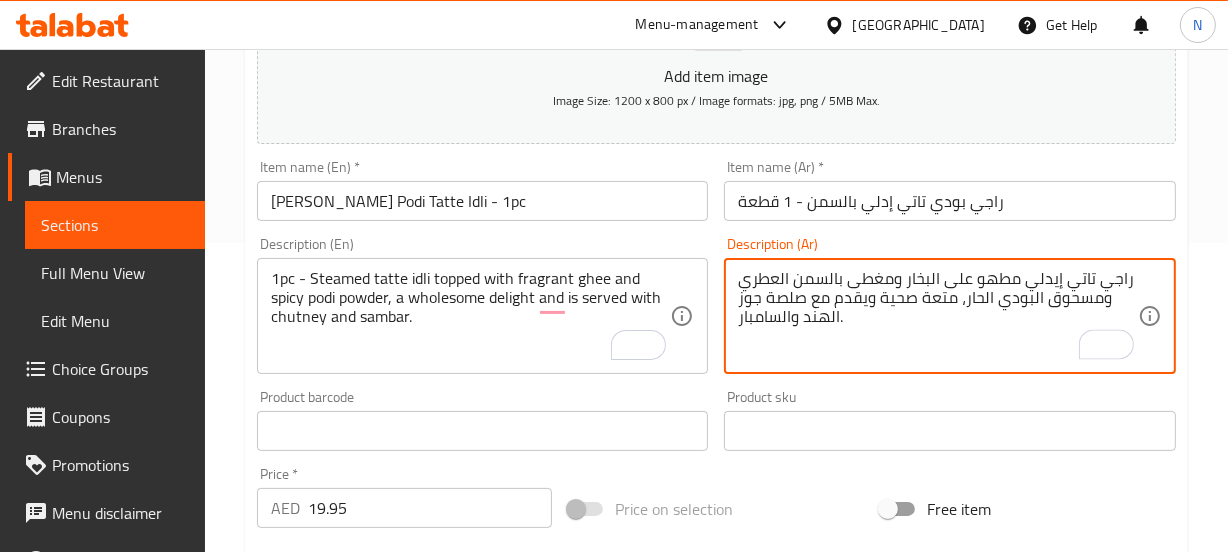 paste on "1 قطعة - تاتي إيدلي مطهو على البخار ومغطى بالسمن العطري ومسحوق بودي حار، وهو متعة صحية ويقدم مع صلصة الشاتني" 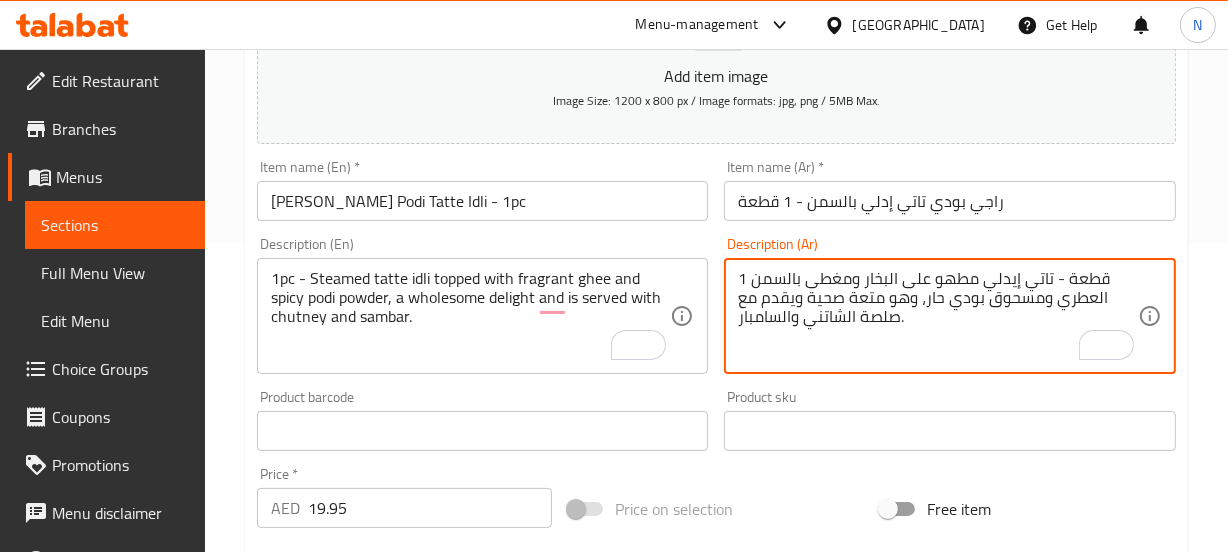 click on "1 قطعة - تاتي إيدلي مطهو على البخار ومغطى بالسمن العطري ومسحوق بودي حار، وهو متعة صحية ويقدم مع صلصة الشاتني والسامبار." at bounding box center [938, 316] 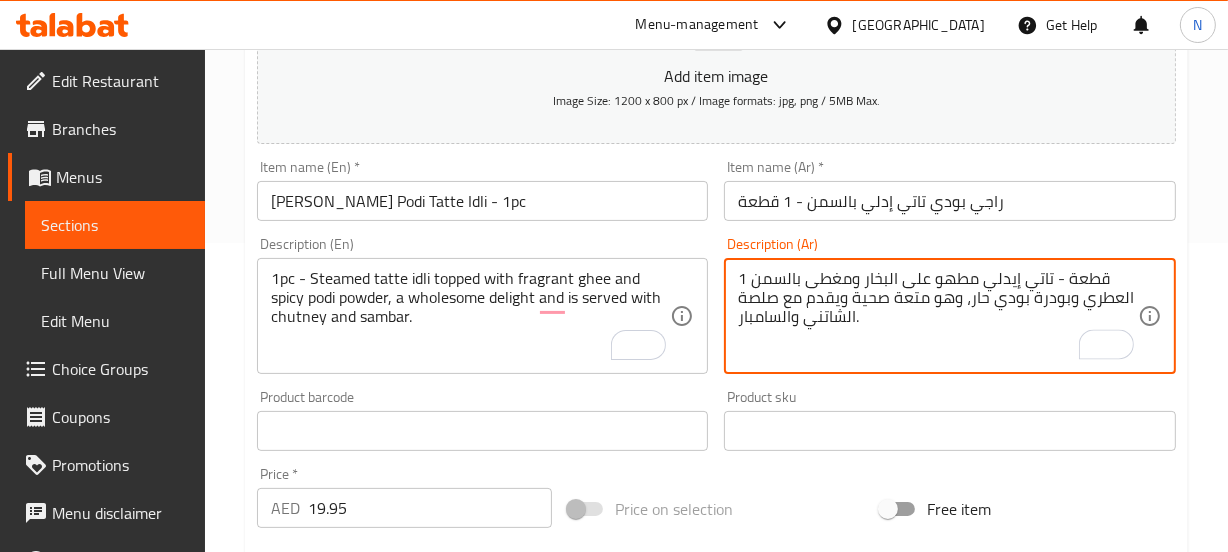 click on "Update" at bounding box center (366, 1017) 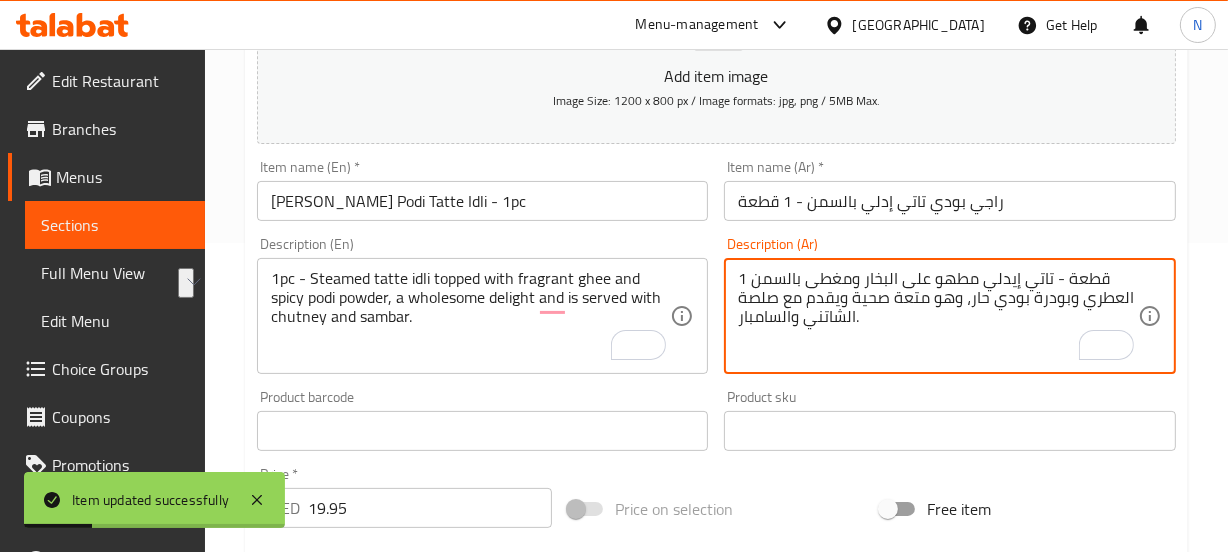 drag, startPoint x: 961, startPoint y: 301, endPoint x: 781, endPoint y: 296, distance: 180.06943 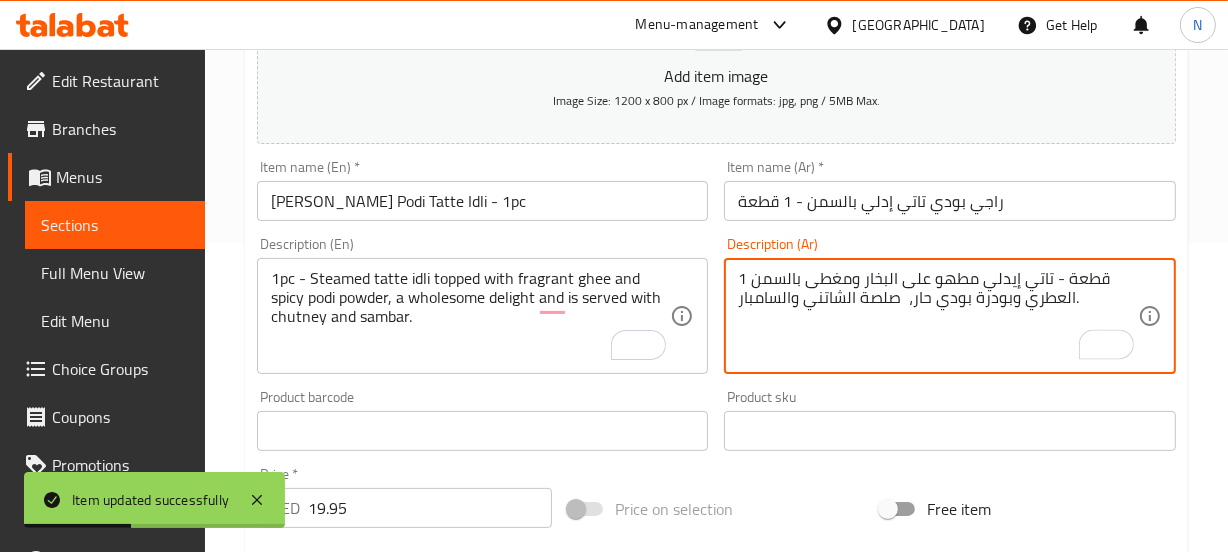 click on "1 قطعة - تاتي إيدلي مطهو على البخار ومغطى بالسمن العطري وبودرة بودي حار،  صلصة الشاتني والسامبار." at bounding box center (938, 316) 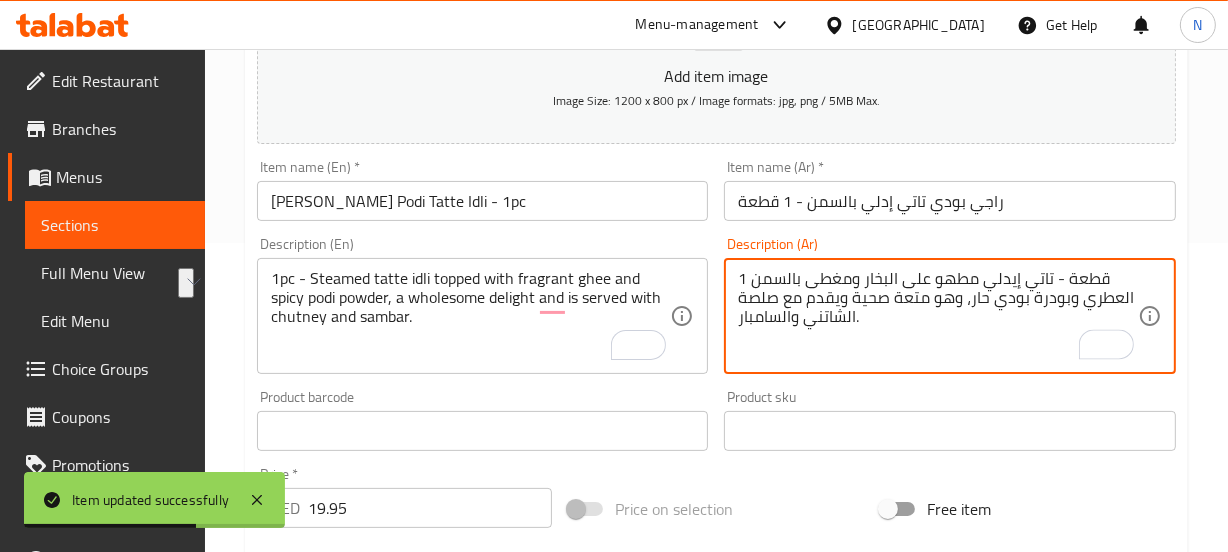 click on "1 قطعة - تاتي إيدلي مطهو على البخار ومغطى بالسمن العطري وبودرة بودي حار، وهو متعة صحية ويقدم مع صلصة الشاتني والسامبار." at bounding box center (938, 316) 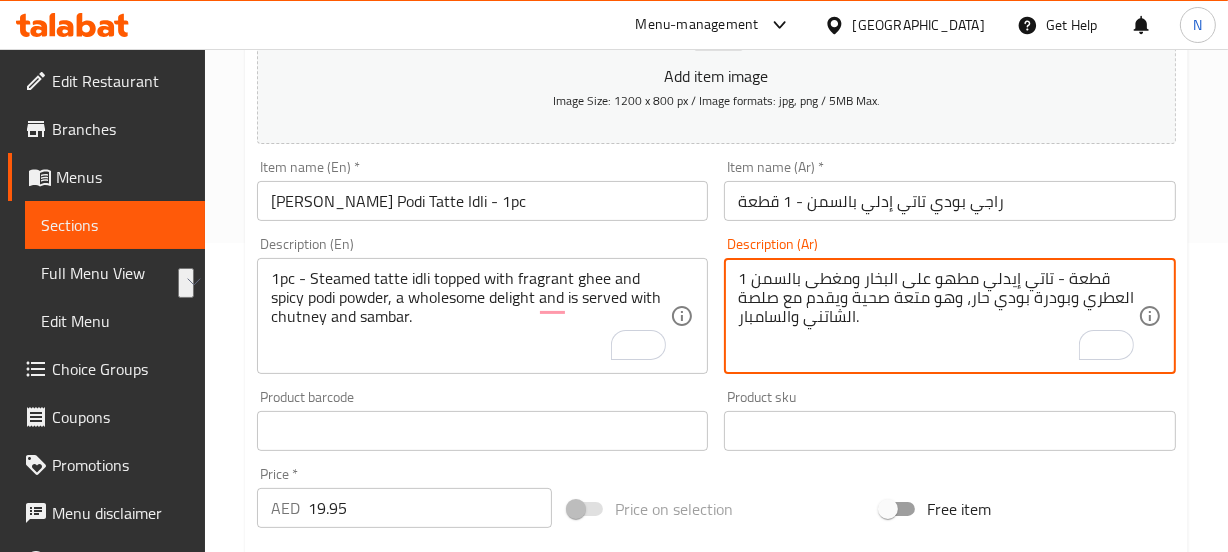 drag, startPoint x: 848, startPoint y: 297, endPoint x: 963, endPoint y: 299, distance: 115.01739 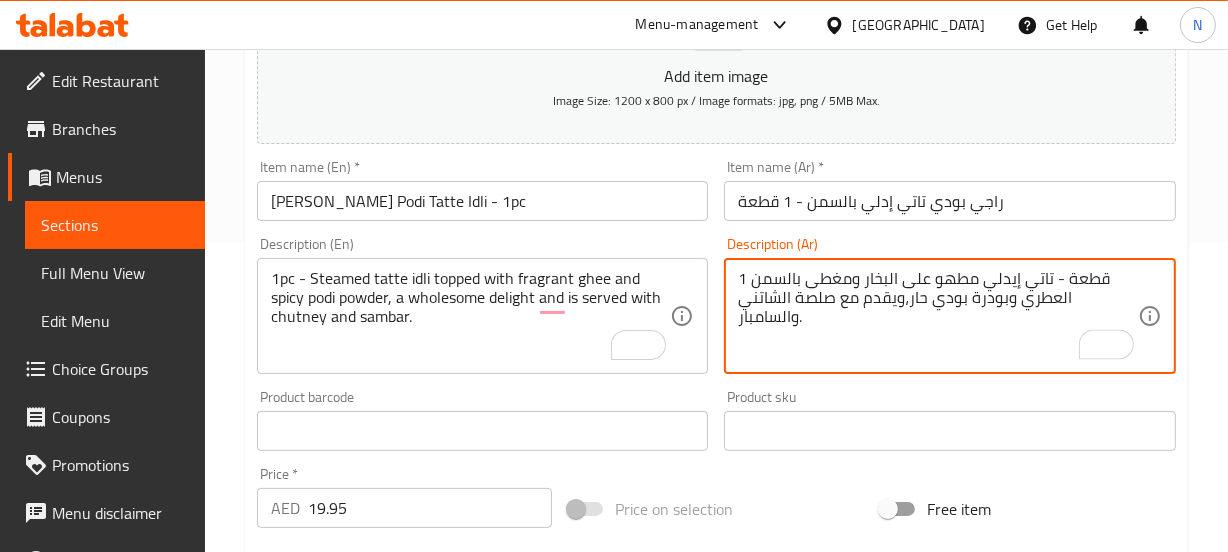 click on "1 قطعة - تاتي إيدلي مطهو على البخار ومغطى بالسمن العطري وبودرة بودي حار،ويقدم مع صلصة الشاتني والسامبار." at bounding box center (938, 316) 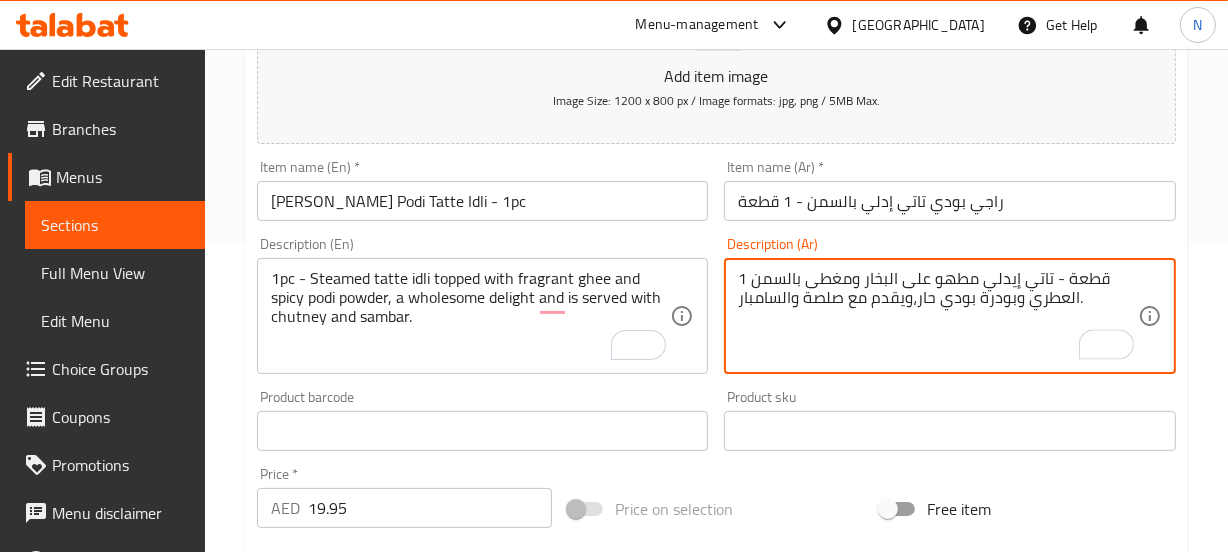 type on "1 قطعة - تاتي إيدلي مطهو على البخار ومغطى بالسمن العطري وبودرة بودي حار،ويقدم مع صلصة والسامبار." 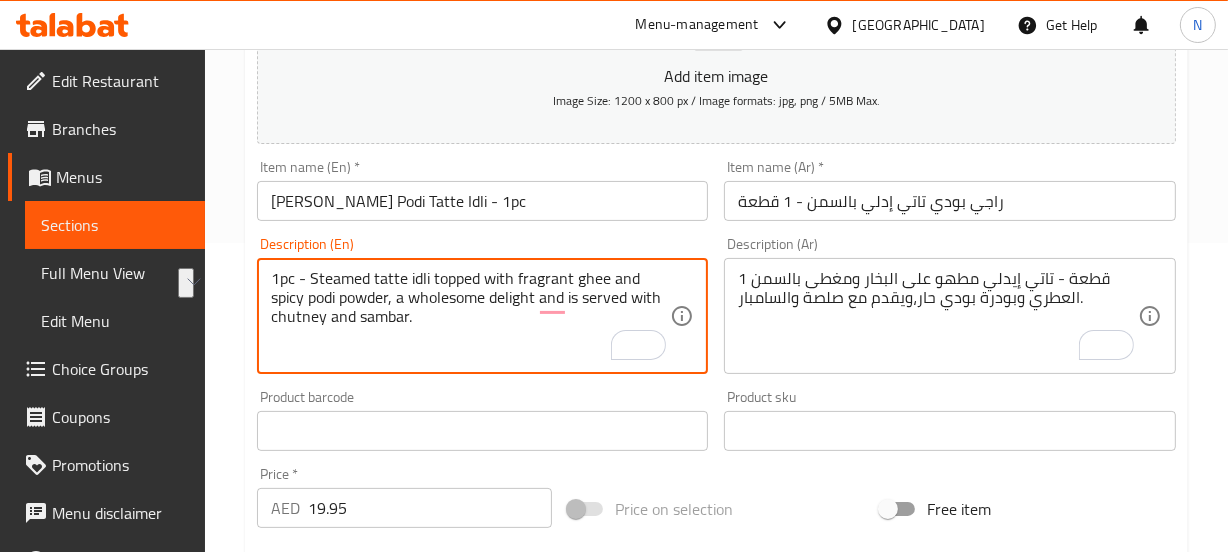 drag, startPoint x: 398, startPoint y: 297, endPoint x: 579, endPoint y: 297, distance: 181 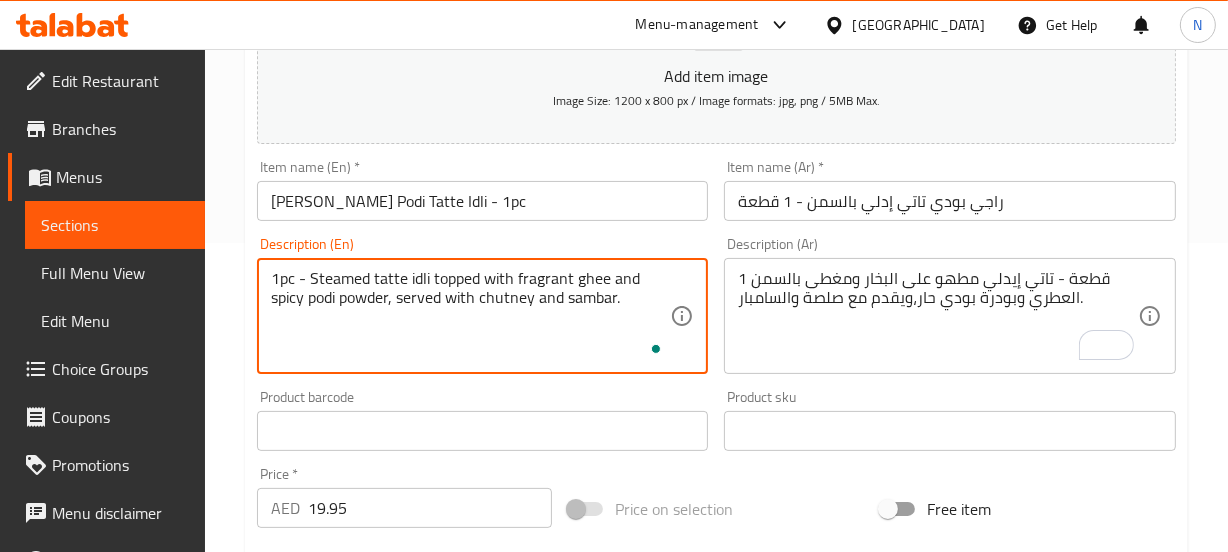 type on "1pc - Steamed tatte idli topped with fragrant ghee and spicy podi powder, served with chutney and sambar." 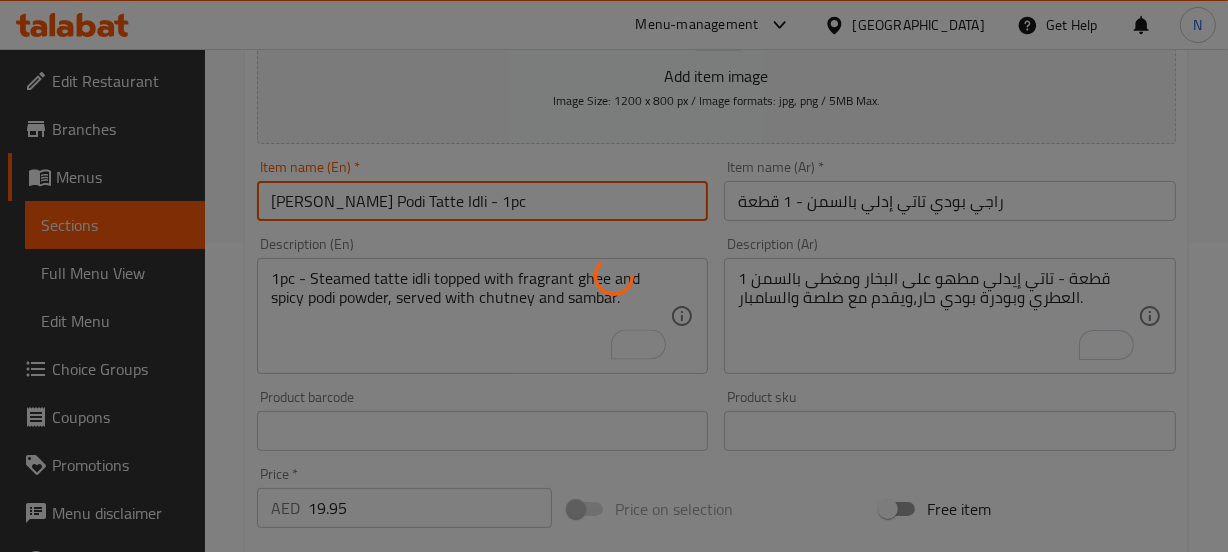 click on "Home / Restaurants management / Menus / Sections / item / update RAGI SPECIALS  section Update Ghee Ragi Podi Tatte Idli - 1pc Add item image Image Size: 1200 x 800 px / Image formats: jpg, png / 5MB Max. Item name (En)   * Ghee Ragi Podi Tatte Idli - 1pc Item name (En)  * Item name (Ar)   * راجي بودي تاتي إدلي بالسمن - 1 قطعة Item name (Ar)  * Description (En) 1pc - Steamed tatte idli topped with fragrant ghee and spicy podi powder, served with chutney and sambar. Description (En) Description (Ar) 1 قطعة - تاتي إيدلي مطهو على البخار ومغطى بالسمن العطري وبودرة بودي حار،ويقدم مع صلصة والسامبار. Description (Ar) Product barcode Product barcode Product sku Product sku Price   * AED 19.95 Price  * Price on selection Free item Start Date Start Date End Date End Date Available Days SU MO TU WE TH FR SA Available from ​ ​ Available to ​ ​ Status Active Inactive Exclude from GEM Variations & Choices" at bounding box center [716, 422] 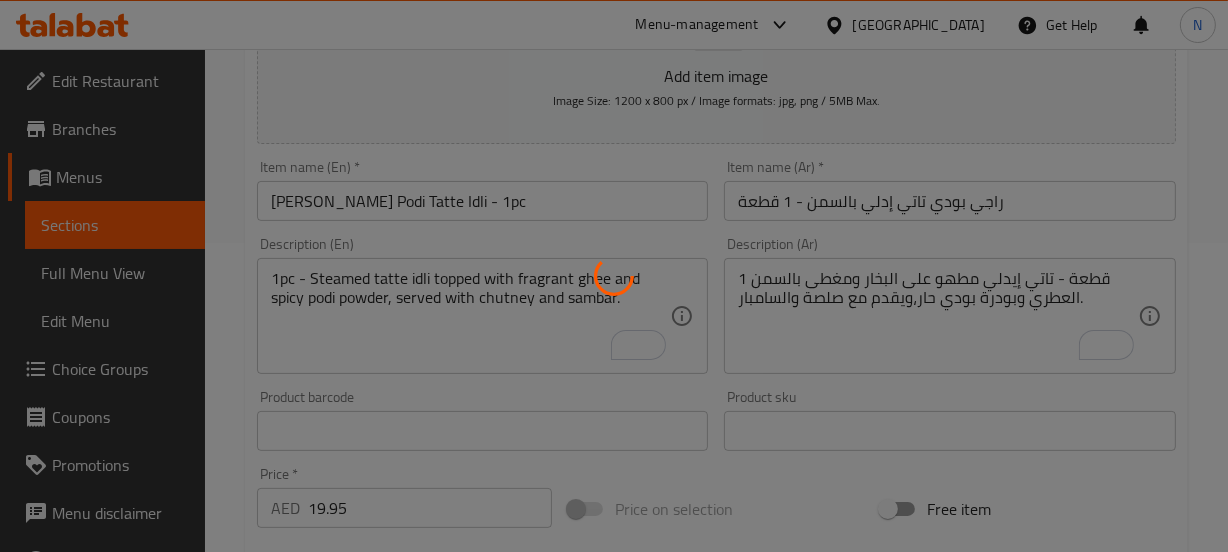 click at bounding box center (614, 276) 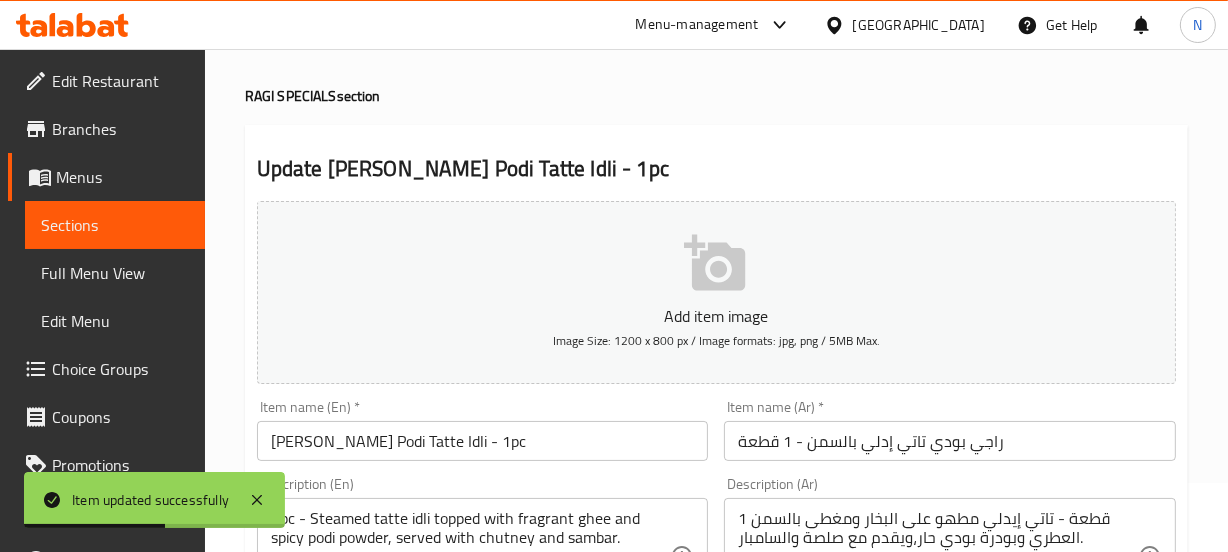 scroll, scrollTop: 19, scrollLeft: 0, axis: vertical 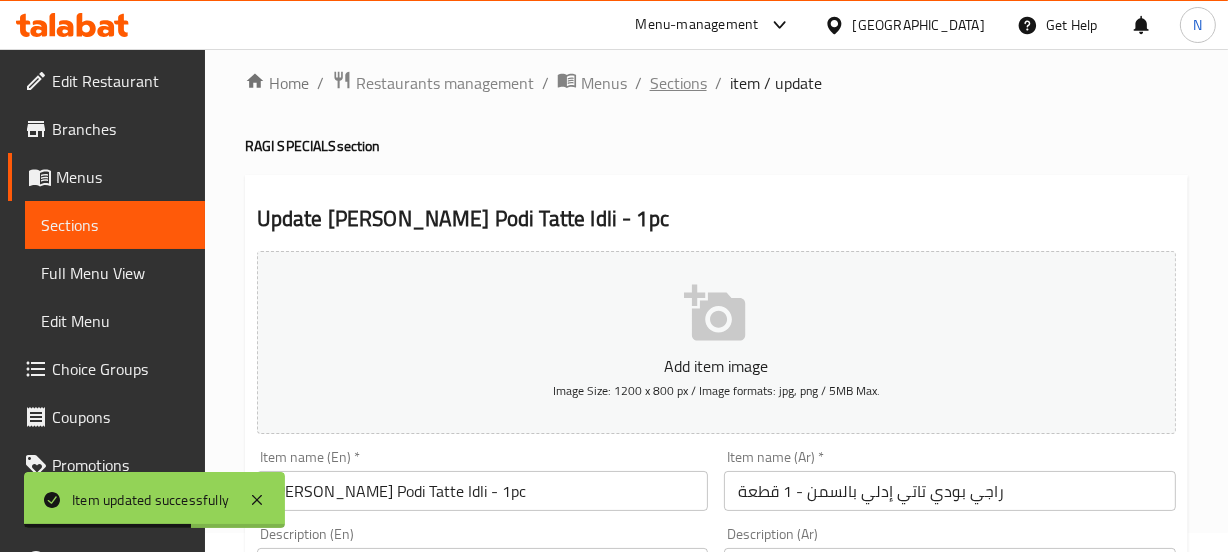 click on "Sections" at bounding box center (678, 83) 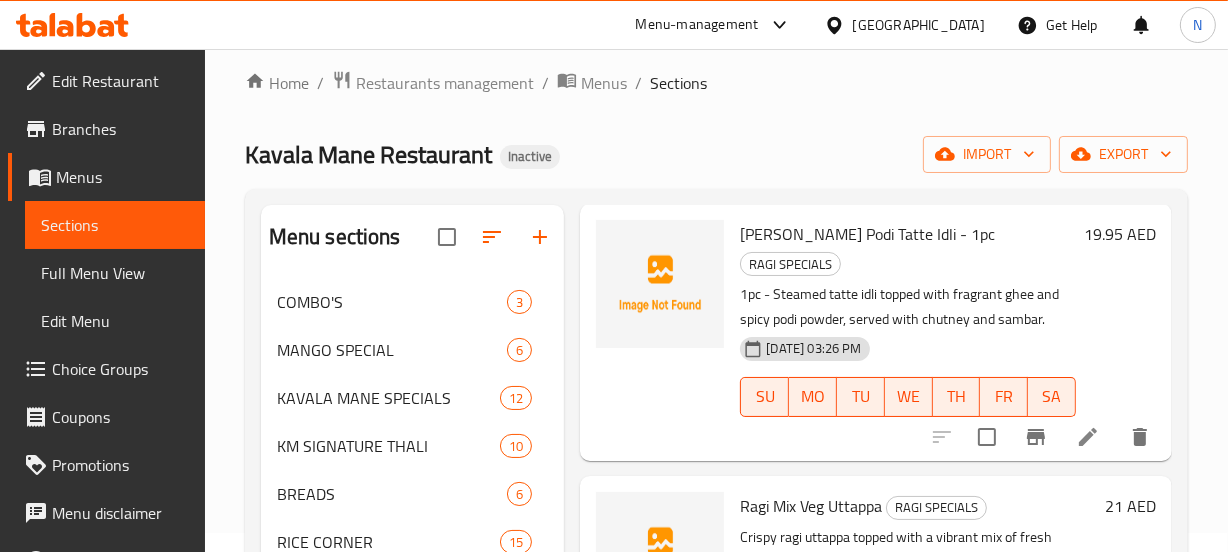 scroll, scrollTop: 1569, scrollLeft: 0, axis: vertical 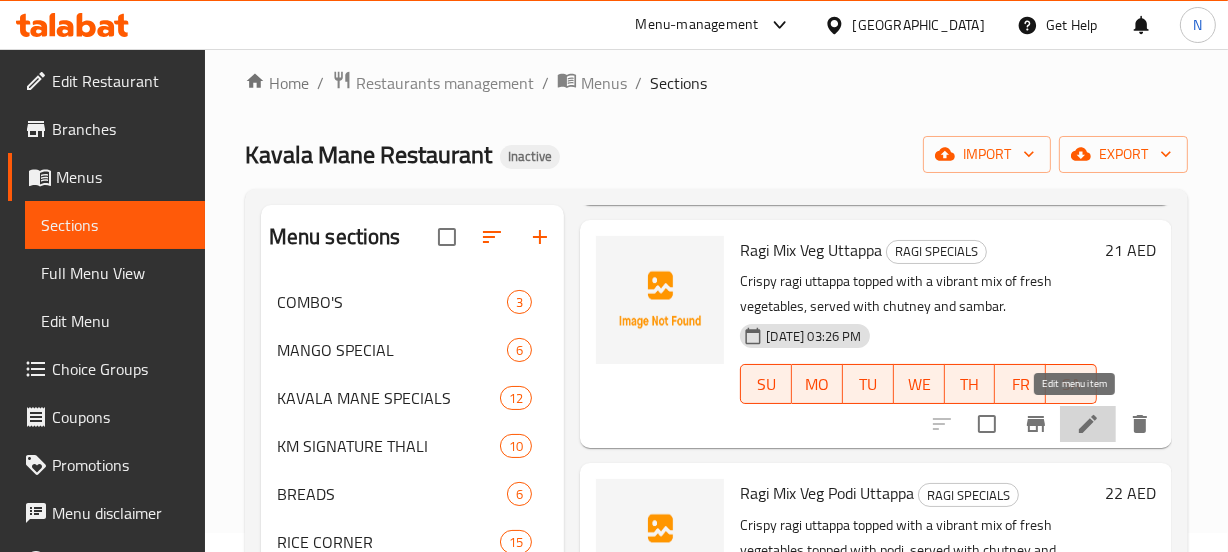 click 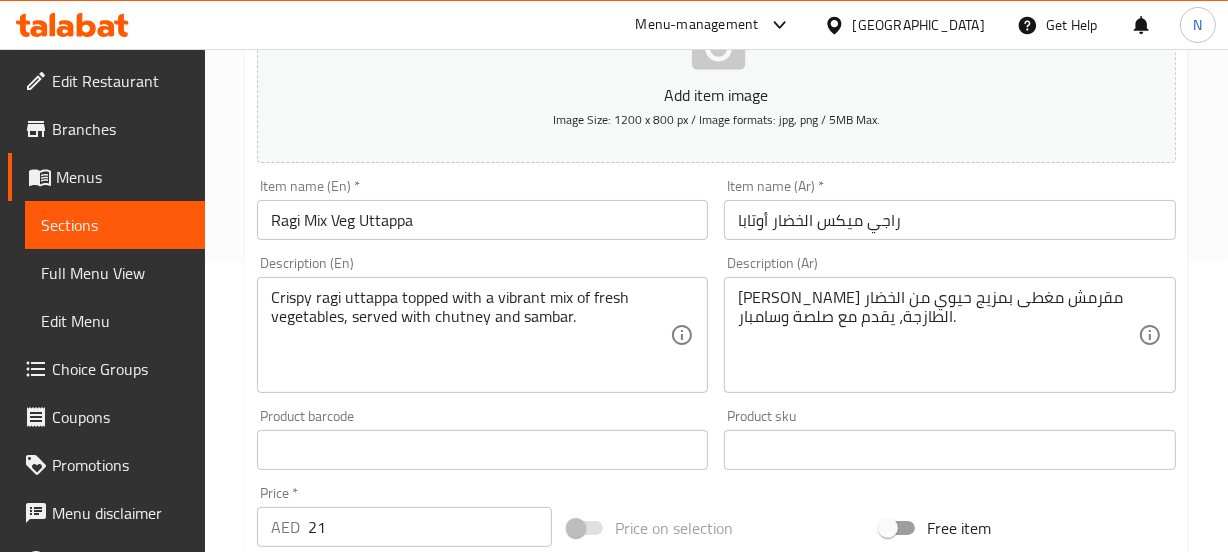 scroll, scrollTop: 0, scrollLeft: 0, axis: both 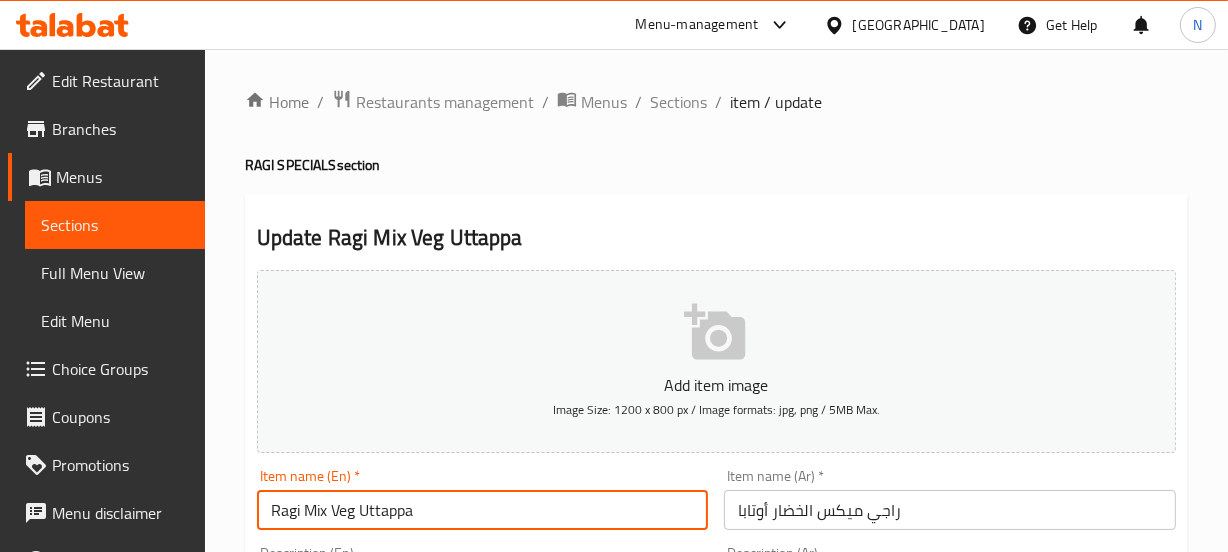 click on "Ragi Mix Veg Uttappa" at bounding box center [483, 510] 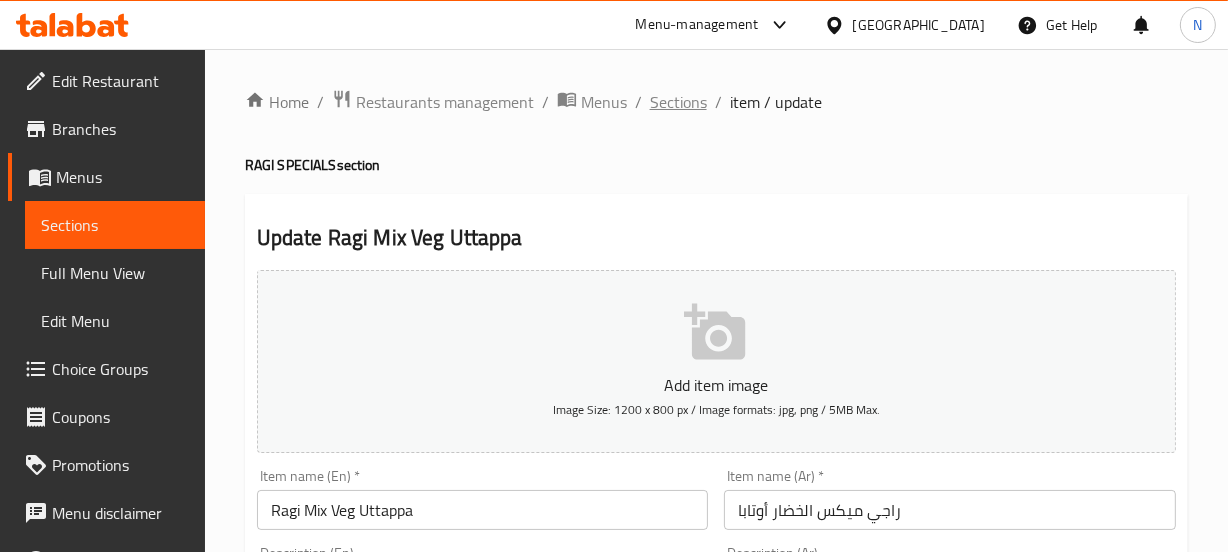 click on "Sections" at bounding box center [678, 102] 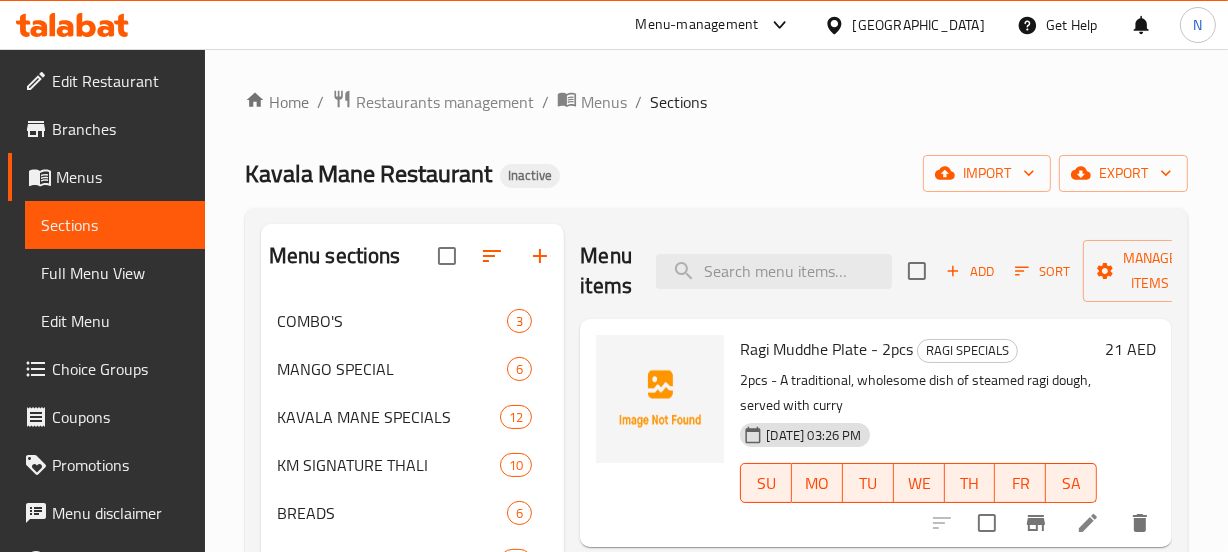 scroll, scrollTop: 1264, scrollLeft: 0, axis: vertical 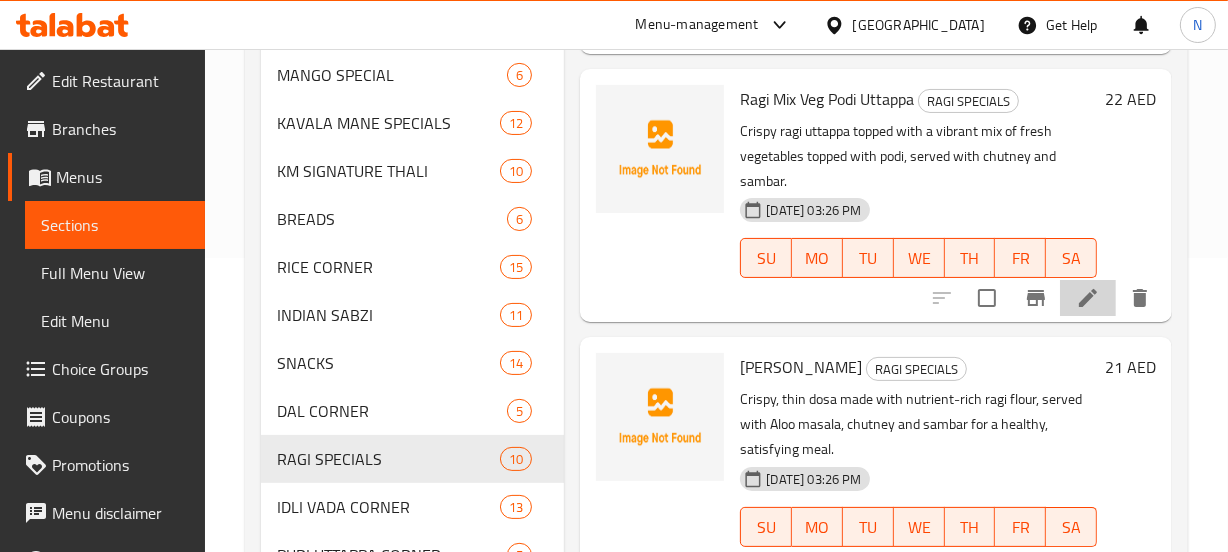 click at bounding box center [1088, 298] 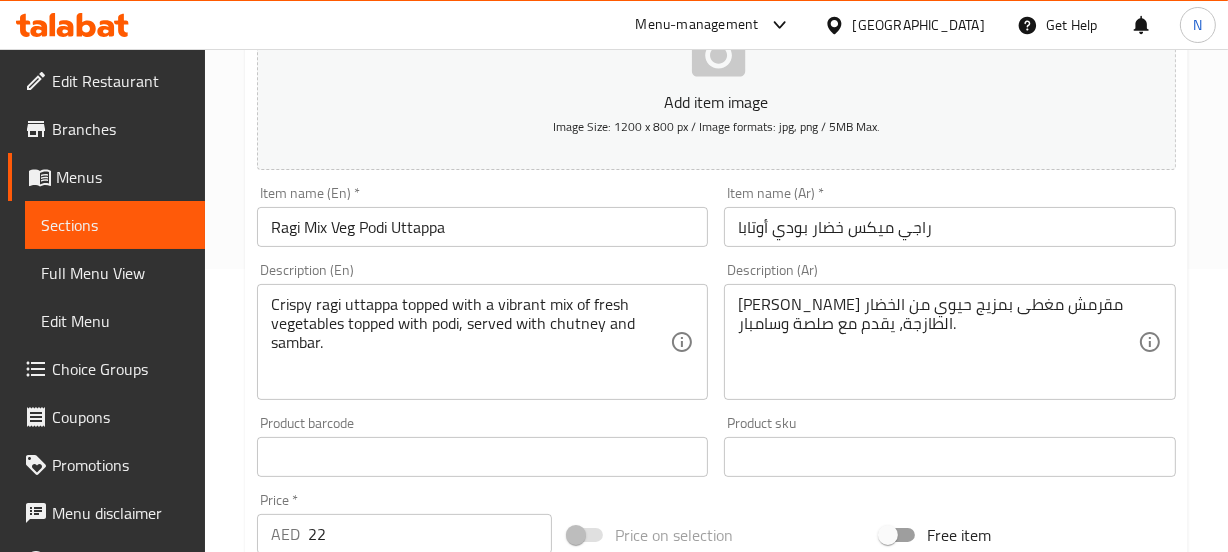 scroll, scrollTop: 284, scrollLeft: 0, axis: vertical 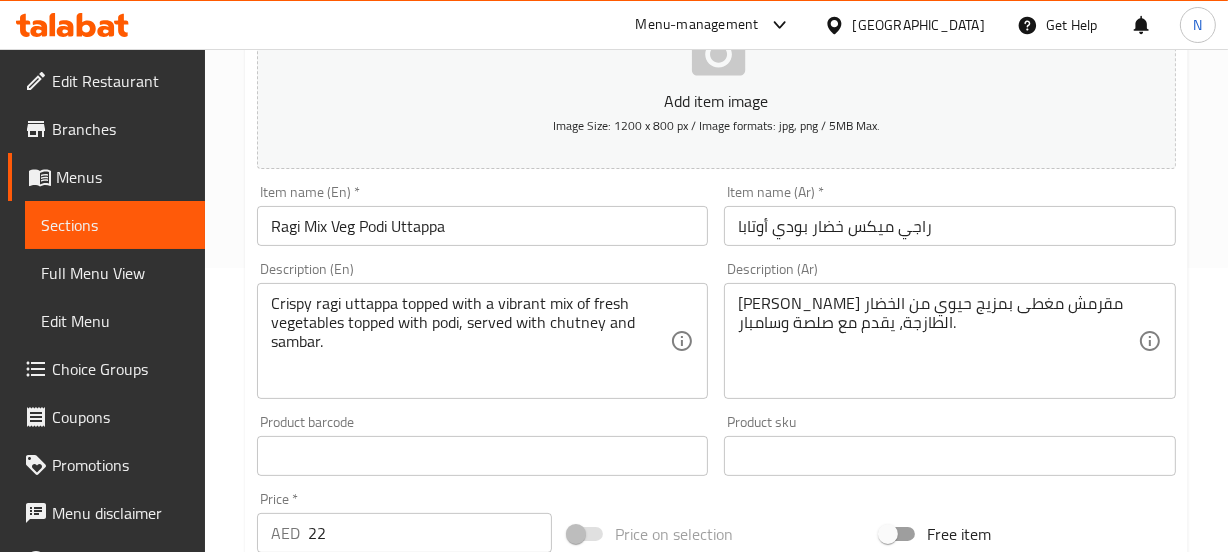 click on "راجي أوتابا مقرمش مغطى بمزيج حيوي من الخضار الطازجة، يقدم مع صلصة وسامبار." at bounding box center (938, 341) 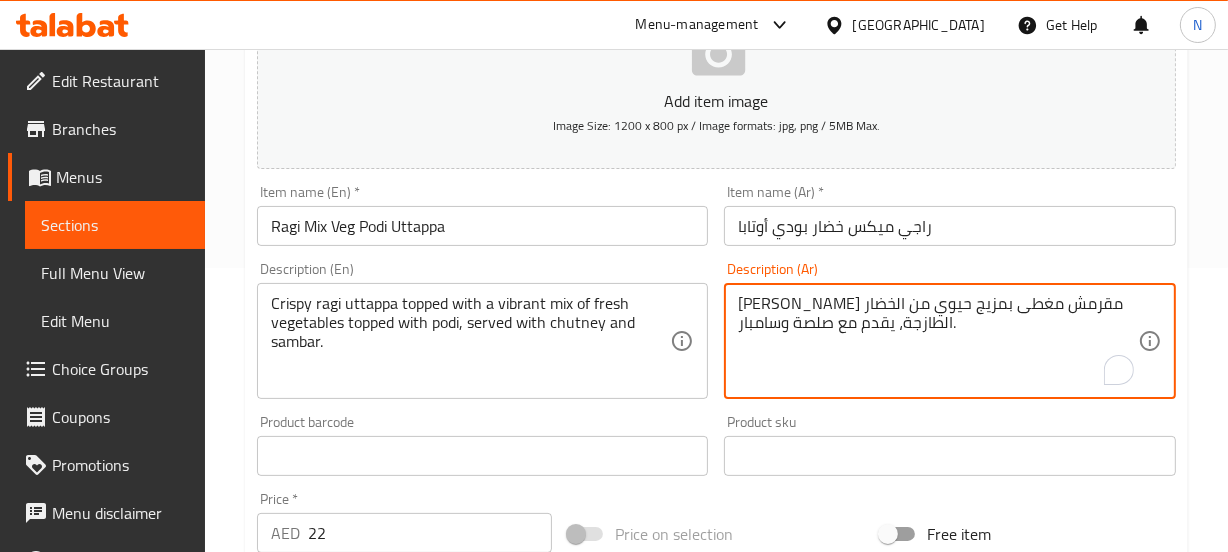 click on "راجي أوتابا مقرمش مغطى بمزيج حيوي من الخضار الطازجة، يقدم مع صلصة وسامبار." at bounding box center [938, 341] 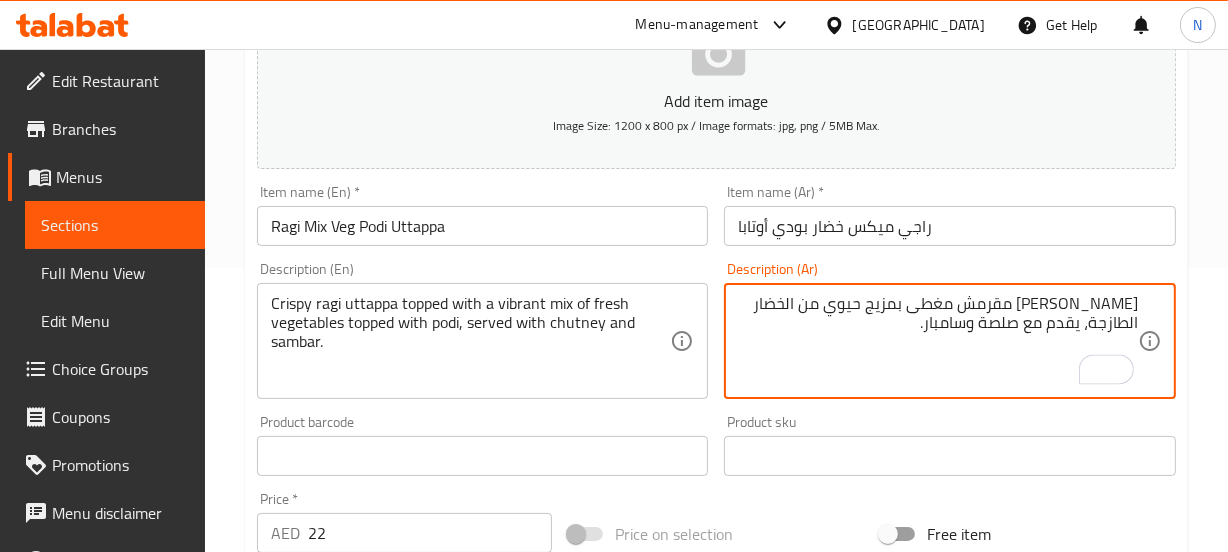 click on "راجي أوتابا مقرمش مغطى بمزيج حيوي من الخضار الطازجة، يقدم مع صلصة وسامبار." at bounding box center [938, 341] 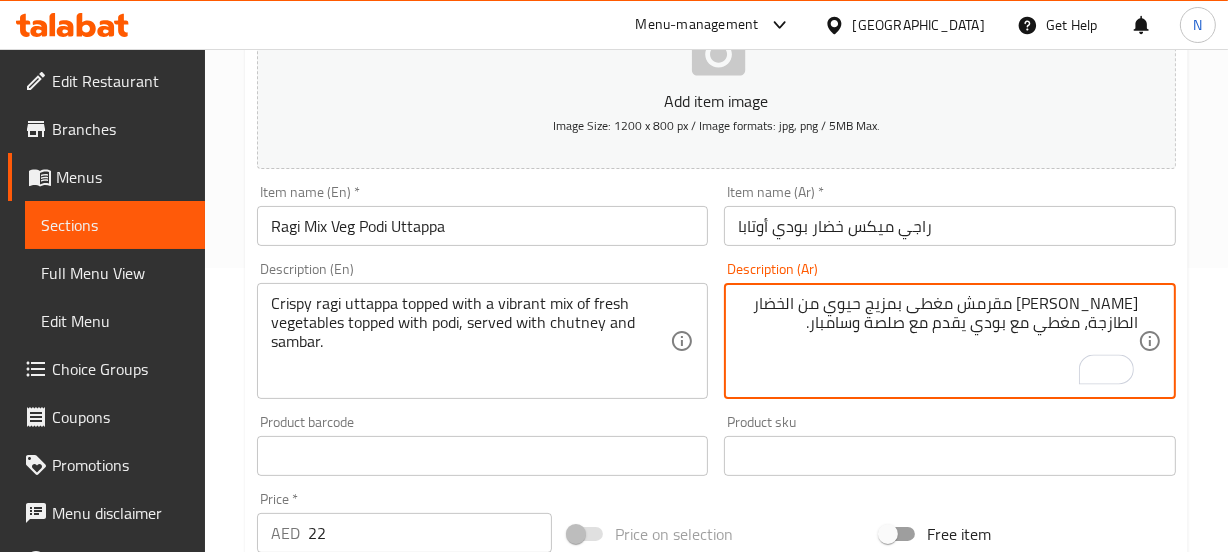 type on "راجي أوتابا مقرمش مغطى بمزيج حيوي من الخضار الطازجة، مغطي مع بودي يقدم مع صلصة وسامبار." 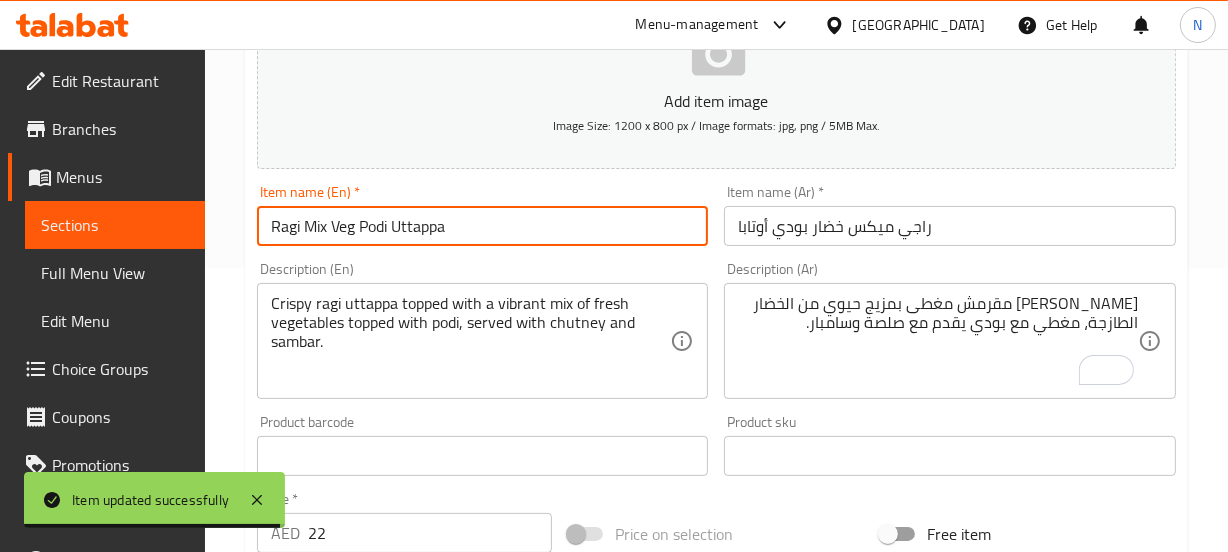scroll, scrollTop: 0, scrollLeft: 0, axis: both 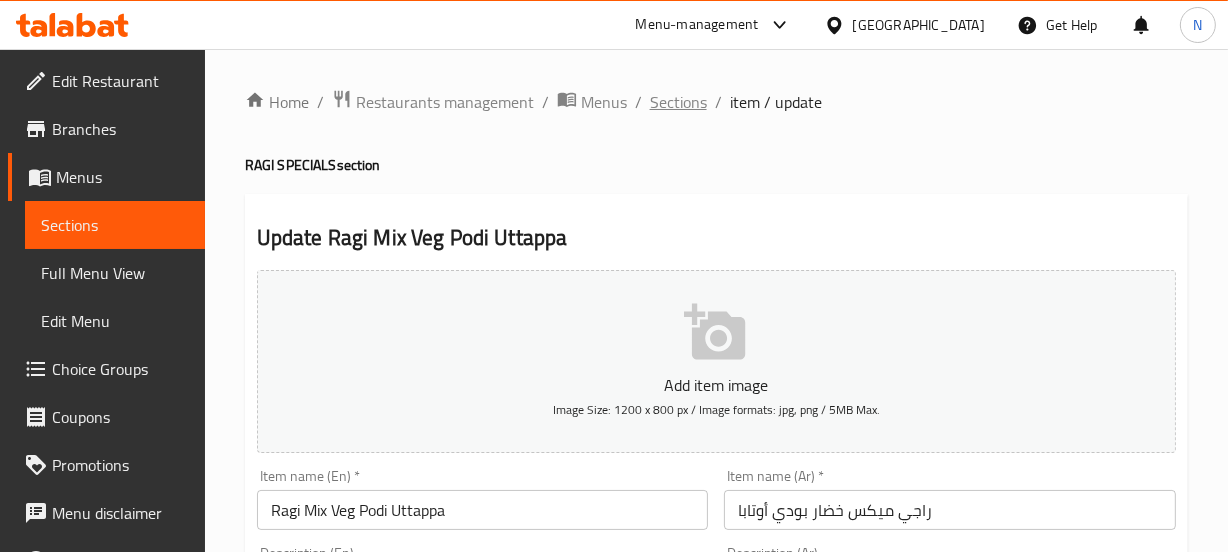 click on "Sections" at bounding box center [678, 102] 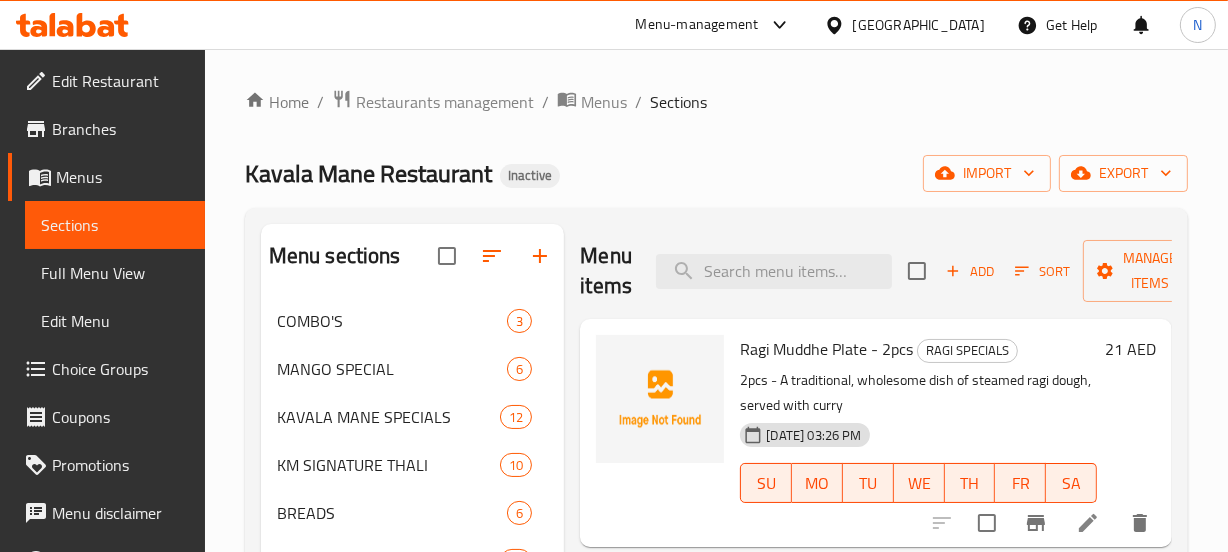 scroll, scrollTop: 294, scrollLeft: 0, axis: vertical 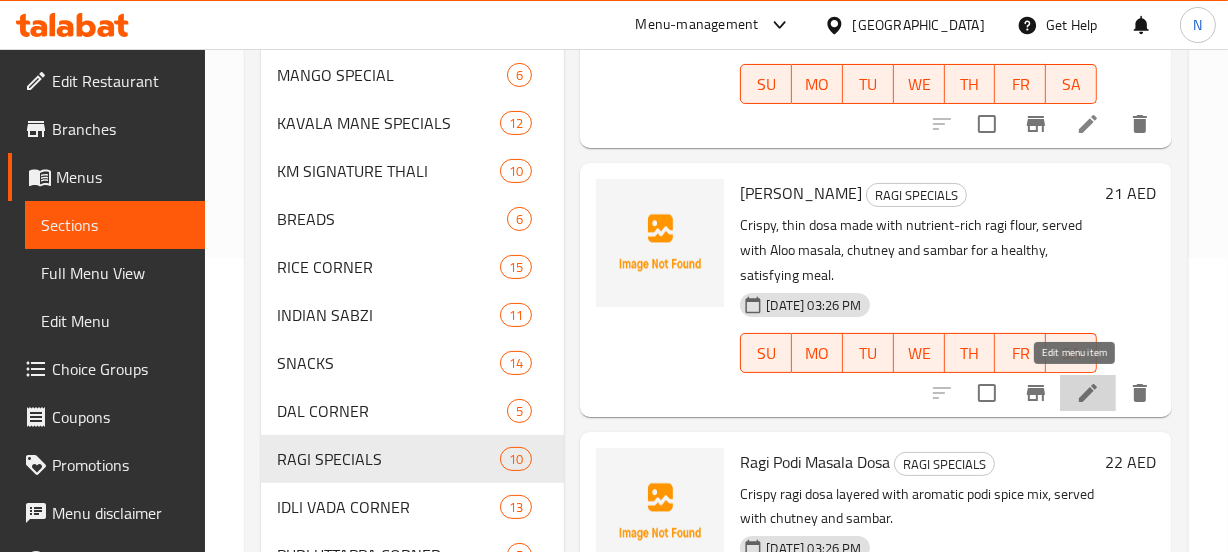 click 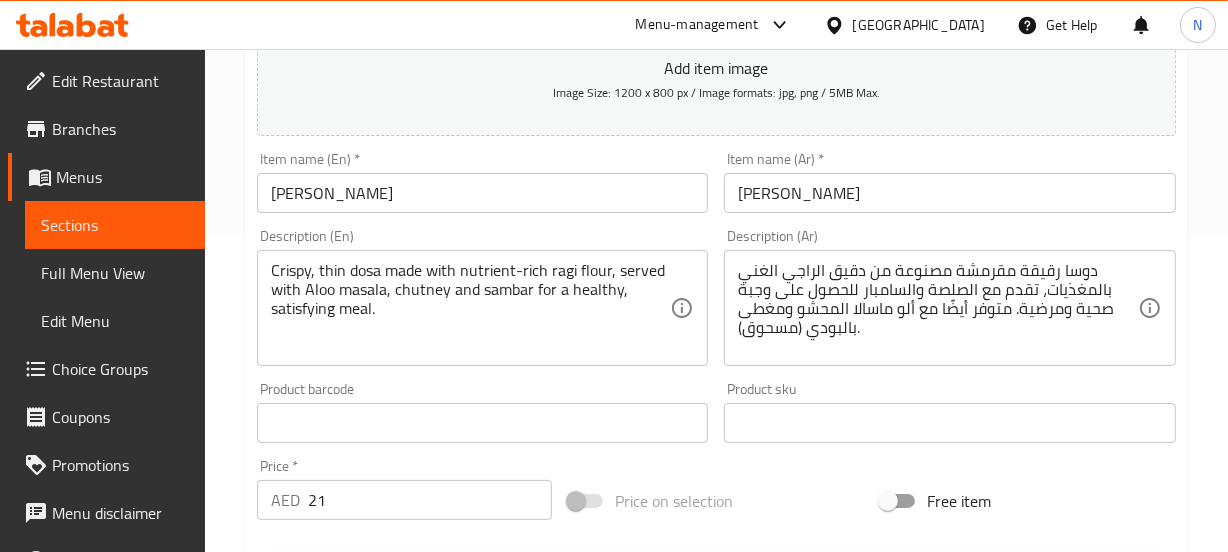 scroll, scrollTop: 321, scrollLeft: 0, axis: vertical 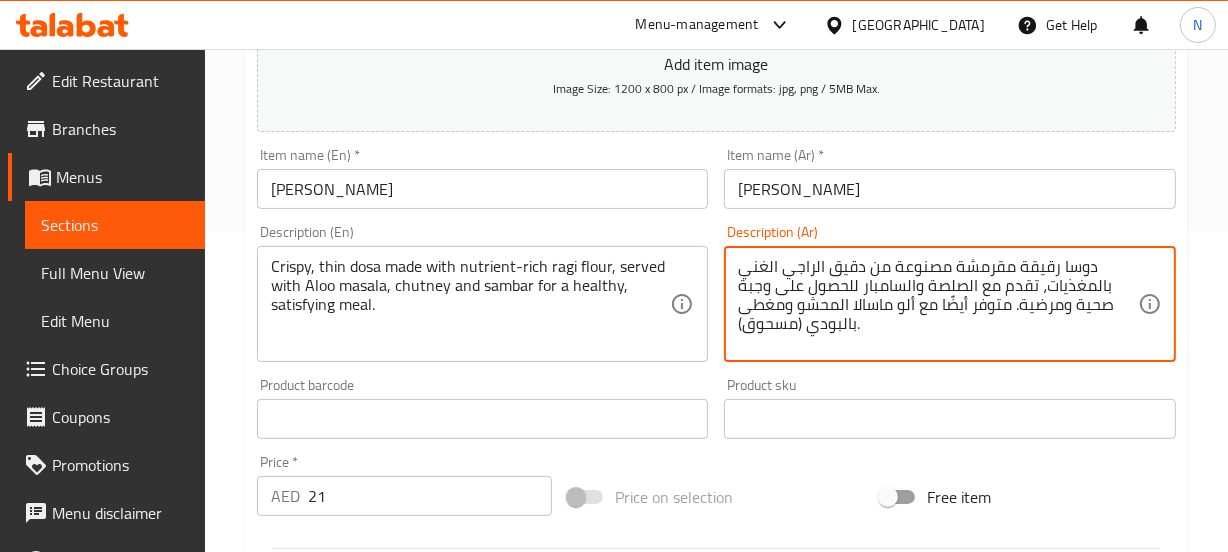 click on "دوسا رقيقة مقرمشة مصنوعة من دقيق الراجي الغني بالمغذيات، تقدم مع الصلصة والسامبار للحصول على وجبة صحية ومرضية. متوفر أيضًا مع ألو ماسالا المحشو ومغطى بالبودي (مسحوق)." at bounding box center [938, 304] 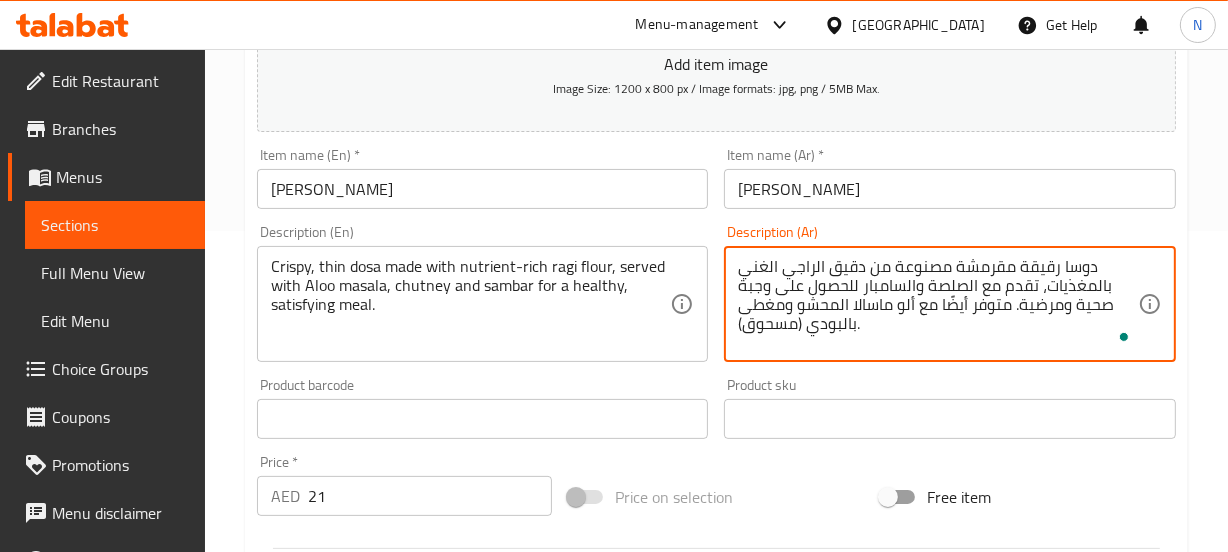click on "دوسا رقيقة مقرمشة مصنوعة من دقيق الراجي الغني بالمغذيات، تقدم مع الصلصة والسامبار للحصول على وجبة صحية ومرضية. متوفر أيضًا مع ألو ماسالا المحشو ومغطى بالبودي (مسحوق)." at bounding box center [938, 304] 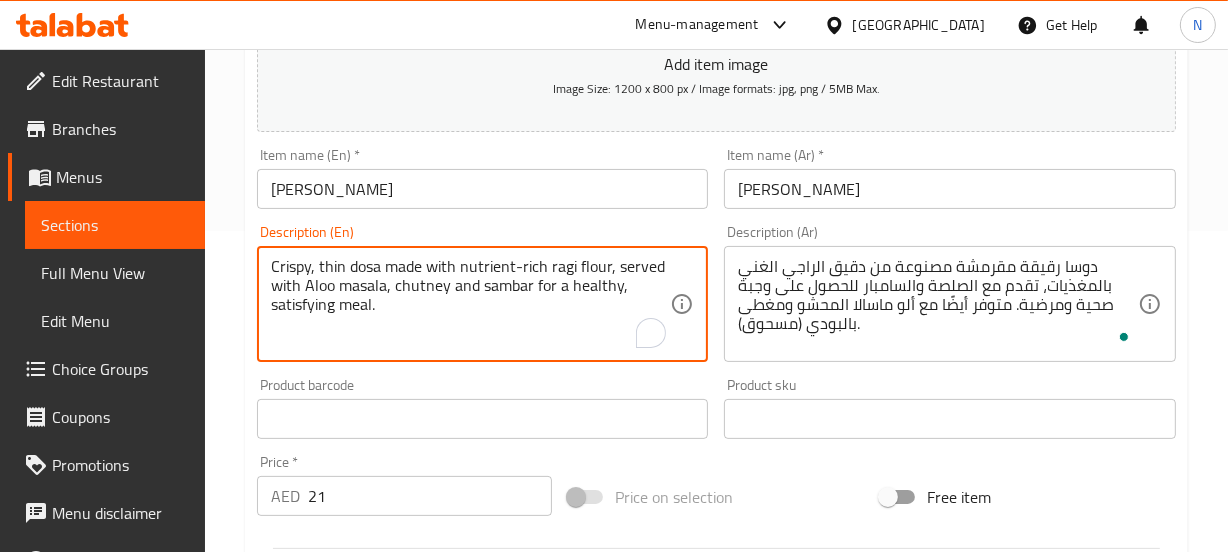 click on "Crispy, thin dosa made with nutrient-rich ragi flour, served with Aloo masala, chutney and sambar for a healthy, satisfying meal." at bounding box center (471, 304) 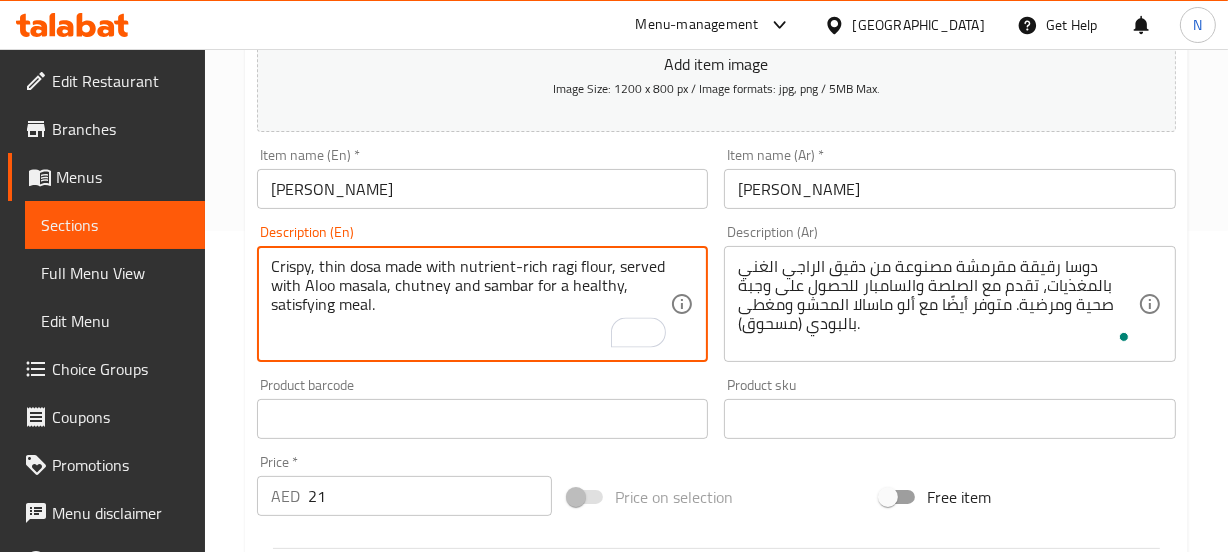 paste on "A thin, crispy dosa made from nutrient-rich ragi flour, served with chutney and sambar for a healthy and satisfying meal. Also available with aloo masala stuffed and topped with podi (powder)." 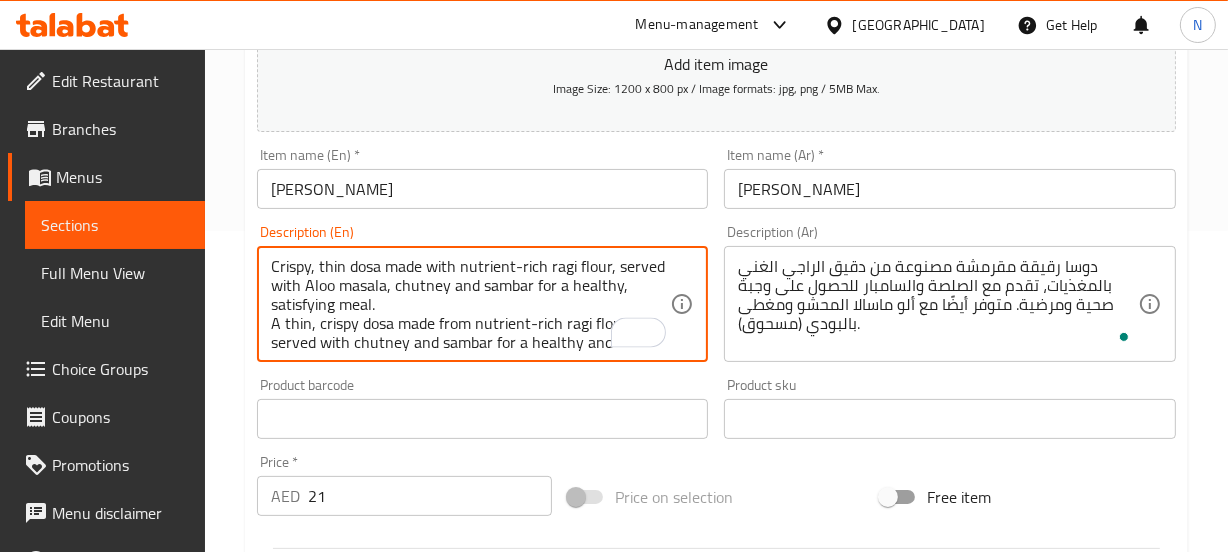 scroll, scrollTop: 42, scrollLeft: 0, axis: vertical 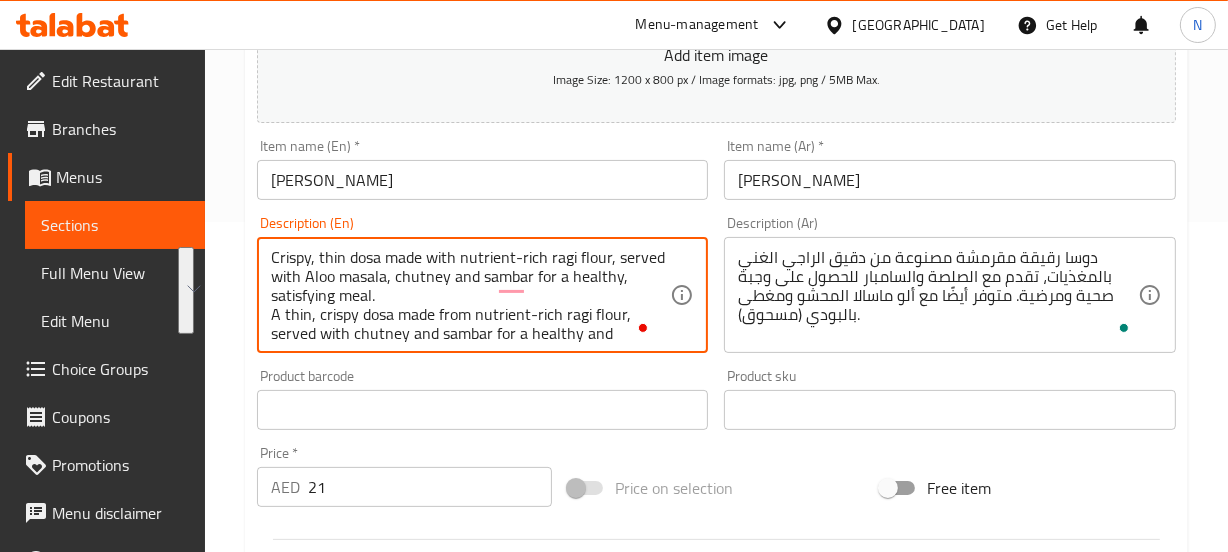 drag, startPoint x: 439, startPoint y: 298, endPoint x: 255, endPoint y: 245, distance: 191.48106 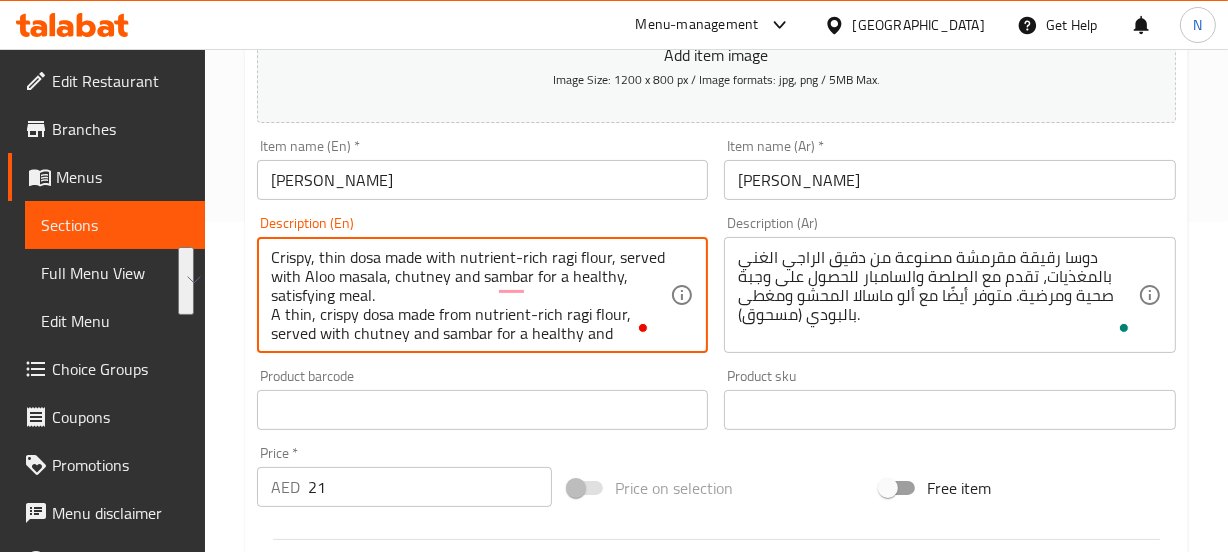 drag, startPoint x: 444, startPoint y: 291, endPoint x: 249, endPoint y: 229, distance: 204.61916 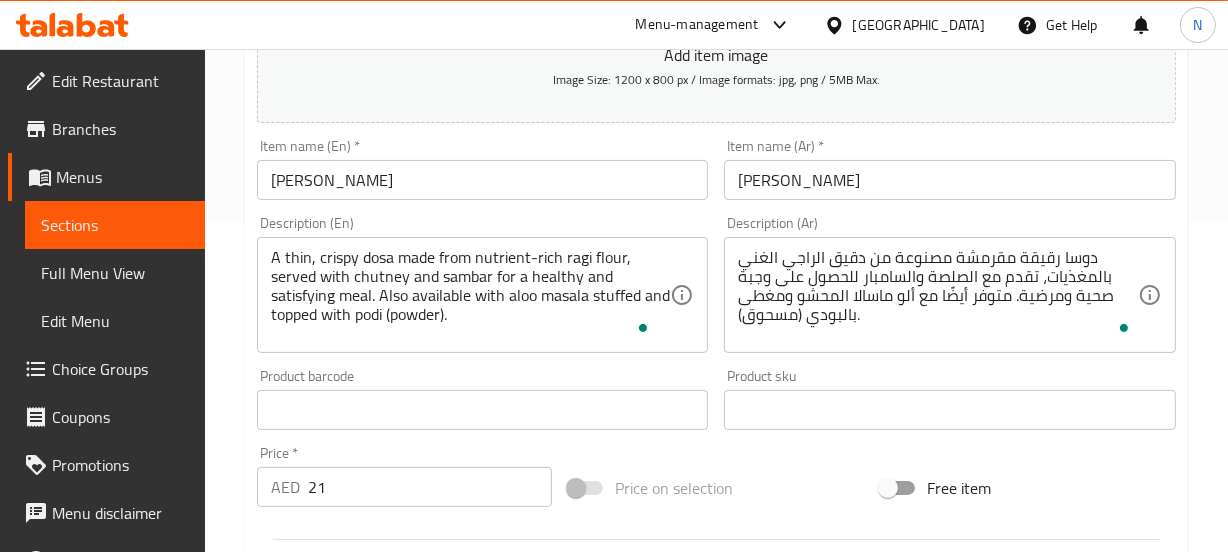 click on "A thin, crispy dosa made from nutrient-rich ragi flour, served with chutney and sambar for a healthy and satisfying meal. Also available with aloo masala stuffed and topped with podi (powder). Description (En)" at bounding box center [483, 295] 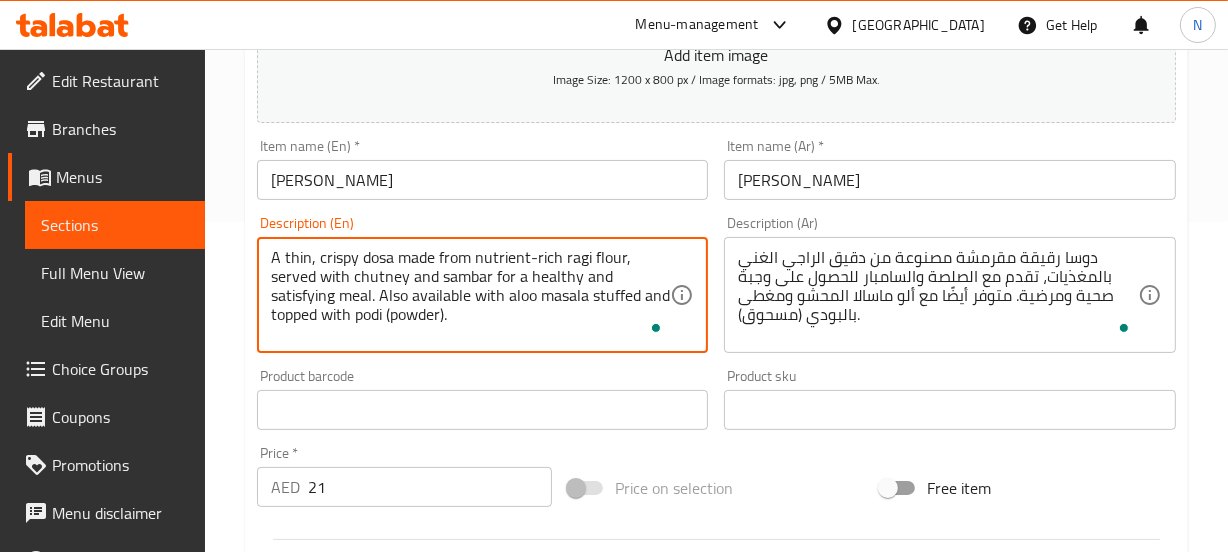 type on "A thin, crispy dosa made from nutrient-rich ragi flour, served with chutney and sambar for a healthy and satisfying meal. Also available with aloo masala stuffed and topped with podi (powder)." 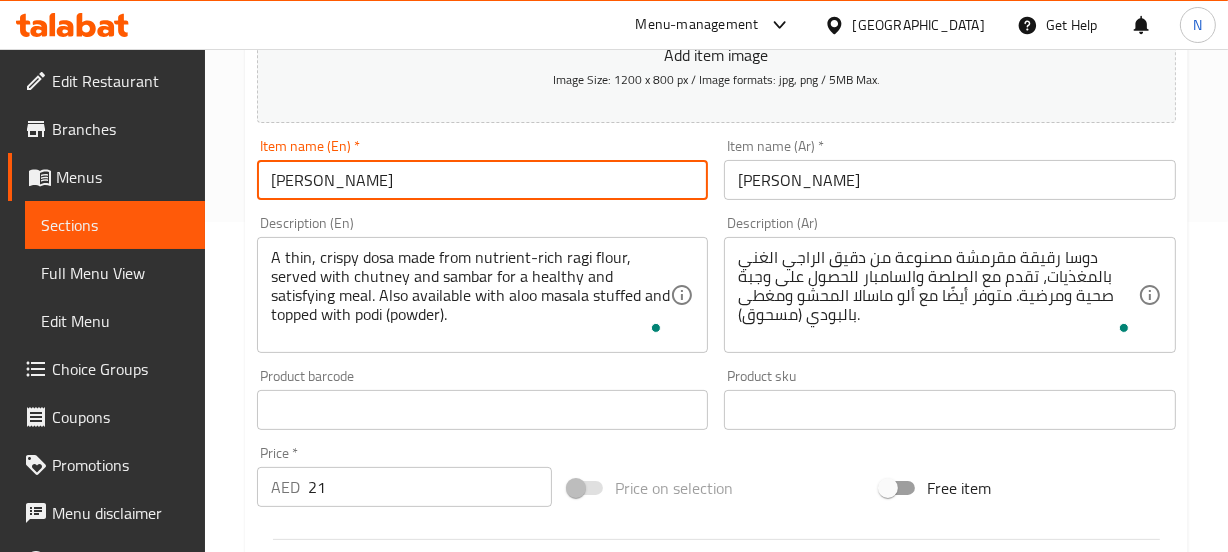 click on "Update" at bounding box center (366, 996) 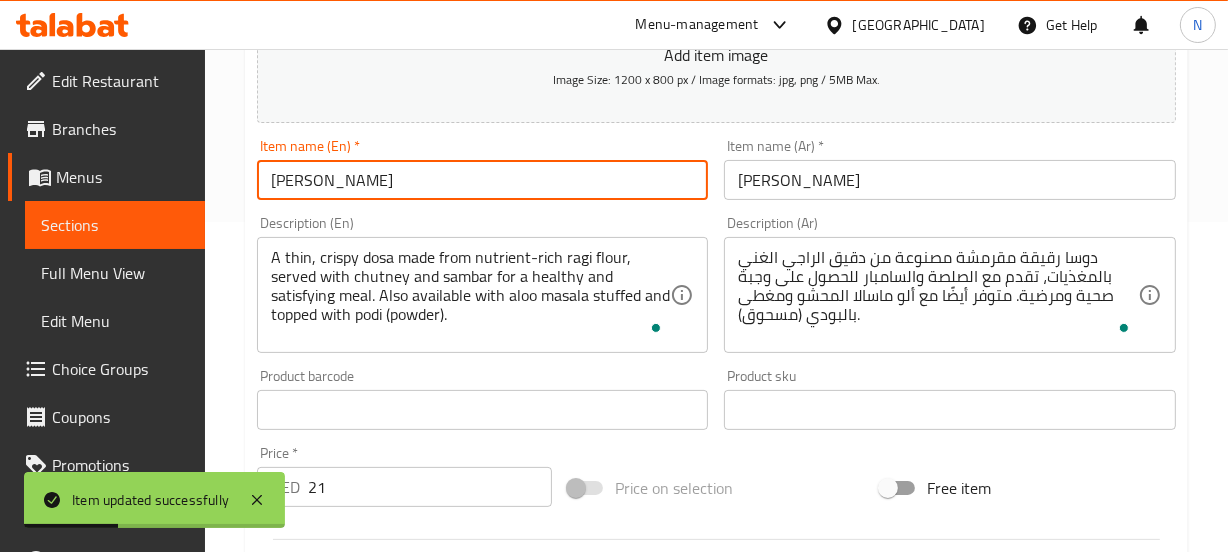 click on "Ragi Masala Dosa" at bounding box center (483, 180) 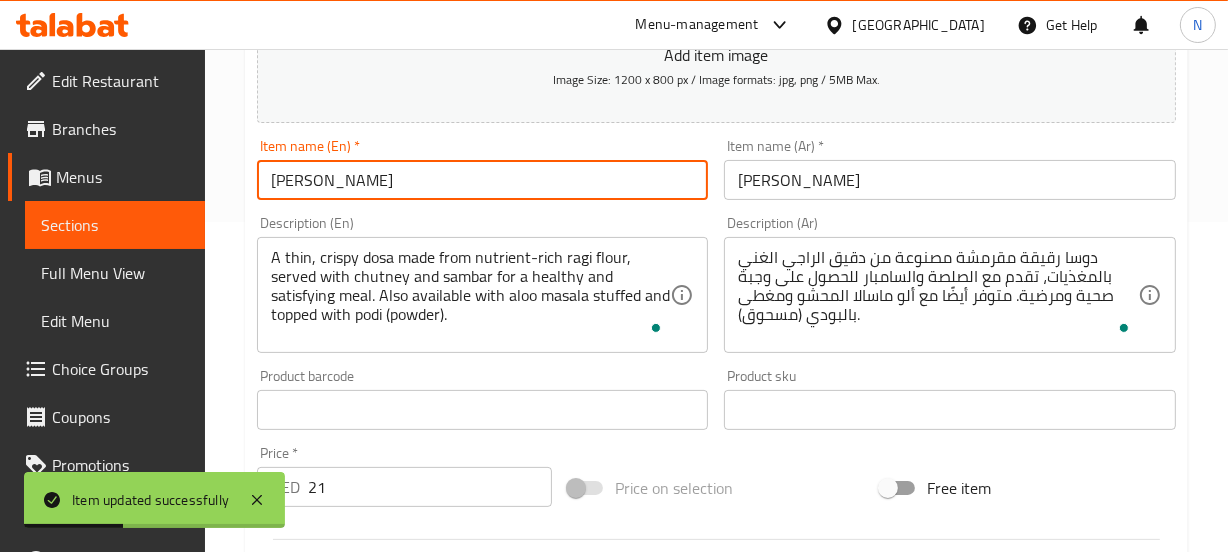 click on "Ragi Masala Dosa" at bounding box center [483, 180] 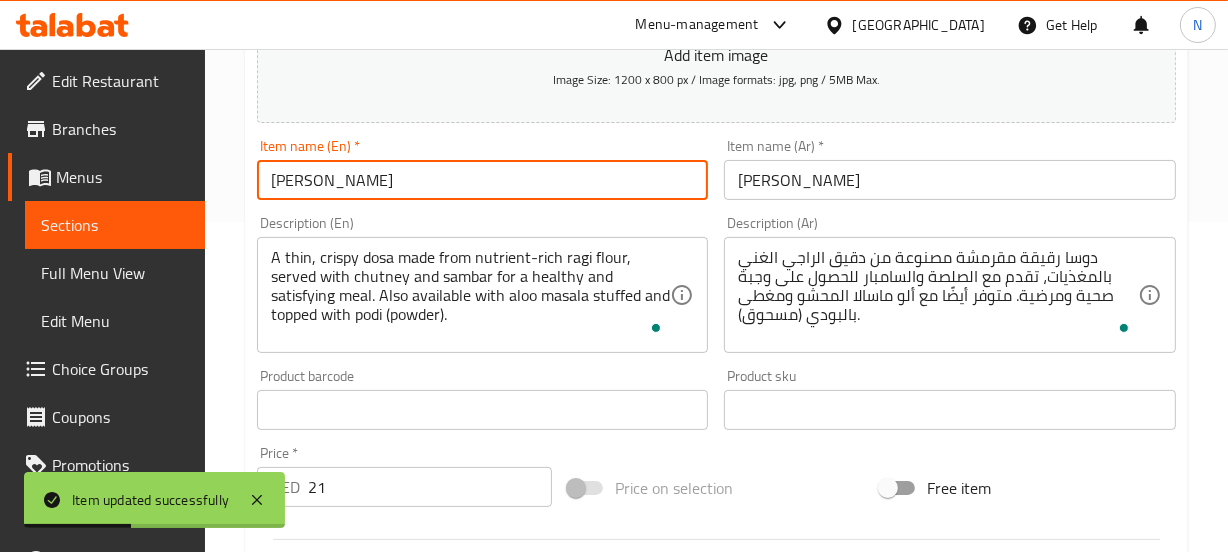 click on "Ragi Masala Dosa" at bounding box center [483, 180] 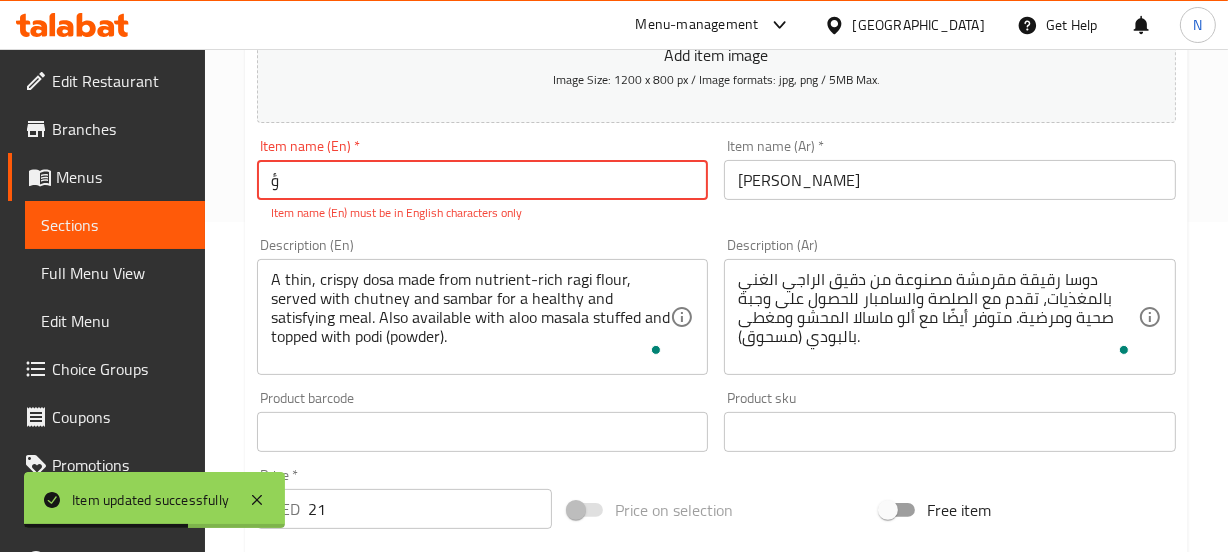type on "Ragi Masala Dosa" 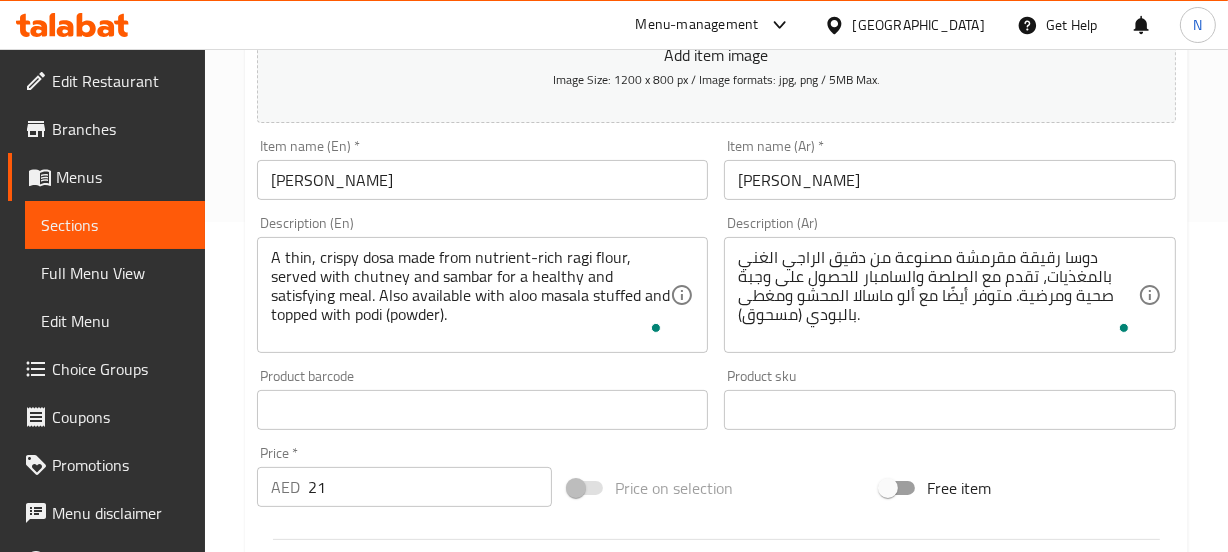 click on "Description (Ar) دوسا رقيقة مقرمشة مصنوعة من دقيق الراجي الغني بالمغذيات، تقدم مع الصلصة والسامبار للحصول على وجبة صحية ومرضية. متوفر أيضًا مع ألو ماسالا المحشو ومغطى بالبودي (مسحوق). Description (Ar)" at bounding box center [950, 284] 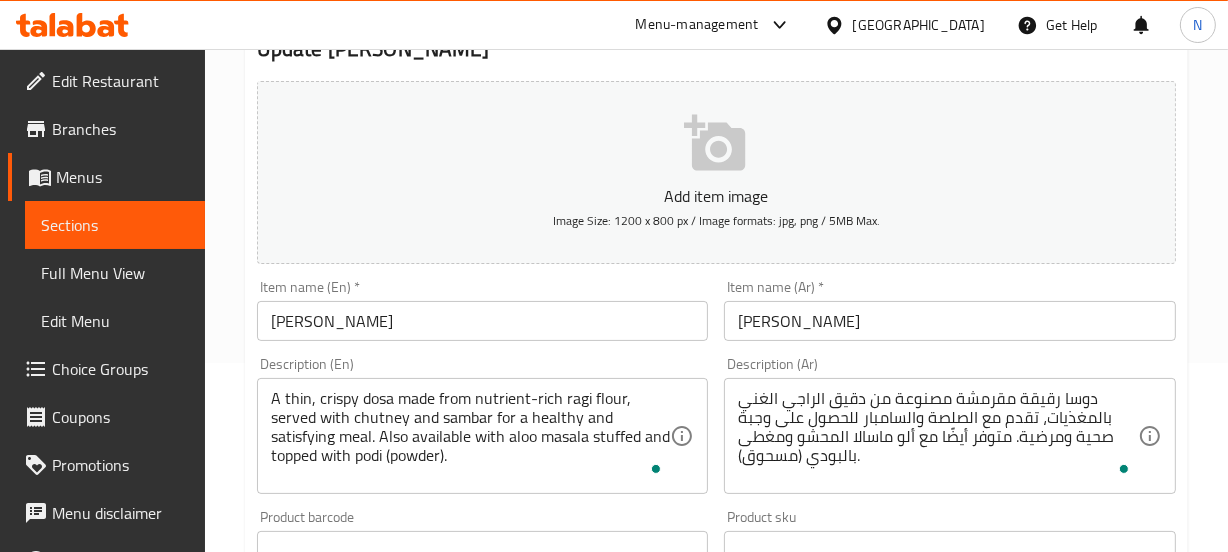 scroll, scrollTop: 188, scrollLeft: 0, axis: vertical 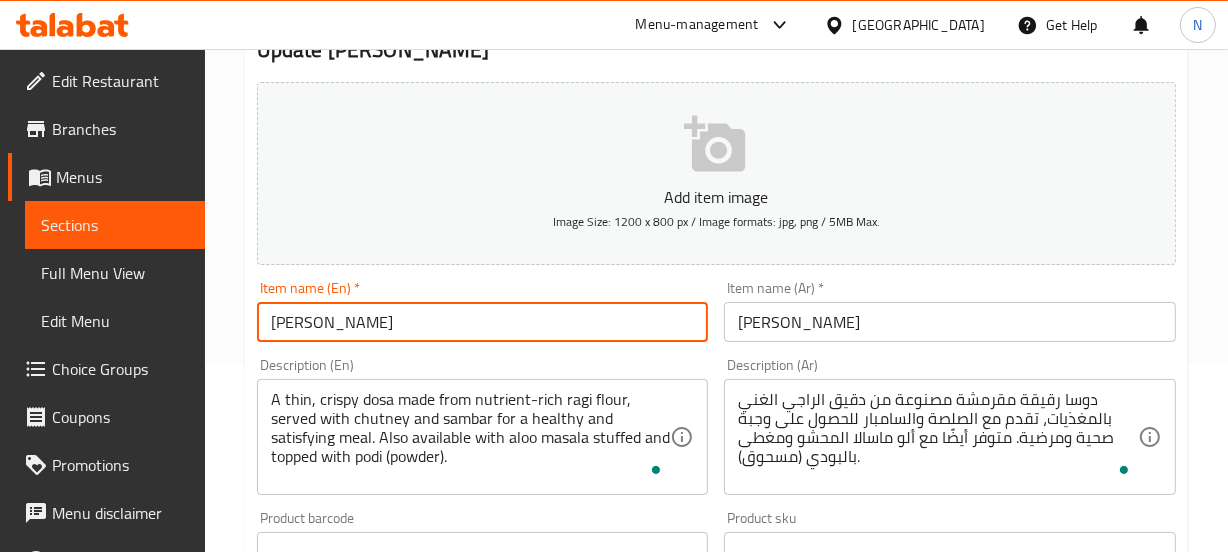 click on "Update" at bounding box center (366, 1138) 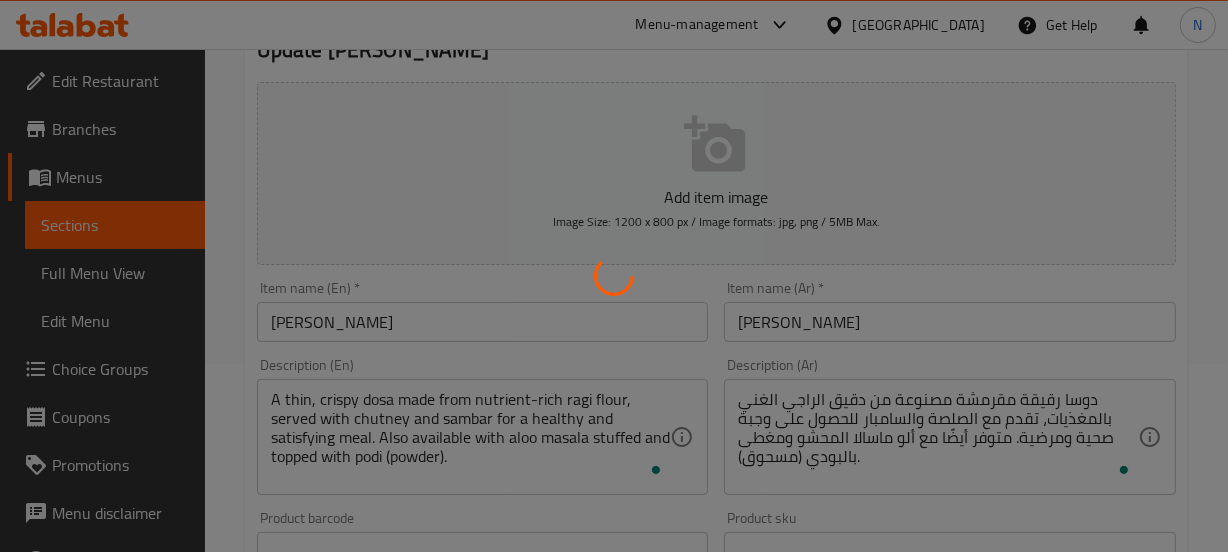 click at bounding box center (614, 276) 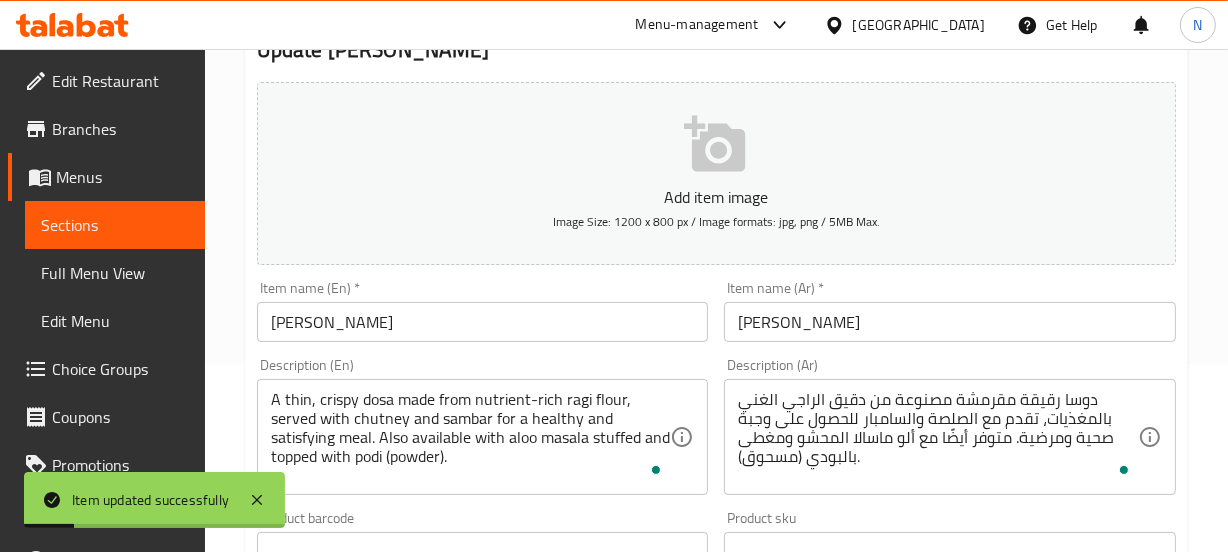 scroll, scrollTop: 0, scrollLeft: 0, axis: both 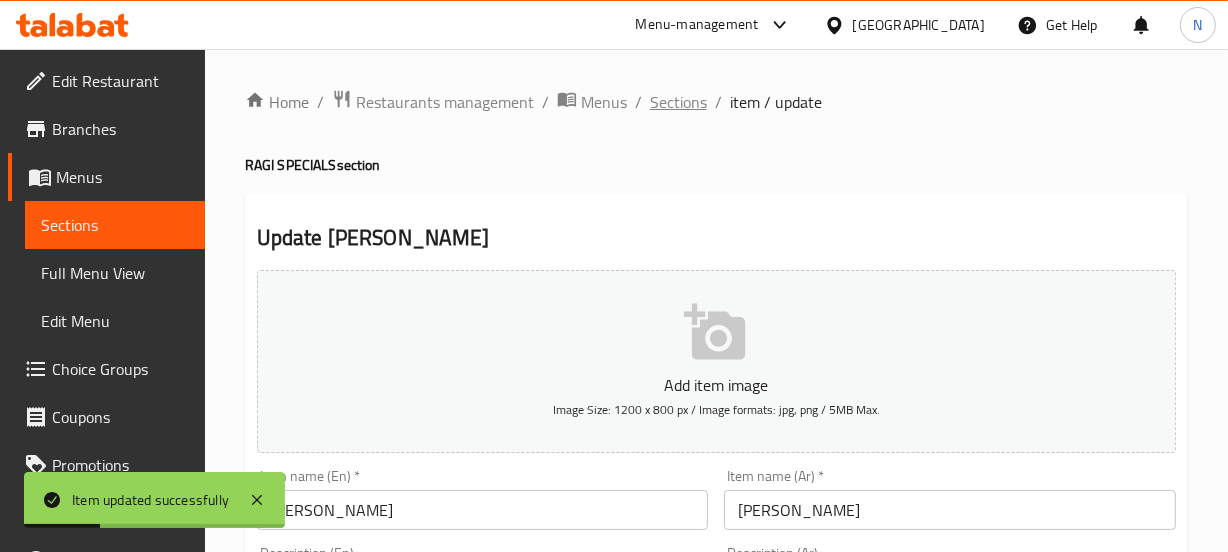 click on "Sections" at bounding box center (678, 102) 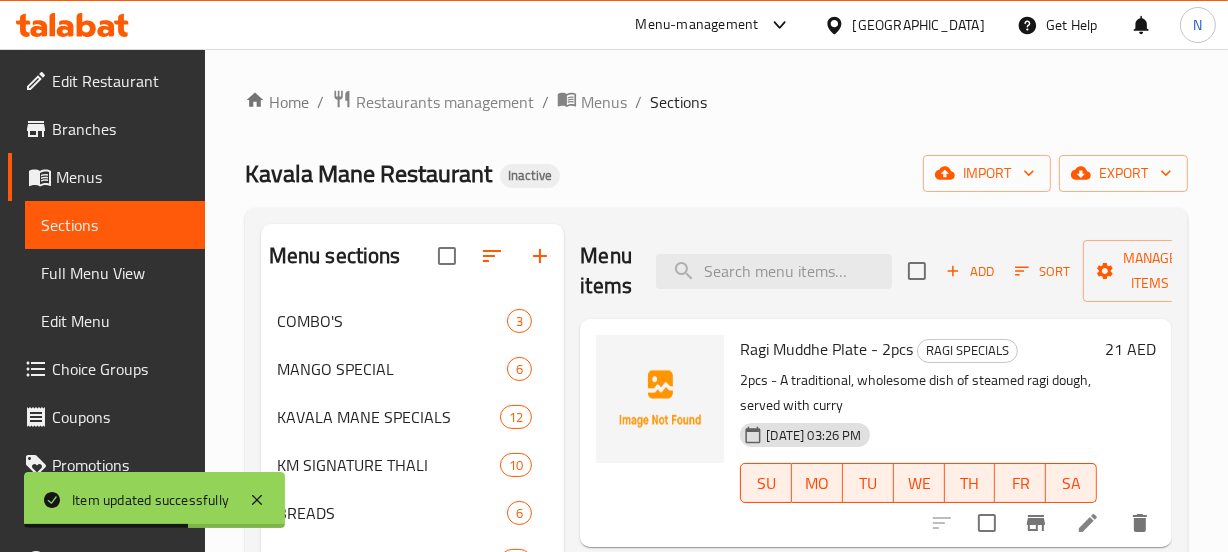 scroll, scrollTop: 294, scrollLeft: 0, axis: vertical 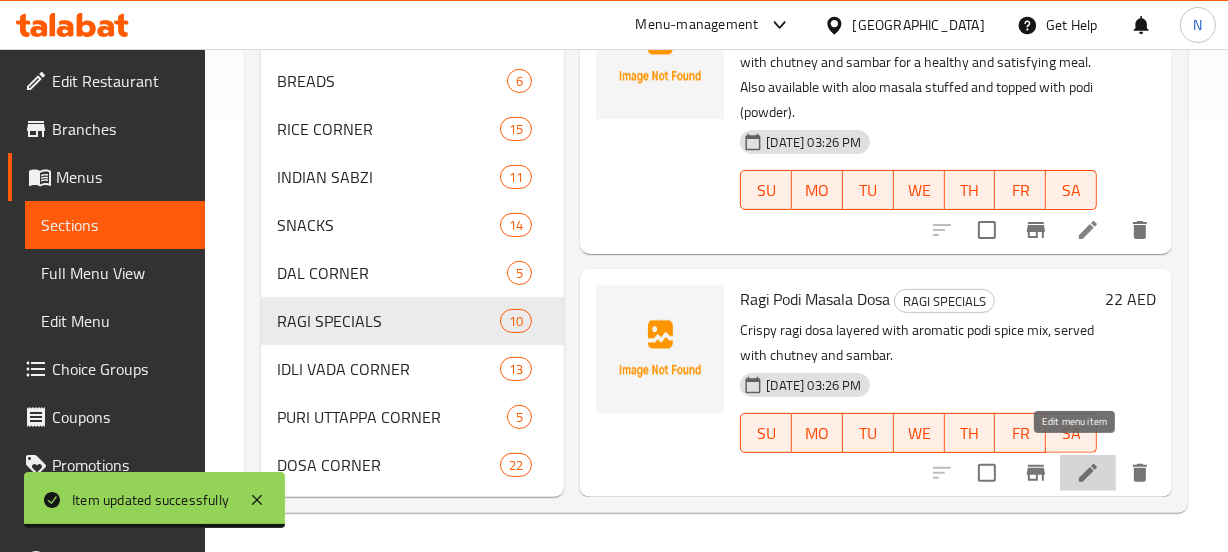 click 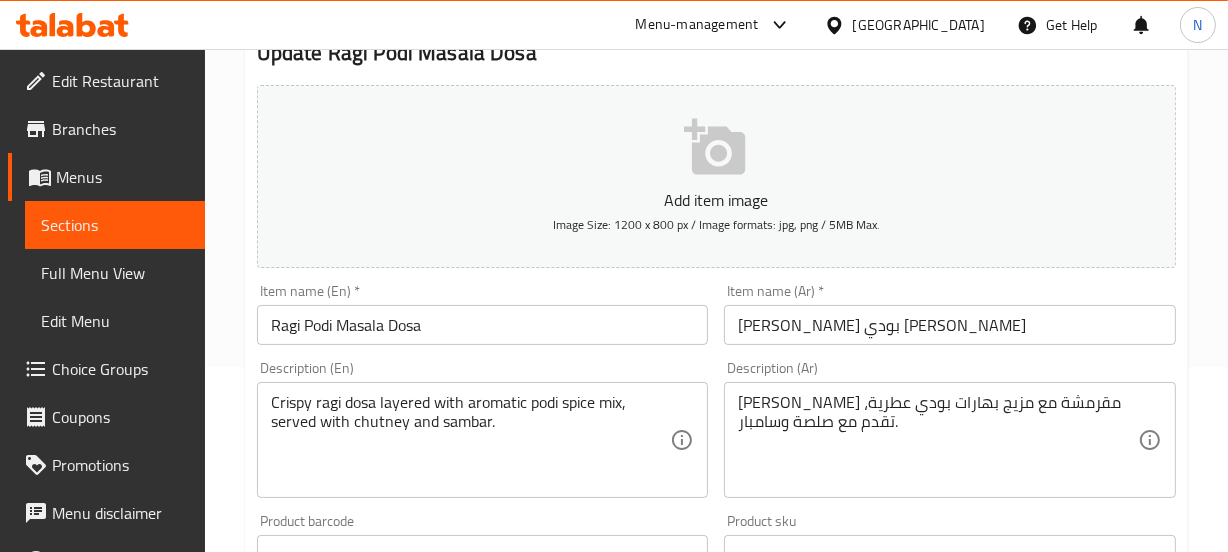 scroll, scrollTop: 195, scrollLeft: 0, axis: vertical 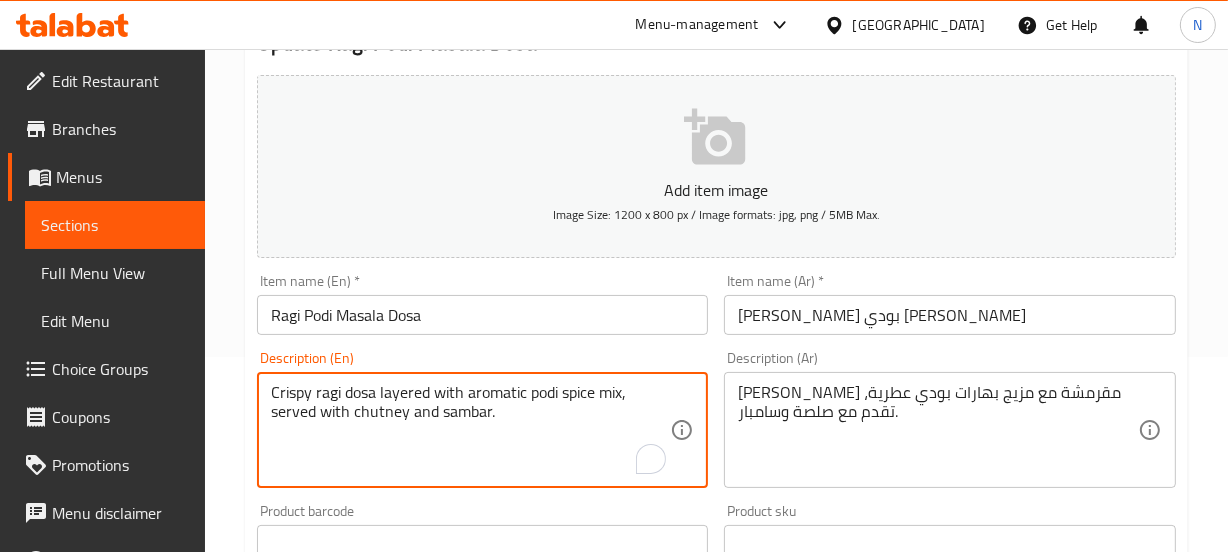 click on "Crispy ragi dosa layered with aromatic podi spice mix, served with chutney and sambar." at bounding box center (471, 430) 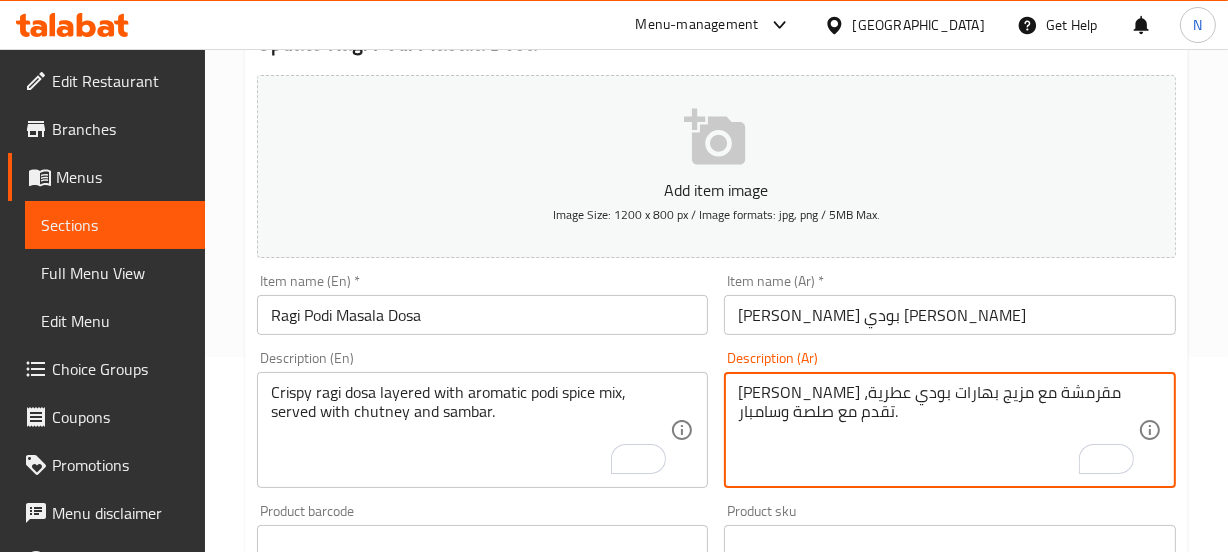 click on "دوسا راجي مقرمشة مع مزيج بهارات بودي عطرية، تقدم مع صلصة وسامبار." at bounding box center (938, 430) 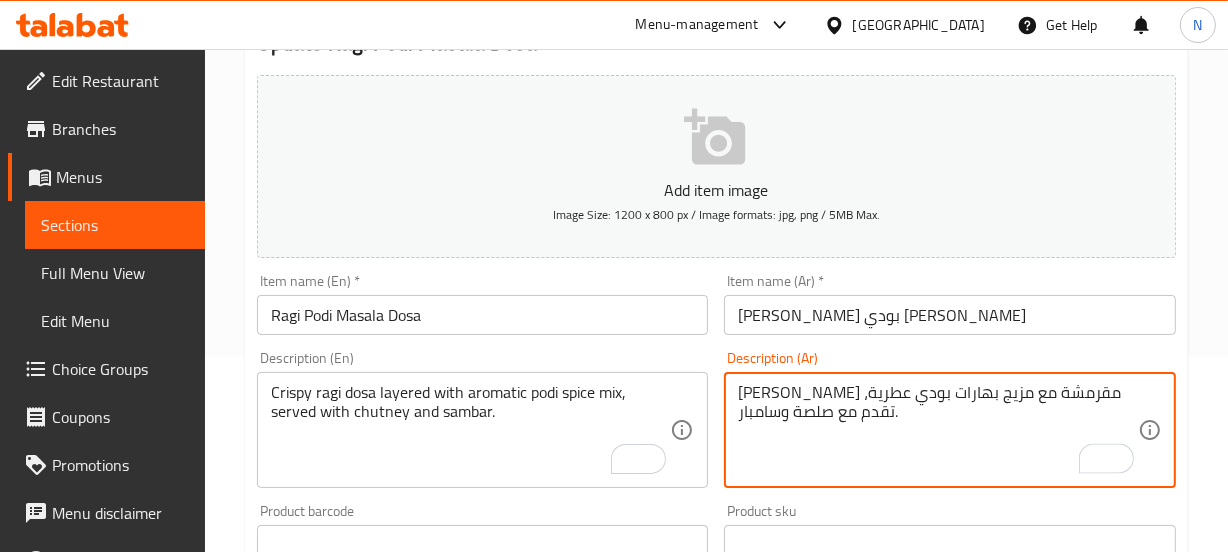 click on "دوسا راجي مقرمشة مع مزيج بهارات بودي عطرية، تقدم مع صلصة وسامبار." at bounding box center (938, 430) 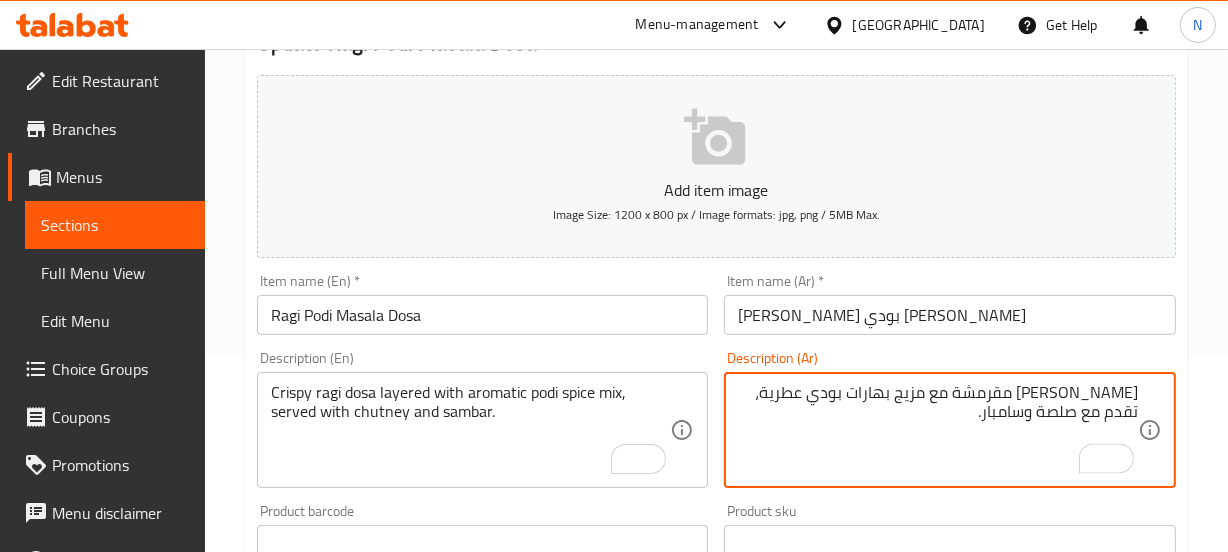 click on "دوسا راجي مقرمشة مع مزيج بهارات بودي عطرية، تقدم مع صلصة وسامبار." at bounding box center [938, 430] 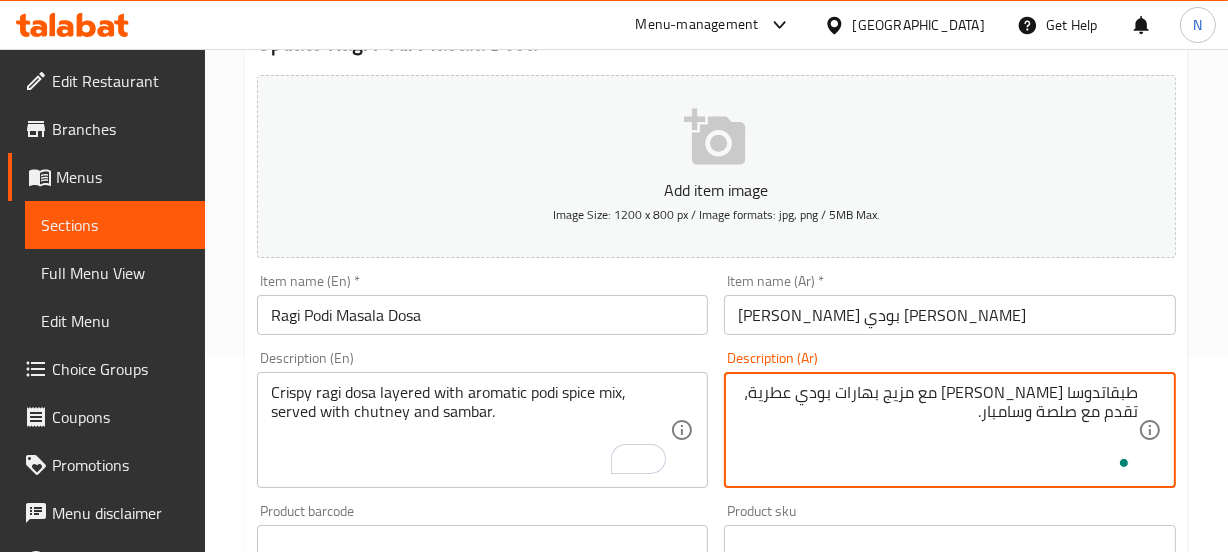 type on "طبقات دوسا راجي مقرمشة مع مزيج بهارات بودي عطرية، تقدم مع صلصة وسامبار." 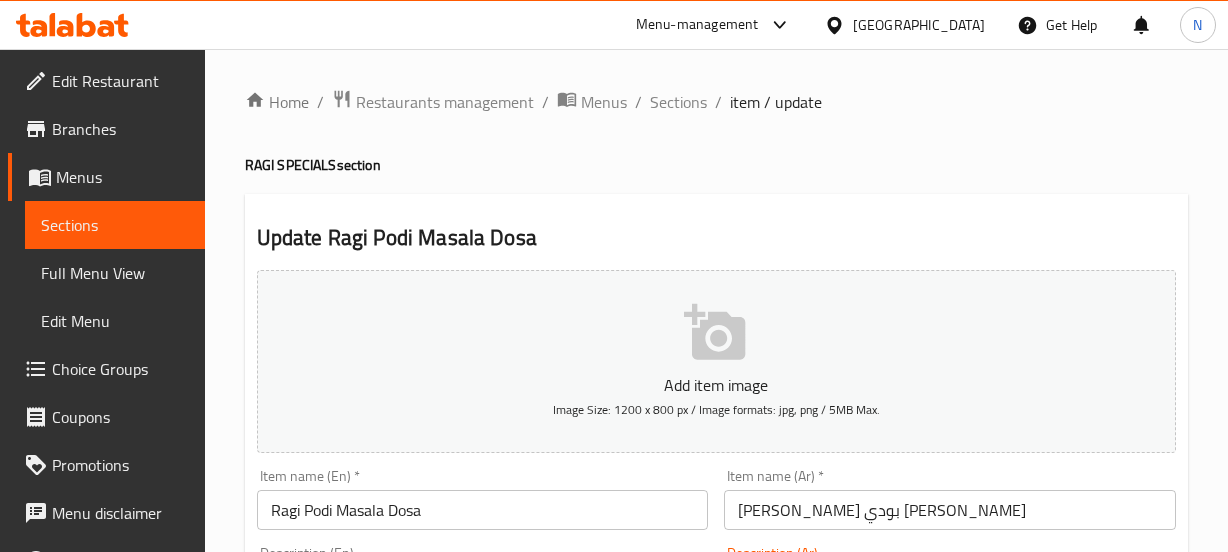 scroll, scrollTop: 195, scrollLeft: 0, axis: vertical 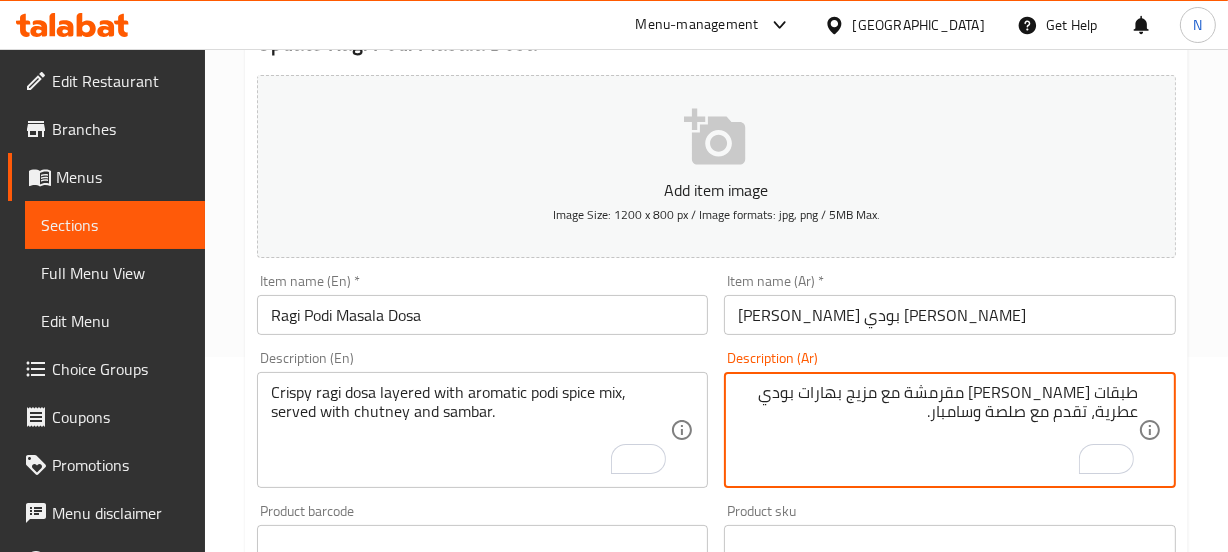 type on "طبقات [PERSON_NAME] مقرمشة مع مزيج بهارات بودي عطرية، تقدم مع صلصة وسامبار." 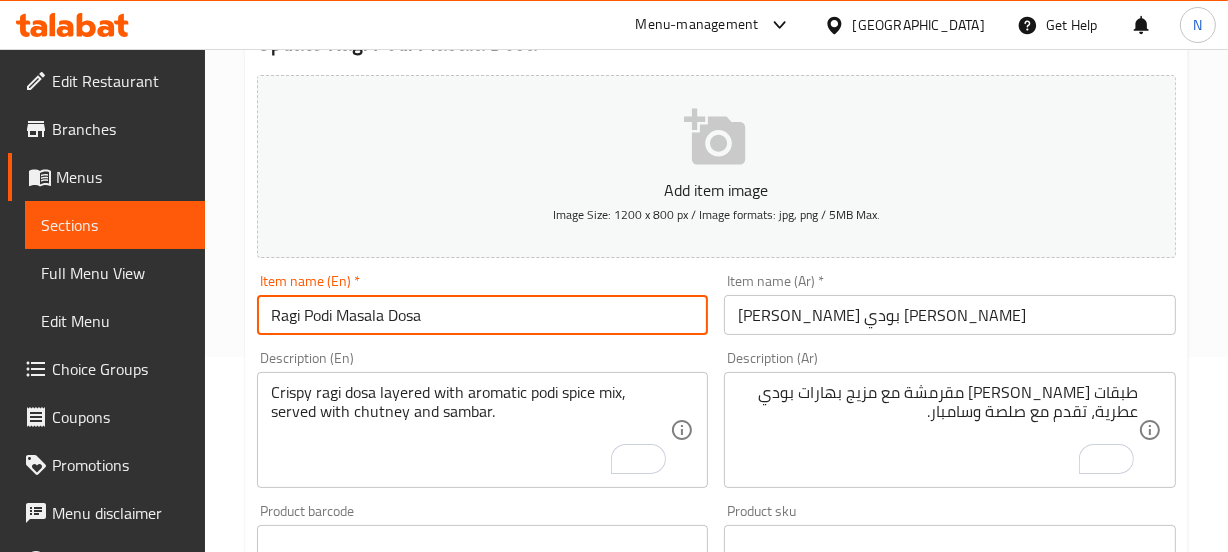 click on "Update" at bounding box center (366, 1131) 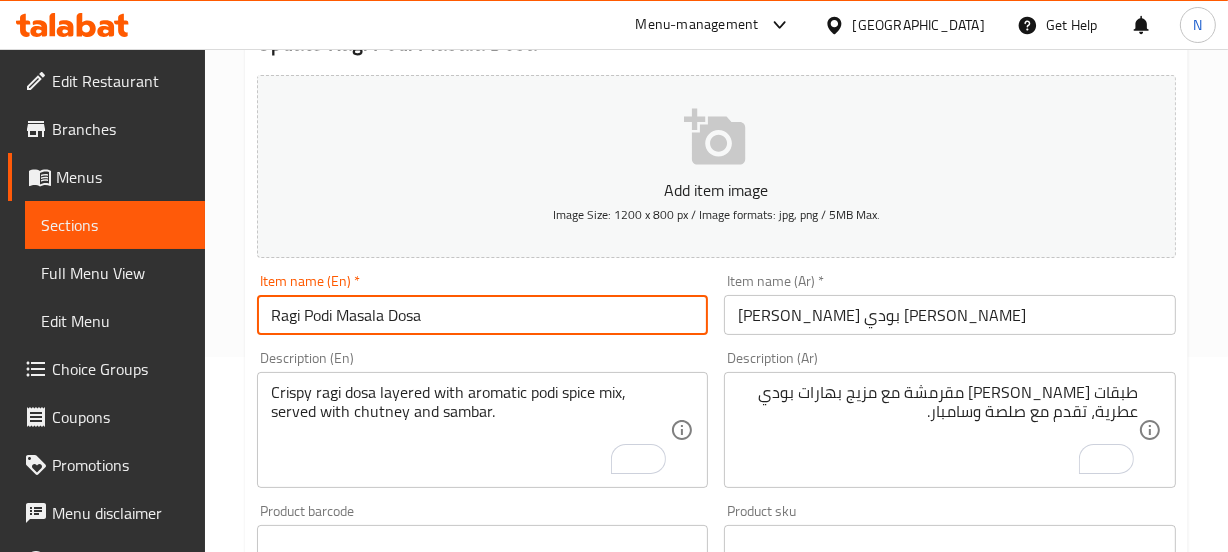click on "Home / Restaurants management / Menus / Sections / item / update RAGI SPECIALS  section Update Ragi Podi Masala Dosa Add item image Image Size: 1200 x 800 px / Image formats: jpg, png / 5MB Max. Item name (En)   * [PERSON_NAME] Item name (En)  * Item name (Ar)   * [PERSON_NAME] دوسا Item name (Ar)  * Description (En) Crispy ragi dosa layered with aromatic podi spice mix, served with chutney and sambar. Description (En) Description (Ar) طبقات دوسا راجي مقرمشة مع مزيج بهارات بودي عطرية، تقدم مع صلصة وسامبار. Description (Ar) Product barcode Product barcode Product sku Product sku Price   * AED 22 Price  * Price on selection Free item Start Date Start Date End Date End Date Available Days SU MO TU WE TH FR SA Available from ​ ​ Available to ​ ​ Status Active Inactive Exclude from GEM Variations & Choices Add variant ASSIGN CHOICE GROUP Update" at bounding box center [716, 536] 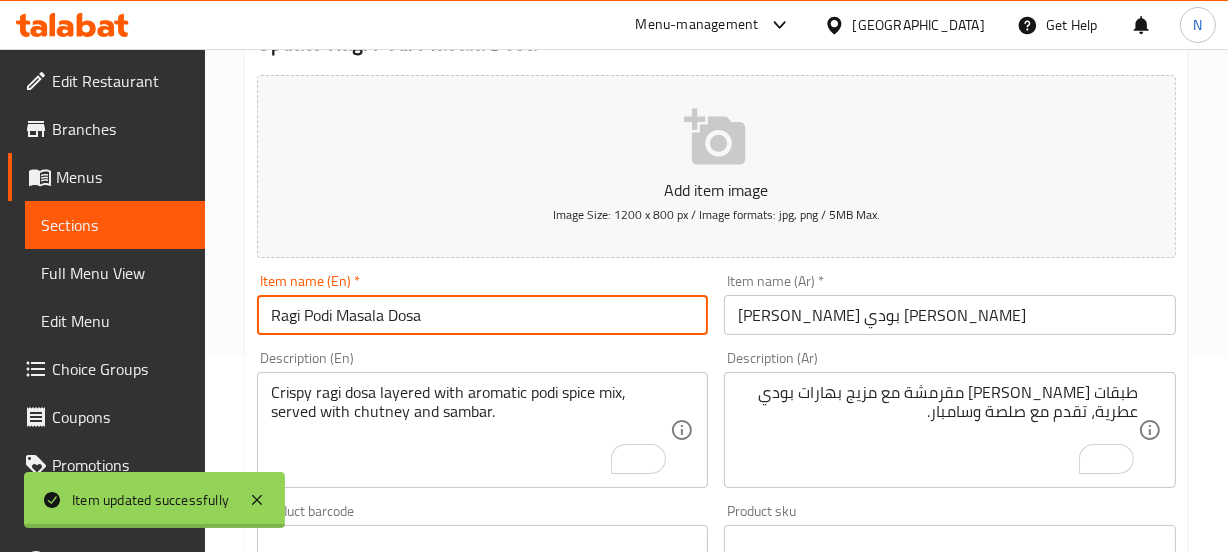 scroll, scrollTop: 0, scrollLeft: 0, axis: both 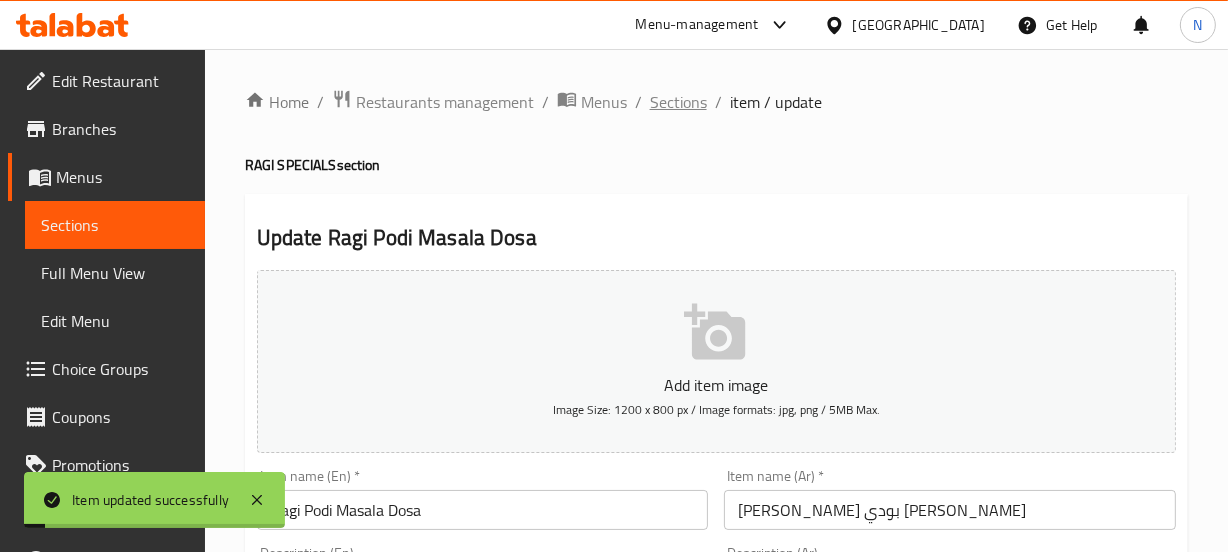 click on "Sections" at bounding box center [678, 102] 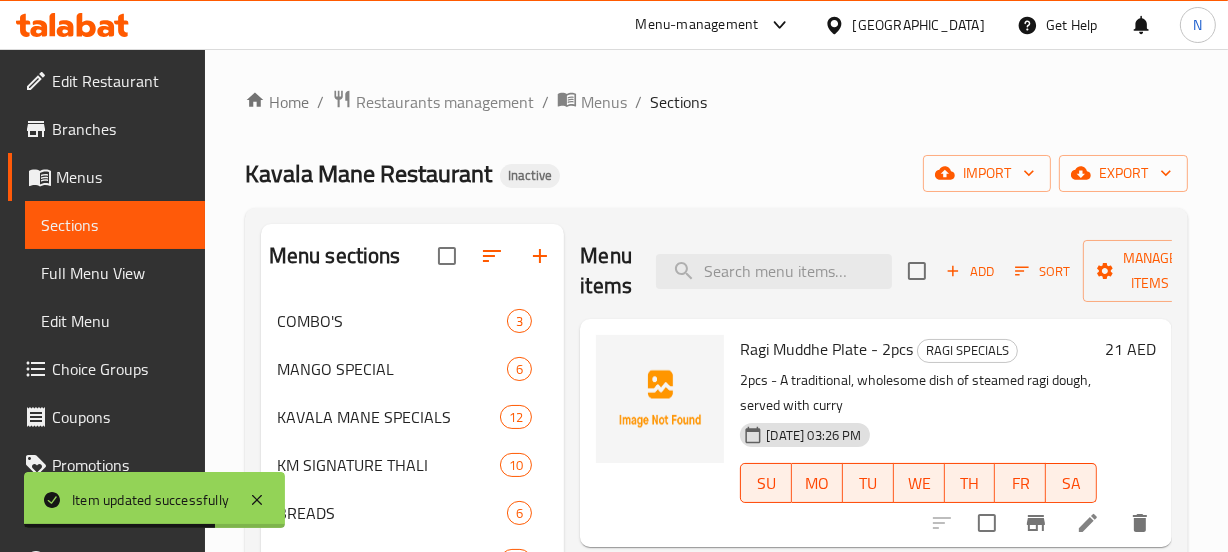 scroll, scrollTop: 432, scrollLeft: 0, axis: vertical 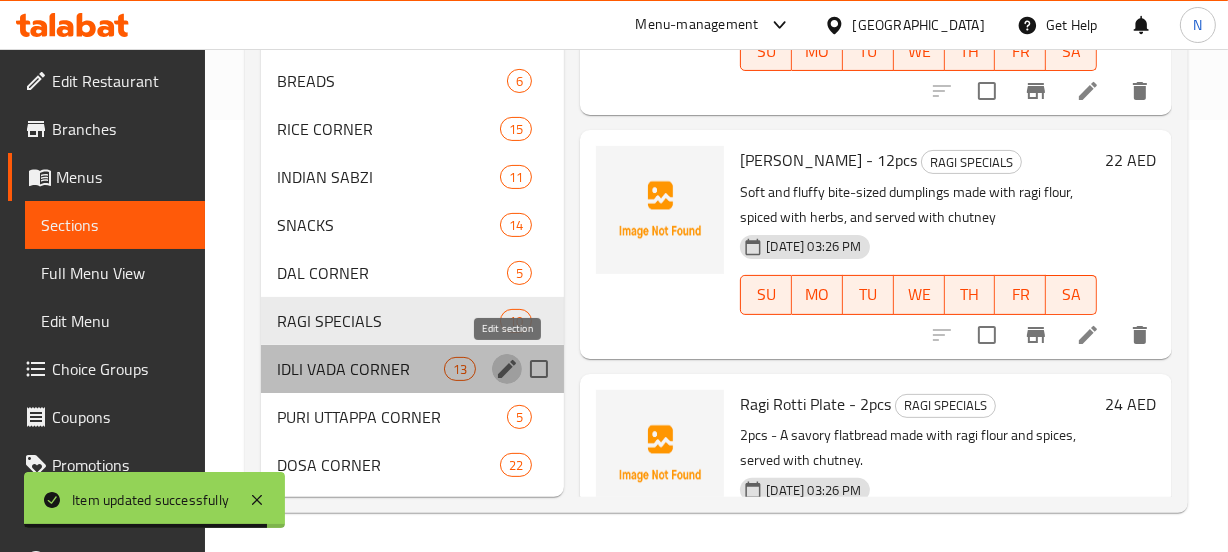 click 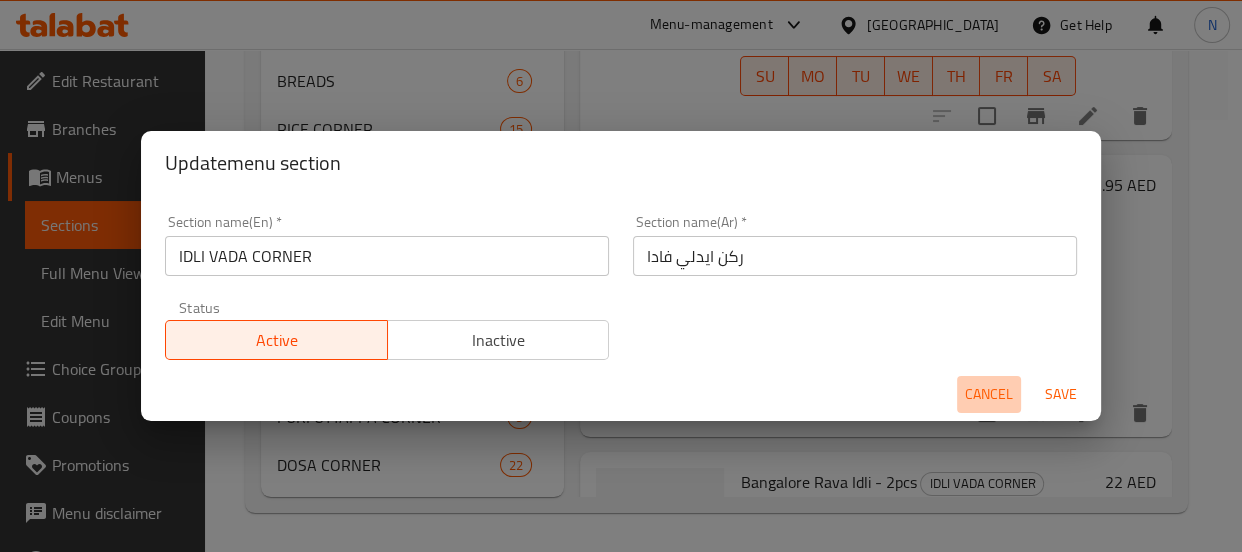 click on "Cancel" at bounding box center (989, 394) 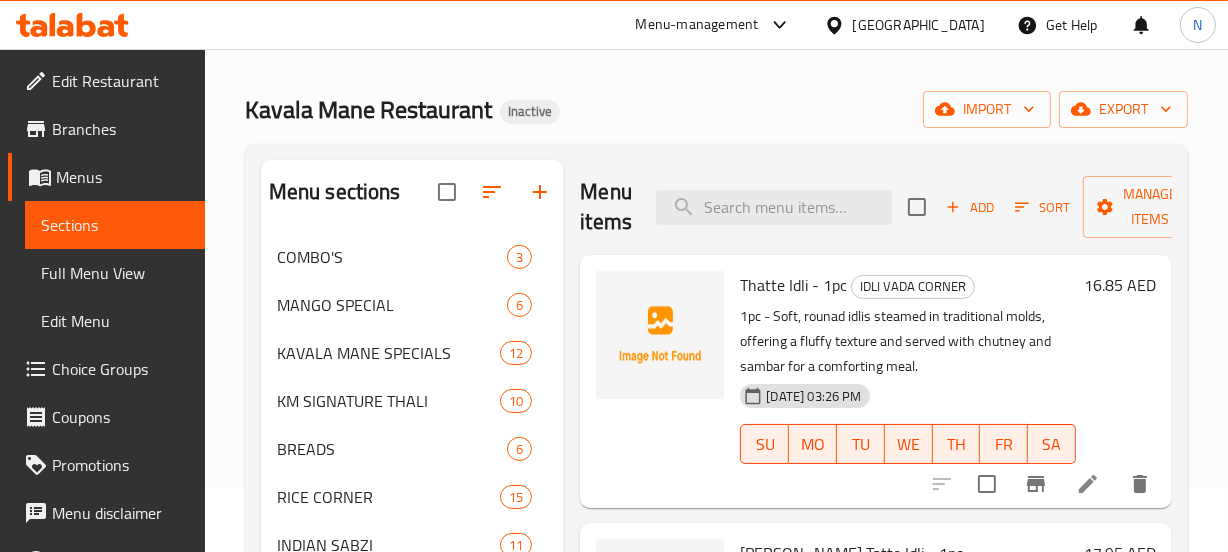 scroll, scrollTop: 51, scrollLeft: 0, axis: vertical 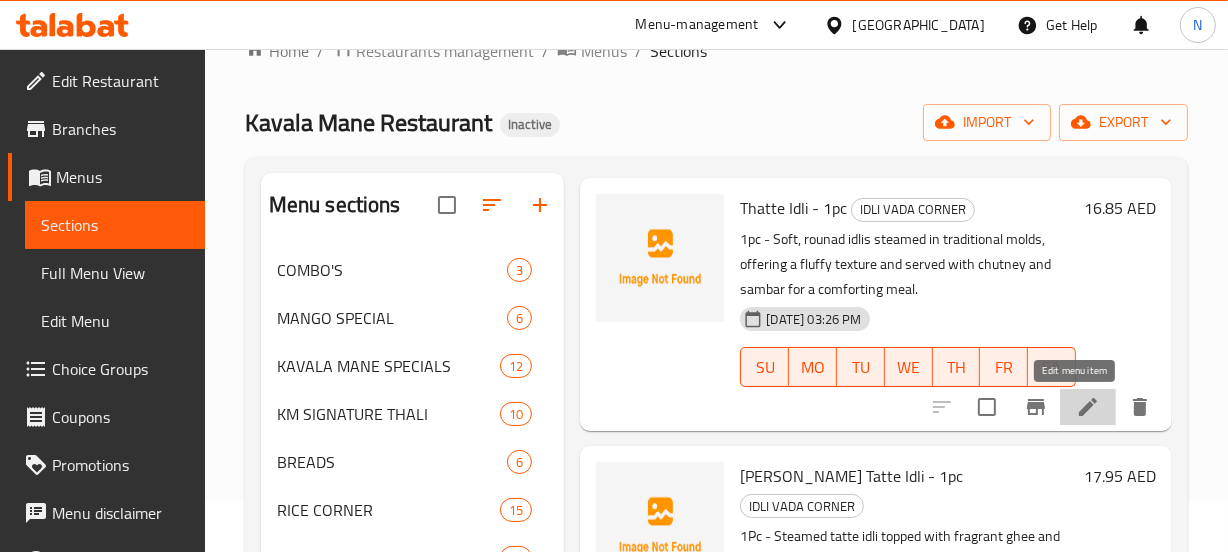 click 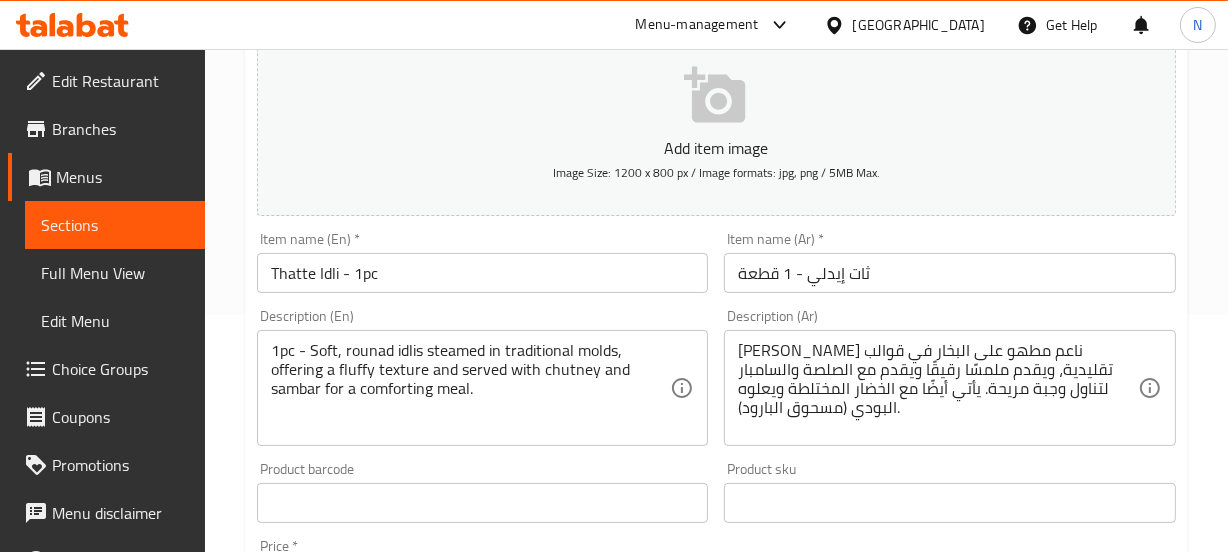 scroll, scrollTop: 283, scrollLeft: 0, axis: vertical 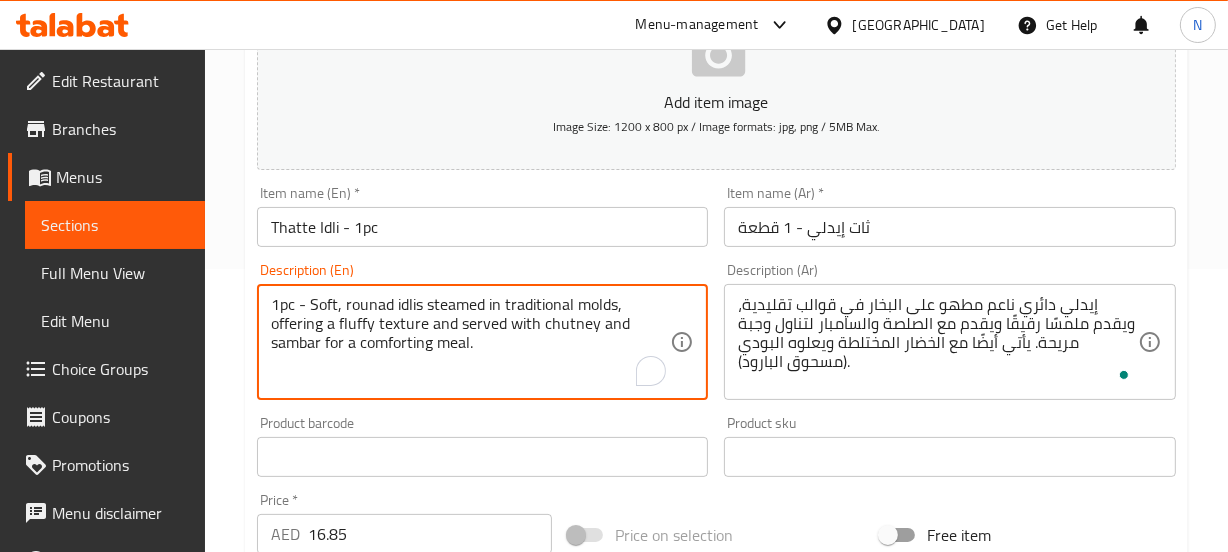 click on "1pc - Soft, rounad idlis steamed in traditional molds, offering a fluffy texture and served with chutney and sambar for a comforting meal." at bounding box center [471, 342] 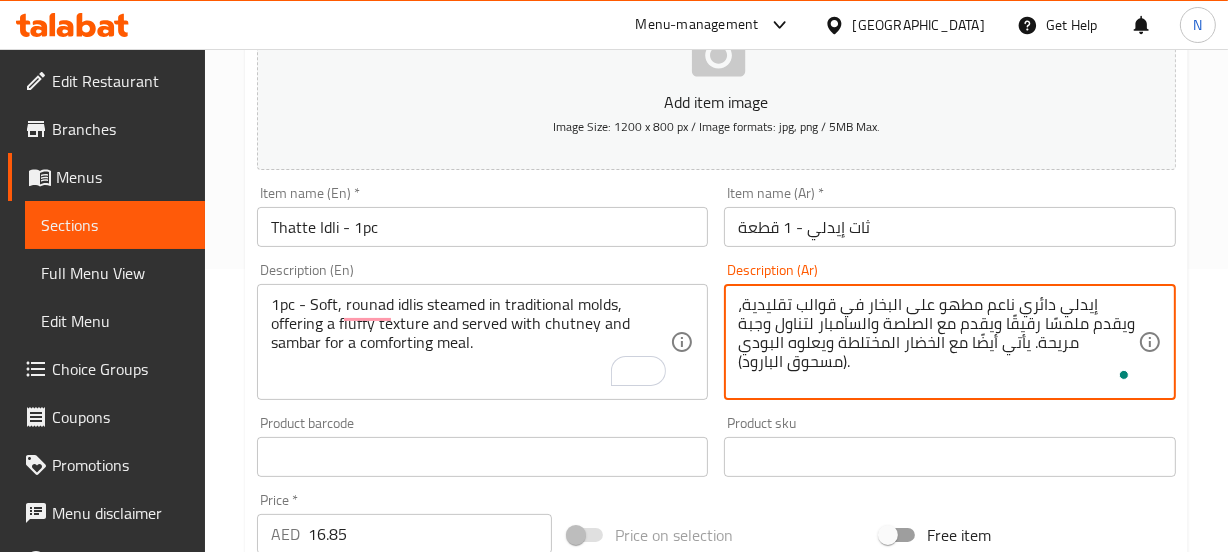click on "إيدلي دائري ناعم مطهو على البخار في قوالب تقليدية، ويقدم ملمسًا رقيقًا ويقدم مع الصلصة والسامبار لتناول وجبة مريحة. يأتي أيضًا مع الخضار المختلطة ويعلوه البودي (مسحوق البارود)." at bounding box center (938, 342) 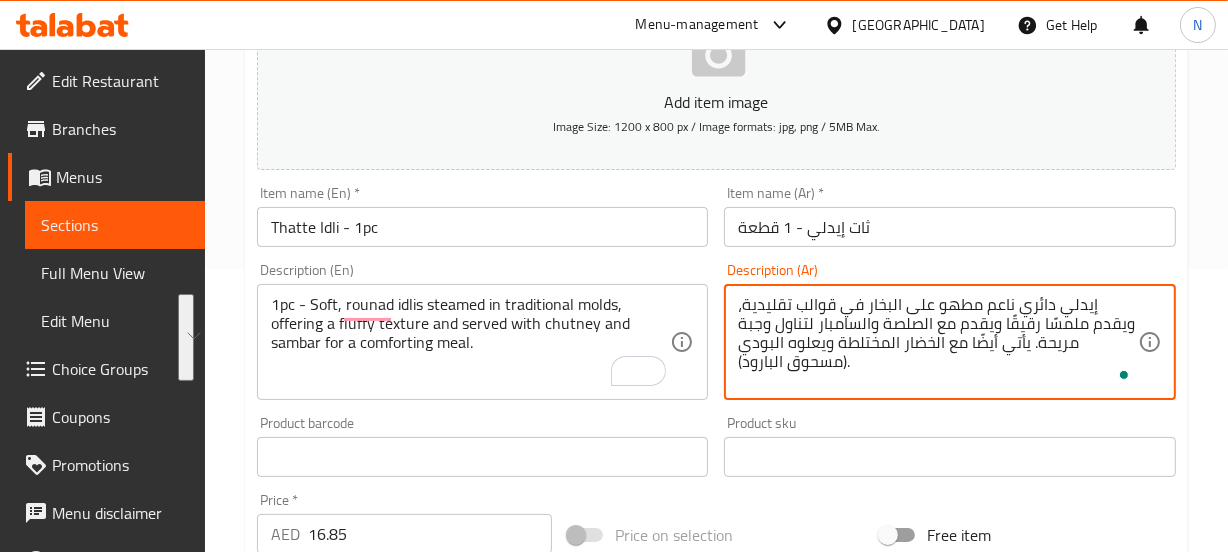 click on "إيدلي دائري ناعم مطهو على البخار في قوالب تقليدية، ويقدم ملمسًا رقيقًا ويقدم مع الصلصة والسامبار لتناول وجبة مريحة. يأتي أيضًا مع الخضار المختلطة ويعلوه البودي (مسحوق البارود)." at bounding box center [938, 342] 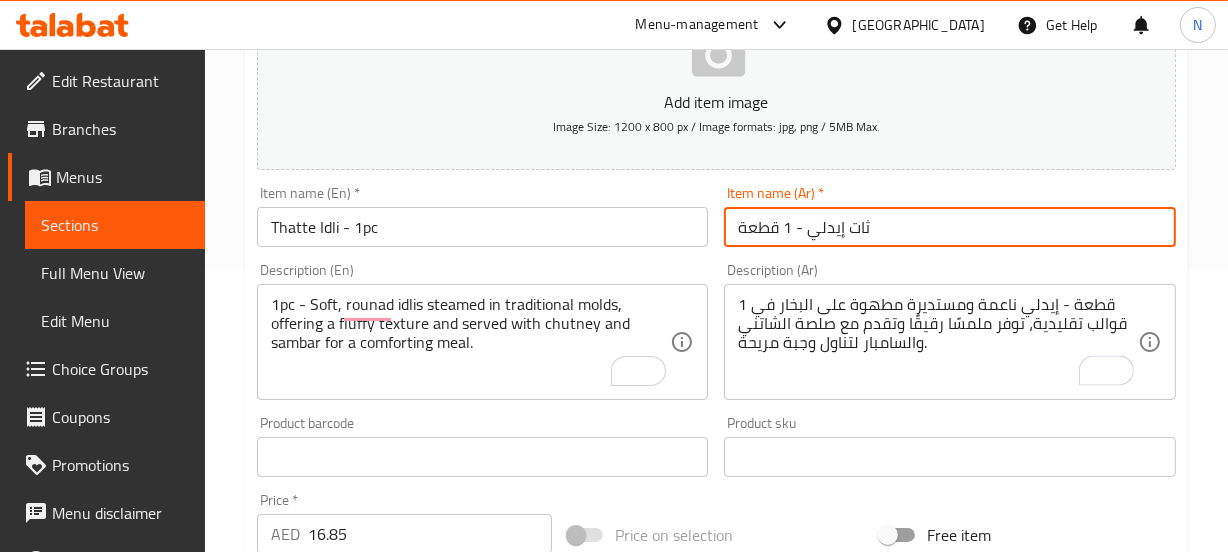 click on "ثات إيدلي - 1 قطعة" at bounding box center [950, 227] 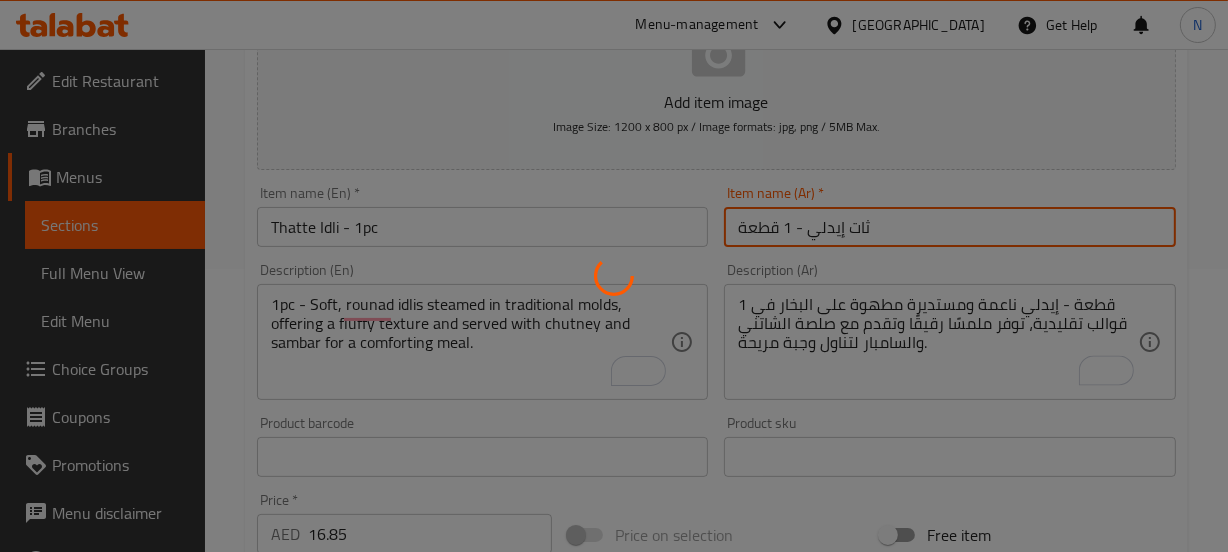 click at bounding box center [614, 276] 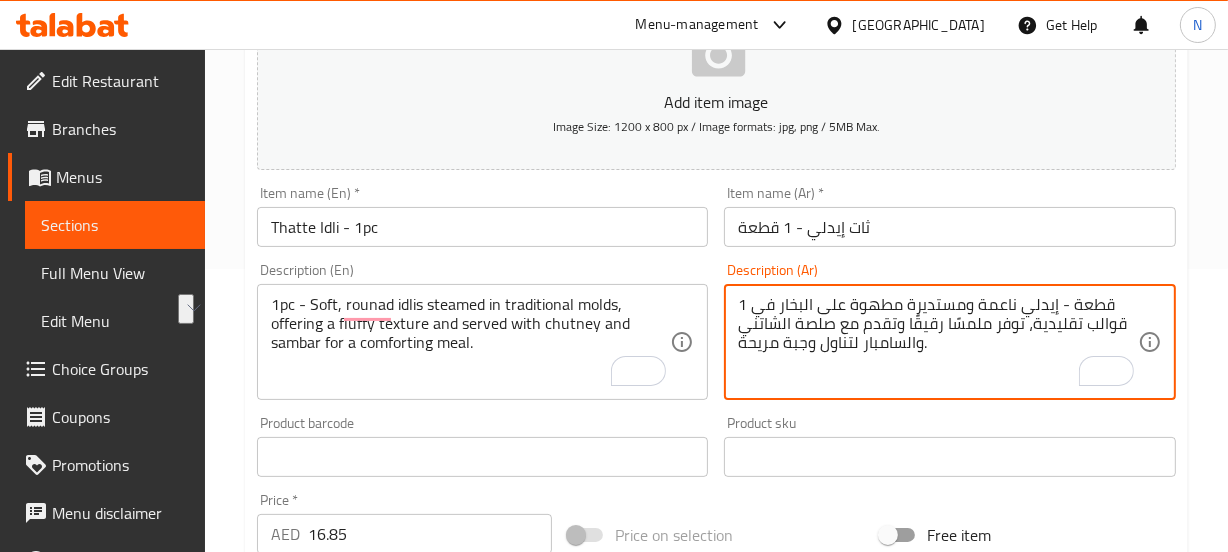 drag, startPoint x: 740, startPoint y: 324, endPoint x: 835, endPoint y: 332, distance: 95.33625 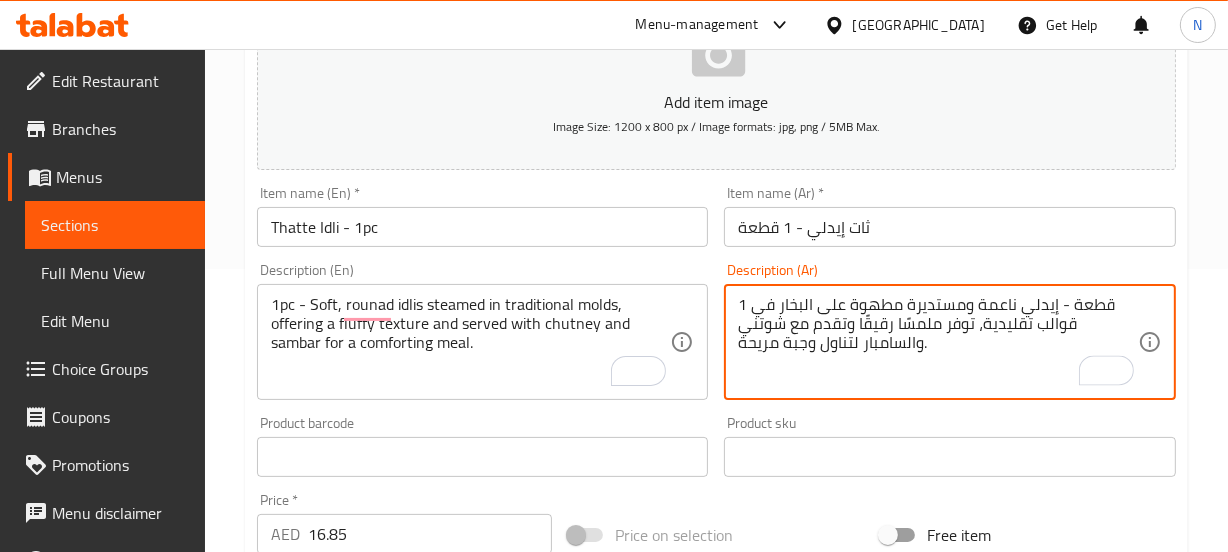 type on "1 قطعة - إيدلي ناعمة ومستديرة مطهوة على البخار في قوالب تقليدية، توفر ملمسًا رقيقًا وتقدم مع شوتني والسامبار لتناول وجبة مريحة." 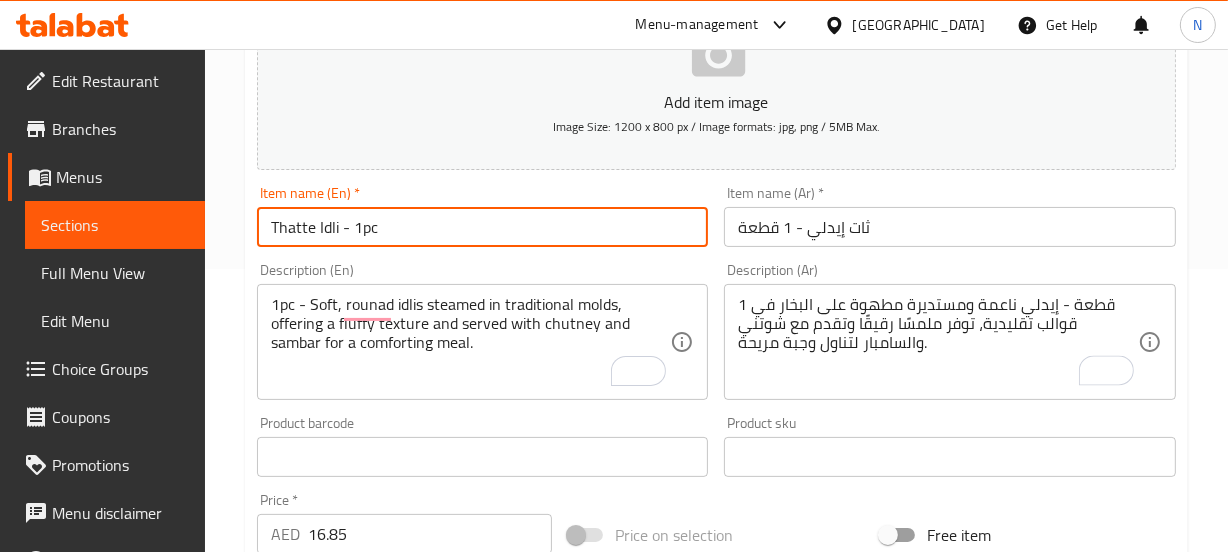 click on "Thatte Idli - 1pc" at bounding box center (483, 227) 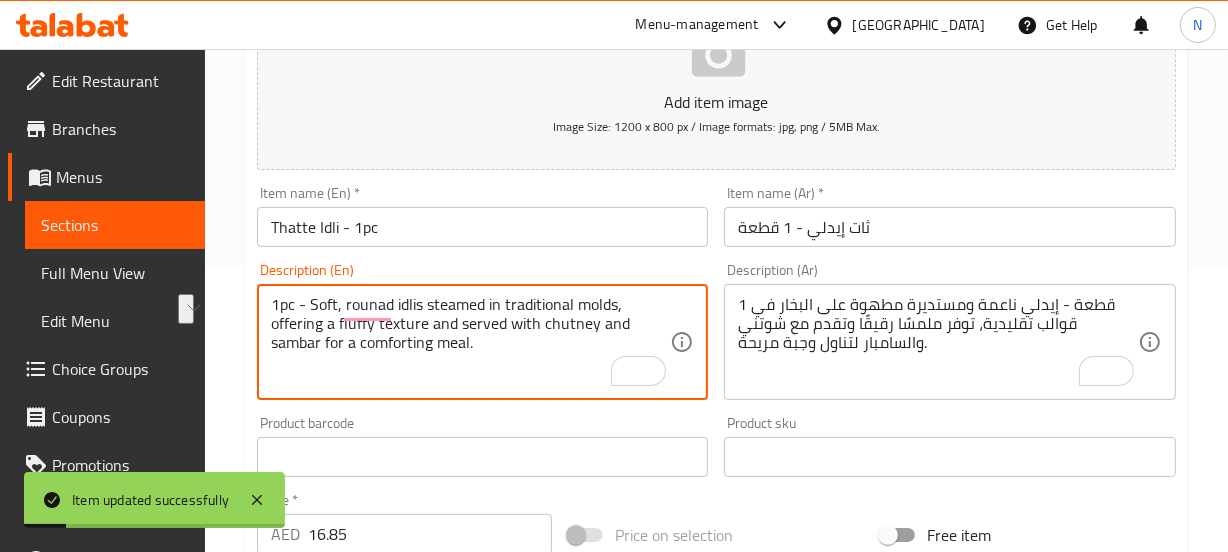 drag, startPoint x: 480, startPoint y: 337, endPoint x: 325, endPoint y: 352, distance: 155.72412 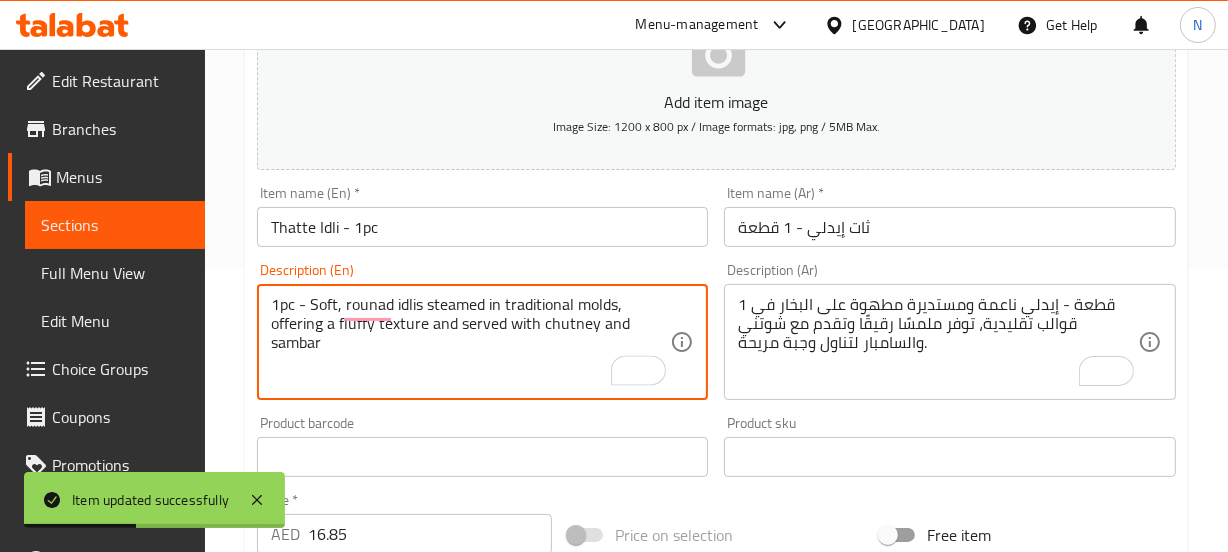 type on "1pc - Soft, rounad idlis steamed in traditional molds, offering a fluffy texture and served with chutney and sambar" 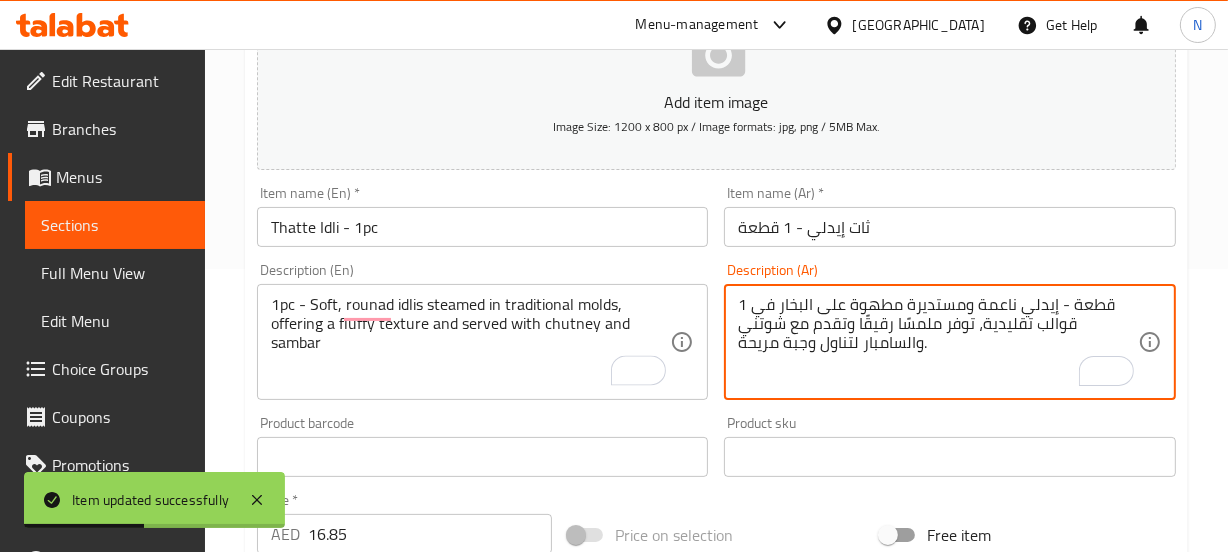 drag, startPoint x: 866, startPoint y: 351, endPoint x: 679, endPoint y: 354, distance: 187.02406 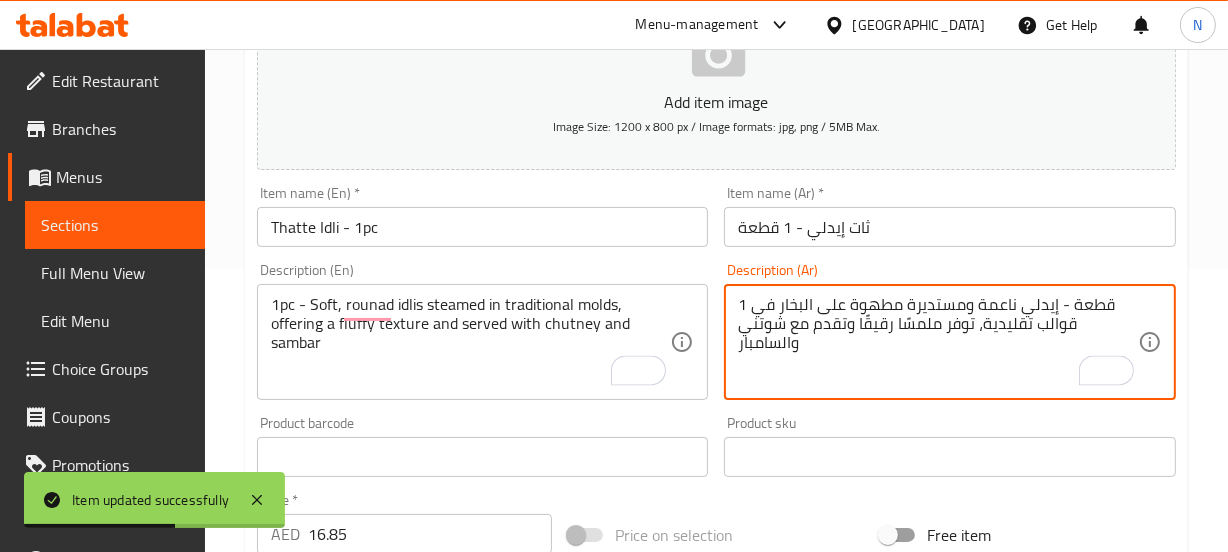 type on "1 قطعة - إيدلي ناعمة ومستديرة مطهوة على البخار في قوالب تقليدية، توفر ملمسًا رقيقًا وتقدم مع شوتني والسامبار" 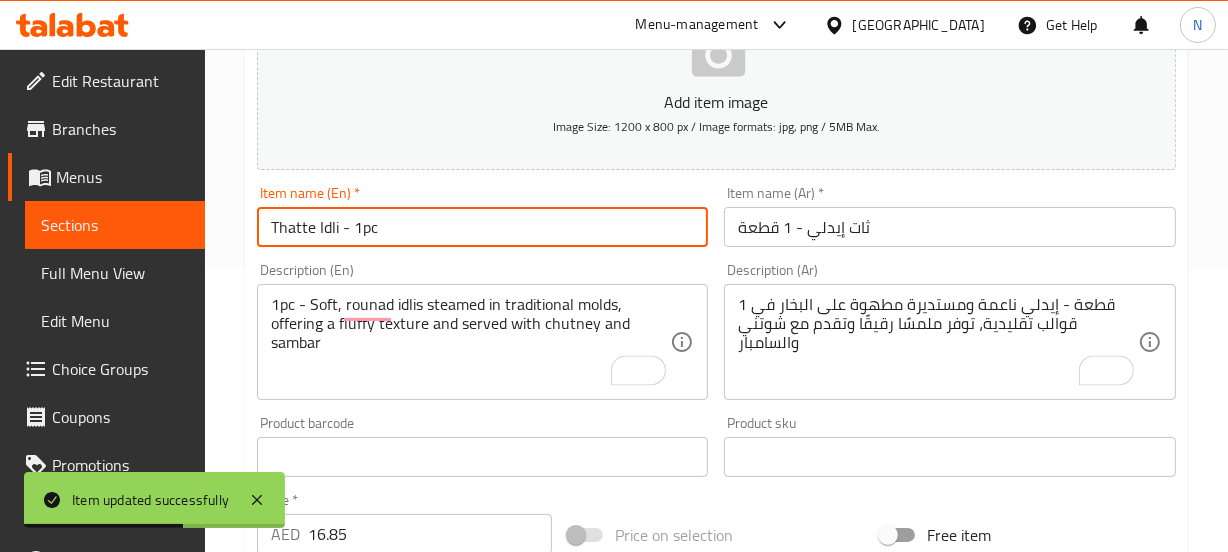click on "Update" at bounding box center (366, 1043) 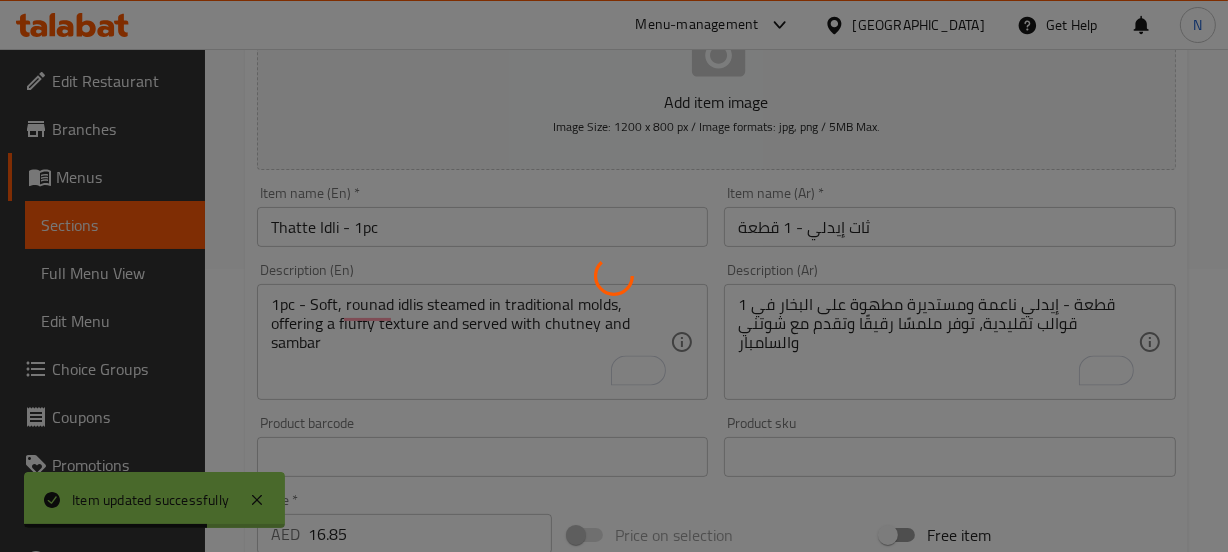 click at bounding box center (614, 276) 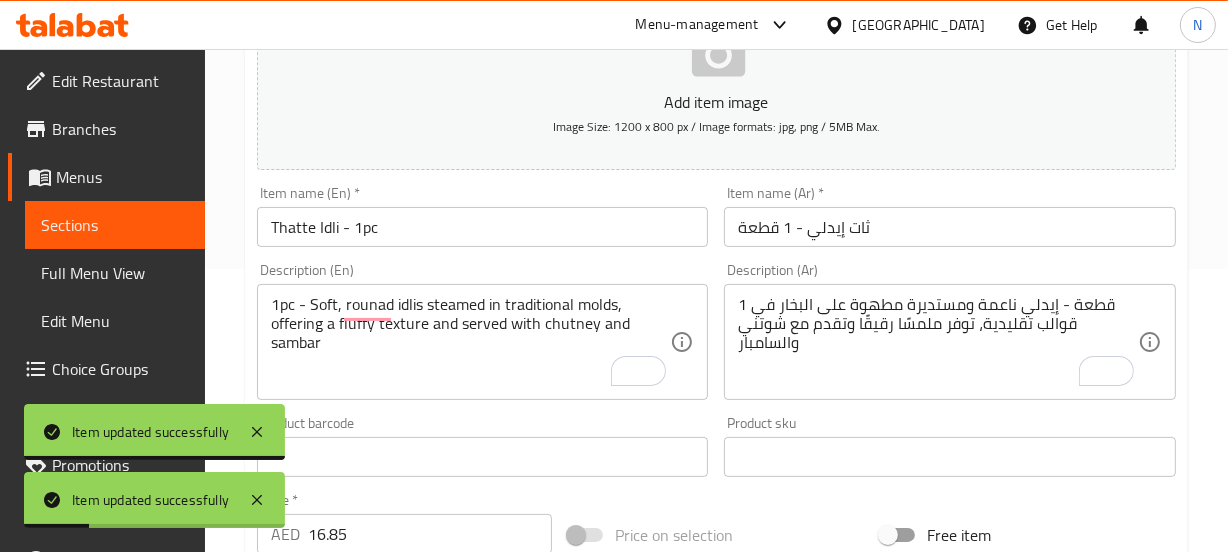 scroll, scrollTop: 0, scrollLeft: 0, axis: both 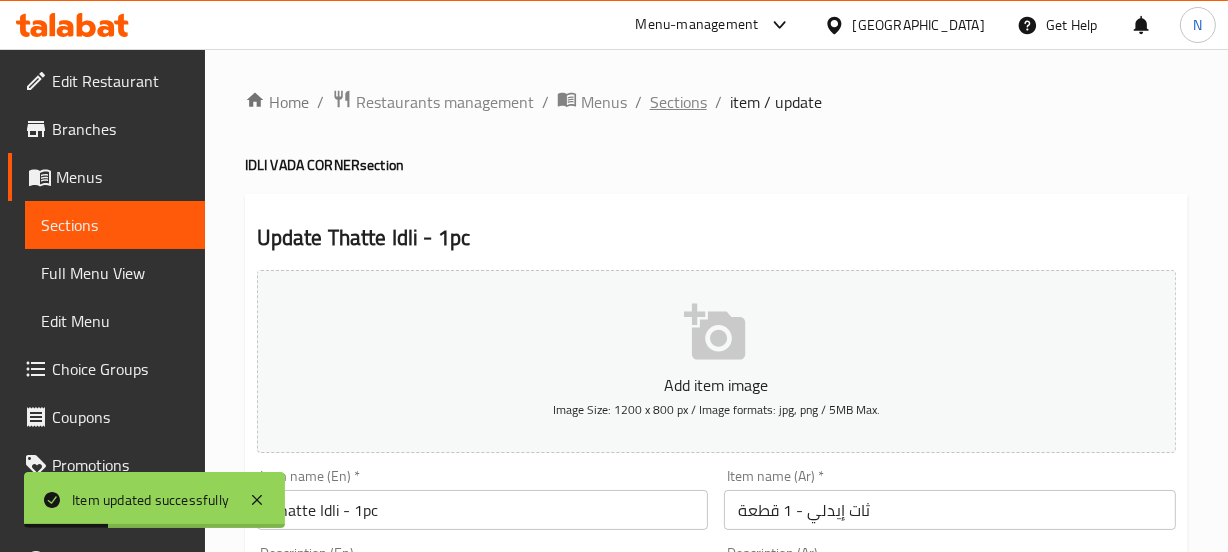 click on "Sections" at bounding box center [678, 102] 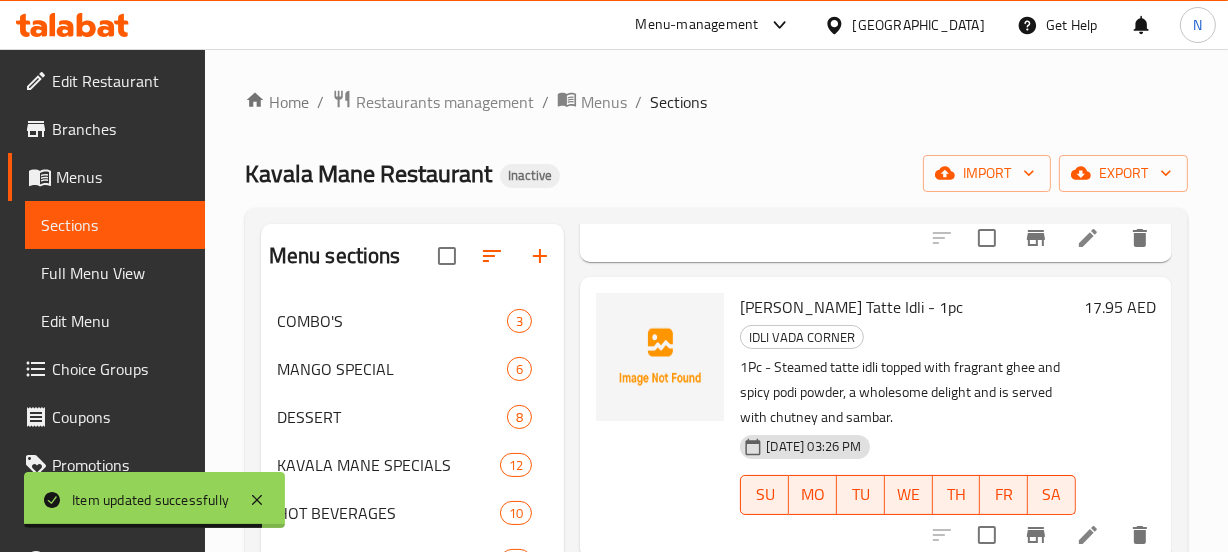 scroll, scrollTop: 342, scrollLeft: 0, axis: vertical 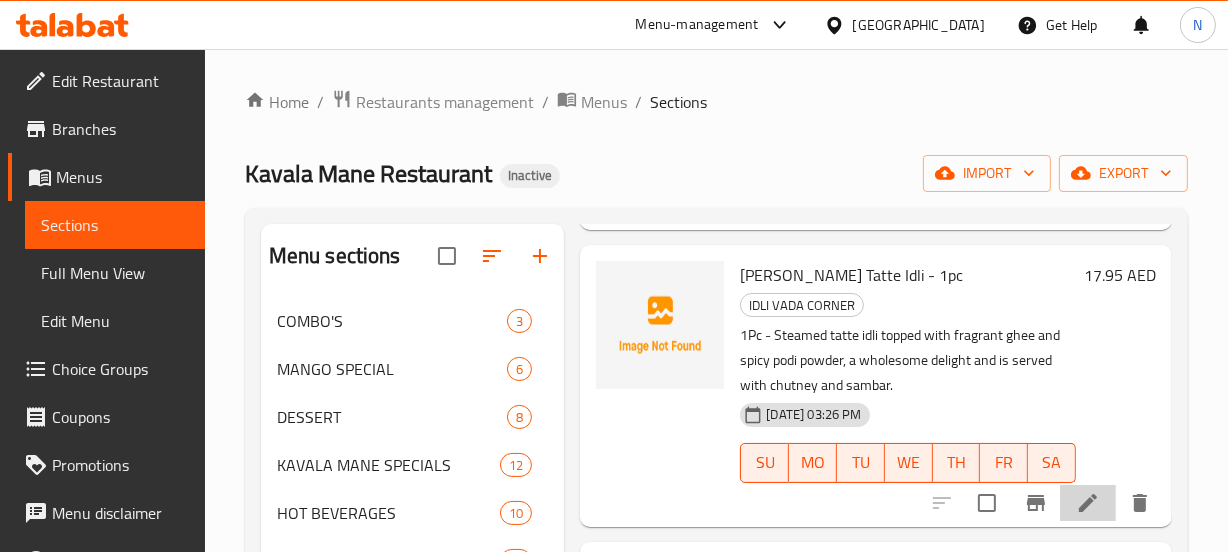 click at bounding box center (1088, 503) 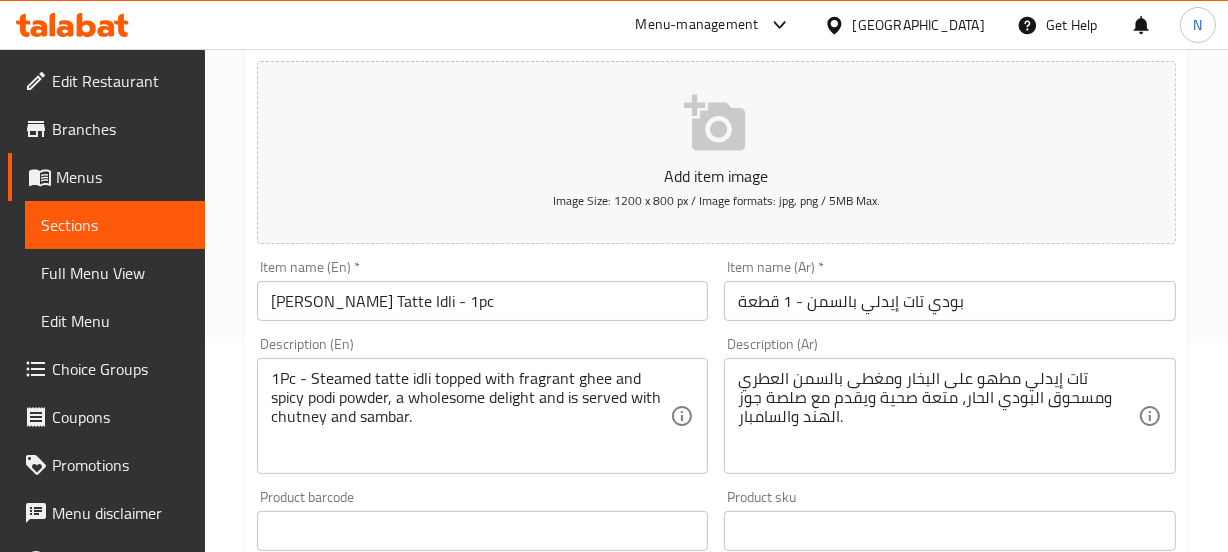 scroll, scrollTop: 210, scrollLeft: 0, axis: vertical 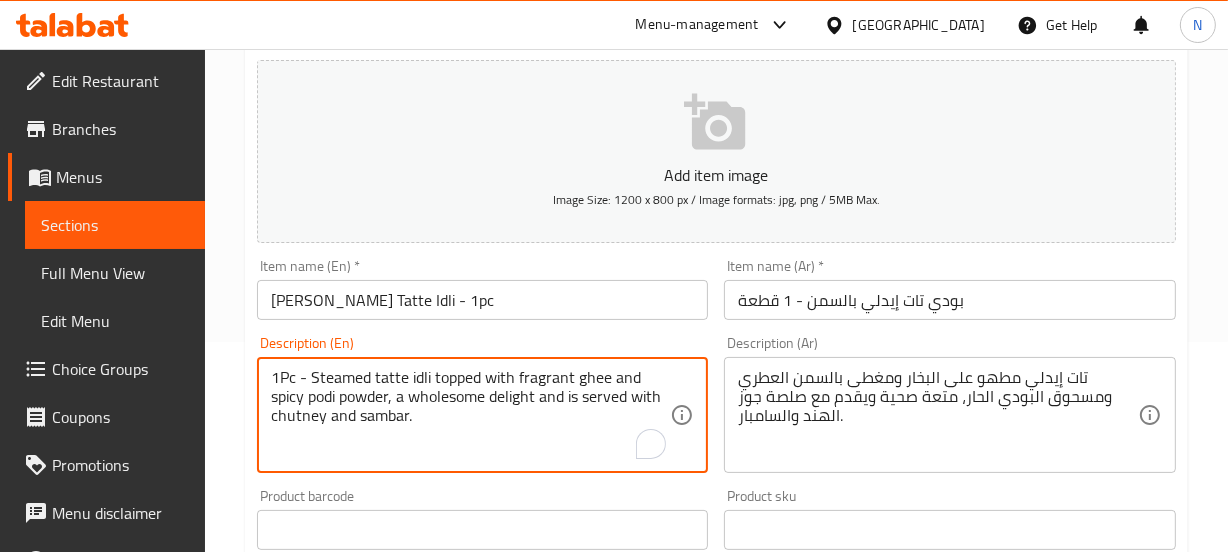 click on "1Pc - Steamed tatte idli topped with fragrant ghee and spicy podi powder, a wholesome delight and is served with chutney and sambar." at bounding box center (471, 415) 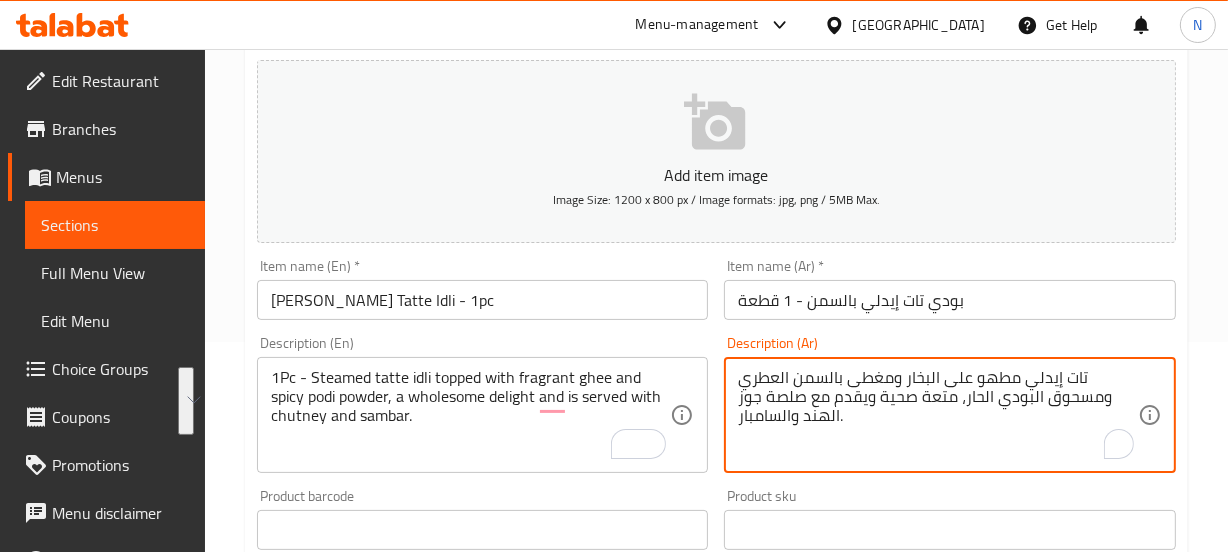click on "تات إيدلي مطهو على البخار ومغطى بالسمن العطري ومسحوق البودي الحار، متعة صحية ويقدم مع صلصة جوز الهند والسامبار." at bounding box center [938, 415] 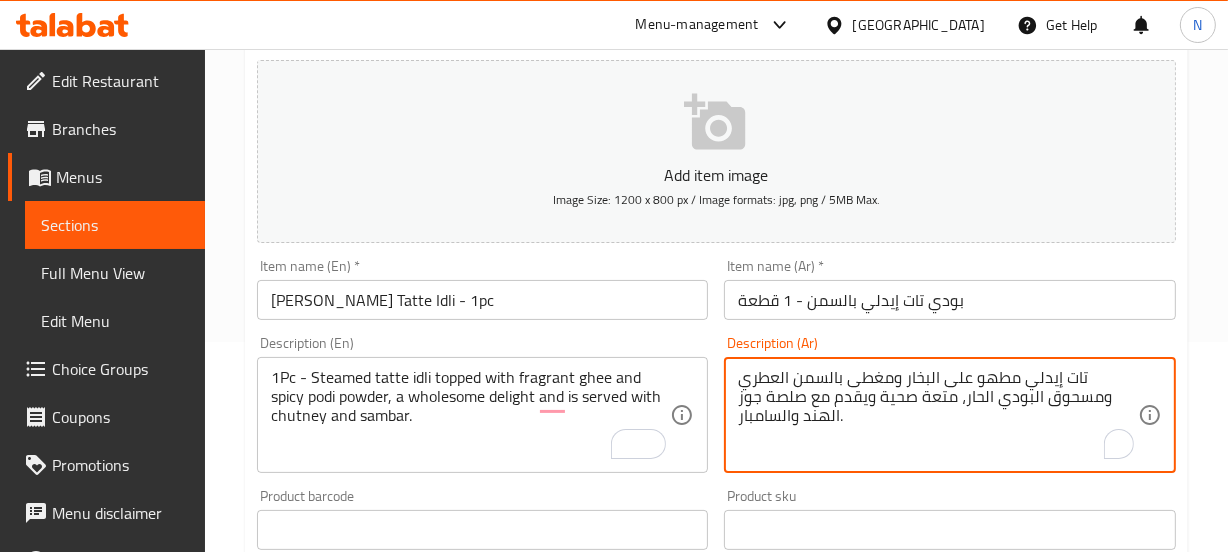 paste on "1 قطعة - تاتي إيدلي مطهو على البخار ومغطى بالسمن العطري ومسحوق بودي حار، وهو متعة صحية ويقدم مع صلصة الشاتني" 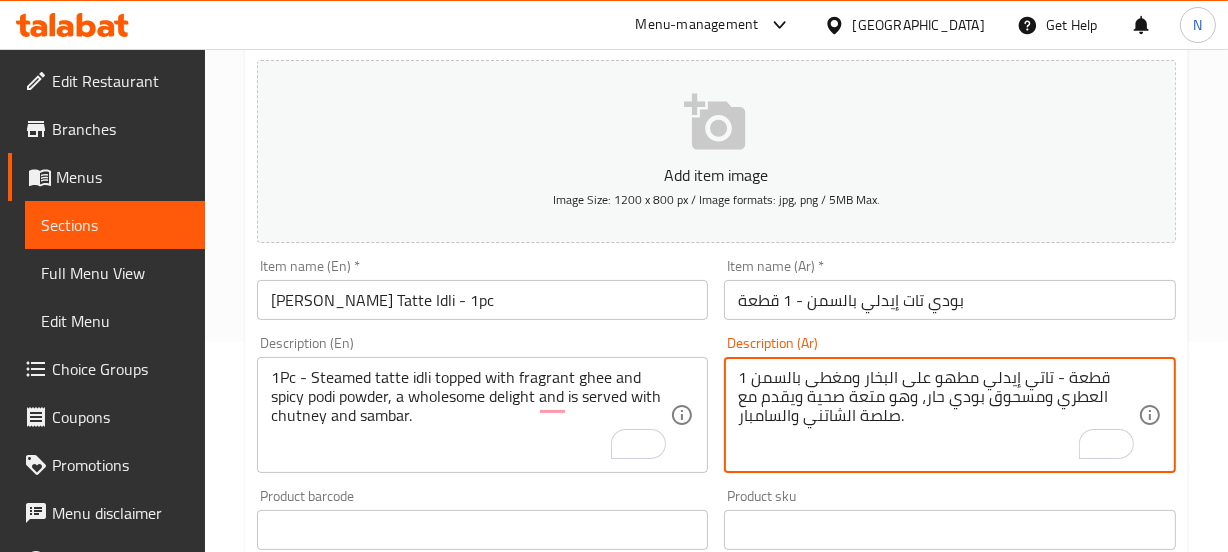 click on "1 قطعة - تاتي إيدلي مطهو على البخار ومغطى بالسمن العطري ومسحوق بودي حار، وهو متعة صحية ويقدم مع صلصة الشاتني والسامبار." at bounding box center (938, 415) 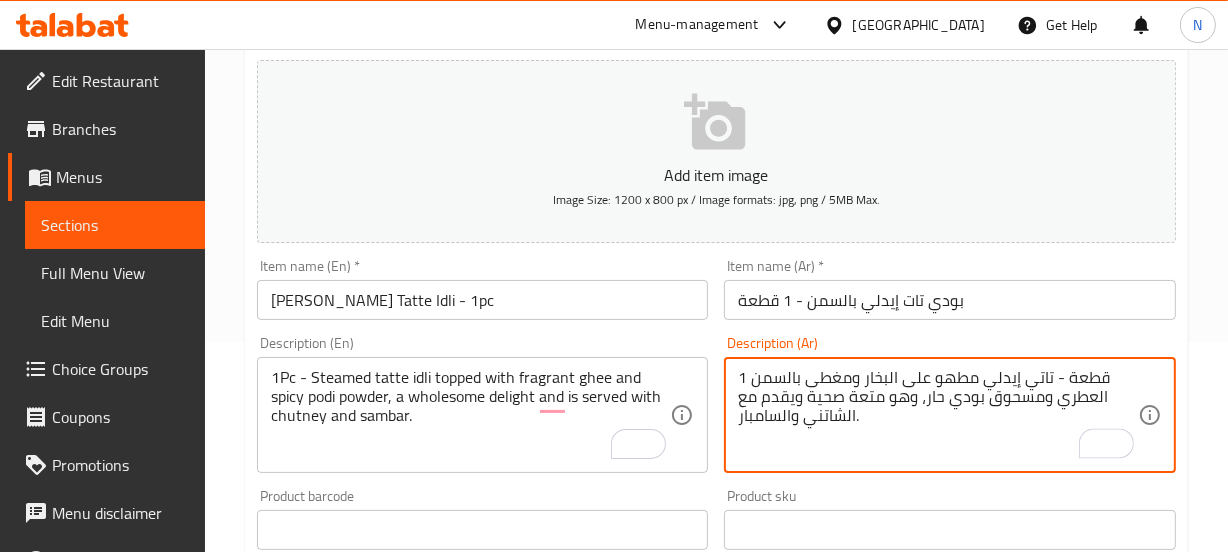 click on "1 قطعة - تاتي إيدلي مطهو على البخار ومغطى بالسمن العطري ومسحوق بودي حار، وهو متعة صحية ويقدم مع الشاتني والسامبار." at bounding box center (938, 415) 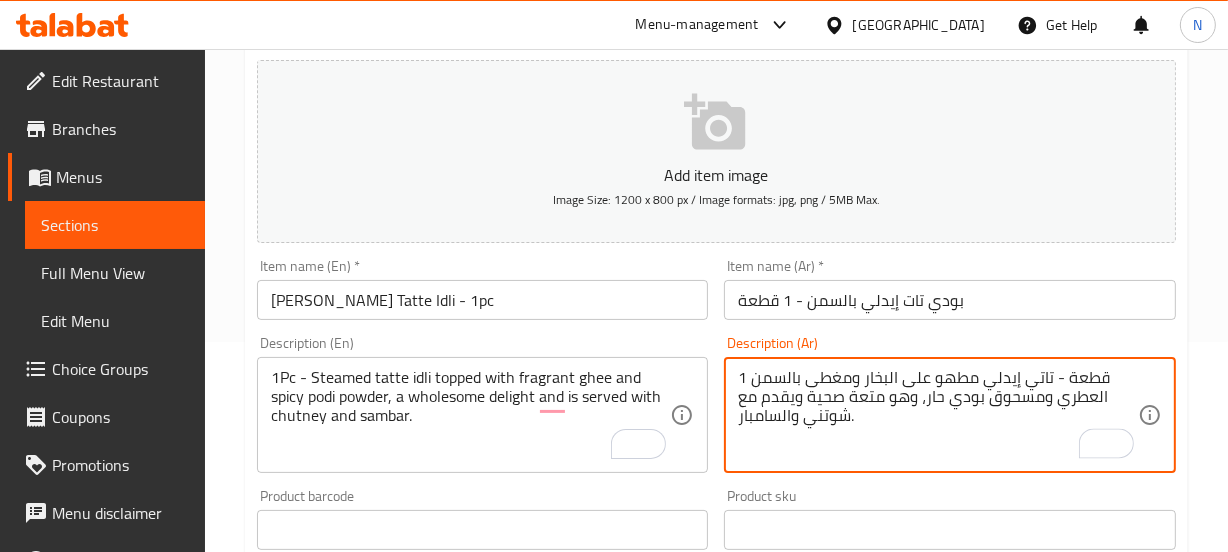 type on "1 قطعة - تاتي إيدلي مطهو على البخار ومغطى بالسمن العطري ومسحوق بودي حار، وهو متعة صحية ويقدم مع شوتني والسامبار." 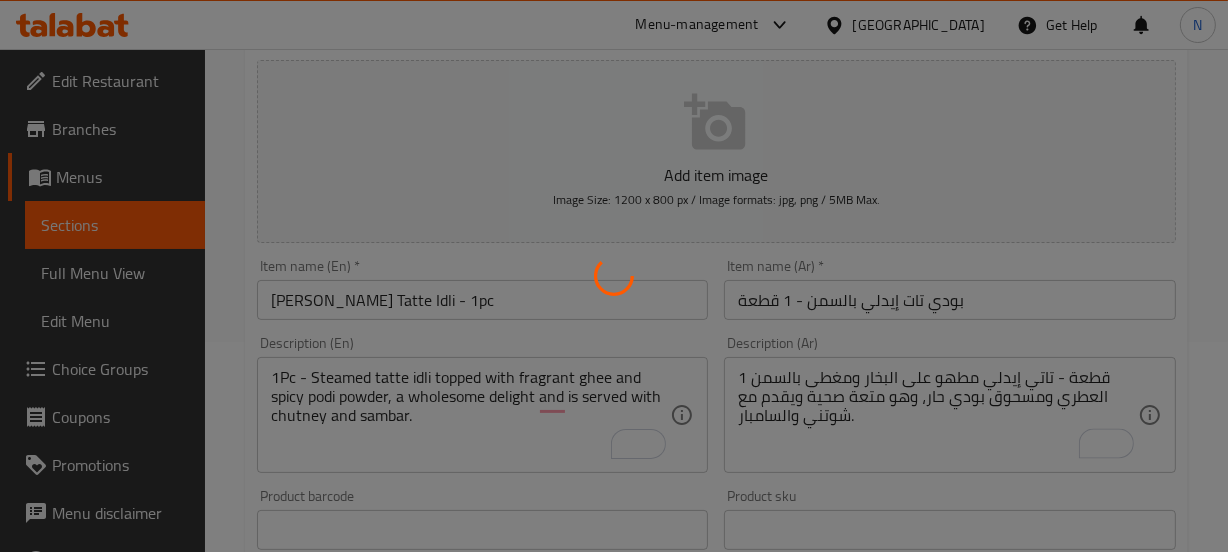 click at bounding box center [614, 276] 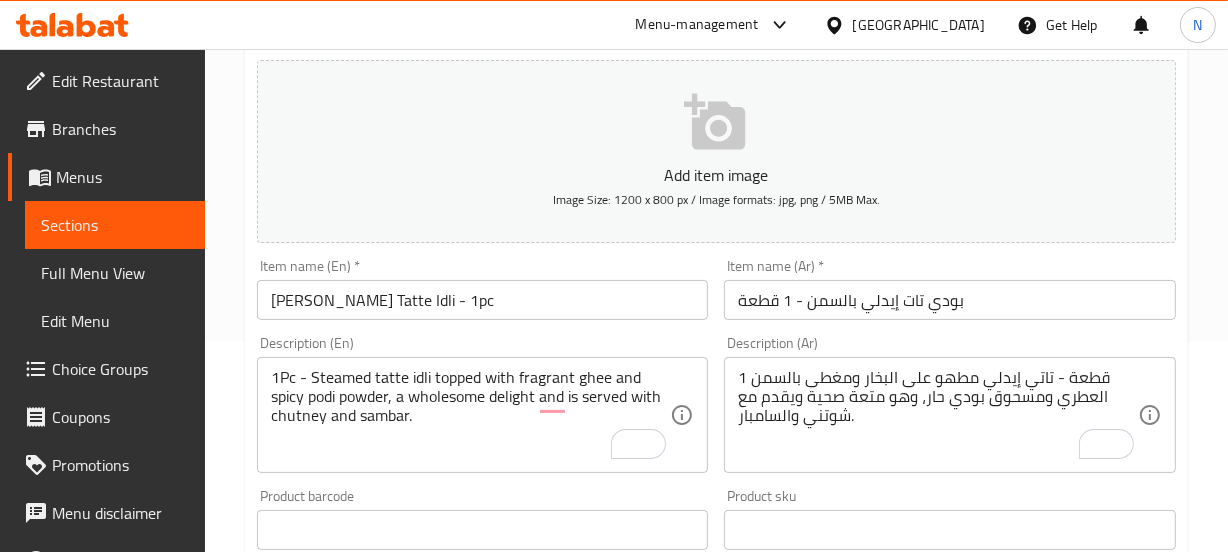 click on "Update" at bounding box center [366, 1116] 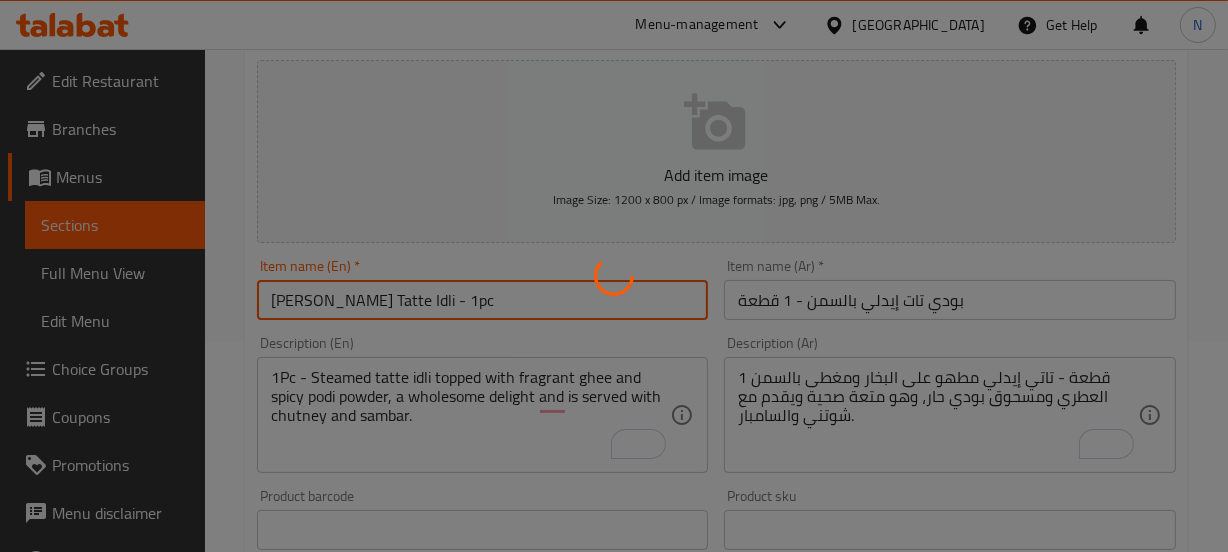 click on "Home / Restaurants management / Menus / Sections / item / update IDLI VADA CORNER  section Update Ghee Podi Tatte Idli - 1pc Add item image Image Size: 1200 x 800 px / Image formats: jpg, png / 5MB Max. Item name (En)   * Ghee Podi Tatte Idli - 1pc Item name (En)  * Item name (Ar)   * بودي تات إيدلي بالسمن - 1 قطعة Item name (Ar)  * Description (En) 1Pc - Steamed tatte idli topped with fragrant ghee and spicy podi powder, a wholesome delight and is served with chutney and sambar. Description (En) Description (Ar) 1 قطعة - تاتي إيدلي مطهو على البخار ومغطى بالسمن العطري ومسحوق بودي حار، وهو متعة صحية ويقدم مع شوتني والسامبار. Description (Ar) Product barcode Product barcode Product sku Product sku Price   * AED 17.95 Price  * Price on selection Free item Start Date Start Date End Date End Date Available Days SU MO TU WE TH FR SA Available from ​ ​ Available to ​ ​ Status Active Update" at bounding box center [716, 521] 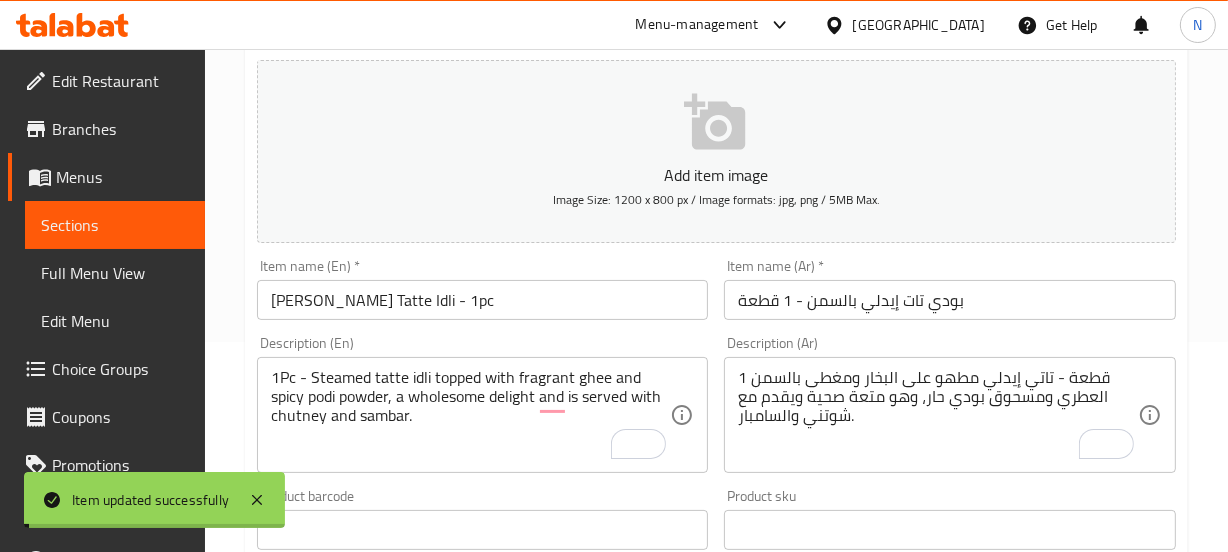 click on "Description (En) 1Pc - Steamed tatte idli topped with fragrant ghee and spicy podi powder, a wholesome delight and is served with chutney and sambar. Description (En)" at bounding box center (483, 404) 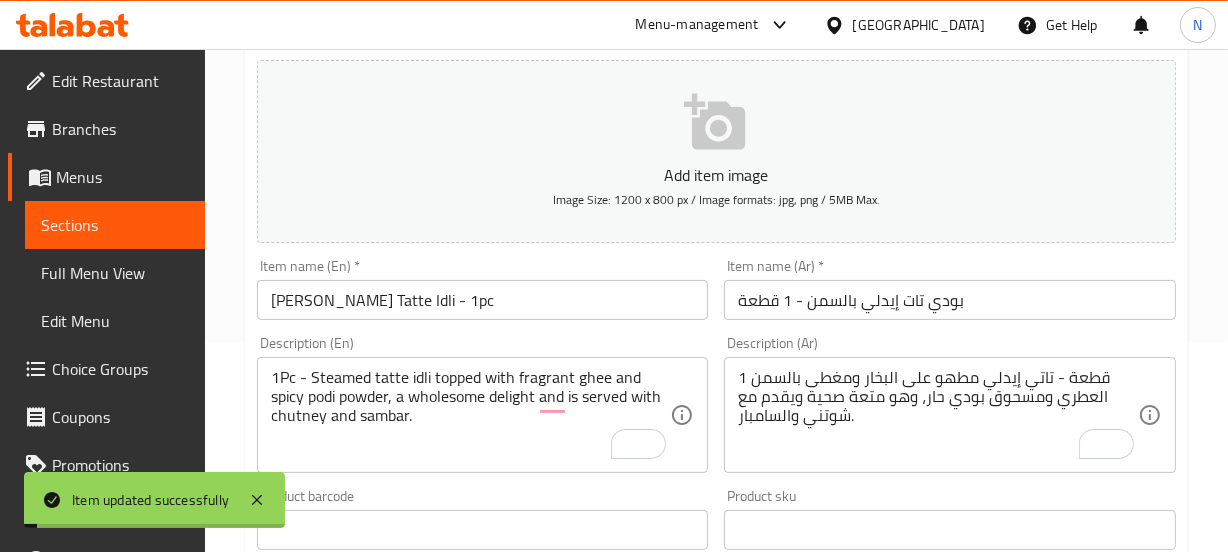 scroll, scrollTop: 0, scrollLeft: 0, axis: both 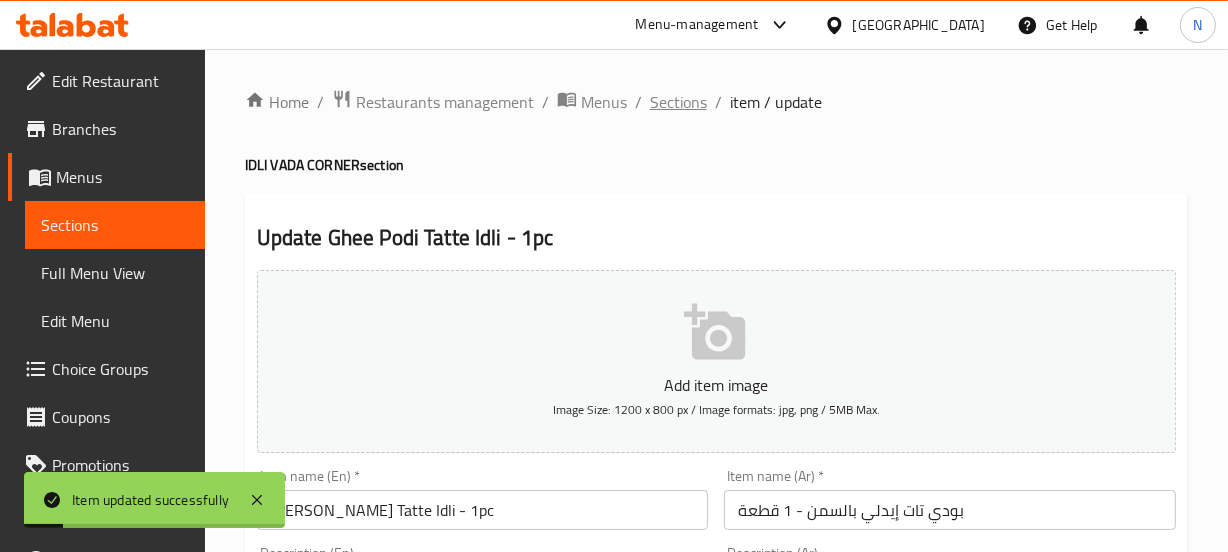 click on "Sections" at bounding box center (678, 102) 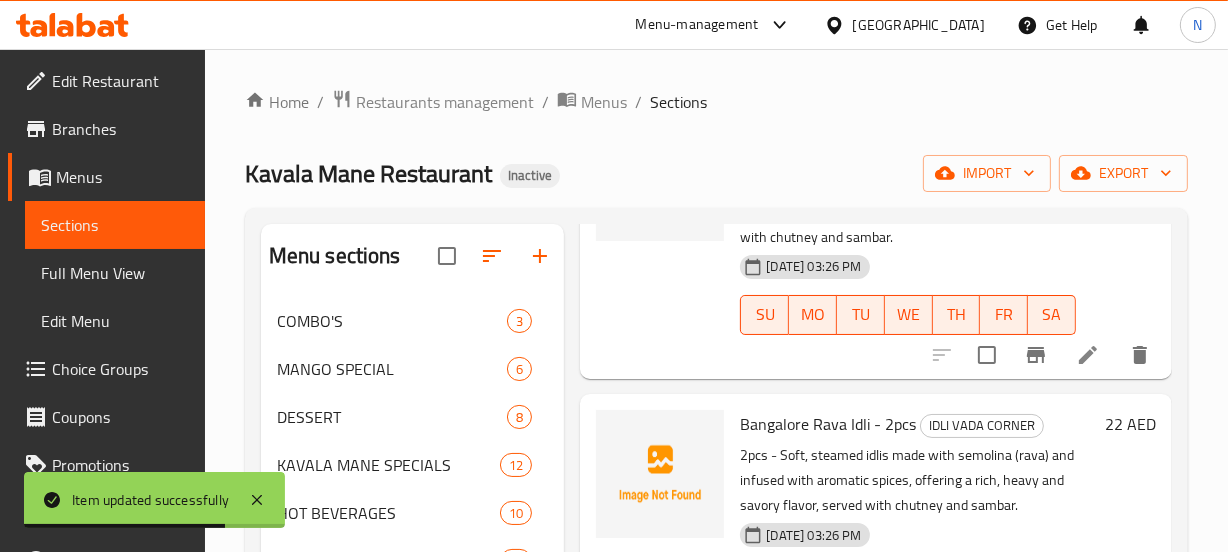 scroll, scrollTop: 638, scrollLeft: 0, axis: vertical 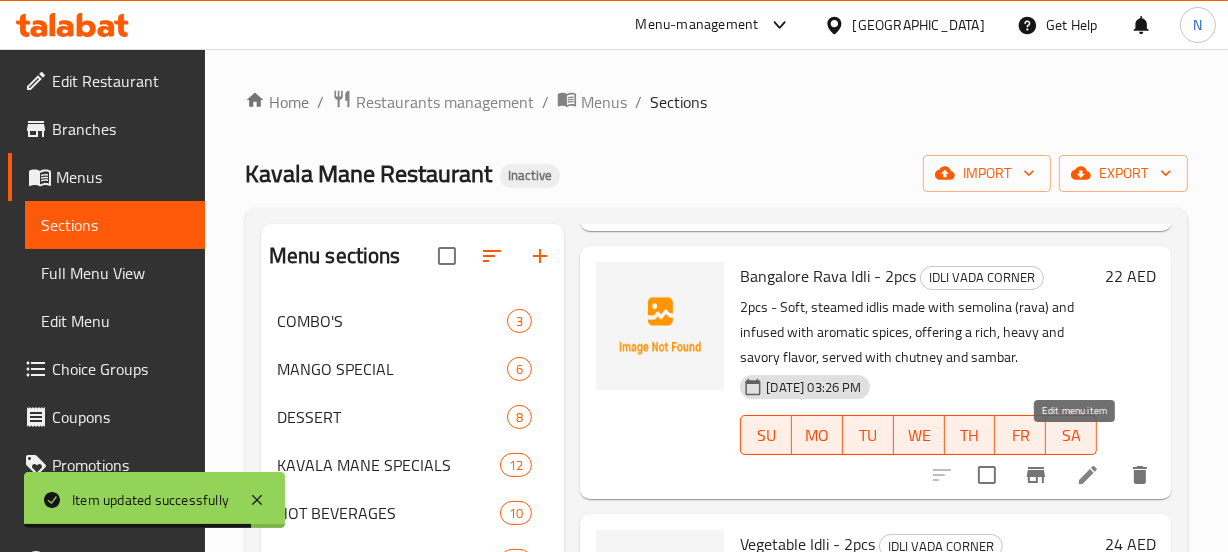 click 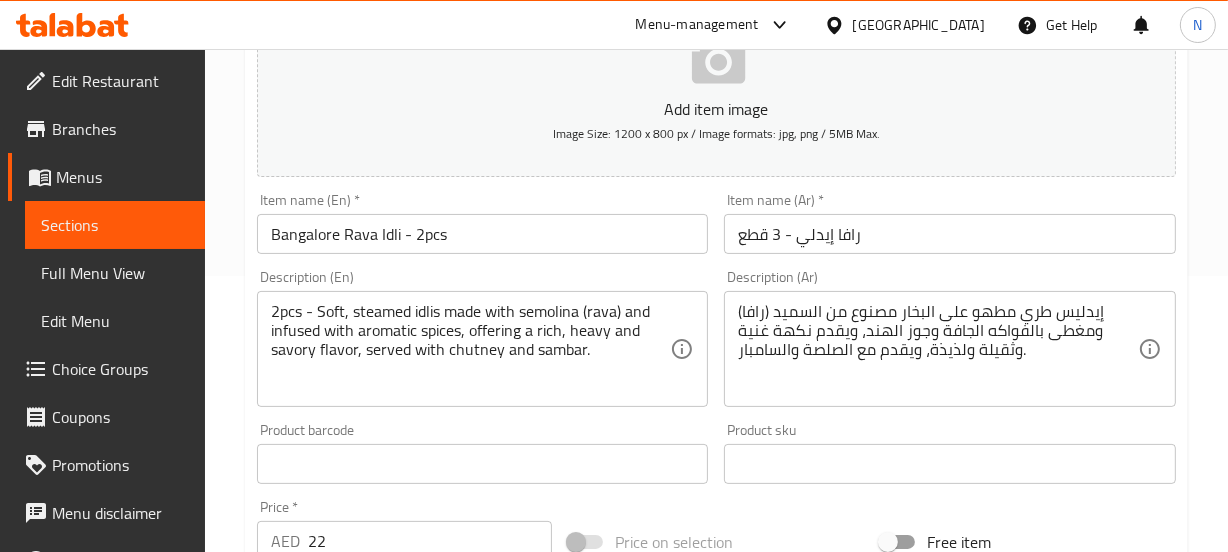 scroll, scrollTop: 280, scrollLeft: 0, axis: vertical 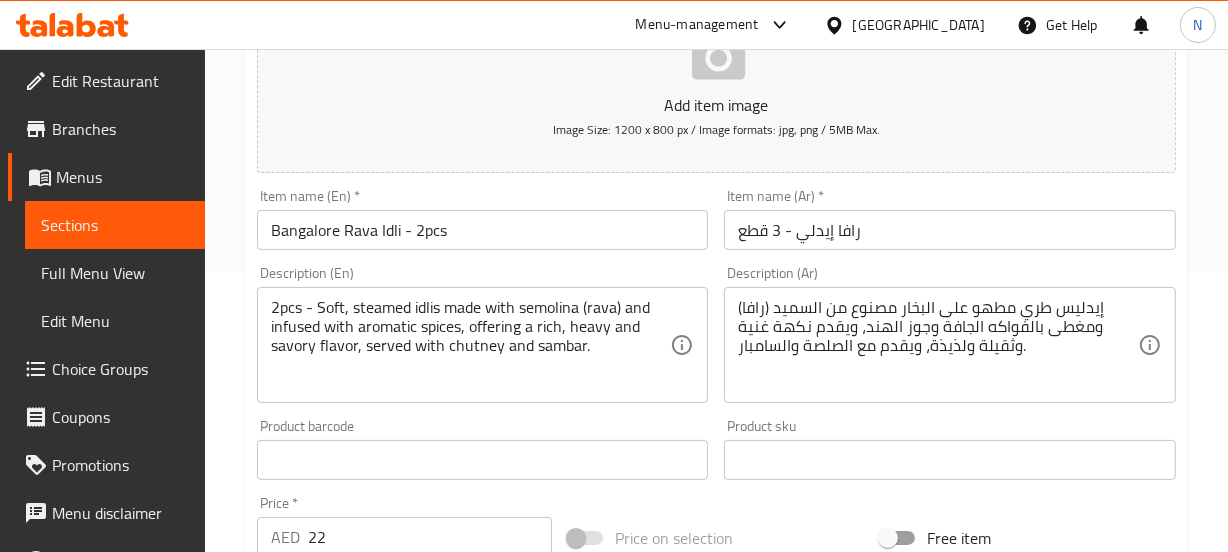 click on "2pcs - Soft, steamed idlis made with semolina (rava) and infused with aromatic spices, offering a rich, heavy and savory flavor, served with chutney and sambar. Description (En)" at bounding box center [483, 345] 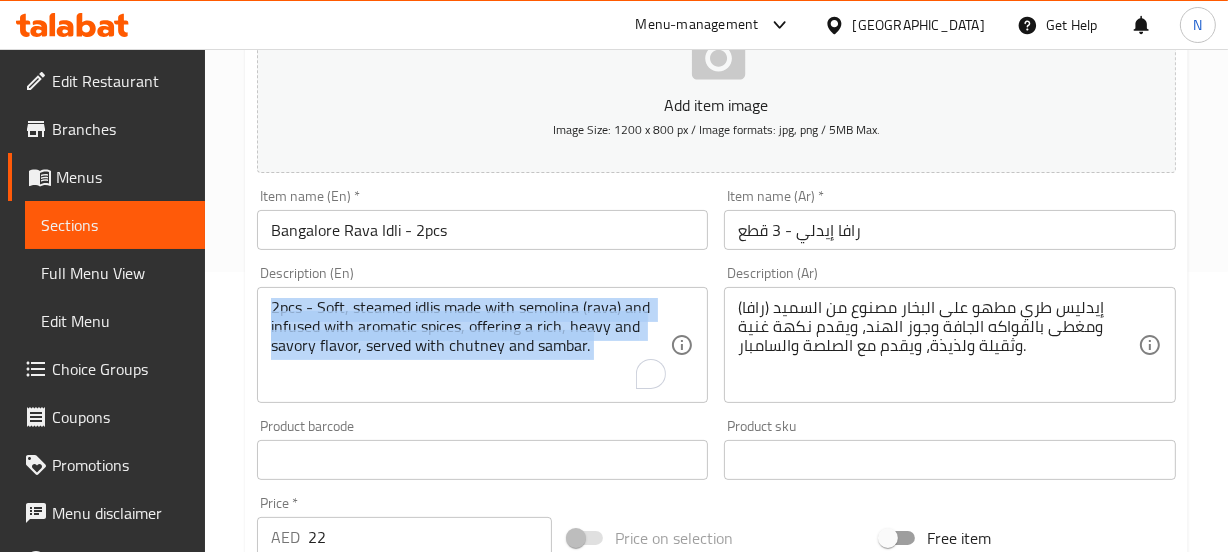 click on "2pcs - Soft, steamed idlis made with semolina (rava) and infused with aromatic spices, offering a rich, heavy and savory flavor, served with chutney and sambar. Description (En)" at bounding box center [483, 345] 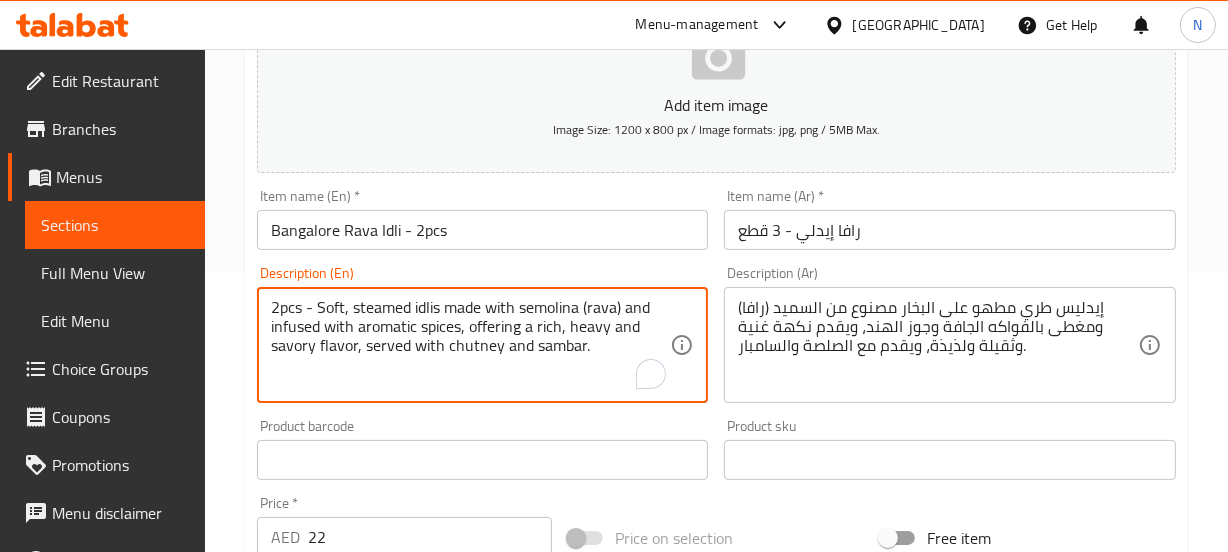 click on "2pcs - Soft, steamed idlis made with semolina (rava) and infused with aromatic spices, offering a rich, heavy and savory flavor, served with chutney and sambar." at bounding box center (471, 345) 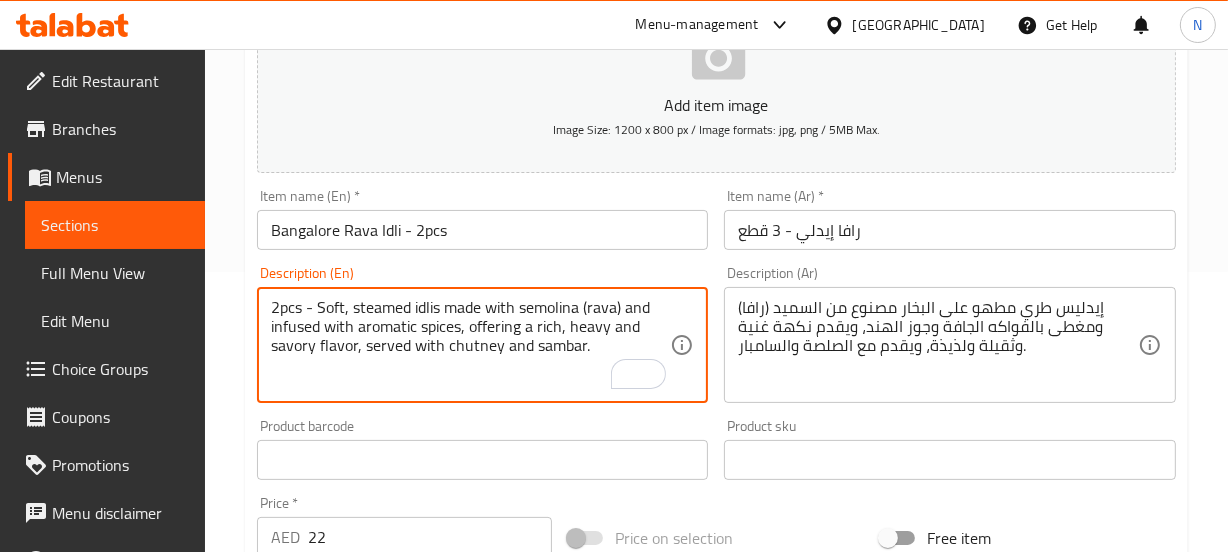 click on "2pcs - Soft, steamed idlis made with semolina (rava) and infused with aromatic spices, offering a rich, heavy and savory flavor, served with chutney and sambar." at bounding box center [471, 345] 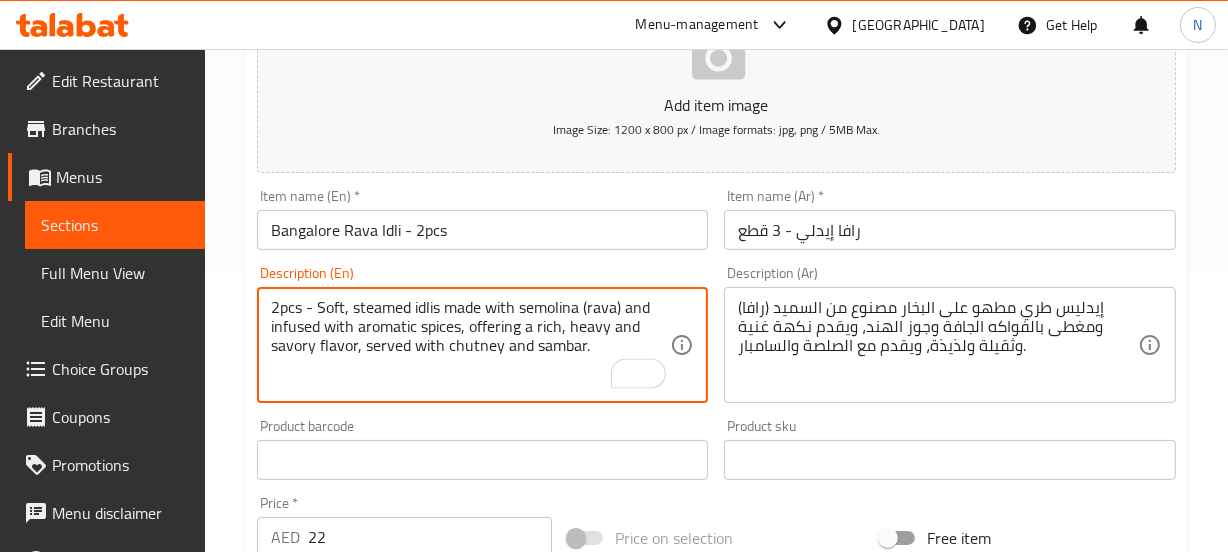 click on "2pcs - Soft, steamed idlis made with semolina (rava) and infused with aromatic spices, offering a rich, heavy and savory flavor, served with chutney and sambar." at bounding box center (471, 345) 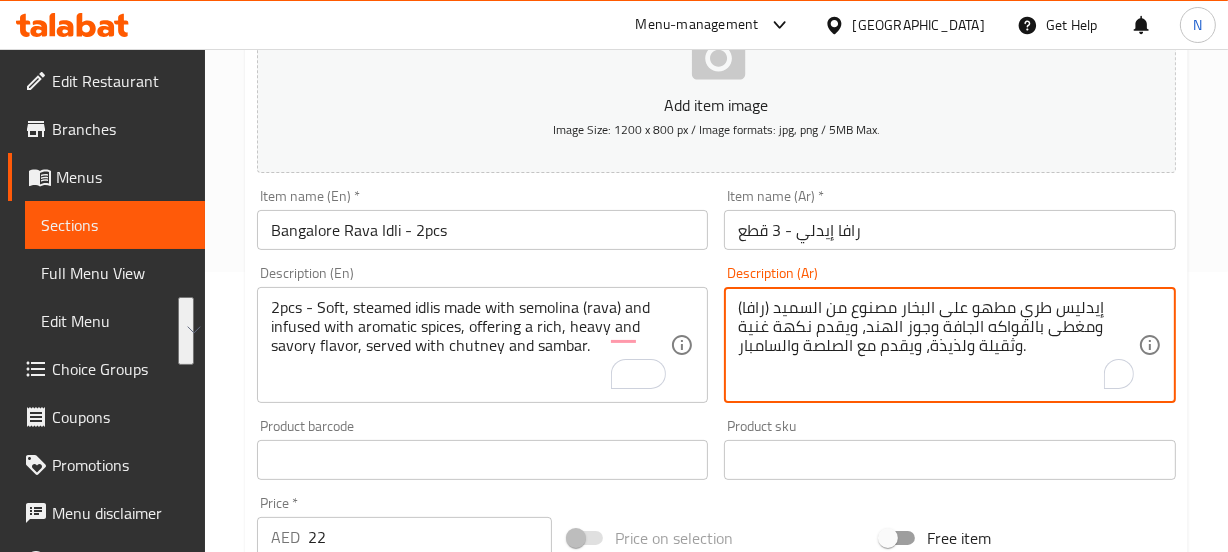 click on "إيدليس طري مطهو على البخار مصنوع من السميد (رافا) ومغطى بالفواكه الجافة وجوز الهند، ويقدم نكهة غنية وثقيلة ولذيذة، ويقدم مع الصلصة والسامبار." at bounding box center (938, 345) 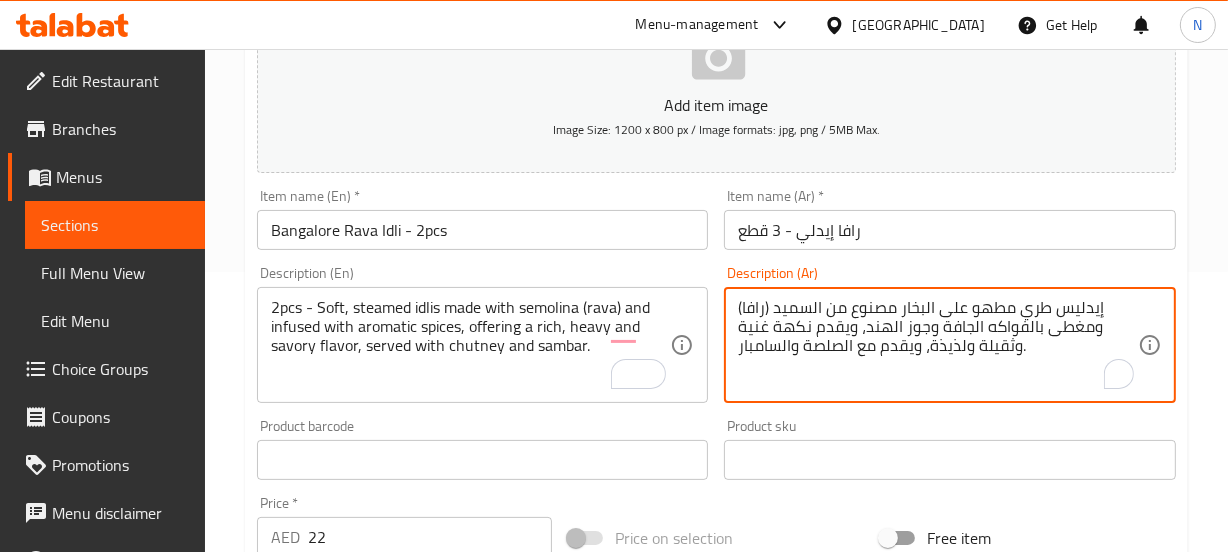 click on "إيدليس طري مطهو على البخار مصنوع من السميد (رافا) ومغطى بالفواكه الجافة وجوز الهند، ويقدم نكهة غنية وثقيلة ولذيذة، ويقدم مع الصلصة والسامبار." at bounding box center (938, 345) 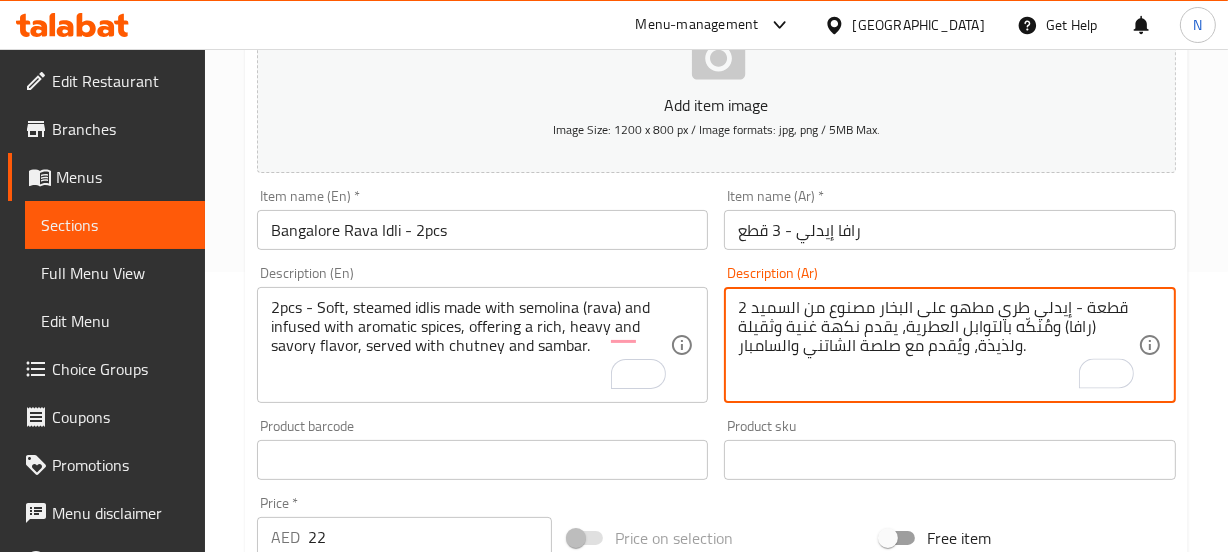 click on "2 قطعة - إيدلي طري مطهو على البخار مصنوع من السميد (رافا) ومُنكّه بالتوابل العطرية، يقدم نكهة غنية وثقيلة ولذيذة، ويُقدم مع صلصة الشاتني والسامبار." at bounding box center [938, 345] 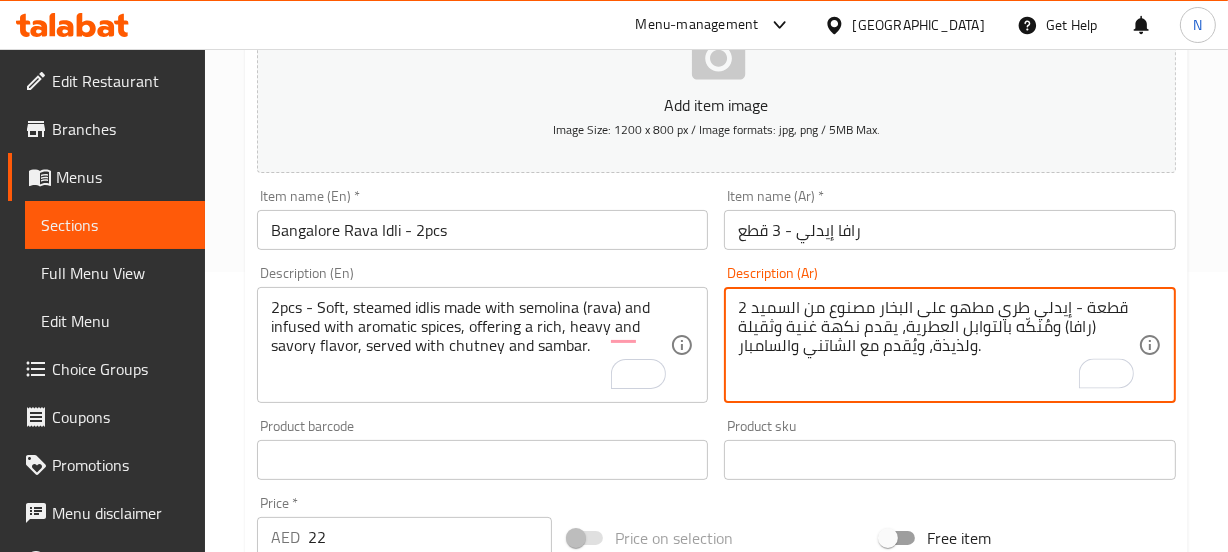 click on "2 قطعة - إيدلي طري مطهو على البخار مصنوع من السميد (رافا) ومُنكّه بالتوابل العطرية، يقدم نكهة غنية وثقيلة ولذيذة، ويُقدم مع الشاتني والسامبار." at bounding box center (938, 345) 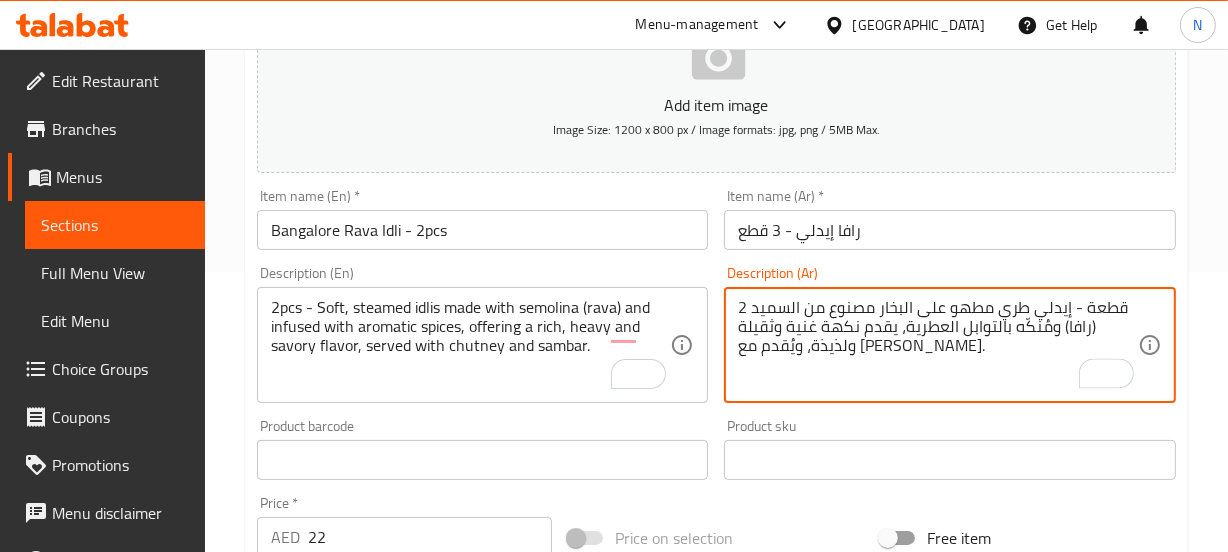 type on "2 قطعة - إيدلي طري مطهو على البخار مصنوع من السميد (رافا) ومُنكّه بالتوابل العطرية، يقدم نكهة غنية وثقيلة ولذيذة، ويُقدم مع شووالسامبار." 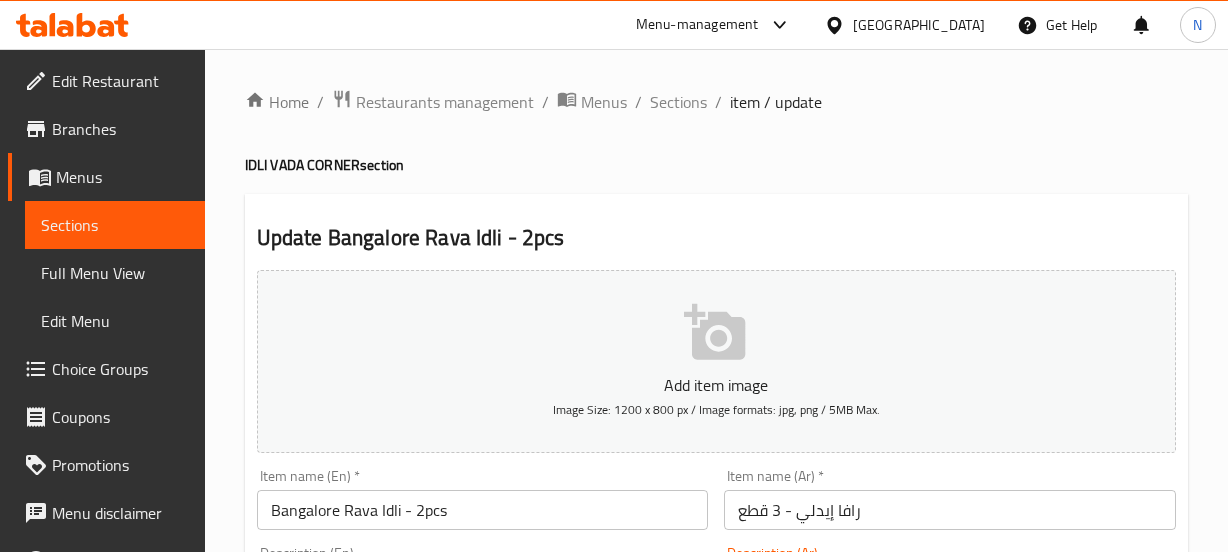 scroll, scrollTop: 280, scrollLeft: 0, axis: vertical 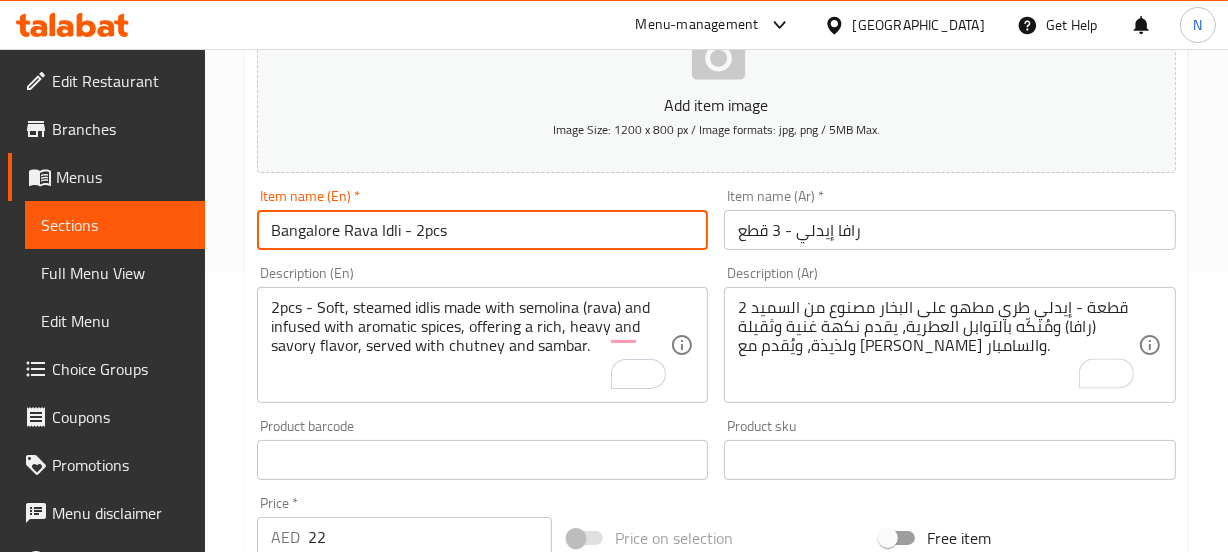 click on "Update" at bounding box center [366, 1046] 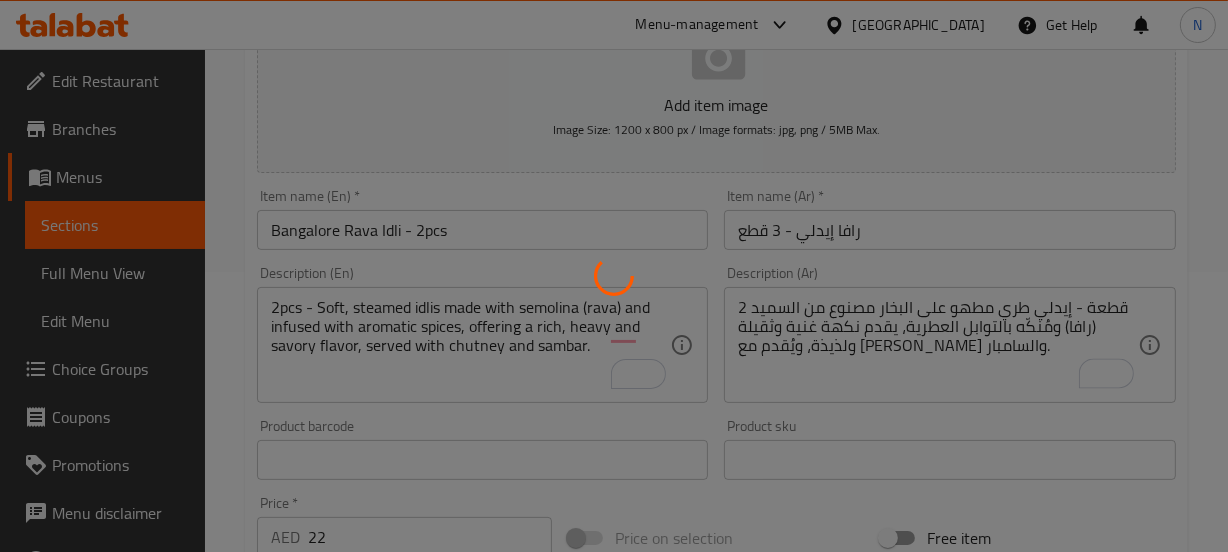 click at bounding box center [614, 276] 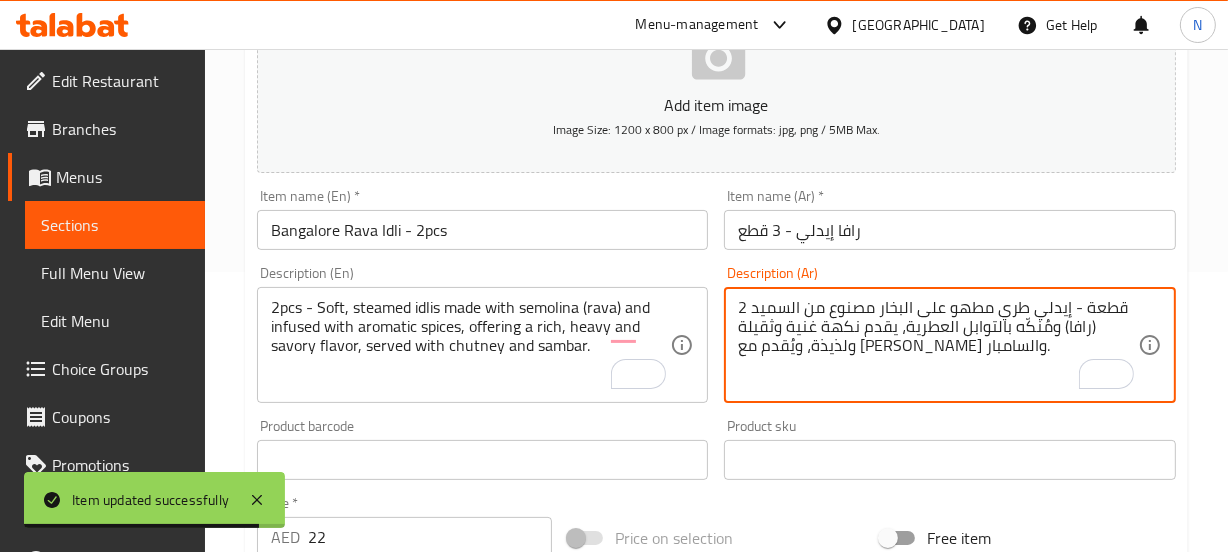 click on "2 قطعة - إيدلي طري مطهو على البخار مصنوع من السميد (رافا) ومُنكّه بالتوابل العطرية، يقدم نكهة غنية وثقيلة ولذيذة، ويُقدم مع شوتني والسامبار." at bounding box center (938, 345) 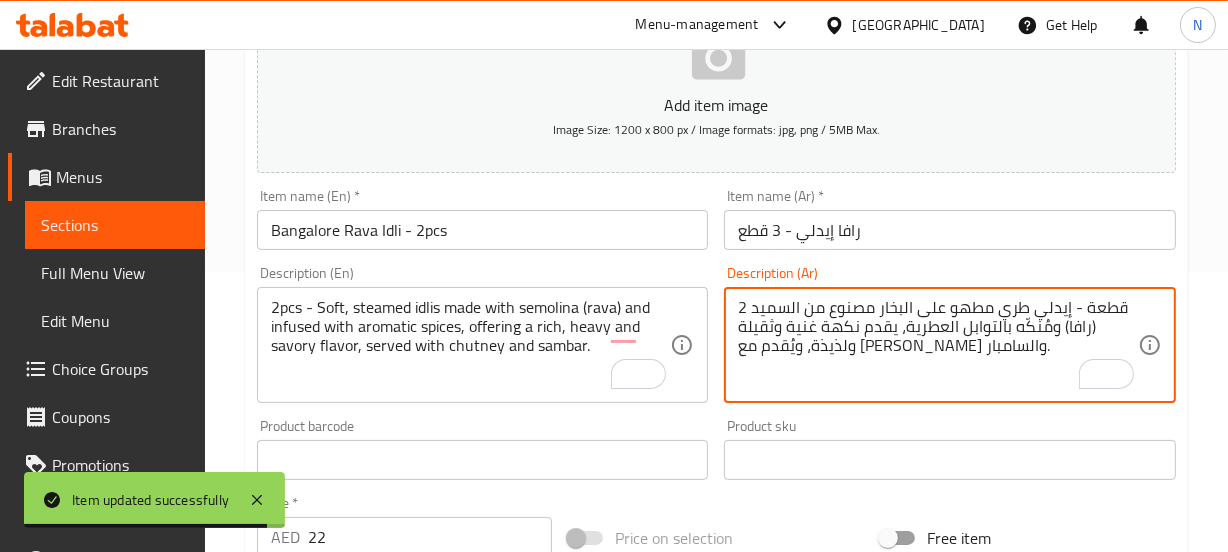 paste on "2 قطعة - إيدلي طري مطهو على البخار مصنوع من السميد (رافا) ومُنكّه بالتوابل العطرية، يقدم نكهة غنية وثقيلة ولذيذة، ويُقدم مع صلصة الشاتني والسامبار." 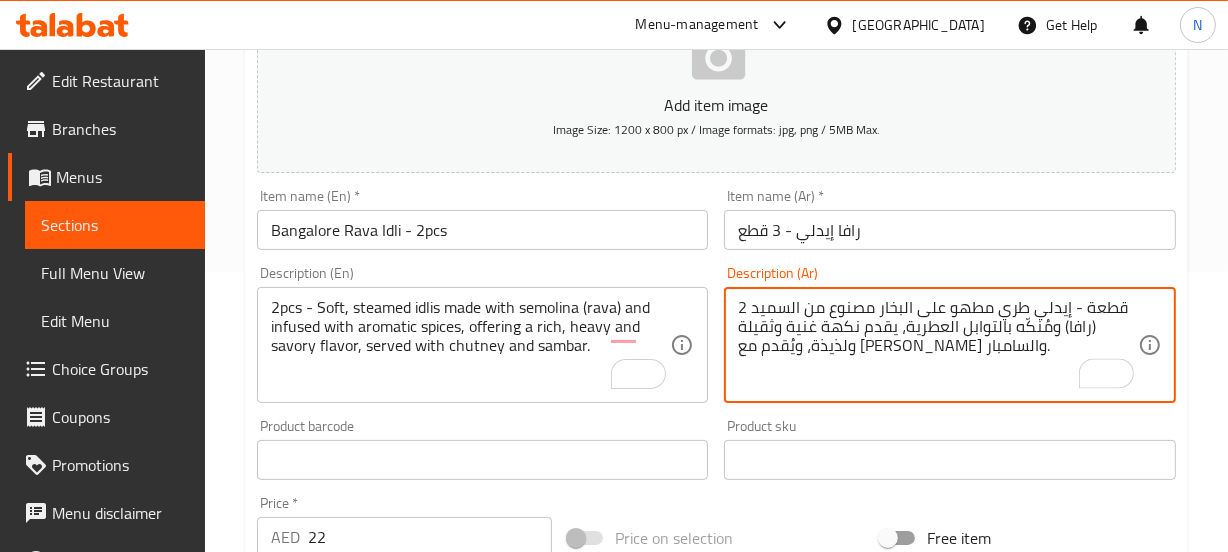 paste on "يمولينا" 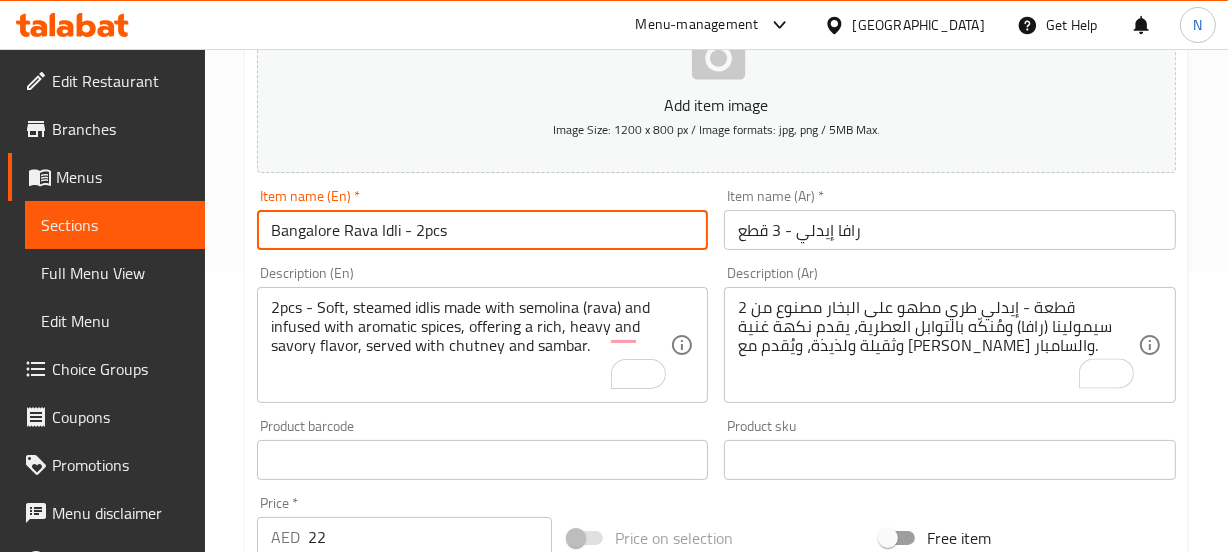 click on "Update" at bounding box center (366, 1046) 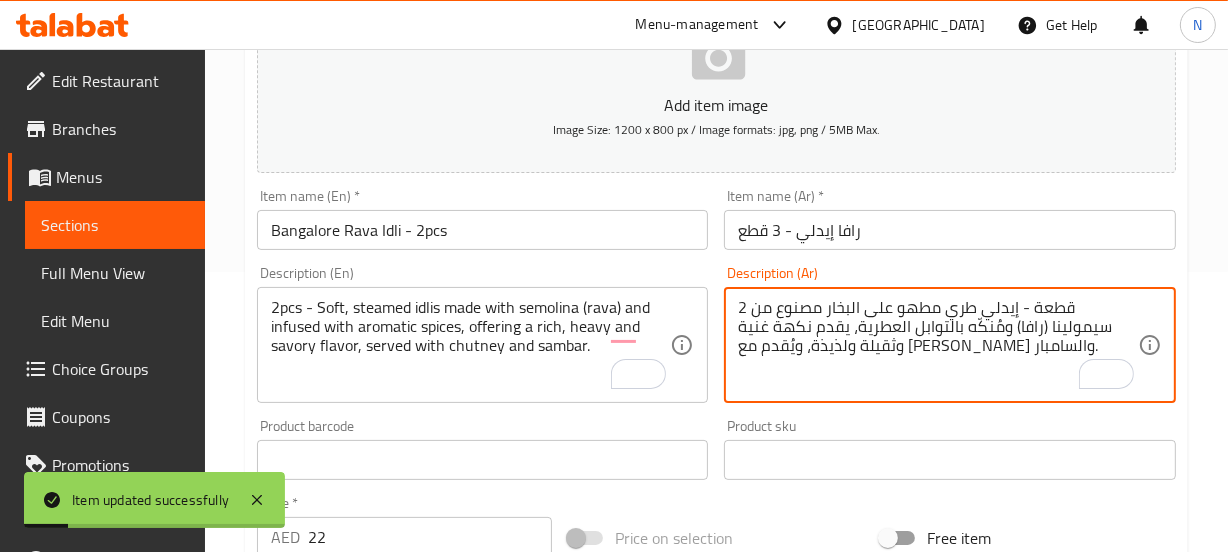 click on "2 قطعة - إيدلي طري مطهو على البخار مصنوع من سيمولينا (رافا) ومُنكّه بالتوابل العطرية، يقدم نكهة غنية وثقيلة ولذيذة، ويُقدم مع شوتني والسامبار." at bounding box center (938, 345) 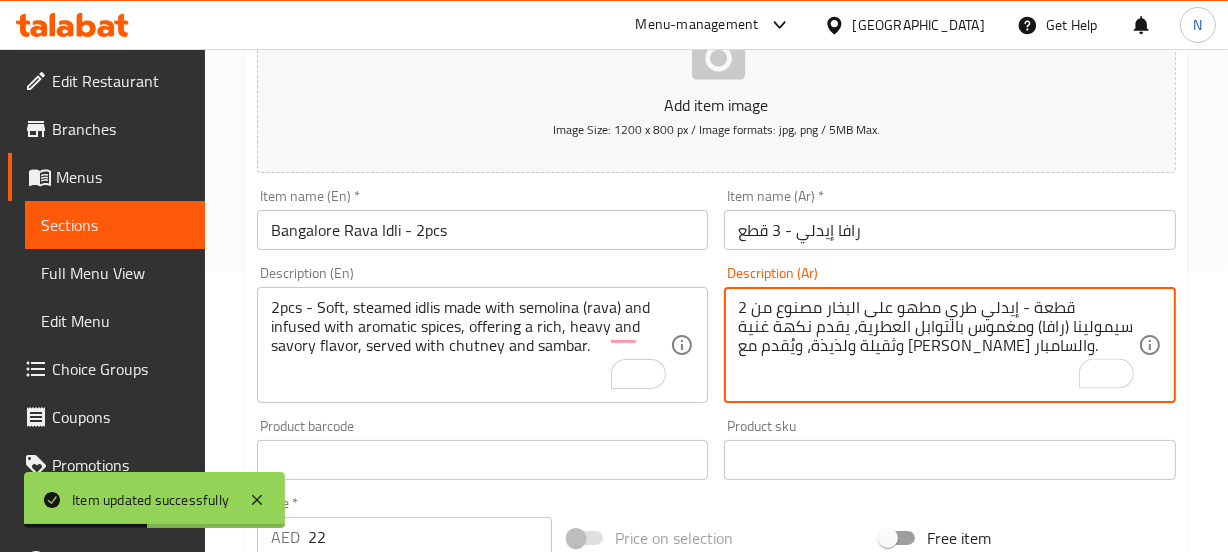 click on "Update" at bounding box center [366, 1046] 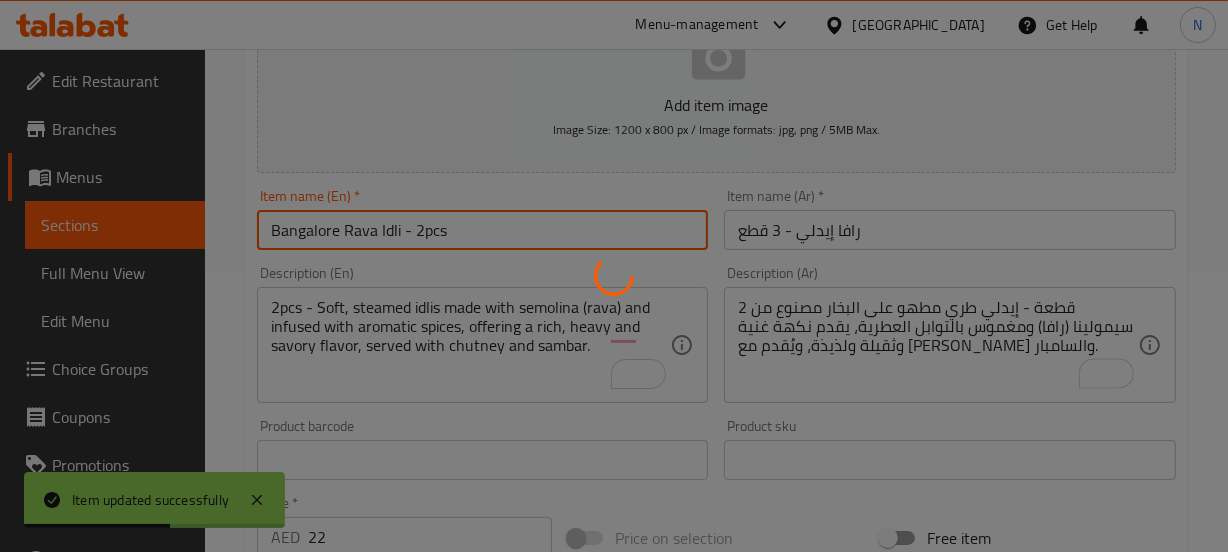 click at bounding box center [614, 276] 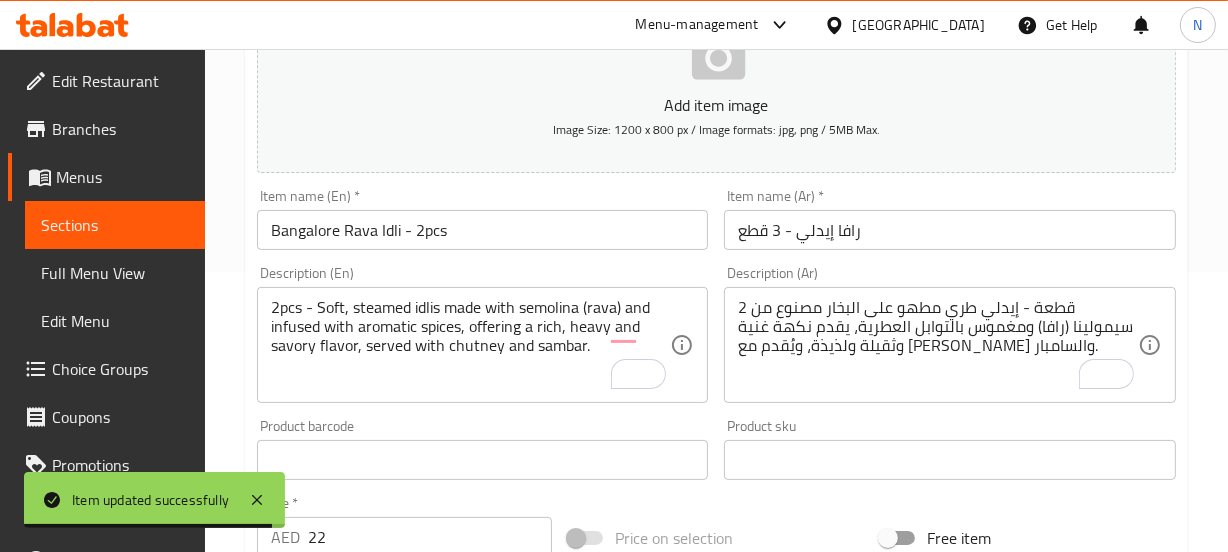 click on "2 قطعة - إيدلي طري مطهو على البخار مصنوع من سيمولينا (رافا) ومغموس بالتوابل العطرية، يقدم نكهة غنية وثقيلة ولذيذة، ويُقدم مع شوتني والسامبار." at bounding box center [938, 345] 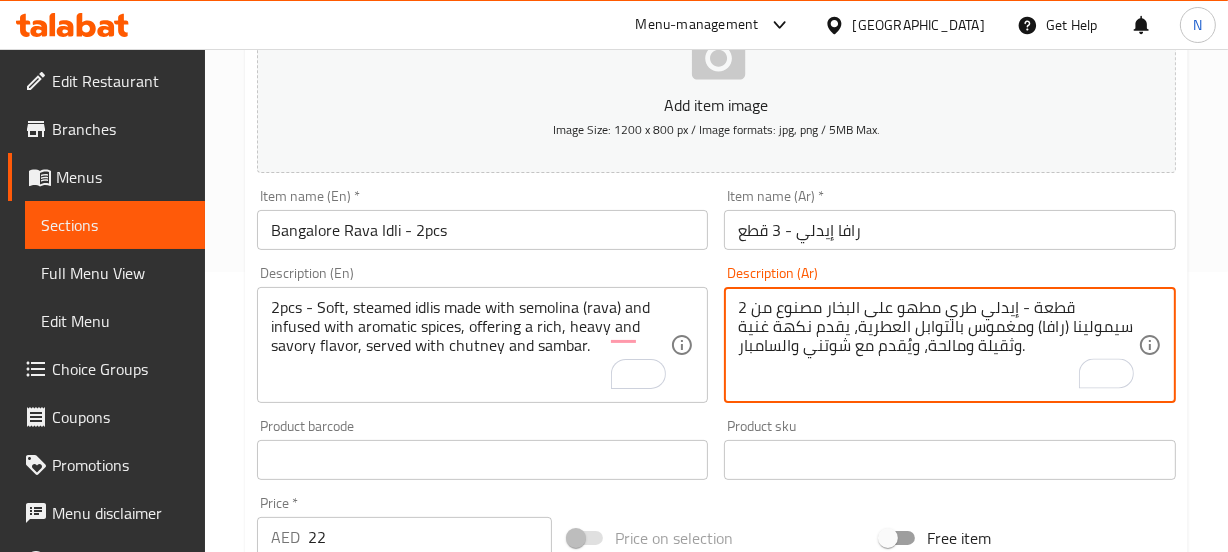 type on "2 قطعة - إيدلي طري مطهو على البخار مصنوع من سيمولينا (رافا) ومغموس بالتوابل العطرية، يقدم نكهة غنية وثقيلة ومالحة، ويُقدم مع شوتني والسامبار." 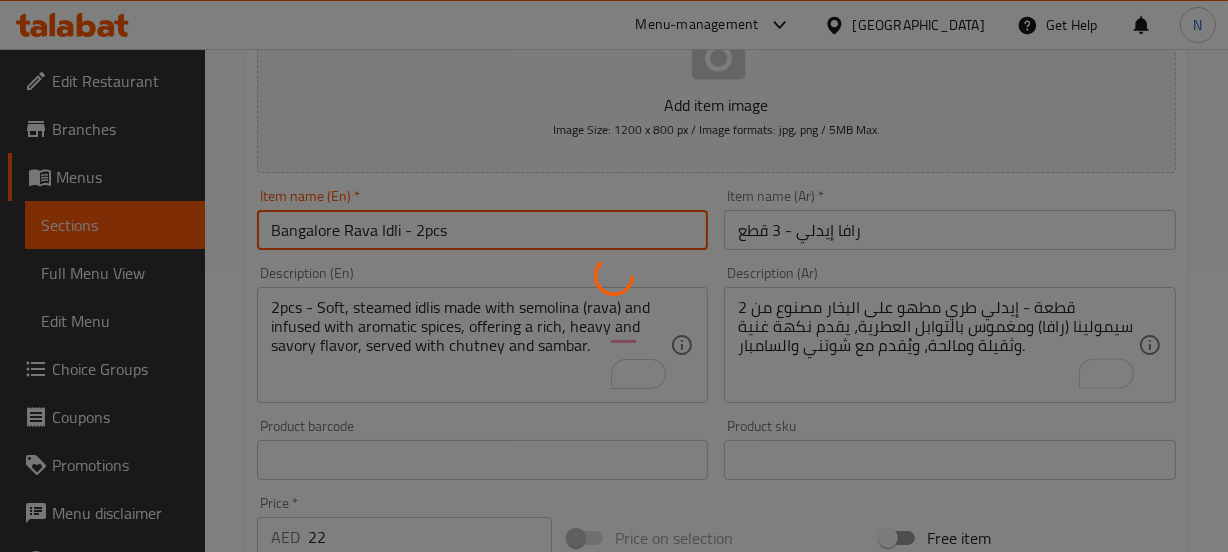 click on "Home / Restaurants management / Menus / Sections / item / update IDLI VADA CORNER  section Update Bangalore Rava Idli - 2pcs Add item image Image Size: 1200 x 800 px / Image formats: jpg, png / 5MB Max. Item name (En)   * Bangalore Rava Idli - 2pcs Item name (En)  * Item name (Ar)   * رافا إيدلي - 3 قطع Item name (Ar)  * Description (En) 2pcs - Soft, steamed idlis made with semolina (rava) and infused with aromatic spices, offering a rich, heavy and savory flavor, served with chutney and sambar. Description (En) Description (Ar) 2 قطعة - إيدلي طري مطهو على البخار مصنوع من سيمولينا (رافا) ومغموس بالتوابل العطرية، يقدم نكهة غنية وثقيلة ومالحة، ويُقدم مع شوتني والسامبار. Description (Ar) Product barcode Product barcode Product sku Product sku Price   * AED 22 Price  * Price on selection Free item Start Date Start Date End Date End Date Available Days SU MO TU WE TH FR SA ​ ​" at bounding box center [716, 451] 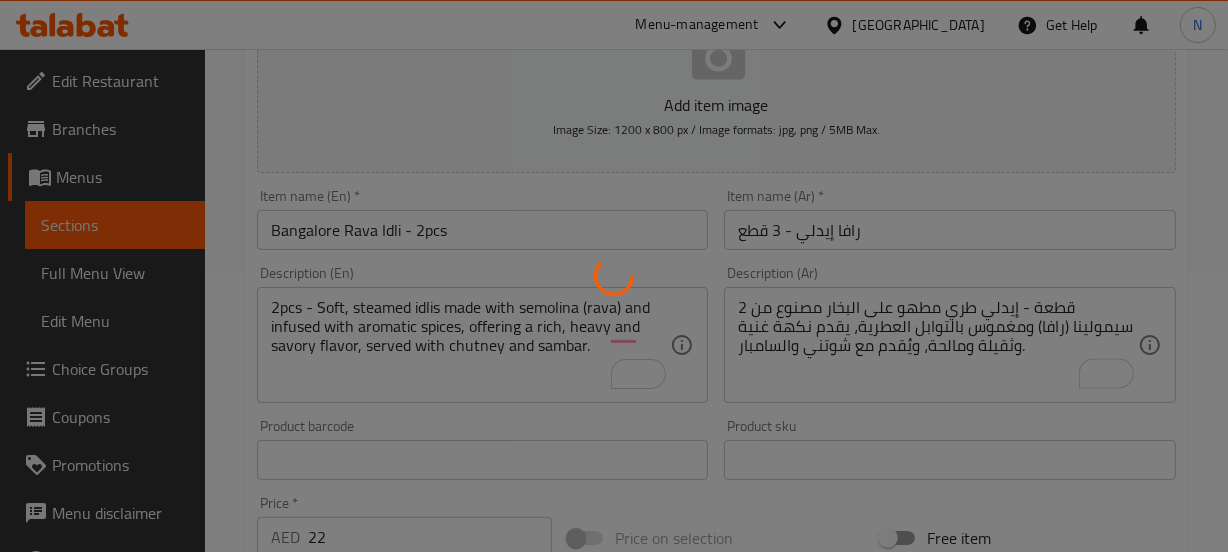 click at bounding box center [614, 276] 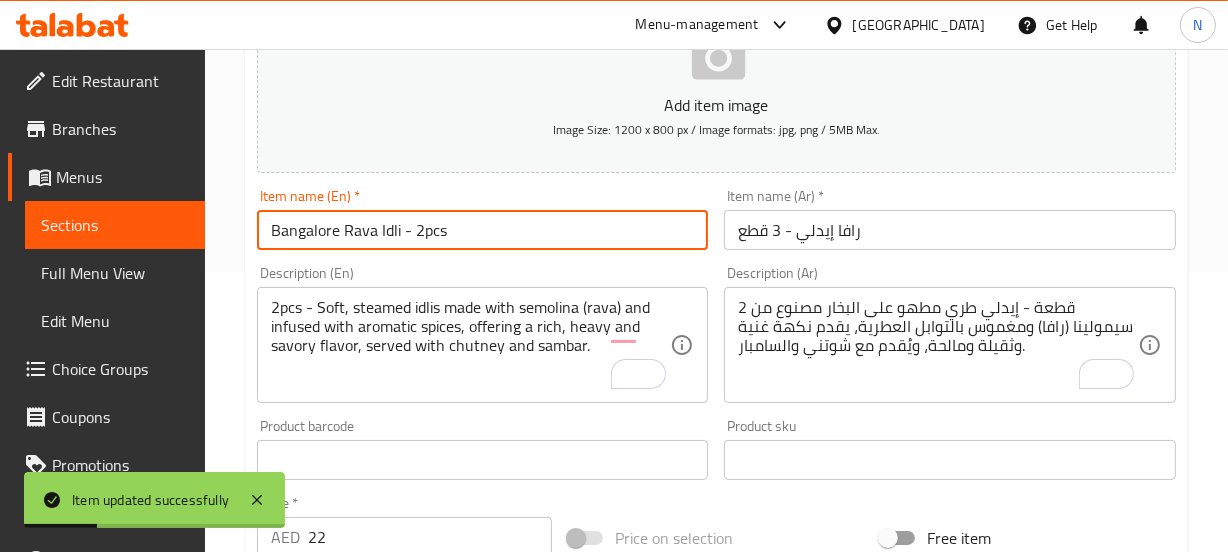 click on "Bangalore Rava Idli - 2pcs" at bounding box center [483, 230] 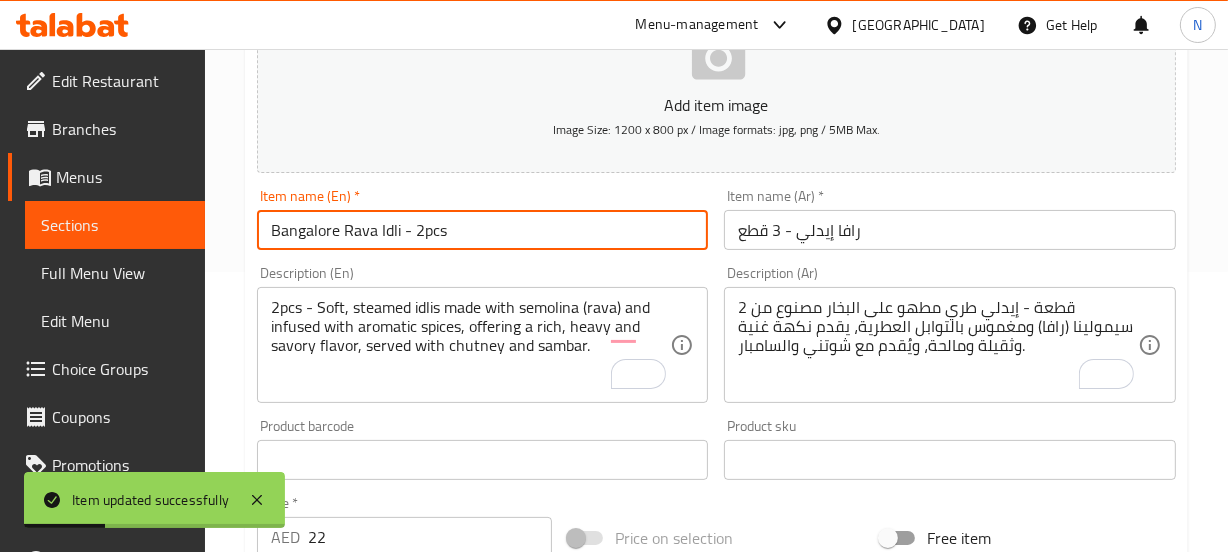 click on "Bangalore Rava Idli - 2pcs" at bounding box center [483, 230] 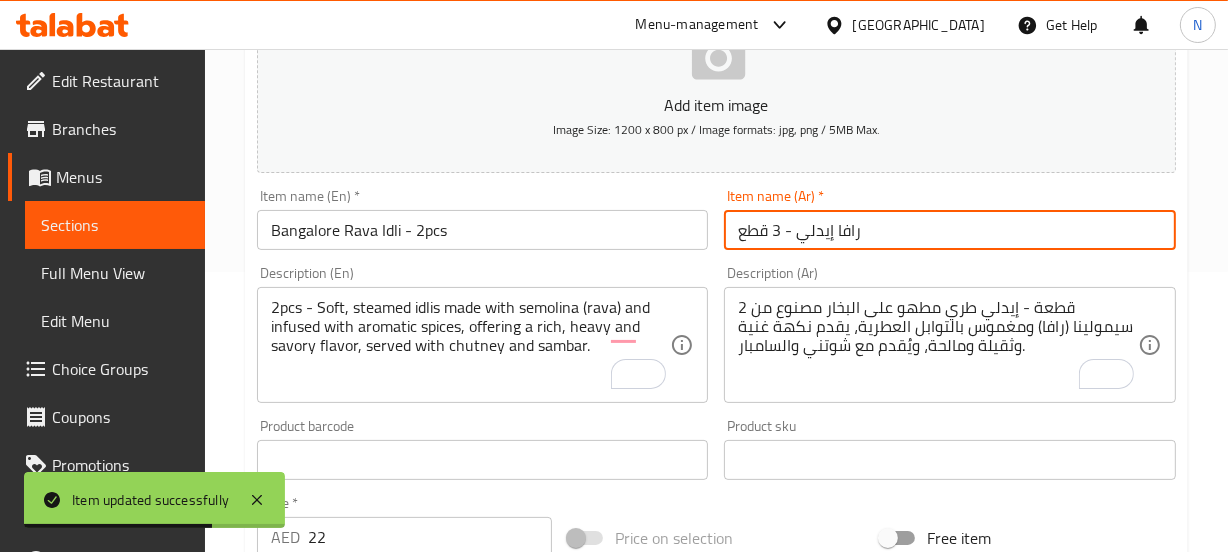 click on "رافا إيدلي - 3 قطع" at bounding box center [950, 230] 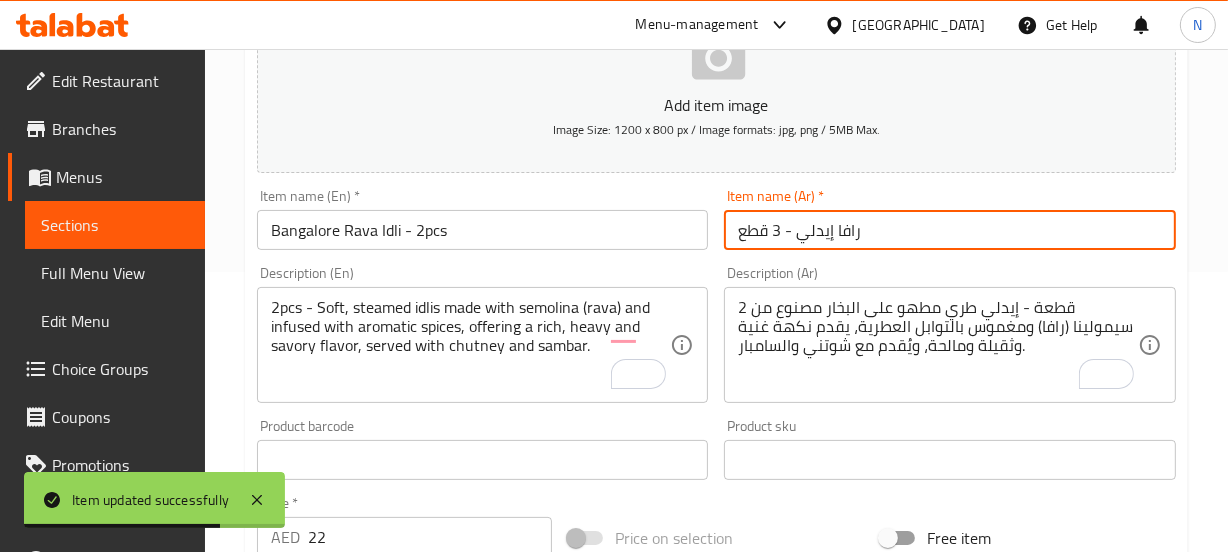 paste on "بنغالور" 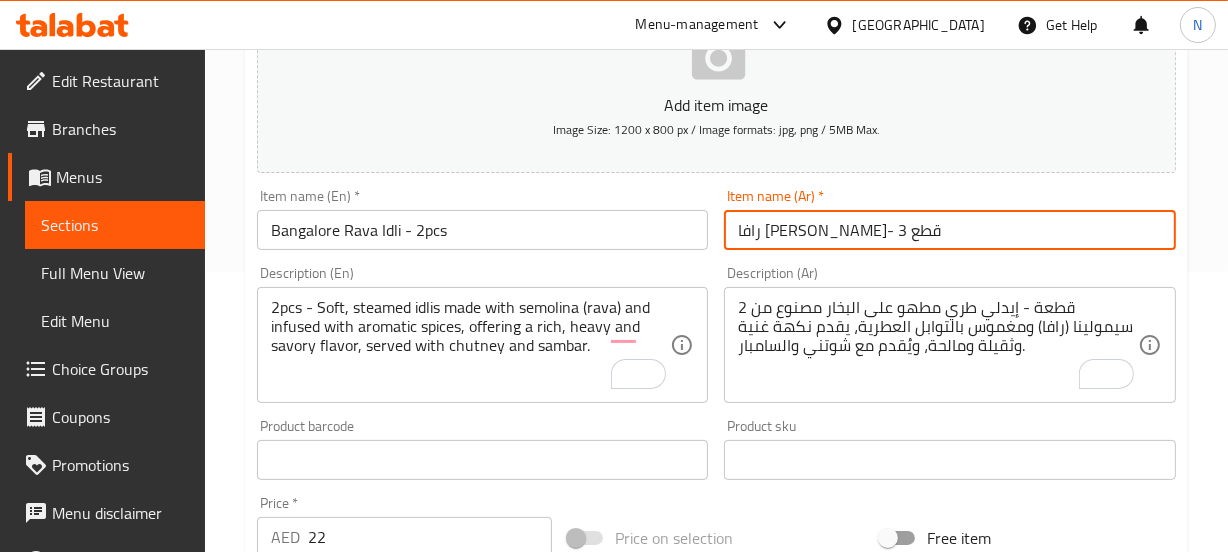 click on "رافا إيدلي بنغالور- 3 قطع" at bounding box center (950, 230) 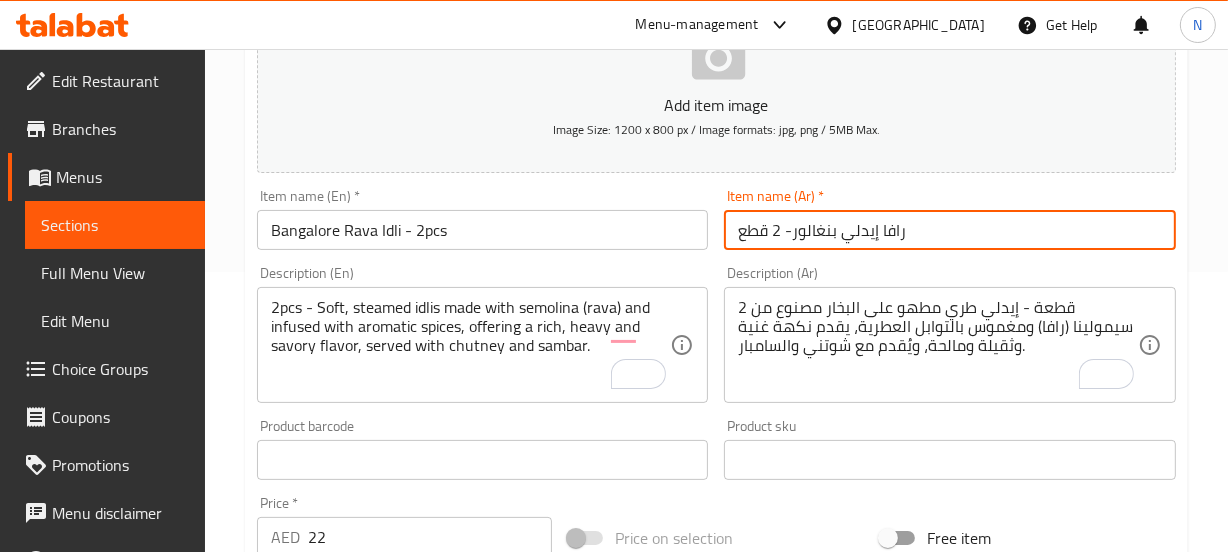 type on "رافا إيدلي بنغالور- 2 قطع" 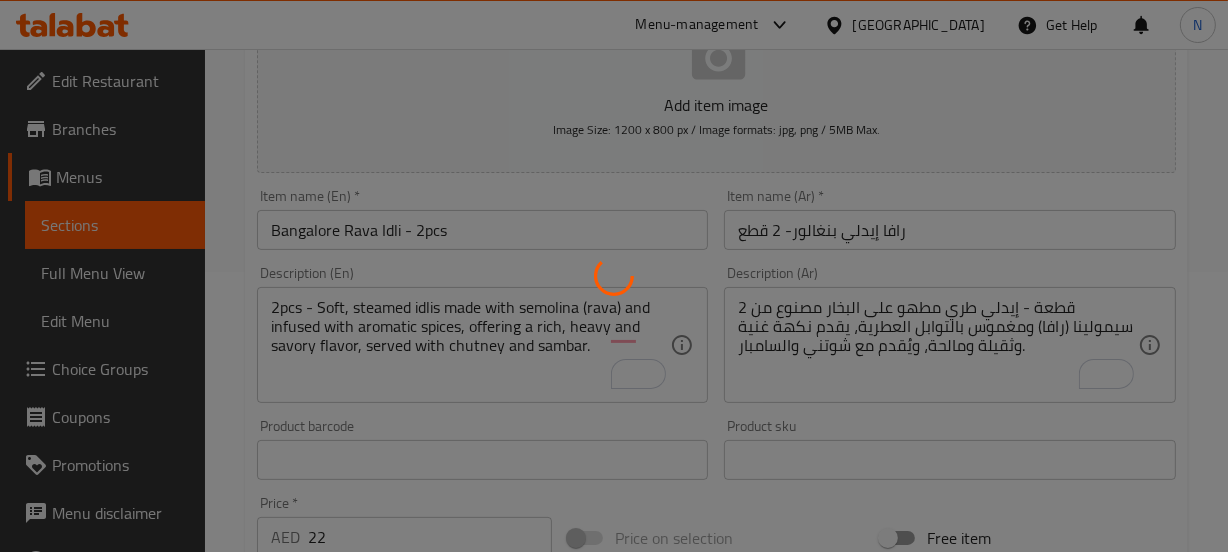 click at bounding box center [614, 276] 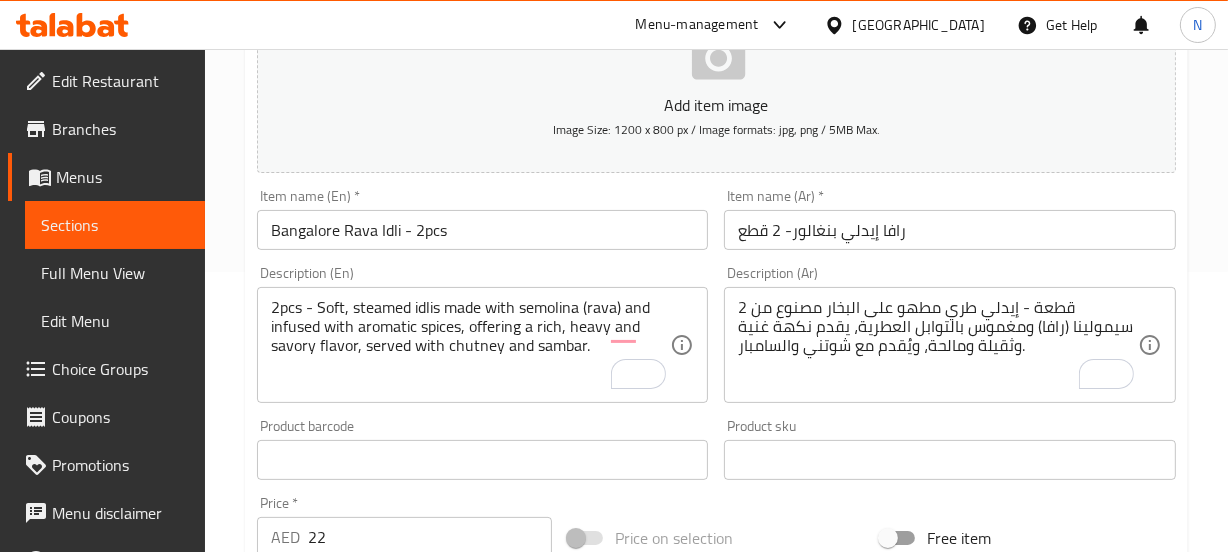 scroll, scrollTop: 0, scrollLeft: 0, axis: both 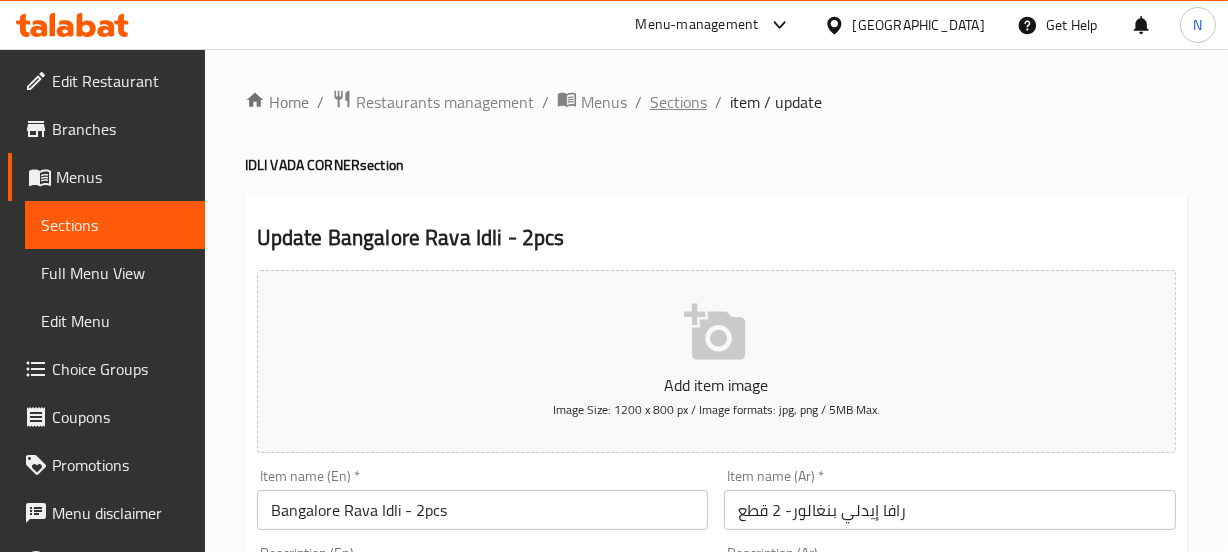 click on "Sections" at bounding box center [678, 102] 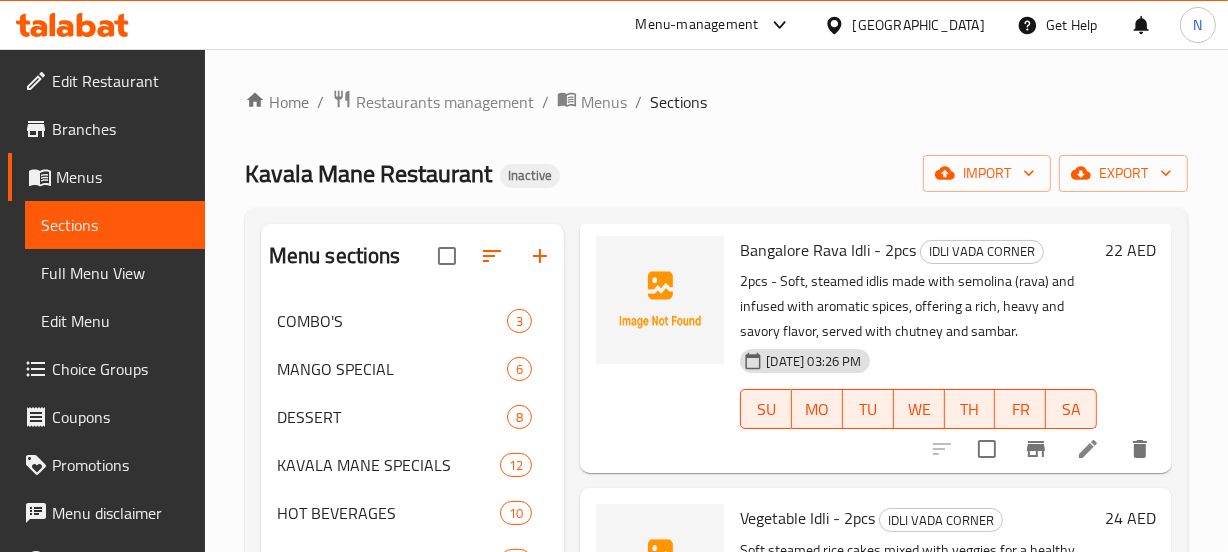 scroll, scrollTop: 851, scrollLeft: 0, axis: vertical 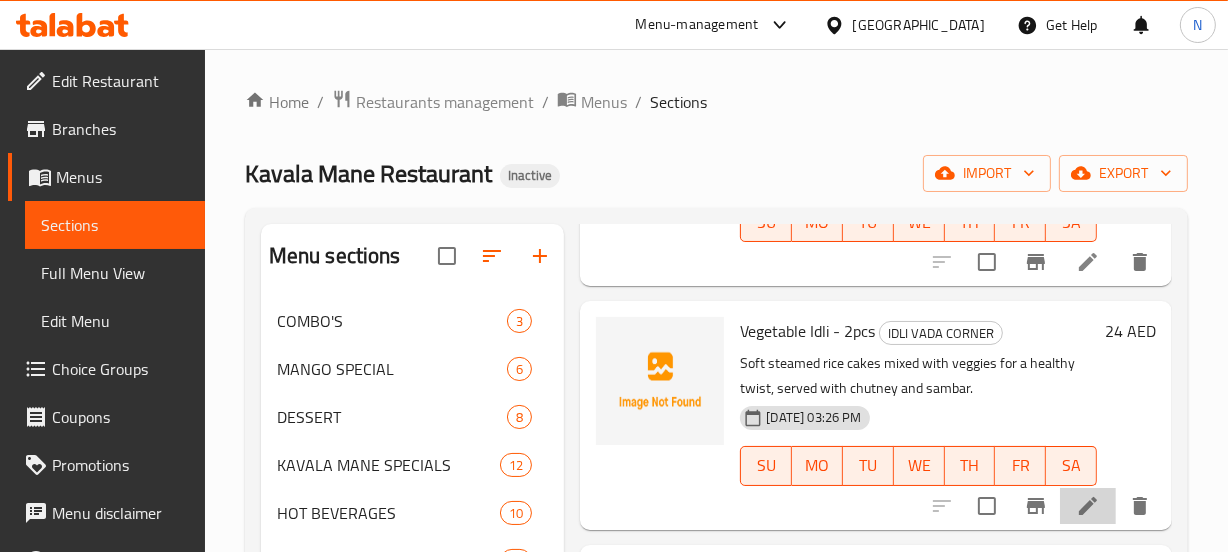 click at bounding box center (1088, 506) 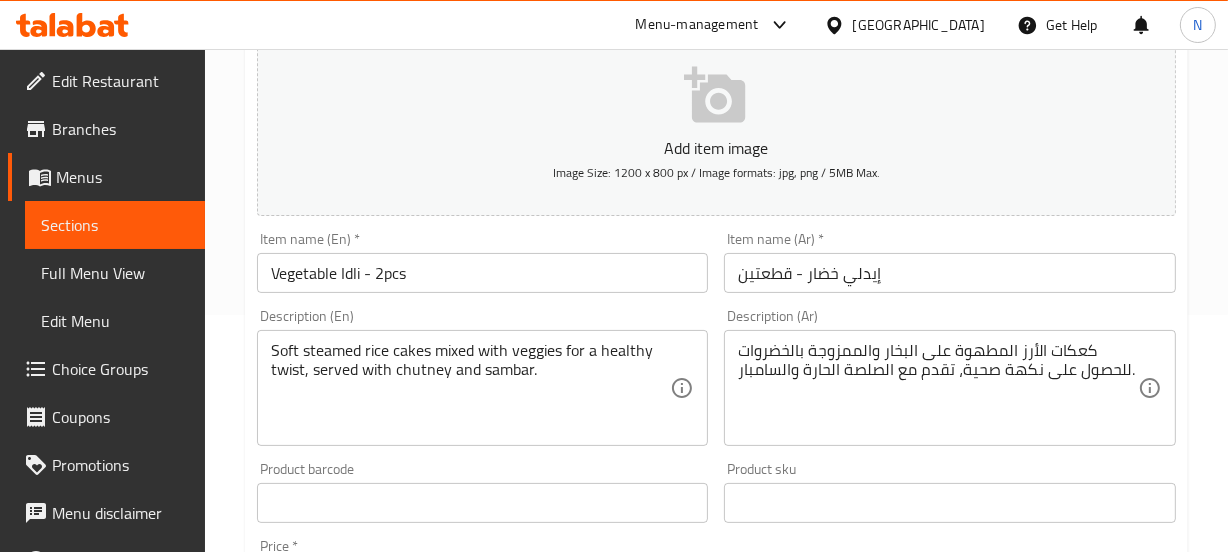 scroll, scrollTop: 236, scrollLeft: 0, axis: vertical 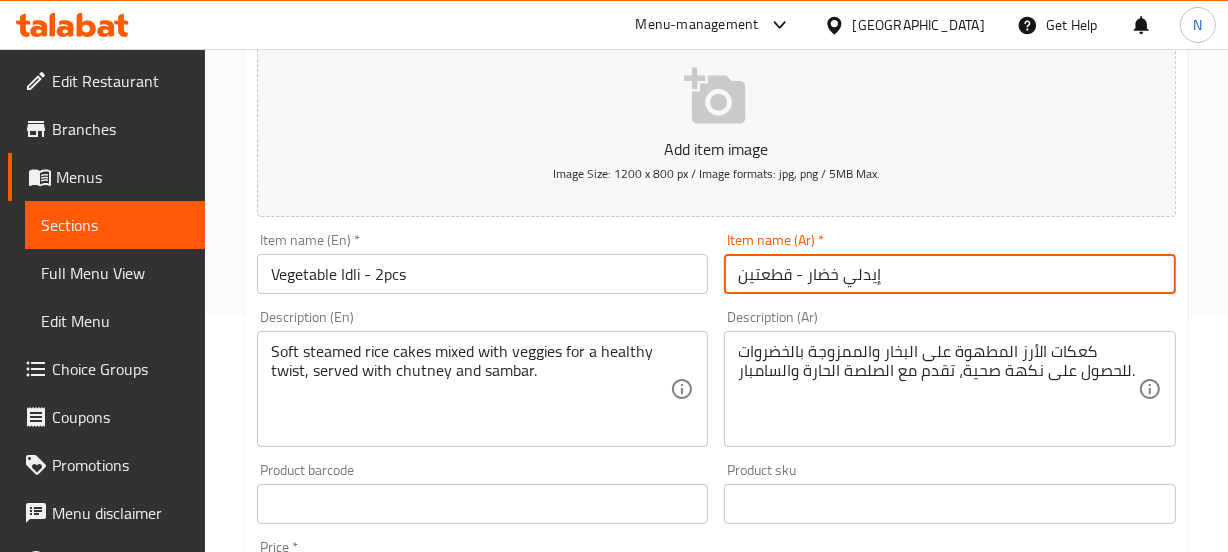 click on "إيدلي خضار - قطعتين" at bounding box center [950, 274] 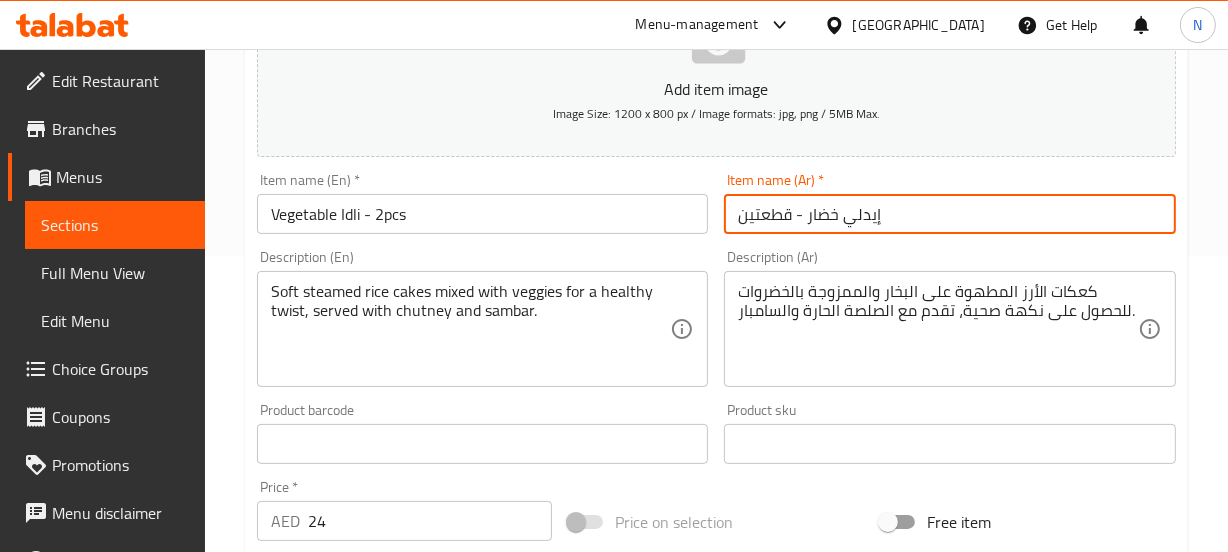 scroll, scrollTop: 297, scrollLeft: 0, axis: vertical 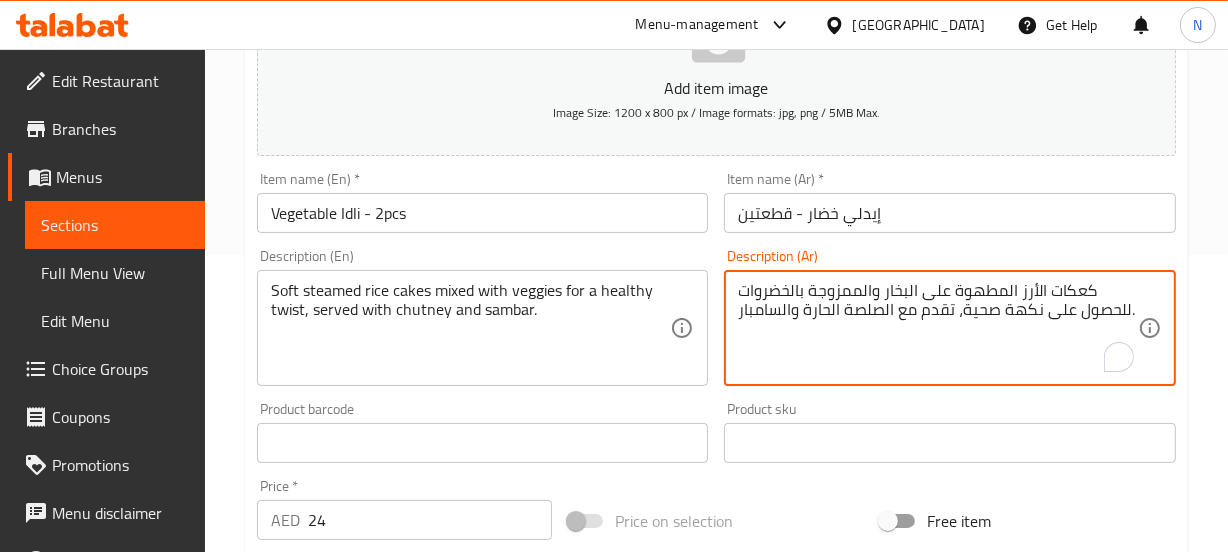 click on "كعكات الأرز المطهوة على البخار والممزوجة بالخضروات للحصول على نكهة صحية، تقدم مع الصلصة الحارة والسامبار." at bounding box center [938, 328] 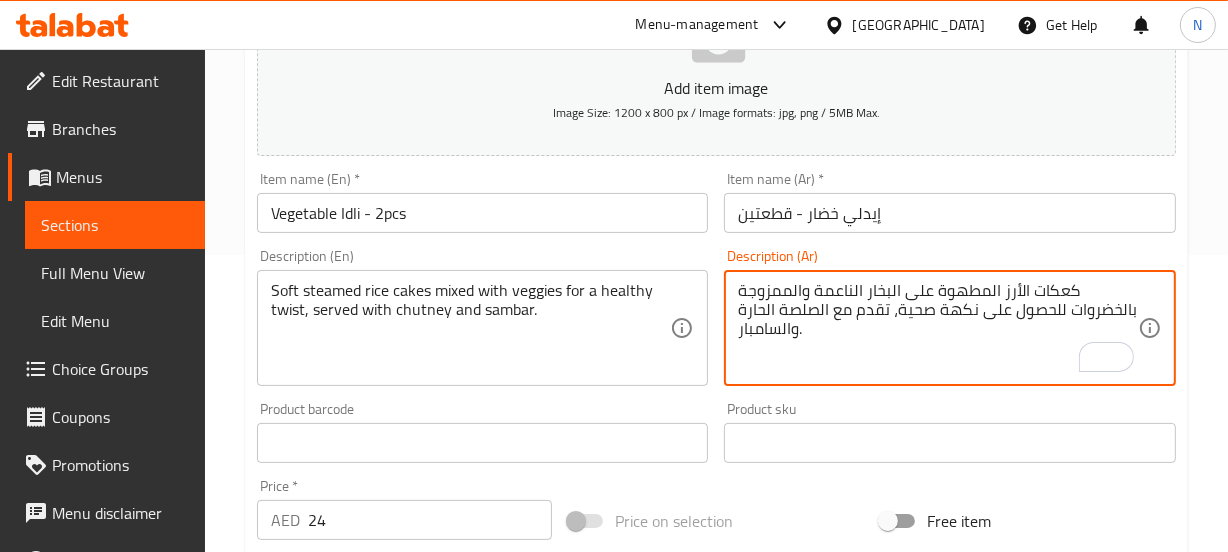 click on "كعكات الأرز المطهوة على البخار الناعمة والممزوجة بالخضروات للحصول على نكهة صحية، تقدم مع الصلصة الحارة والسامبار." at bounding box center (938, 328) 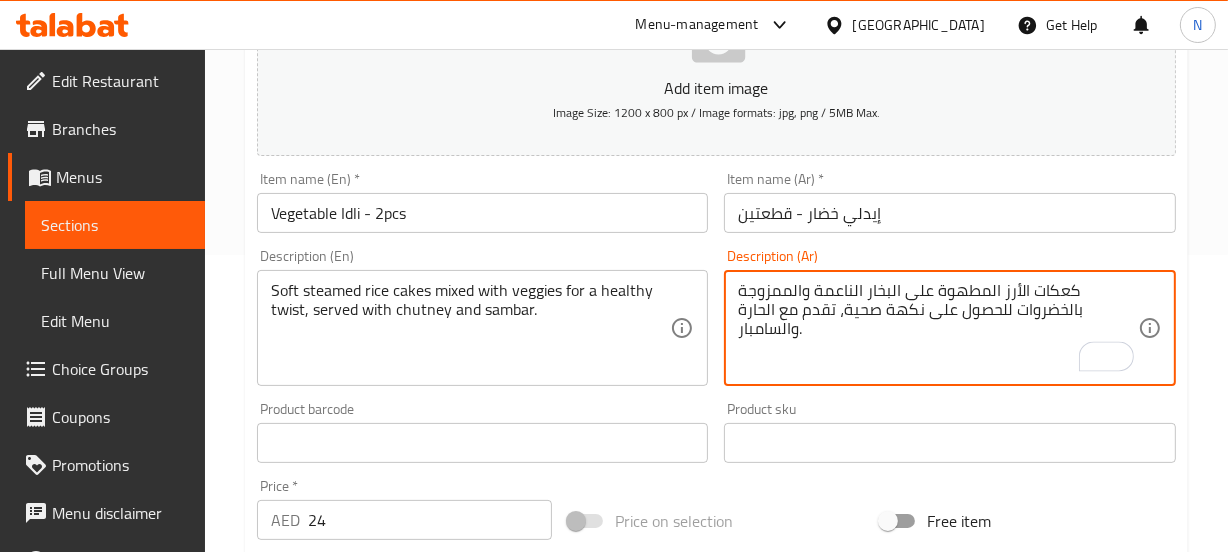 click on "كعكات الأرز المطهوة على البخار الناعمة والممزوجة بالخضروات للحصول على نكهة صحية، تقدم مع الحارة والسامبار." at bounding box center (938, 328) 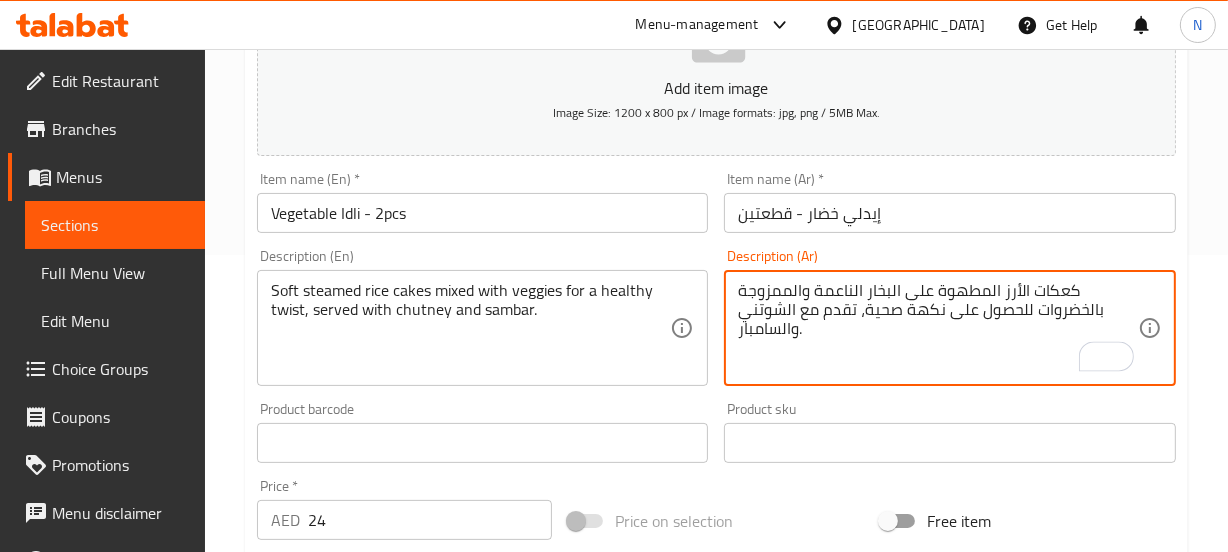 type on "كعكات الأرز المطهوة على البخار الناعمة والممزوجة بالخضروات للحصول على نكهة صحية، تقدم مع الشوتني والسامبار." 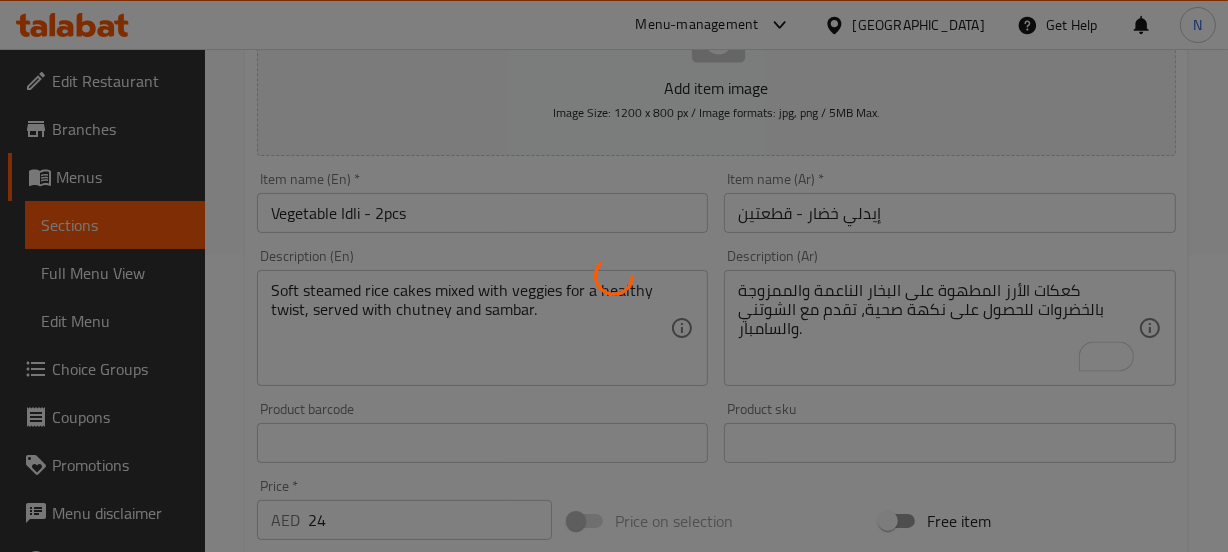 click at bounding box center (614, 276) 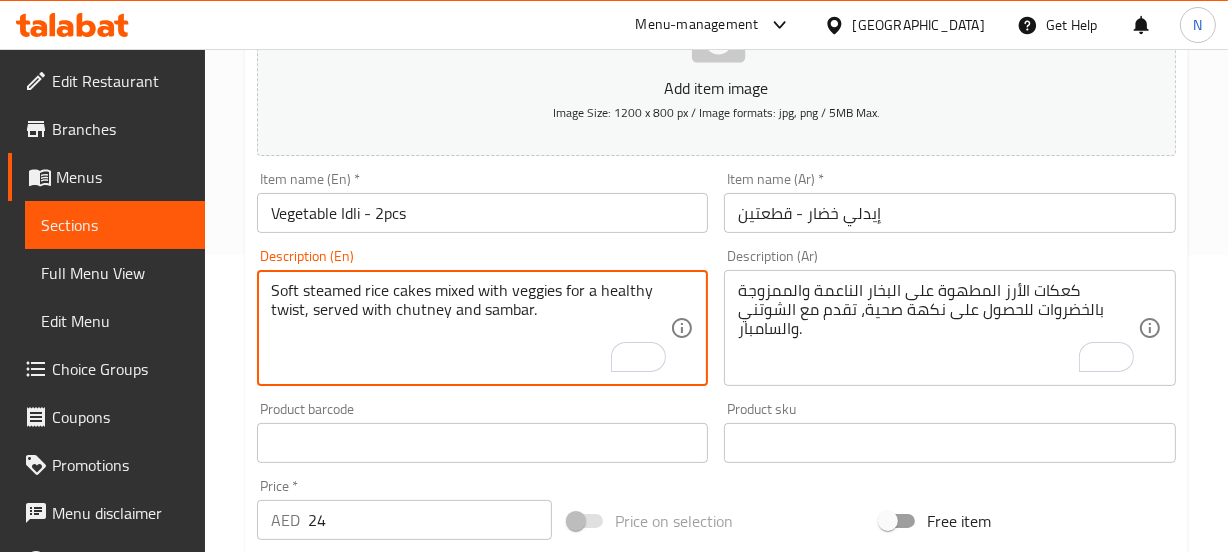 click on "Update" at bounding box center [366, 1029] 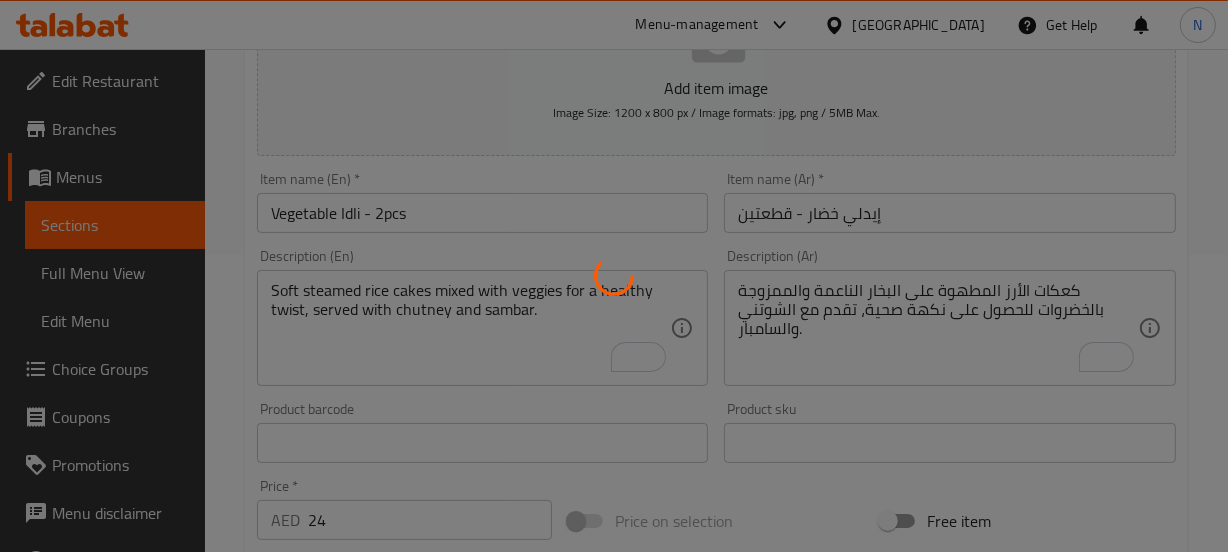 click at bounding box center (614, 276) 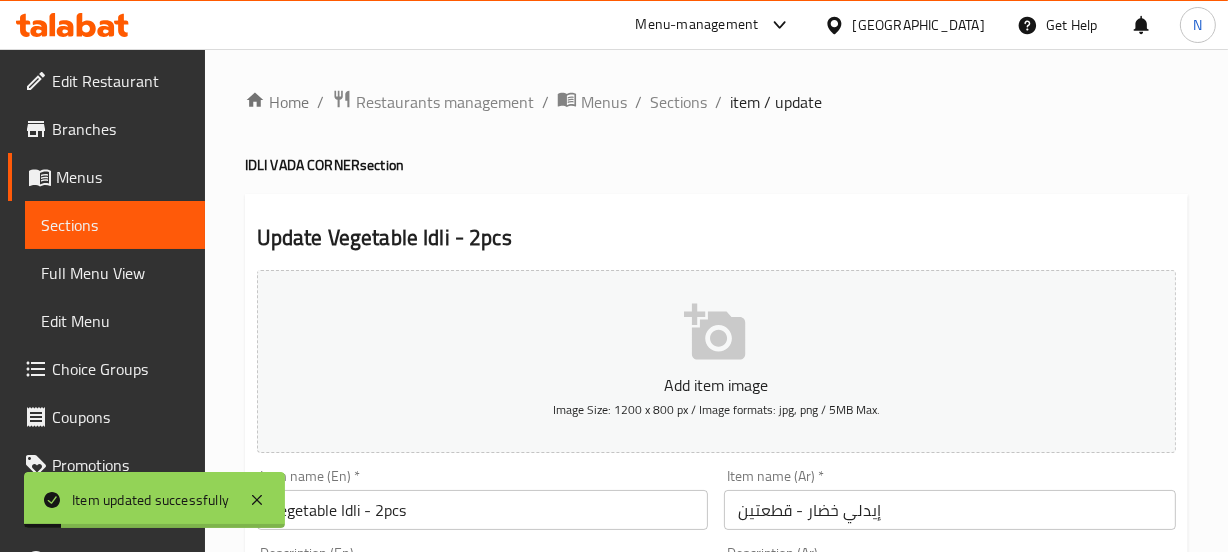 click on "Sections" at bounding box center [678, 102] 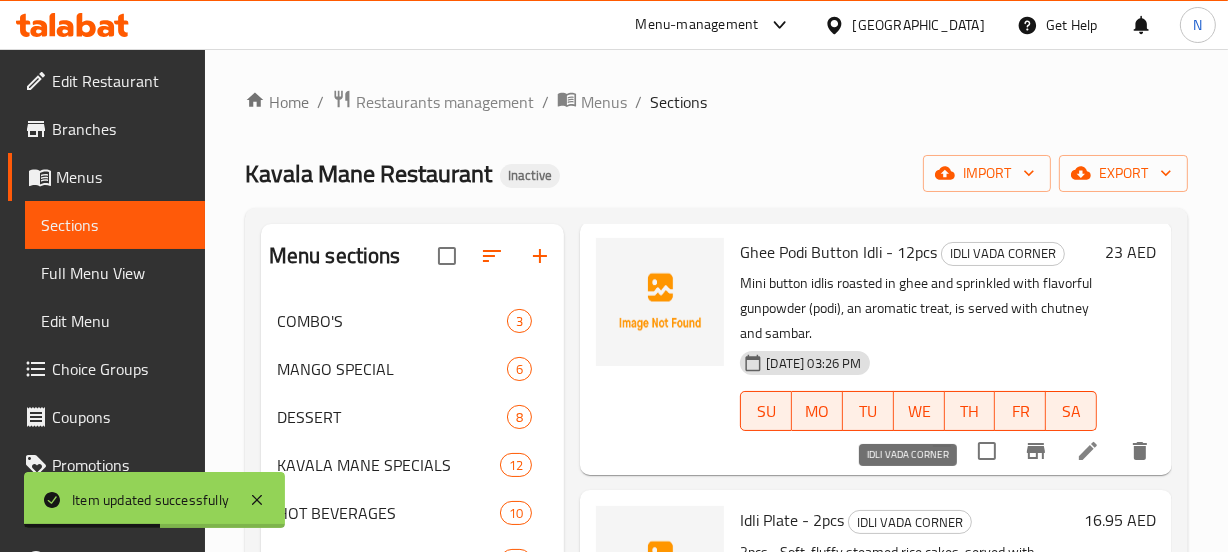 scroll, scrollTop: 1175, scrollLeft: 0, axis: vertical 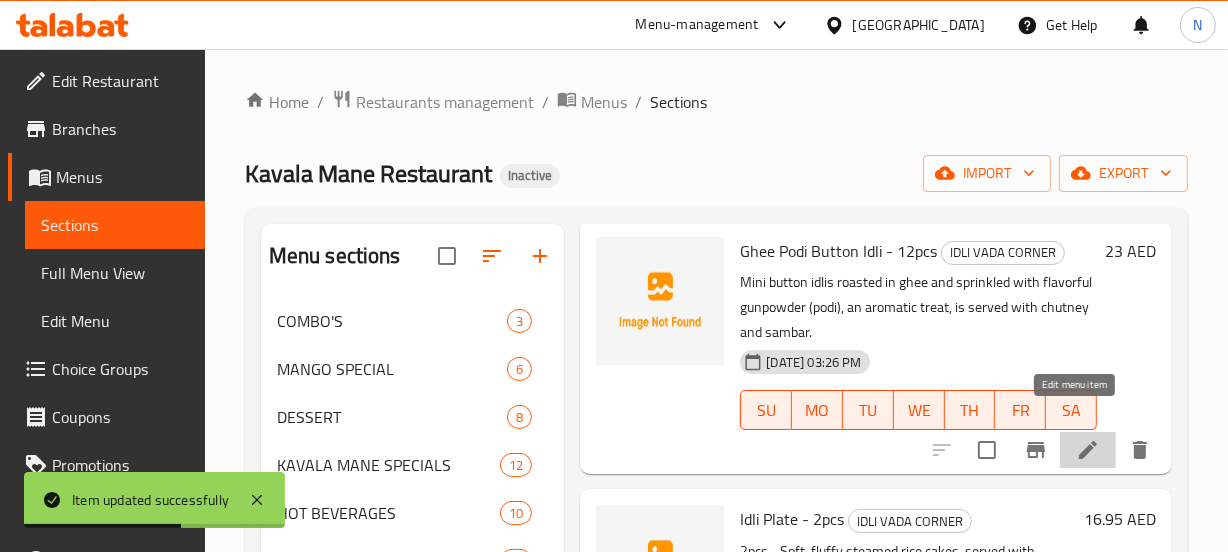click 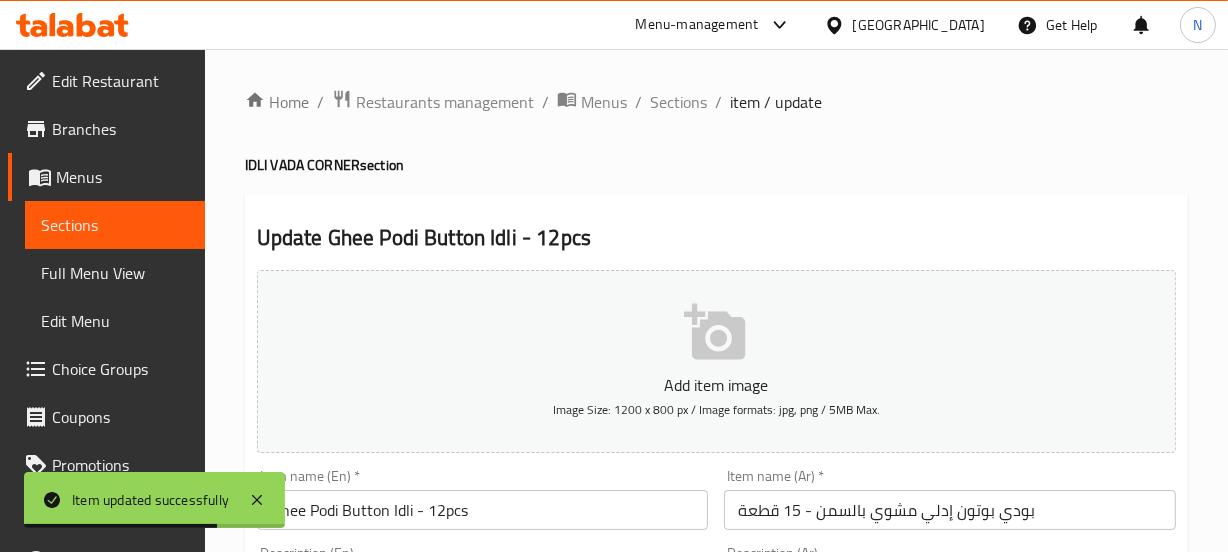scroll, scrollTop: 246, scrollLeft: 0, axis: vertical 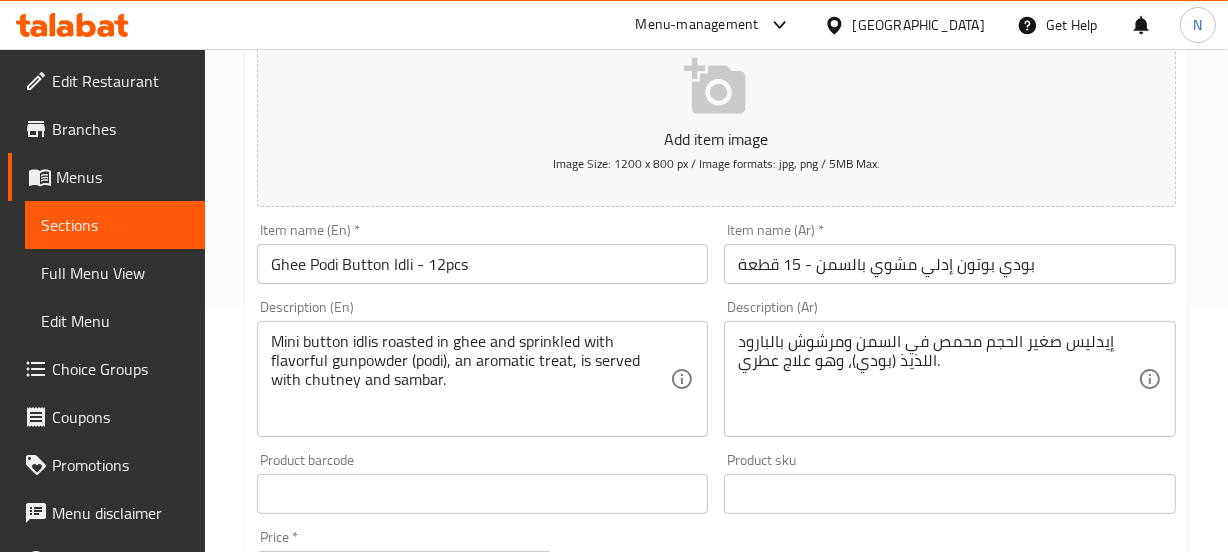 click on "بودي بوتون إدلي مشوي بالسمن - 15 قطعة" at bounding box center (950, 264) 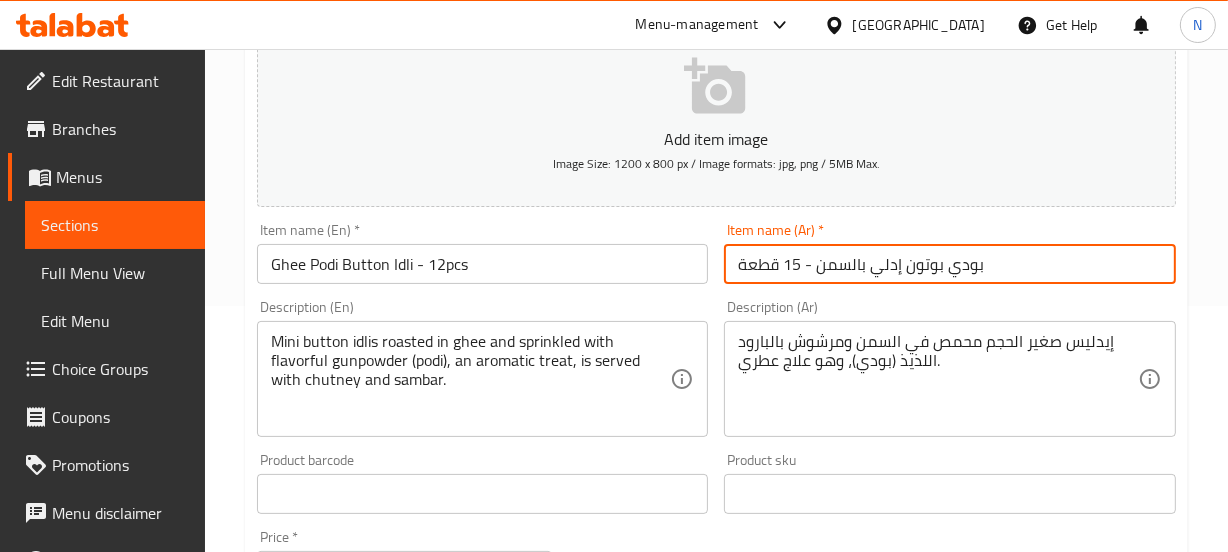 click on "بودي بوتون إدلي بالسمن - 15 قطعة" at bounding box center (950, 264) 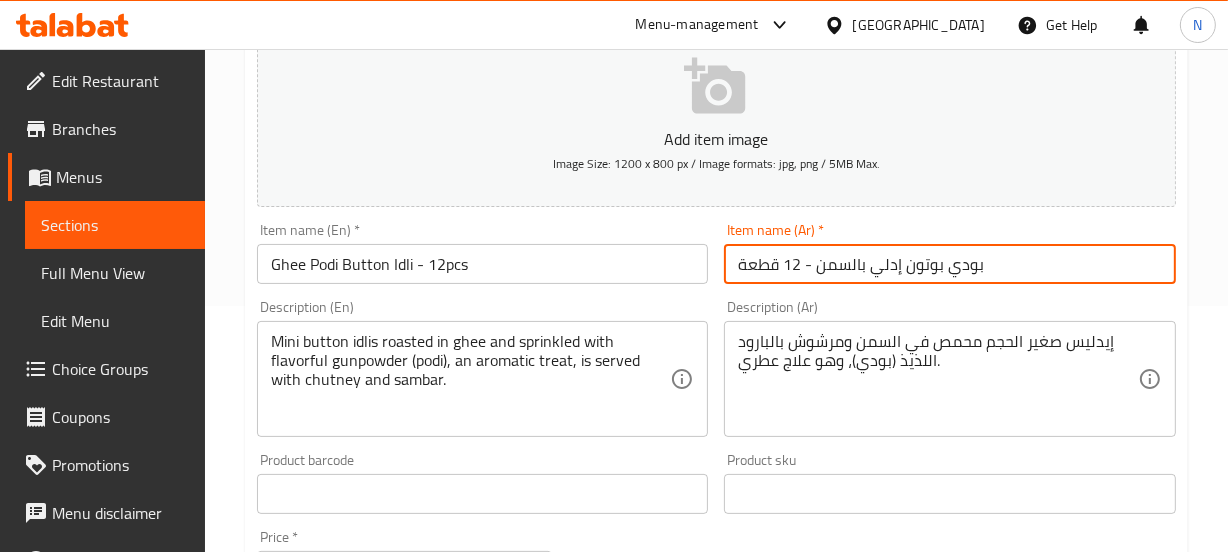 type on "بودي بوتون إدلي بالسمن - 12 قطعة" 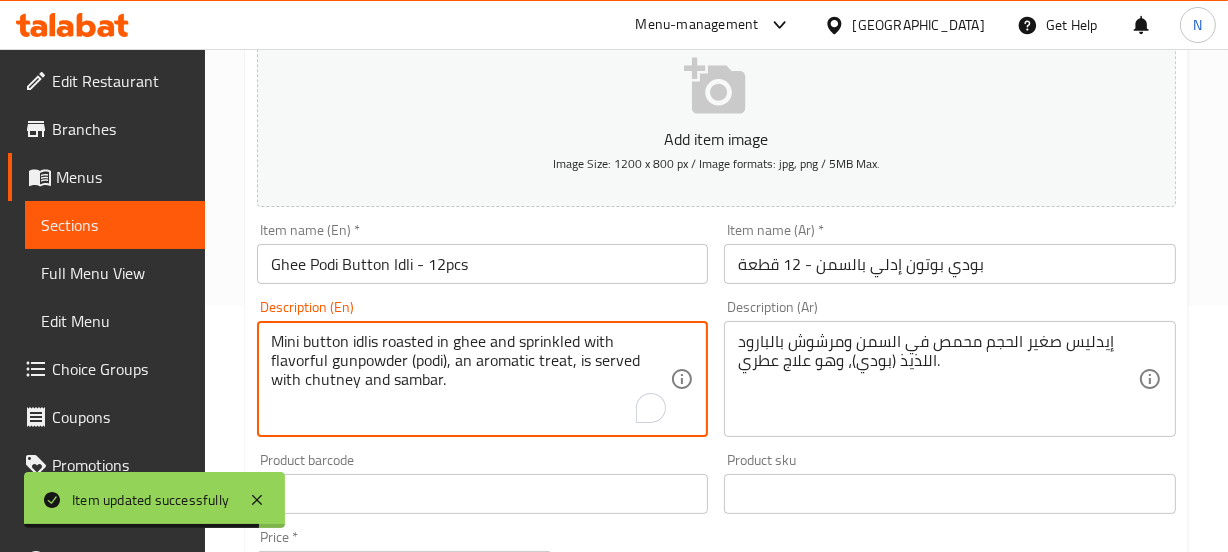 click on "Mini button idlis roasted in ghee and sprinkled with flavorful gunpowder (podi), an aromatic treat, is served with chutney and sambar." at bounding box center [471, 379] 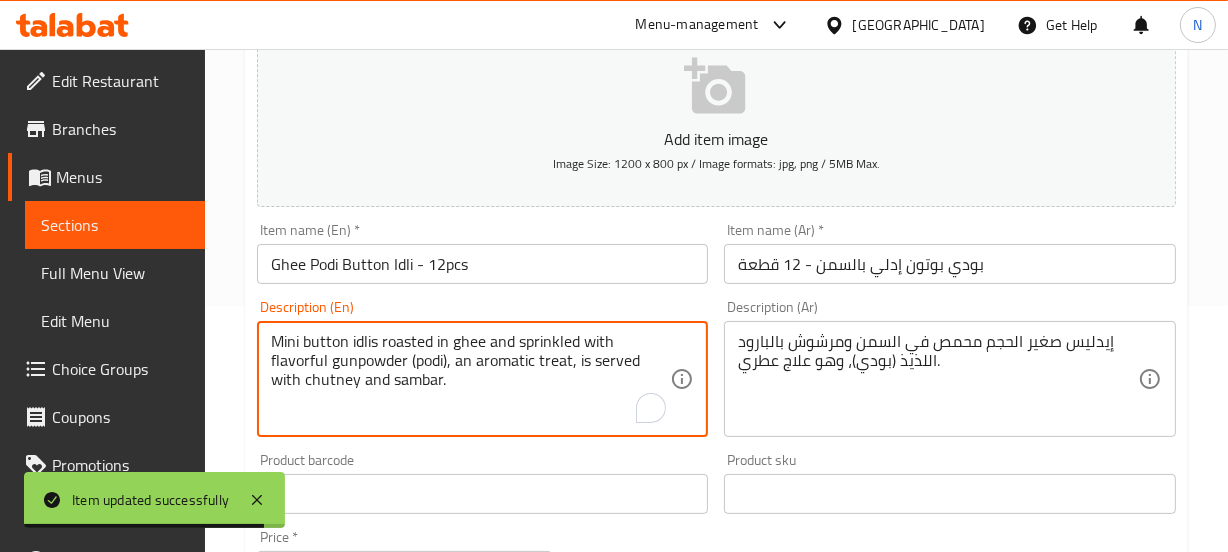 click on "Mini button idlis roasted in ghee and sprinkled with flavorful gunpowder (podi), an aromatic treat, is served with chutney and sambar." at bounding box center [471, 379] 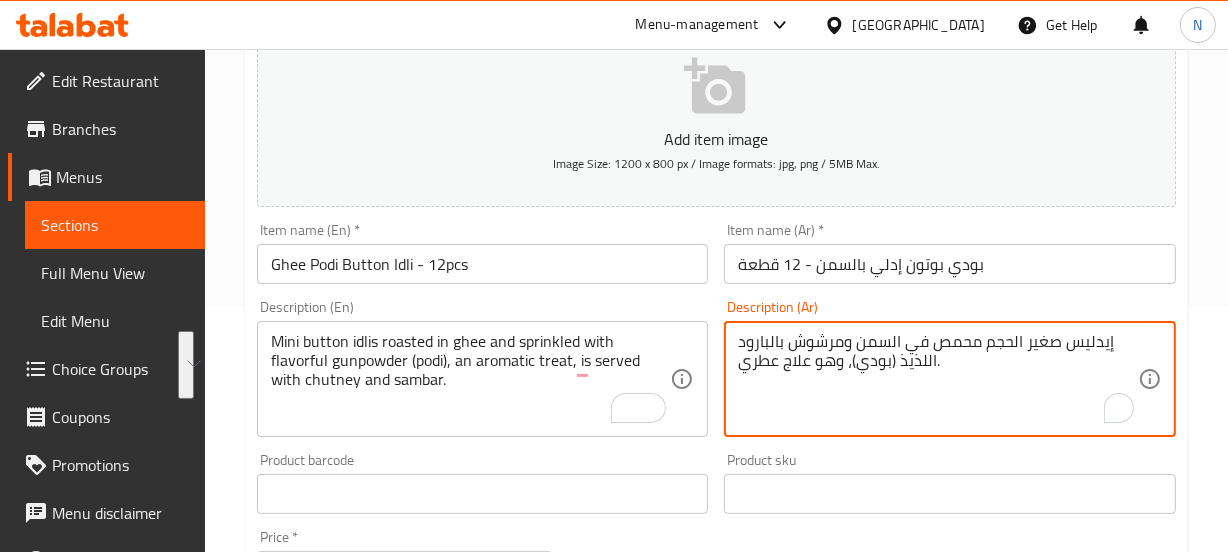 click on "إيدليس صغير الحجم محمص في السمن ومرشوش بالبارود اللذيذ (بودي)، وهو علاج عطري." at bounding box center (938, 379) 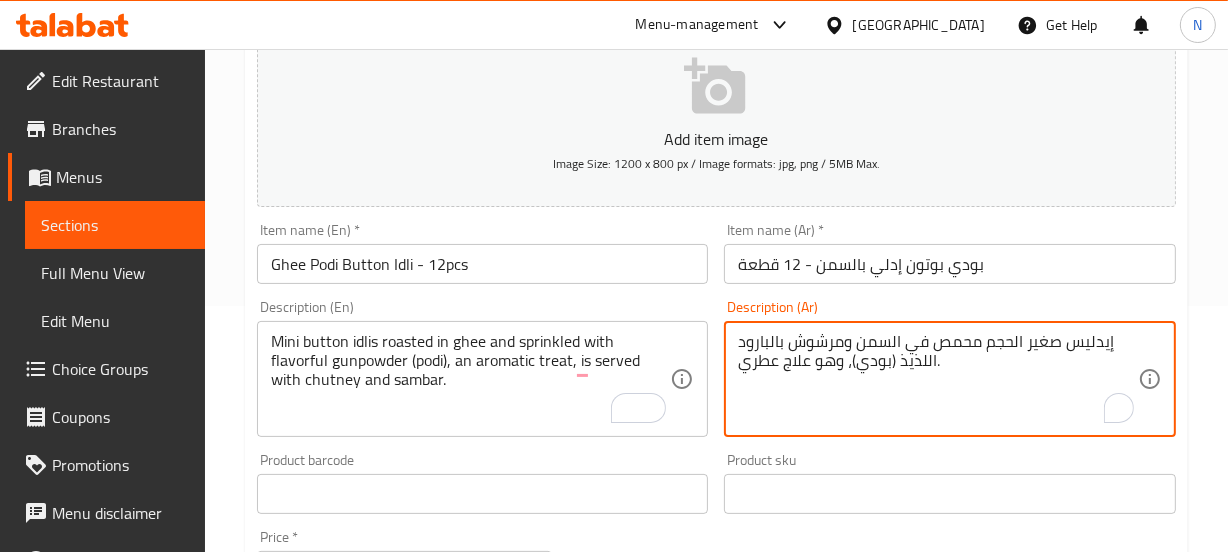 type on "ر" 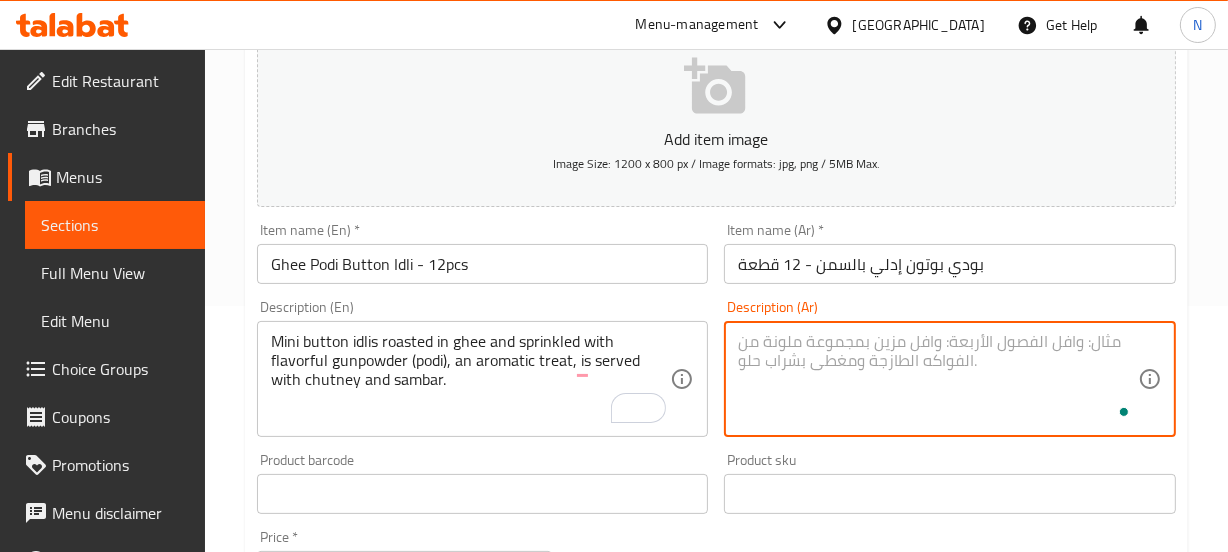 paste on "إيدلي صغير مشوي في السمن ومرشوش بمسحوق البارود اللذيذ (بودي)، وهو علاج عطري، يقدم مع الصلصة الحارة والسامبار." 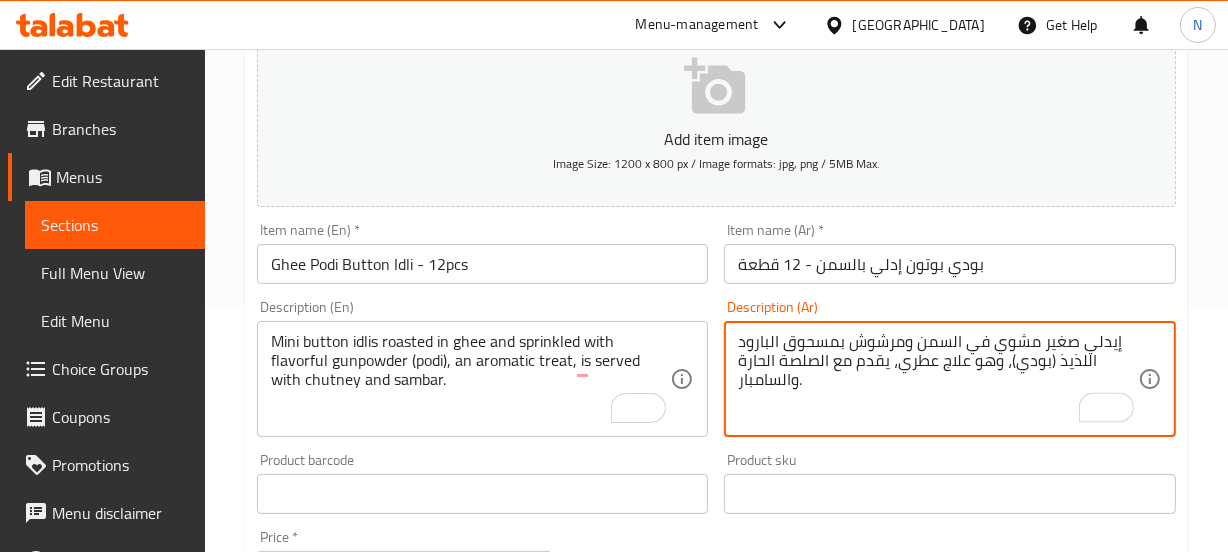 click on "إيدلي صغير مشوي في السمن ومرشوش بمسحوق البارود اللذيذ (بودي)، وهو علاج عطري، يقدم مع الصلصة الحارة والسامبار." at bounding box center (938, 379) 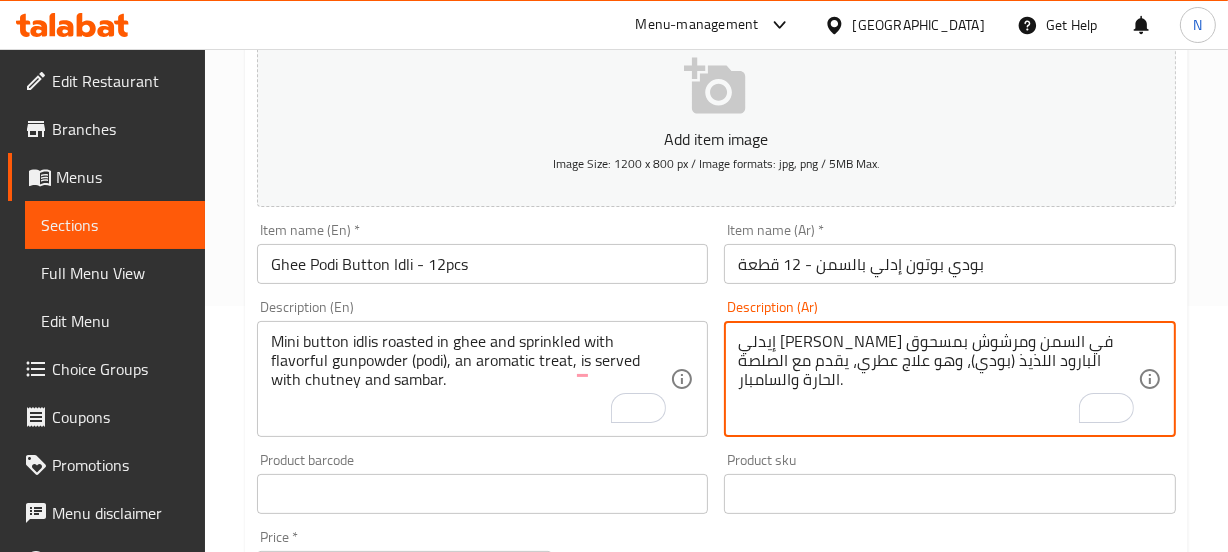 click on "إيدلي ميني مشوي في السمن ومرشوش بمسحوق البارود اللذيذ (بودي)، وهو علاج عطري، يقدم مع الصلصة الحارة والسامبار." at bounding box center [938, 379] 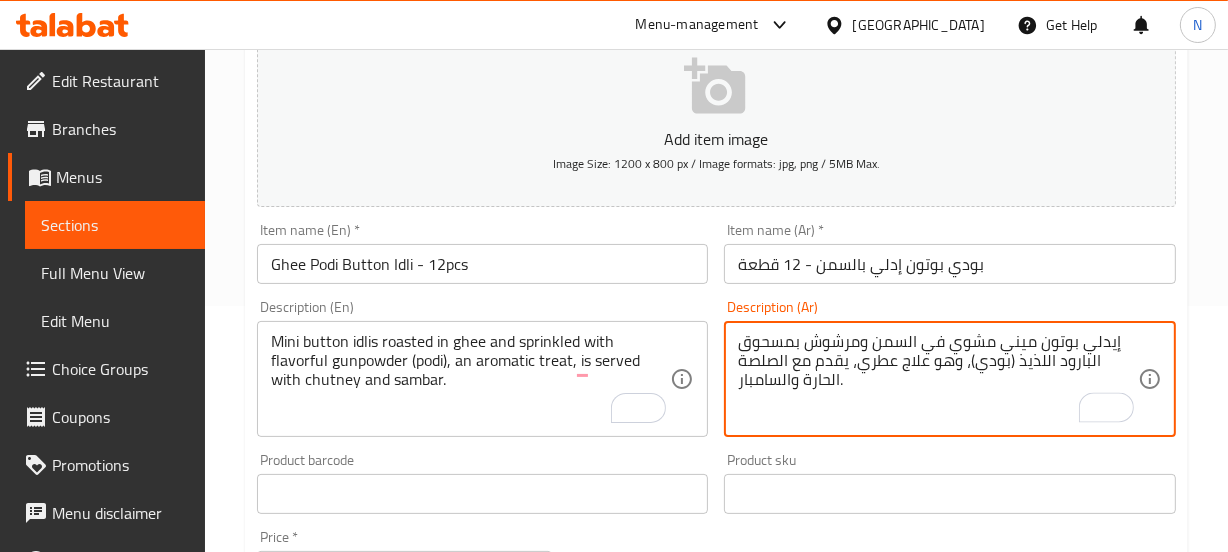 type on "إيدلي بوتون ميني مشوي في السمن ومرشوش بمسحوق البارود اللذيذ (بودي)، وهو علاج عطري، يقدم مع الصلصة الحارة والسامبار." 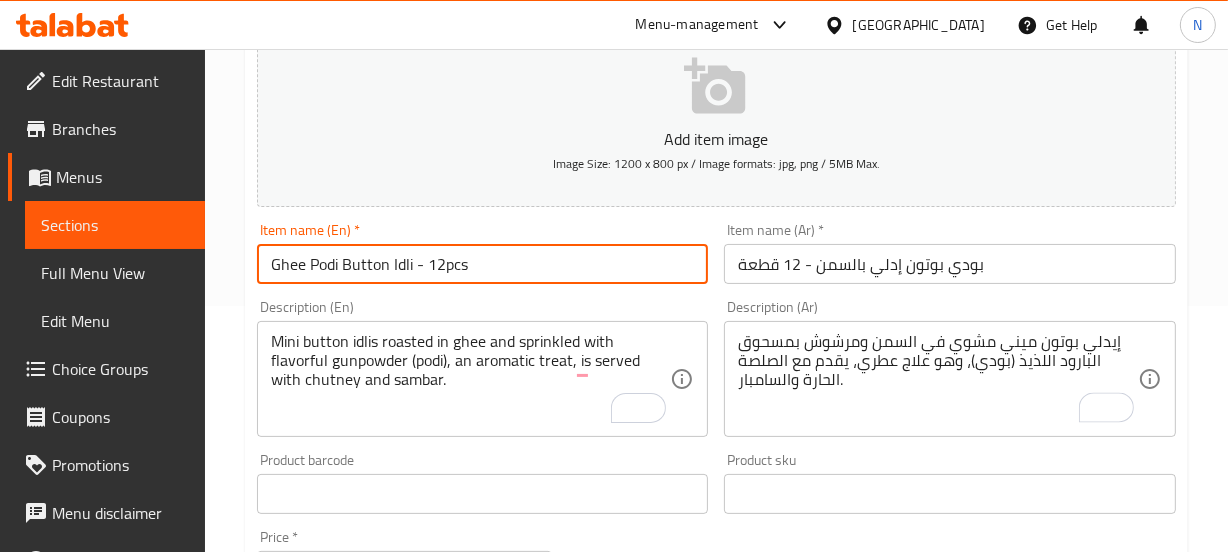 click on "Ghee Podi Button Idli - 12pcs" at bounding box center [483, 264] 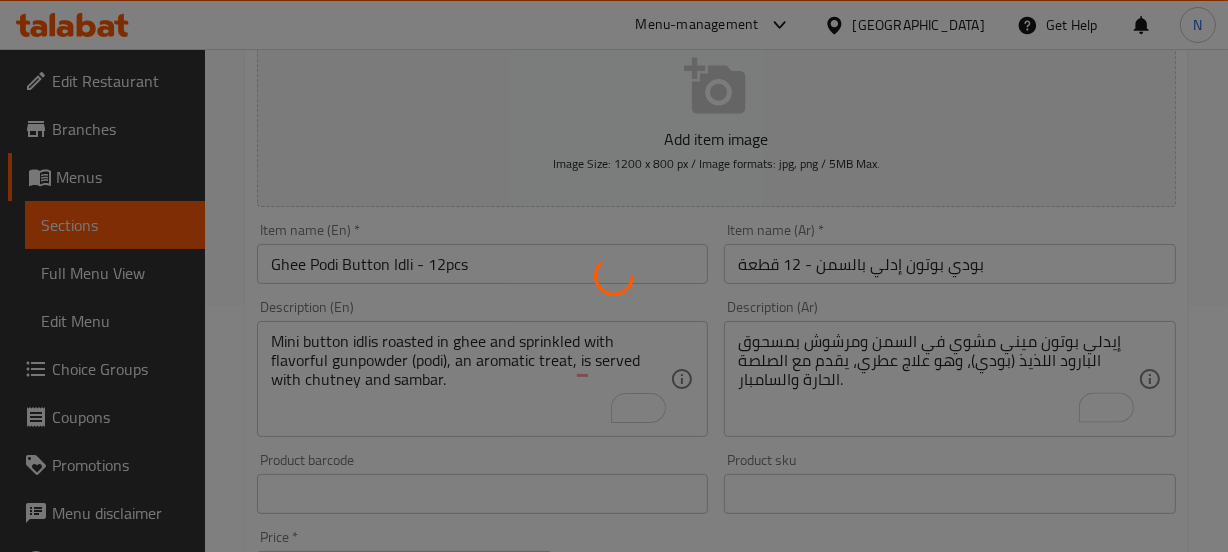 click at bounding box center (614, 276) 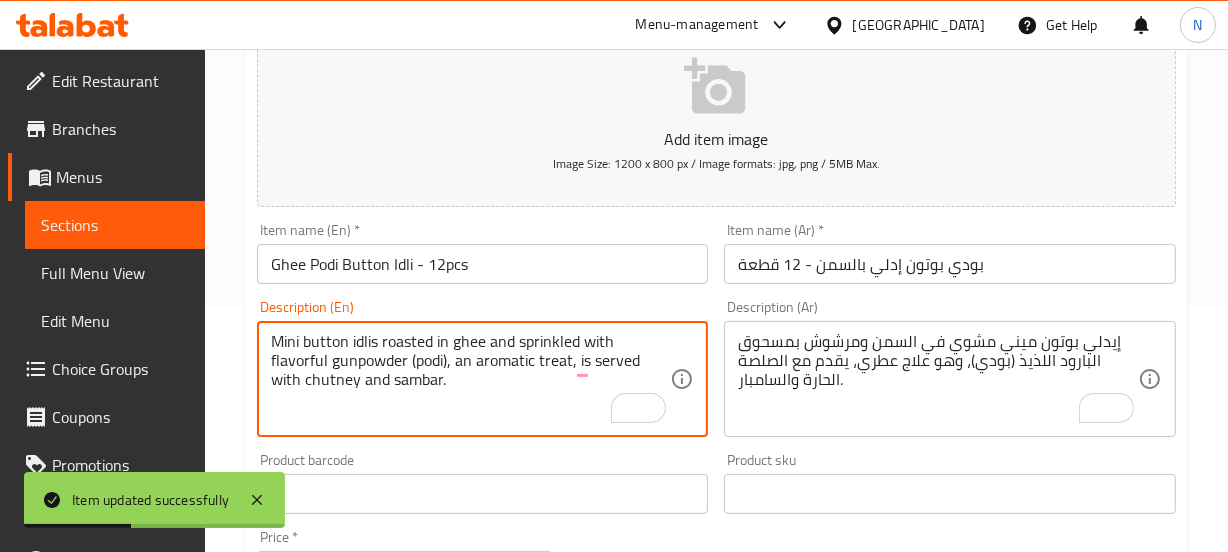 drag, startPoint x: 330, startPoint y: 356, endPoint x: 406, endPoint y: 357, distance: 76.00658 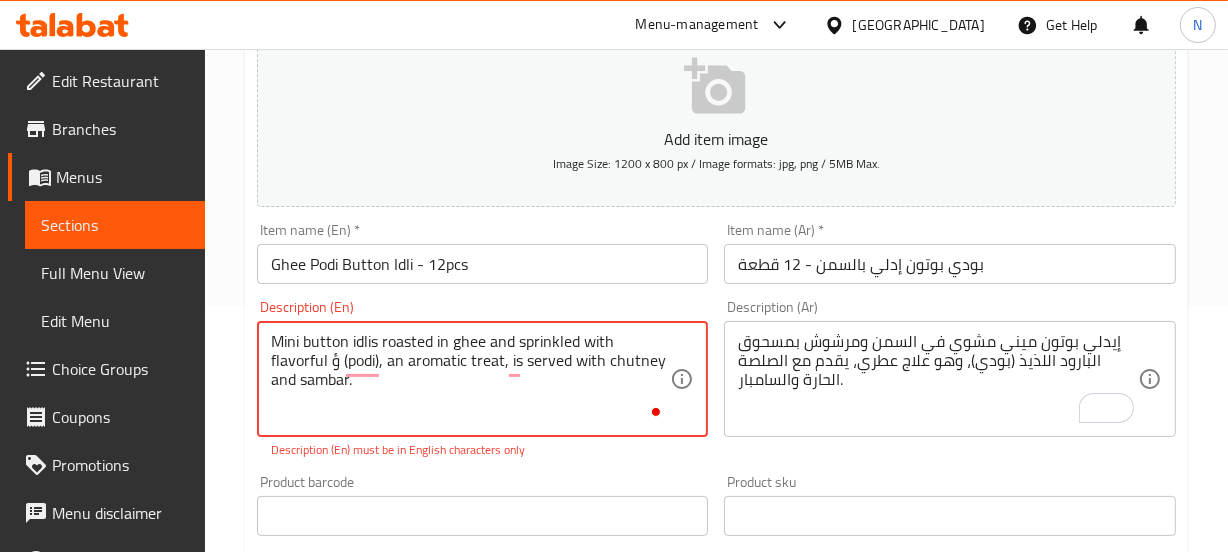 type on "Mini button idlis roasted in ghee and sprinkled with flavorful gunpowder (podi), an aromatic treat, is served with chutney and sambar." 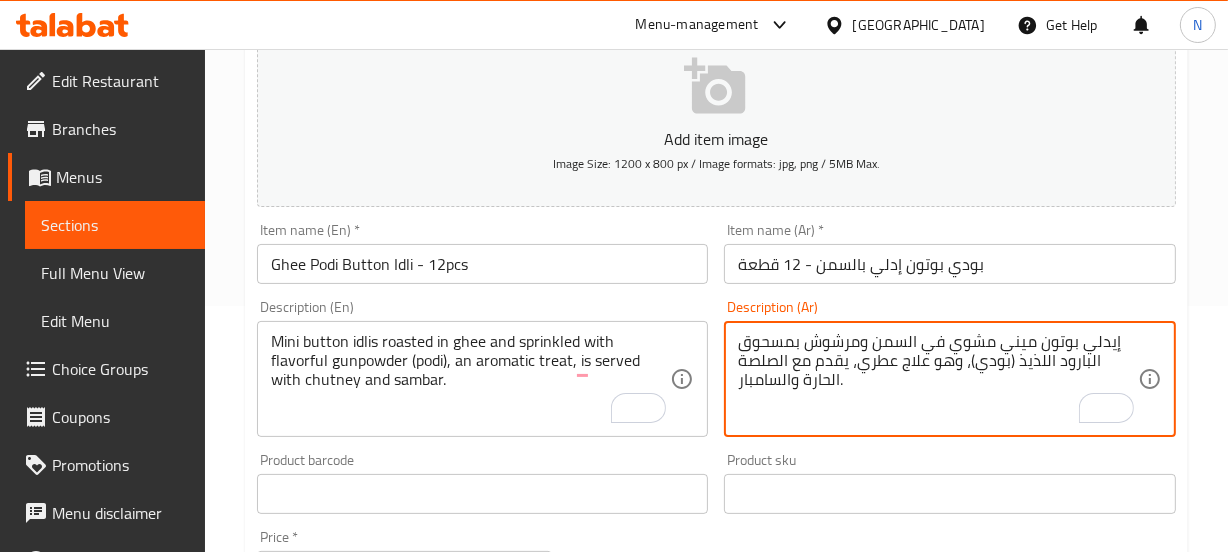 click on "إيدلي بوتون ميني مشوي في السمن ومرشوش بمسحوق البارود اللذيذ (بودي)، وهو علاج عطري، يقدم مع الصلصة الحارة والسامبار." at bounding box center [938, 379] 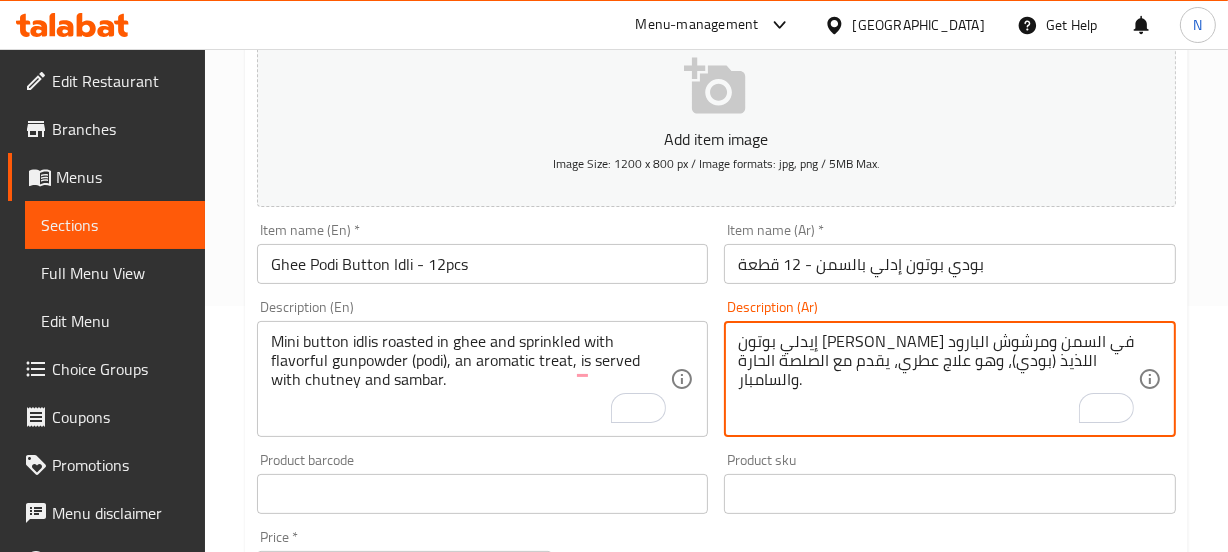 click on "إيدلي بوتون ميني مشوي في السمن ومرشوش البارود اللذيذ (بودي)، وهو علاج عطري، يقدم مع الصلصة الحارة والسامبار." at bounding box center (938, 379) 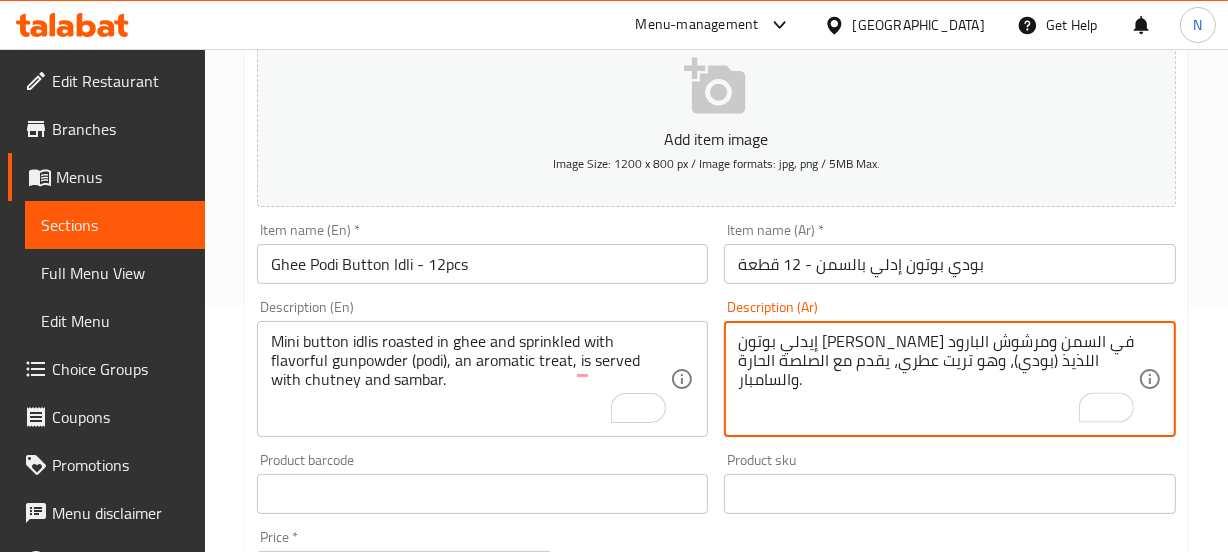 click on "إيدلي بوتون ميني مشوي في السمن ومرشوش البارود اللذيذ (بودي)، وهو تريت عطري، يقدم مع الصلصة الحارة والسامبار." at bounding box center [938, 379] 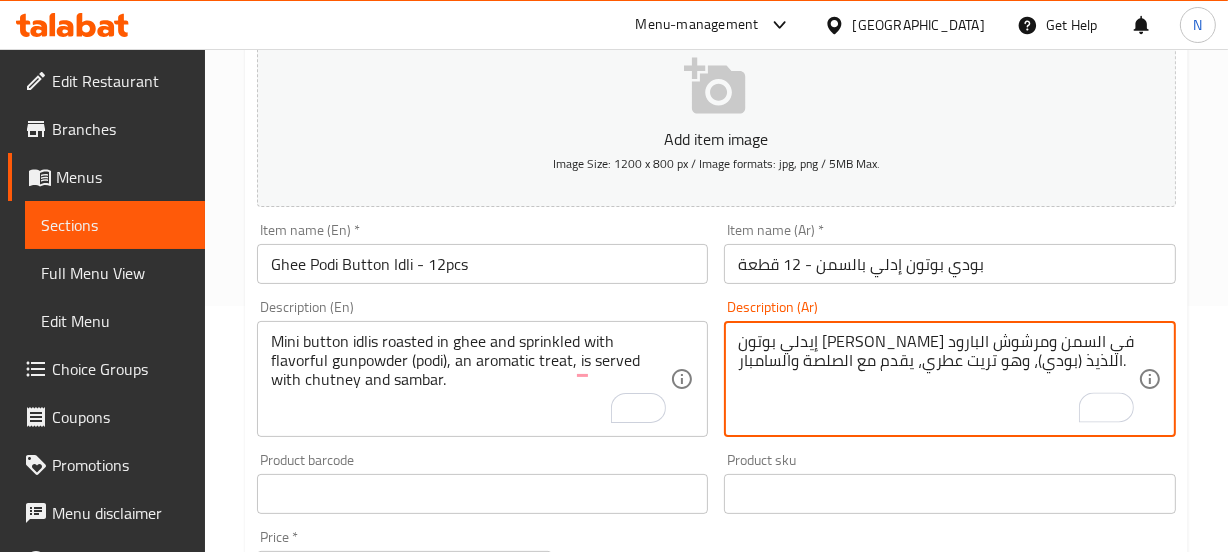 click on "إيدلي بوتون ميني مشوي في السمن ومرشوش البارود اللذيذ (بودي)، وهو تريت عطري، يقدم مع الصلصة والسامبار." at bounding box center [938, 379] 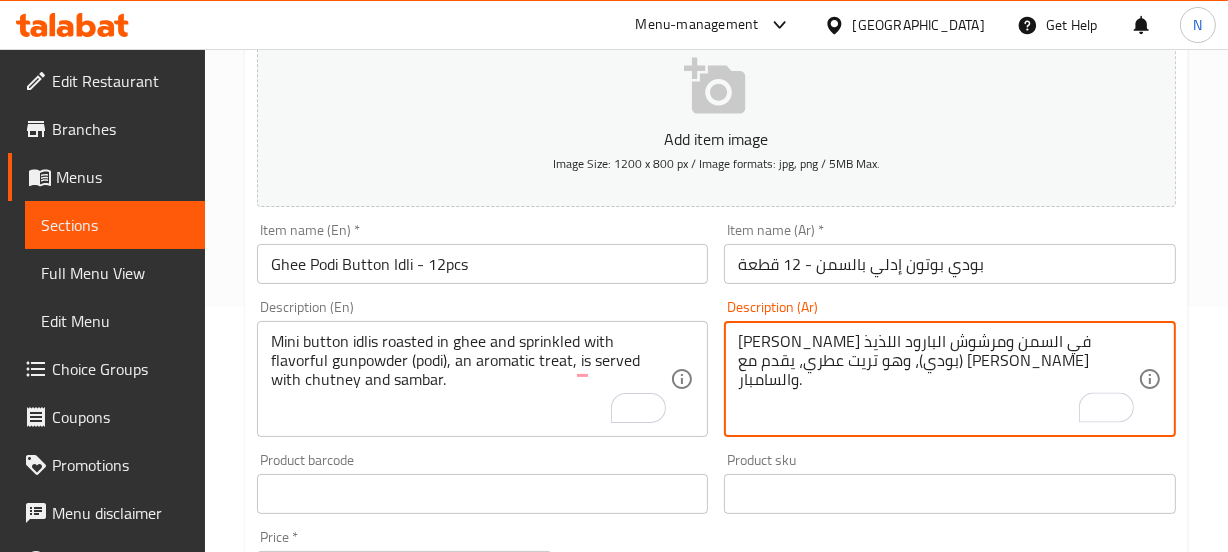 type on "إيدلي بوتون ميني مشوي في السمن ومرشوش البارود اللذيذ (بودي)، وهو تريت عطري، يقدم مع شوتني والسامبار." 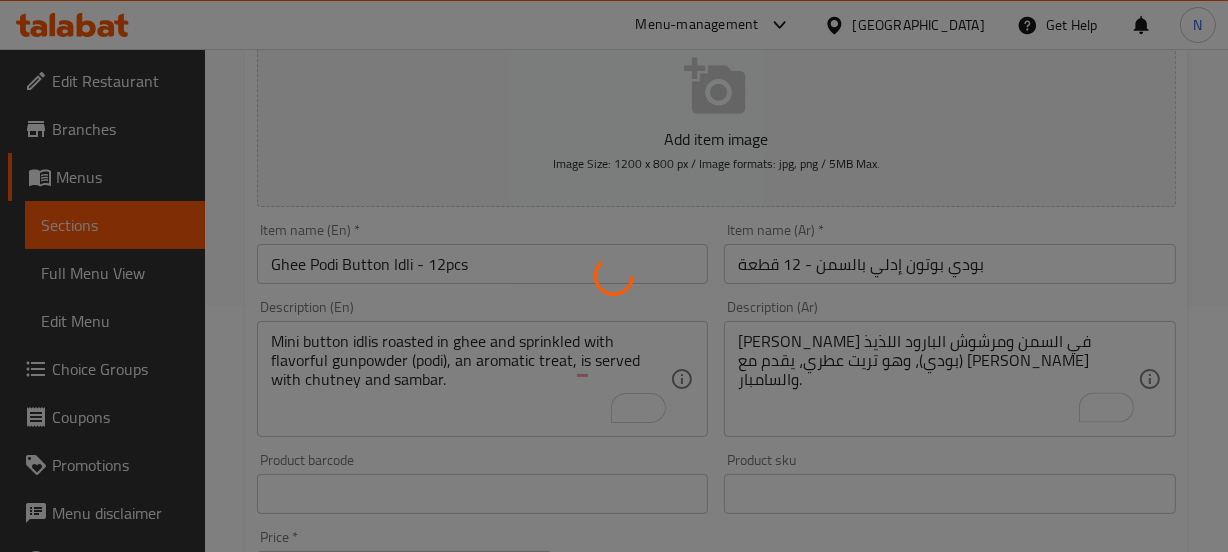click at bounding box center (614, 276) 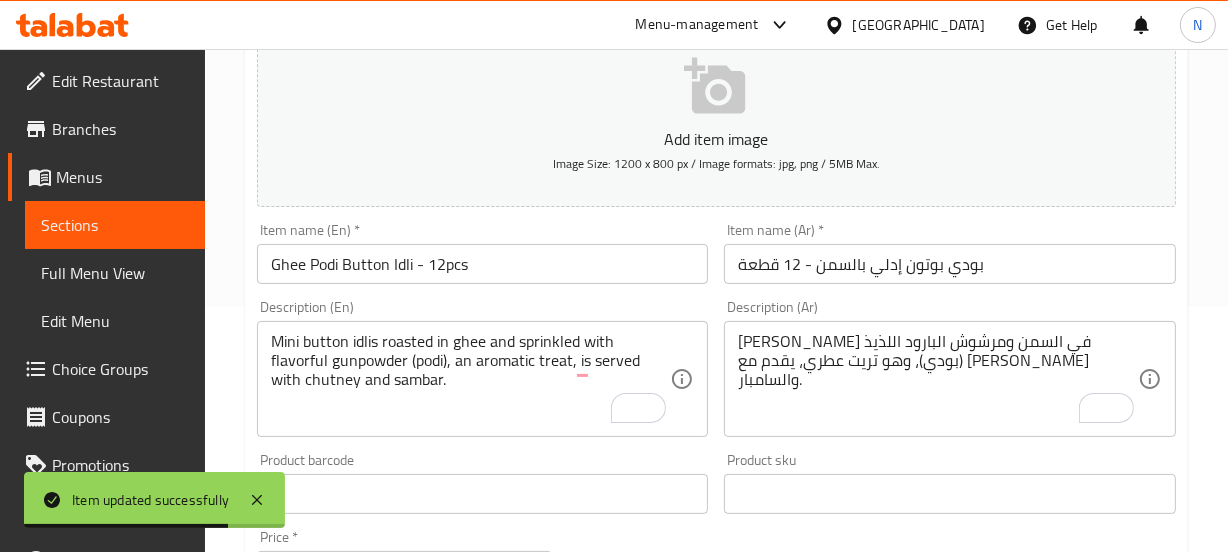 scroll, scrollTop: 0, scrollLeft: 0, axis: both 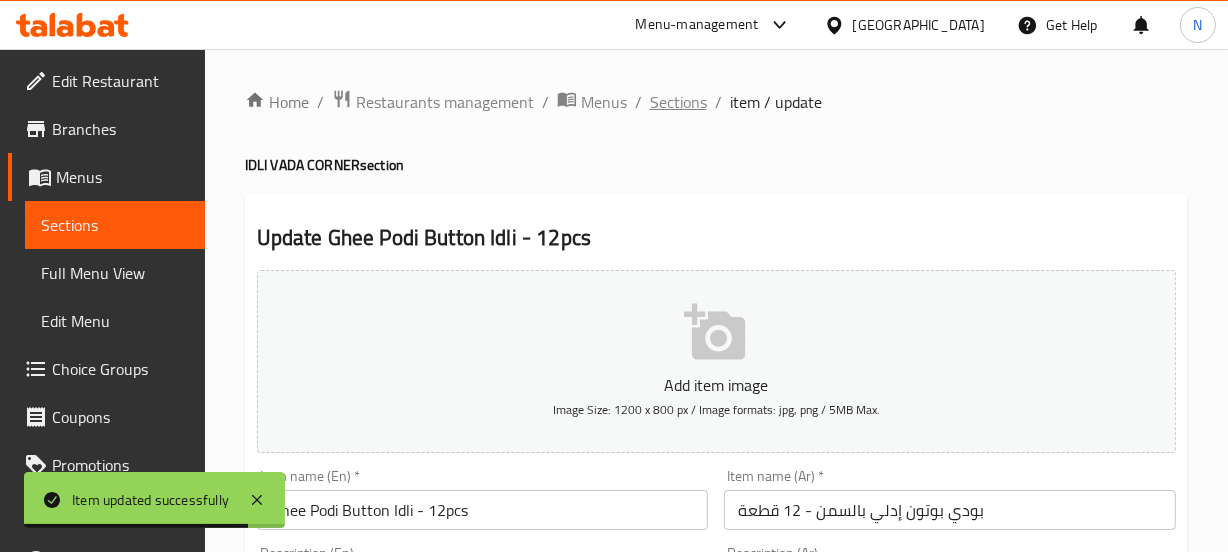 click on "Sections" at bounding box center (678, 102) 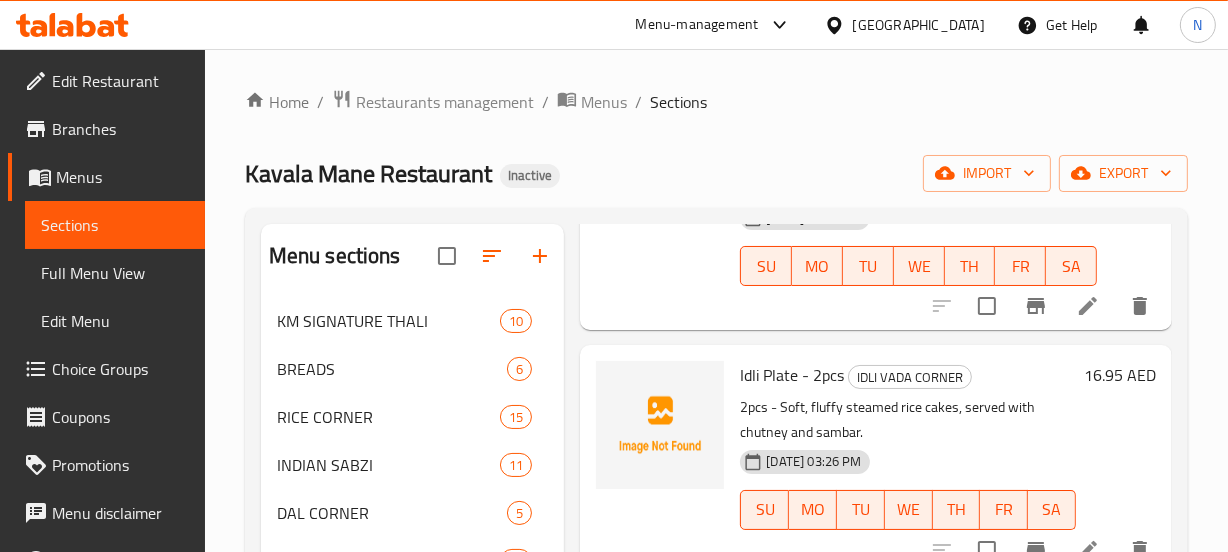 scroll, scrollTop: 1320, scrollLeft: 0, axis: vertical 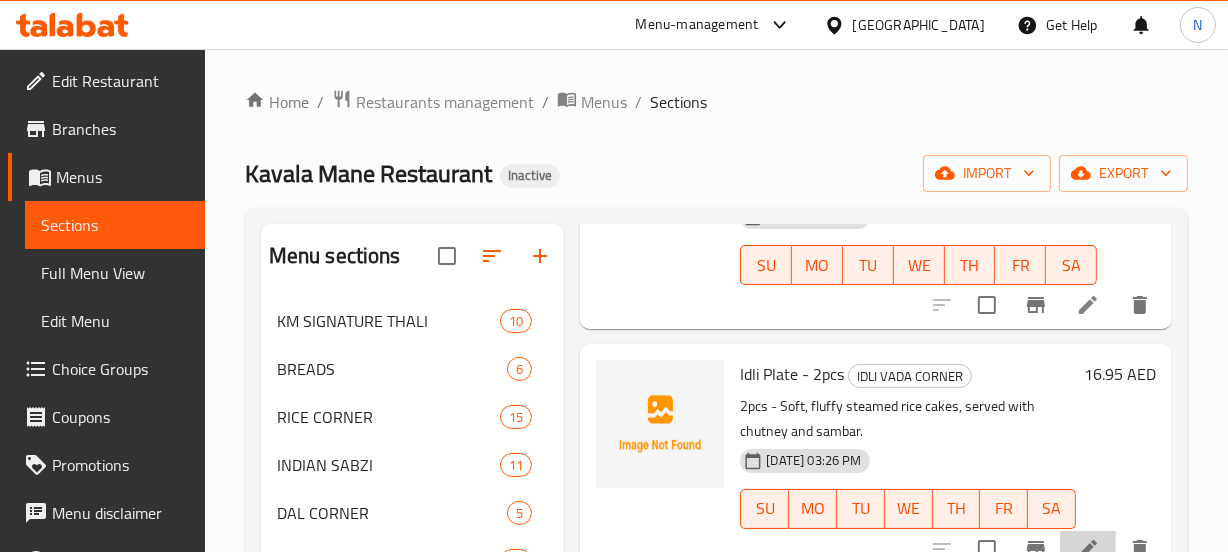click at bounding box center (1088, 549) 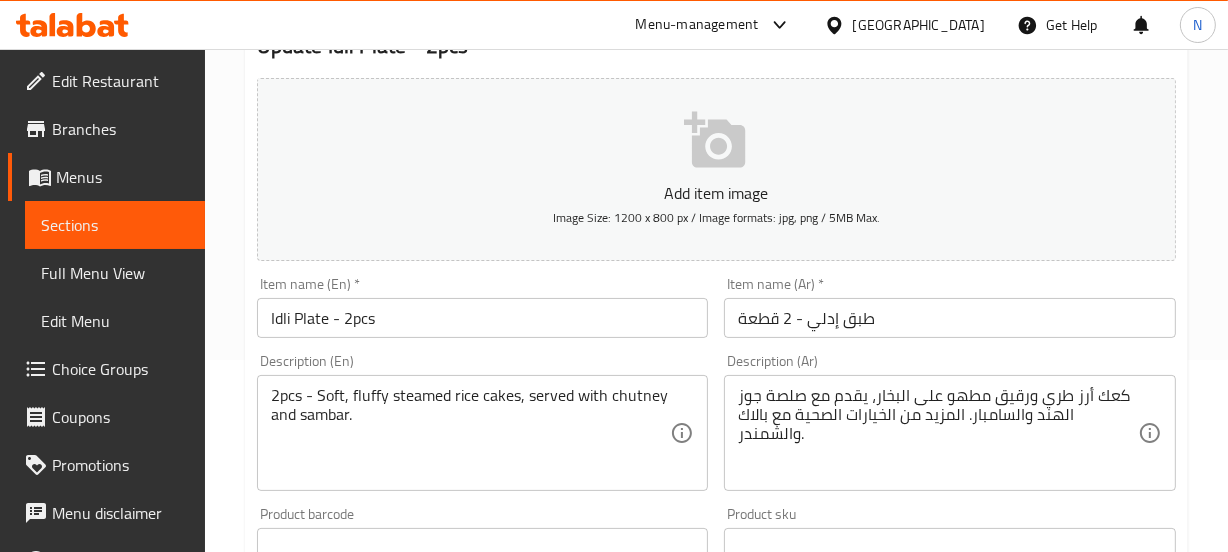 scroll, scrollTop: 203, scrollLeft: 0, axis: vertical 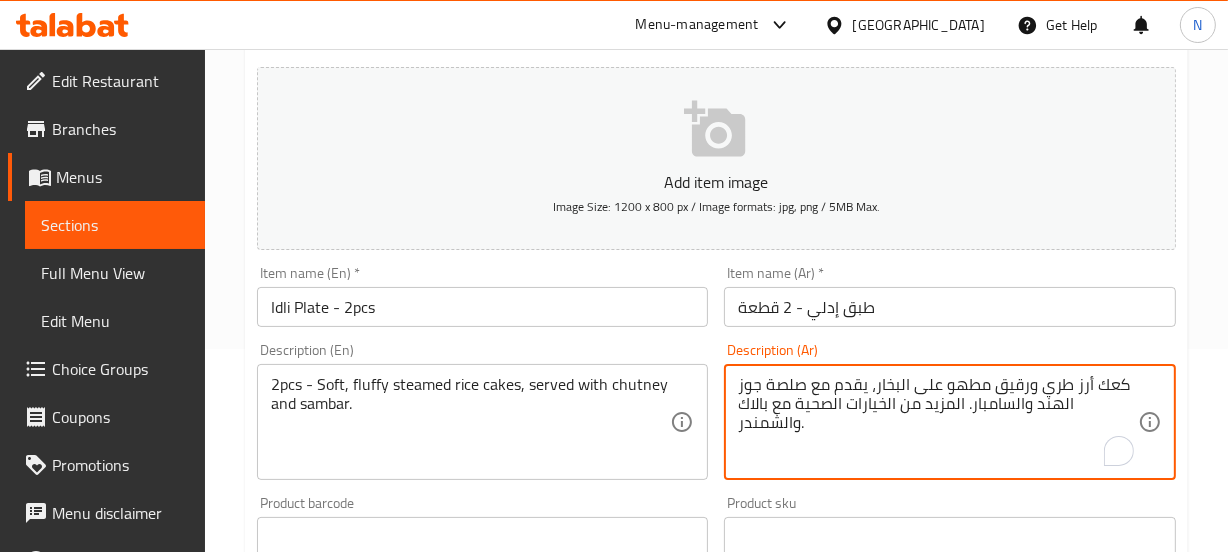 click on "كعك أرز طري ورقيق مطهو على البخار، يقدم مع صلصة جوز الهند والسامبار. المزيد من الخيارات الصحية مع بالاك والشمندر." at bounding box center [938, 422] 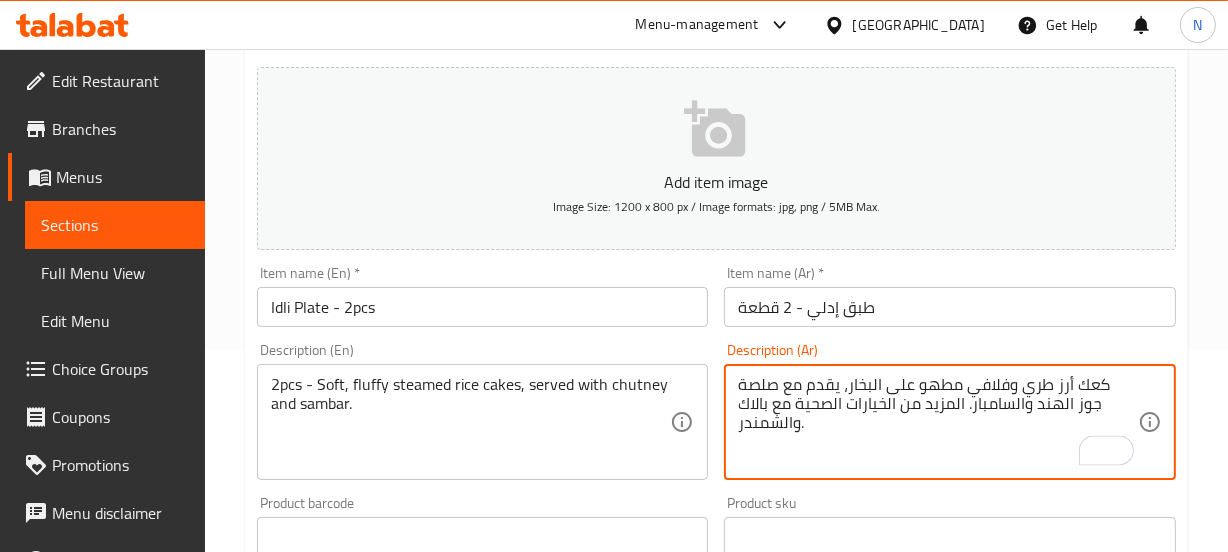 click on "كعك أرز طري وفلافي مطهو على البخار، يقدم مع صلصة جوز الهند والسامبار. المزيد من الخيارات الصحية مع بالاك والشمندر." at bounding box center [938, 422] 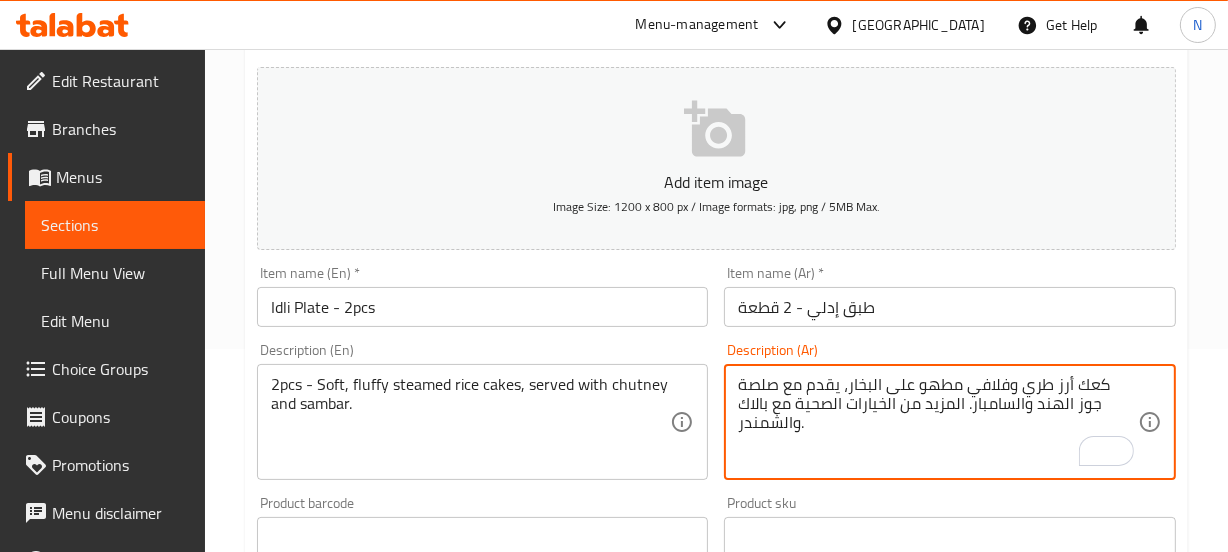 click on "كعك أرز طري وفلافي مطهو على البخار، يقدم مع صلصة جوز الهند والسامبار. المزيد من الخيارات الصحية مع بالاك والشمندر." at bounding box center (938, 422) 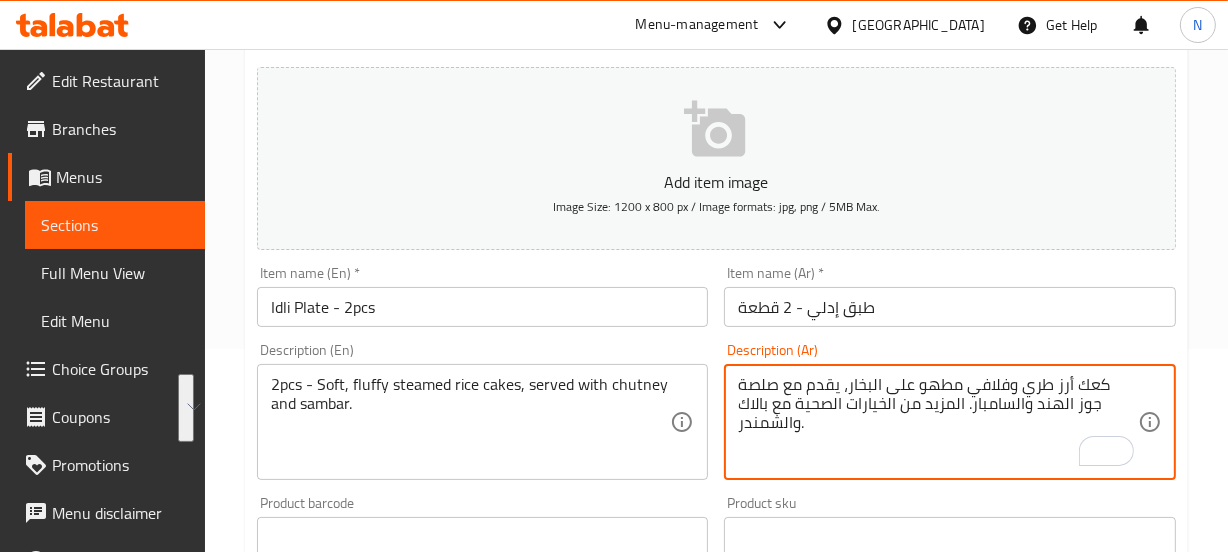 type on "كعك أرز طري وفلافي مطهو على البخار، يقدم مع صلصة جوز الهند والسامبار. المزيد من الخيارات الصحية مع بالاك والشمندر." 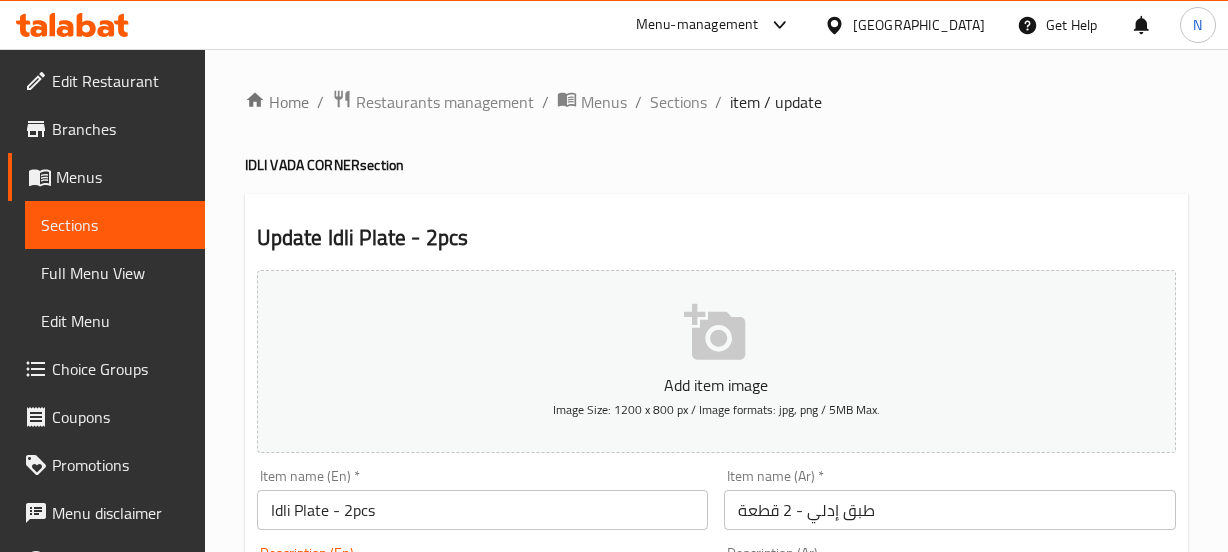 scroll, scrollTop: 203, scrollLeft: 0, axis: vertical 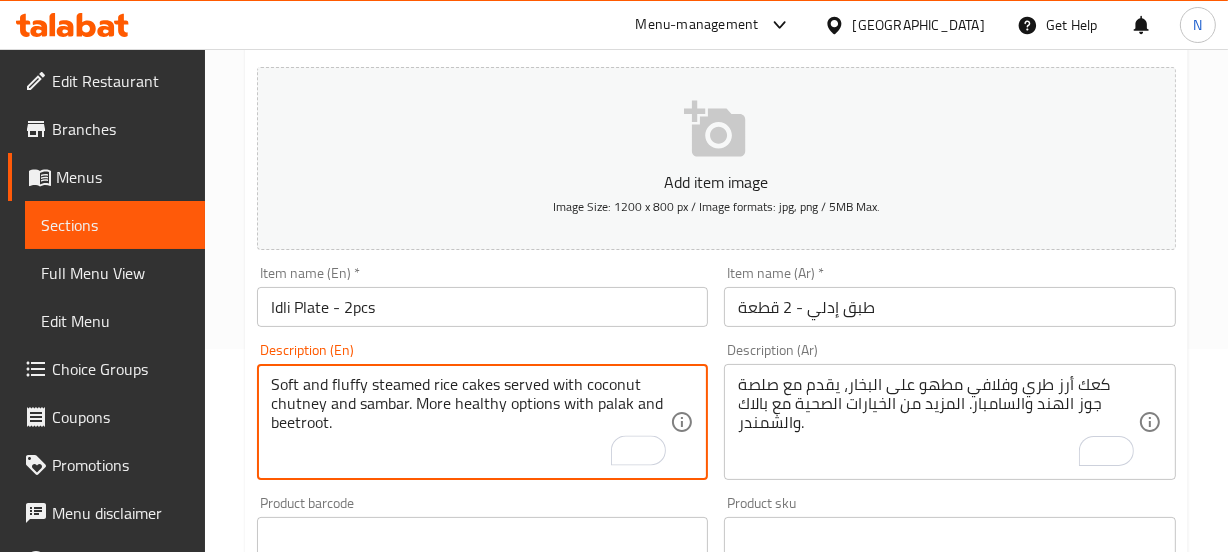 type on "Soft and fluffy steamed rice cakes served with coconut chutney and sambar. More healthy options with palak and beetroot." 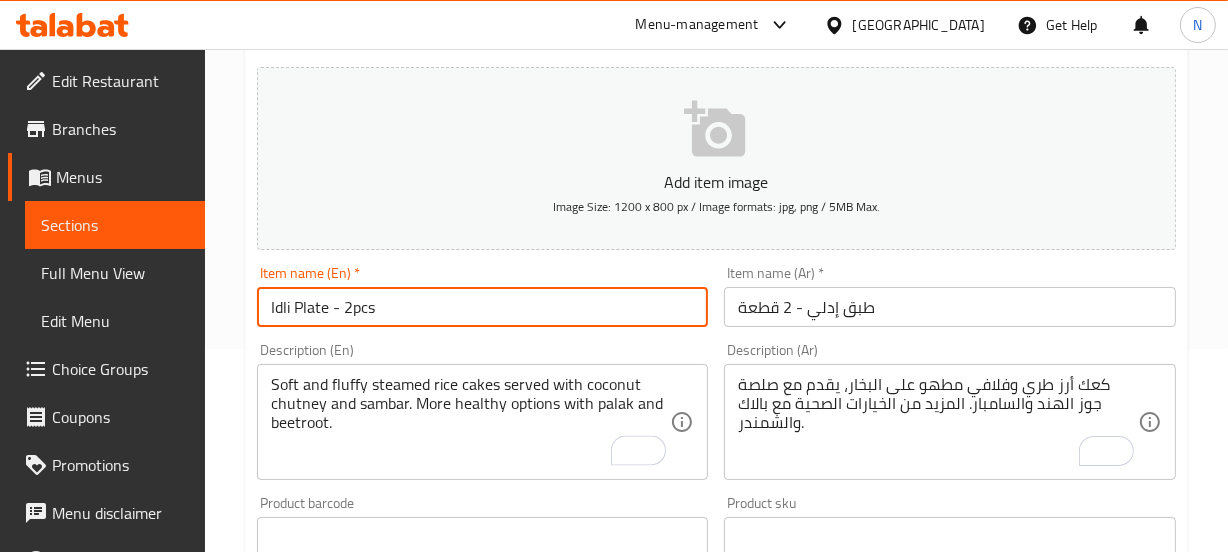 click on "Idli Plate - 2pcs" at bounding box center (483, 307) 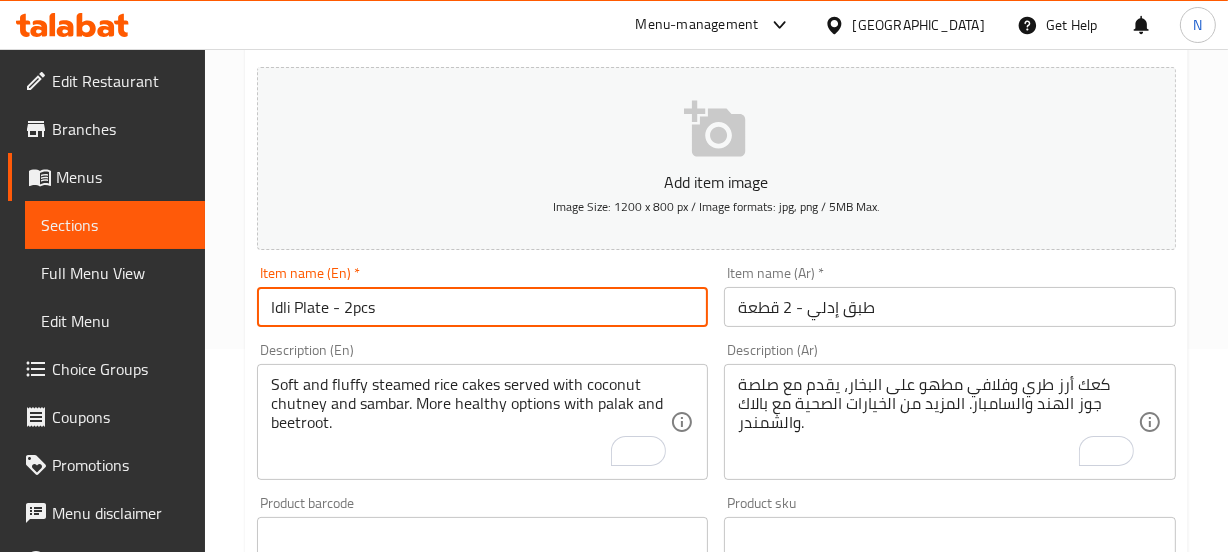 scroll, scrollTop: 0, scrollLeft: 0, axis: both 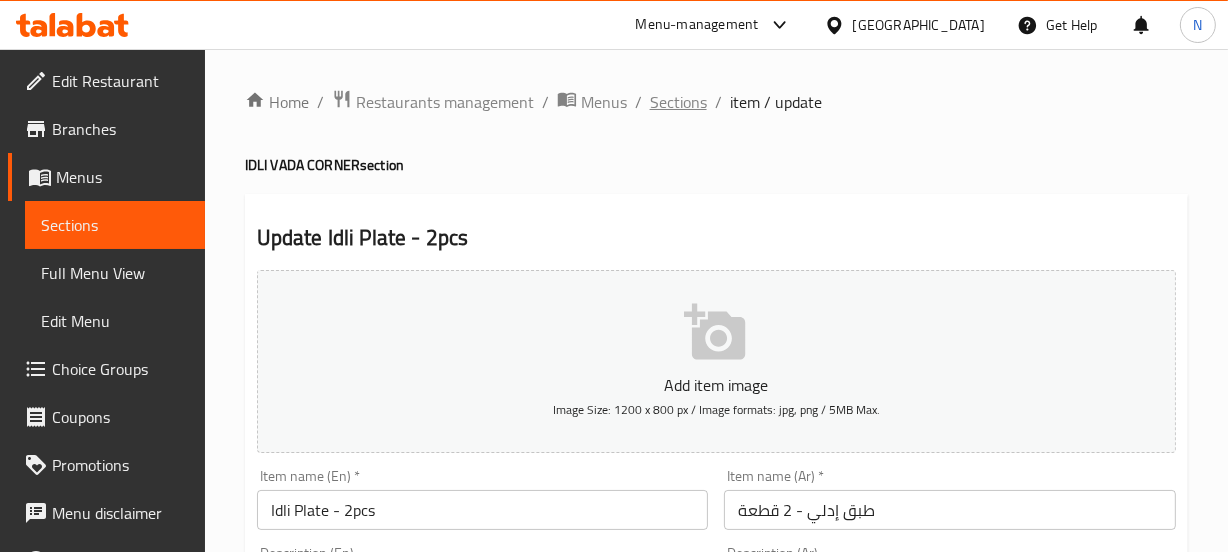 click on "Sections" at bounding box center (678, 102) 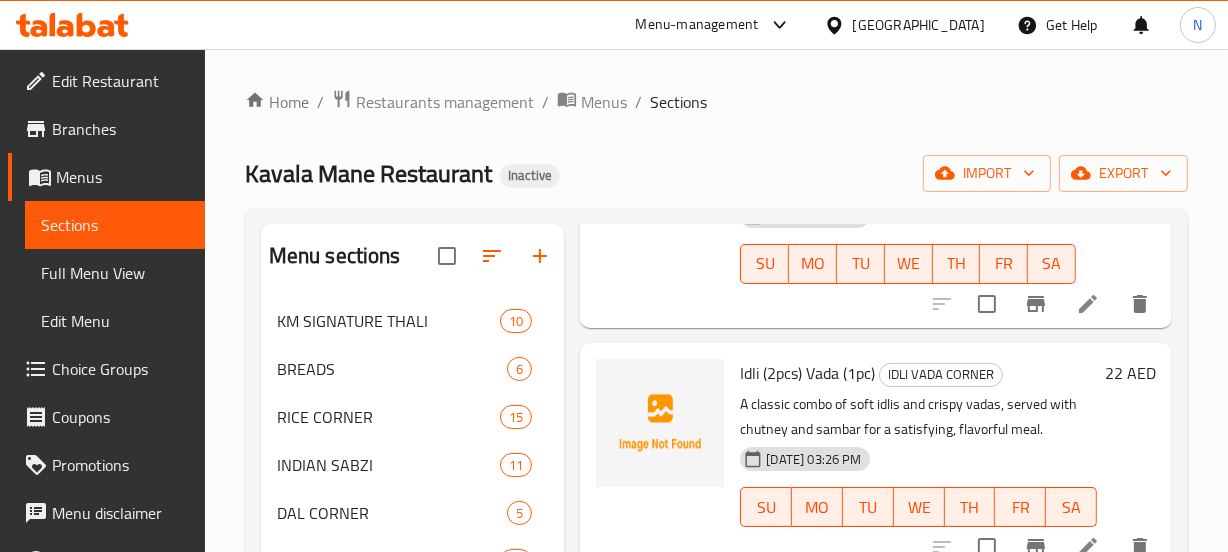 scroll, scrollTop: 1693, scrollLeft: 0, axis: vertical 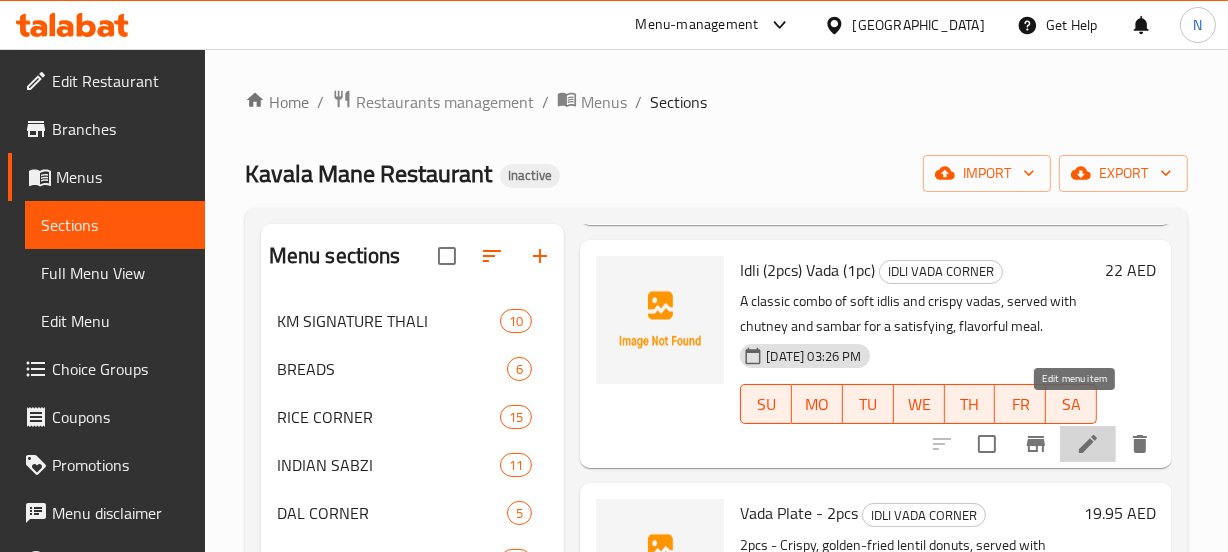 click 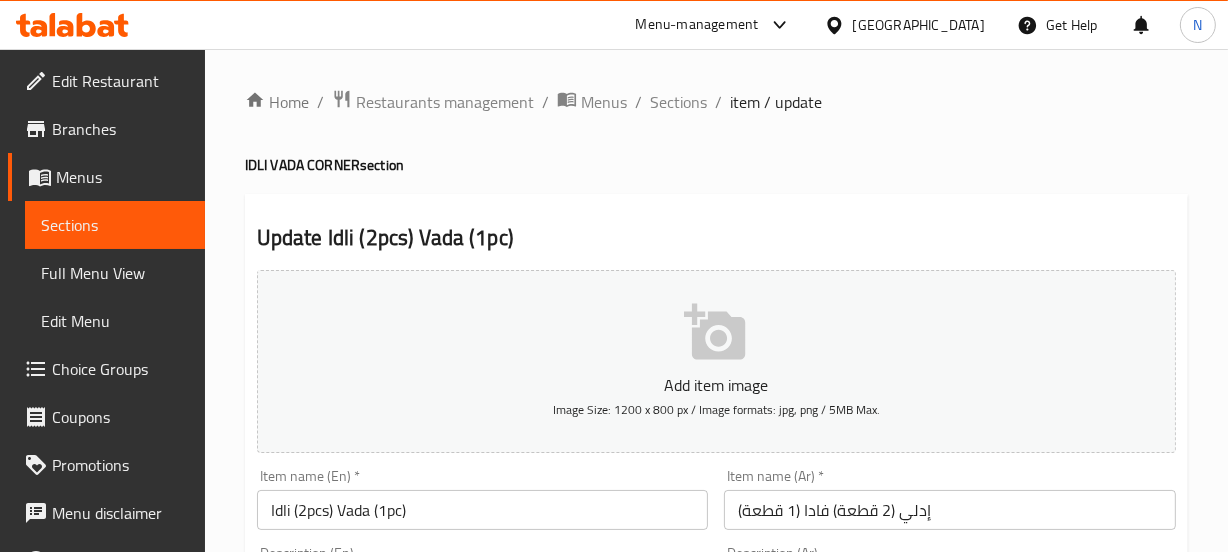 scroll, scrollTop: 310, scrollLeft: 0, axis: vertical 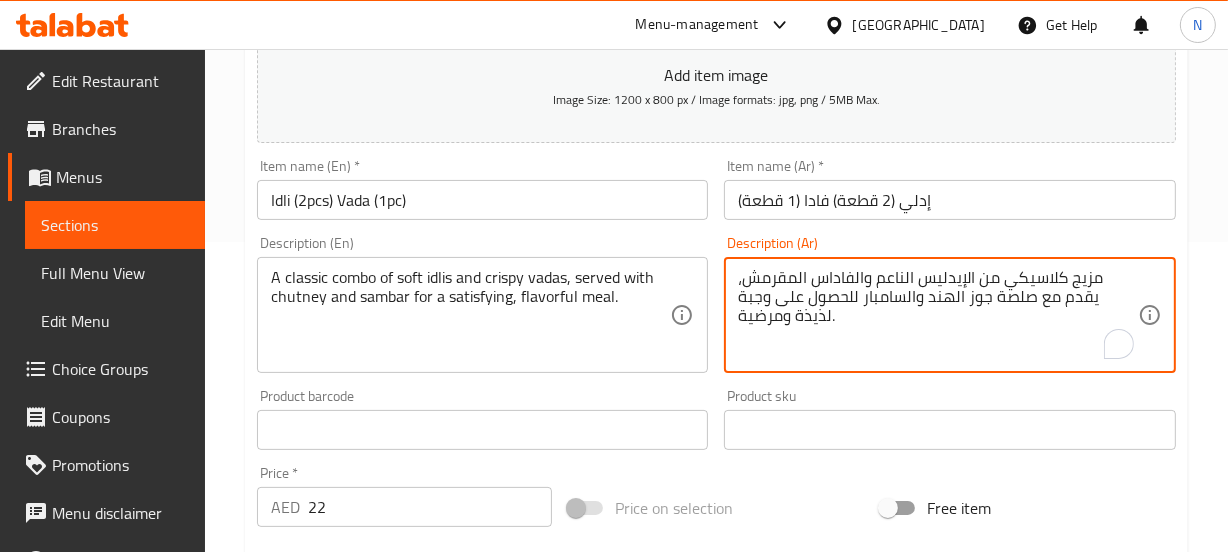 click on "مزيج كلاسيكي من الإيدليس الناعم والفاداس المقرمش، يقدم مع صلصة جوز الهند والسامبار للحصول على وجبة لذيذة ومرضية." at bounding box center [938, 315] 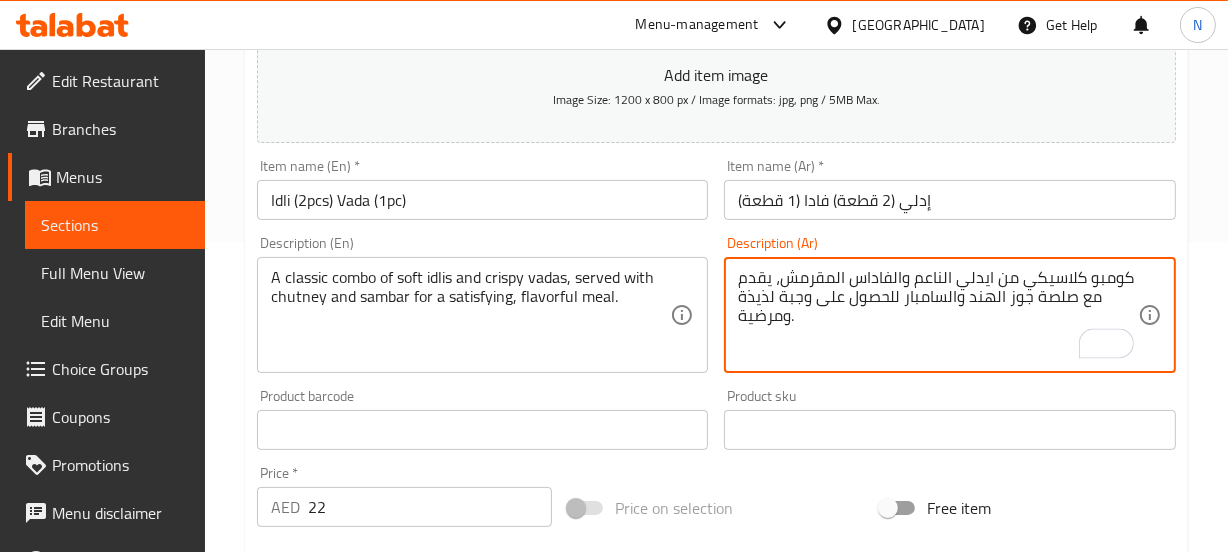 click on "كومبو كلاسيكي من ايدلي الناعم والفاداس المقرمش، يقدم مع صلصة جوز الهند والسامبار للحصول على وجبة لذيذة ومرضية." at bounding box center [938, 315] 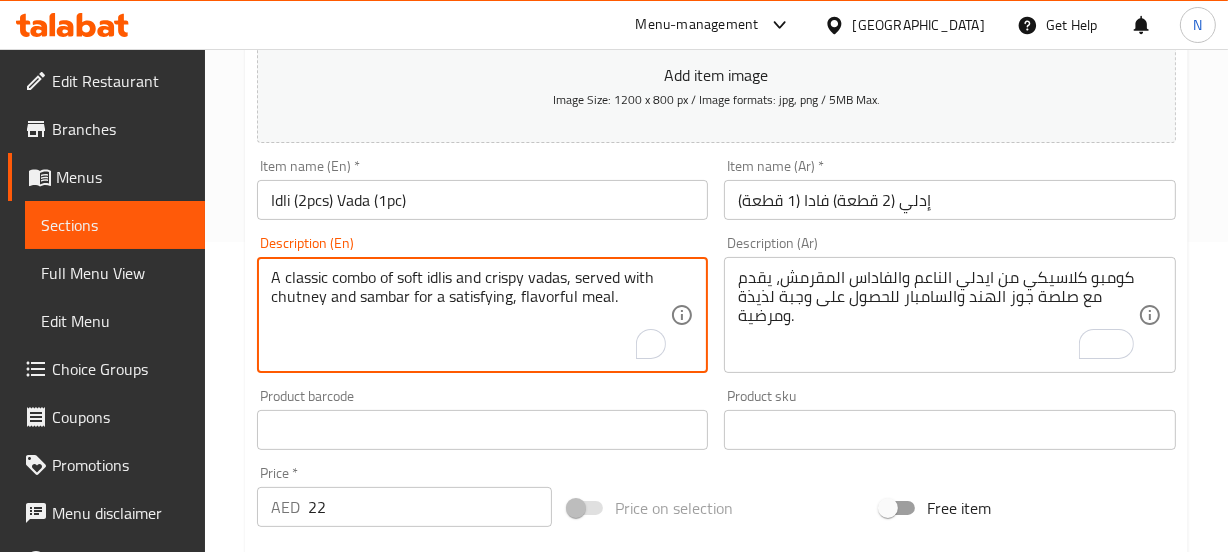 click on "A classic combo of soft idlis and crispy vadas, served with chutney and sambar for a satisfying, flavorful meal." at bounding box center [471, 315] 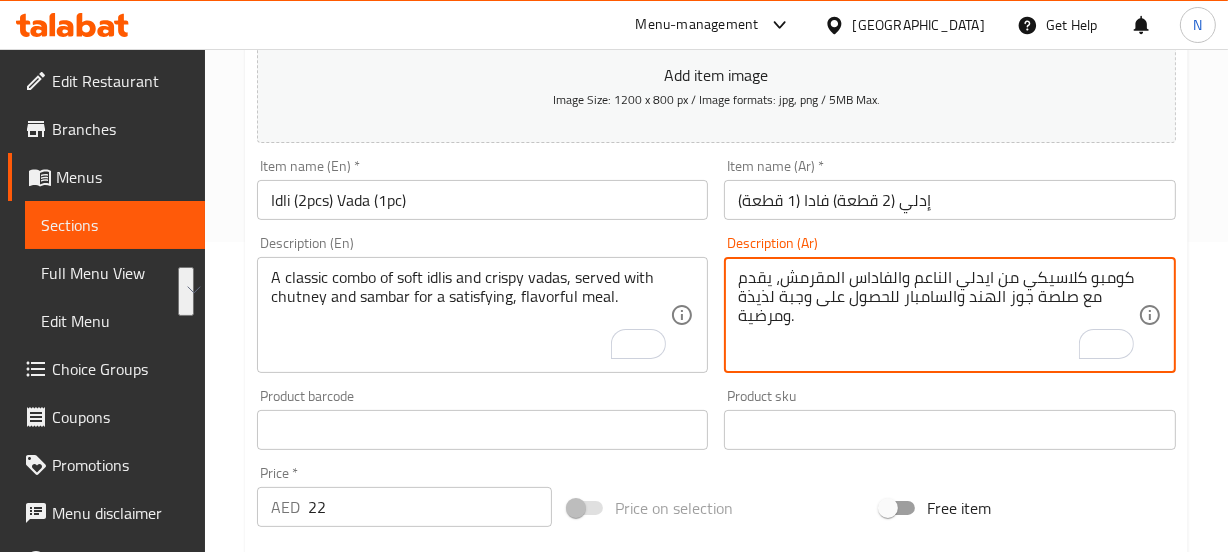 click on "كومبو كلاسيكي من ايدلي الناعم والفاداس المقرمش، يقدم مع صلصة جوز الهند والسامبار للحصول على وجبة لذيذة ومرضية." at bounding box center [938, 315] 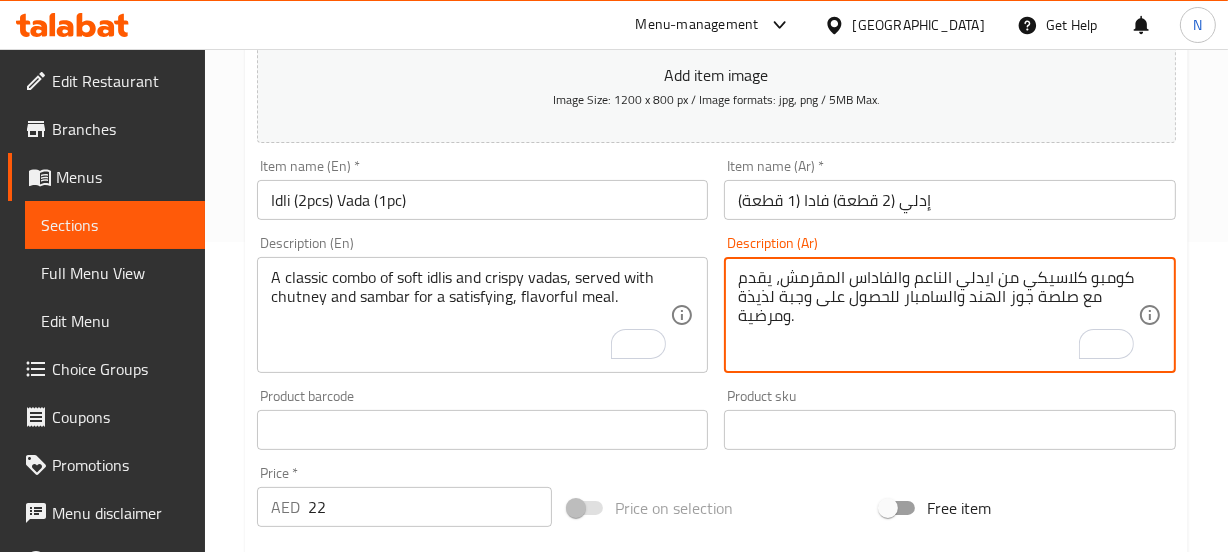 click on "كومبو كلاسيكي من ايدلي الناعم والفاداس المقرمش، يقدم مع صلصة جوز الهند والسامبار للحصول على وجبة لذيذة ومرضية." at bounding box center (938, 315) 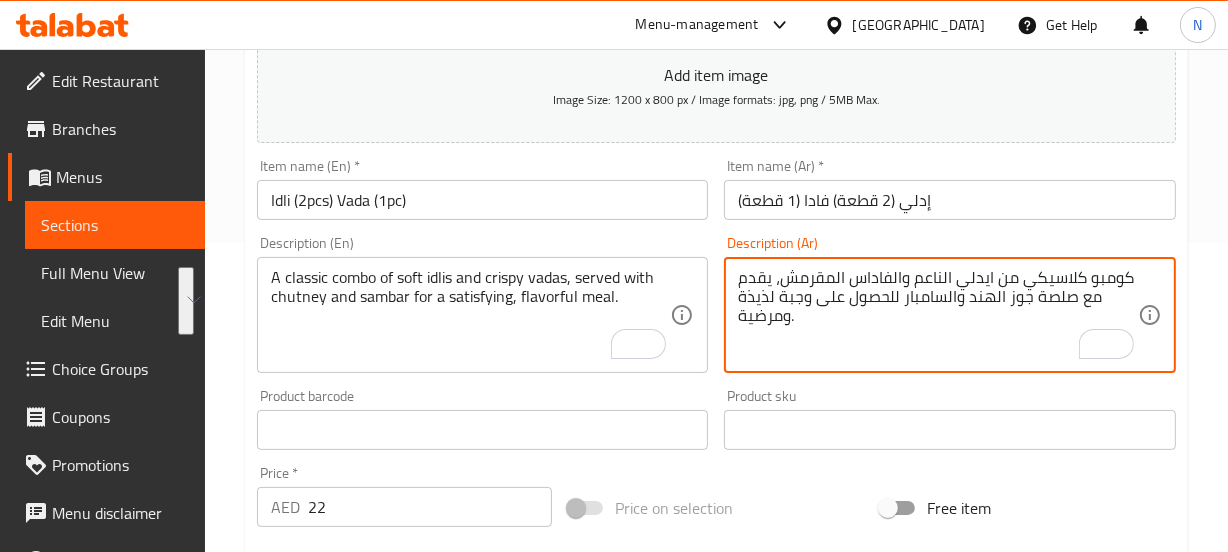 paste on "[PERSON_NAME] من الإيدلي الناعم والفاداس المقرمش، يقدم مع الصلصة والسامبار للحصول على وجبة مرضية ولذيذ" 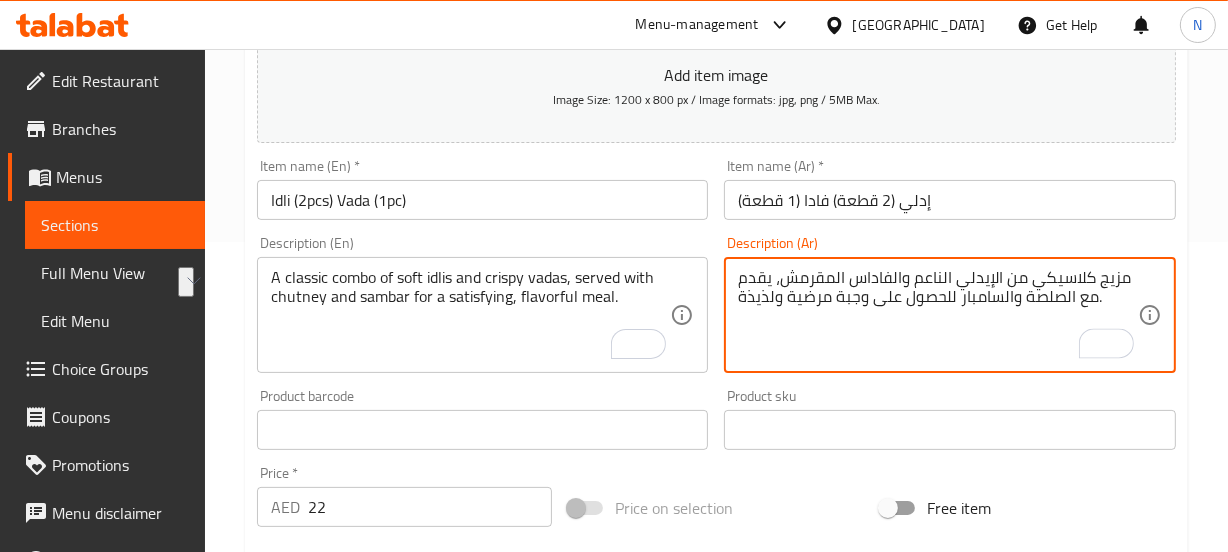 drag, startPoint x: 958, startPoint y: 300, endPoint x: 701, endPoint y: 293, distance: 257.0953 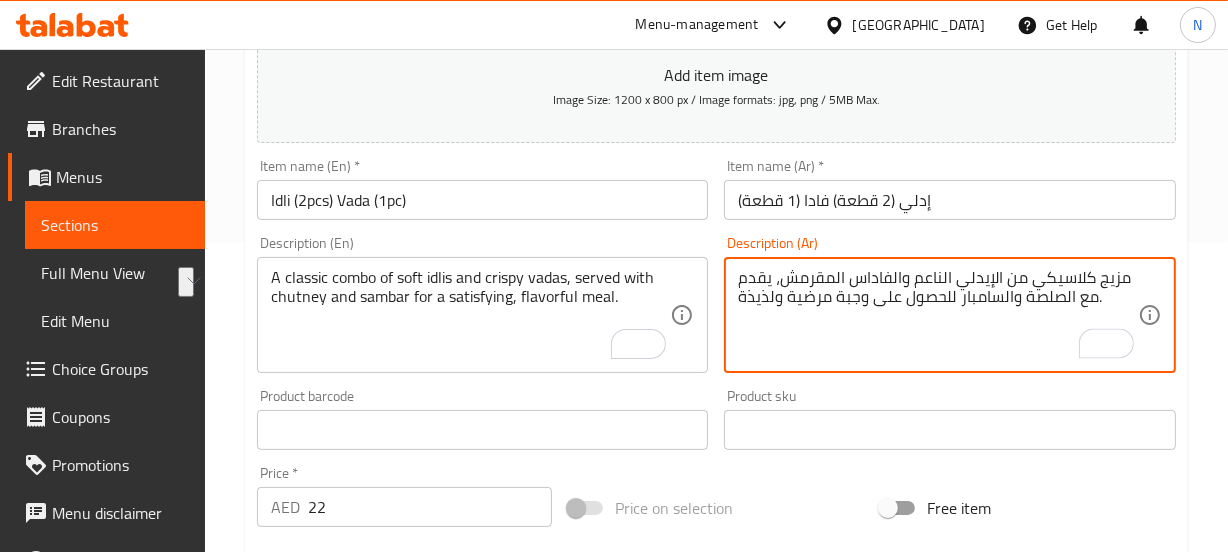 click on "Add item image Image Size: 1200 x 800 px / Image formats: jpg, png / 5MB Max. Item name (En)   * Idli (2pcs) Vada (1pc) Item name (En)  * Item name (Ar)   * إدلي (2 قطعة) فادا (1 قطعة) Item name (Ar)  * Description (En) A classic combo of soft idlis and crispy vadas, served with chutney and sambar for a satisfying, flavorful meal. Description (En) Description (Ar) مزيج كلاسيكي من الإيدلي الناعم والفاداس المقرمش، يقدم مع الصلصة والسامبار للحصول على وجبة مرضية ولذيذة. Description (Ar) Product barcode Product barcode Product sku Product sku Price   * AED 22 Price  * Price on selection Free item Start Date Start Date End Date End Date Available Days SU MO TU WE TH FR SA Available from ​ ​ Available to ​ ​ Status Active Inactive Exclude from GEM" at bounding box center (716, 383) 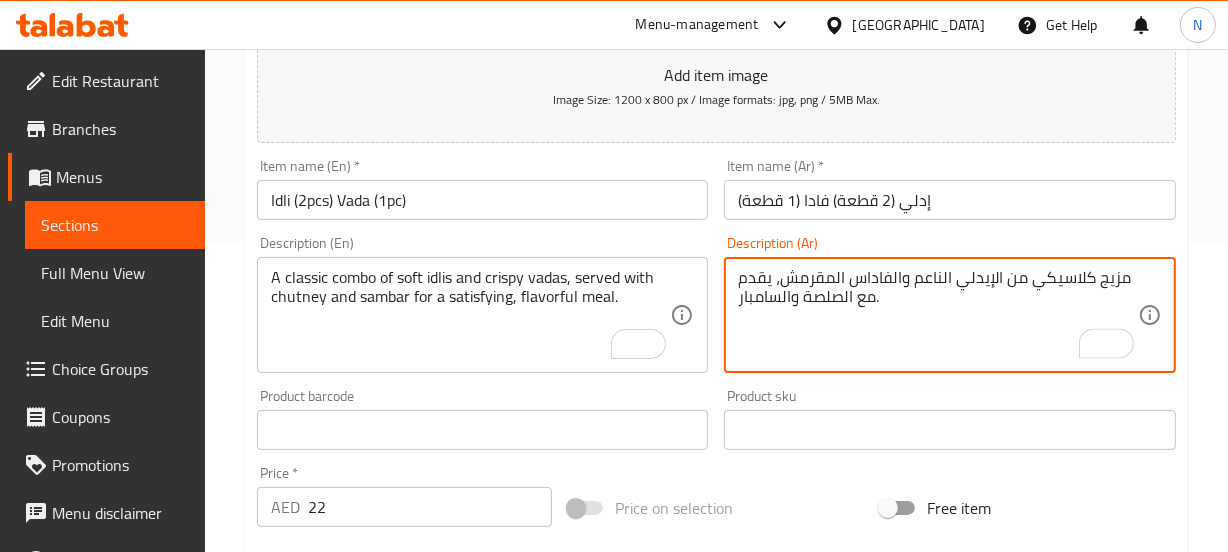 type on "مزيج كلاسيكي من الإيدلي الناعم والفاداس المقرمش، يقدم مع الصلصة والسامبار." 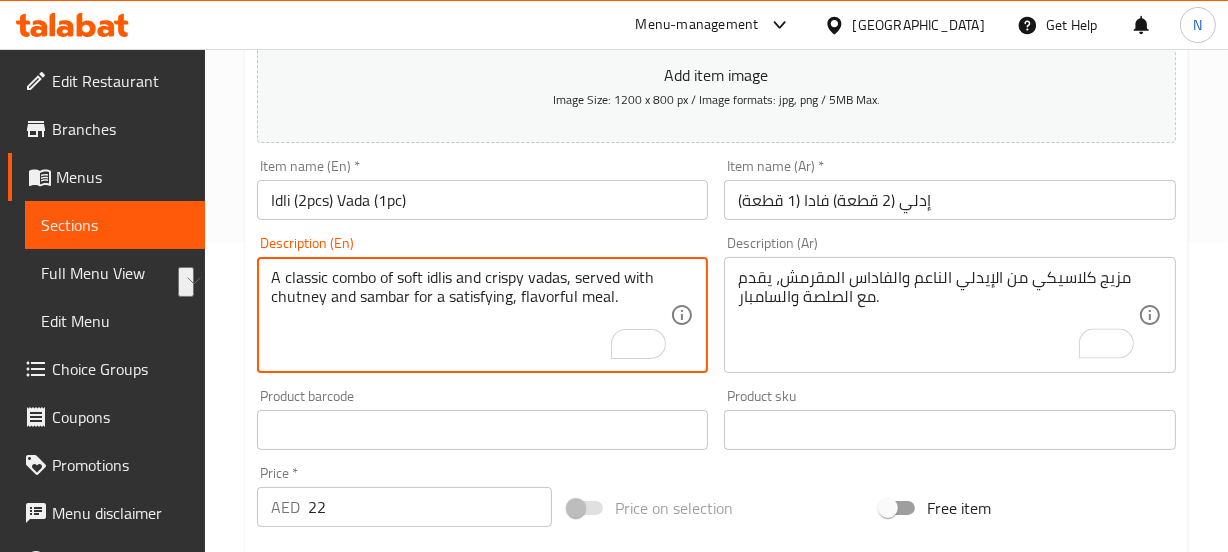 drag, startPoint x: 643, startPoint y: 292, endPoint x: 410, endPoint y: 330, distance: 236.07838 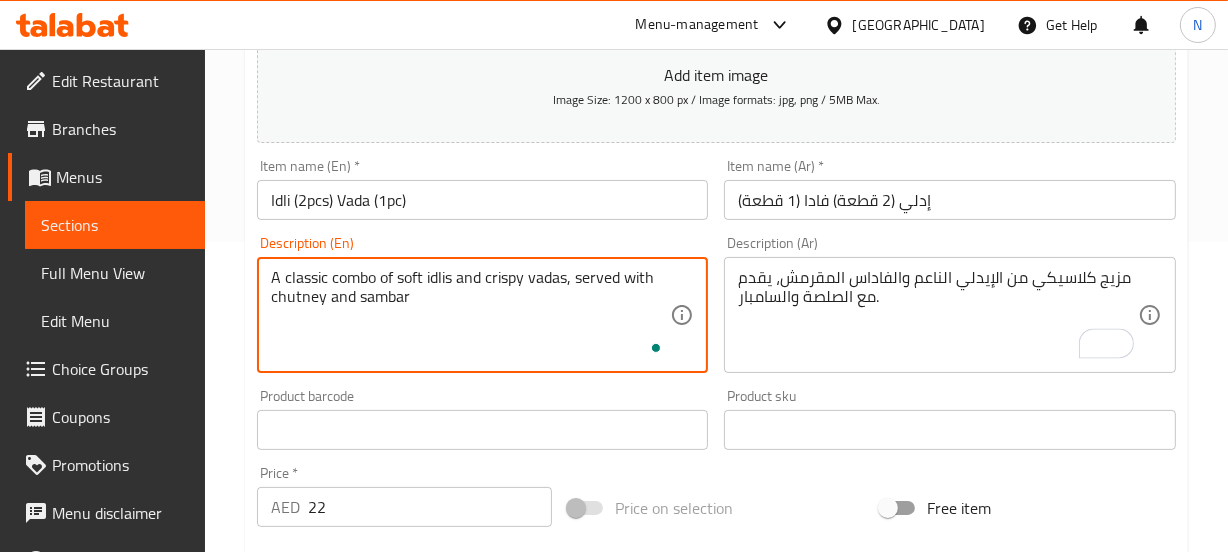 type on "A classic combo of soft idlis and crispy vadas, served with chutney and sambar" 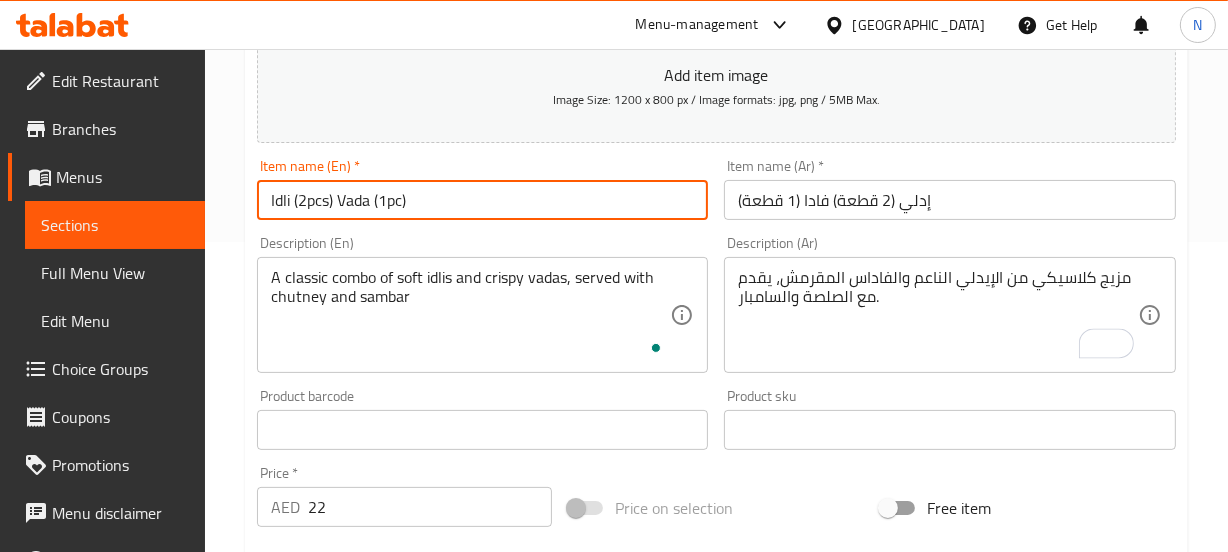 click on "Idli (2pcs) Vada (1pc)" at bounding box center [483, 200] 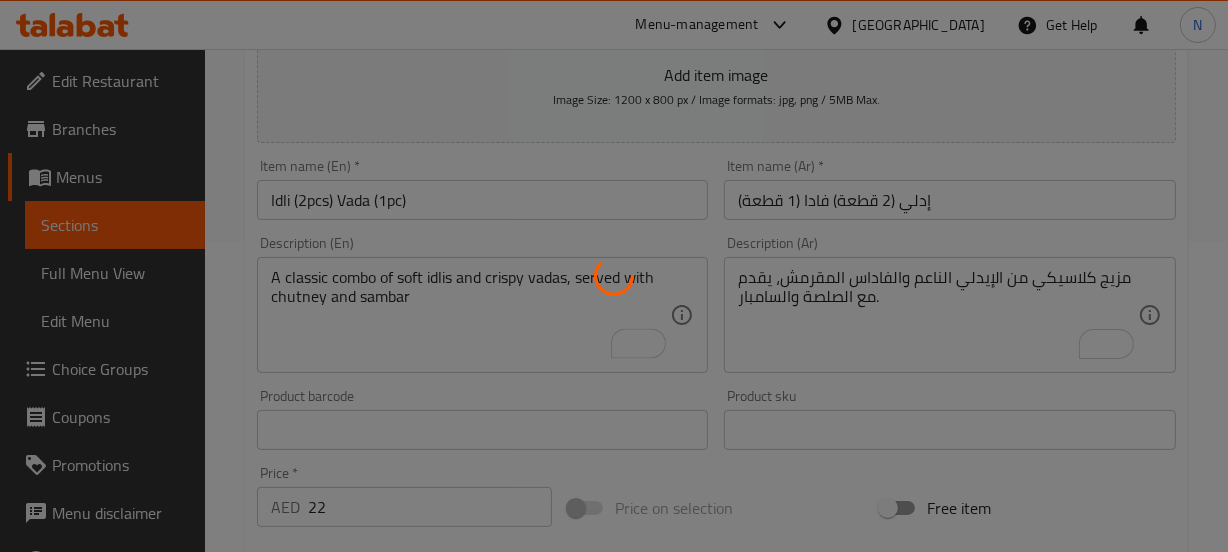 click at bounding box center [614, 276] 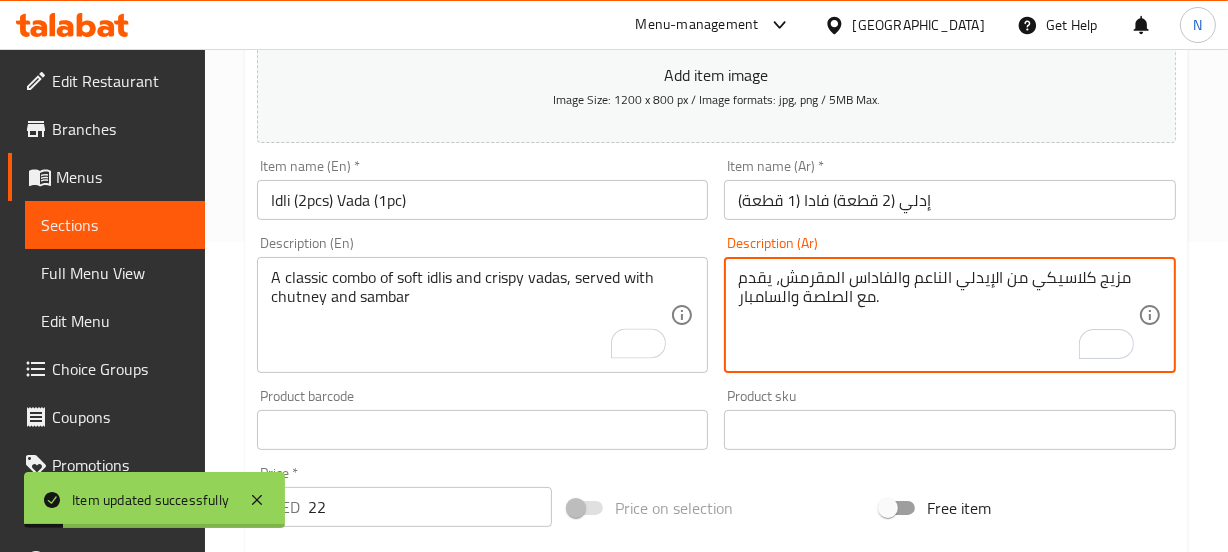 click on "مزيج كلاسيكي من الإيدلي الناعم والفاداس المقرمش، يقدم مع الصلصة والسامبار." at bounding box center (938, 315) 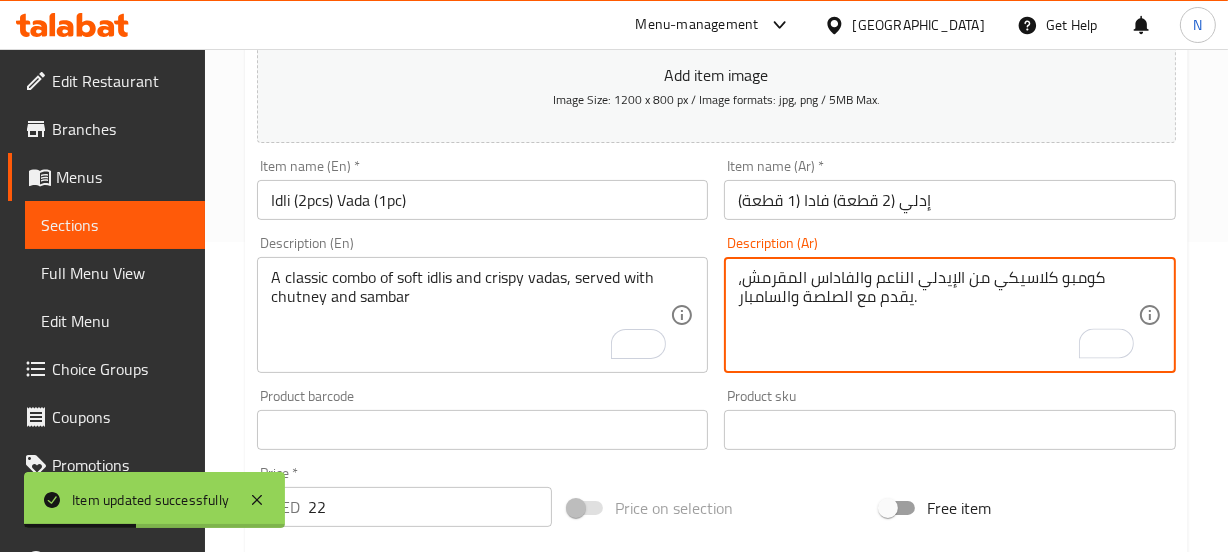 type on "كومبو كلاسيكي من الإيدلي الناعم والفاداس المقرمش، يقدم مع الصلصة والسامبار." 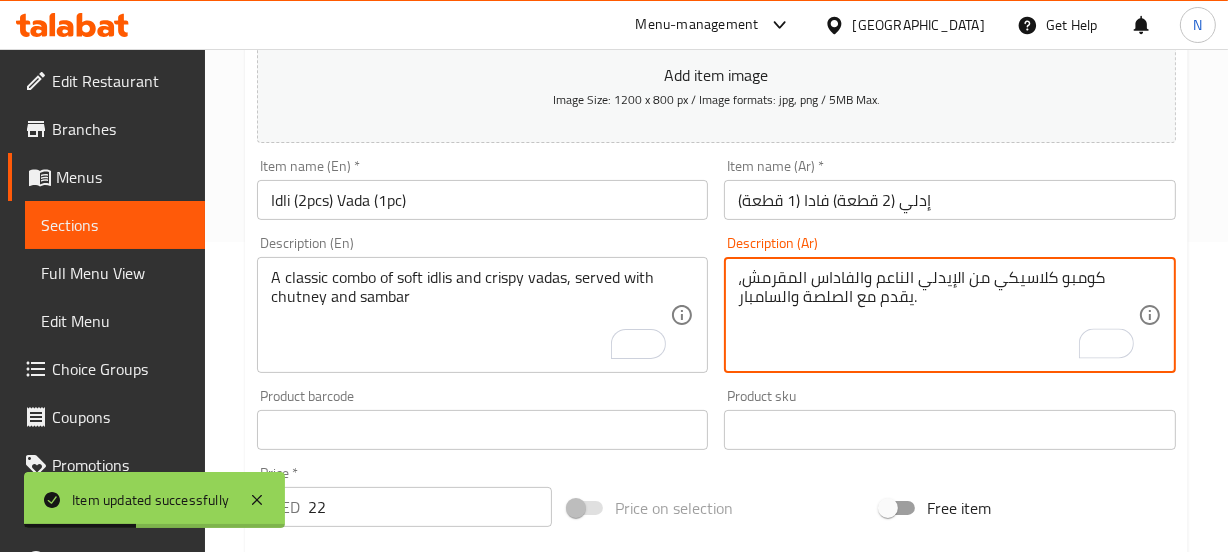 click on "Update" at bounding box center [366, 1016] 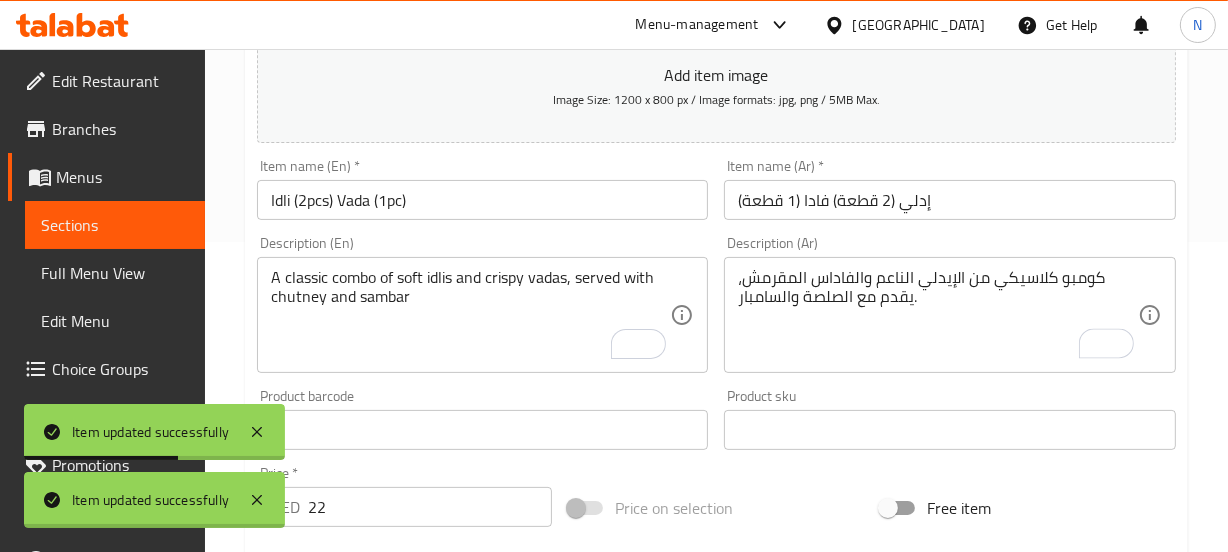 click at bounding box center (614, 276) 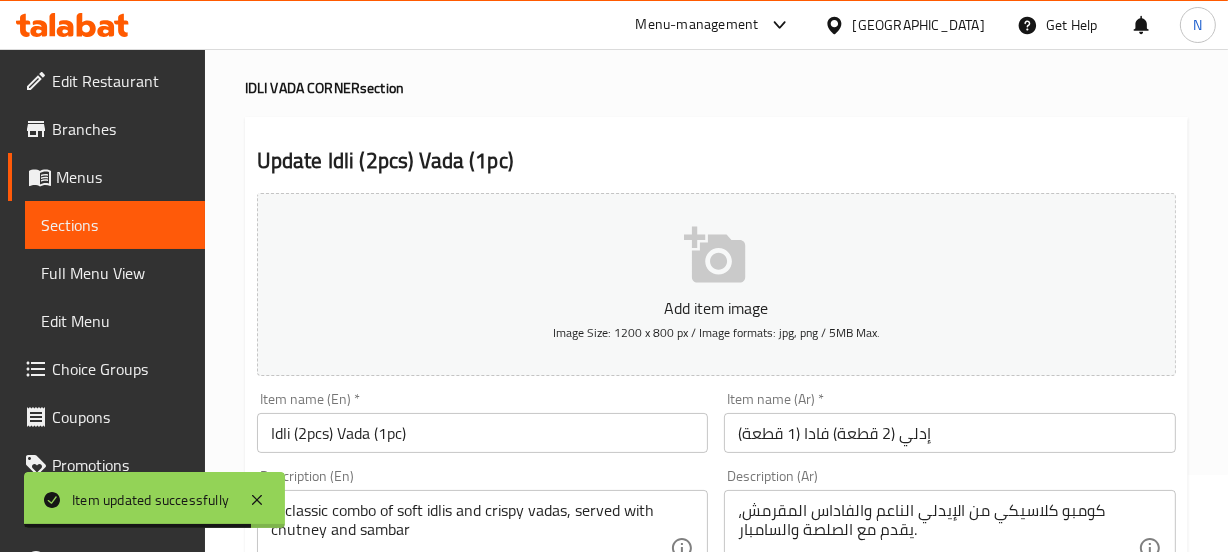 scroll, scrollTop: 0, scrollLeft: 0, axis: both 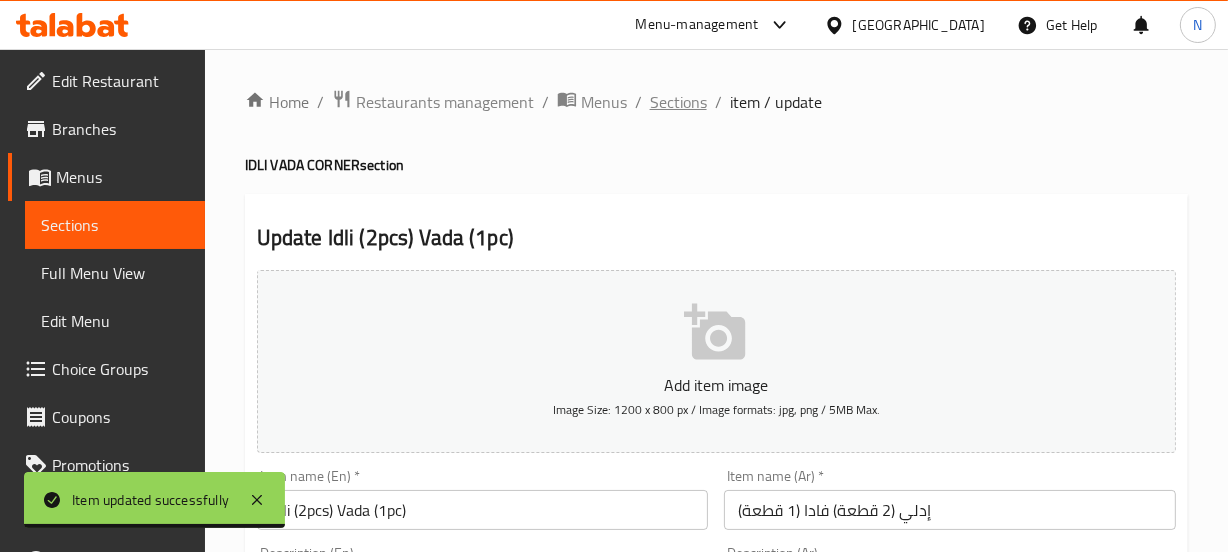 click on "Sections" at bounding box center [678, 102] 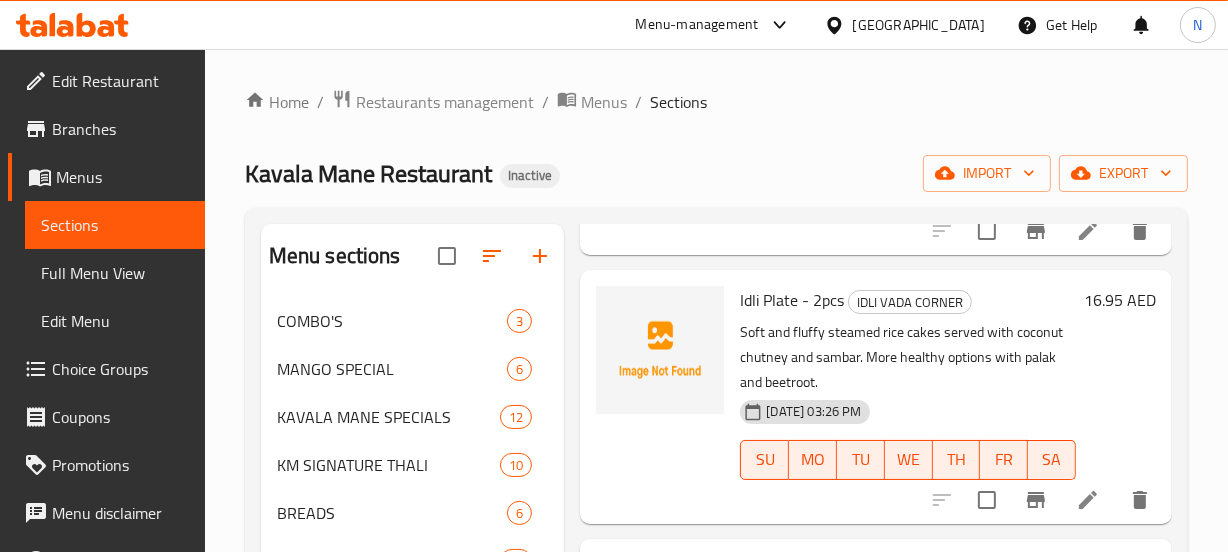 scroll, scrollTop: 1395, scrollLeft: 0, axis: vertical 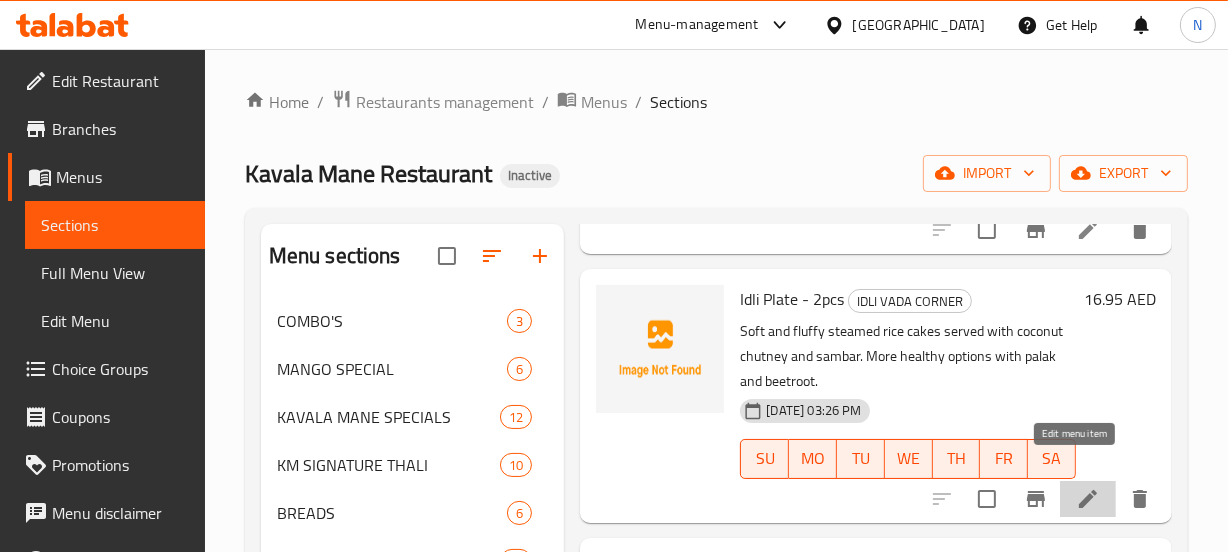 click 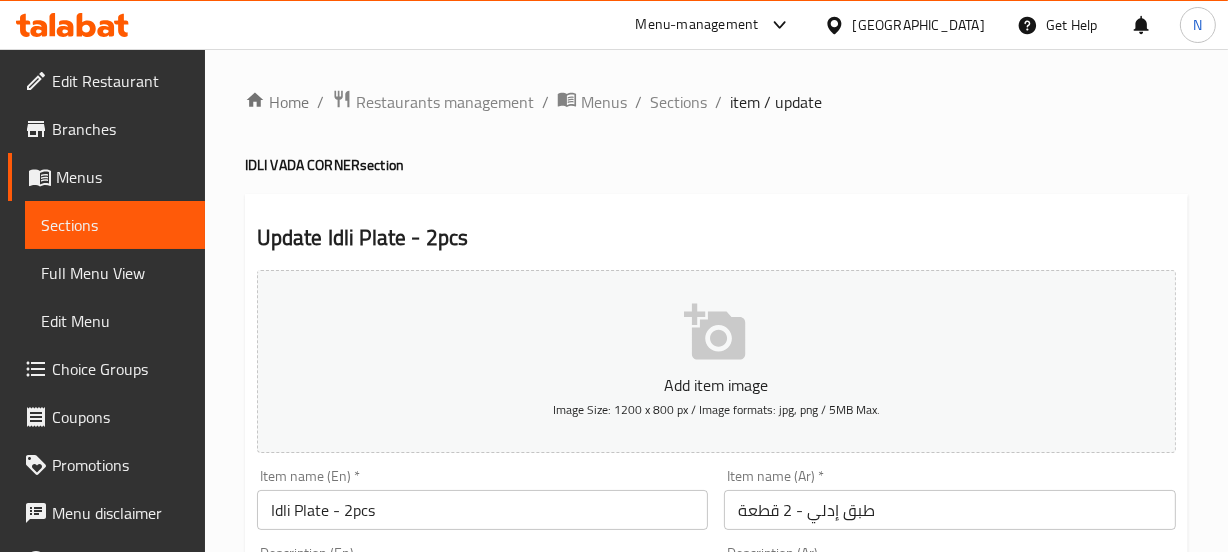 scroll, scrollTop: 289, scrollLeft: 0, axis: vertical 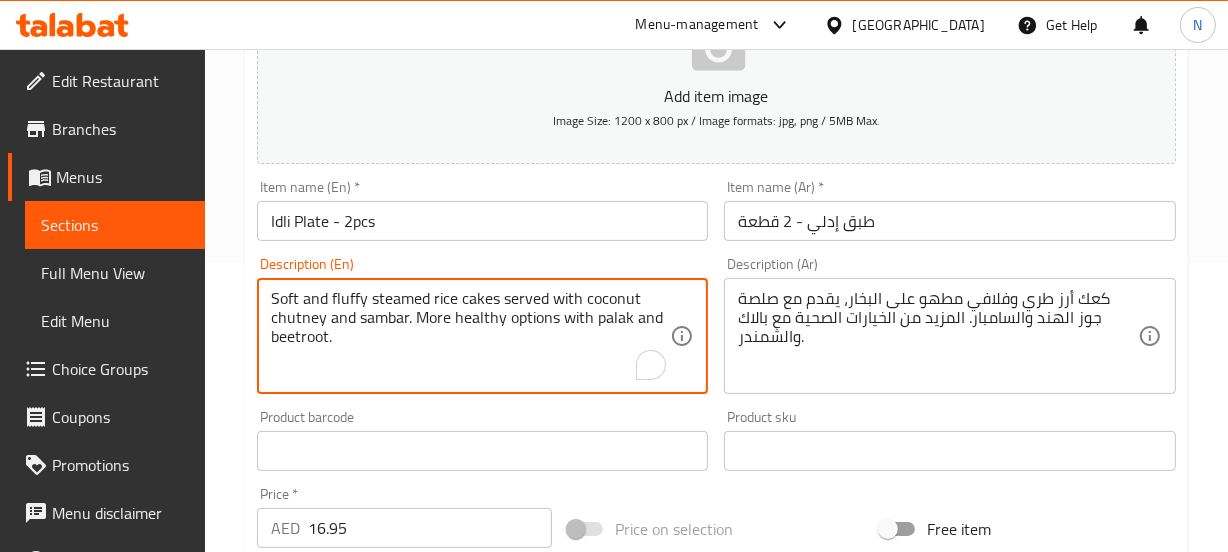 paste on "A classic combo of soft idlis and crispy vadas, served with chutney and sambar for a satisfying, flavorful meal.	مزيج كلاسيكي من الإيدليس الناعم والفاداس المقرمش، يقدم مع صلصة جوز الهند والسامبار للحصول على وجبة لذيذة ومرضية." 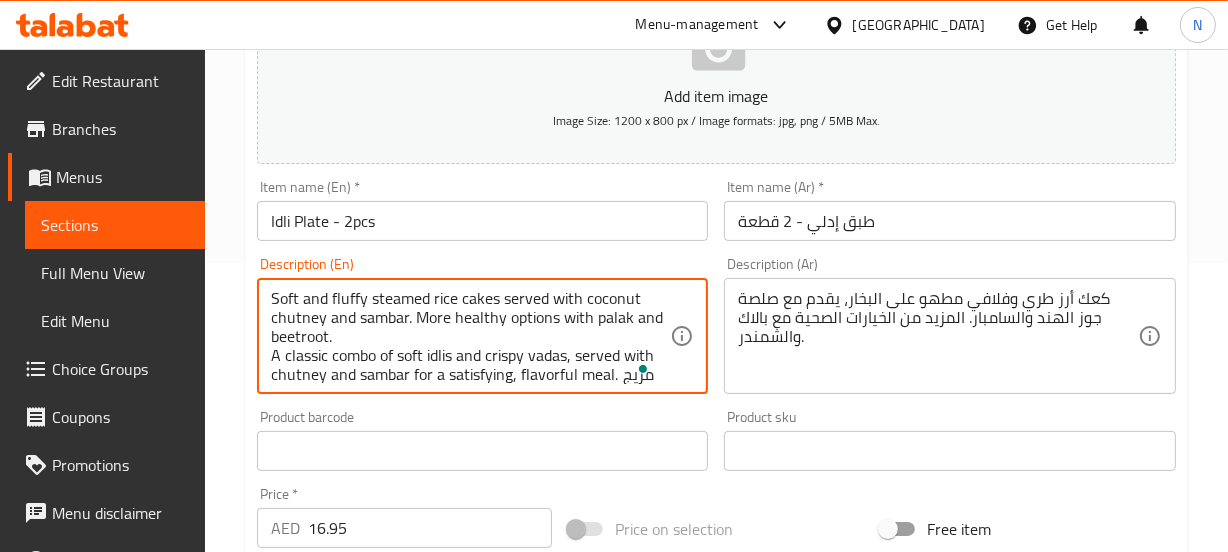 scroll, scrollTop: 61, scrollLeft: 0, axis: vertical 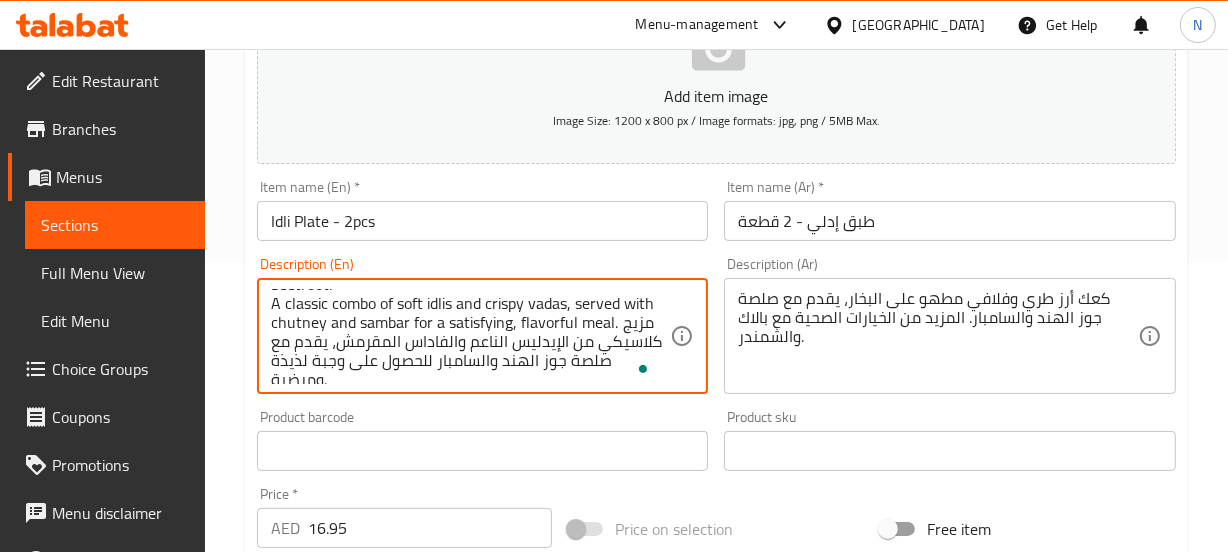click on "Soft and fluffy steamed rice cakes served with coconut chutney and sambar. More healthy options with palak and beetroot.
A classic combo of soft idlis and crispy vadas, served with chutney and sambar for a satisfying, flavorful meal.	مزيج كلاسيكي من الإيدليس الناعم والفاداس المقرمش، يقدم مع صلصة جوز الهند والسامبار للحصول على وجبة لذيذة ومرضية." at bounding box center [471, 336] 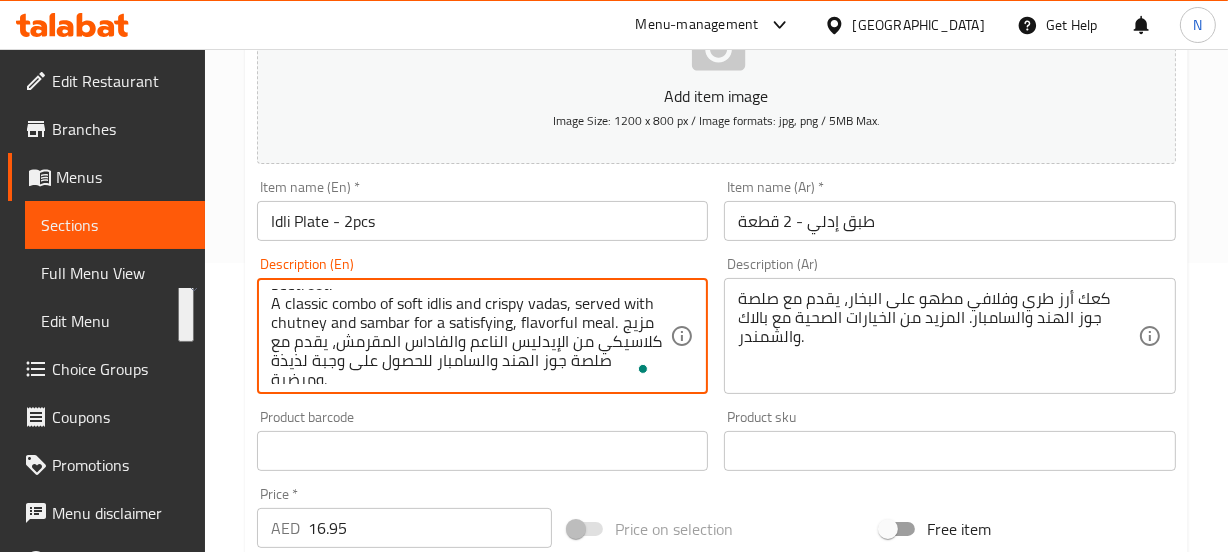 click on "Soft and fluffy steamed rice cakes served with coconut chutney and sambar. More healthy options with palak and beetroot.
A classic combo of soft idlis and crispy vadas, served with chutney and sambar for a satisfying, flavorful meal.	مزيج كلاسيكي من الإيدليس الناعم والفاداس المقرمش، يقدم مع صلصة جوز الهند والسامبار للحصول على وجبة لذيذة ومرضية." at bounding box center (471, 336) 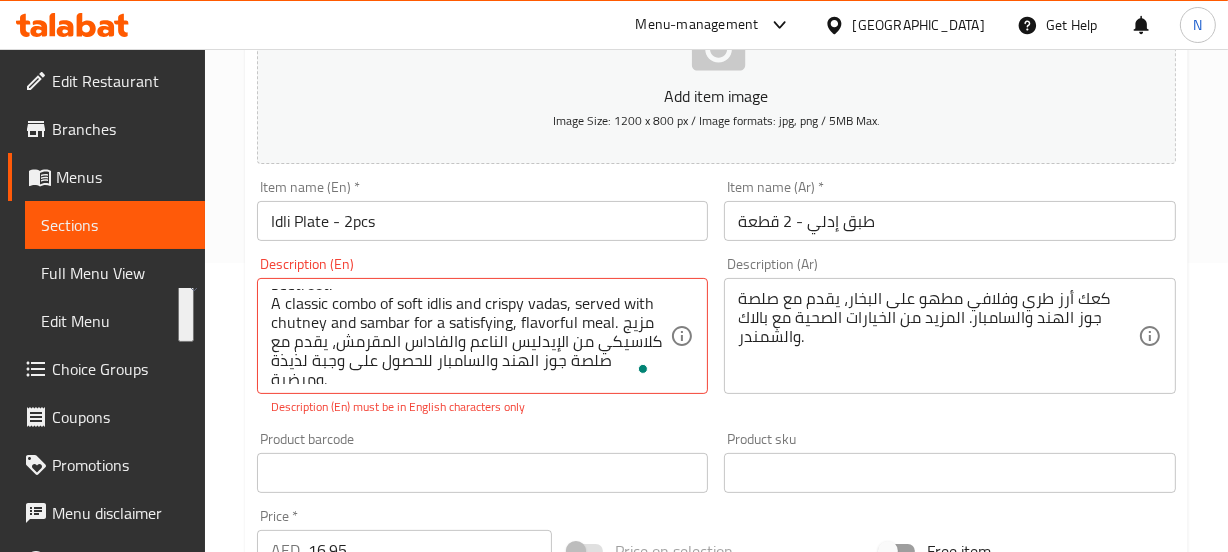 click on "Soft and fluffy steamed rice cakes served with coconut chutney and sambar. More healthy options with palak and beetroot.
A classic combo of soft idlis and crispy vadas, served with chutney and sambar for a satisfying, flavorful meal.	مزيج كلاسيكي من الإيدليس الناعم والفاداس المقرمش، يقدم مع صلصة جوز الهند والسامبار للحصول على وجبة لذيذة ومرضية. Description (En)" at bounding box center (483, 336) 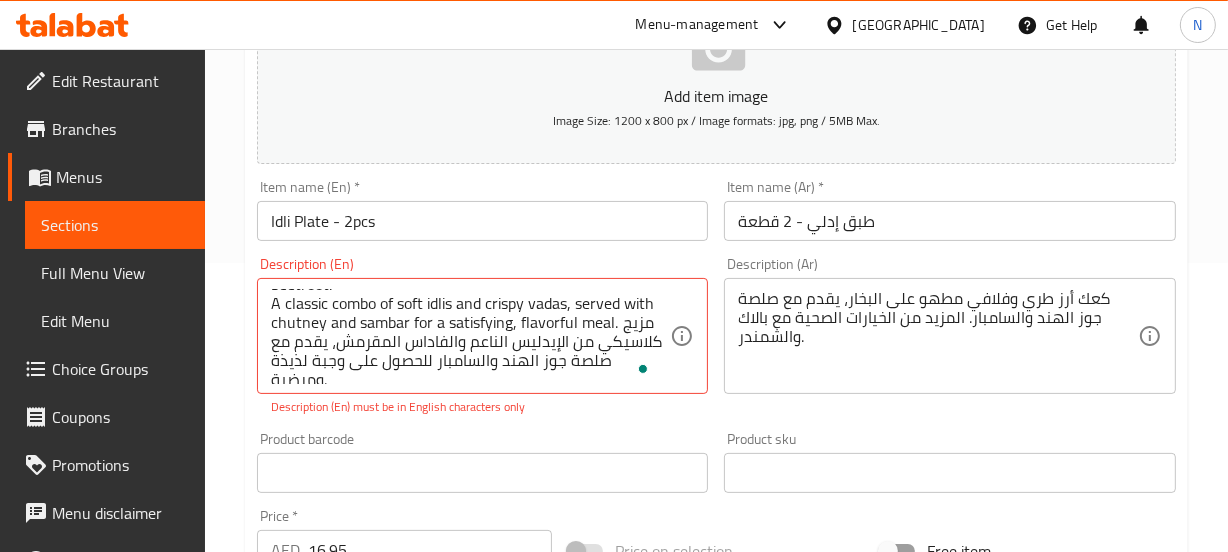 click on "Soft and fluffy steamed rice cakes served with coconut chutney and sambar. More healthy options with palak and beetroot.
A classic combo of soft idlis and crispy vadas, served with chutney and sambar for a satisfying, flavorful meal.	مزيج كلاسيكي من الإيدليس الناعم والفاداس المقرمش، يقدم مع صلصة جوز الهند والسامبار للحصول على وجبة لذيذة ومرضية. Description (En)" at bounding box center (483, 336) 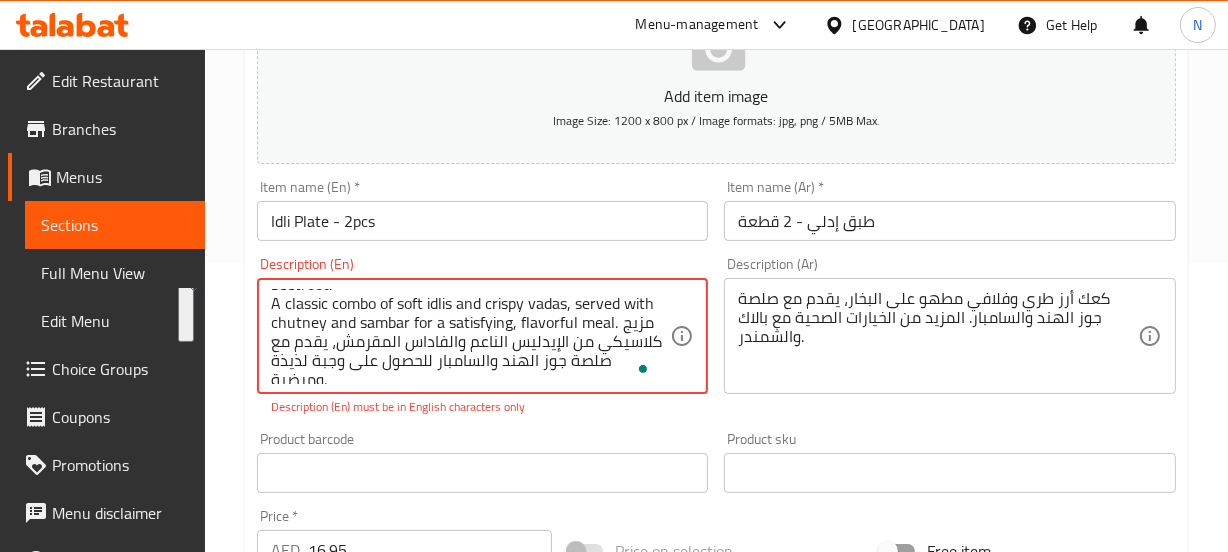 click on "Soft and fluffy steamed rice cakes served with coconut chutney and sambar. More healthy options with palak and beetroot.
A classic combo of soft idlis and crispy vadas, served with chutney and sambar for a satisfying, flavorful meal.	مزيج كلاسيكي من الإيدليس الناعم والفاداس المقرمش، يقدم مع صلصة جوز الهند والسامبار للحصول على وجبة لذيذة ومرضية." at bounding box center [471, 336] 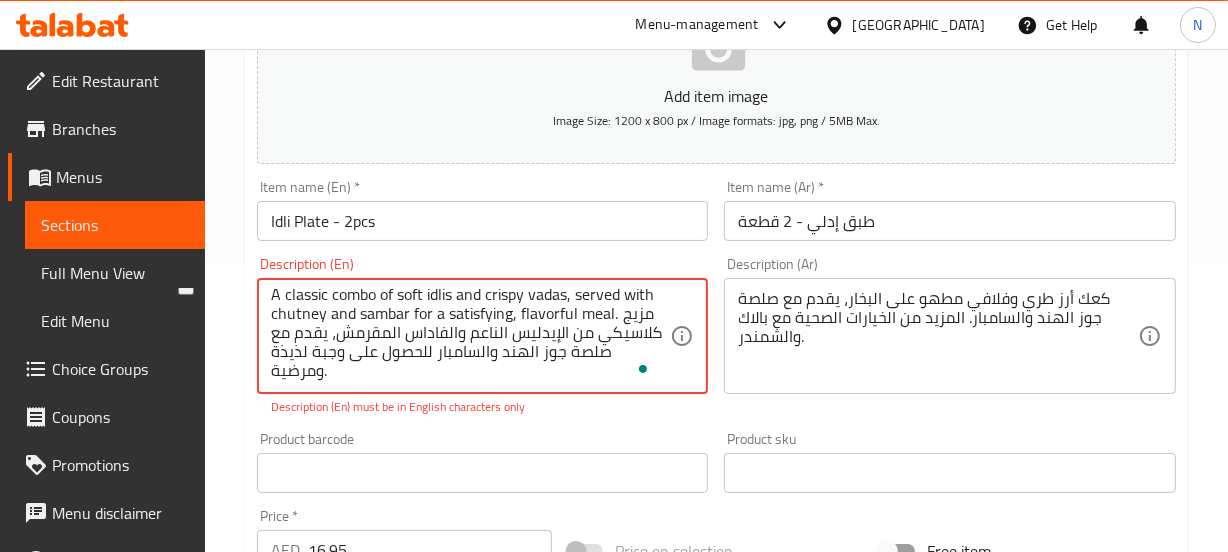 drag, startPoint x: 634, startPoint y: 328, endPoint x: 620, endPoint y: 385, distance: 58.694122 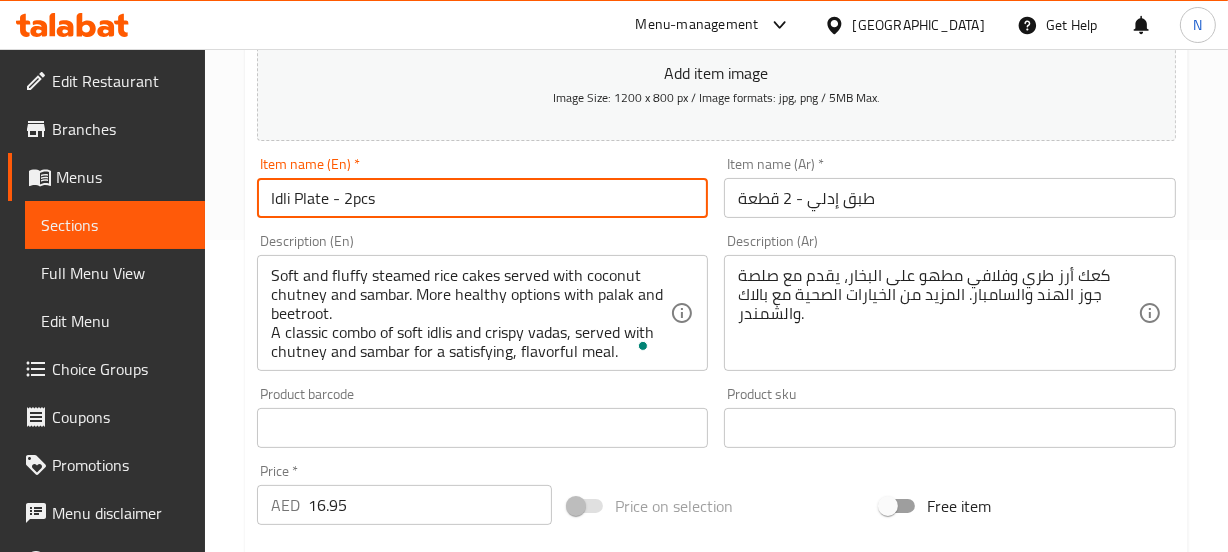 click on "Idli Plate - 2pcs" at bounding box center [483, 198] 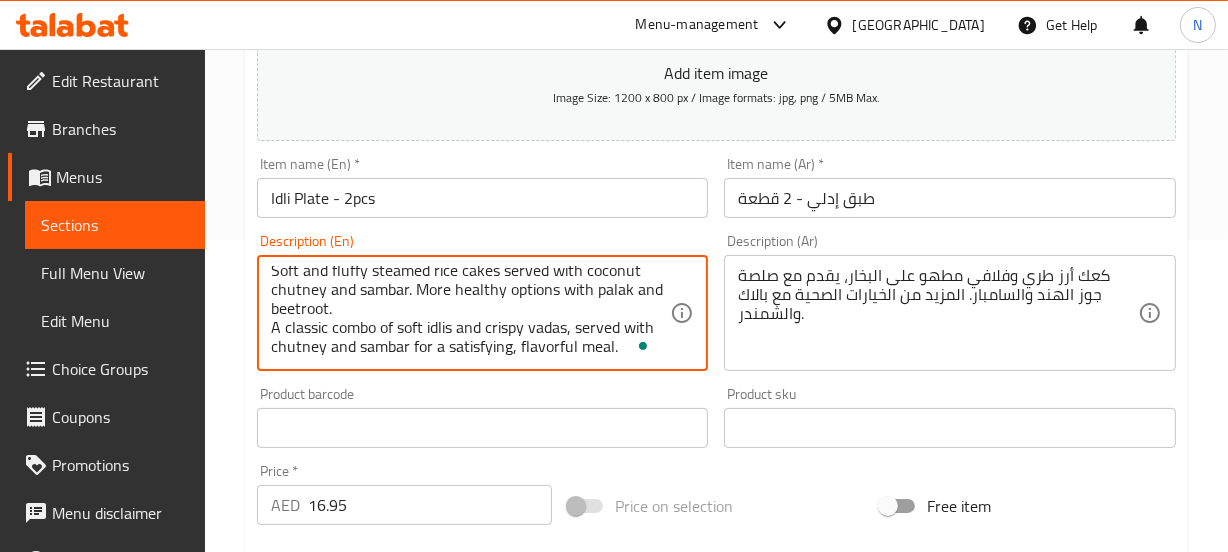 click on "Soft and fluffy steamed rice cakes served with coconut chutney and sambar. More healthy options with palak and beetroot.
A classic combo of soft idlis and crispy vadas, served with chutney and sambar for a satisfying, flavorful meal." at bounding box center (471, 313) 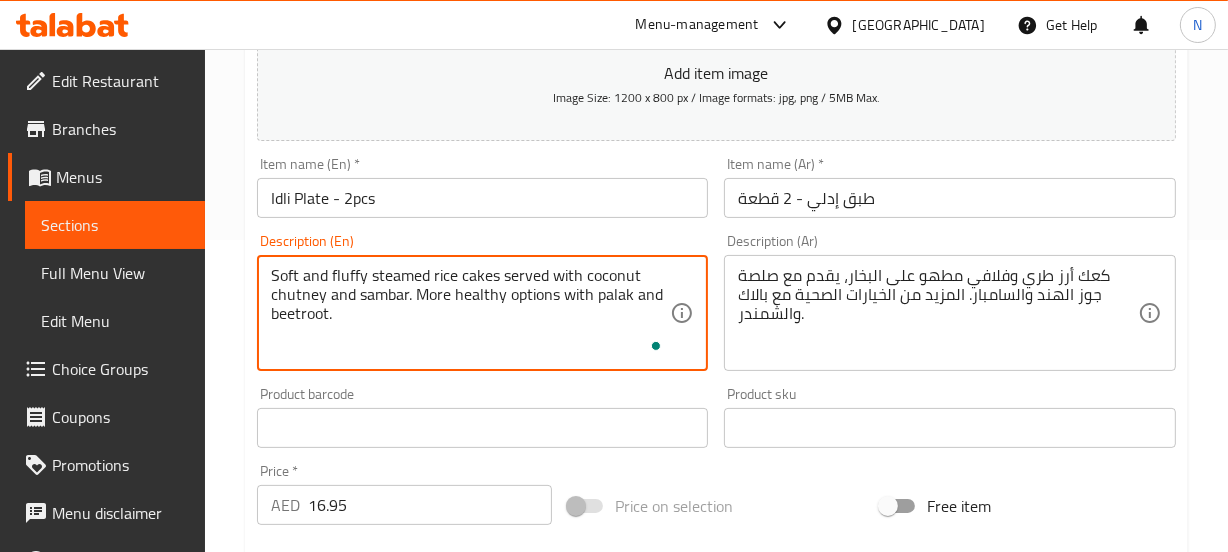 paste on "2pcs - Soft, fluffy steamed rice cakes, served with chutney and sambar." 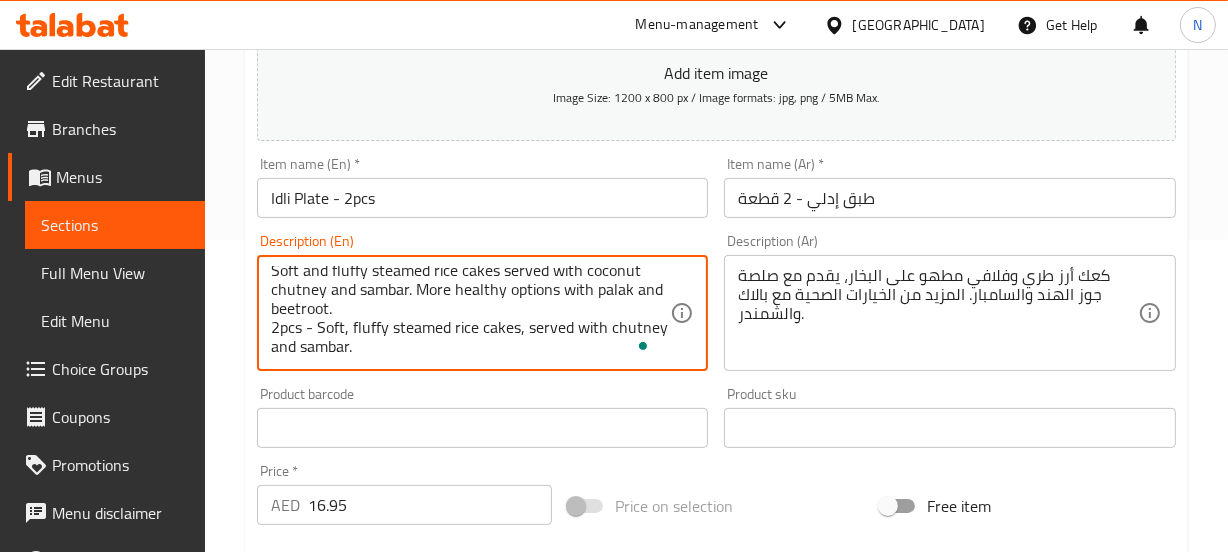 click on "Soft and fluffy steamed rice cakes served with coconut chutney and sambar. More healthy options with palak and beetroot.
2pcs - Soft, fluffy steamed rice cakes, served with chutney and sambar." at bounding box center [471, 313] 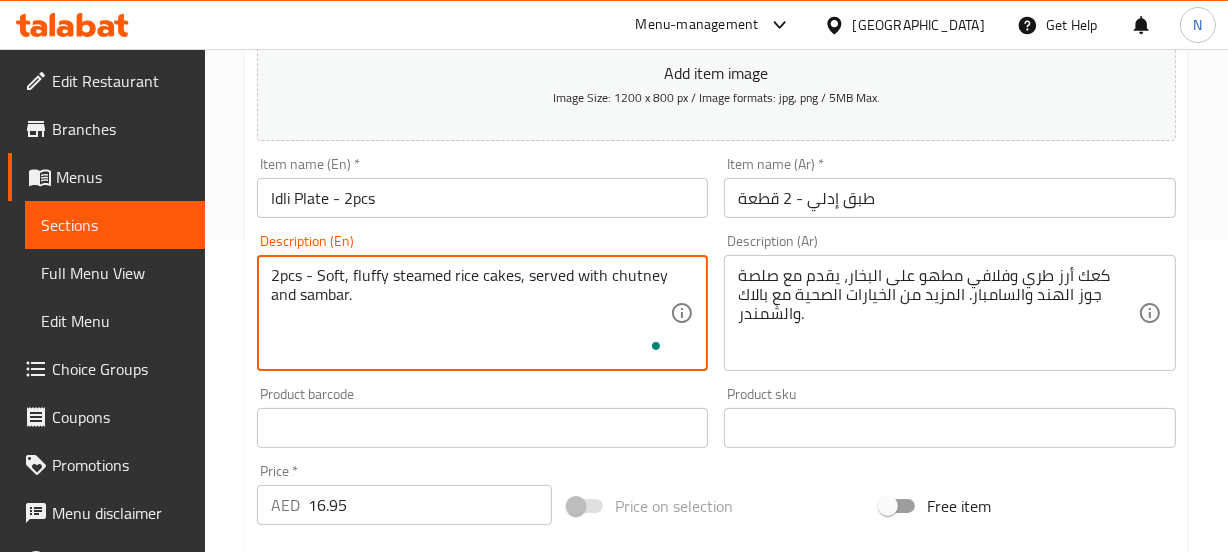 click on "2pcs - Soft, fluffy steamed rice cakes, served with chutney and sambar." at bounding box center [471, 313] 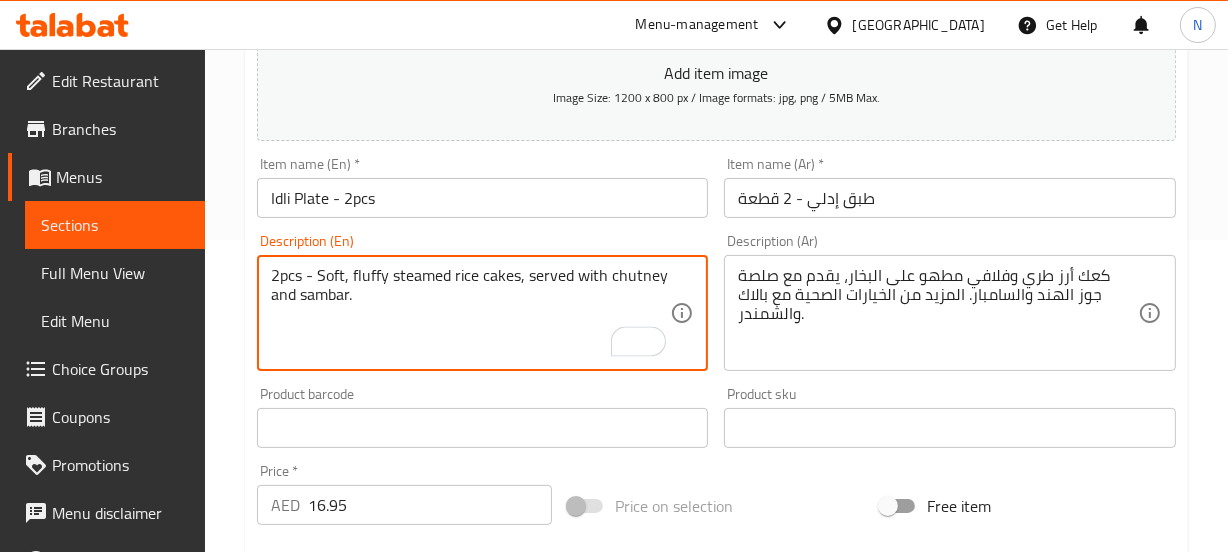 click on "2pcs - Soft, fluffy steamed rice cakes, served with chutney and sambar." at bounding box center (471, 313) 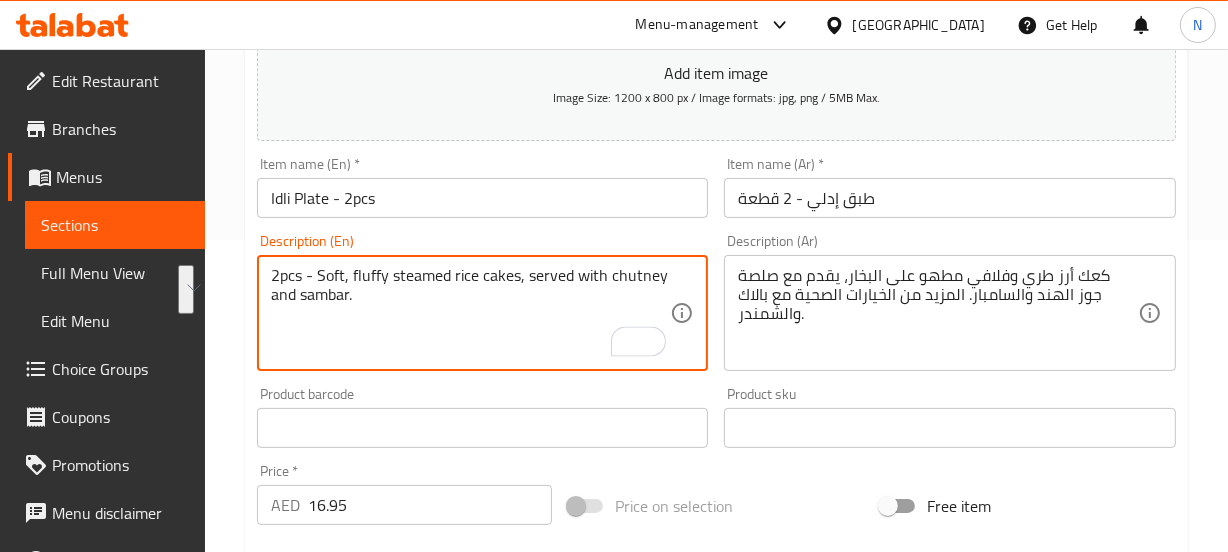 click on "2pcs - Soft, fluffy steamed rice cakes, served with chutney and sambar." at bounding box center (471, 313) 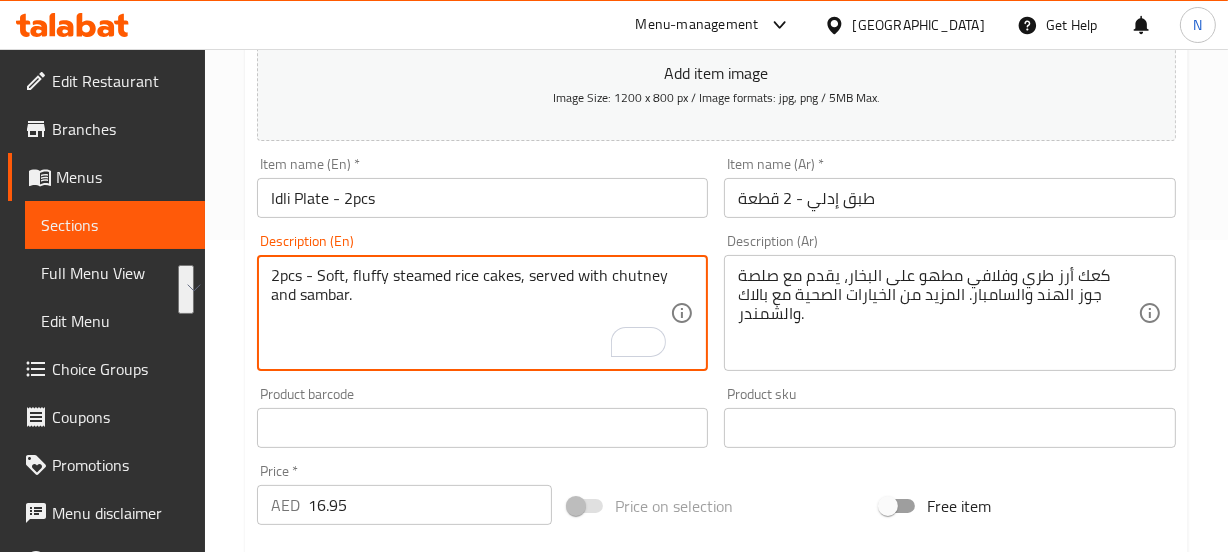 click on "كعك أرز طري وفلافي مطهو على البخار، يقدم مع صلصة جوز الهند والسامبار. المزيد من الخيارات الصحية مع بالاك والشمندر." at bounding box center (938, 313) 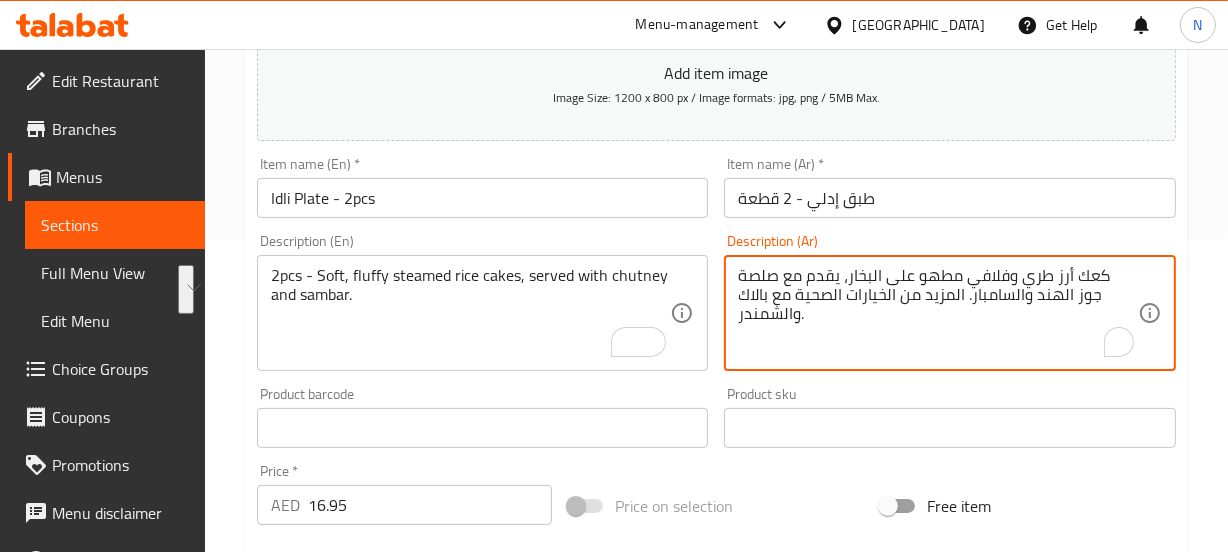 click on "كعك أرز طري وفلافي مطهو على البخار، يقدم مع صلصة جوز الهند والسامبار. المزيد من الخيارات الصحية مع بالاك والشمندر." at bounding box center (938, 313) 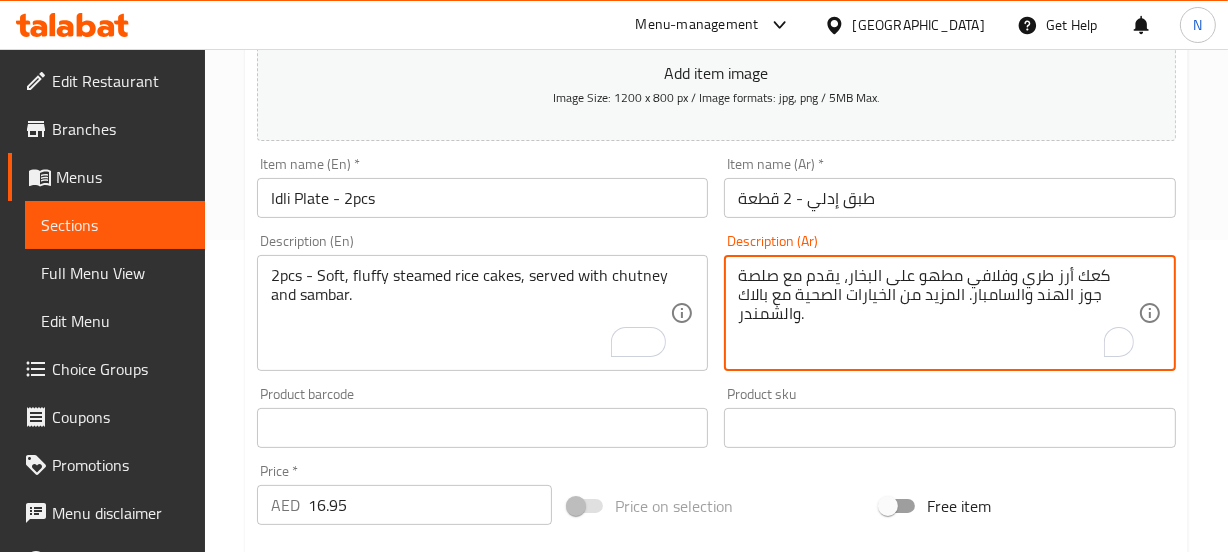 type on "ر" 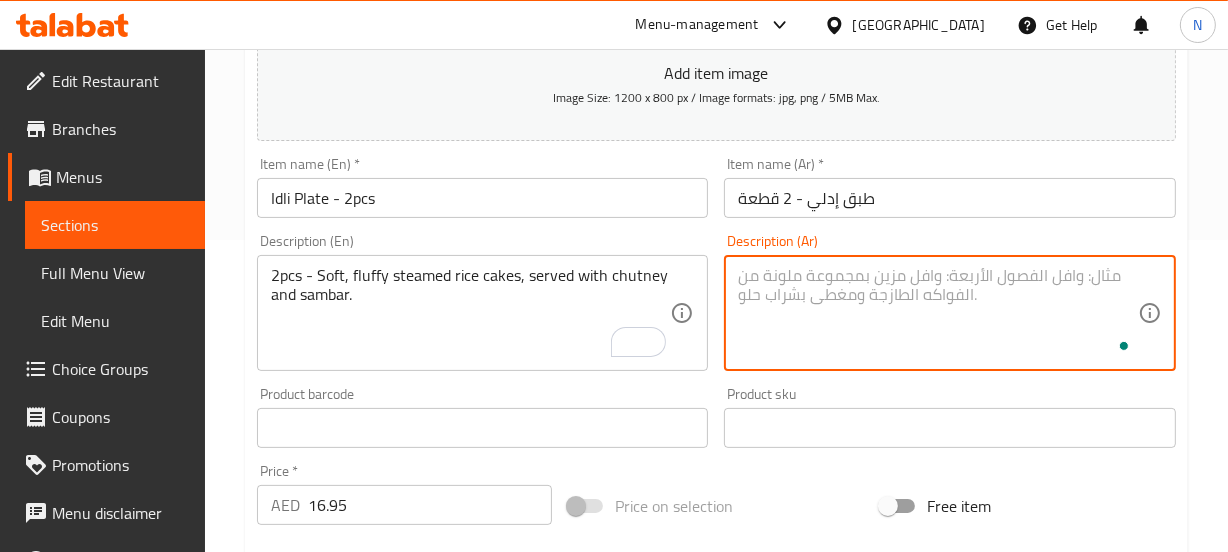 paste on "2 قطعة - كعكات أرز مطهوة على البخار ناعمة ورقيقة، تقدم مع صلصة الشاتني والسامبار." 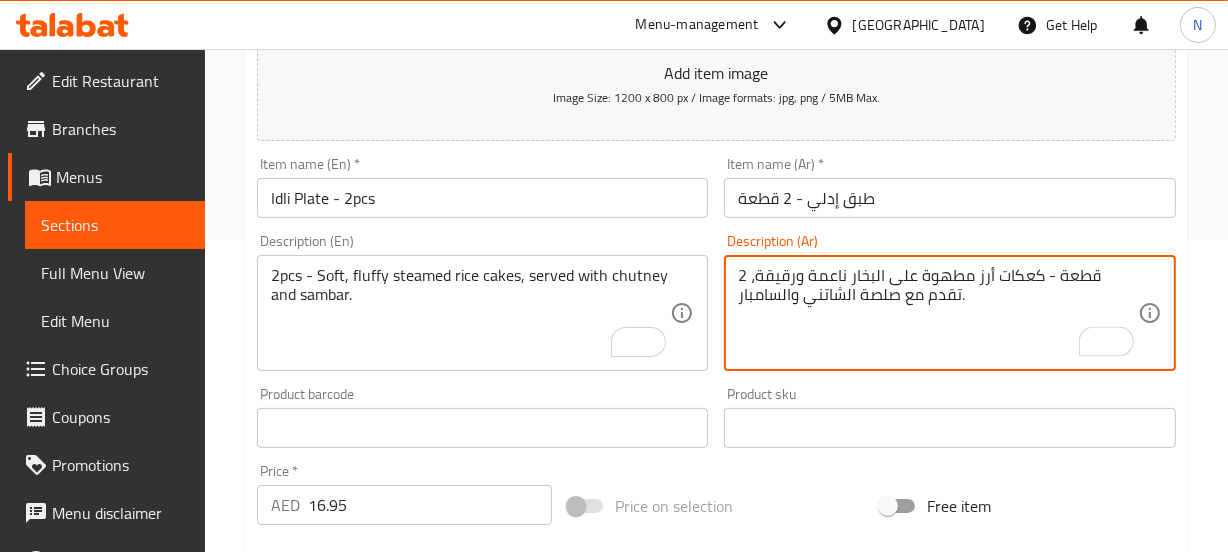 click on "2 قطعة - كعكات أرز مطهوة على البخار ناعمة ورقيقة، تقدم مع صلصة الشاتني والسامبار." at bounding box center [938, 313] 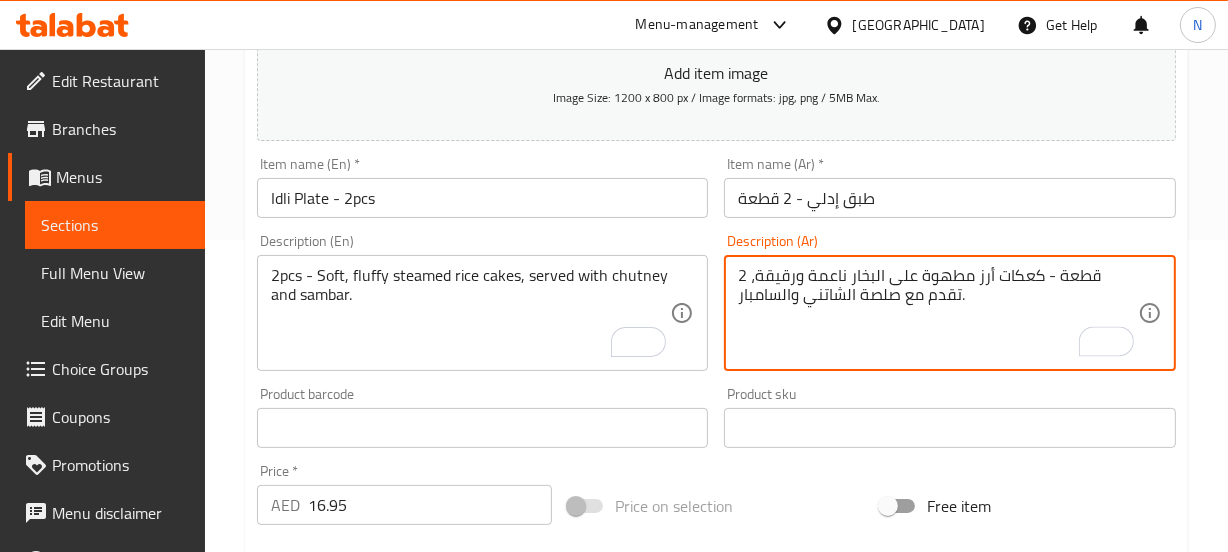 click on "2 قطعة - كعكات أرز مطهوة على البخار ناعمة ورقيقة، تقدم مع صلصة الشاتني والسامبار." at bounding box center (938, 313) 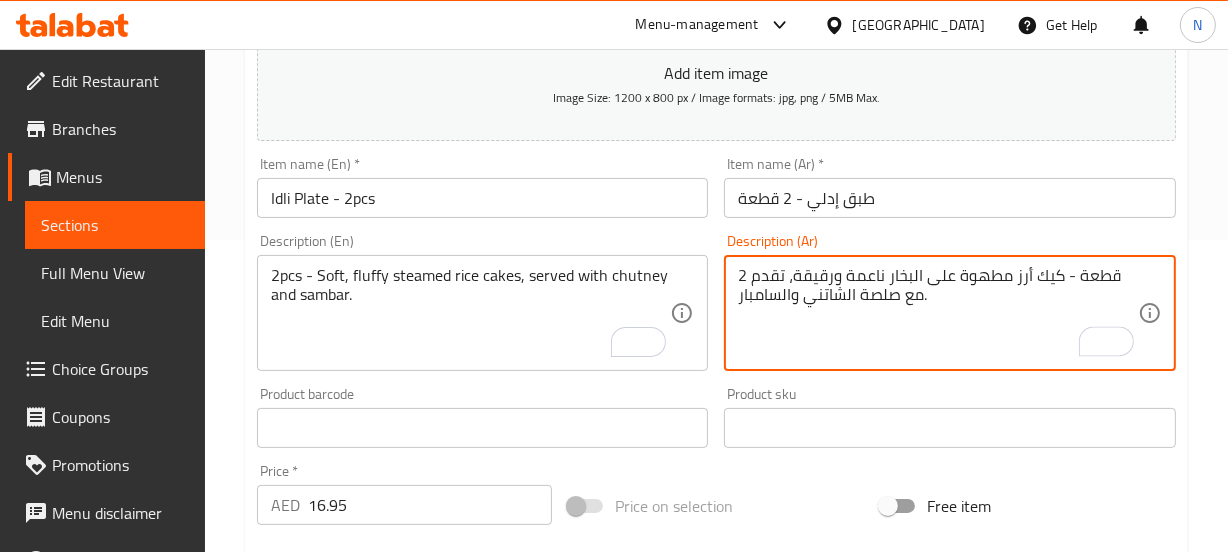 click on "2 قطعة - كيك أرز مطهوة على البخار ناعمة ورقيقة، تقدم مع صلصة الشاتني والسامبار." at bounding box center (938, 313) 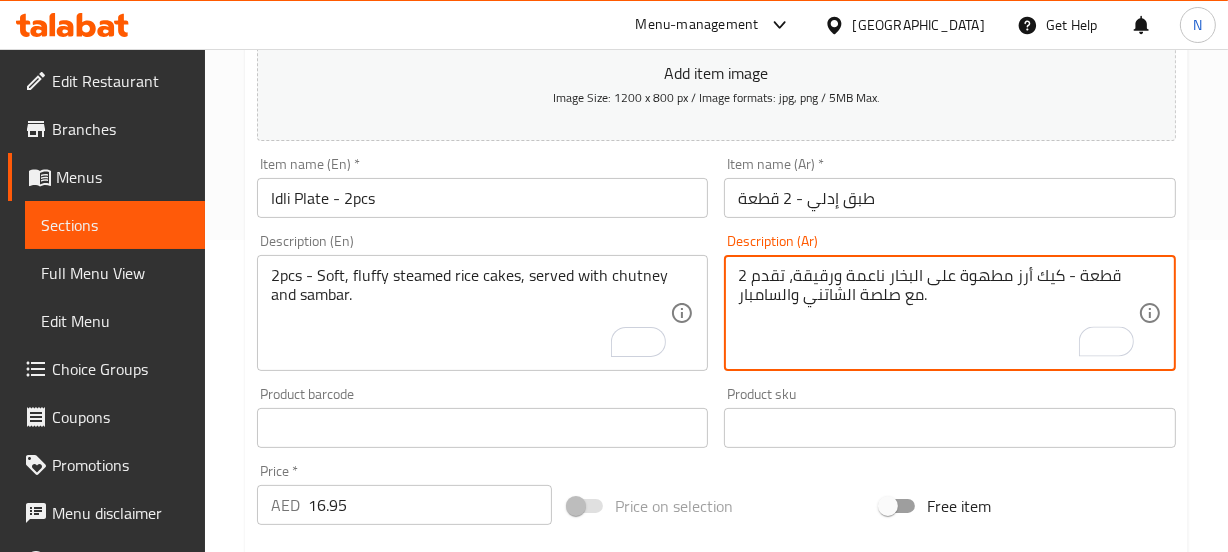 click on "2 قطعة - كيك أرز مطهوة على البخار ناعمة ورقيقة، تقدم مع صلصة الشاتني والسامبار." at bounding box center [938, 313] 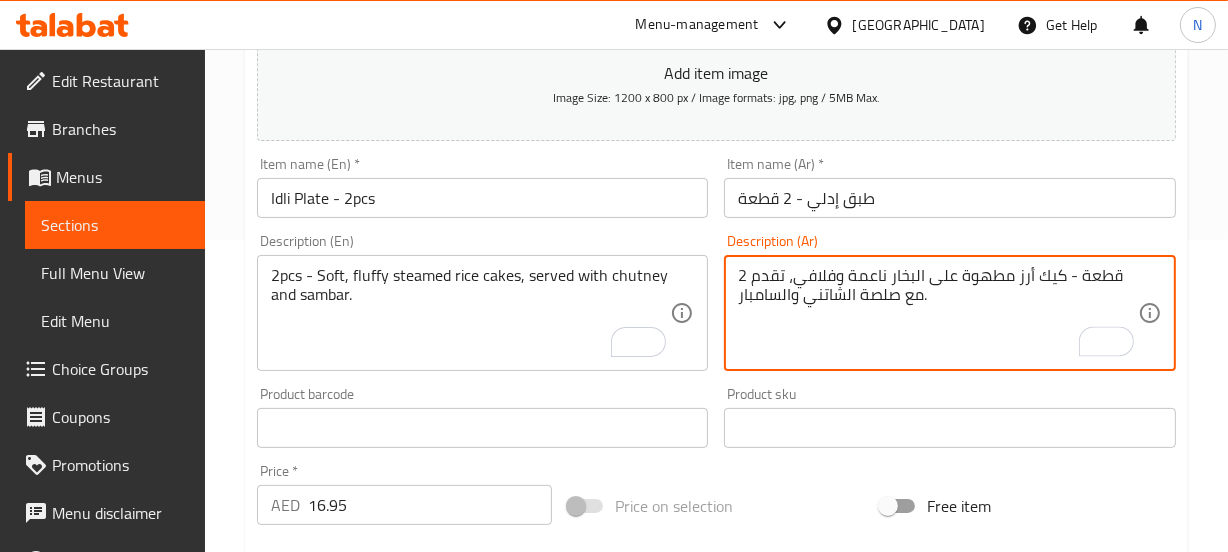 click on "2 قطعة - كيك أرز مطهوة على البخار ناعمة وفلافي، تقدم مع صلصة الشاتني والسامبار." at bounding box center [938, 313] 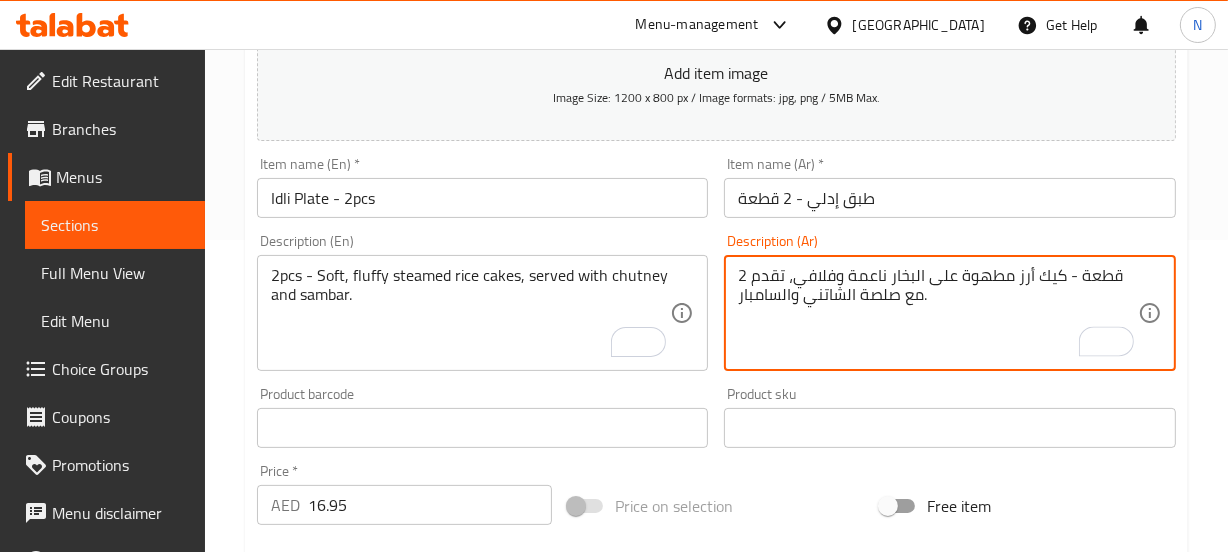 click on "2 قطعة - كيك أرز مطهوة على البخار ناعمة وفلافي، تقدم مع صلصة الشاتني والسامبار." at bounding box center (938, 313) 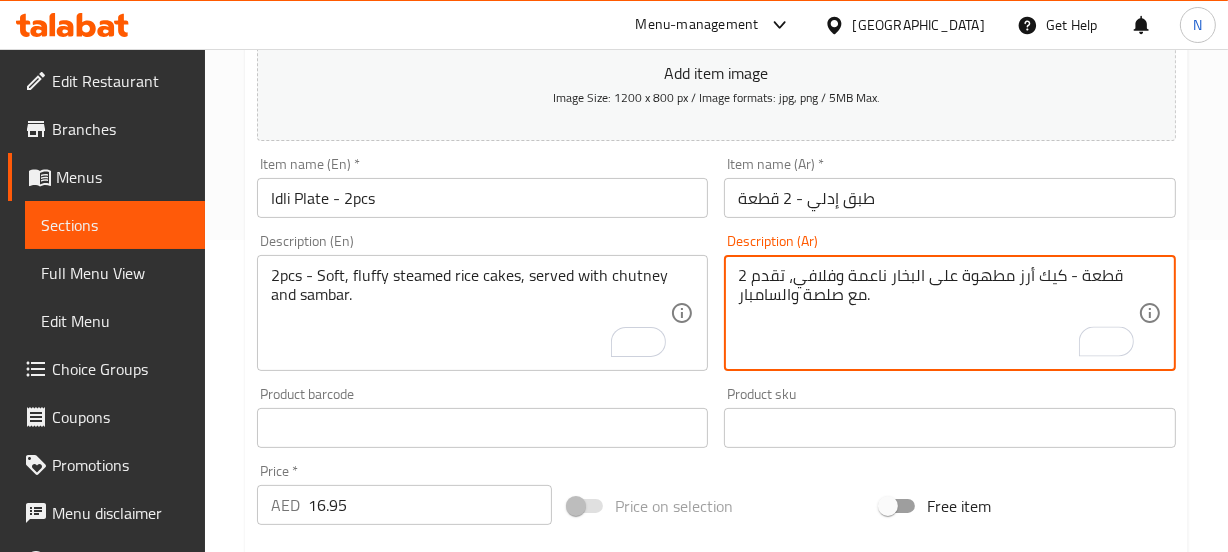 type on "2 قطعة - كيك أرز مطهوة على البخار ناعمة وفلافي، تقدم مع صلصة والسامبار." 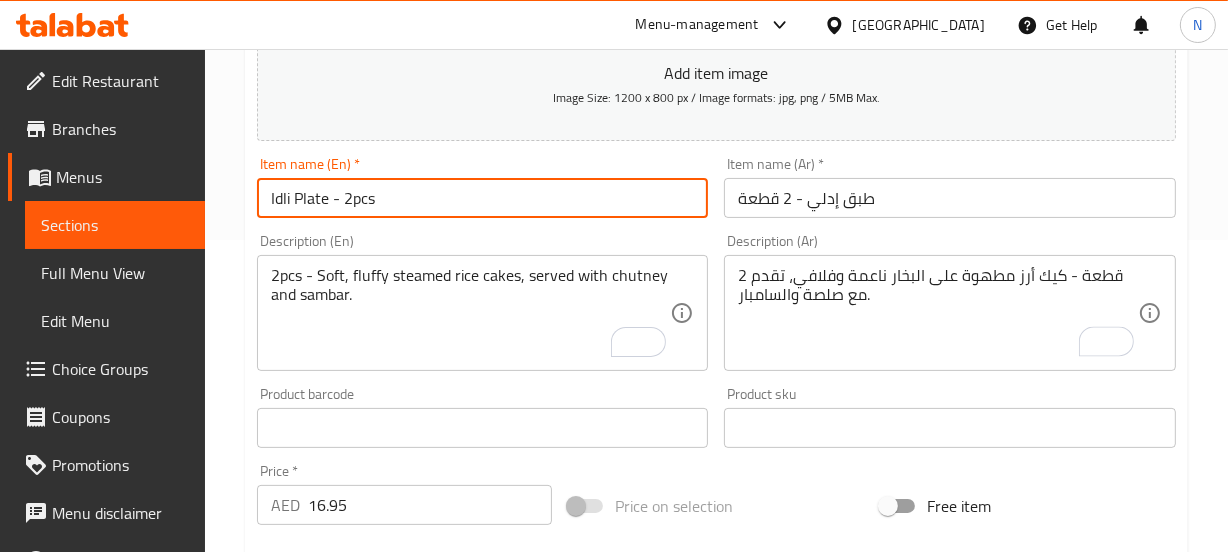 click on "Update" at bounding box center [366, 1014] 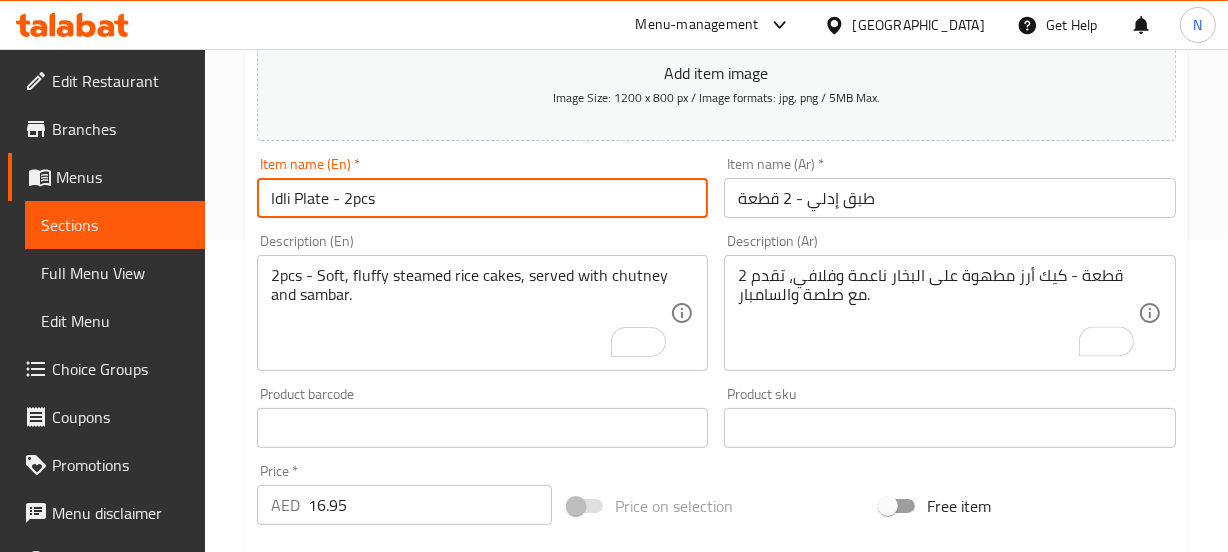 click on "Home / Restaurants management / Menus / Sections / item / update IDLI VADA CORNER  section Update Idli Plate - 2pcs Add item image Image Size: 1200 x 800 px / Image formats: jpg, png / 5MB Max. Item name (En)   * Idli Plate - 2pcs Item name (En)  * Item name (Ar)   * طبق إدلي - 2 قطعة Item name (Ar)  * Description (En) 2pcs - Soft, fluffy steamed rice cakes, served with chutney and sambar. Description (En) Description (Ar) 2 قطعة - كيك أرز مطهوة على البخار ناعمة وفلافي، تقدم مع صلصة والسامبار. Description (Ar) Product barcode Product barcode Product sku Product sku Price   * AED 16.95 Price  * Price on selection Free item Start Date Start Date End Date End Date Available Days SU MO TU WE TH FR SA Available from ​ ​ Available to ​ ​ Status Active Inactive Exclude from GEM Variations & Choices Add variant ASSIGN CHOICE GROUP Update" at bounding box center (716, 419) 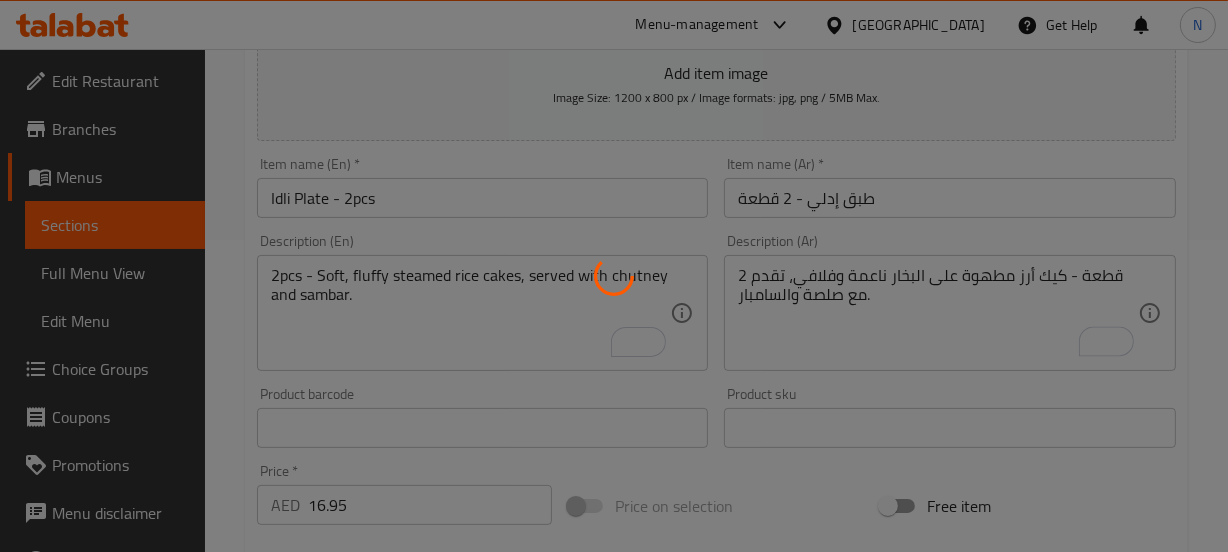 click at bounding box center (614, 276) 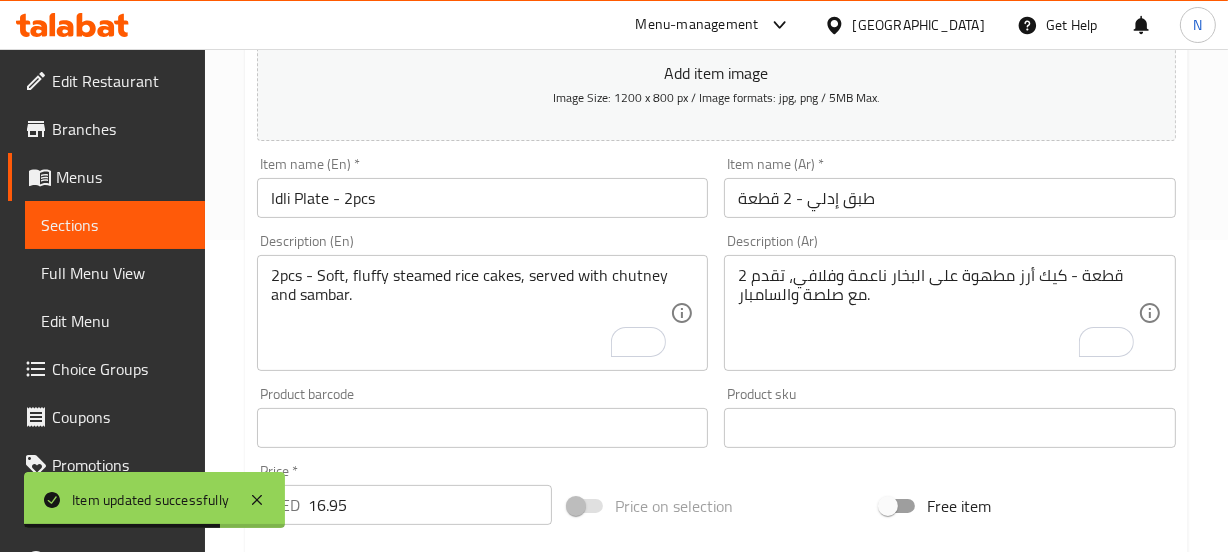 scroll, scrollTop: 0, scrollLeft: 0, axis: both 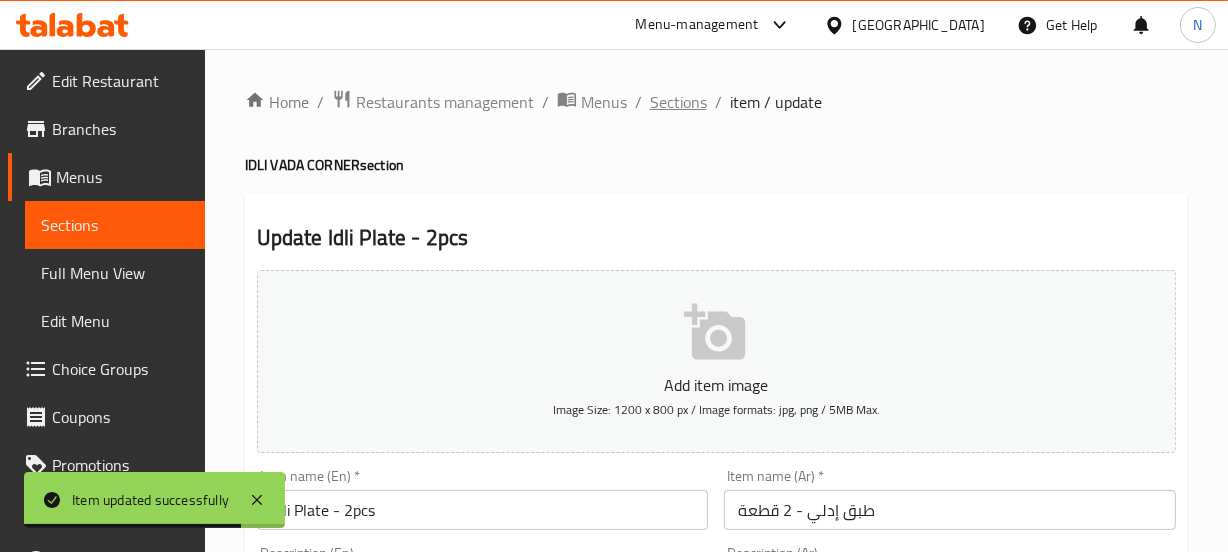 click on "Sections" at bounding box center [678, 102] 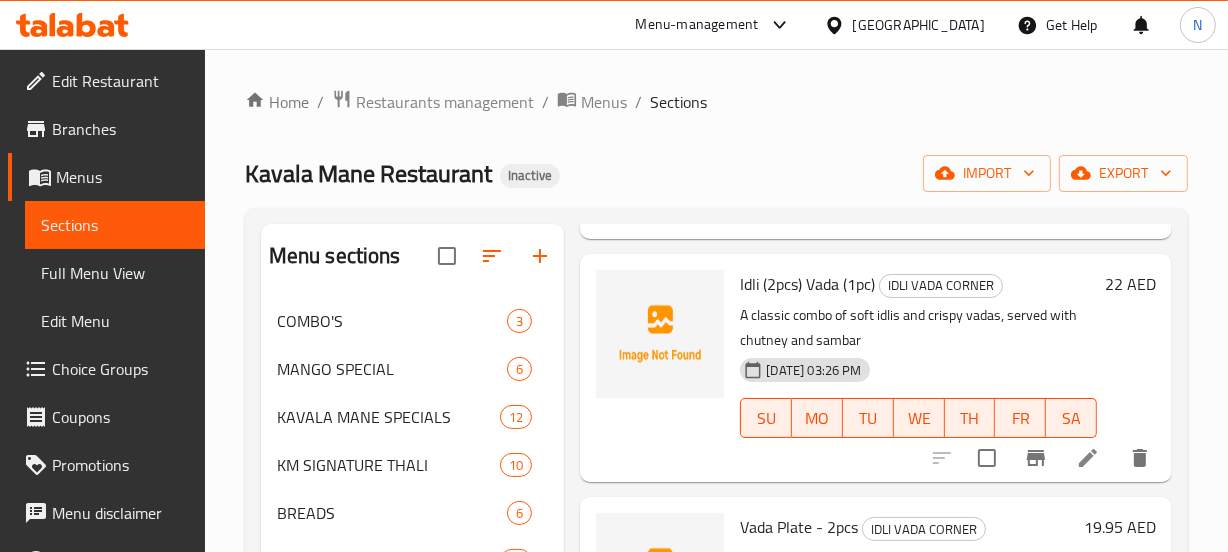 scroll, scrollTop: 1851, scrollLeft: 0, axis: vertical 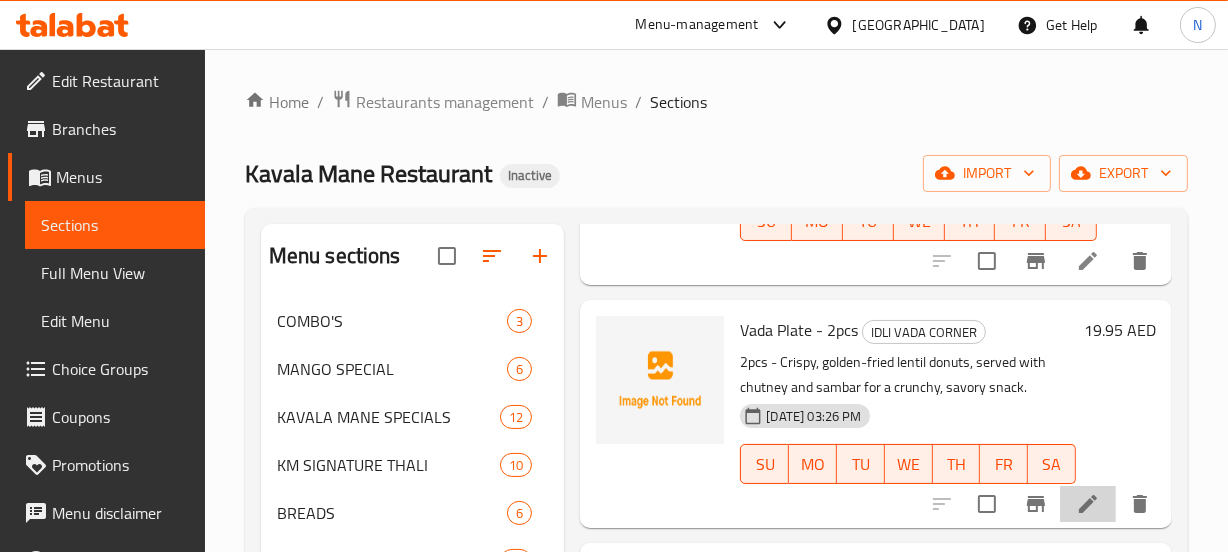 click at bounding box center [1088, 504] 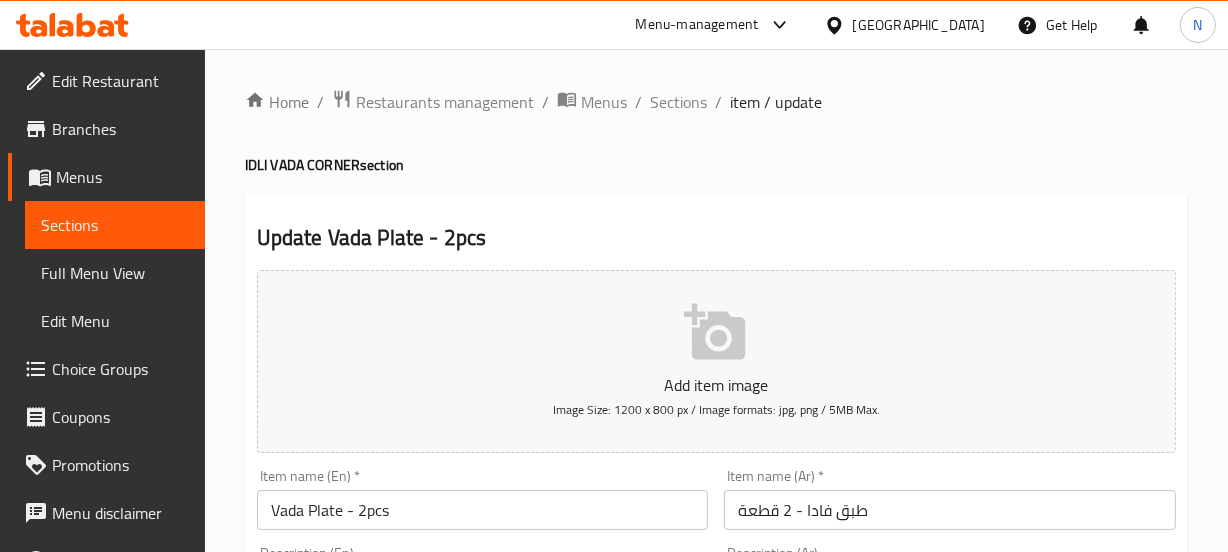 scroll, scrollTop: 220, scrollLeft: 0, axis: vertical 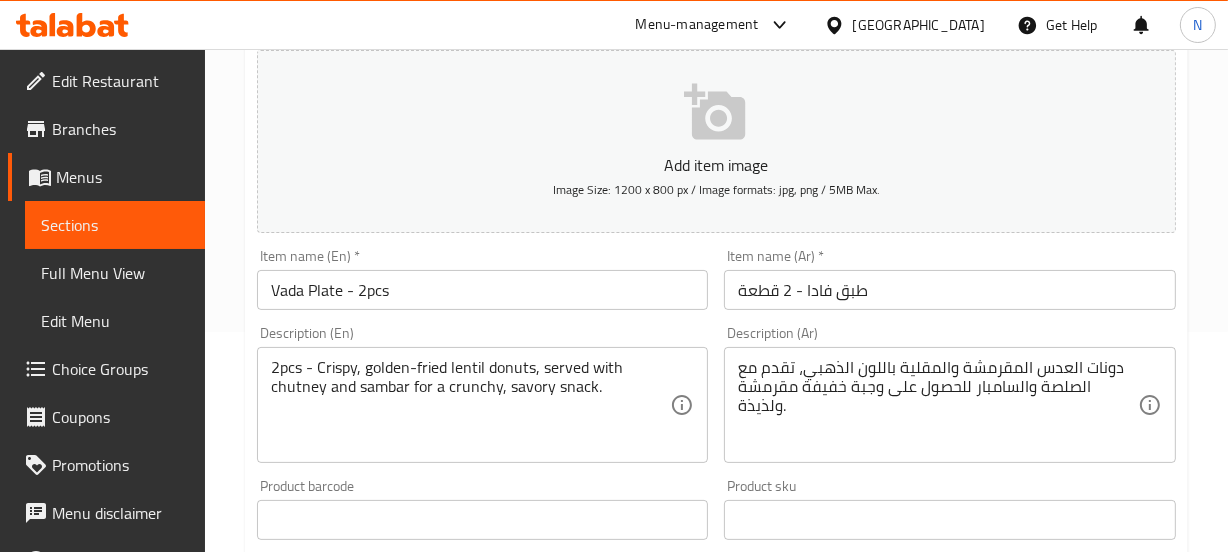 click on "2pcs - Crispy, golden-fried lentil donuts, served with chutney and sambar for a crunchy, savory snack." at bounding box center [471, 405] 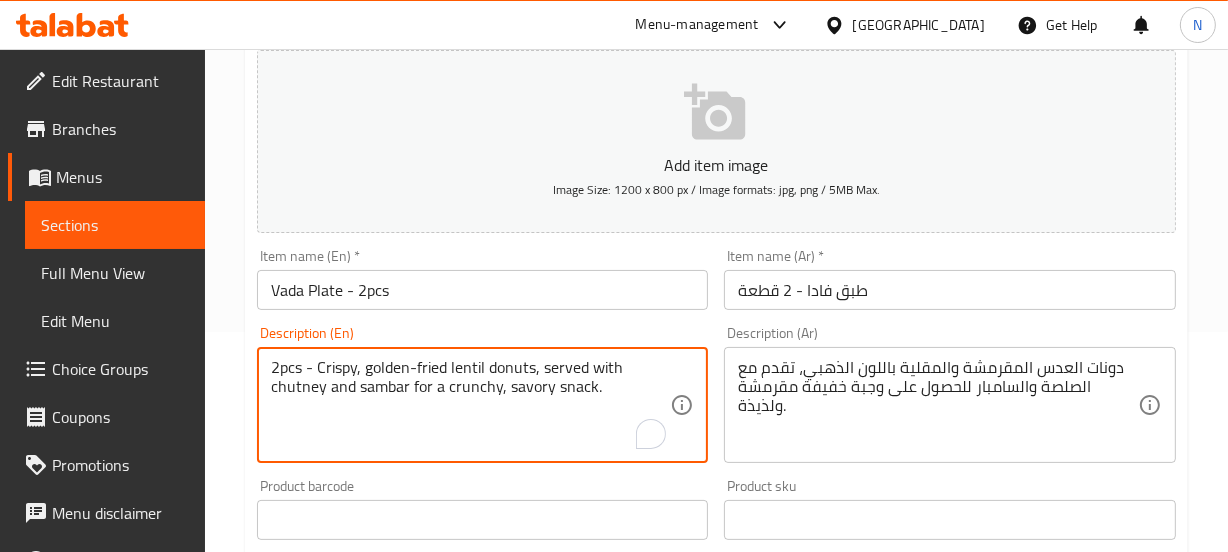 click on "2pcs - Crispy, golden-fried lentil donuts, served with chutney and sambar for a crunchy, savory snack." at bounding box center [471, 405] 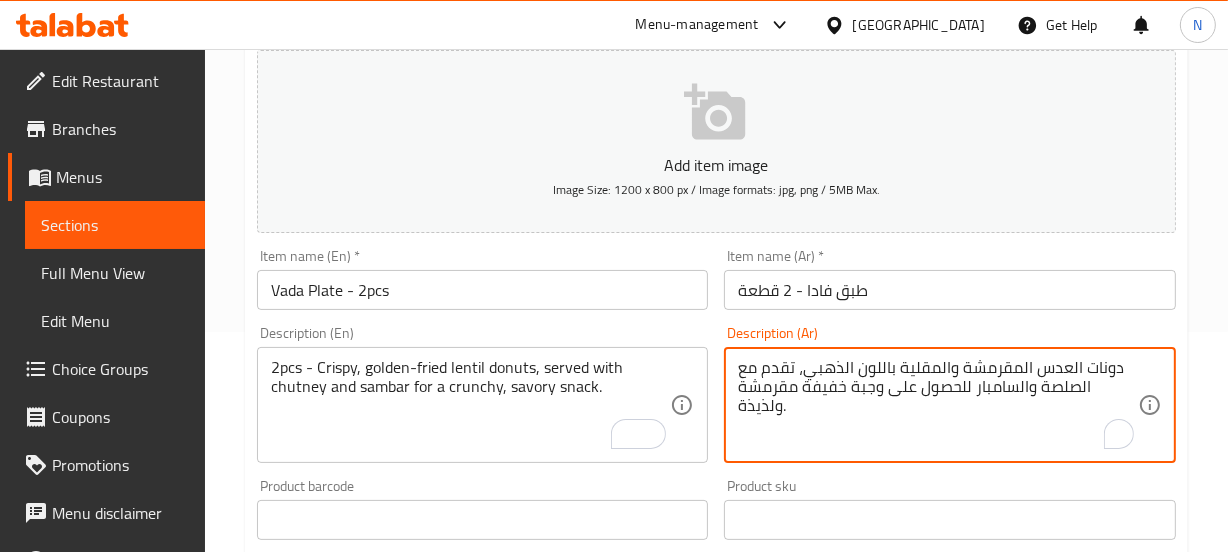 click on "دونات العدس المقرمشة والمقلية باللون الذهبي، تقدم مع الصلصة والسامبار للحصول على وجبة خفيفة مقرمشة ولذيذة." at bounding box center (938, 405) 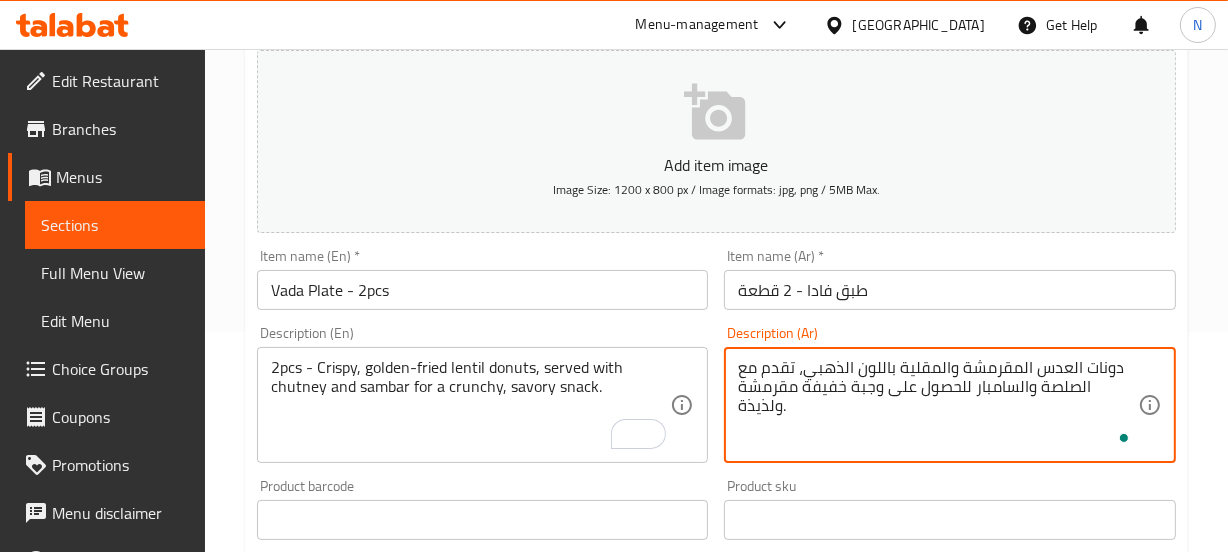 paste on "2 قطعة - دونات العدس المقرمشة" 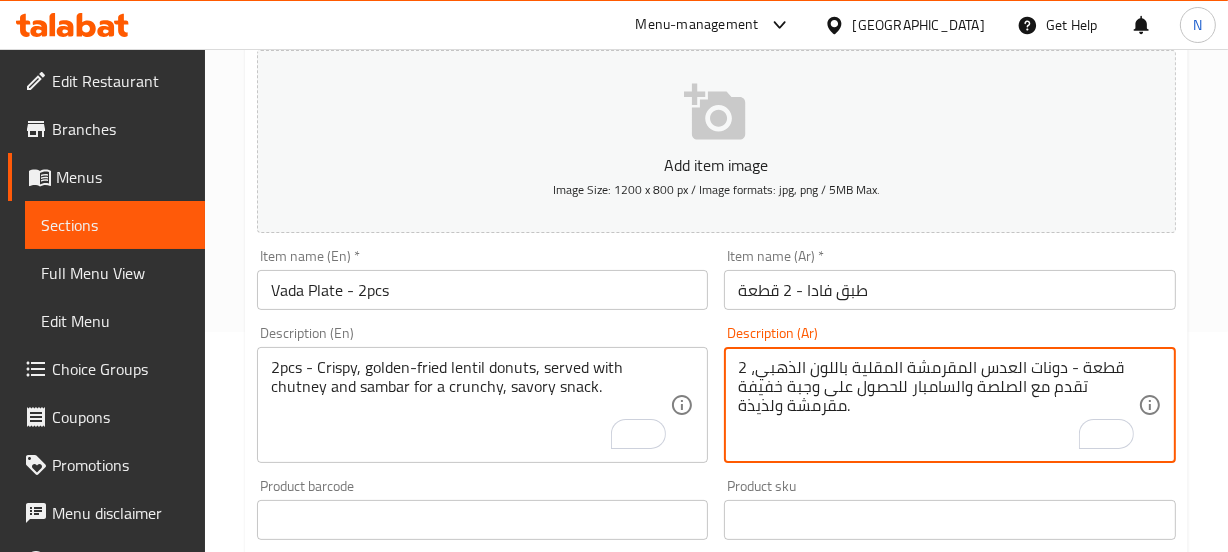 click on "2 قطعة - دونات العدس المقرمشة المقلية باللون الذهبي، تقدم مع الصلصة والسامبار للحصول على وجبة خفيفة مقرمشة ولذيذة." at bounding box center (938, 405) 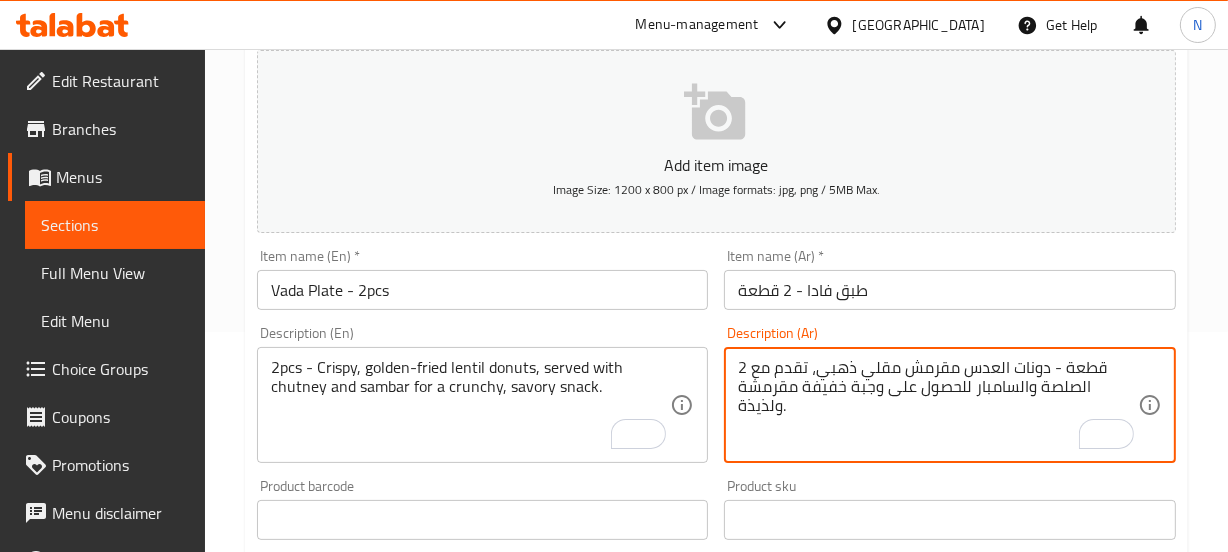 click on "2 قطعة - دونات العدس مقرمش مقلي ذهبي، تقدم مع الصلصة والسامبار للحصول على وجبة خفيفة مقرمشة ولذيذة." at bounding box center (938, 405) 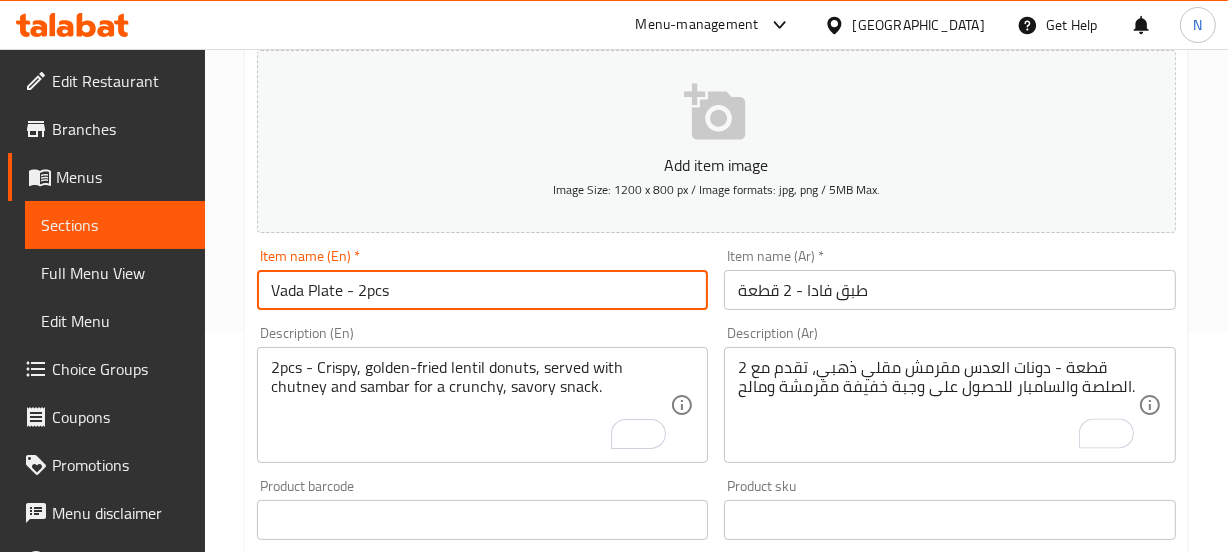 click on "Vada Plate - 2pcs" at bounding box center (483, 290) 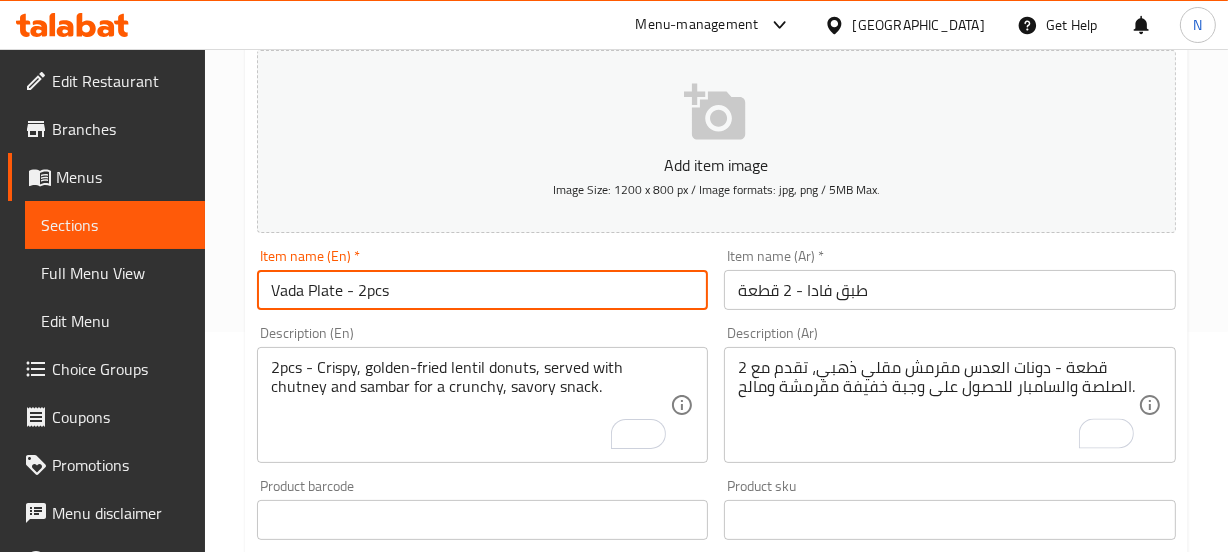 click on "Update" at bounding box center [366, 1106] 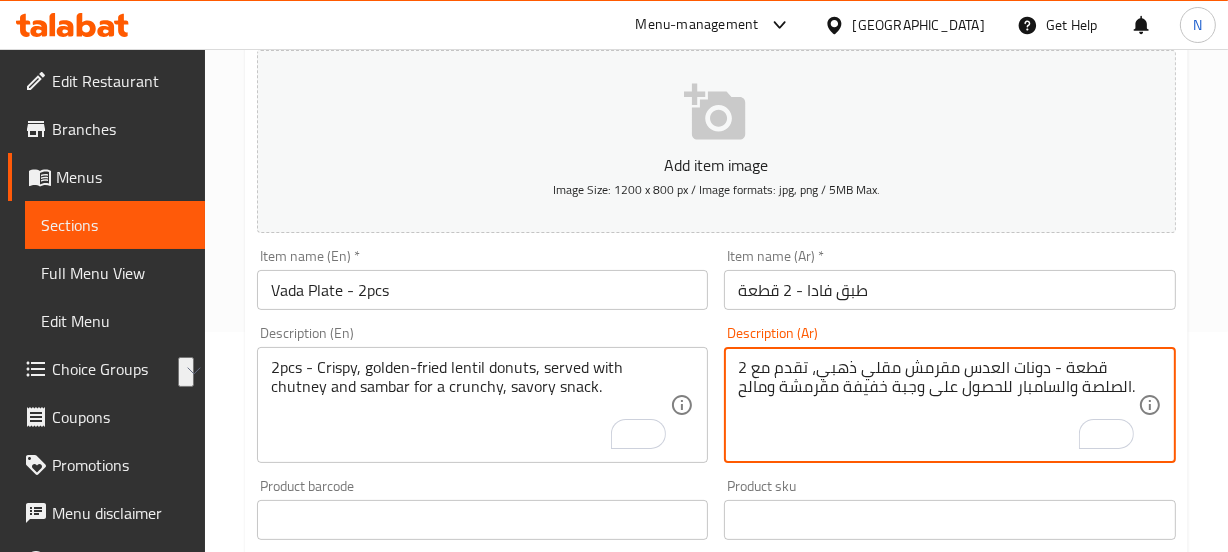 drag, startPoint x: 1009, startPoint y: 383, endPoint x: 922, endPoint y: 400, distance: 88.64536 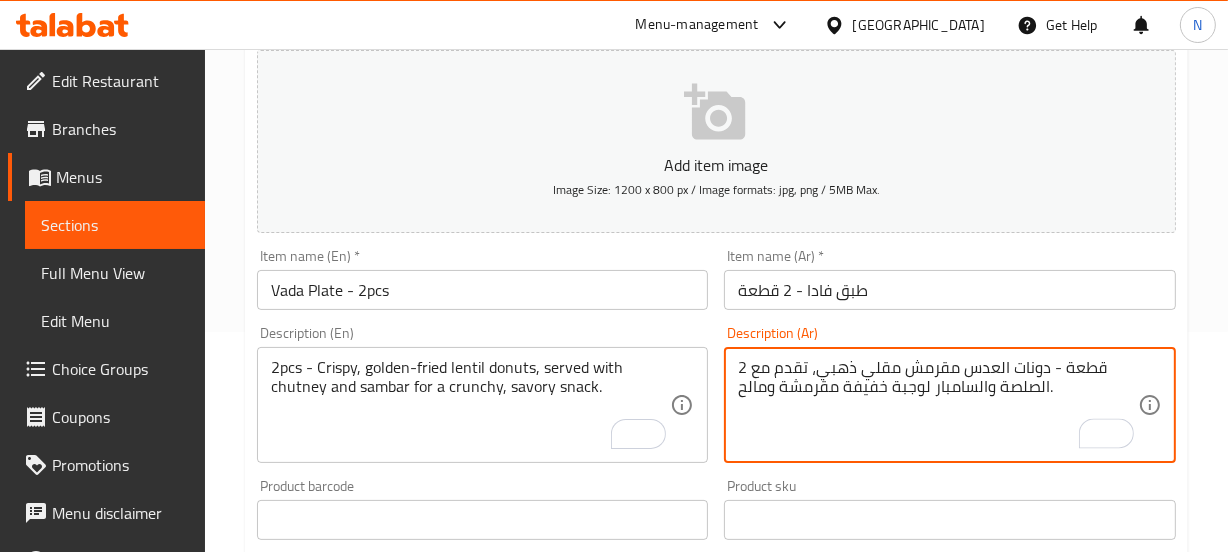 type on "2 قطعة - دونات العدس مقرمش مقلي ذهبي، تقدم مع الصلصة والسامبار لوجبة خفيفة مقرمشة ومالح." 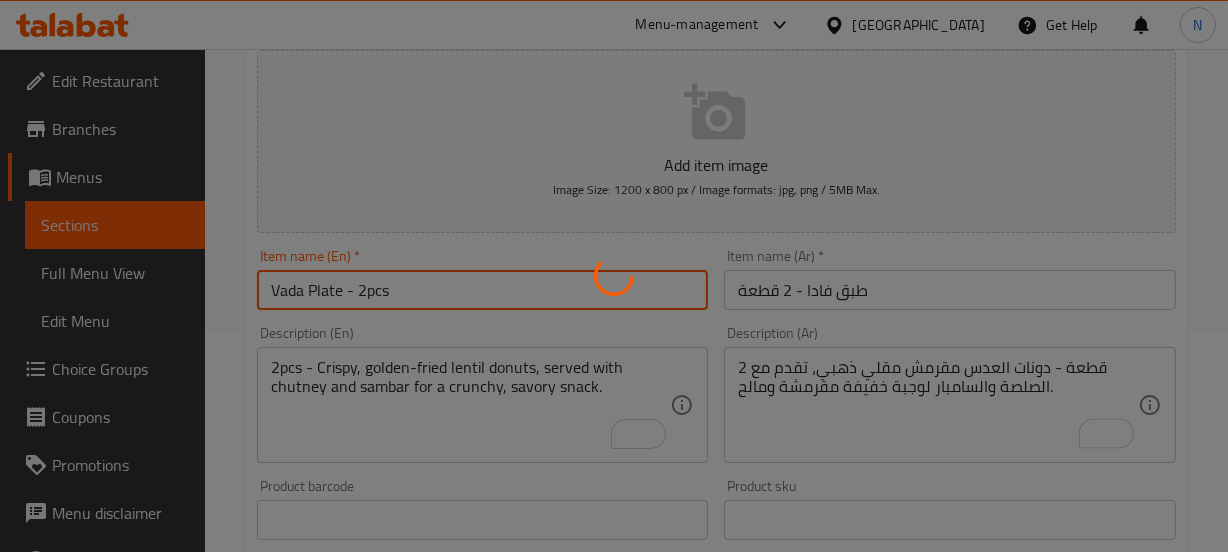 click on "Home / Restaurants management / Menus / Sections / item / update IDLI VADA CORNER  section Update Vada Plate - 2pcs Add item image Image Size: 1200 x 800 px / Image formats: jpg, png / 5MB Max. Item name (En)   * Vada Plate - 2pcs Item name (En)  * Item name (Ar)   * طبق فادا - 2 قطعة Item name (Ar)  * Description (En) 2pcs - Crispy, golden-fried lentil donuts, served with chutney and sambar for a crunchy, savory snack. Description (En) Description (Ar) 2 قطعة - دونات العدس مقرمش مقلي ذهبي، تقدم مع الصلصة والسامبار لوجبة خفيفة مقرمشة ومالح. Description (Ar) Product barcode Product barcode Product sku Product sku Price   * AED 19.95 Price  * Price on selection Free item Start Date Start Date End Date End Date Available Days SU MO TU WE TH FR SA Available from ​ ​ Available to ​ ​ Status Active Inactive Exclude from GEM Variations & Choices Add variant ASSIGN CHOICE GROUP Update" at bounding box center (716, 511) 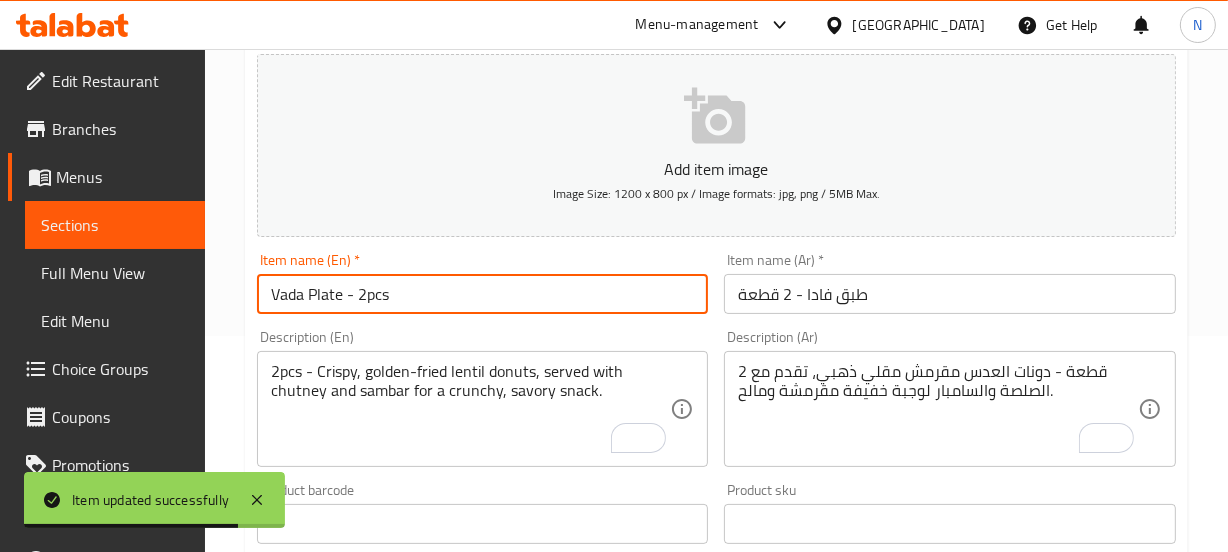 scroll, scrollTop: 215, scrollLeft: 0, axis: vertical 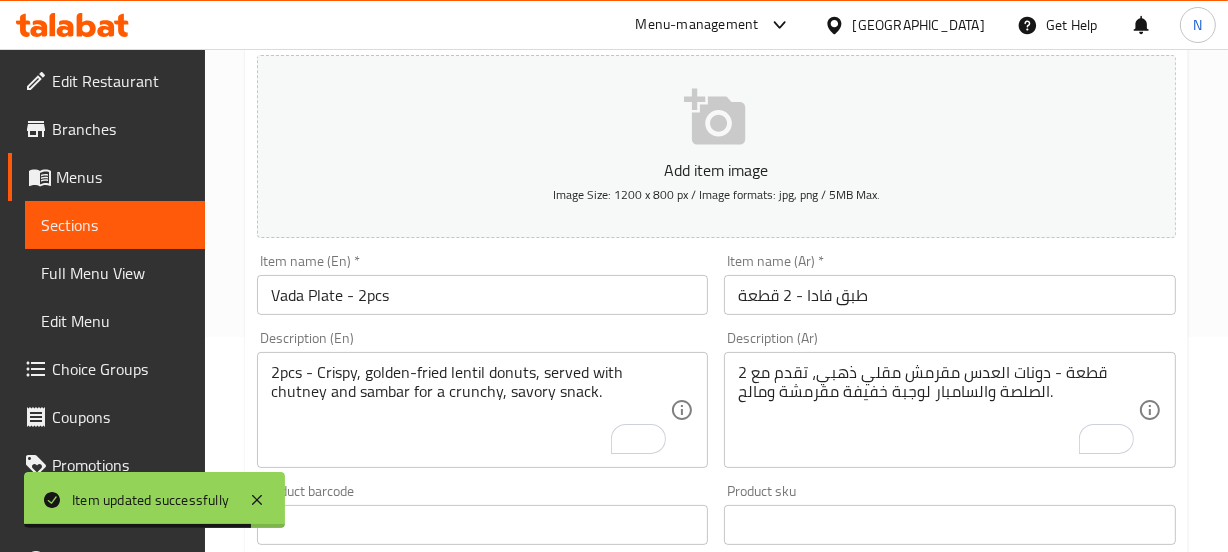 drag, startPoint x: 646, startPoint y: 320, endPoint x: 600, endPoint y: 279, distance: 61.6198 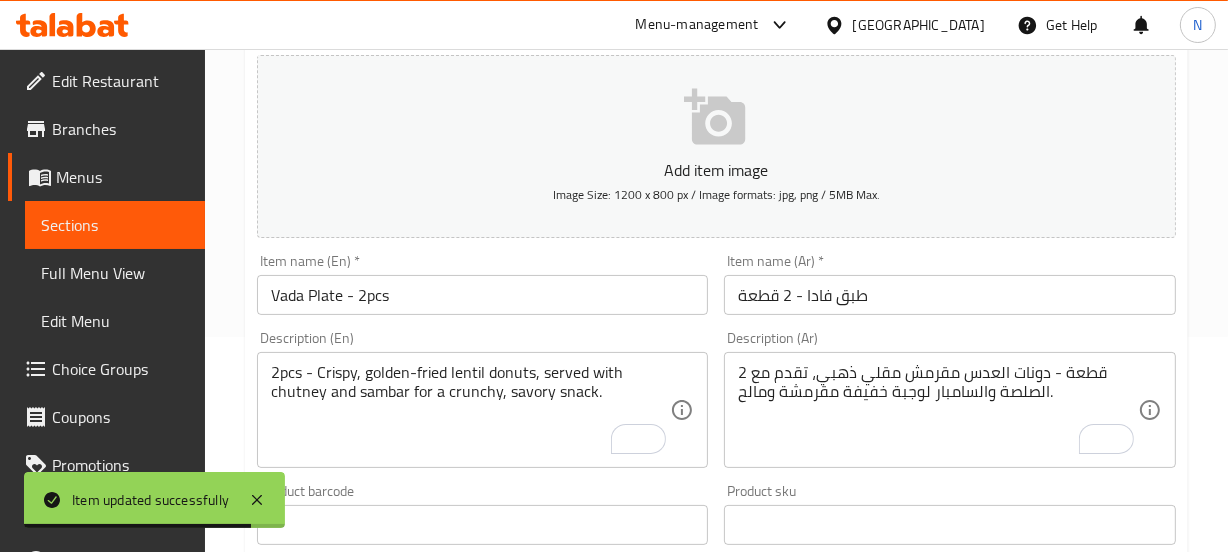click on "Item name (En)   * Vada Plate - 2pcs Item name (En)  *" at bounding box center [483, 284] 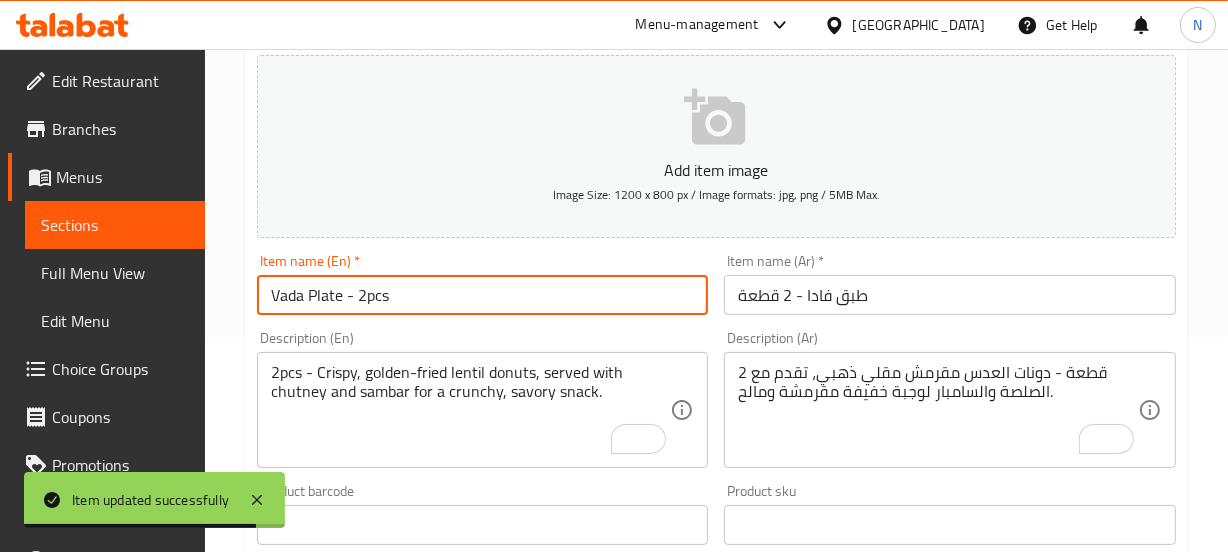 click on "Vada Plate - 2pcs" at bounding box center (483, 295) 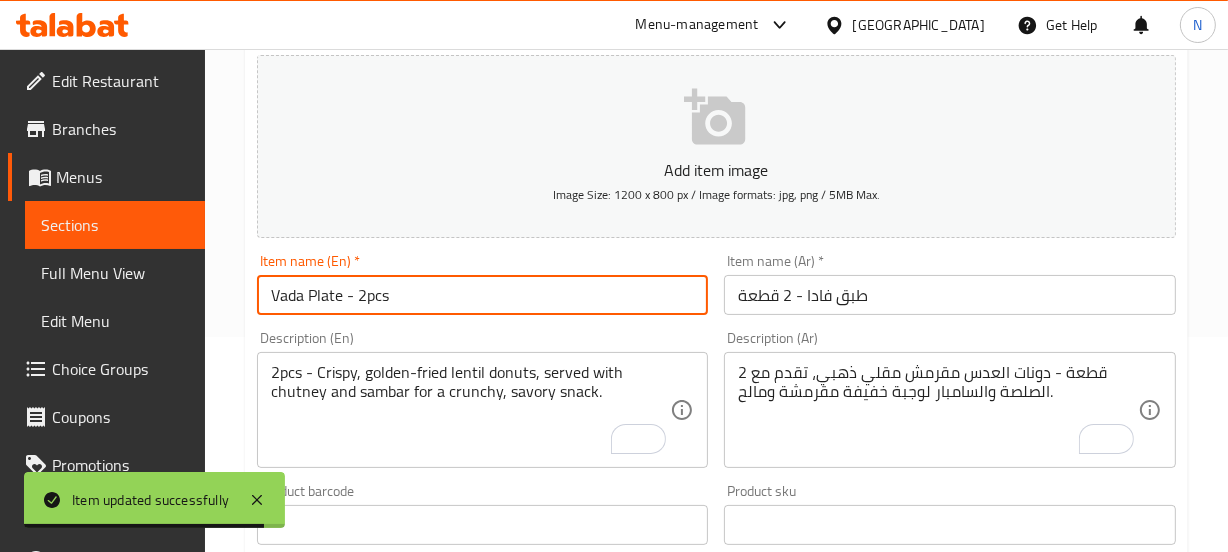 click on "Vada Plate - 2pcs" at bounding box center [483, 295] 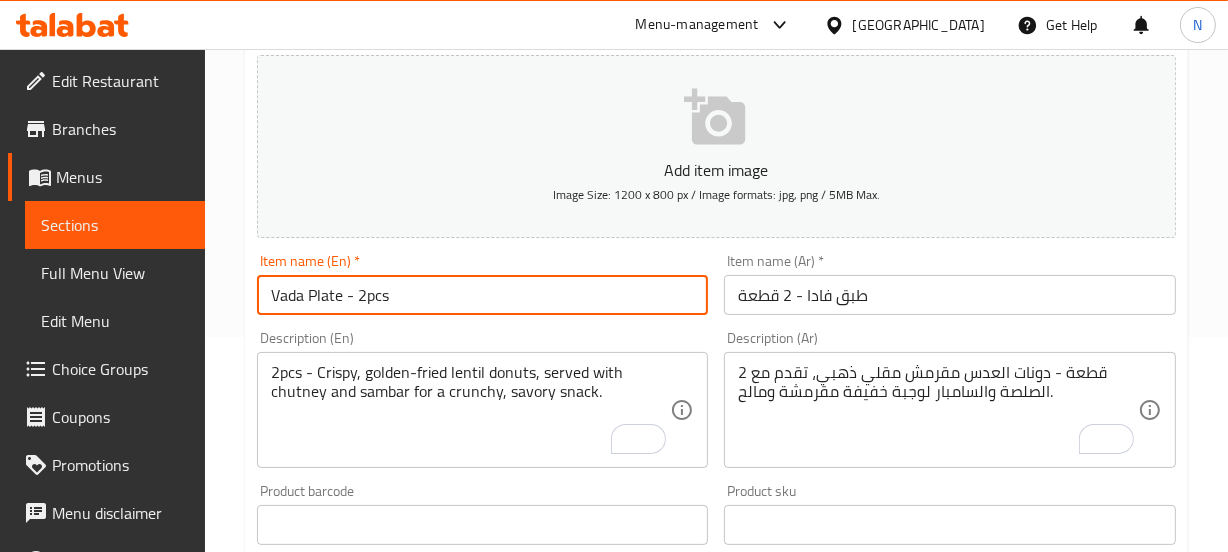 scroll, scrollTop: 0, scrollLeft: 0, axis: both 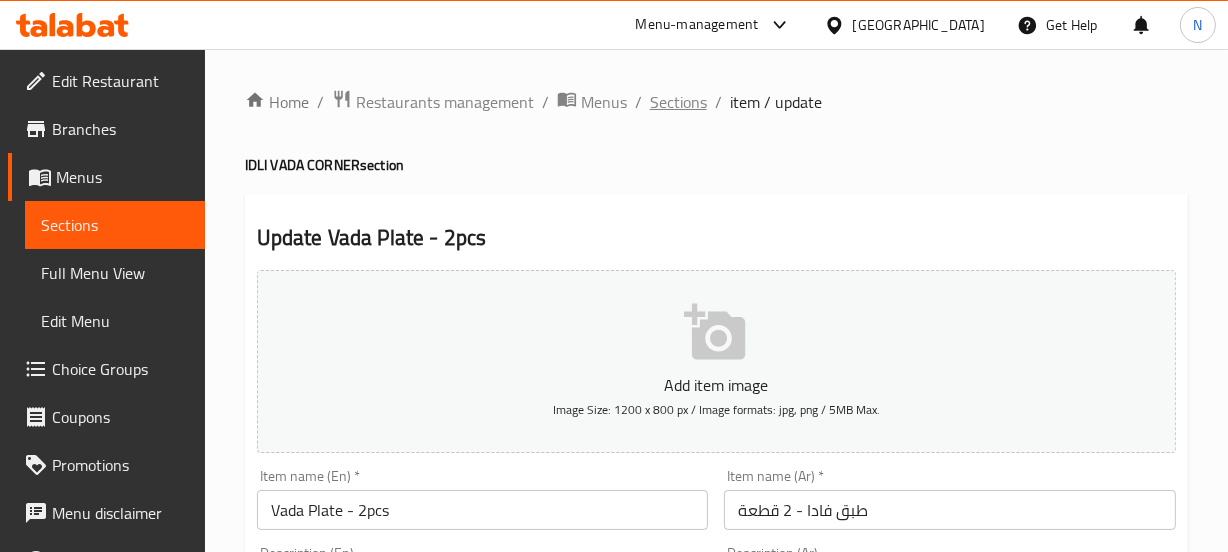 click on "Sections" at bounding box center [678, 102] 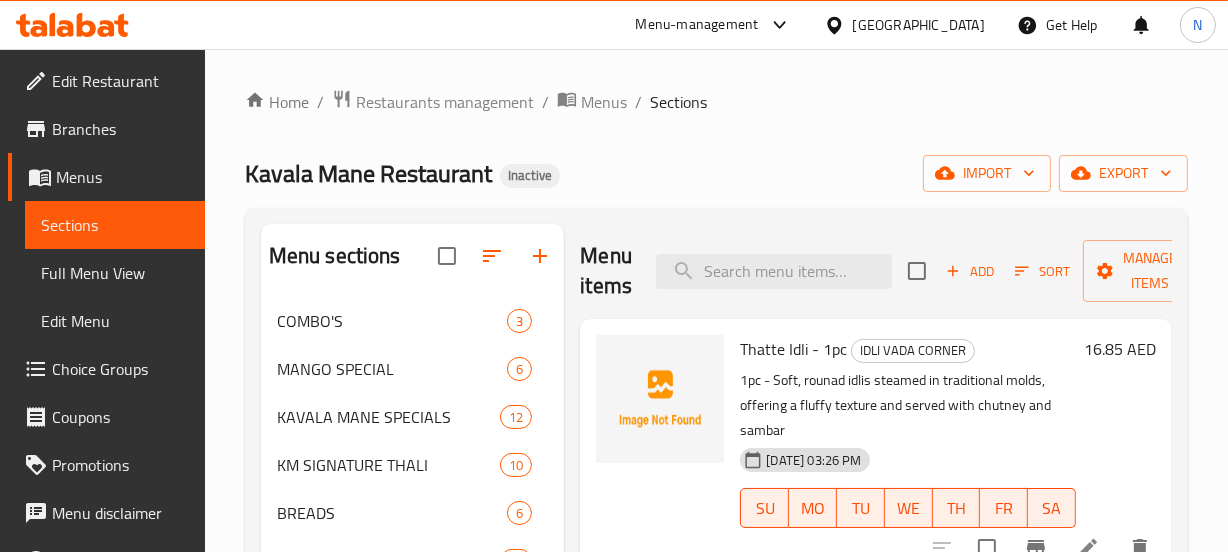 scroll, scrollTop: 1342, scrollLeft: 0, axis: vertical 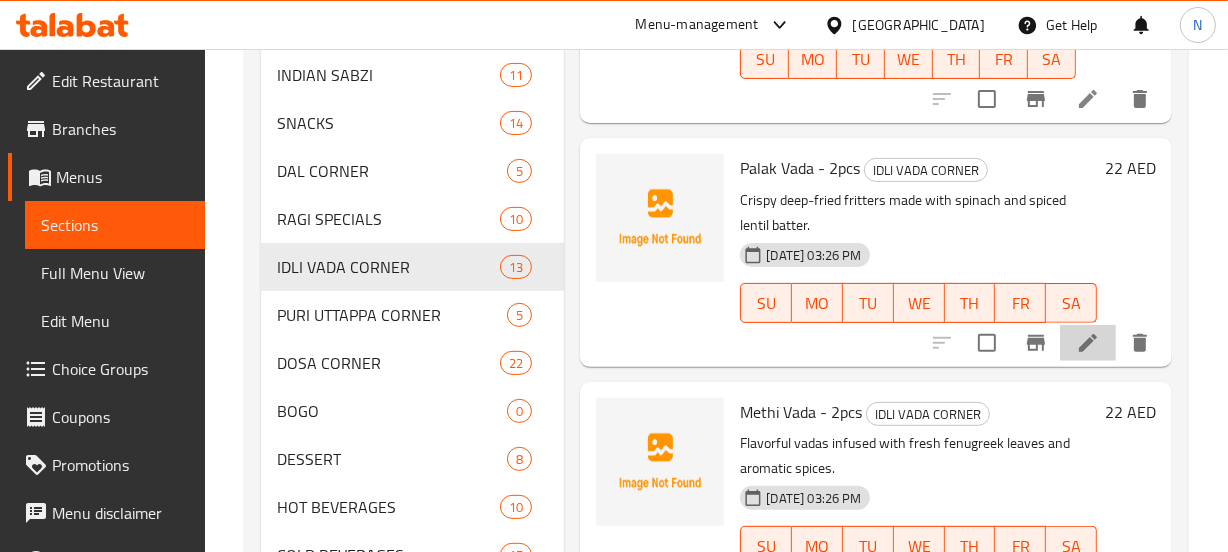 click at bounding box center [1088, 343] 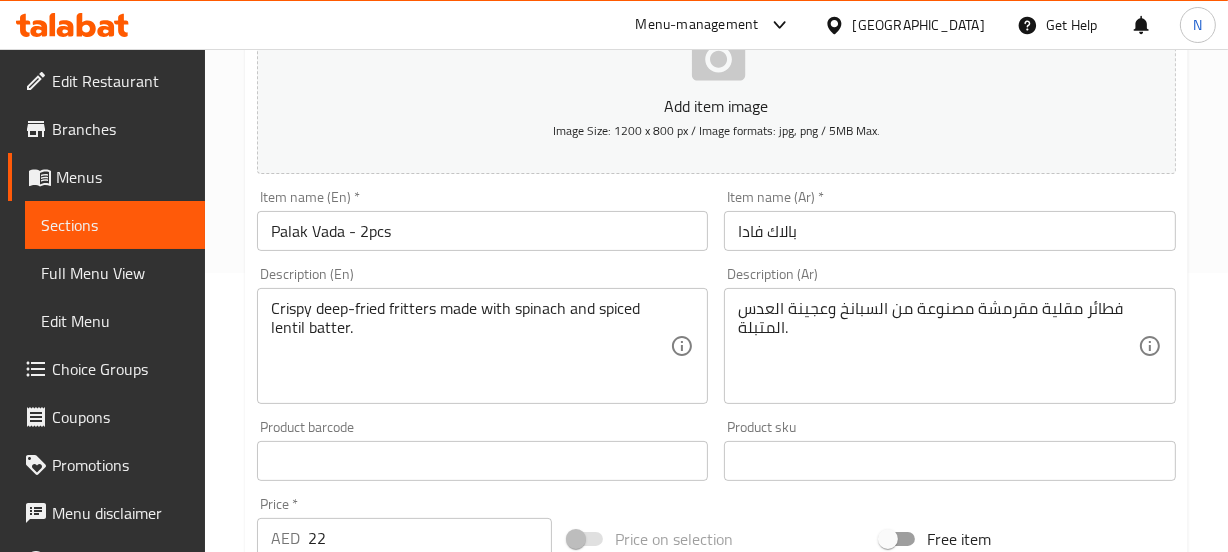 scroll, scrollTop: 296, scrollLeft: 0, axis: vertical 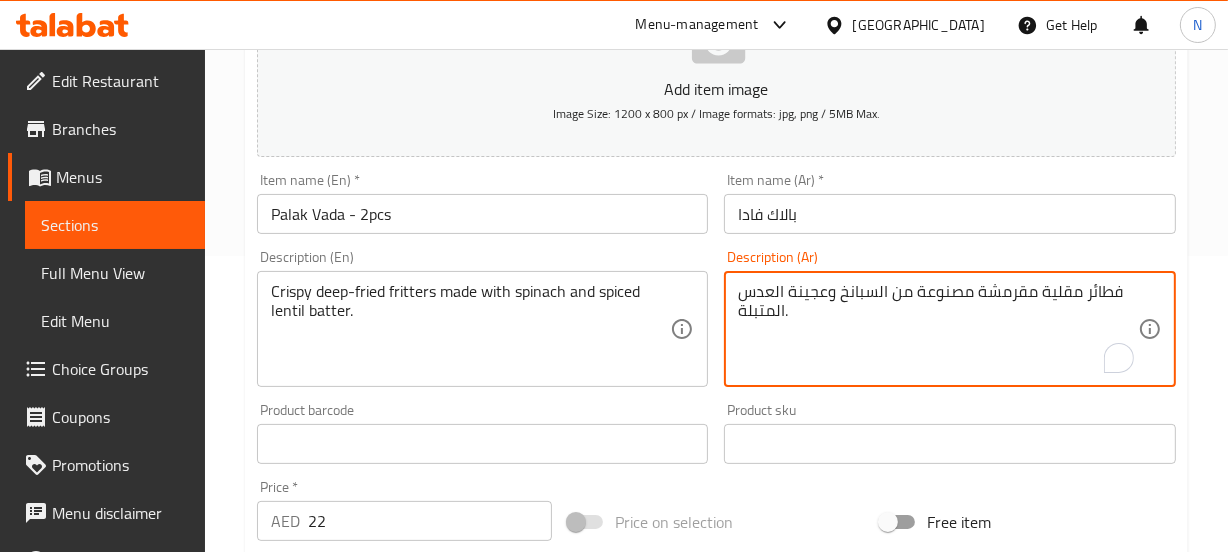click on "فطائر مقلية مقرمشة مصنوعة من السبانخ وعجينة العدس المتبلة." at bounding box center [938, 329] 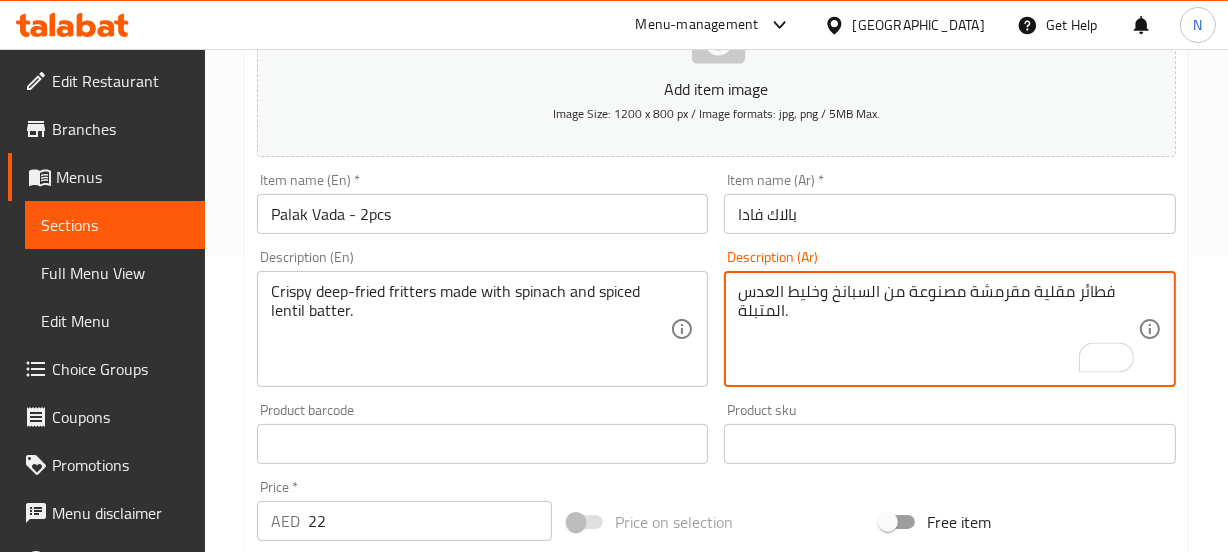 type on "فطائر مقلية مقرمشة مصنوعة من السبانخ وخليط العدس المتبلة." 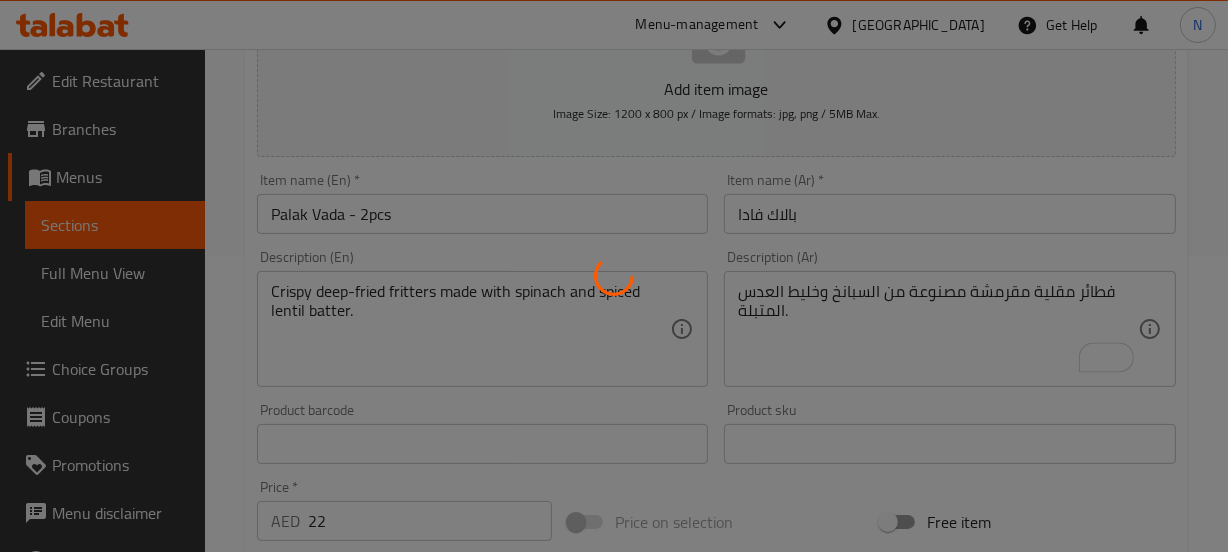 click at bounding box center [614, 276] 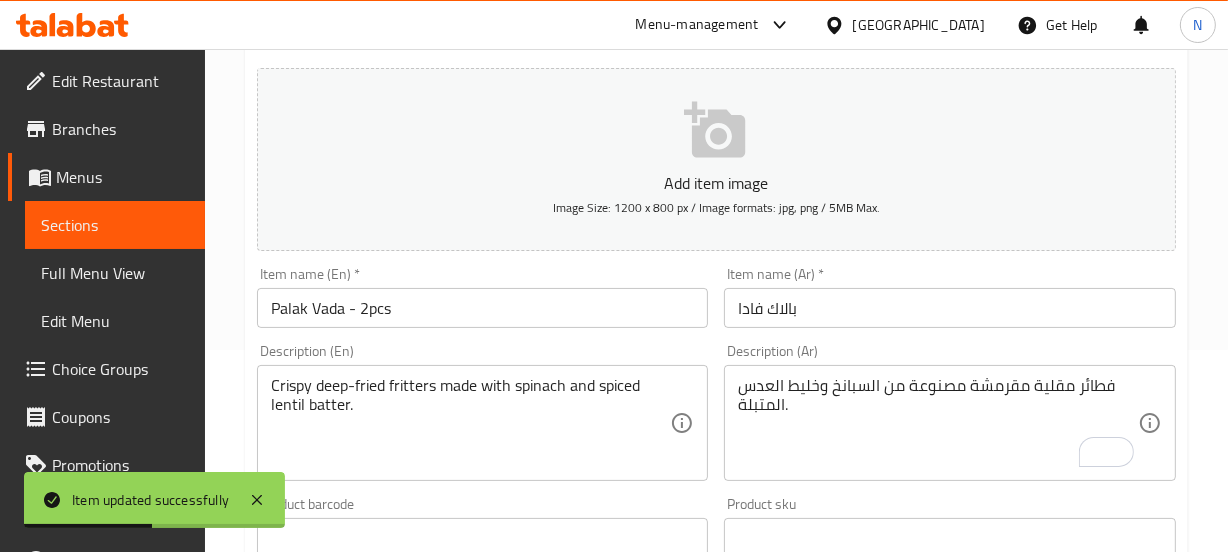 scroll, scrollTop: 203, scrollLeft: 0, axis: vertical 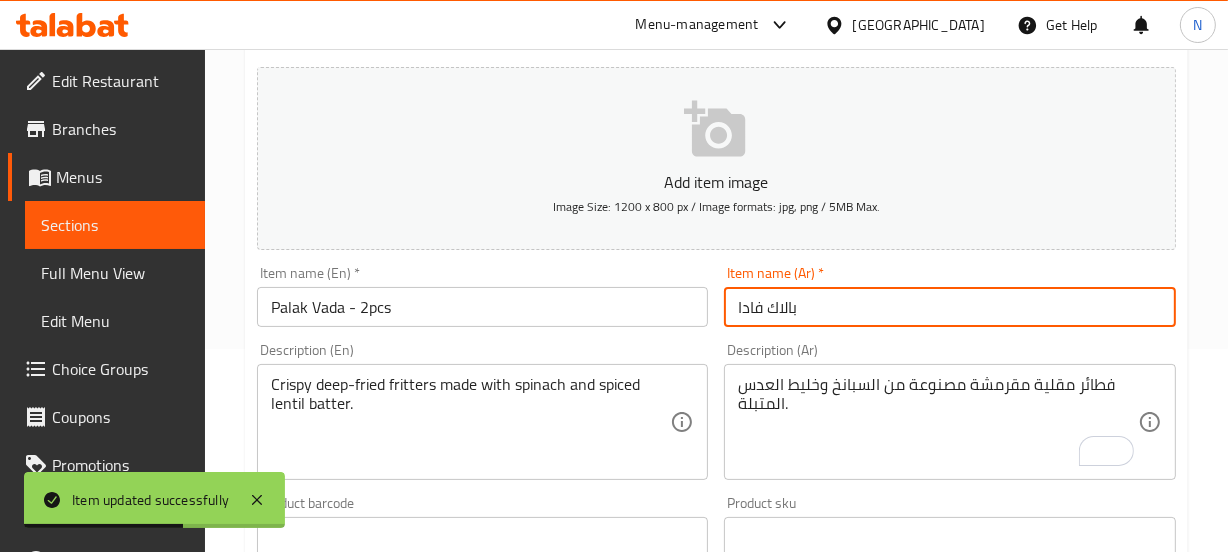 click on "بالاك فادا" at bounding box center (950, 307) 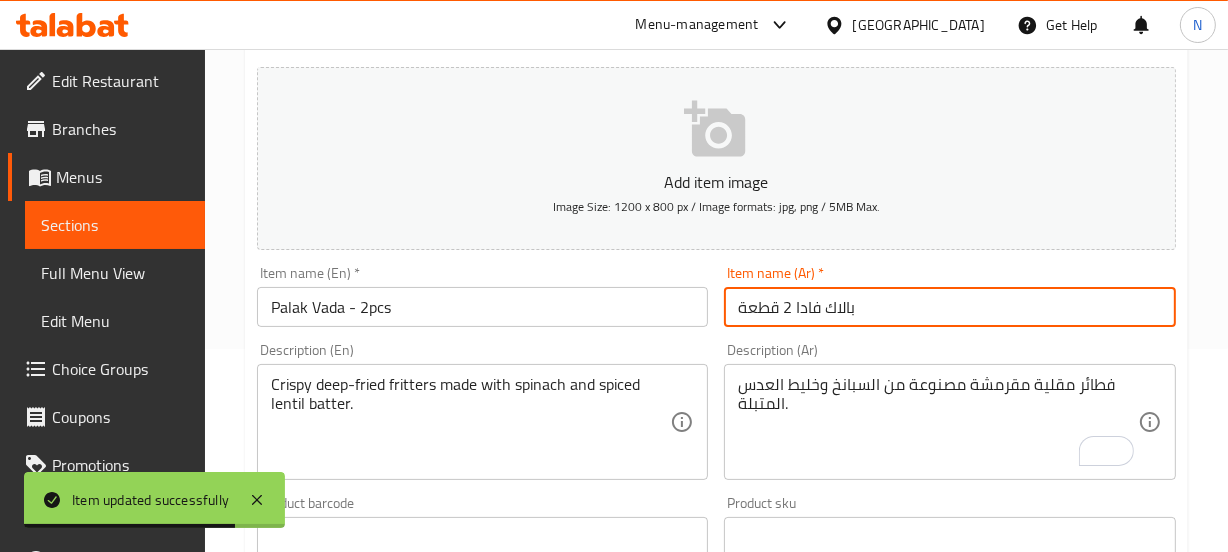 type on "بالاك فادا 2 قطعة" 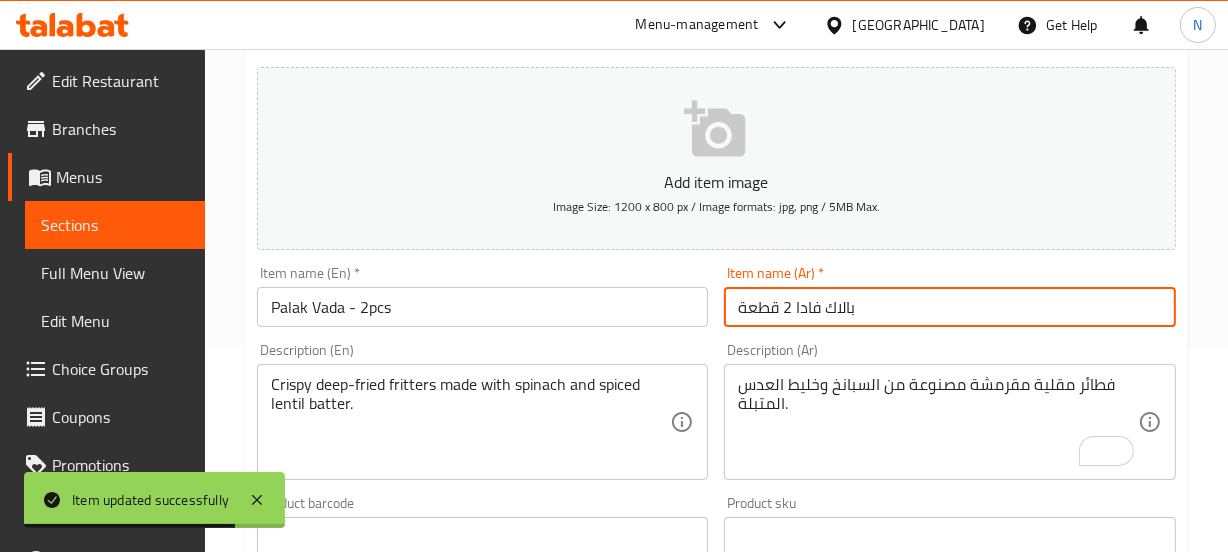 click on "Update" at bounding box center (366, 1123) 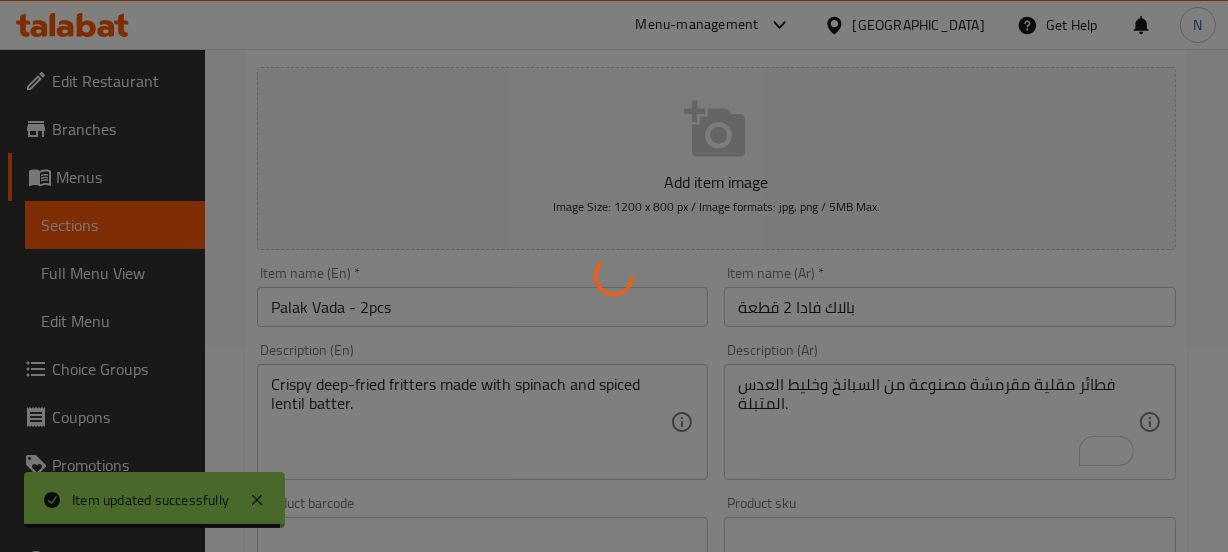 click at bounding box center [614, 276] 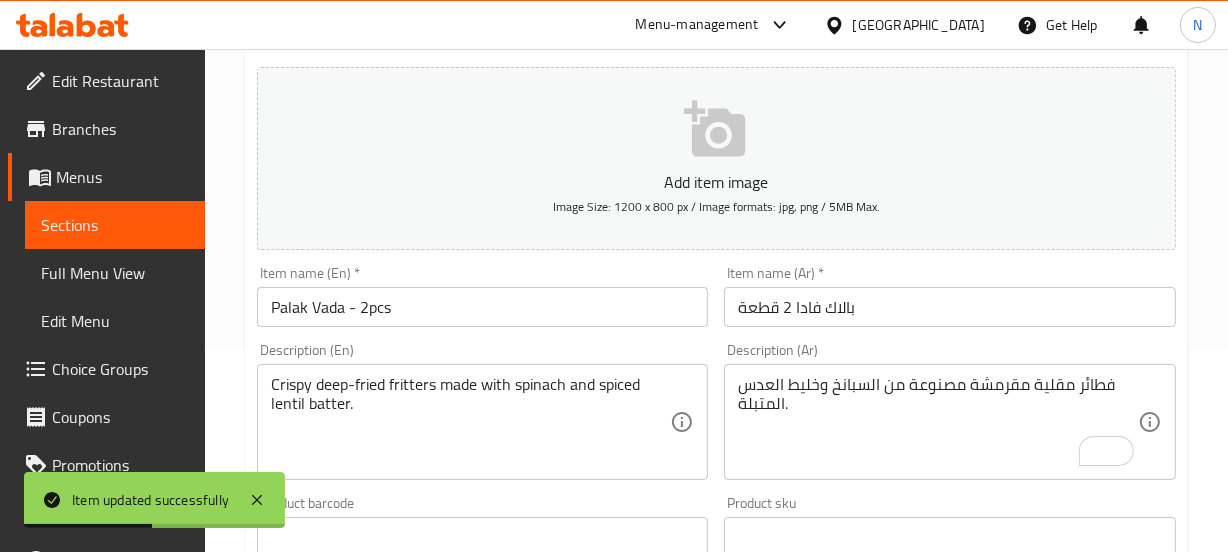 scroll, scrollTop: 0, scrollLeft: 0, axis: both 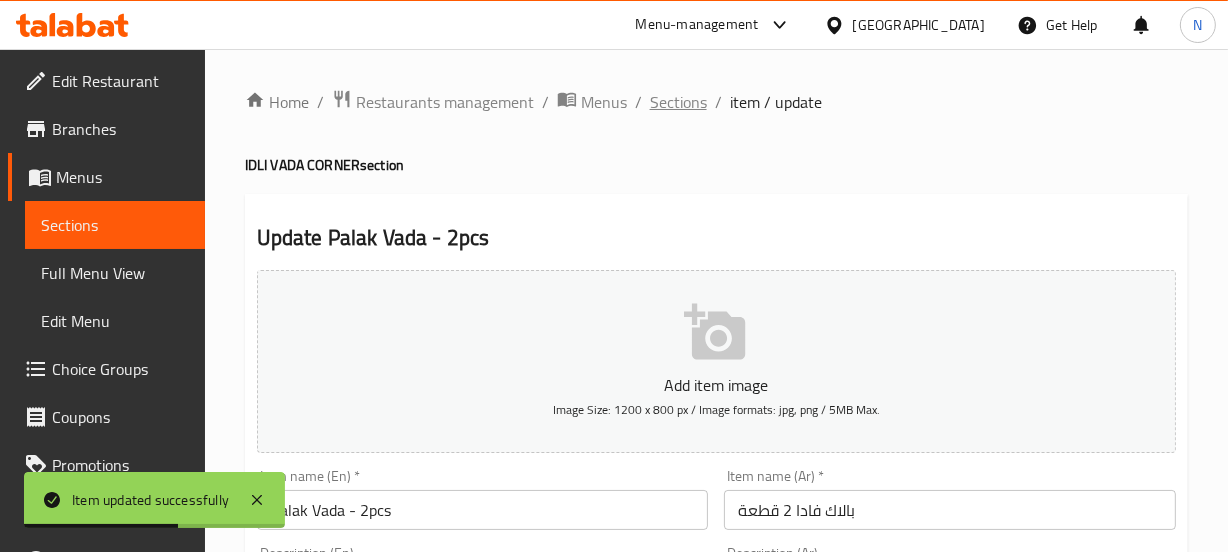 click on "Sections" at bounding box center [678, 102] 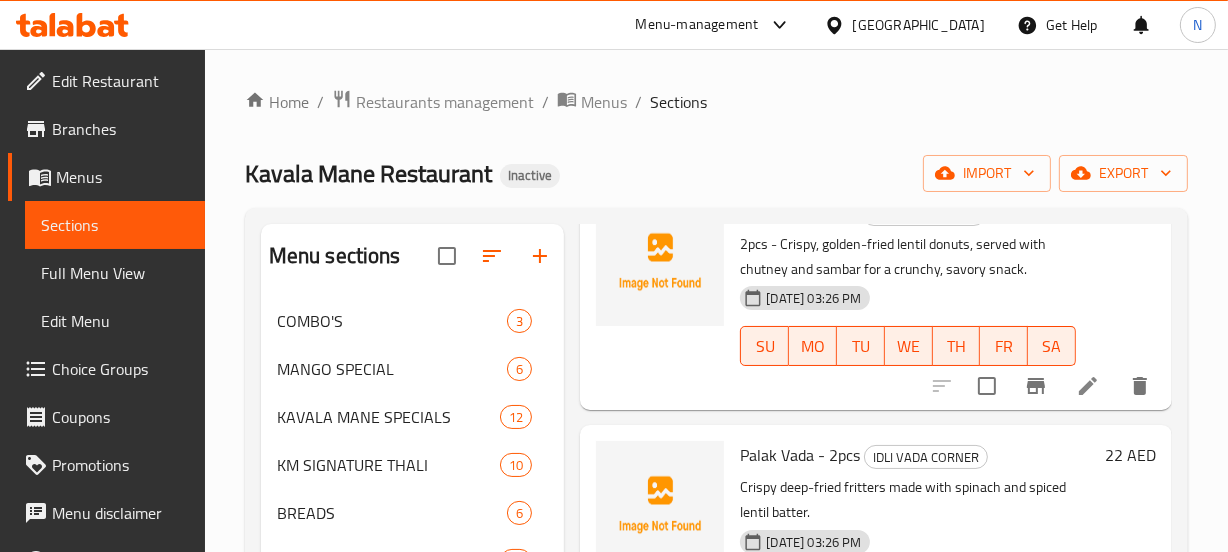 scroll, scrollTop: 2173, scrollLeft: 0, axis: vertical 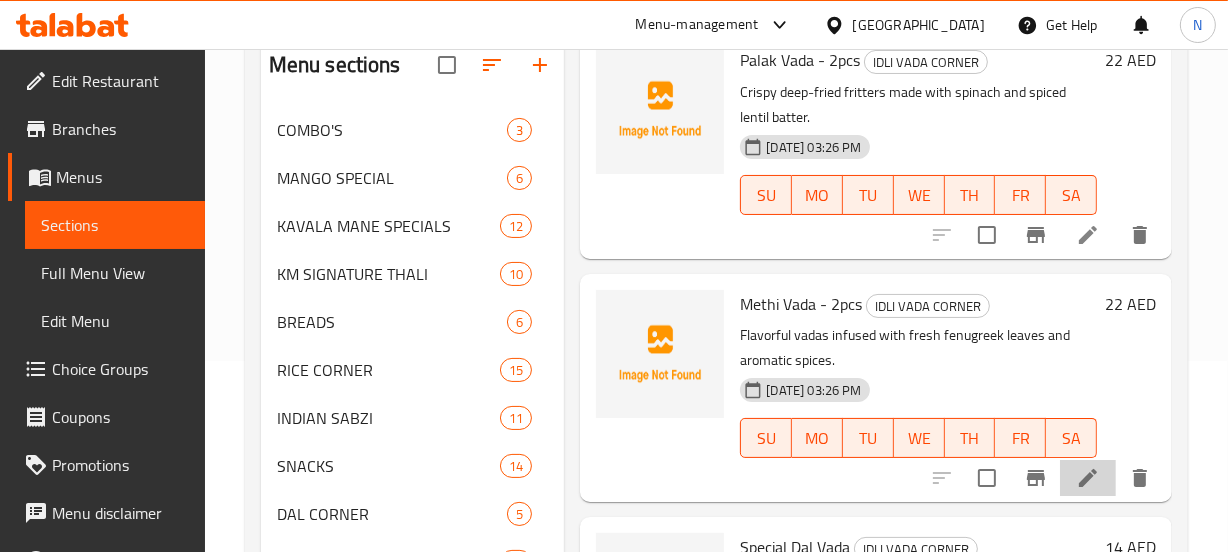 click at bounding box center [1088, 478] 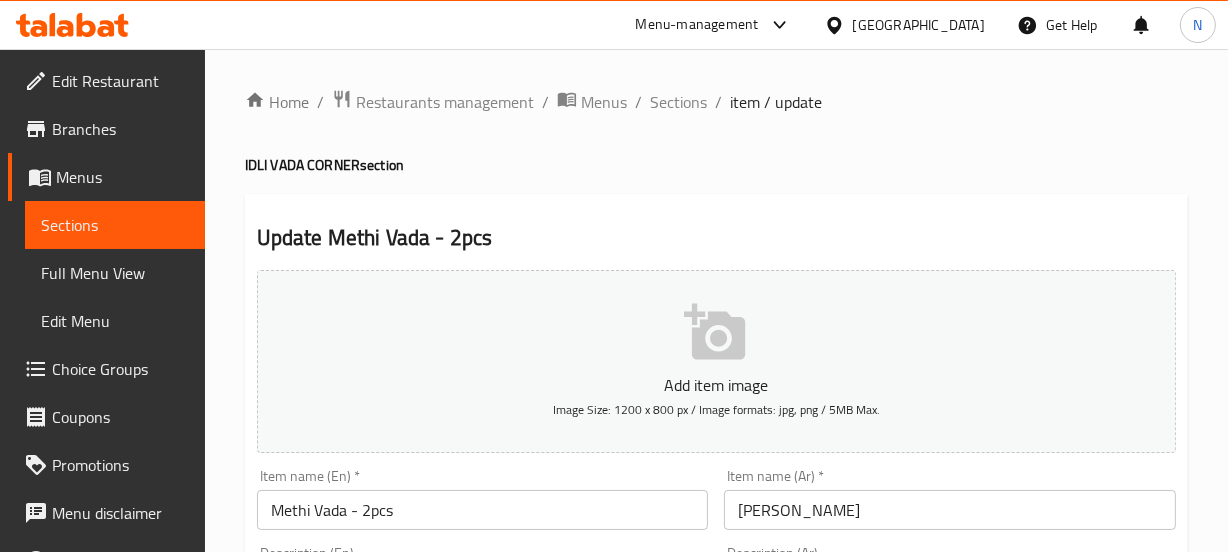 scroll, scrollTop: 292, scrollLeft: 0, axis: vertical 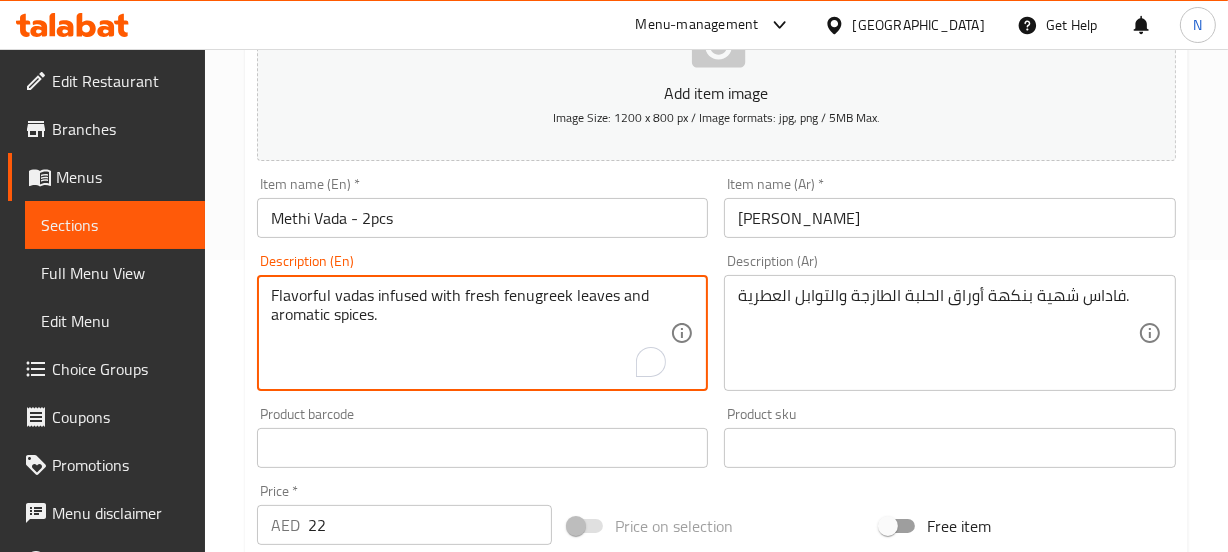 click on "Flavorful vadas infused with fresh fenugreek leaves and aromatic spices." at bounding box center (471, 333) 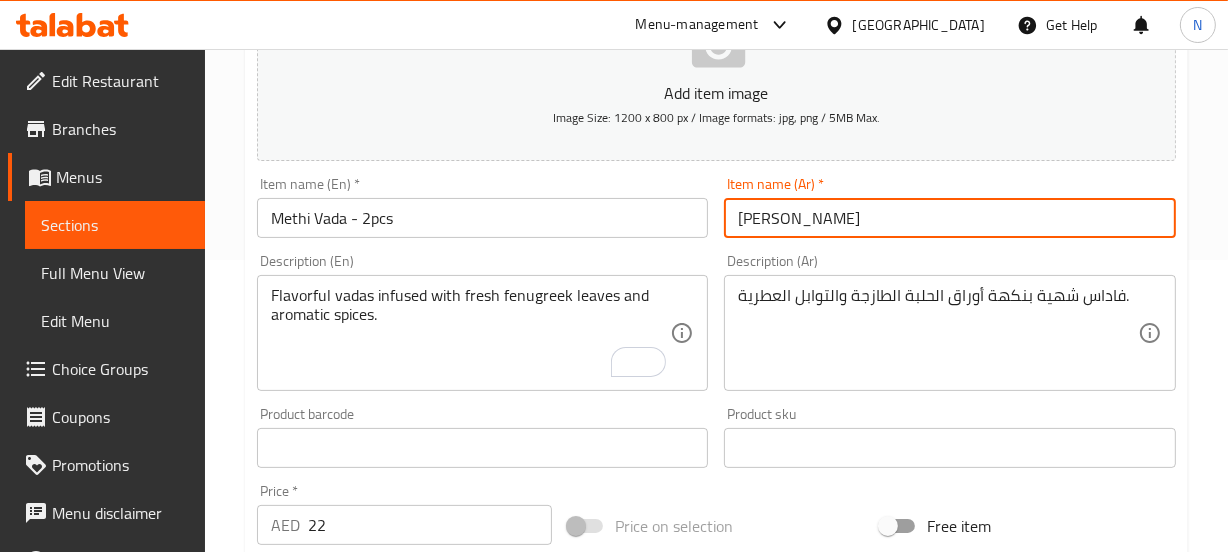 click on "ميثي فادا" at bounding box center [950, 218] 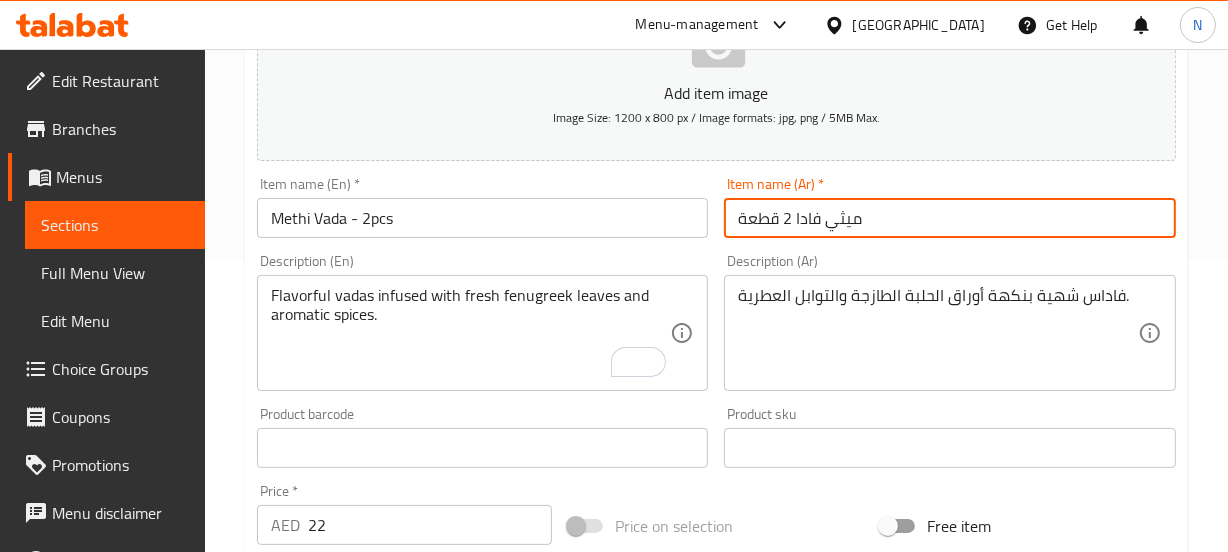 type on "ميثي فادا 2 قطعة" 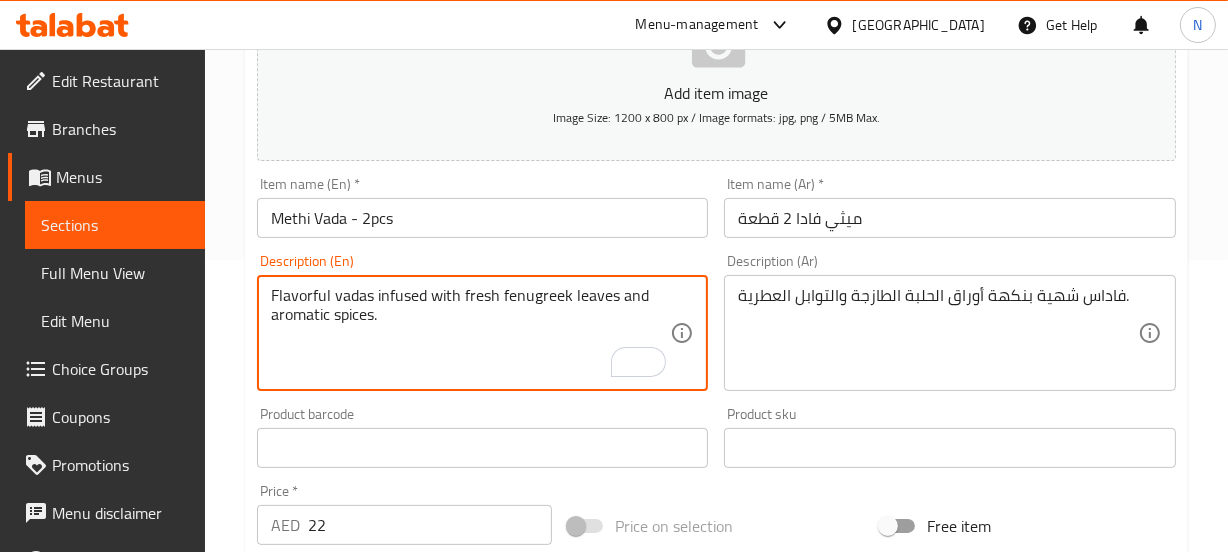 click on "Flavorful vadas infused with fresh fenugreek leaves and aromatic spices." at bounding box center [471, 333] 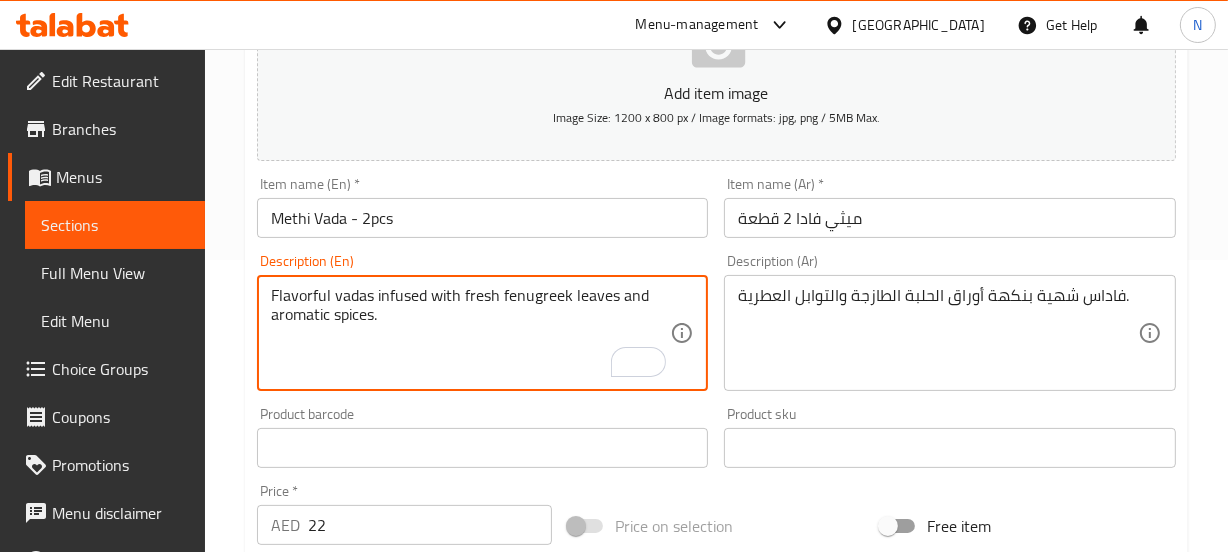 click on "Flavorful vadas infused with fresh fenugreek leaves and aromatic spices." at bounding box center (471, 333) 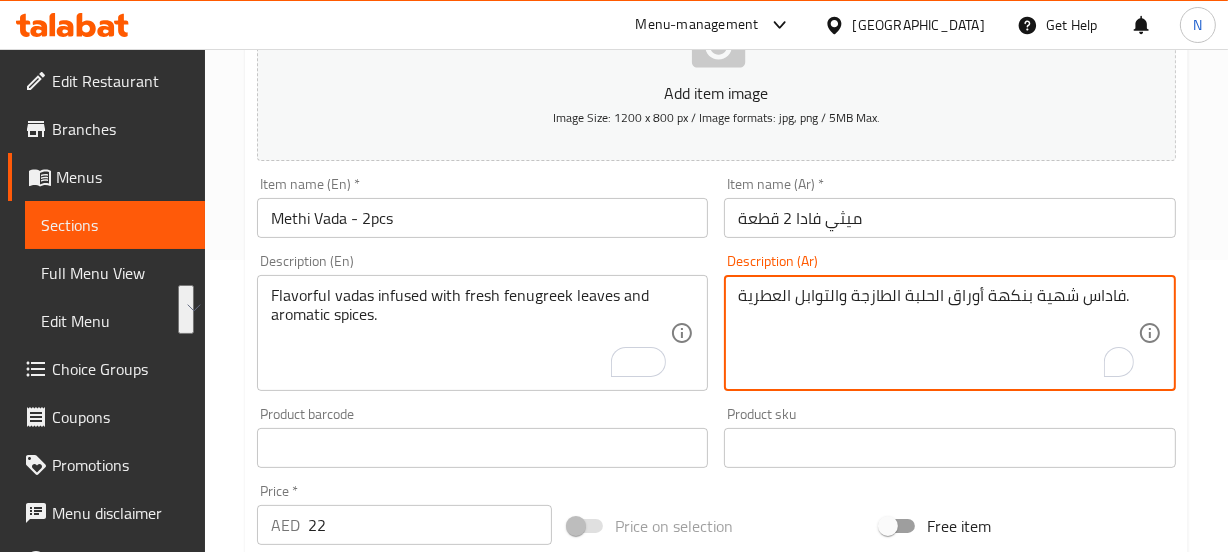 click on "فاداس شهية بنكهة أوراق الحلبة الطازجة والتوابل العطرية." at bounding box center [938, 333] 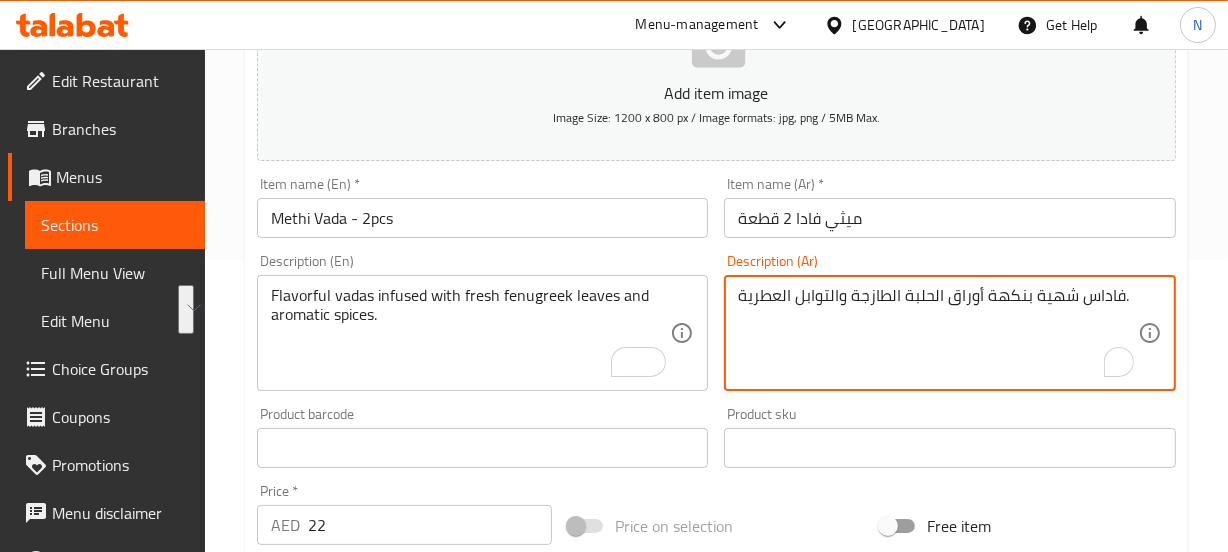click on "فاداس شهية بنكهة أوراق الحلبة الطازجة والتوابل العطرية." at bounding box center [938, 333] 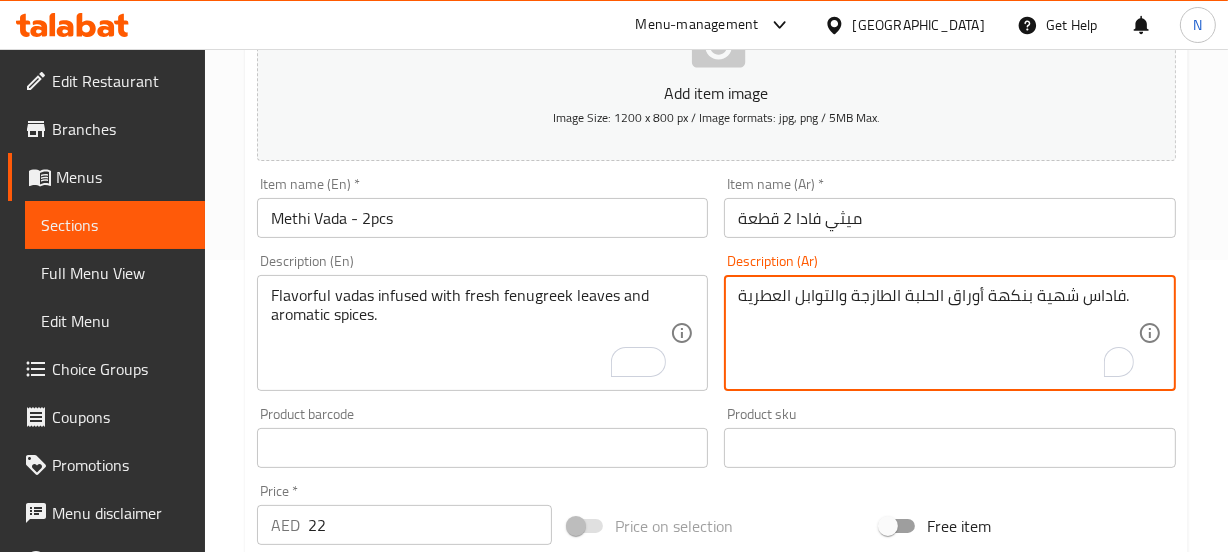 click on "فاداس شهية بنكهة أوراق الحلبة الطازجة والتوابل العطرية." at bounding box center (938, 333) 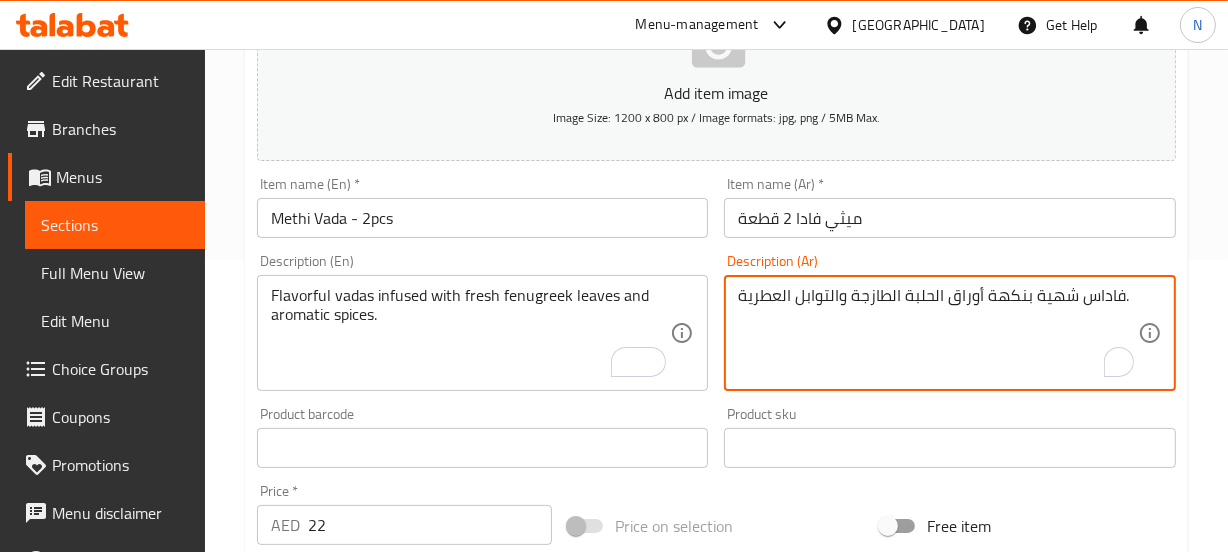 type on "ر" 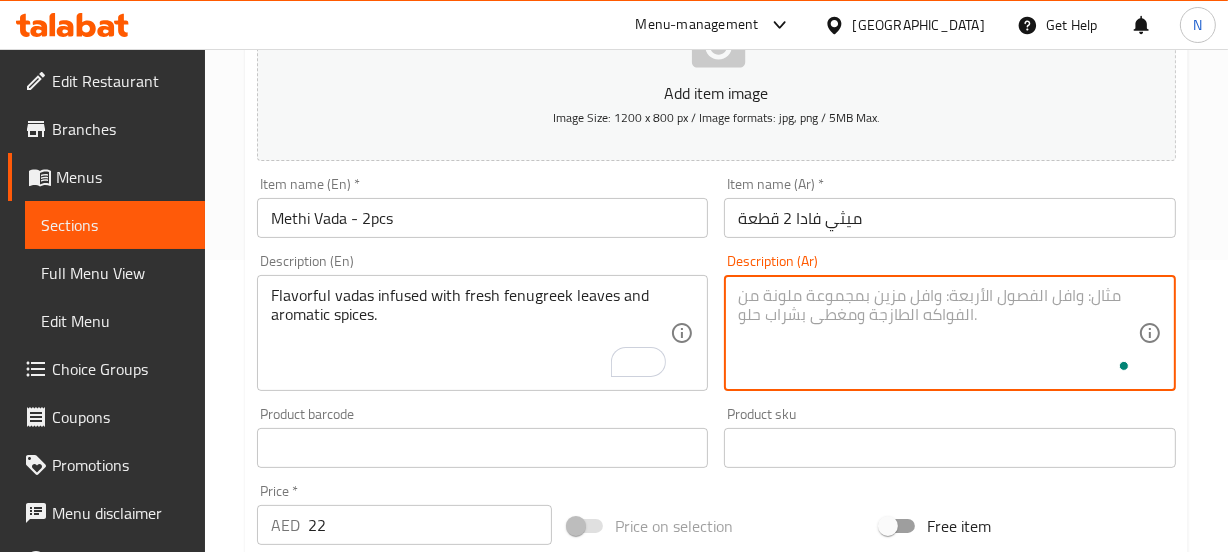 paste on "فاداس لذيذة مليئة بأوراق الحلبة الطازجة والتوابل العطرية." 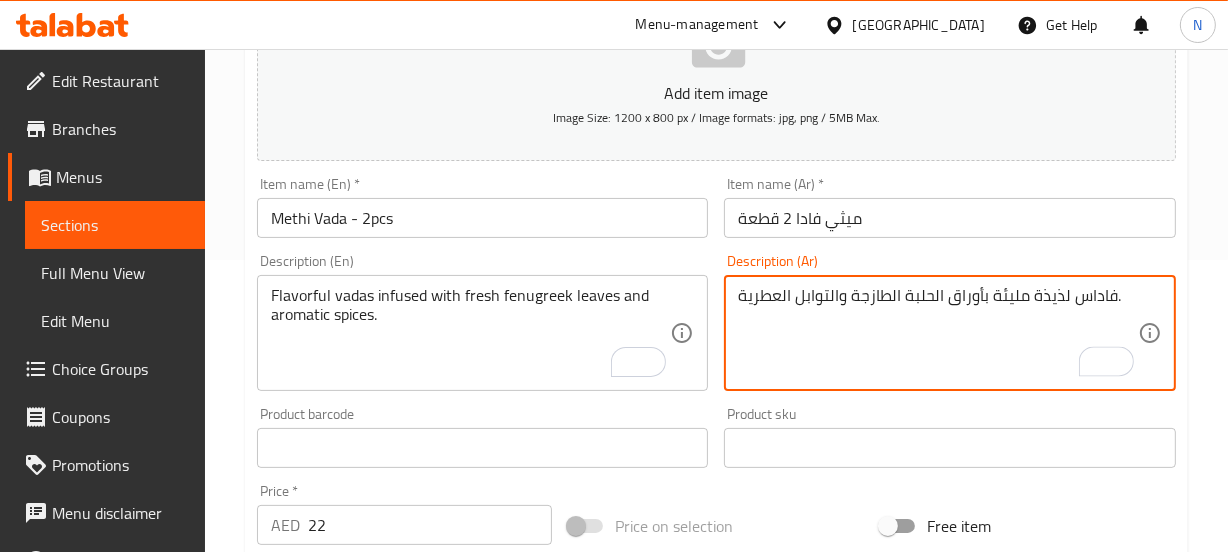 click on "فاداس لذيذة مليئة بأوراق الحلبة الطازجة والتوابل العطرية." at bounding box center [938, 333] 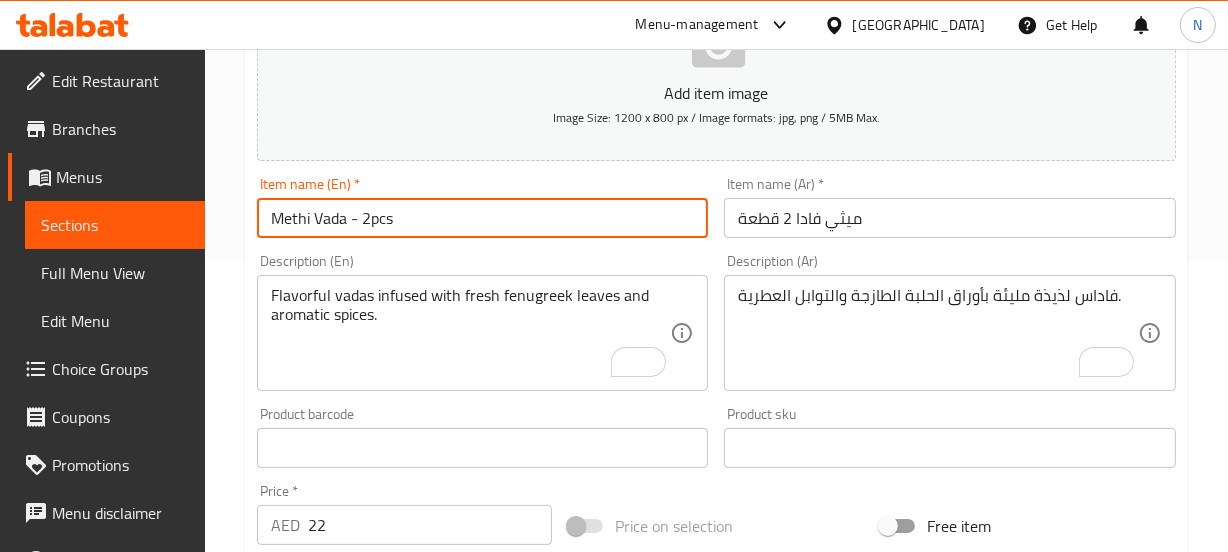 click on "Methi Vada - 2pcs" at bounding box center [483, 218] 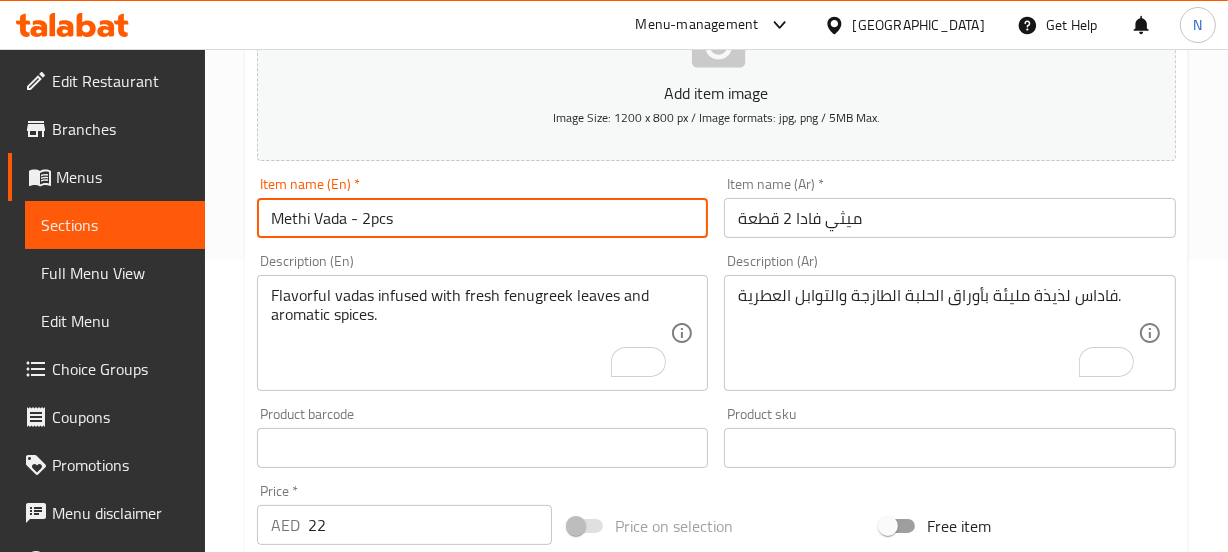 click on "Update" at bounding box center [366, 1034] 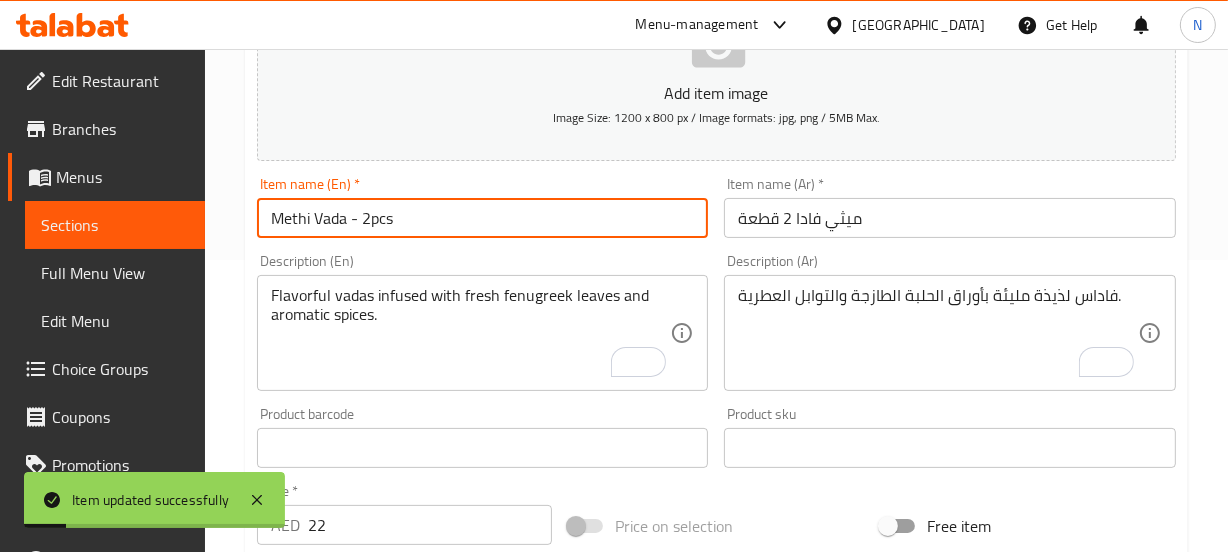 click on "Methi Vada - 2pcs" at bounding box center (483, 218) 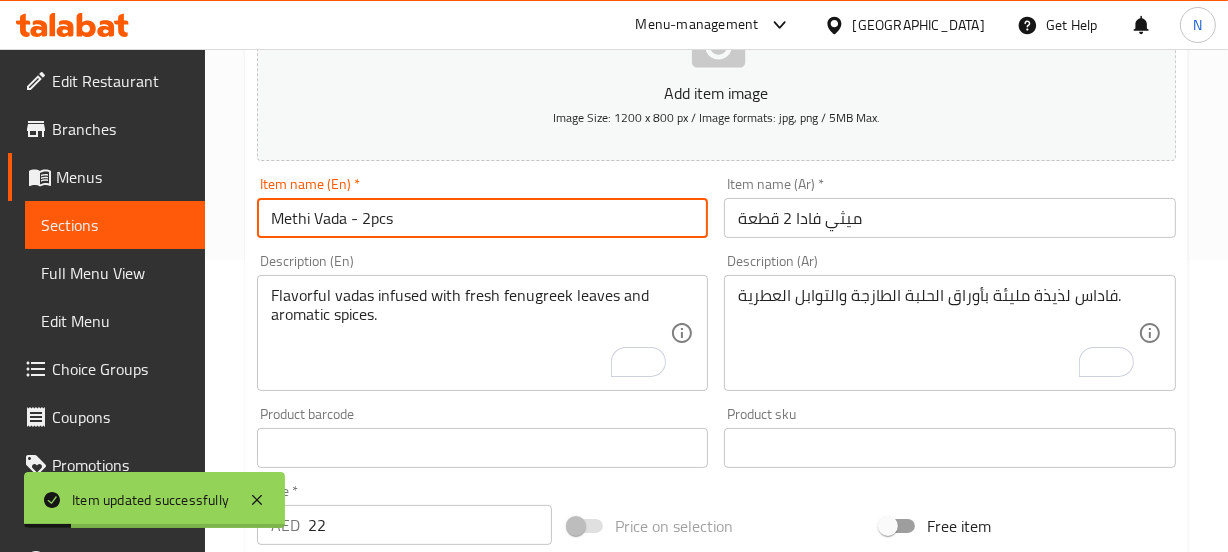 click on "Methi Vada - 2pcs" at bounding box center [483, 218] 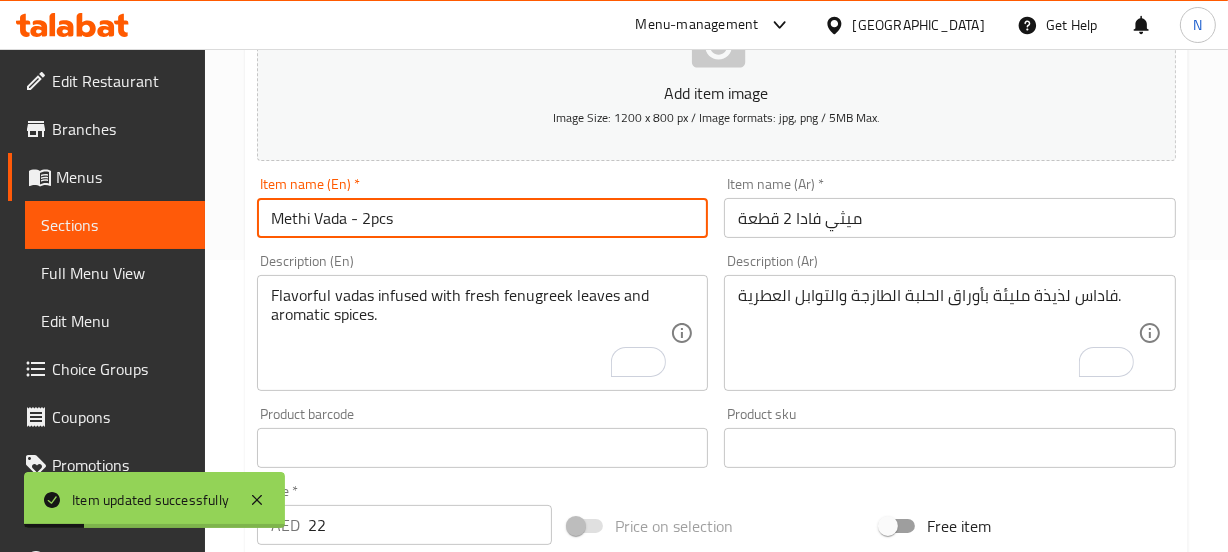 click on "Methi Vada - 2pcs" at bounding box center (483, 218) 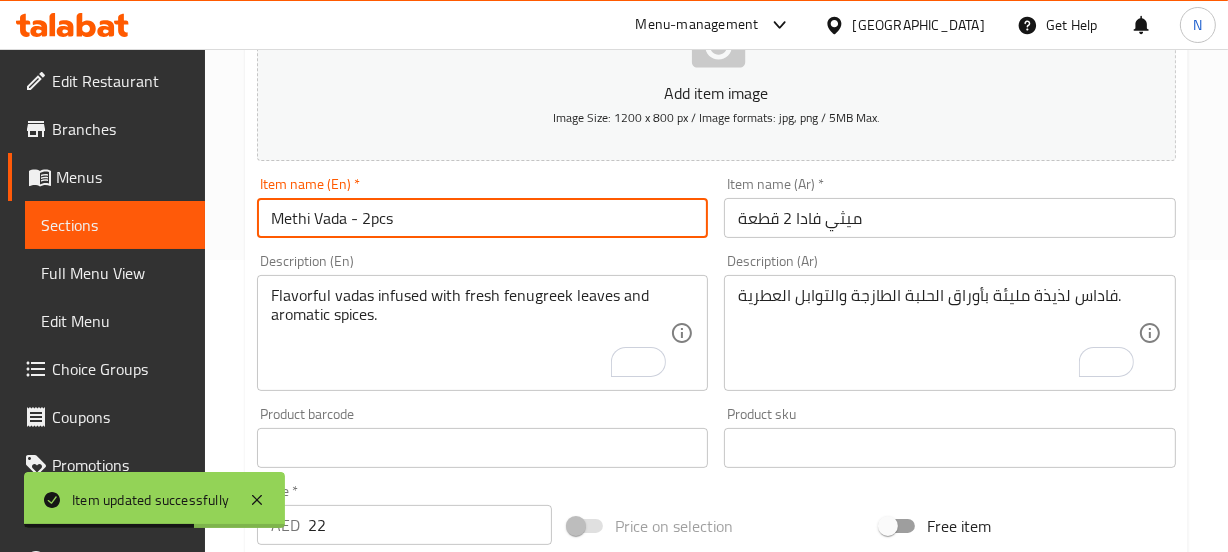 scroll, scrollTop: 0, scrollLeft: 0, axis: both 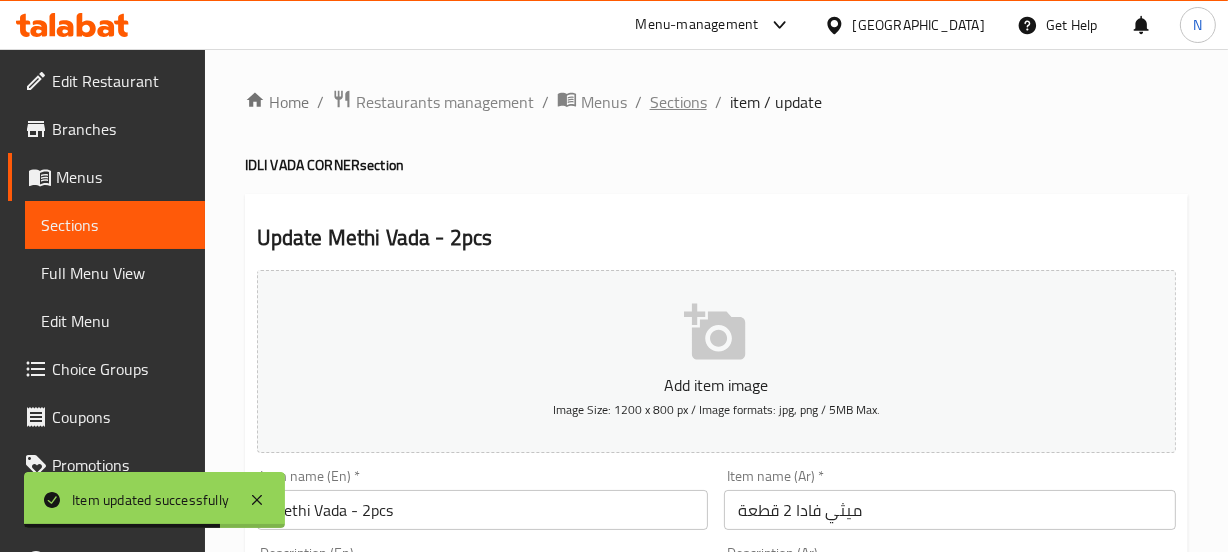 click on "Sections" at bounding box center [678, 102] 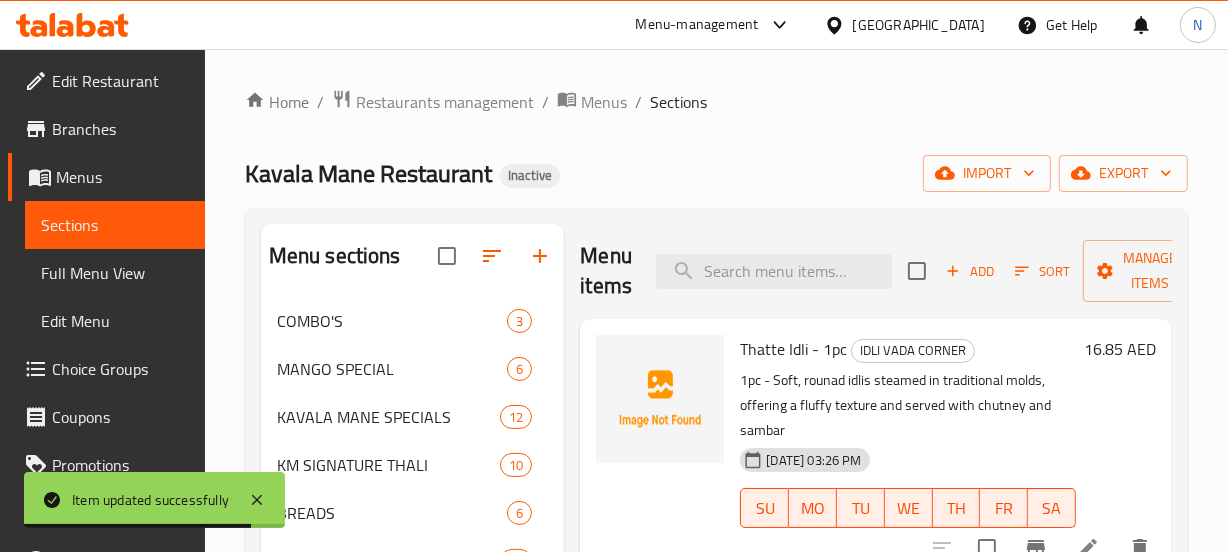 scroll, scrollTop: 534, scrollLeft: 0, axis: vertical 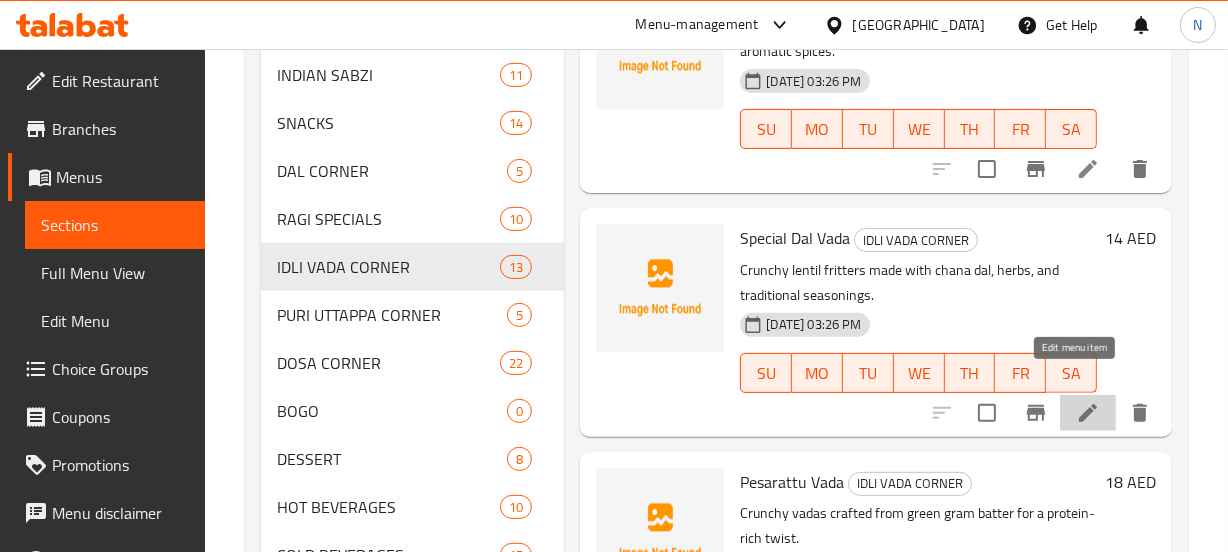click 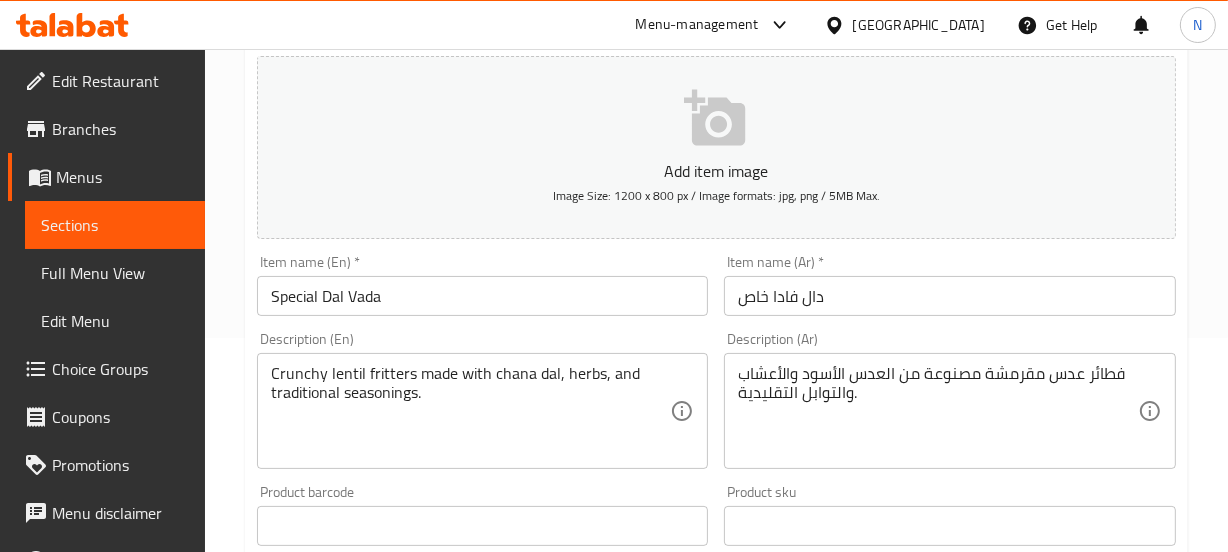 scroll, scrollTop: 215, scrollLeft: 0, axis: vertical 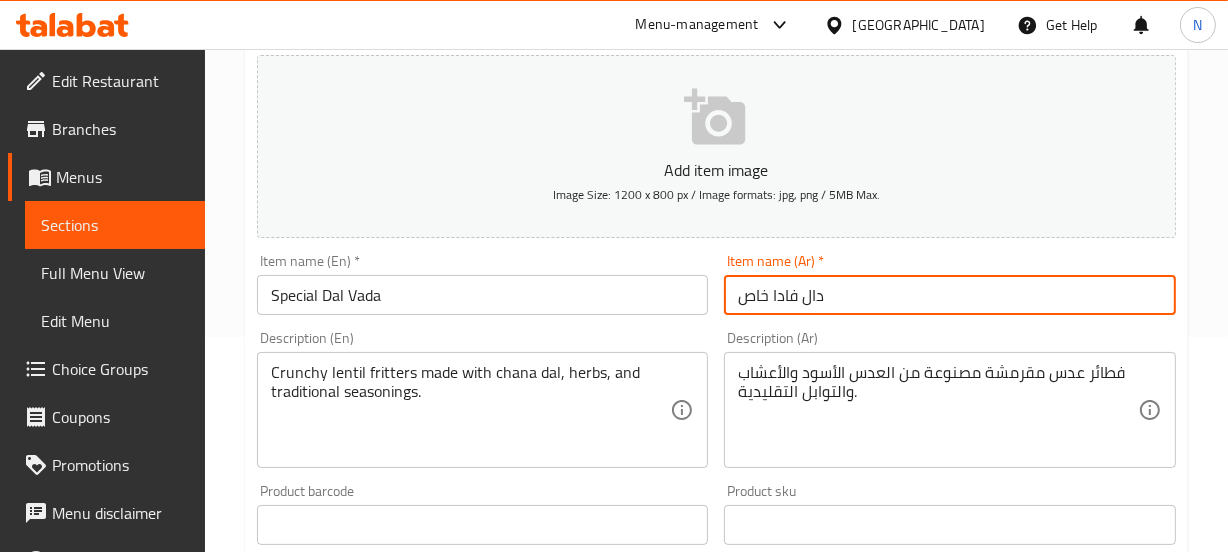 click on "دال فادا خاص" at bounding box center (950, 295) 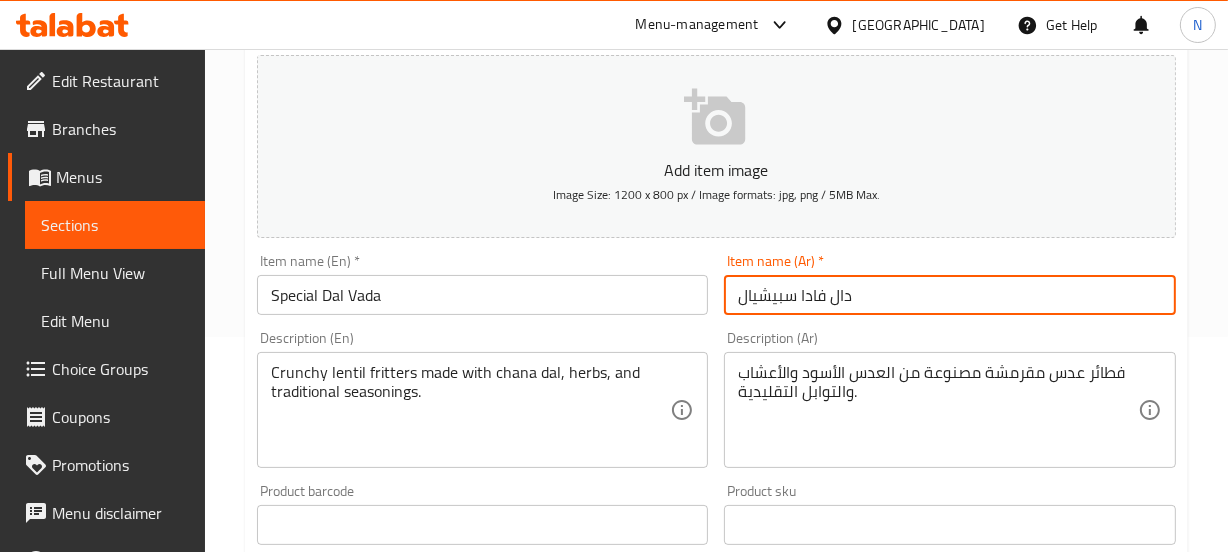type on "دال فادا سبيشيال" 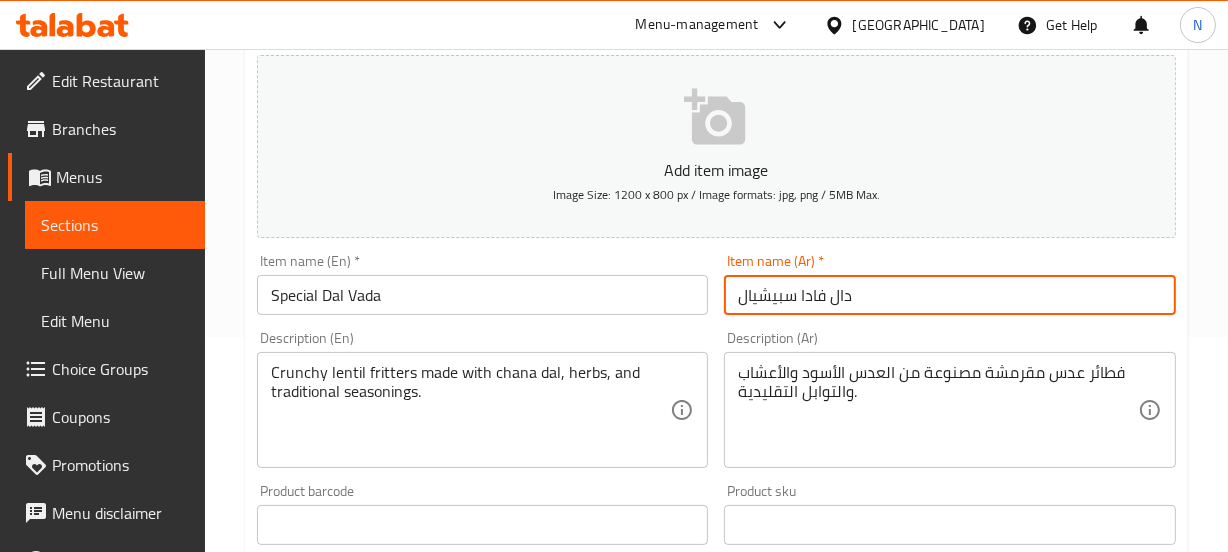 click on "Update" at bounding box center [366, 1111] 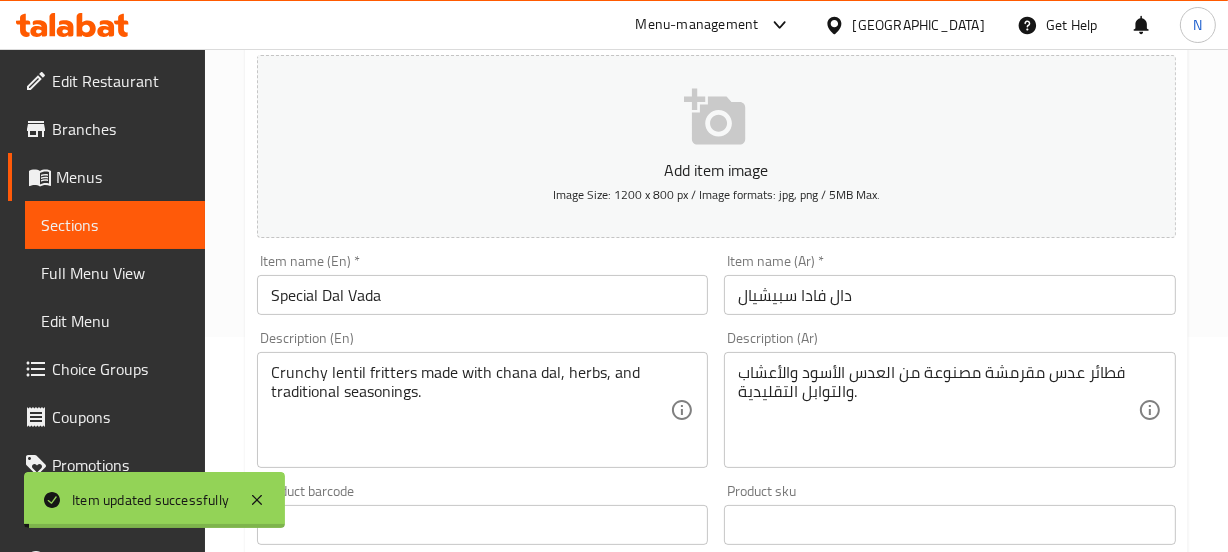 click on "Home / Restaurants management / Menus / Sections / item / update IDLI VADA CORNER  section Update Special Dal Vada Add item image Image Size: 1200 x 800 px / Image formats: jpg, png / 5MB Max. Item name (En)   * Special Dal Vada Item name (En)  * Item name (Ar)   * دال فادا سبيشيال Item name (Ar)  * Description (En) Crunchy lentil fritters made with chana dal, herbs, and traditional seasonings. Description (En) Description (Ar) فطائر عدس مقرمشة مصنوعة من العدس الأسود والأعشاب والتوابل التقليدية. Description (Ar) Product barcode Product barcode Product sku Product sku Price   * AED 14 Price  * Price on selection Free item Start Date Start Date End Date End Date Available Days SU MO TU WE TH FR SA Available from ​ ​ Available to ​ ​ Status Active Inactive Exclude from GEM Variations & Choices Add variant ASSIGN CHOICE GROUP Update" at bounding box center [716, 516] 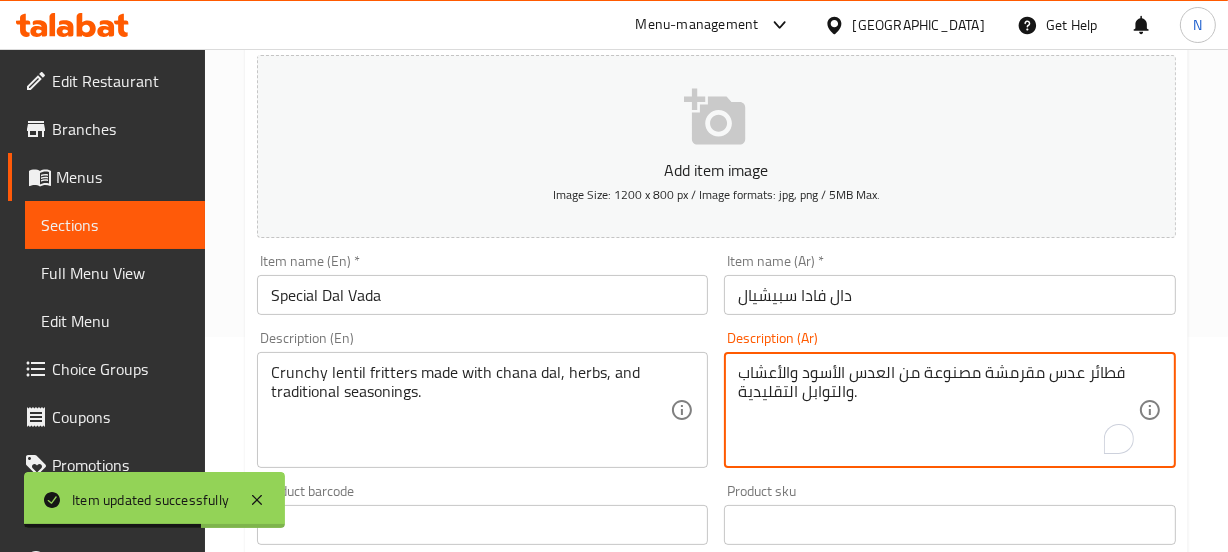 click on "فطائر عدس مقرمشة مصنوعة من العدس الأسود والأعشاب والتوابل التقليدية." at bounding box center [938, 410] 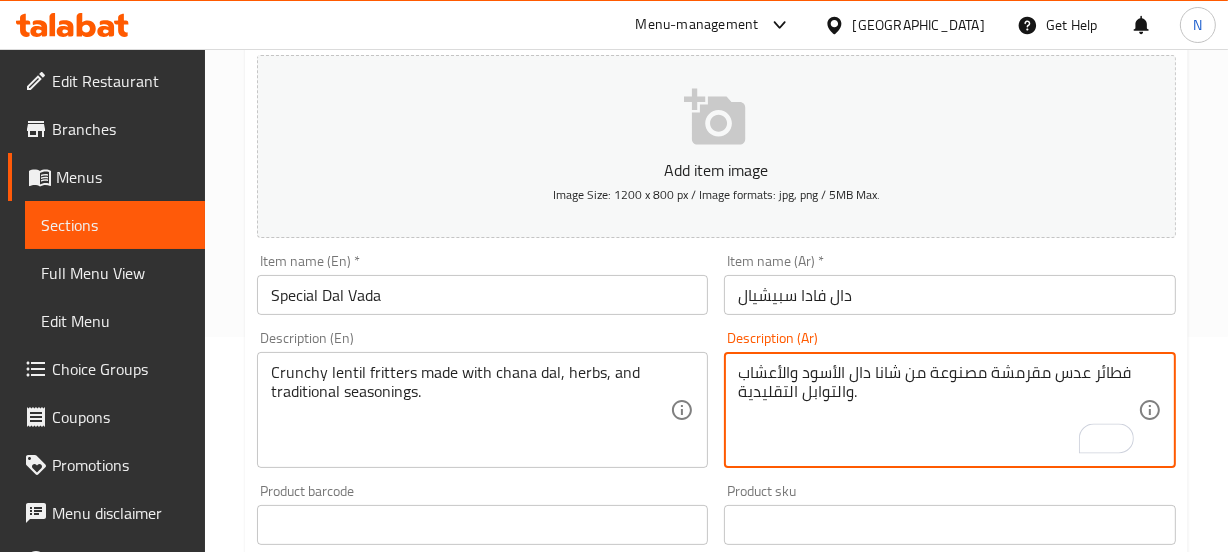 click on "فطائر عدس مقرمشة مصنوعة من شانا دال الأسود والأعشاب والتوابل التقليدية." at bounding box center [938, 410] 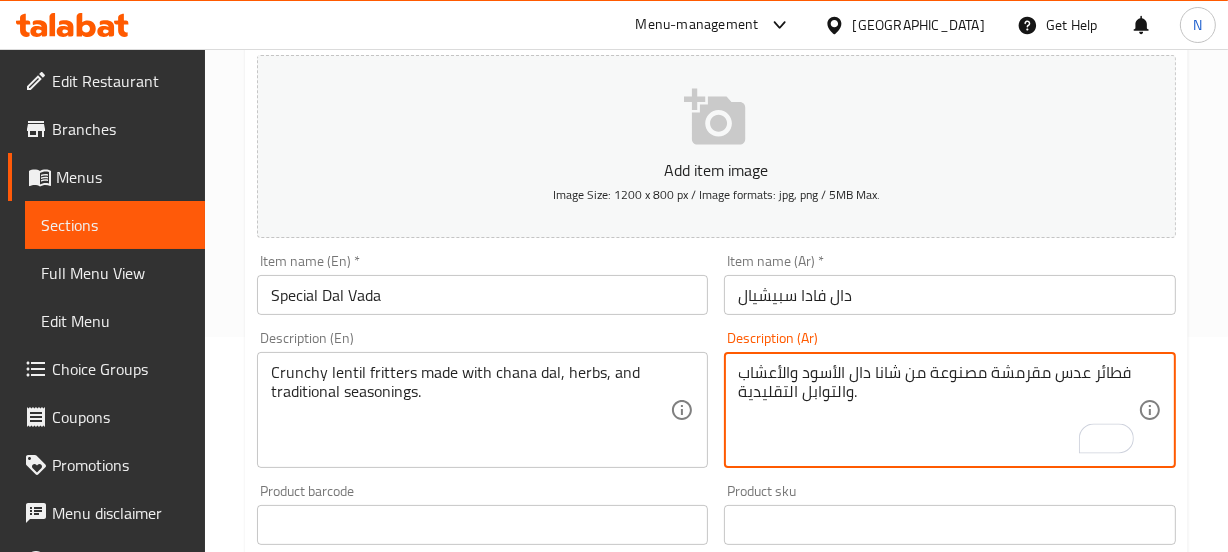 click on "فطائر عدس مقرمشة مصنوعة من شانا دال الأسود والأعشاب والتوابل التقليدية." at bounding box center [938, 410] 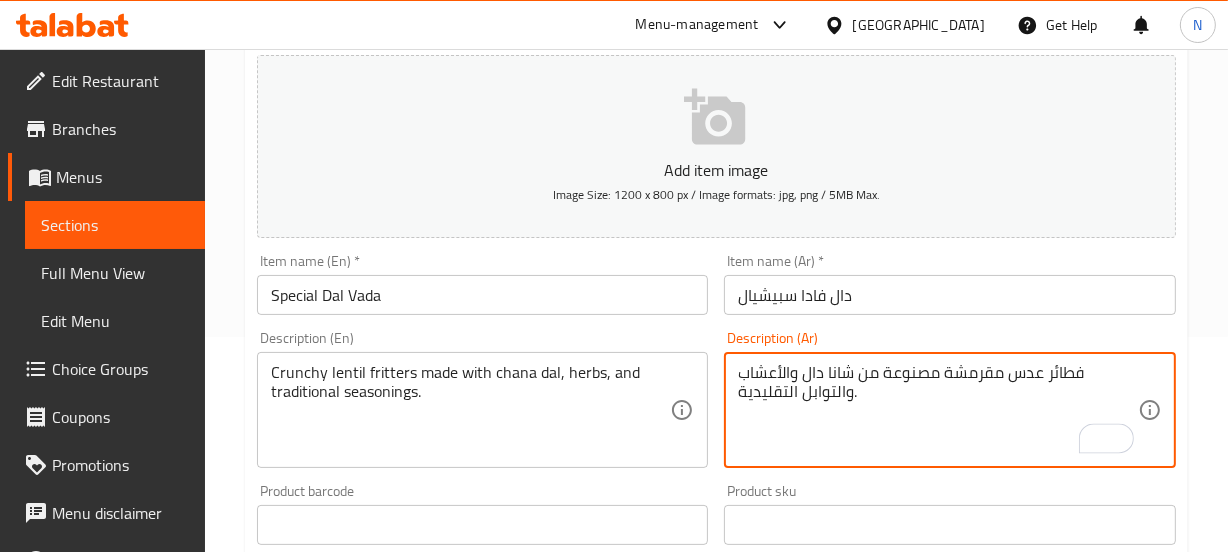 type on "فطائر عدس مقرمشة مصنوعة من شانا دال والأعشاب والتوابل التقليدية." 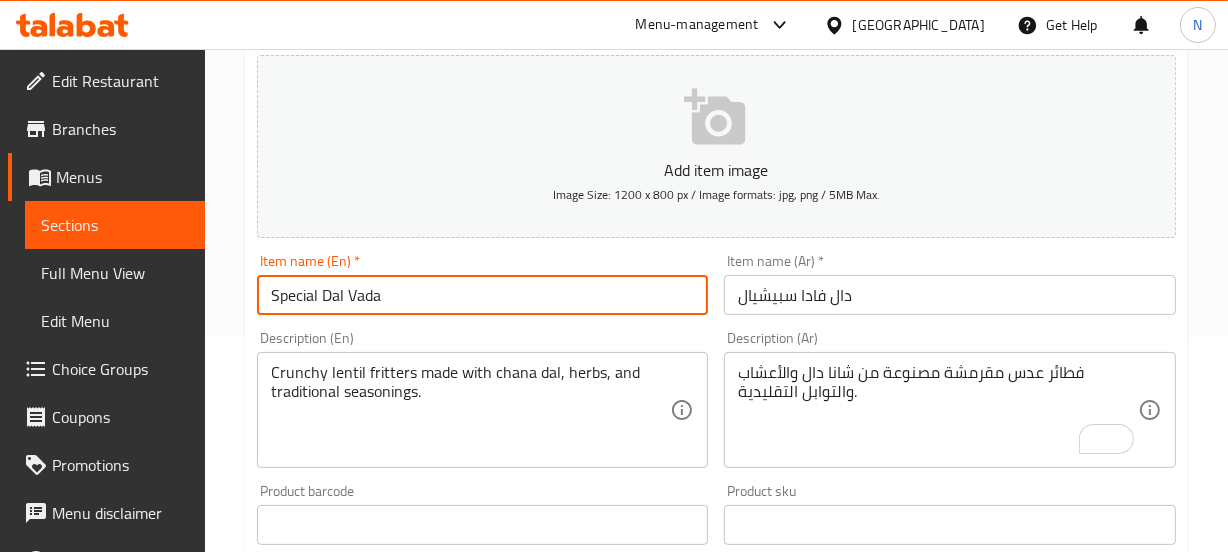 click on "Special Dal Vada" at bounding box center [483, 295] 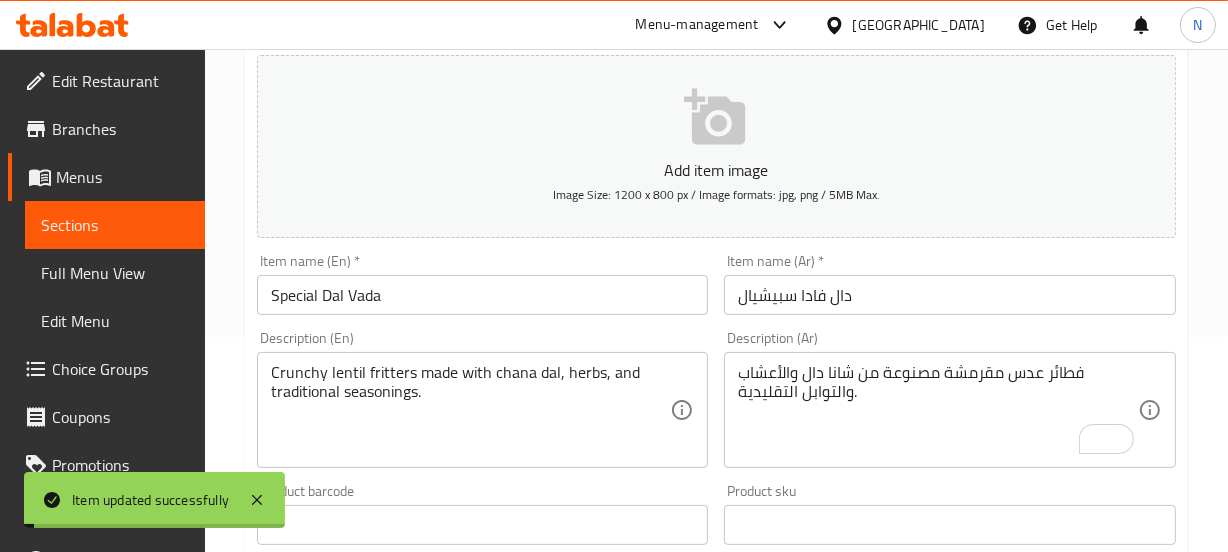 click on "Description (En) Crunchy lentil fritters made with chana dal, herbs, and traditional seasonings. Description (En)" at bounding box center [483, 399] 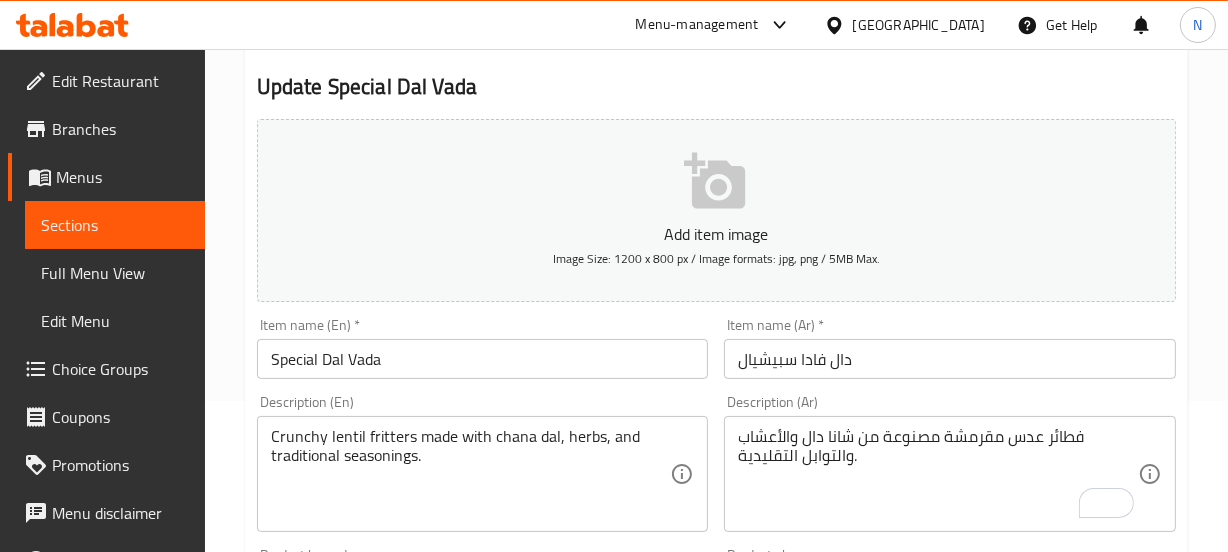 scroll, scrollTop: 152, scrollLeft: 0, axis: vertical 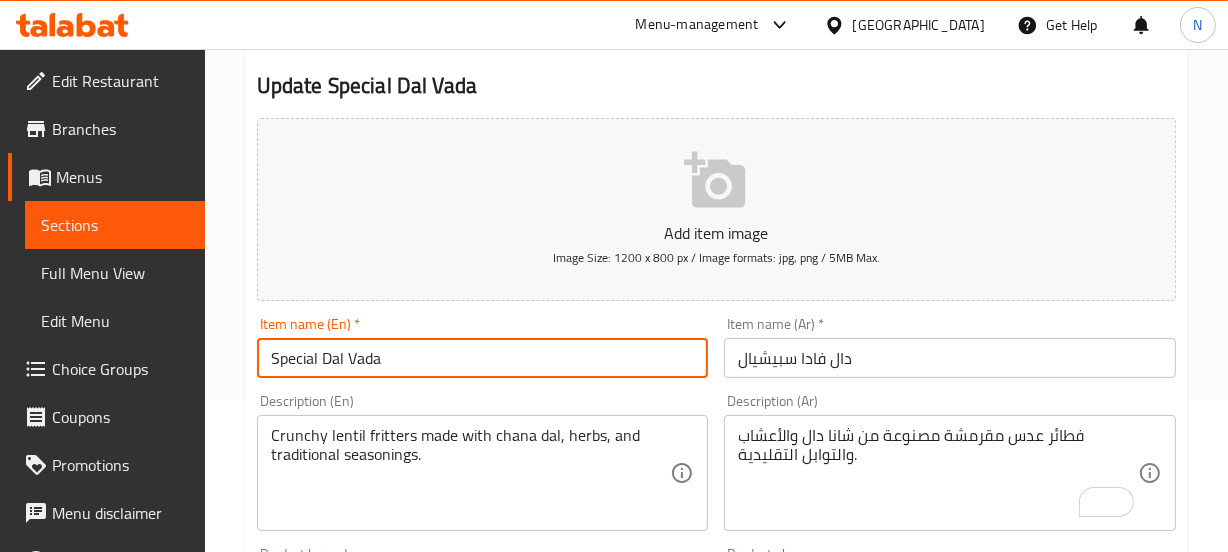 click on "Special Dal Vada" at bounding box center [483, 358] 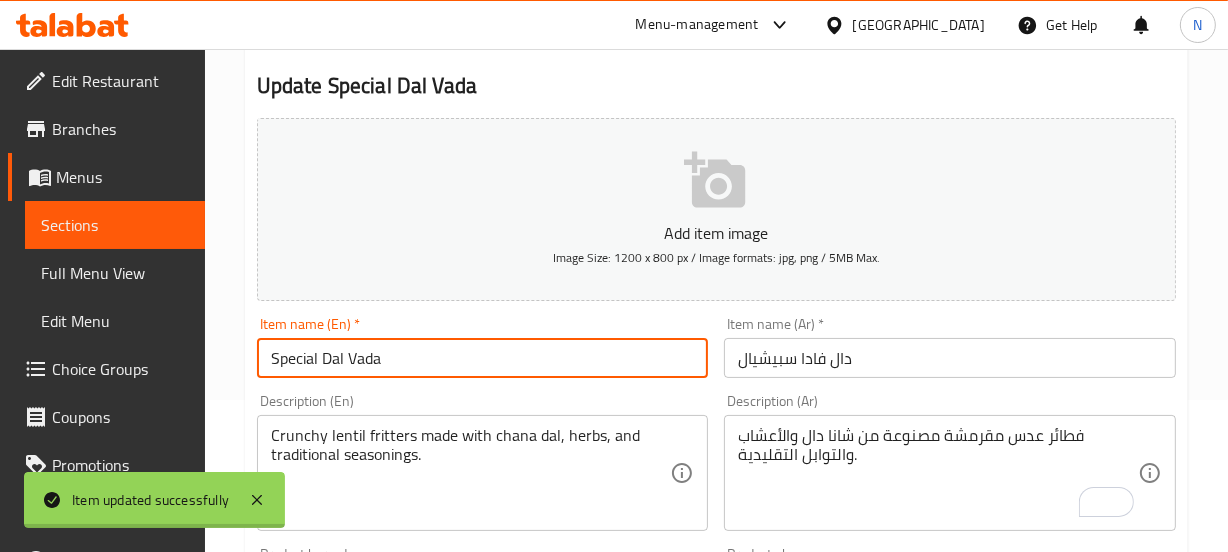 scroll, scrollTop: 0, scrollLeft: 0, axis: both 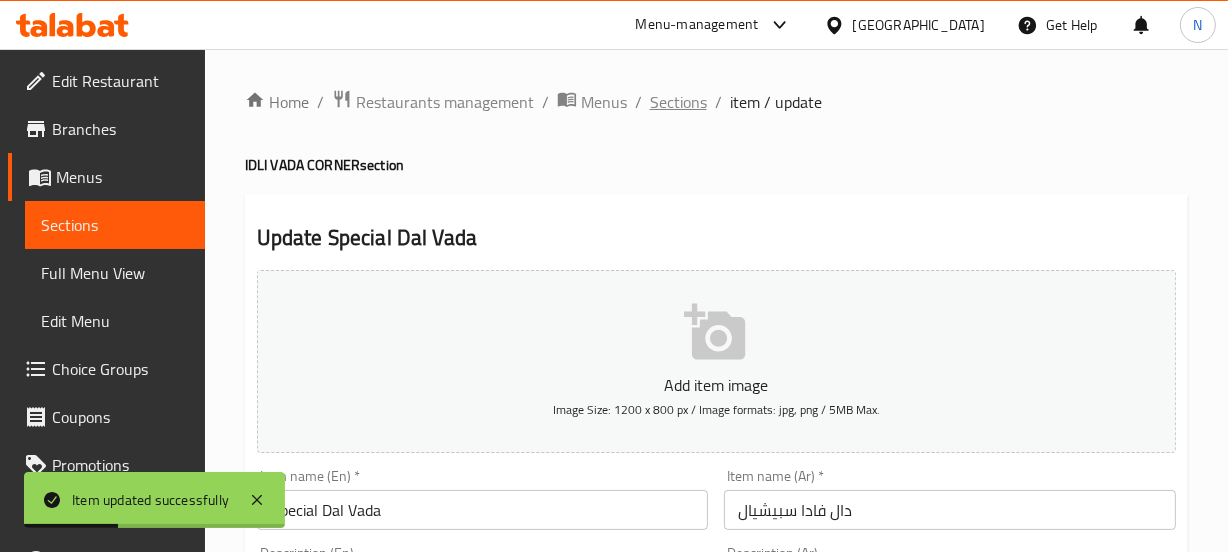 click on "Sections" at bounding box center [678, 102] 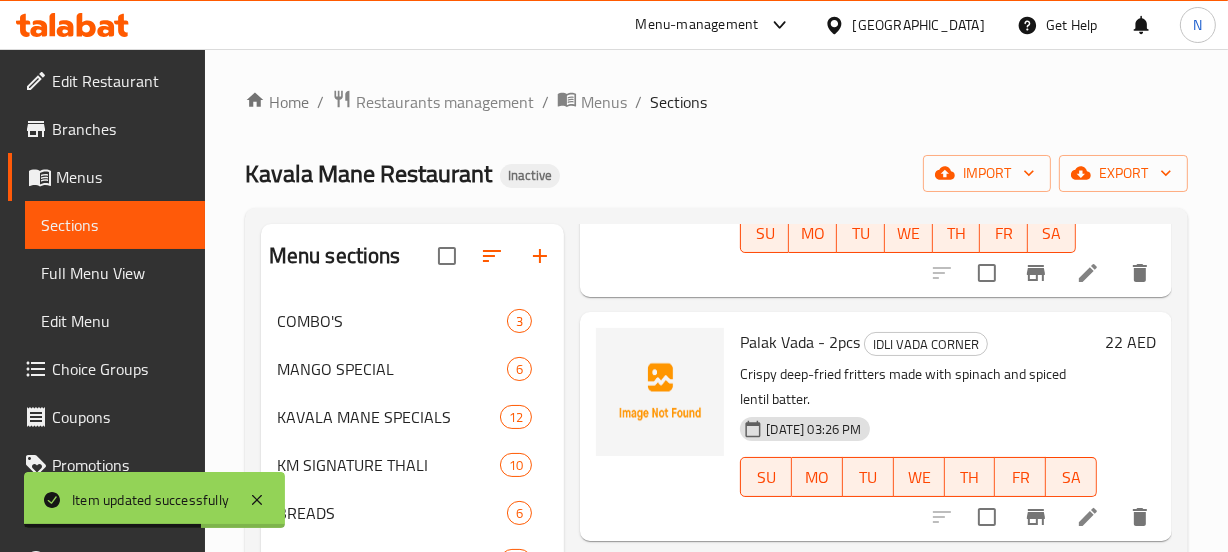 scroll, scrollTop: 2173, scrollLeft: 0, axis: vertical 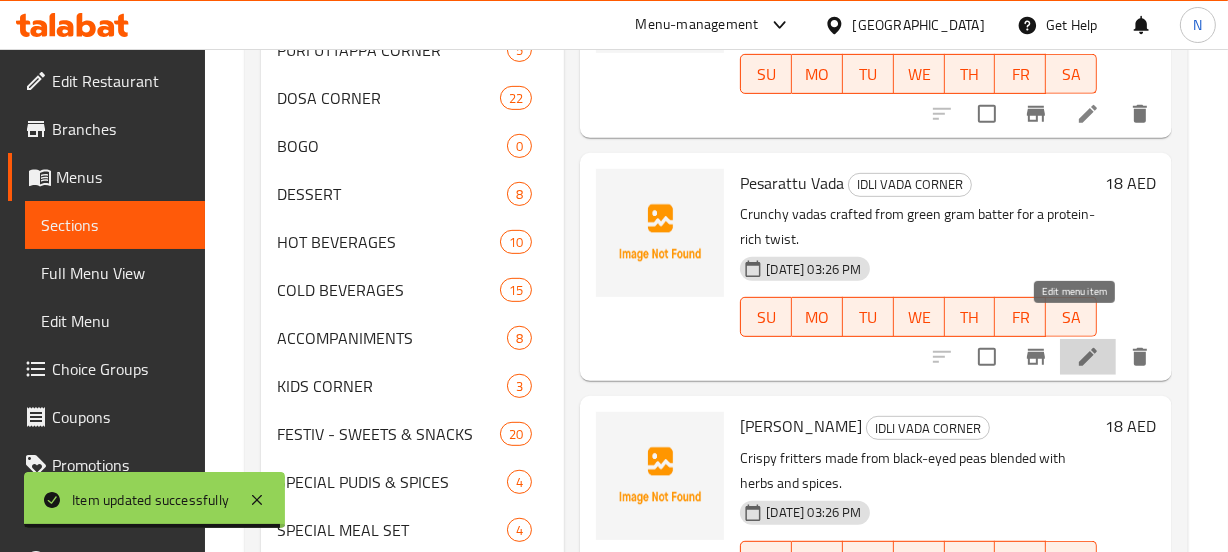 click 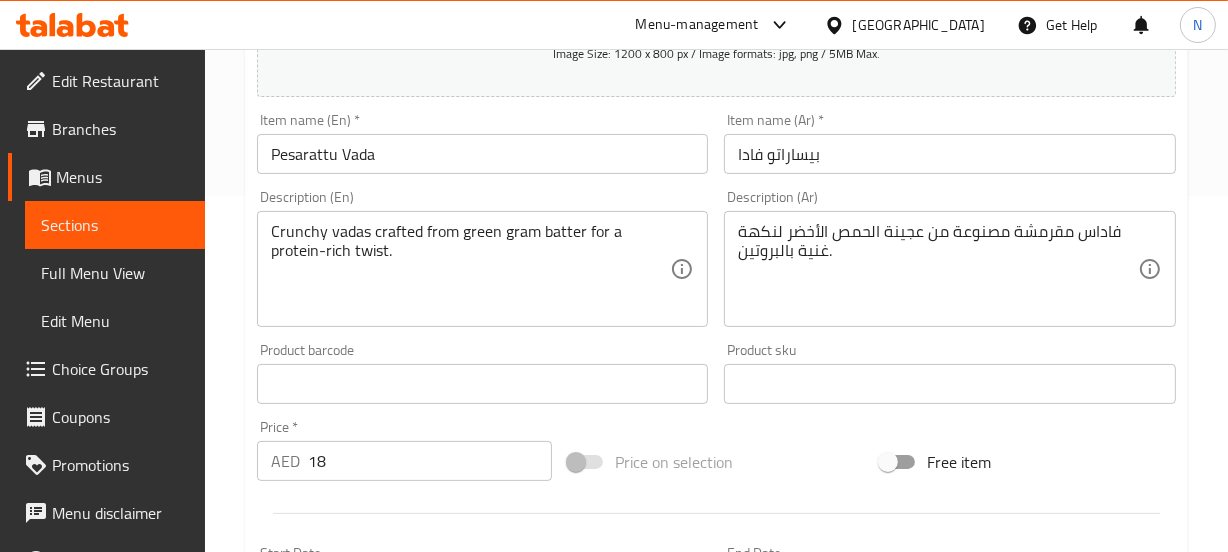 scroll, scrollTop: 357, scrollLeft: 0, axis: vertical 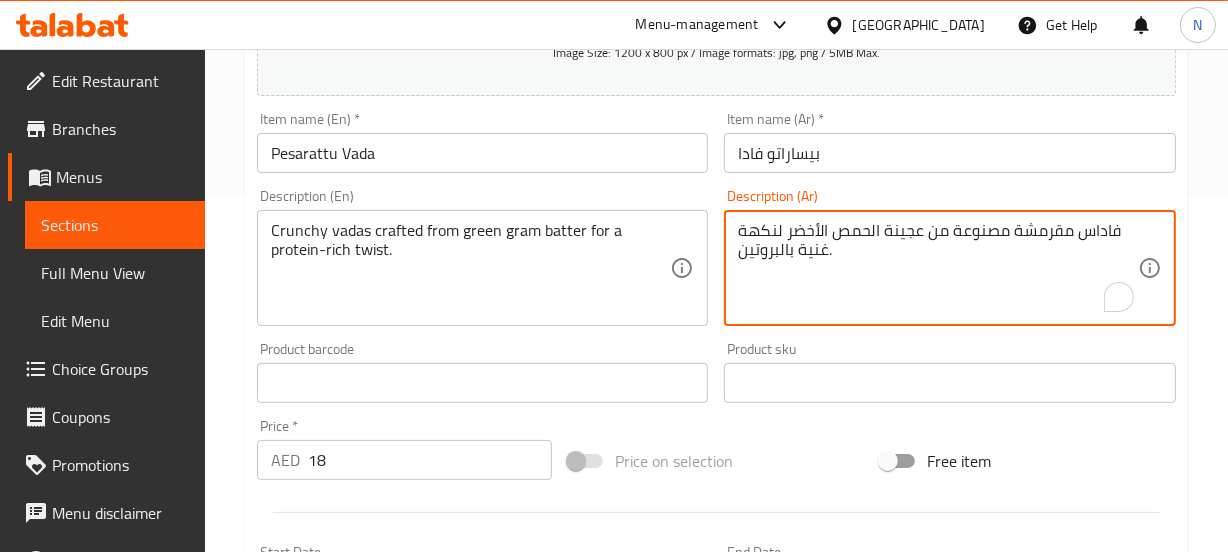 click on "فاداس مقرمشة مصنوعة من عجينة الحمص الأخضر لنكهة غنية بالبروتين." at bounding box center [938, 268] 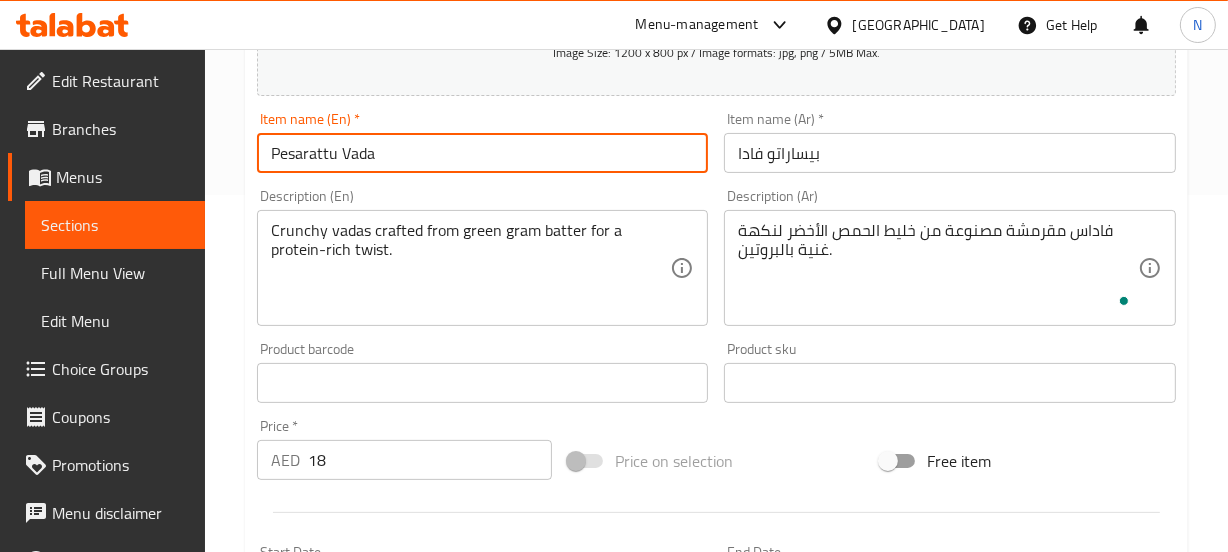 click on "Pesarattu Vada" at bounding box center (483, 153) 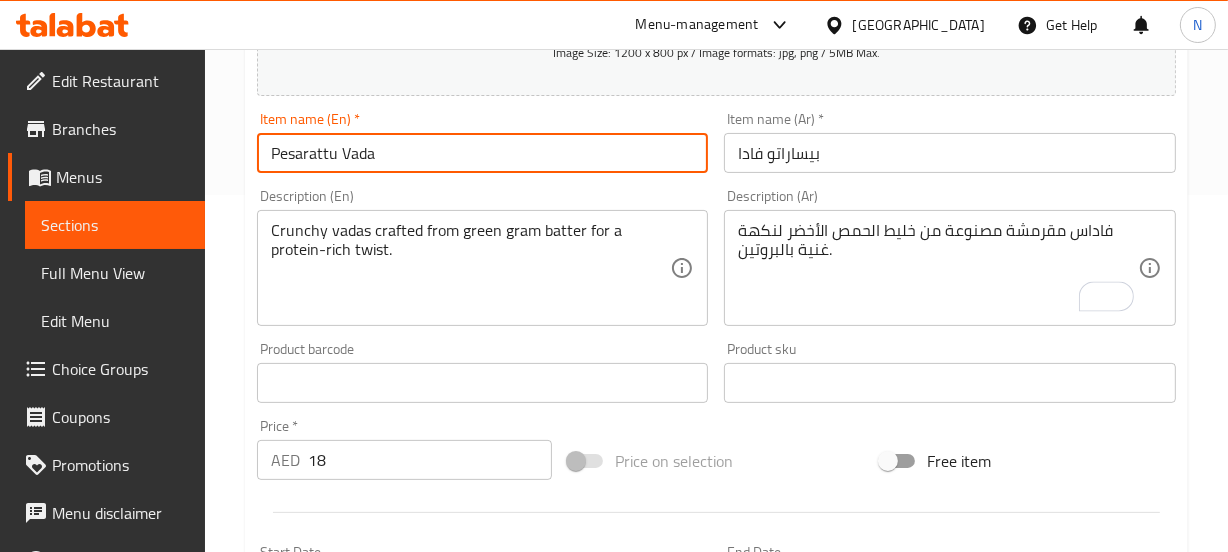 click on "Update" at bounding box center (366, 969) 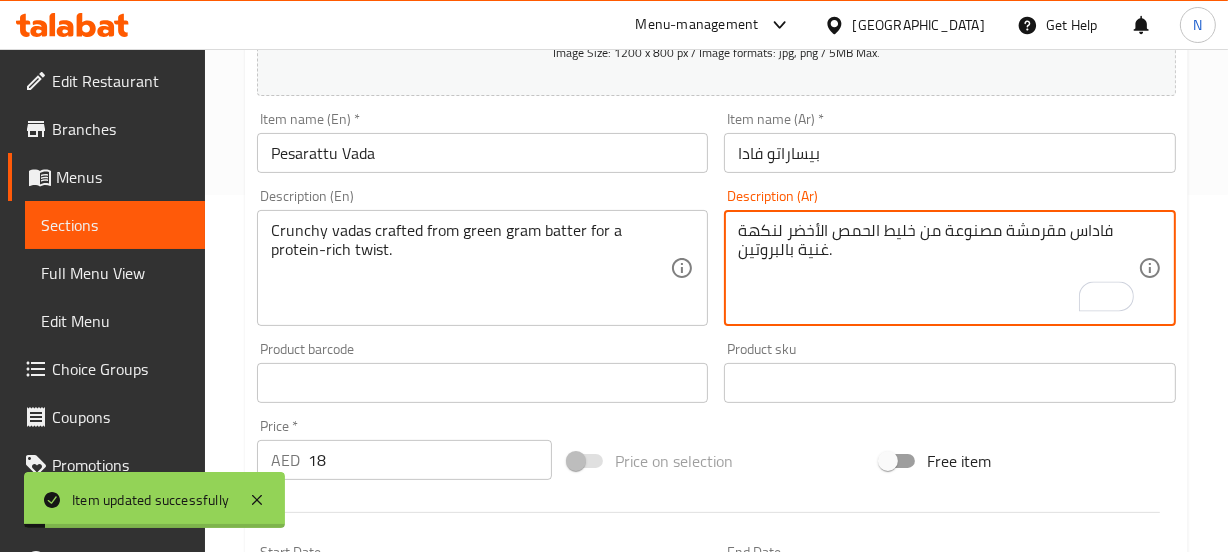 click on "فاداس مقرمشة مصنوعة من خليط الحمص الأخضر لنكهة غنية بالبروتين." at bounding box center [938, 268] 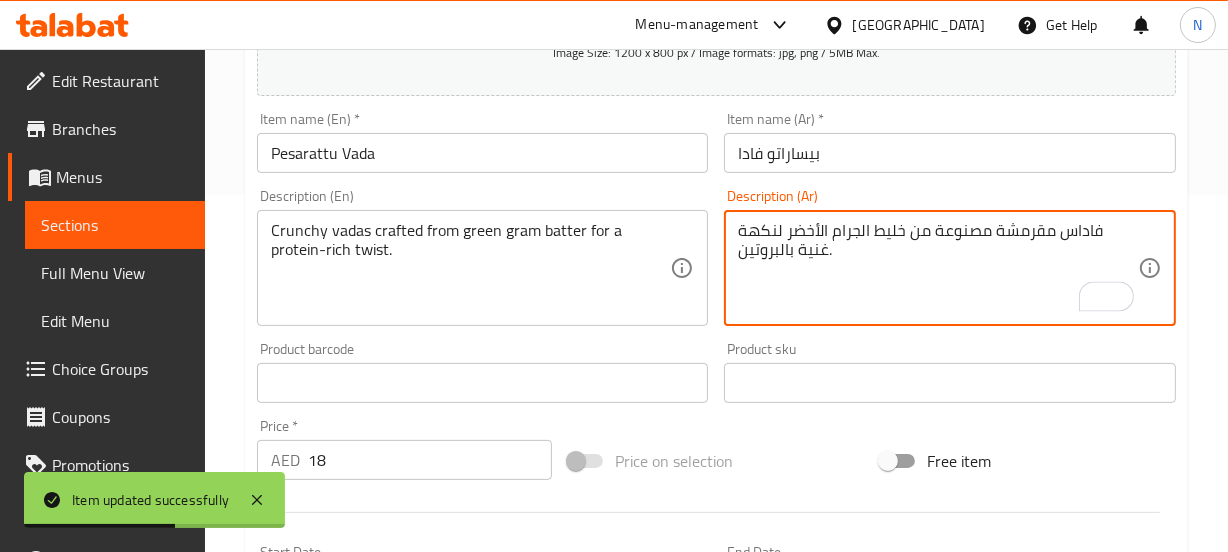type on "فاداس مقرمشة مصنوعة من خليط الجرام الأخضر لنكهة غنية بالبروتين." 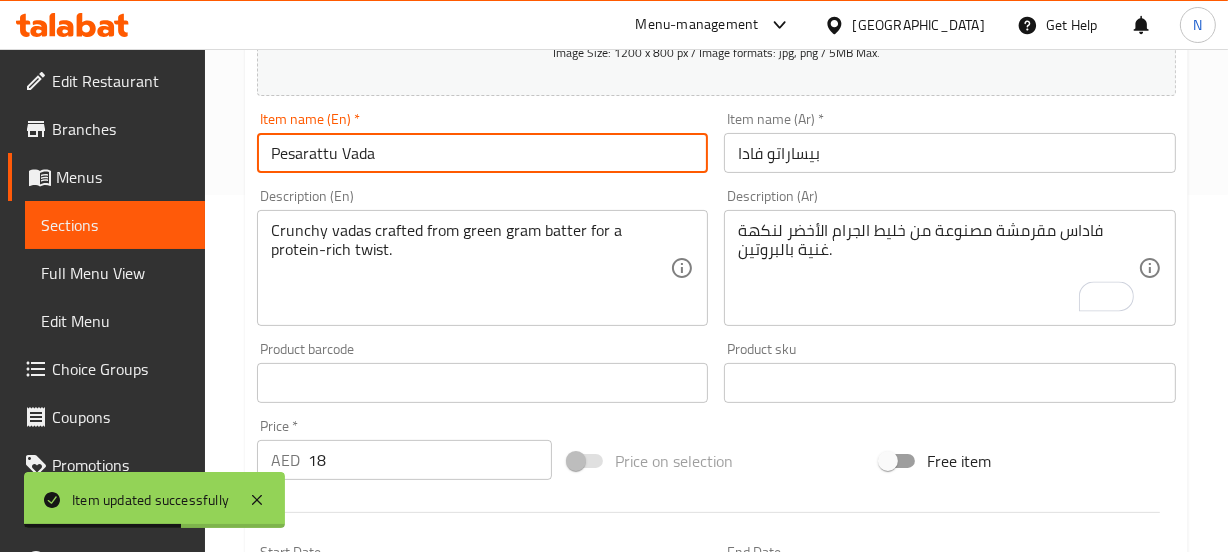 click on "Update" at bounding box center (366, 969) 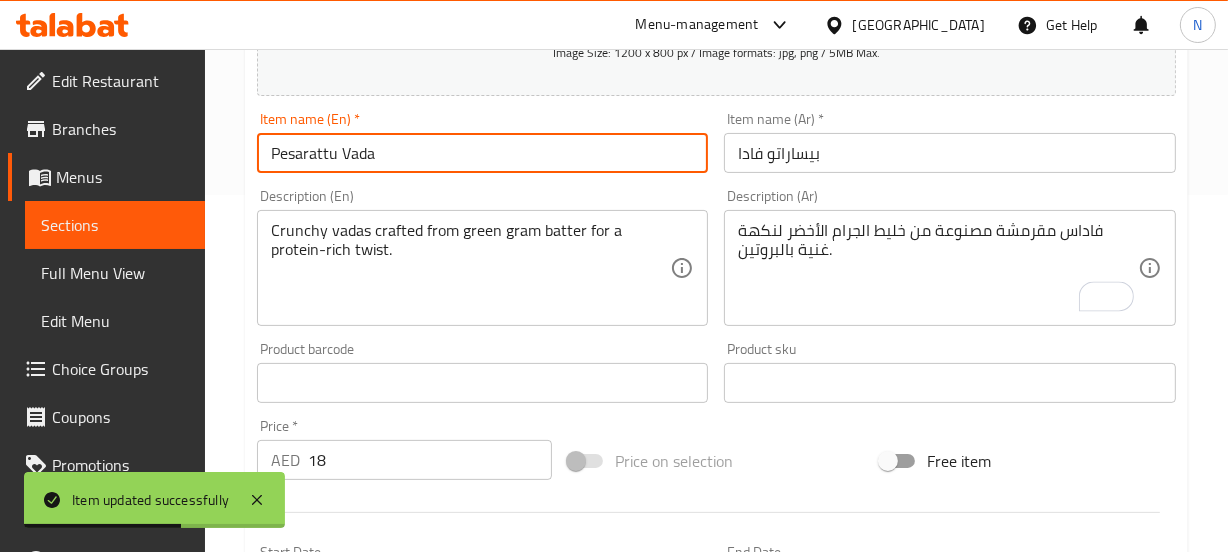 click on "Home / Restaurants management / Menus / Sections / item / update IDLI VADA CORNER  section Update Pesarattu Vada Add item image Image Size: 1200 x 800 px / Image formats: jpg, png / 5MB Max. Item name (En)   * Pesarattu Vada Item name (En)  * Item name (Ar)   * بيساراتو فادا Item name (Ar)  * Description (En) Crunchy vadas crafted from green gram batter for a protein-rich twist. Description (En) Description (Ar) فاداس مقرمشة مصنوعة من خليط الجرام الأخضر لنكهة غنية بالبروتين. Description (Ar) Product barcode Product barcode Product sku Product sku Price   * AED 18 Price  * Price on selection Free item Start Date Start Date End Date End Date Available Days SU MO TU WE TH FR SA Available from ​ ​ Available to ​ ​ Status Active Inactive Exclude from GEM Variations & Choices Add variant ASSIGN CHOICE GROUP Update" at bounding box center (716, 374) 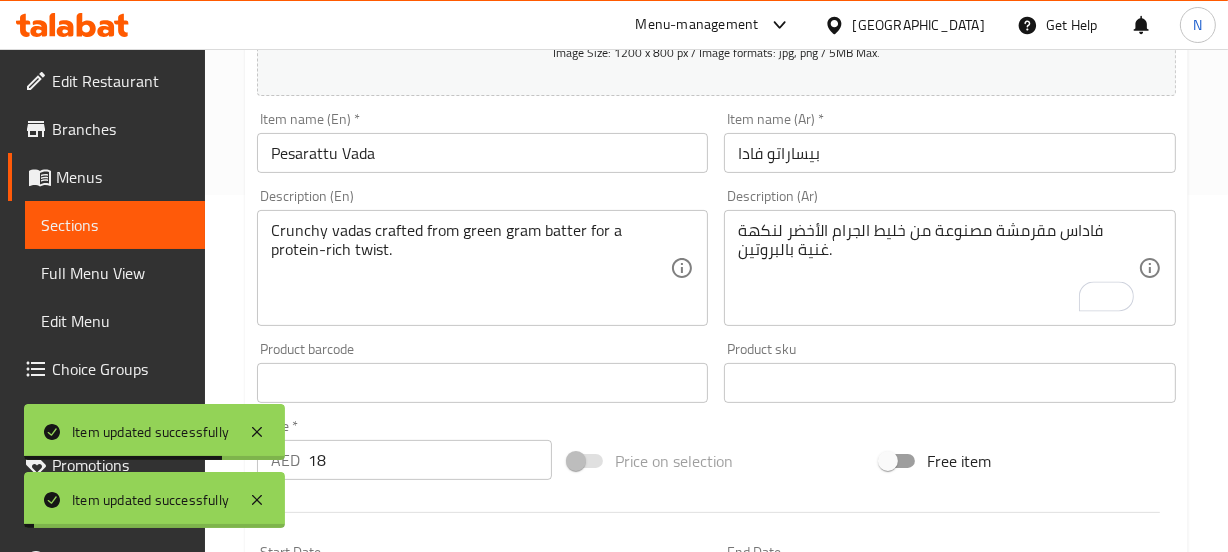 click on "Description (Ar) فاداس مقرمشة مصنوعة من خليط الجرام الأخضر لنكهة غنية بالبروتين. Description (Ar)" at bounding box center [950, 257] 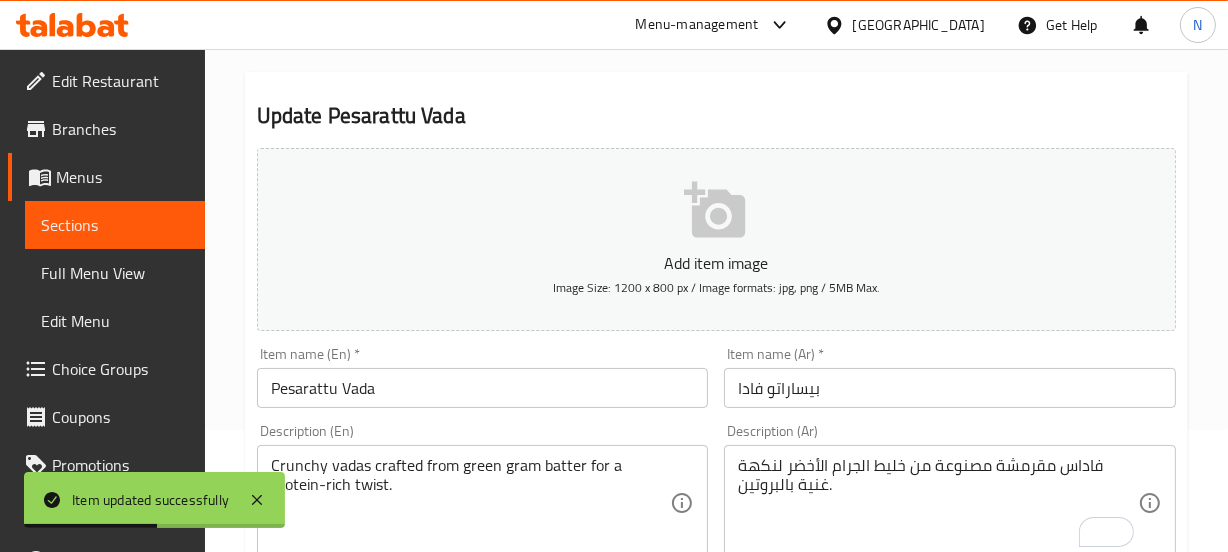 scroll, scrollTop: 0, scrollLeft: 0, axis: both 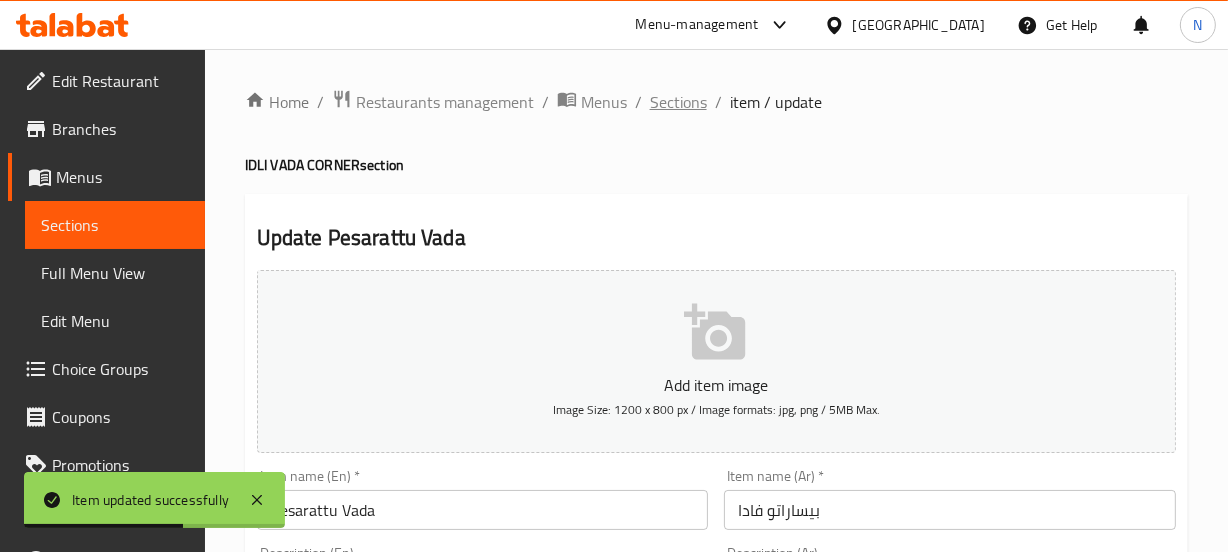click on "Sections" at bounding box center (678, 102) 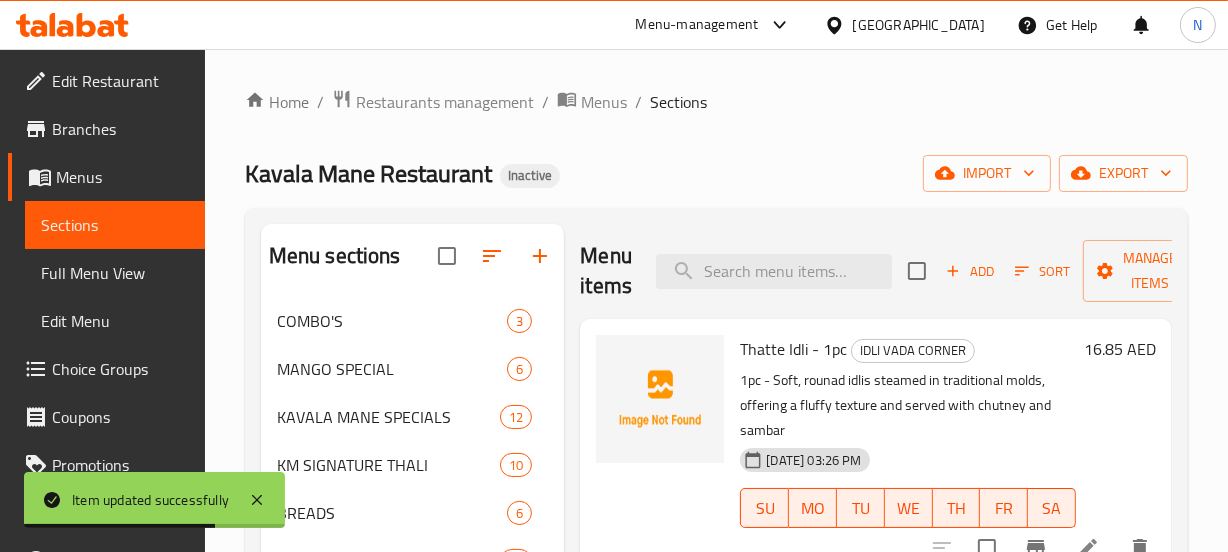 scroll, scrollTop: 534, scrollLeft: 0, axis: vertical 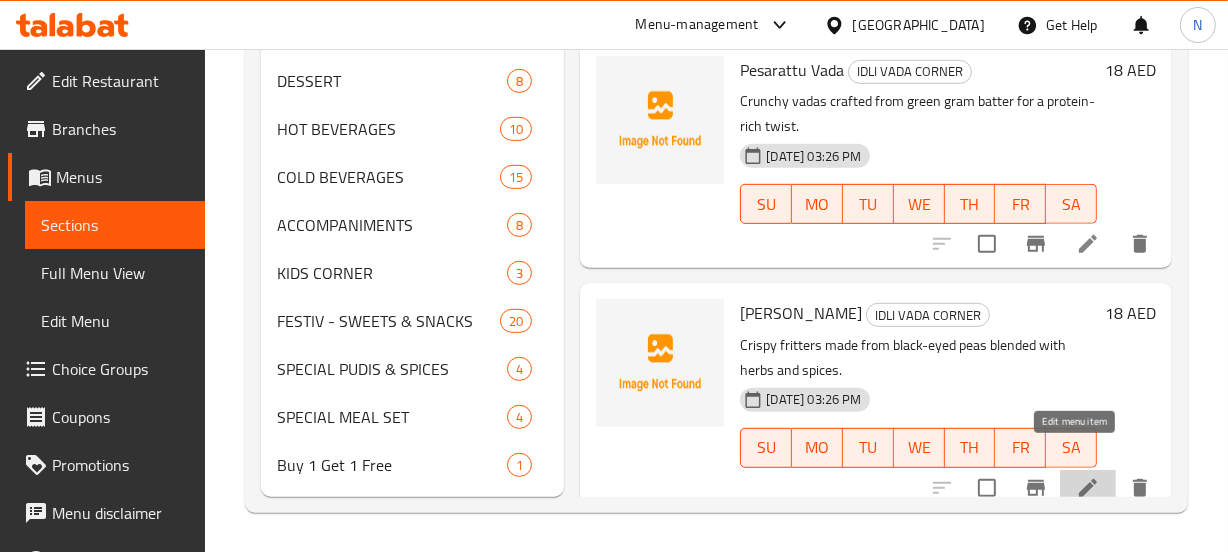 click 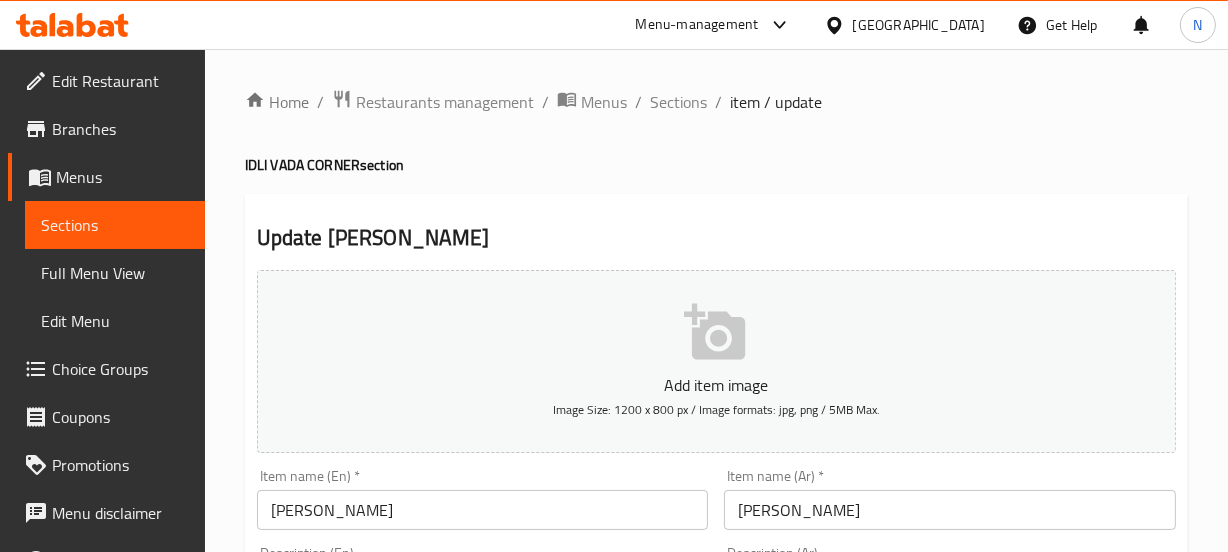 scroll, scrollTop: 381, scrollLeft: 0, axis: vertical 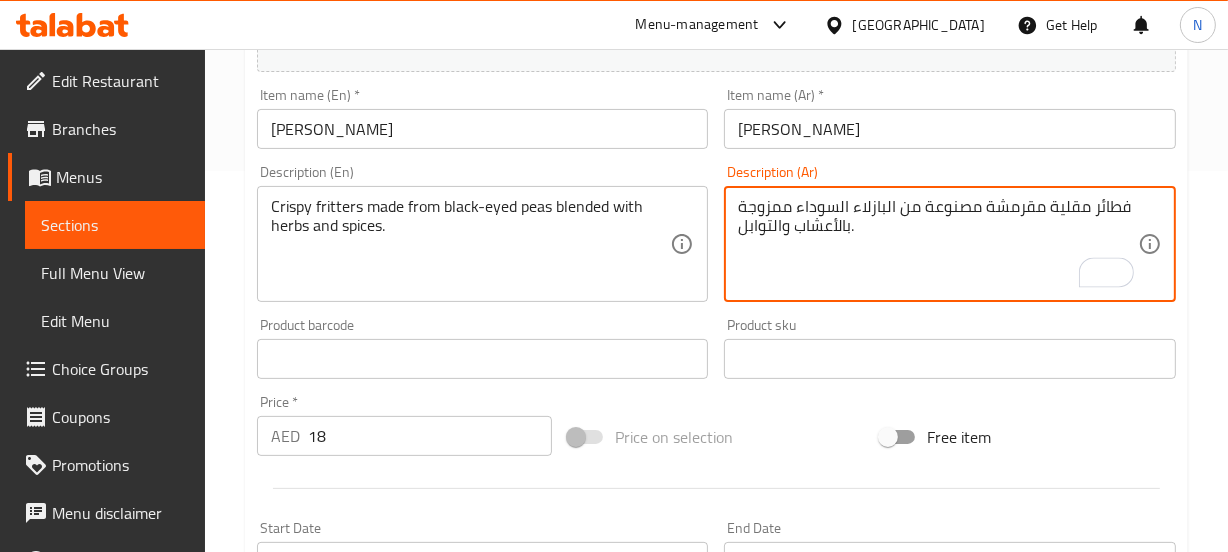 type on "فطائر مقلية مقرمشة مصنوعة من البازلاء السوداء ممزوجة بالأعشاب والتوابل." 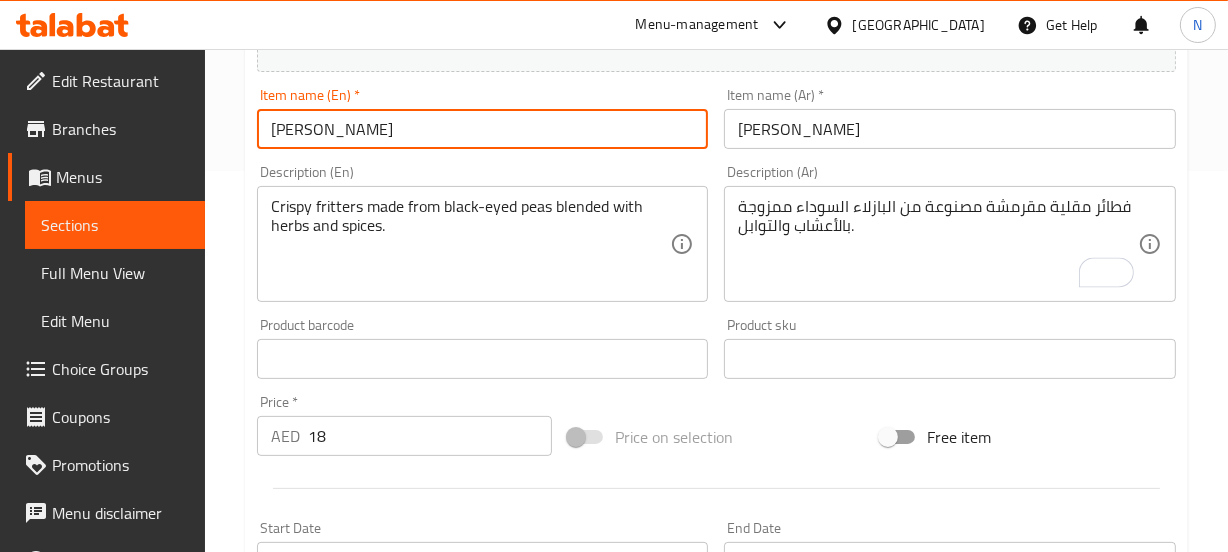 click on "Update" at bounding box center (366, 945) 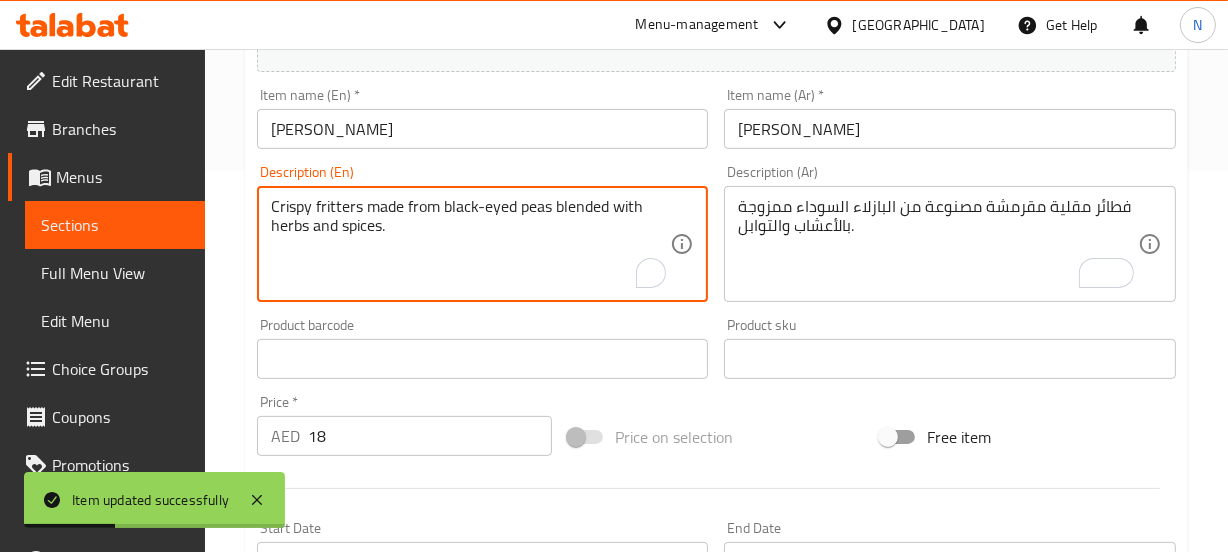drag, startPoint x: 443, startPoint y: 206, endPoint x: 548, endPoint y: 206, distance: 105 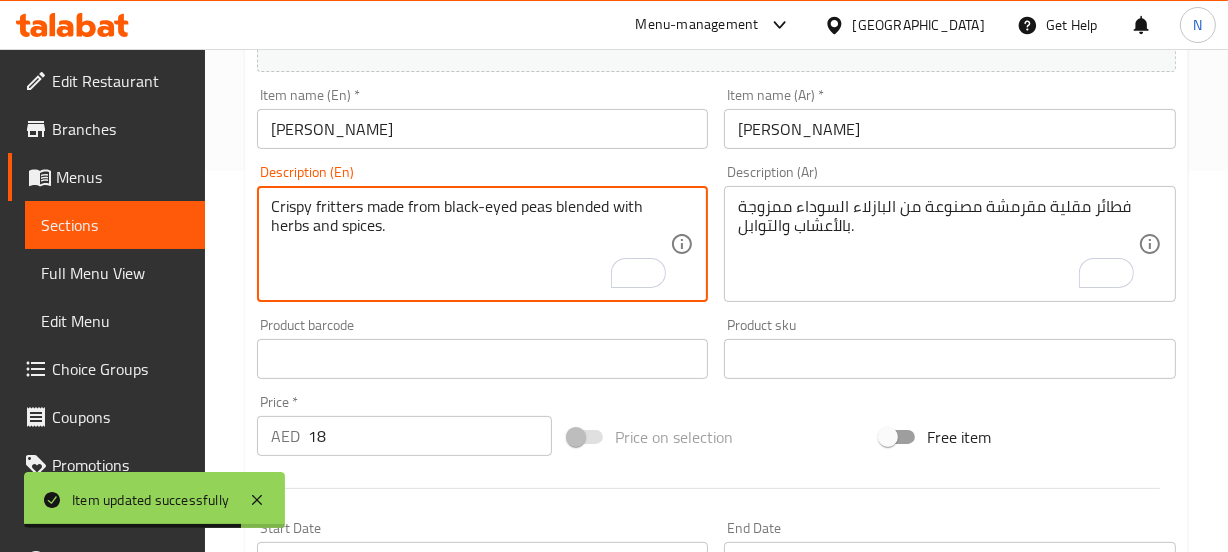 click on "Crispy fritters made from black-eyed peas blended with herbs and spices." at bounding box center [471, 244] 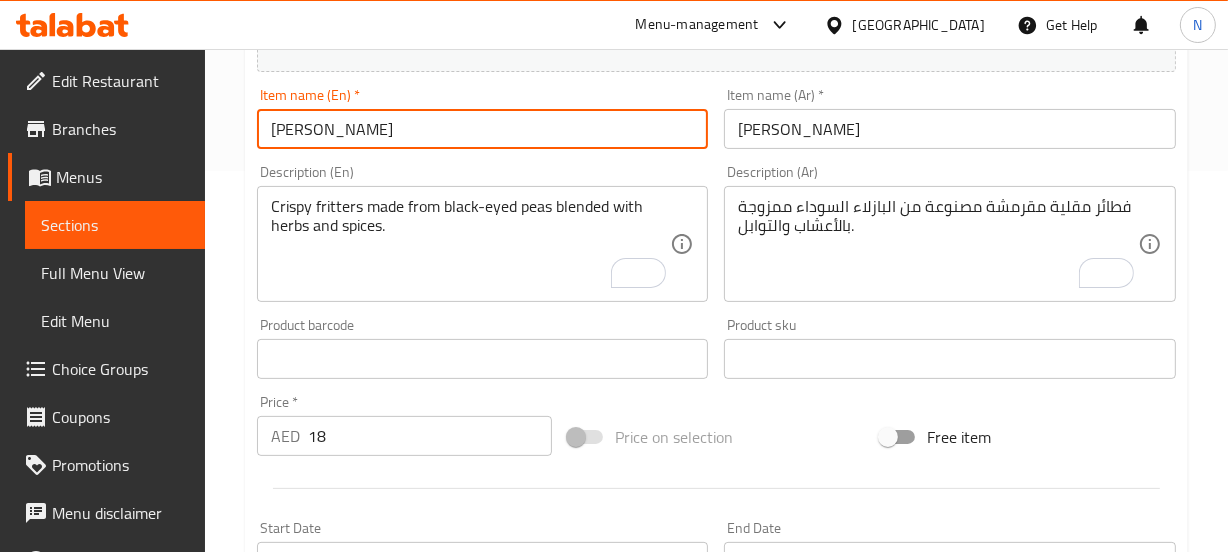 click on "Alasanda Vada" at bounding box center (483, 129) 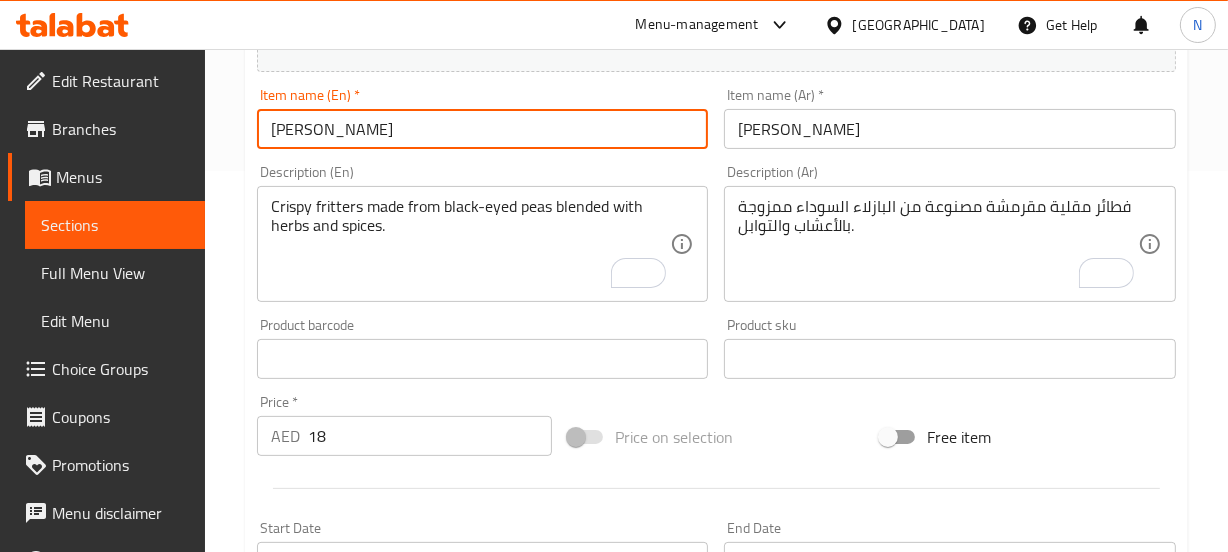 click on "Update" at bounding box center [366, 945] 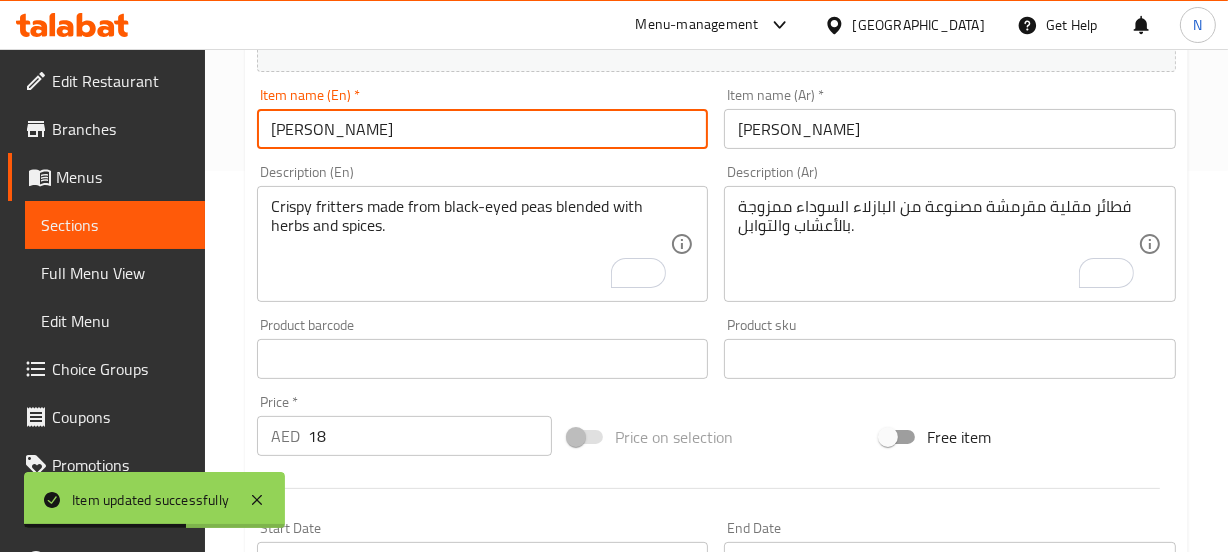 scroll, scrollTop: 0, scrollLeft: 0, axis: both 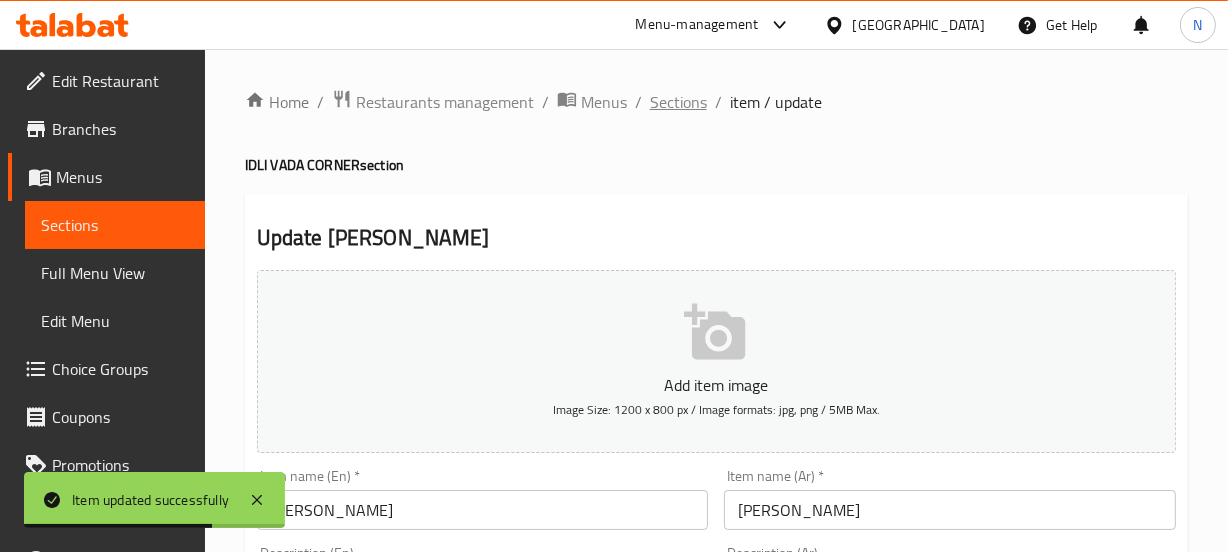 click on "Sections" at bounding box center [678, 102] 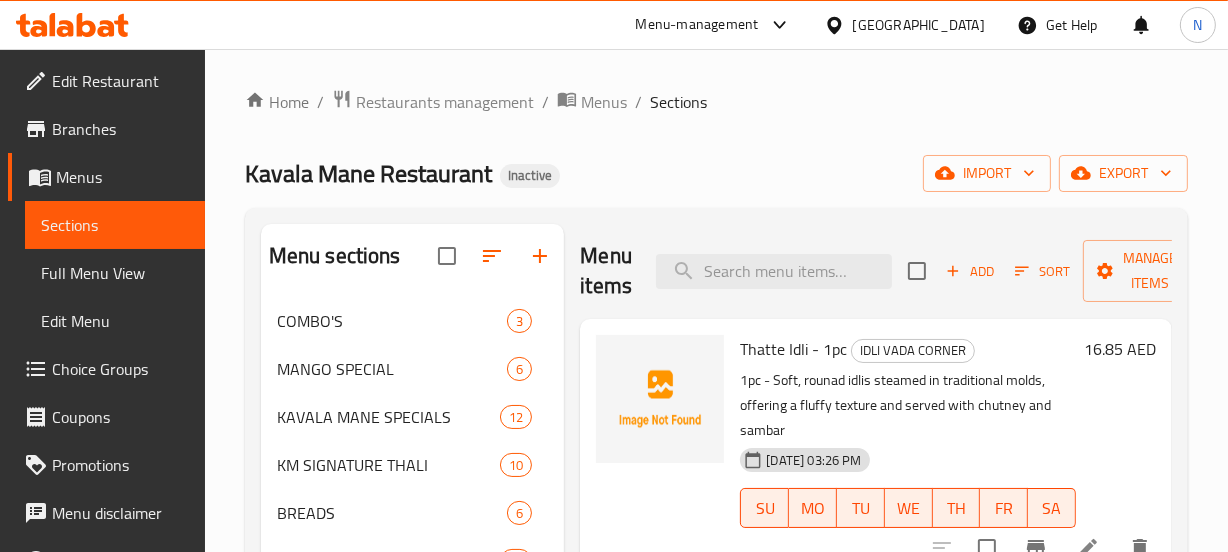 scroll, scrollTop: 572, scrollLeft: 0, axis: vertical 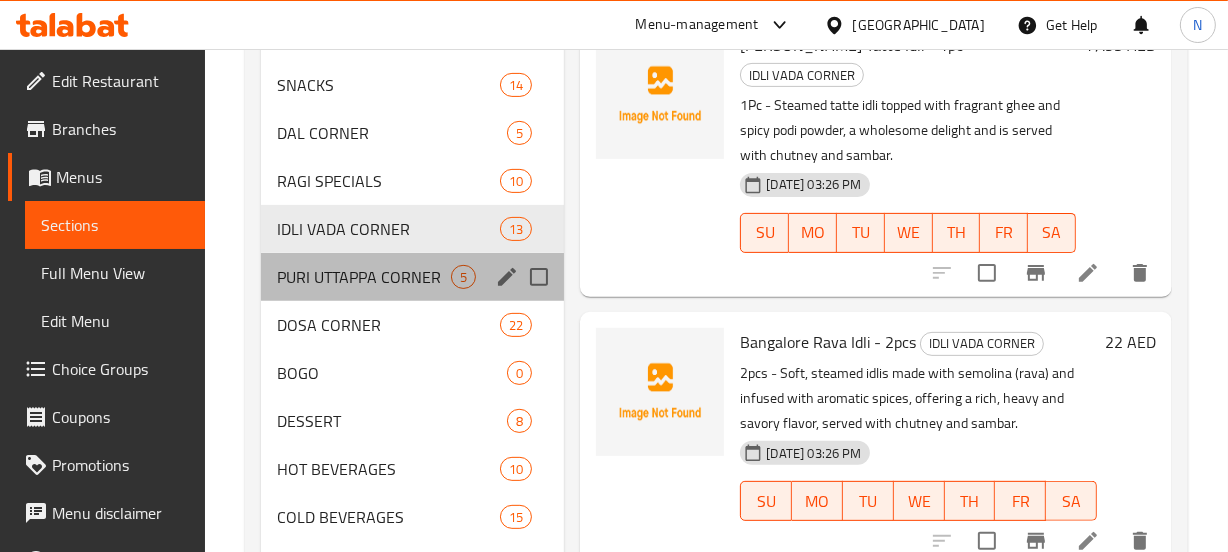 click on "PURI UTTAPPA CORNER 5" at bounding box center (413, 277) 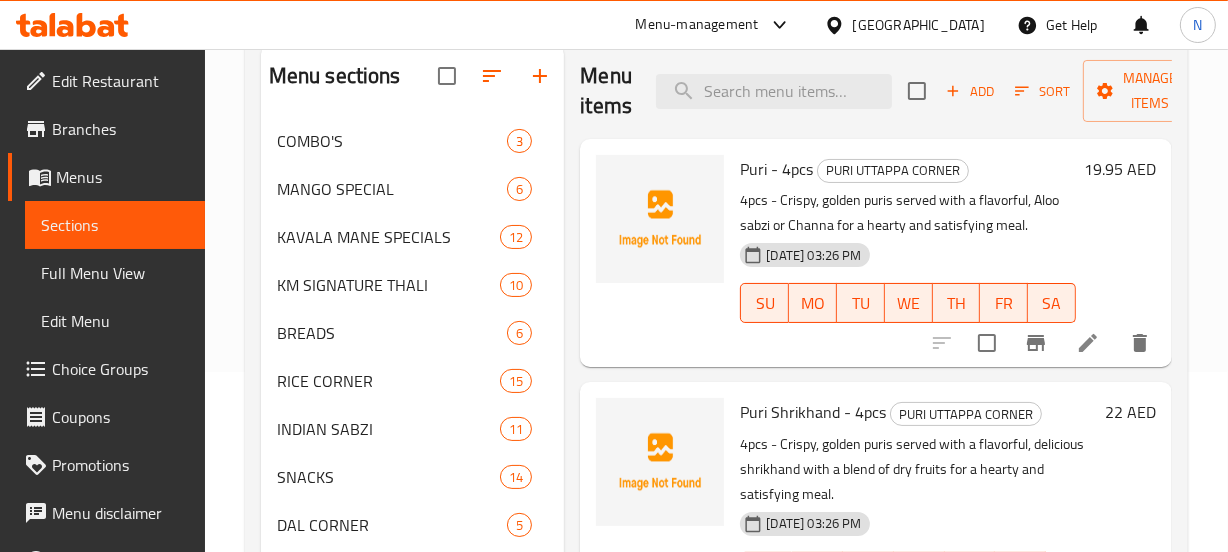 scroll, scrollTop: 180, scrollLeft: 0, axis: vertical 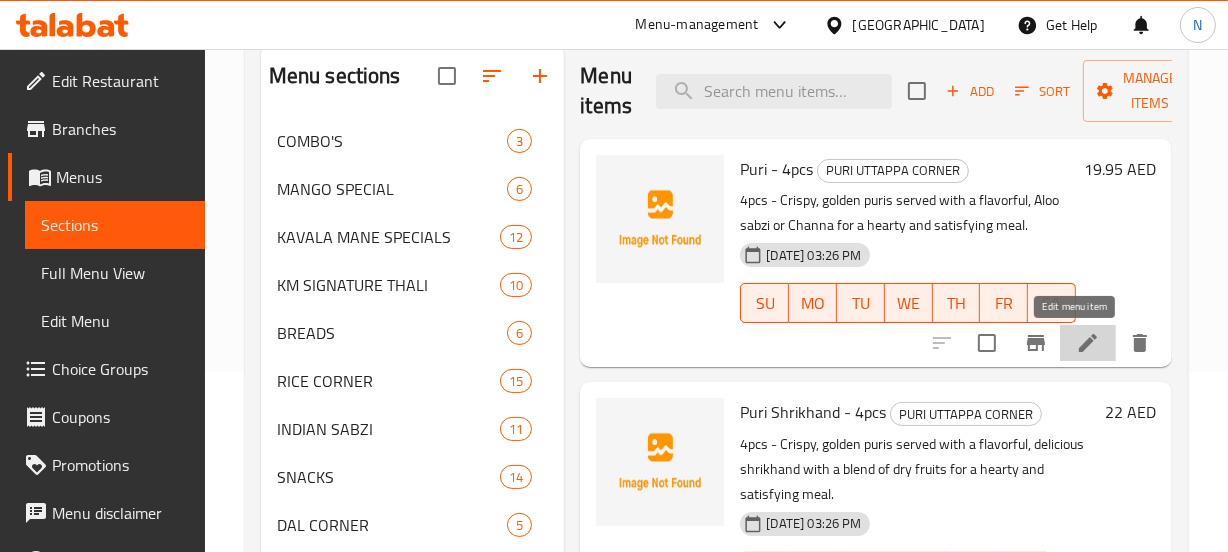 click 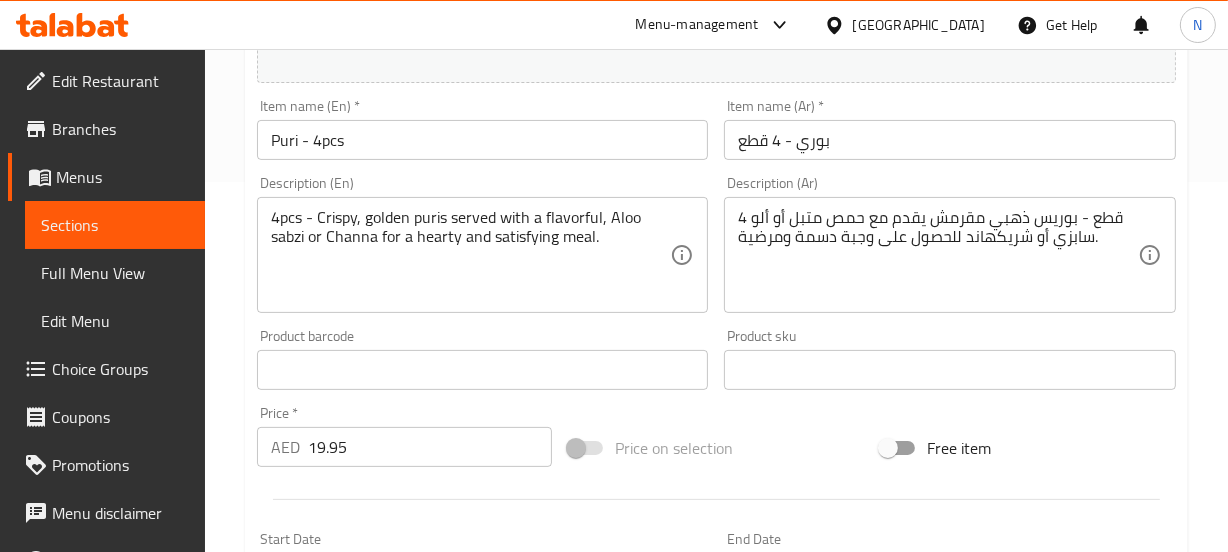 scroll, scrollTop: 370, scrollLeft: 0, axis: vertical 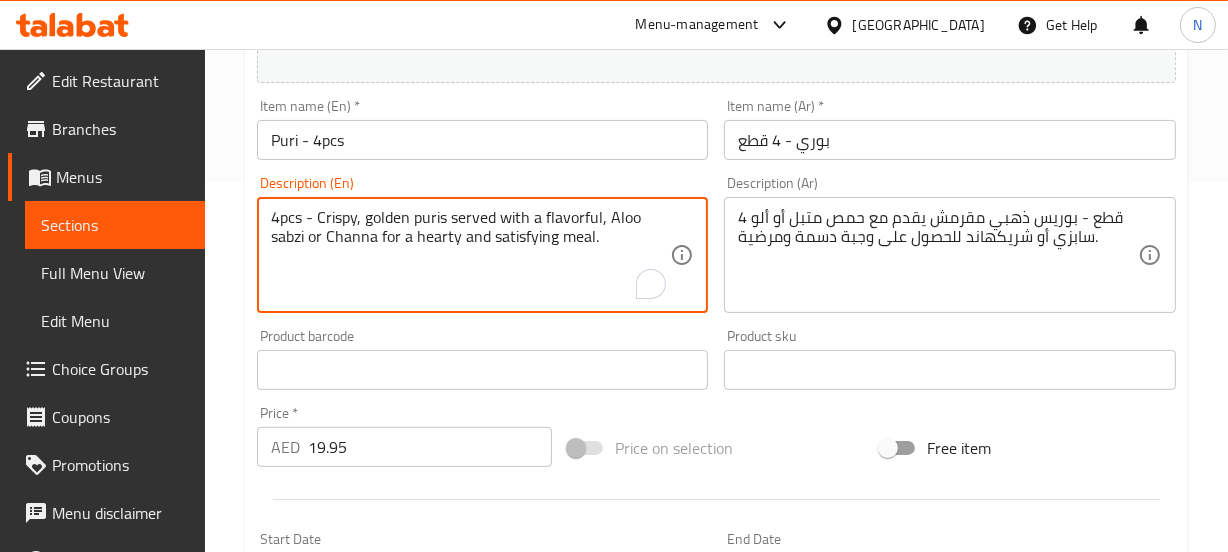 click on "4pcs - Crispy, golden puris served with a flavorful, Aloo sabzi or Channa for a hearty and satisfying meal." at bounding box center [471, 255] 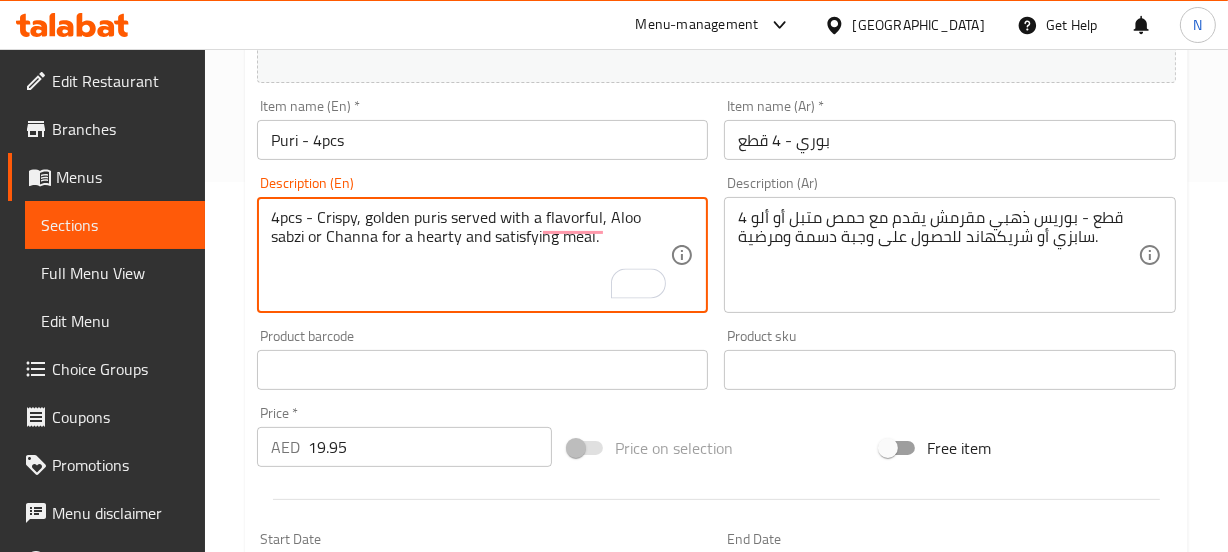 click on "4pcs - Crispy, golden puris served with a flavorful, Aloo sabzi or Channa for a hearty and satisfying meal." at bounding box center (471, 255) 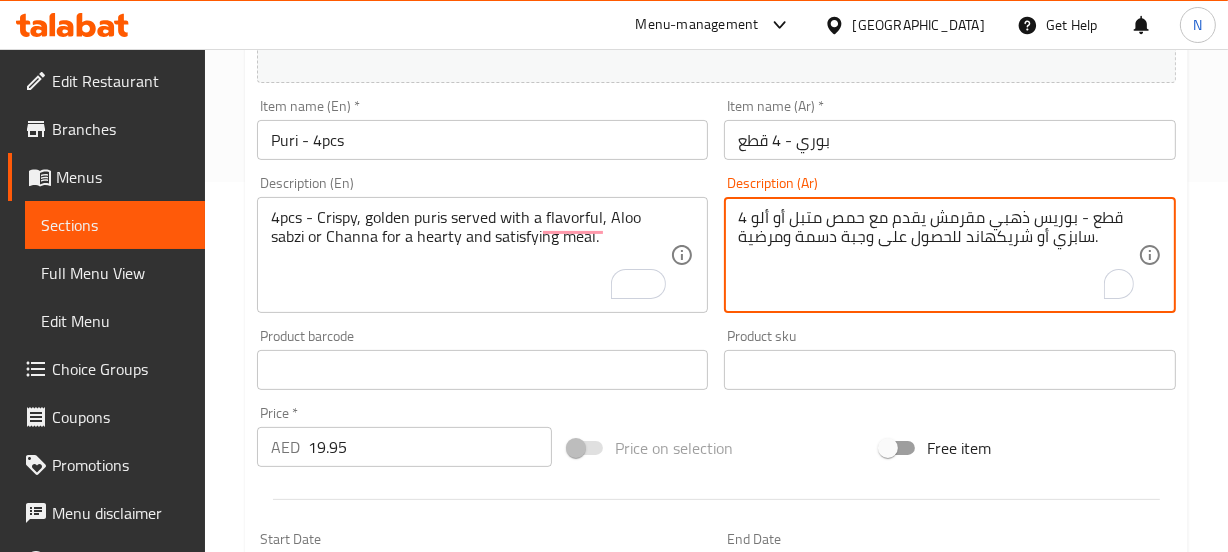 click on "4 قطع - بوريس ذهبي مقرمش يقدم مع حمص متبل أو ألو سابزي أو شريكهاند للحصول على وجبة دسمة ومرضية." at bounding box center (938, 255) 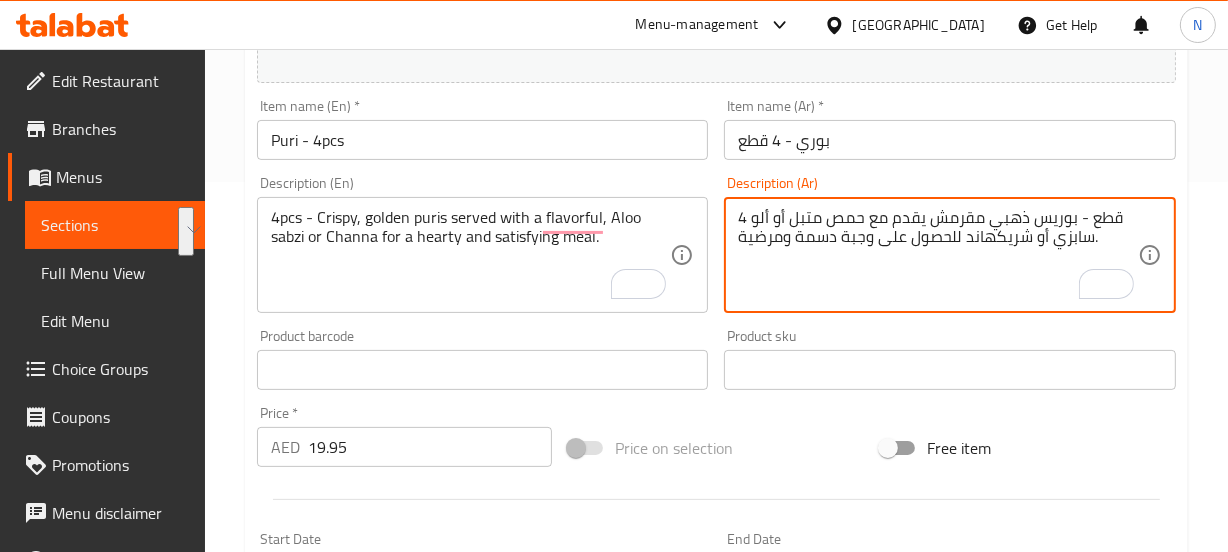 scroll, scrollTop: 370, scrollLeft: 0, axis: vertical 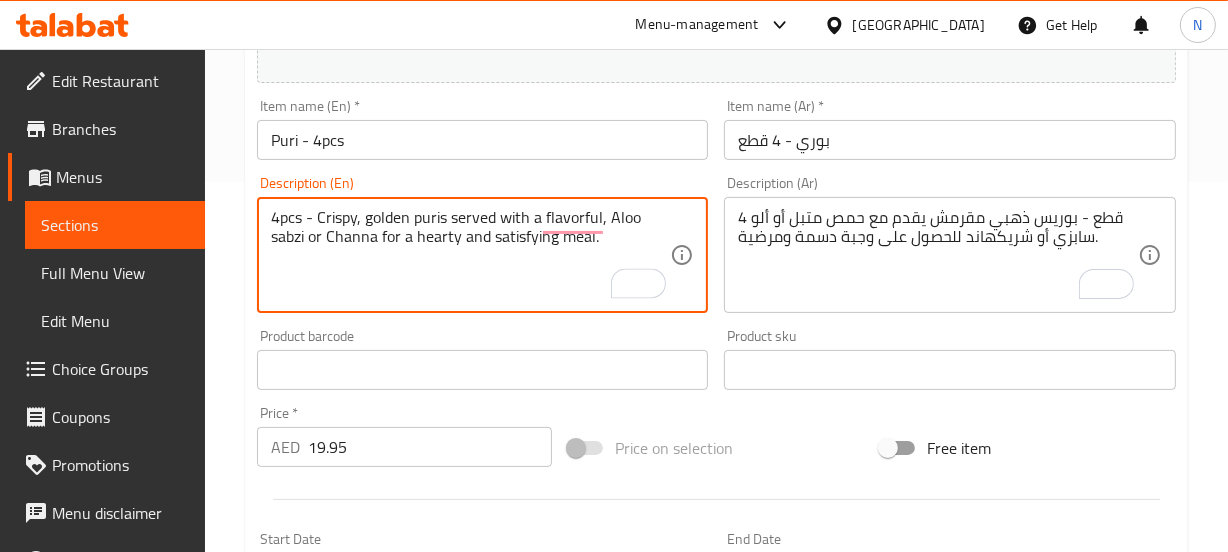 paste on "4 pieces - Crispy golden puris served with spiced chickpeas, aloo sabzi or shrikhand for a hearty and satisfying meal." 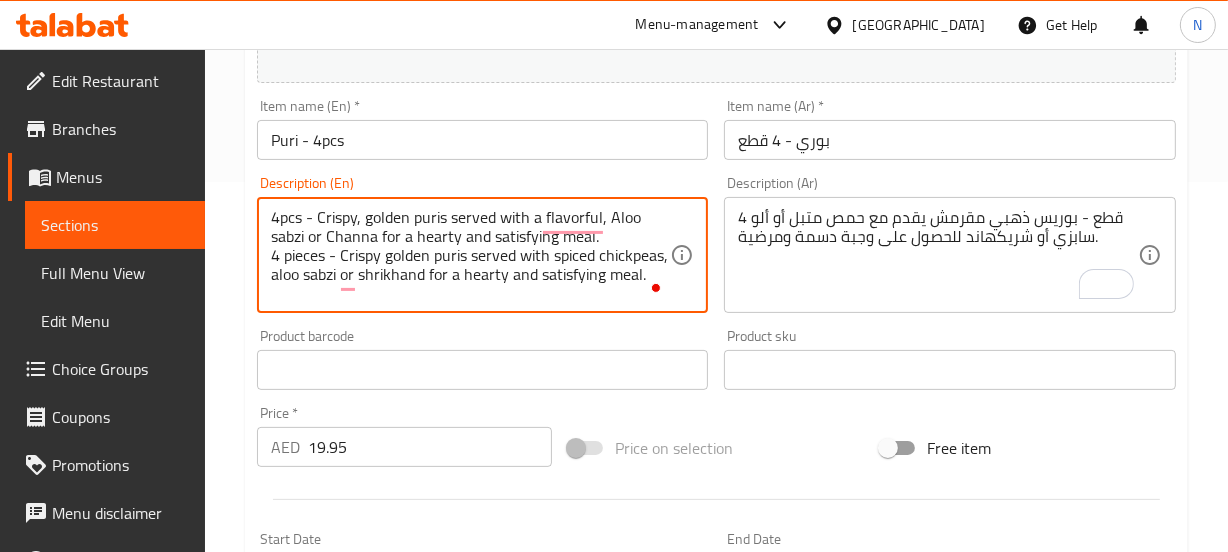 click on "4pcs - Crispy, golden puris served with a flavorful, Aloo sabzi or Channa for a hearty and satisfying meal.
4 pieces - Crispy golden puris served with spiced chickpeas, aloo sabzi or shrikhand for a hearty and satisfying meal." at bounding box center (471, 255) 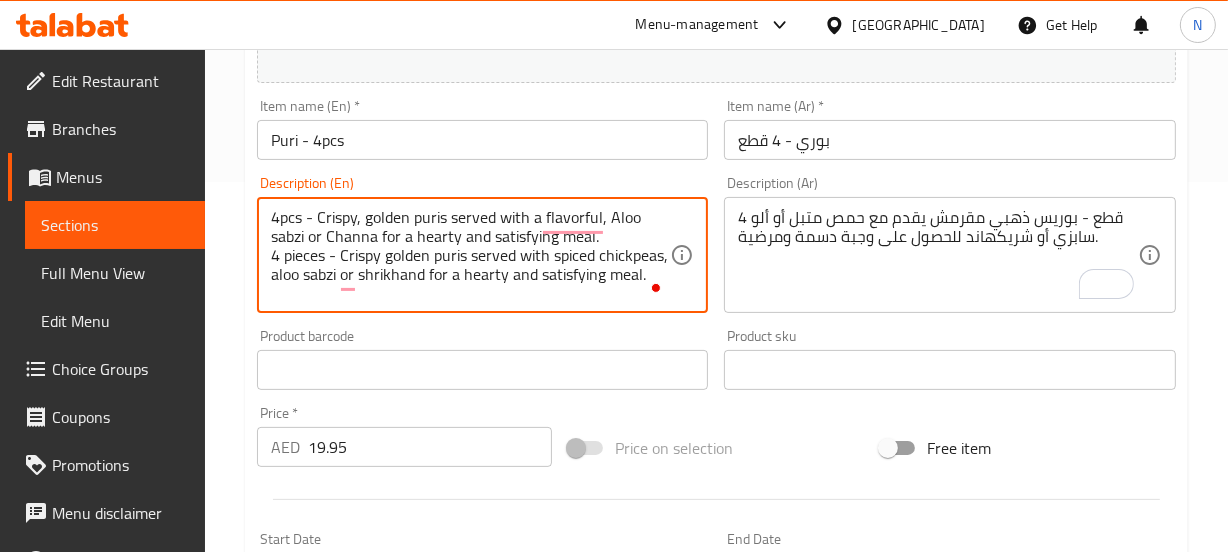 click on "4pcs - Crispy, golden puris served with a flavorful, Aloo sabzi or Channa for a hearty and satisfying meal.
4 pieces - Crispy golden puris served with spiced chickpeas, aloo sabzi or shrikhand for a hearty and satisfying meal." at bounding box center [471, 255] 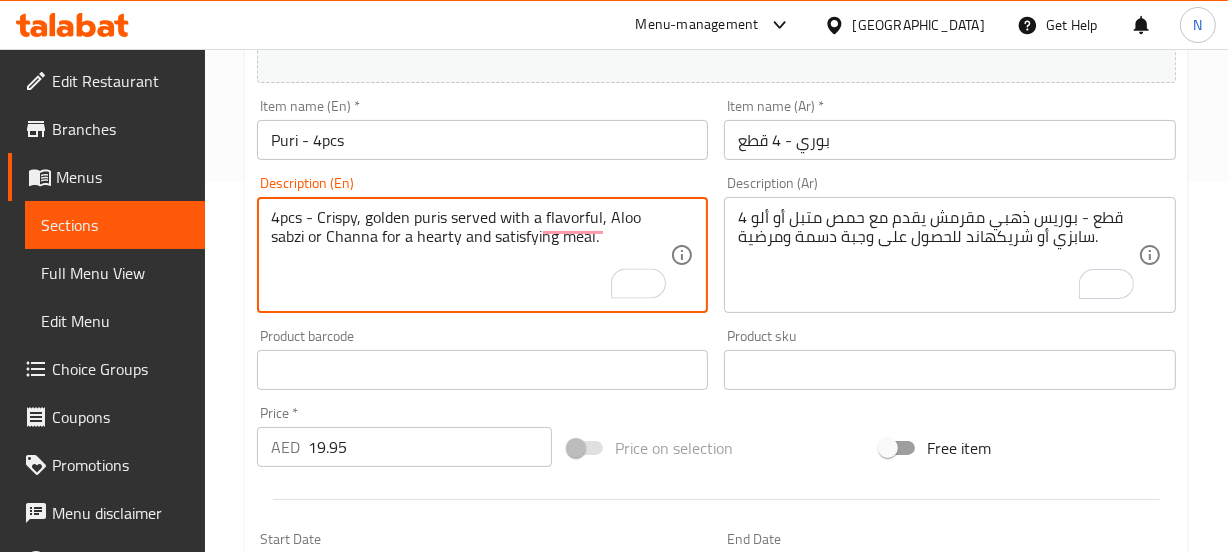 click on "4pcs - Crispy, golden puris served with a flavorful, Aloo sabzi or Channa for a hearty and satisfying meal." at bounding box center [471, 255] 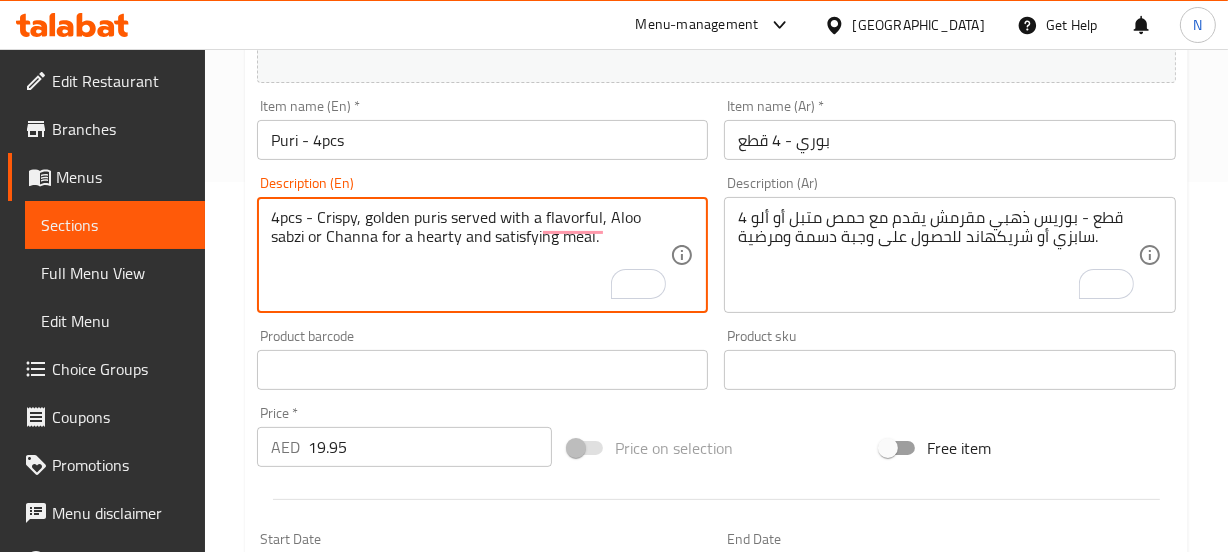 click on "4pcs - Crispy, golden puris served with a flavorful, Aloo sabzi or Channa for a hearty and satisfying meal." at bounding box center [471, 255] 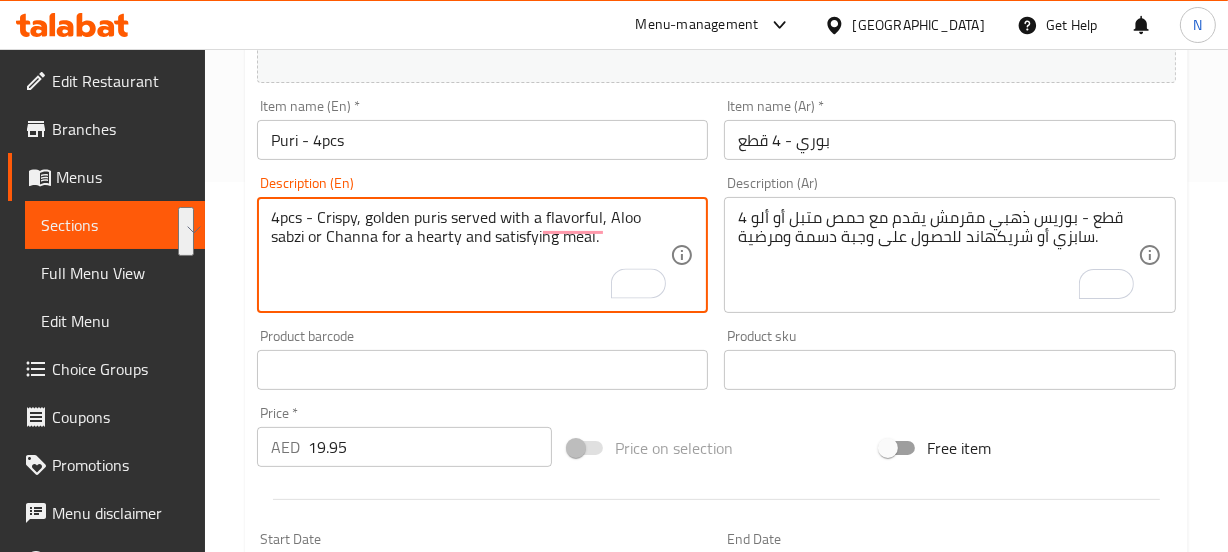 type on "4pcs - Crispy, golden puris served with a flavorful, Aloo sabzi or Channa for a hearty and satisfying meal." 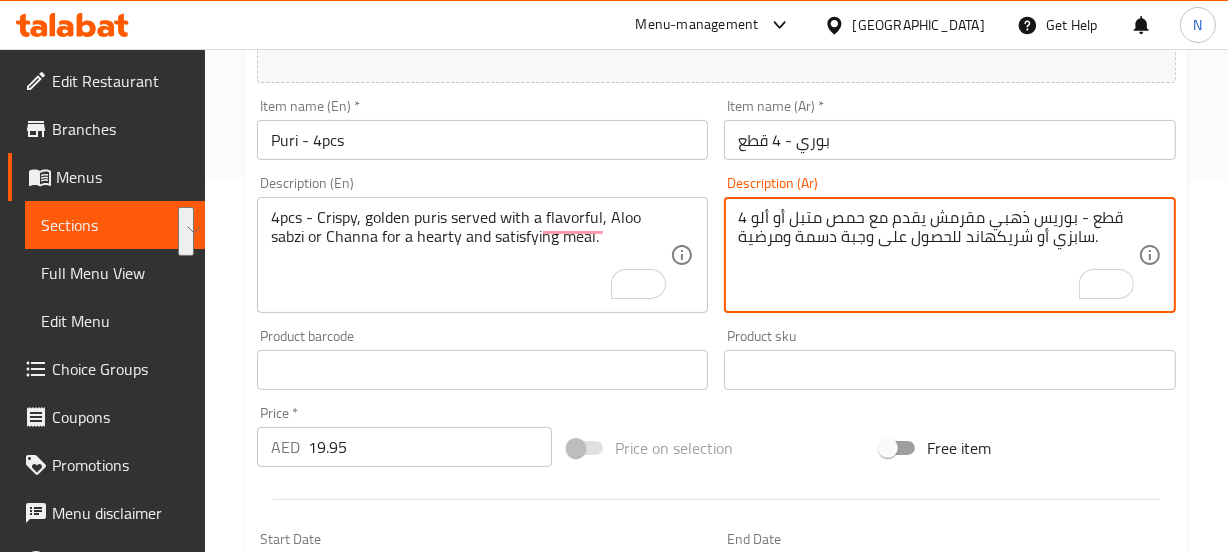 click on "4 قطع - بوريس ذهبي مقرمش يقدم مع حمص متبل أو ألو سابزي أو شريكهاند للحصول على وجبة دسمة ومرضية." at bounding box center [938, 255] 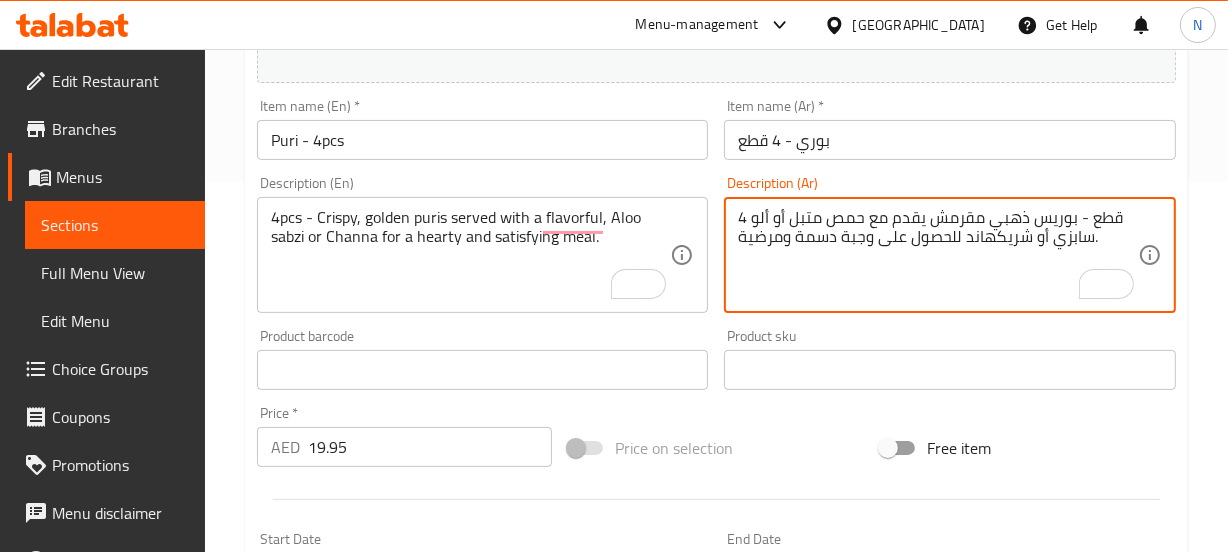 click on "4 قطع - بوريس ذهبي مقرمش يقدم مع حمص متبل أو ألو سابزي أو شريكهاند للحصول على وجبة دسمة ومرضية." at bounding box center (938, 255) 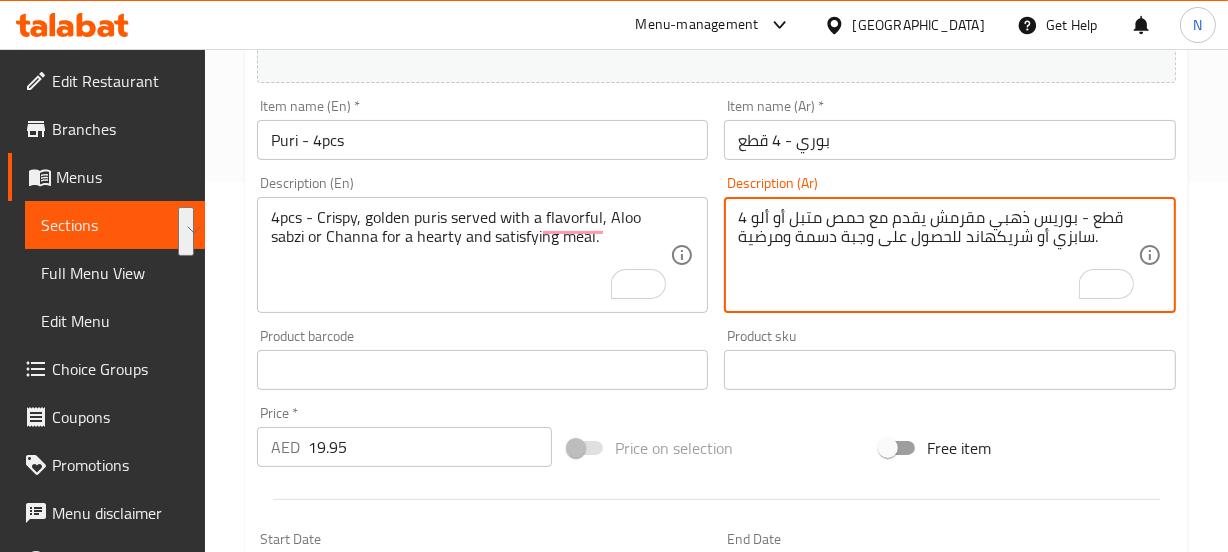 paste on "مقرمشة ذهبية اللون تقدم مع بطاطس أو تشانا لذيذة" 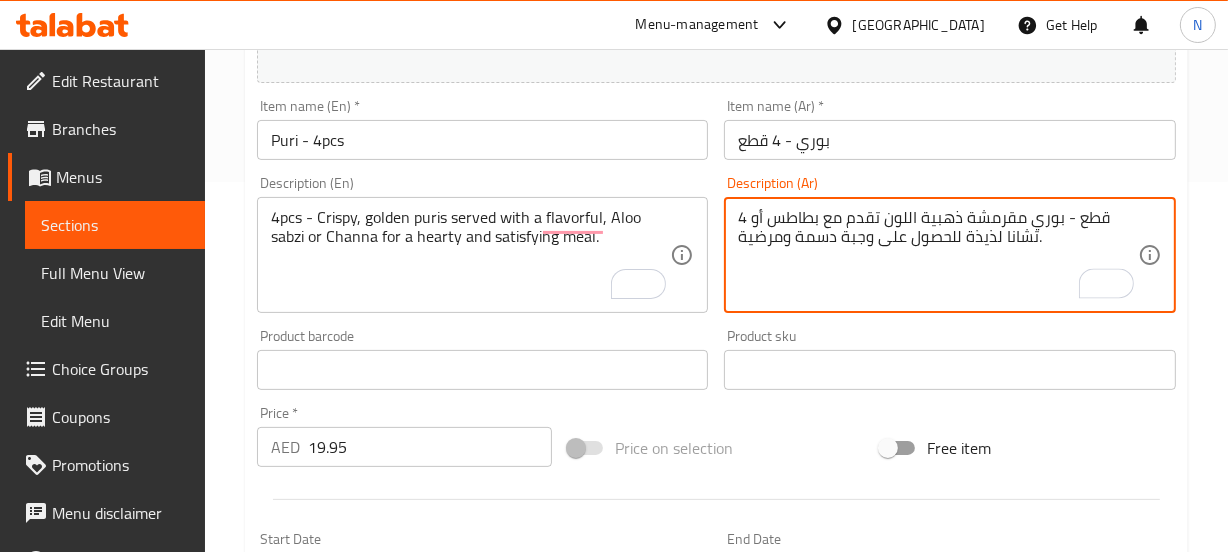 click on "4 قطع - بوري مقرمشة ذهبية اللون تقدم مع بطاطس أو تشانا لذيذة للحصول على وجبة دسمة ومرضية." at bounding box center [938, 255] 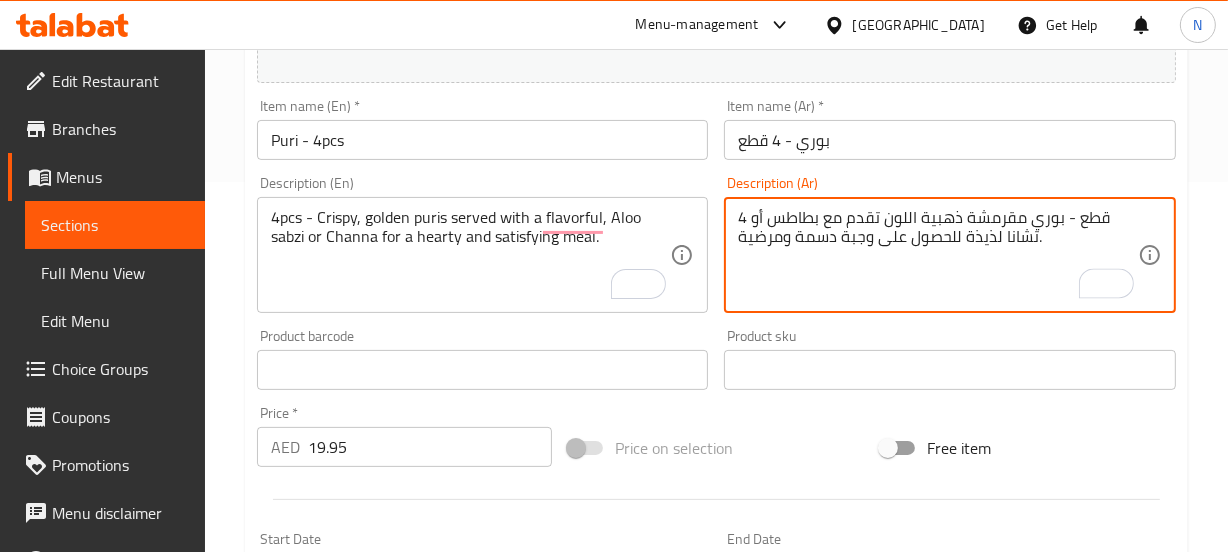 click on "4 قطع - بوري مقرمشة ذهبية اللون تقدم مع بطاطس أو تشانا لذيذة للحصول على وجبة دسمة ومرضية." at bounding box center (938, 255) 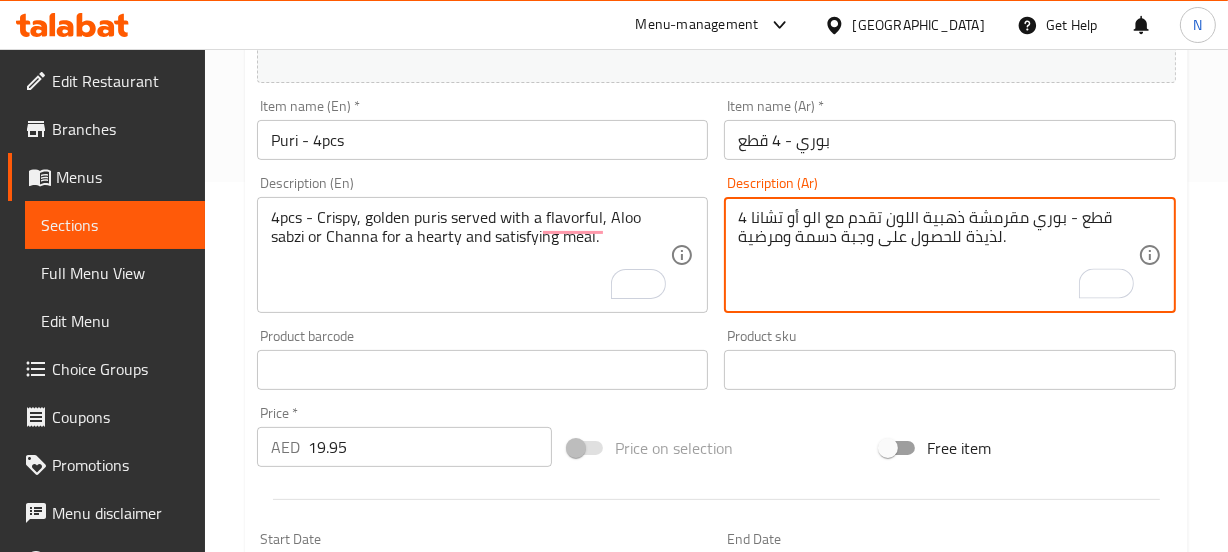 click on "4 قطع - بوري مقرمشة ذهبية اللون تقدم مع الو أو تشانا لذيذة للحصول على وجبة دسمة ومرضية." at bounding box center (938, 255) 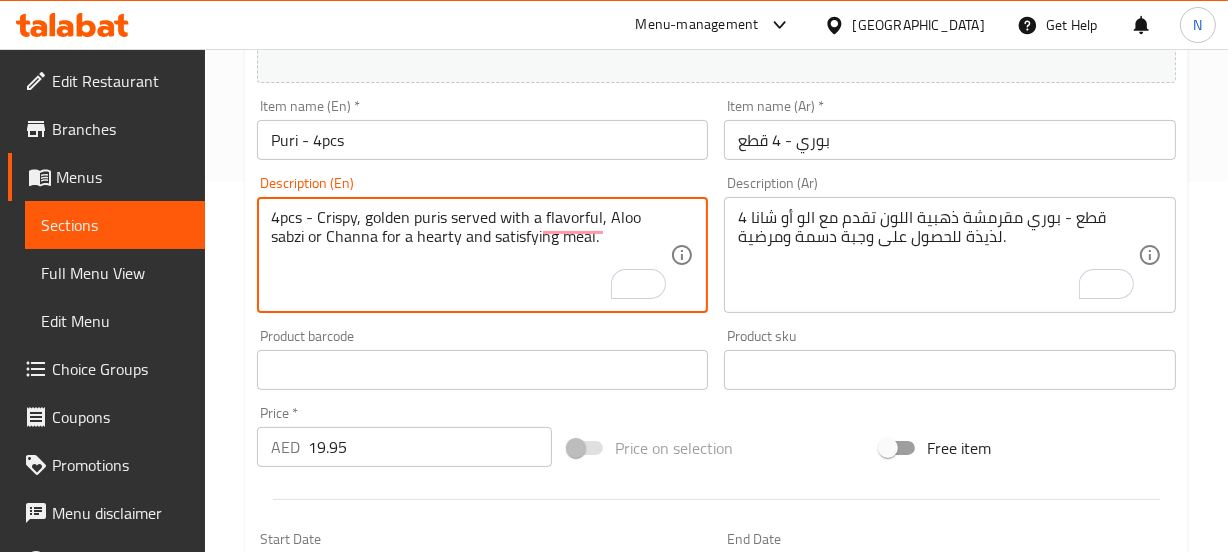 click on "4pcs - Crispy, golden puris served with a flavorful, Aloo sabzi or Channa for a hearty and satisfying meal." at bounding box center [471, 255] 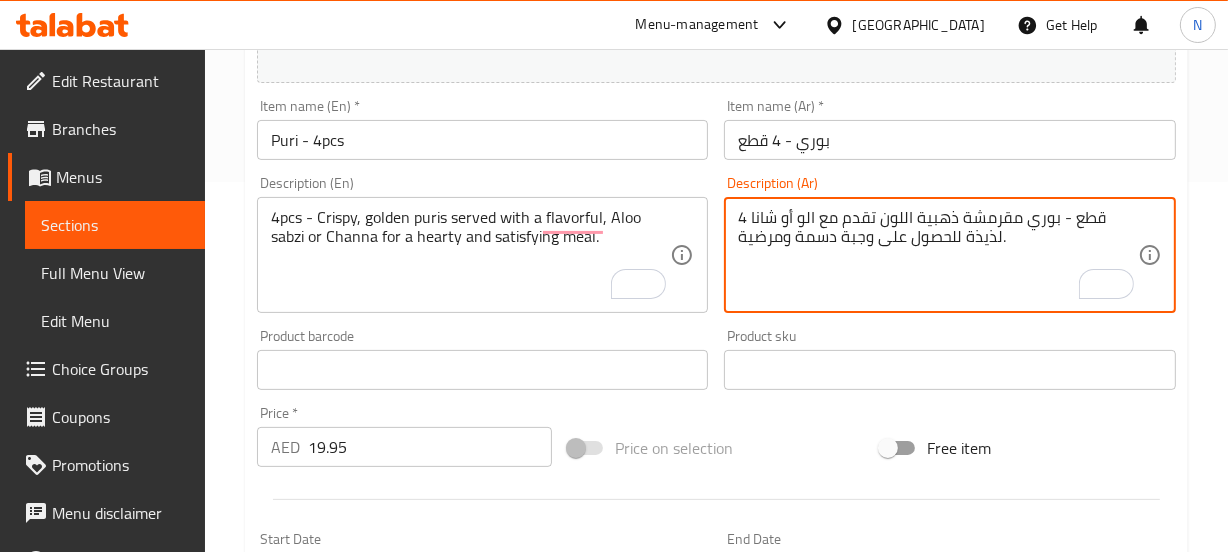 paste on "ابزي" 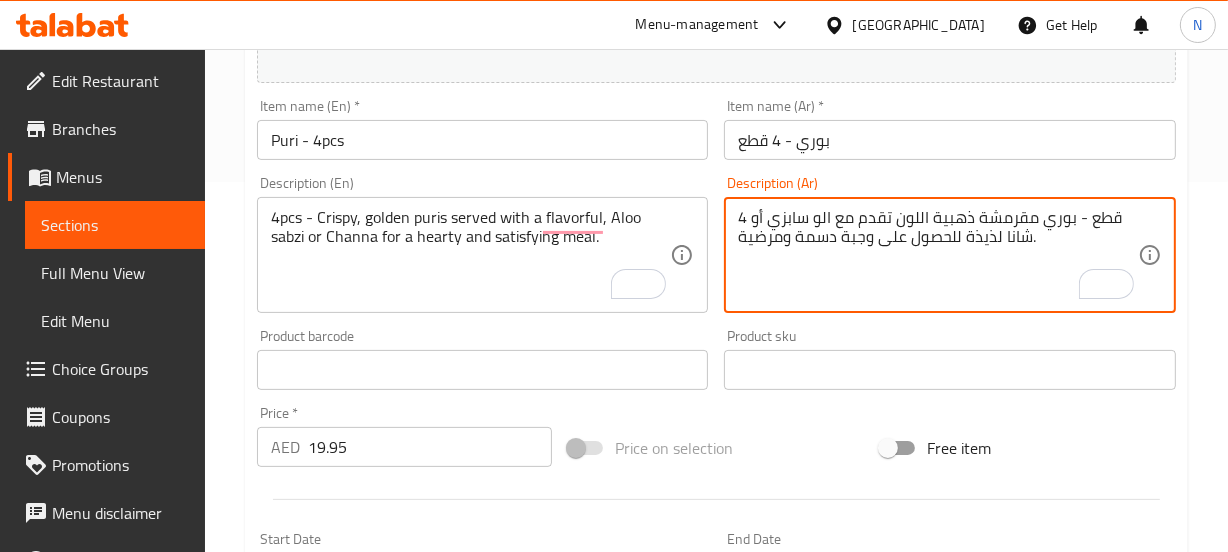 type on "4 قطع - بوري مقرمشة ذهبية اللون تقدم مع الو سابزي أو شانا لذيذة للحصول على وجبة دسمة ومرضية." 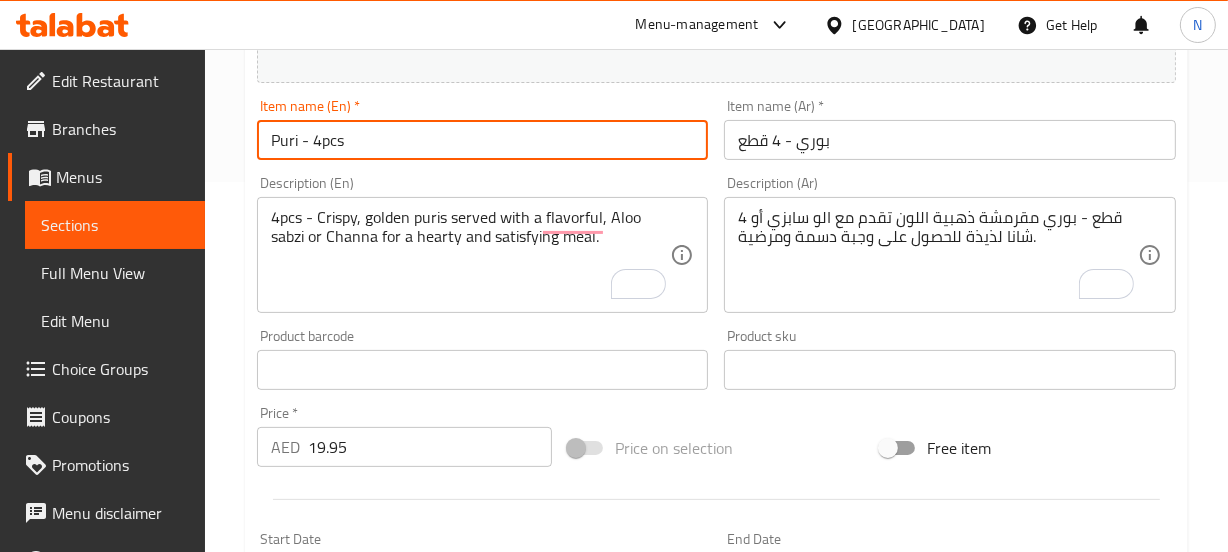 click on "Puri - 4pcs" at bounding box center (483, 140) 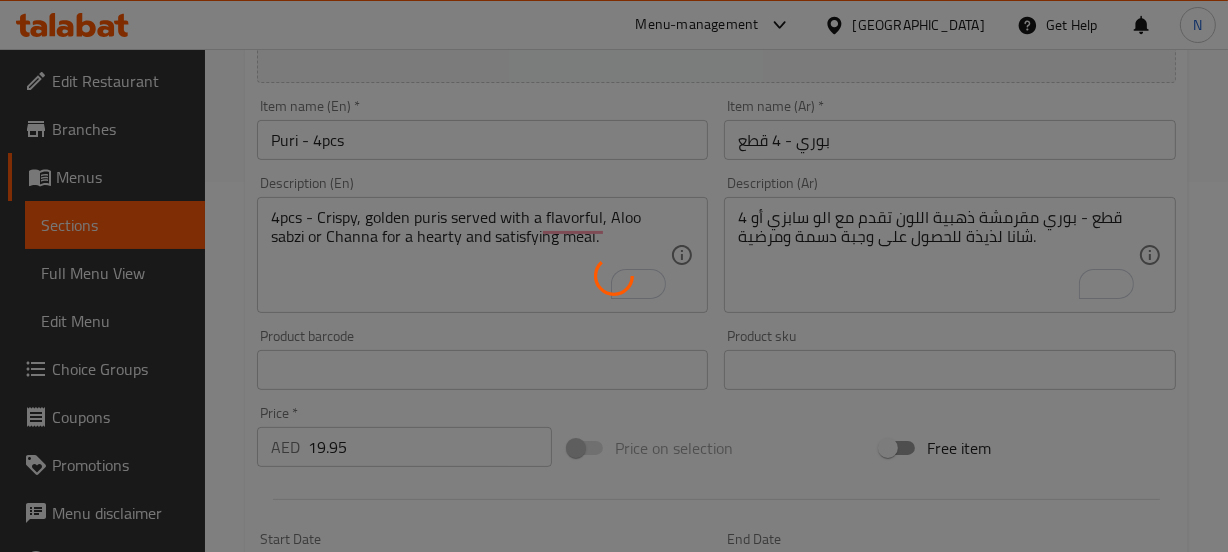 click at bounding box center [614, 276] 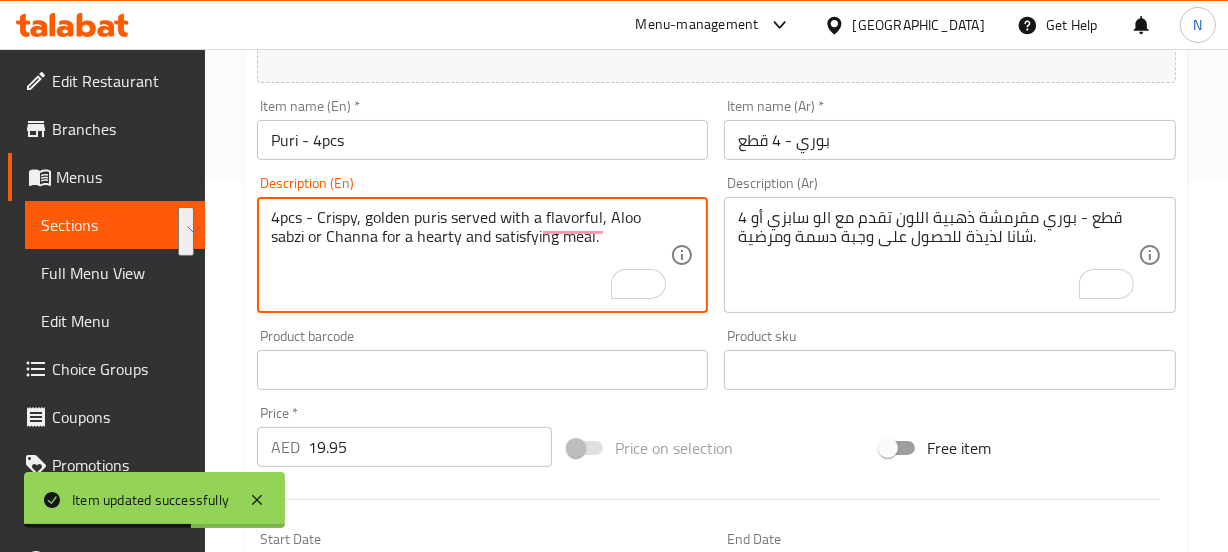 drag, startPoint x: 604, startPoint y: 210, endPoint x: 304, endPoint y: 239, distance: 301.3984 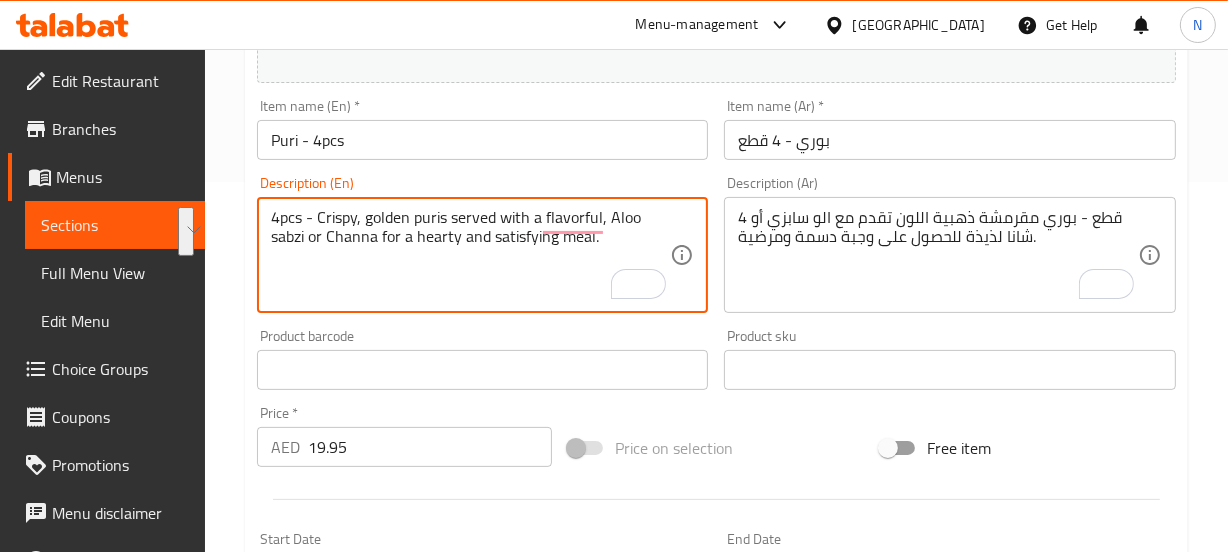 click on "Update" at bounding box center [366, 956] 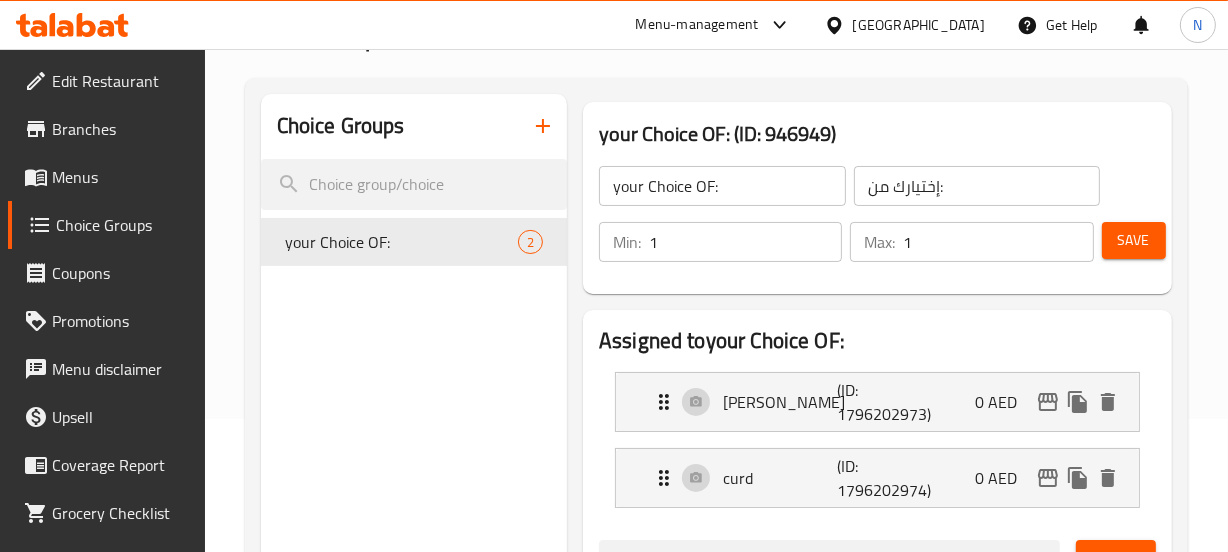 scroll, scrollTop: 133, scrollLeft: 0, axis: vertical 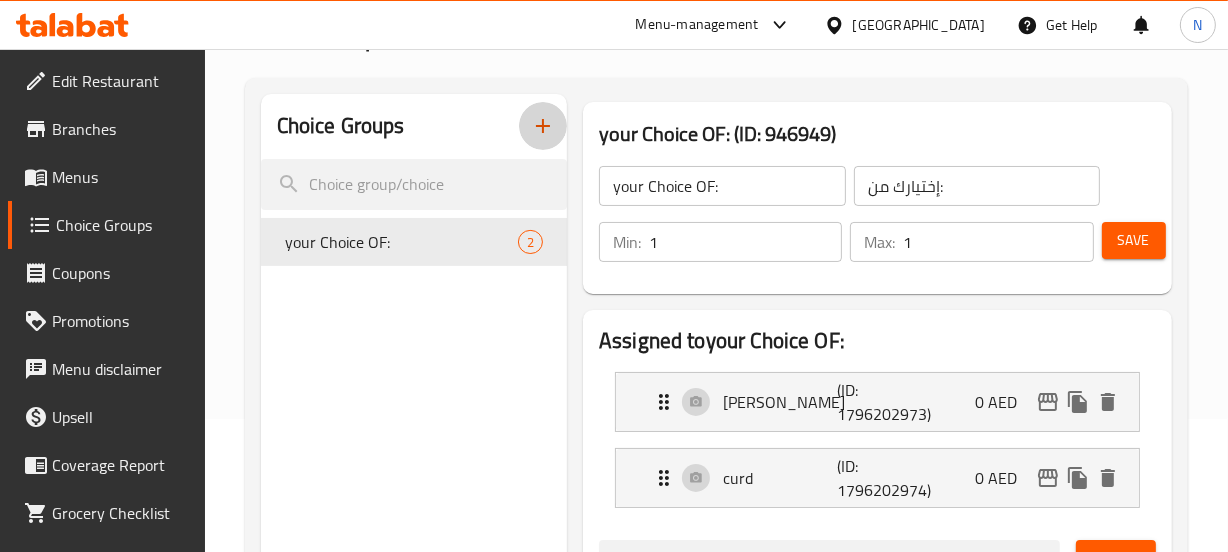 click at bounding box center [543, 126] 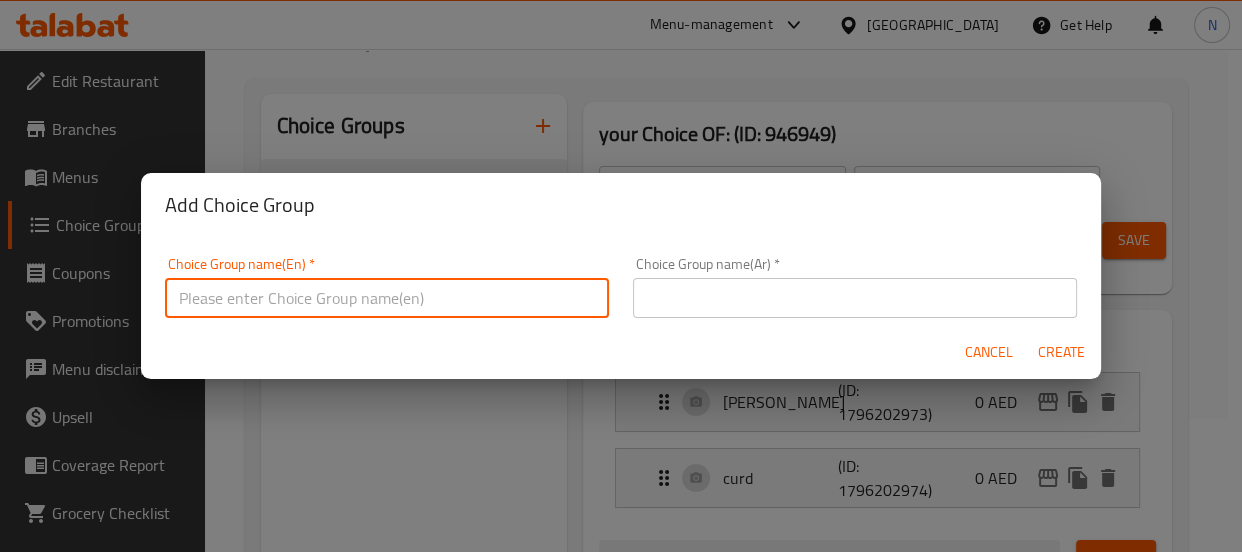 click at bounding box center (387, 298) 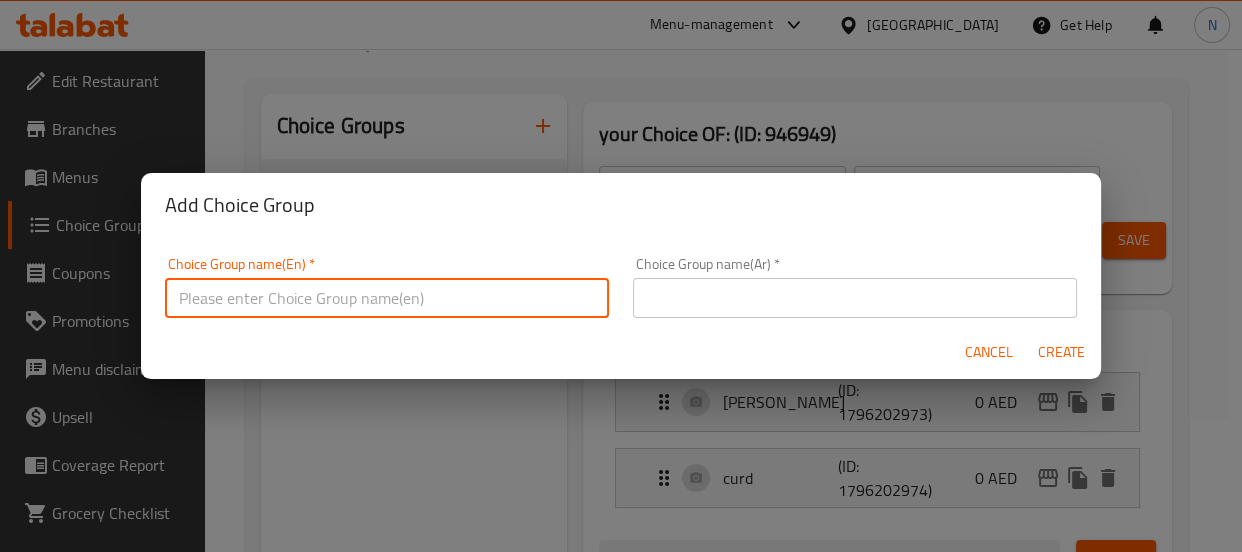 type on "your Choice Of:" 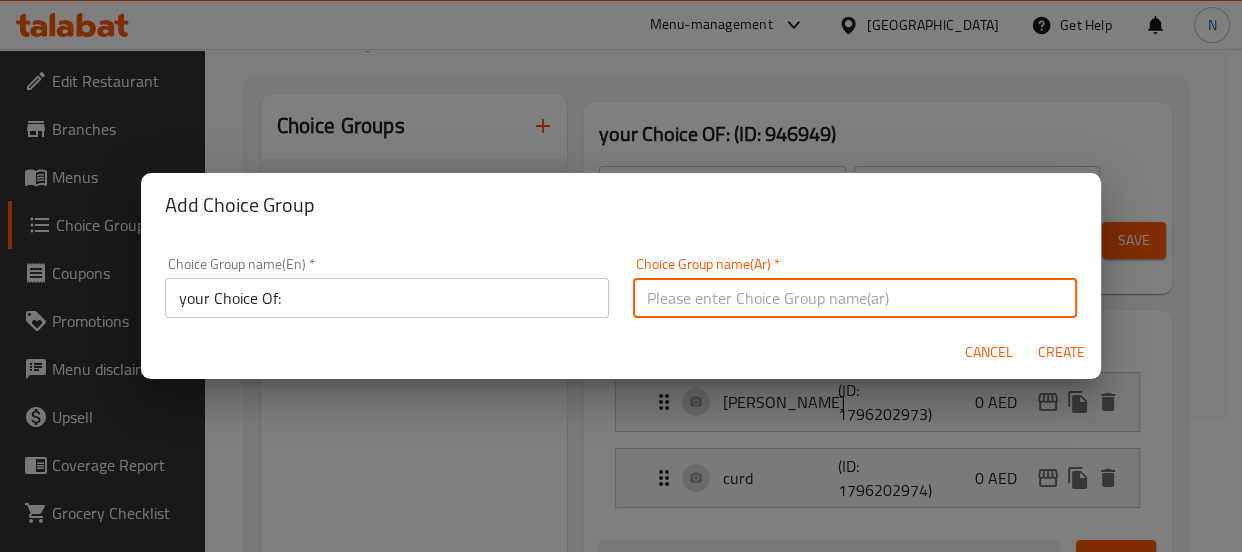 click at bounding box center [855, 298] 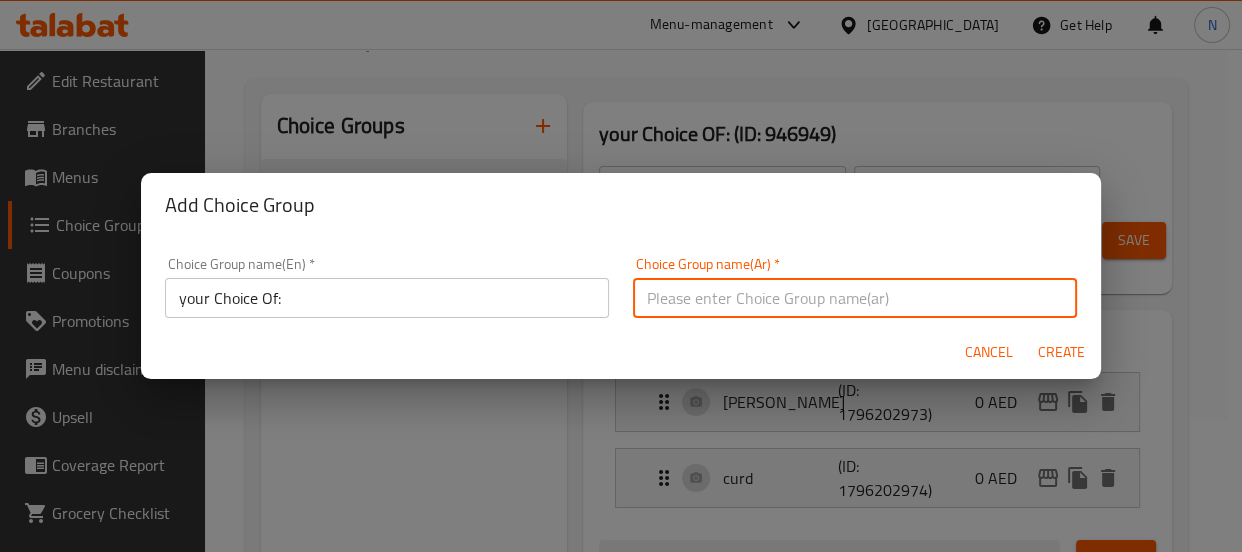 type on "إختيارك من:" 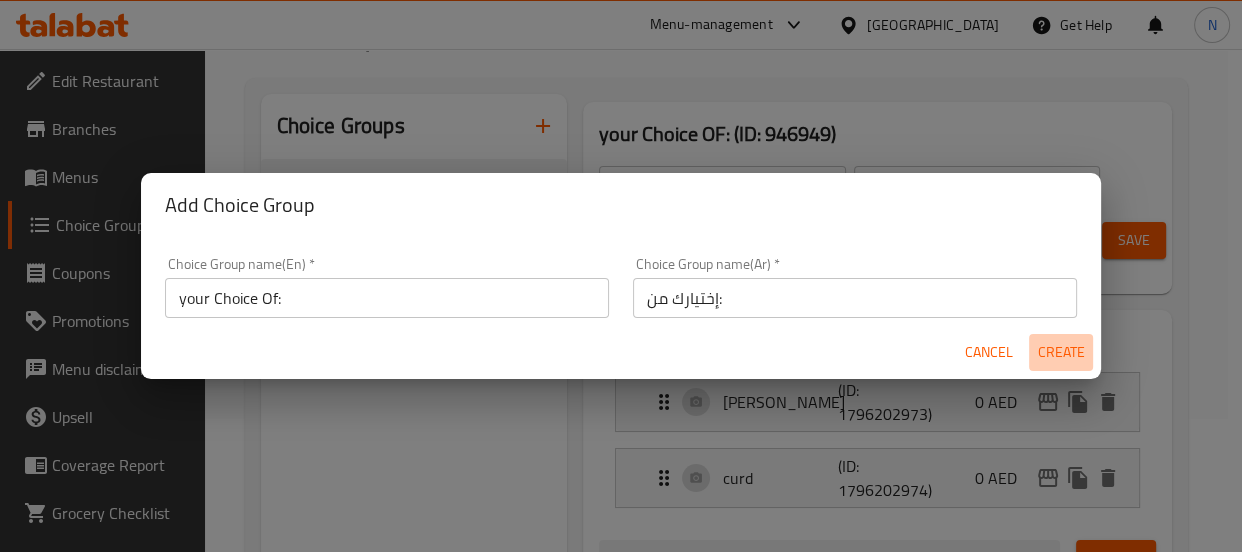 click on "Create" at bounding box center [1061, 352] 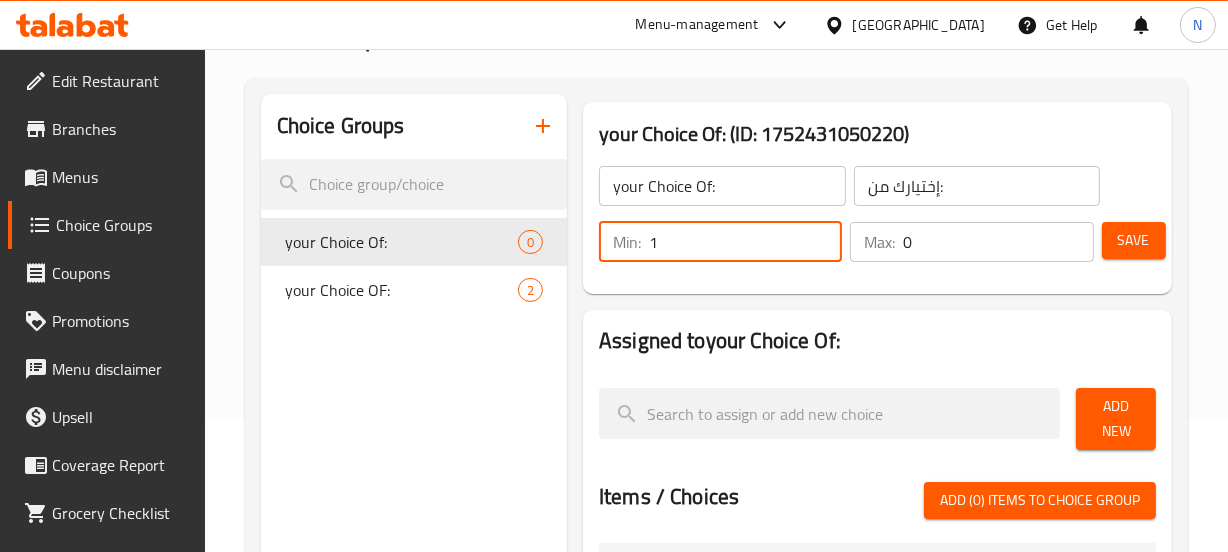type on "1" 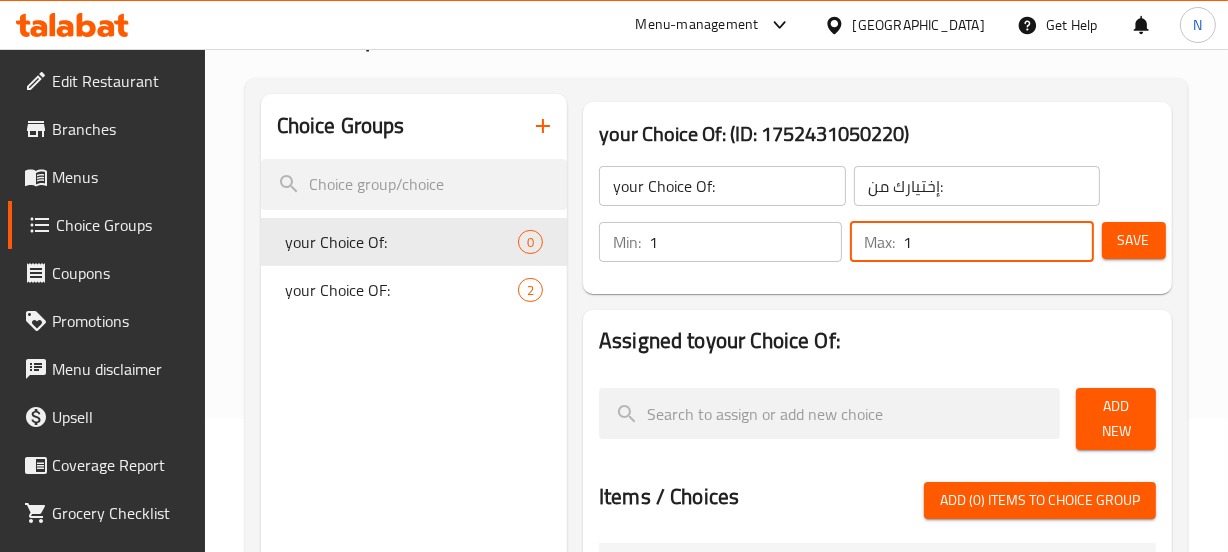 type on "1" 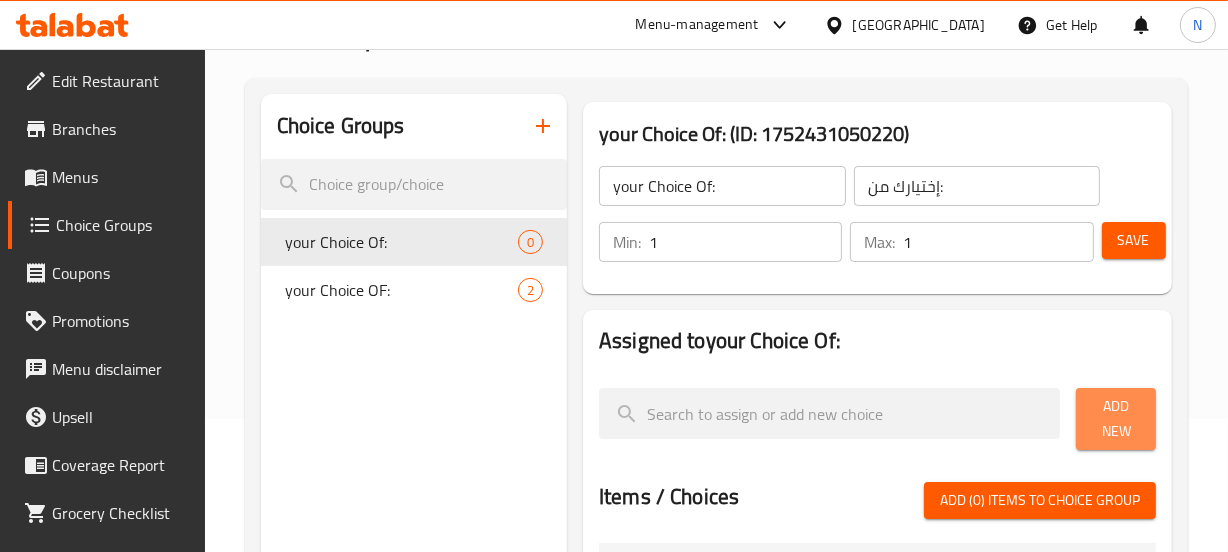 click on "Add New" at bounding box center (1115, 419) 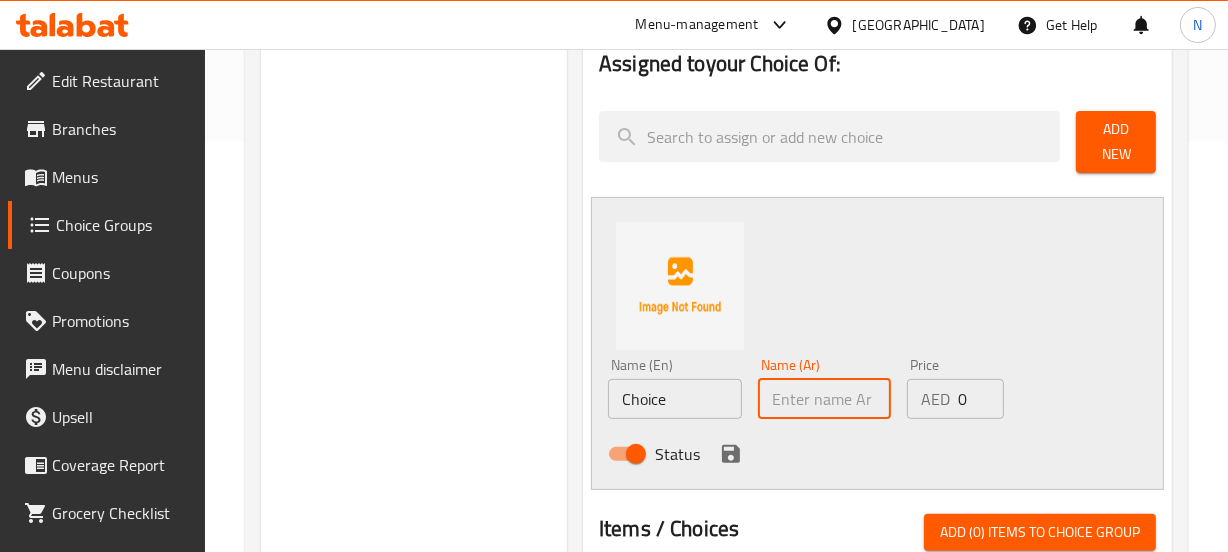 click at bounding box center [825, 399] 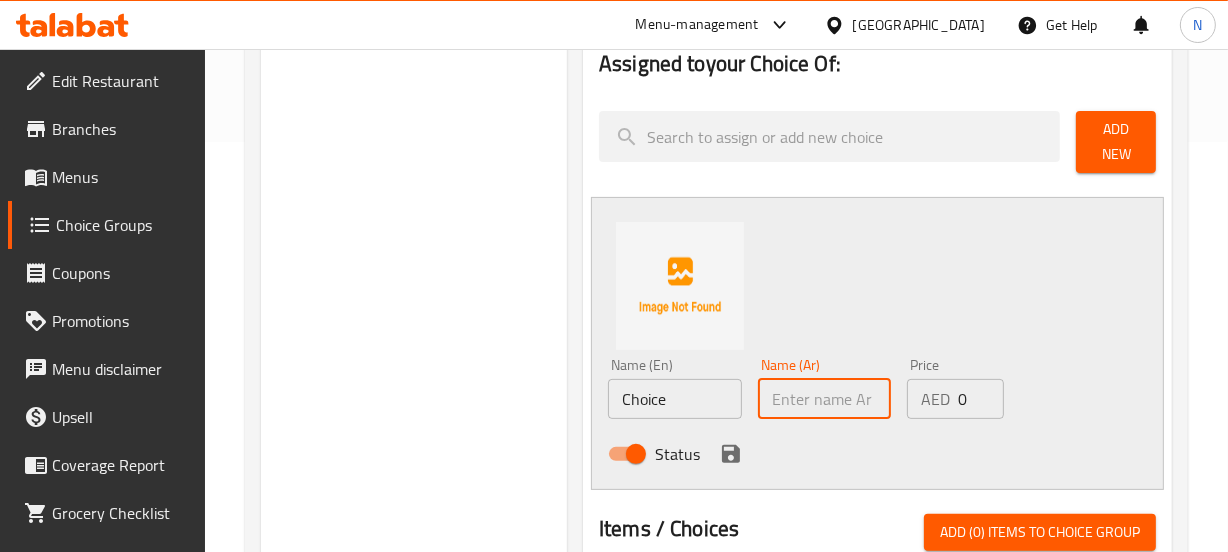 type on "أ" 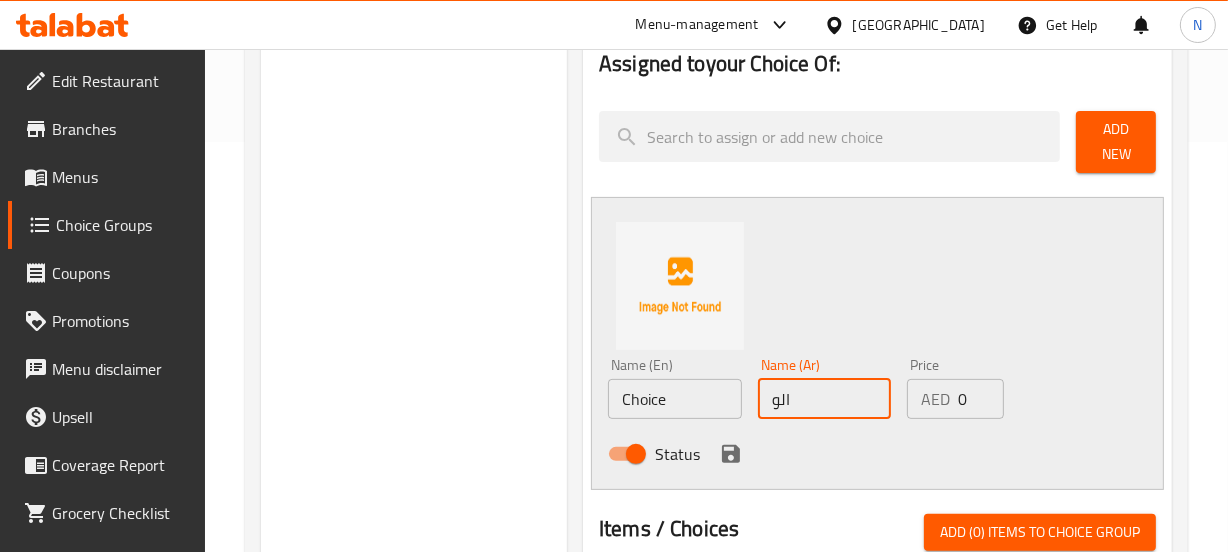 paste on "سابزي" 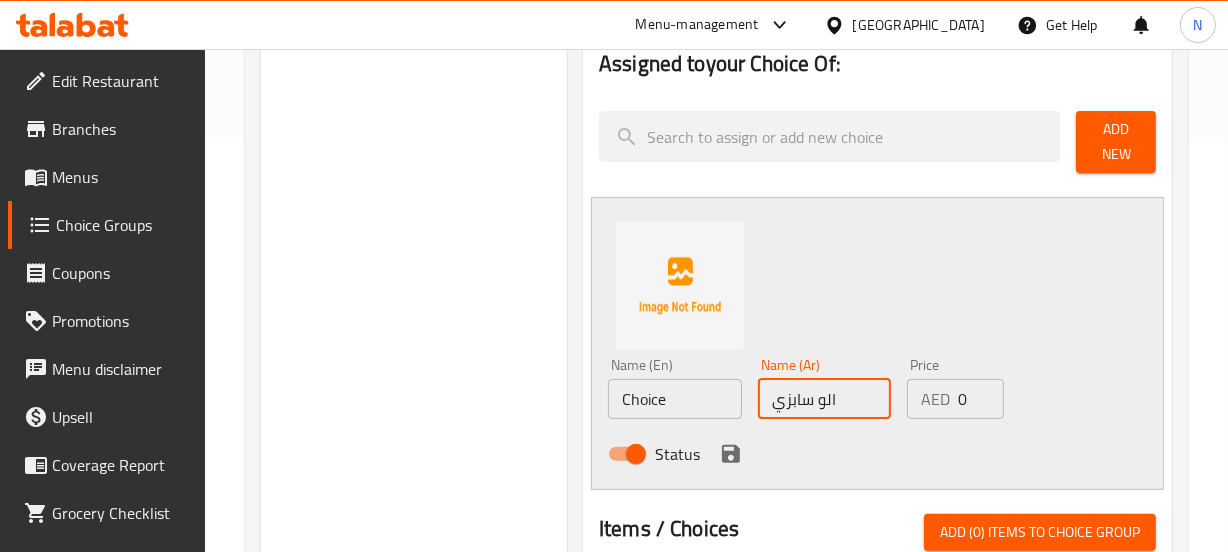 type on "الو سابزي" 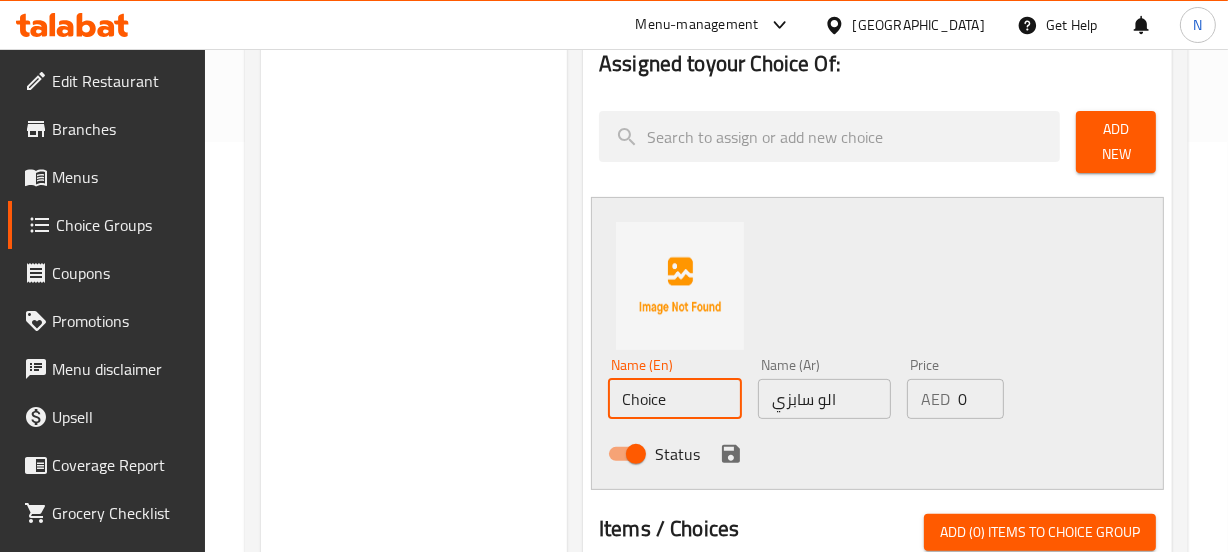 click on "Choice" at bounding box center [675, 399] 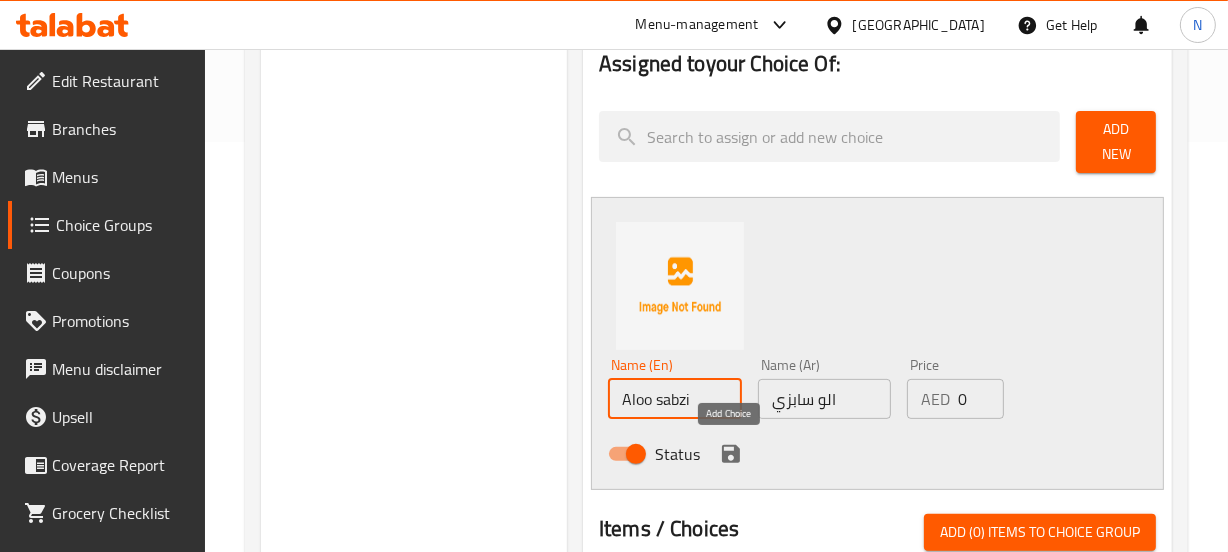 type on "Aloo sabzi" 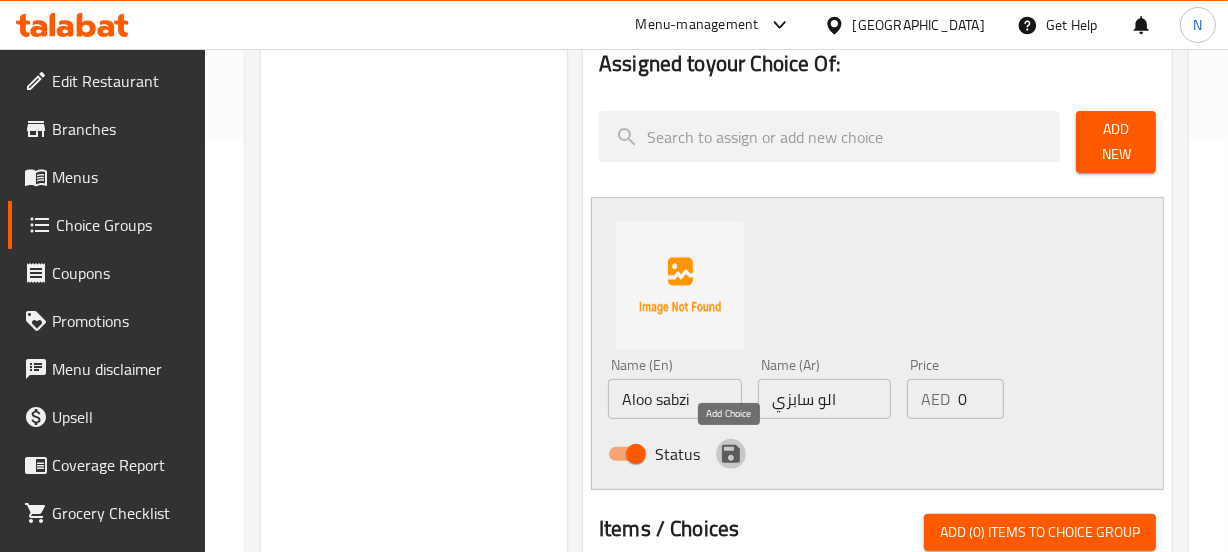 click 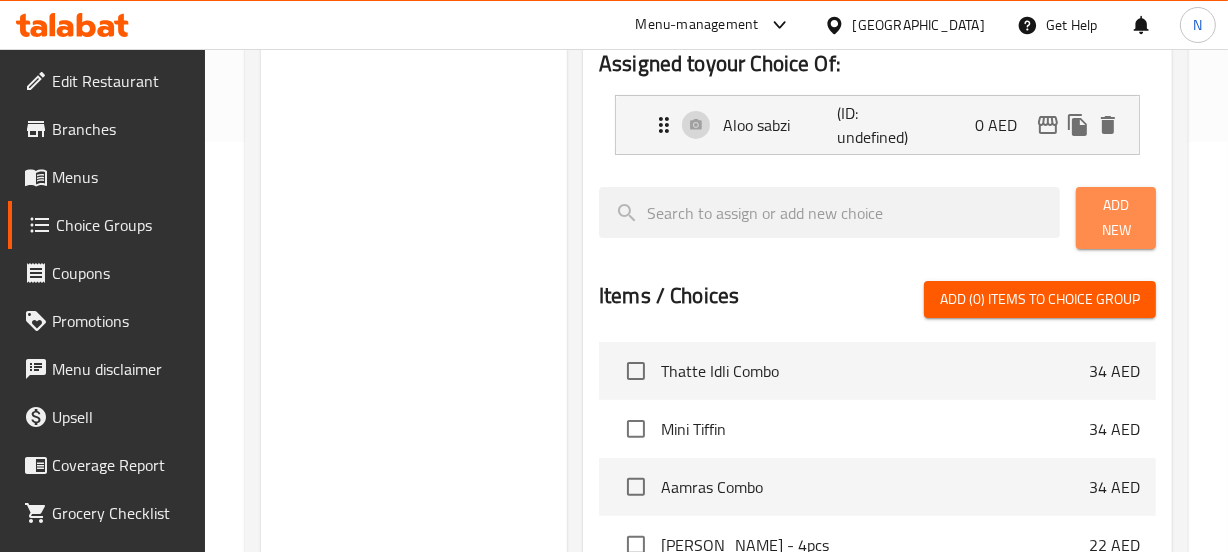 click on "Add New" at bounding box center (1115, 218) 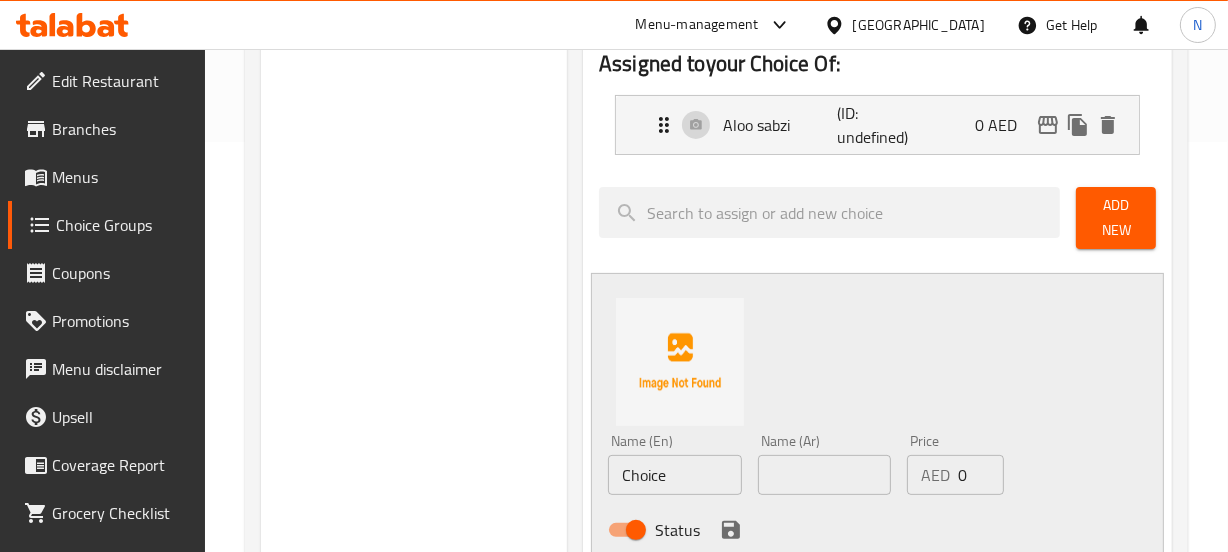 click at bounding box center (825, 475) 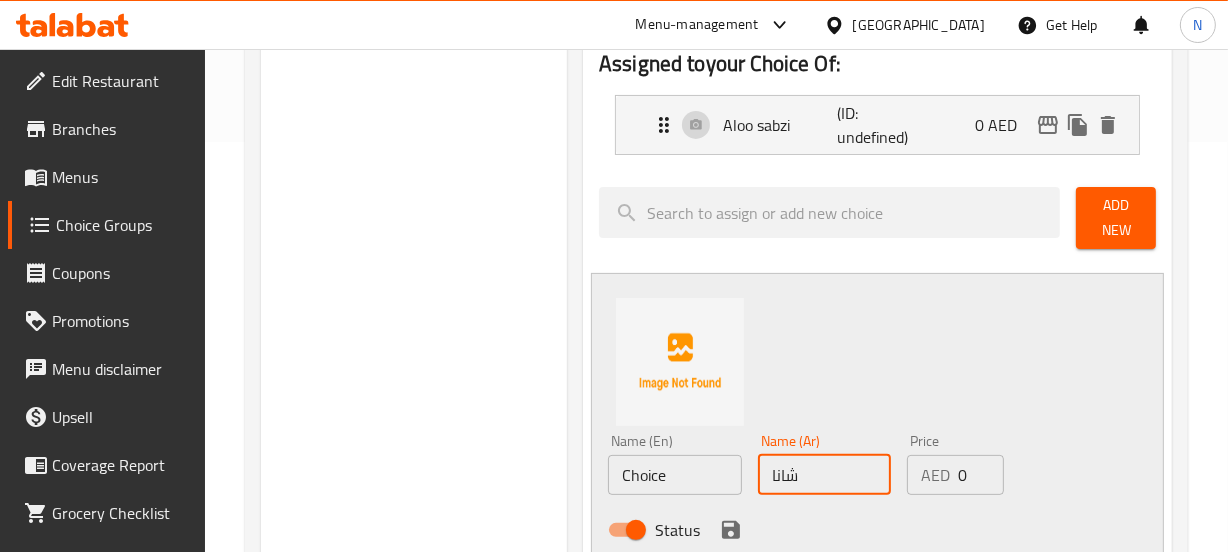type on "شانا" 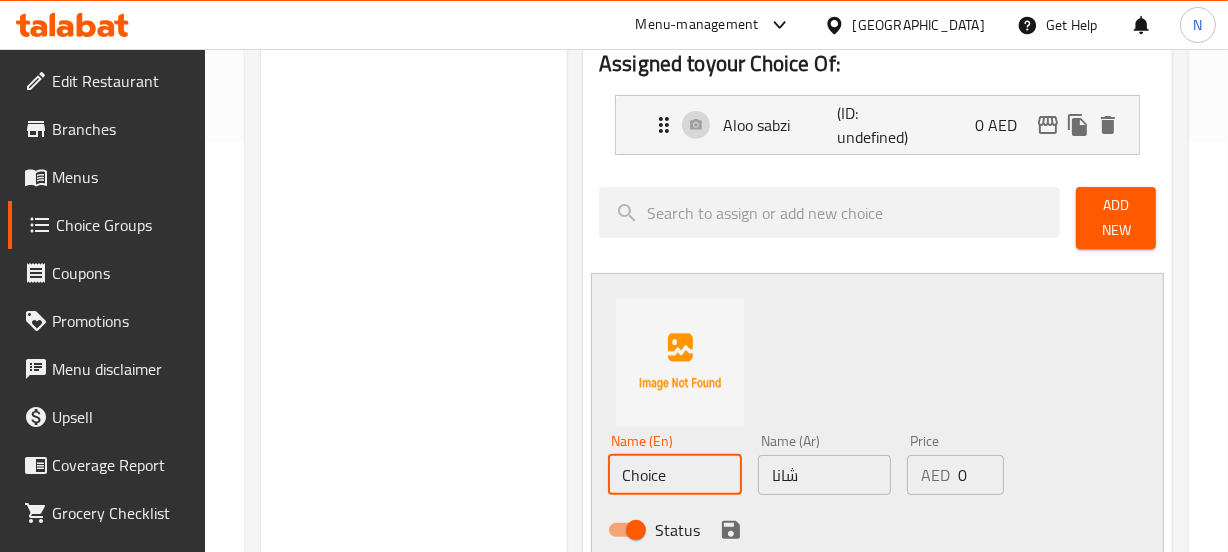click on "Choice" at bounding box center [675, 475] 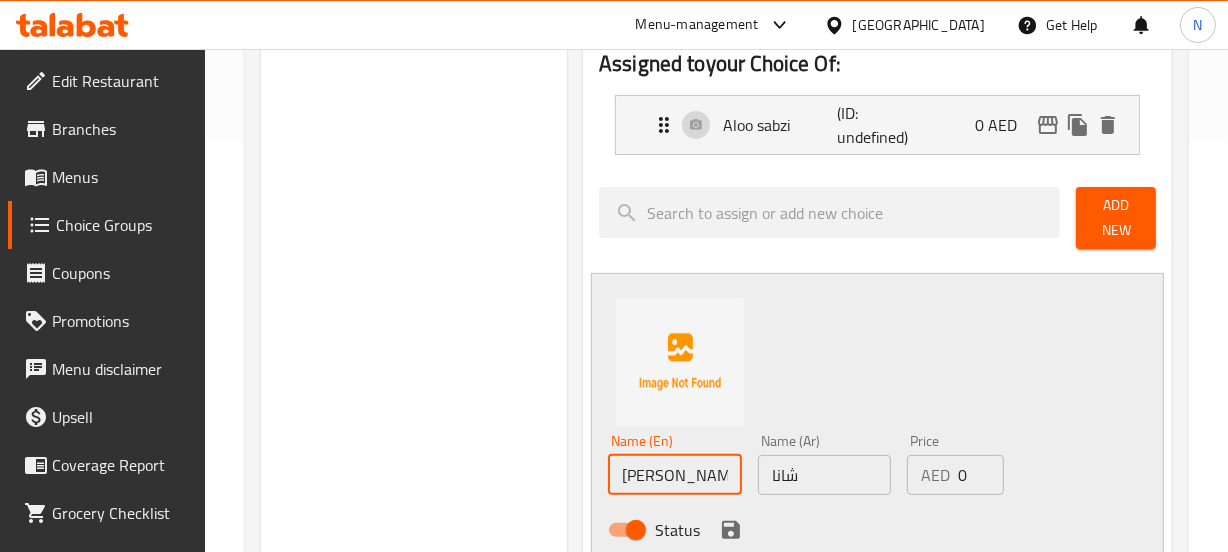 type on "Chana" 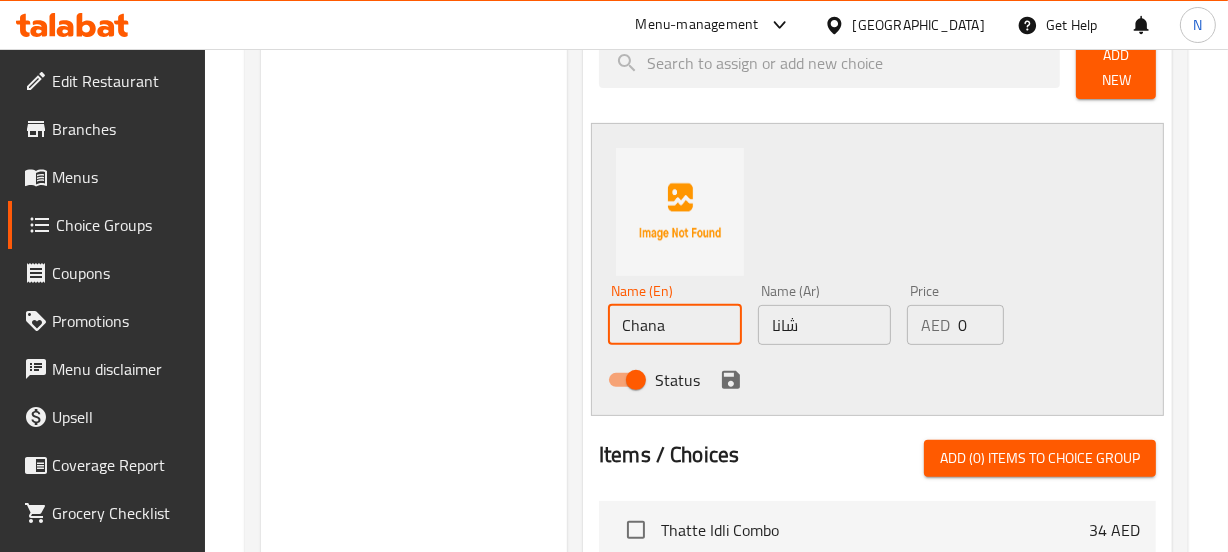 scroll, scrollTop: 560, scrollLeft: 0, axis: vertical 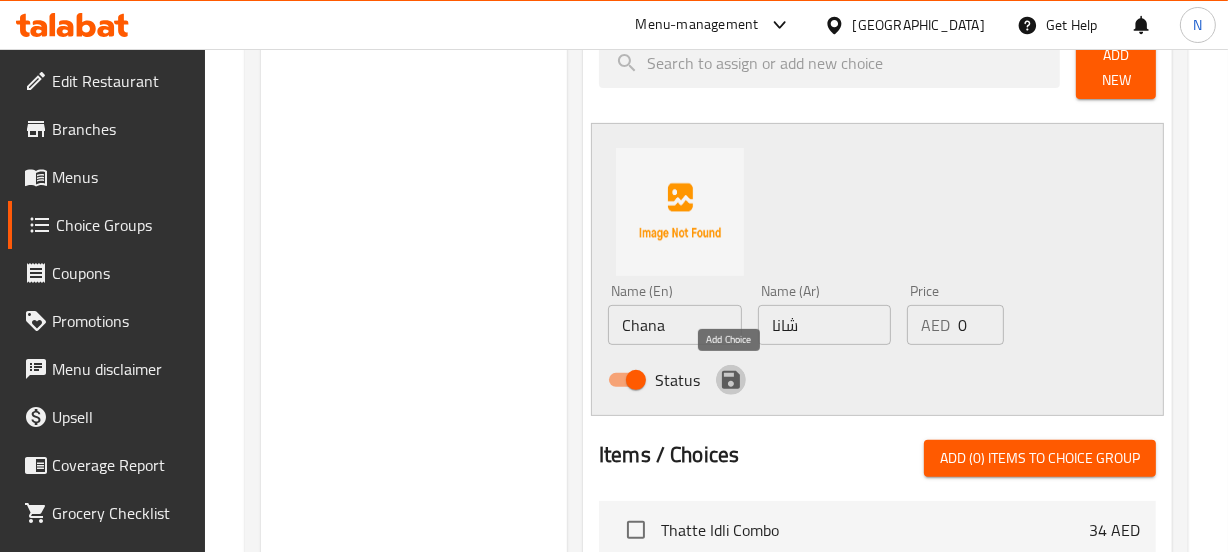 click 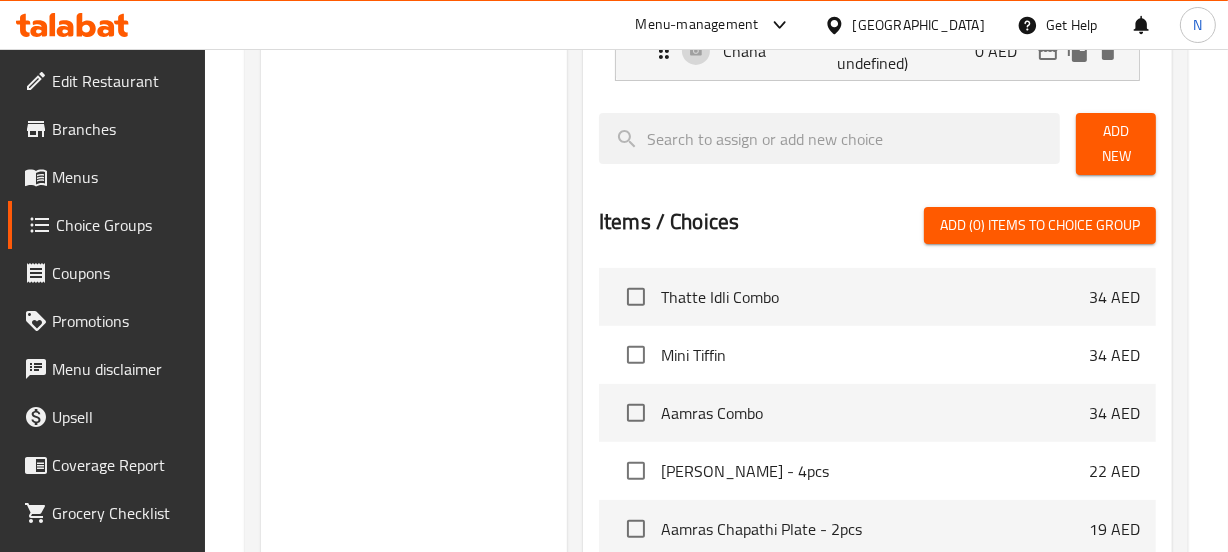 scroll, scrollTop: 315, scrollLeft: 0, axis: vertical 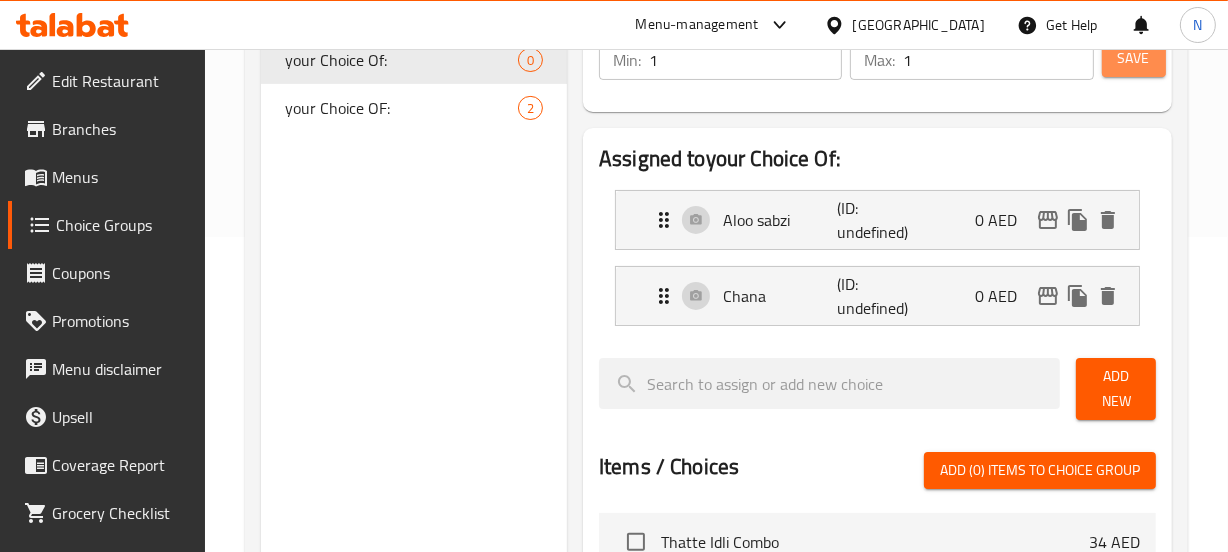 click on "Save" at bounding box center [1134, 58] 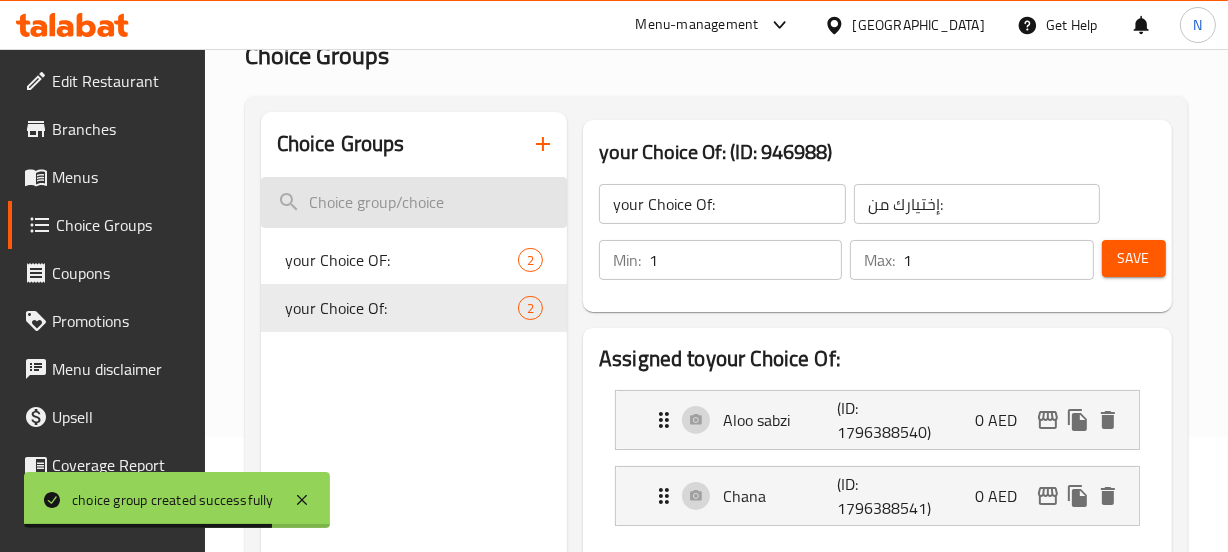 scroll, scrollTop: 112, scrollLeft: 0, axis: vertical 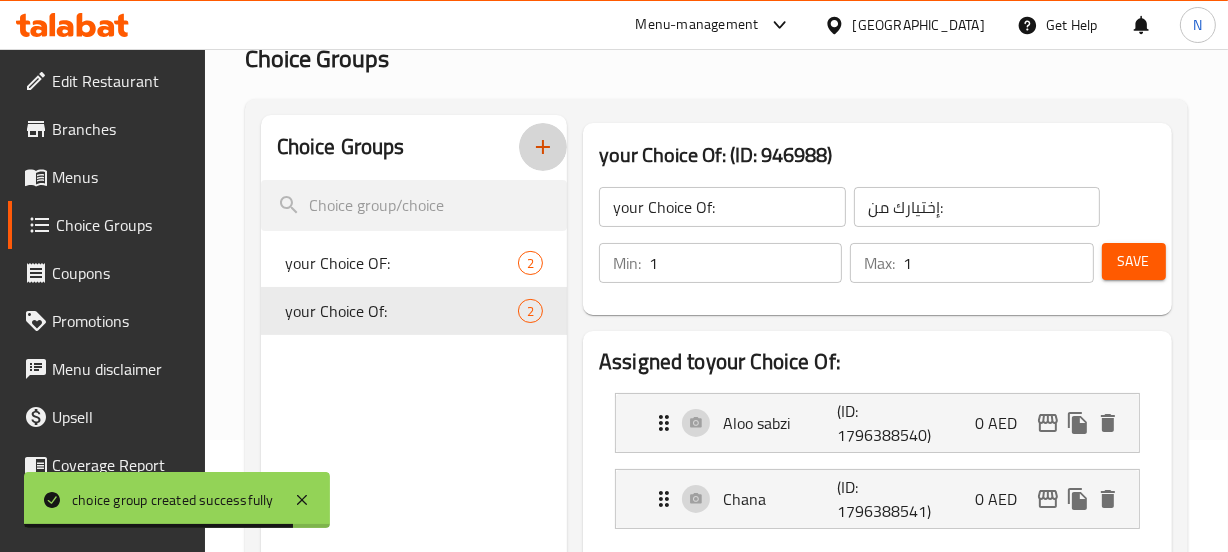 click 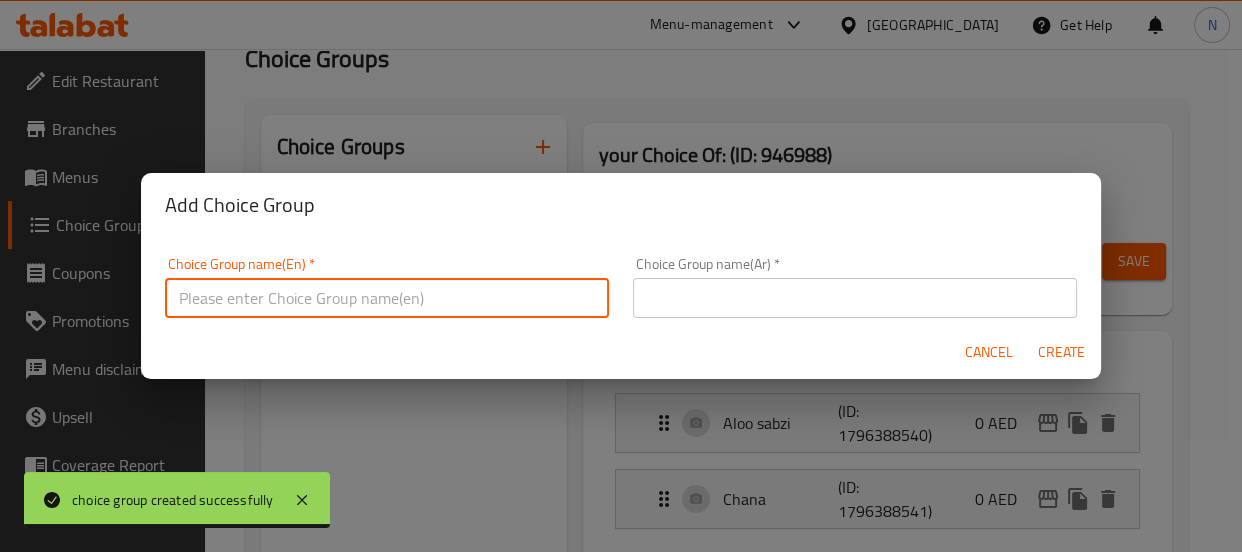 click at bounding box center (387, 298) 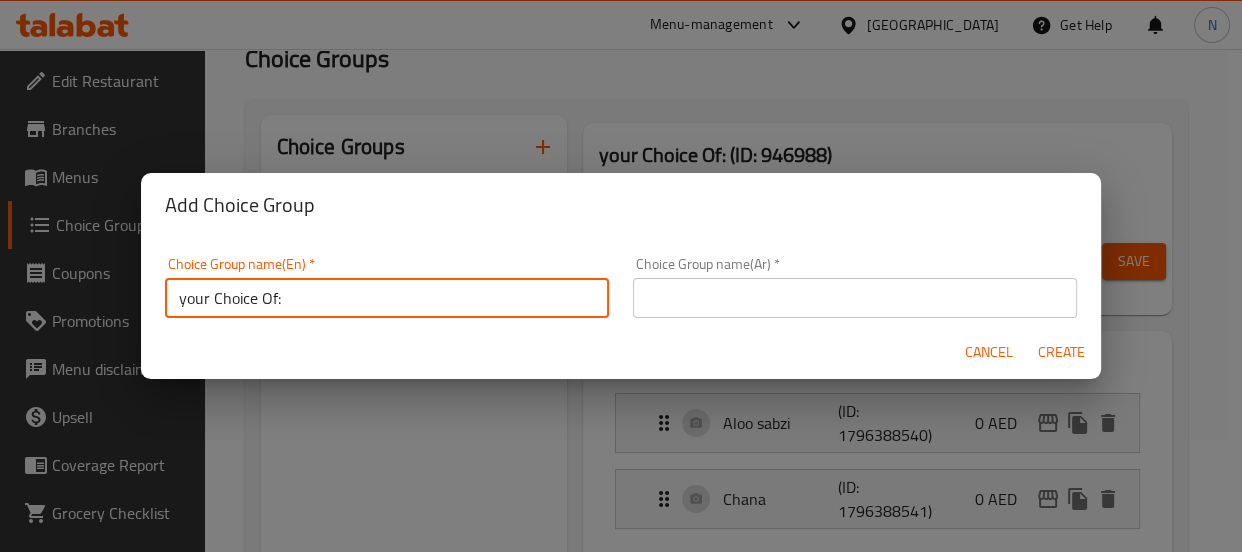 click on "your Choice Of:" at bounding box center (387, 298) 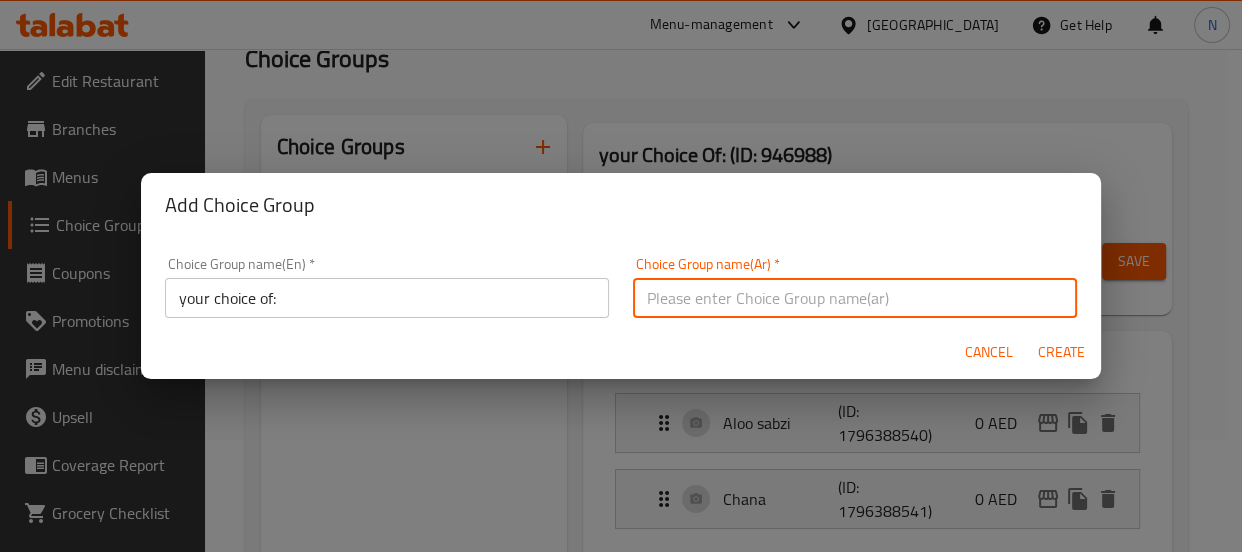 click at bounding box center [855, 298] 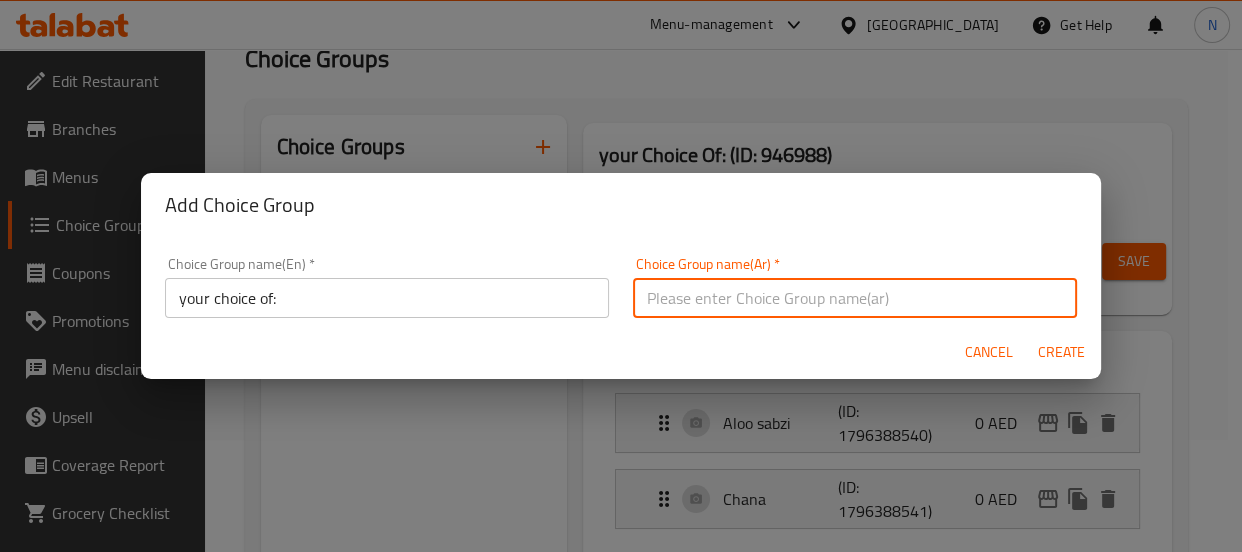 type on "إختيارك من:" 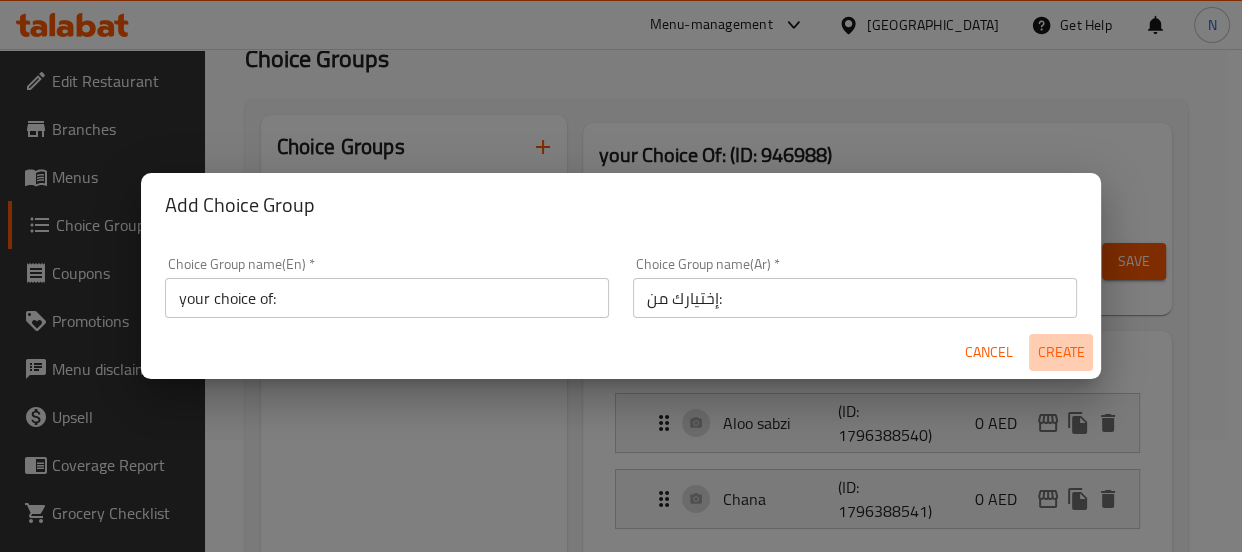 click on "Create" at bounding box center (1061, 352) 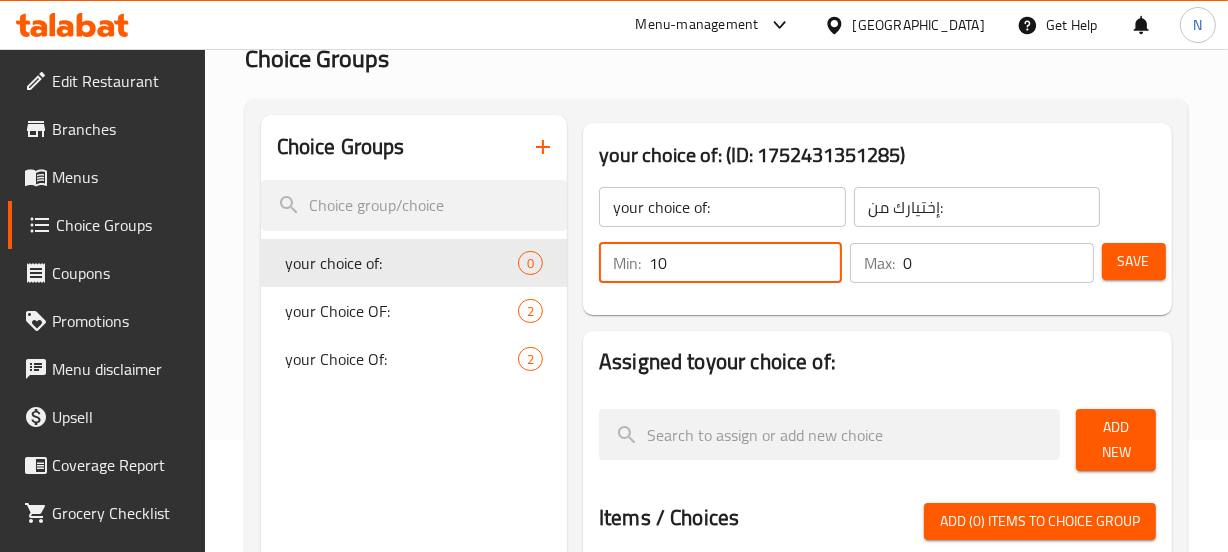 drag, startPoint x: 818, startPoint y: 257, endPoint x: 1073, endPoint y: 249, distance: 255.12546 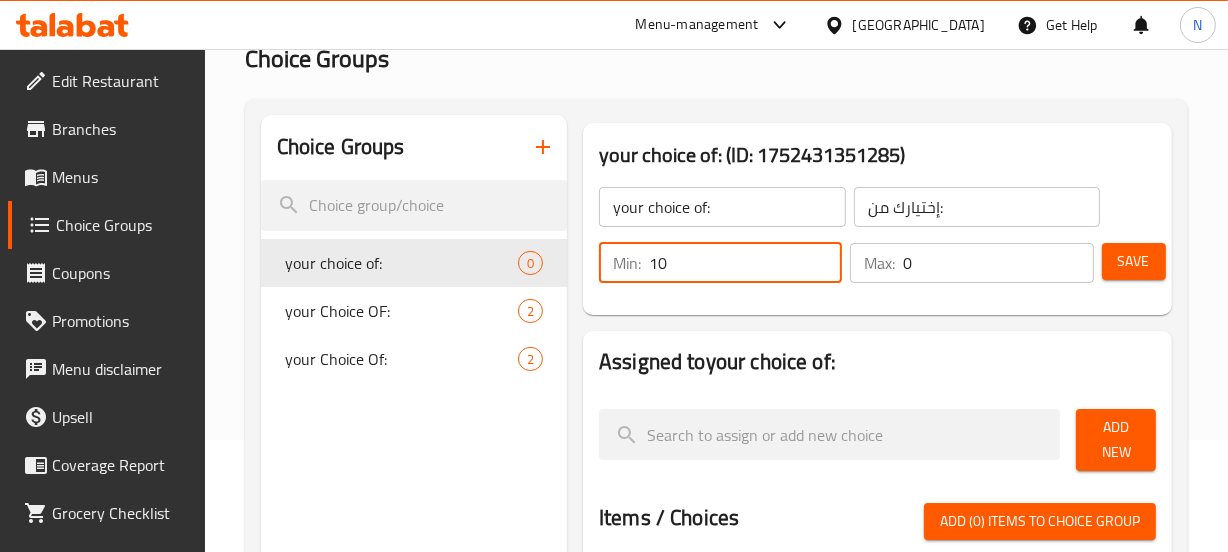 click on "10" at bounding box center [745, 263] 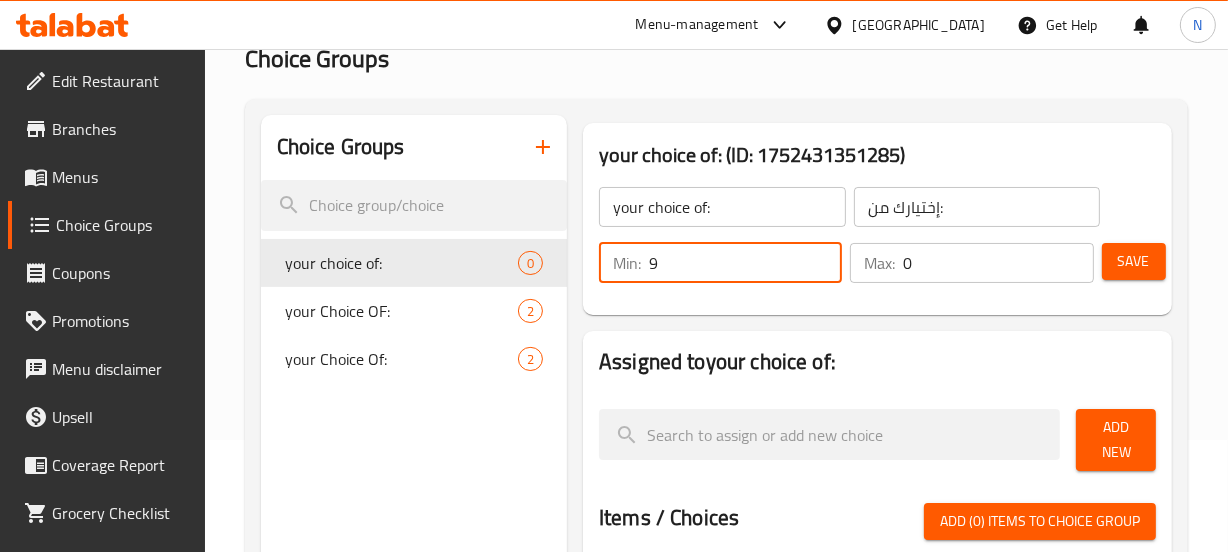 click on "9" at bounding box center [745, 263] 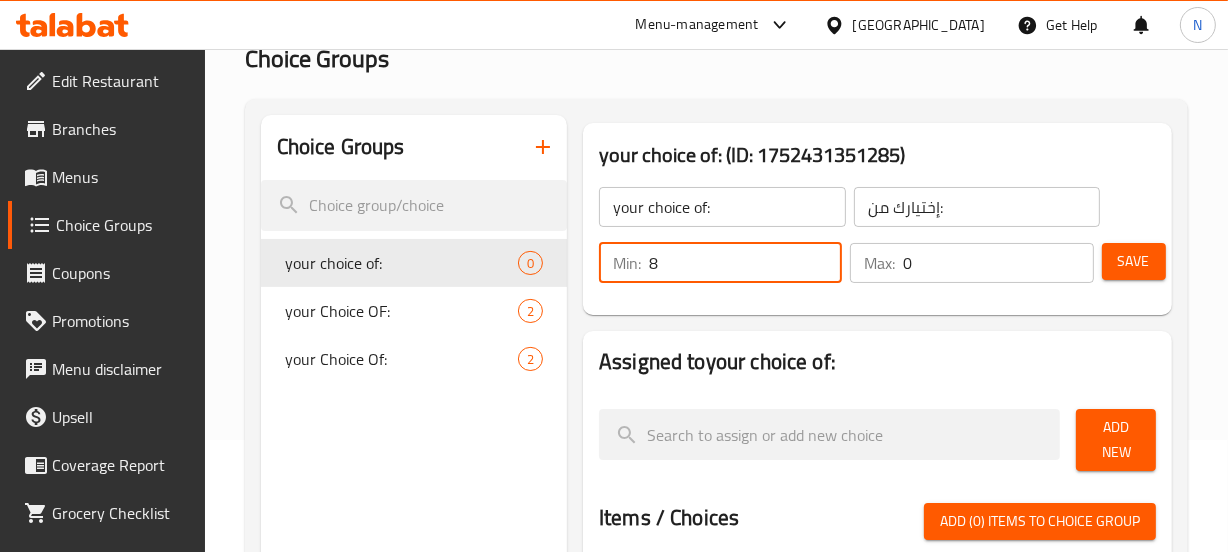 click on "8" at bounding box center [745, 263] 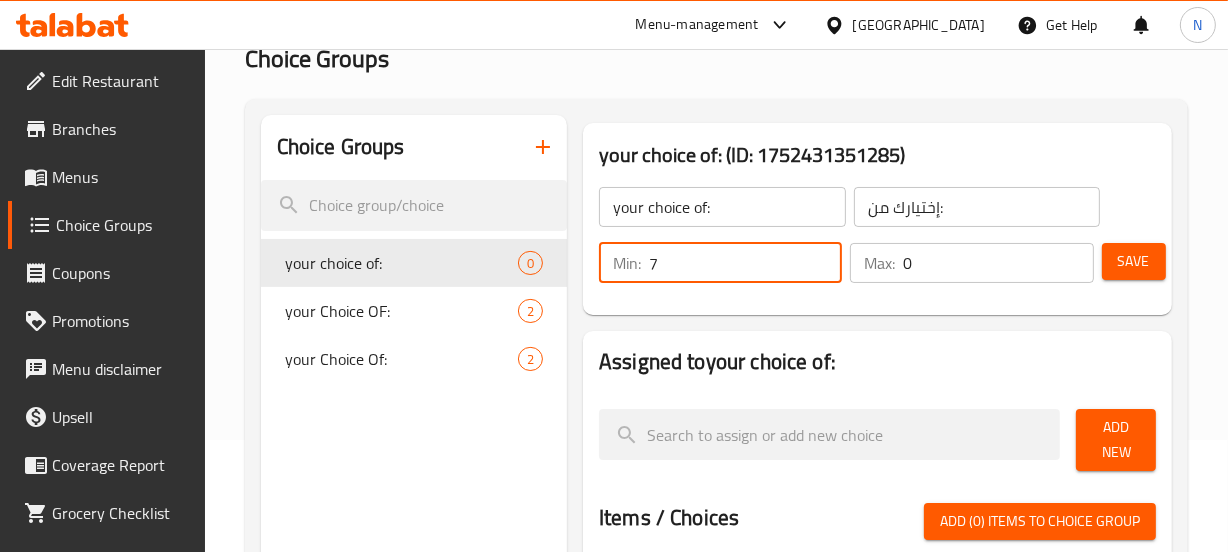 click on "7" at bounding box center (745, 263) 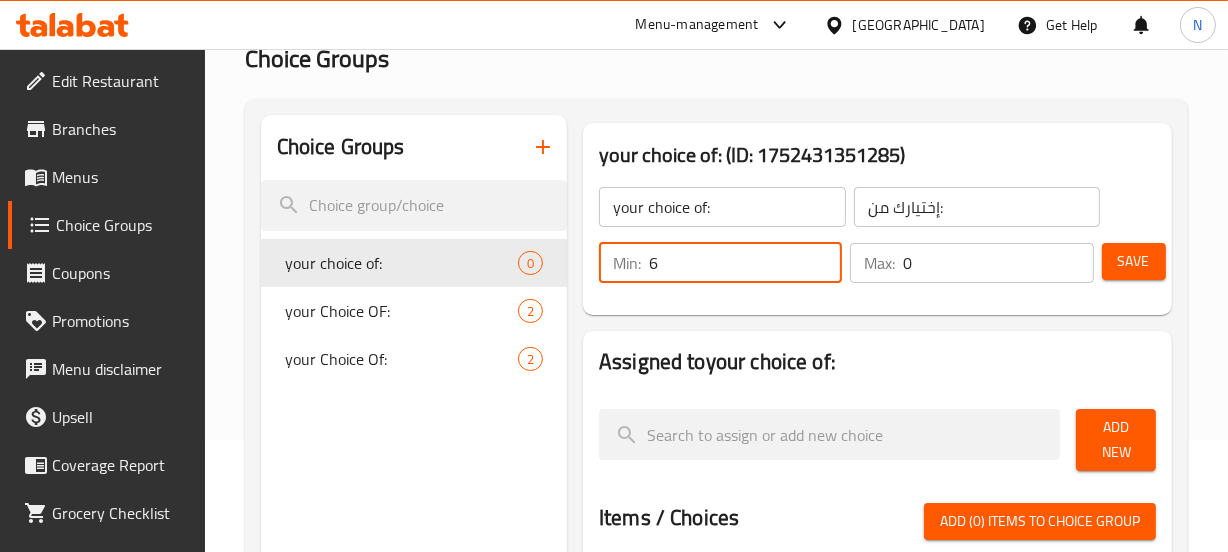 click on "6" at bounding box center (745, 263) 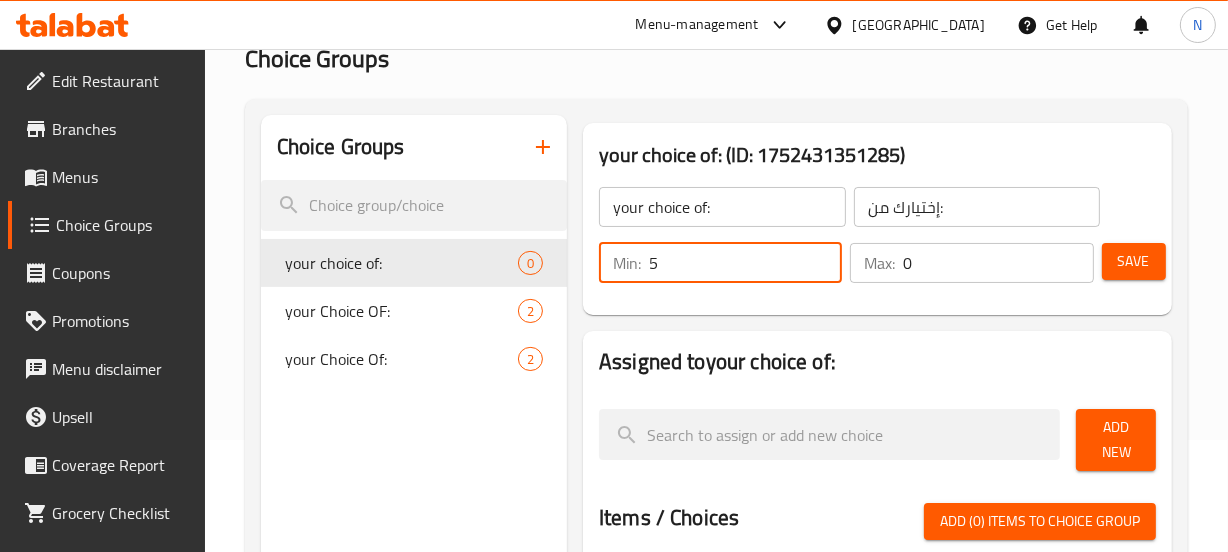 click on "5" at bounding box center [745, 263] 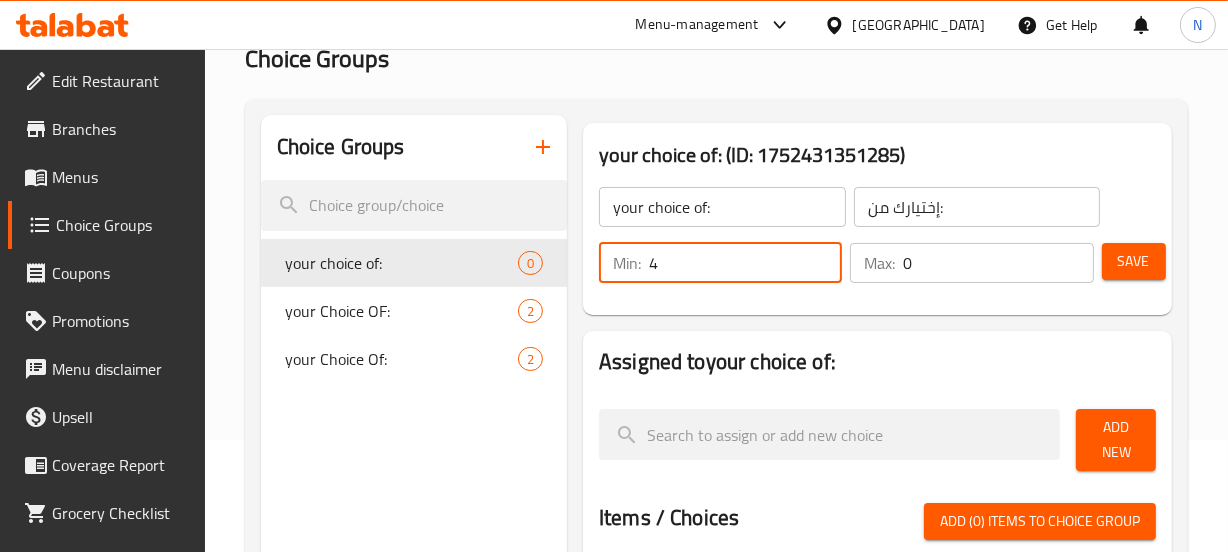 click on "4" at bounding box center [745, 263] 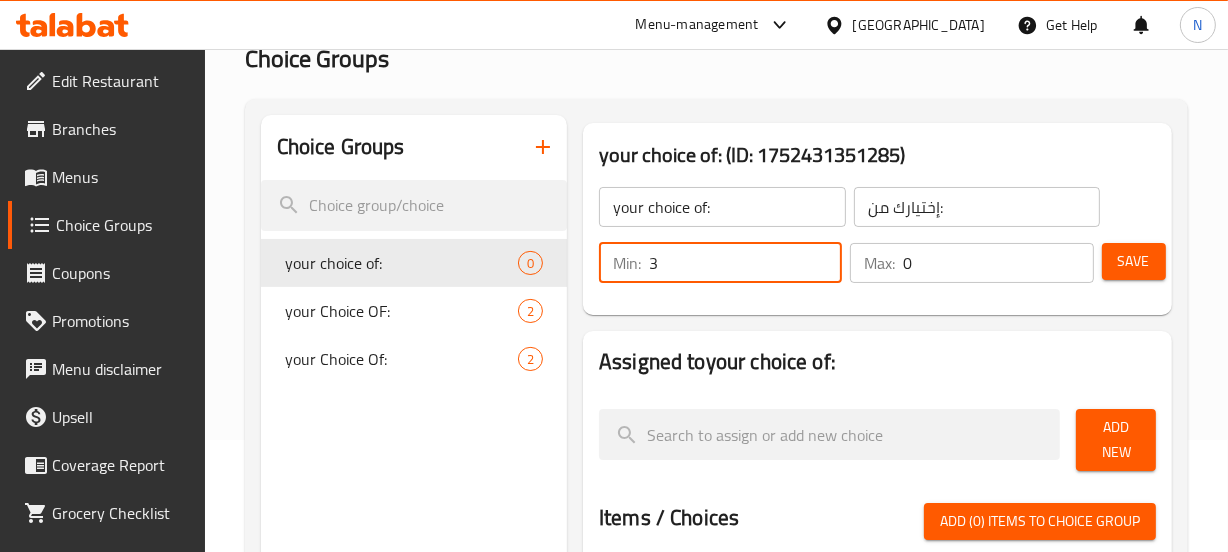 click on "3" at bounding box center [745, 263] 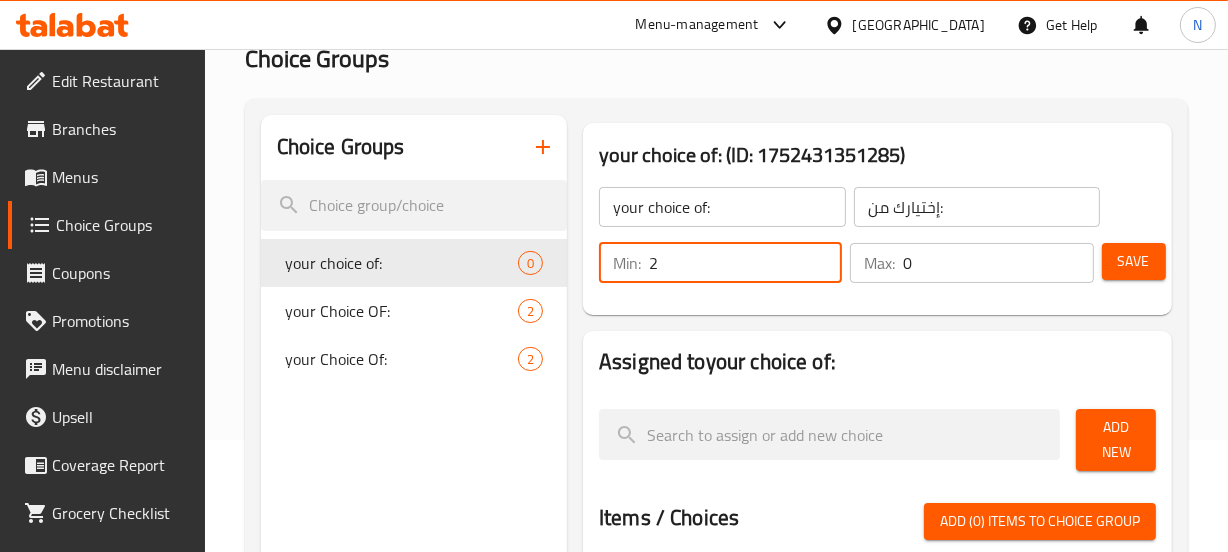 click on "2" at bounding box center (745, 263) 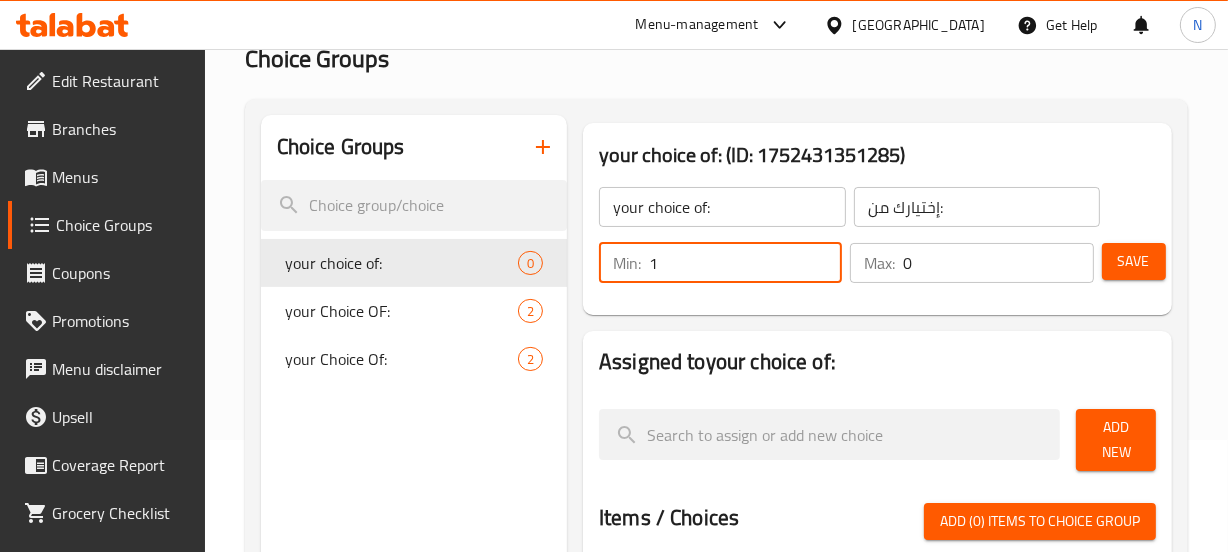 type on "1" 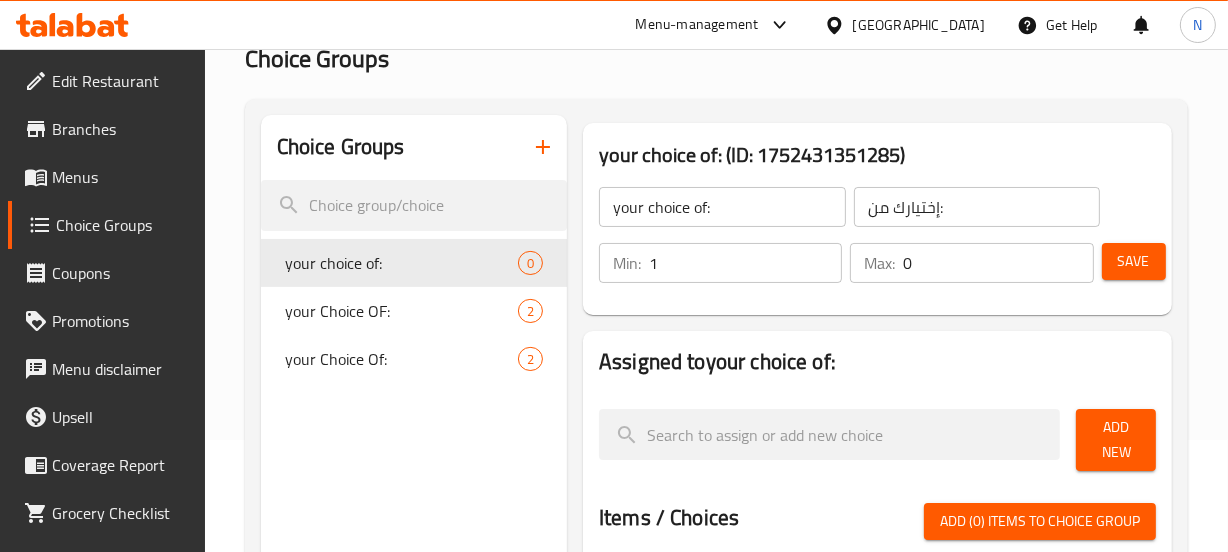 click on "your choice of: ​ إختيارك من: ​ Min: 1 ​ Max: 0 ​ Save" at bounding box center (877, 235) 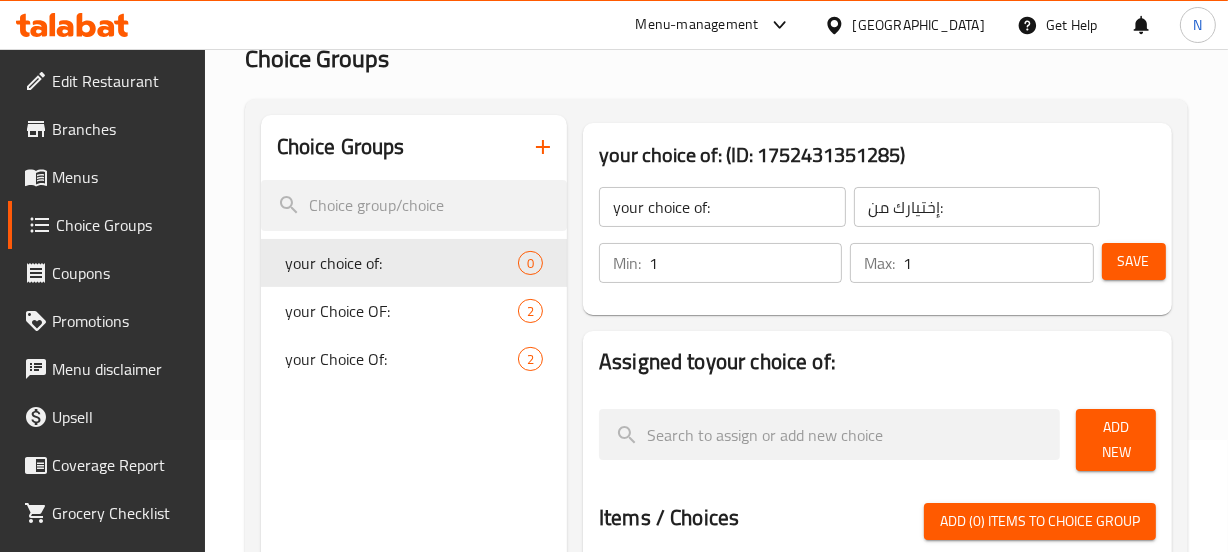 type on "1" 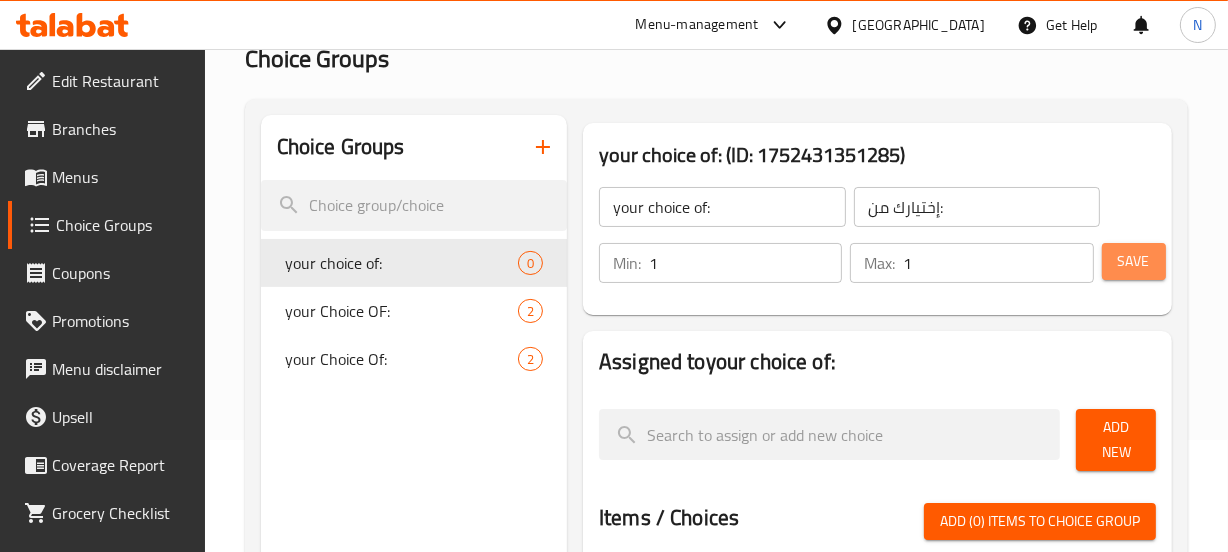 click on "Save" at bounding box center (1134, 261) 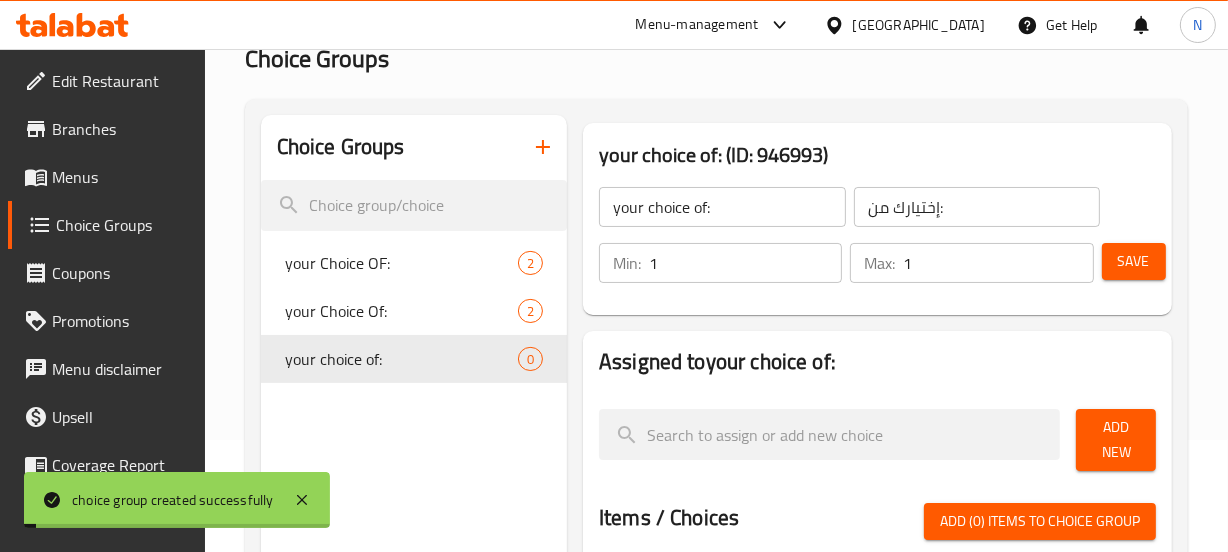scroll, scrollTop: 249, scrollLeft: 0, axis: vertical 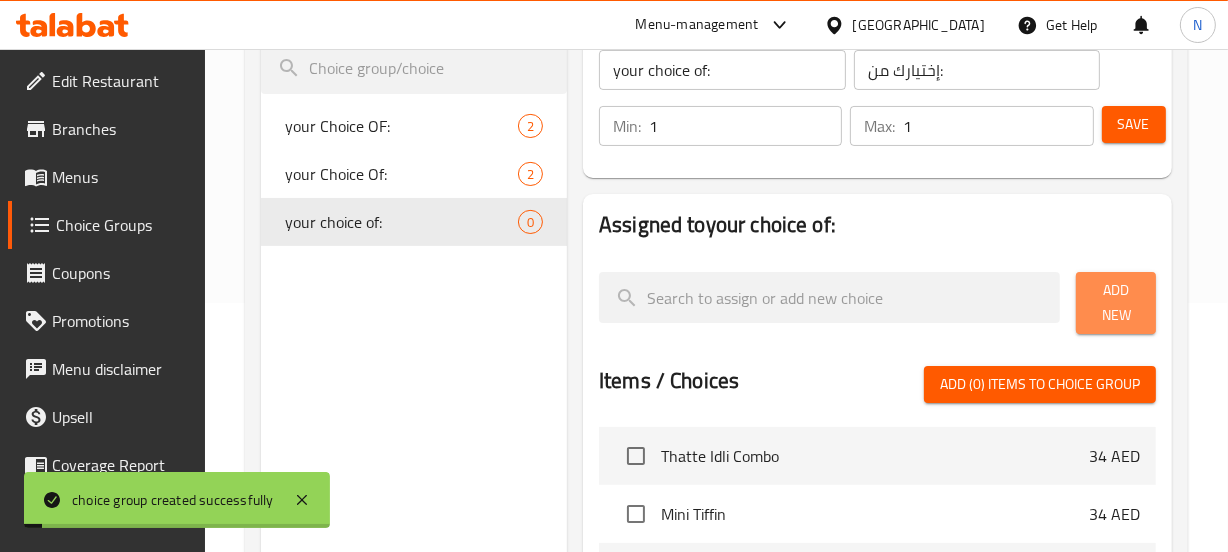 click on "Add New" at bounding box center [1115, 303] 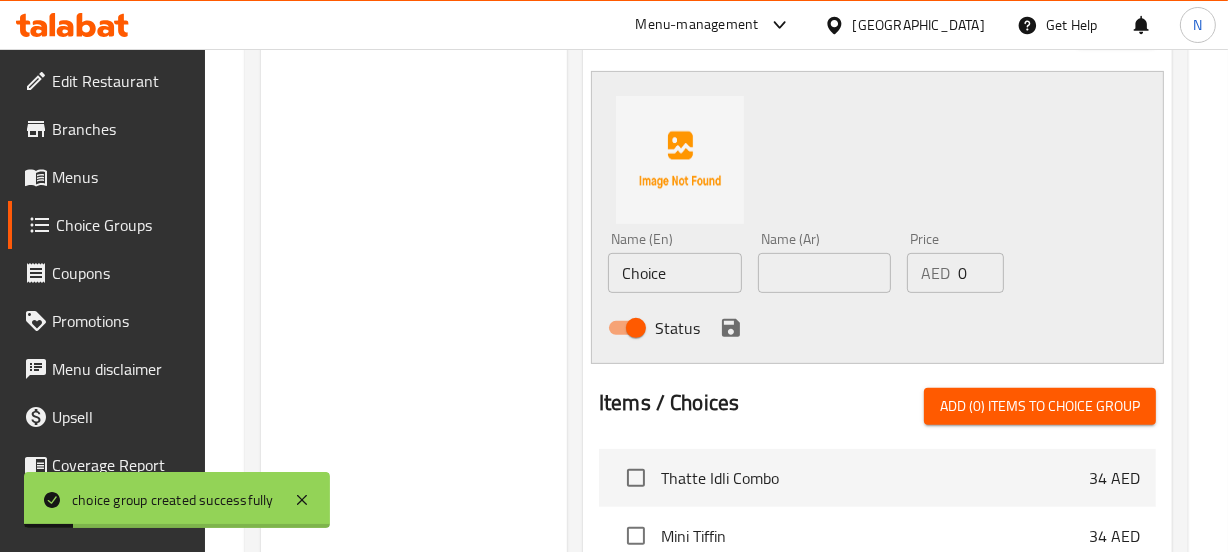 scroll, scrollTop: 550, scrollLeft: 0, axis: vertical 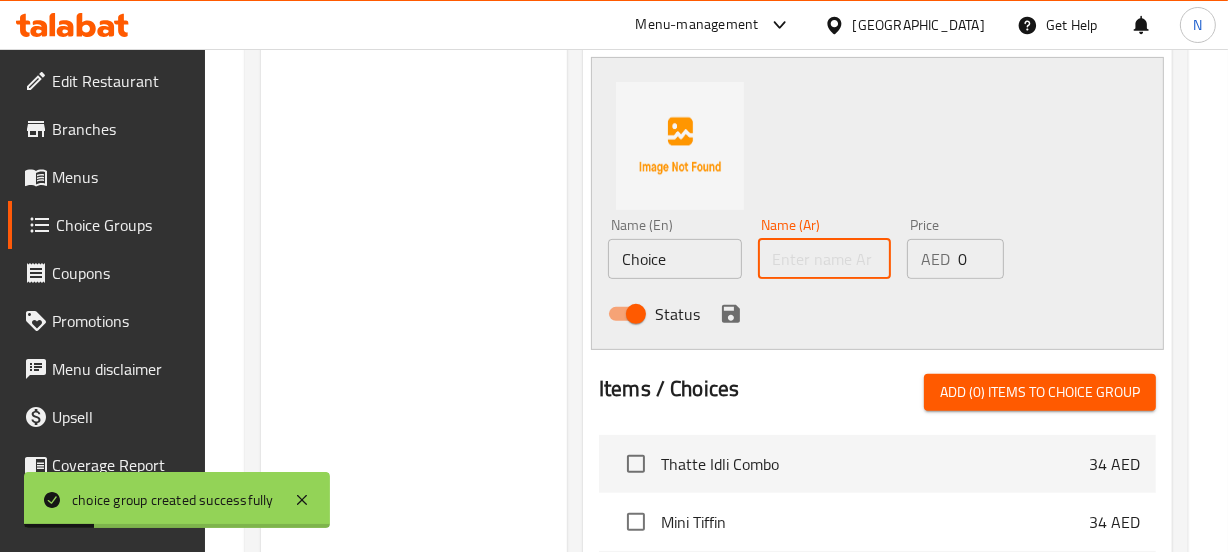 click at bounding box center [825, 259] 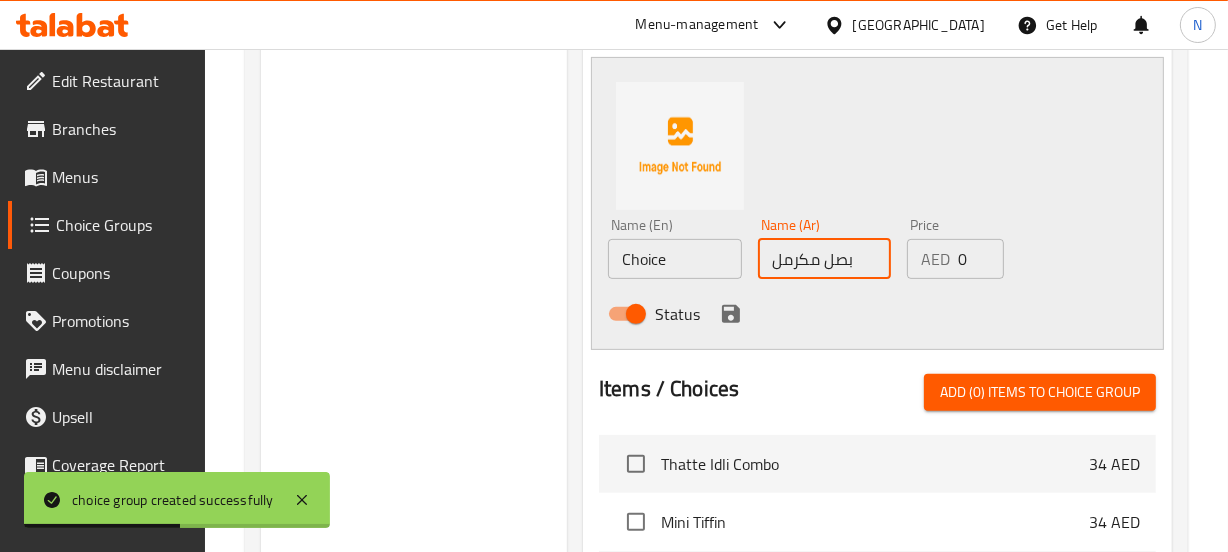 click on "بصل مكرمل" at bounding box center [825, 259] 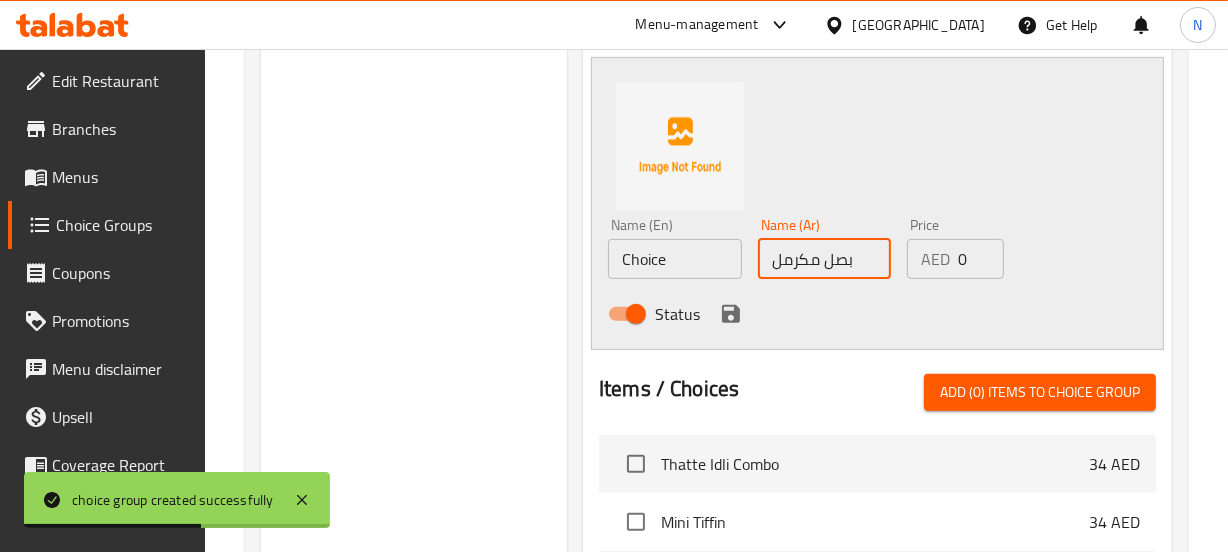type on "بصل مكرمل" 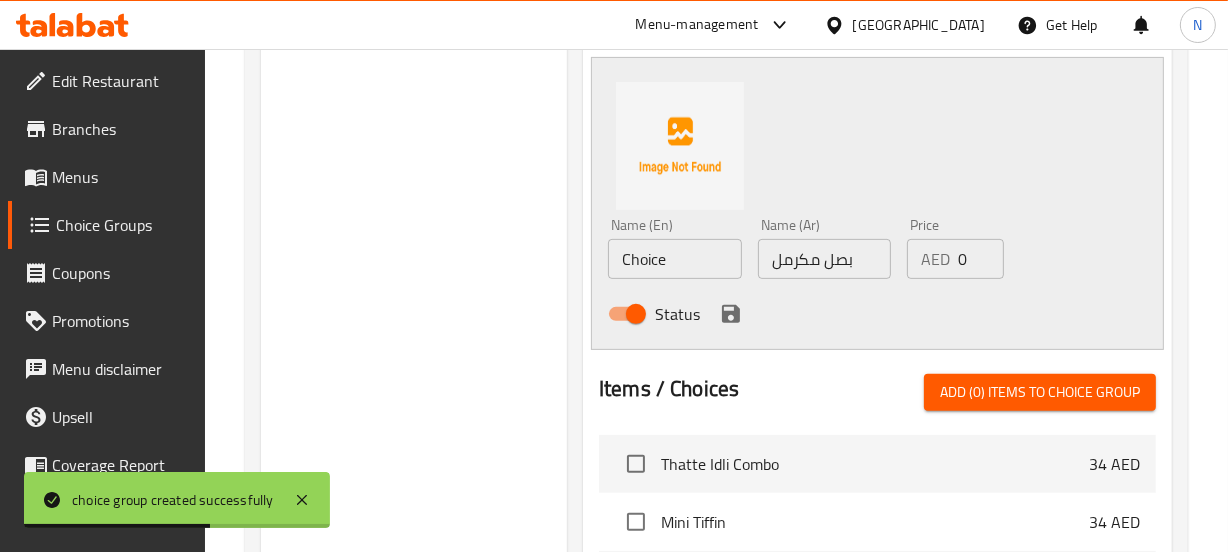 click on "Name (Ar) بصل مكرمل Name (Ar)" at bounding box center [825, 248] 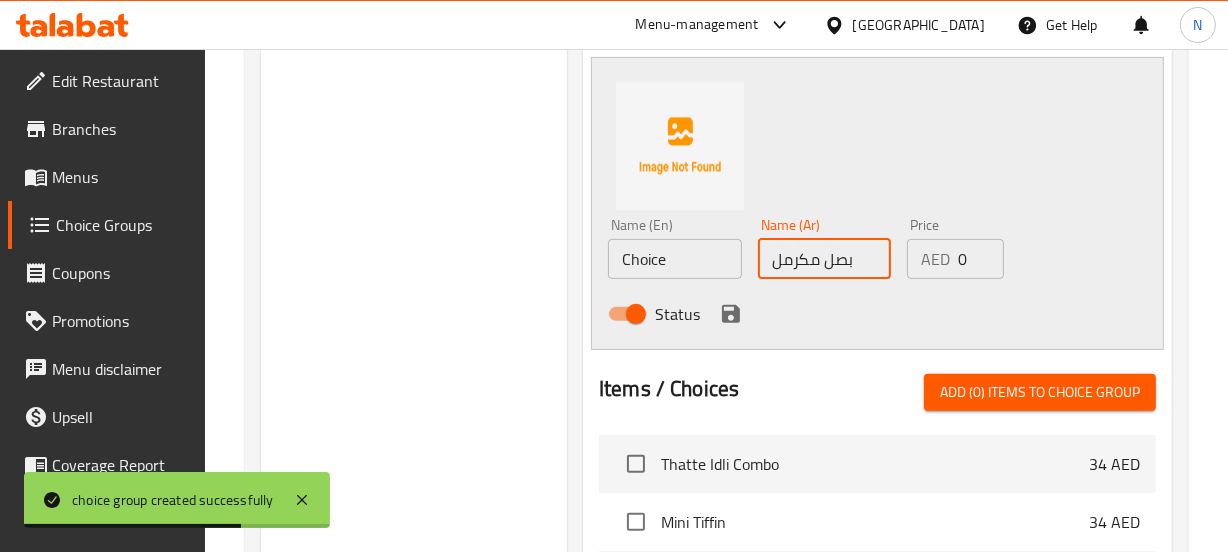 click on "بصل مكرمل" at bounding box center [825, 259] 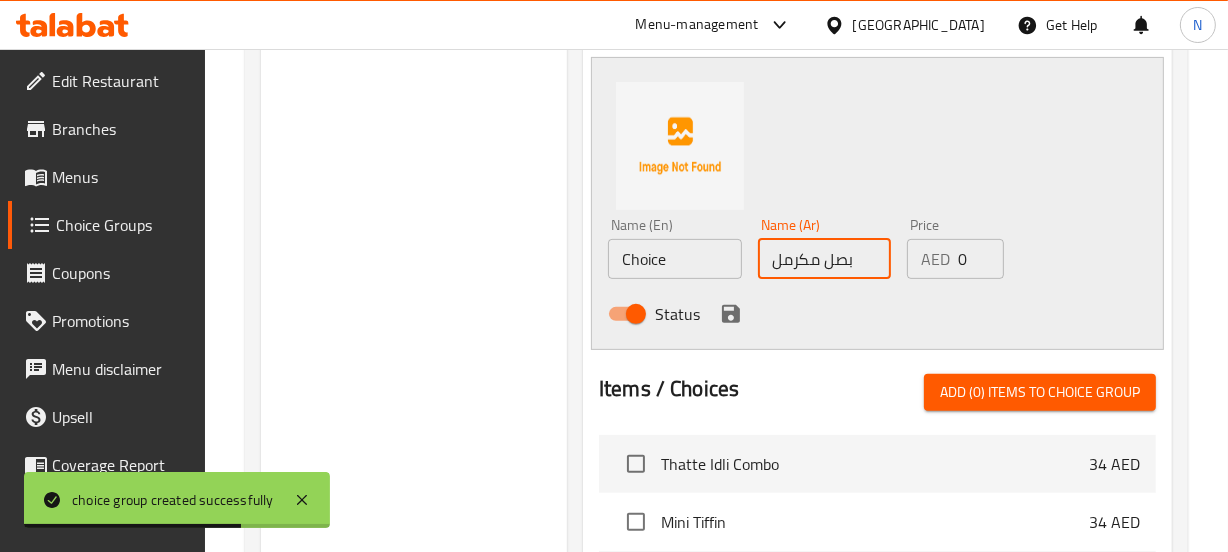 click on "بصل مكرمل" at bounding box center [825, 259] 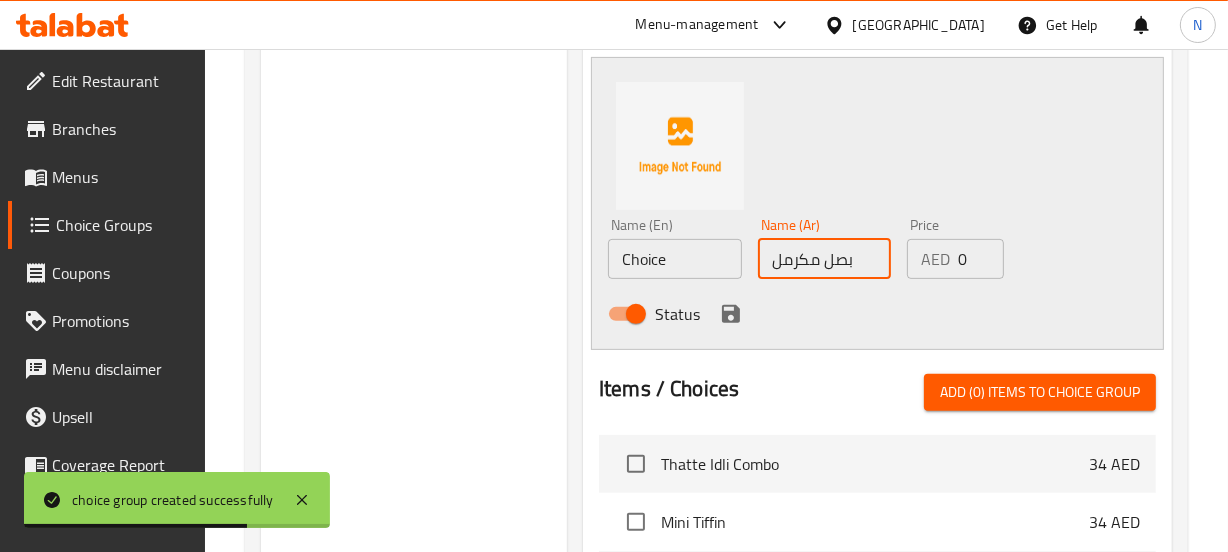 click on "بصل مكرمل" at bounding box center (825, 259) 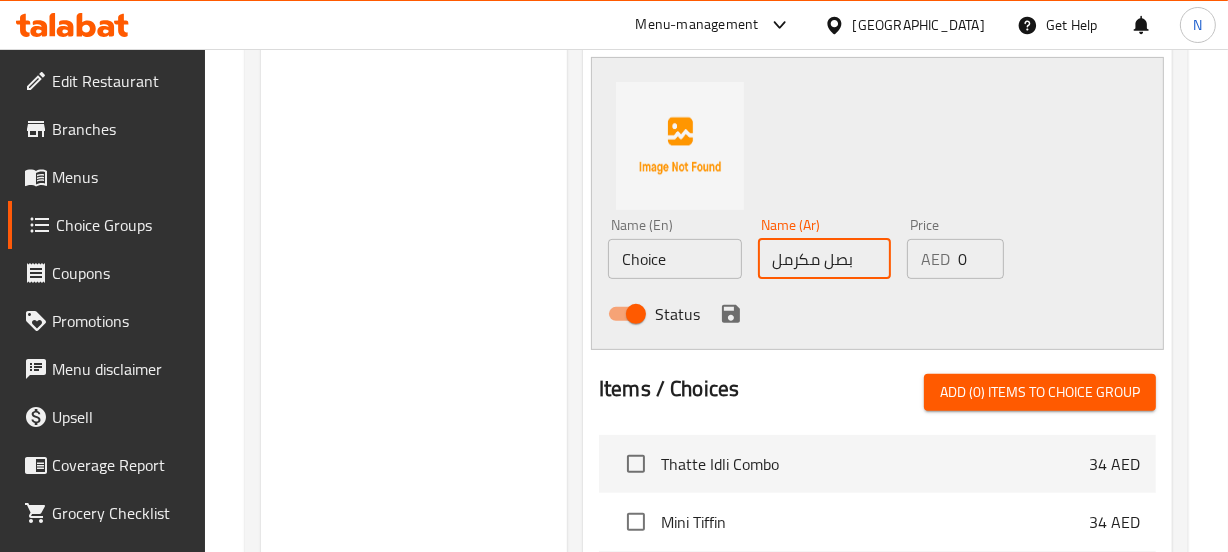 click on "Choice" at bounding box center [675, 259] 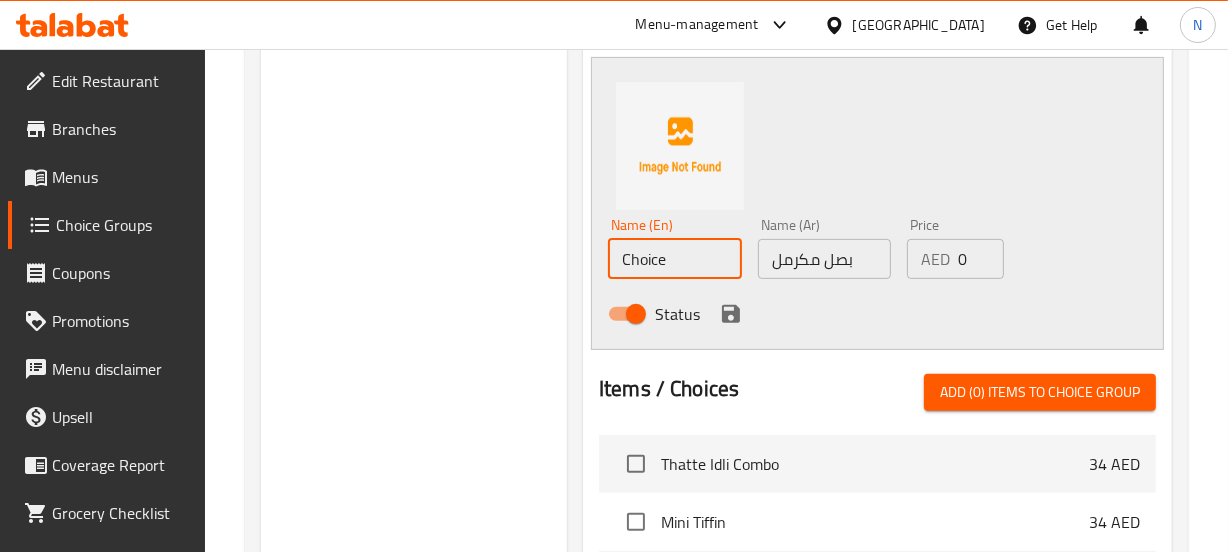 click on "Choice" at bounding box center [675, 259] 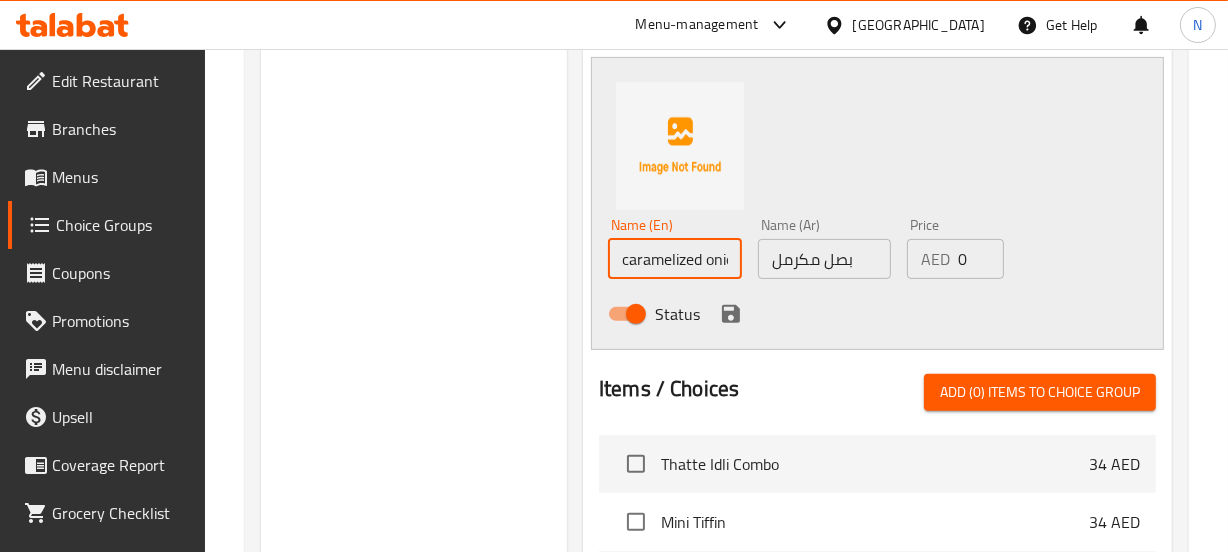 scroll, scrollTop: 0, scrollLeft: 23, axis: horizontal 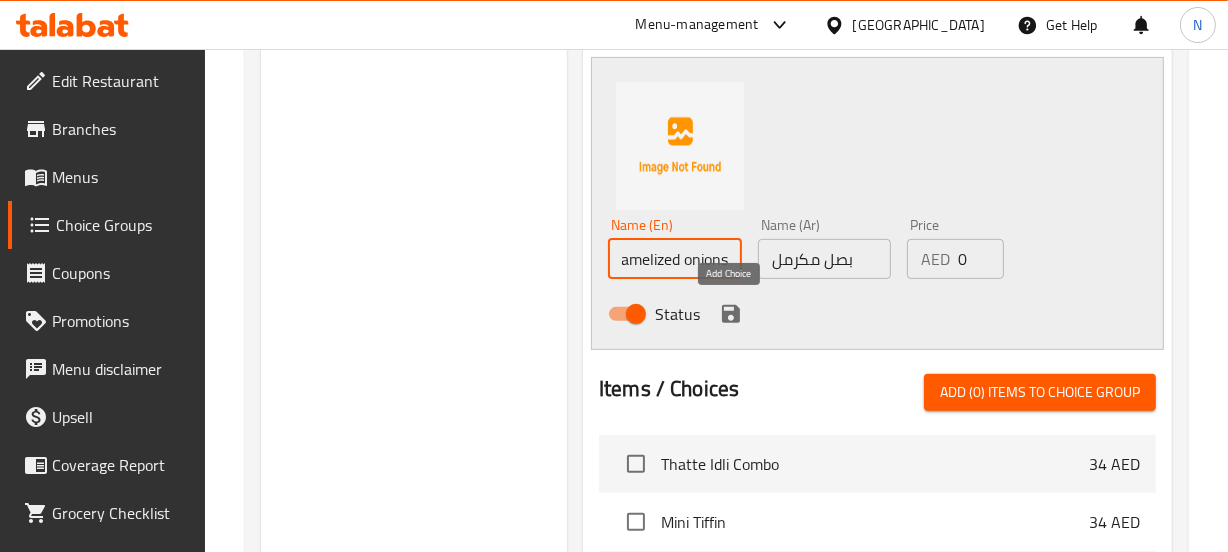 type on "caramelized onions" 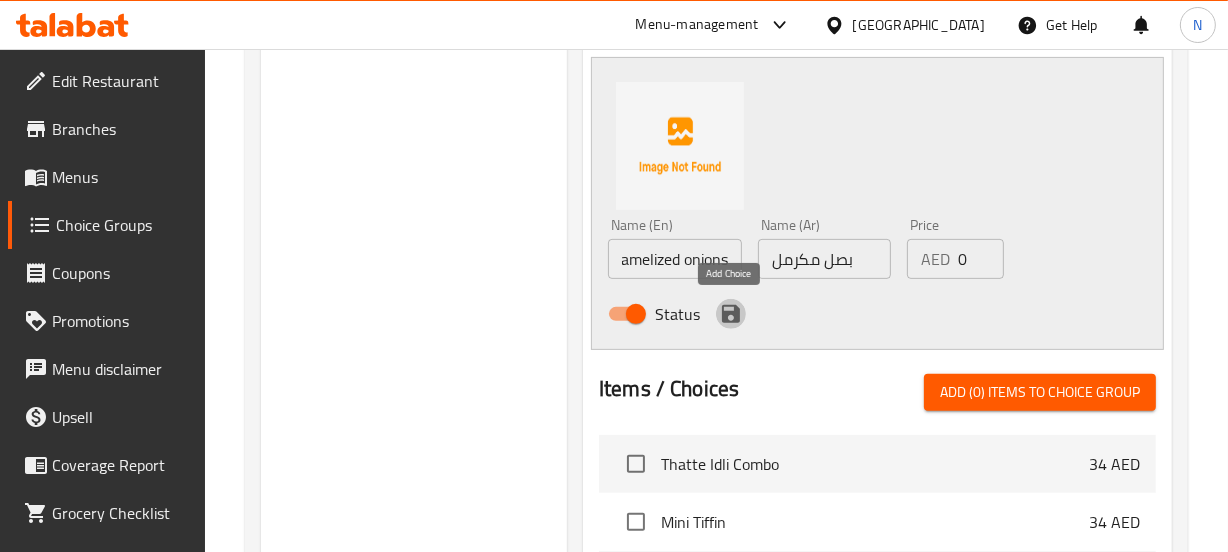 scroll, scrollTop: 0, scrollLeft: 0, axis: both 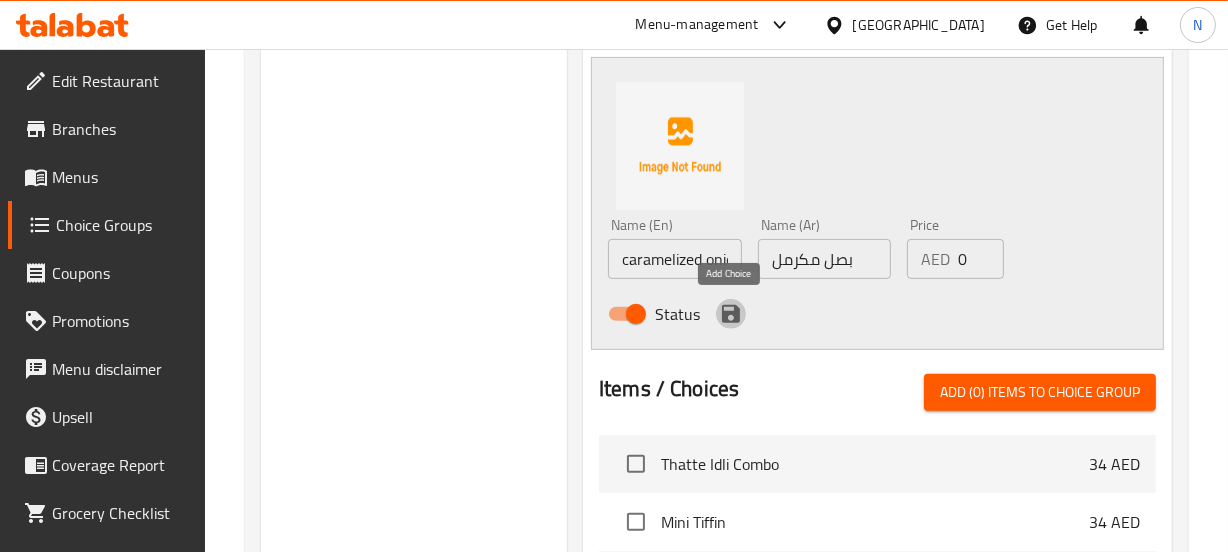click 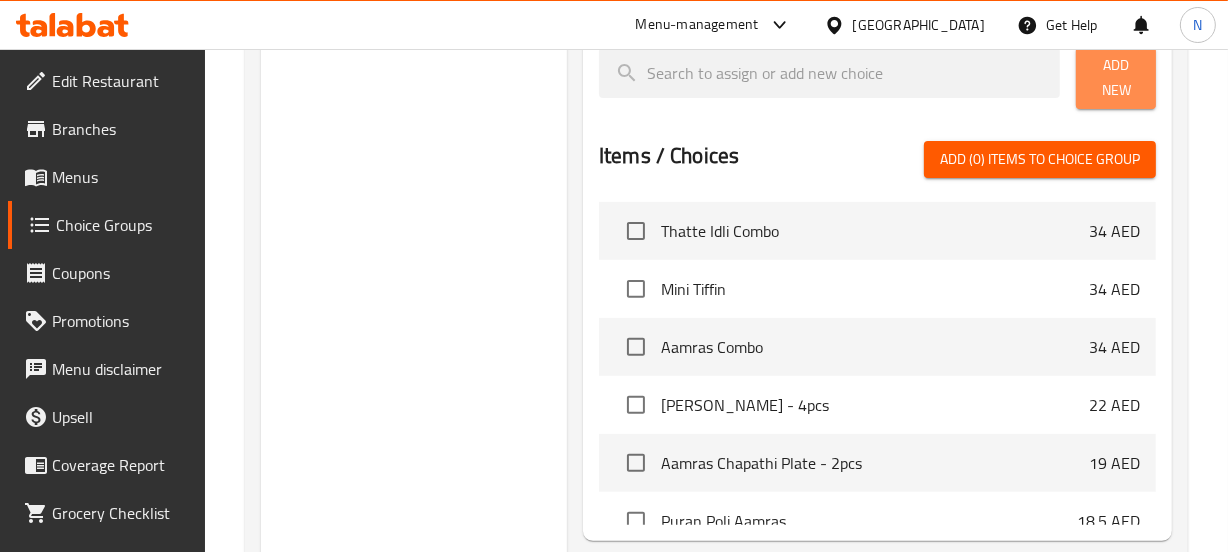click on "Add New" at bounding box center (1115, 78) 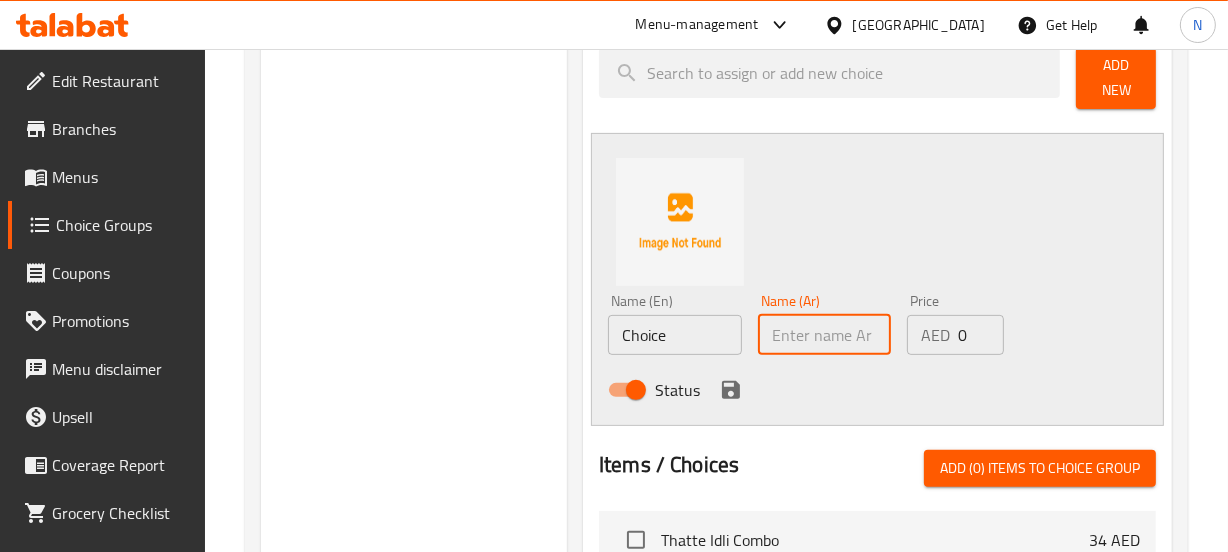 click at bounding box center [825, 335] 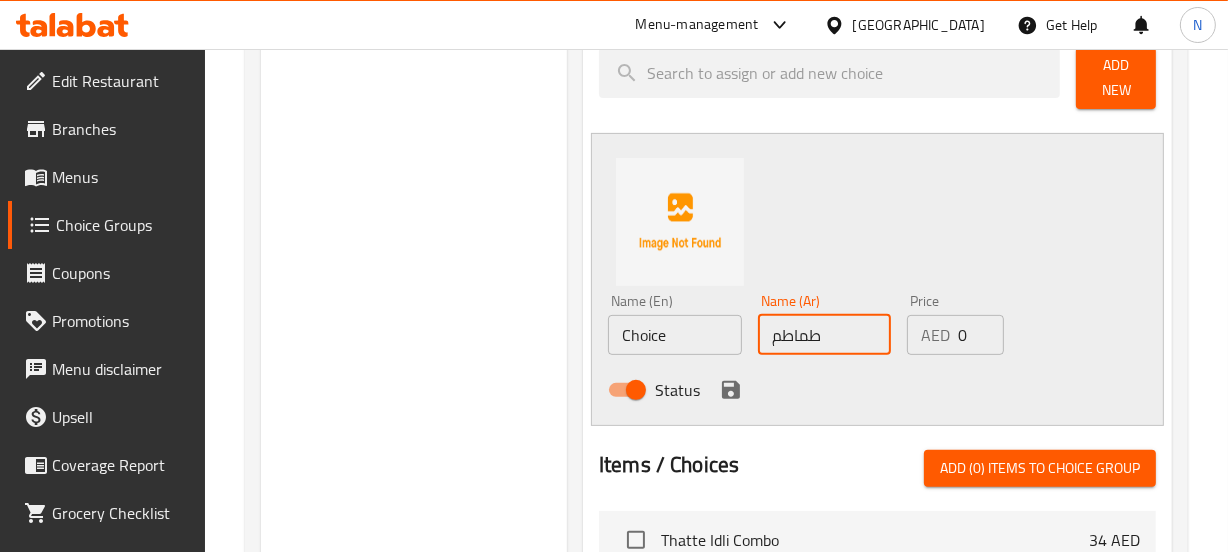 type on "طماطم" 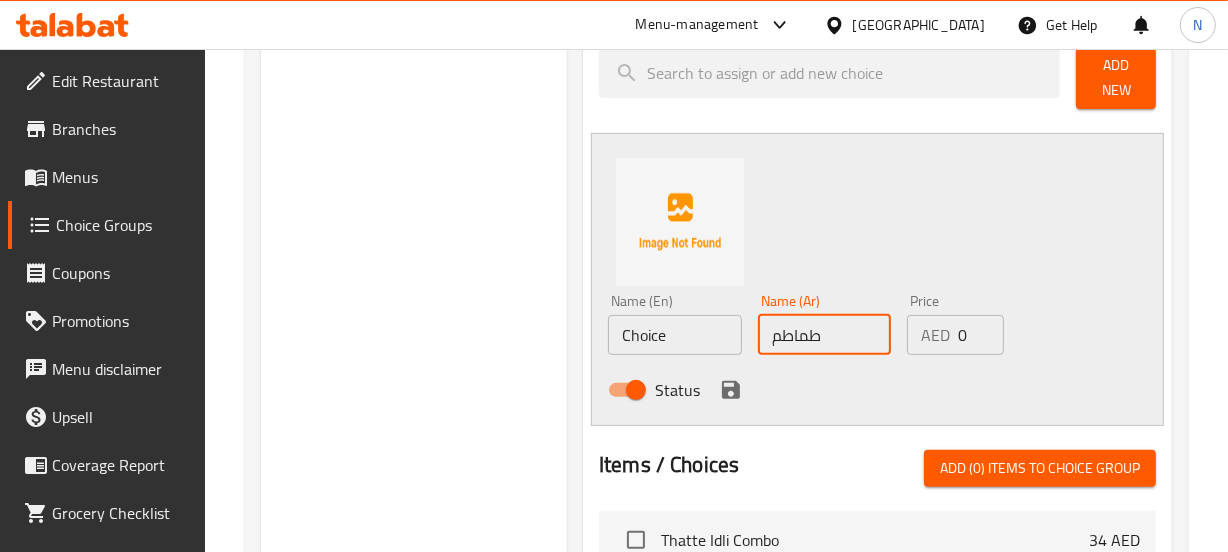 click on "Choice" at bounding box center (675, 335) 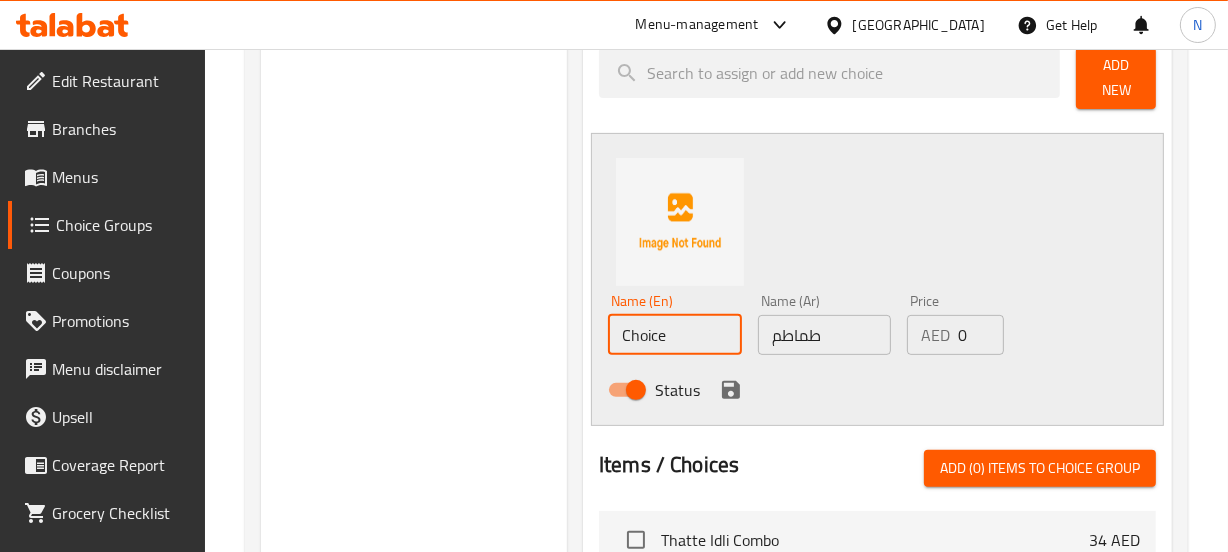 click on "Choice" at bounding box center [675, 335] 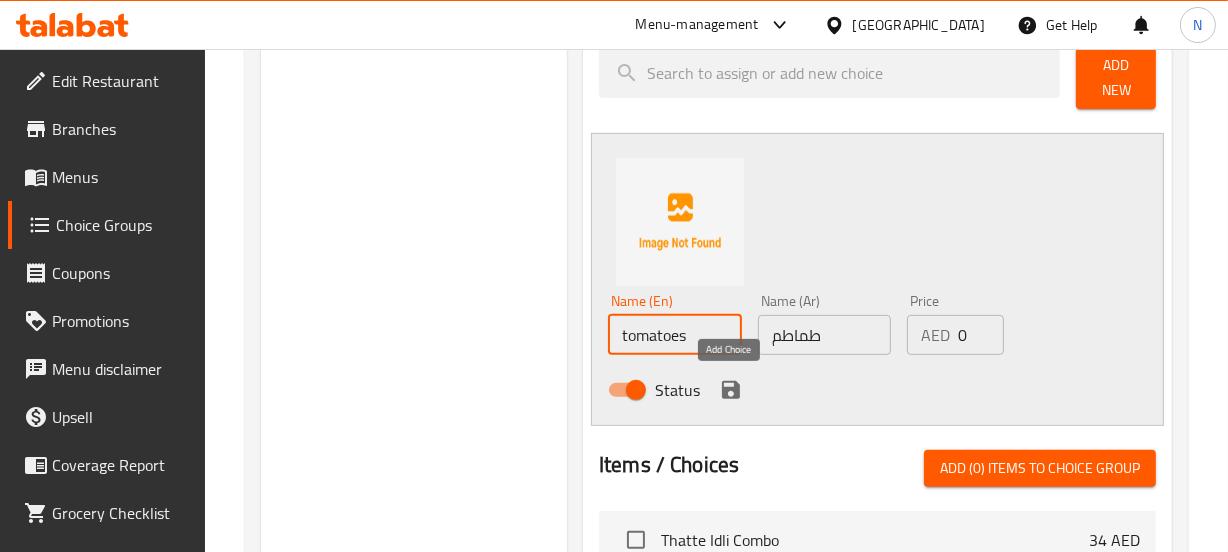 type on "tomatoes" 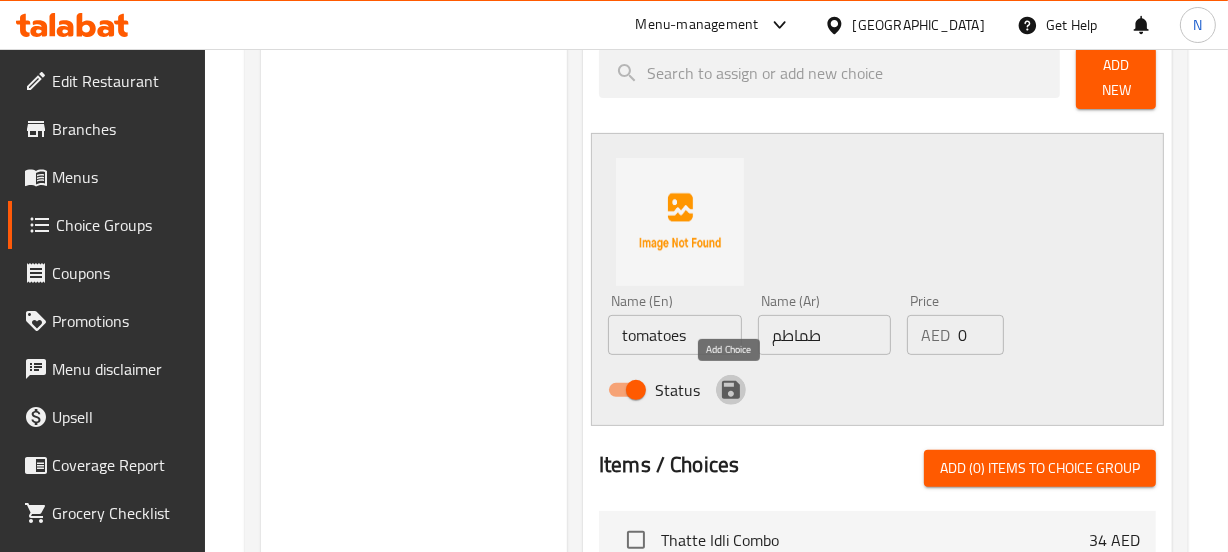 click 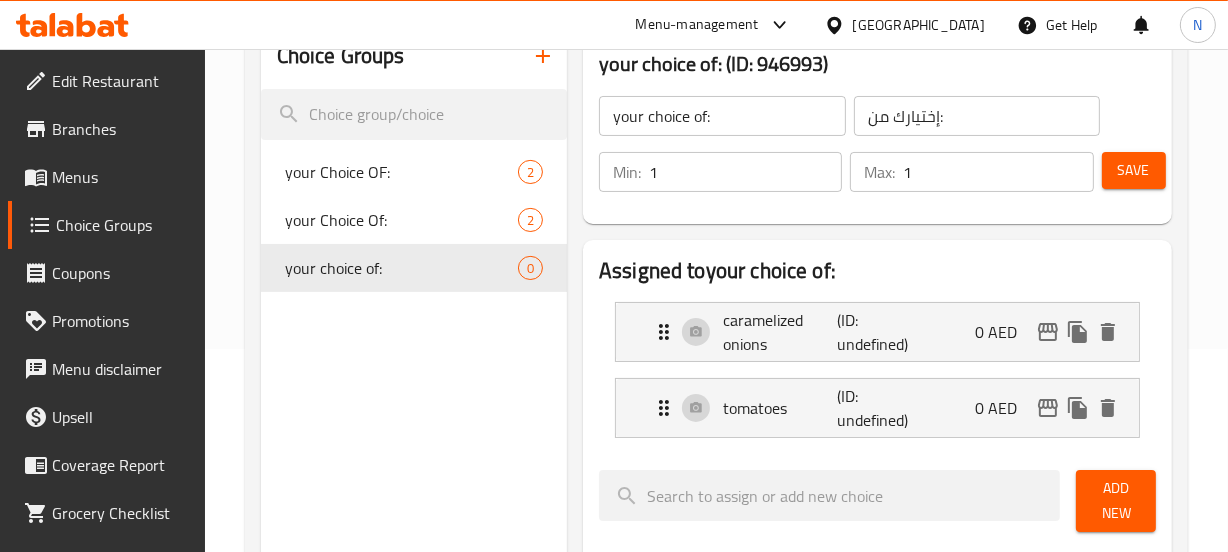 scroll, scrollTop: 202, scrollLeft: 0, axis: vertical 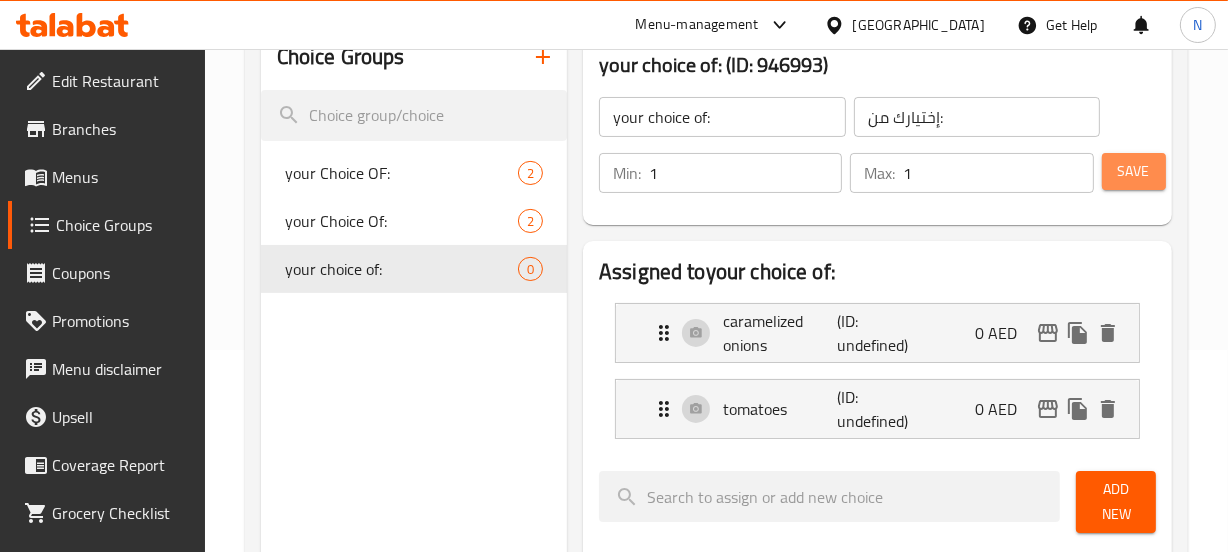 click on "Save" at bounding box center (1134, 171) 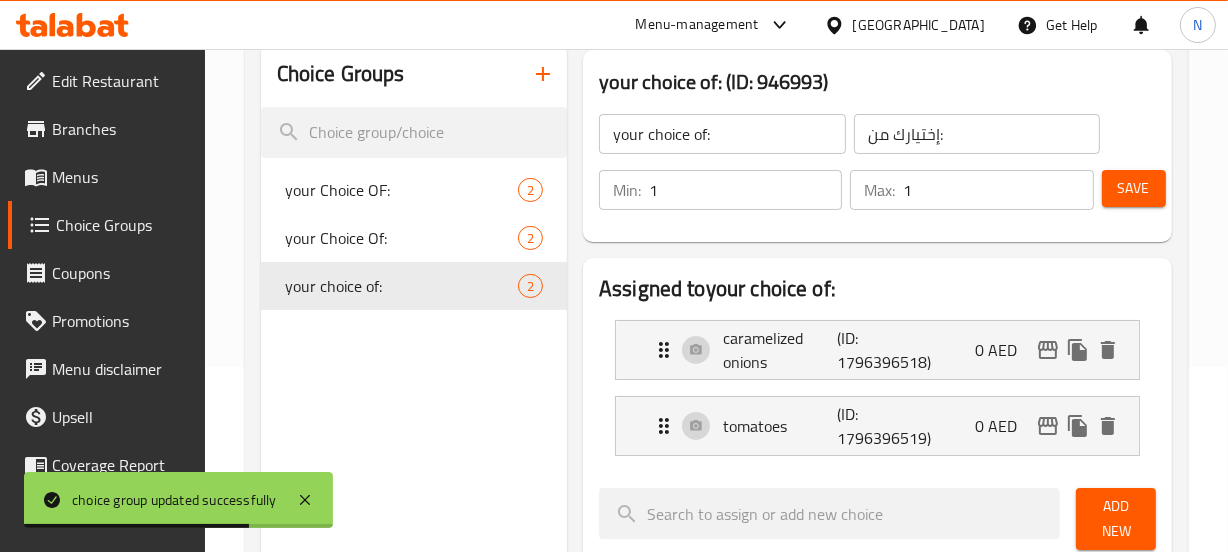 scroll, scrollTop: 145, scrollLeft: 0, axis: vertical 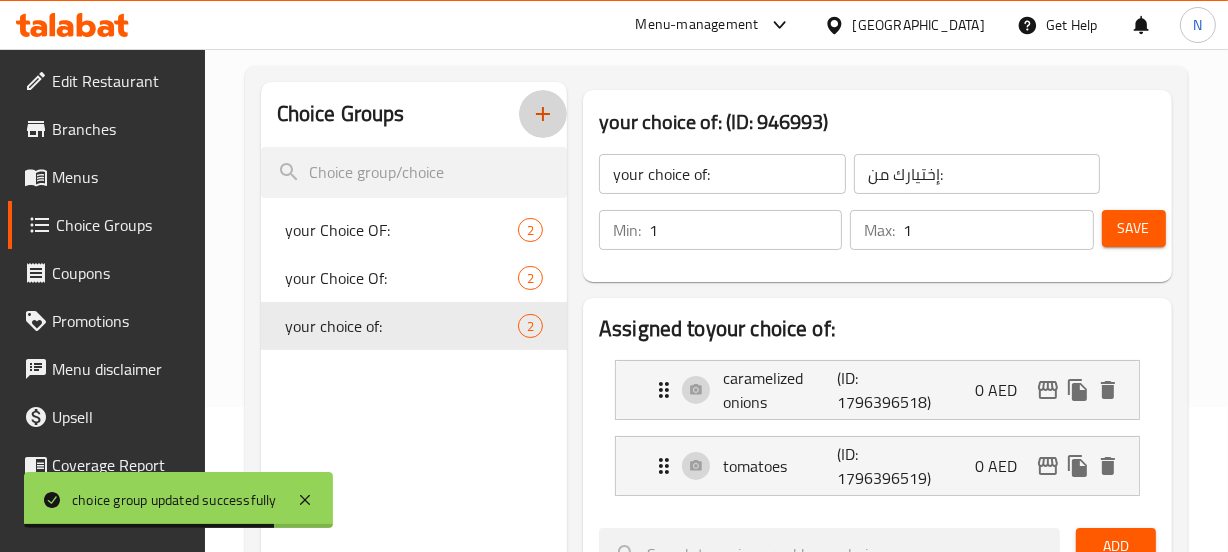 click 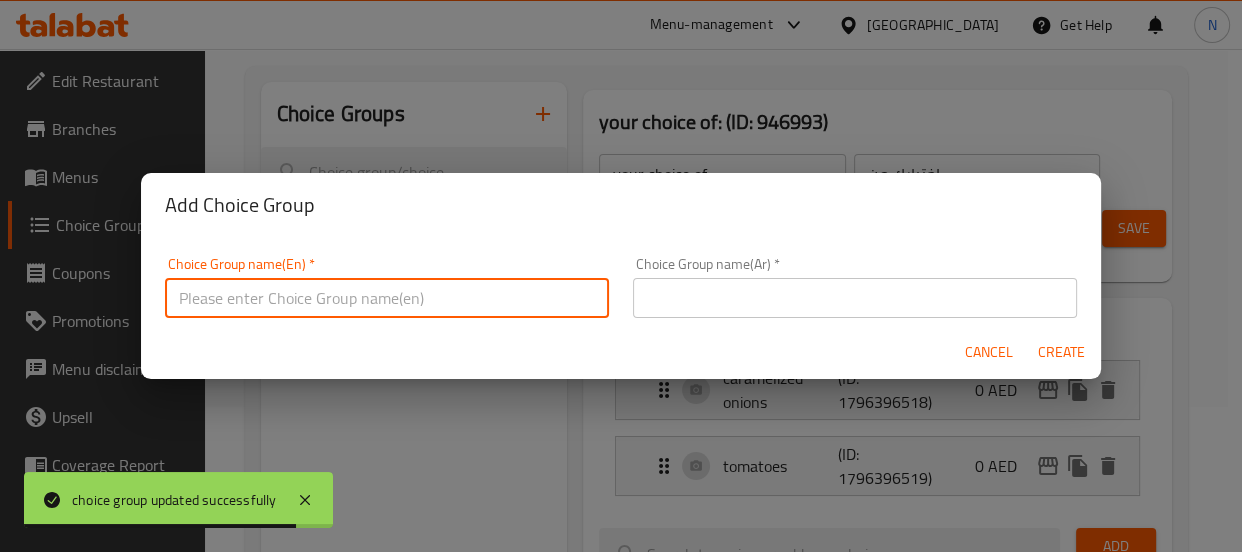 click at bounding box center [387, 298] 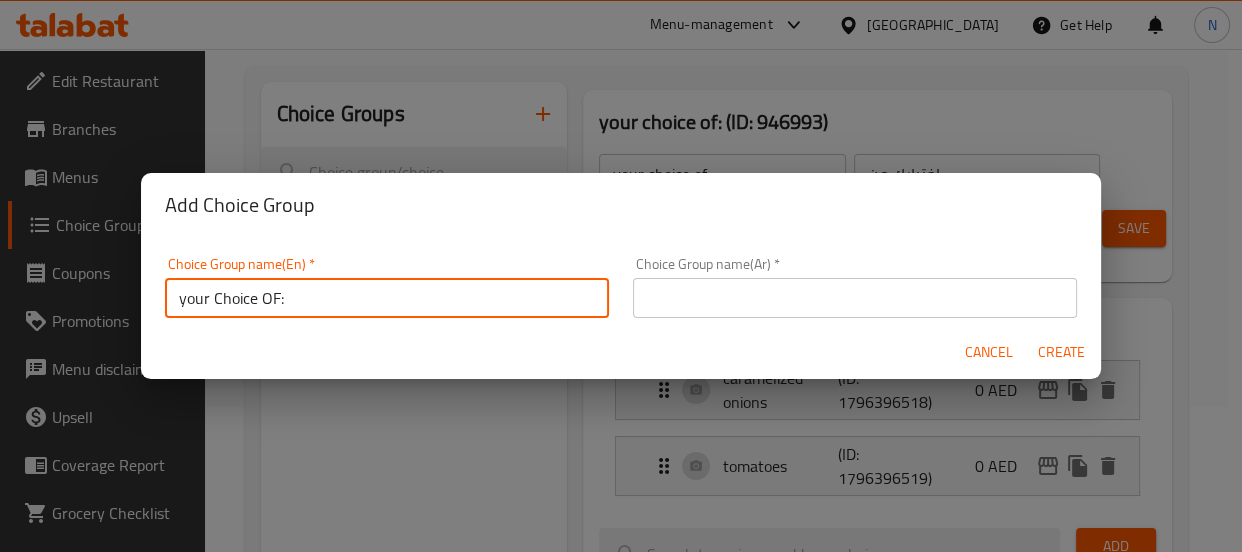 click on "your Choice OF:" at bounding box center (387, 298) 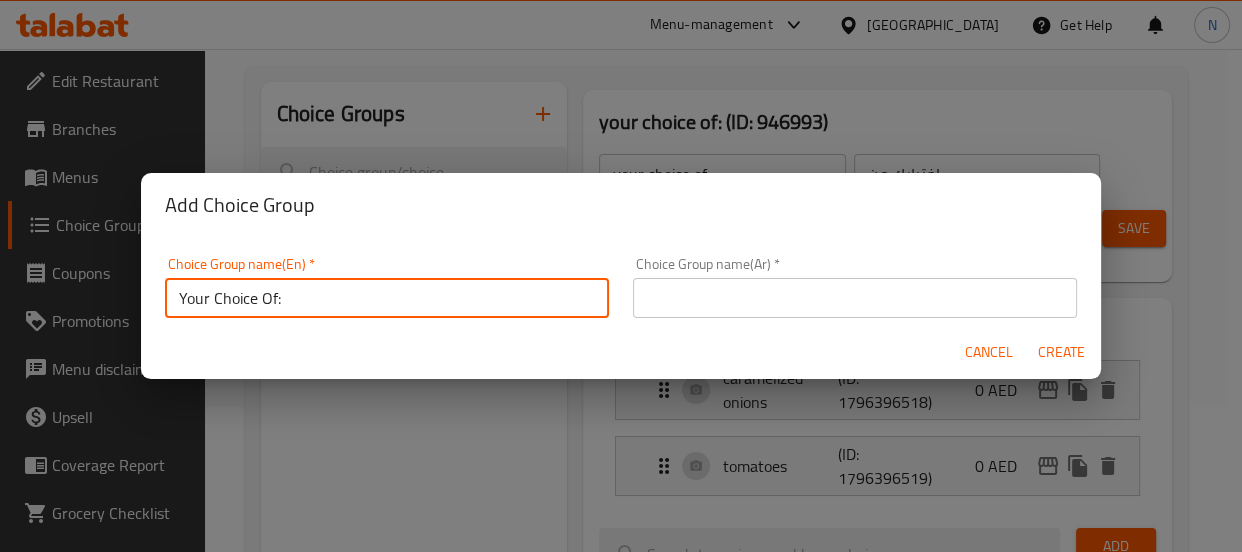 click at bounding box center [855, 298] 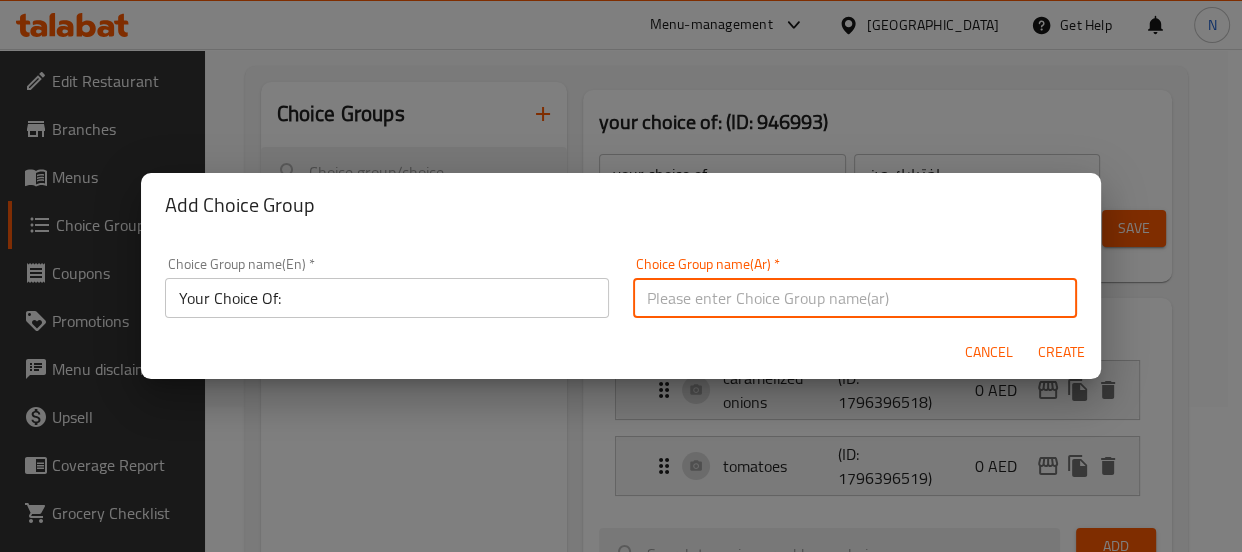 type on "إختيارك من:" 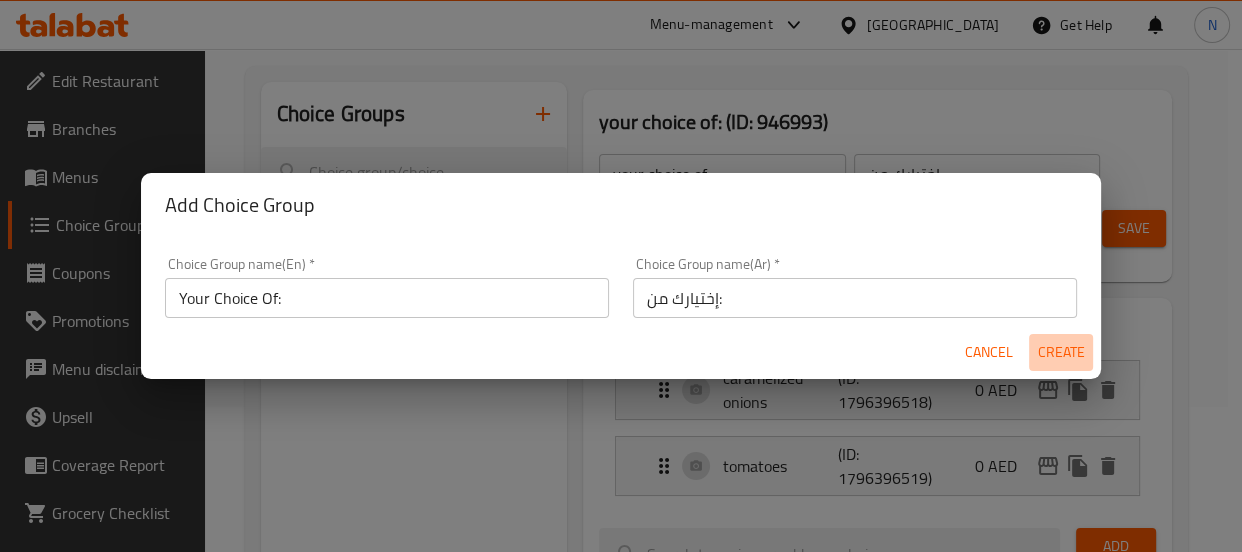 click on "Create" at bounding box center [1061, 352] 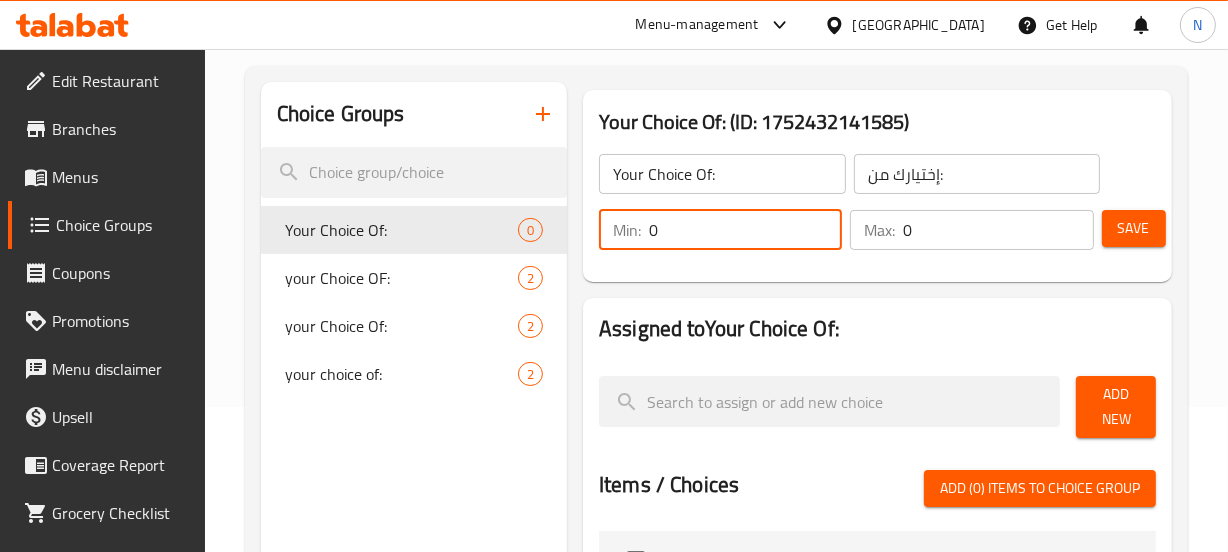 click on "0" at bounding box center (745, 230) 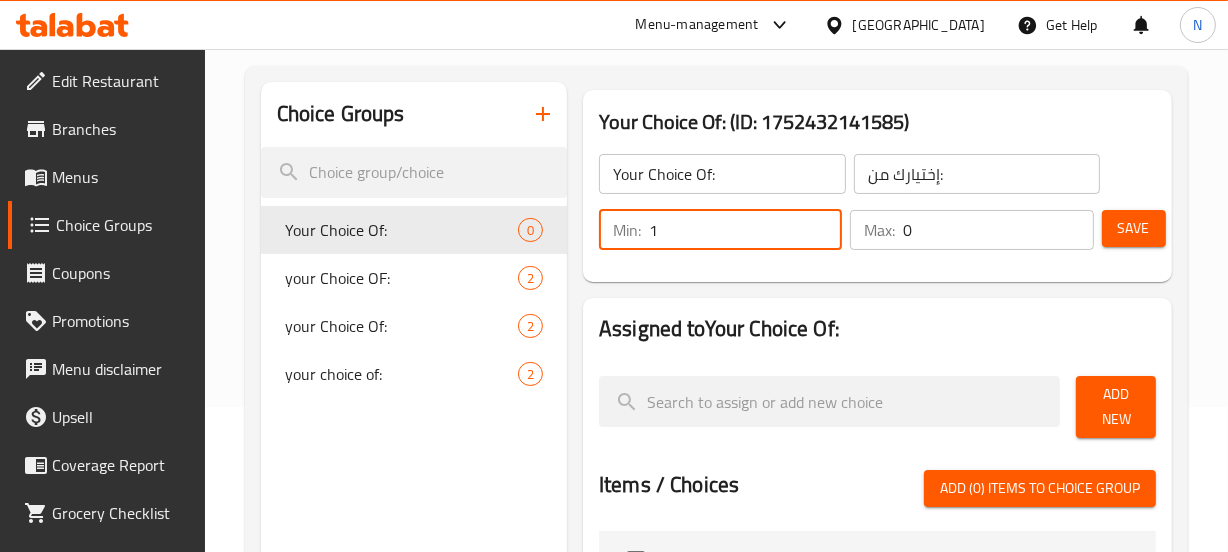 type on "1" 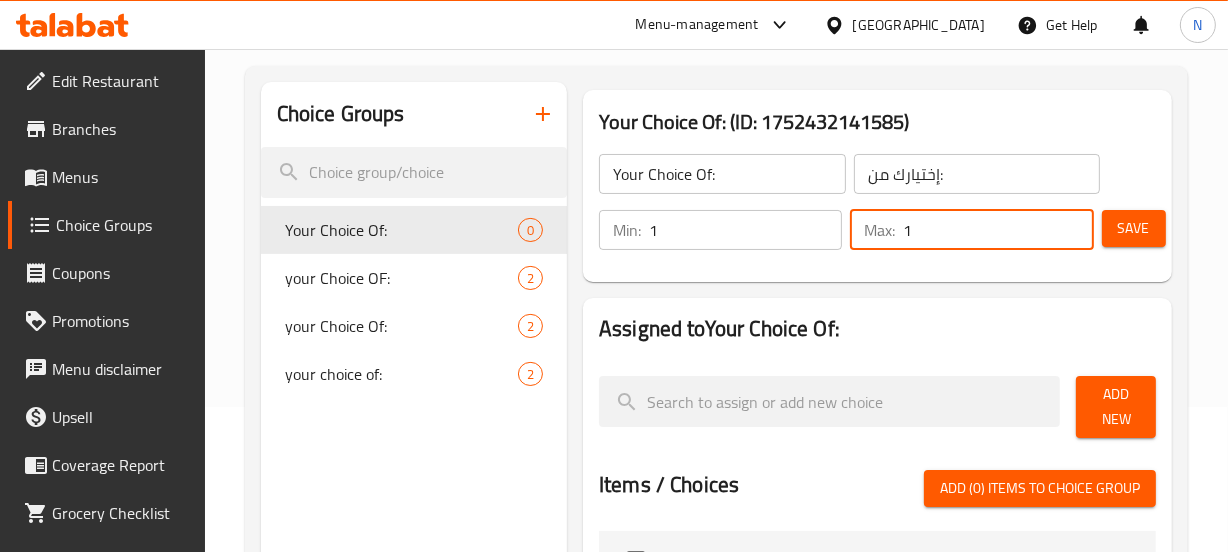 type on "1" 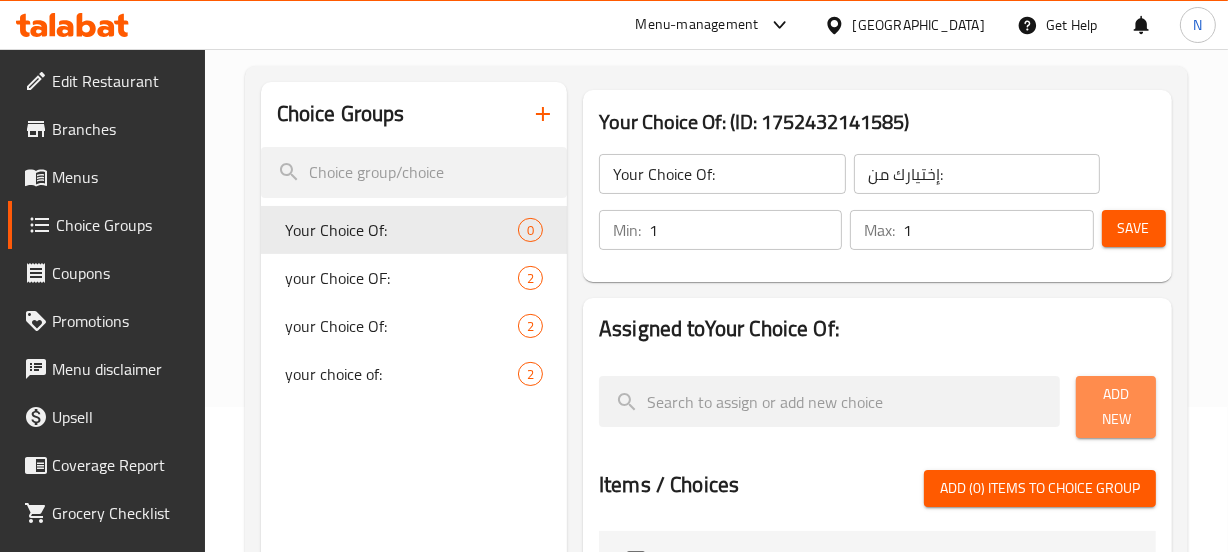 drag, startPoint x: 1115, startPoint y: 391, endPoint x: 869, endPoint y: 353, distance: 248.91766 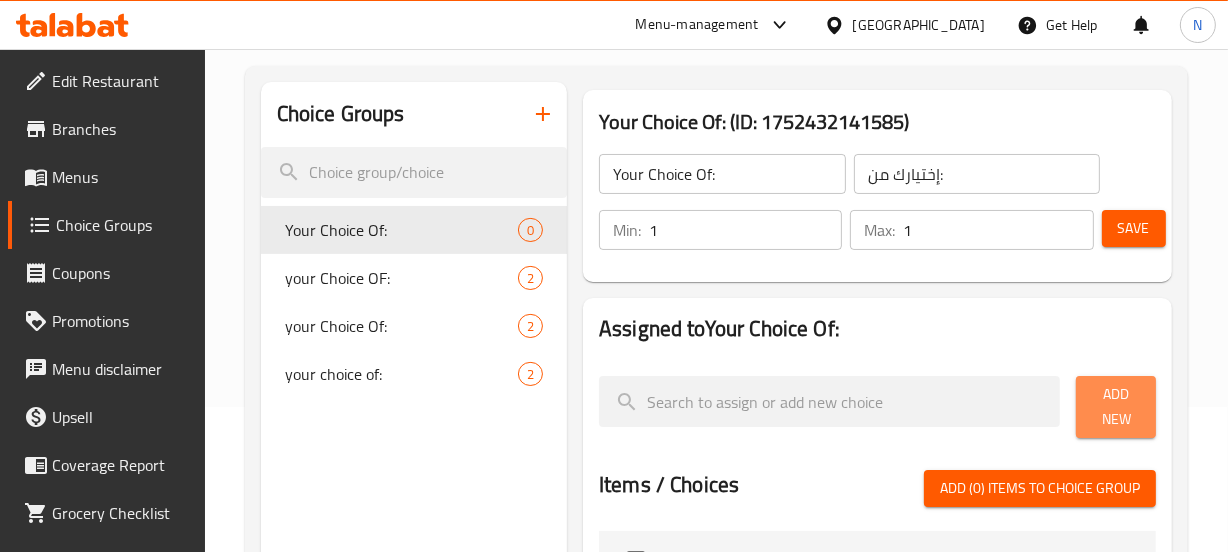 click on "Assigned to  Your Choice Of: Add New Items / Choices Add (0) items to choice group Thatte Idli Combo 34 AED Mini Tiffin 34 AED Aamras Combo 34 AED Puri Aamras - 4pcs 22 AED Aamras Chapathi Plate - 2pcs 19 AED Puran Poli Aamras 18.5 AED Aamras - 200Ml 16.95 AED Mango Shrikhand - 200 Ml 20 AED Mango Kesari Bath - 200 Ml 20 AED Akki Rotti Plate - 2pcs 22 AED Thalipeeth Plate - 2pcs 22 AED Masala Paddu - 12pcs 21.5 AED Mandakki Susla - Churmuri 20.95 AED Sabudana Khichidi 24 AED Avallakki Susla - Poha 20.95 AED Jowar Rotti Muri - Bhakri 20.95 AED Rava Upma 15.5 AED Bread Upma 21 AED Chow Chow Bath 18 AED Shavige Upma 23 AED Shrikhand Chapati - 2pcs 19.5 AED Ragi Muddhe Thali 32 AED Normal Thali - Chapathi 36 AED Normal Thali - Jowar Rotti 36 AED Full Thali - Chapathi 39 AED Full Thali - Jowar Rotti 39 AED Mini Chapathi Set 19.75 AED Mini Jowar Rotti Set 21 AED Rice Set 20.95 AED Ragi Muddhe Set 21.5 AED Kadak Bajra Set 21.85 AED Chapathi 5.95 AED Jowar Rotti 6.95 AED Kadak Jowar Rotti 6.95 AED Methi Chapathi" at bounding box center (877, 584) 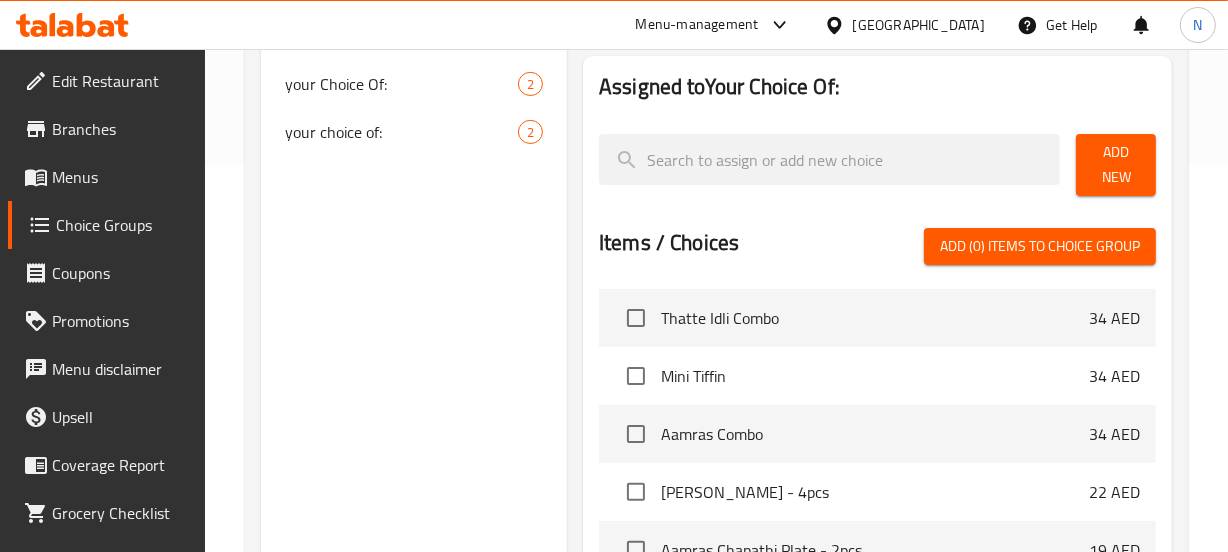 scroll, scrollTop: 394, scrollLeft: 0, axis: vertical 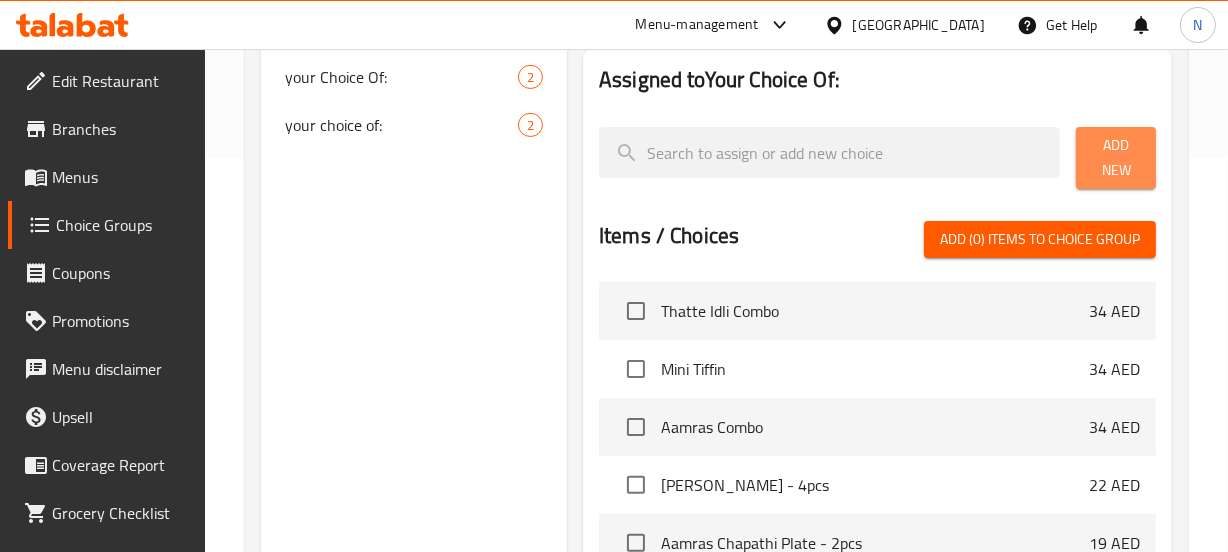 click on "Add New" at bounding box center (1115, 158) 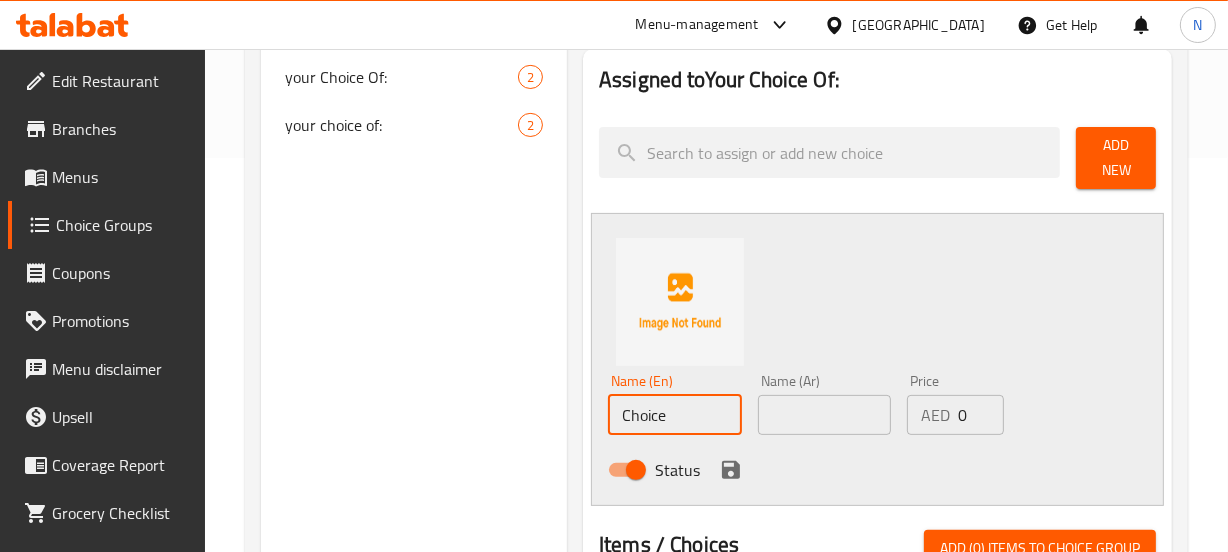 click on "Choice" at bounding box center (675, 415) 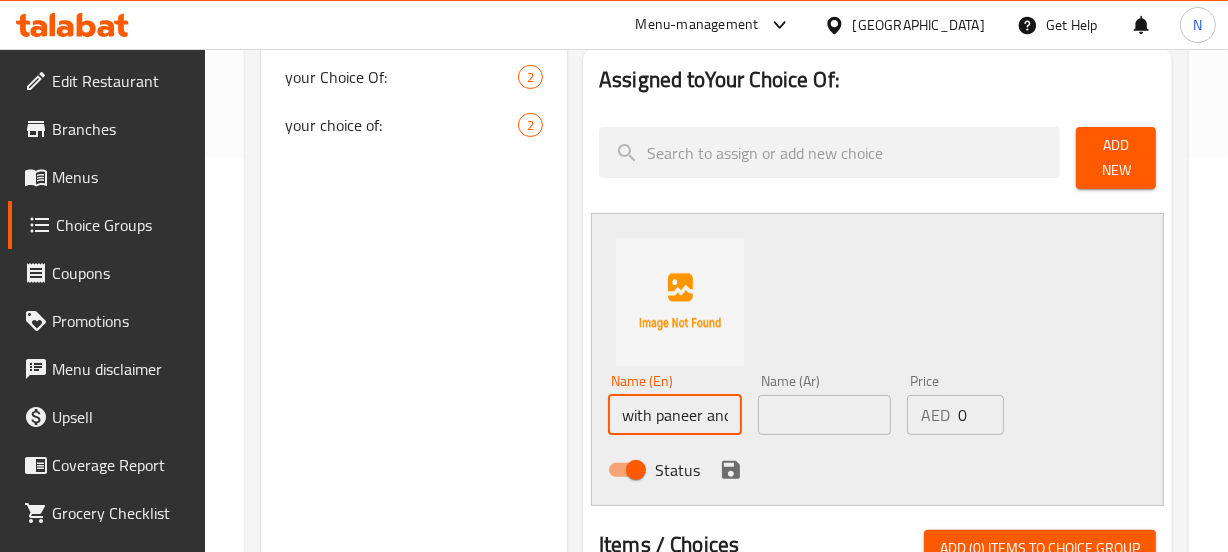 scroll, scrollTop: 0, scrollLeft: 57, axis: horizontal 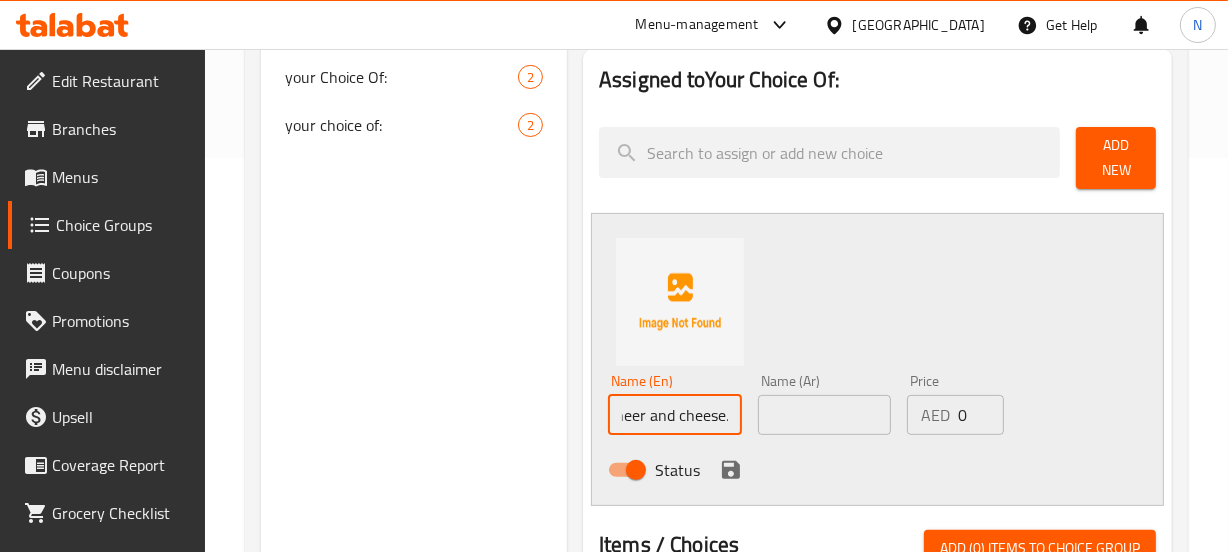 type on "with paneer and cheese." 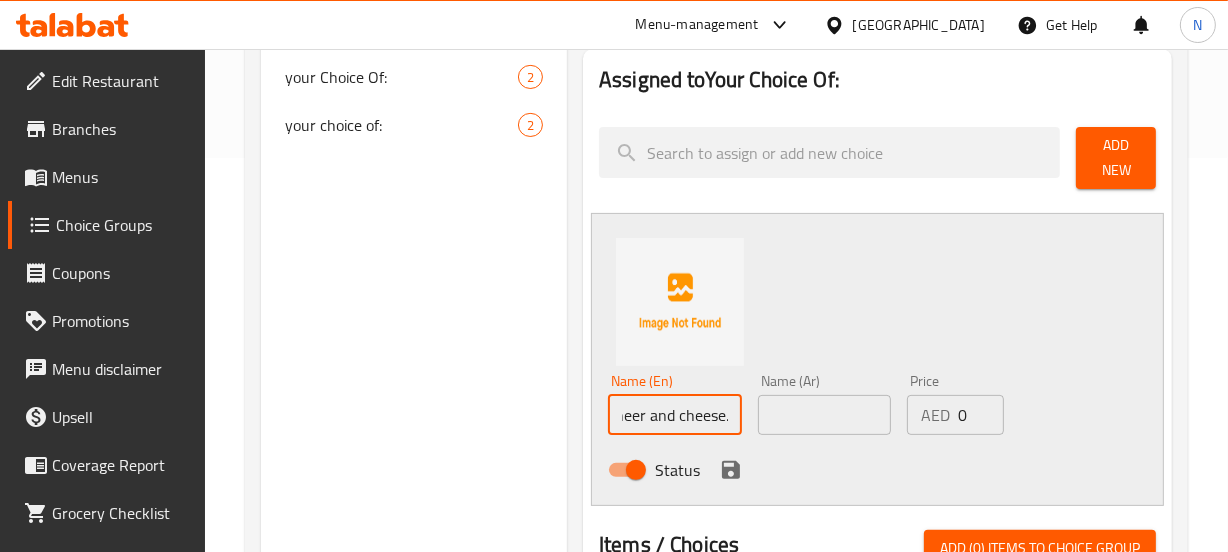 scroll, scrollTop: 0, scrollLeft: 0, axis: both 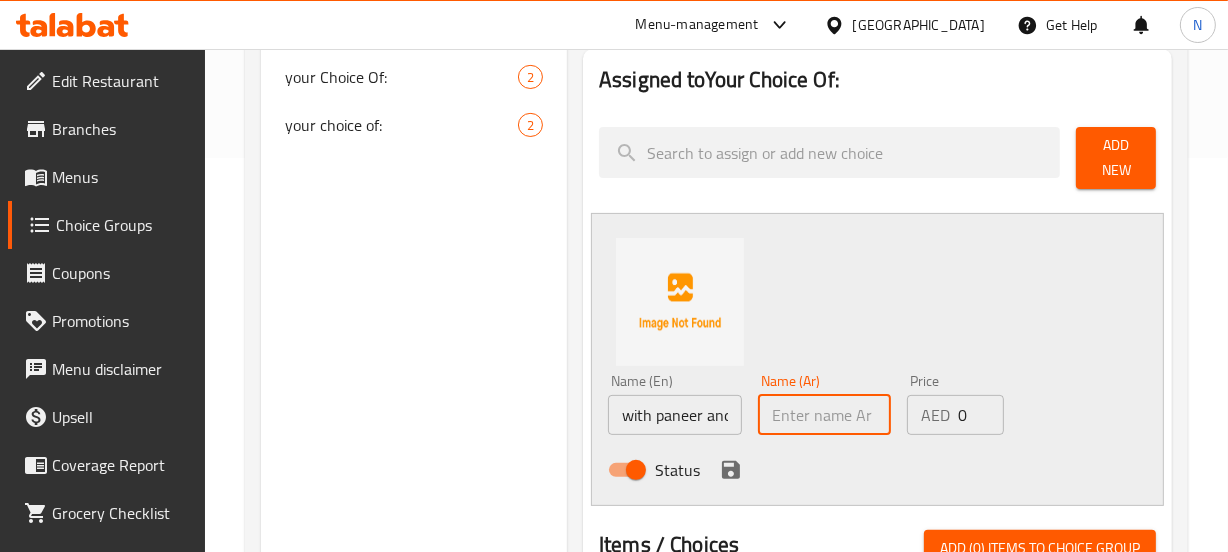 click at bounding box center [825, 415] 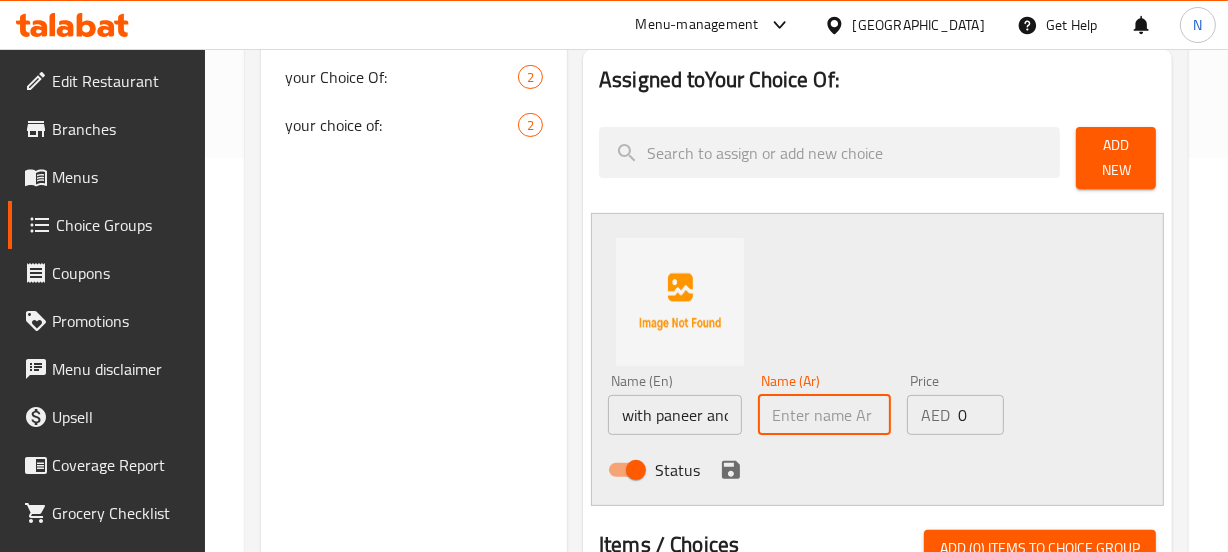paste on "مع بانير والجبن." 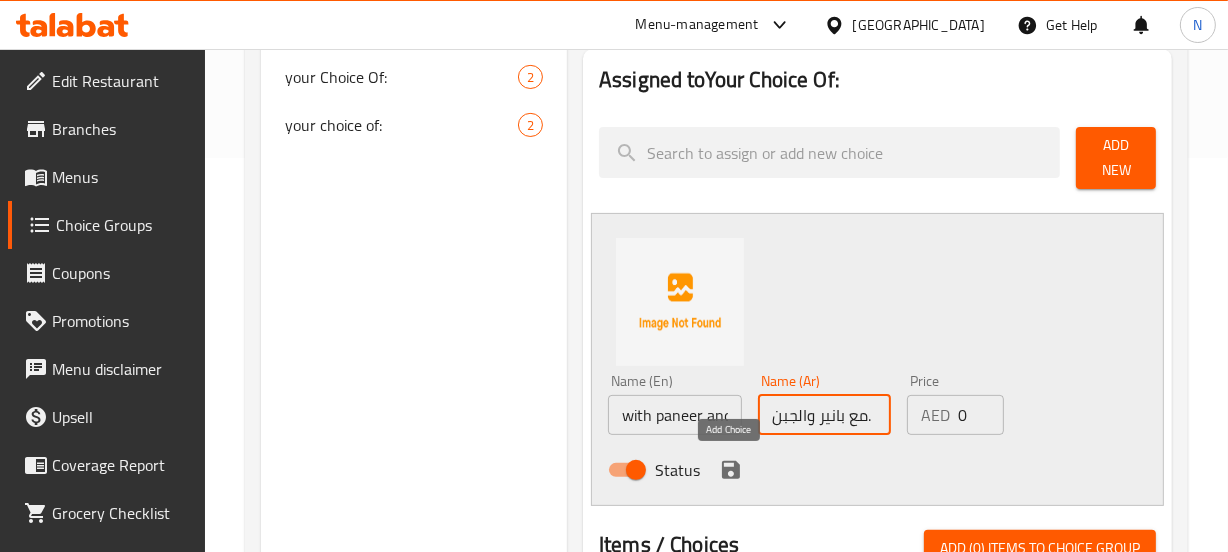 type on "مع بانير والجبن." 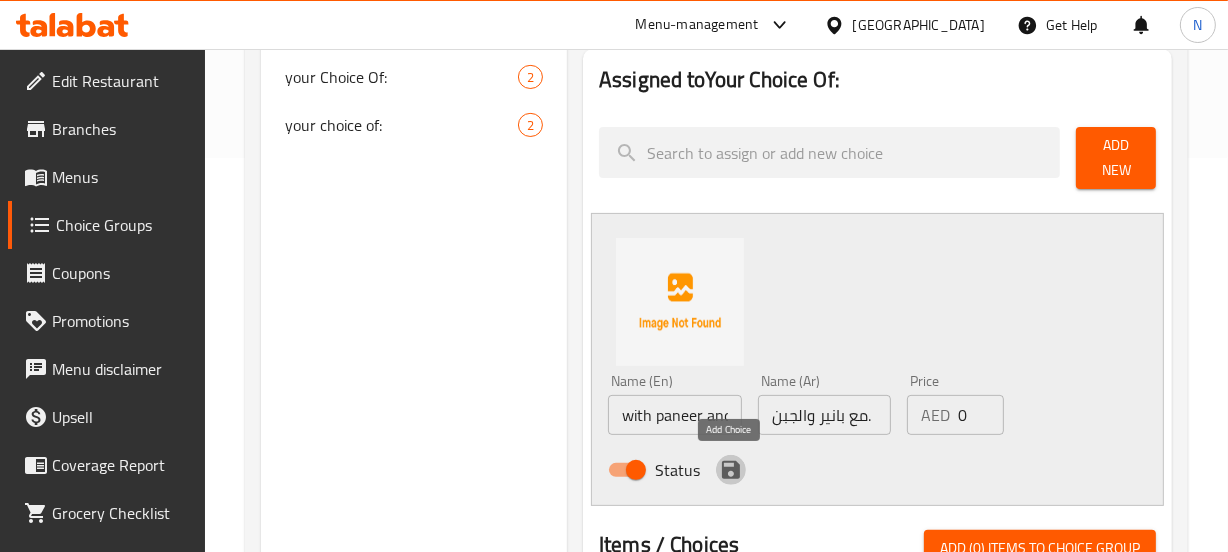 click 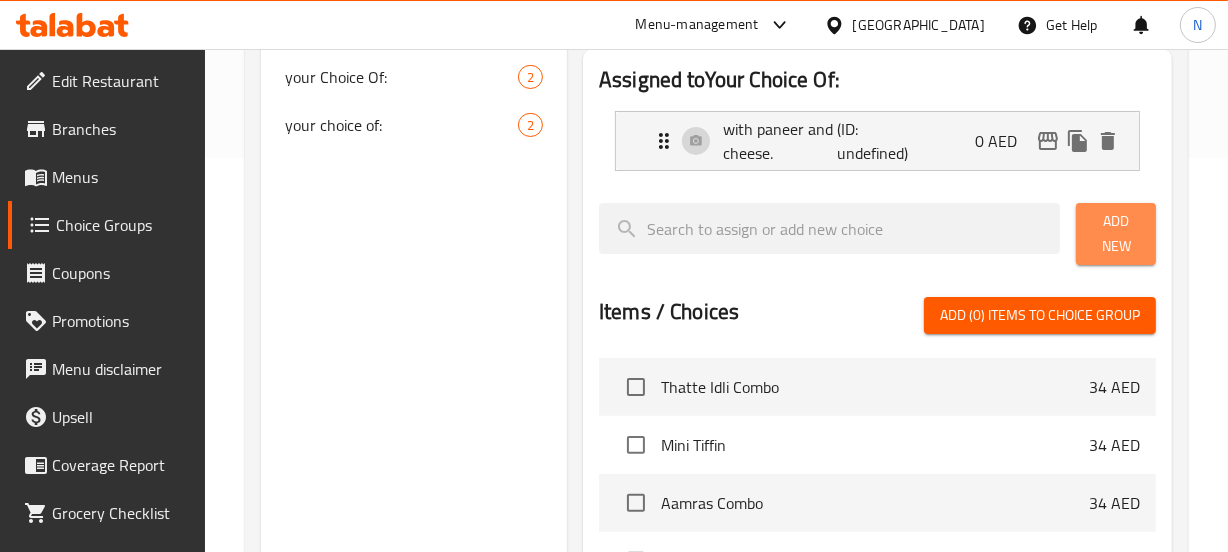 click on "Add New" at bounding box center [1115, 234] 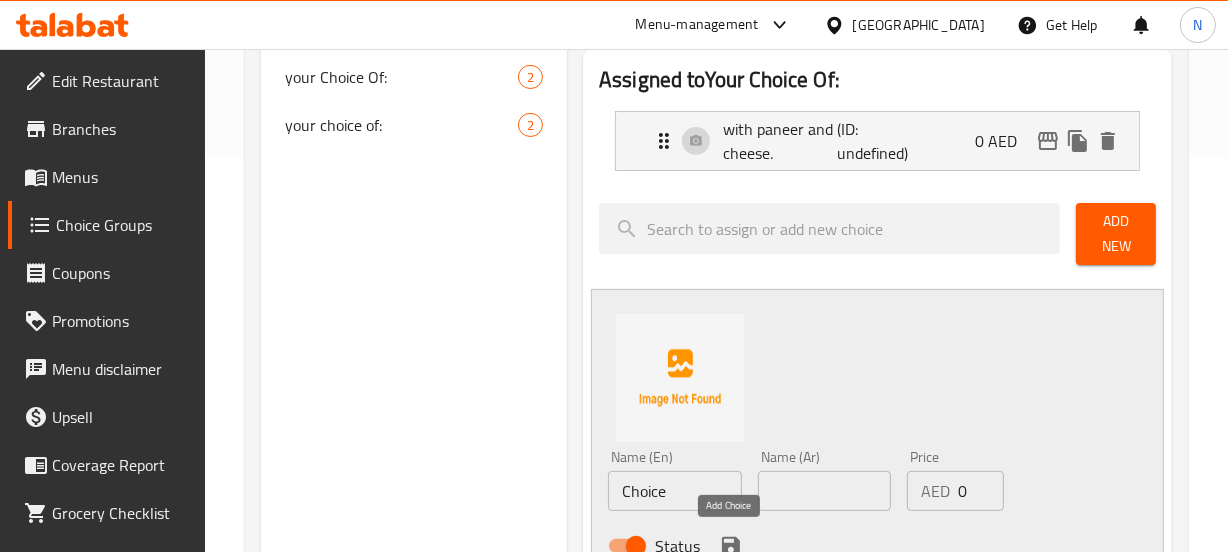 scroll, scrollTop: 577, scrollLeft: 0, axis: vertical 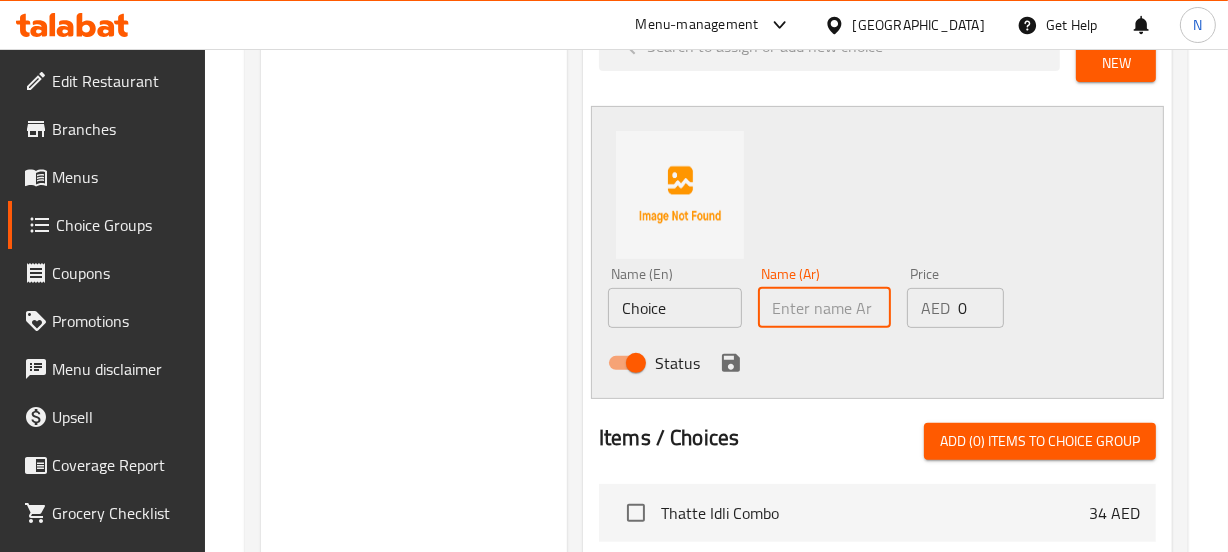 click at bounding box center (825, 308) 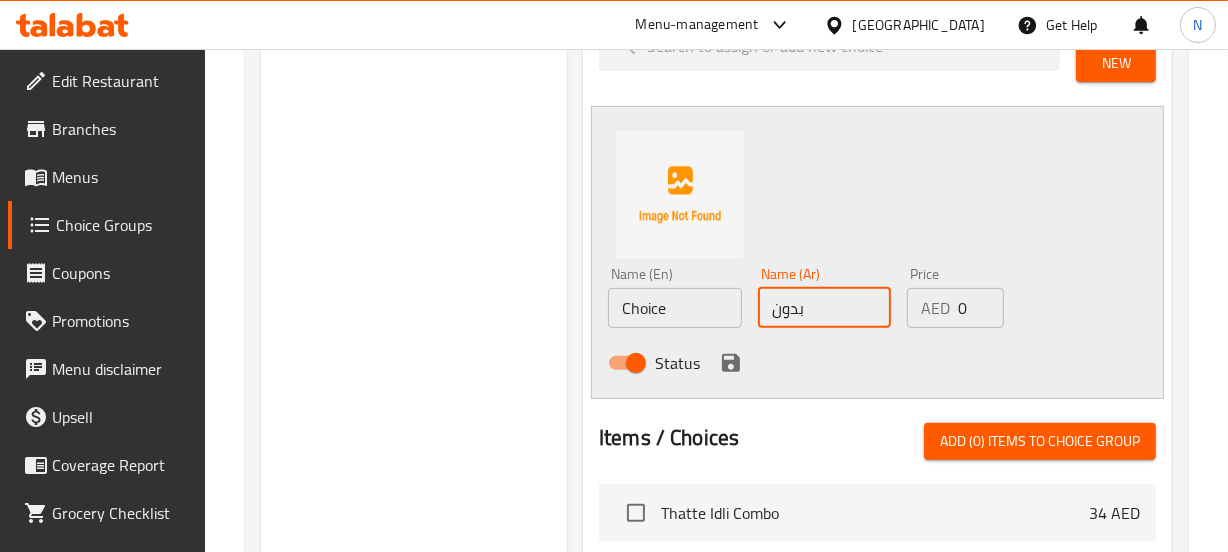 paste on "مع بانير والجبن." 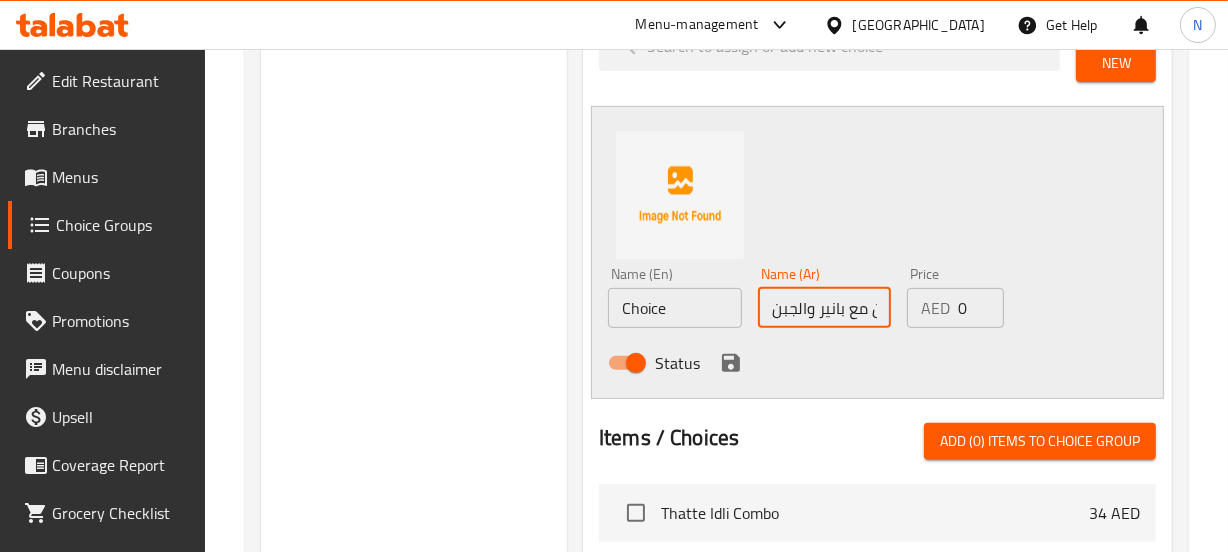 scroll, scrollTop: 0, scrollLeft: 29, axis: horizontal 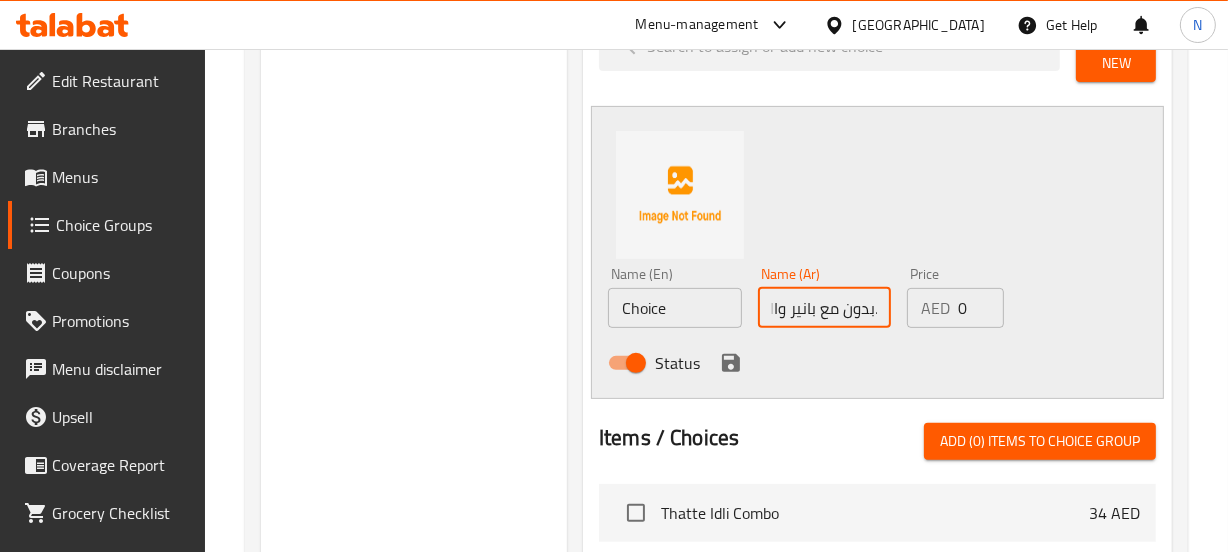 click on "بدون مع بانير والجبن." at bounding box center [825, 308] 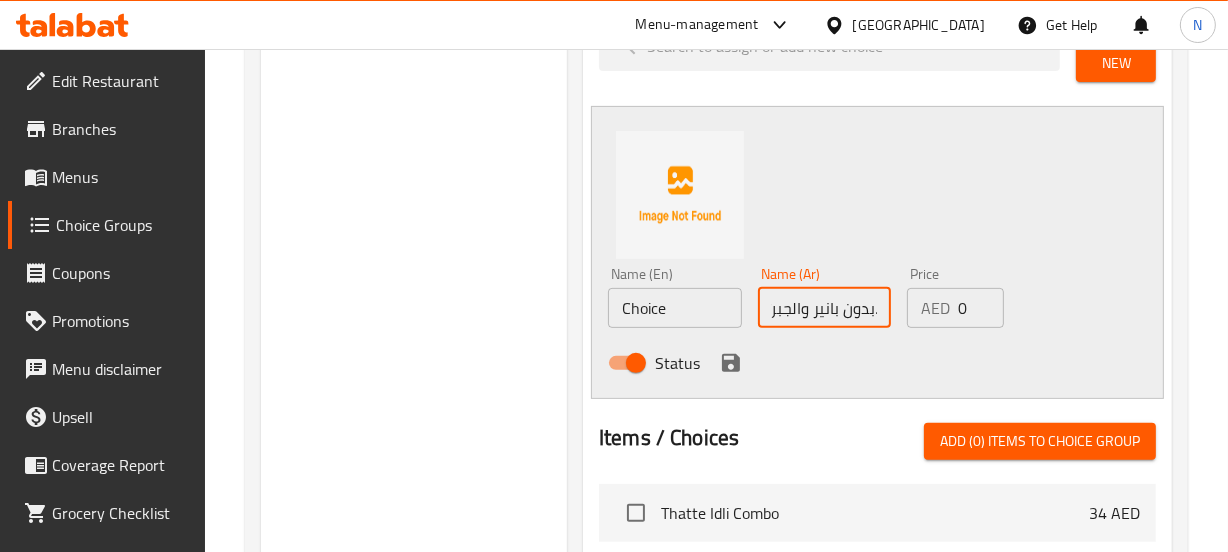 scroll, scrollTop: 0, scrollLeft: 5, axis: horizontal 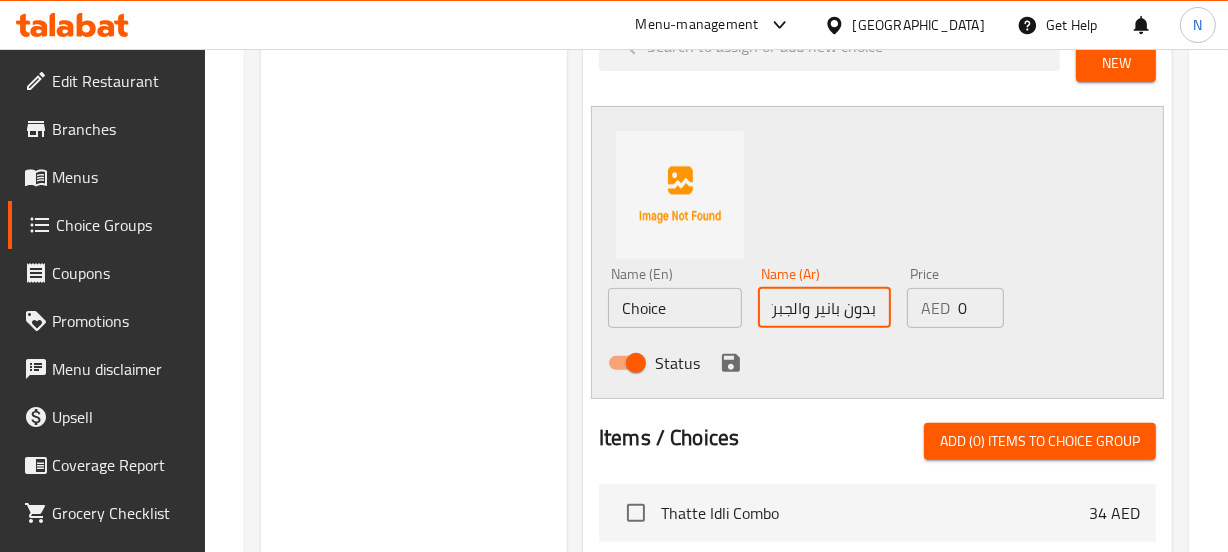 type on "بدون بانير والجبن." 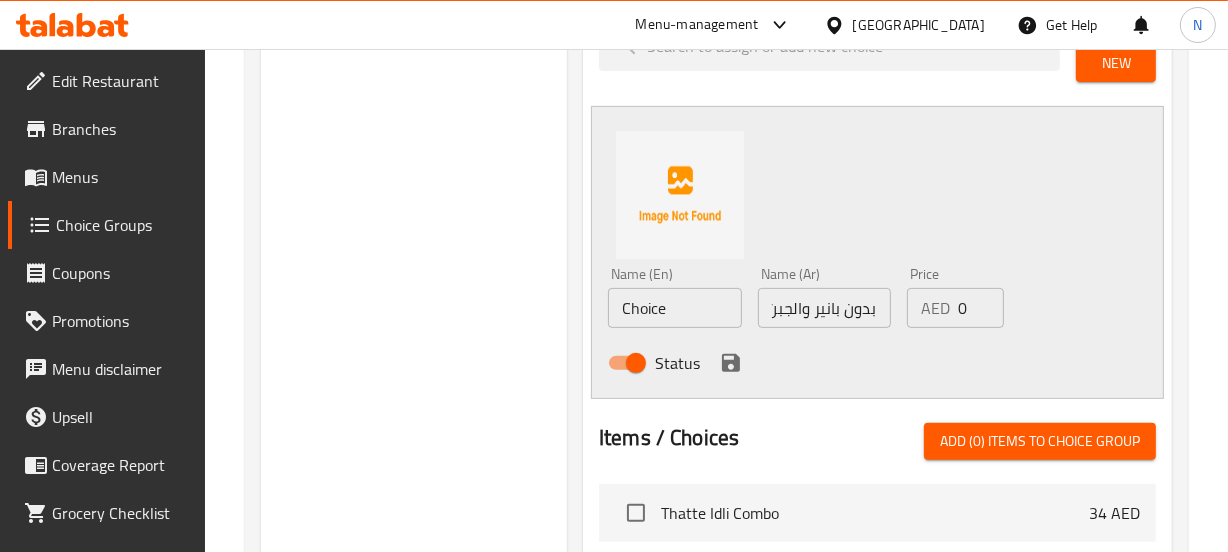 scroll, scrollTop: 0, scrollLeft: 0, axis: both 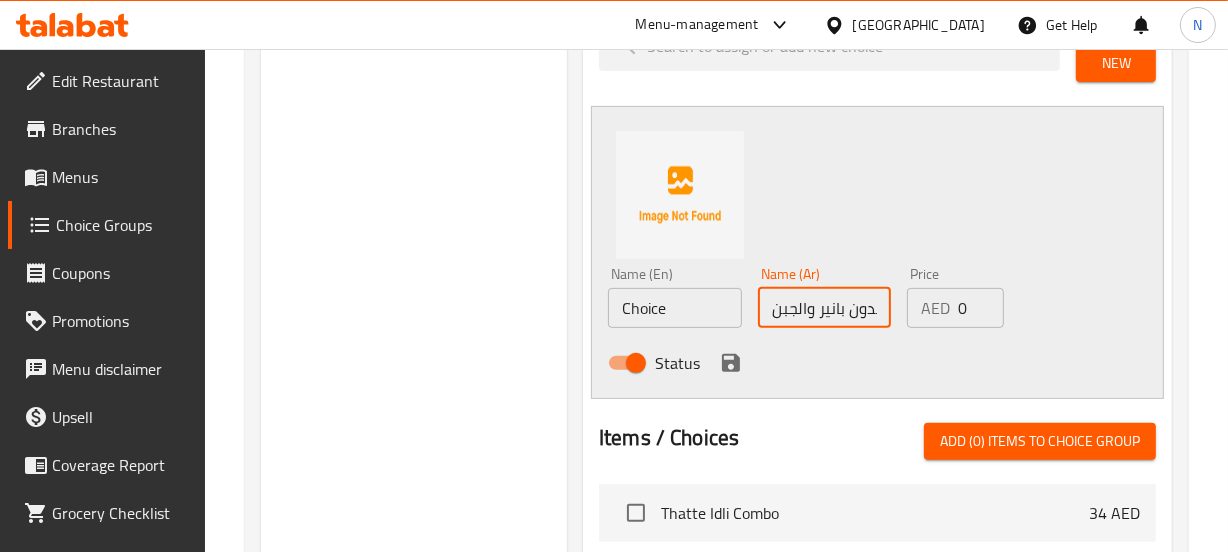 click on "Choice" at bounding box center [675, 308] 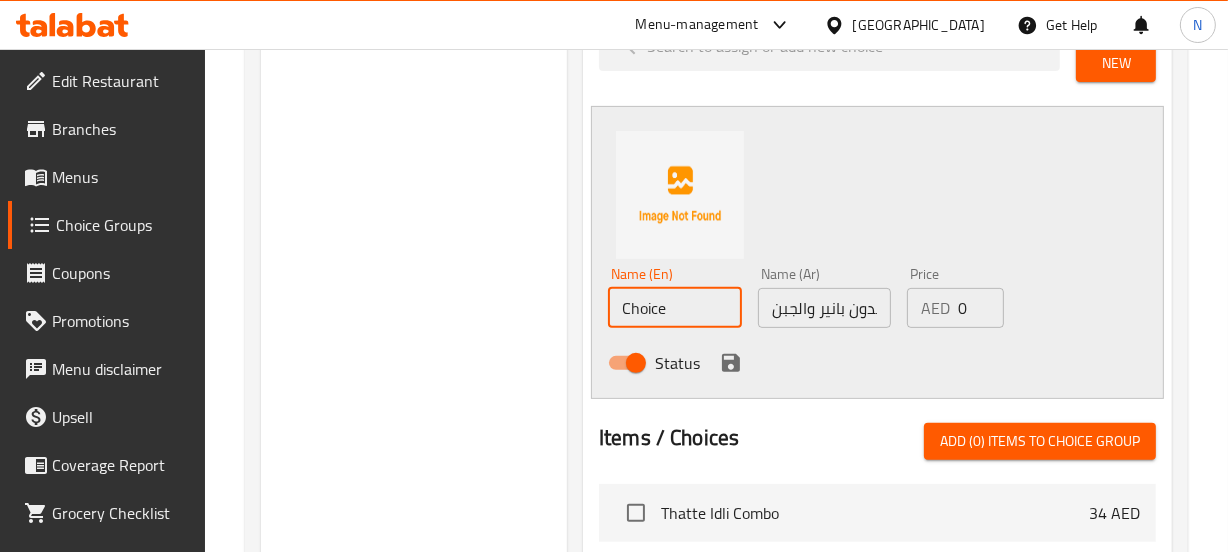 click on "Choice" at bounding box center (675, 308) 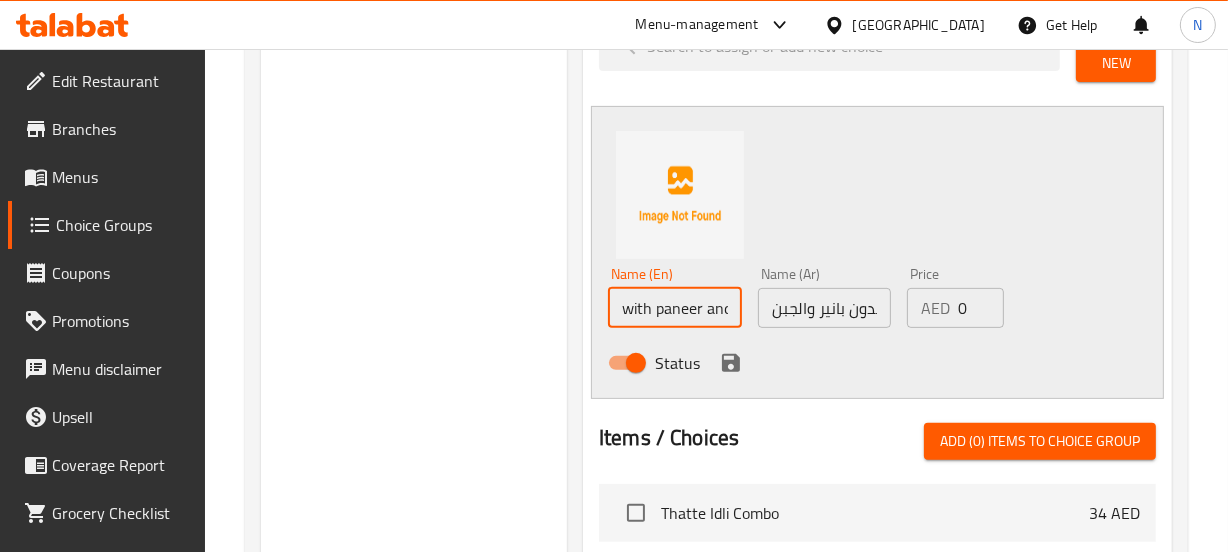 scroll, scrollTop: 0, scrollLeft: 57, axis: horizontal 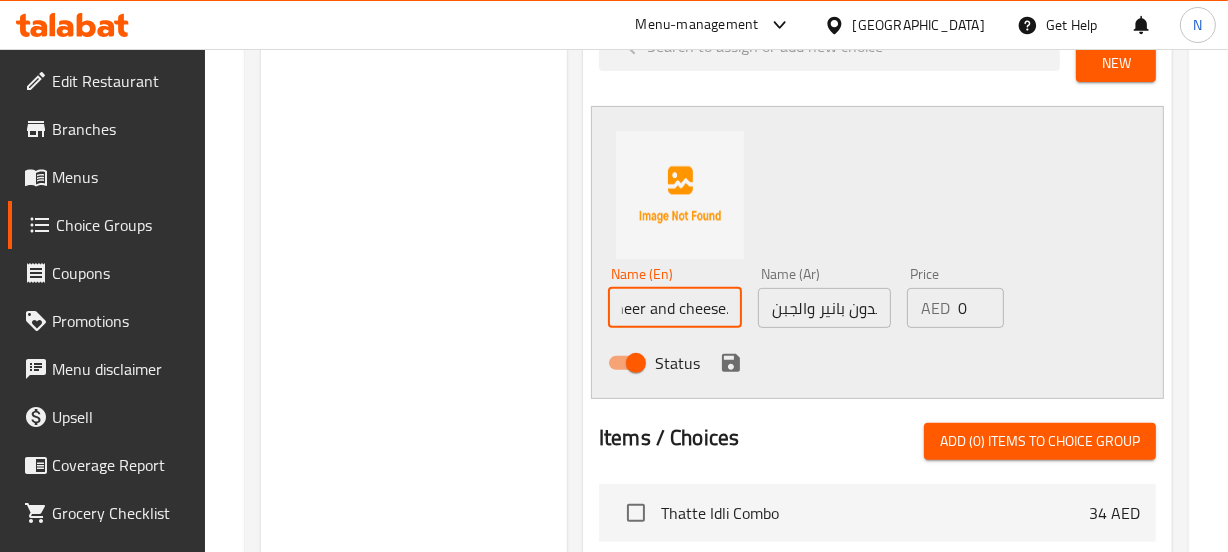 click on "with paneer and cheese." at bounding box center [675, 308] 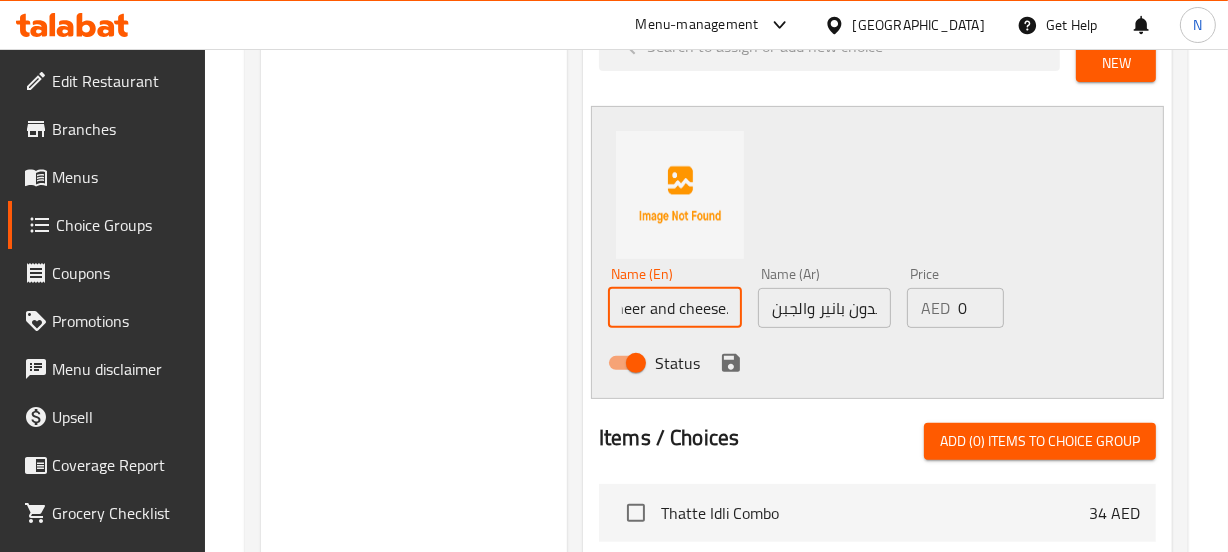 scroll, scrollTop: 0, scrollLeft: 0, axis: both 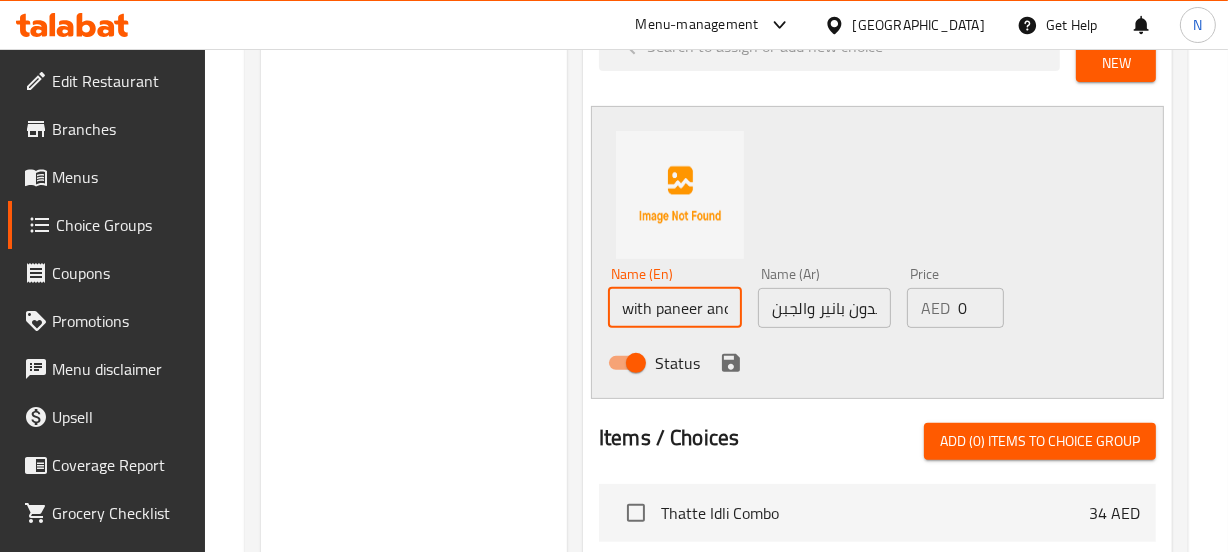 click on "with paneer and cheese." at bounding box center (675, 308) 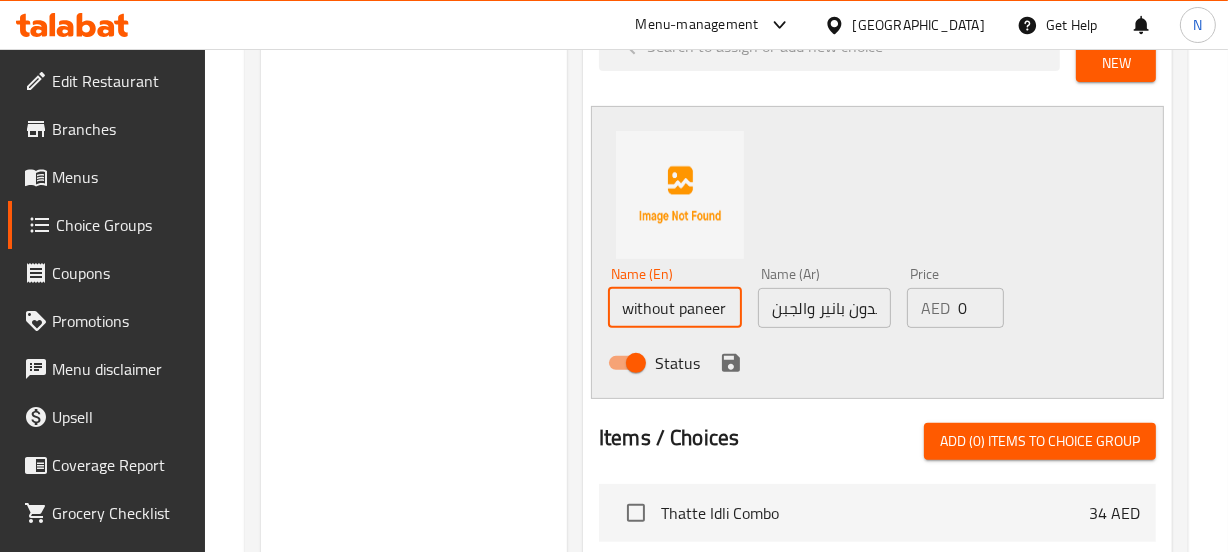 type on "without paneer and cheese." 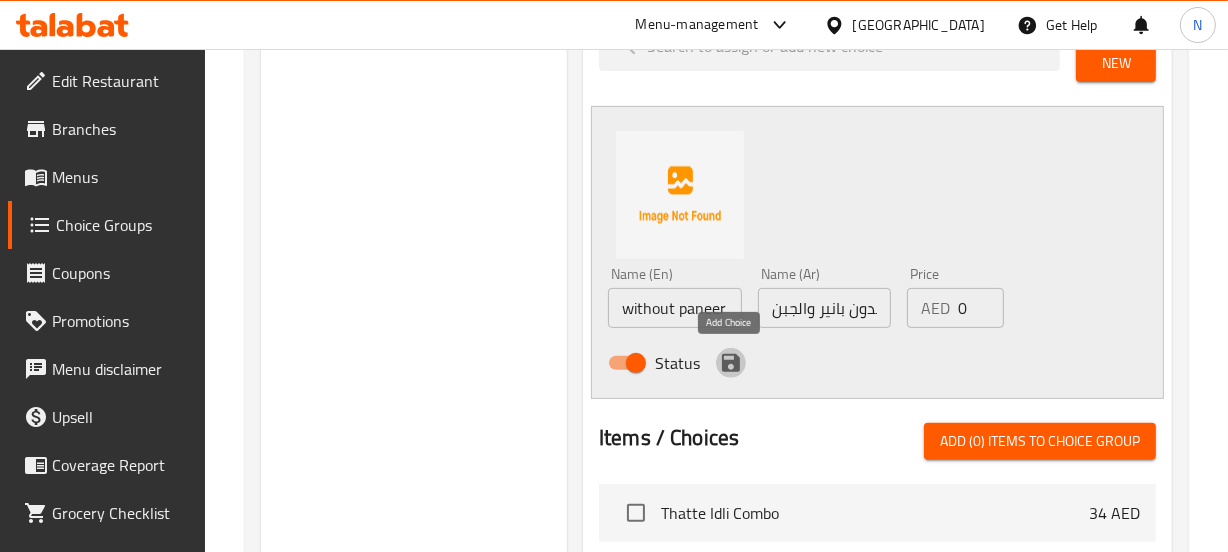 click 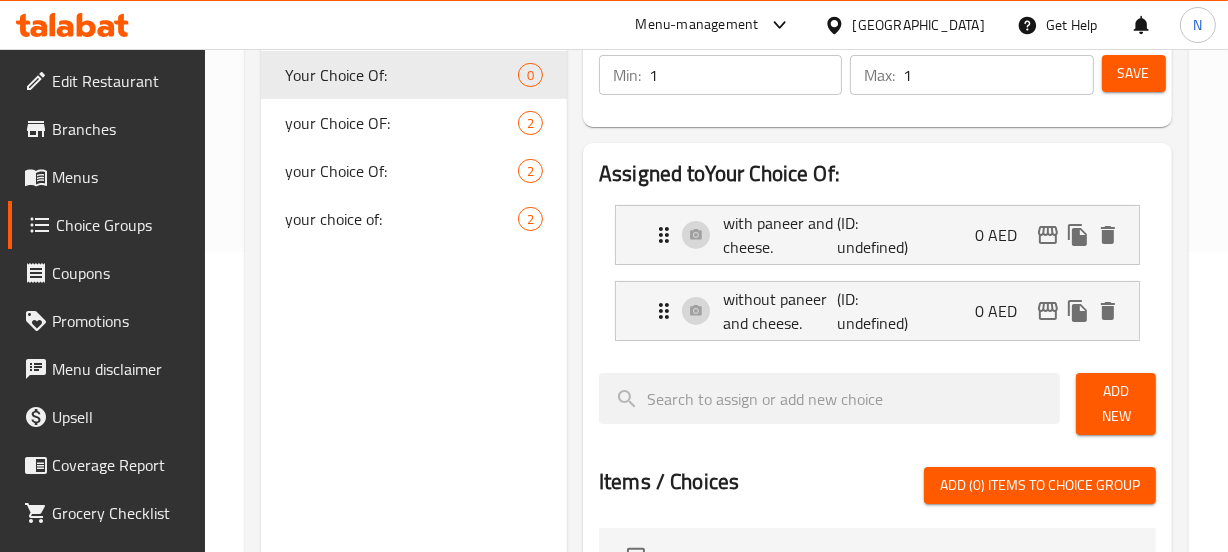 scroll, scrollTop: 300, scrollLeft: 0, axis: vertical 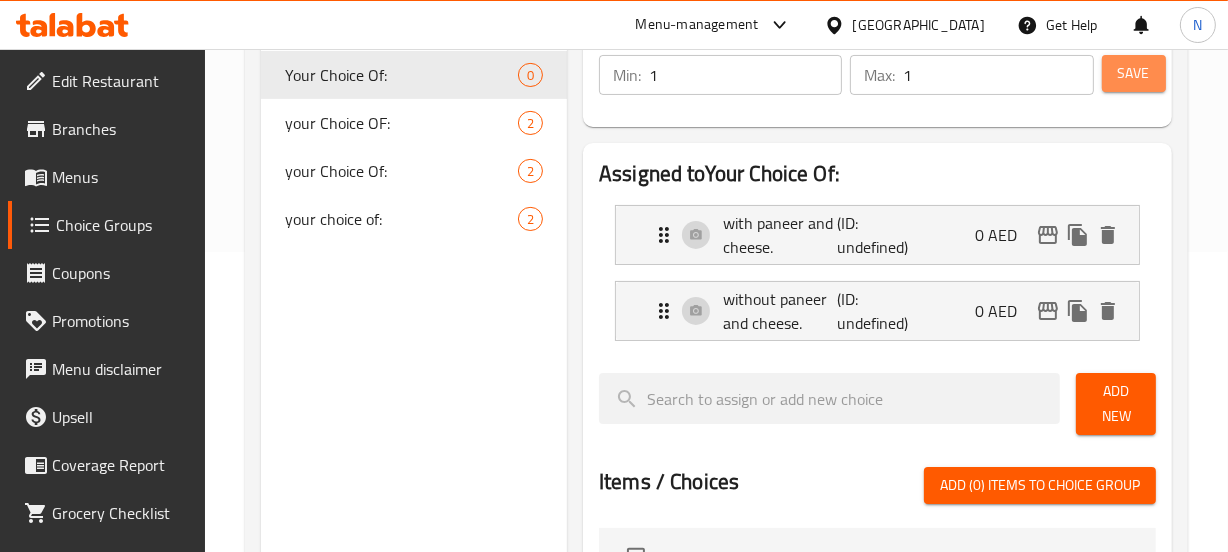 click on "Save" at bounding box center [1134, 73] 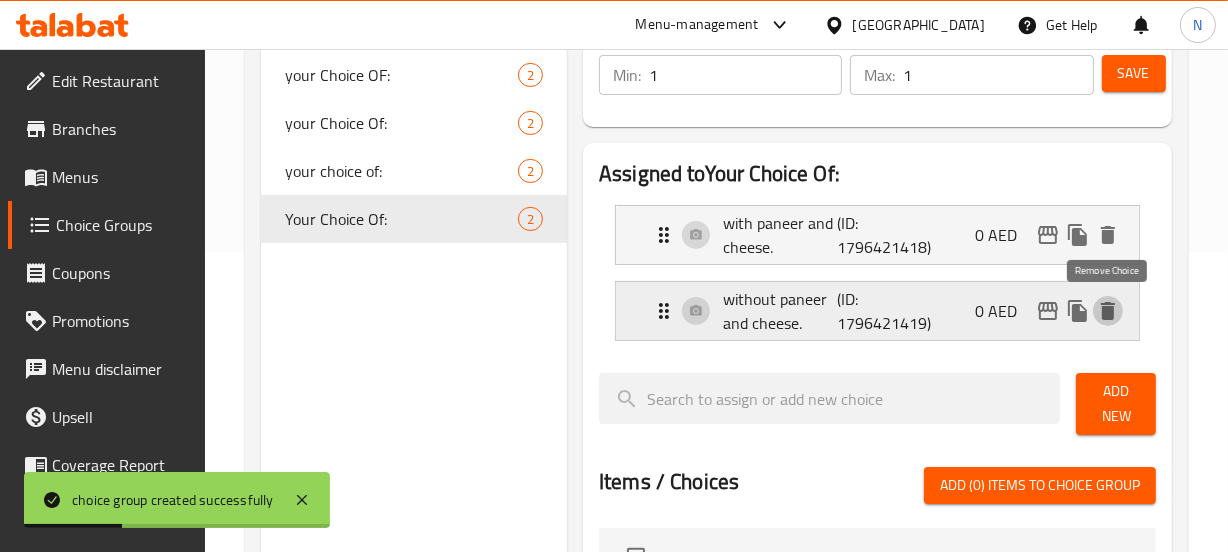 click 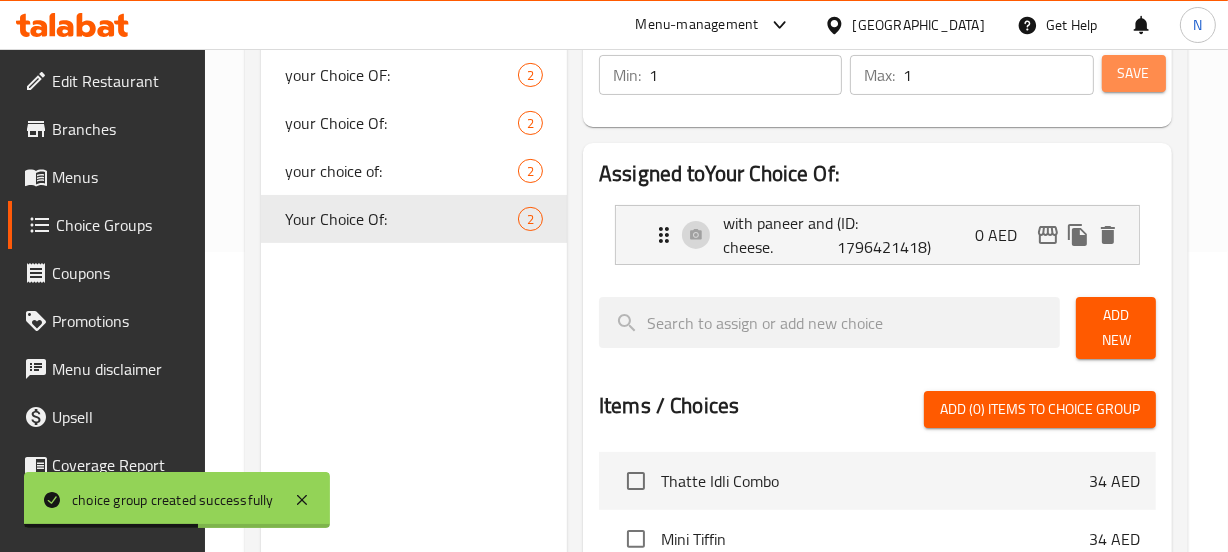 click on "Save" at bounding box center (1134, 73) 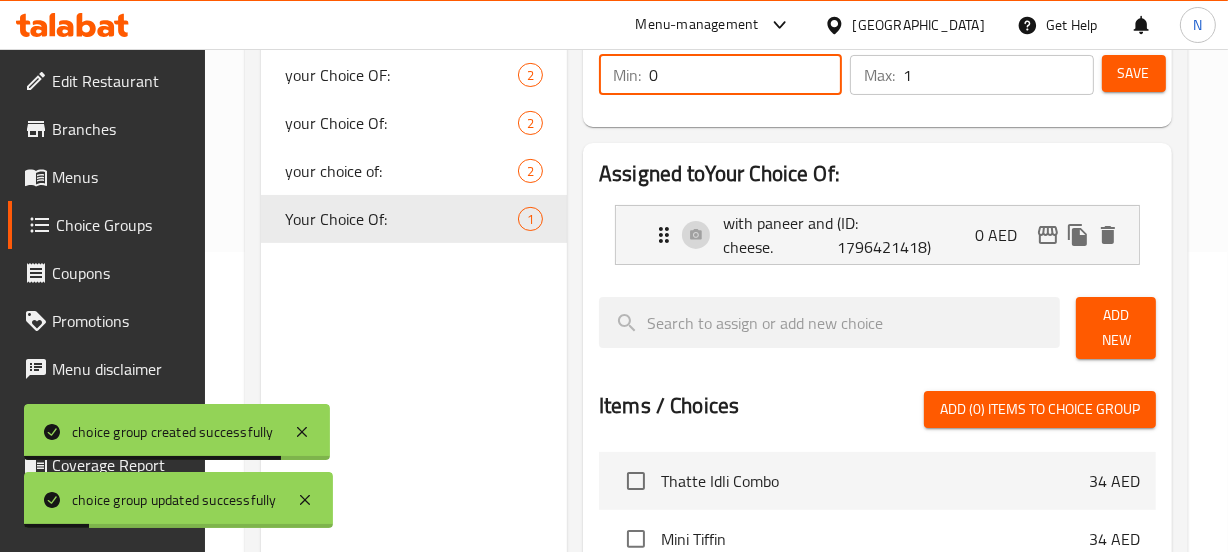 type on "0" 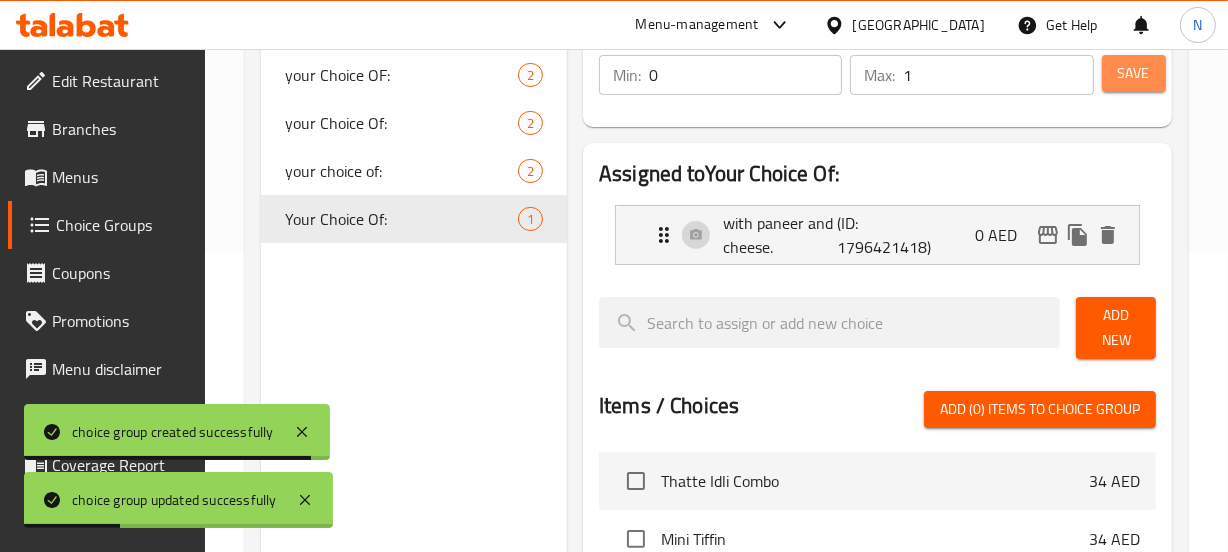 click on "Save" at bounding box center [1134, 73] 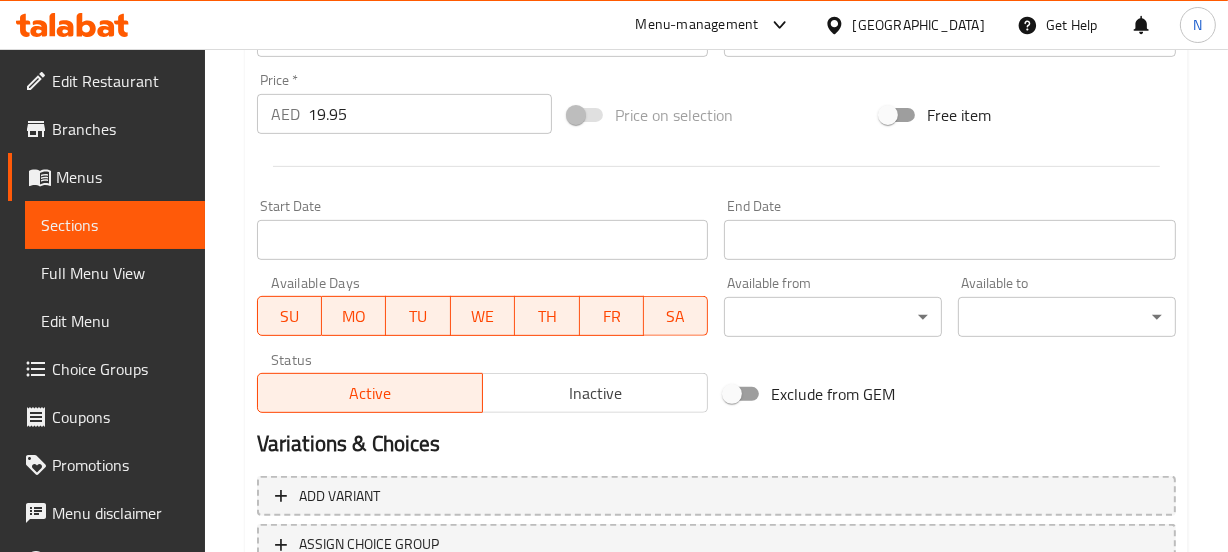 scroll, scrollTop: 860, scrollLeft: 0, axis: vertical 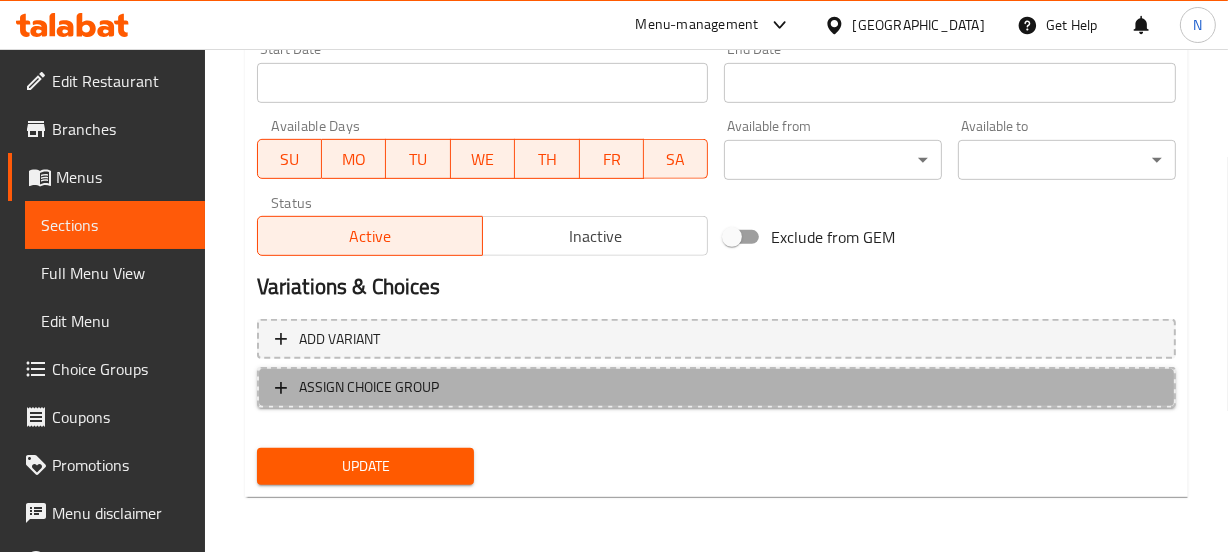 click on "ASSIGN CHOICE GROUP" at bounding box center [716, 387] 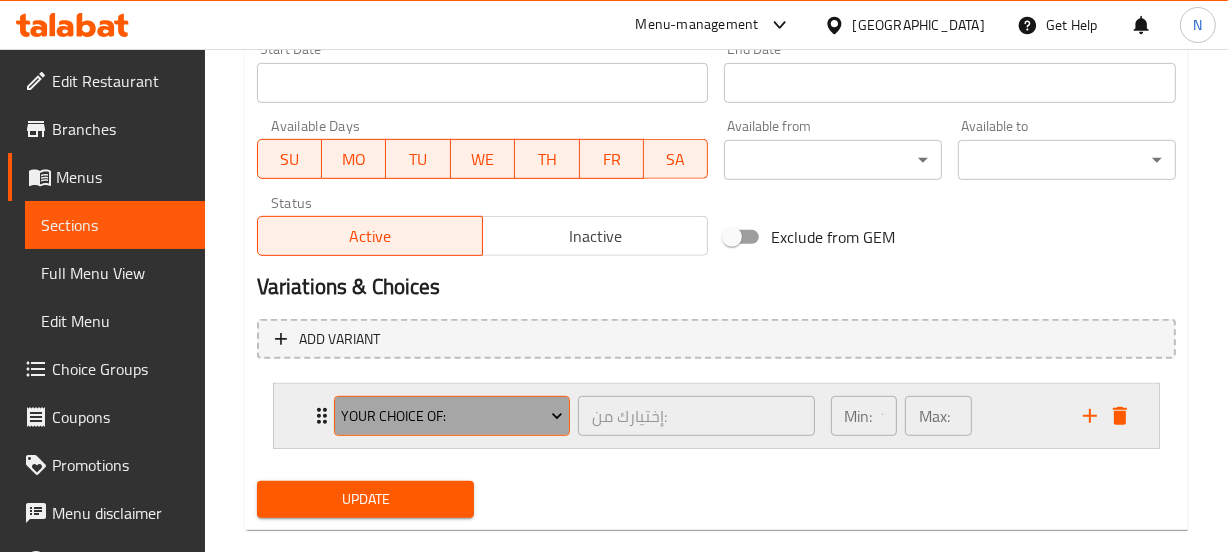 click on "your Choice OF:" at bounding box center (452, 416) 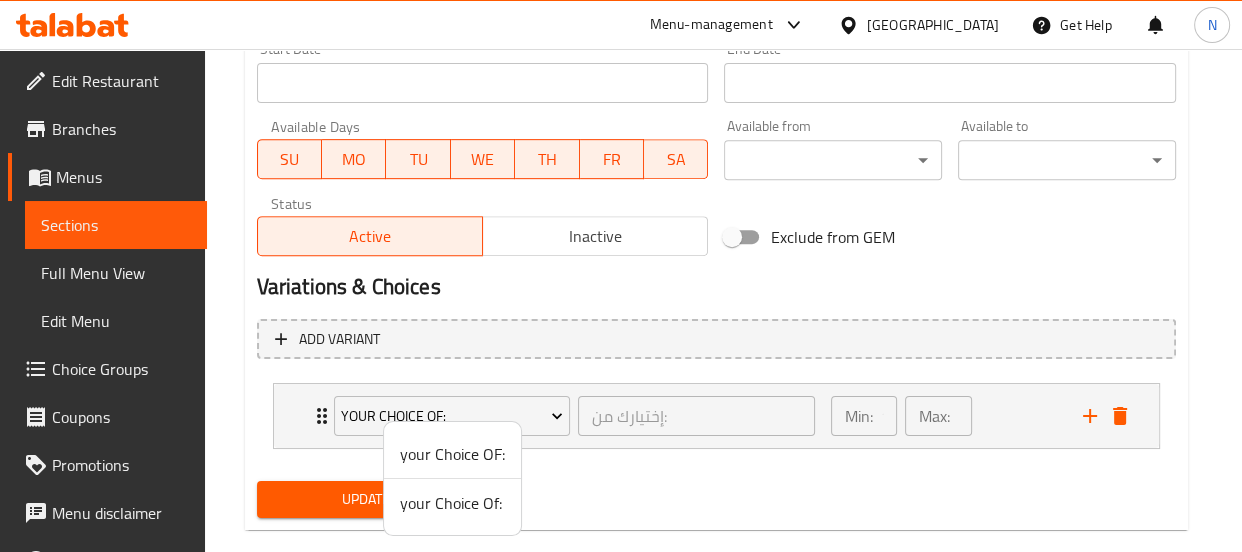 click on "your Choice Of:" at bounding box center [452, 503] 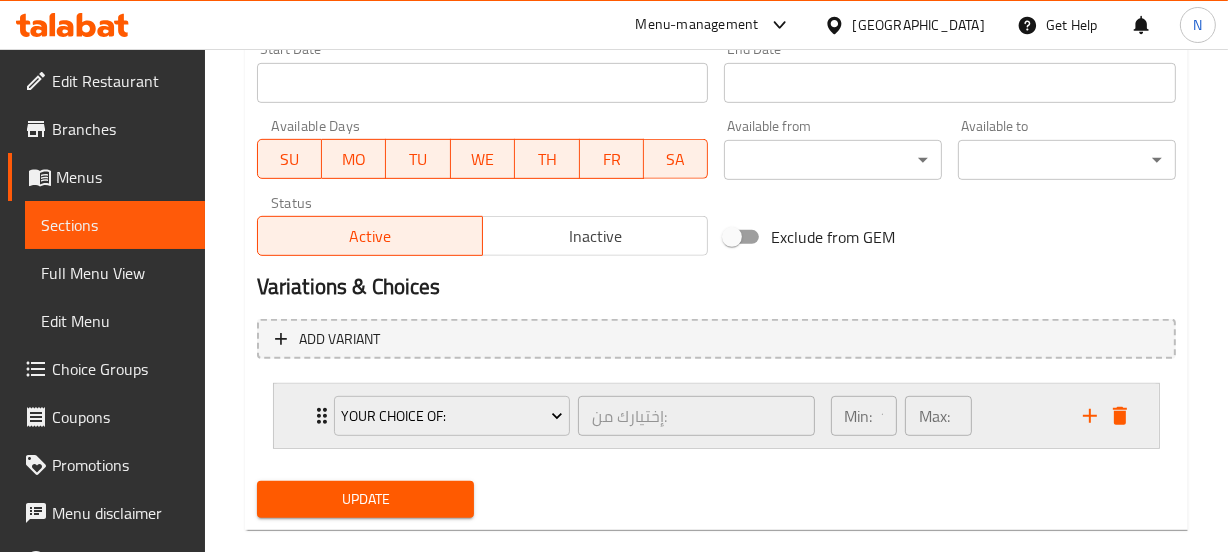 click on "Min: 1 ​ Max: 1 ​" at bounding box center [945, 416] 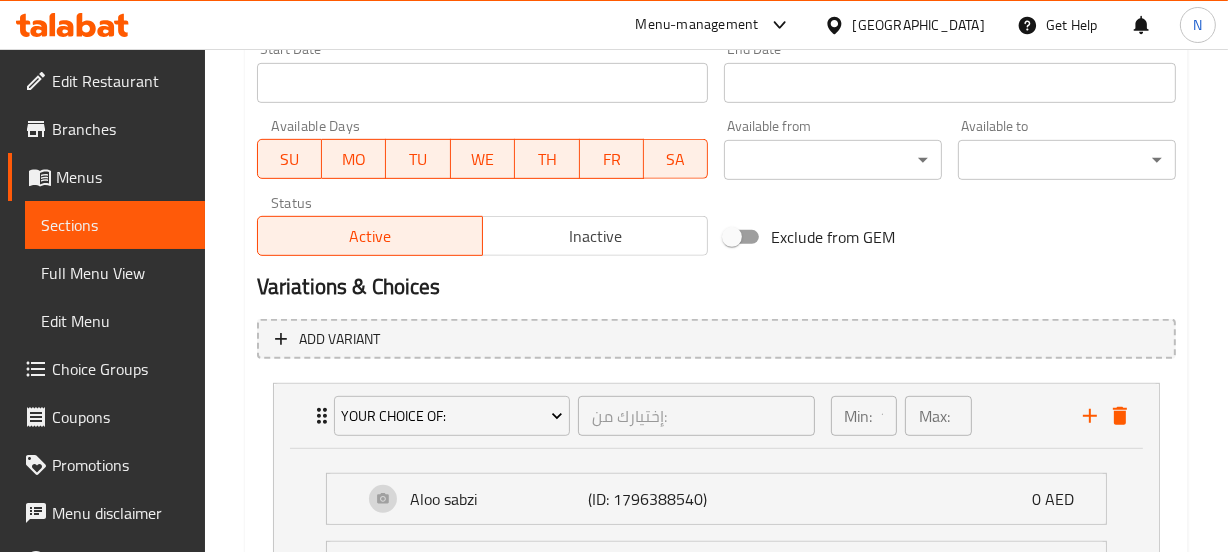 scroll, scrollTop: 1085, scrollLeft: 0, axis: vertical 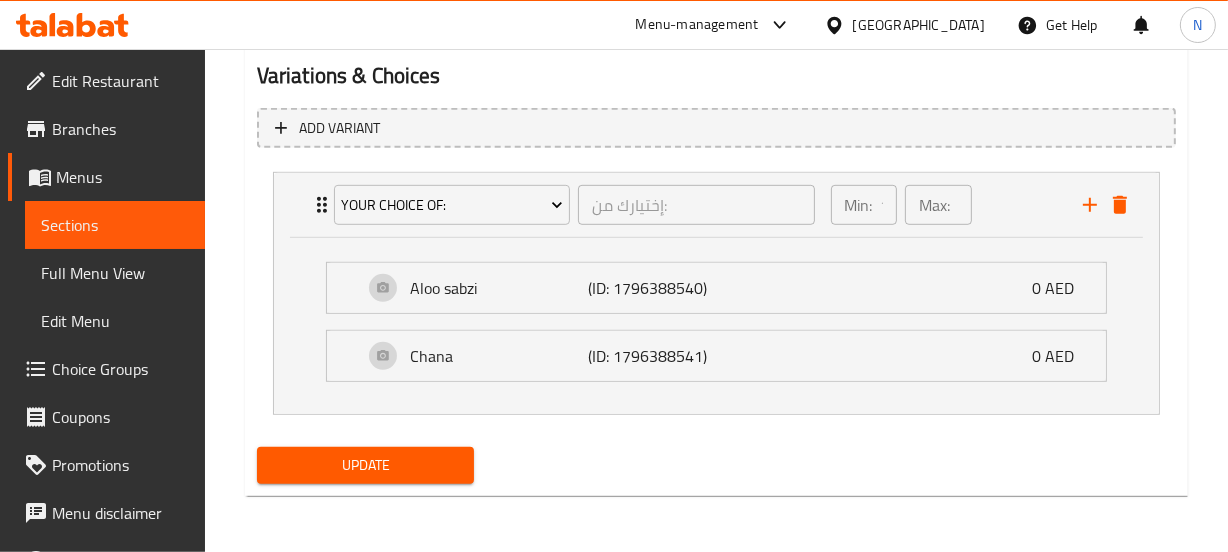 click on "Update" at bounding box center [366, 465] 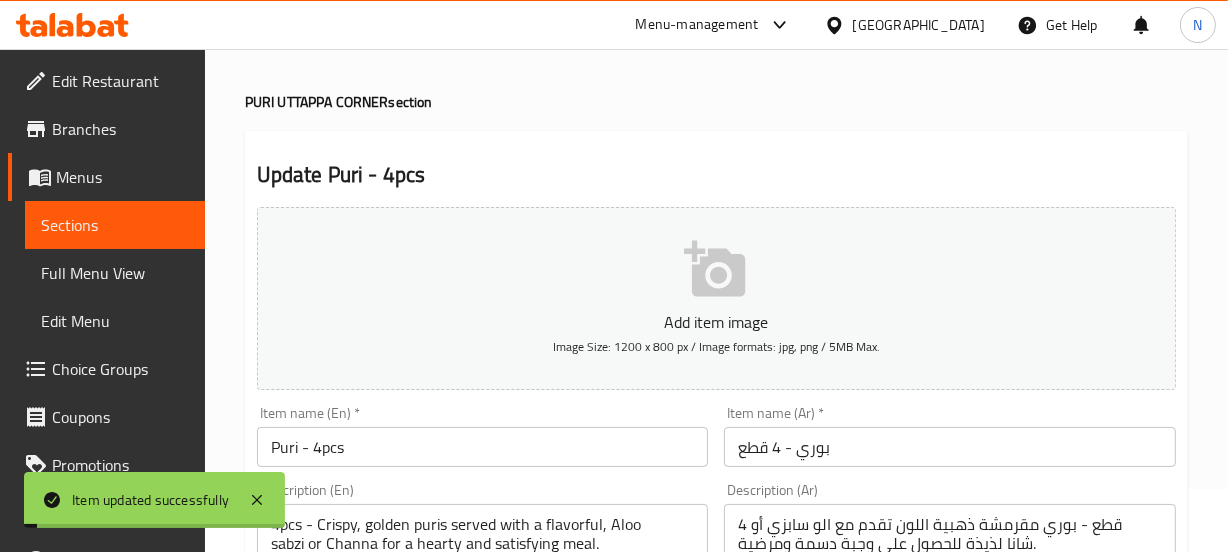 scroll, scrollTop: 0, scrollLeft: 0, axis: both 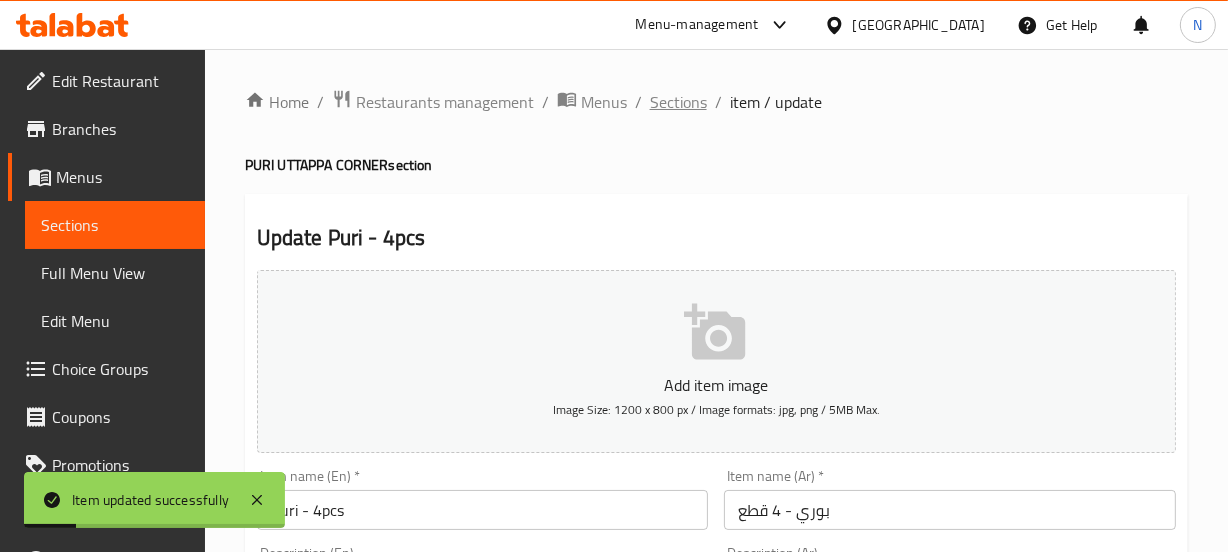 click on "Sections" at bounding box center [678, 102] 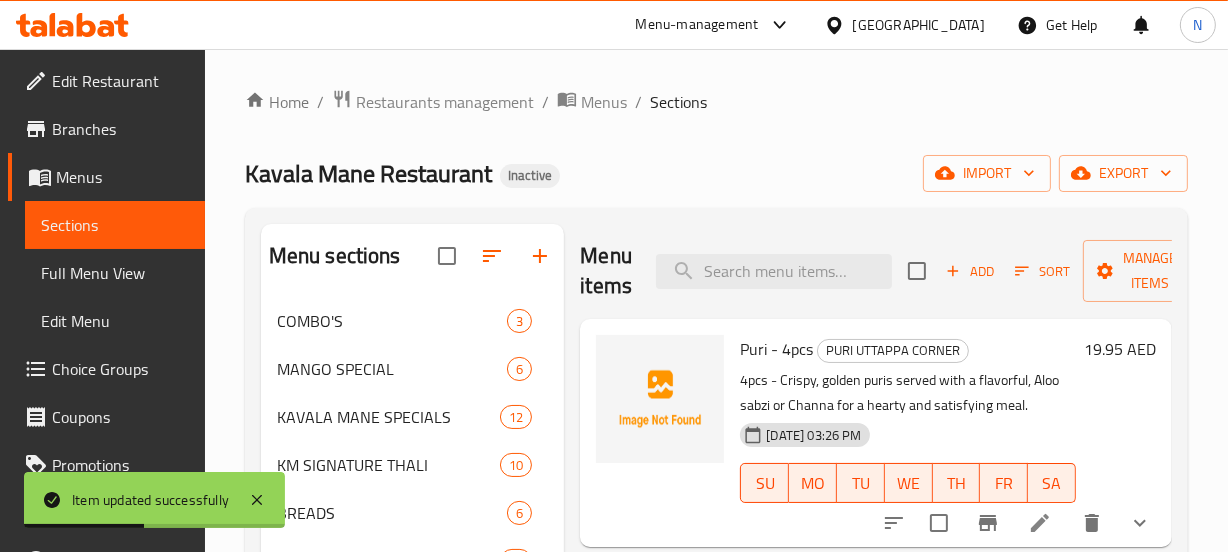 scroll, scrollTop: 200, scrollLeft: 0, axis: vertical 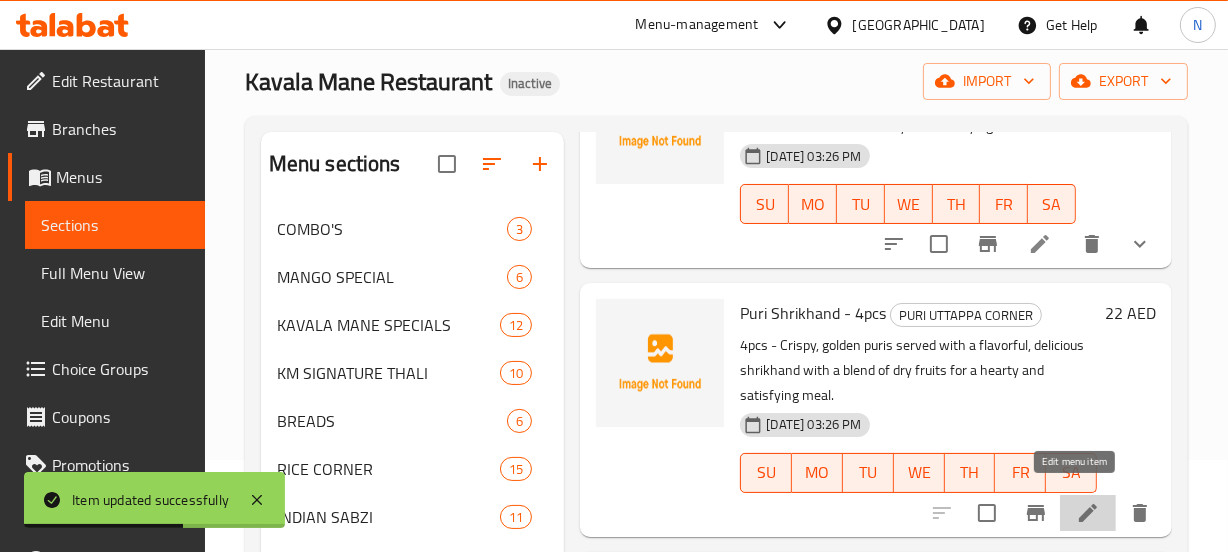 click 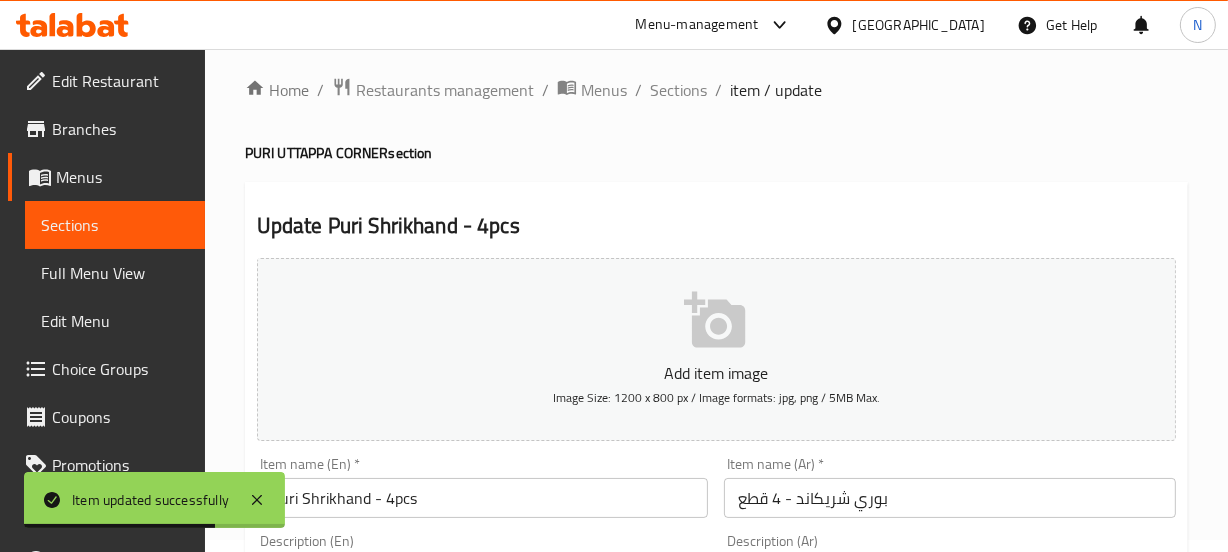 scroll, scrollTop: 289, scrollLeft: 0, axis: vertical 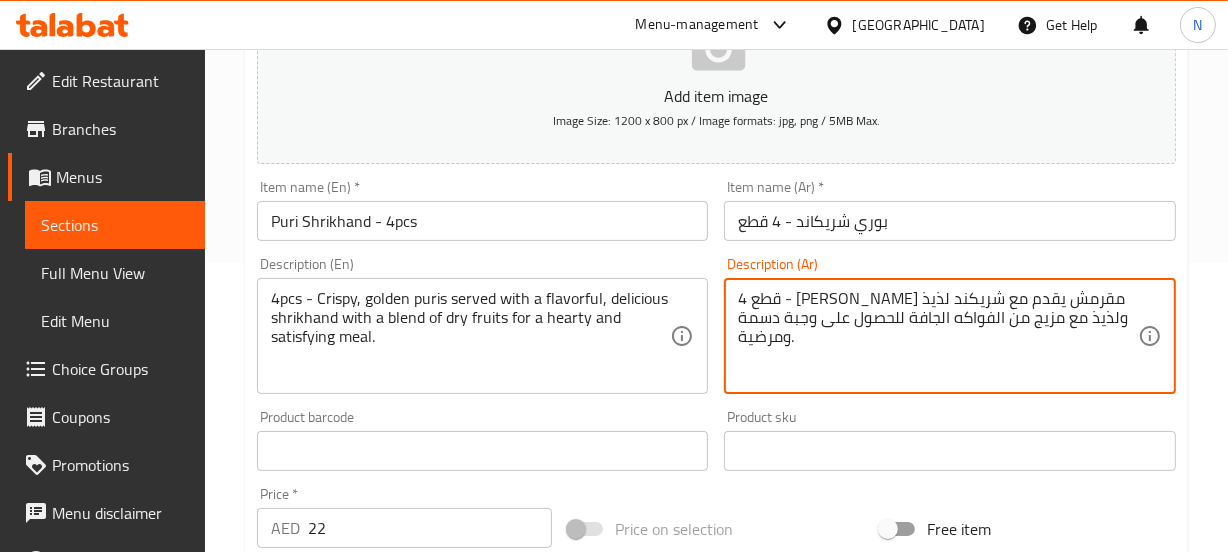 click on "4 قطع - [PERSON_NAME] مقرمش يقدم مع شريكند لذيذ ولذيذ مع مزيج من الفواكه الجافة للحصول على وجبة دسمة ومرضية." at bounding box center [938, 336] 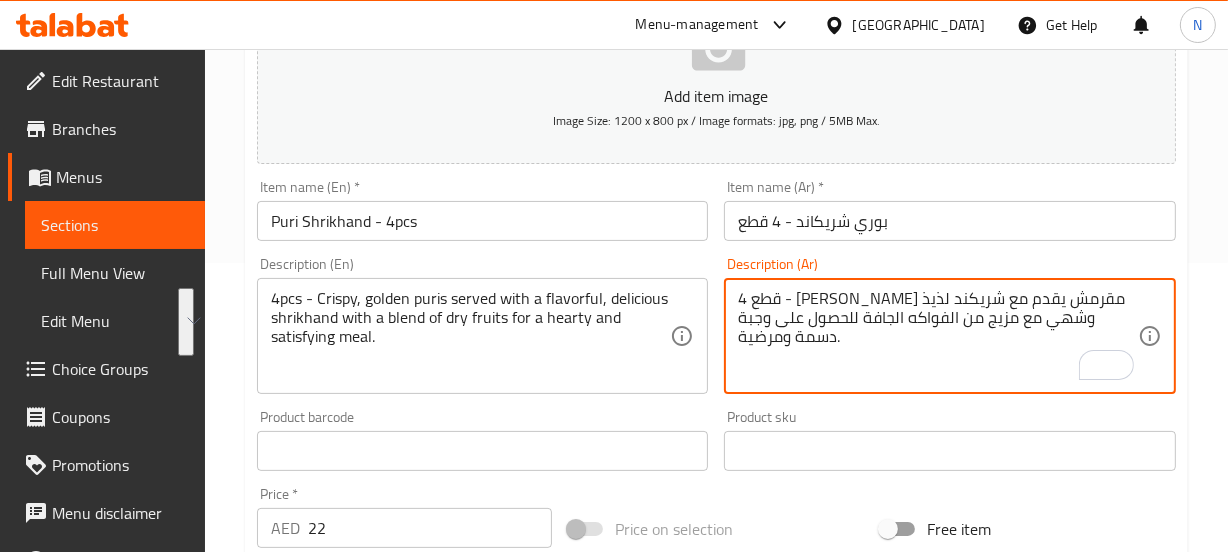 drag, startPoint x: 911, startPoint y: 310, endPoint x: 882, endPoint y: 364, distance: 61.294373 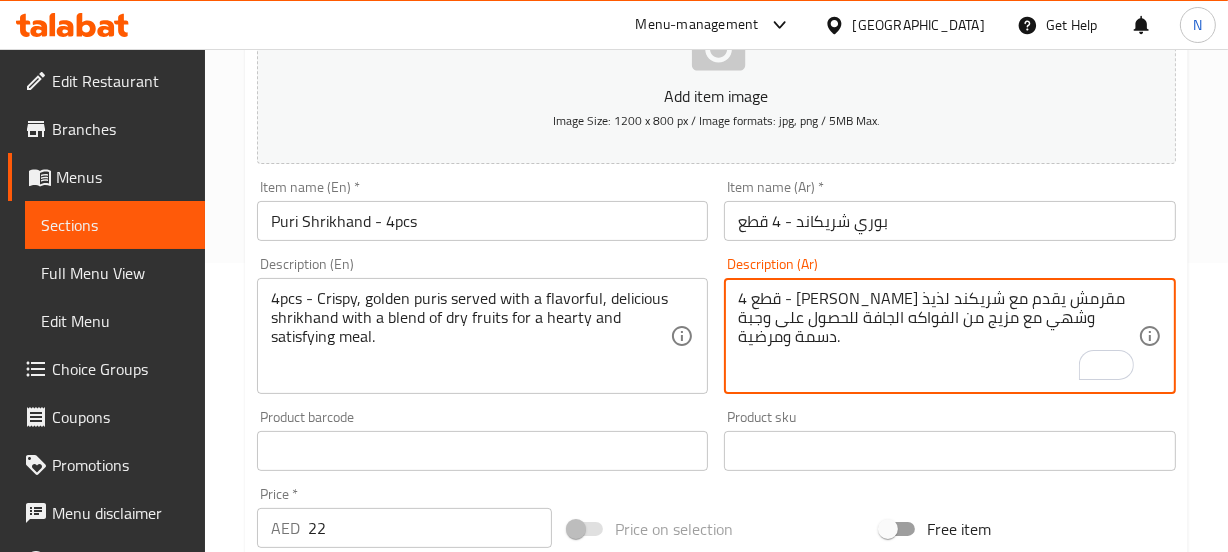 drag, startPoint x: 903, startPoint y: 318, endPoint x: 883, endPoint y: 358, distance: 44.72136 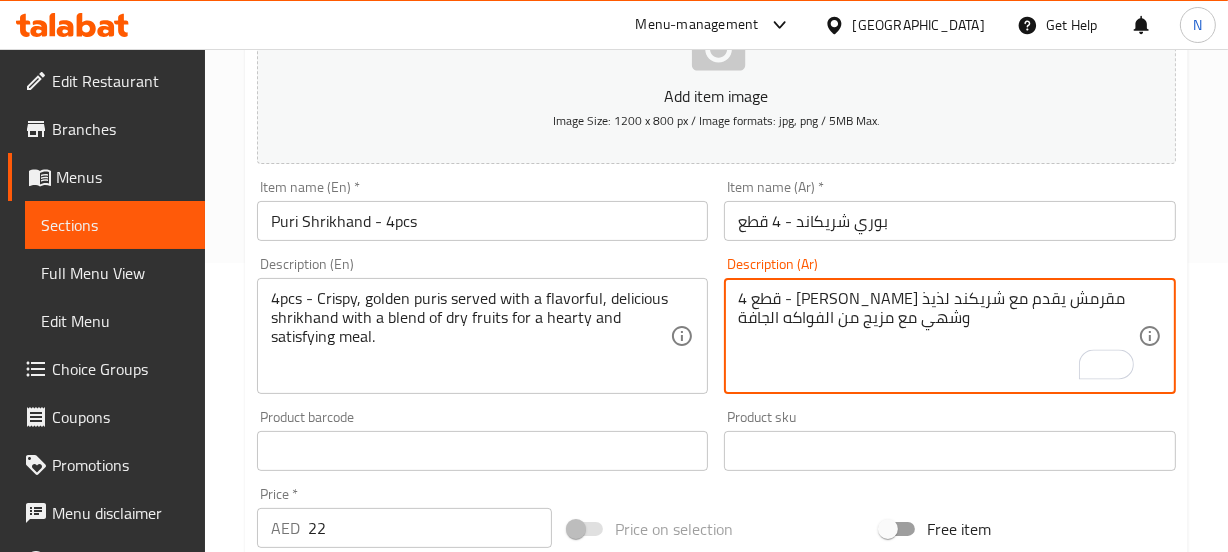 type on "4 قطع - [PERSON_NAME] مقرمش يقدم مع شريكند لذيذ وشهي مع مزيج من الفواكه الجافة" 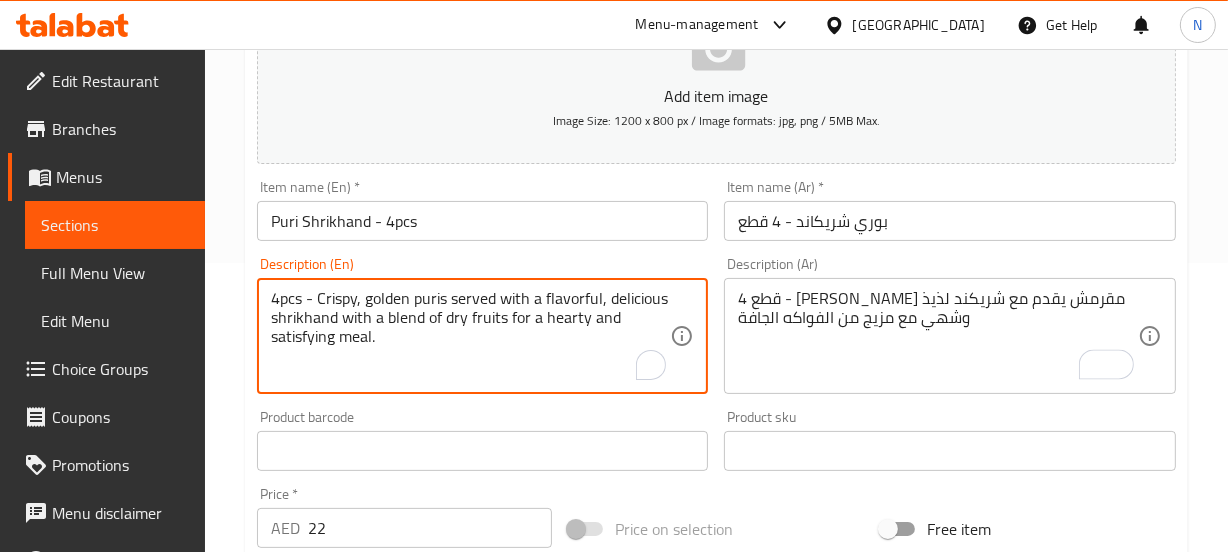drag, startPoint x: 509, startPoint y: 317, endPoint x: 501, endPoint y: 356, distance: 39.812057 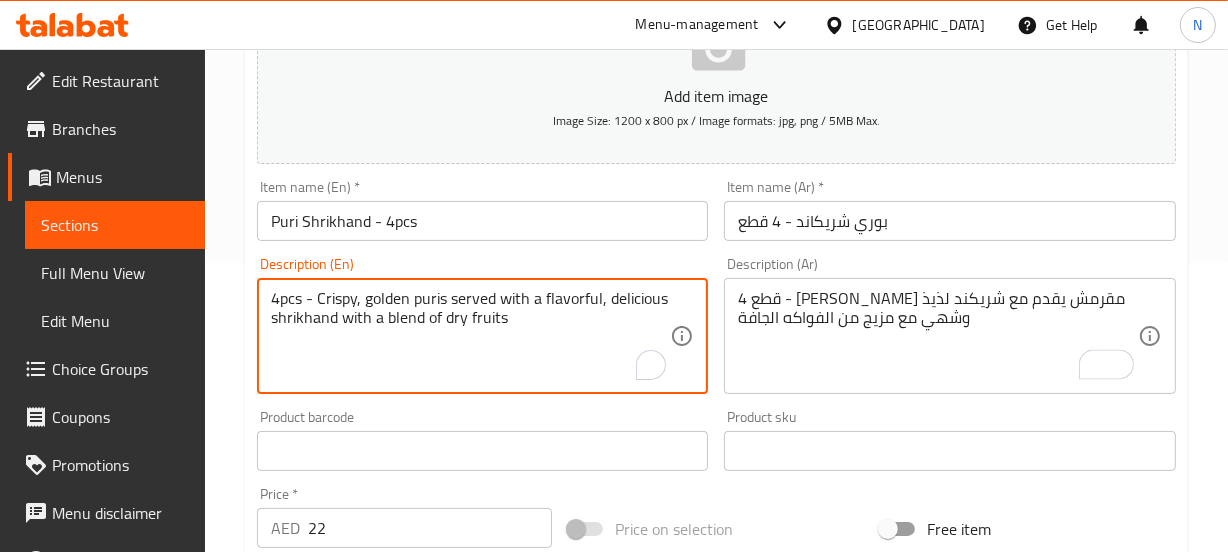 type on "4pcs - Crispy, golden puris served with a flavorful, delicious shrikhand with a blend of dry fruits" 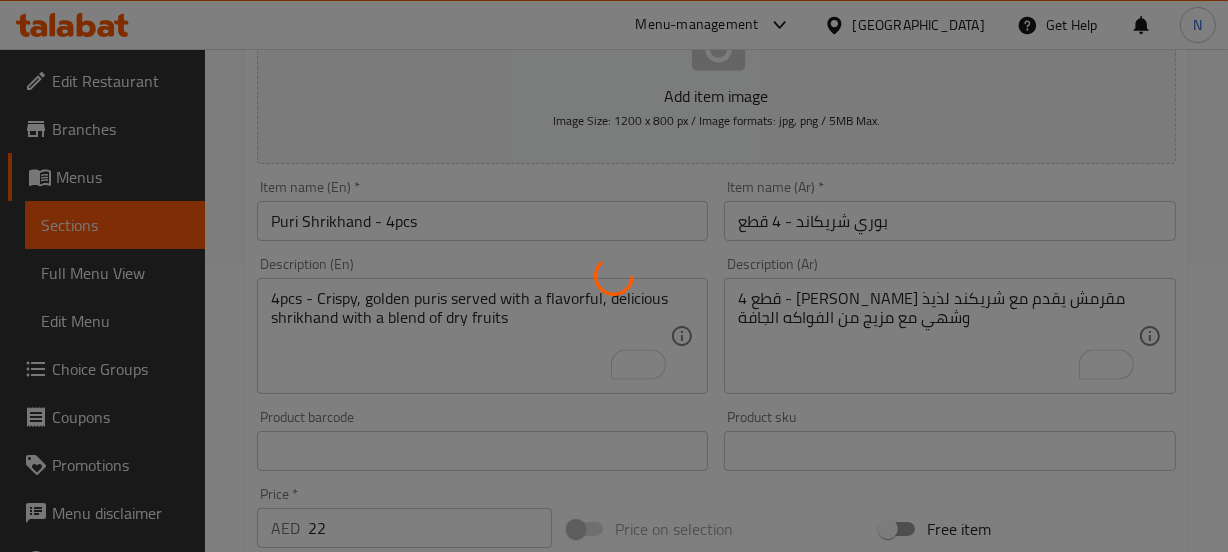 click at bounding box center [614, 276] 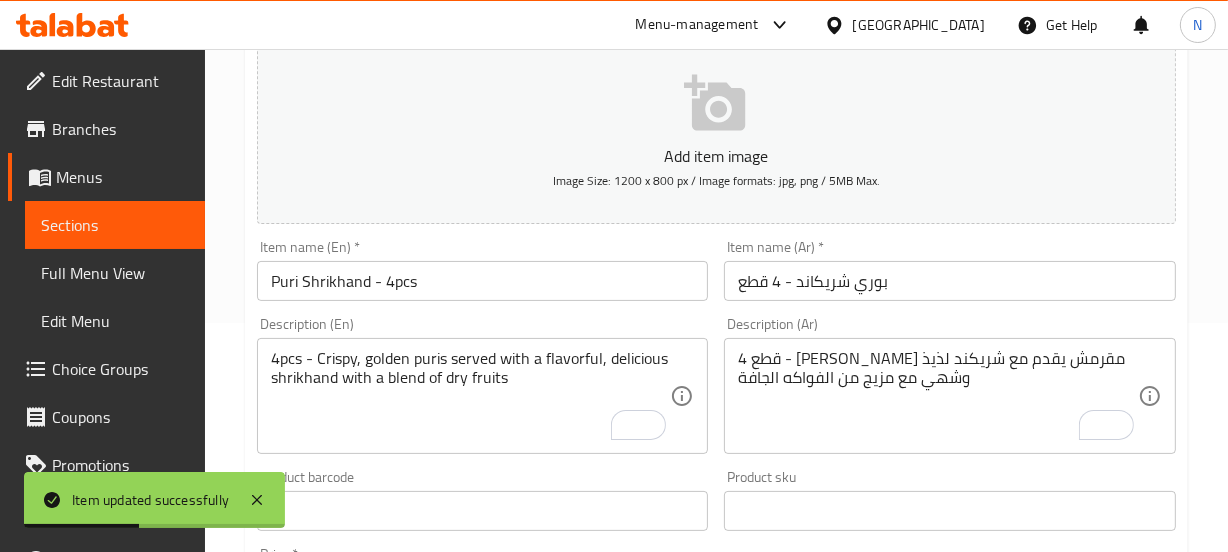 scroll, scrollTop: 0, scrollLeft: 0, axis: both 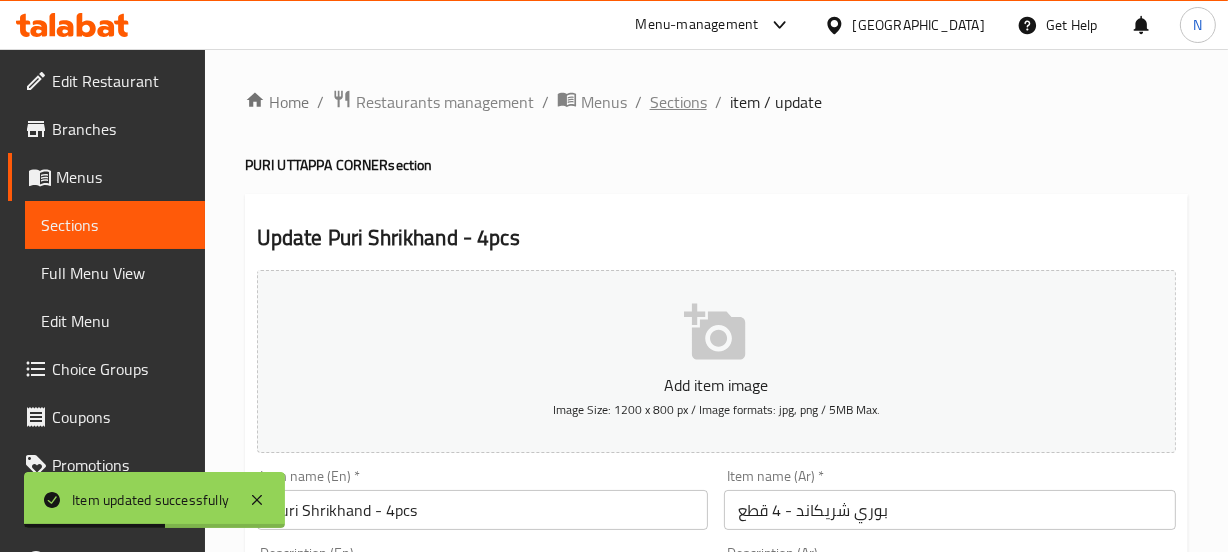 click on "Sections" at bounding box center [678, 102] 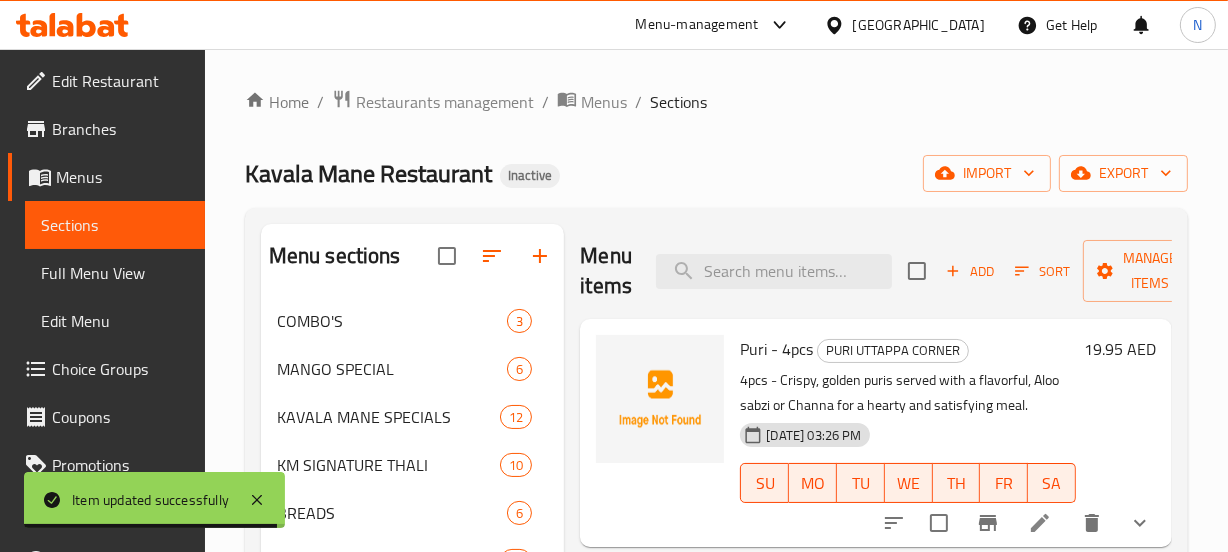 scroll, scrollTop: 176, scrollLeft: 0, axis: vertical 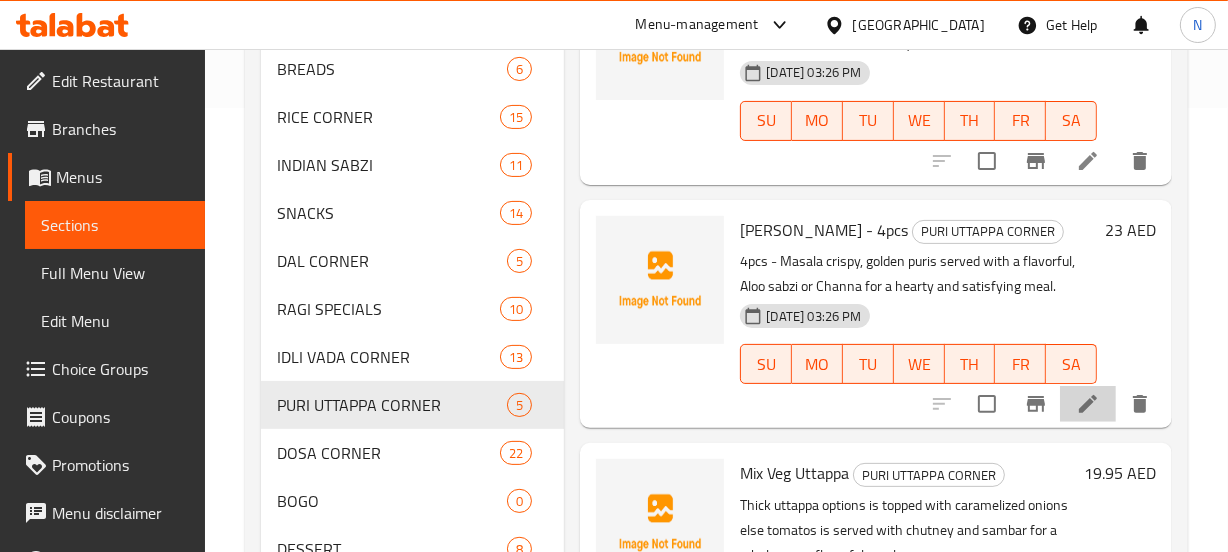 click at bounding box center (1088, 404) 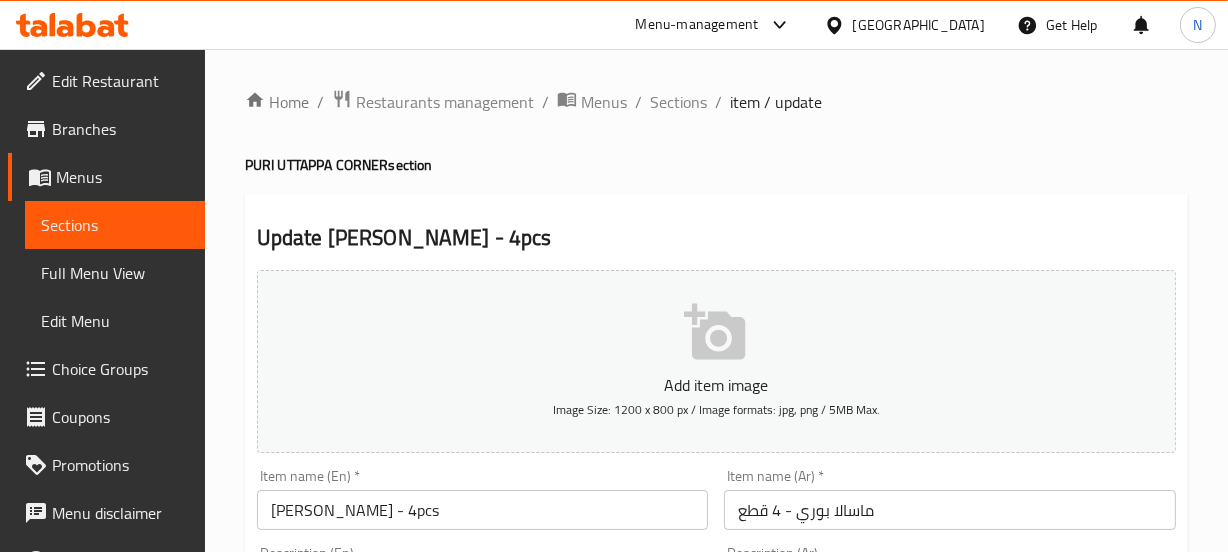 scroll, scrollTop: 330, scrollLeft: 0, axis: vertical 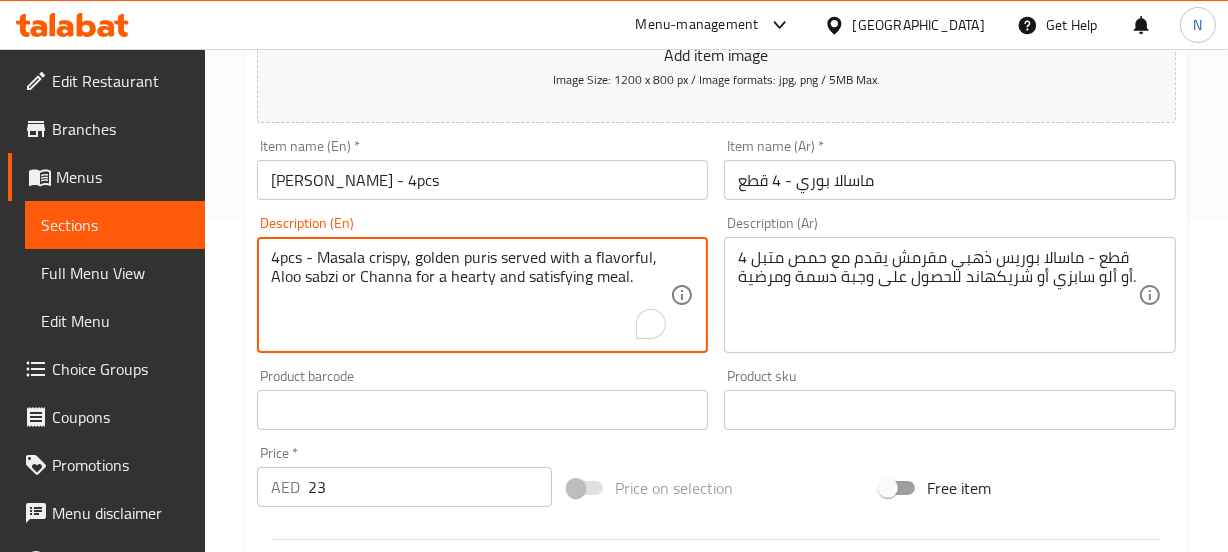 click on "4pcs - Masala crispy, golden puris served with a flavorful, Aloo sabzi or Channa for a hearty and satisfying meal." at bounding box center (471, 295) 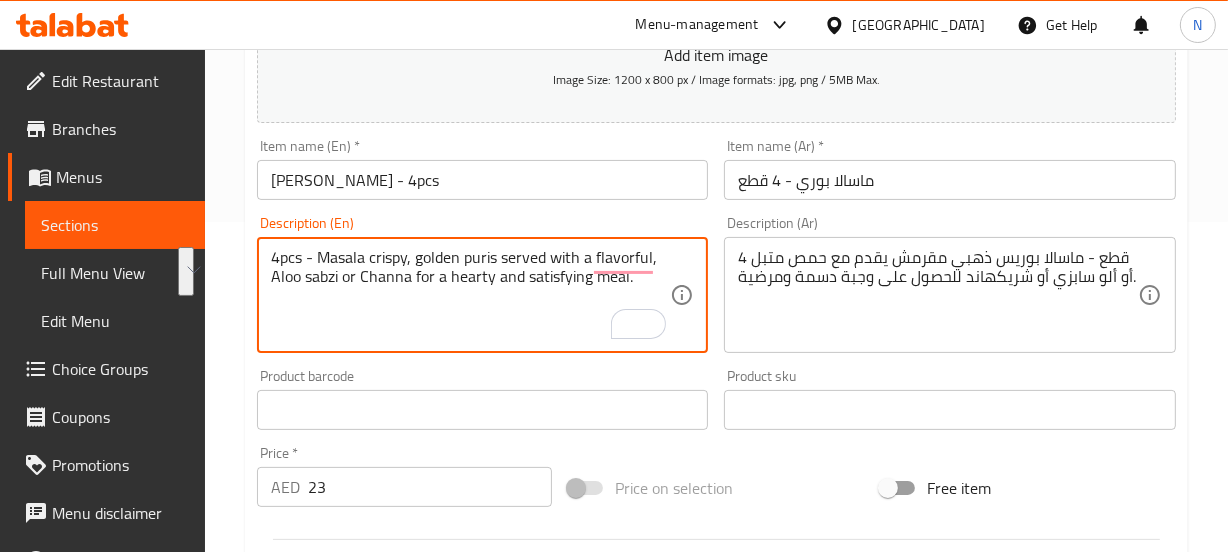 click on "4pcs - Masala crispy, golden puris served with a flavorful, Aloo sabzi or Channa for a hearty and satisfying meal." at bounding box center [471, 295] 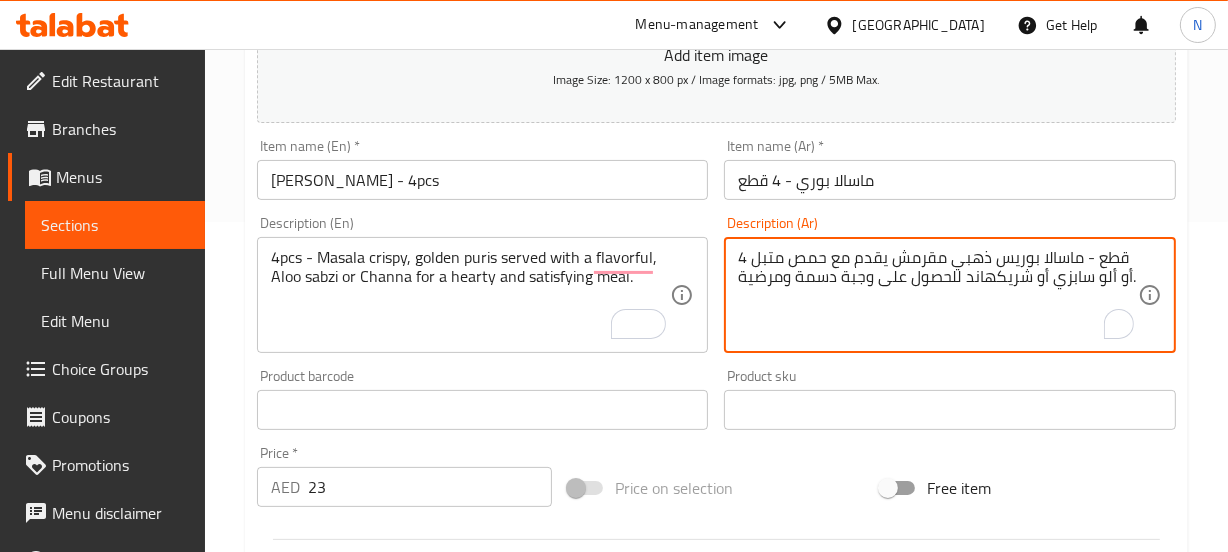 drag, startPoint x: 963, startPoint y: 281, endPoint x: 727, endPoint y: 278, distance: 236.01907 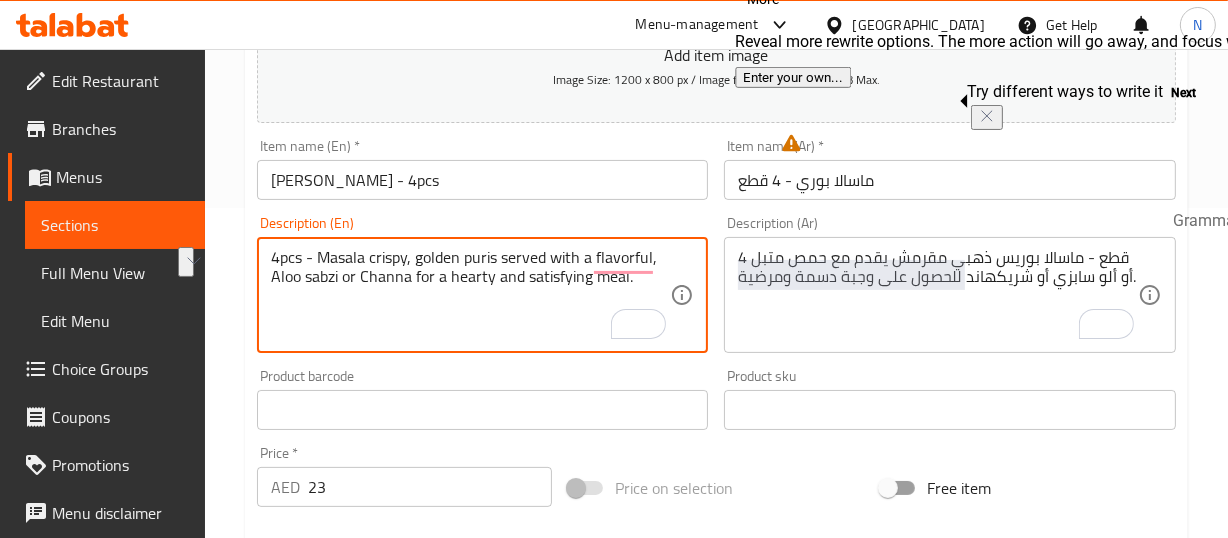 click on "4pcs - Masala crispy, golden puris served with a flavorful, Aloo sabzi or Channa for a hearty and satisfying meal." at bounding box center (471, 295) 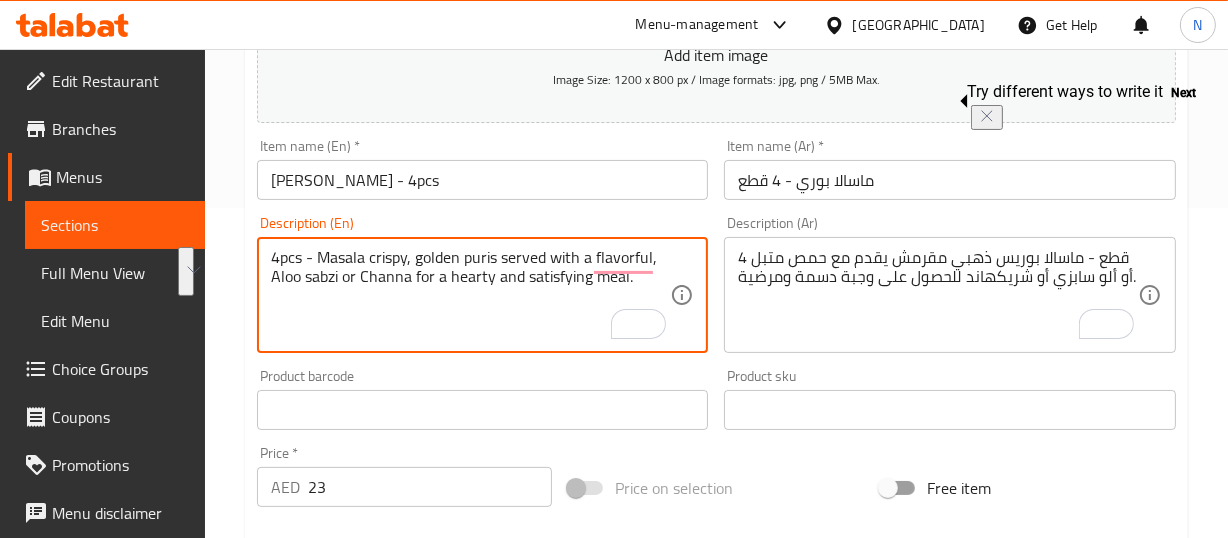 click on "4pcs - Masala crispy, golden puris served with a flavorful, Aloo sabzi or Channa for a hearty and satisfying meal." at bounding box center [471, 295] 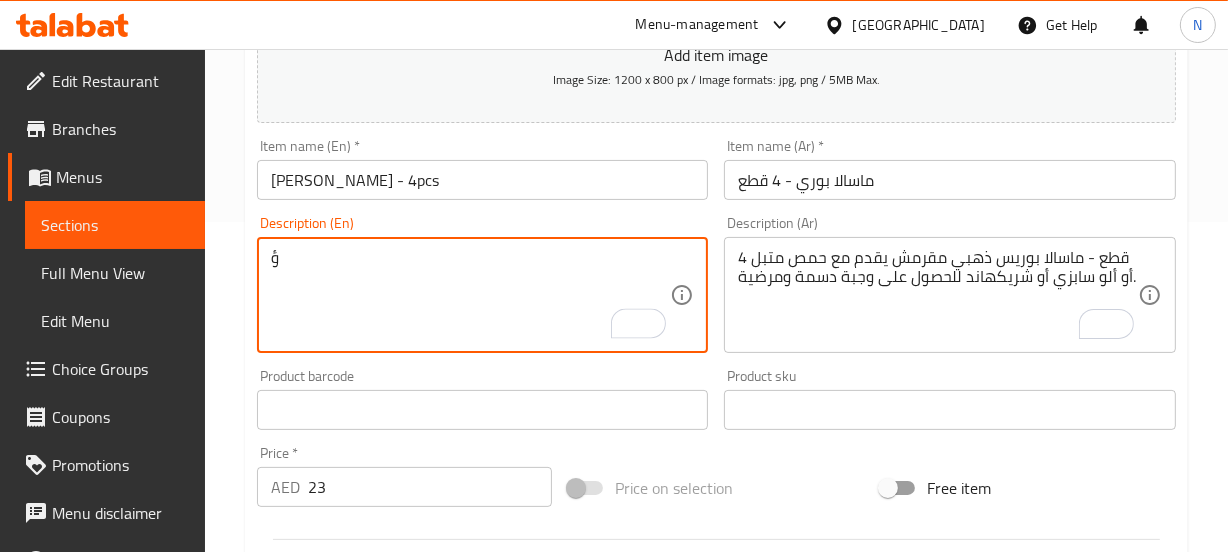 type on "4pcs - Masala crispy, golden puris served with a flavorful, Aloo sabzi or Channa for a hearty and satisfying meal." 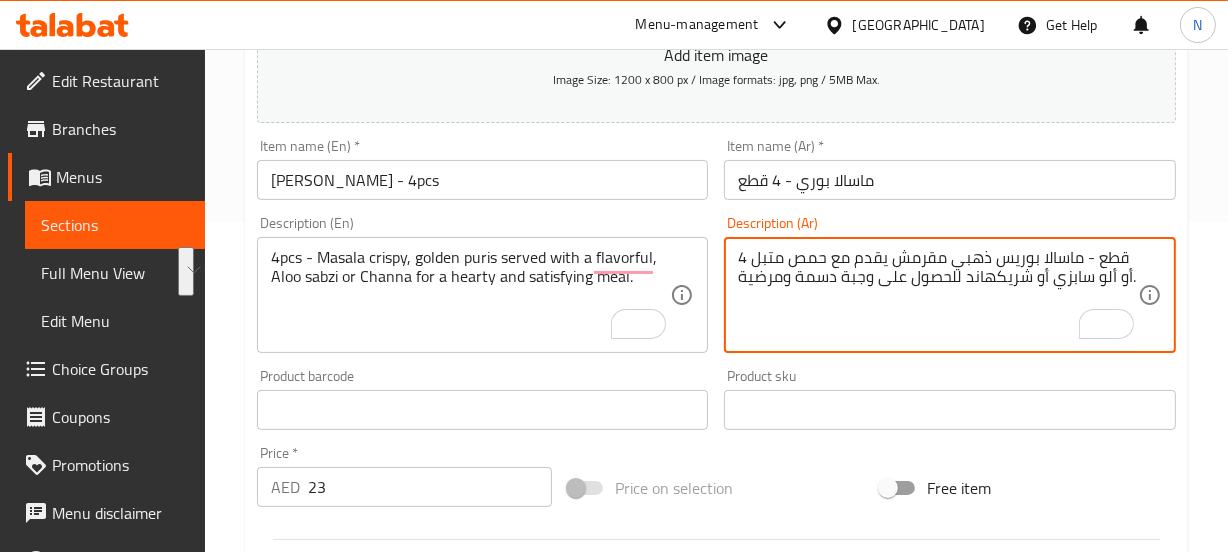 click on "4 قطع - ماسالا بوريس ذهبي مقرمش يقدم مع حمص متبل أو ألو سابزي أو شريكهاند للحصول على وجبة دسمة ومرضية." at bounding box center (938, 295) 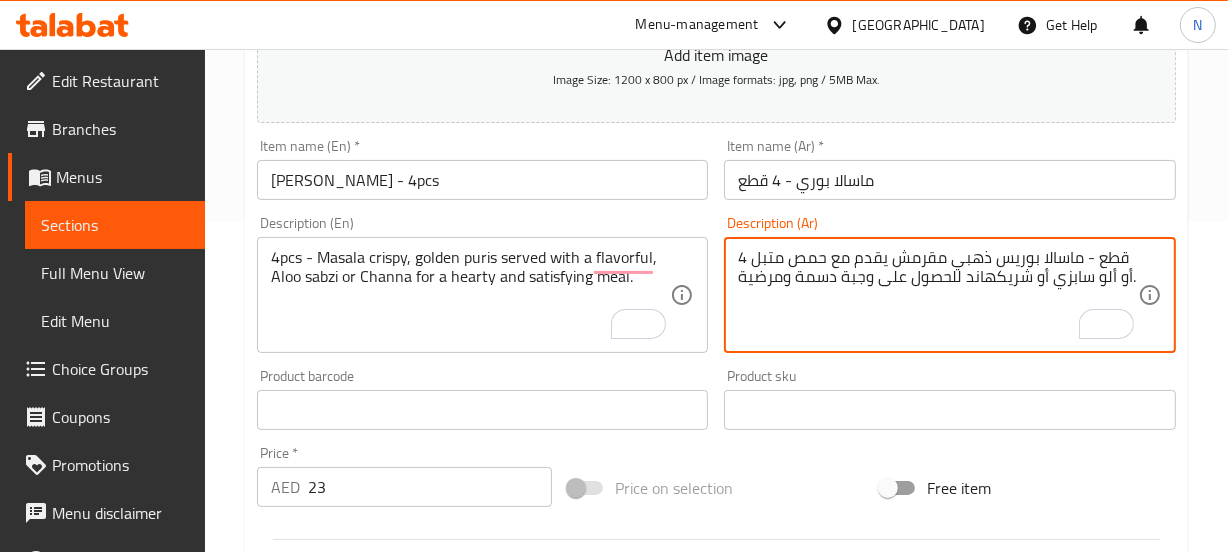 click on "4 قطع - ماسالا بوريس ذهبي مقرمش يقدم مع حمص متبل أو ألو سابزي أو شريكهاند للحصول على وجبة دسمة ومرضية." at bounding box center (938, 295) 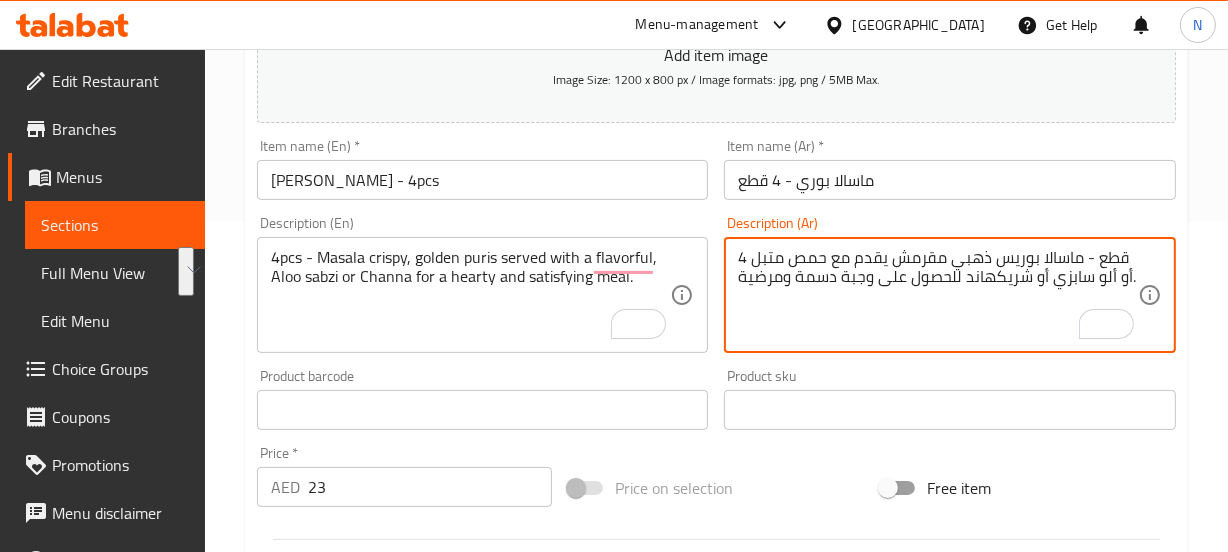 paste on "بوري ماسالا مقرمشة ذهبية اللون تقدم مع بطاطس أو تشانا لذيذة لتناول" 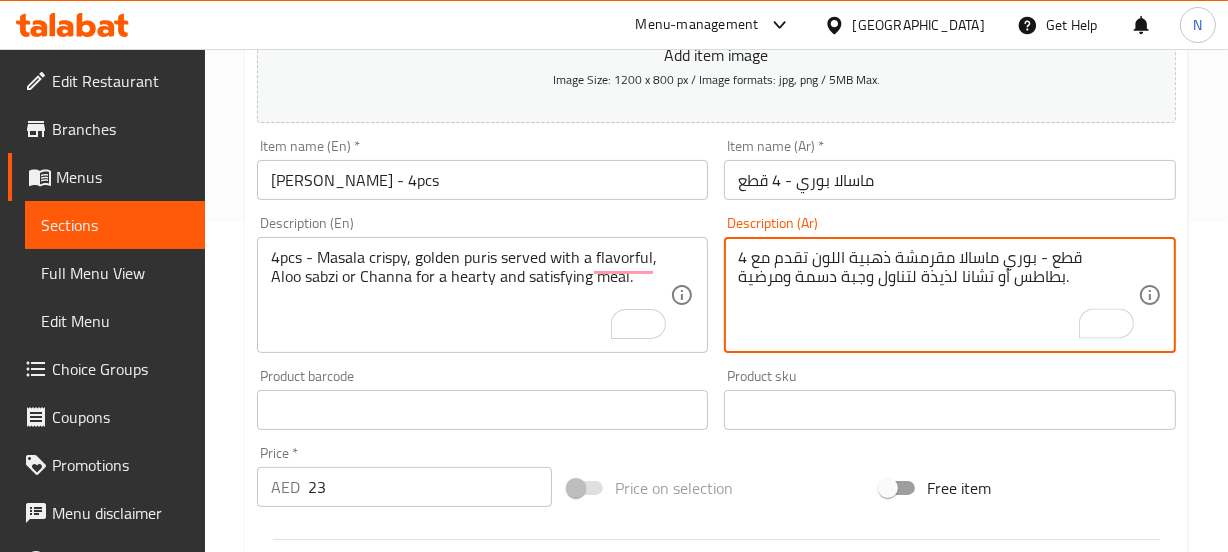 click on "4 قطع - بوري ماسالا مقرمشة ذهبية اللون تقدم مع بطاطس أو تشانا لذيذة لتناول وجبة دسمة ومرضية." at bounding box center (938, 295) 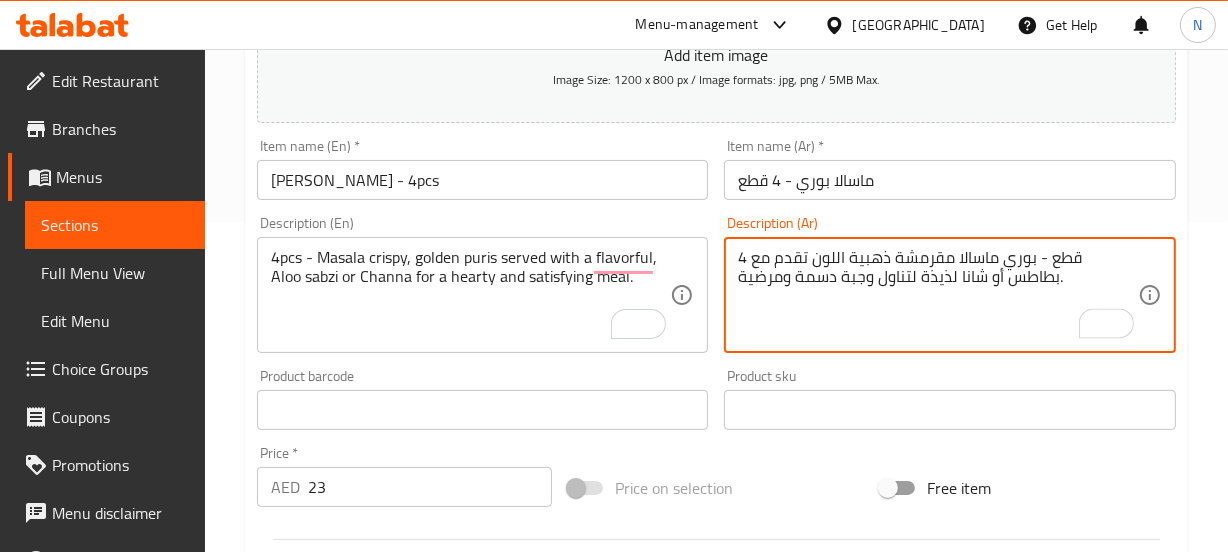 click on "4 قطع - بوري ماسالا مقرمشة ذهبية اللون تقدم مع بطاطس أو شانا لذيذة لتناول وجبة دسمة ومرضية." at bounding box center [938, 295] 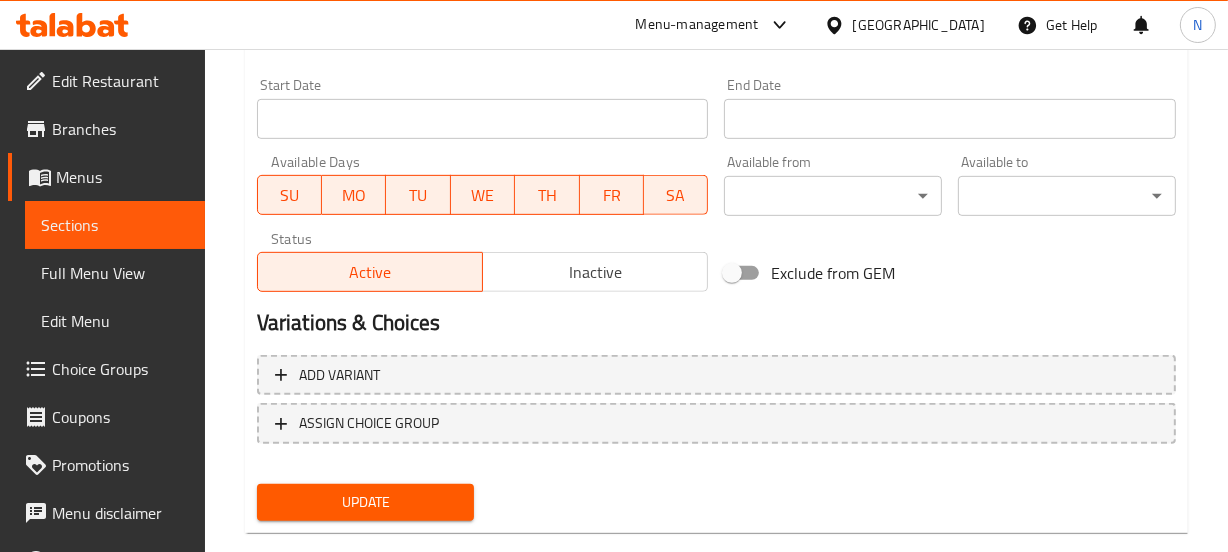 scroll, scrollTop: 860, scrollLeft: 0, axis: vertical 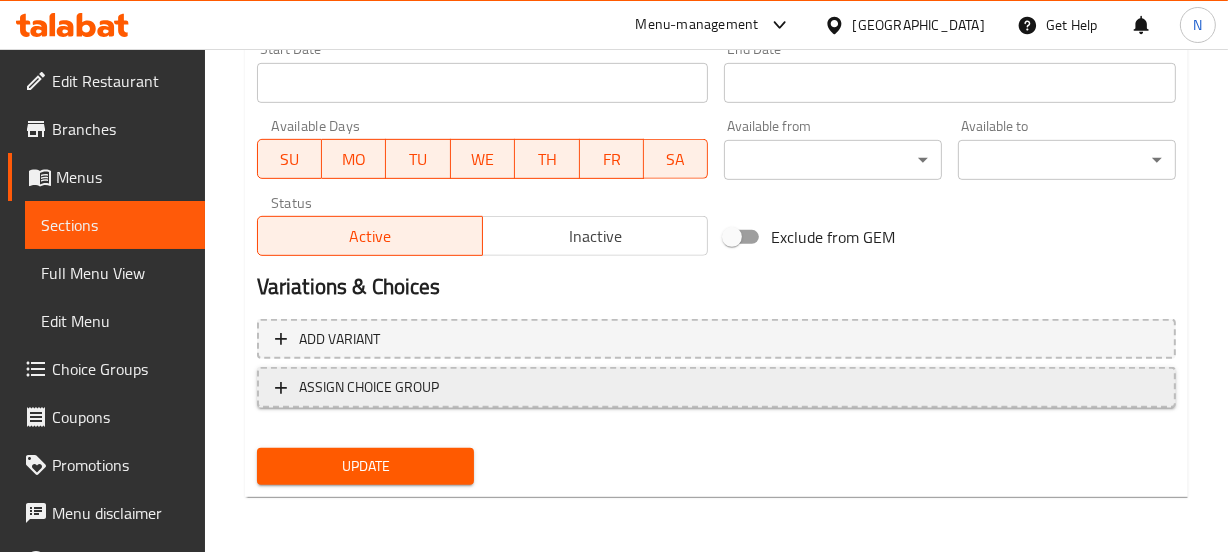 click on "ASSIGN CHOICE GROUP" at bounding box center (716, 387) 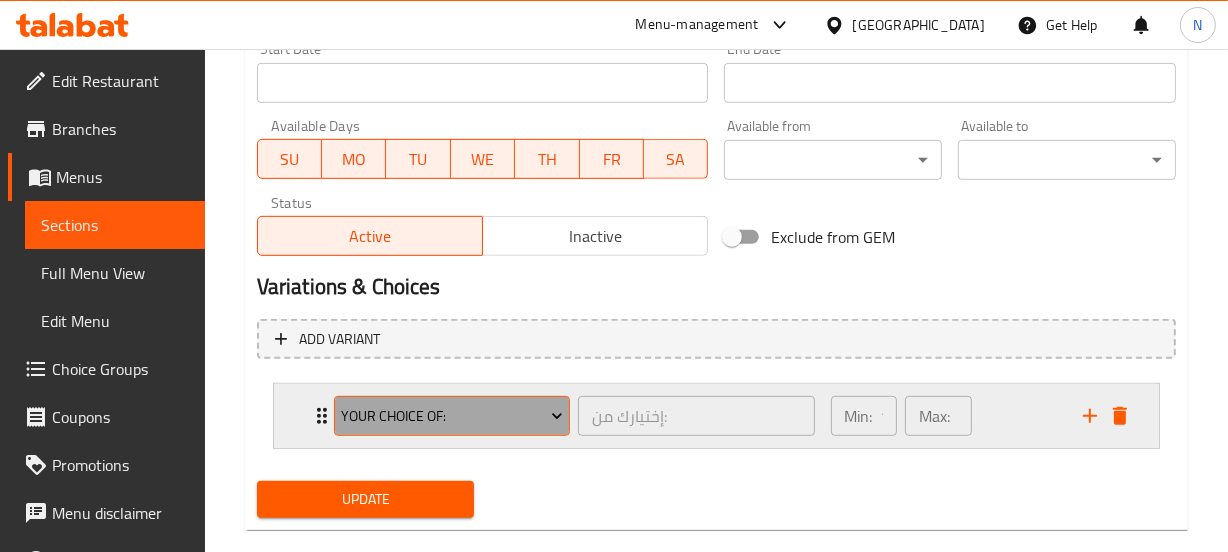 click on "your Choice OF:" at bounding box center (452, 416) 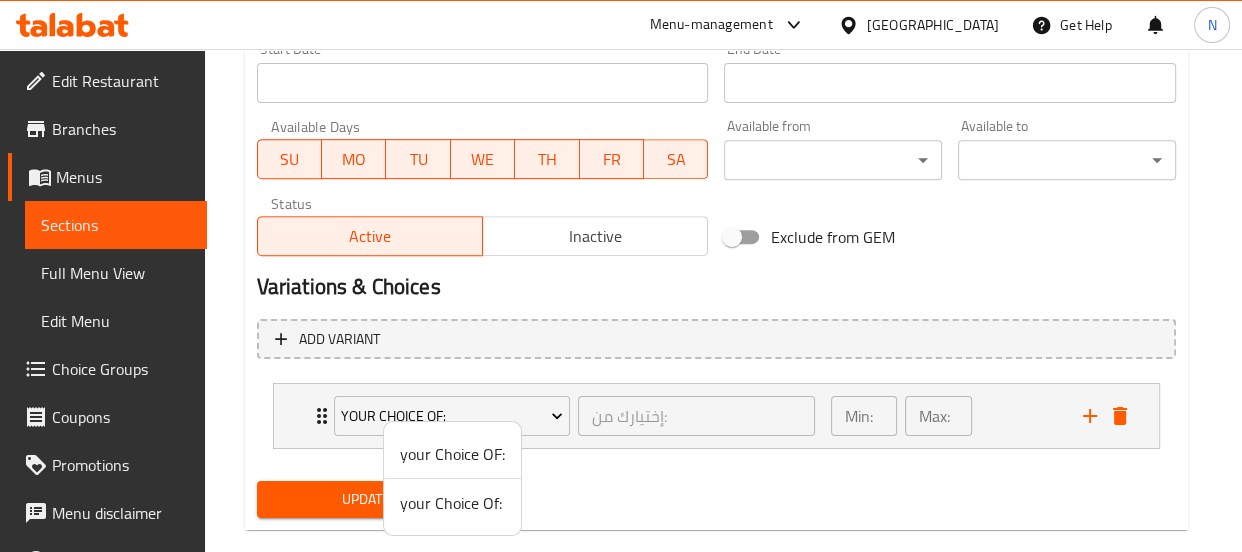 click on "your Choice Of:" at bounding box center [452, 503] 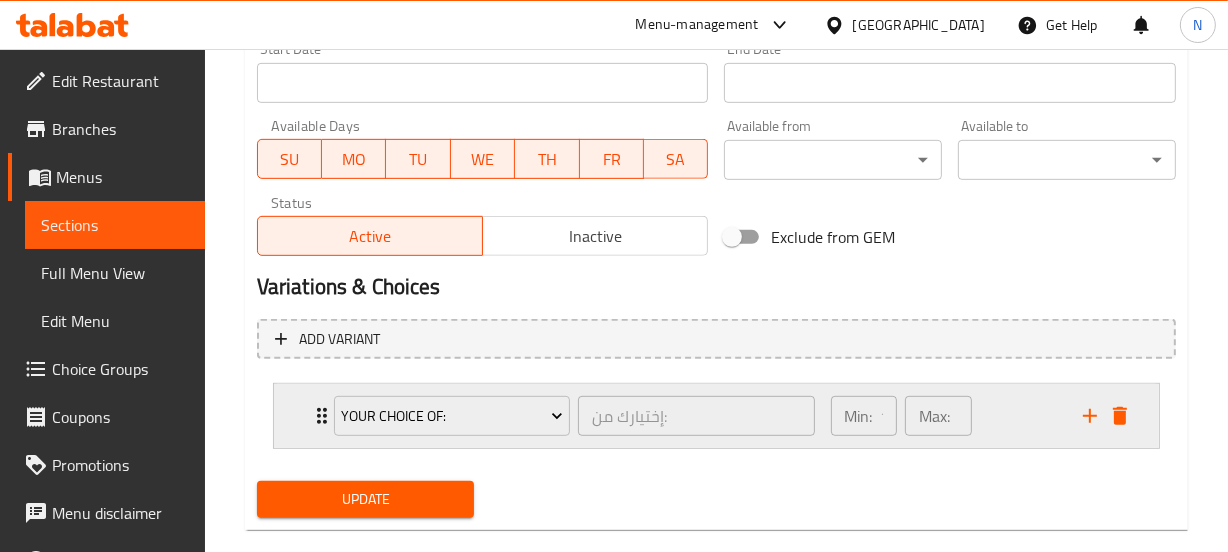 click on "Min: 1 ​ Max: 1 ​" at bounding box center (945, 416) 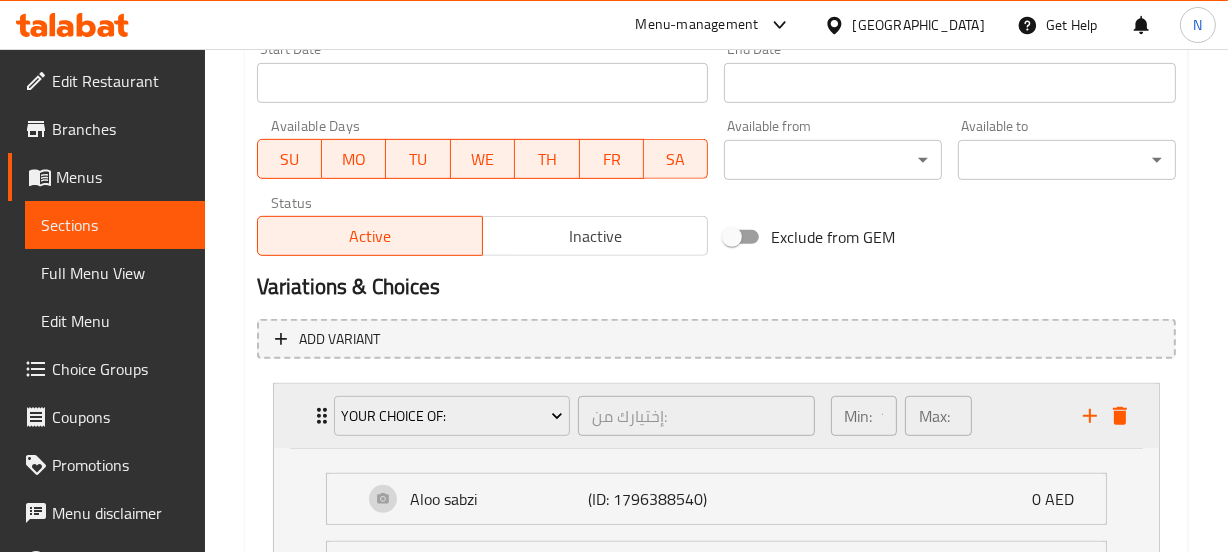 scroll, scrollTop: 1085, scrollLeft: 0, axis: vertical 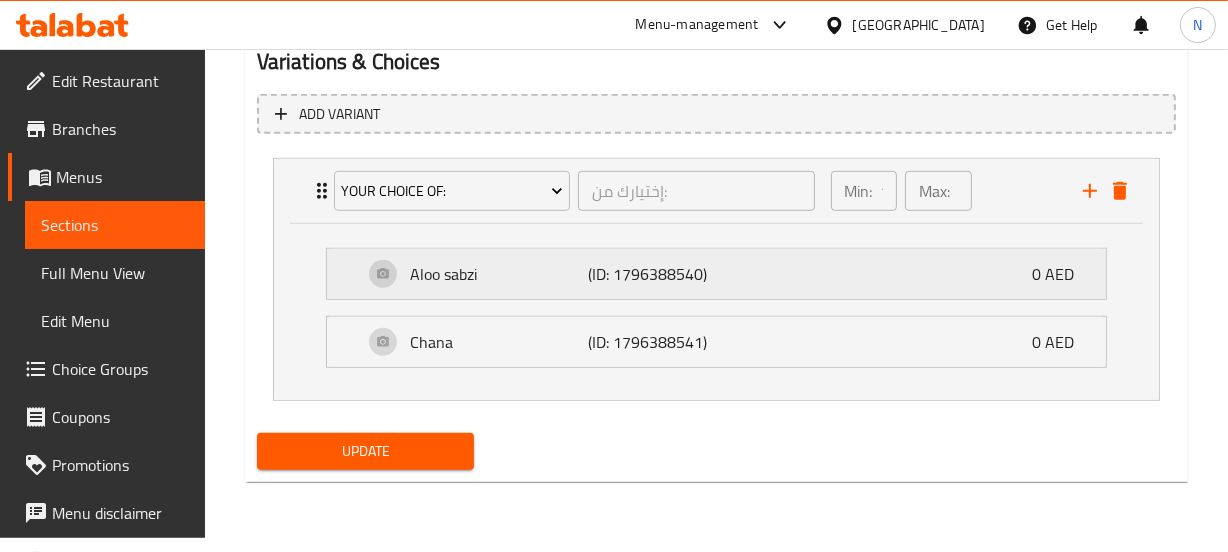 click on "Aloo sabzi (ID: 1796388540) 0 AED" at bounding box center [722, 274] 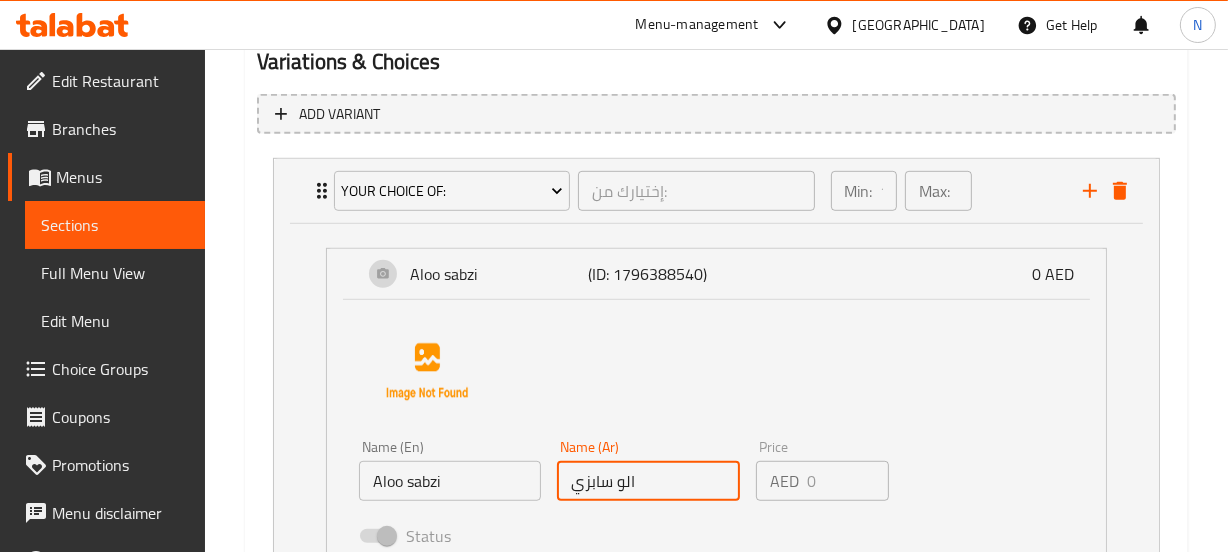 click on "الو سابزي" at bounding box center (648, 481) 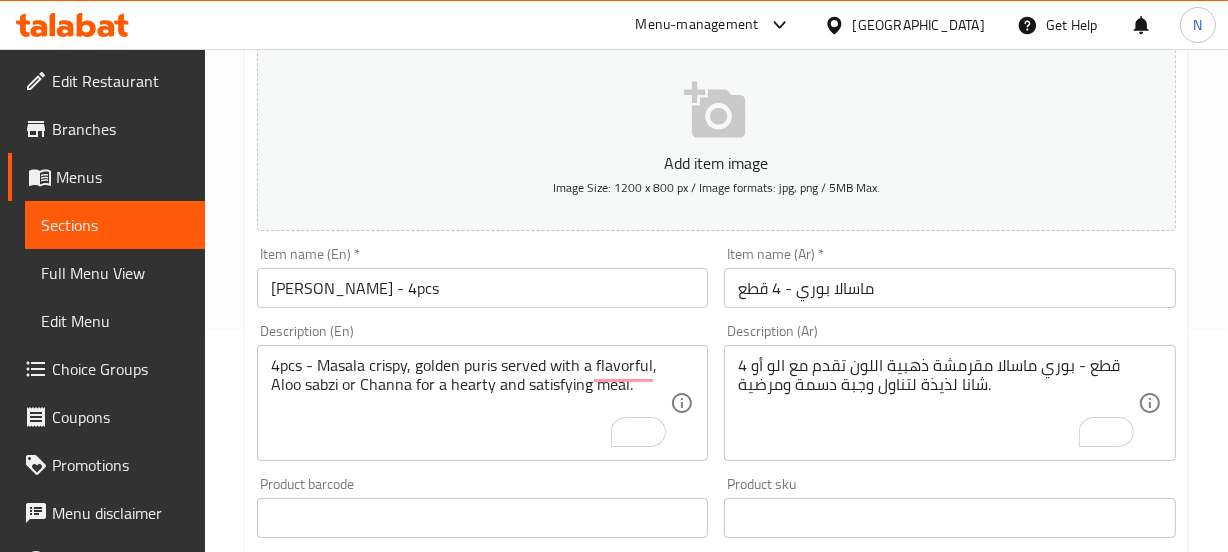 scroll, scrollTop: 191, scrollLeft: 0, axis: vertical 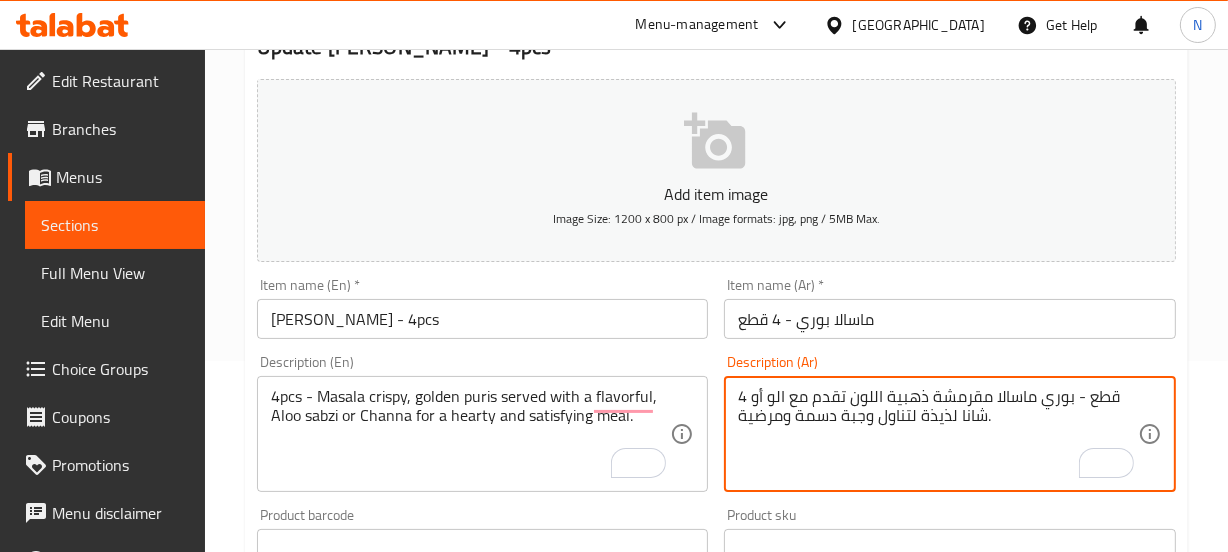 paste on "[PERSON_NAME]" 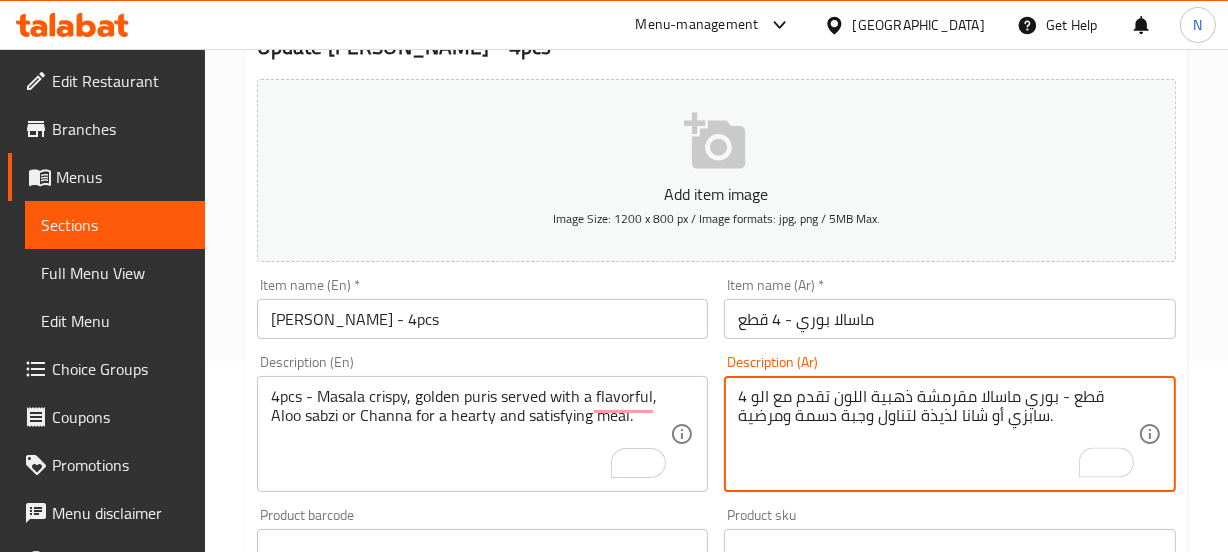 type on "4 قطع - بوري ماسالا مقرمشة ذهبية اللون تقدم مع الو سابزي أو شانا لذيذة لتناول وجبة دسمة ومرضية." 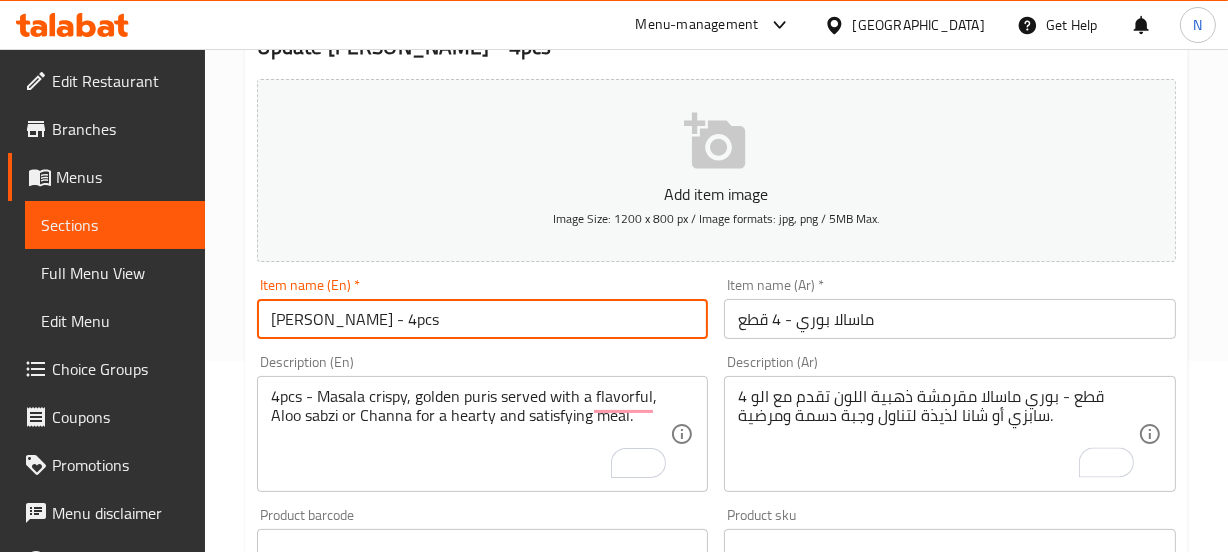 click on "[PERSON_NAME] - 4pcs" at bounding box center (483, 319) 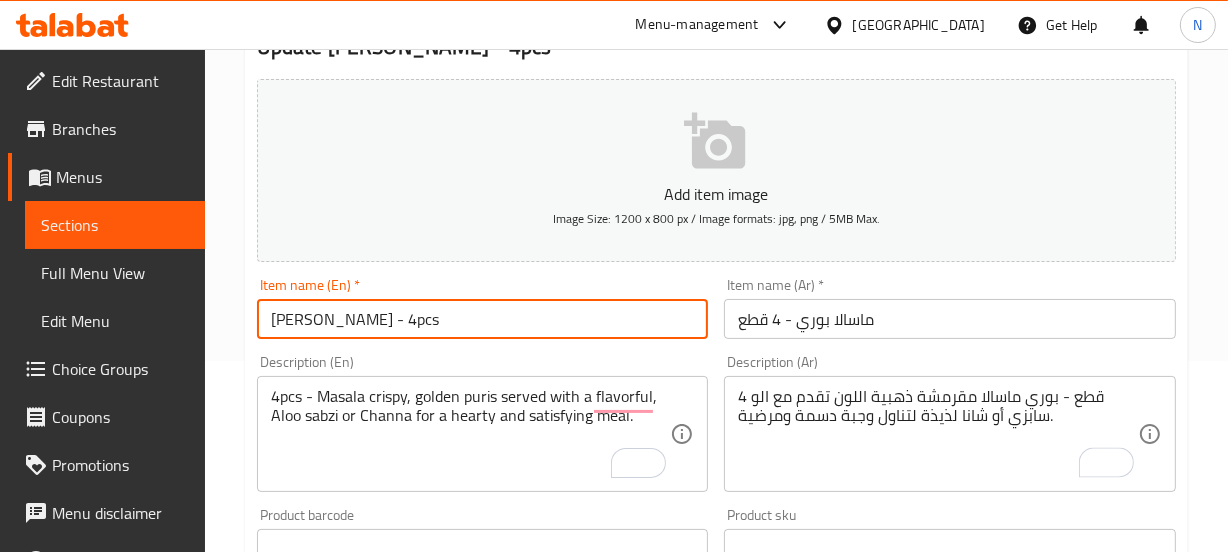 click on "Update" at bounding box center [366, 1613] 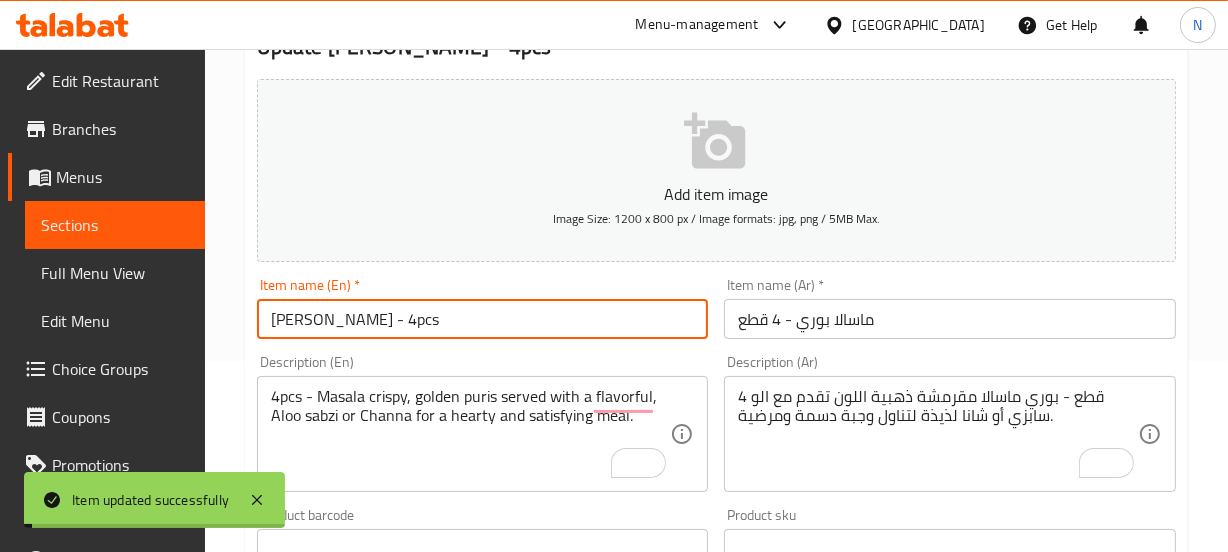 scroll, scrollTop: 0, scrollLeft: 0, axis: both 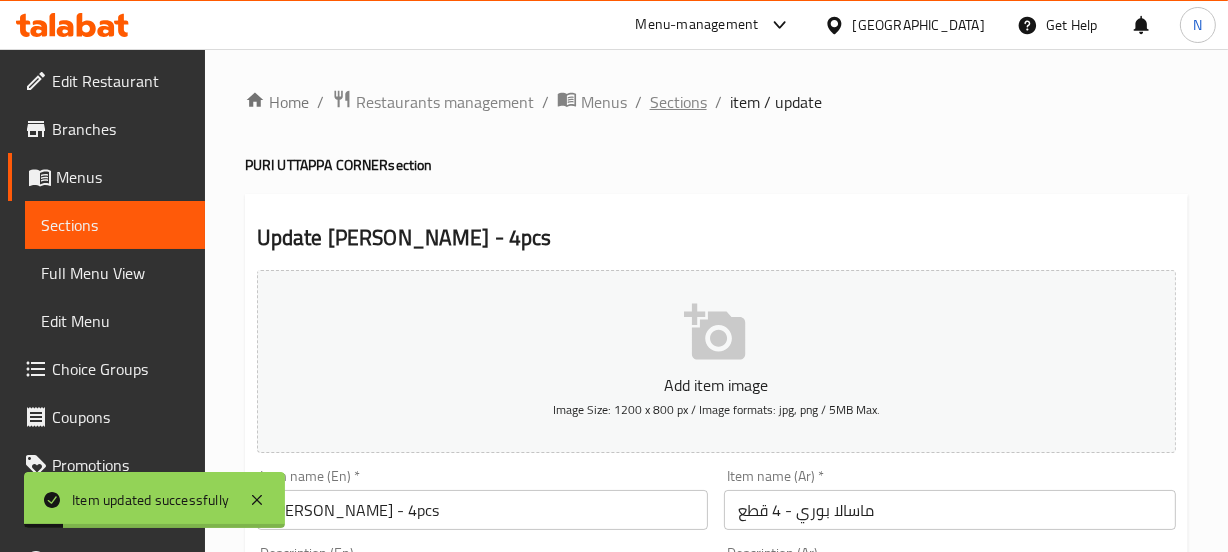 click on "Sections" at bounding box center (678, 102) 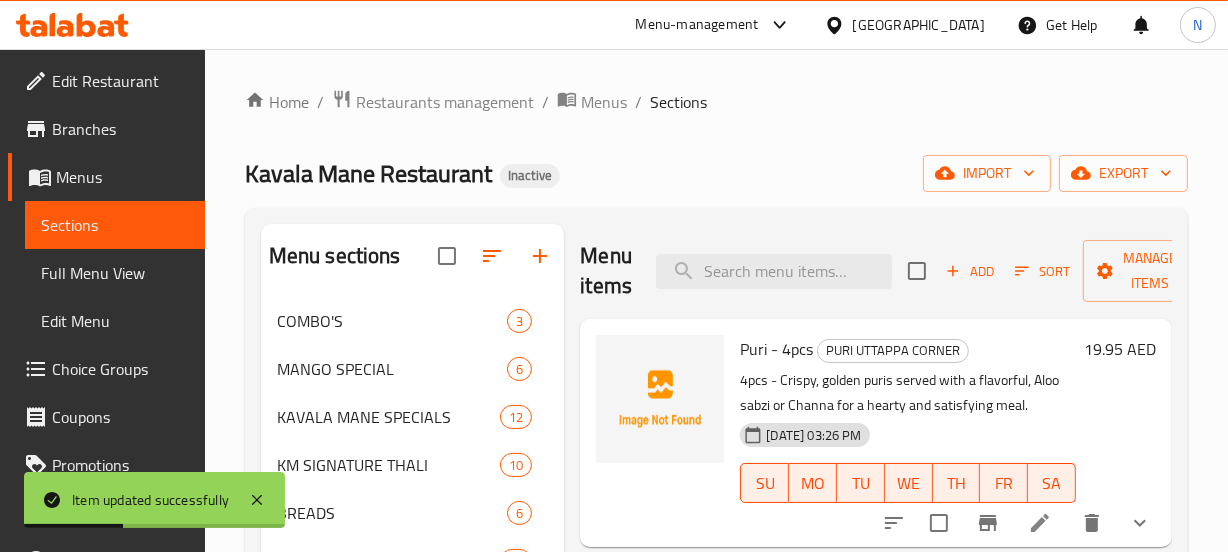 scroll, scrollTop: 176, scrollLeft: 0, axis: vertical 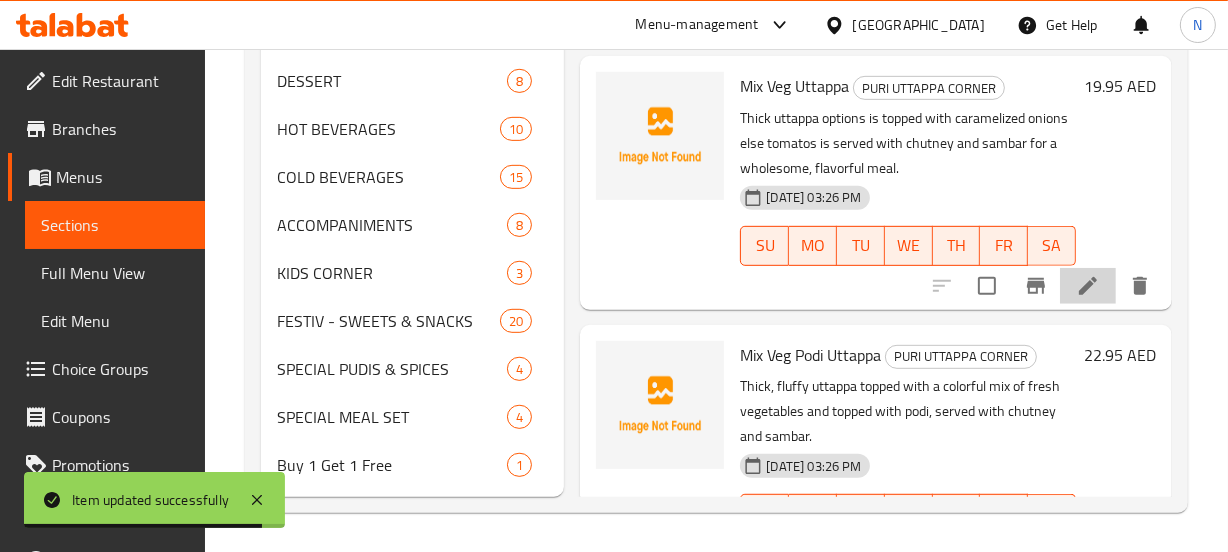 click at bounding box center (1088, 286) 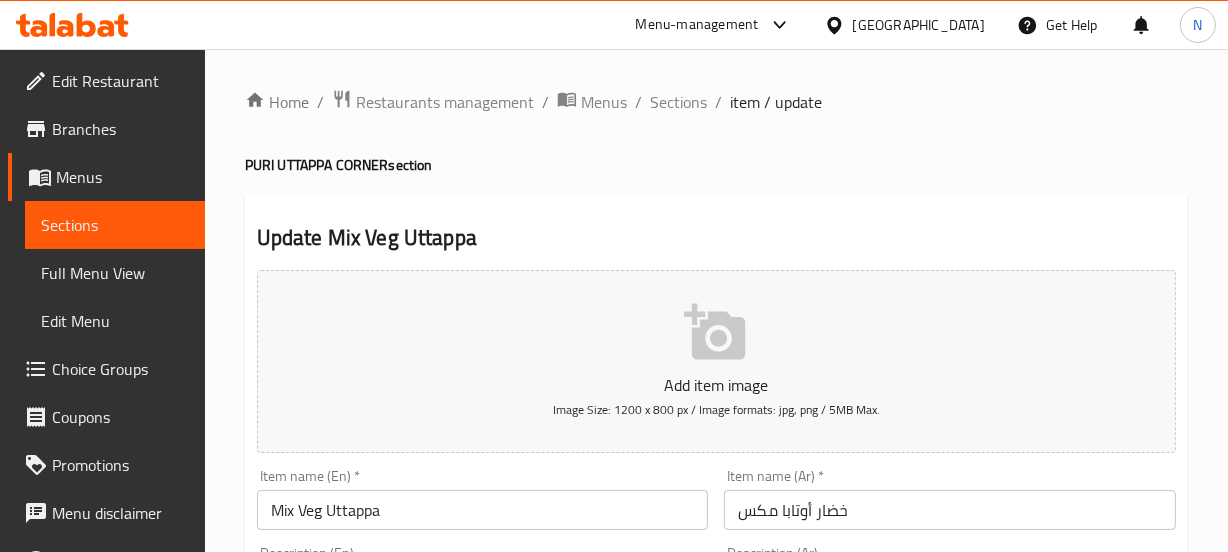 scroll, scrollTop: 186, scrollLeft: 0, axis: vertical 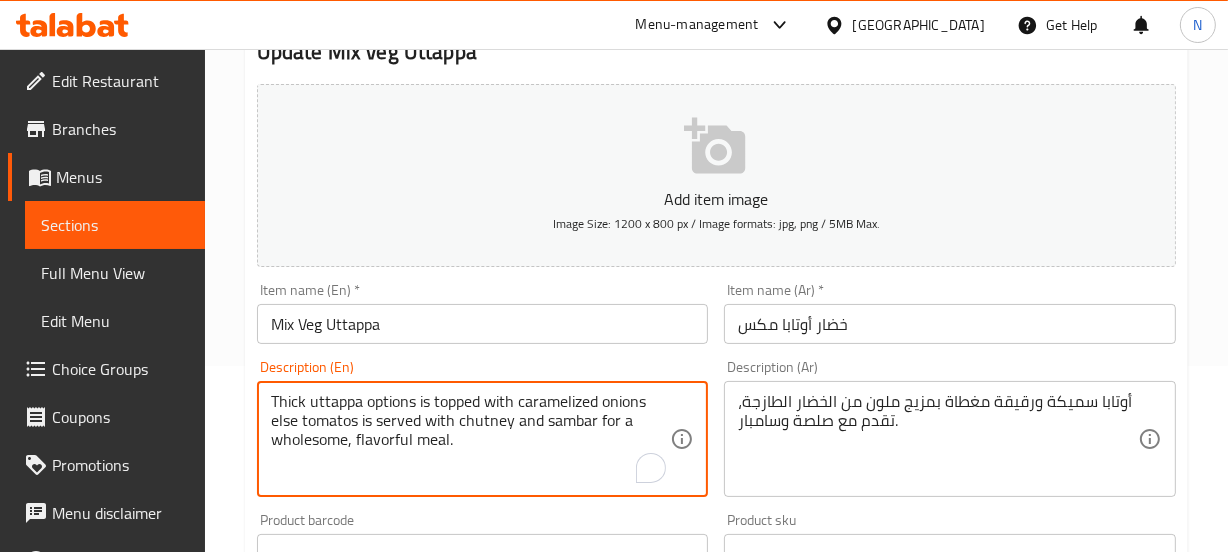 click on "Thick uttappa options is topped with caramelized onions else tomatos is served with chutney and sambar for a wholesome, flavorful meal." at bounding box center (471, 439) 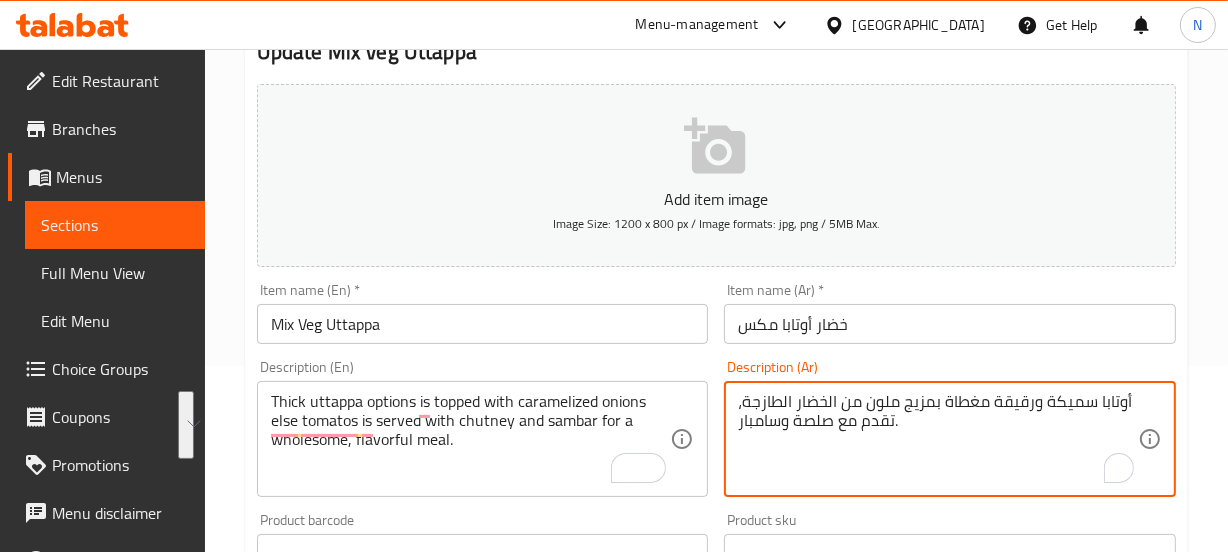 click on "أوتابا سميكة ورقيقة مغطاة بمزيج ملون من الخضار الطازجة، تقدم مع صلصة وسامبار." at bounding box center (938, 439) 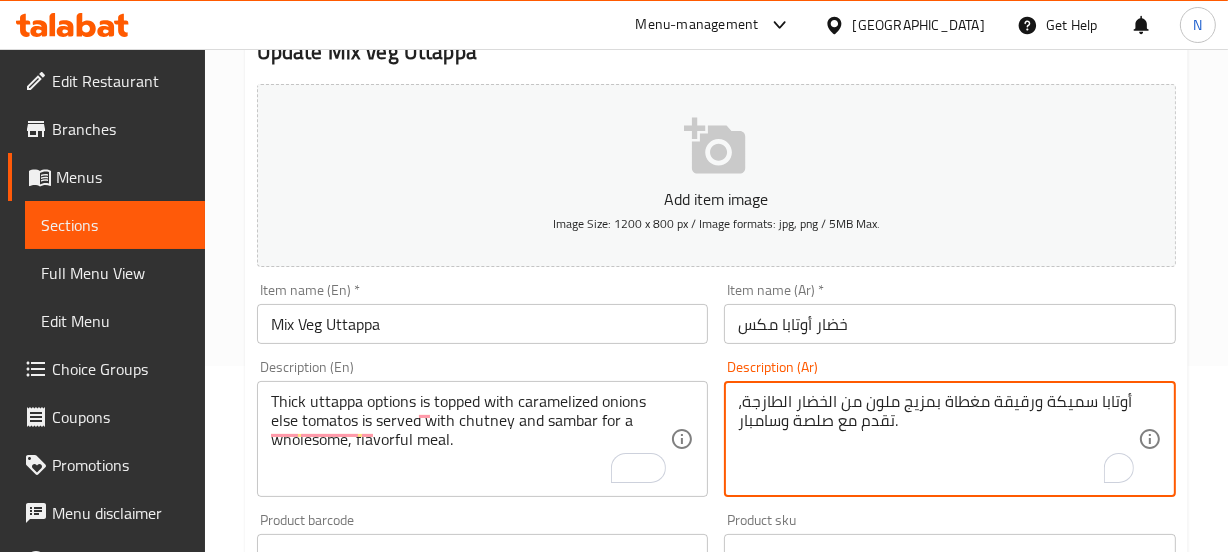 click on "أوتابا سميكة ورقيقة مغطاة بمزيج ملون من الخضار الطازجة، تقدم مع صلصة وسامبار." at bounding box center [938, 439] 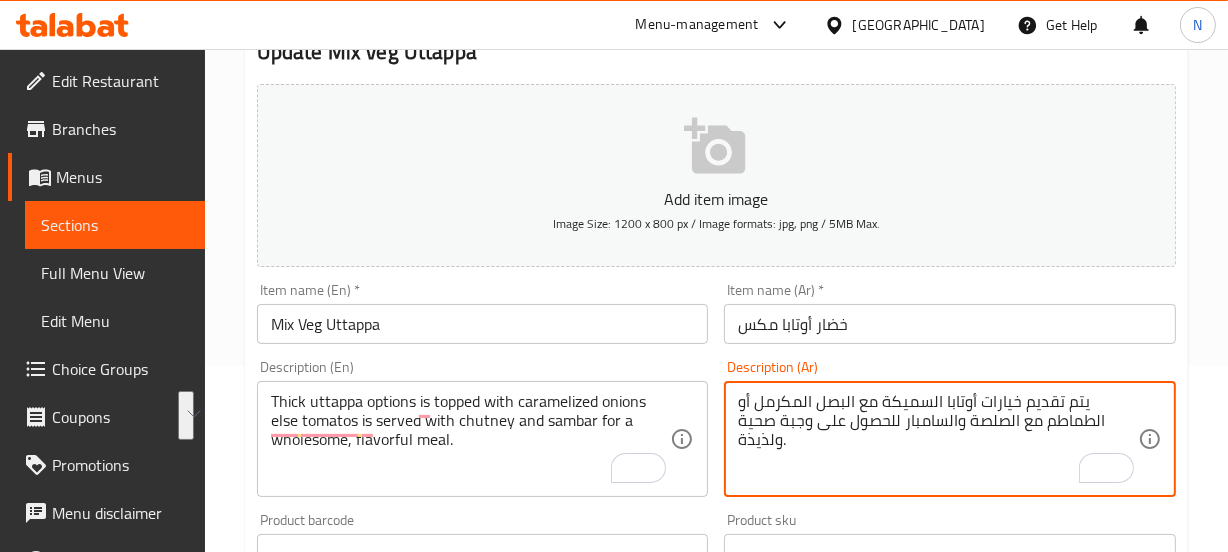 drag, startPoint x: 901, startPoint y: 426, endPoint x: 831, endPoint y: 453, distance: 75.026665 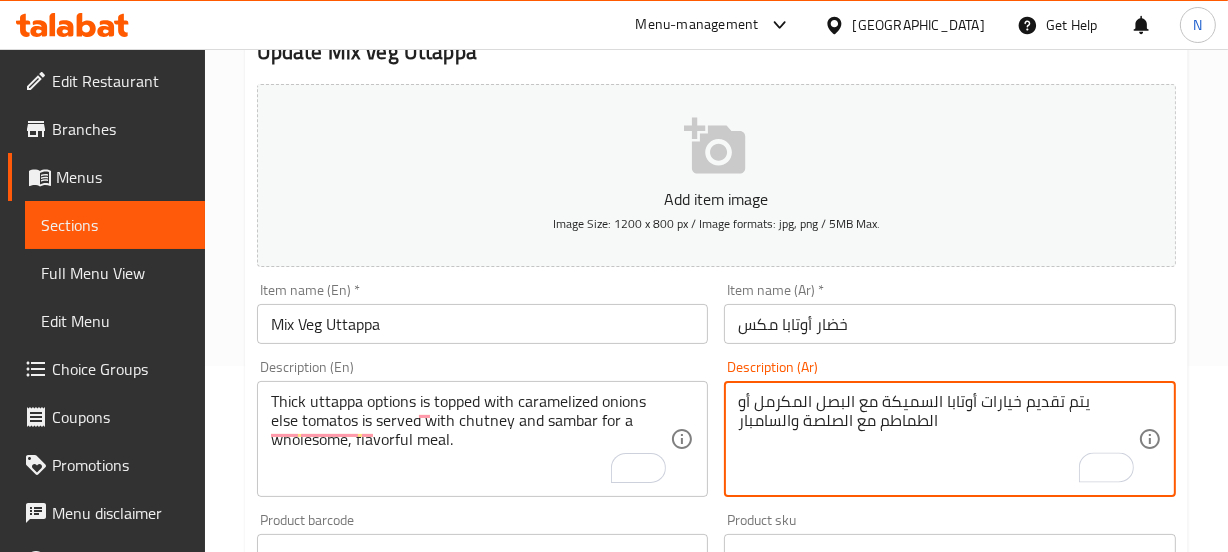 type on "يتم تقديم خيارات أوتابا السميكة مع البصل المكرمل أو الطماطم مع الصلصة والسامبار" 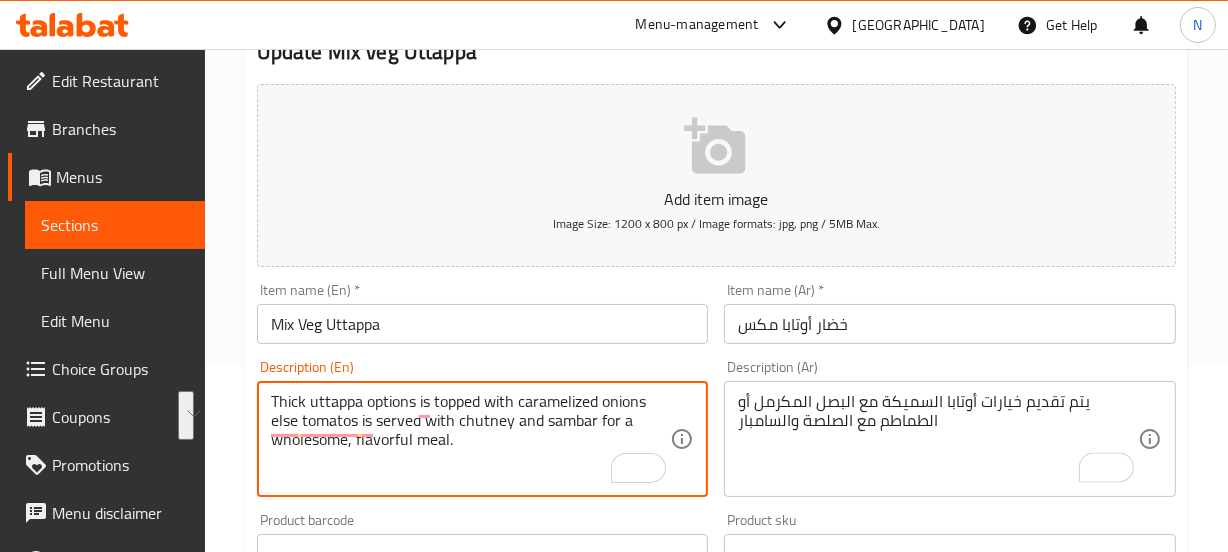 drag, startPoint x: 574, startPoint y: 464, endPoint x: 598, endPoint y: 422, distance: 48.373547 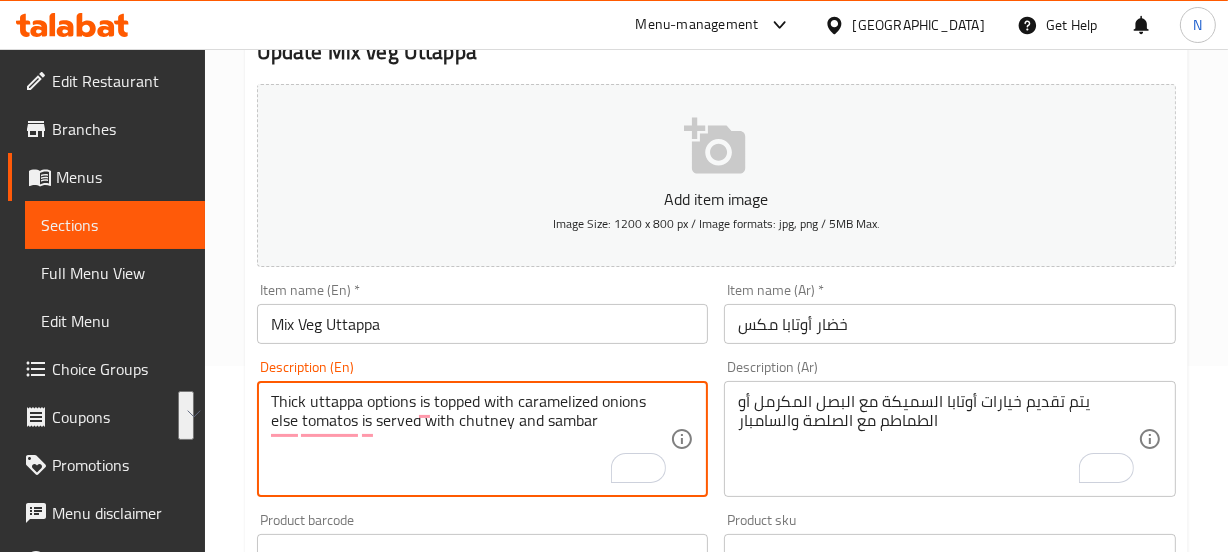 drag, startPoint x: 360, startPoint y: 427, endPoint x: 517, endPoint y: 399, distance: 159.47726 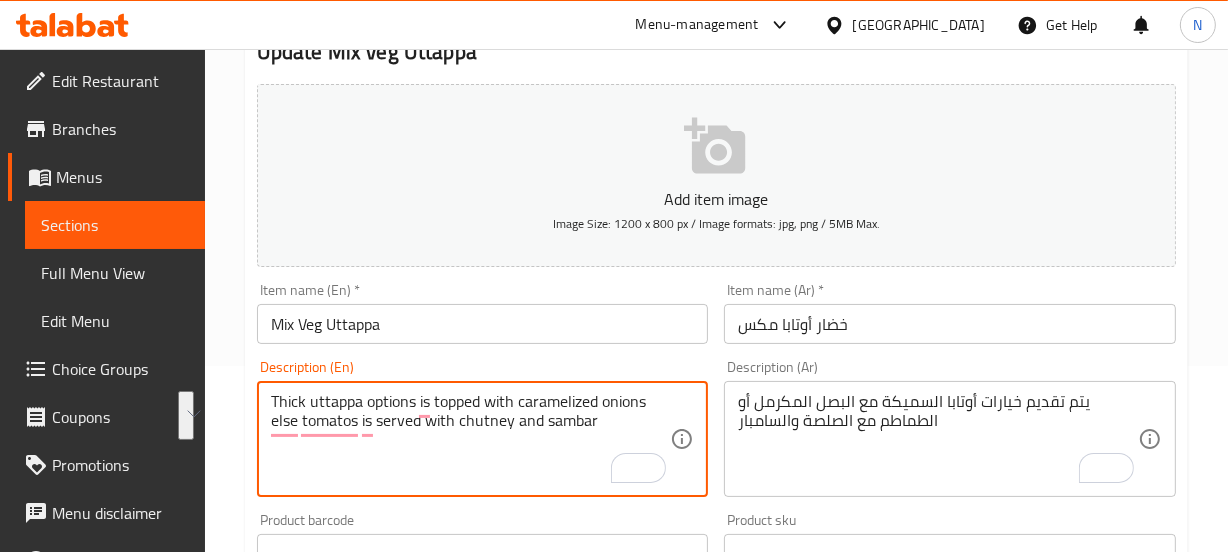 click on "Thick uttappa options is topped with caramelized onions else tomatos is served with chutney and sambar" at bounding box center [471, 439] 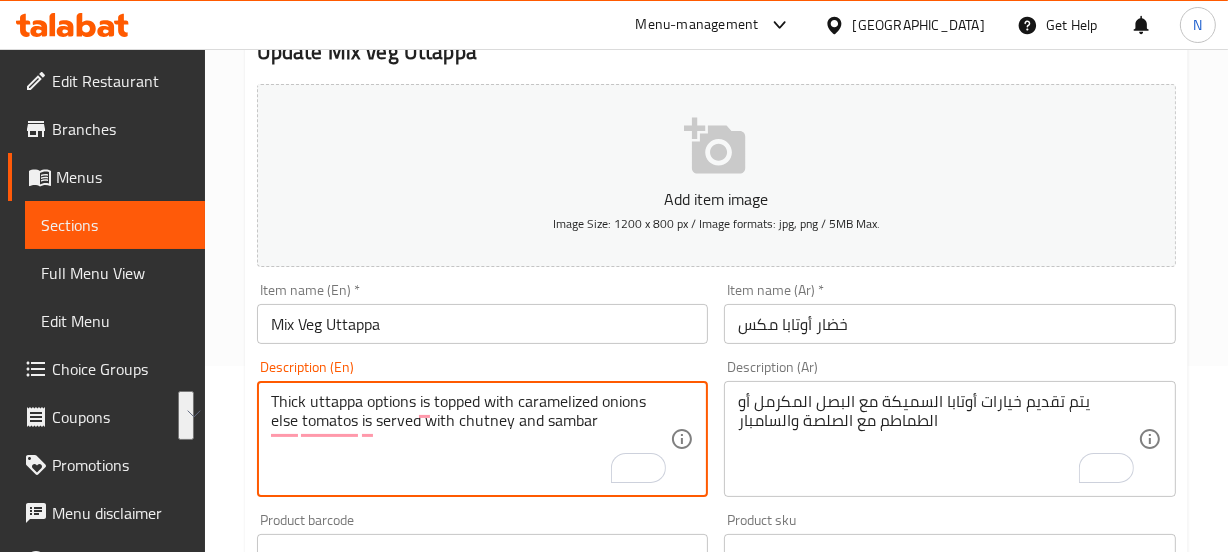 type on "Thick uttappa options is topped with caramelized onions else tomatos is served with chutney and sambar" 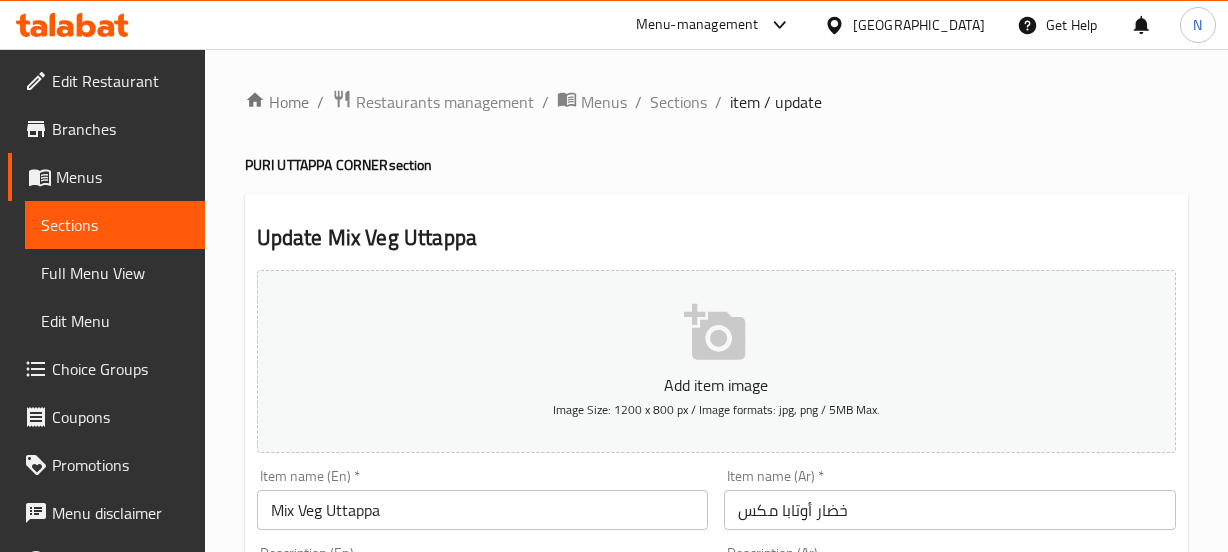 scroll, scrollTop: 186, scrollLeft: 0, axis: vertical 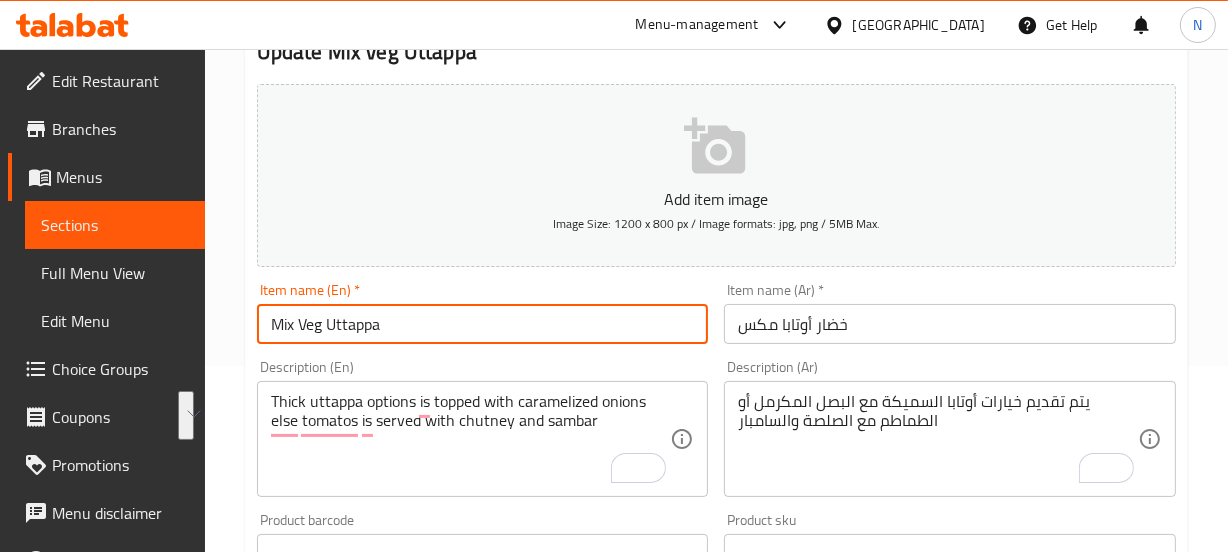 click on "Mix Veg Uttappa" at bounding box center (483, 324) 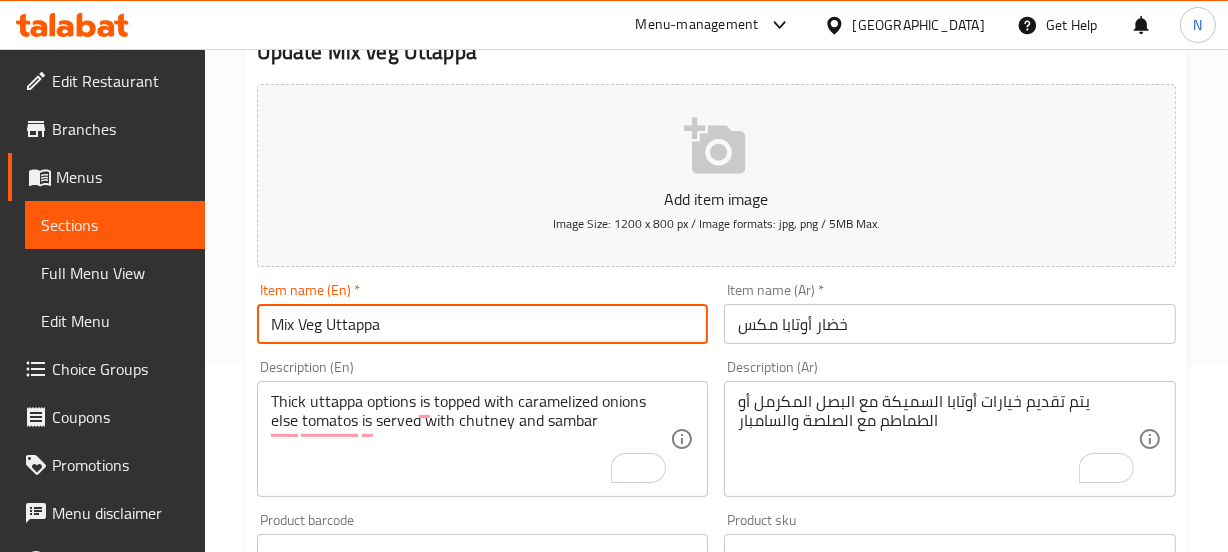 click on "Update" at bounding box center (366, 1140) 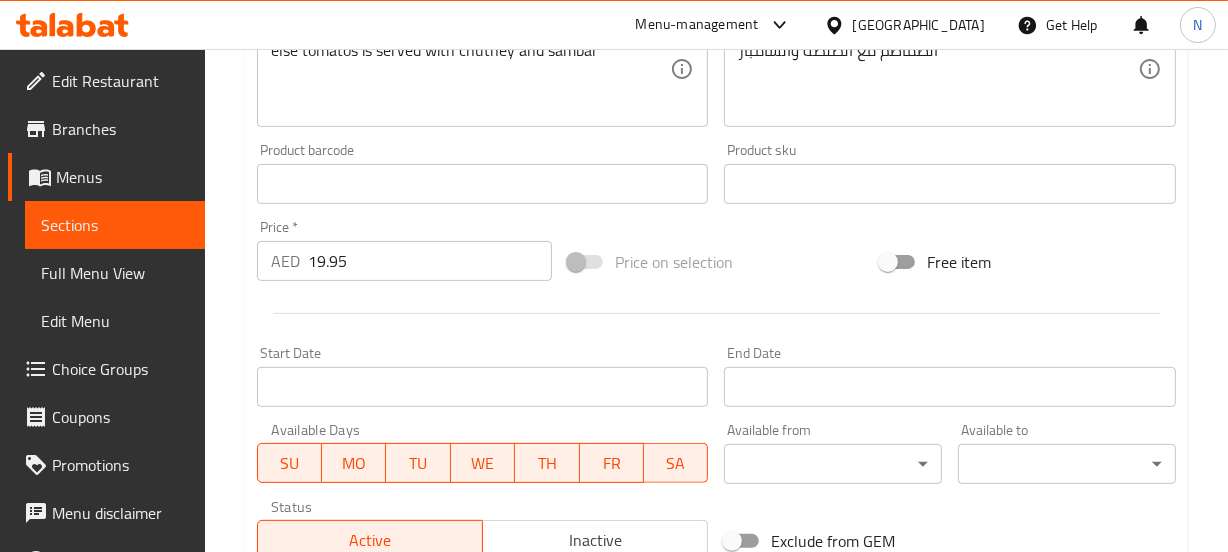 scroll, scrollTop: 860, scrollLeft: 0, axis: vertical 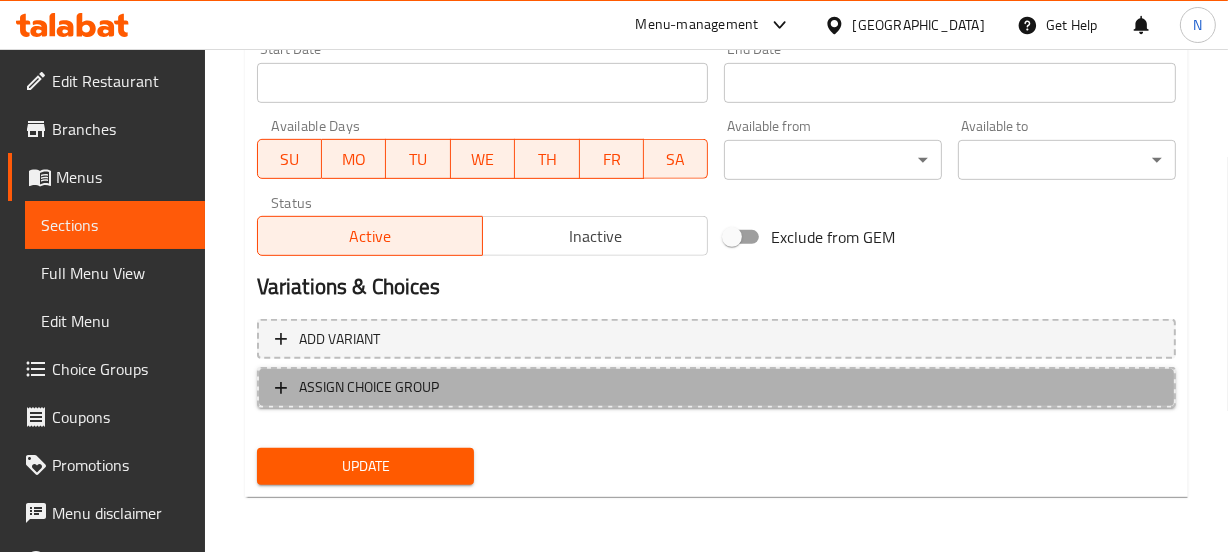 click on "ASSIGN CHOICE GROUP" at bounding box center [369, 387] 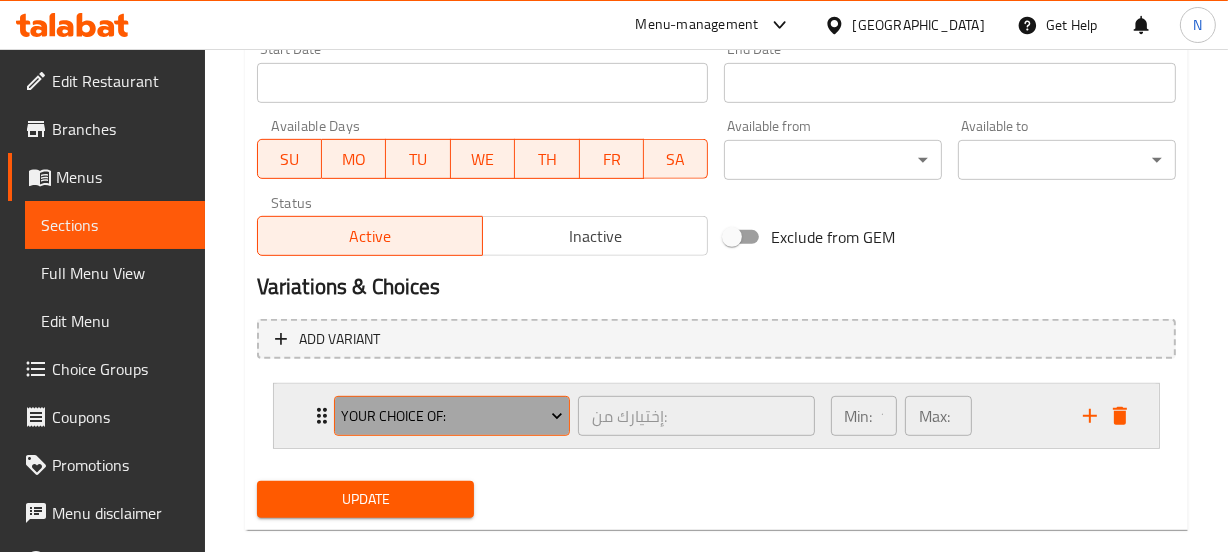 click on "your Choice OF:" at bounding box center [452, 416] 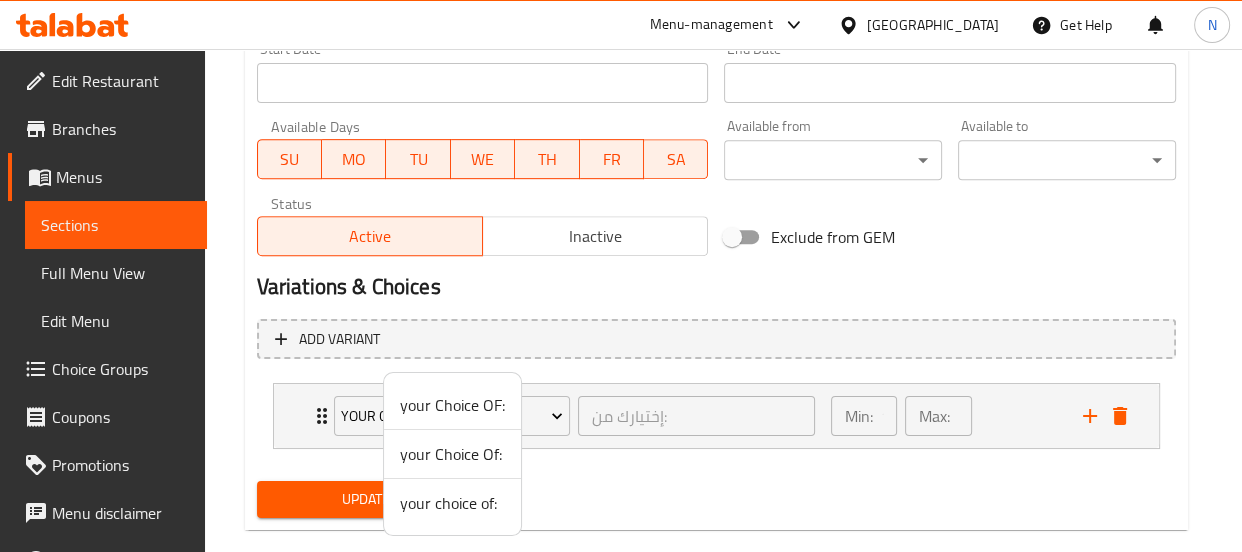 click on "your choice of:" at bounding box center (452, 503) 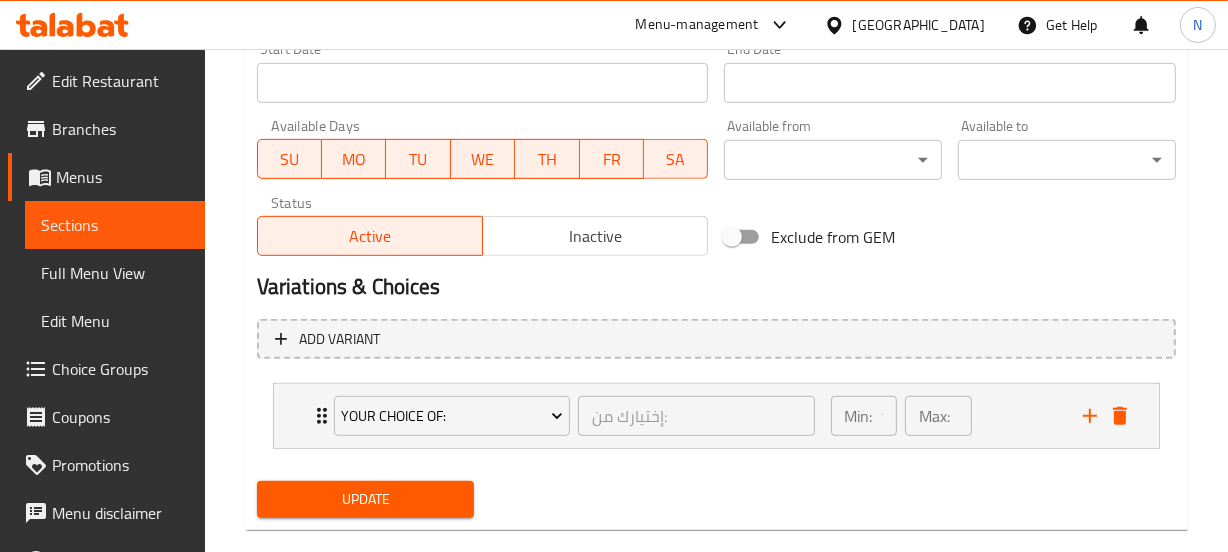 click on "your choice of: إختيارك من: ​ Min: 1 ​ Max: 1 ​ caramelized onions (ID: 1796396518) 0 AED Name (En) caramelized onions Name (En) Name (Ar) بصل مكرمل Name (Ar) Price AED 0 Price Status tomatoes (ID: 1796396519) 0 AED Name (En) tomatoes Name (En) Name (Ar) طماطم Name (Ar) Price AED 0 Price Status" at bounding box center (716, 416) 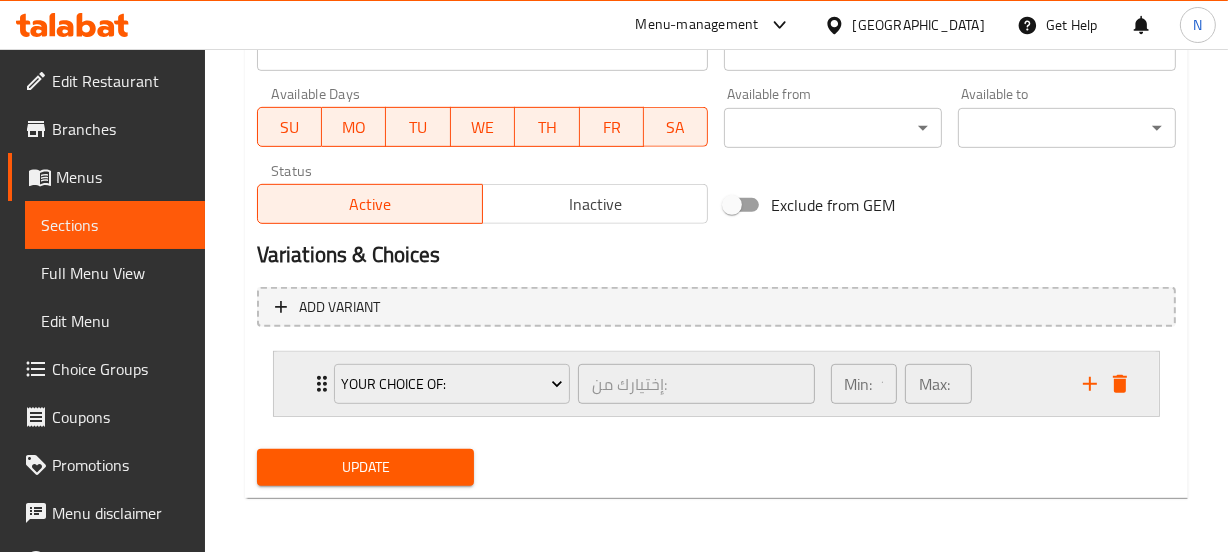 click on "Min: 1 ​ Max: 1 ​" at bounding box center [945, 384] 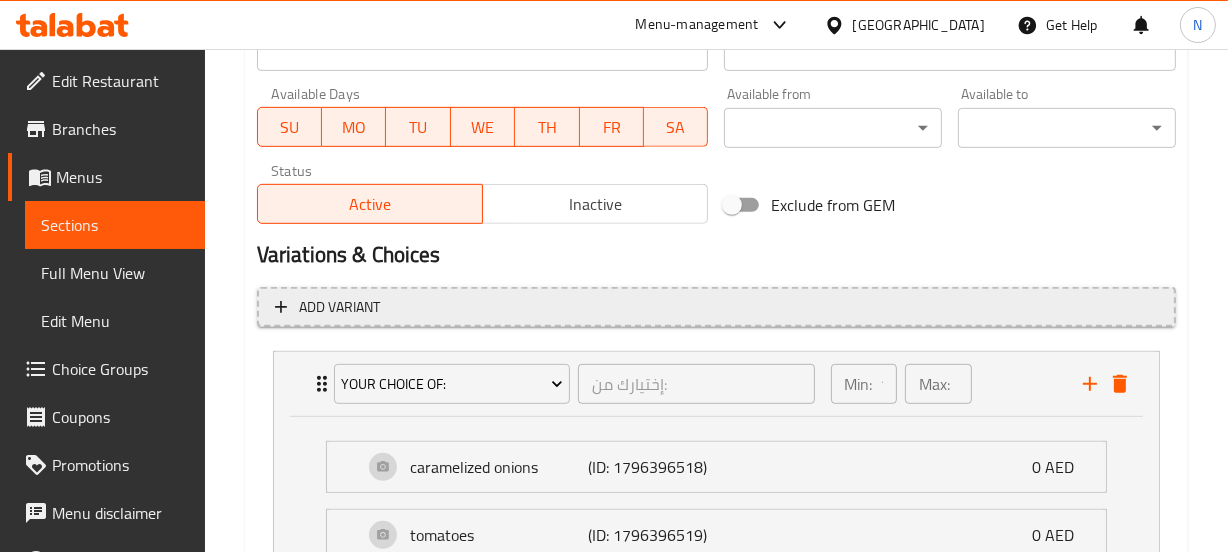 scroll, scrollTop: 1085, scrollLeft: 0, axis: vertical 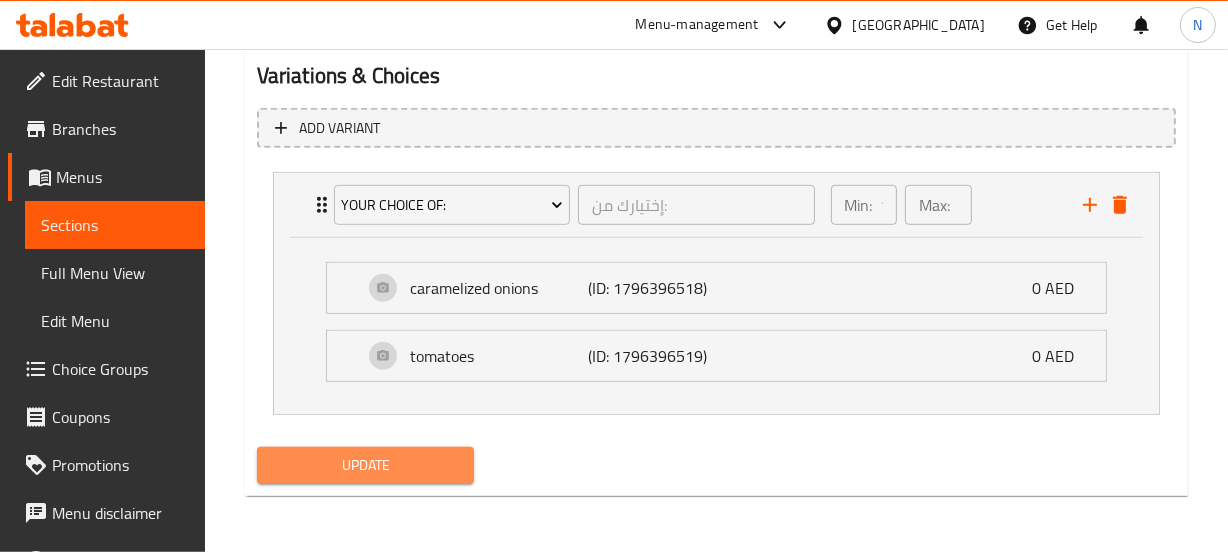click on "Update" at bounding box center [366, 465] 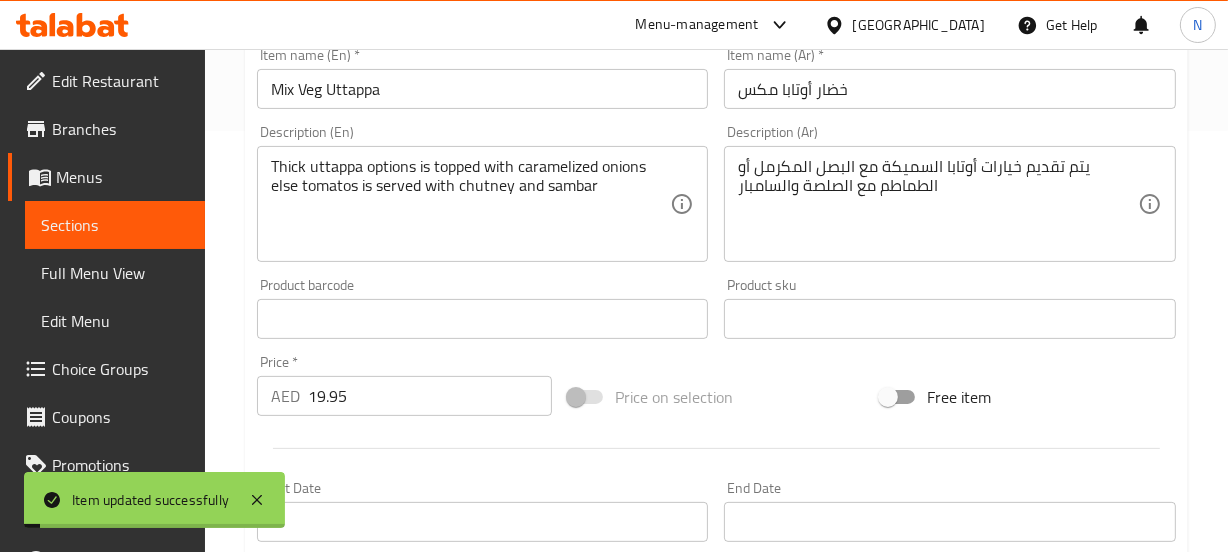 scroll, scrollTop: 0, scrollLeft: 0, axis: both 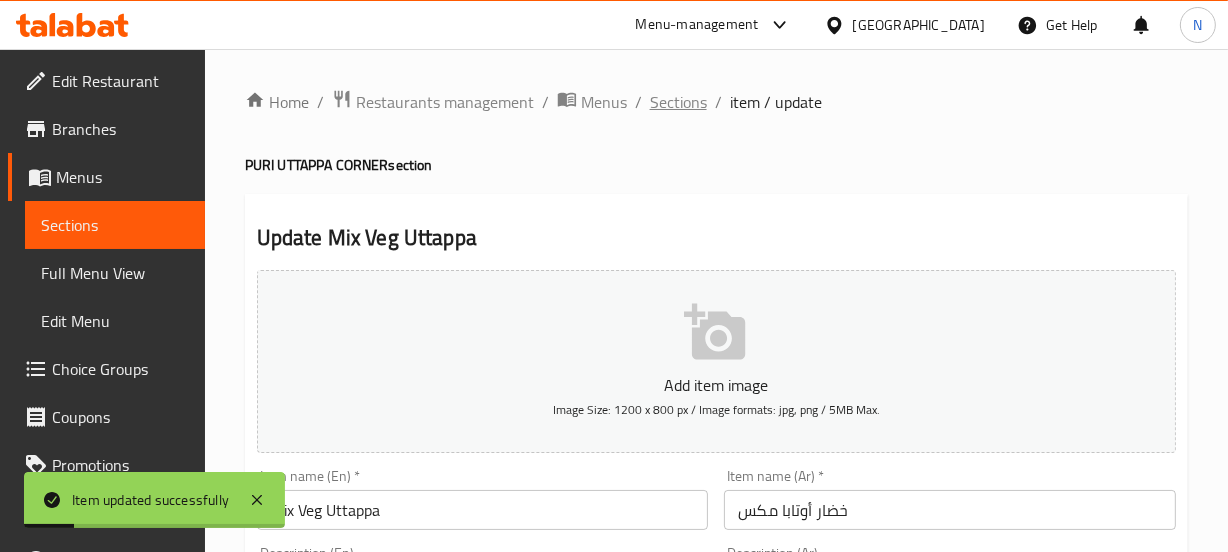 click on "Sections" at bounding box center [678, 102] 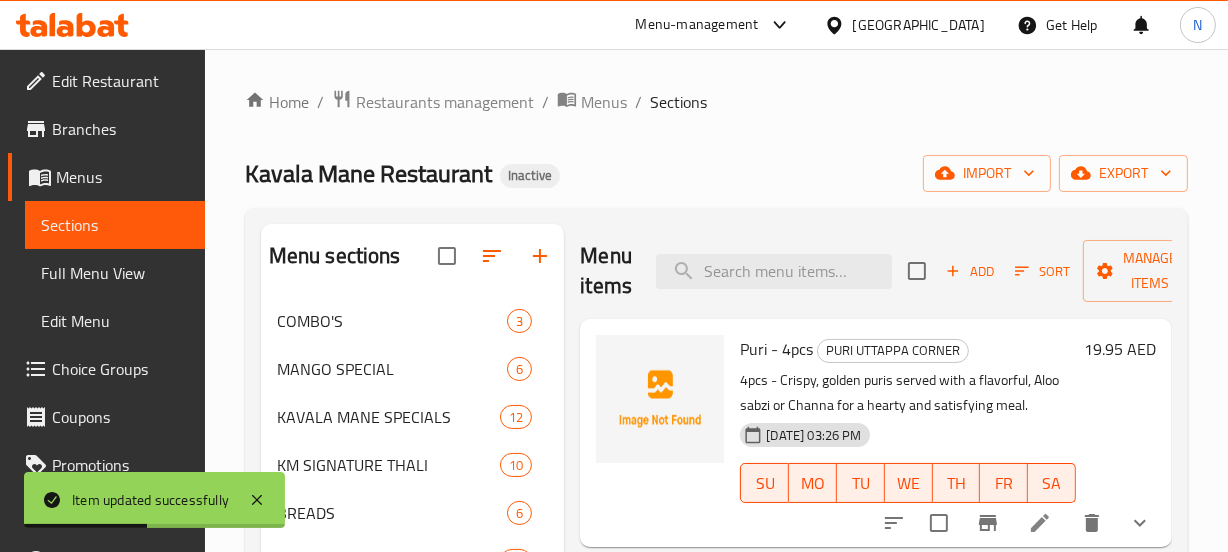 scroll, scrollTop: 176, scrollLeft: 0, axis: vertical 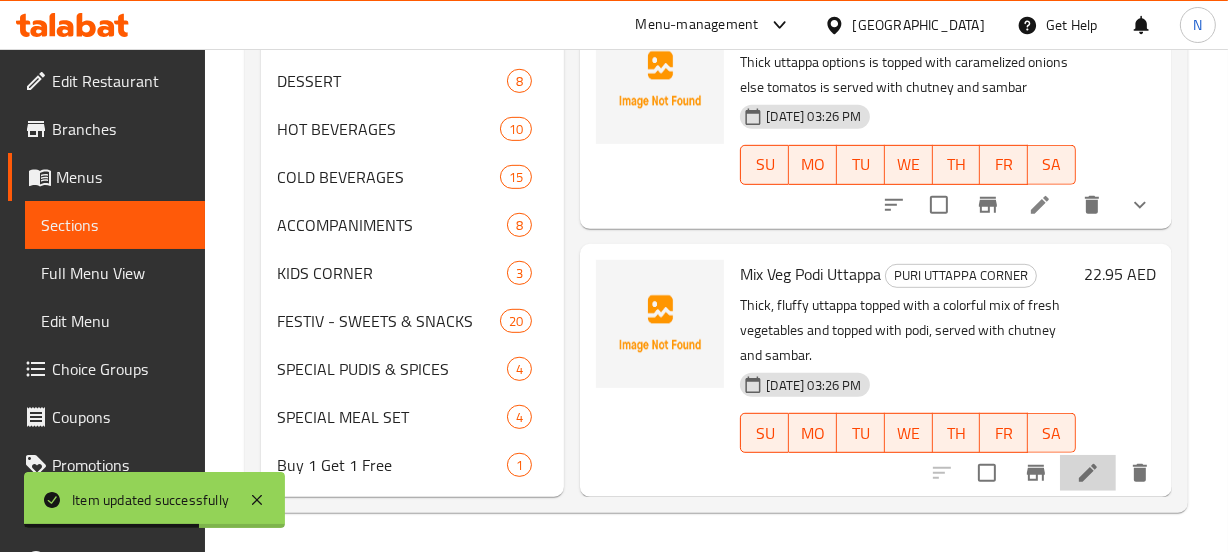 click at bounding box center (1088, 473) 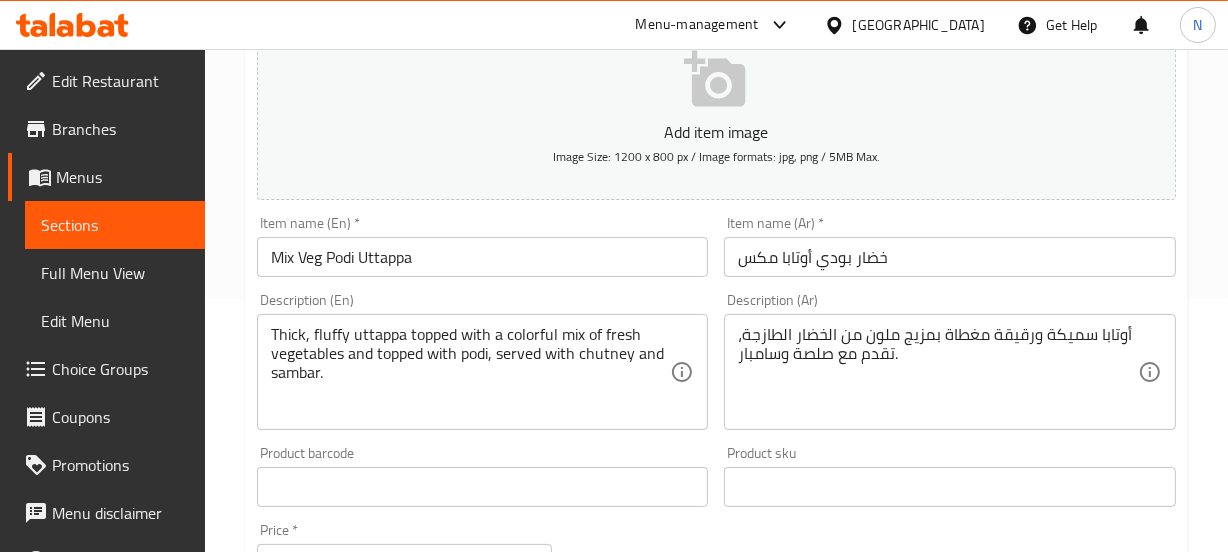 scroll, scrollTop: 254, scrollLeft: 0, axis: vertical 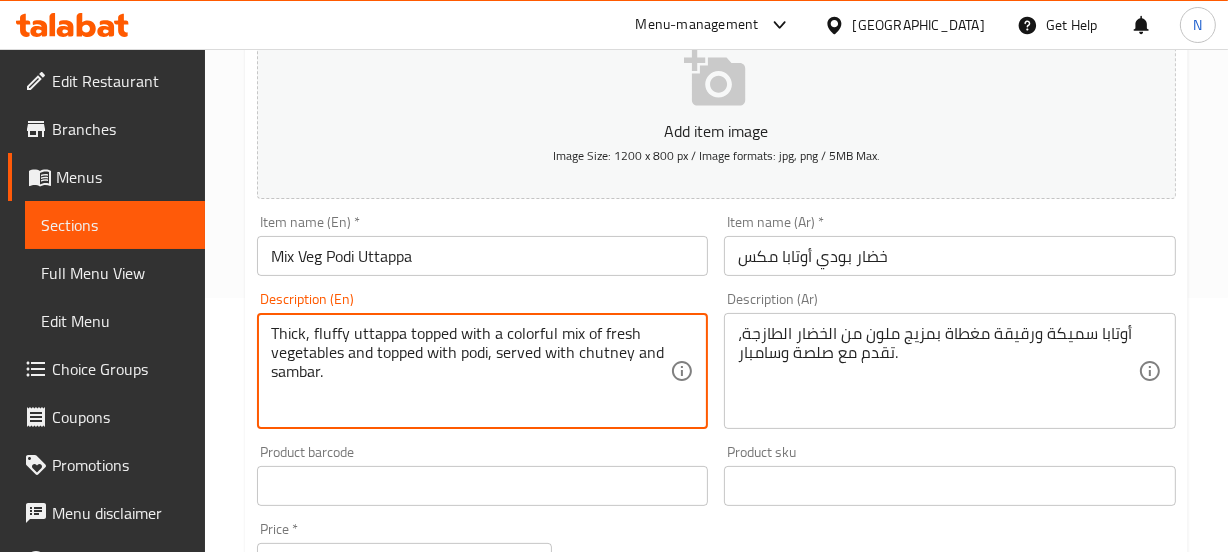 click on "Thick, fluffy uttappa topped with a colorful mix of fresh vegetables and topped with podi, served with chutney and sambar." at bounding box center (471, 371) 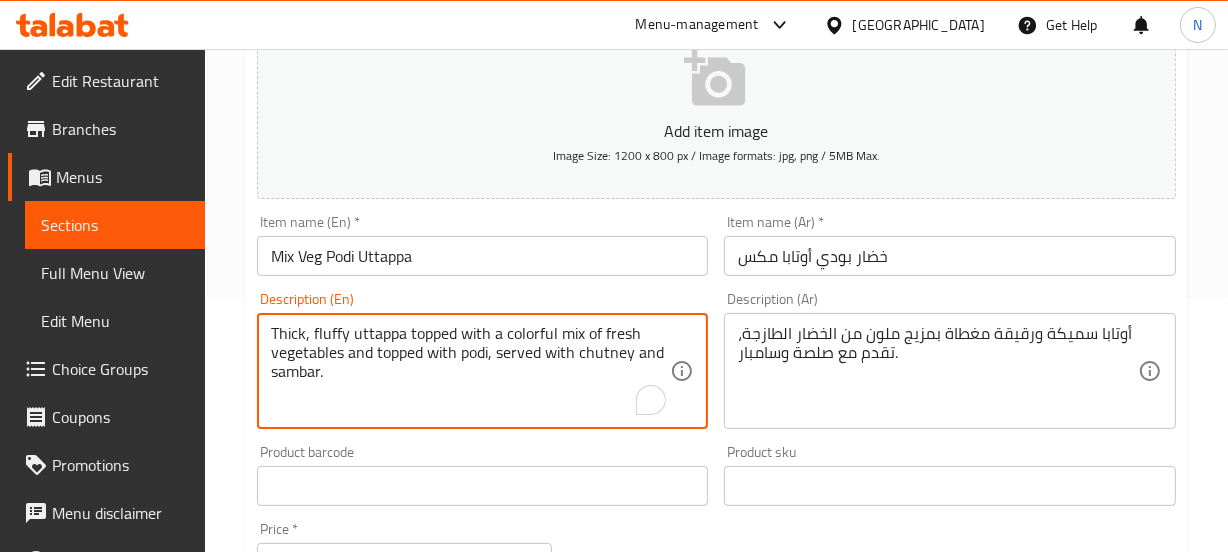 click on "Thick, fluffy uttappa topped with a colorful mix of fresh vegetables and topped with podi, served with chutney and sambar." at bounding box center [471, 371] 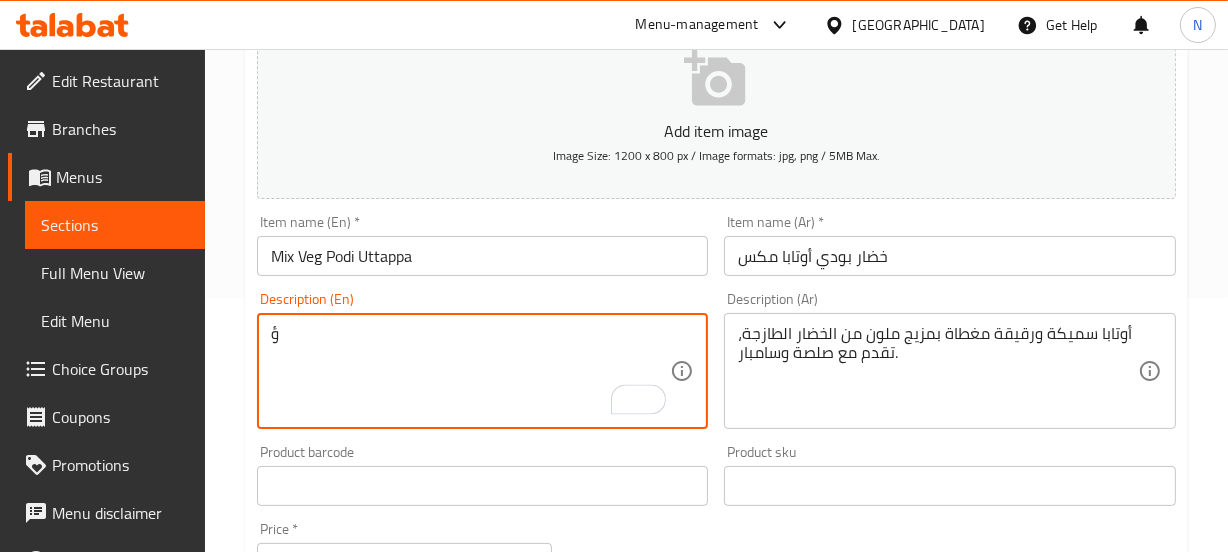 type on "Thick, fluffy uttappa topped with a colorful mix of fresh vegetables and topped with podi, served with chutney and sambar." 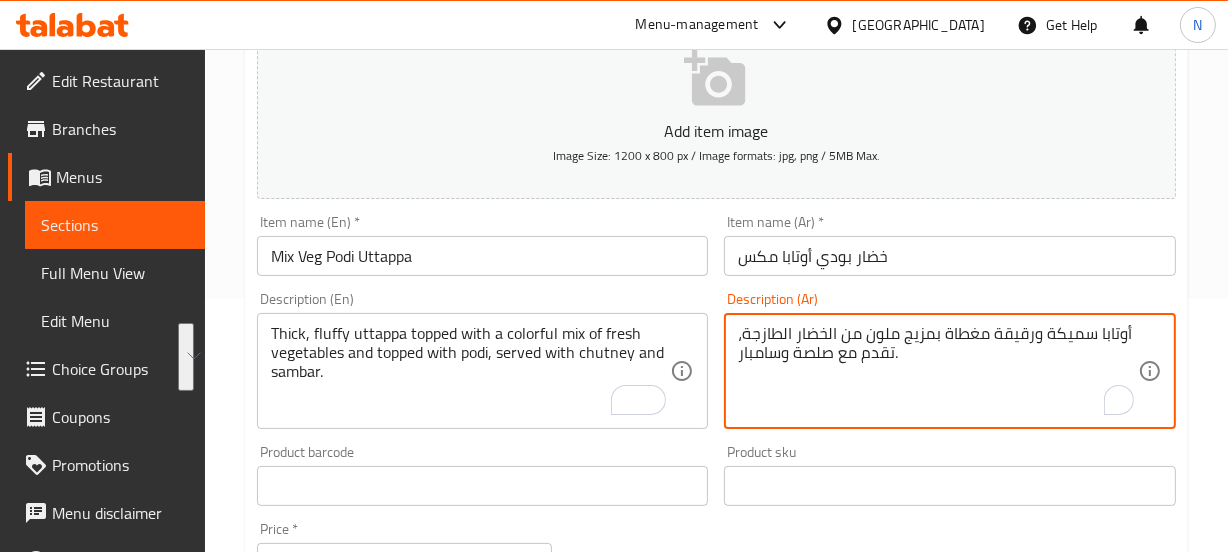 click on "أوتابا سميكة ورقيقة مغطاة بمزيج ملون من الخضار الطازجة، تقدم مع صلصة وسامبار." at bounding box center [938, 371] 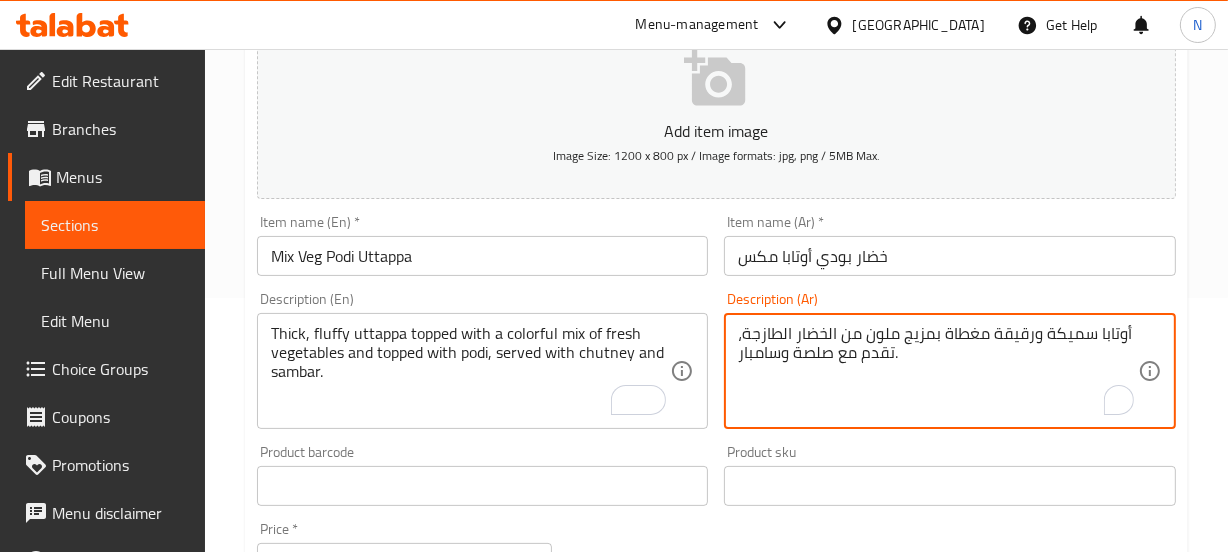 click on "أوتابا سميكة ورقيقة مغطاة بمزيج ملون من الخضار الطازجة، تقدم مع صلصة وسامبار." at bounding box center (938, 371) 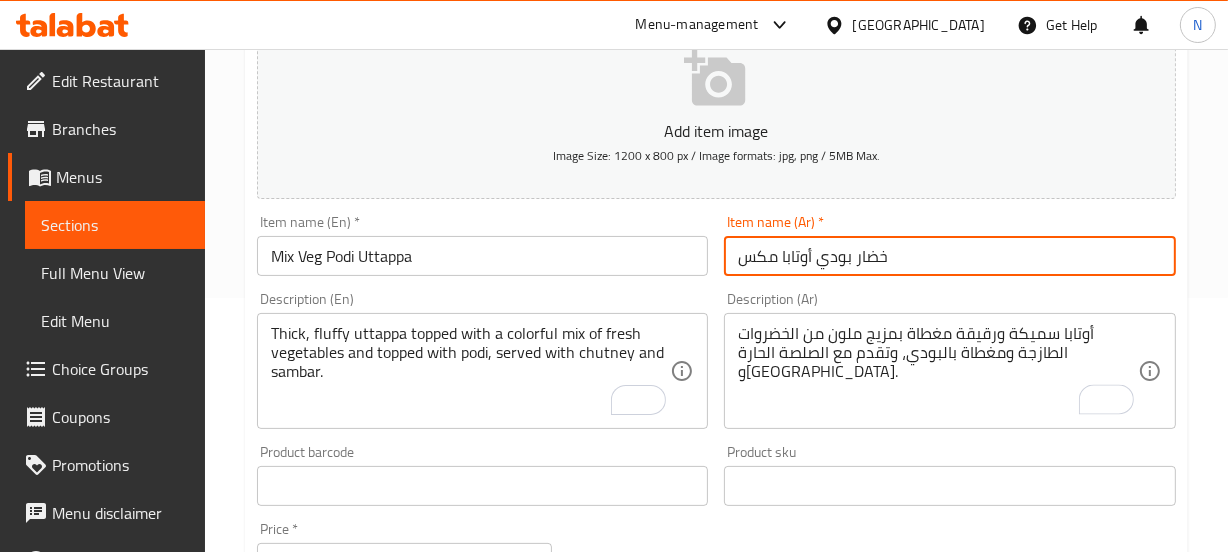 click on "خضار بودي أوتابا مكس" at bounding box center (950, 256) 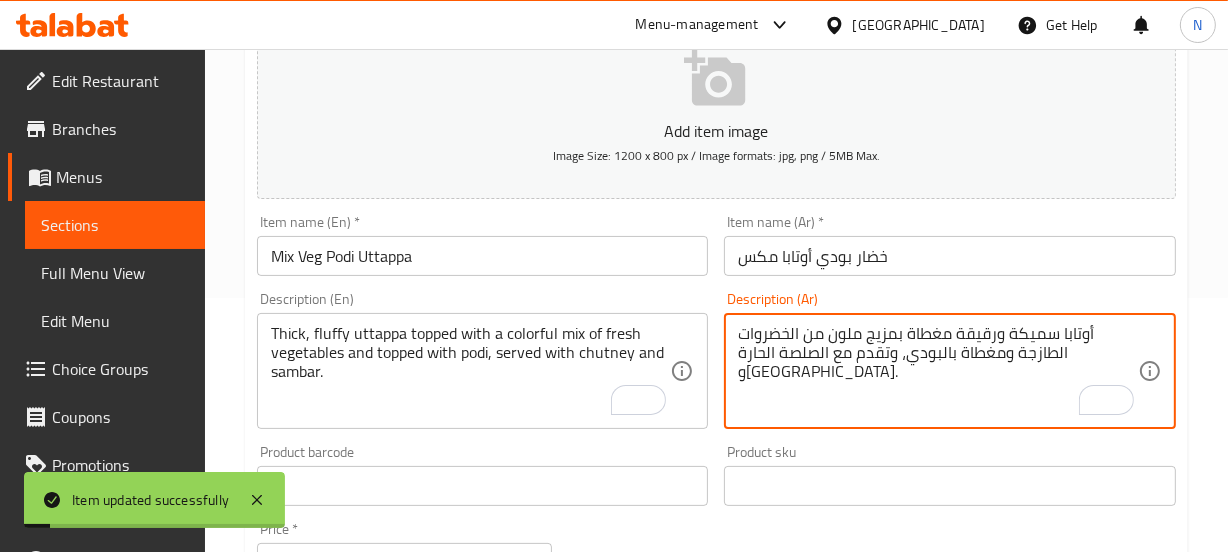 click on "أوتابا سميكة ورقيقة مغطاة بمزيج ملون من الخضروات الطازجة ومغطاة بالبودي، وتقدم مع الصلصة الحارة والسامبار." at bounding box center [938, 371] 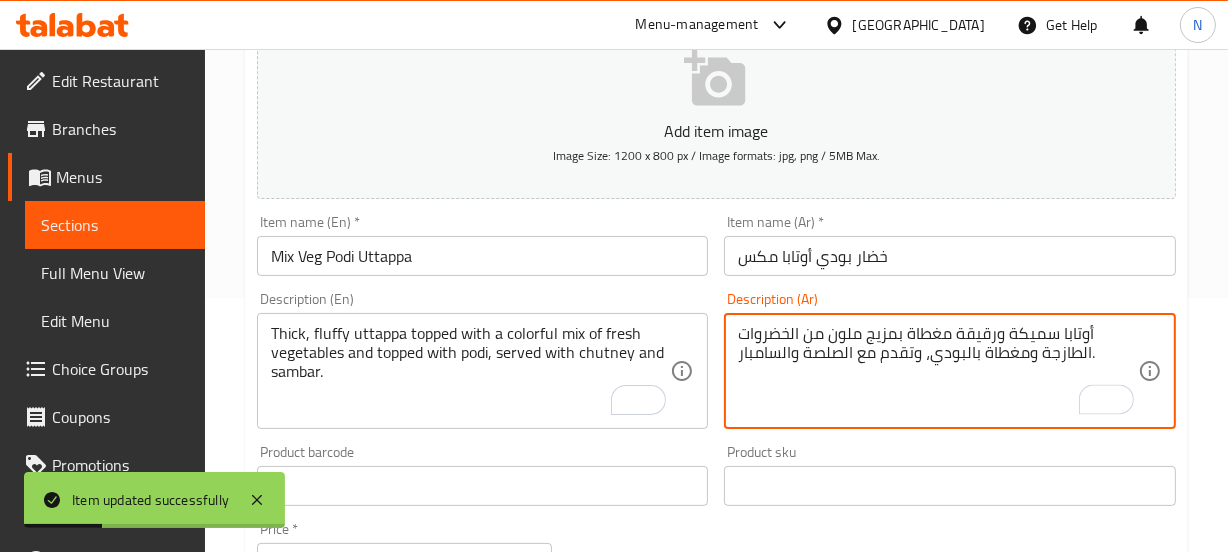type on "أوتابا سميكة ورقيقة مغطاة بمزيج ملون من الخضروات الطازجة ومغطاة بالبودي، وتقدم مع الصلصة والسامبار." 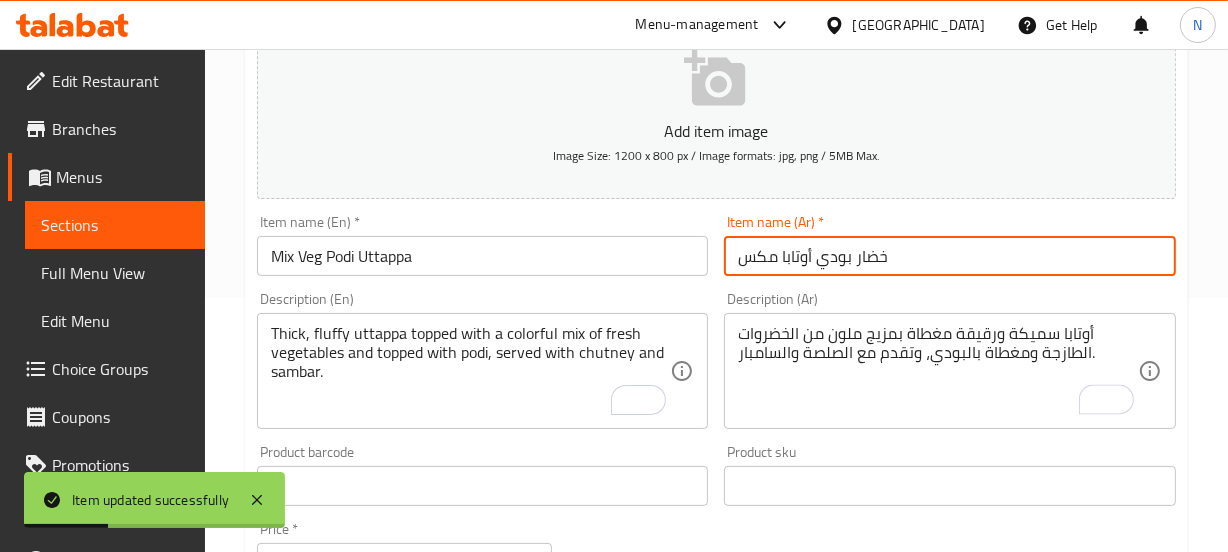 click on "Update" at bounding box center (366, 1072) 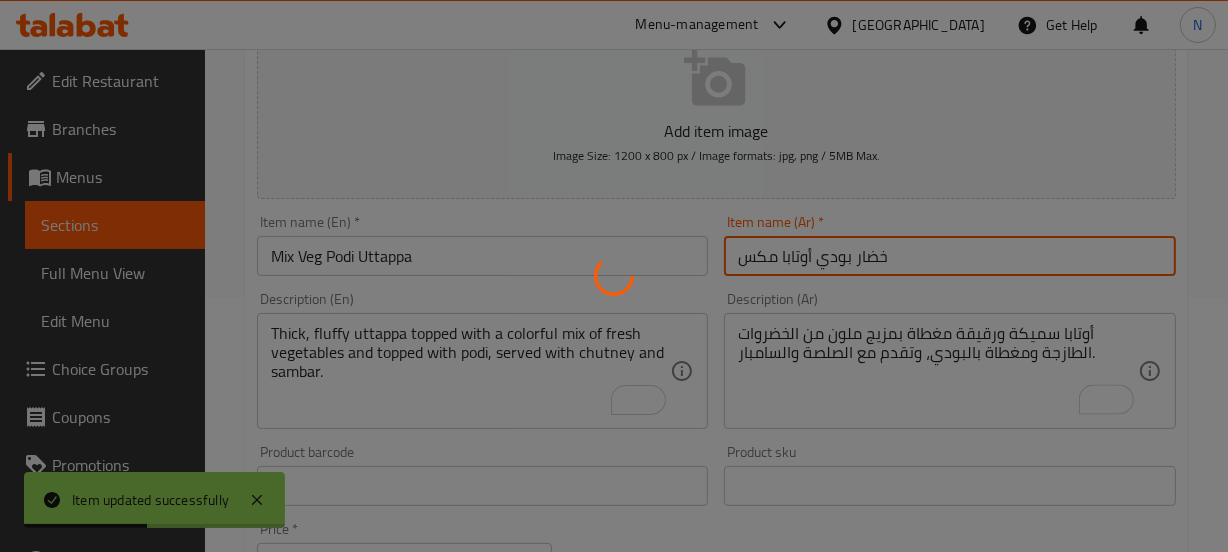 click at bounding box center [614, 276] 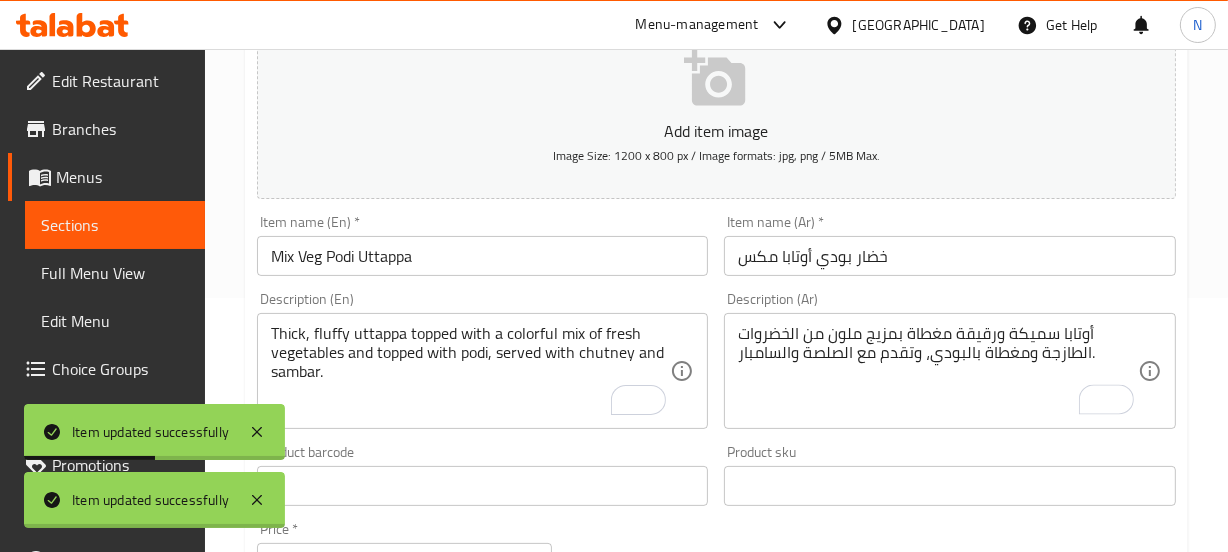 scroll, scrollTop: 0, scrollLeft: 0, axis: both 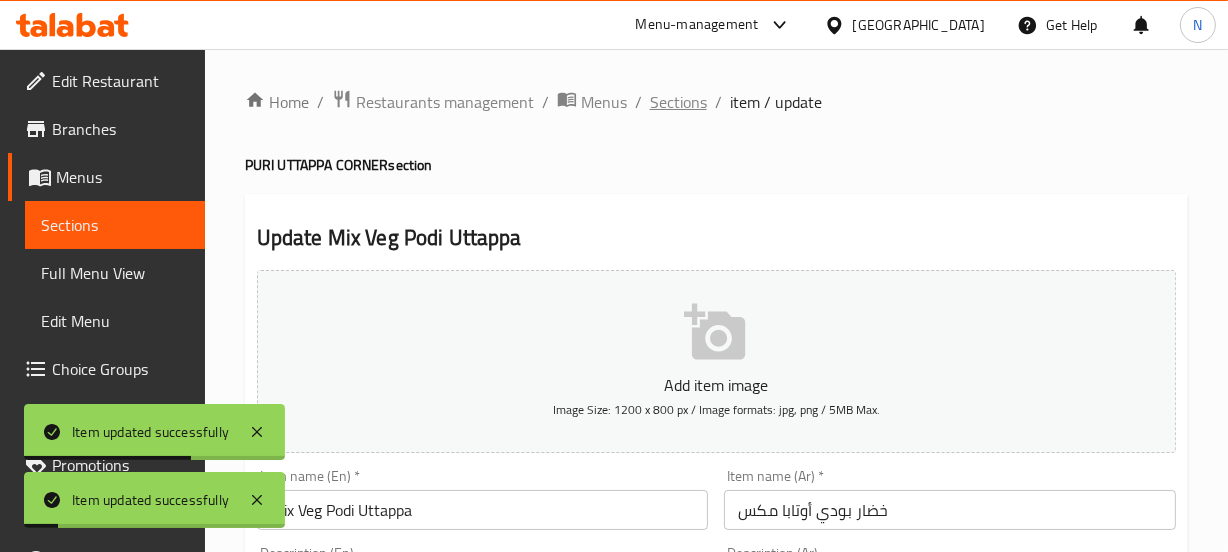 click on "Sections" at bounding box center [678, 102] 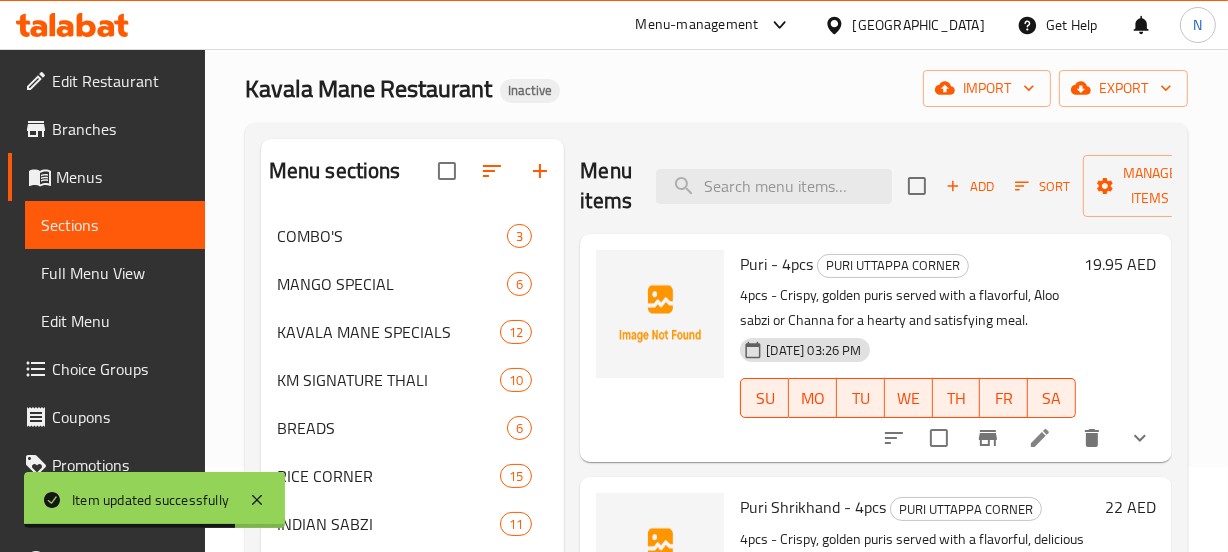 scroll, scrollTop: 620, scrollLeft: 0, axis: vertical 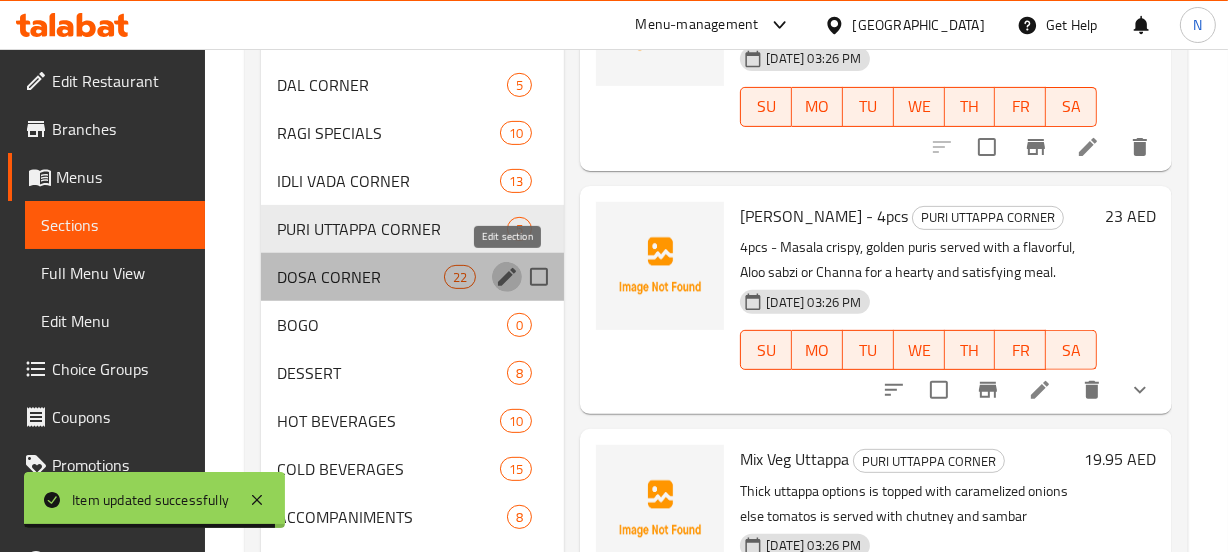 click 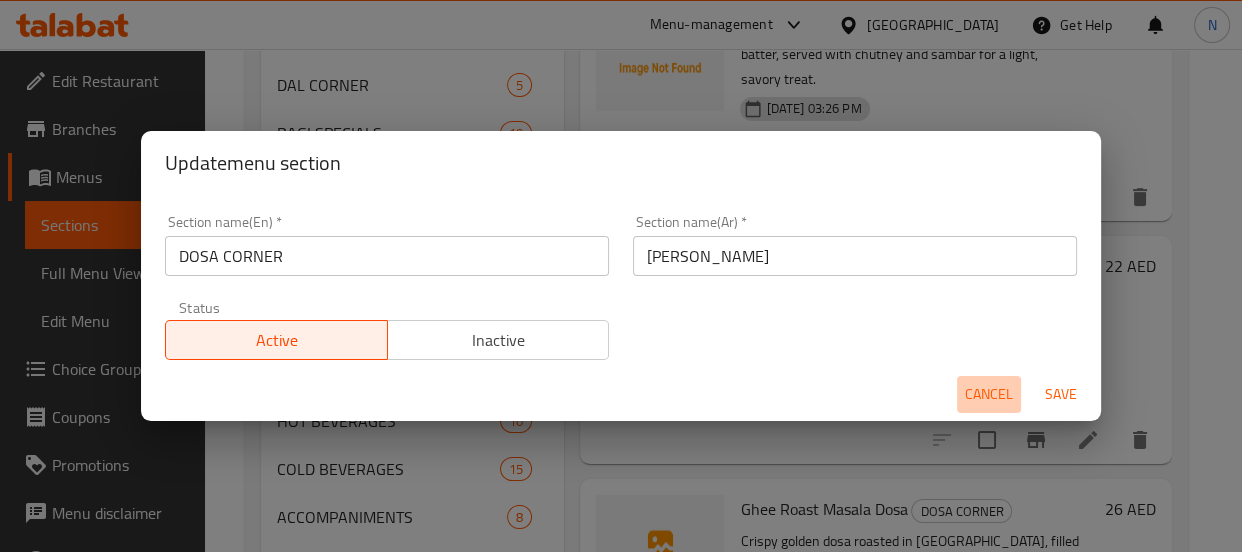 click on "Cancel" at bounding box center [989, 394] 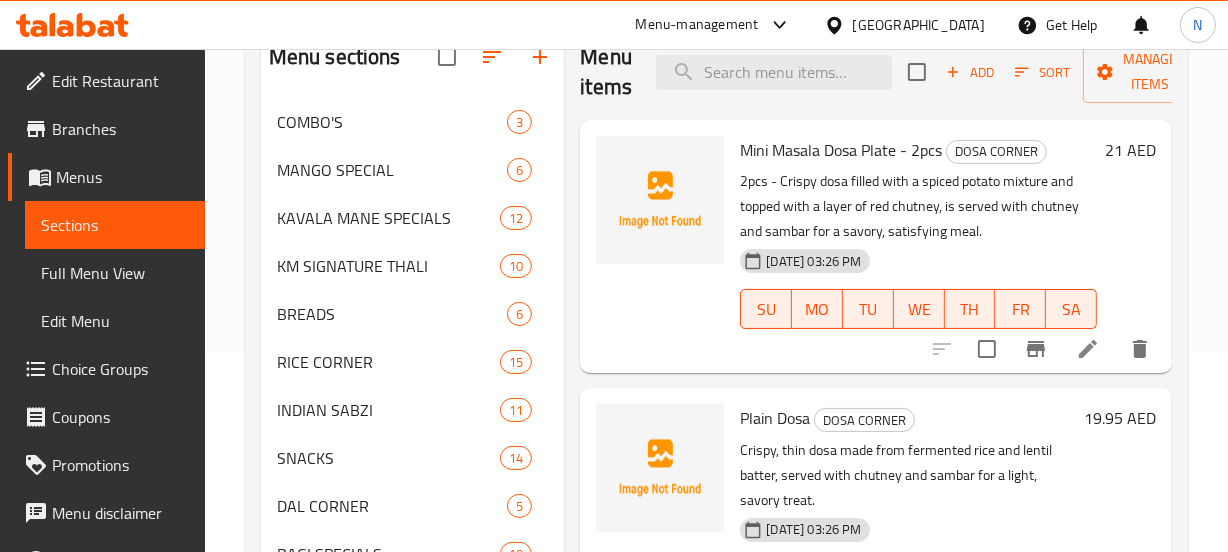 scroll, scrollTop: 192, scrollLeft: 0, axis: vertical 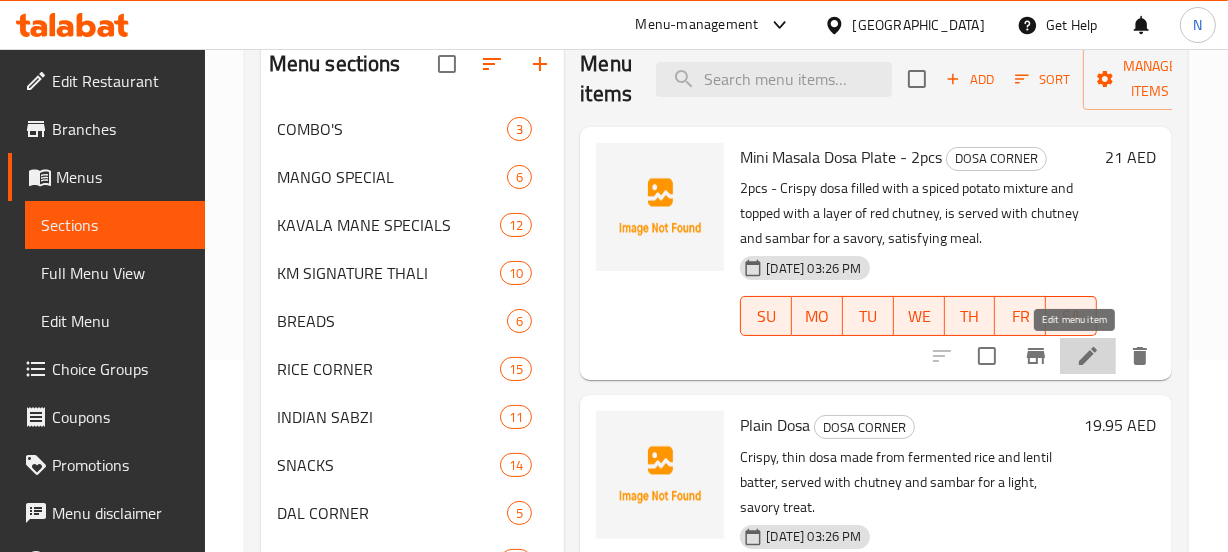 click 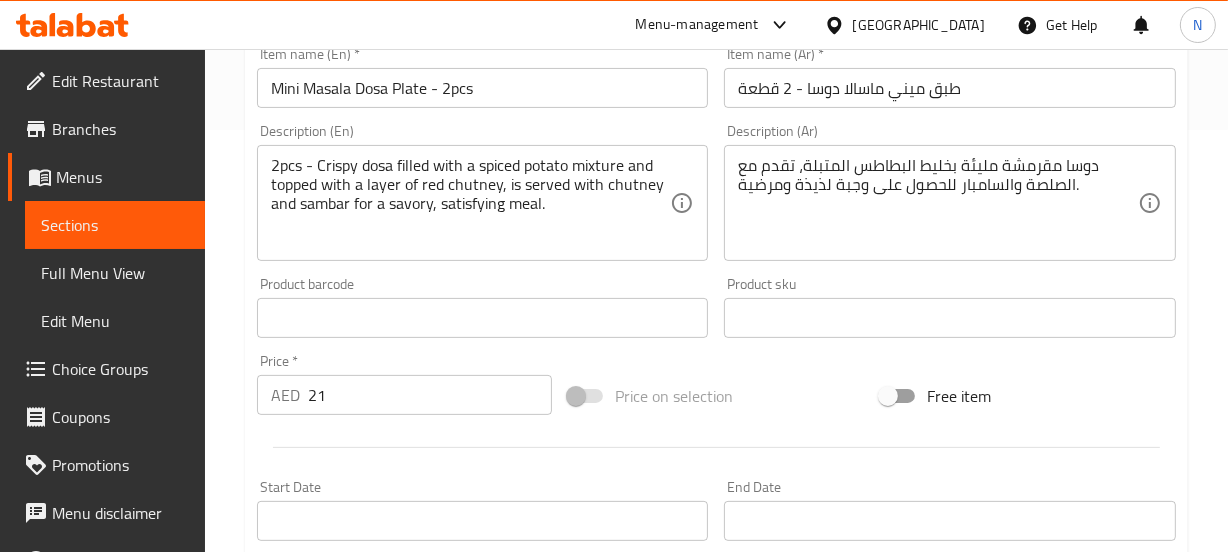 scroll, scrollTop: 529, scrollLeft: 0, axis: vertical 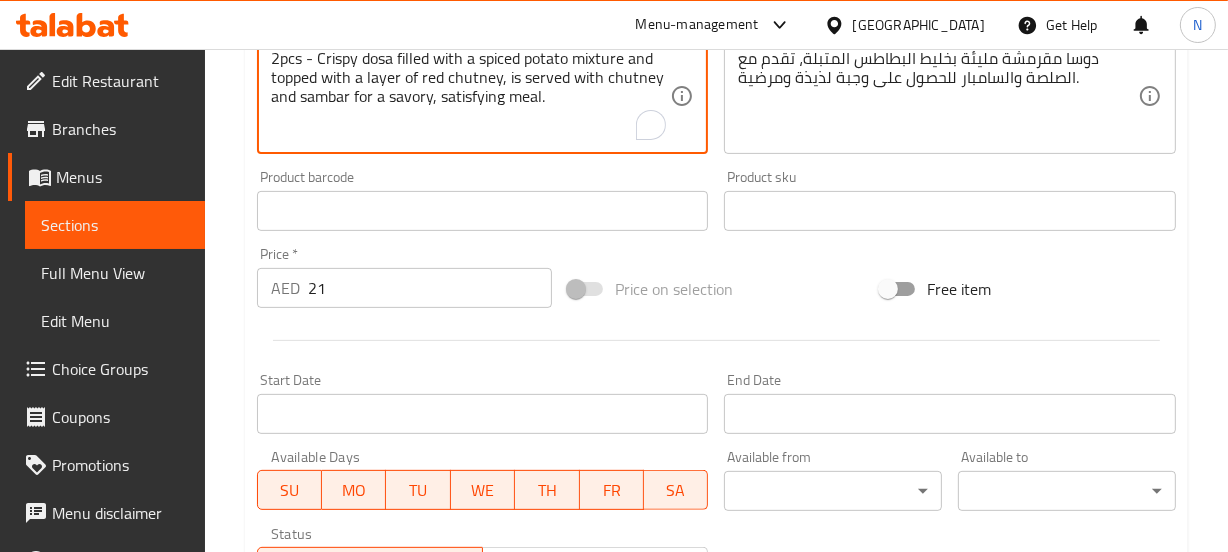 click on "2pcs - Crispy dosa filled with a spiced potato mixture and topped with a layer of red chutney, is served with chutney and sambar for a savory, satisfying meal." at bounding box center (471, 96) 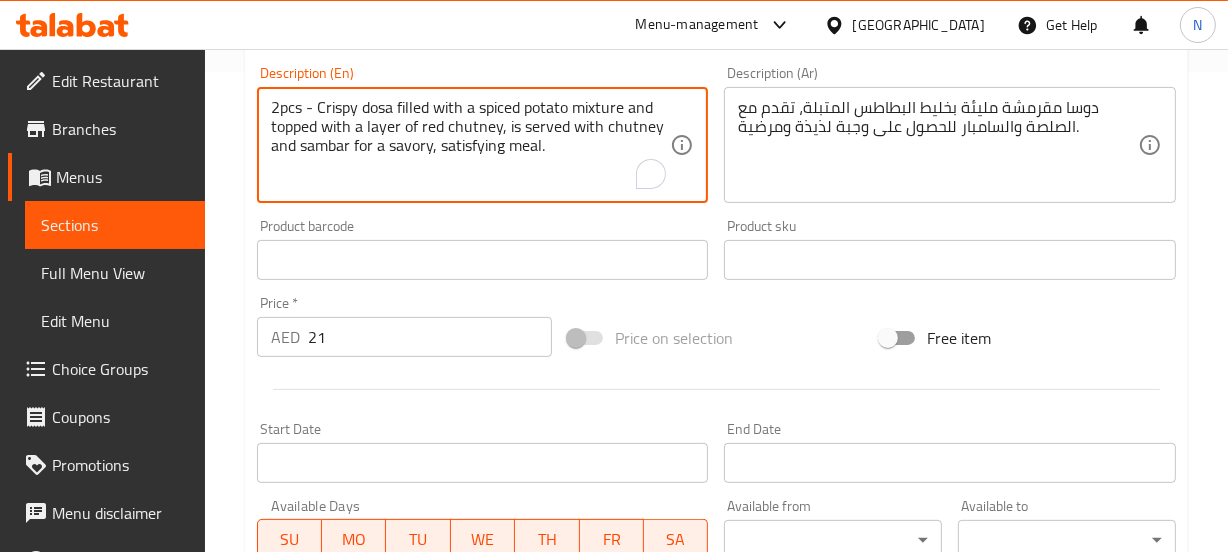scroll, scrollTop: 479, scrollLeft: 0, axis: vertical 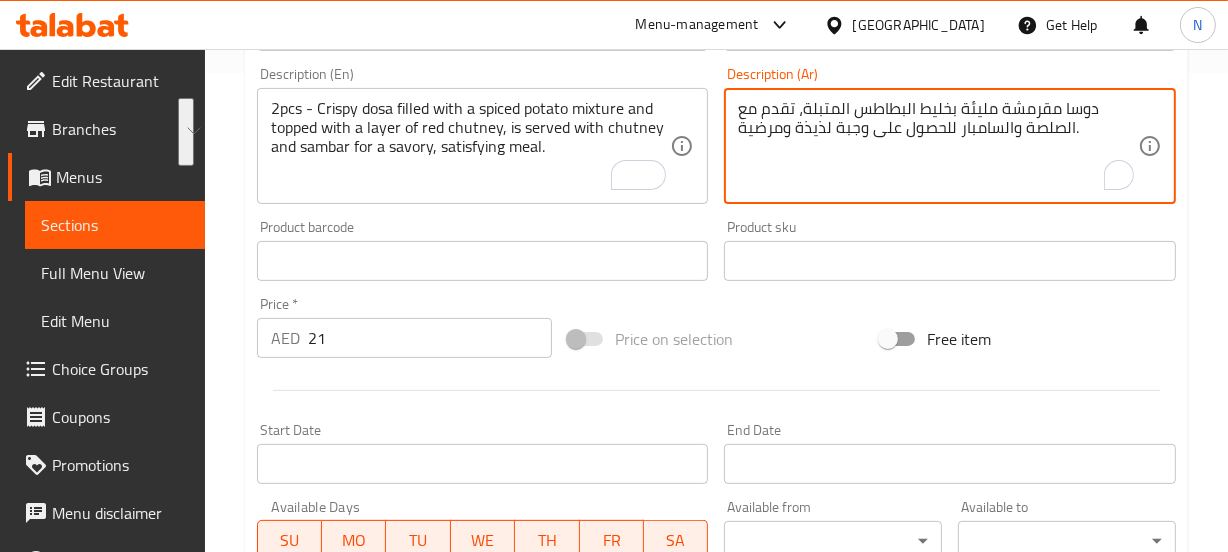 click on "دوسا مقرمشة مليئة بخليط البطاطس المتبلة، تقدم مع الصلصة والسامبار للحصول على وجبة لذيذة ومرضية." at bounding box center [938, 146] 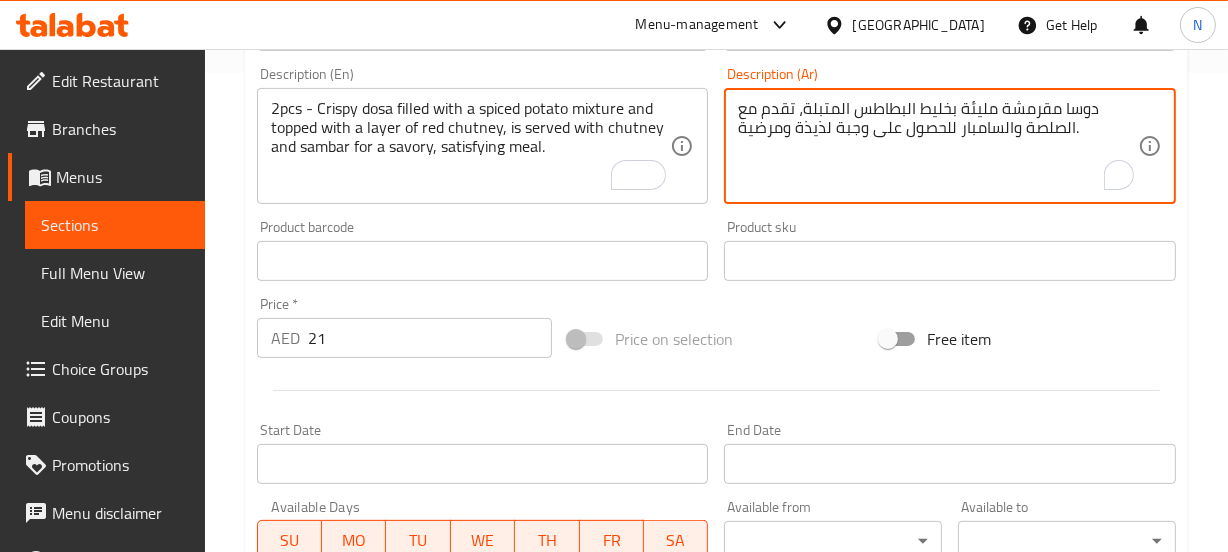 click on "دوسا مقرمشة مليئة بخليط البطاطس المتبلة، تقدم مع الصلصة والسامبار للحصول على وجبة لذيذة ومرضية." at bounding box center [938, 146] 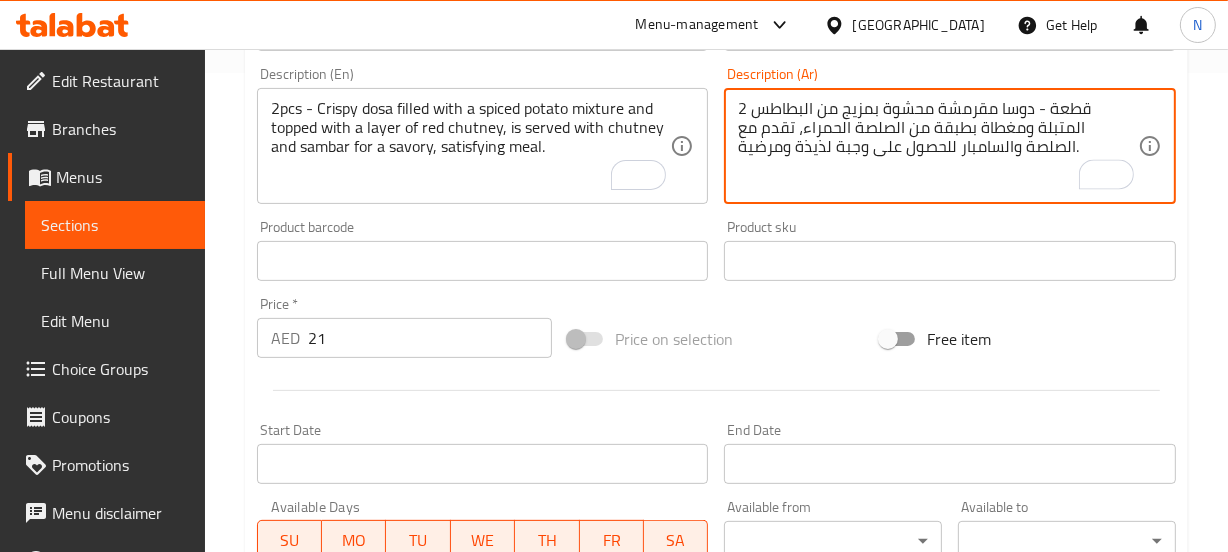 click on "2 قطعة - دوسا مقرمشة محشوة بمزيج من البطاطس المتبلة ومغطاة بطبقة من الصلصة الحمراء، تقدم مع الصلصة والسامبار للحصول على وجبة لذيذة ومرضية." at bounding box center [938, 146] 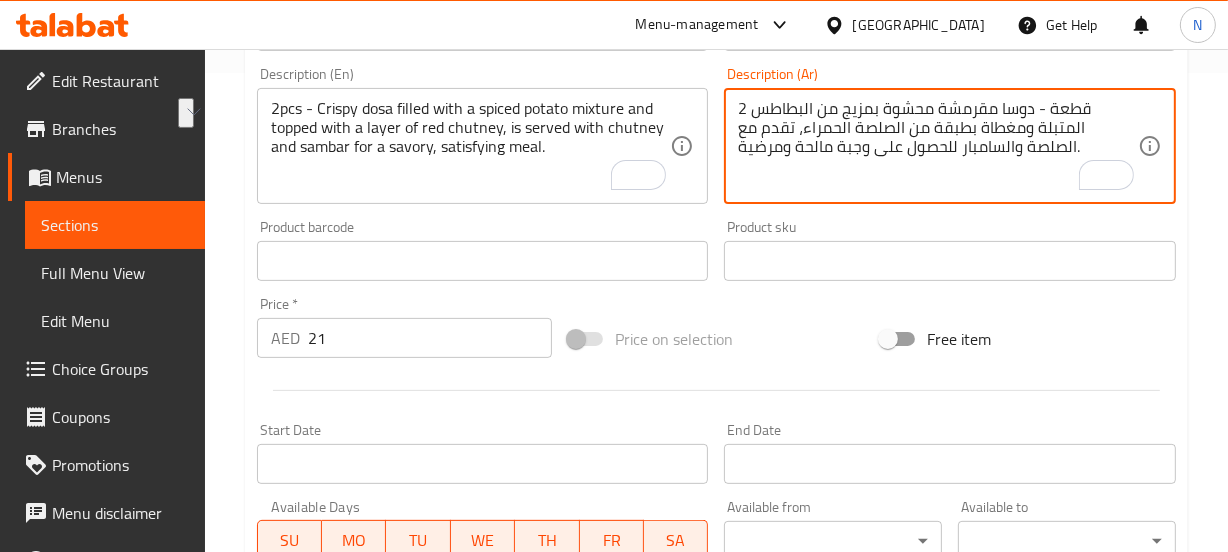 drag, startPoint x: 951, startPoint y: 144, endPoint x: 859, endPoint y: 147, distance: 92.0489 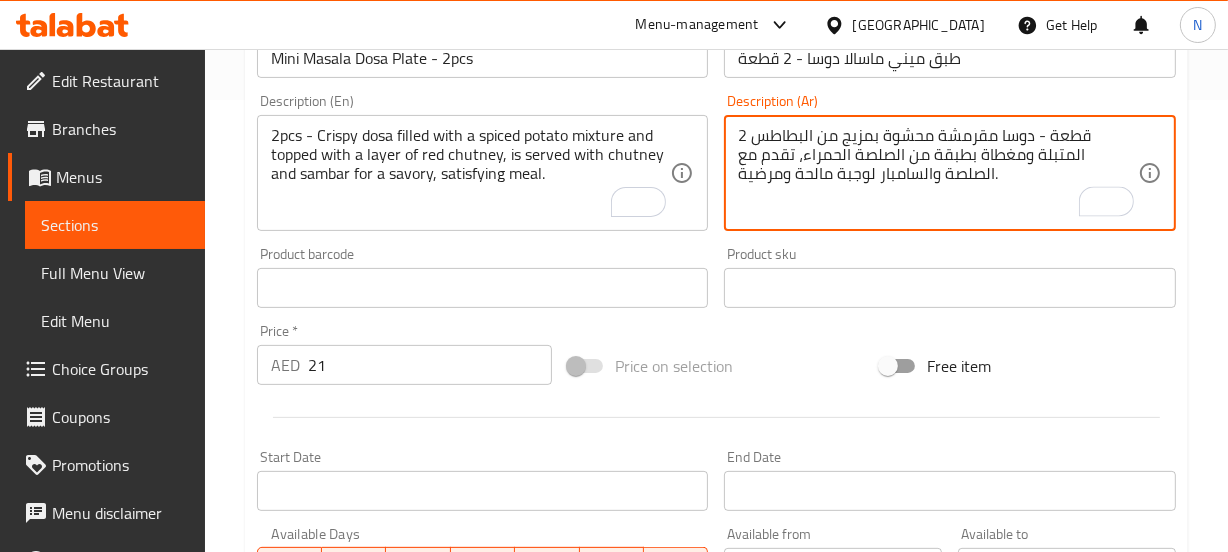 scroll, scrollTop: 440, scrollLeft: 0, axis: vertical 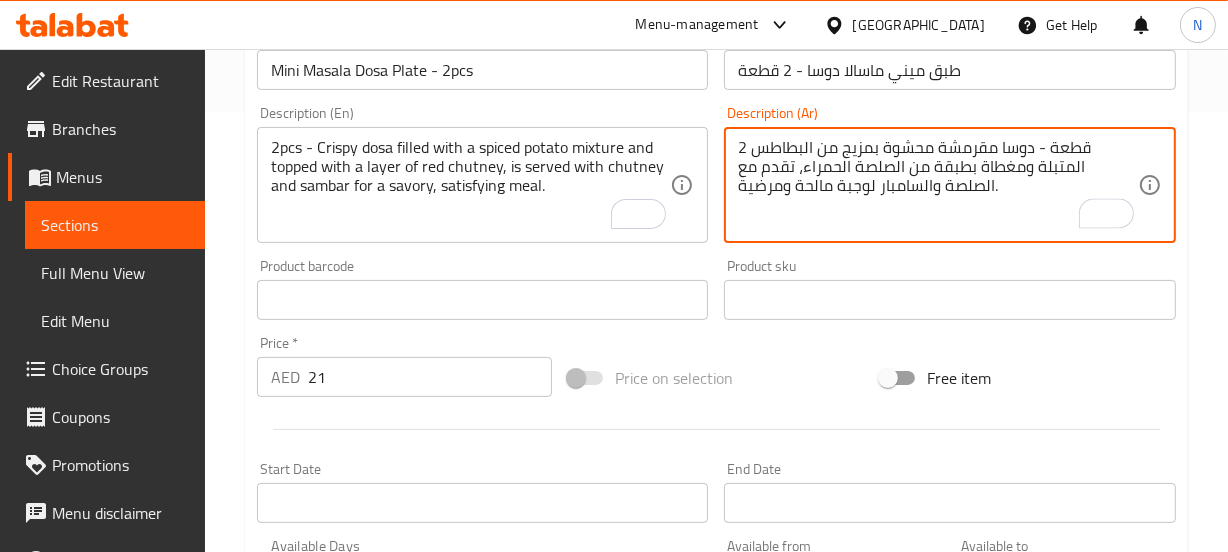 type on "2 قطعة - دوسا مقرمشة محشوة بمزيج من البطاطس المتبلة ومغطاة بطبقة من الصلصة الحمراء، تقدم مع الصلصة والسامبار لوجبة مالحة ومرضية." 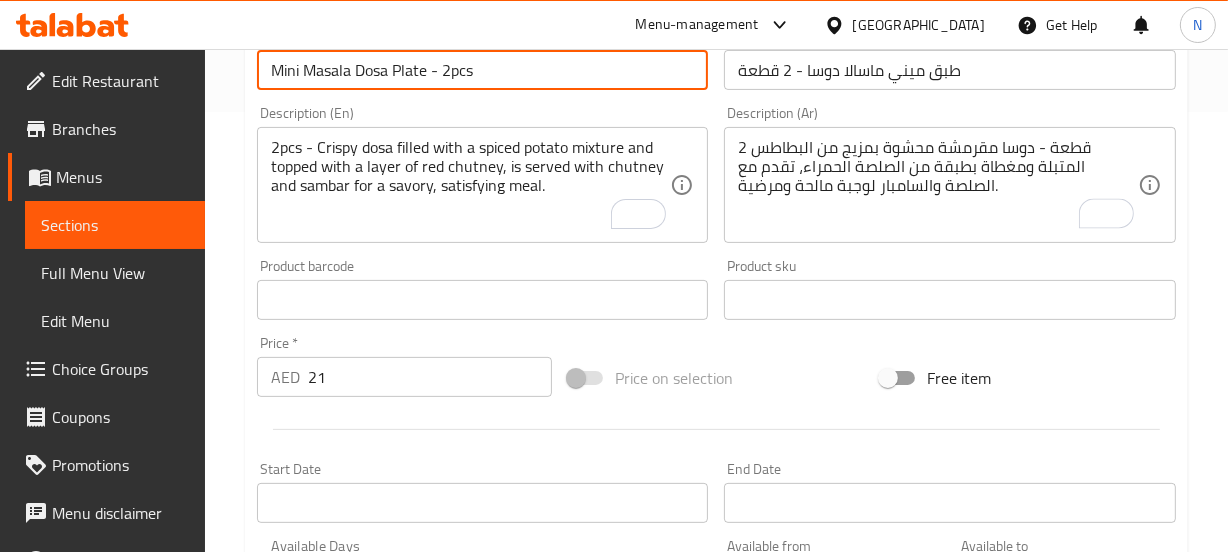 click on "Mini Masala Dosa Plate - 2pcs" at bounding box center [483, 70] 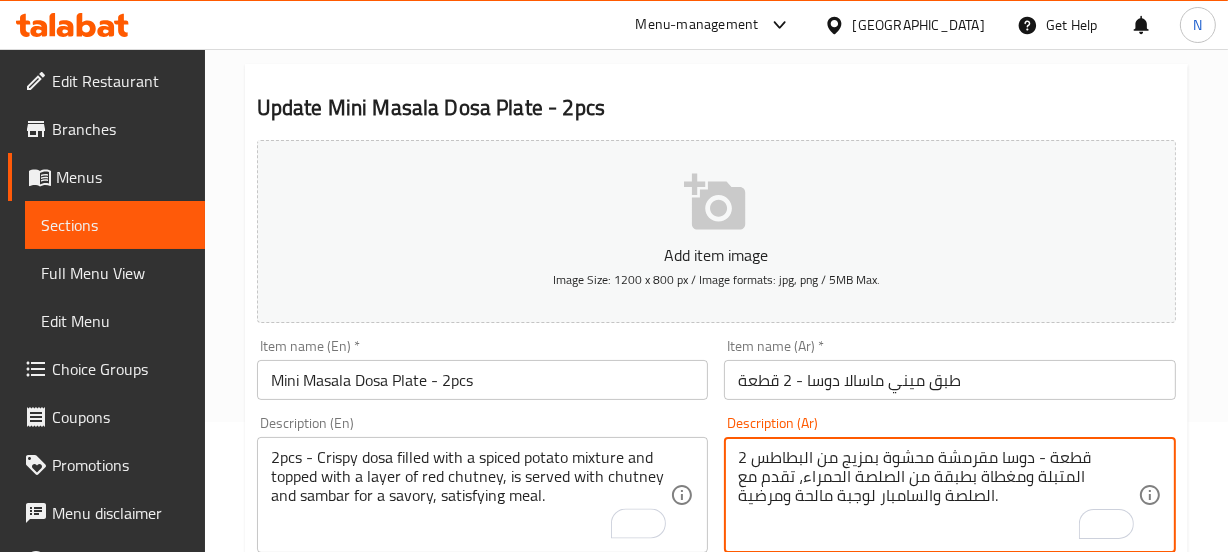 scroll, scrollTop: 0, scrollLeft: 0, axis: both 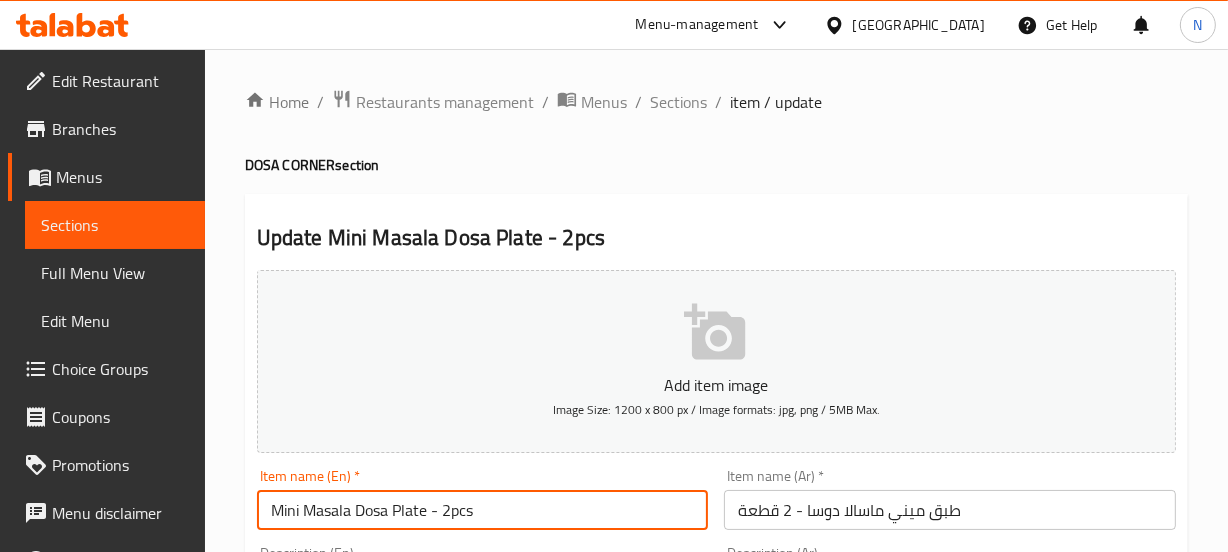 click on "Mini Masala Dosa Plate - 2pcs" at bounding box center [483, 510] 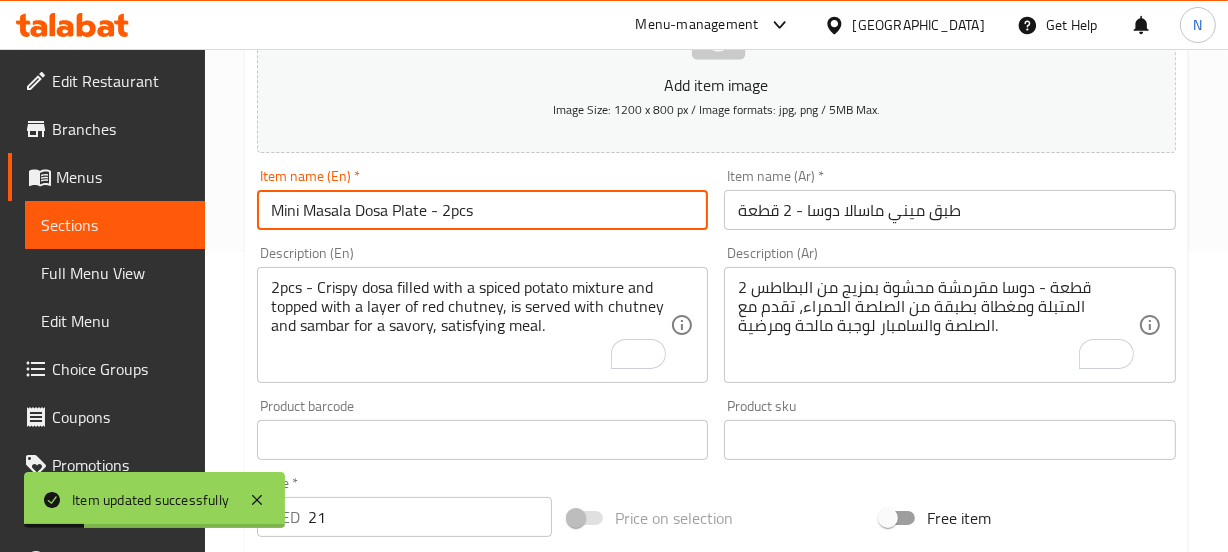 scroll, scrollTop: 0, scrollLeft: 0, axis: both 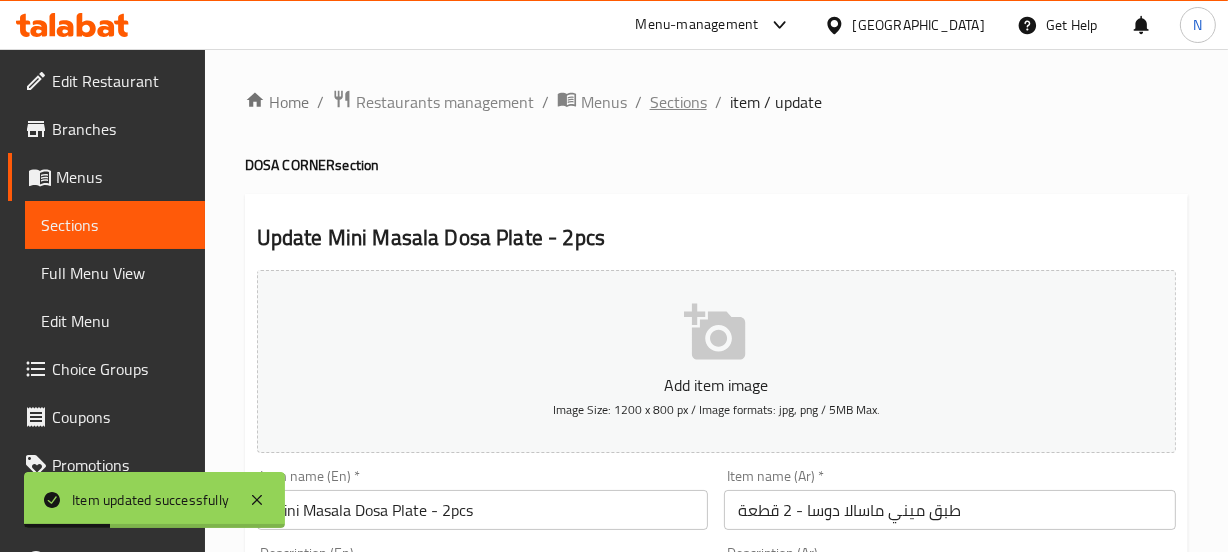 click on "Sections" at bounding box center [678, 102] 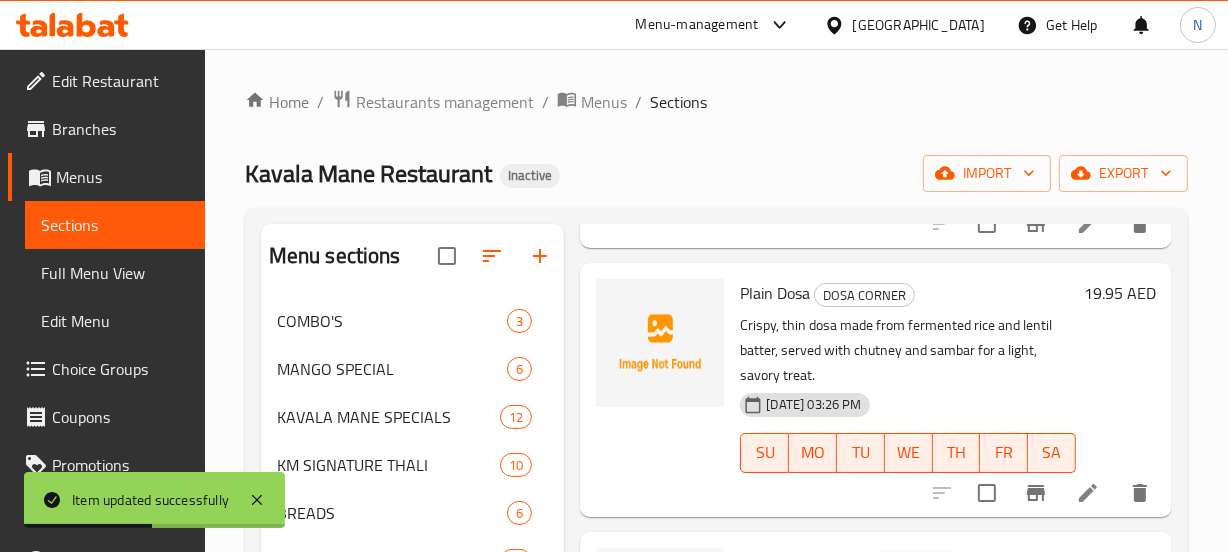 scroll, scrollTop: 380, scrollLeft: 0, axis: vertical 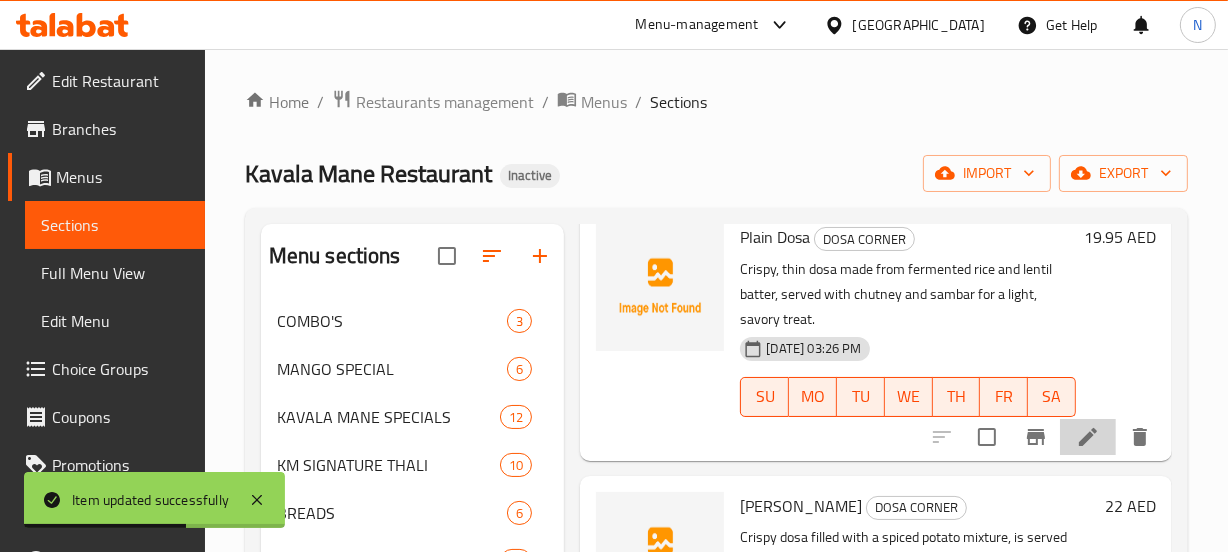 click at bounding box center [1088, 437] 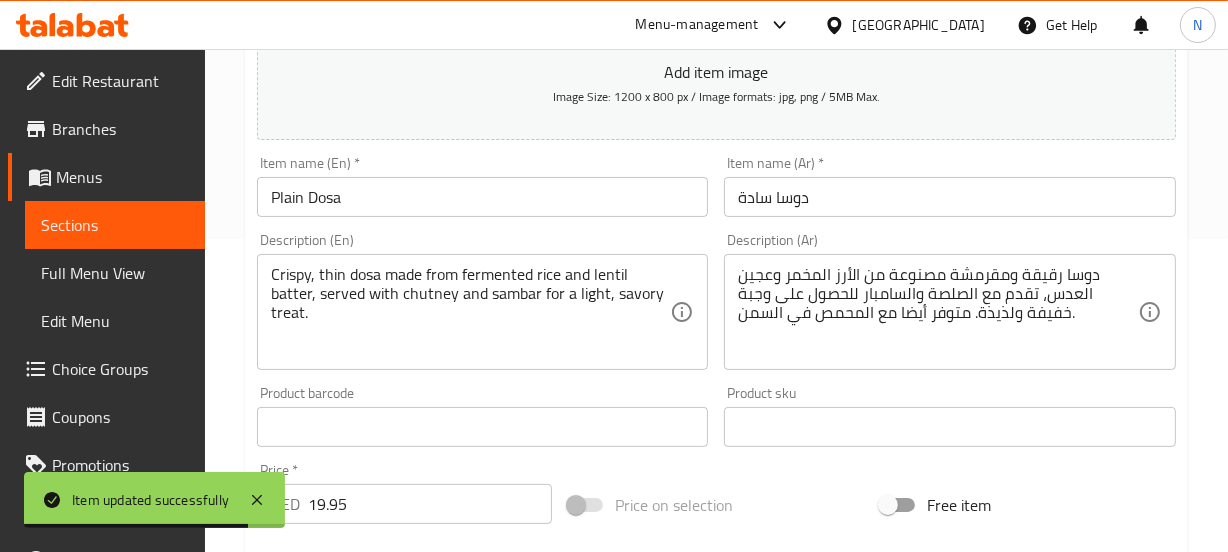 scroll, scrollTop: 318, scrollLeft: 0, axis: vertical 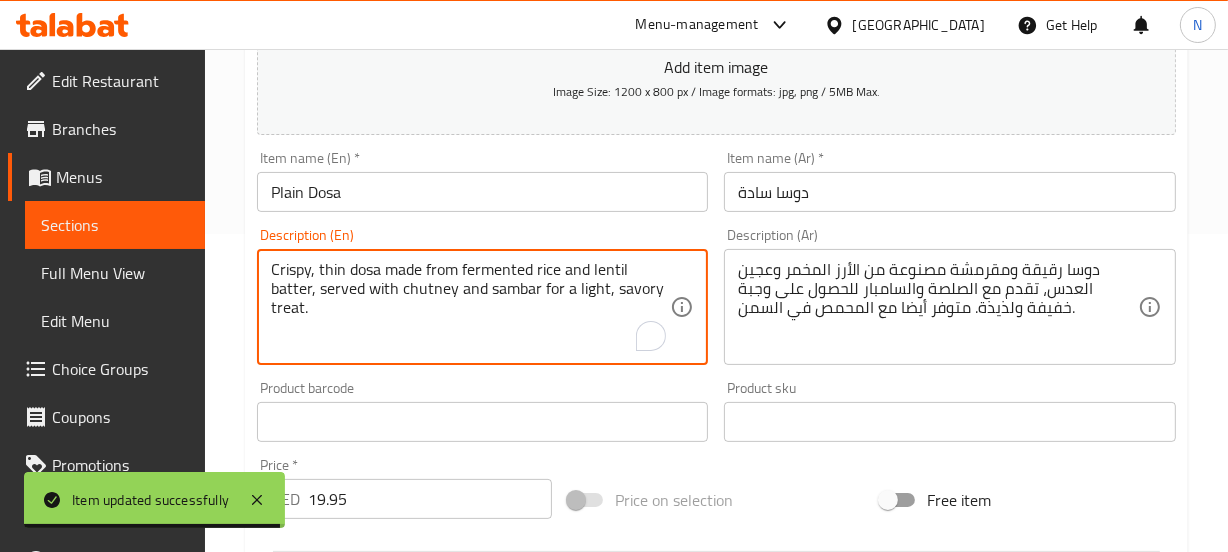 click on "Crispy, thin dosa made from fermented rice and lentil batter, served with chutney and sambar for a light, savory treat." at bounding box center (471, 307) 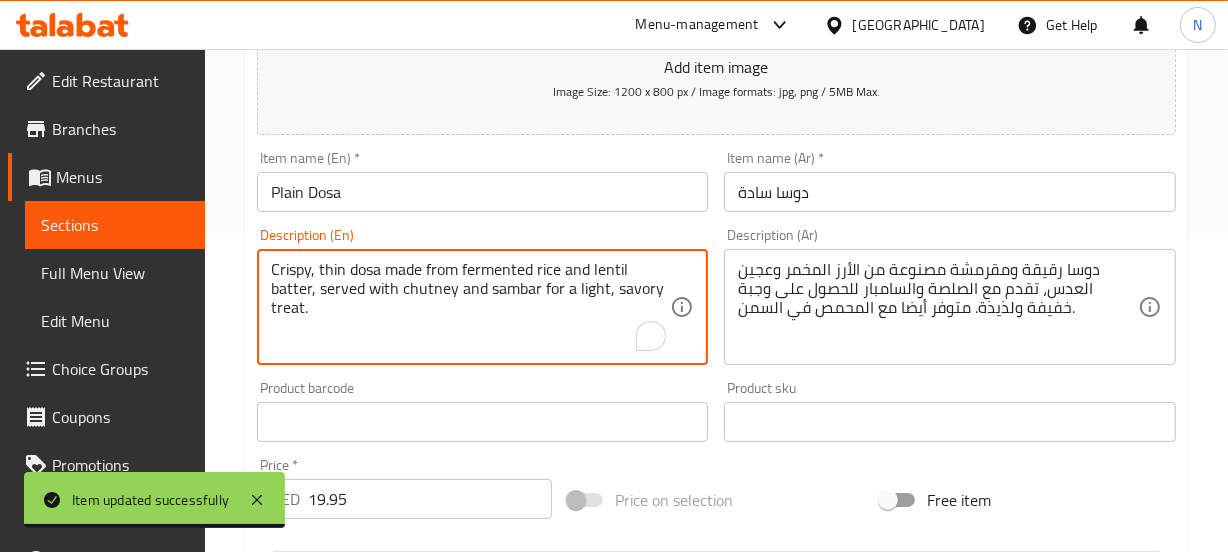 click on "Crispy, thin dosa made from fermented rice and lentil batter, served with chutney and sambar for a light, savory treat." at bounding box center (471, 307) 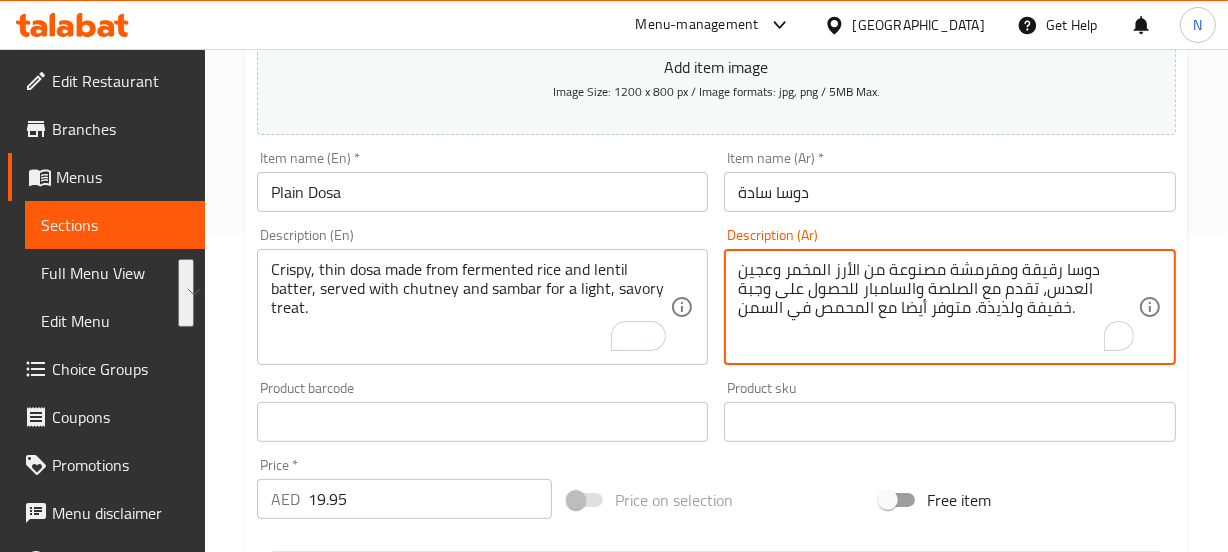 click on "دوسا رقيقة ومقرمشة مصنوعة من الأرز المخمر وعجين العدس، تقدم مع الصلصة والسامبار للحصول على وجبة خفيفة ولذيذة. متوفر أيضا مع المحمص في السمن." at bounding box center [938, 307] 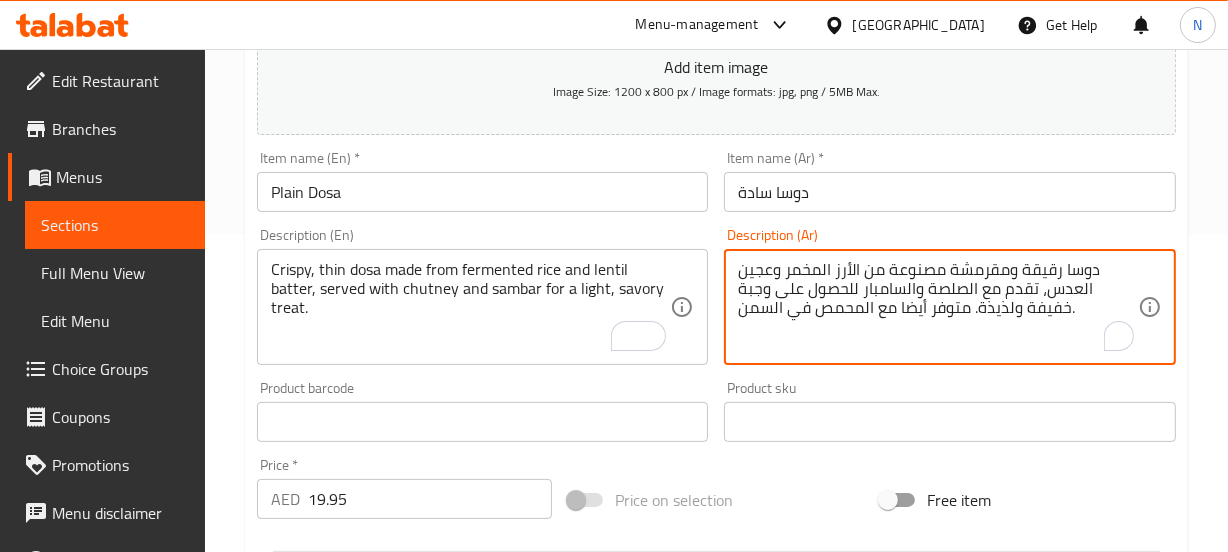paste on "مقرمشة ورقيقة مصنوعة من الأرز المخمر وعجينة العدس، تقدم مع صلصة الشاتني والسامبار للحصول على وجبة خفيفة ولذيذة" 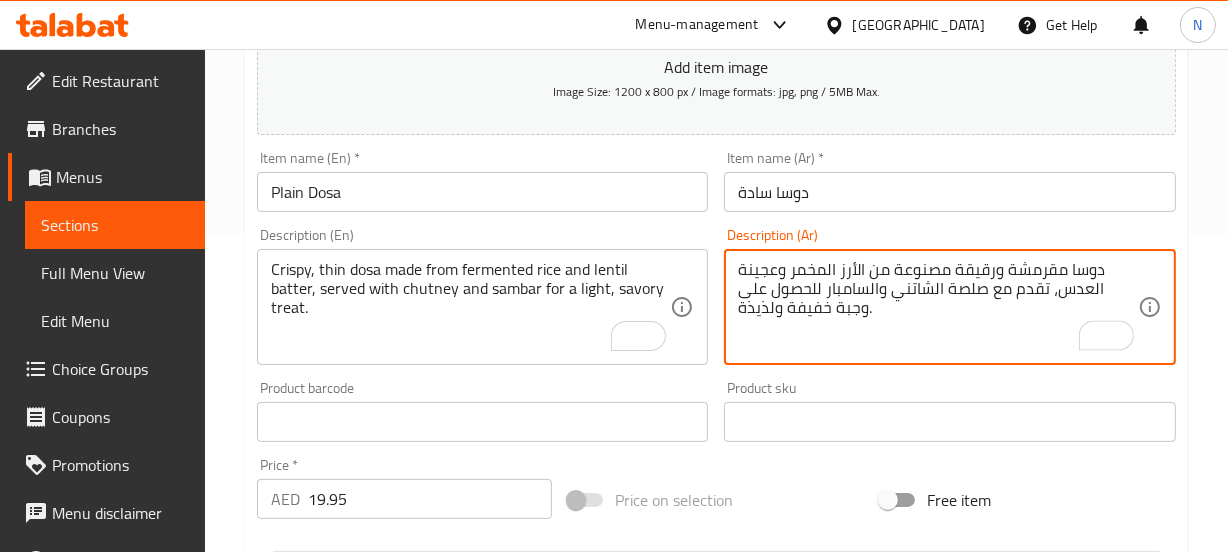 type on "دوسا رقيقة ومقرمشة مصنوعة من الأرز المخمر وعجين العدس، تقدم مع الصلصة والسامبار للحصول على وجبة خفيفة ولذيذة. متوفر أيضا مع المحمص في السمن." 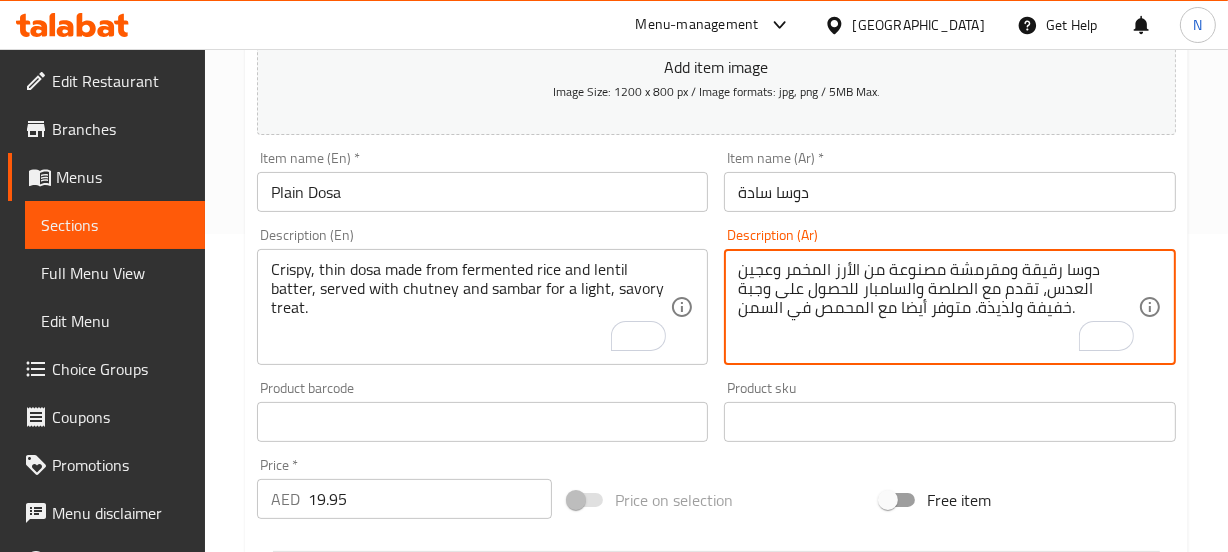 click on "دوسا رقيقة ومقرمشة مصنوعة من الأرز المخمر وعجين العدس، تقدم مع الصلصة والسامبار للحصول على وجبة خفيفة ولذيذة. متوفر أيضا مع المحمص في السمن." at bounding box center (938, 307) 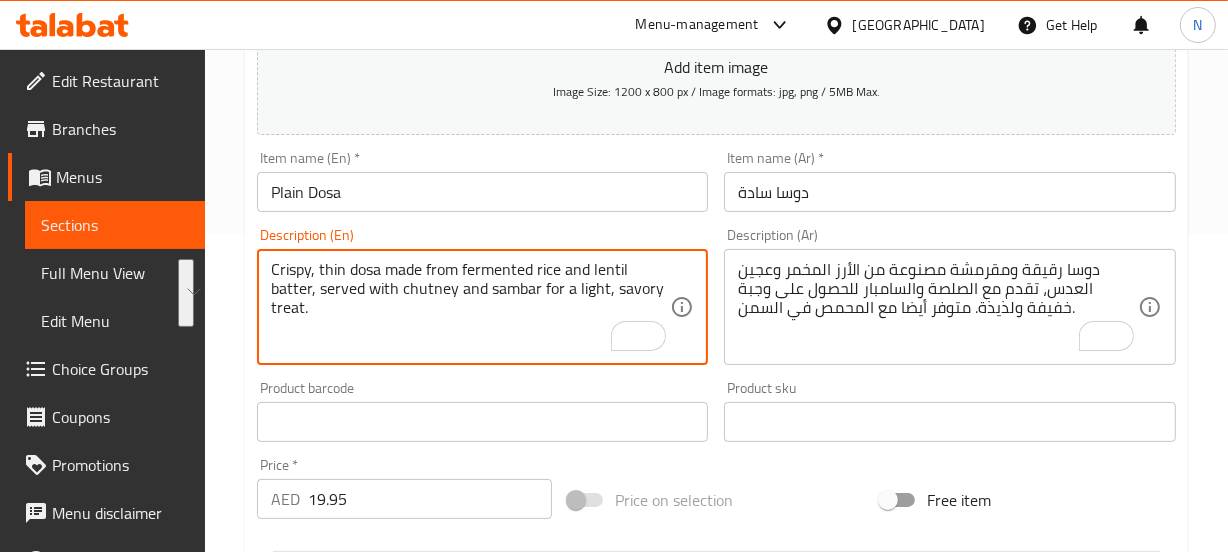click on "Crispy, thin dosa made from fermented rice and lentil batter, served with chutney and sambar for a light, savory treat." at bounding box center [471, 307] 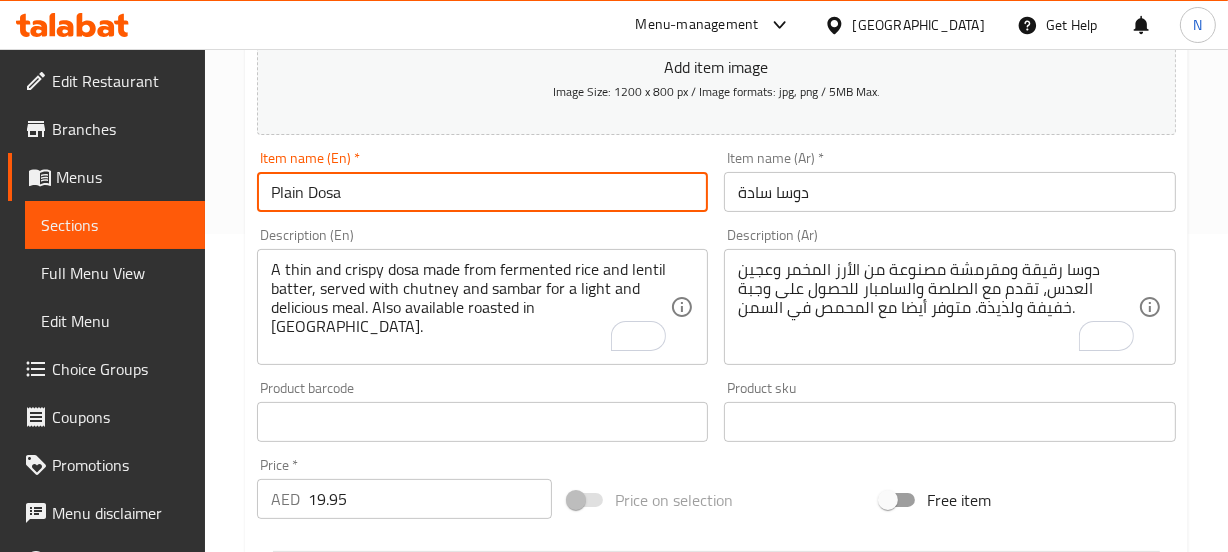click on "Plain Dosa" at bounding box center [483, 192] 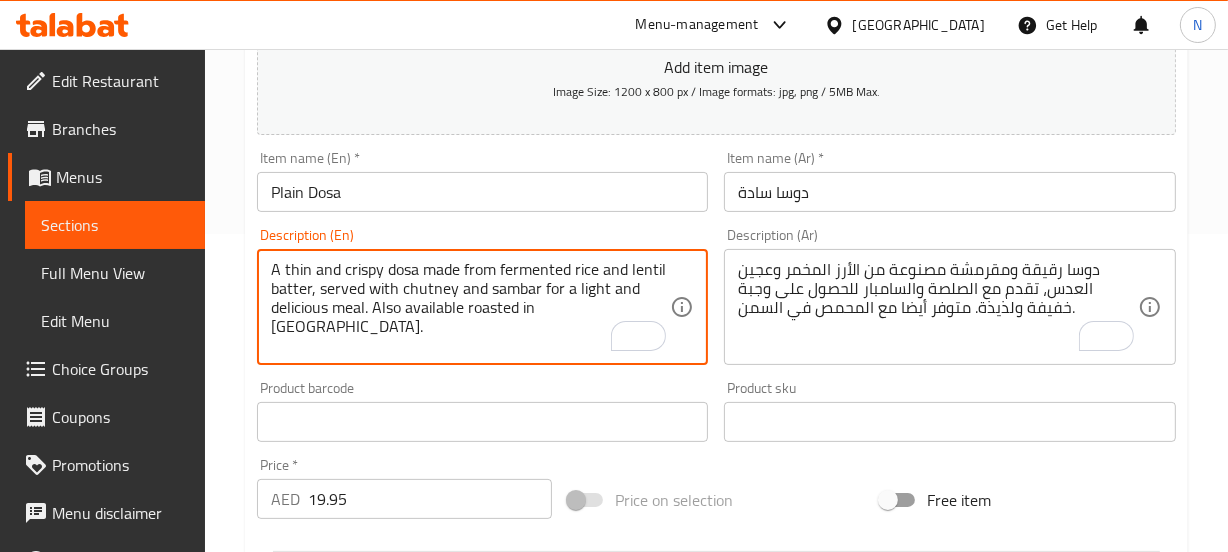 click on "A thin and crispy dosa made from fermented rice and lentil batter, served with chutney and sambar for a light and delicious meal. Also available roasted in ghee." at bounding box center (471, 307) 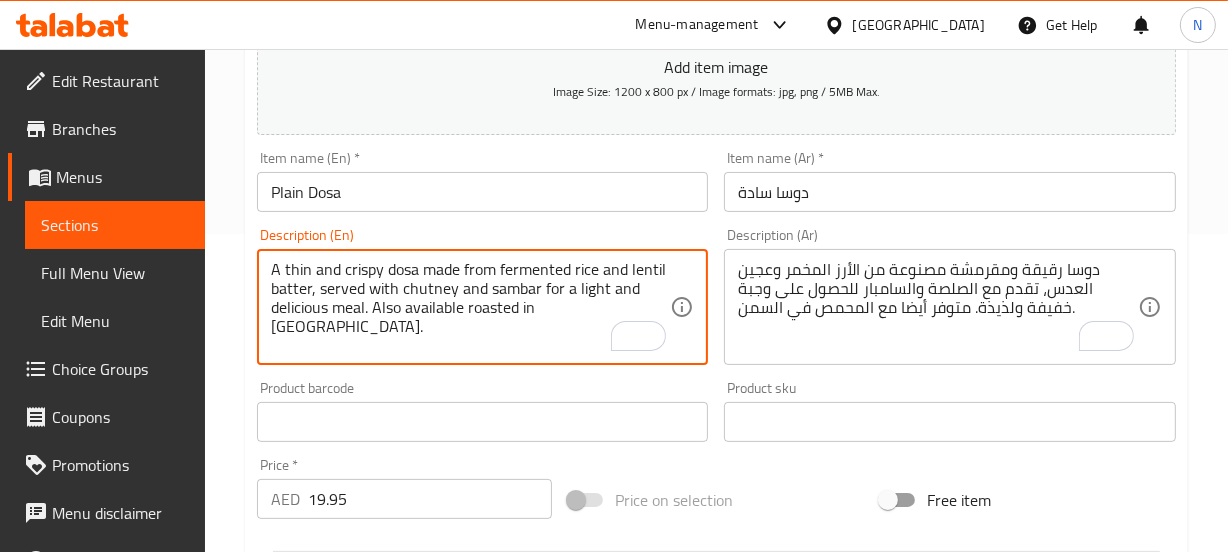 click on "Plain Dosa" at bounding box center [483, 192] 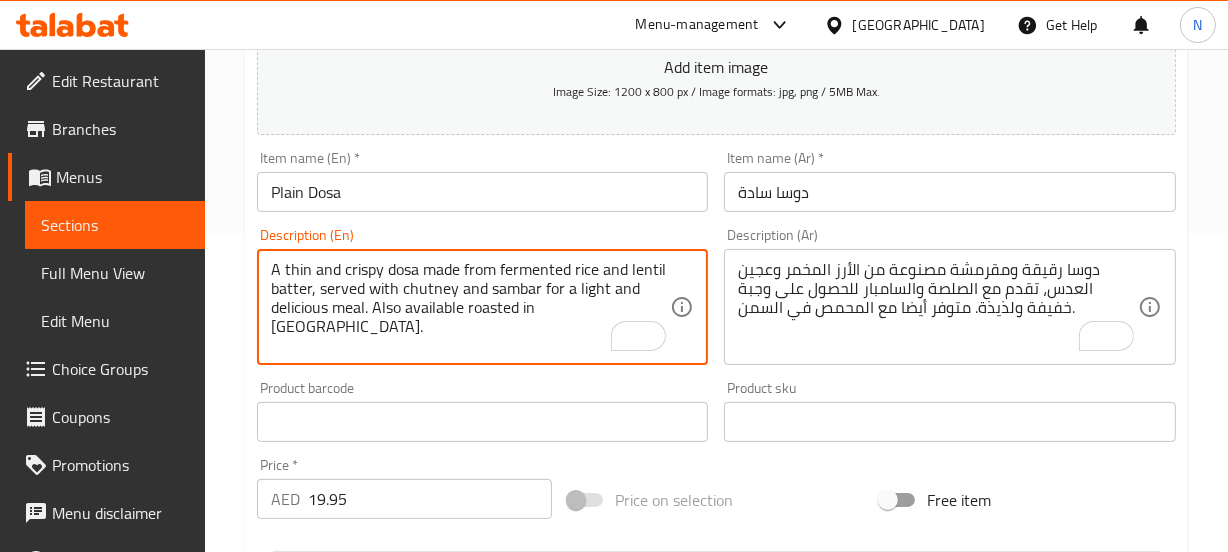 click on "A thin and crispy dosa made from fermented rice and lentil batter, served with chutney and sambar for a light and delicious meal. Also available roasted in ghee." at bounding box center [471, 307] 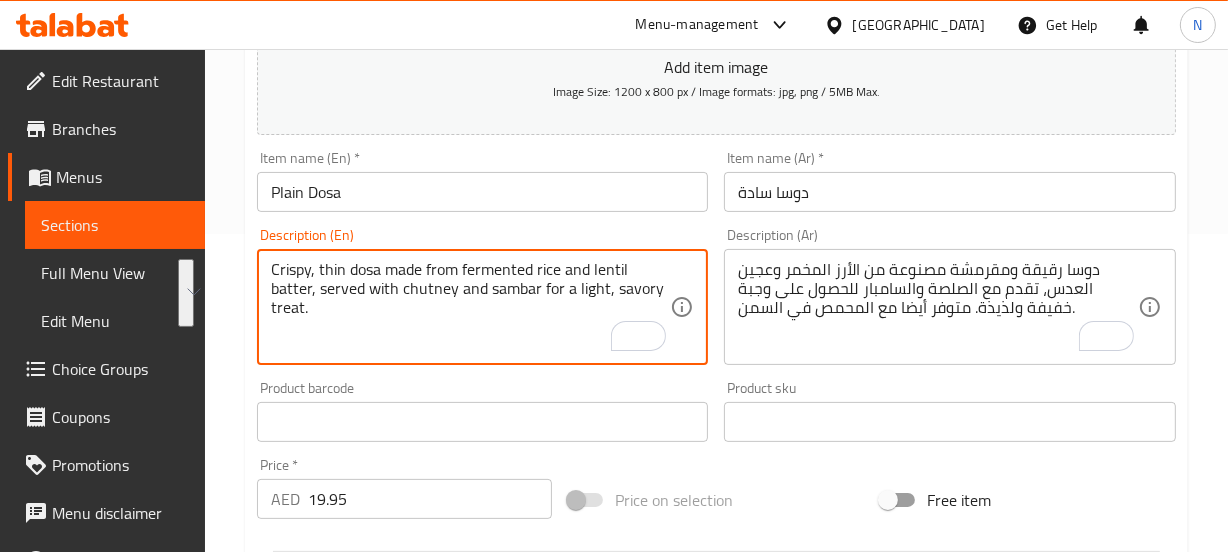 paste on "A thin and crispy dosa made from fermented rice and lentil batter, served with chutney and sambar for a light and delicious meal. Also available roasted in ghee" 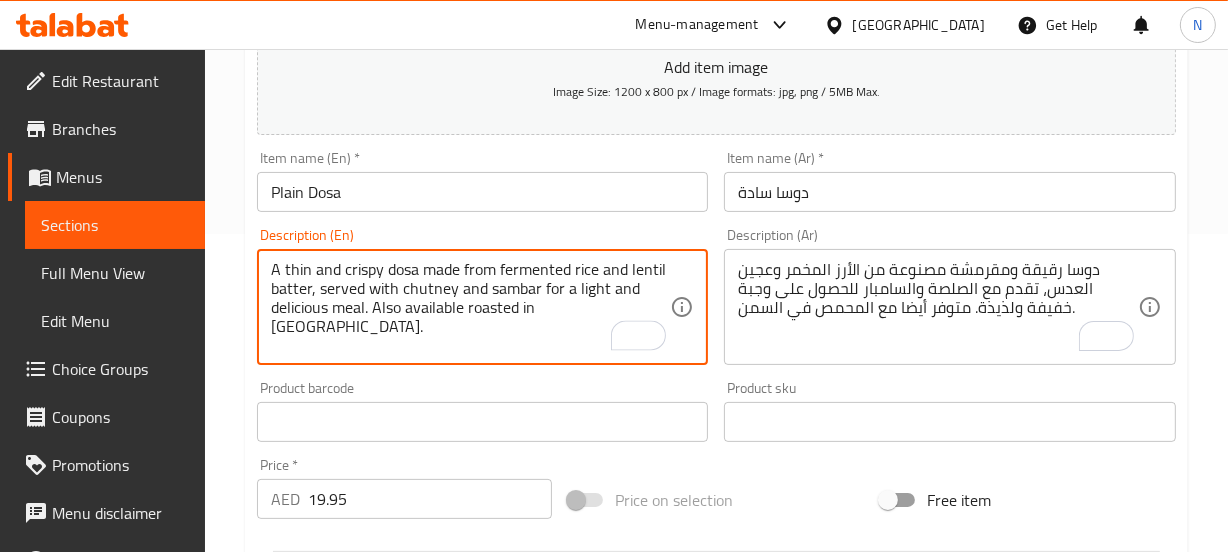 click on "A thin and crispy dosa made from fermented rice and lentil batter, served with chutney and sambar for a light and delicious meal. Also available roasted in ghee." at bounding box center [471, 307] 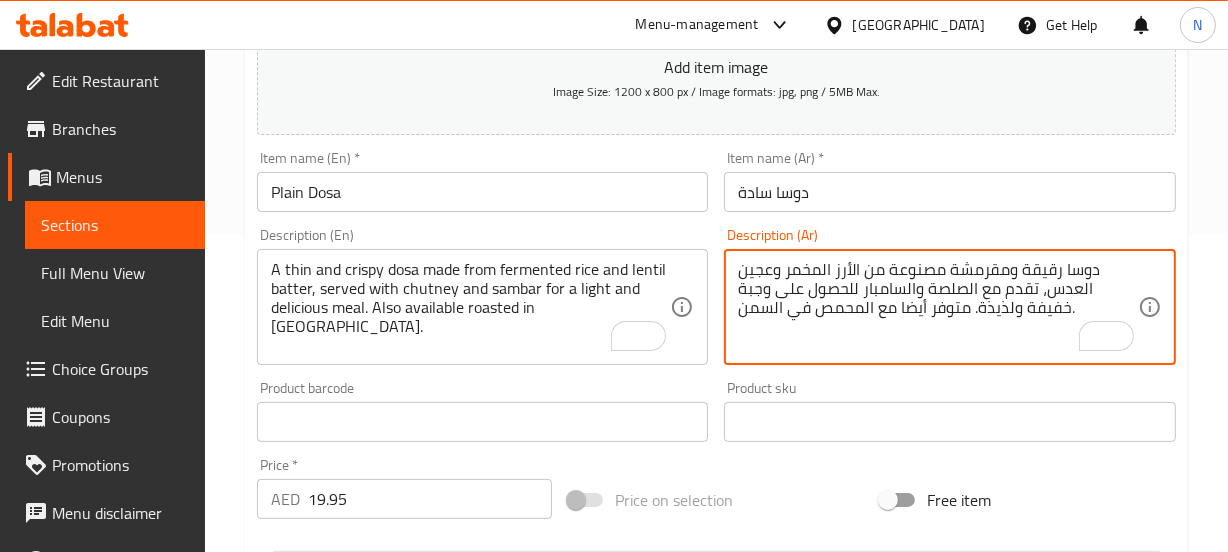 click on "دوسا رقيقة ومقرمشة مصنوعة من الأرز المخمر وعجين العدس، تقدم مع الصلصة والسامبار للحصول على وجبة خفيفة ولذيذة. متوفر أيضا مع المحمص في السمن." at bounding box center (938, 307) 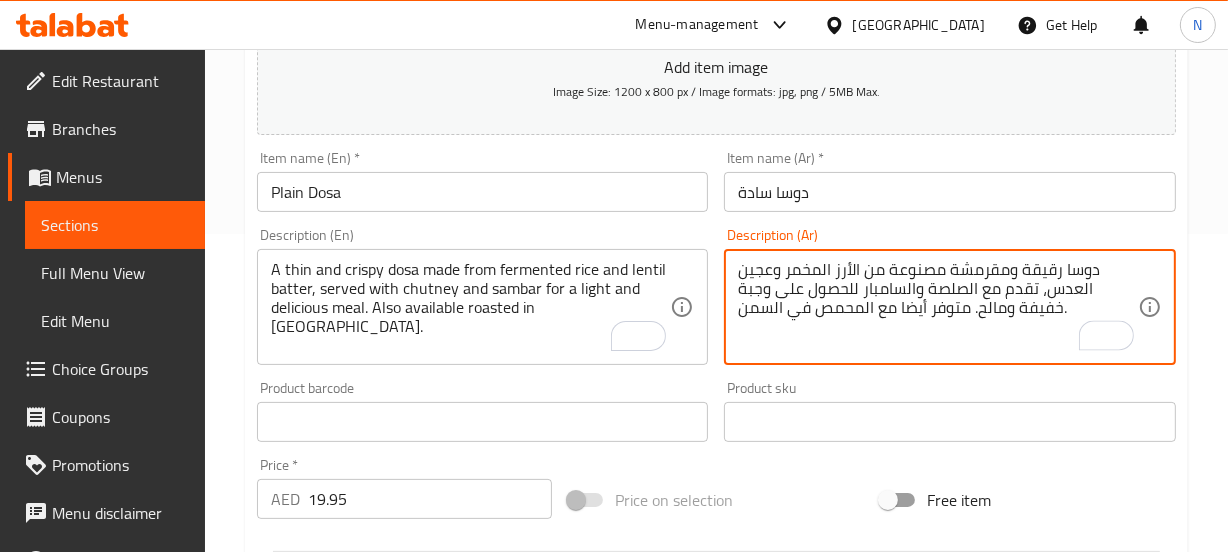 type on "دوسا رقيقة ومقرمشة مصنوعة من الأرز المخمر وعجين العدس، تقدم مع الصلصة والسامبار للحصول على وجبة خفيفة ومالح. متوفر أيضا مع المحمص في السمن." 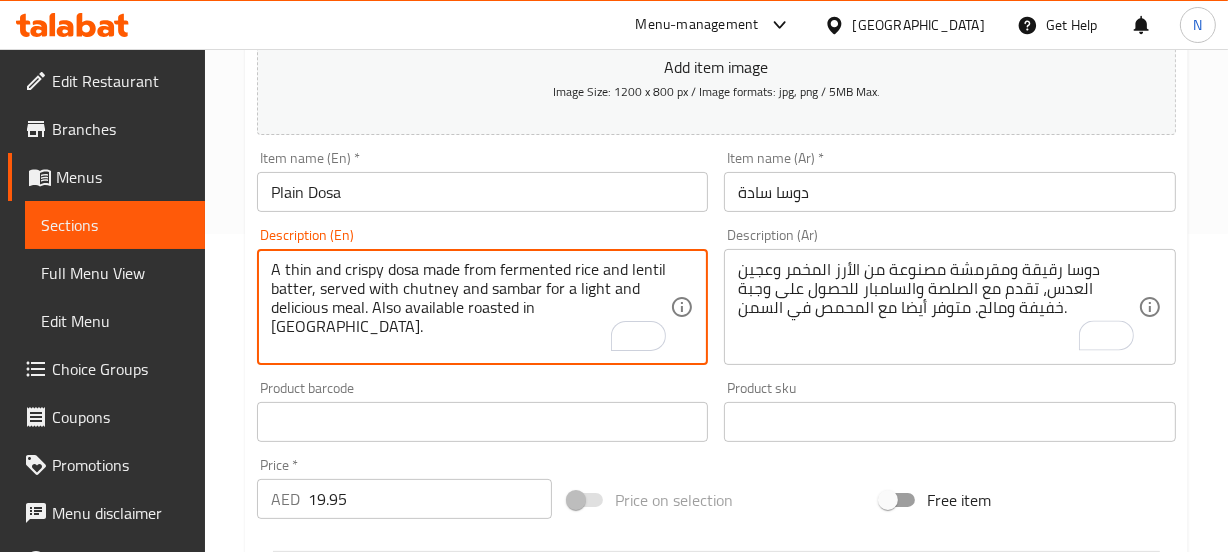 click on "A thin and crispy dosa made from fermented rice and lentil batter, served with chutney and sambar for a light and delicious meal. Also available roasted in ghee." at bounding box center [471, 307] 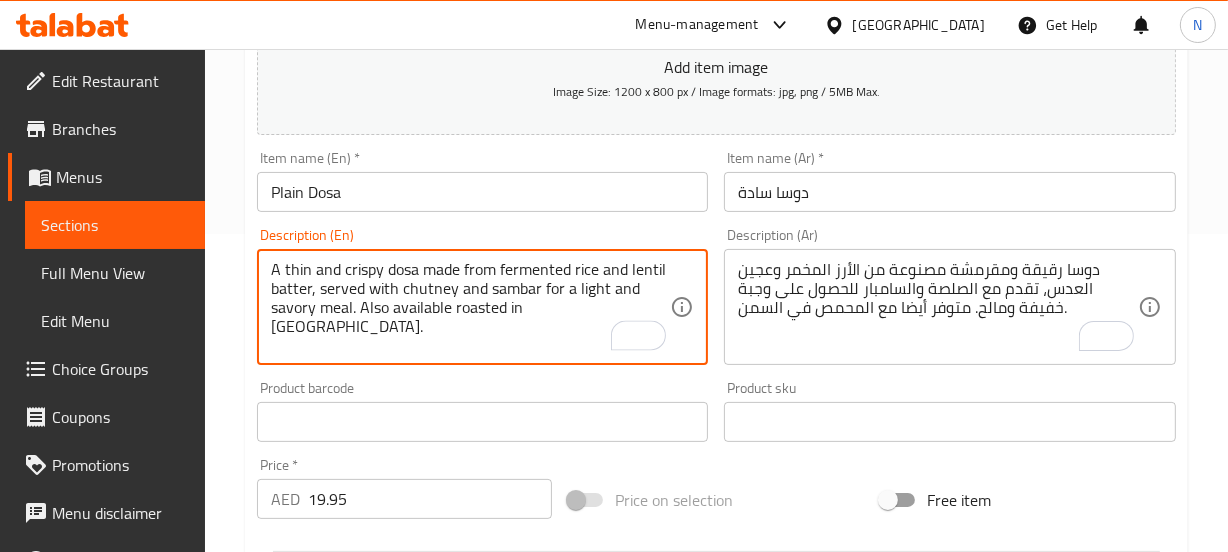 type on "A thin and crispy dosa made from fermented rice and lentil batter, served with chutney and sambar for a light and savory meal. Also available roasted in [GEOGRAPHIC_DATA]." 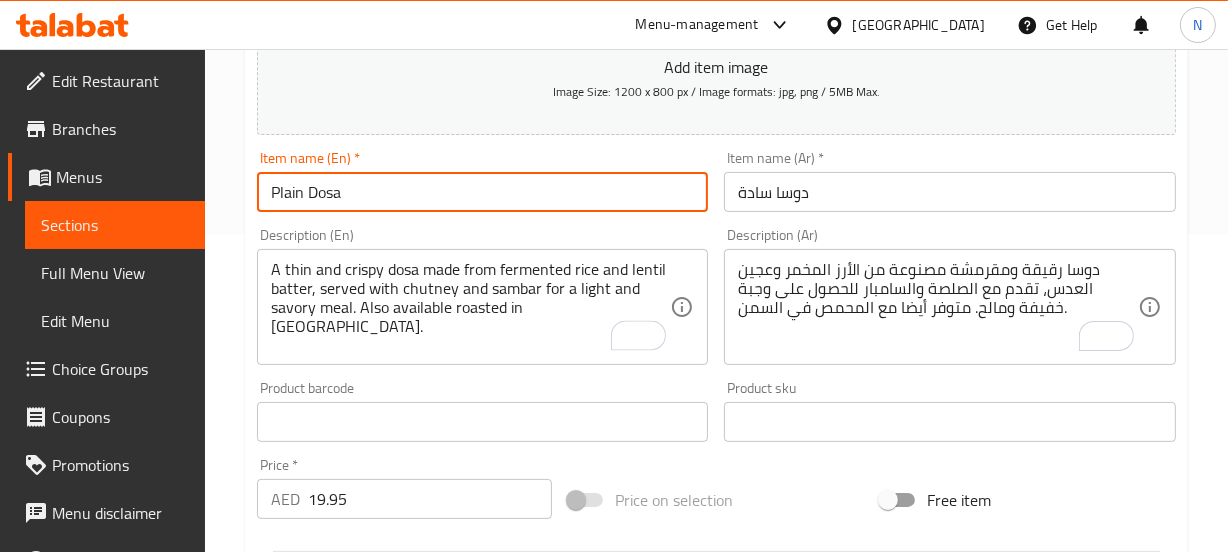 click on "Update" at bounding box center [366, 1008] 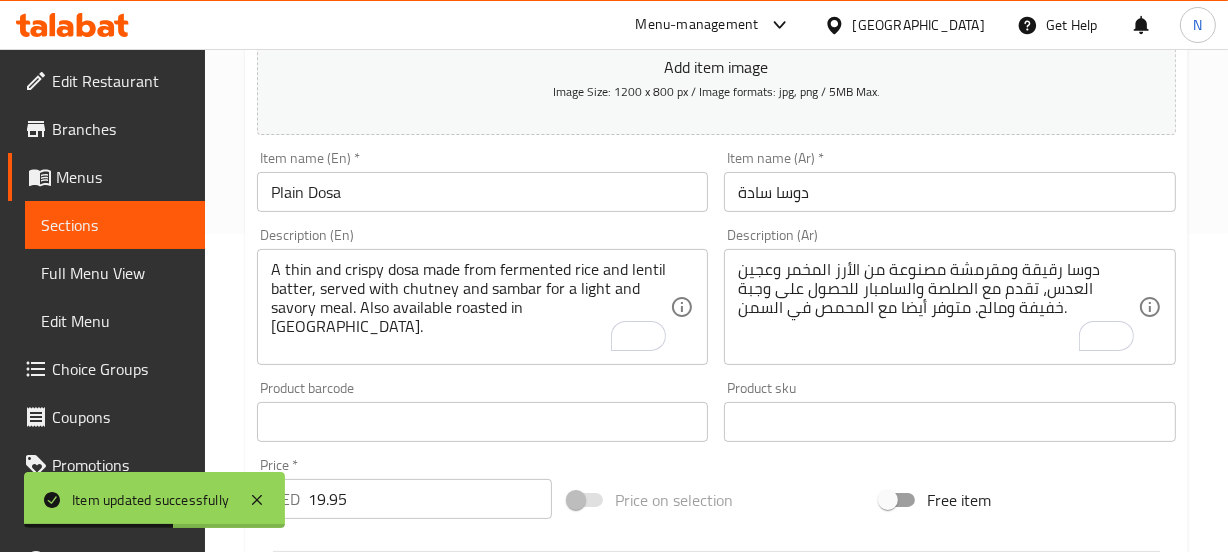 click on "Description (En) A thin and crispy dosa made from fermented rice and lentil batter, served with chutney and sambar for a light and savory meal. Also available roasted in ghee. Description (En)" at bounding box center [483, 296] 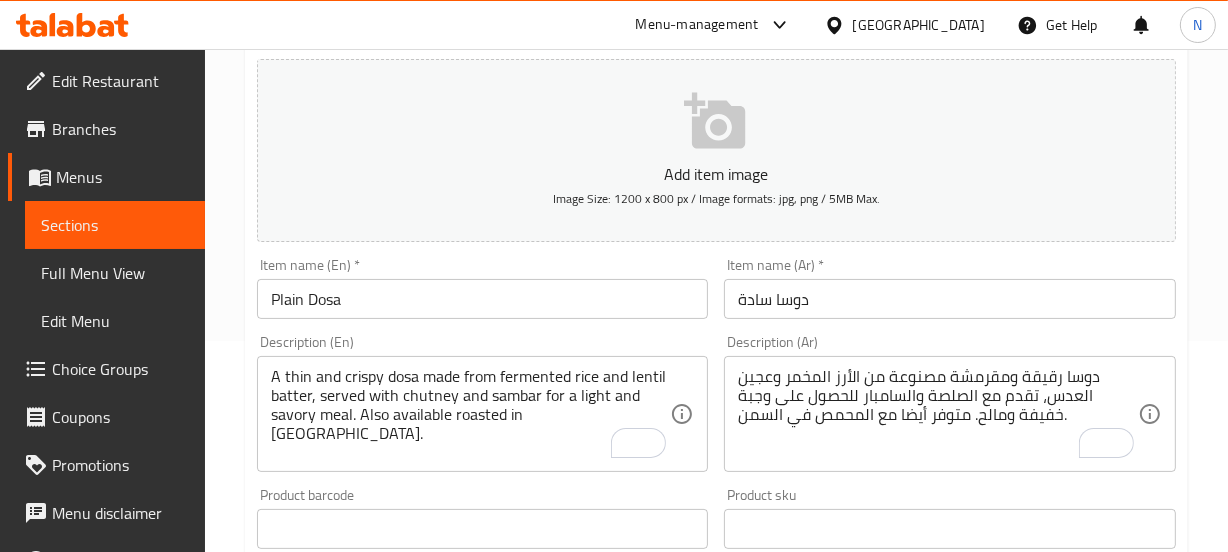 scroll, scrollTop: 0, scrollLeft: 0, axis: both 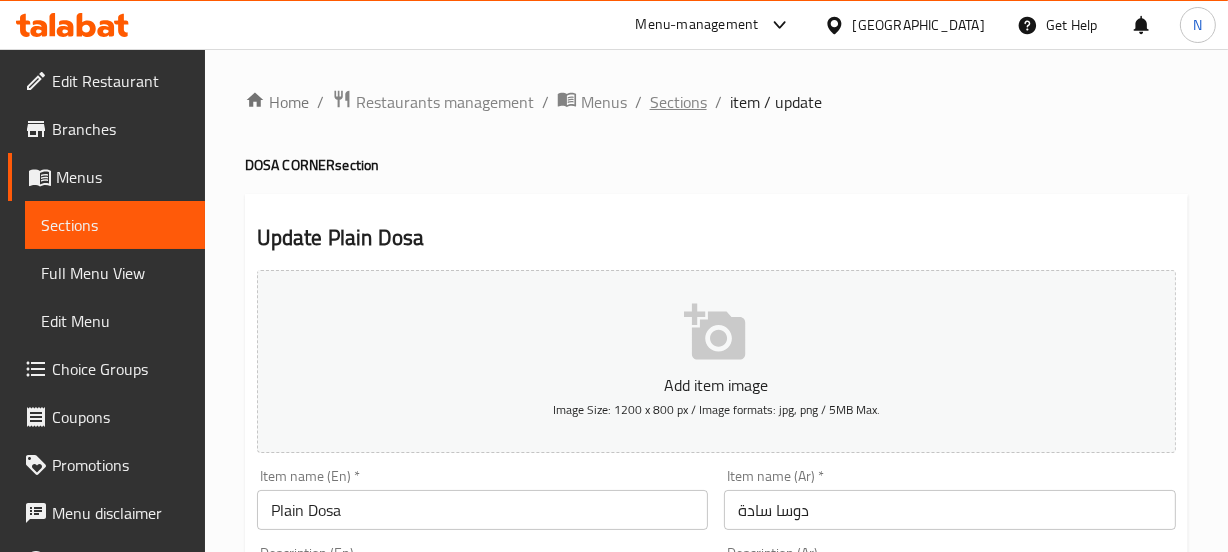 click on "Sections" at bounding box center (678, 102) 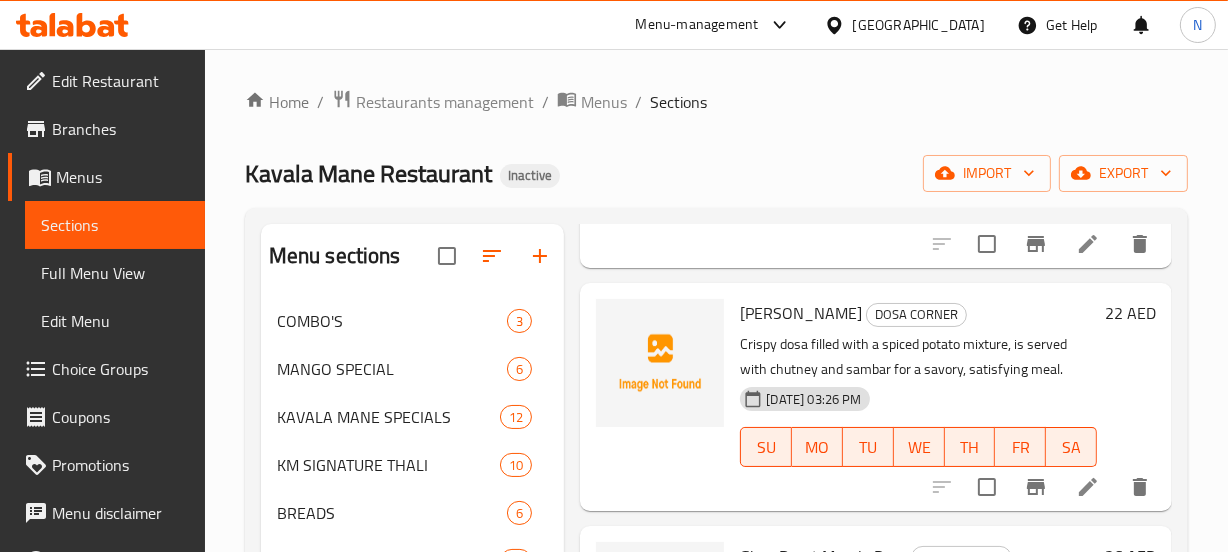 scroll, scrollTop: 605, scrollLeft: 0, axis: vertical 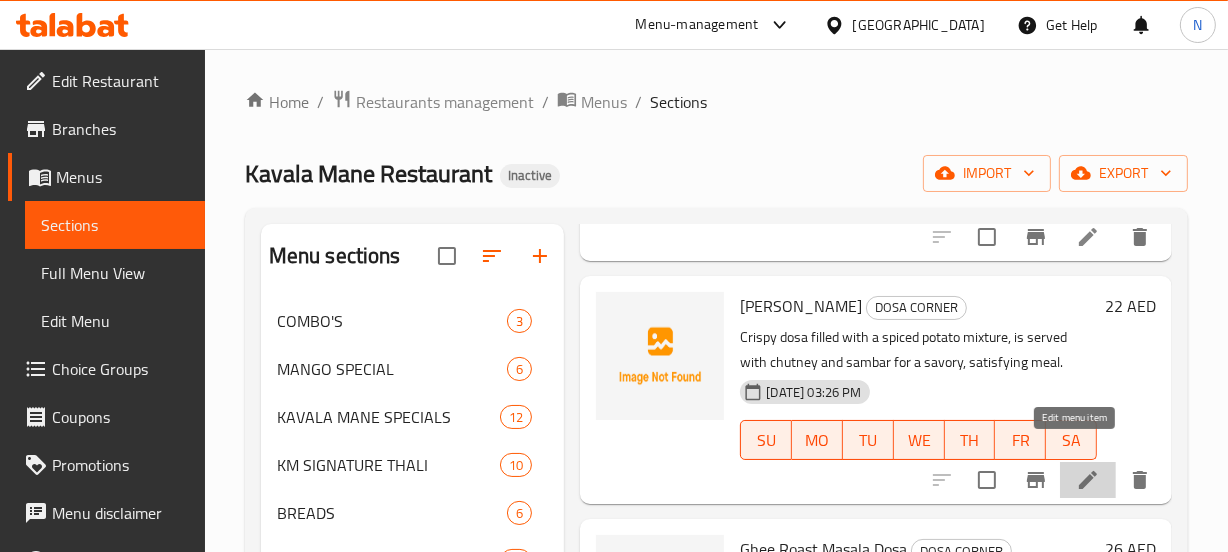 click 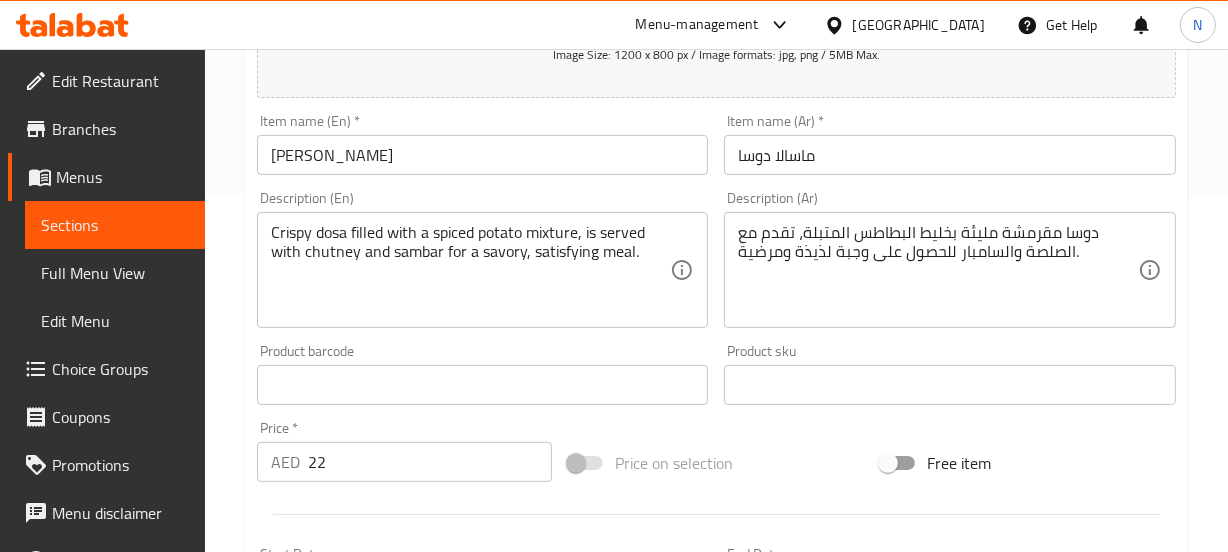scroll, scrollTop: 397, scrollLeft: 0, axis: vertical 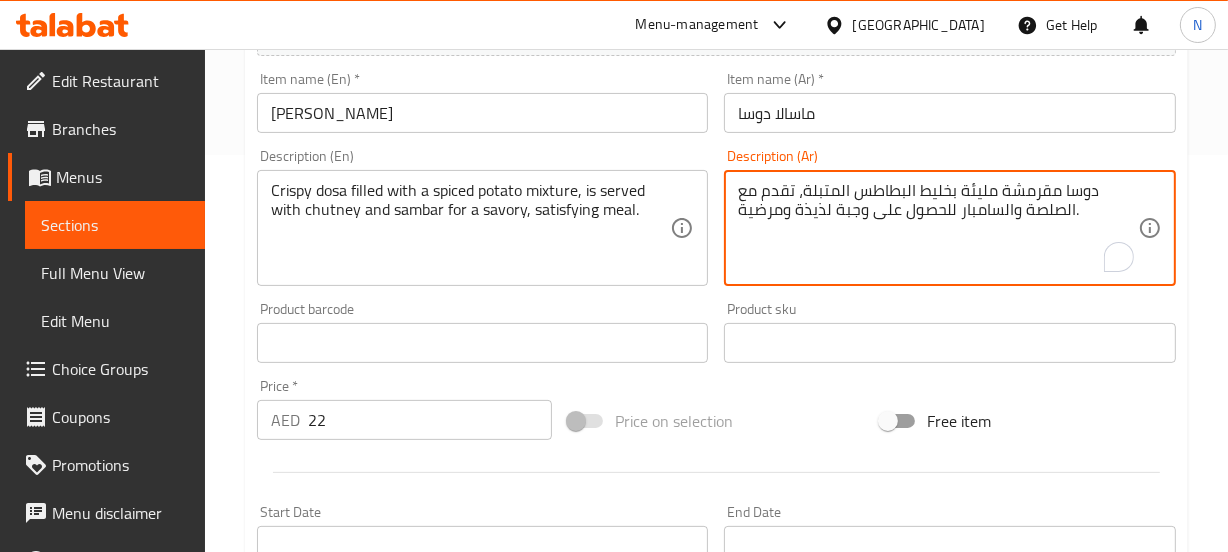 click on "دوسا مقرمشة مليئة بخليط البطاطس المتبلة، تقدم مع الصلصة والسامبار للحصول على وجبة لذيذة ومرضية." at bounding box center (938, 228) 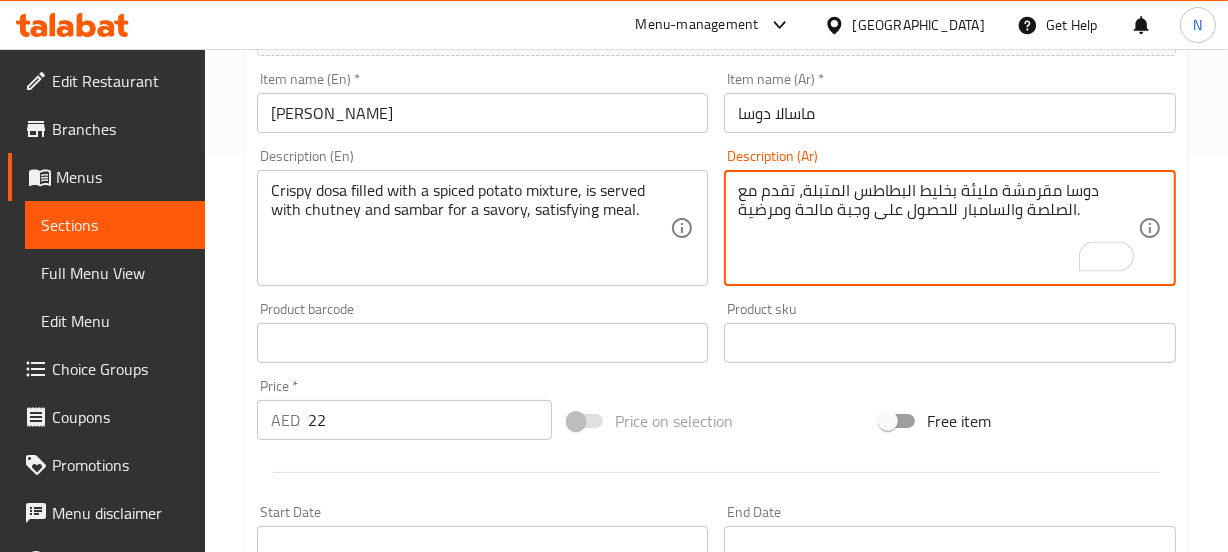 type on "دوسا مقرمشة مليئة بخليط البطاطس المتبلة، تقدم مع الصلصة والسامبار للحصول على وجبة مالحة ومرضية." 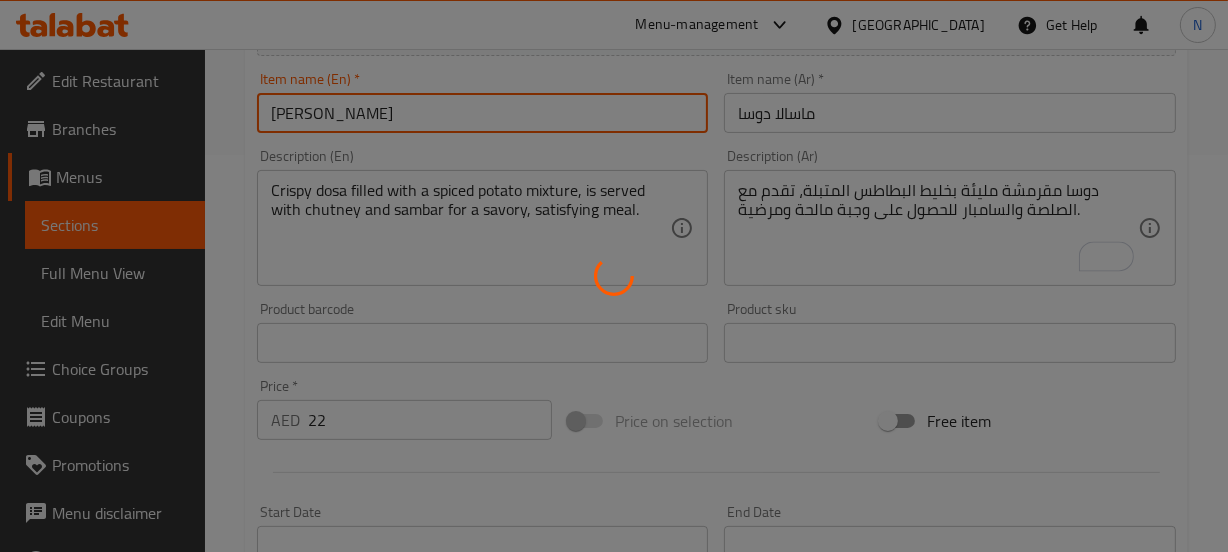 click on "Home / Restaurants management / Menus / Sections / item / update DOSA CORNER  section Update Masala Dosa Add item image Image Size: 1200 x 800 px / Image formats: jpg, png / 5MB Max. Item name (En)   * Masala Dosa Item name (En)  * Item name (Ar)   * ماسالا دوسا Item name (Ar)  * Description (En) Crispy dosa filled with a spiced potato mixture, is served with chutney and sambar for a savory, satisfying meal. Description (En) Description (Ar) دوسا مقرمشة مليئة بخليط البطاطس المتبلة، تقدم مع الصلصة والسامبار للحصول على وجبة مالحة ومرضية. Description (Ar) Product barcode Product barcode Product sku Product sku Price   * AED 22 Price  * Price on selection Free item Start Date Start Date End Date End Date Available Days SU MO TU WE TH FR SA Available from ​ ​ Available to ​ ​ Status Active Inactive Exclude from GEM Variations & Choices Add variant ASSIGN CHOICE GROUP Update" at bounding box center (716, 334) 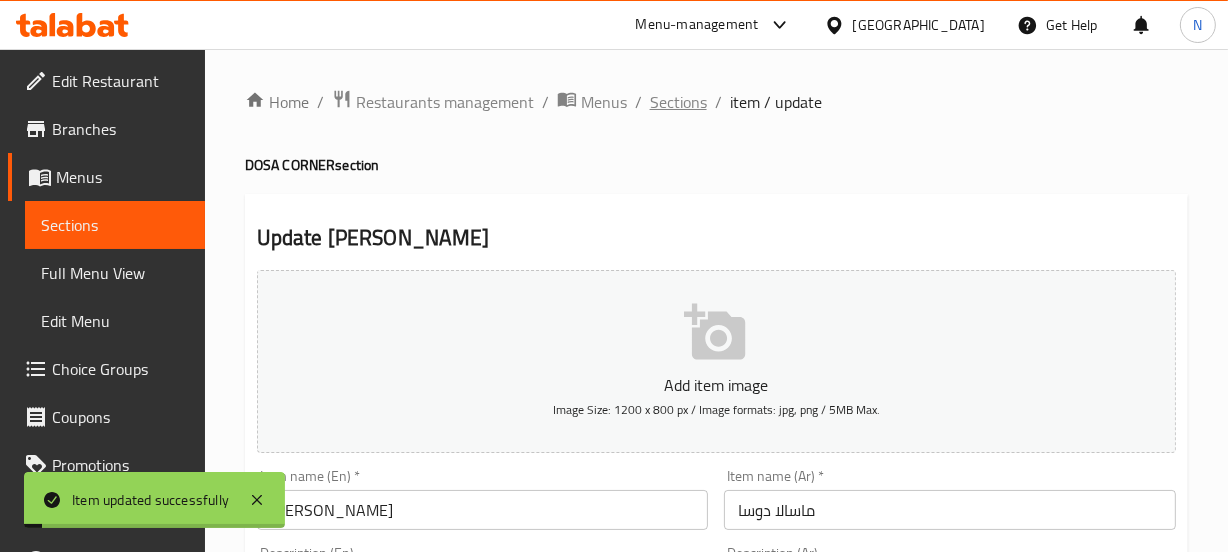 drag, startPoint x: 666, startPoint y: 109, endPoint x: 737, endPoint y: 23, distance: 111.5213 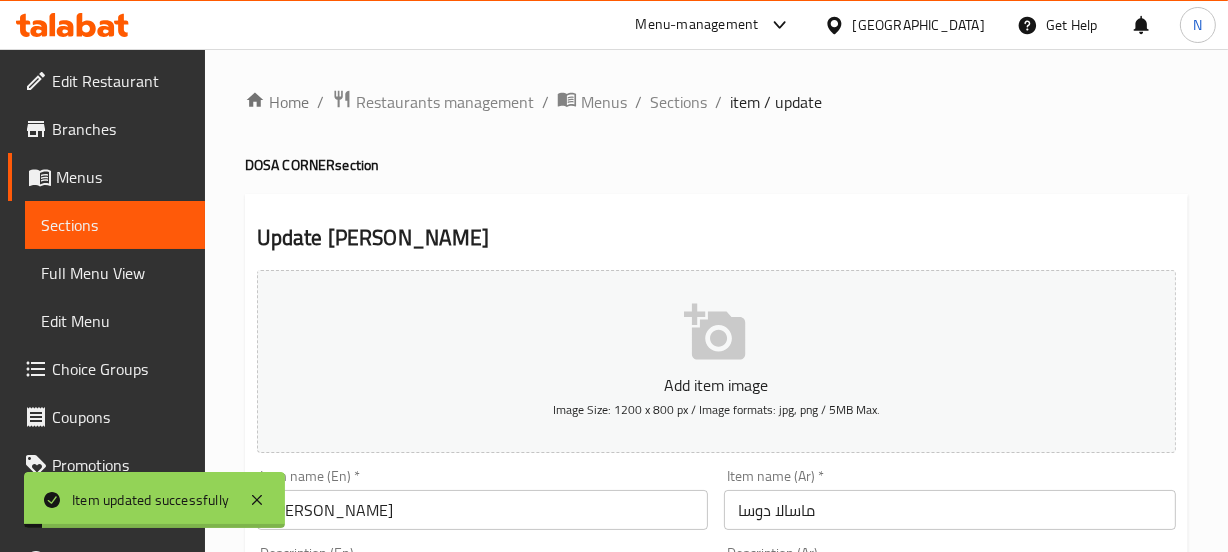 click on "Sections" at bounding box center (678, 102) 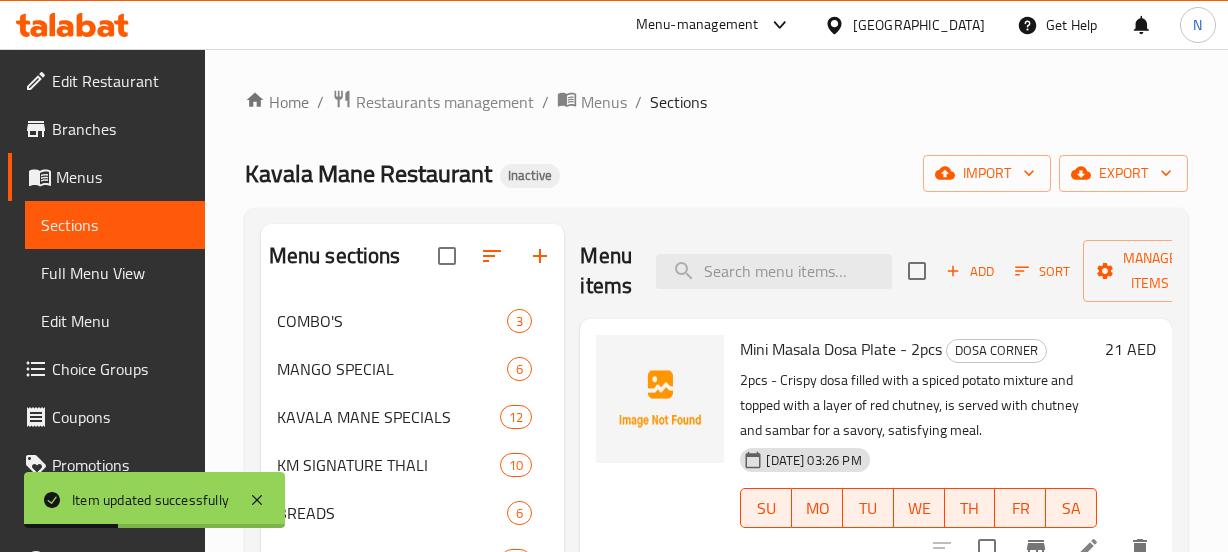 scroll, scrollTop: 0, scrollLeft: 0, axis: both 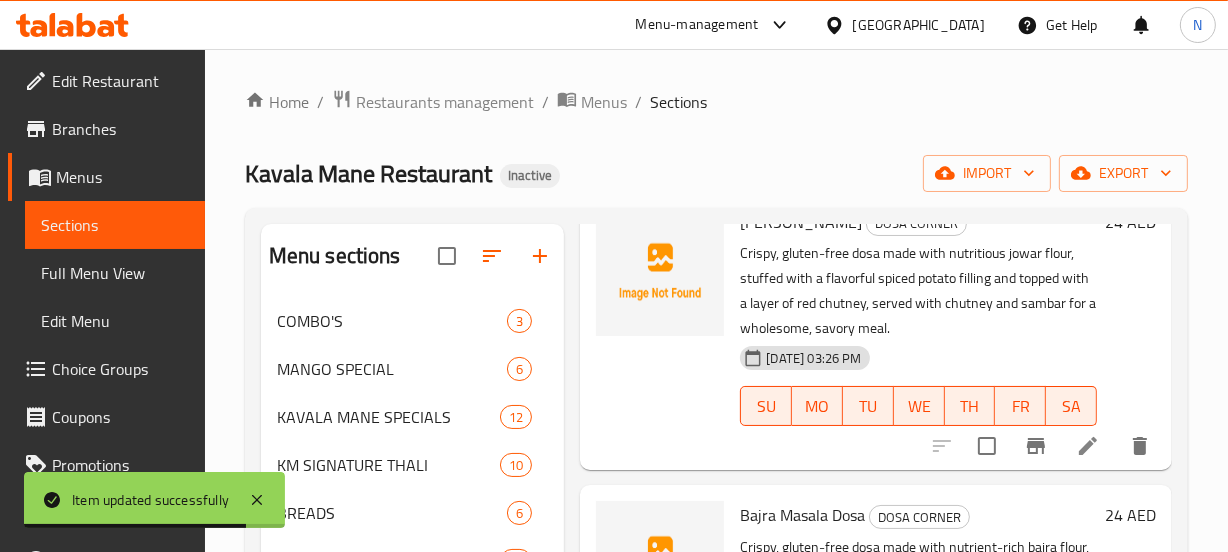click at bounding box center [1088, 446] 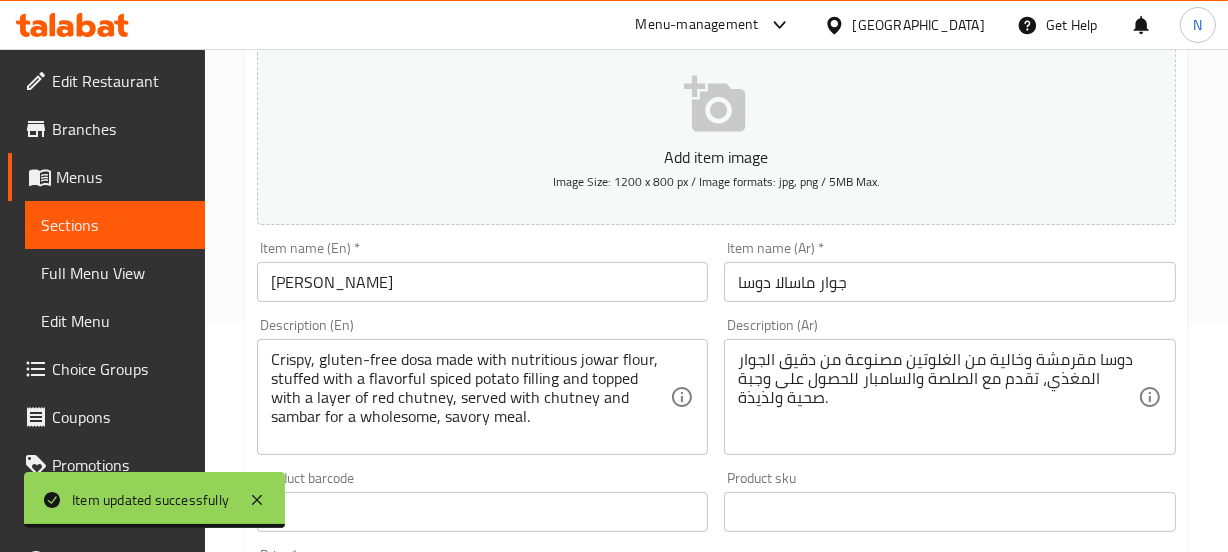 scroll, scrollTop: 229, scrollLeft: 0, axis: vertical 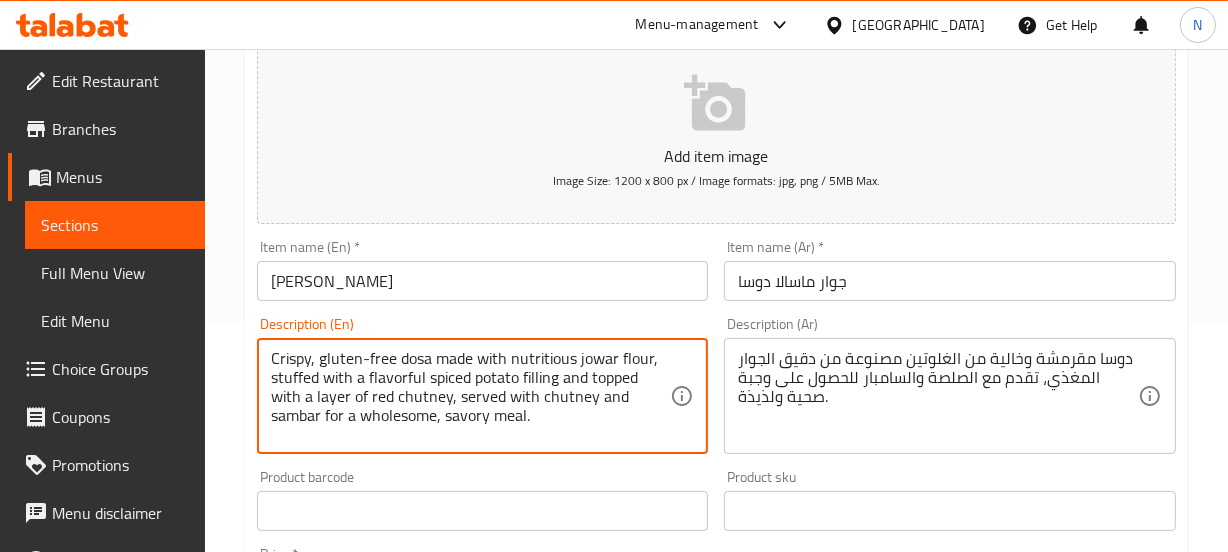 click on "Crispy, gluten-free dosa made with nutritious jowar flour, stuffed with a flavorful spiced potato filling and topped with a layer of red chutney, served with chutney and sambar for a wholesome, savory meal." at bounding box center (471, 396) 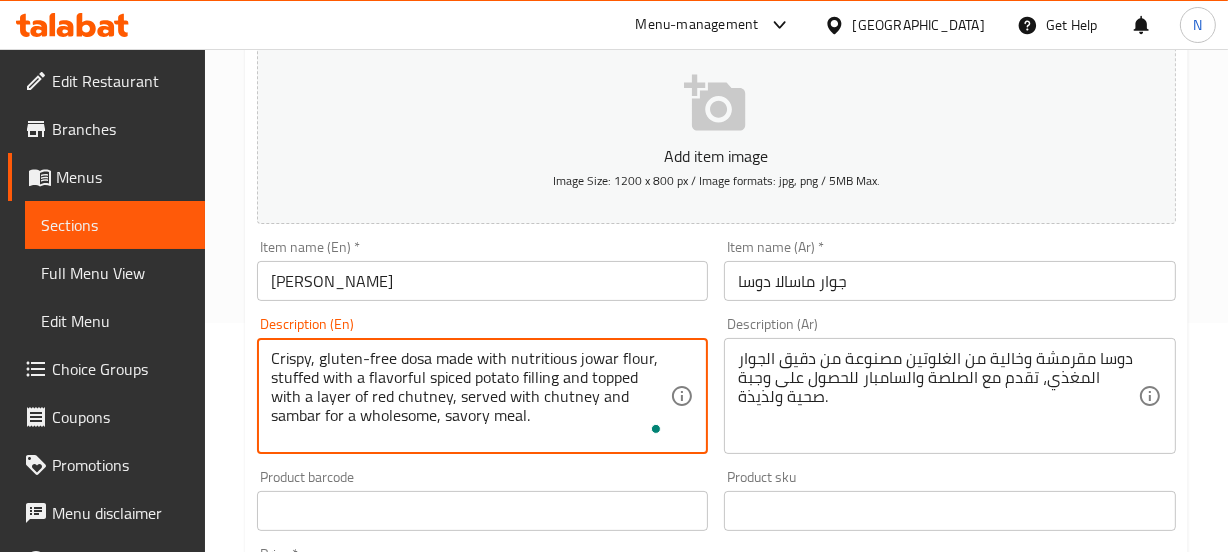 click on "Crispy, gluten-free dosa made with nutritious jowar flour, stuffed with a flavorful spiced potato filling and topped with a layer of red chutney, served with chutney and sambar for a wholesome, savory meal." at bounding box center [471, 396] 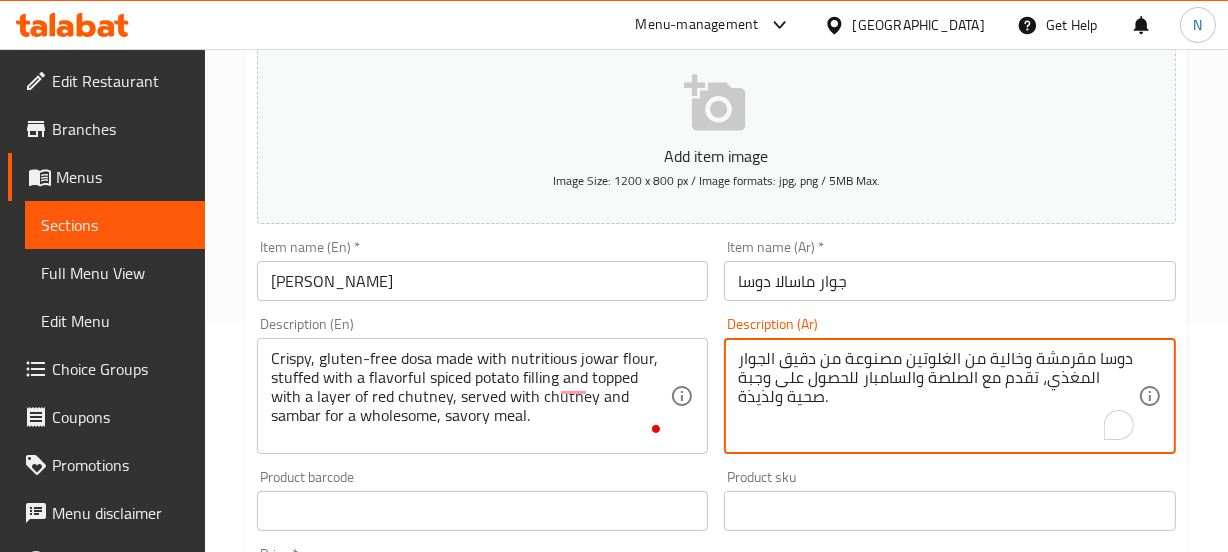 paste on "دوسا مقرمشة خالية من الغلوتين مصنوعة من دقيق الذرة المغذي، محشوة بحشوة البطاطس المتبلة اللذيذة ومغطاة بطبقة من الصلصة الحمراء، تقدم مع الصلصة والسامبار للحصول على وجبة صحية ولذيذة." 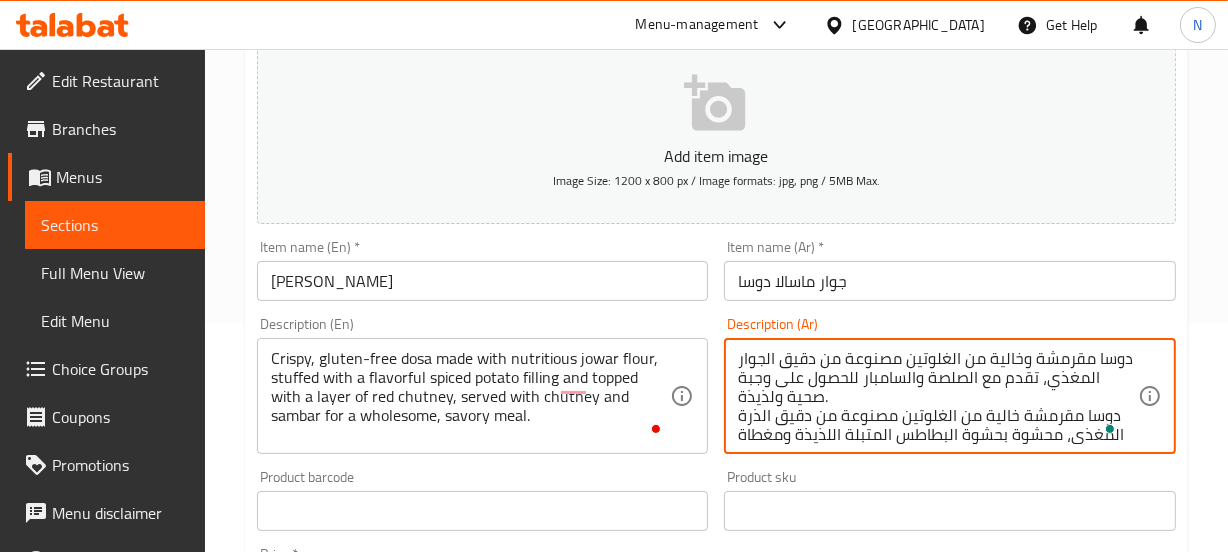 scroll, scrollTop: 42, scrollLeft: 0, axis: vertical 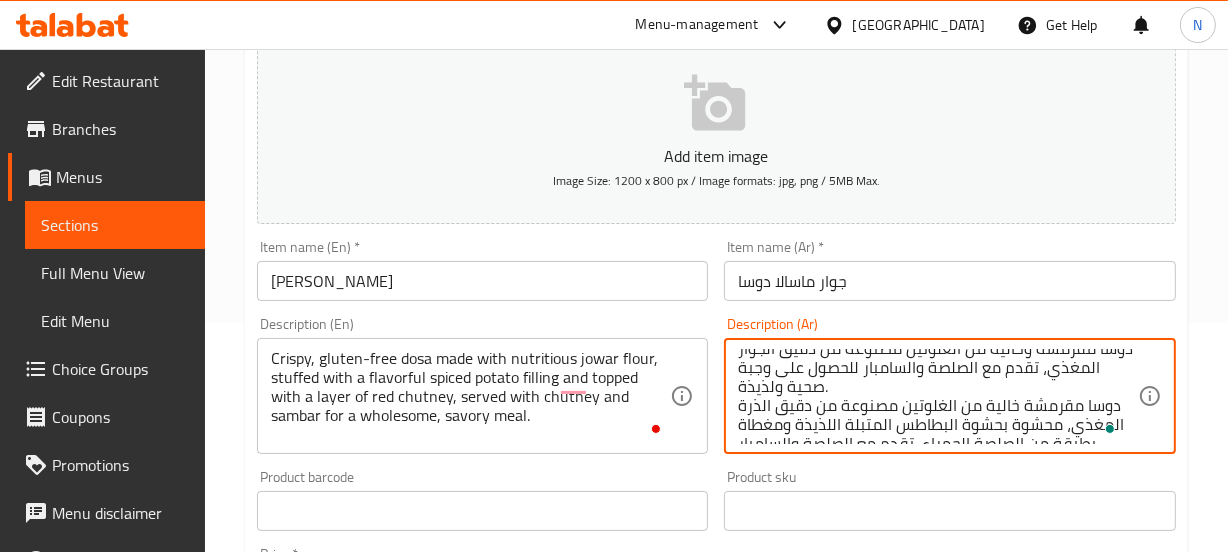 click on "دوسا مقرمشة وخالية من الغلوتين مصنوعة من دقيق الجوار المغذي، تقدم مع الصلصة والسامبار للحصول على وجبة صحية ولذيذة.
دوسا مقرمشة خالية من الغلوتين مصنوعة من دقيق الذرة المغذي، محشوة بحشوة البطاطس المتبلة اللذيذة ومغطاة بطبقة من الصلصة الحمراء، تقدم مع الصلصة والسامبار للحصول على وجبة صحية ولذيذة." at bounding box center (938, 396) 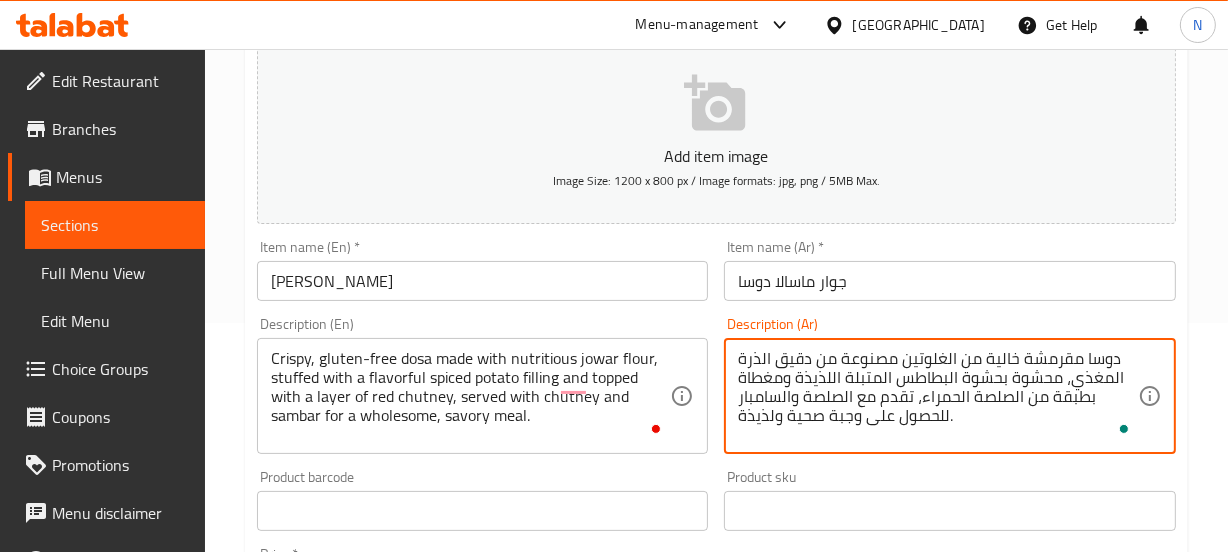 click on "دوسا مقرمشة خالية من الغلوتين مصنوعة من دقيق الذرة المغذي، محشوة بحشوة البطاطس المتبلة اللذيذة ومغطاة بطبقة من الصلصة الحمراء، تقدم مع الصلصة والسامبار للحصول على وجبة صحية ولذيذة." at bounding box center [938, 396] 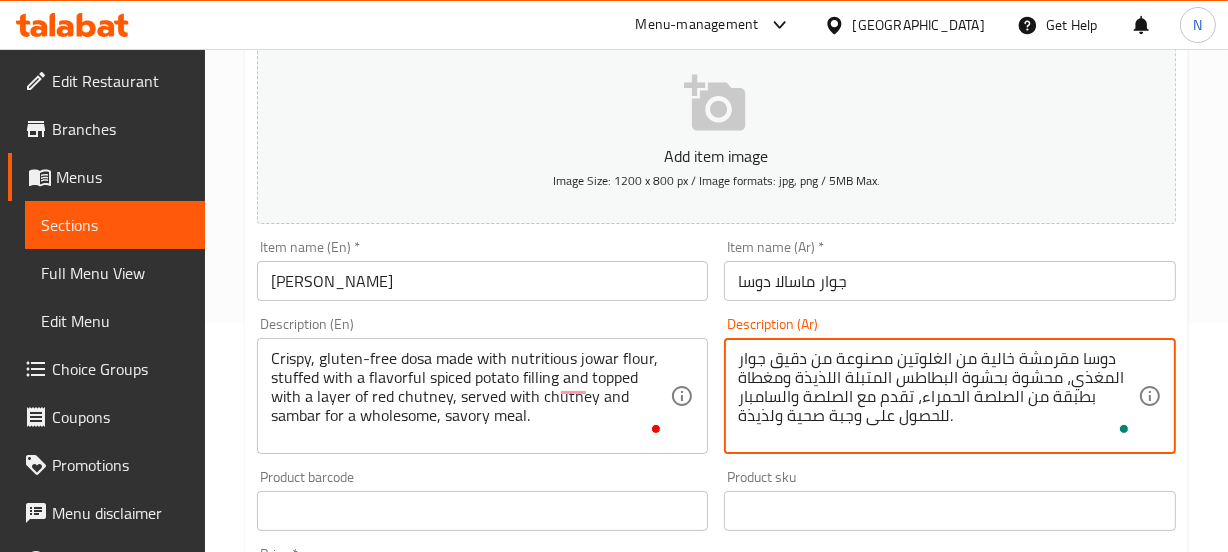 click on "[PERSON_NAME]" at bounding box center (483, 281) 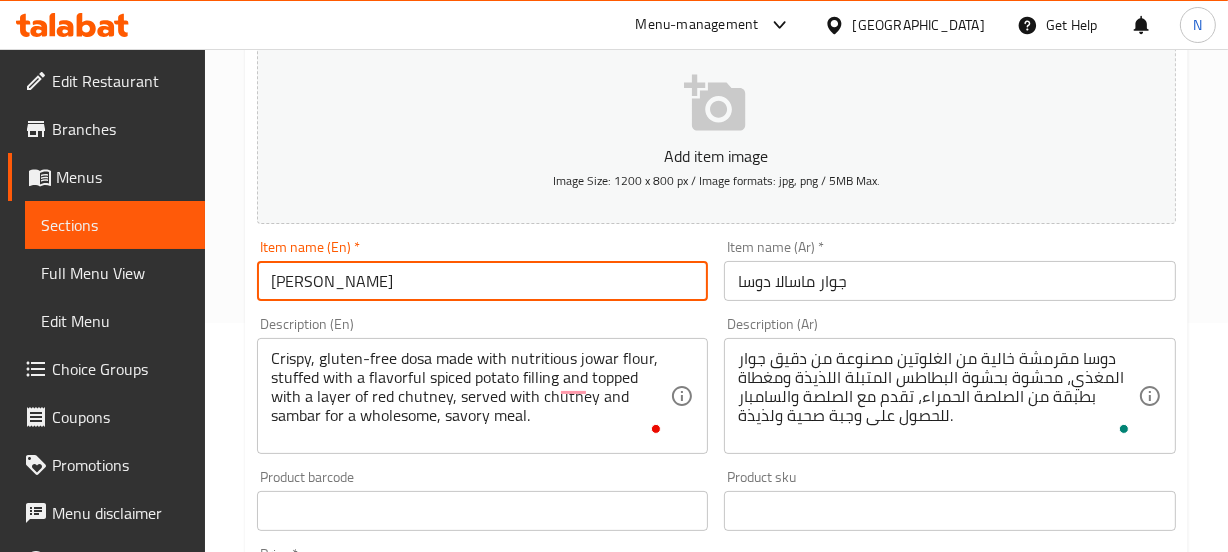 click on "Update" at bounding box center [366, 1097] 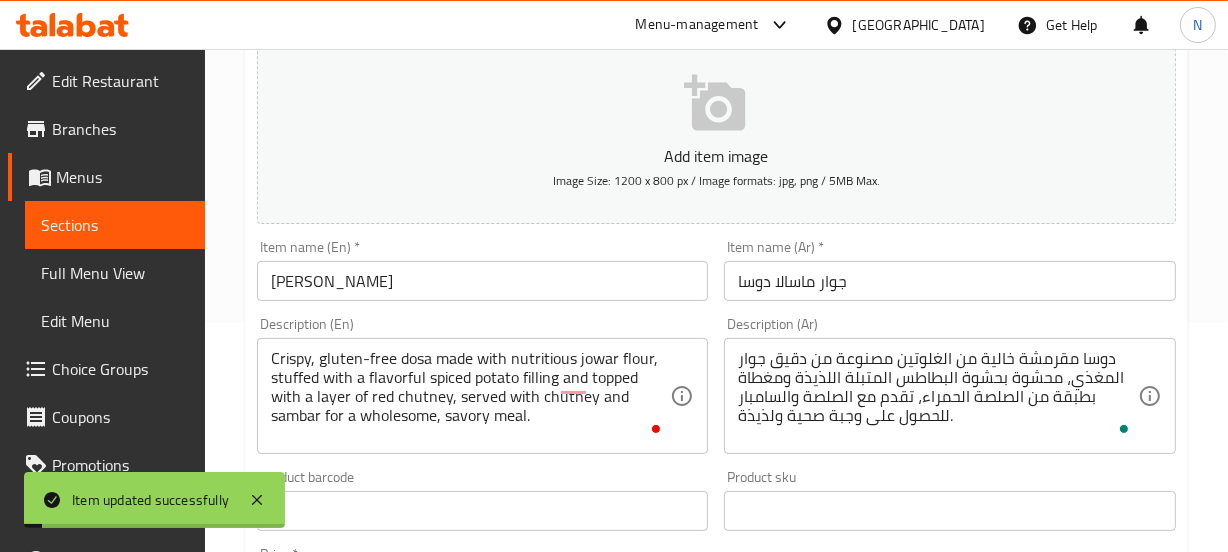 click on "Description (En) Crispy, gluten-free dosa made with nutritious jowar flour, stuffed with a flavorful spiced potato filling and topped with a layer of red chutney, served with chutney and sambar for a wholesome, savory meal. Description (En)" at bounding box center [483, 385] 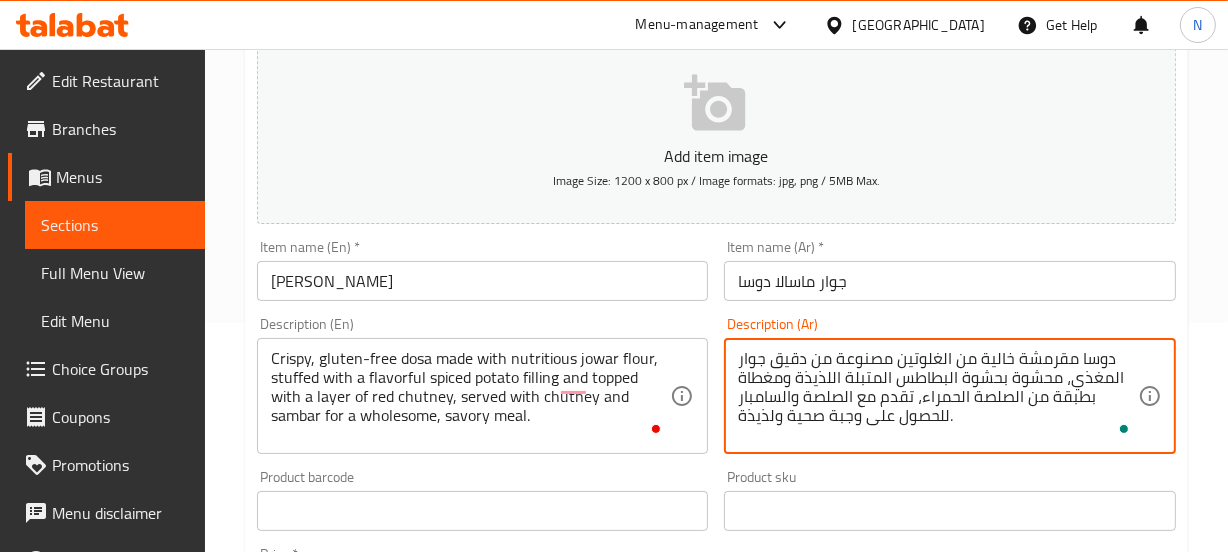 click on "دوسا مقرمشة خالية من الغلوتين مصنوعة من دقيق جوار المغذي، محشوة بحشوة البطاطس المتبلة اللذيذة ومغطاة بطبقة من الصلصة الحمراء، تقدم مع الصلصة والسامبار للحصول على وجبة صحية ولذيذة." at bounding box center (938, 396) 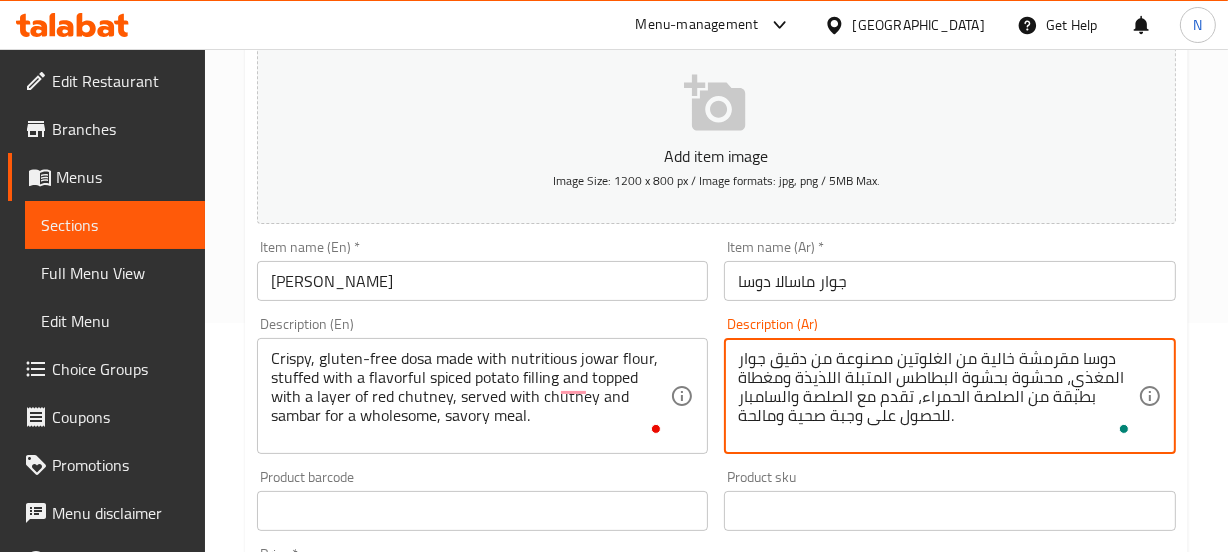 type on "دوسا مقرمشة خالية من الغلوتين مصنوعة من دقيق جوار المغذي، محشوة بحشوة البطاطس المتبلة اللذيذة ومغطاة بطبقة من الصلصة الحمراء، تقدم مع الصلصة والسامبار للحصول على وجبة صحية ومالحة." 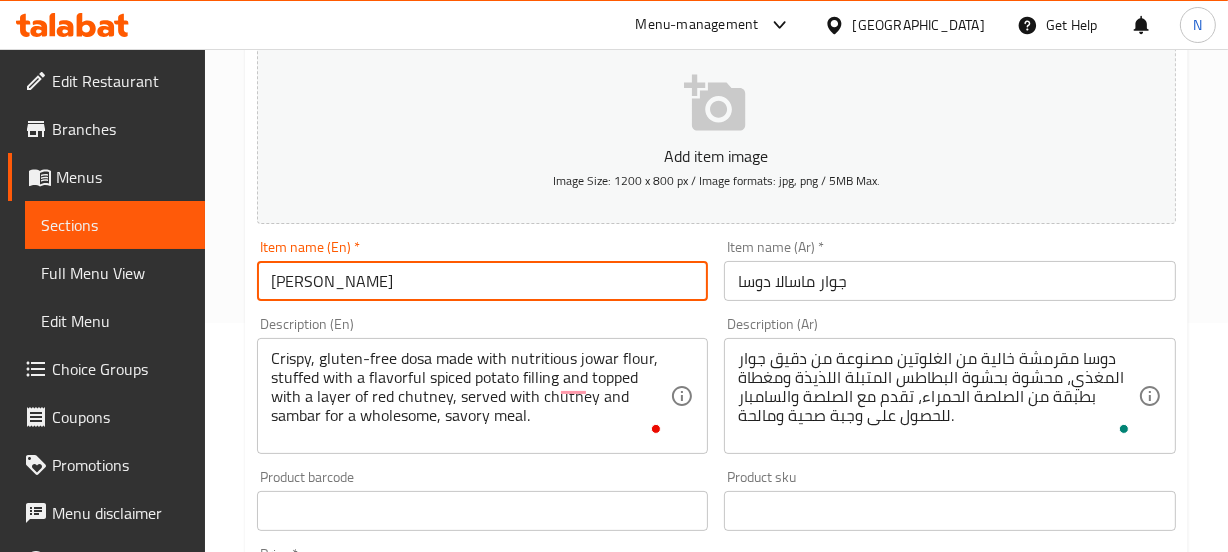 click on "[PERSON_NAME]" at bounding box center [483, 281] 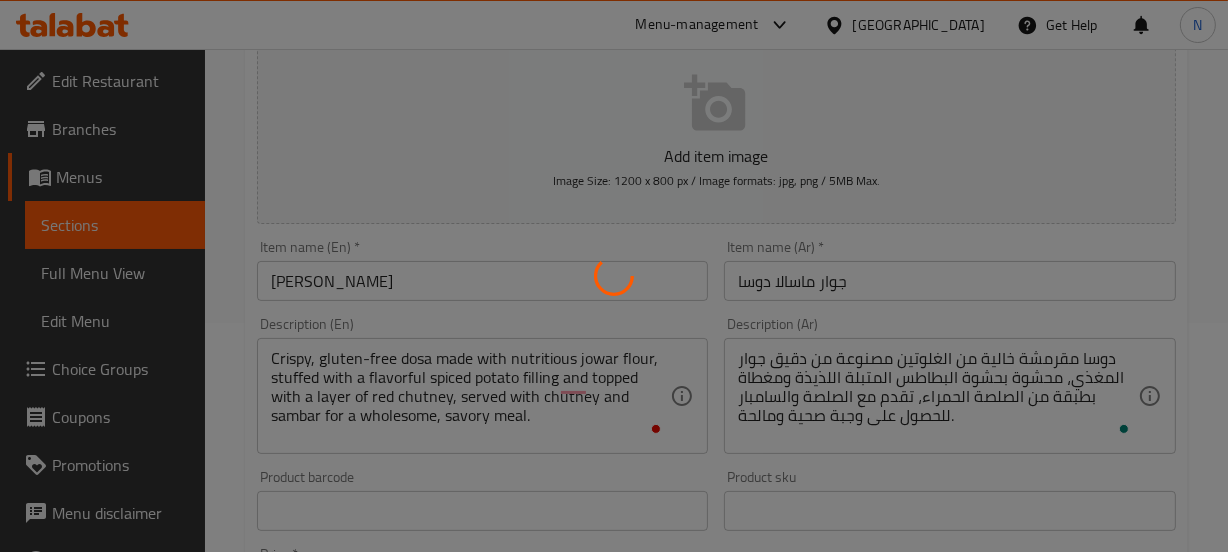 click at bounding box center (614, 276) 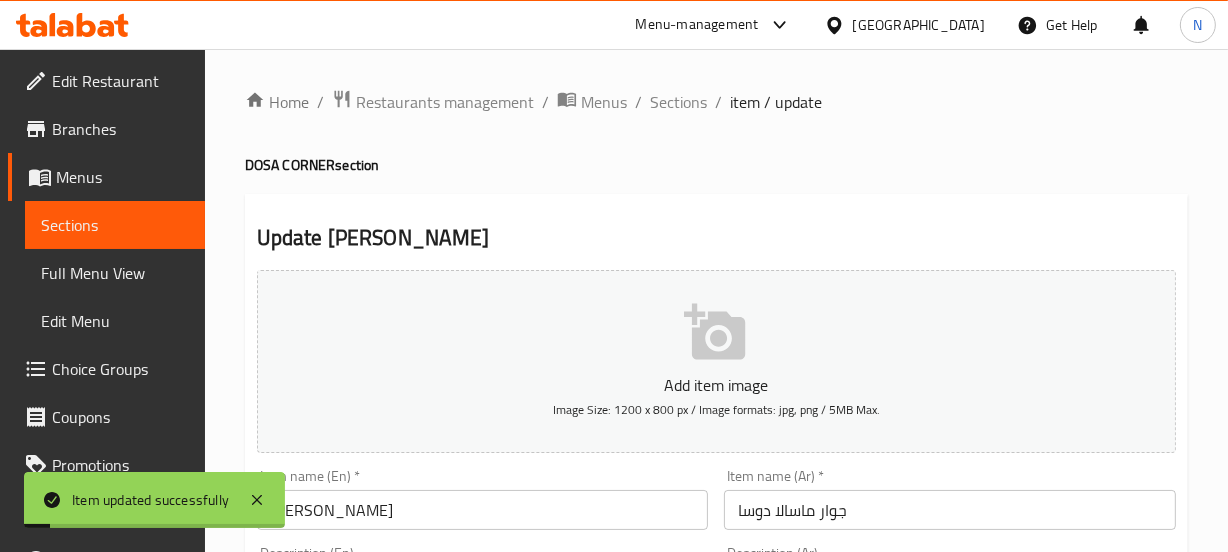 click on "Sections" at bounding box center (678, 102) 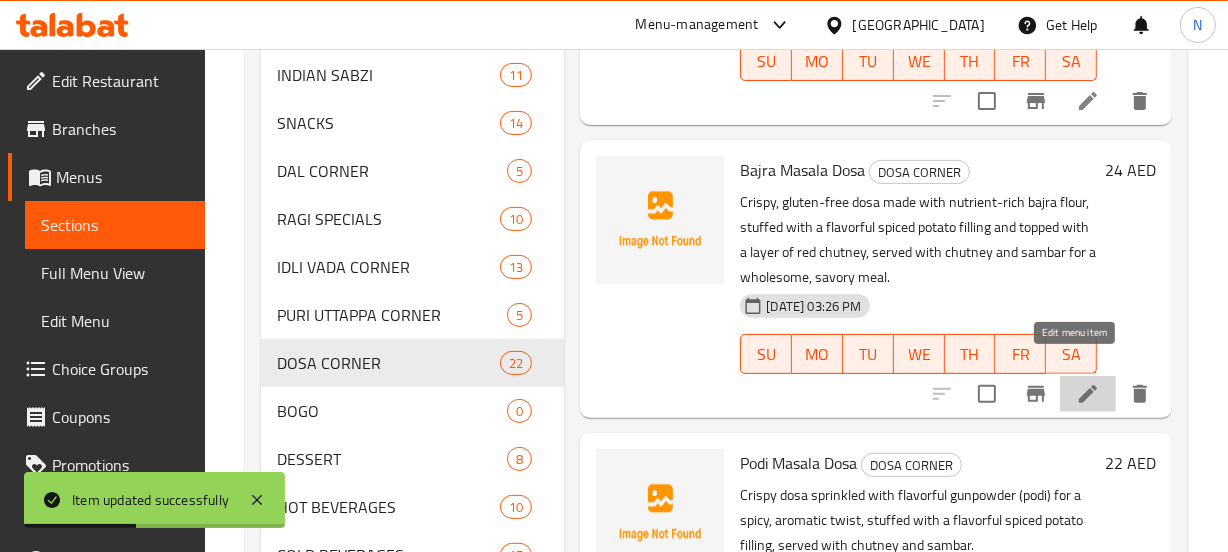 click 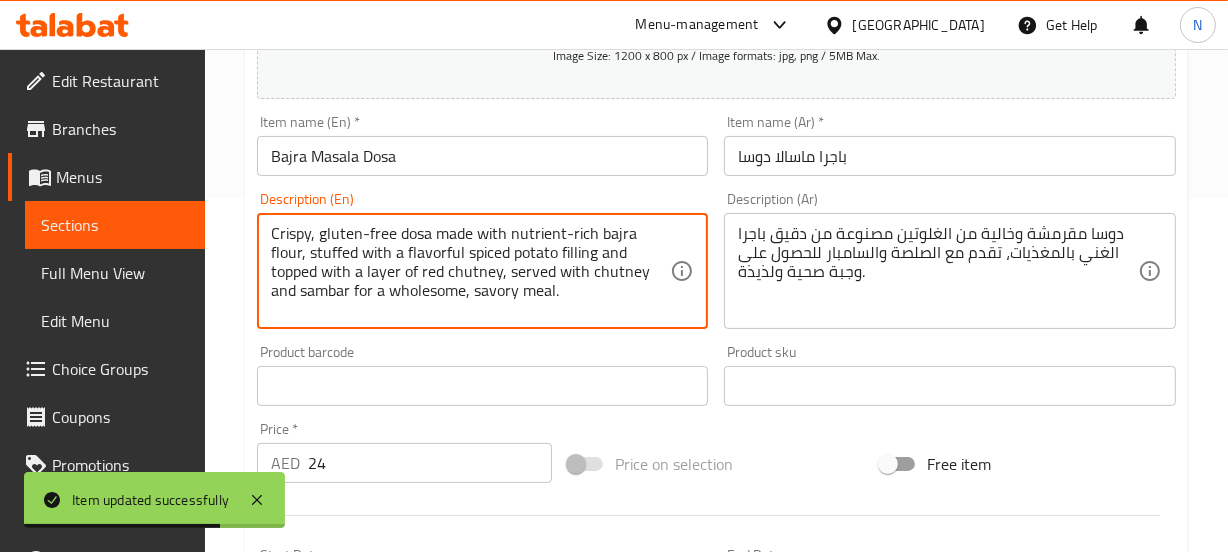 click on "Crispy, gluten-free dosa made with nutrient-rich bajra flour, stuffed with a flavorful spiced potato filling and topped with a layer of red chutney, served with chutney and sambar for a wholesome, savory meal." at bounding box center (471, 271) 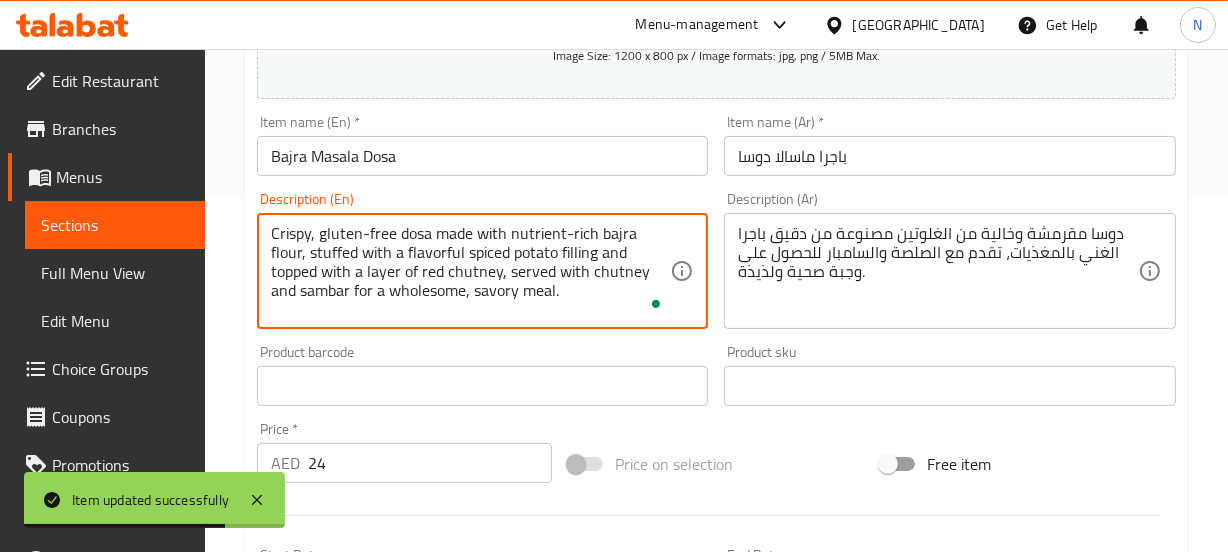 click on "Crispy, gluten-free dosa made with nutrient-rich bajra flour, stuffed with a flavorful spiced potato filling and topped with a layer of red chutney, served with chutney and sambar for a wholesome, savory meal." at bounding box center [471, 271] 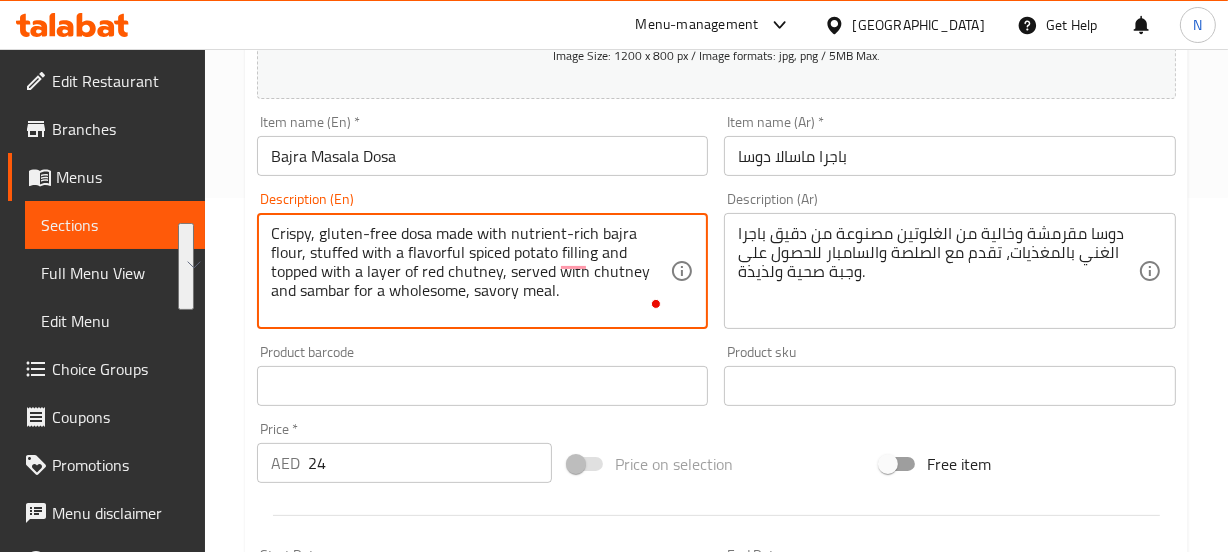 click on "دوسا مقرمشة وخالية من الغلوتين مصنوعة من دقيق باجرا الغني بالمغذيات، تقدم مع الصلصة والسامبار للحصول على وجبة صحية ولذيذة." at bounding box center (938, 271) 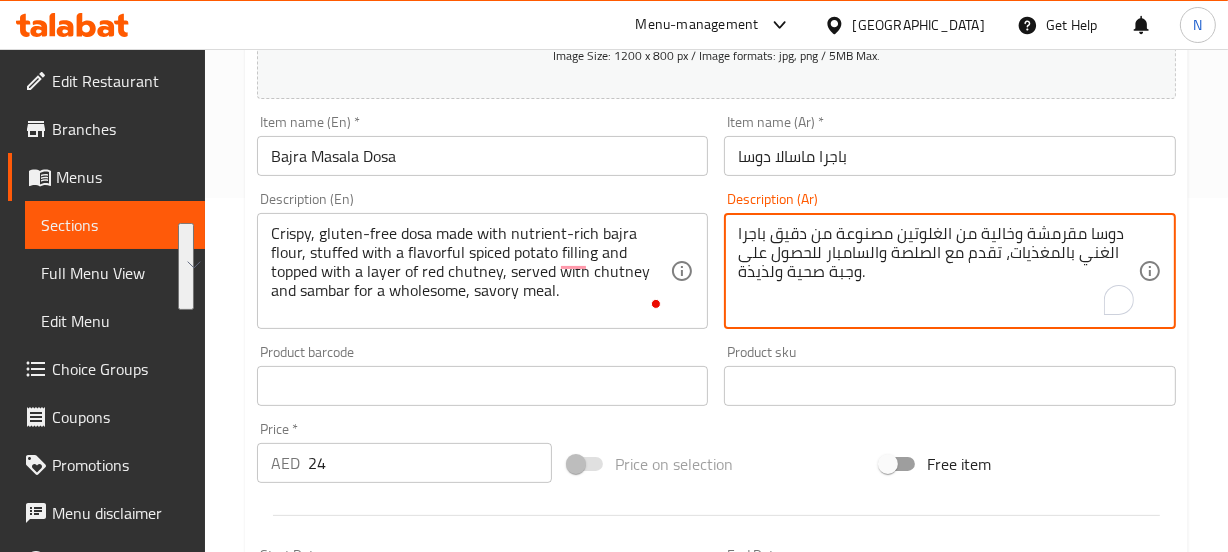 click on "دوسا مقرمشة وخالية من الغلوتين مصنوعة من دقيق باجرا الغني بالمغذيات، تقدم مع الصلصة والسامبار للحصول على وجبة صحية ولذيذة." at bounding box center (938, 271) 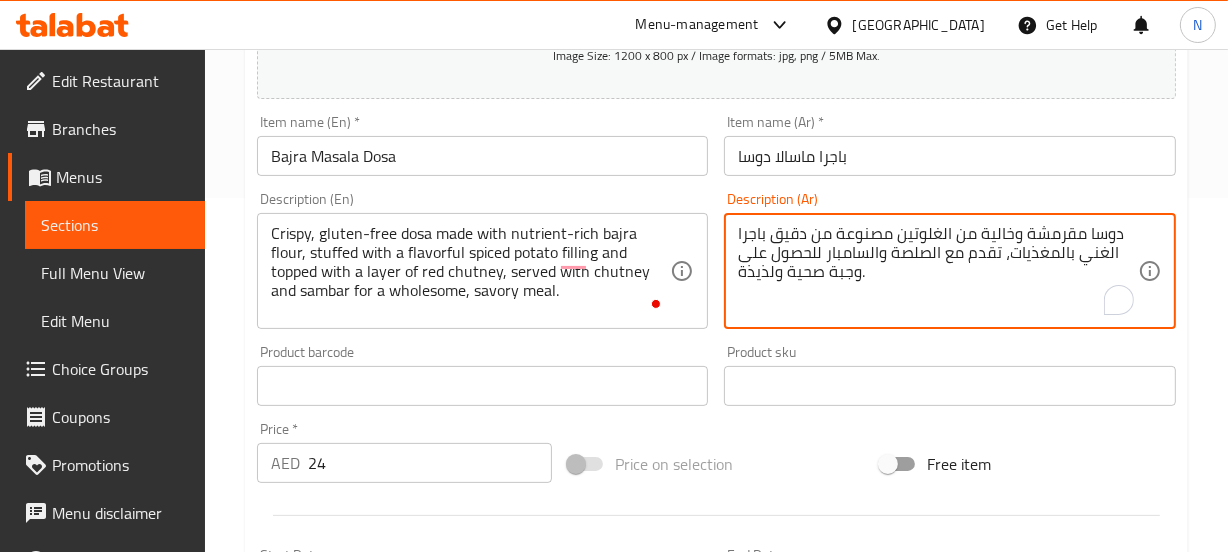 paste on "خالية من الغلوتين مصنوعة من دقيق باجرا الغني بالعناصر الغذائية، محشوة بحشوة البطاطس المتبلة اللذيذة ومغطاة بطبقة من الصلصة الحمراء" 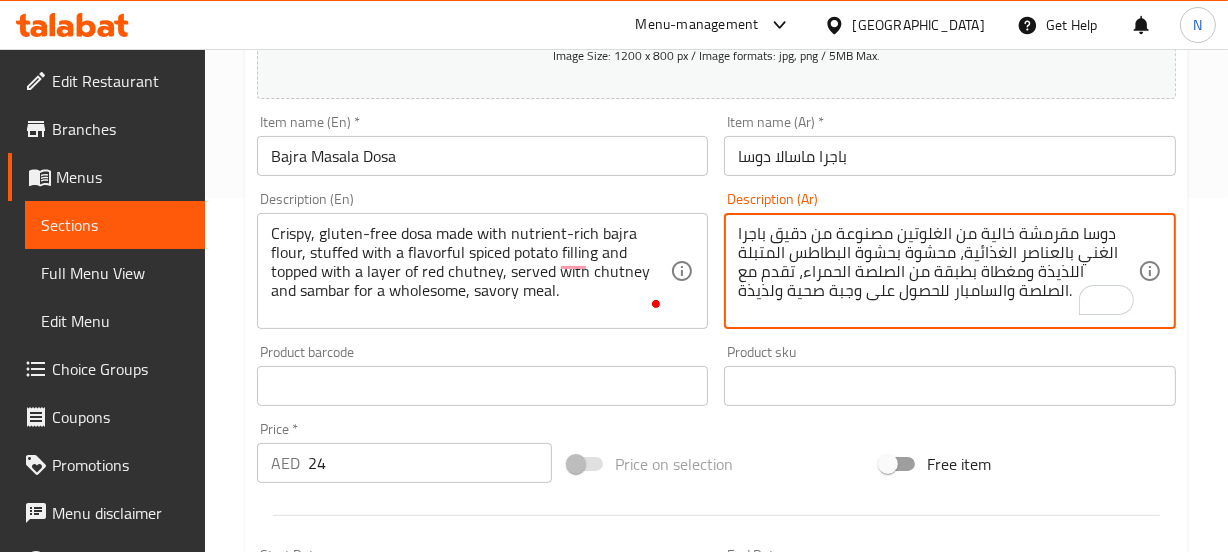click on "باجرا ماسالا دوسا" at bounding box center (950, 156) 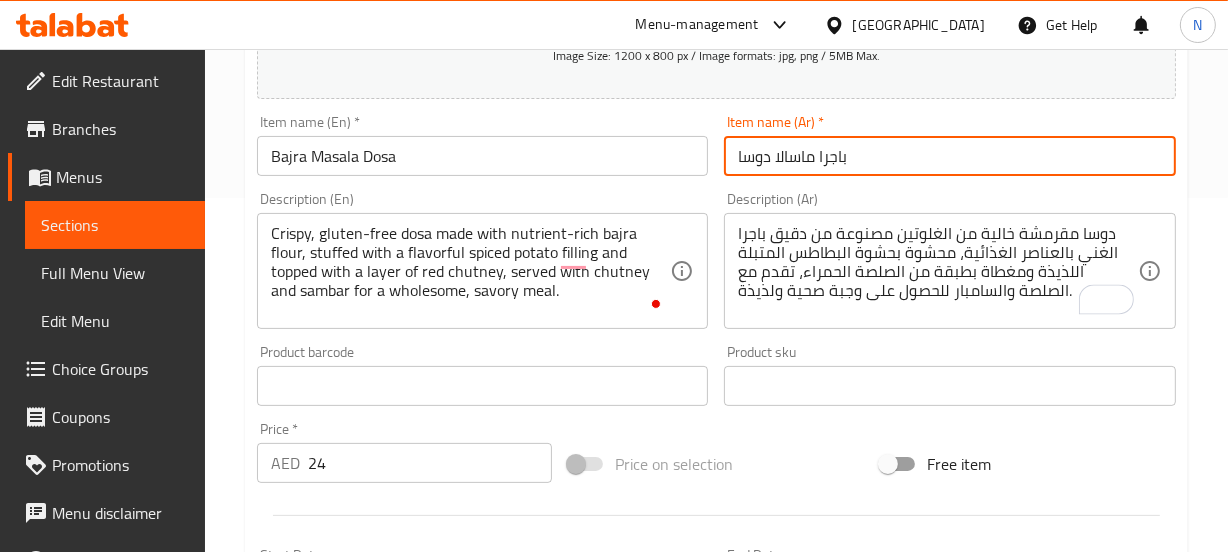 click on "Update" at bounding box center [366, 972] 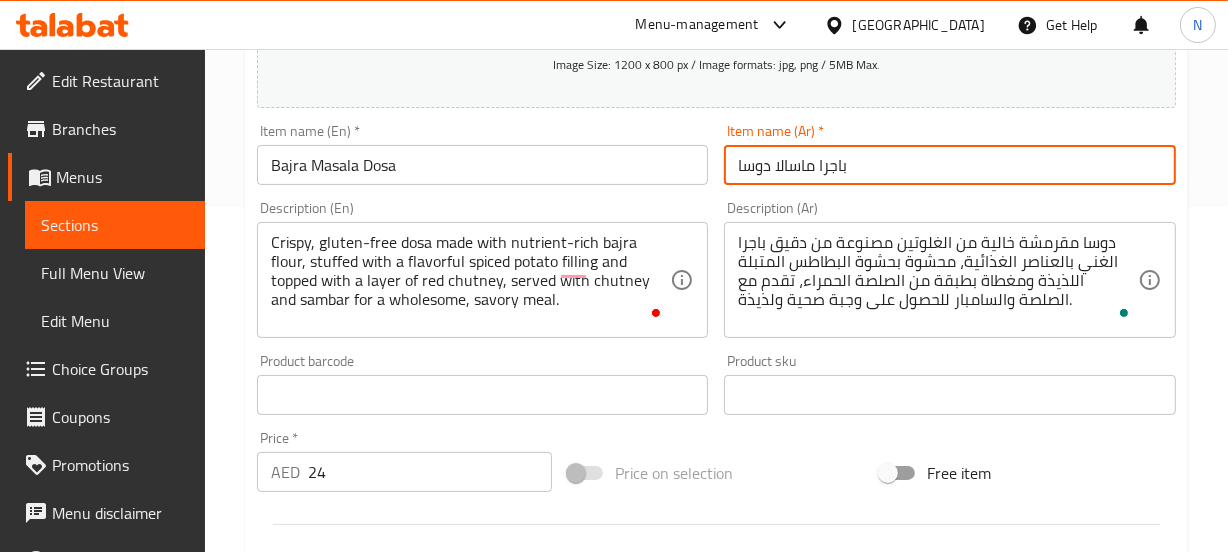 scroll, scrollTop: 344, scrollLeft: 0, axis: vertical 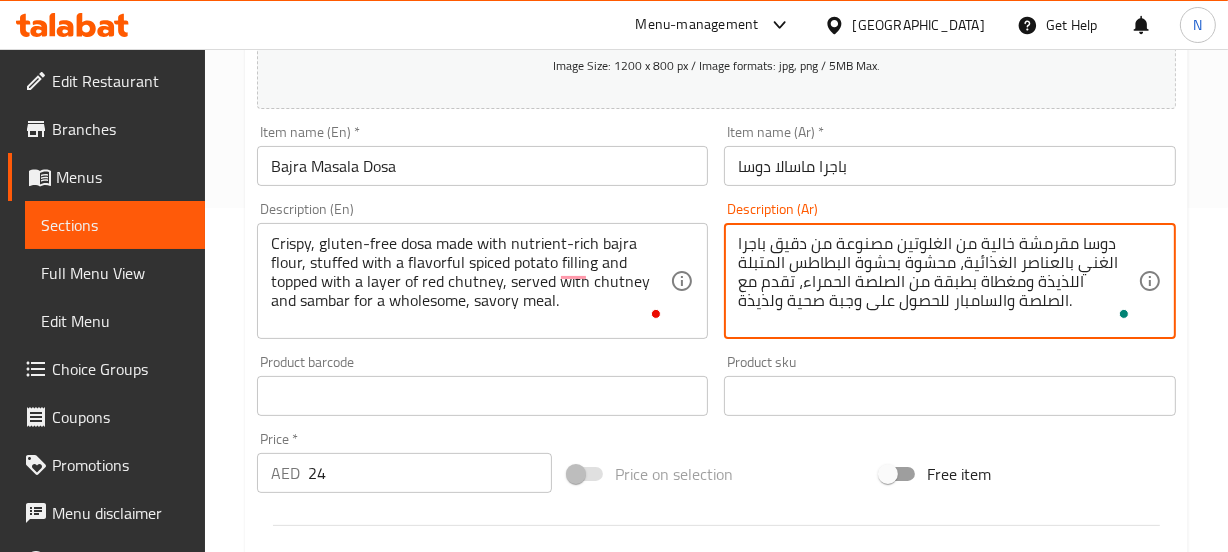 click on "دوسا مقرمشة خالية من الغلوتين مصنوعة من دقيق باجرا الغني بالعناصر الغذائية، محشوة بحشوة البطاطس المتبلة اللذيذة ومغطاة بطبقة من الصلصة الحمراء، تقدم مع الصلصة والسامبار للحصول على وجبة صحية ولذيذة." at bounding box center [938, 281] 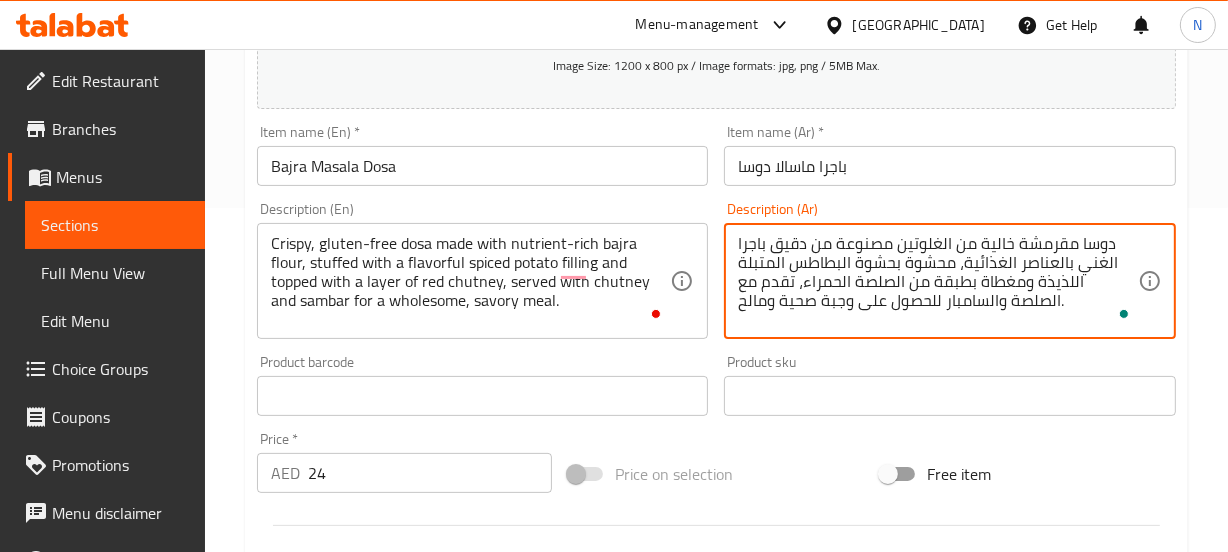 type on "دوسا مقرمشة خالية من الغلوتين مصنوعة من دقيق باجرا الغني بالعناصر الغذائية، محشوة بحشوة البطاطس المتبلة اللذيذة ومغطاة بطبقة من الصلصة الحمراء، تقدم مع الصلصة والسامبار للحصول على وجبة صحية ومالح." 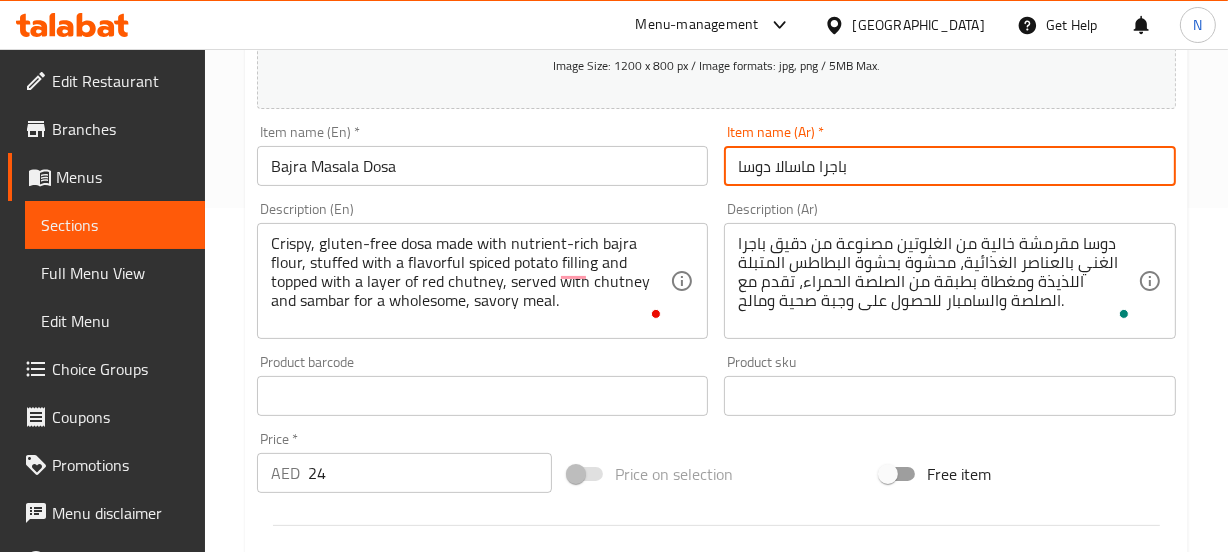 click on "Update" at bounding box center (366, 982) 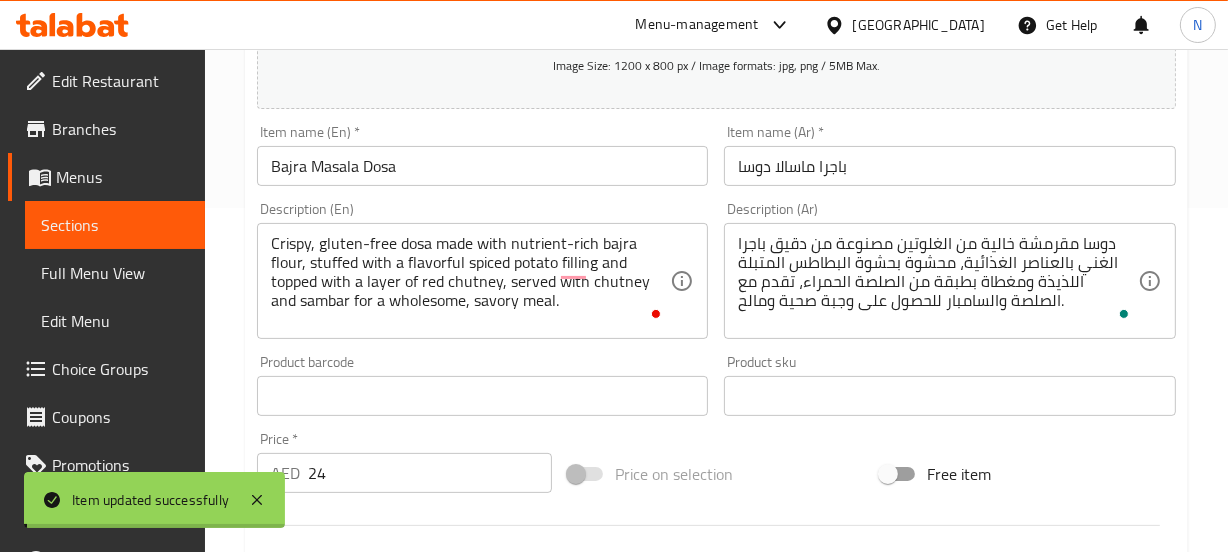click on "Home / Restaurants management / Menus / Sections / item / update DOSA CORNER  section Update Bajra Masala Dosa Add item image Image Size: 1200 x 800 px / Image formats: jpg, png / 5MB Max. Item name (En)   * Bajra Masala Dosa Item name (En)  * Item name (Ar)   * باجرا ماسالا دوسا Item name (Ar)  * Description (En) Crispy, gluten-free dosa made with nutrient-rich bajra flour, stuffed with a flavorful spiced potato filling and topped with a layer of red chutney, served with chutney and sambar for a wholesome, savory meal. Description (En) Description (Ar) دوسا مقرمشة خالية من الغلوتين مصنوعة من دقيق باجرا الغني بالعناصر الغذائية، محشوة بحشوة البطاطس المتبلة اللذيذة ومغطاة بطبقة من الصلصة الحمراء، تقدم مع الصلصة والسامبار للحصول على وجبة صحية ومالح. Description (Ar) Product barcode Product barcode Product sku Product sku Price *" at bounding box center (716, 387) 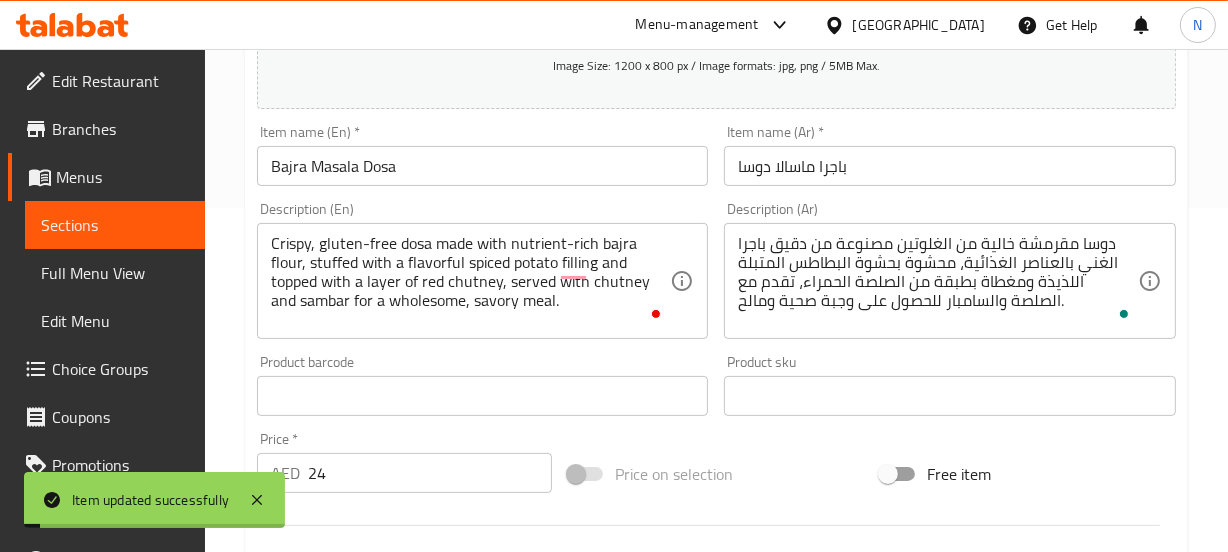 scroll, scrollTop: 0, scrollLeft: 0, axis: both 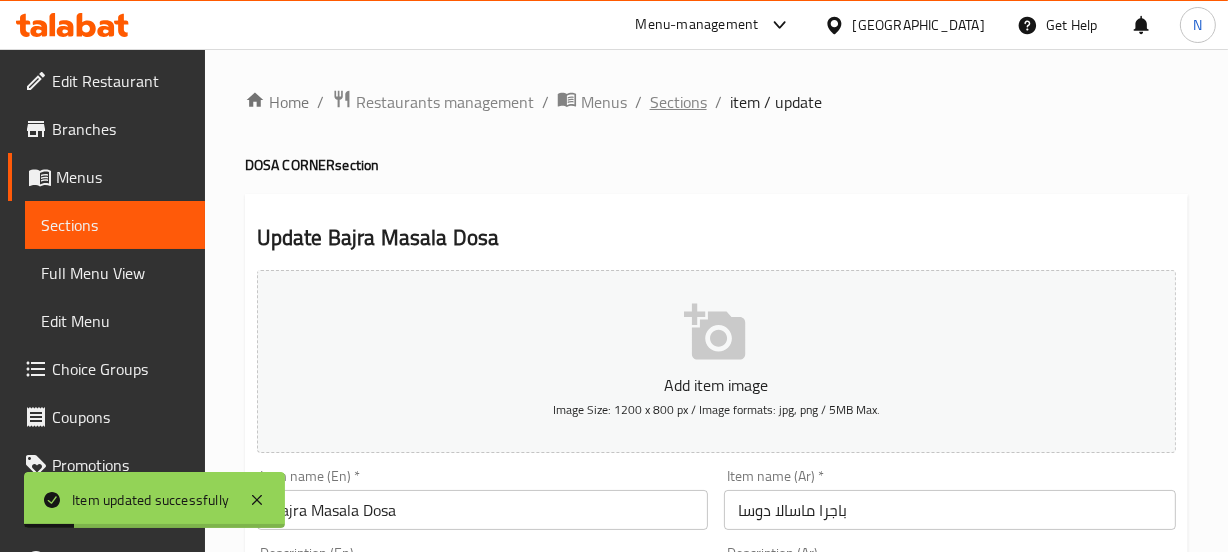 click on "Sections" at bounding box center [678, 102] 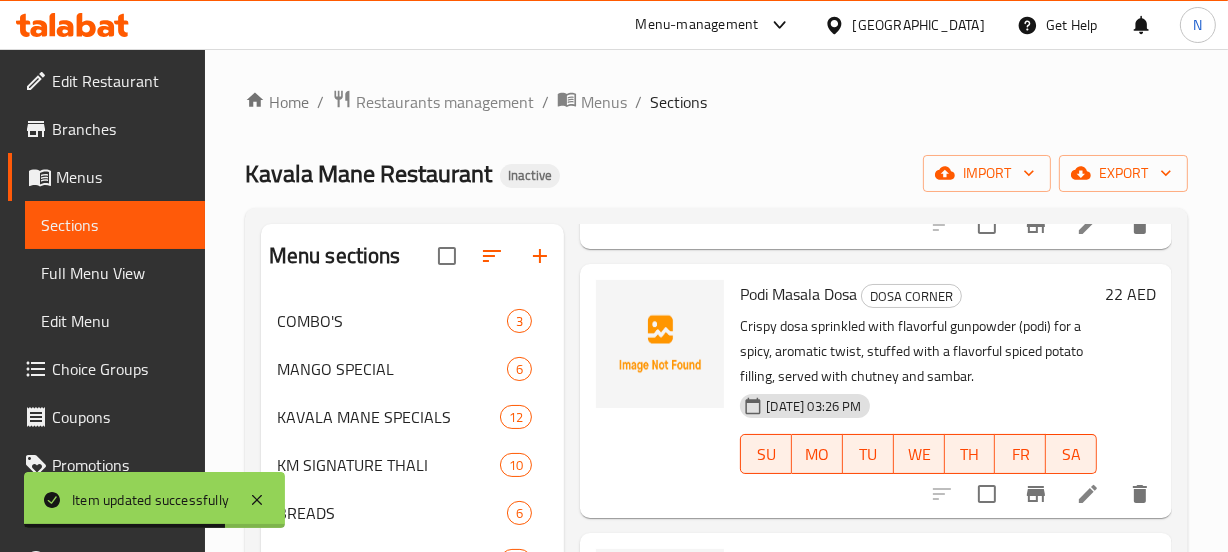 scroll, scrollTop: 1690, scrollLeft: 0, axis: vertical 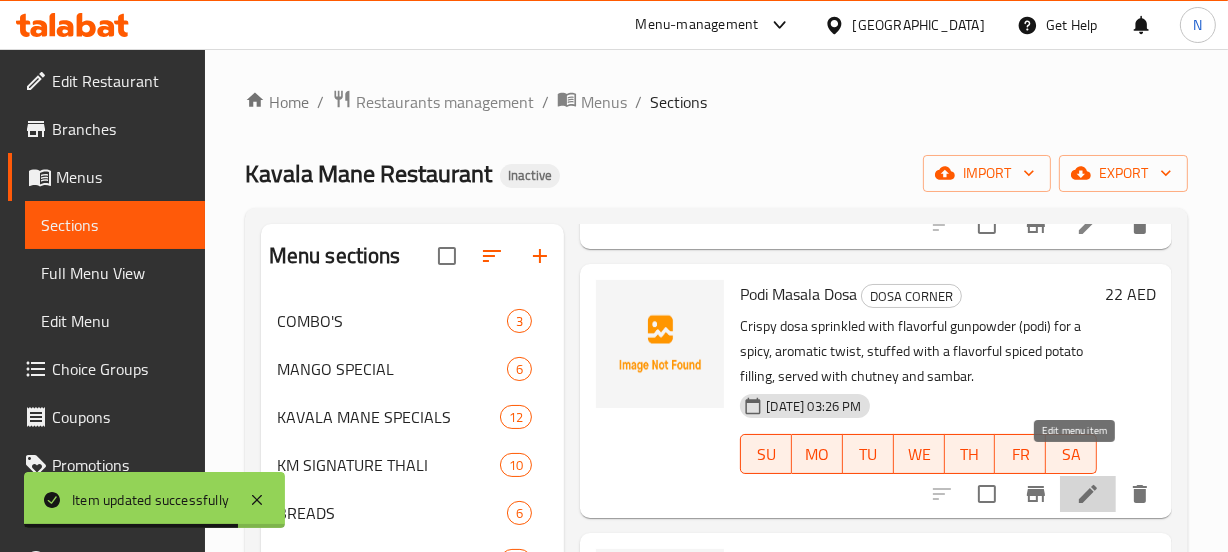 click 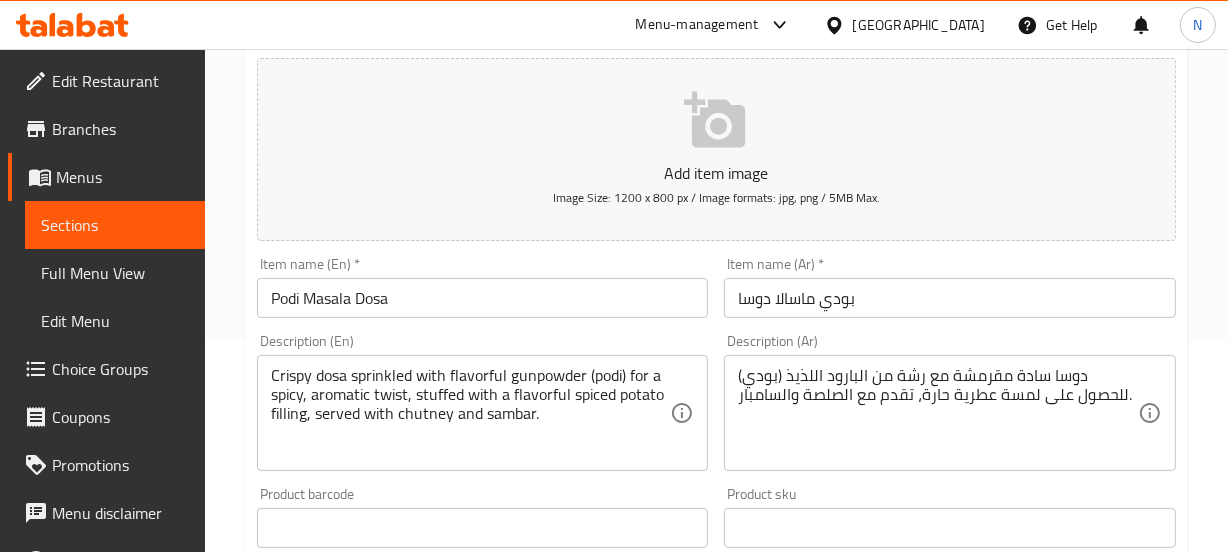scroll, scrollTop: 258, scrollLeft: 0, axis: vertical 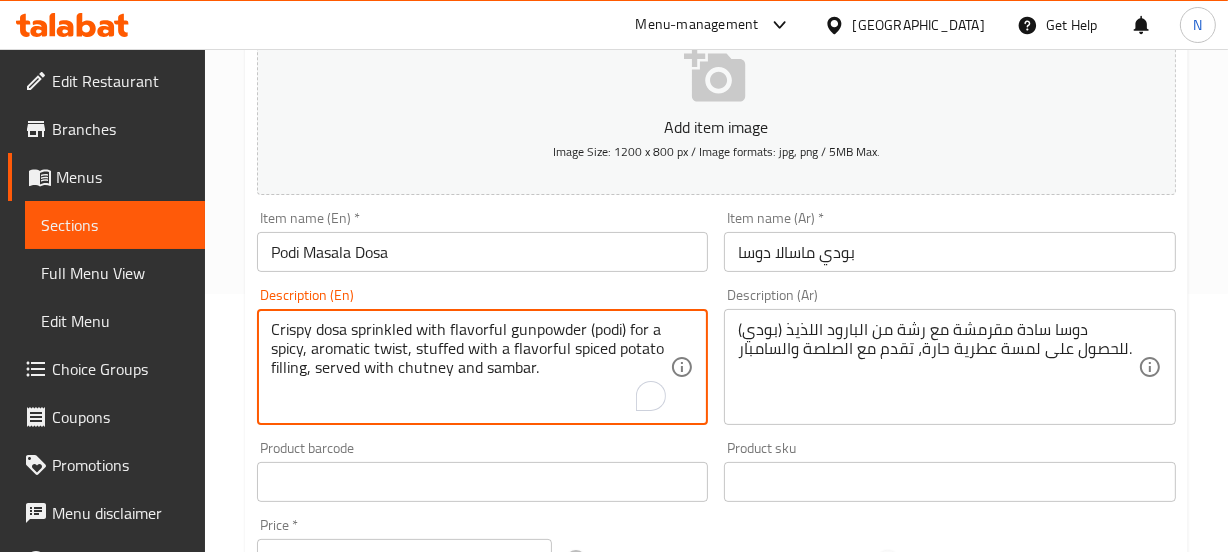 click on "Crispy dosa sprinkled with flavorful gunpowder (podi) for a spicy, aromatic twist, stuffed with a flavorful spiced potato filling, served with chutney and sambar." at bounding box center [471, 367] 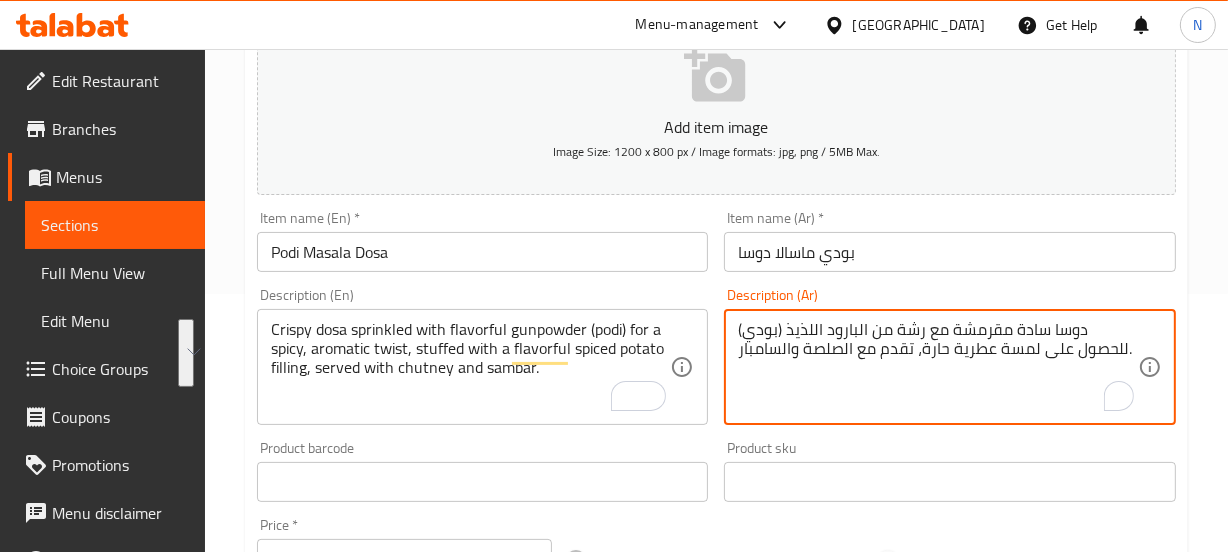 click on "دوسا سادة مقرمشة مع رشة من البارود اللذيذ (بودي) للحصول على لمسة عطرية حارة، تقدم مع الصلصة والسامبار." at bounding box center (938, 367) 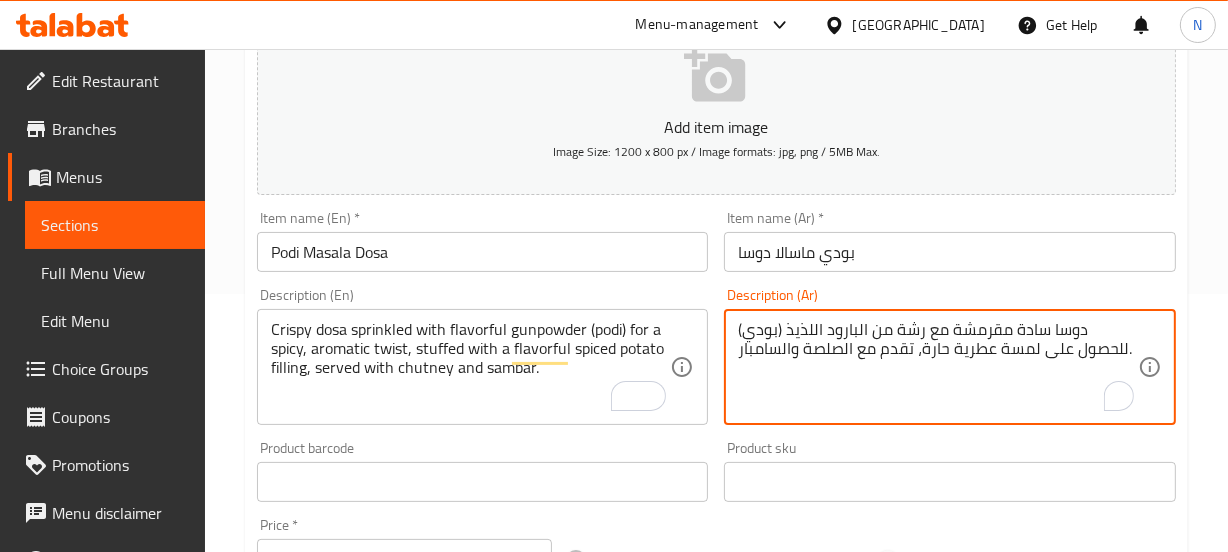 paste on "مقرمشة مرشوشة بمسحوق البارود اللذيذ (بودي) لإضفاء نكهة حارة وعطرية، محشوة بحشوة البطاطس المتبلة اللذيذة، تقدم مع صلصة الشاتني" 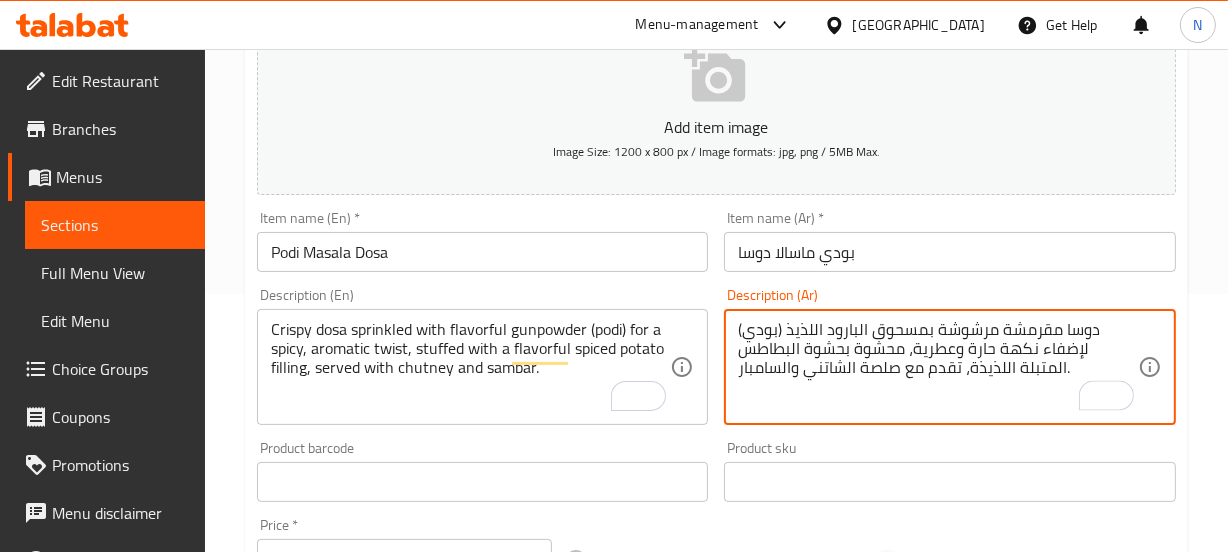 click on "بودي ماسالا دوسا" at bounding box center [950, 252] 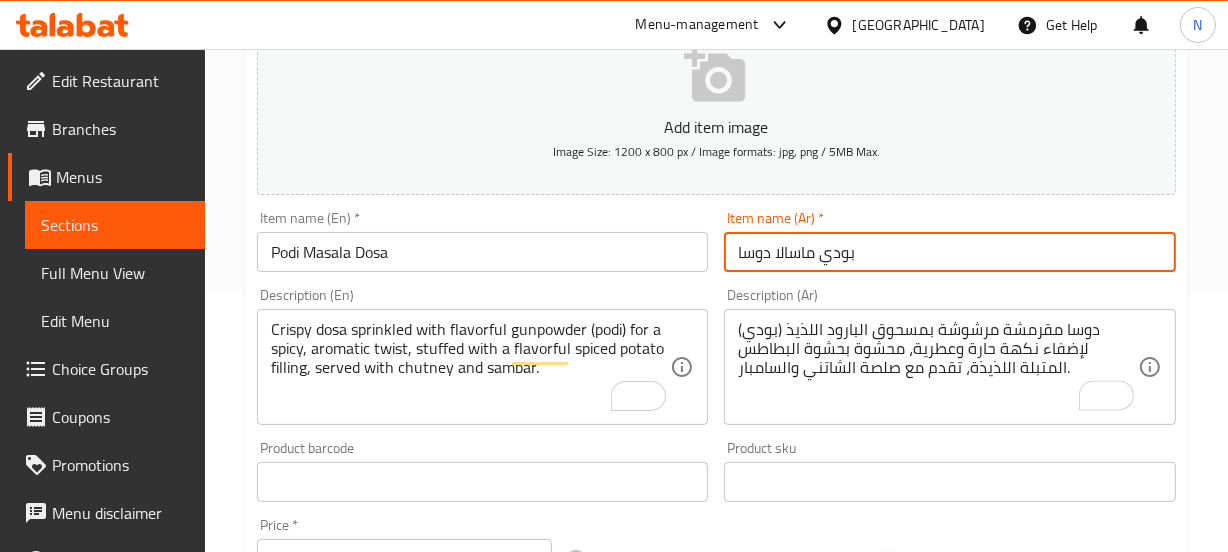 click on "Update" at bounding box center (366, 1068) 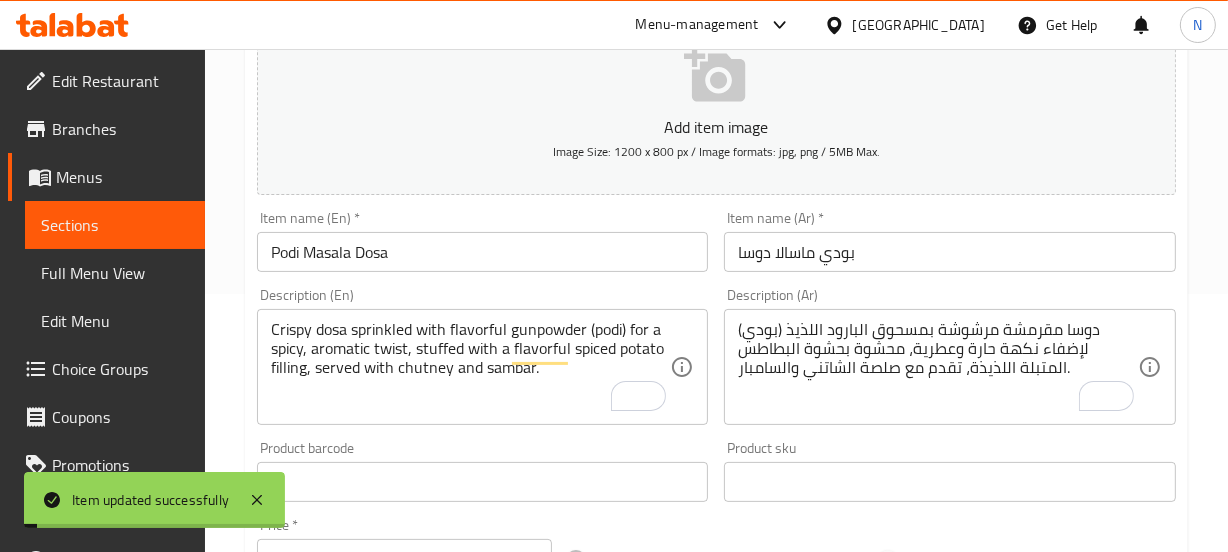 click on "Description (En) Crispy dosa sprinkled with flavorful gunpowder (podi) for a spicy, aromatic twist, stuffed with a flavorful spiced potato filling, served with chutney and sambar. Description (En)" at bounding box center [483, 356] 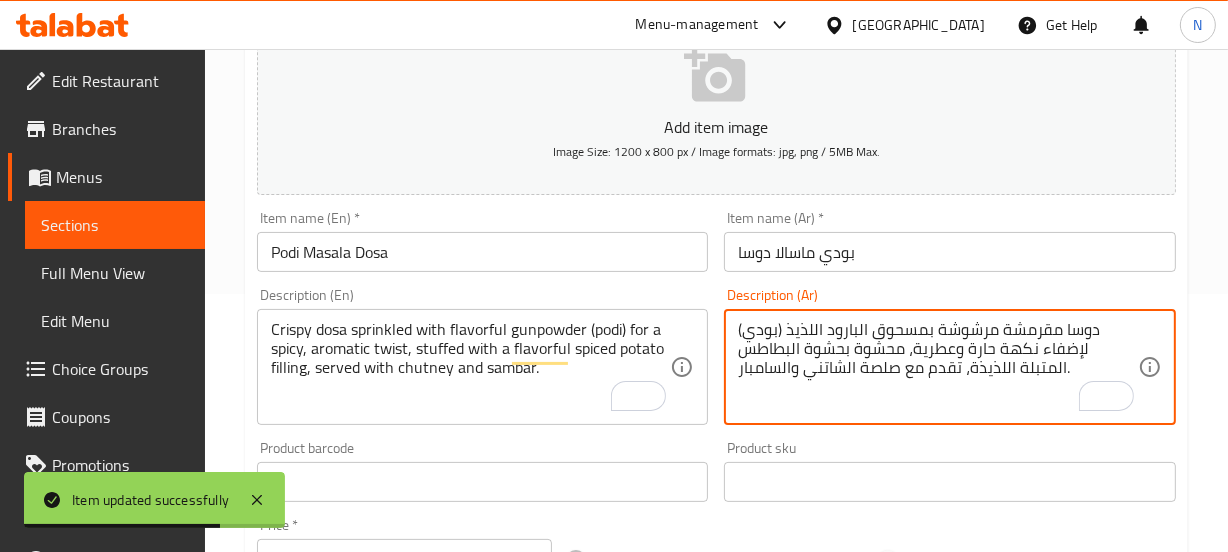 click on "دوسا مقرمشة مرشوشة بمسحوق البارود اللذيذ (بودي) لإضفاء نكهة حارة وعطرية، محشوة بحشوة البطاطس المتبلة اللذيذة، تقدم مع صلصة الشاتني والسامبار." at bounding box center (938, 367) 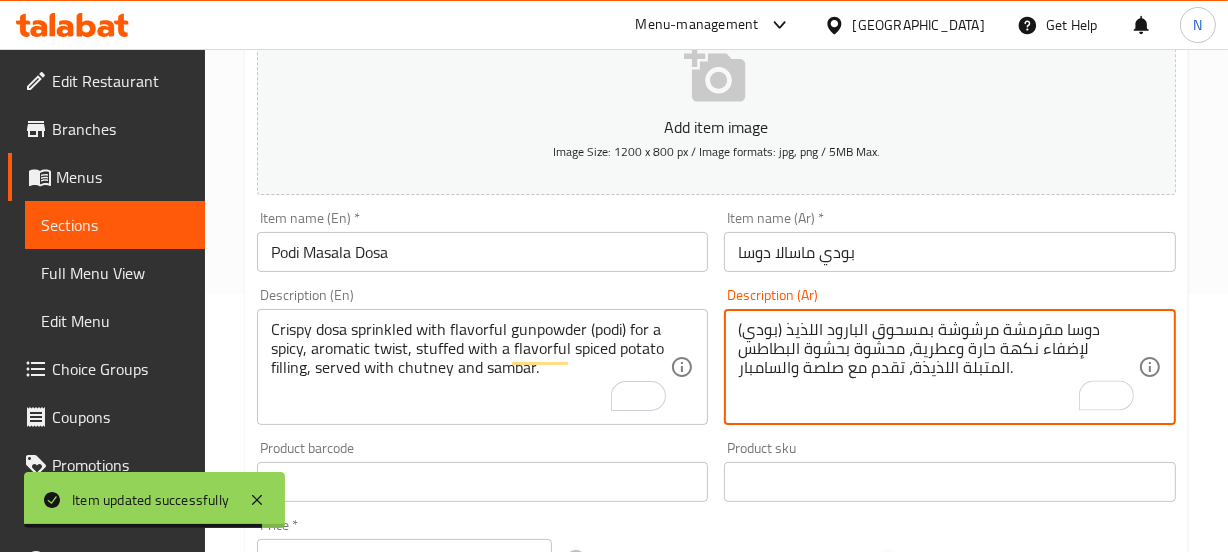 type on "دوسا مقرمشة مرشوشة بمسحوق البارود اللذيذ (بودي) لإضفاء نكهة حارة وعطرية، محشوة بحشوة البطاطس المتبلة اللذيذة، تقدم مع صلصة والسامبار." 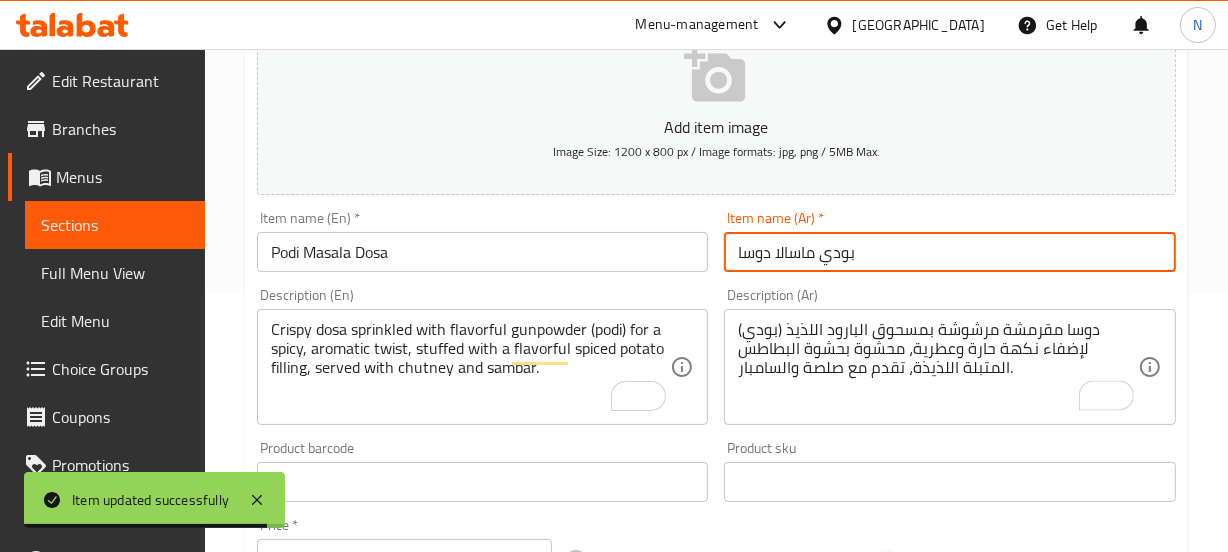 click on "بودي ماسالا دوسا" at bounding box center [950, 252] 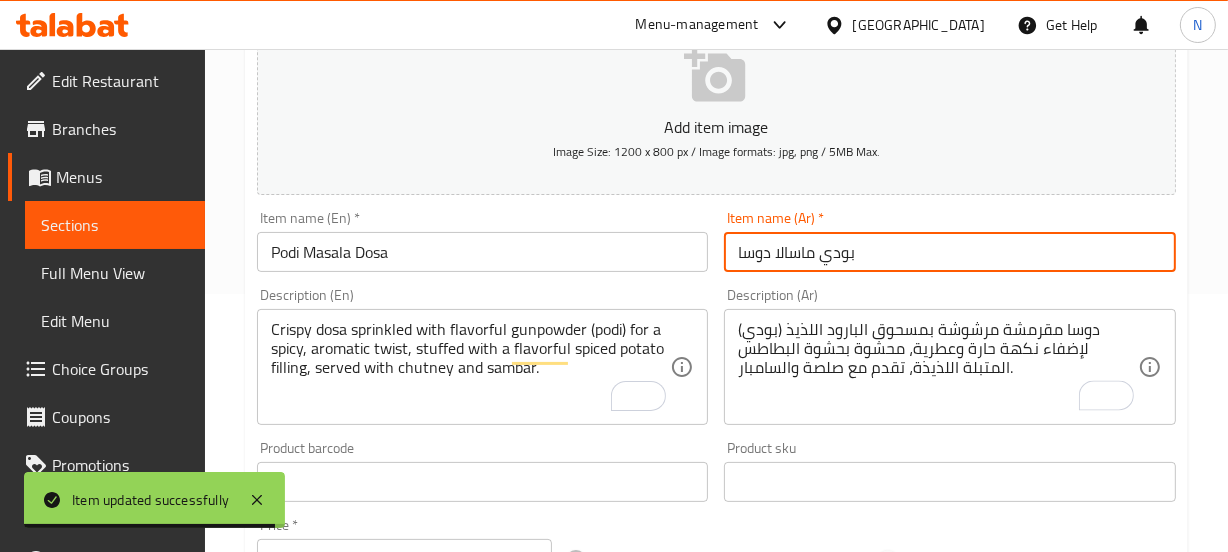 click on "Update" at bounding box center (366, 1068) 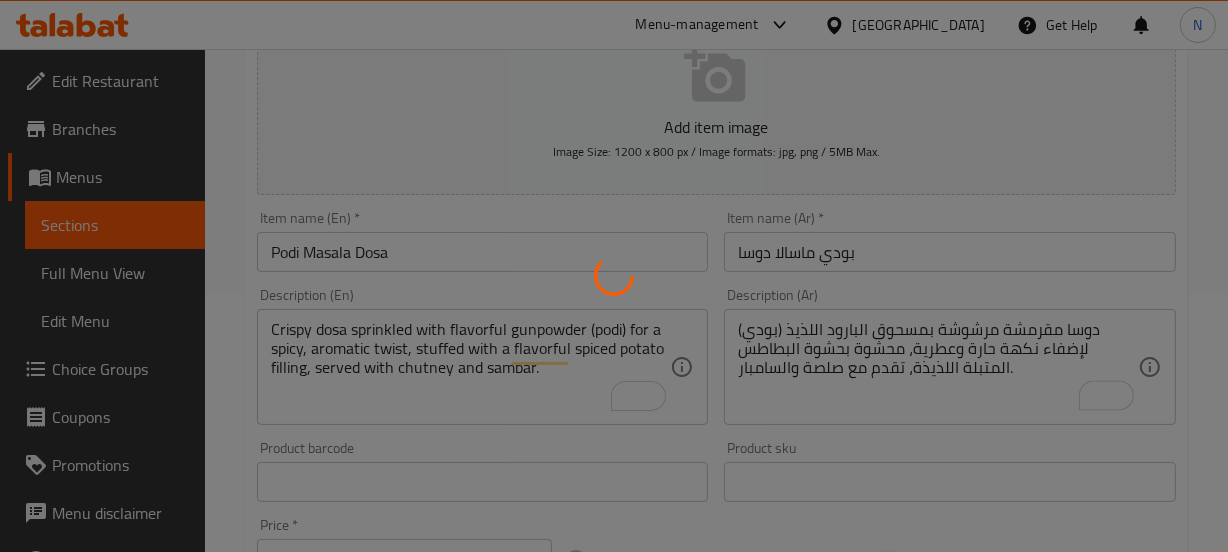 click at bounding box center [614, 276] 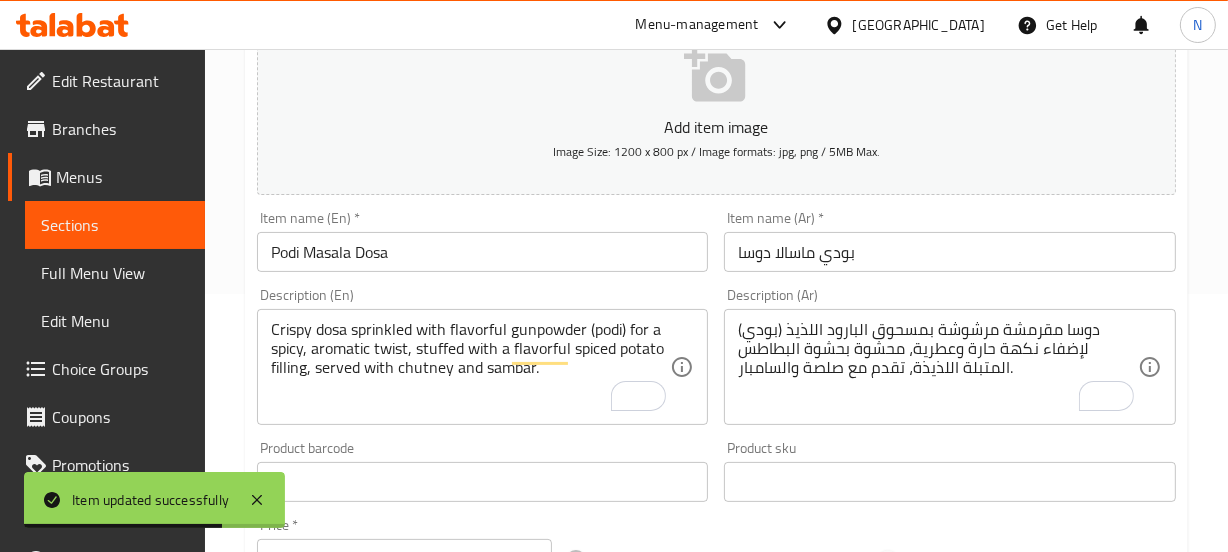 scroll, scrollTop: 0, scrollLeft: 0, axis: both 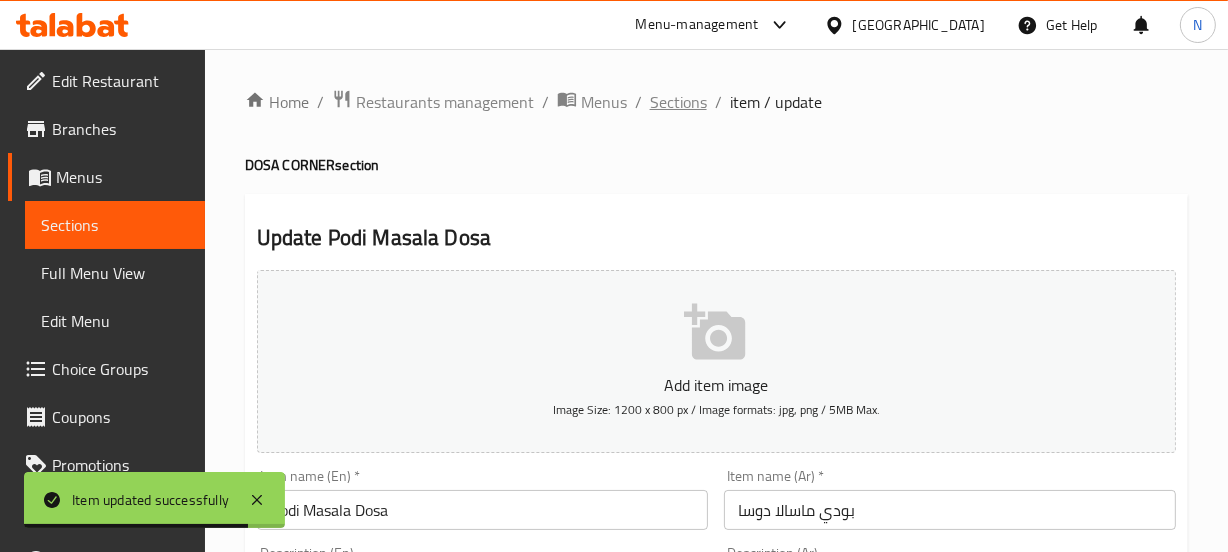 click on "Sections" at bounding box center (678, 102) 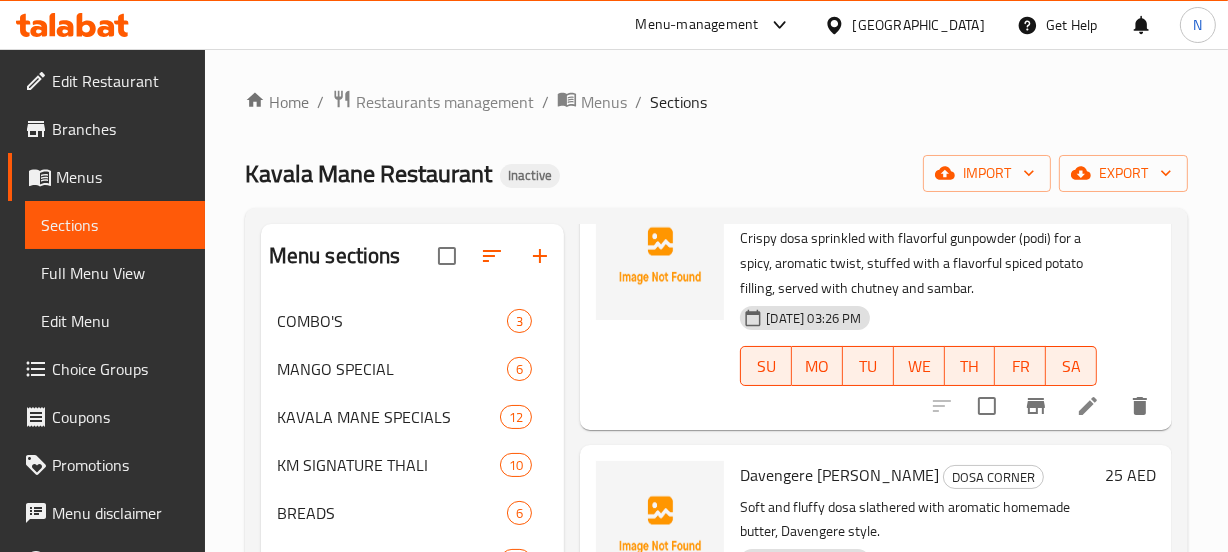 scroll, scrollTop: 1935, scrollLeft: 0, axis: vertical 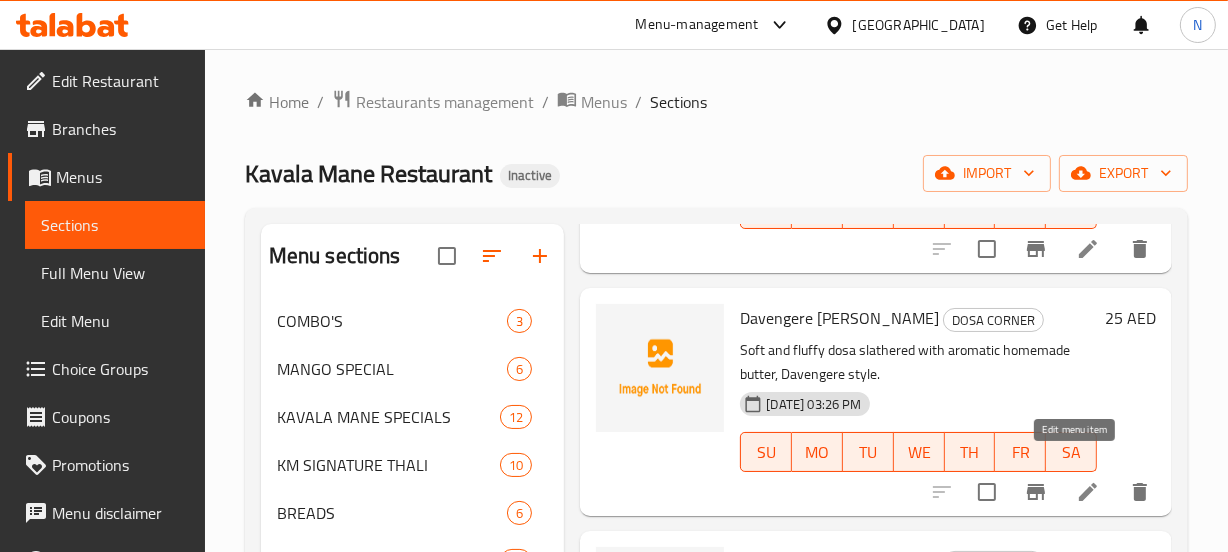 click 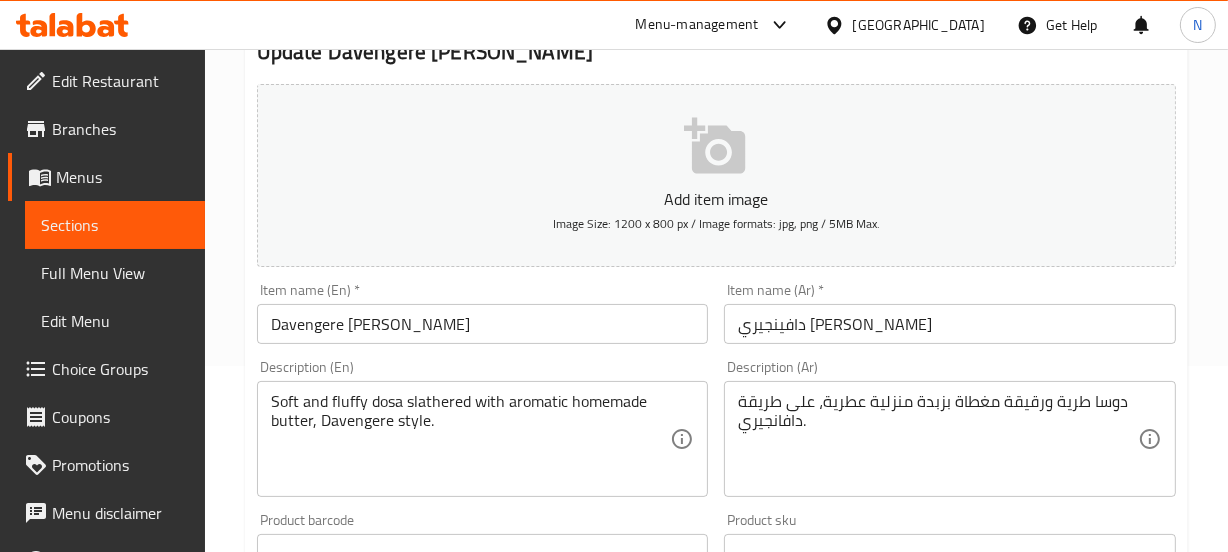 scroll, scrollTop: 189, scrollLeft: 0, axis: vertical 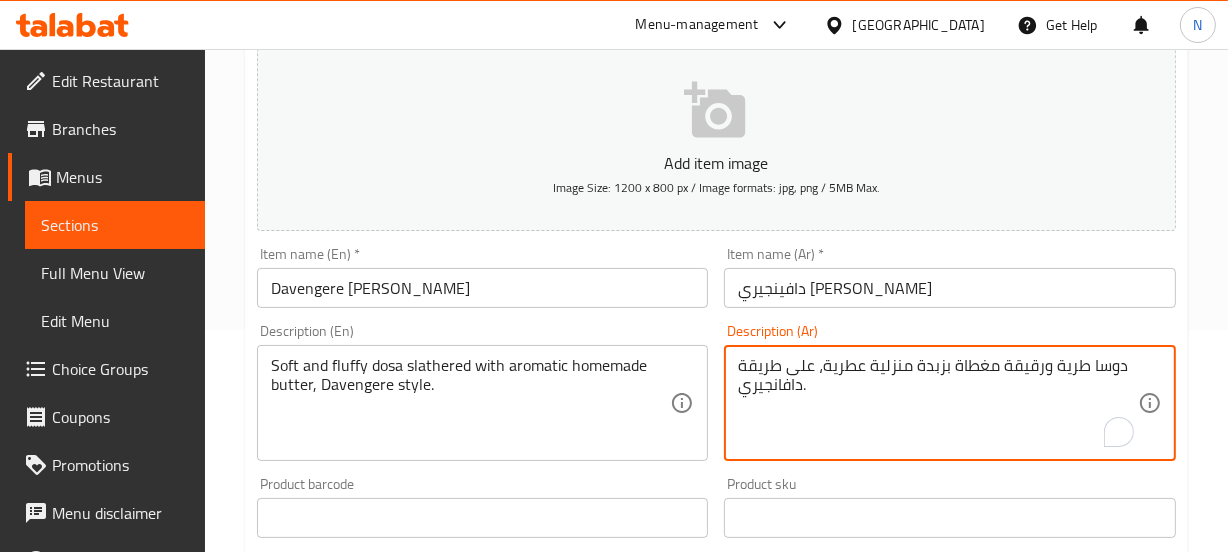 click on "دوسا طرية ورقيقة مغطاة بزبدة منزلية عطرية، على طريقة دافانجيري." at bounding box center [938, 403] 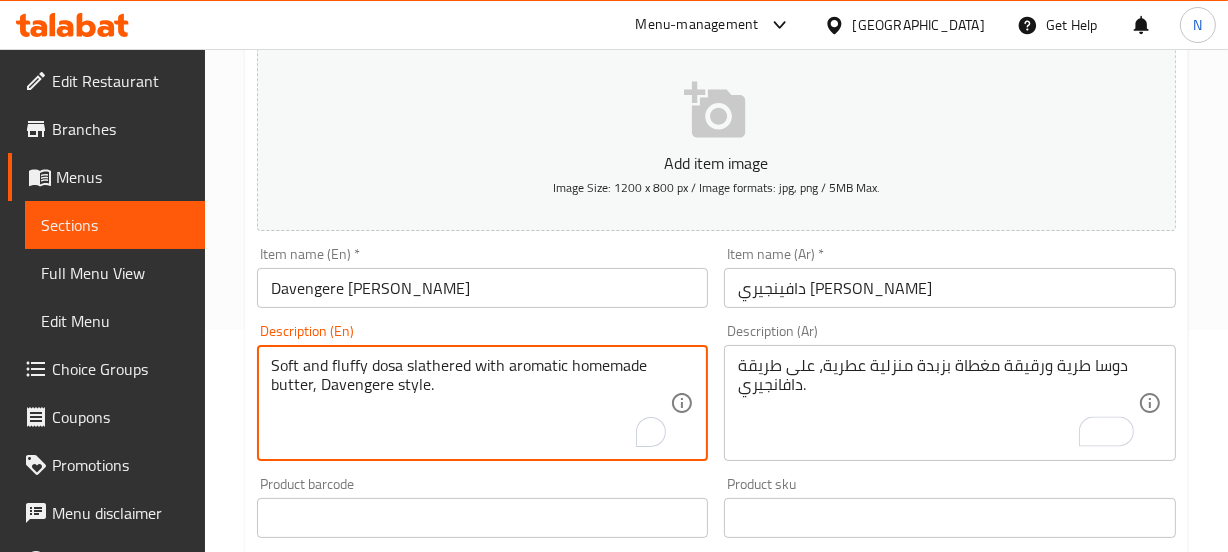 click on "Soft and fluffy dosa slathered with aromatic homemade butter, Davengere style." at bounding box center [471, 403] 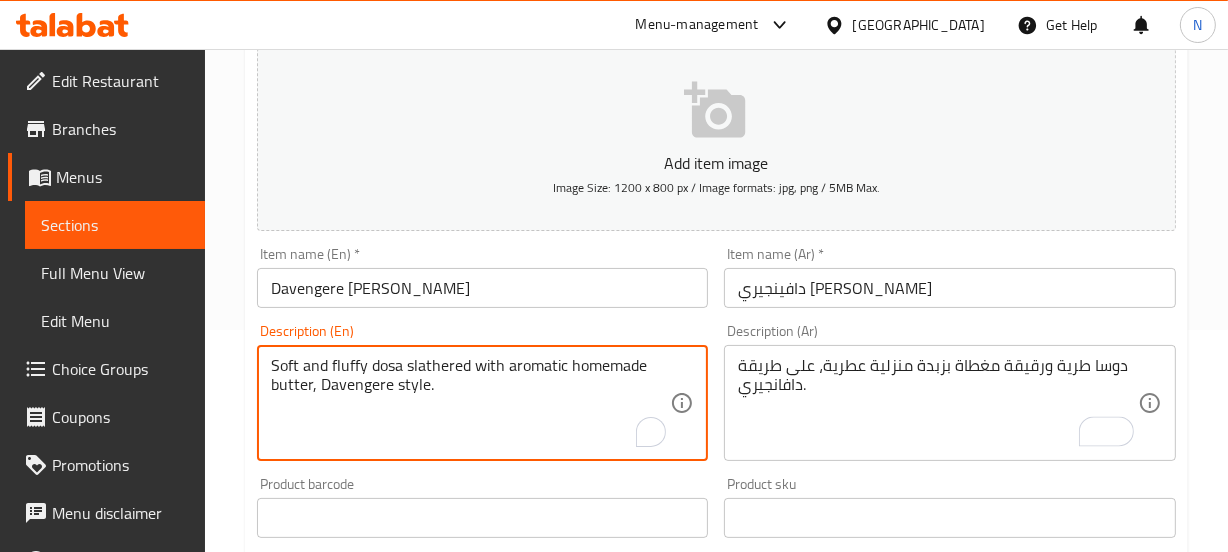 click on "Soft and fluffy dosa slathered with aromatic homemade butter, Davengere style." at bounding box center (471, 403) 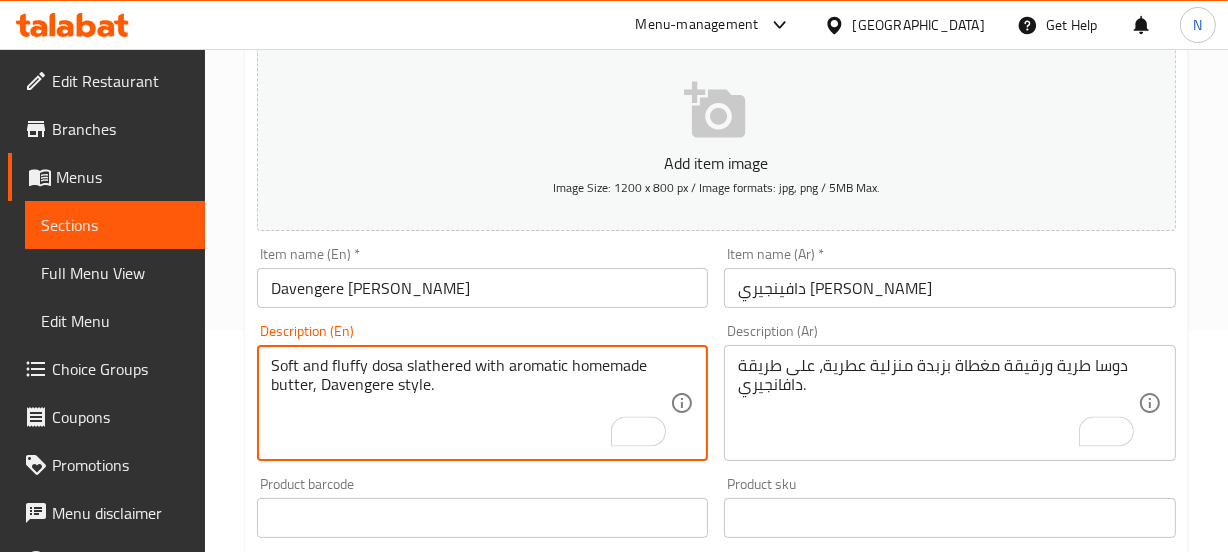 click on "Soft and fluffy dosa slathered with aromatic homemade butter, Davengere style." at bounding box center [471, 403] 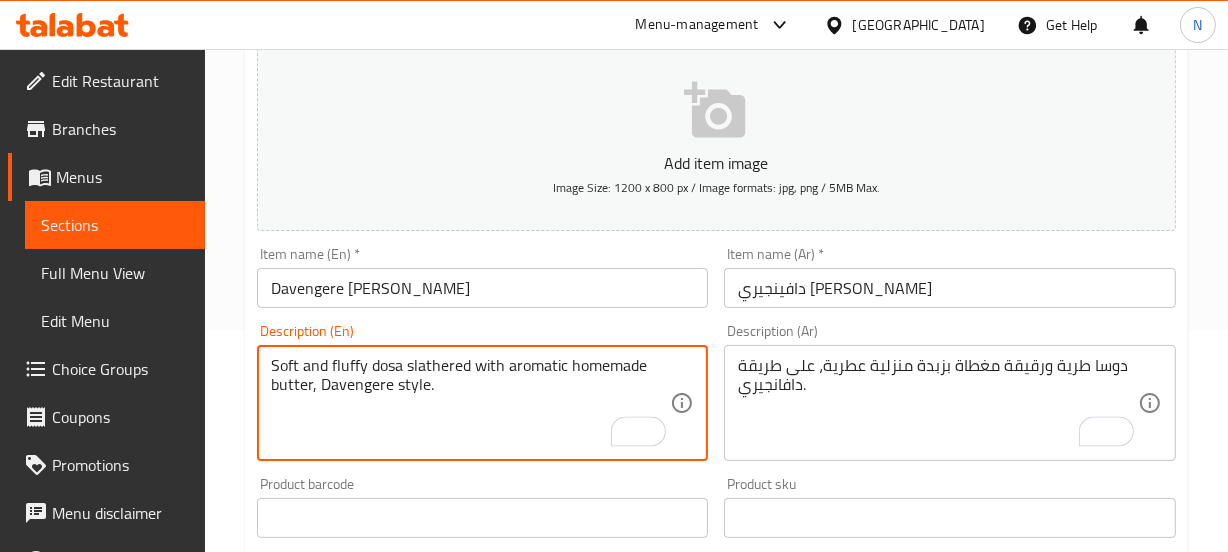 click on "Soft and fluffy dosa slathered with aromatic homemade butter, Davengere style." at bounding box center (471, 403) 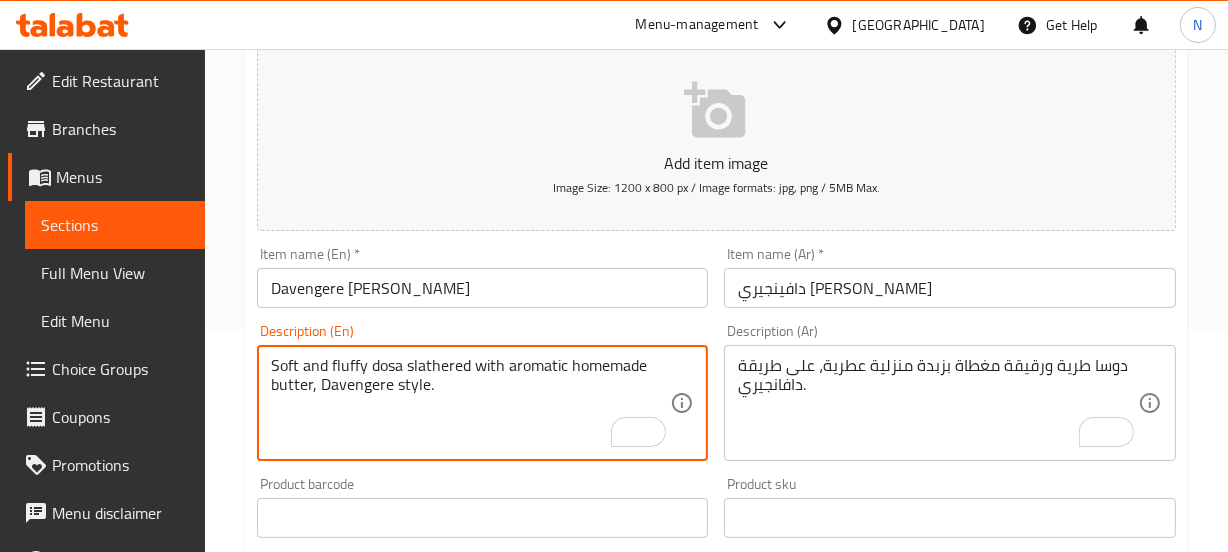 click on "Soft and fluffy dosa slathered with aromatic homemade butter, Davengere style." at bounding box center (471, 403) 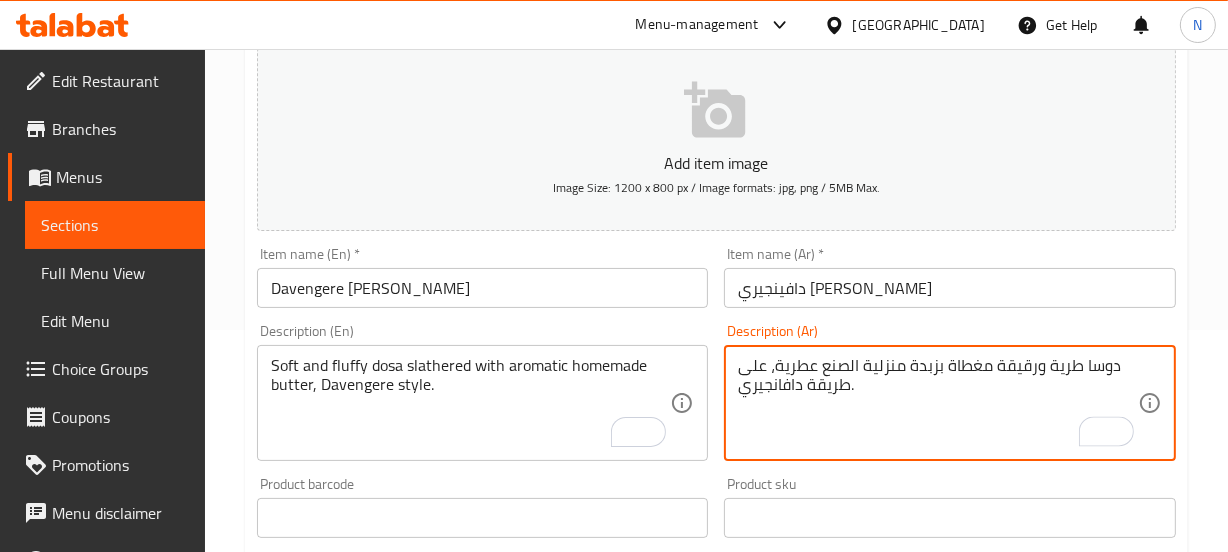 type on "دوسا طرية ورقيقة مغطاة بزبدة منزلية الصنع عطرية، على طريقة دافانجيري." 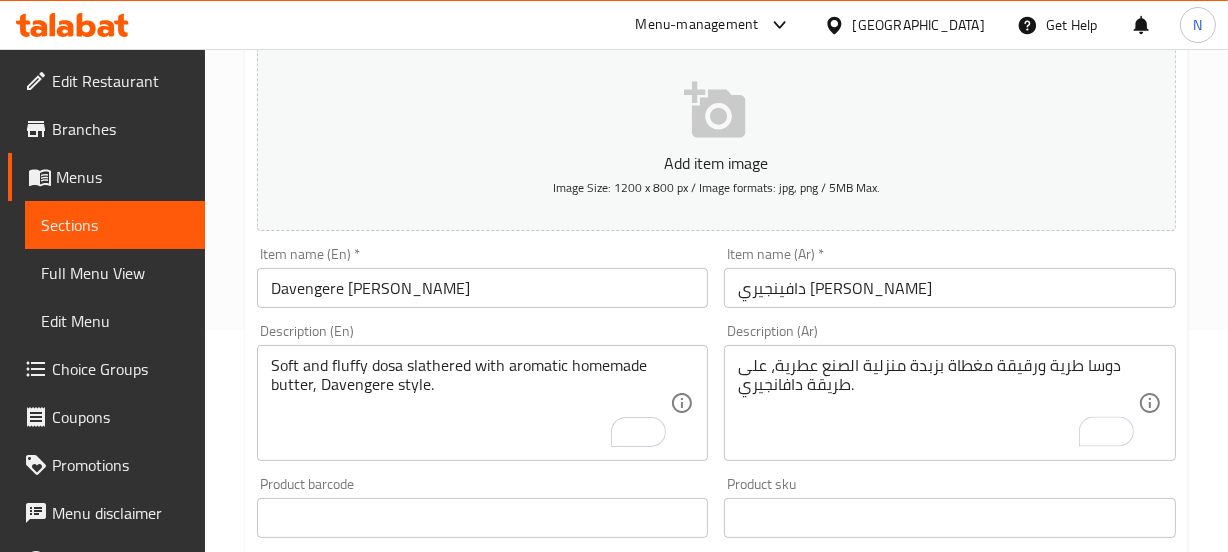 click on "Item name (En)   * Davengere Benne Dosa Item name (En)  *" at bounding box center (483, 277) 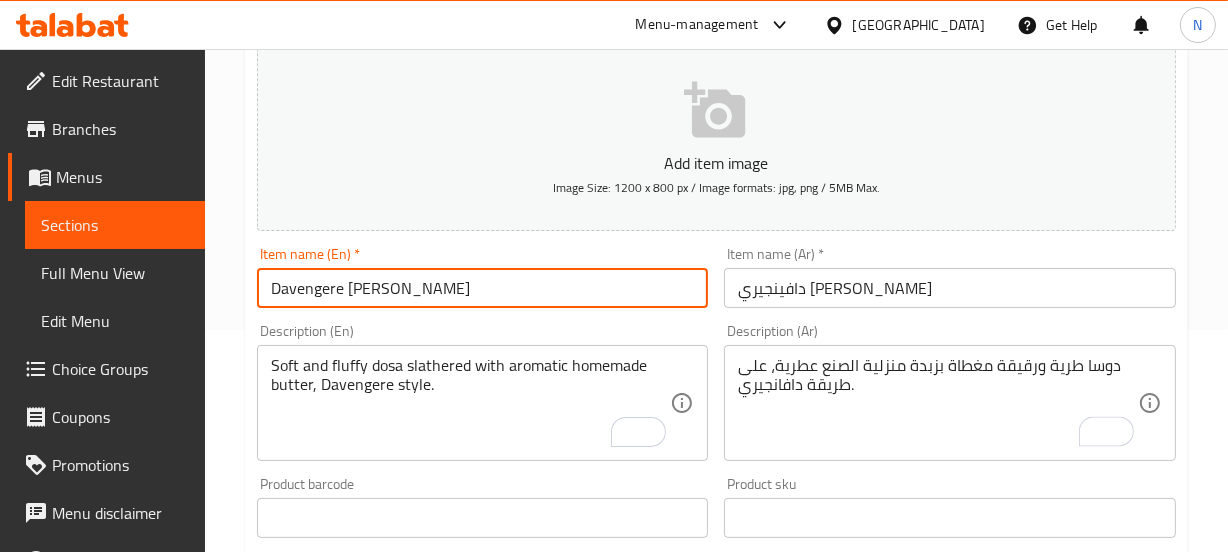 click on "Davengere [PERSON_NAME]" at bounding box center (483, 288) 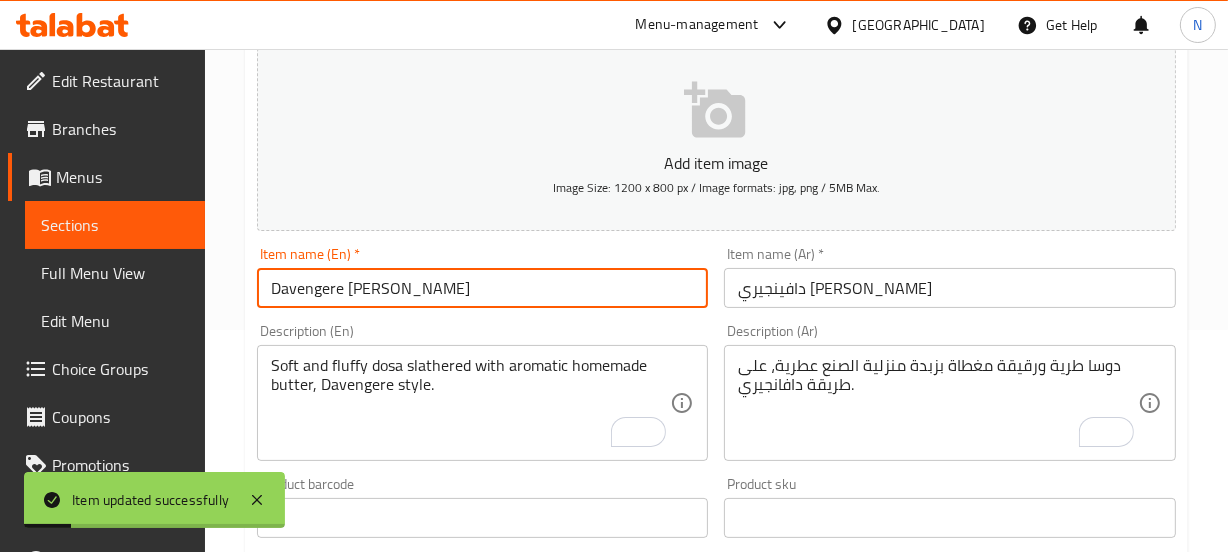 scroll, scrollTop: 0, scrollLeft: 0, axis: both 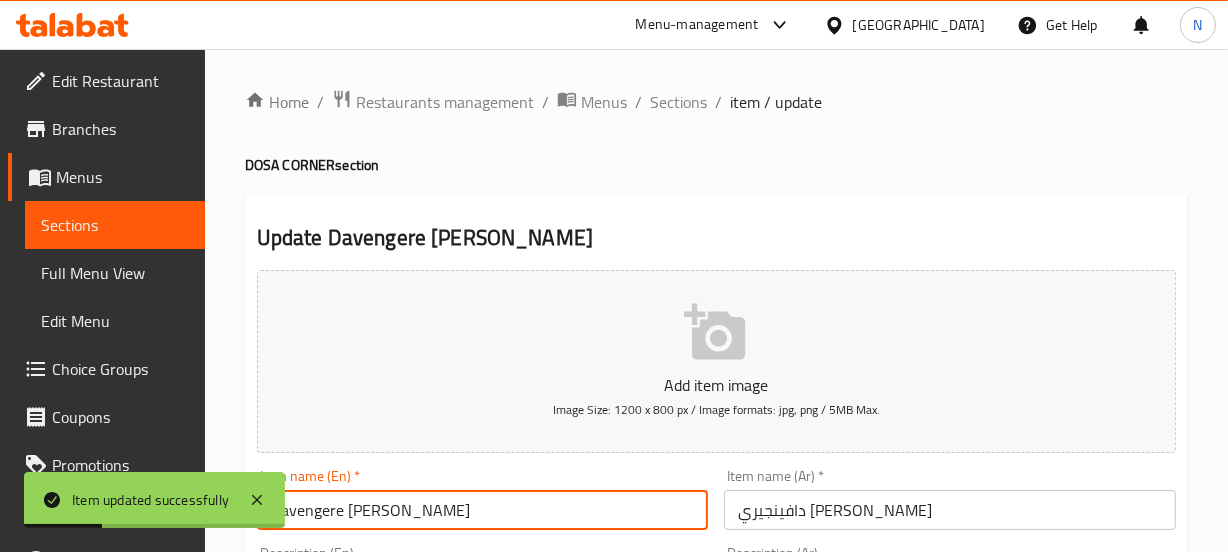 click on "Davengere [PERSON_NAME]" at bounding box center [483, 510] 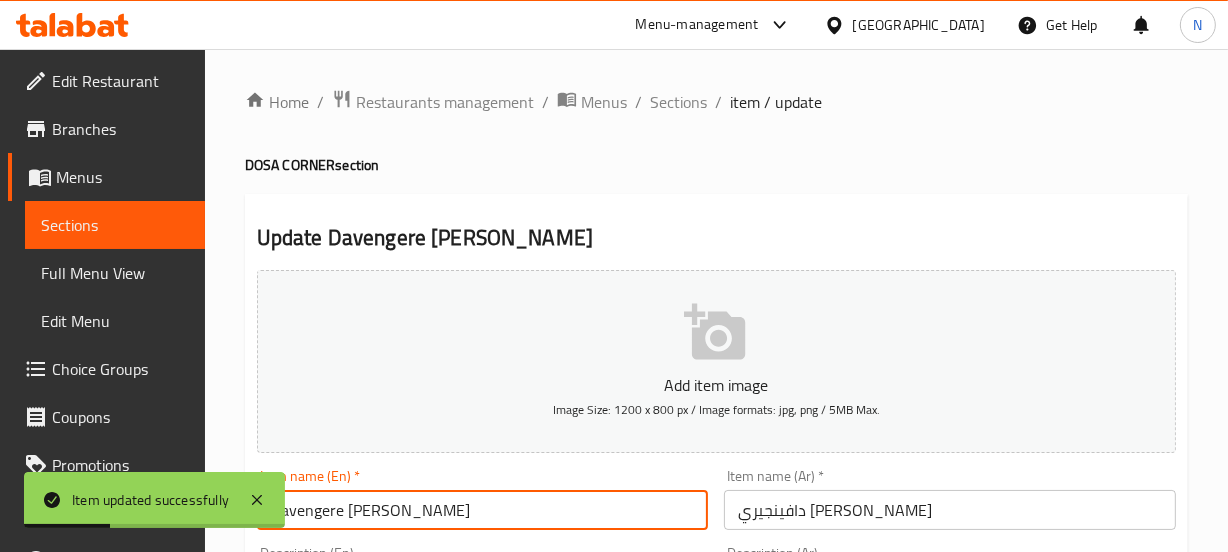 click on "Davengere [PERSON_NAME]" at bounding box center [483, 510] 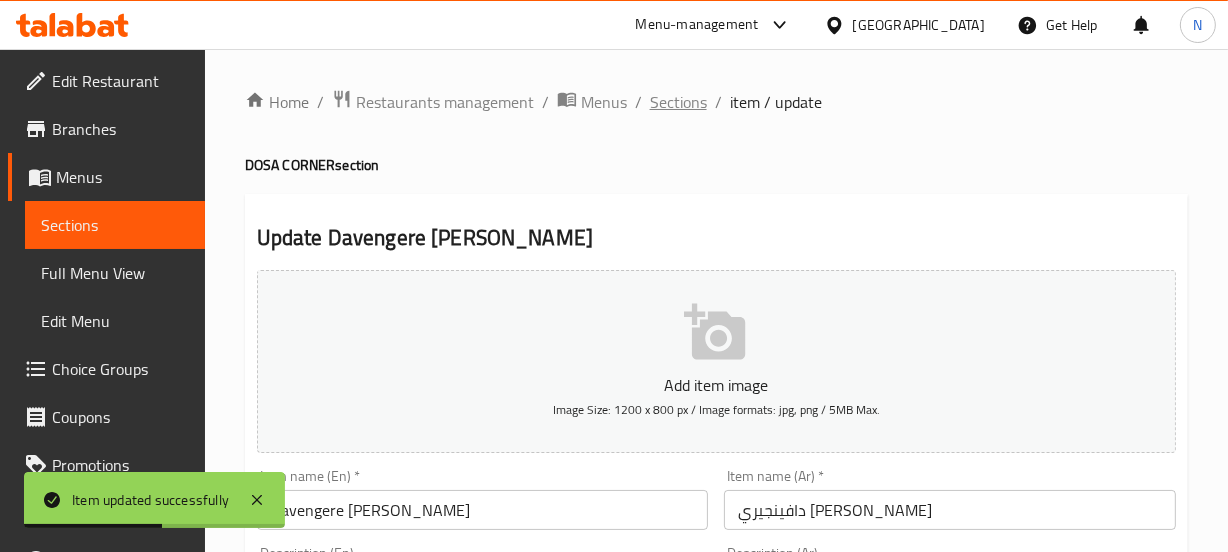 click on "Sections" at bounding box center (678, 102) 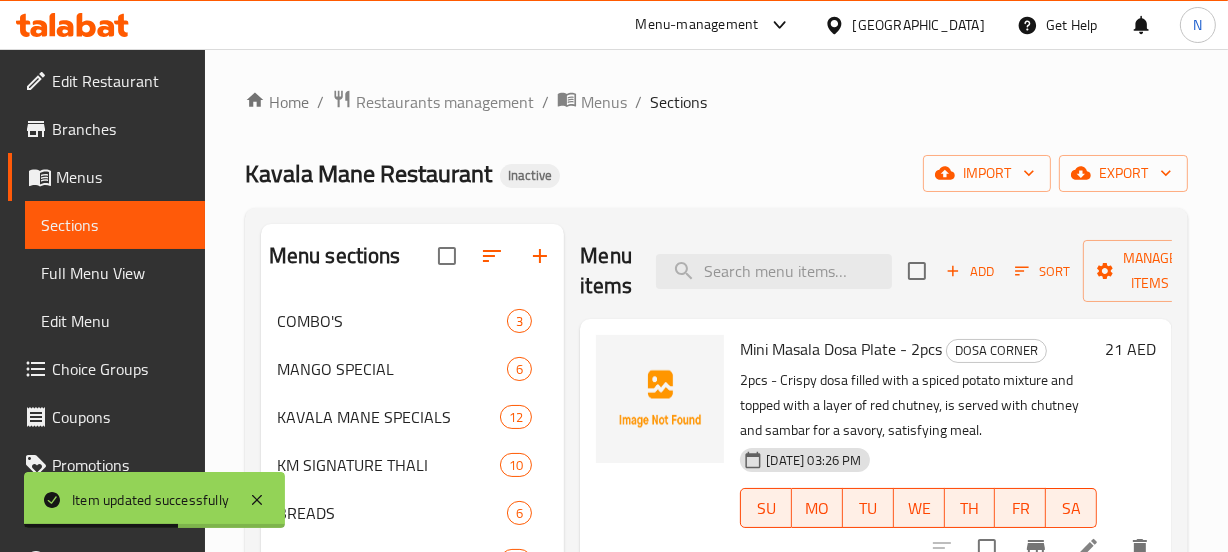 scroll, scrollTop: 1417, scrollLeft: 0, axis: vertical 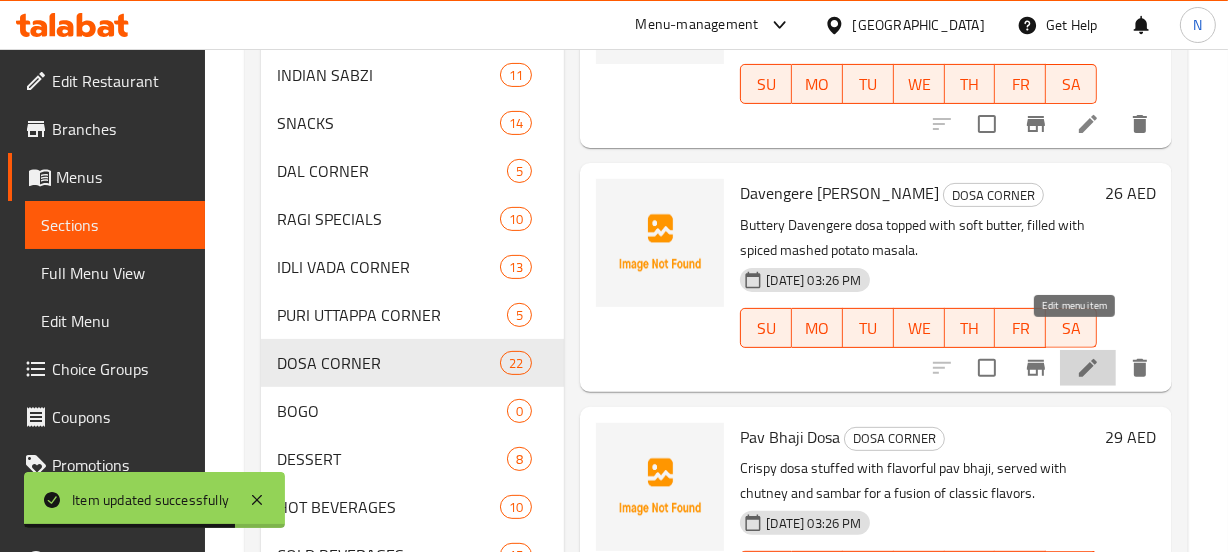 click 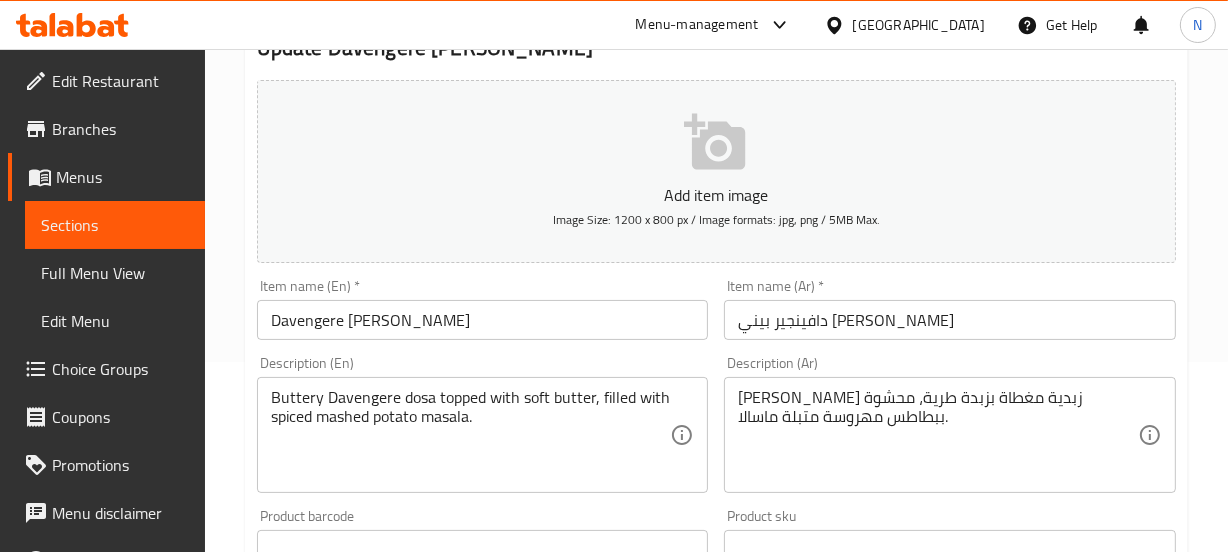 scroll, scrollTop: 209, scrollLeft: 0, axis: vertical 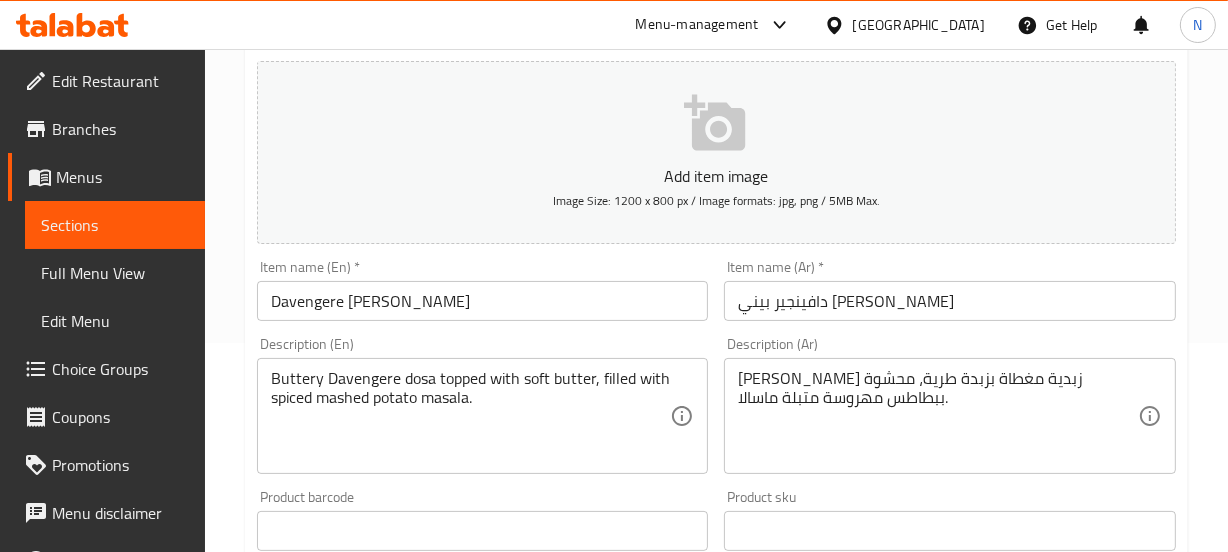 click on "Update" at bounding box center (366, 1117) 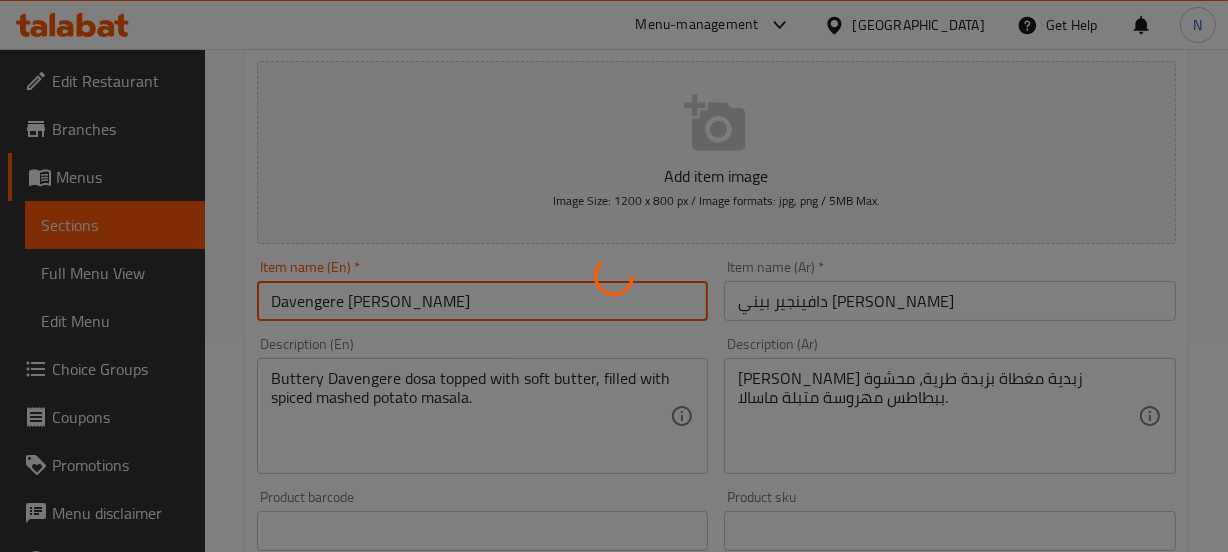 click on "Home / Restaurants management / Menus / Sections / item / update DOSA CORNER  section Update Davengere Benne Masala Dosa Add item image Image Size: 1200 x 800 px / Image formats: jpg, png / 5MB Max. Item name (En)   * Davengere Benne Masala Dosa Item name (En)  * Item name (Ar)   * دافينجير بيني ماسالا دوسا Item name (Ar)  * Description (En) Buttery Davengere dosa topped with soft butter, filled with spiced mashed potato masala. Description (En) Description (Ar) دوسا دافانجيري زبدية مغطاة بزبدة طرية، محشوة ببطاطس مهروسة متبلة ماسالا. Description (Ar) Product barcode Product barcode Product sku Product sku Price   * AED 26 Price  * Price on selection Free item Start Date Start Date End Date End Date Available Days SU MO TU WE TH FR SA Available from ​ ​ Available to ​ ​ Status Active Inactive Exclude from GEM Variations & Choices Add variant ASSIGN CHOICE GROUP Update" at bounding box center (716, 522) 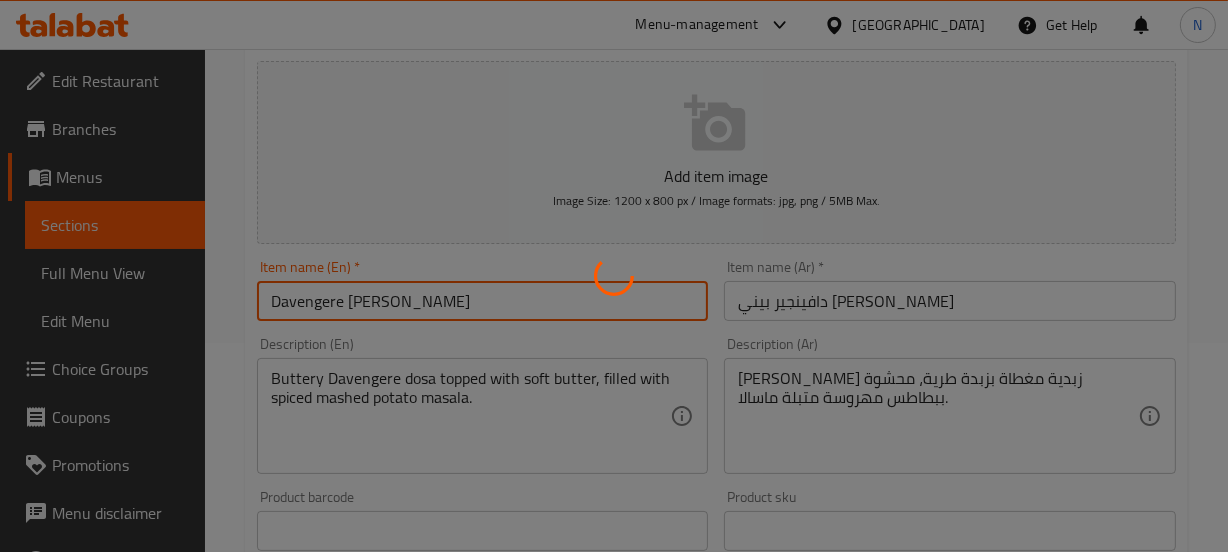 scroll, scrollTop: 0, scrollLeft: 0, axis: both 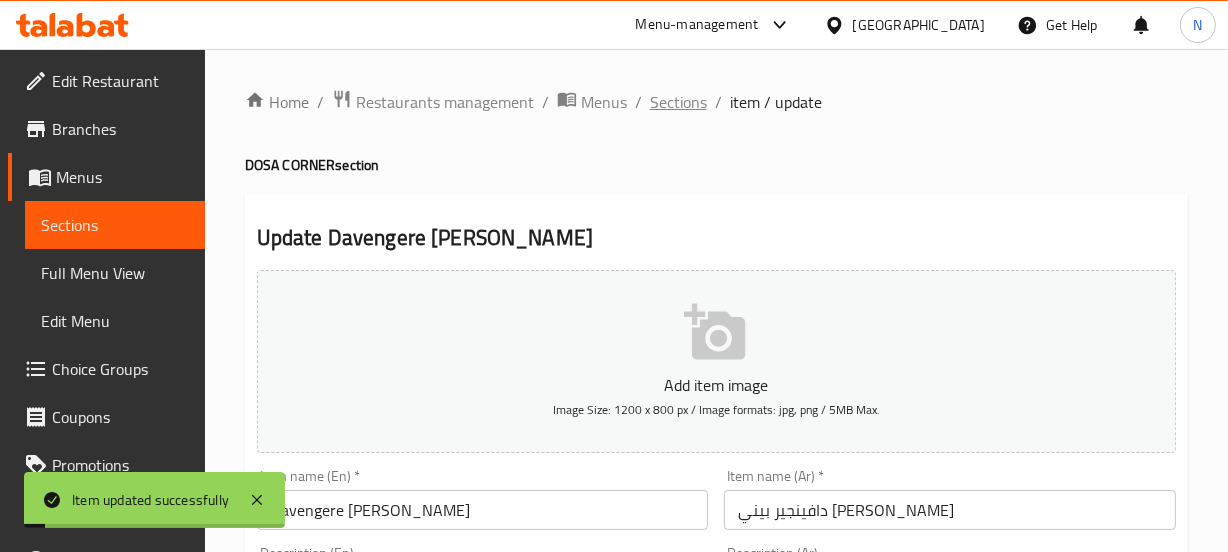 click on "Sections" at bounding box center [678, 102] 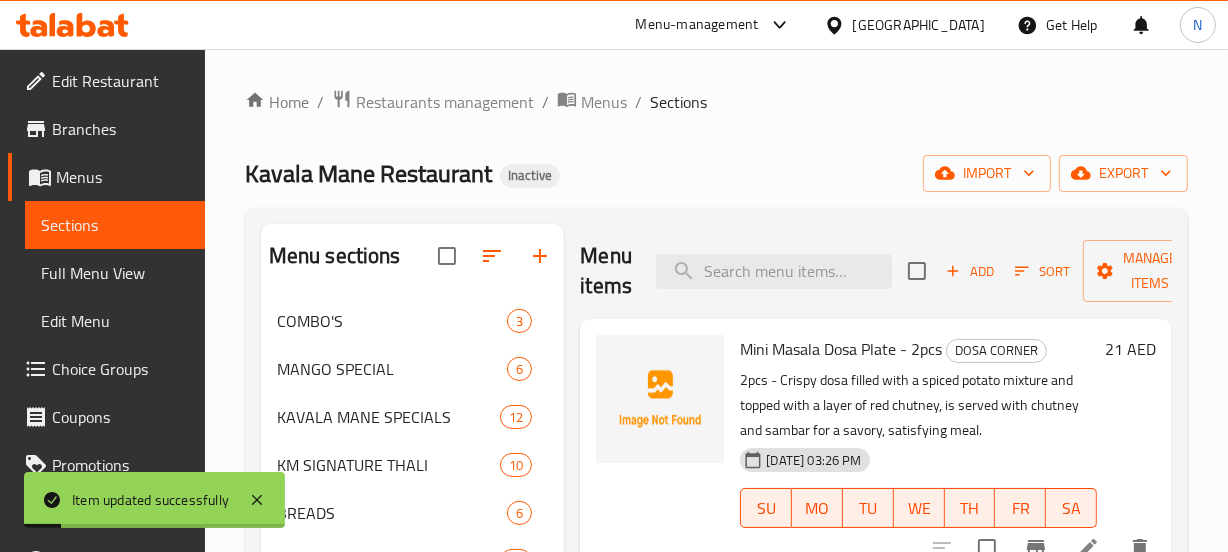 scroll, scrollTop: 534, scrollLeft: 0, axis: vertical 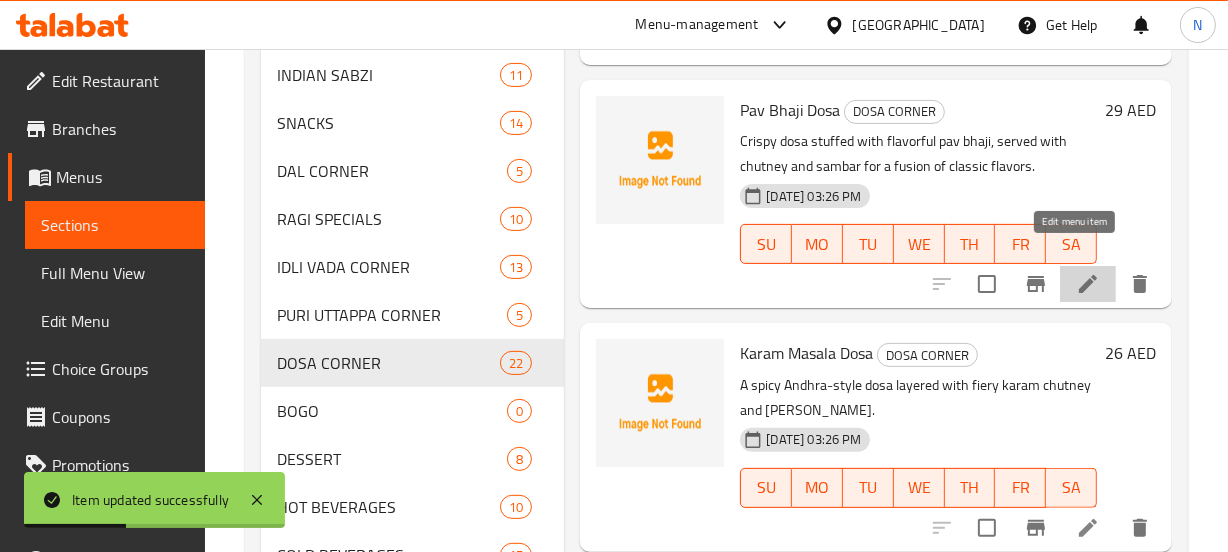 click 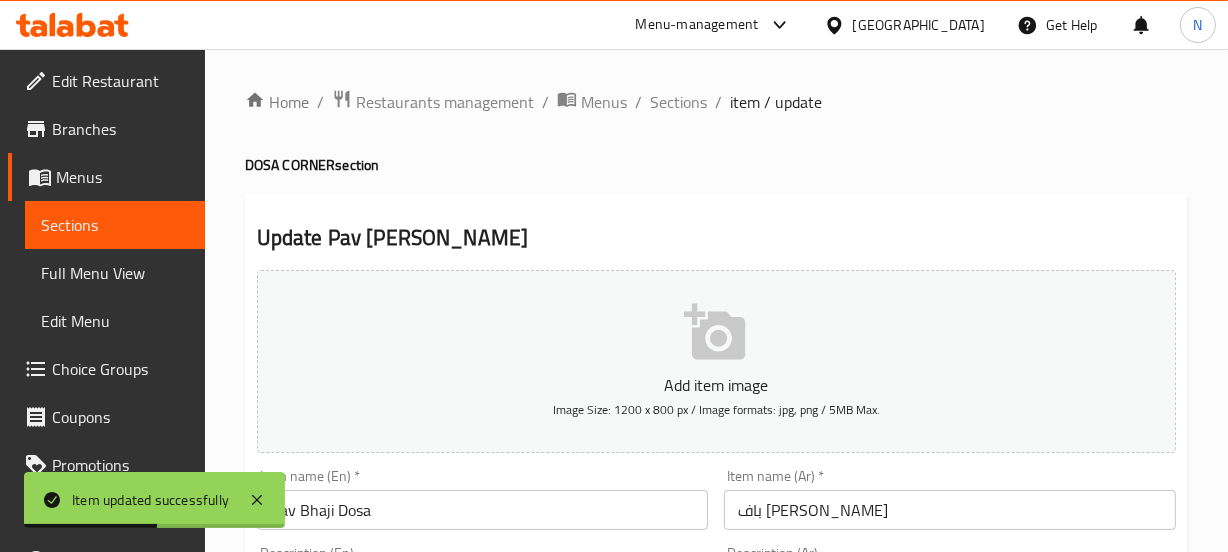scroll, scrollTop: 266, scrollLeft: 0, axis: vertical 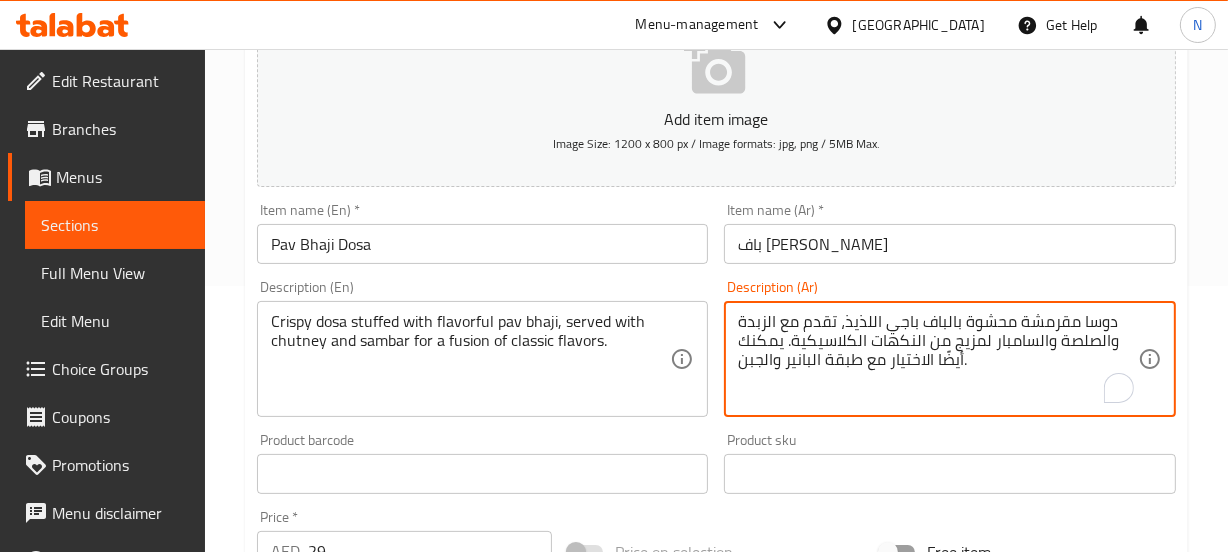 click on "دوسا مقرمشة محشوة بالباف باجي اللذيذ، تقدم مع الزبدة والصلصة والسامبار لمزيج من النكهات الكلاسيكية. يمكنك أيضًا الاختيار مع طبقة البانير والجبن." at bounding box center (938, 359) 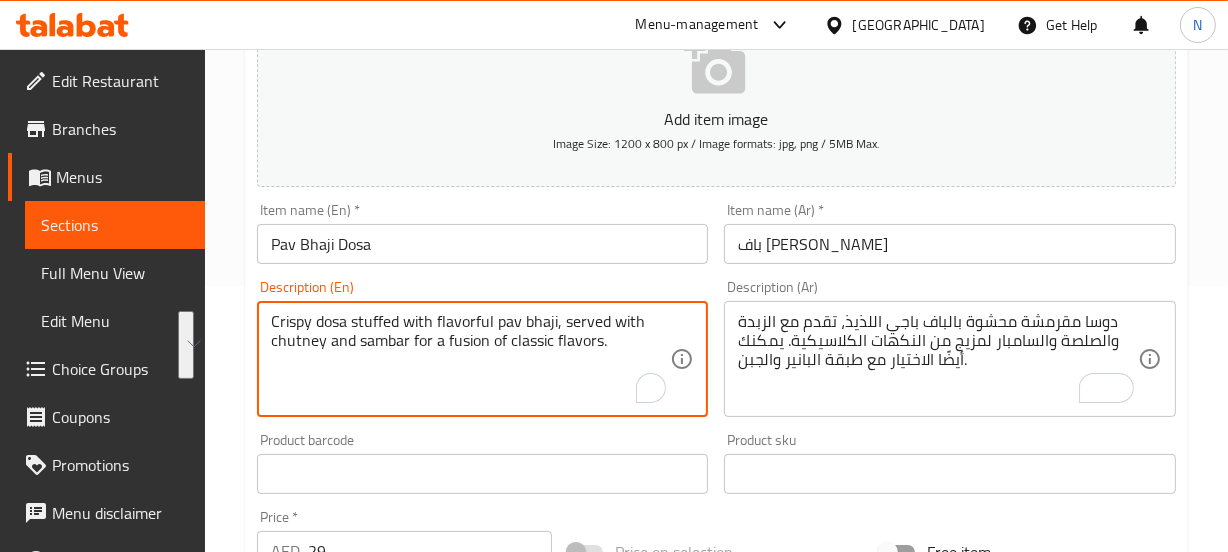 click on "Crispy dosa stuffed with flavorful pav bhaji, served with chutney and sambar for a fusion of classic flavors." at bounding box center (471, 359) 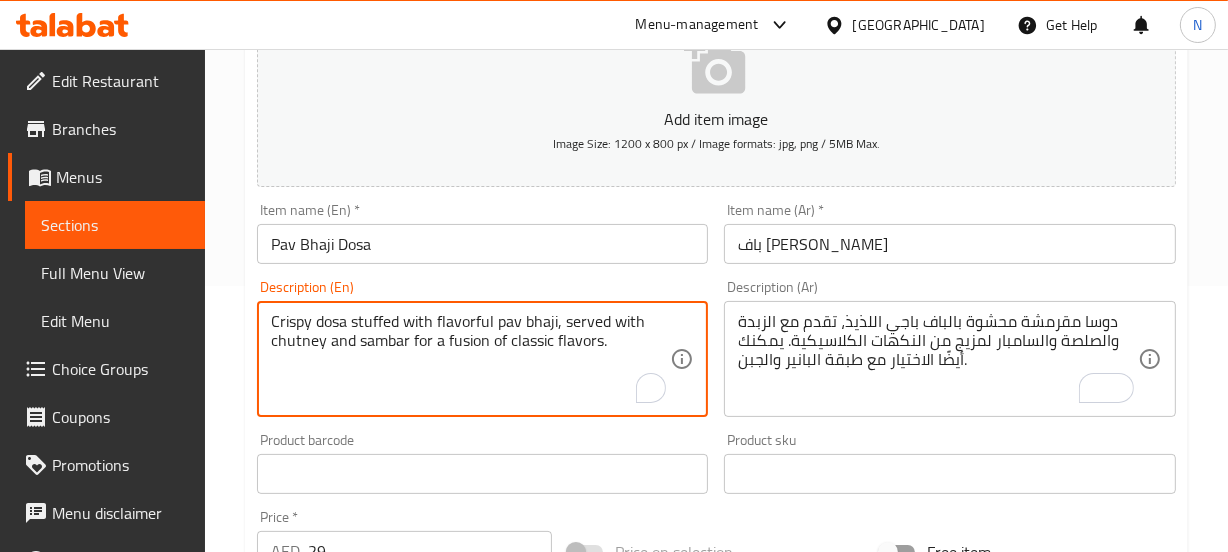 click on "Crispy dosa stuffed with flavorful pav bhaji, served with chutney and sambar for a fusion of classic flavors." at bounding box center [471, 359] 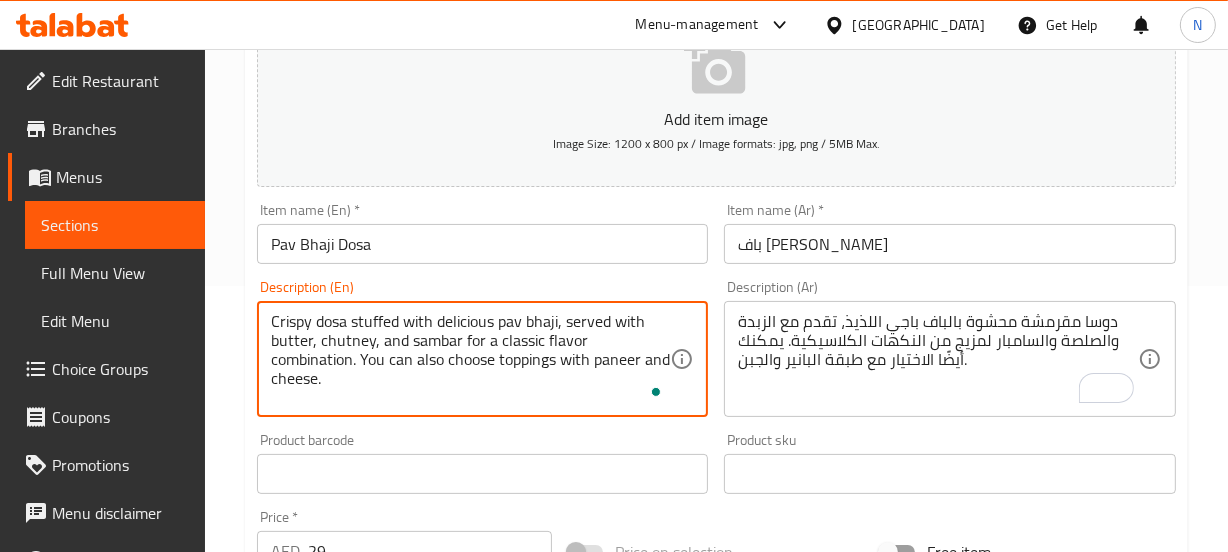 type on "Crispy dosa stuffed with delicious pav bhaji, served with butter, chutney, and sambar for a classic flavor combination. You can also choose toppings with paneer and cheese." 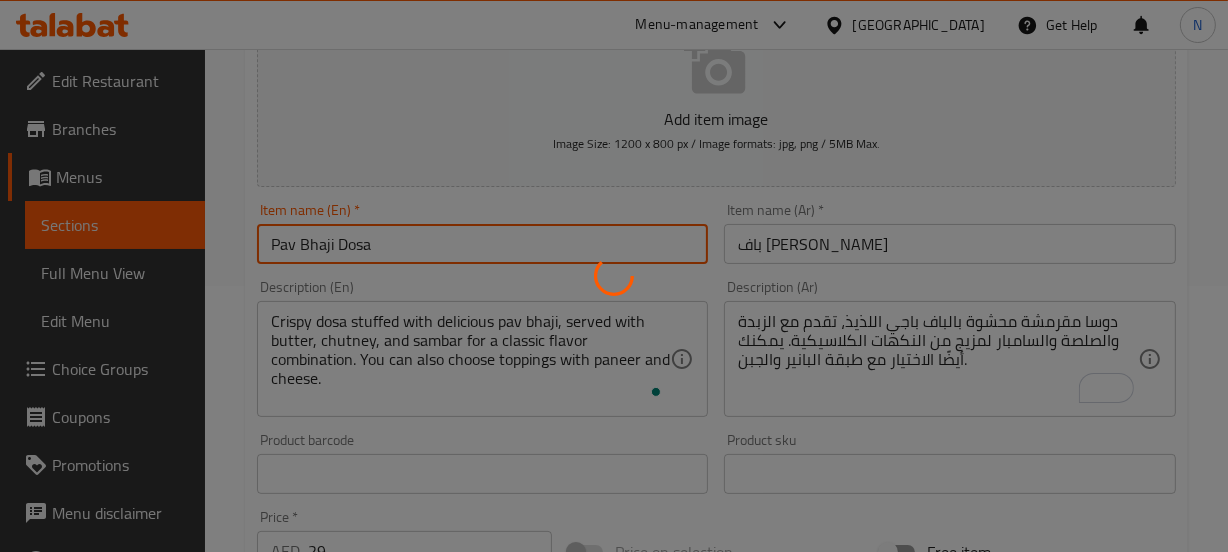 click on "Home / Restaurants management / Menus / Sections / item / update DOSA CORNER  section Update Pav Bhaji Dosa Add item image Image Size: 1200 x 800 px / Image formats: jpg, png / 5MB Max. Item name (En)   * Pav Bhaji Dosa Item name (En)  * Item name (Ar)   * باف باجي دوسا Item name (Ar)  * Description (En) Crispy dosa stuffed with delicious pav bhaji, served with butter, chutney, and sambar for a classic flavor combination. You can also choose toppings with paneer and cheese. Description (En) Description (Ar) دوسا مقرمشة محشوة بالباف باجي اللذيذ، تقدم مع الزبدة والصلصة والسامبار لمزيج من النكهات الكلاسيكية. يمكنك أيضًا الاختيار مع طبقة البانير والجبن. Description (Ar) Product barcode Product barcode Product sku Product sku Price   * AED 29 Price  * Price on selection Free item Start Date Start Date End Date End Date Available Days SU MO TU WE TH FR SA Available from ​" at bounding box center [716, 465] 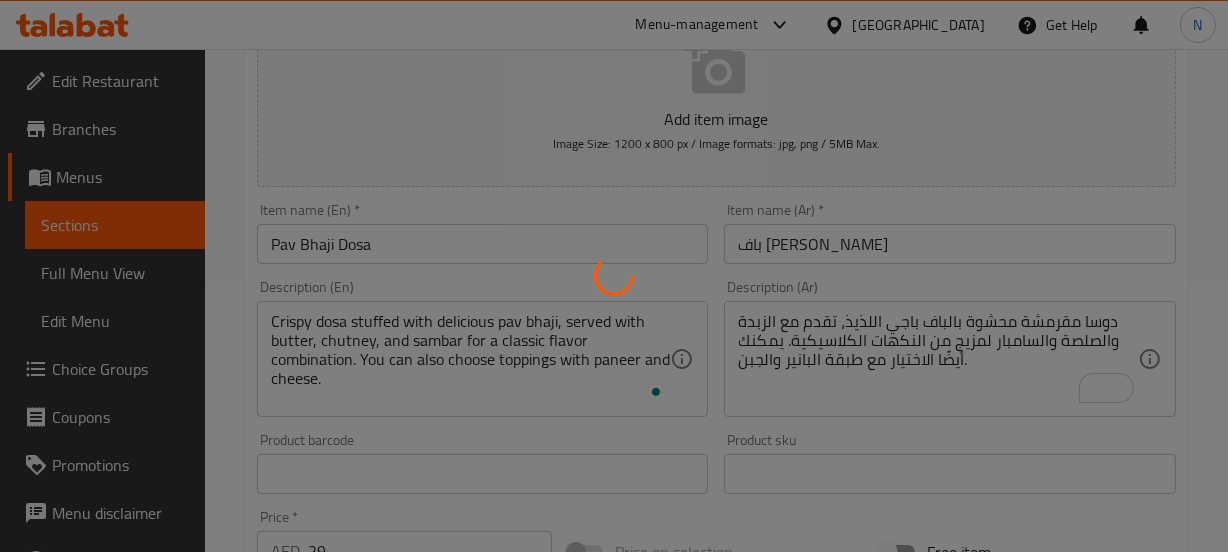click at bounding box center (614, 276) 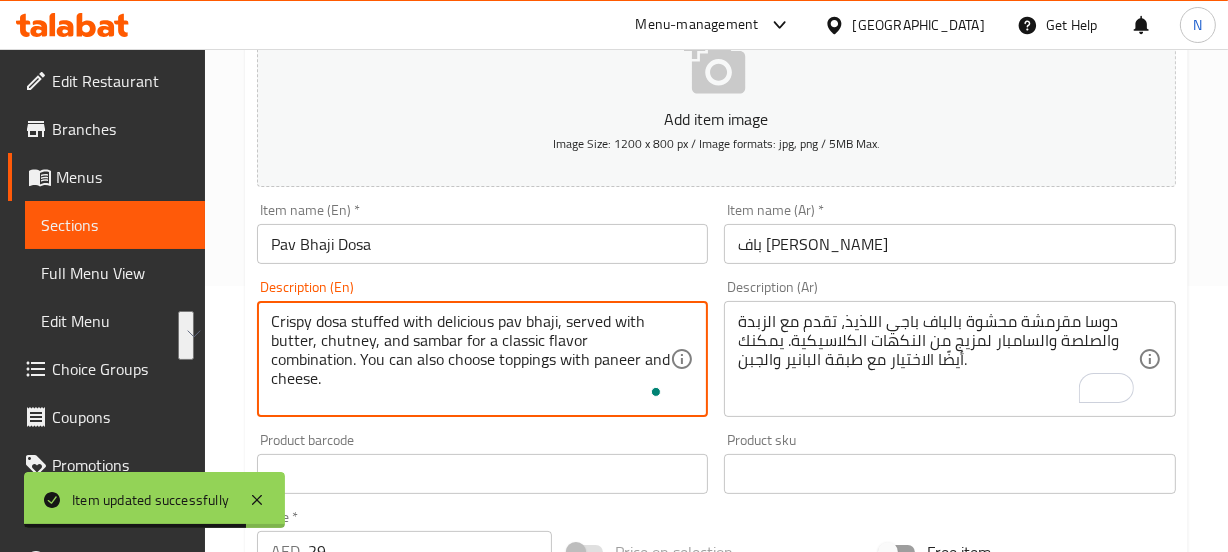 drag, startPoint x: 565, startPoint y: 361, endPoint x: 567, endPoint y: 383, distance: 22.090721 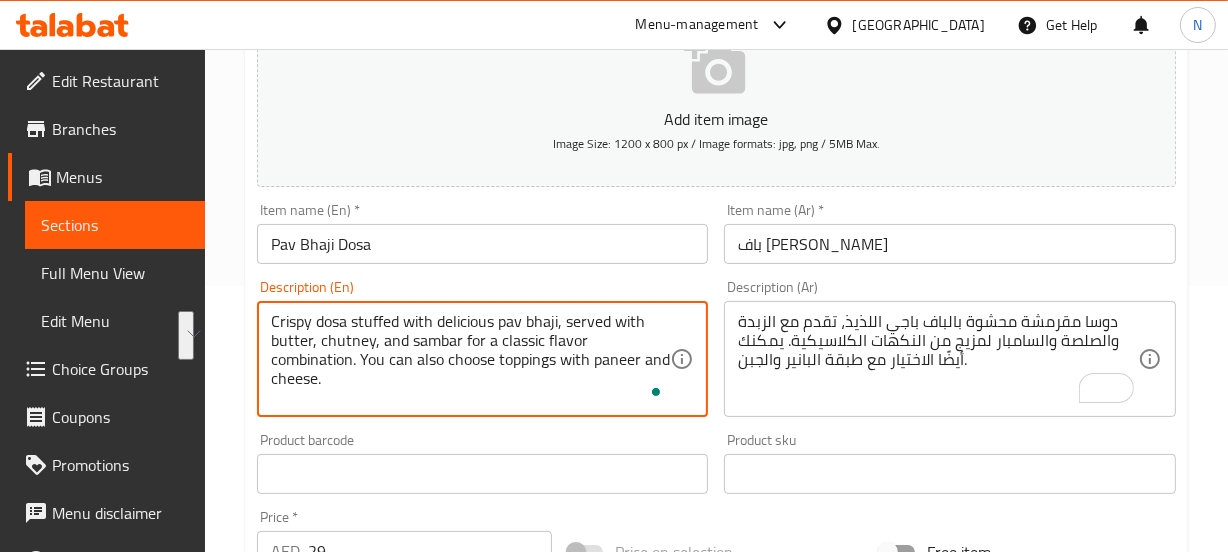 click on "Crispy dosa stuffed with delicious pav bhaji, served with butter, chutney, and sambar for a classic flavor combination. You can also choose toppings with paneer and cheese." at bounding box center [471, 359] 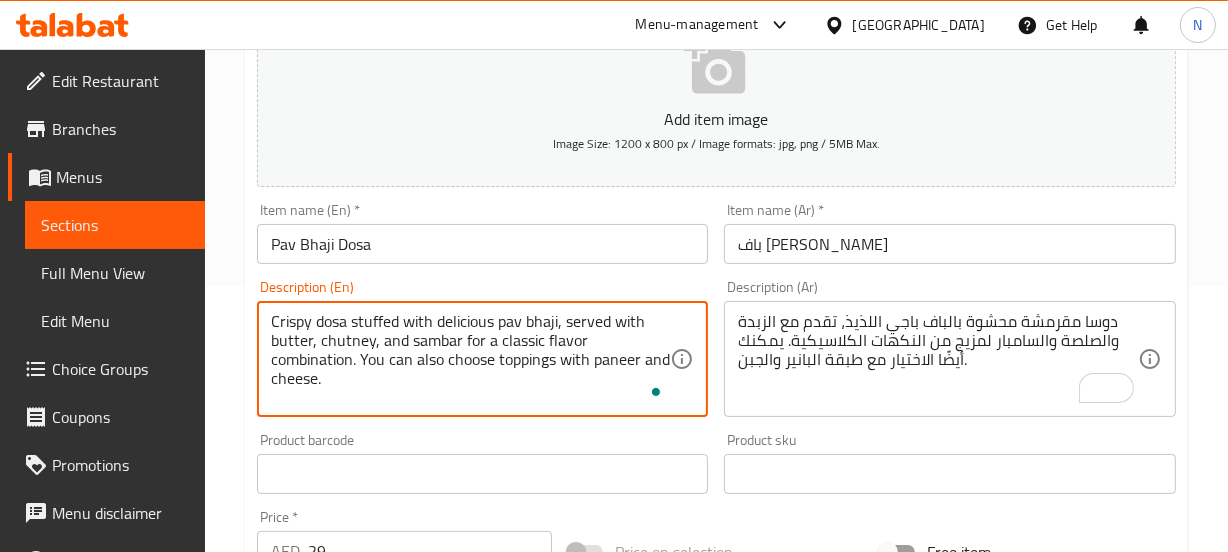 click on "Crispy dosa stuffed with delicious pav bhaji, served with butter, chutney, and sambar for a classic flavor combination. You can also choose toppings with paneer and cheese." at bounding box center (471, 359) 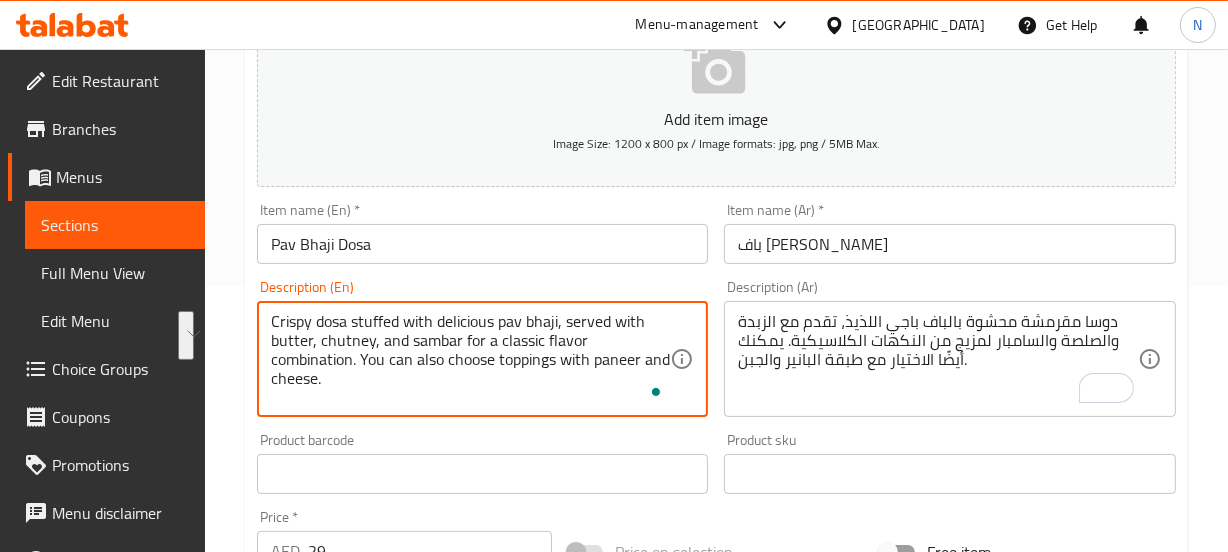 click on "Crispy dosa stuffed with delicious pav bhaji, served with butter, chutney, and sambar for a classic flavor combination. You can also choose toppings with paneer and cheese." at bounding box center [471, 359] 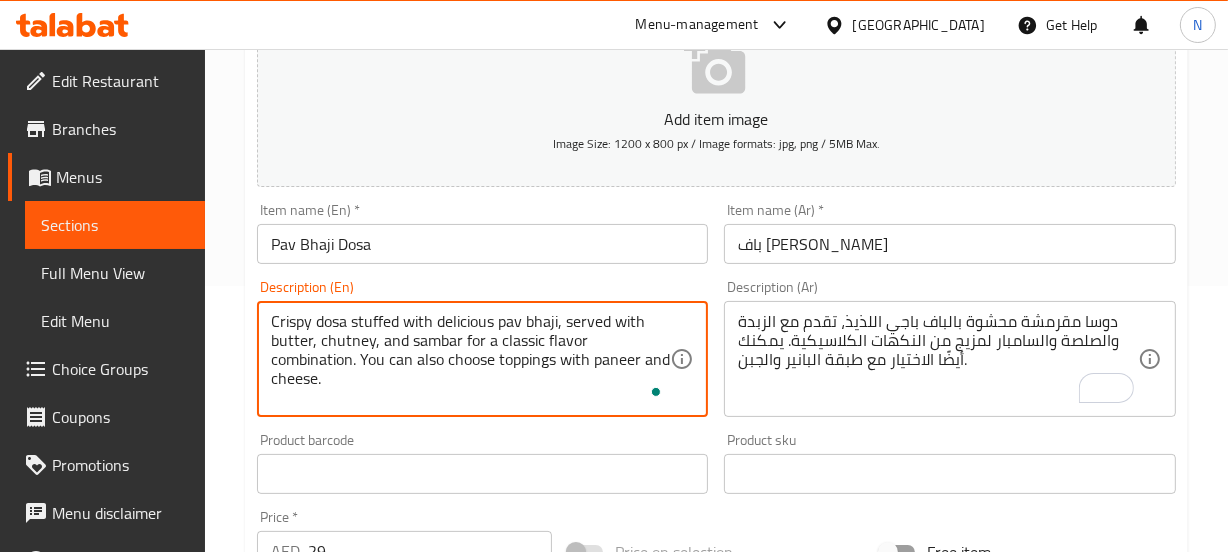 scroll, scrollTop: 860, scrollLeft: 0, axis: vertical 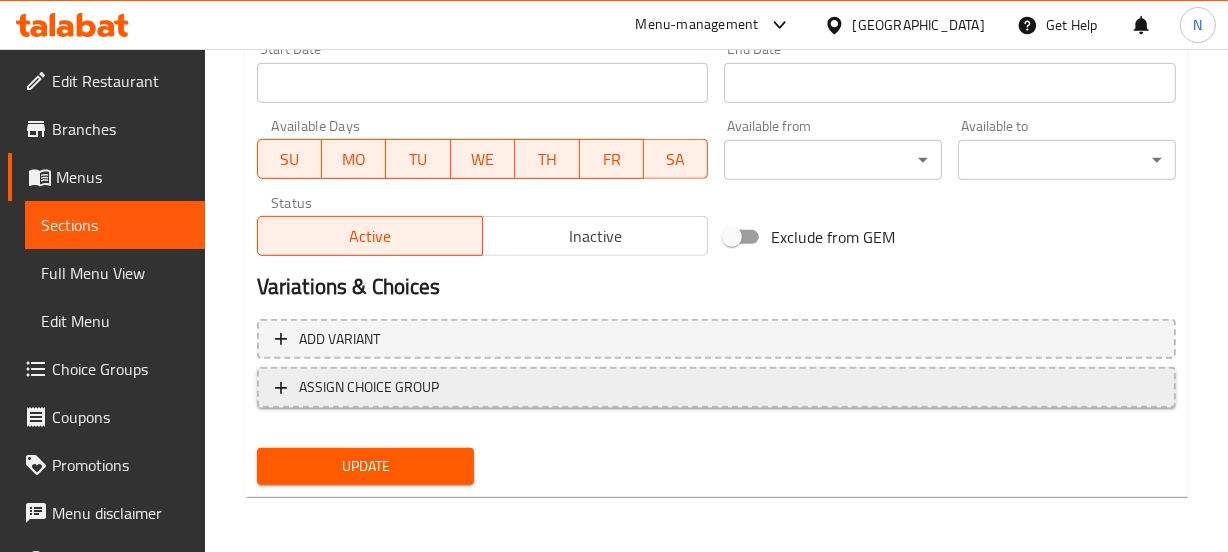 click on "ASSIGN CHOICE GROUP" at bounding box center [716, 387] 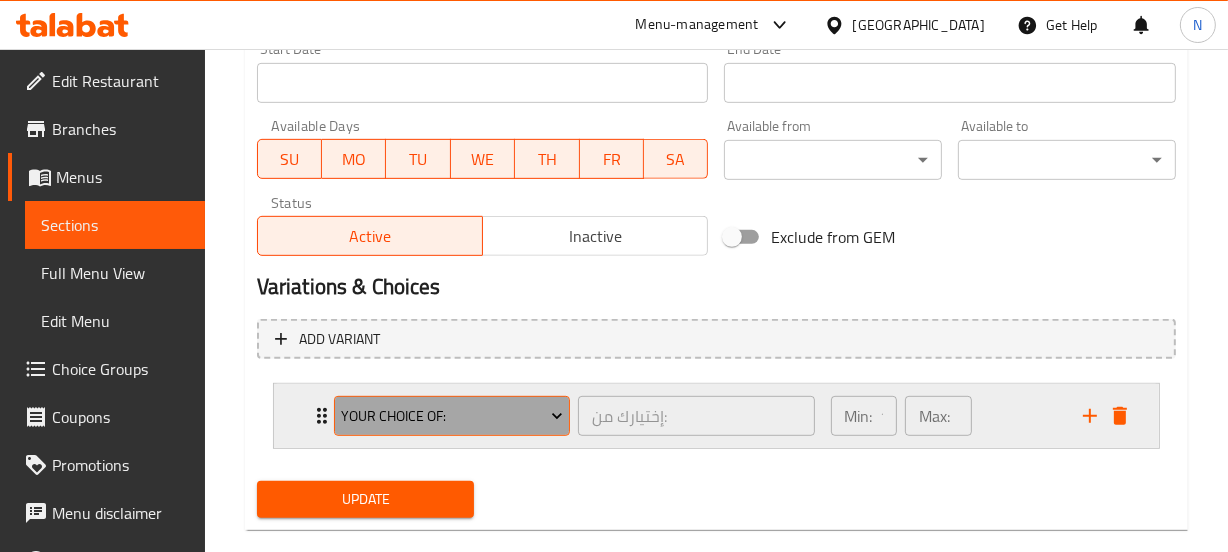 click on "your Choice OF:" at bounding box center (452, 416) 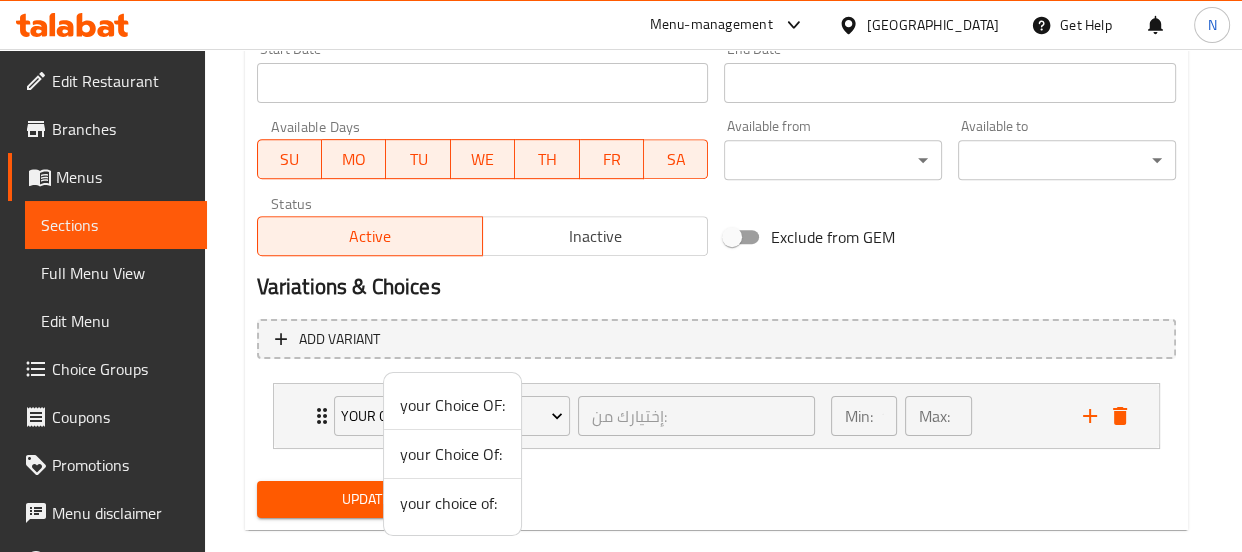 click on "your choice of:" at bounding box center [452, 503] 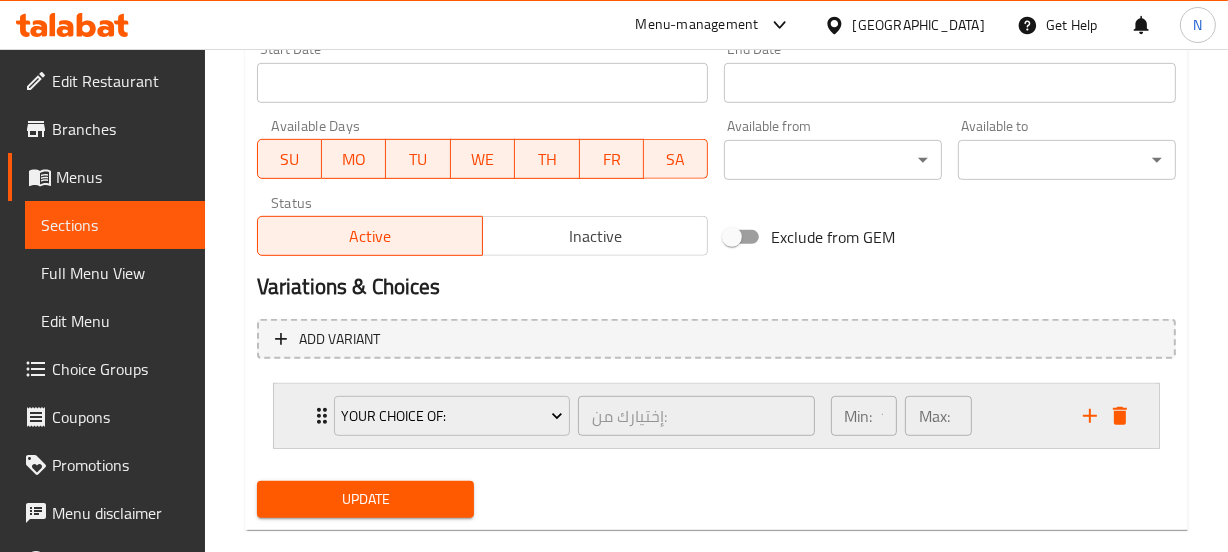 click on "Min: 1 ​ Max: 1 ​" at bounding box center (945, 416) 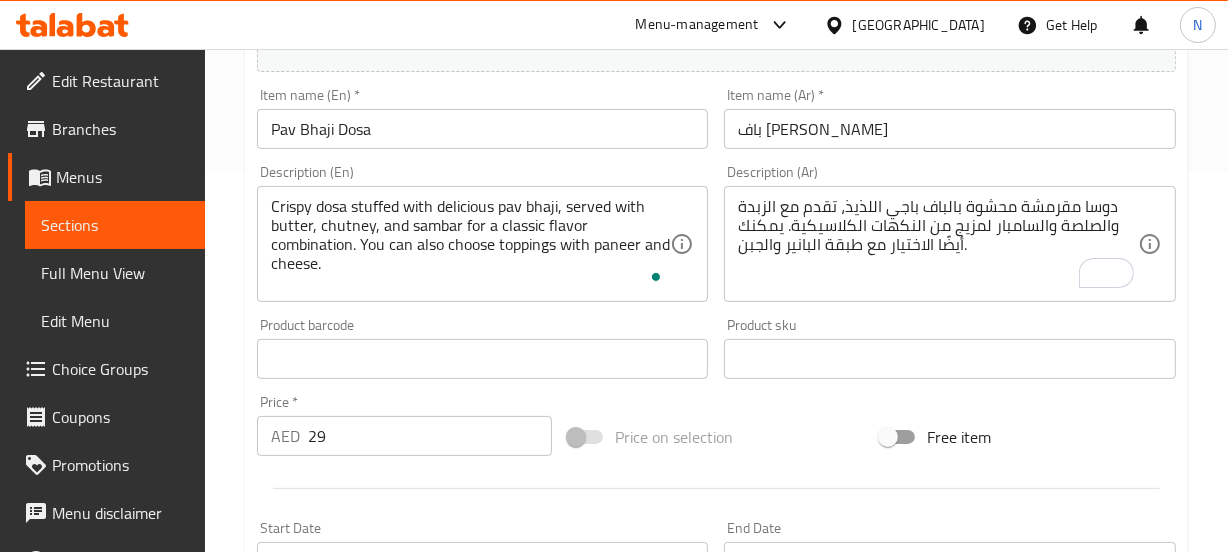 scroll, scrollTop: 360, scrollLeft: 0, axis: vertical 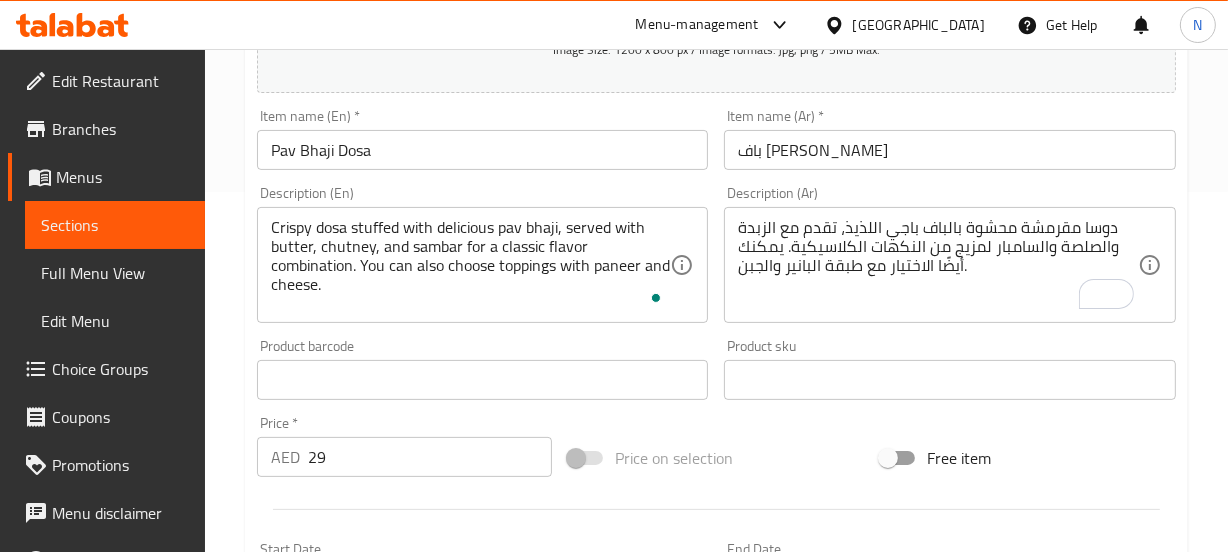 click on "Update" at bounding box center (366, 1176) 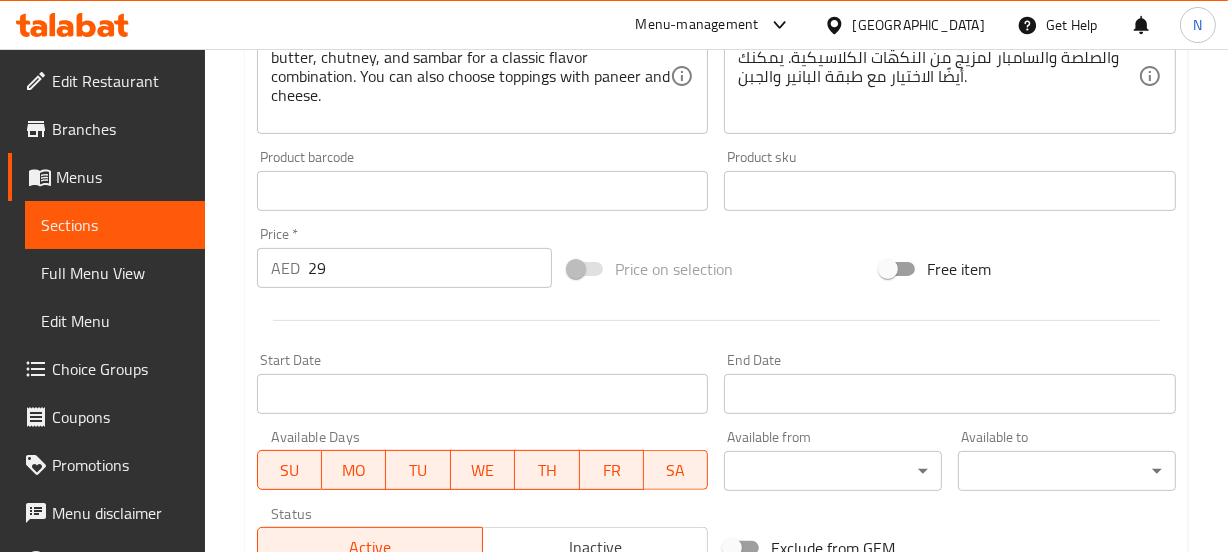 scroll, scrollTop: 892, scrollLeft: 0, axis: vertical 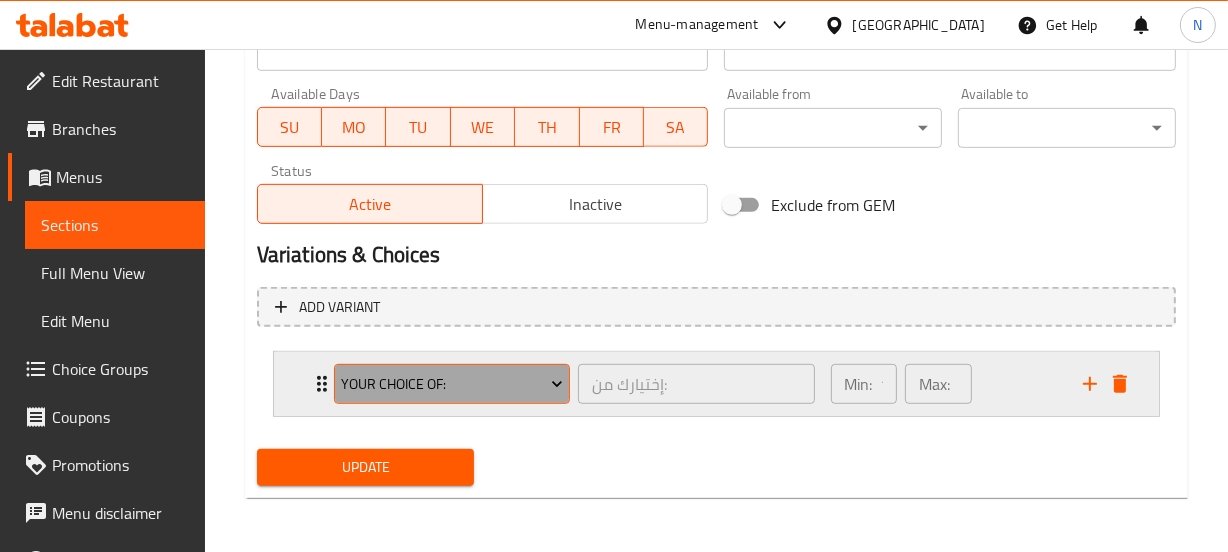 click on "your choice of:" at bounding box center (452, 384) 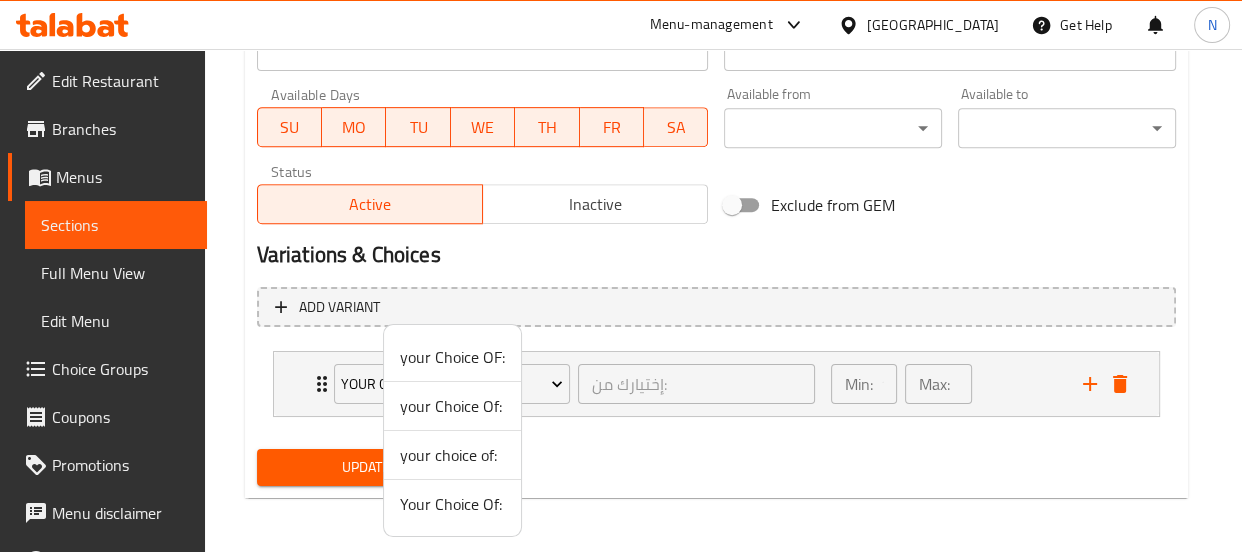 click on "Your Choice Of:" at bounding box center (452, 504) 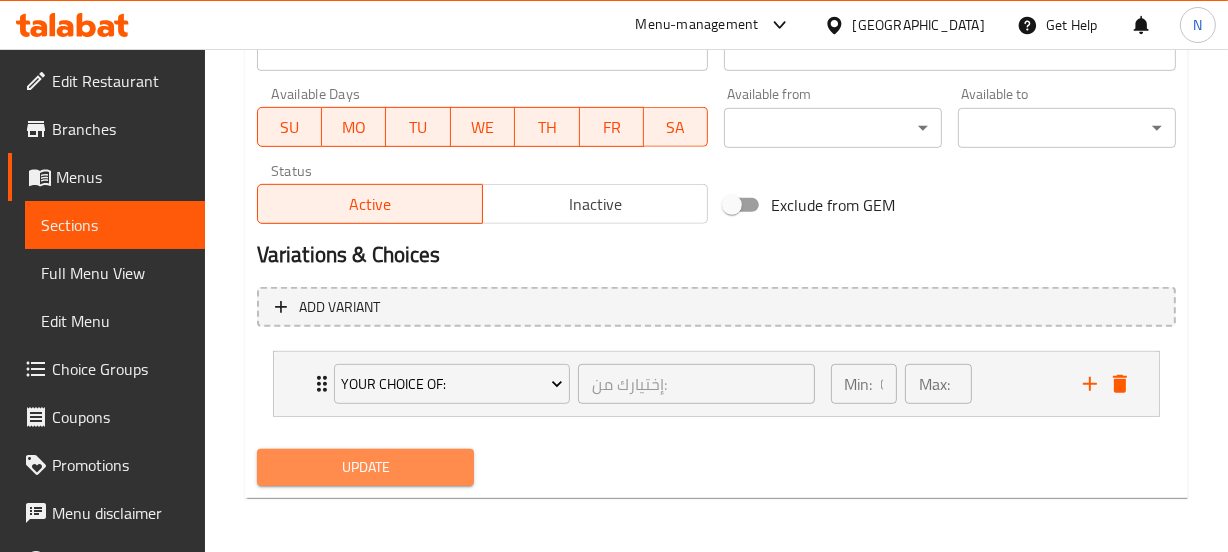 click on "Update" at bounding box center (366, 467) 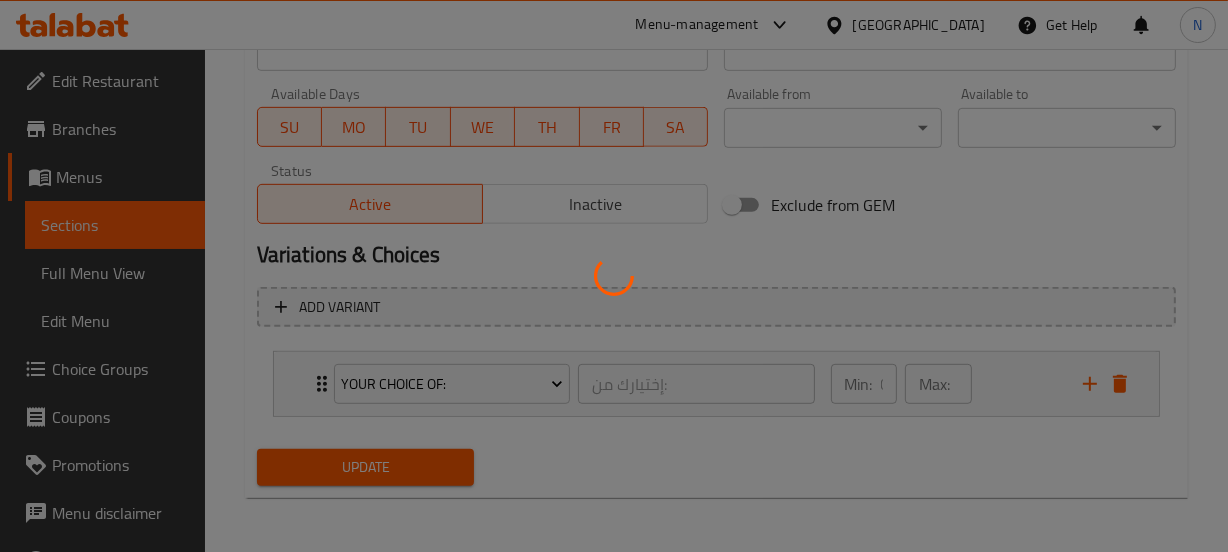 click at bounding box center [614, 276] 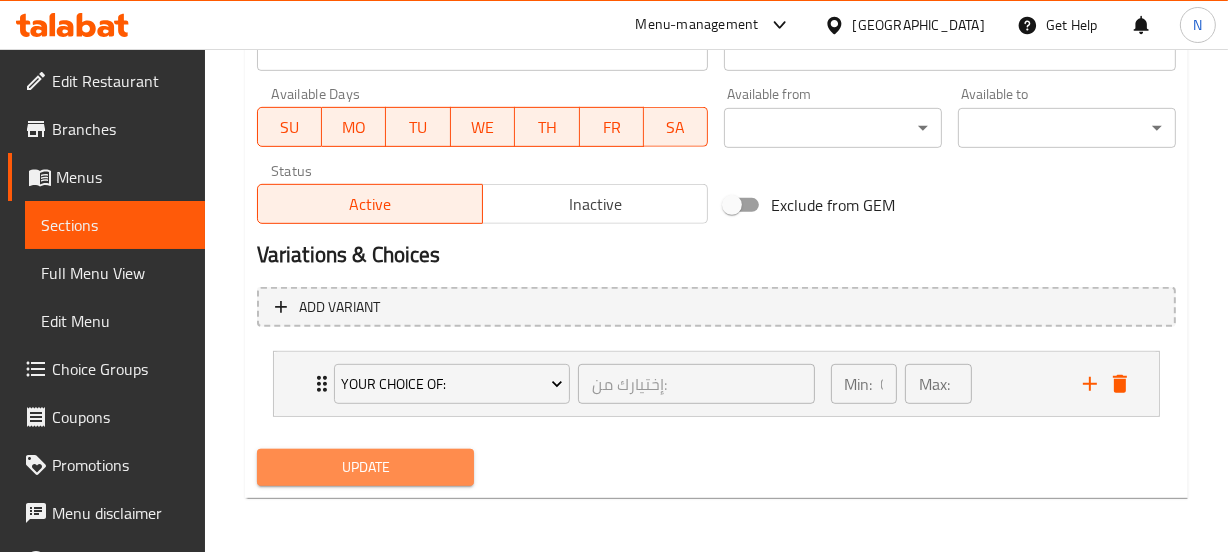 click on "Update" at bounding box center [366, 467] 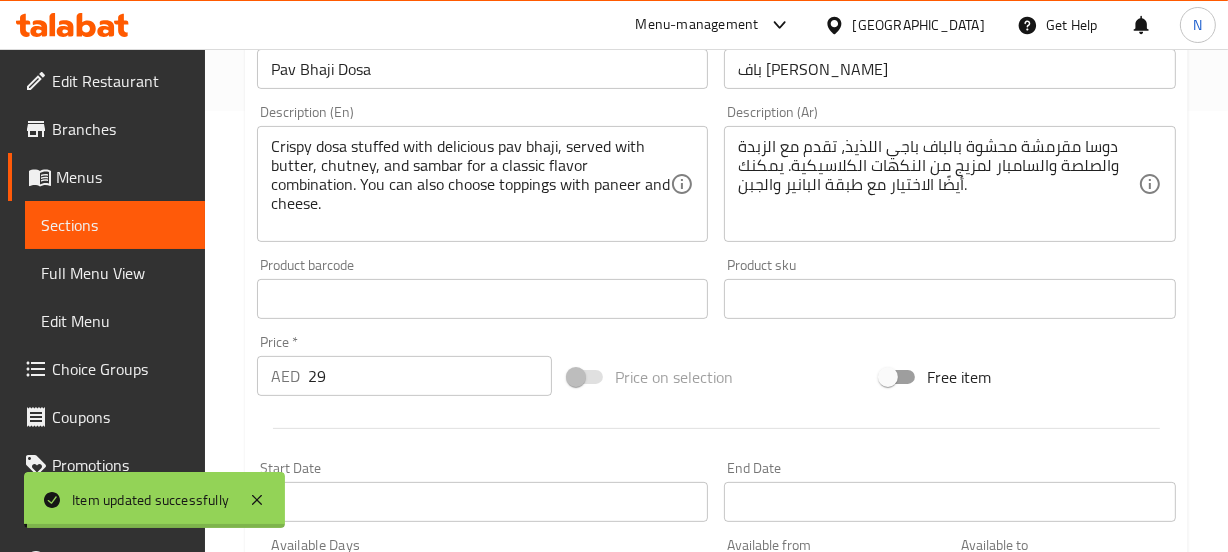 scroll, scrollTop: 0, scrollLeft: 0, axis: both 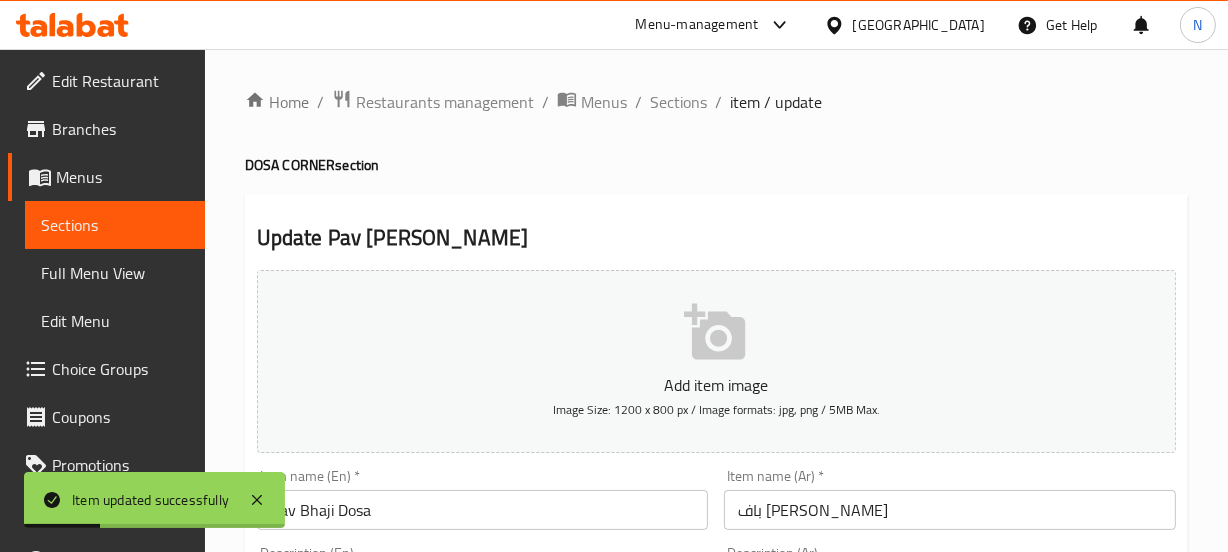 click on "Pav Bhaji Dosa" at bounding box center (483, 510) 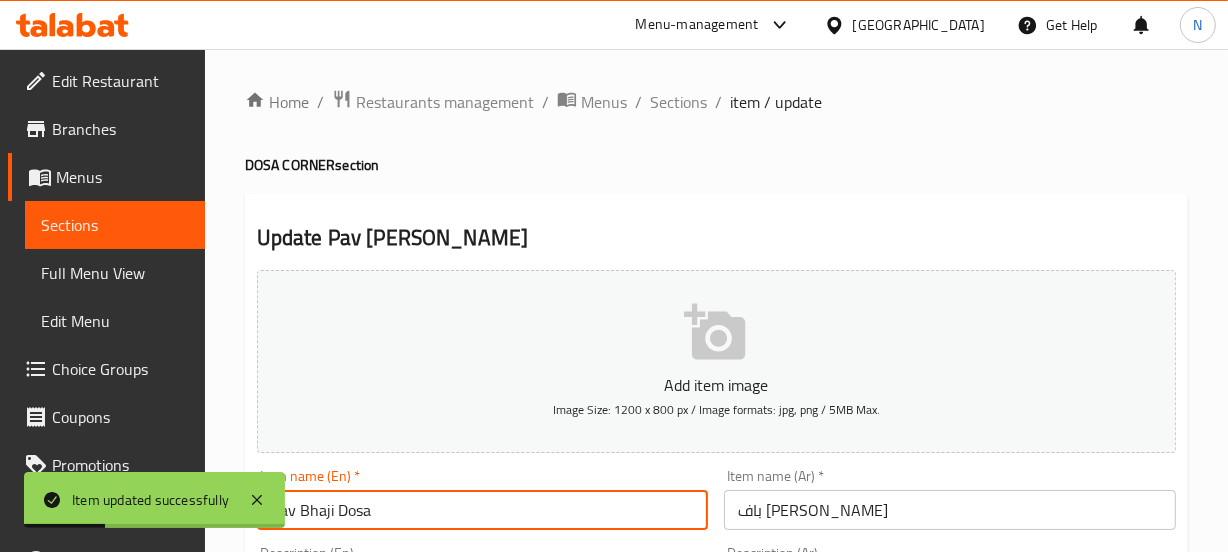 click on "Pav Bhaji Dosa" at bounding box center (483, 510) 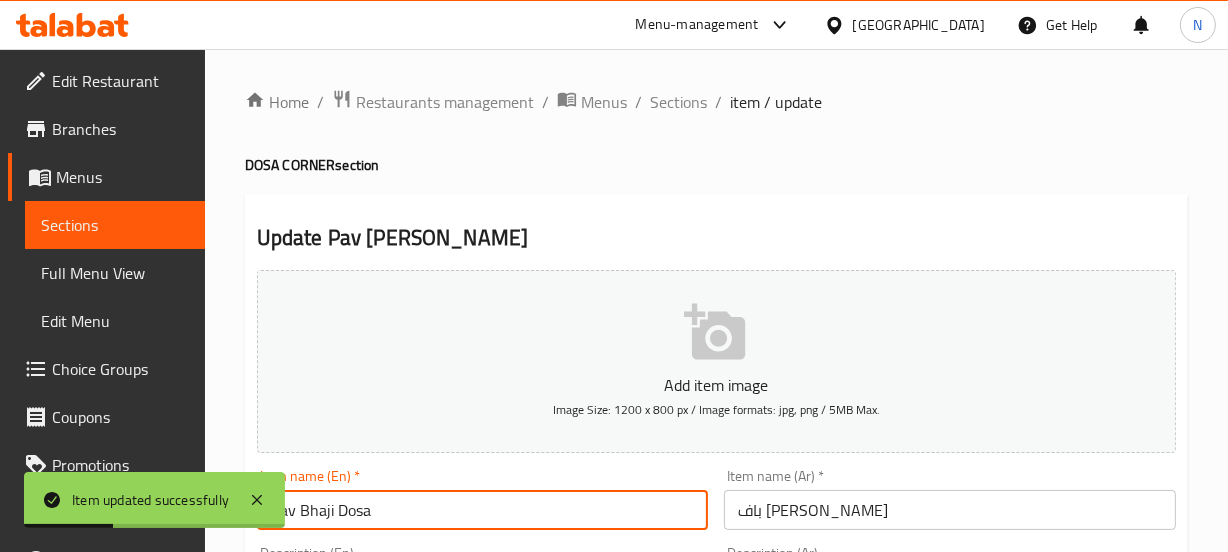 click on "Pav Bhaji Dosa" at bounding box center [483, 510] 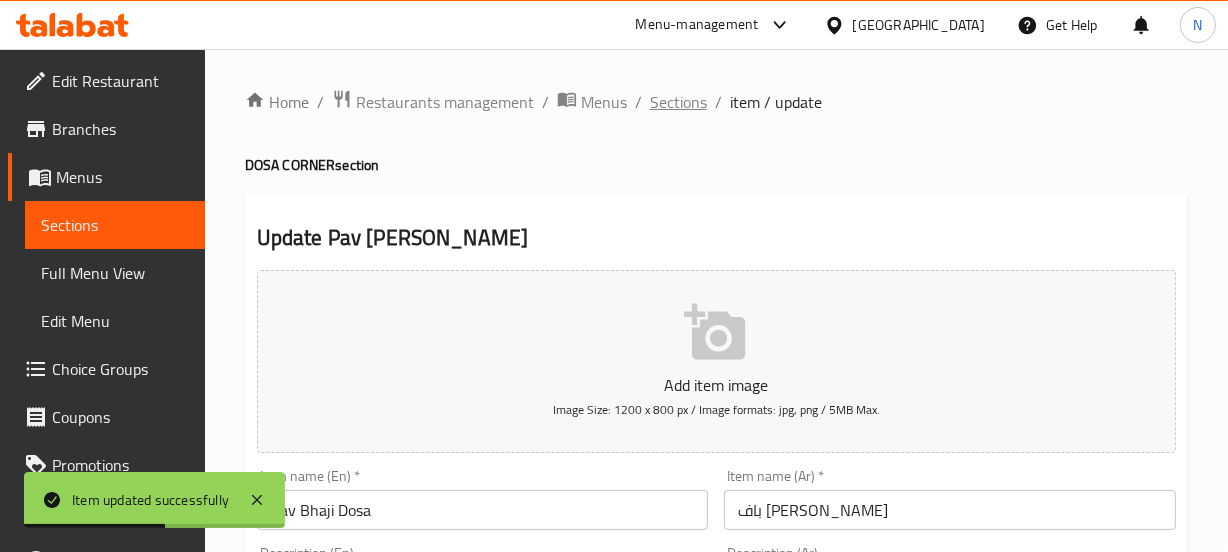 click on "Sections" at bounding box center [678, 102] 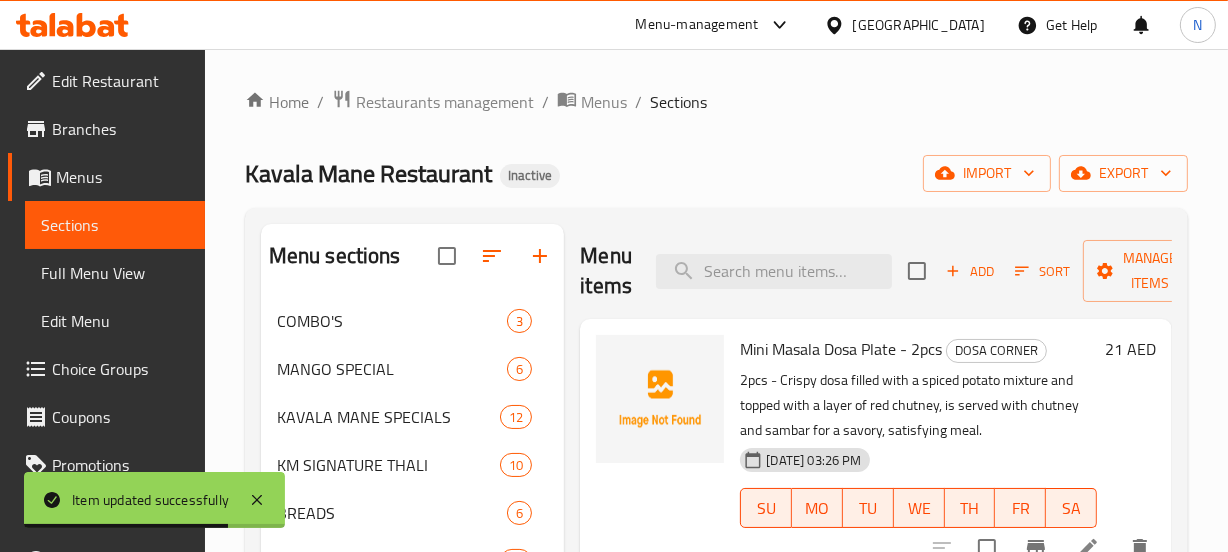 scroll, scrollTop: 113, scrollLeft: 0, axis: vertical 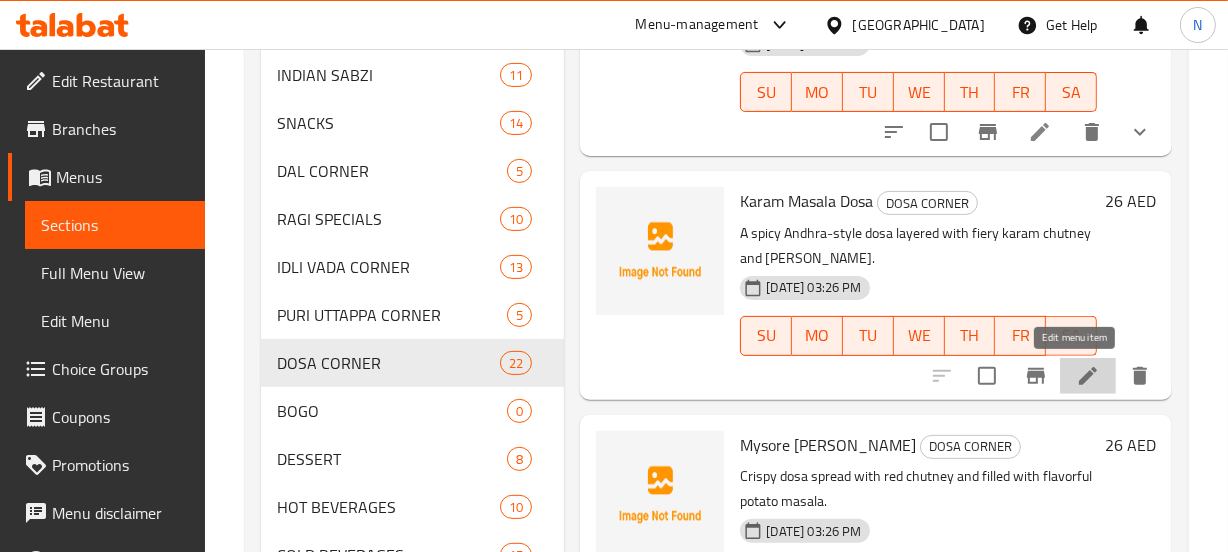 click 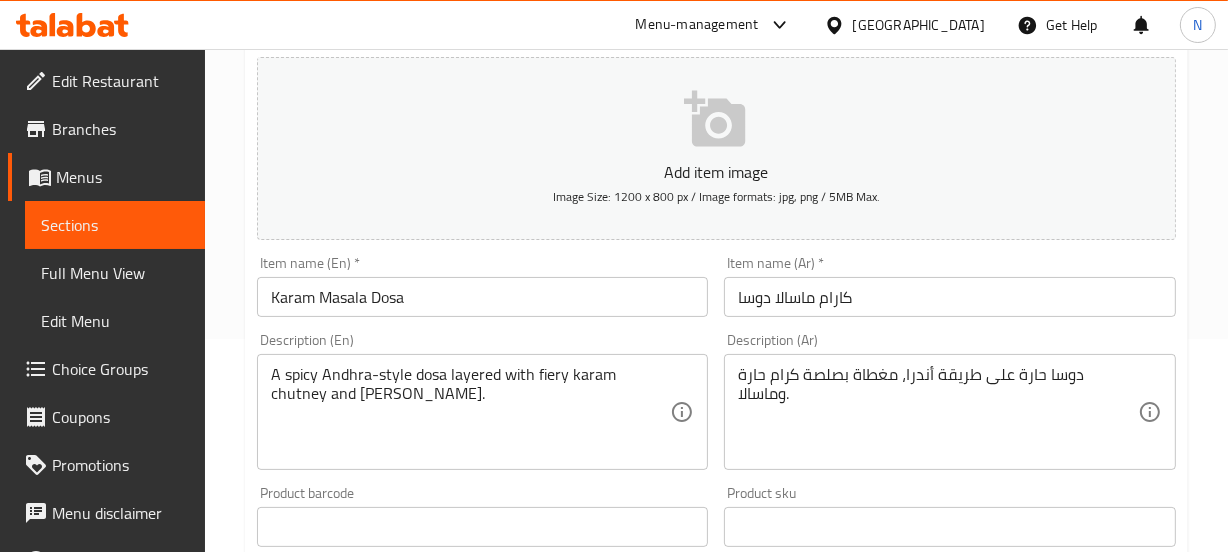scroll, scrollTop: 214, scrollLeft: 0, axis: vertical 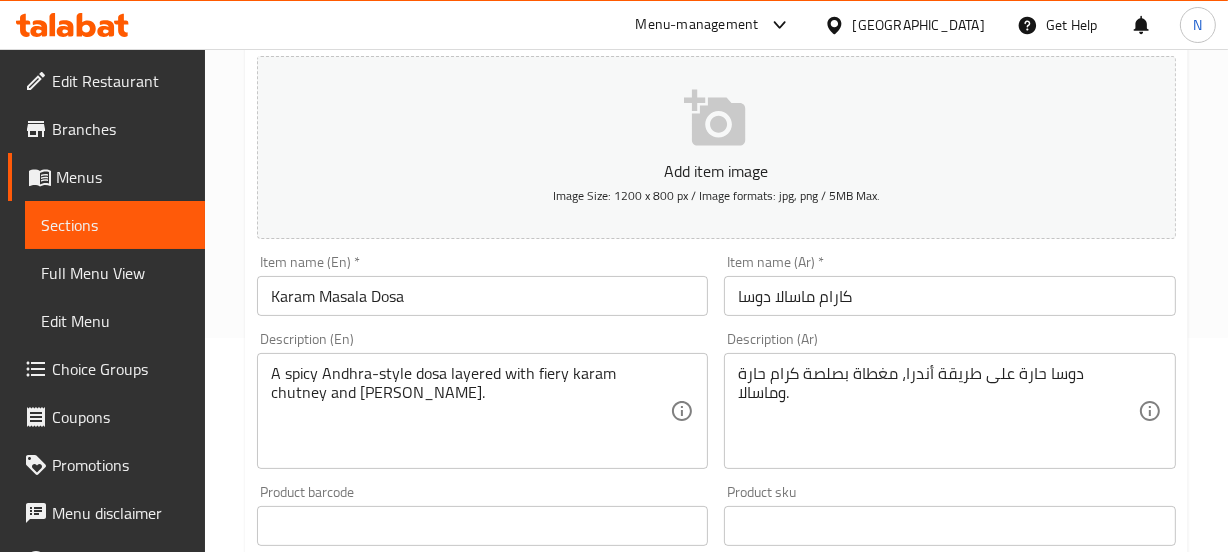 click on "دوسا حارة على طريقة أندرا، مغطاة بصلصة كرام حارة وماسالا. Description (Ar)" at bounding box center (950, 411) 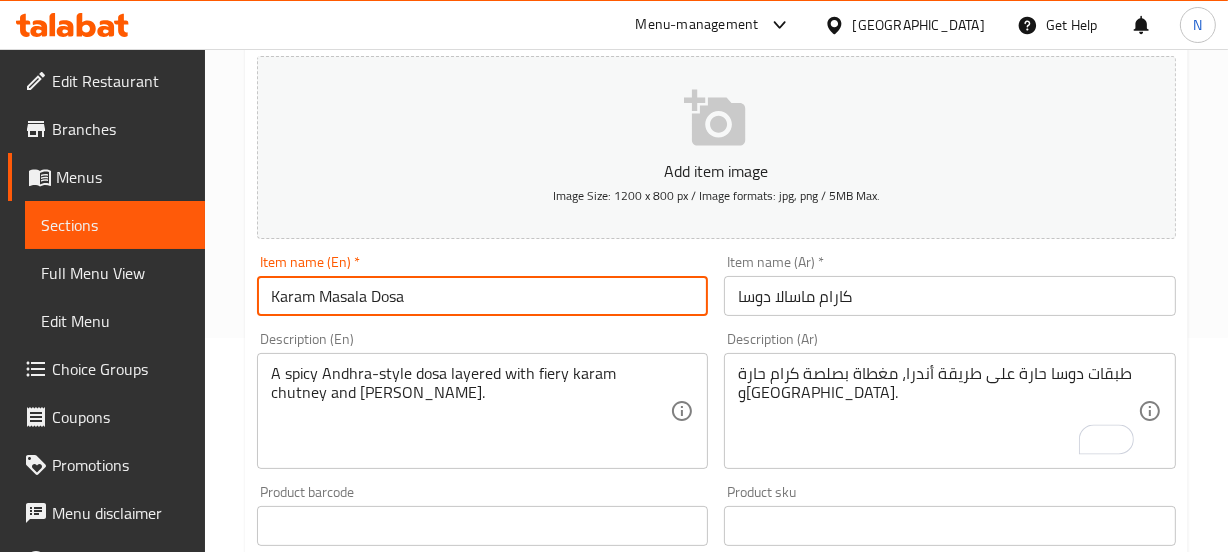 click on "Update" at bounding box center (366, 1112) 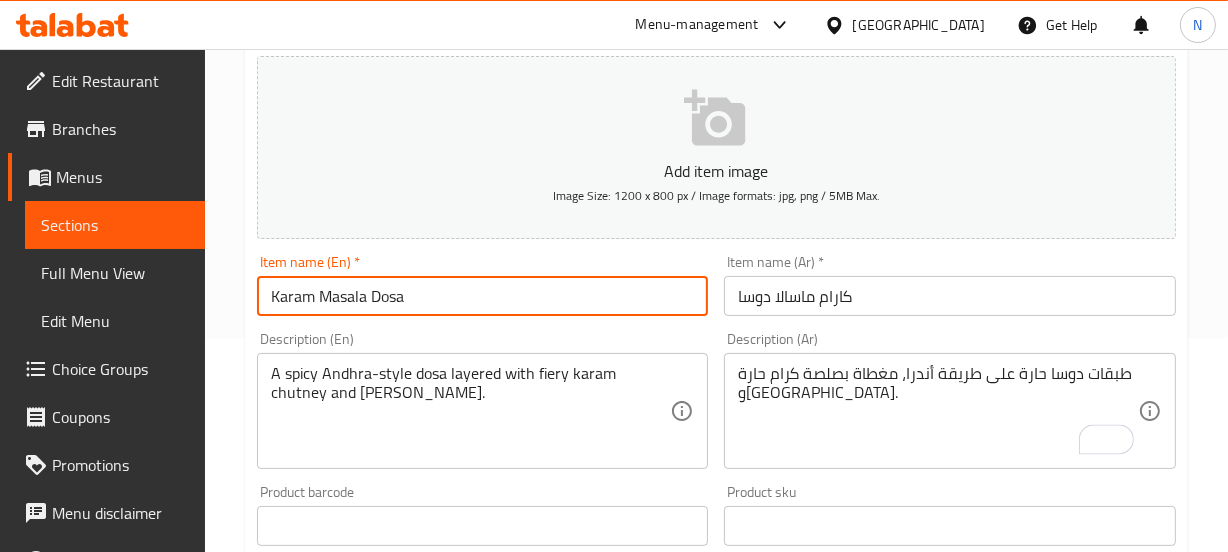 click on "Home / Restaurants management / Menus / Sections / item / update DOSA CORNER  section Update Karam Masala Dosa Add item image Image Size: 1200 x 800 px / Image formats: jpg, png / 5MB Max. Item name (En)   * Karam Masala Dosa Item name (En)  * Item name (Ar)   * كارام ماسالا دوسا Item name (Ar)  * Description (En) A spicy Andhra-style dosa layered with fiery karam chutney and masala. Description (En) Description (Ar) طبقات دوسا حارة على طريقة أندرا، مغطاة بصلصة كرام حارة وماسالا. Description (Ar) Product barcode Product barcode Product sku Product sku Price   * AED 26 Price  * Price on selection Free item Start Date Start Date End Date End Date Available Days SU MO TU WE TH FR SA Available from ​ ​ Available to ​ ​ Status Active Inactive Exclude from GEM Variations & Choices Add variant ASSIGN CHOICE GROUP Update" at bounding box center (716, 517) 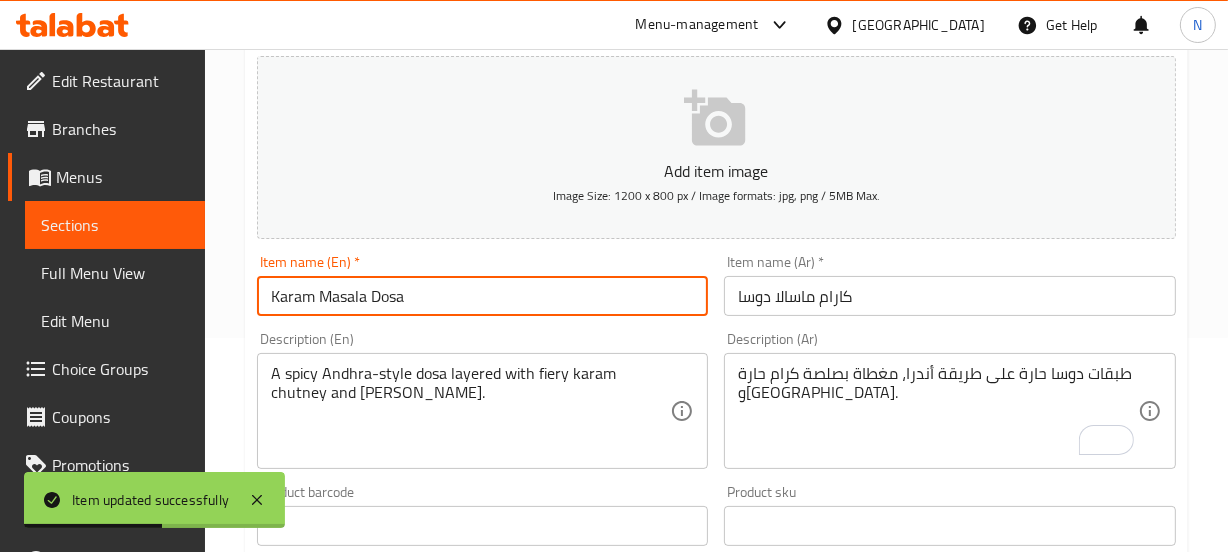 click on "طبقات دوسا حارة على طريقة أندرا، مغطاة بصلصة كرام حارة وماسالا." at bounding box center [938, 411] 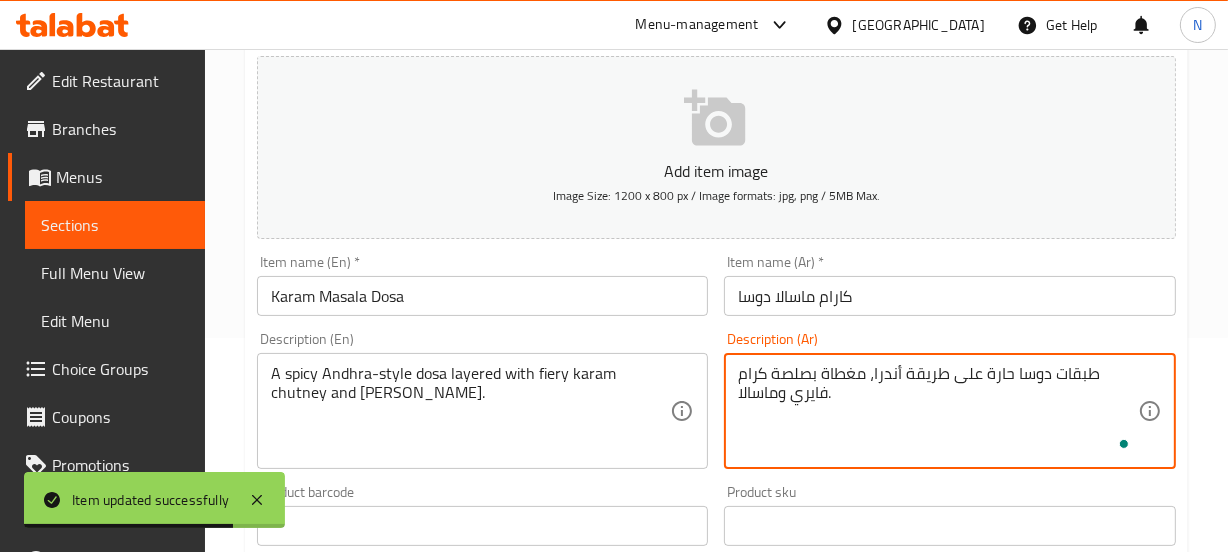 click on "Update" at bounding box center [366, 1112] 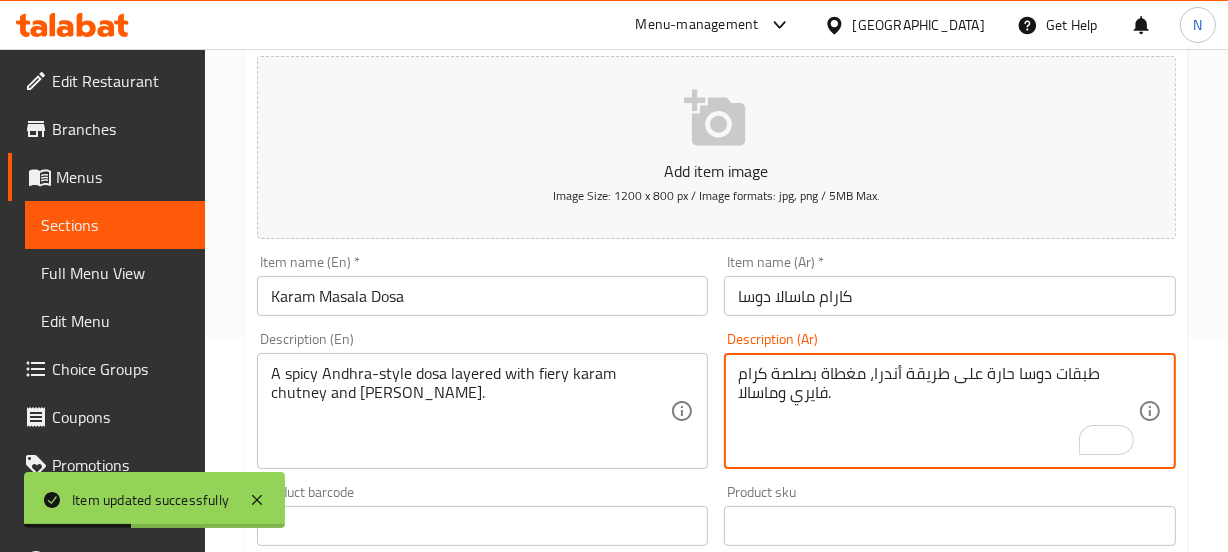 click on "طبقات دوسا حارة على طريقة أندرا، مغطاة بصلصة كرام فايري وماسالا." at bounding box center [938, 411] 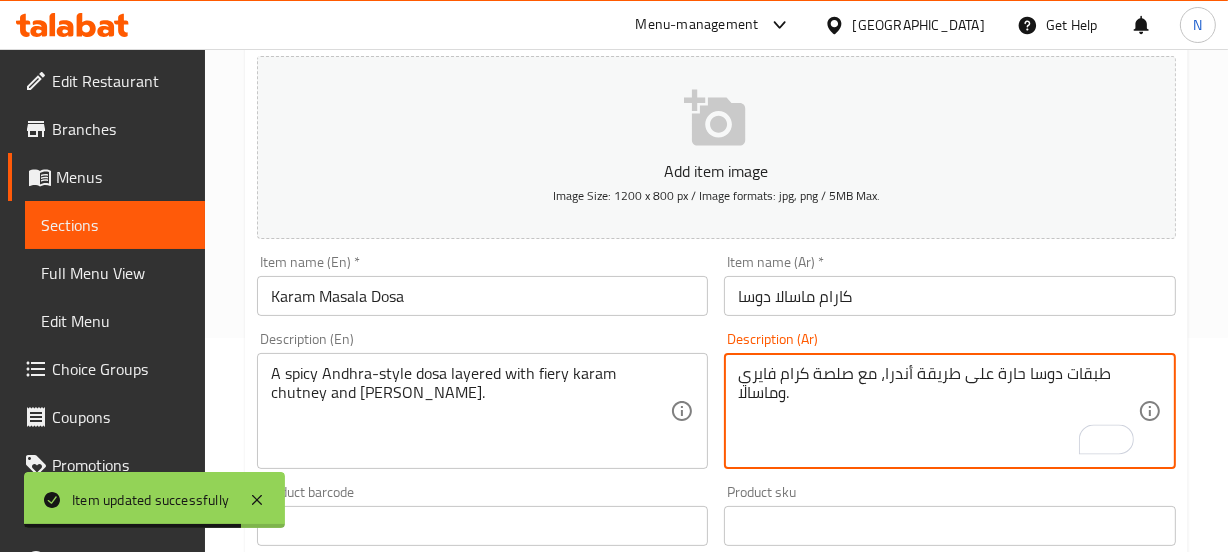 type on "طبقات دوسا حارة على طريقة أندرا، مع صلصة كرام فايري وماسالا." 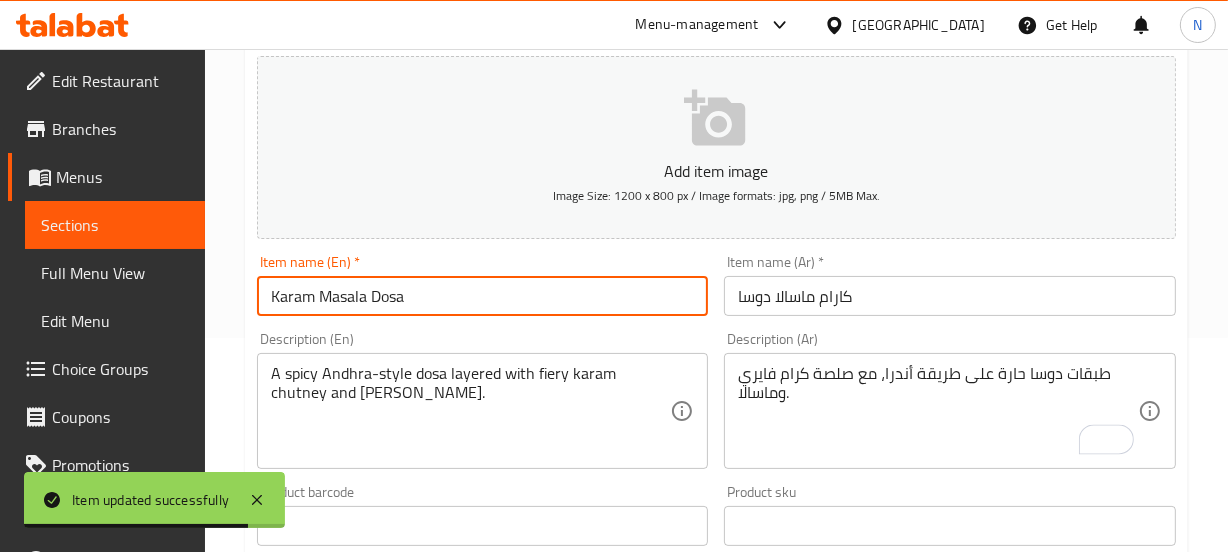 click on "Update" at bounding box center [366, 1112] 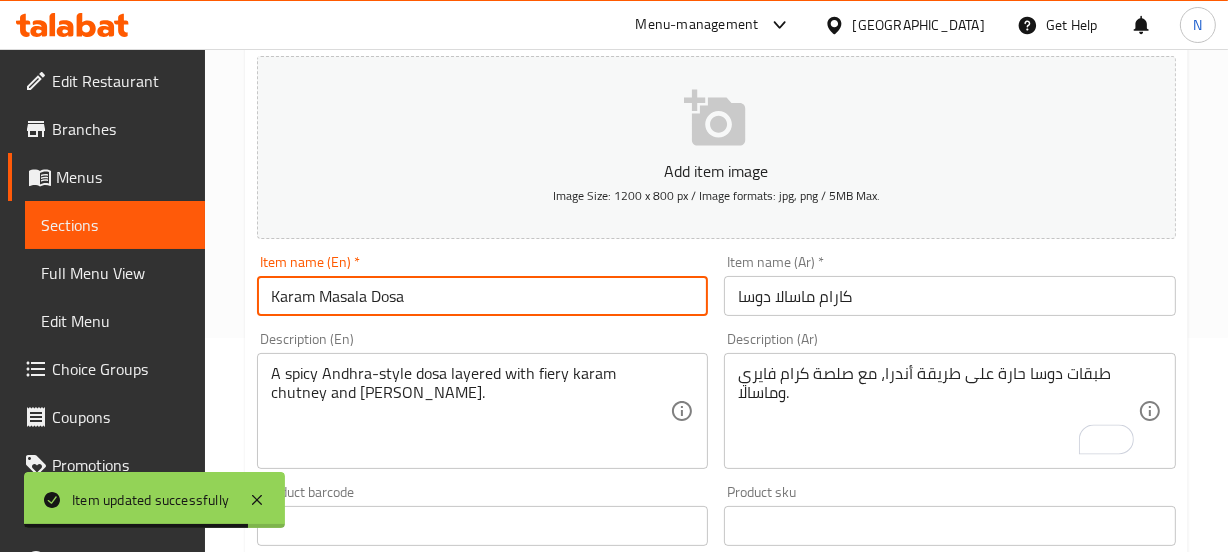 click on "Home / Restaurants management / Menus / Sections / item / update DOSA CORNER  section Update Karam Masala Dosa Add item image Image Size: 1200 x 800 px / Image formats: jpg, png / 5MB Max. Item name (En)   * Karam Masala Dosa Item name (En)  * Item name (Ar)   * كارام ماسالا دوسا Item name (Ar)  * Description (En) A spicy Andhra-style dosa layered with fiery karam chutney and masala. Description (En) Description (Ar) طبقات دوسا حارة على طريقة أندرا، مع صلصة كرام فايري وماسالا. Description (Ar) Product barcode Product barcode Product sku Product sku Price   * AED 26 Price  * Price on selection Free item Start Date Start Date End Date End Date Available Days SU MO TU WE TH FR SA Available from ​ ​ Available to ​ ​ Status Active Inactive Exclude from GEM Variations & Choices Add variant ASSIGN CHOICE GROUP Update" at bounding box center (716, 517) 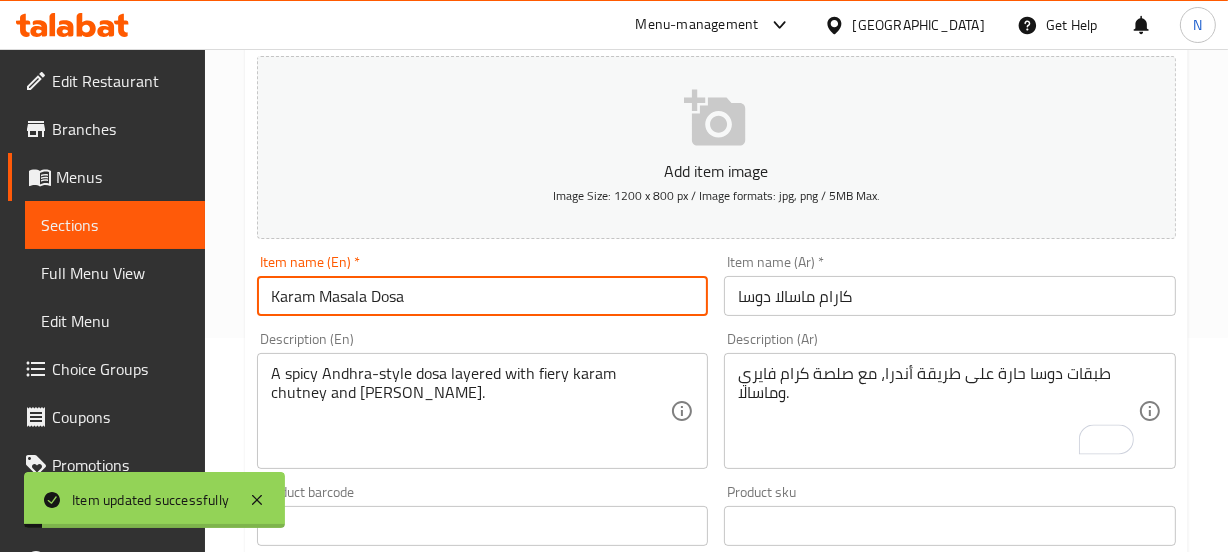 scroll, scrollTop: 0, scrollLeft: 0, axis: both 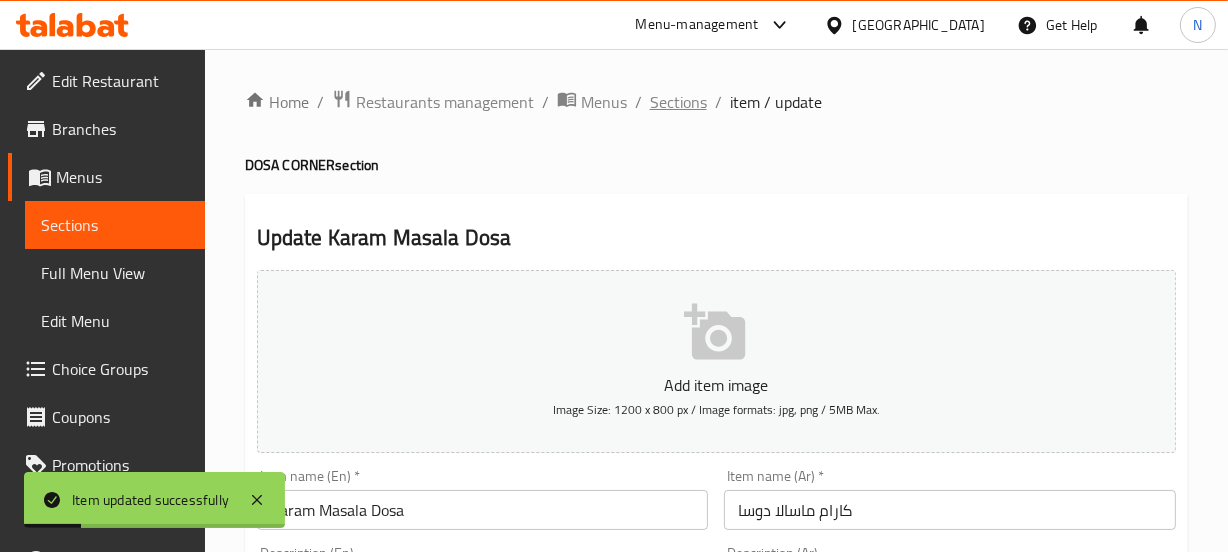 click on "Sections" at bounding box center (678, 102) 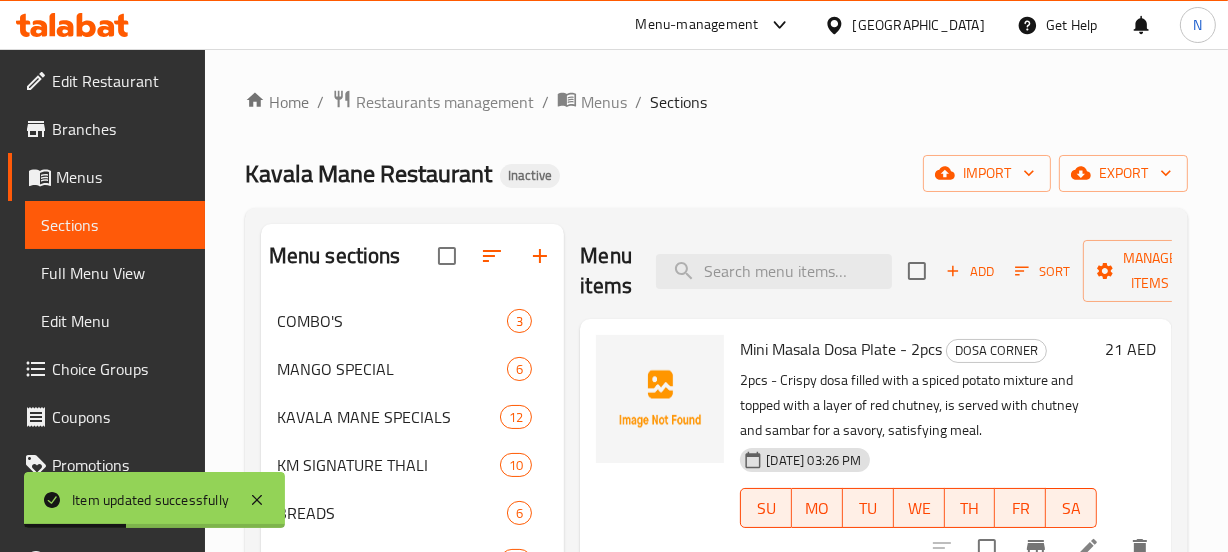 scroll, scrollTop: 534, scrollLeft: 0, axis: vertical 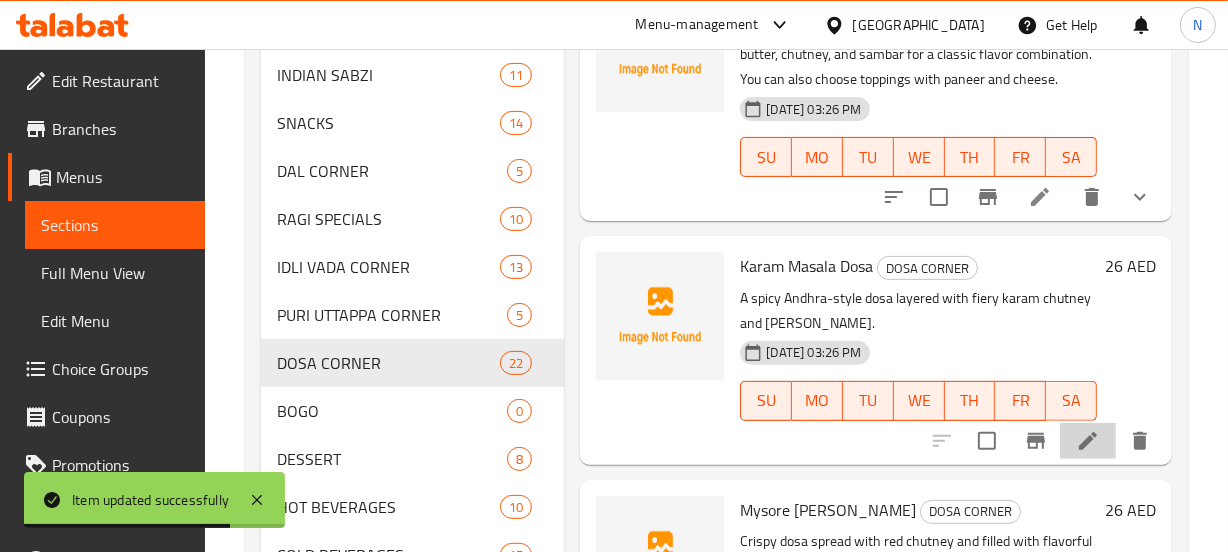 click at bounding box center (1088, 441) 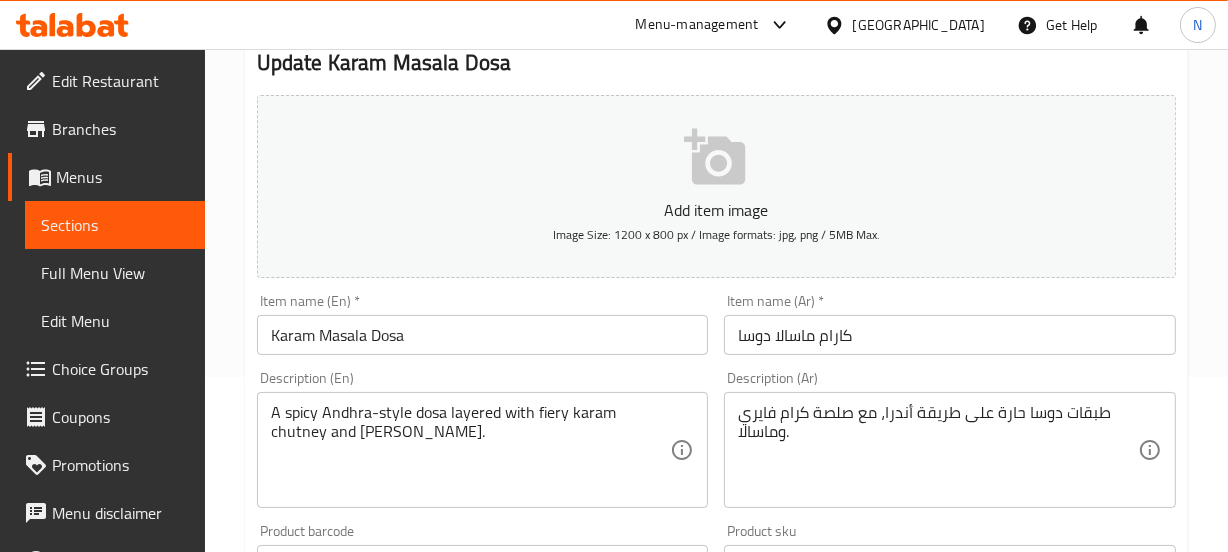 scroll, scrollTop: 176, scrollLeft: 0, axis: vertical 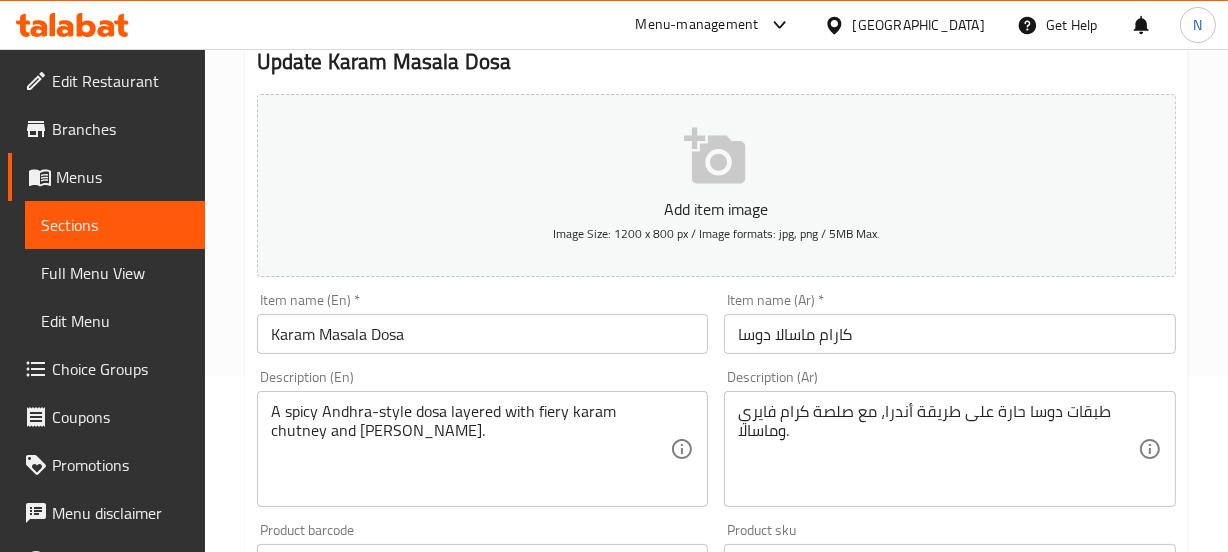 click on "Description (En) A spicy Andhra-style dosa layered with fiery karam chutney and masala. Description (En)" at bounding box center (483, 438) 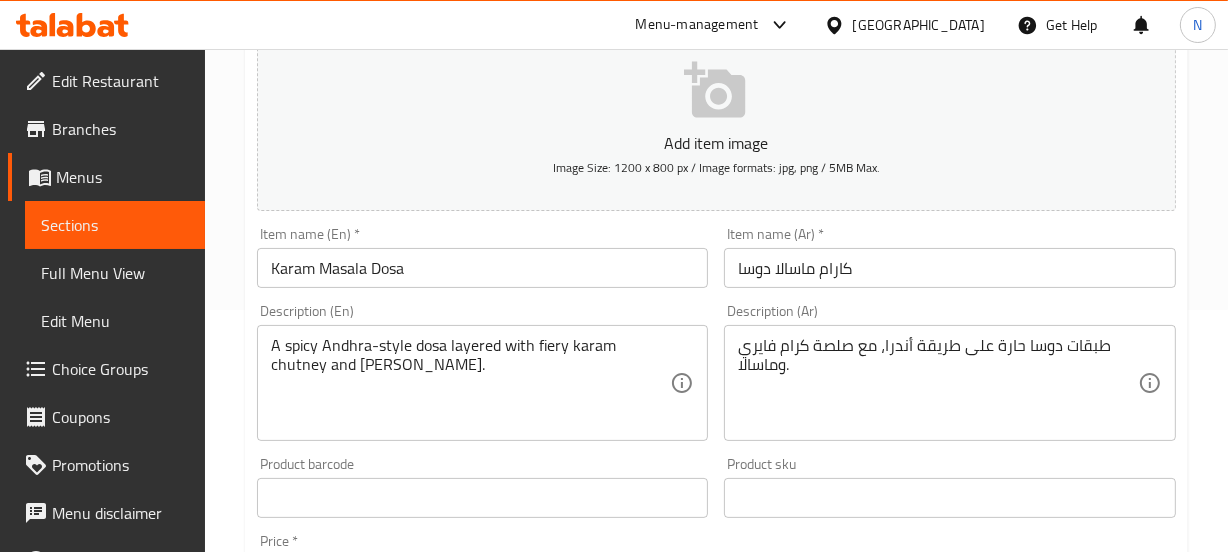 scroll, scrollTop: 0, scrollLeft: 0, axis: both 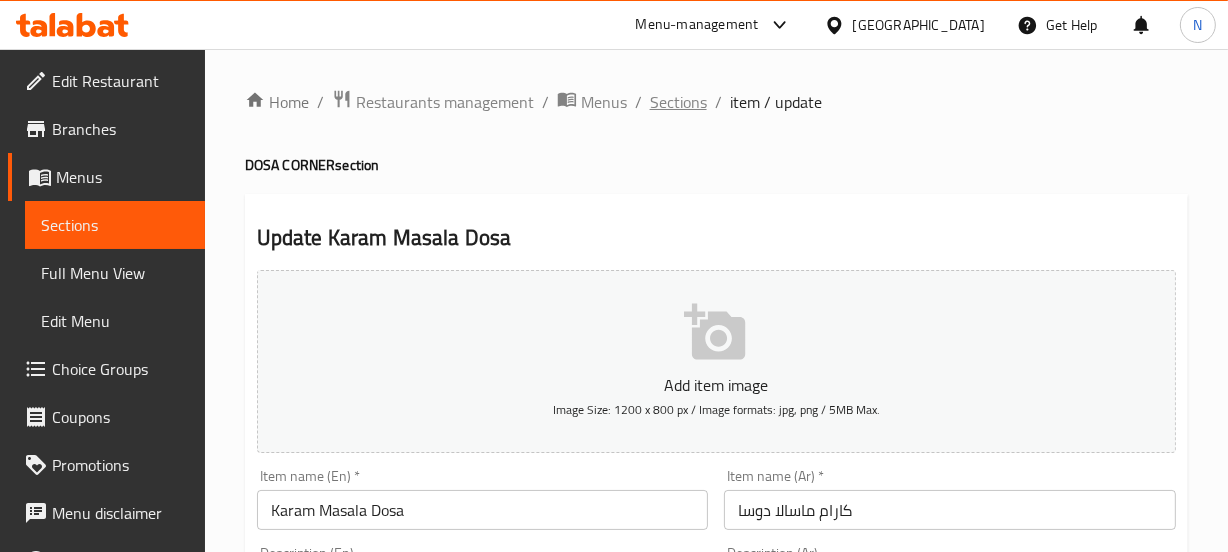 click on "Sections" at bounding box center (678, 102) 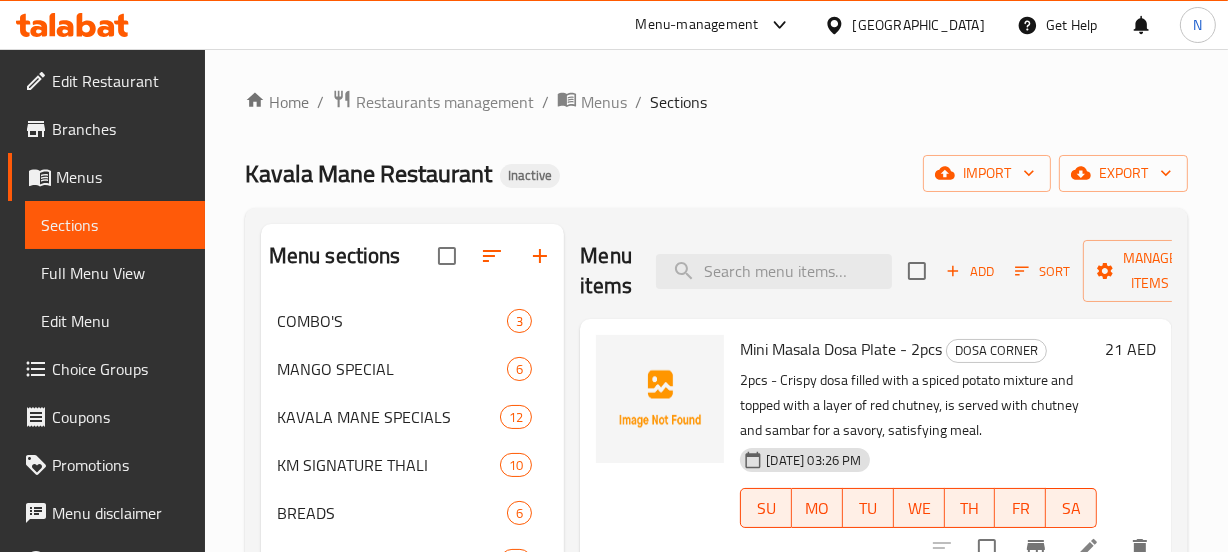 scroll, scrollTop: 534, scrollLeft: 0, axis: vertical 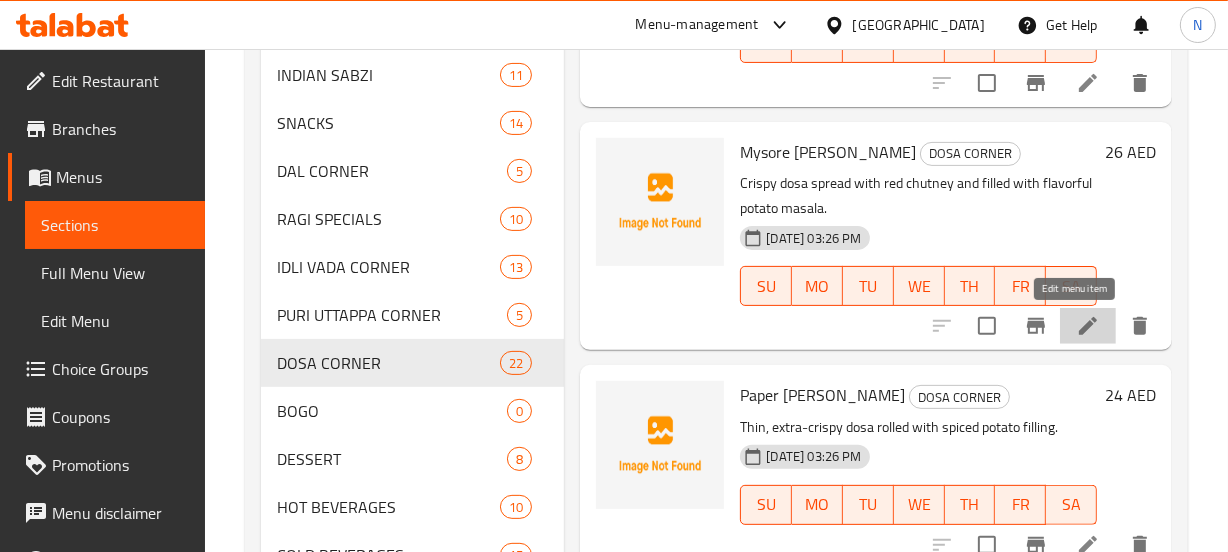 click 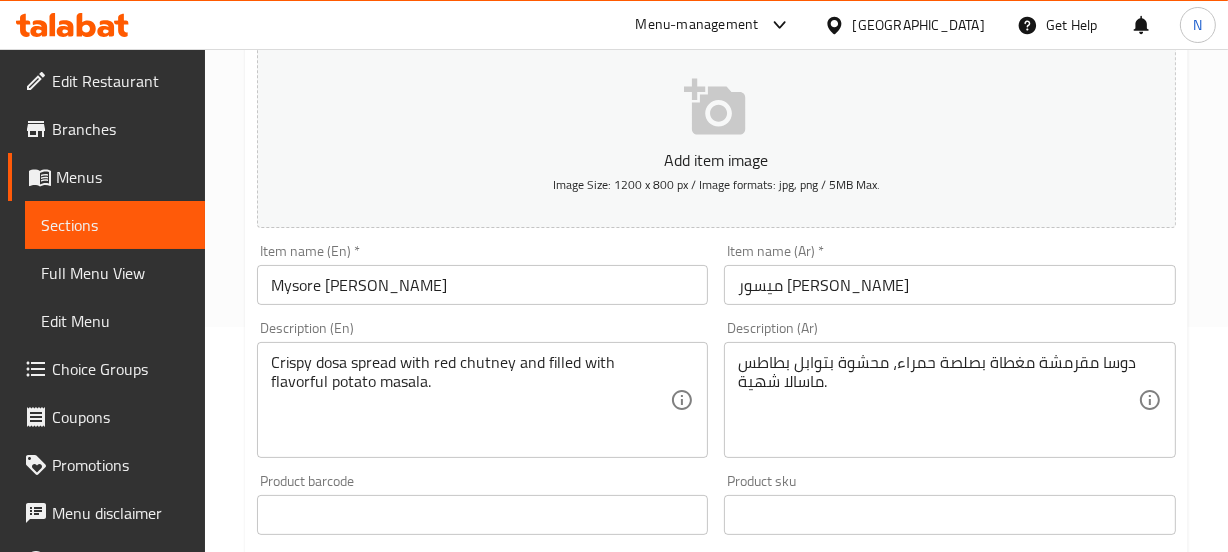 scroll, scrollTop: 226, scrollLeft: 0, axis: vertical 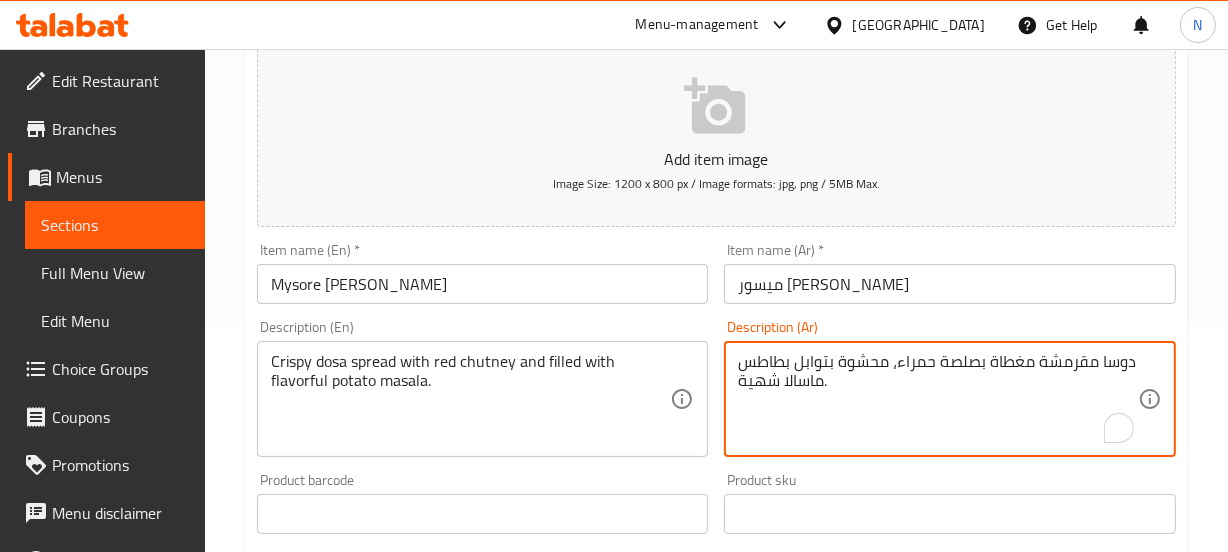 click on "دوسا مقرمشة مغطاة بصلصة حمراء، محشوة بتوابل بطاطس ماسالا شهية." at bounding box center [938, 399] 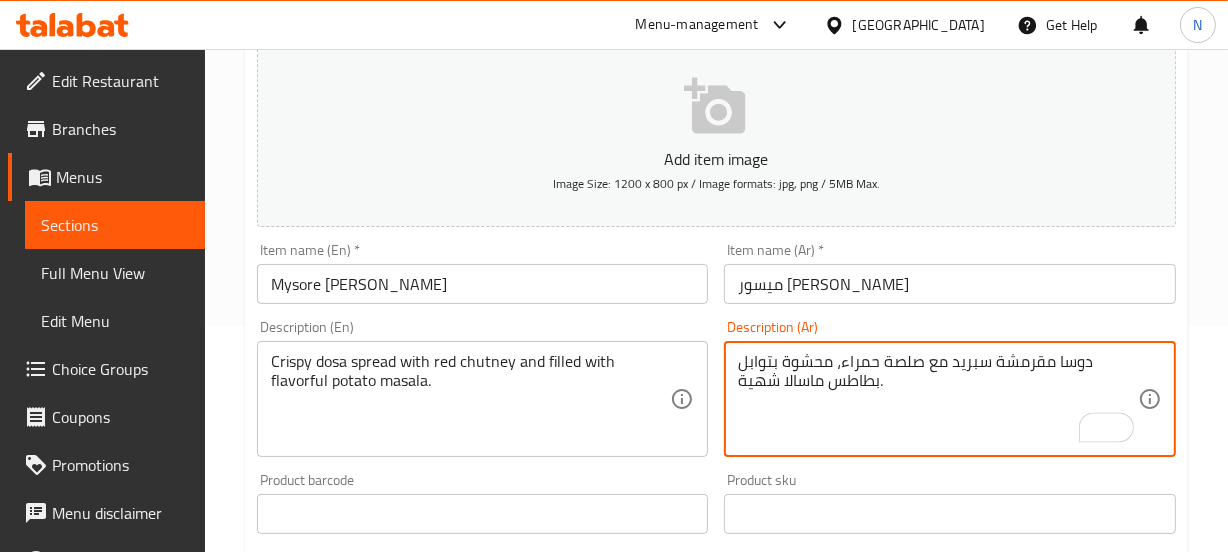 type on "دوسا مقرمشة سبريد مع صلصة حمراء، محشوة بتوابل بطاطس ماسالا شهية." 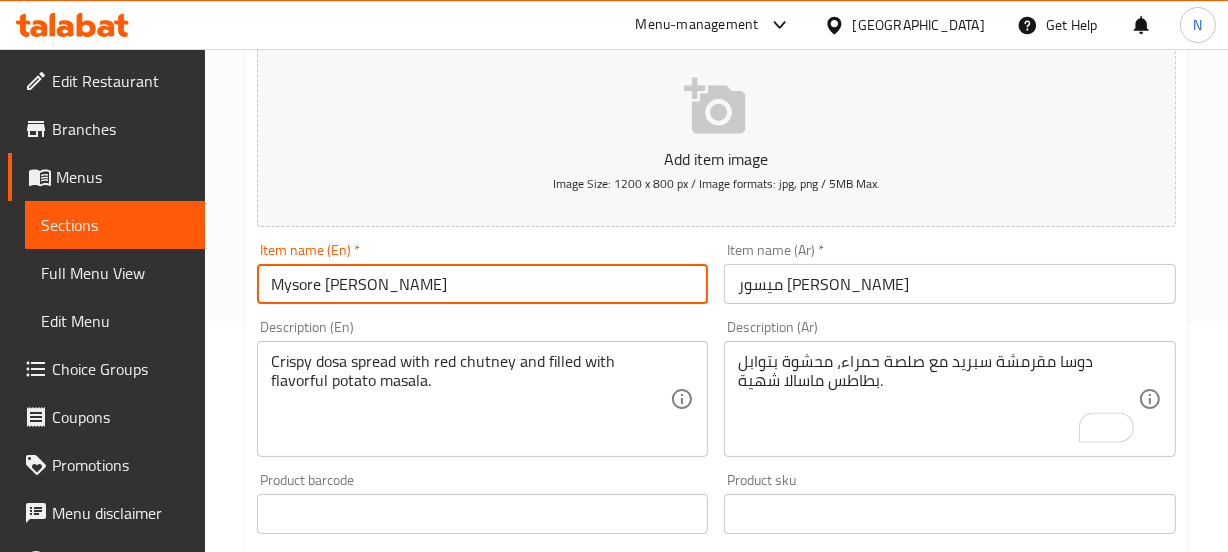 click on "Update" at bounding box center [366, 1100] 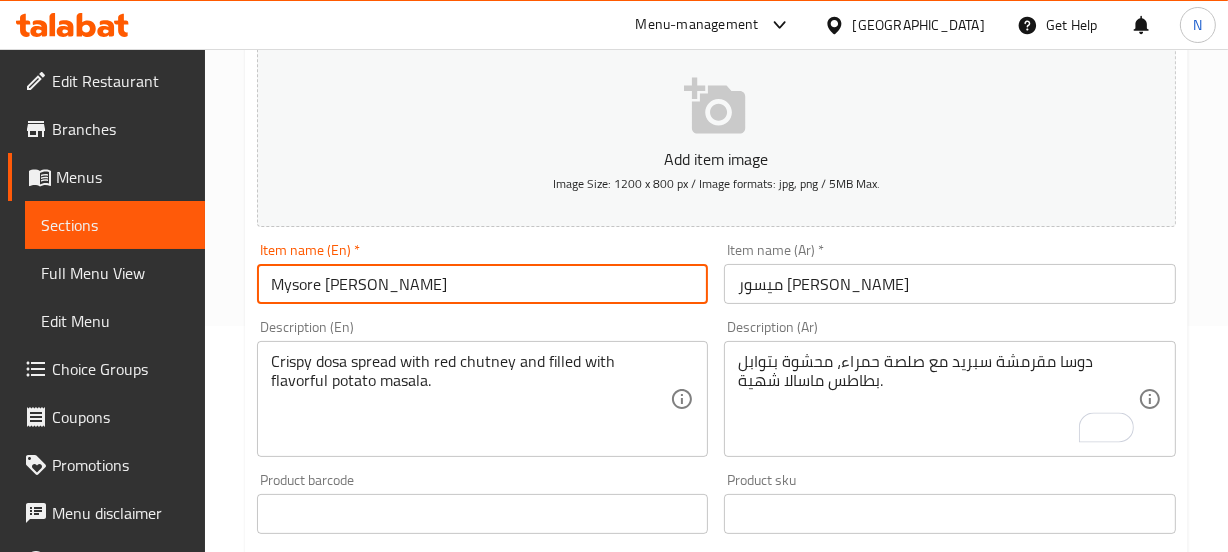 click on "Home / Restaurants management / Menus / Sections / item / update DOSA CORNER  section Update Mysore Masala Dosa Add item image Image Size: 1200 x 800 px / Image formats: jpg, png / 5MB Max. Item name (En)   * Mysore Masala Dosa Item name (En)  * Item name (Ar)   * ميسور ماسالا دوسا Item name (Ar)  * Description (En) Crispy dosa spread with red chutney and filled with flavorful potato masala. Description (En) Description (Ar) دوسا مقرمشة سبريد مع صلصة حمراء، محشوة بتوابل بطاطس ماسالا شهية. Description (Ar) Product barcode Product barcode Product sku Product sku Price   * AED 26 Price  * Price on selection Free item Start Date Start Date End Date End Date Available Days SU MO TU WE TH FR SA Available from ​ ​ Available to ​ ​ Status Active Inactive Exclude from GEM Variations & Choices Add variant ASSIGN CHOICE GROUP Update" at bounding box center (716, 505) 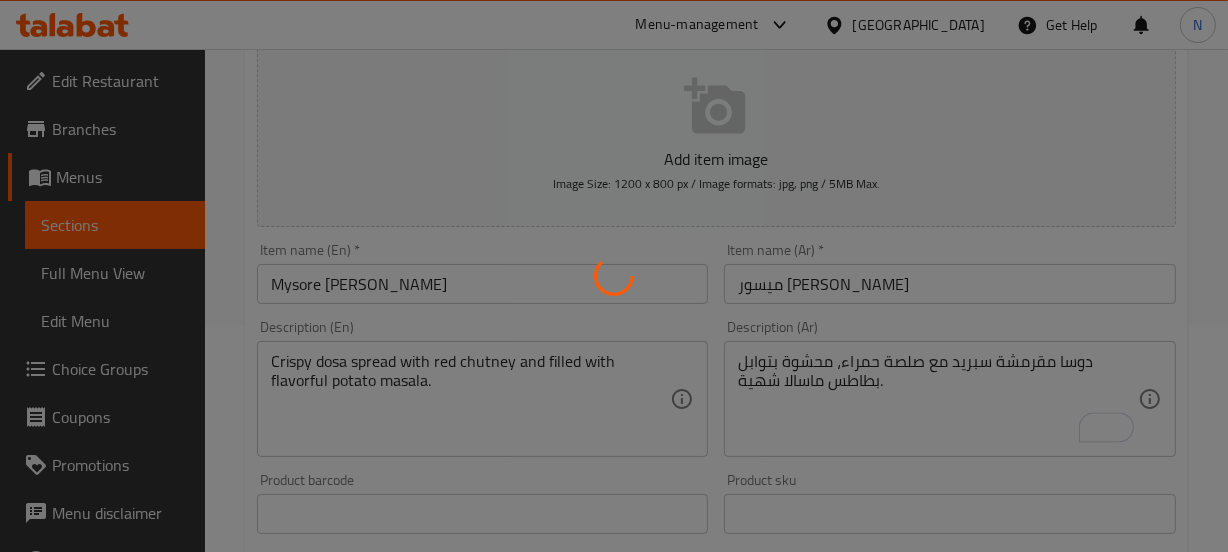 click at bounding box center [614, 276] 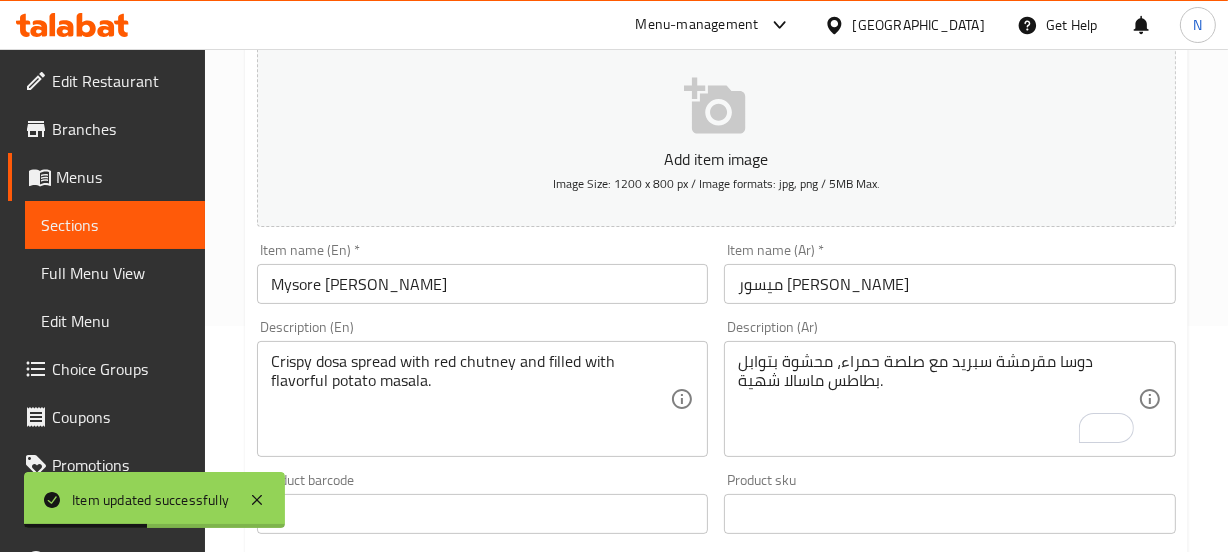 scroll, scrollTop: 0, scrollLeft: 0, axis: both 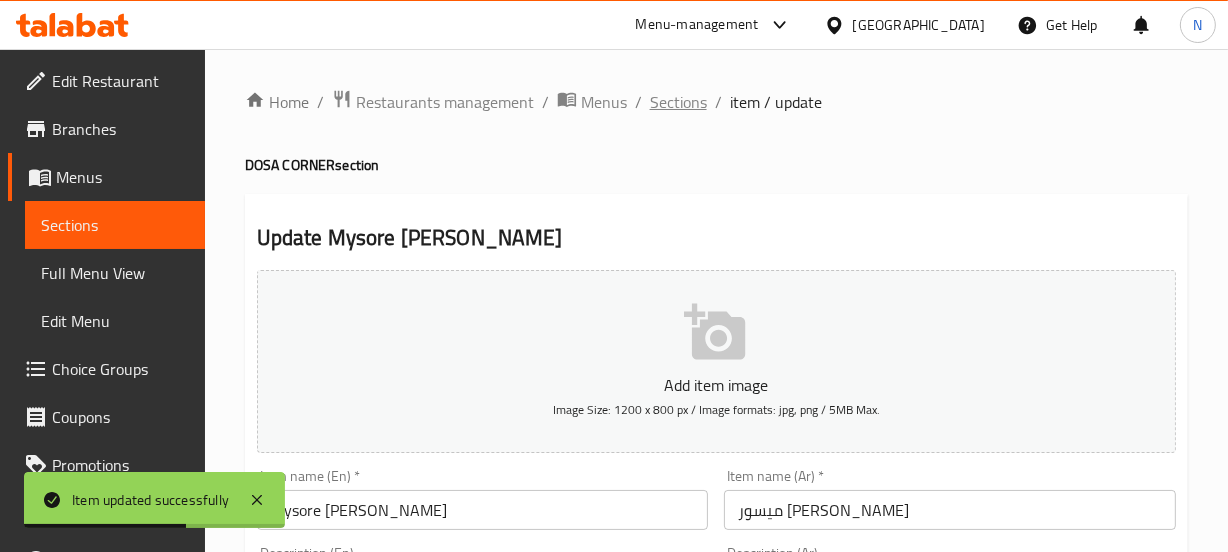 click on "Sections" at bounding box center [678, 102] 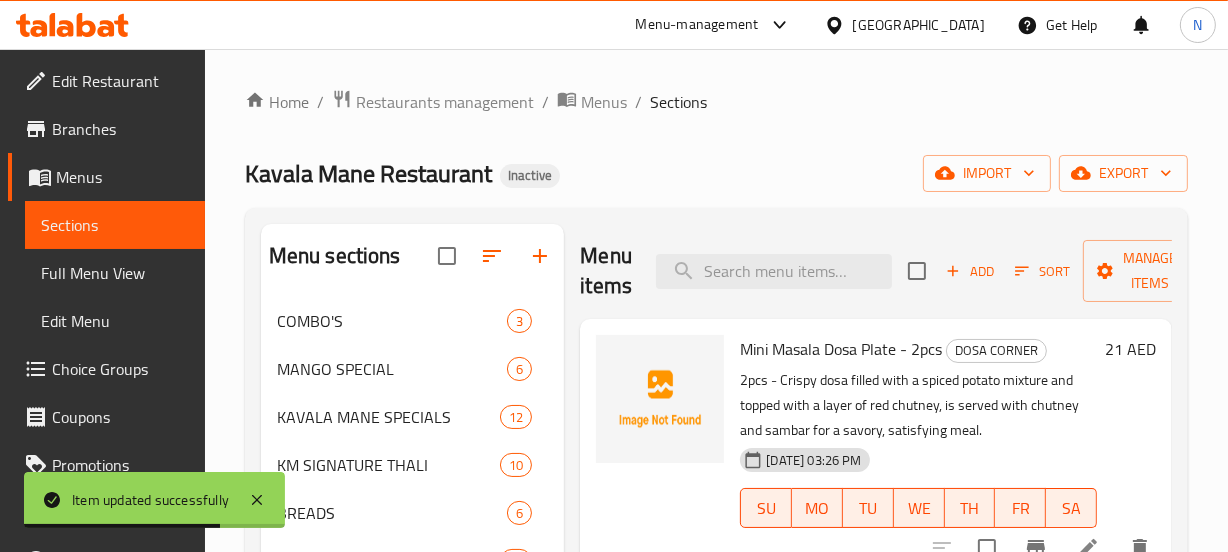 scroll, scrollTop: 534, scrollLeft: 0, axis: vertical 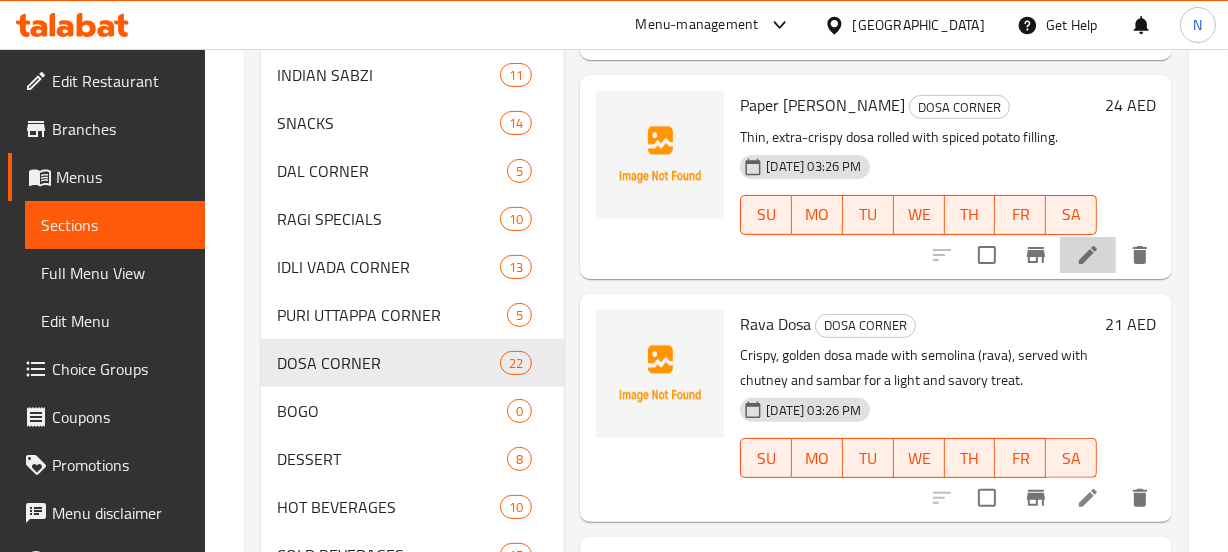 click at bounding box center [1088, 255] 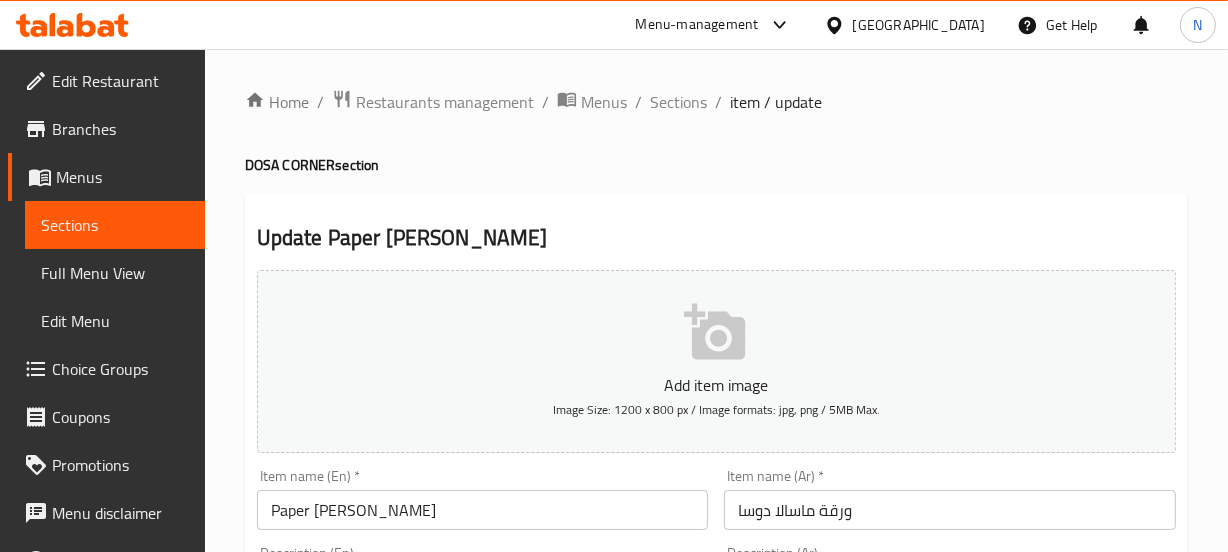 scroll, scrollTop: 249, scrollLeft: 0, axis: vertical 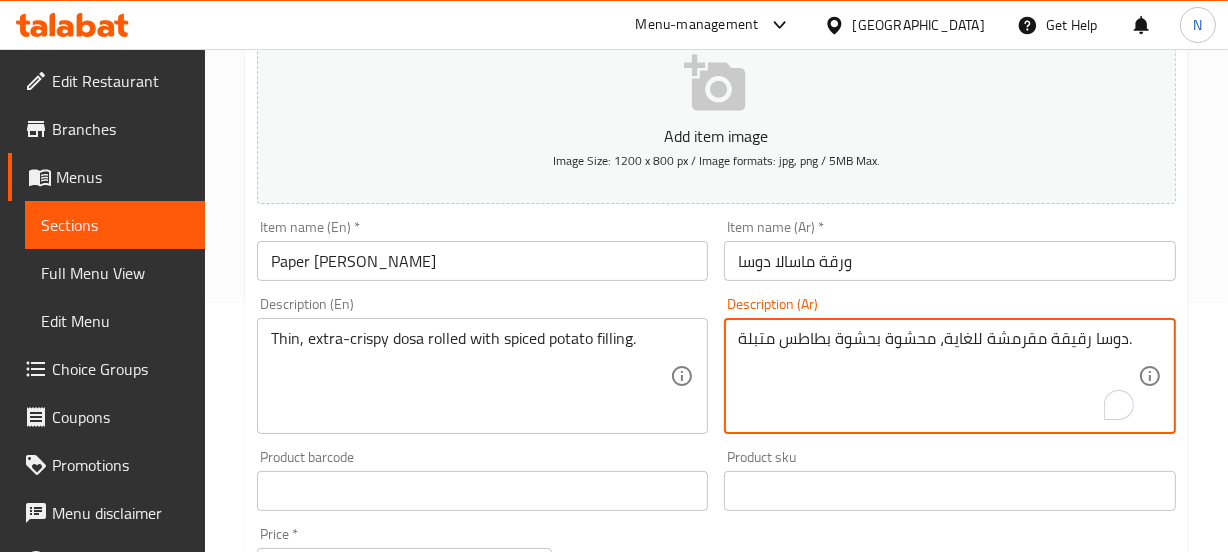 click on "دوسا رقيقة مقرمشة للغاية، محشوة بحشوة بطاطس متبلة." at bounding box center (938, 376) 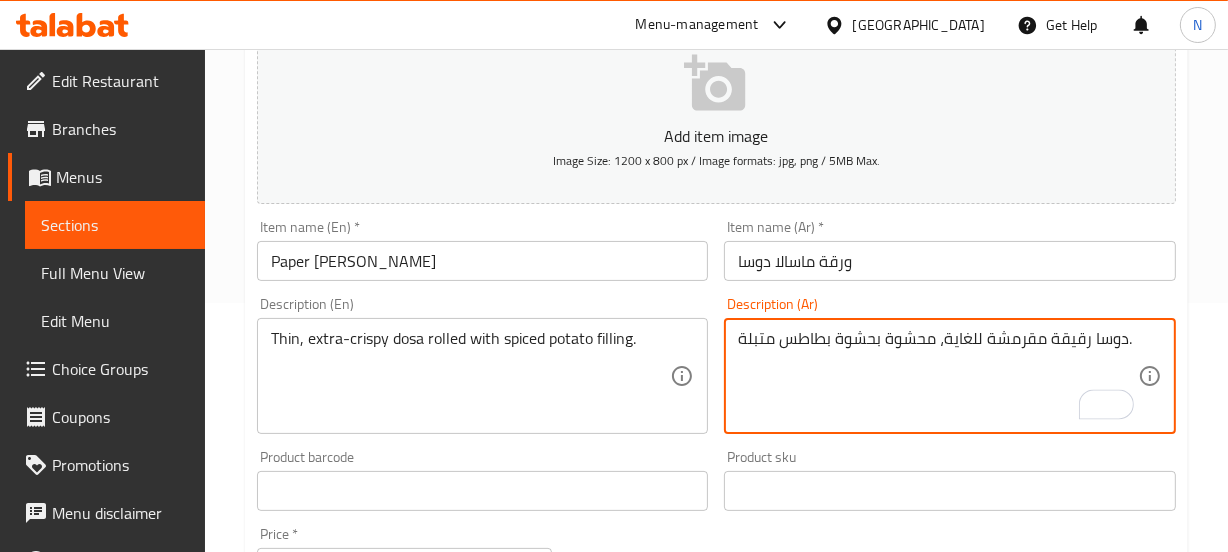 click on "دوسا رقيقة مقرمشة للغاية، محشوة بحشوة بطاطس متبلة." at bounding box center (938, 376) 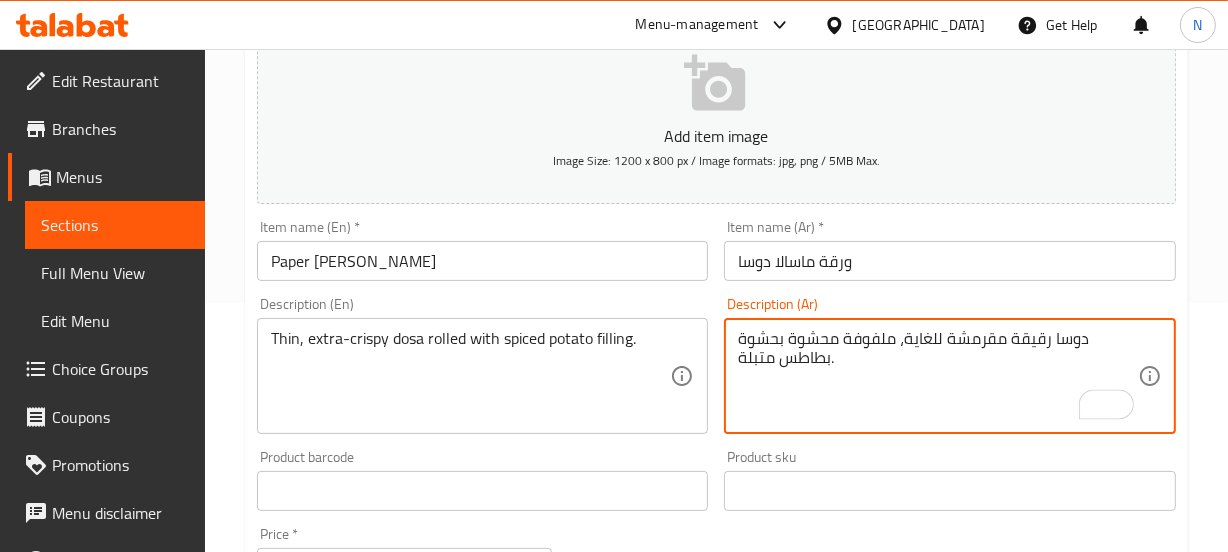 click on "دوسا رقيقة مقرمشة للغاية، ملفوفة محشوة بحشوة بطاطس متبلة." at bounding box center [938, 376] 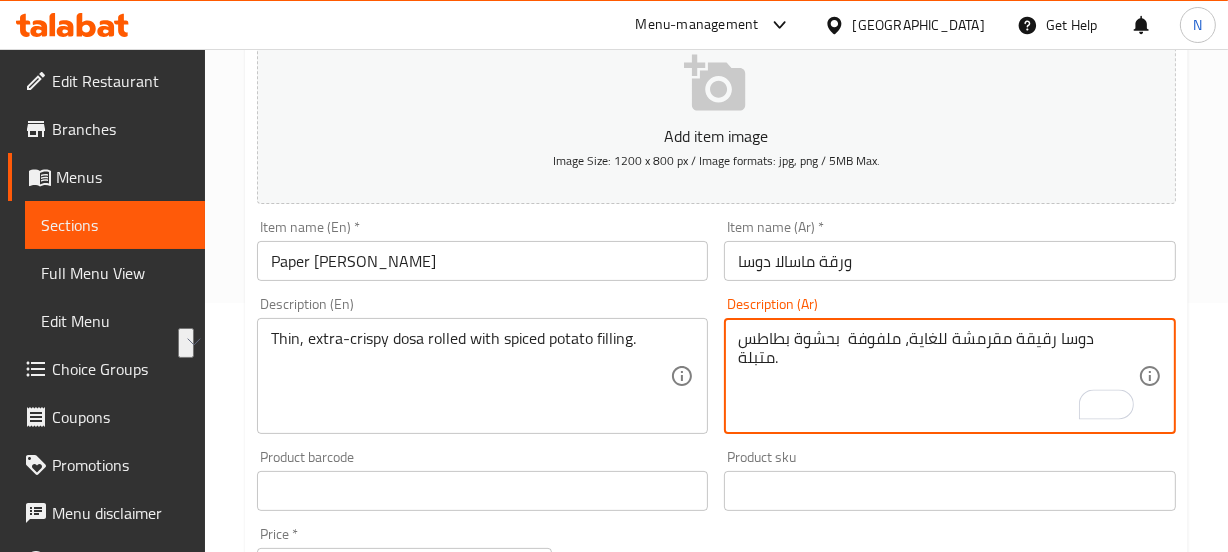 type on "دوسا رقيقة مقرمشة للغاية، ملفوفة  بحشوة بطاطس متبلة." 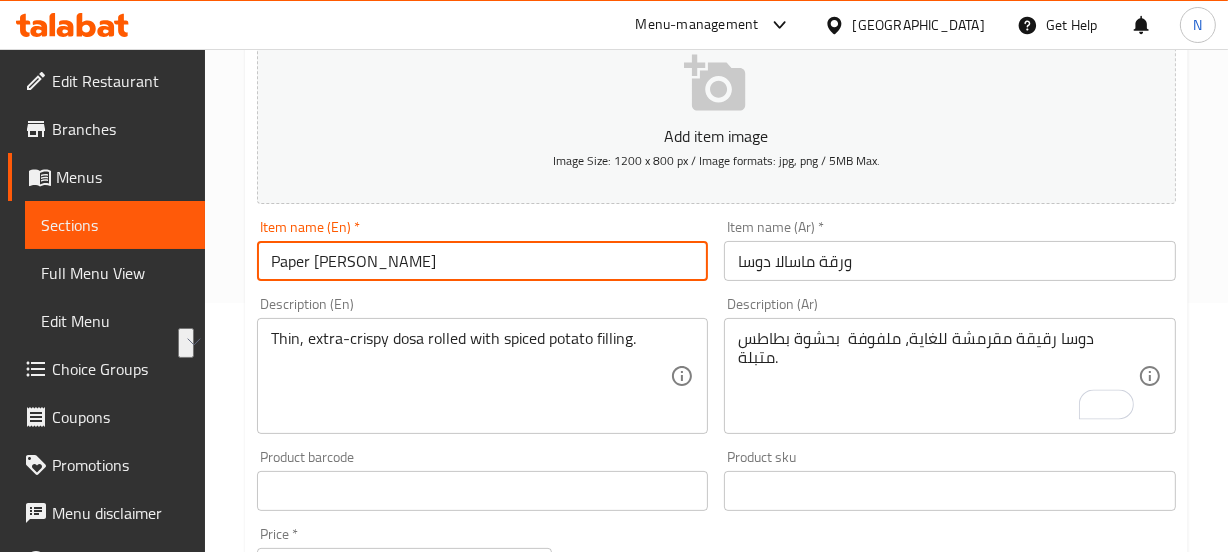 click on "Paper [PERSON_NAME]" at bounding box center (483, 261) 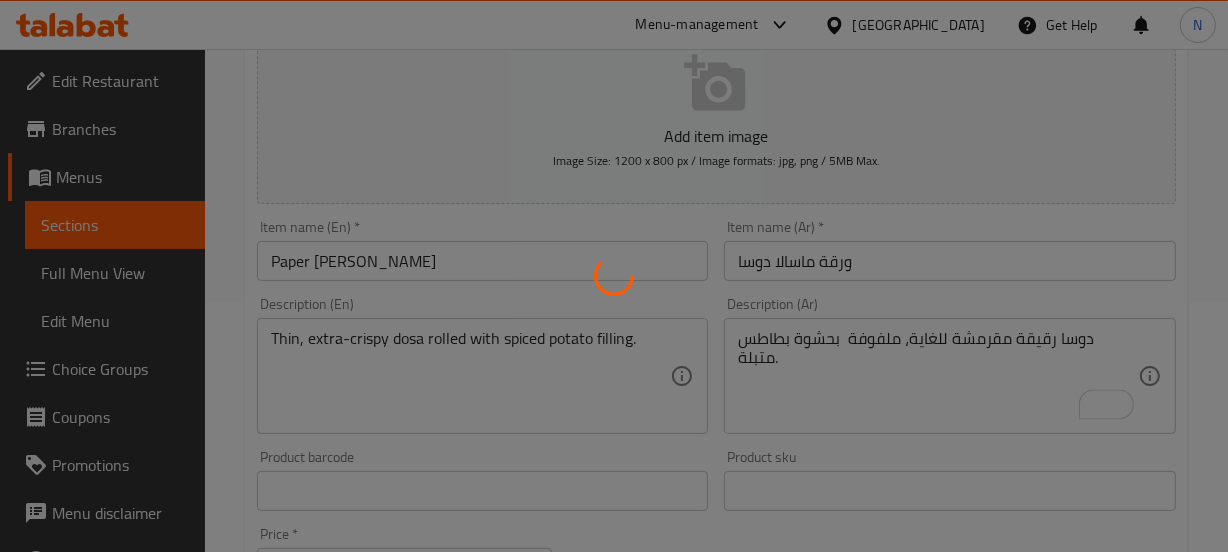 click at bounding box center (614, 276) 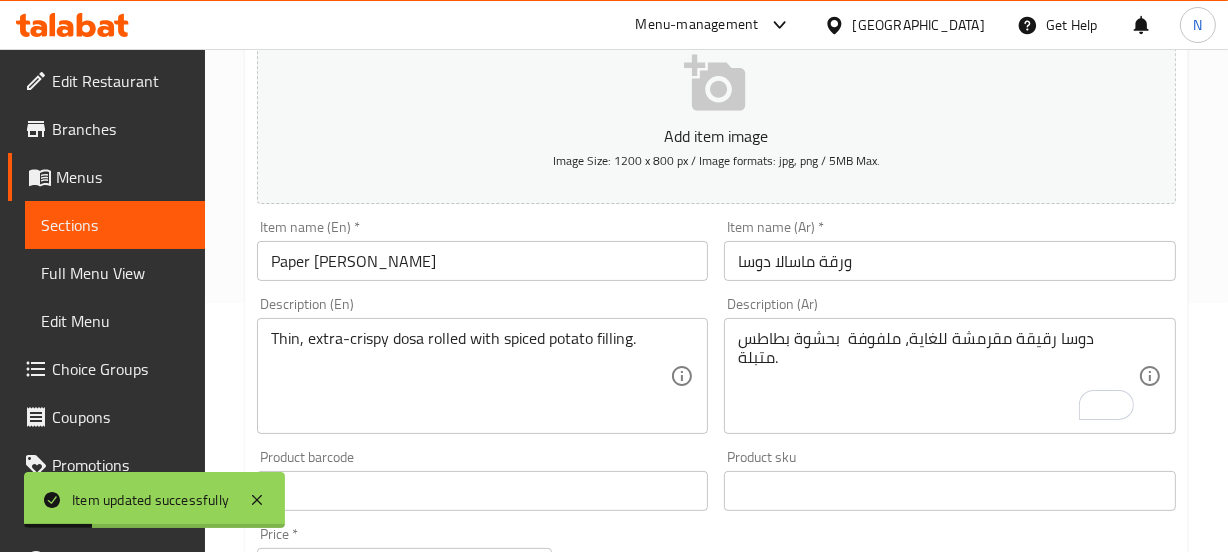 click on "Description (En) Thin, extra-crispy dosa rolled with spiced potato filling. Description (En)" at bounding box center (483, 365) 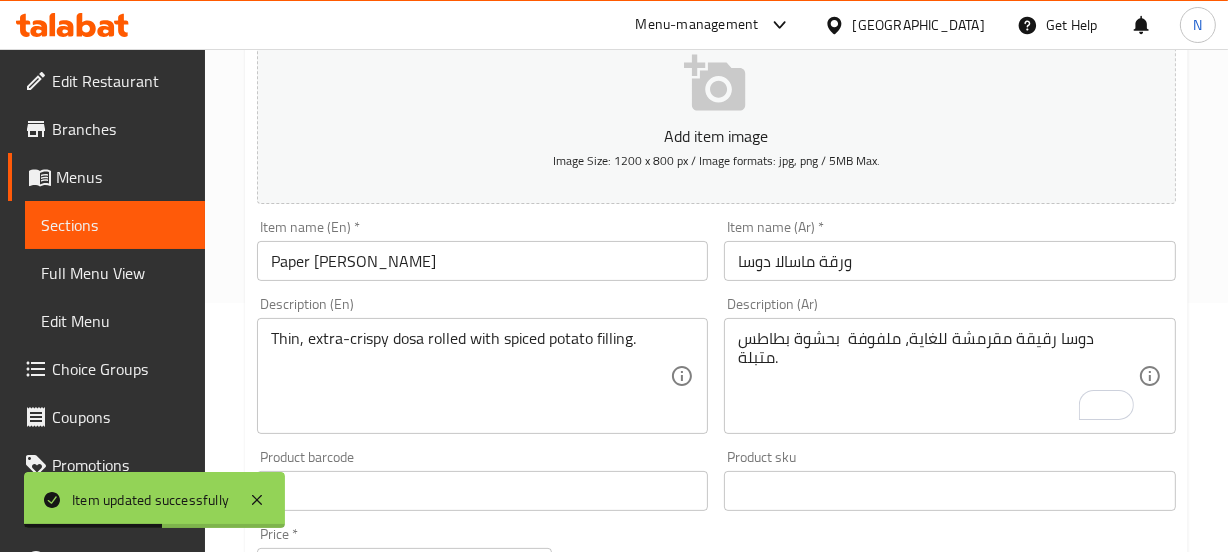scroll, scrollTop: 0, scrollLeft: 0, axis: both 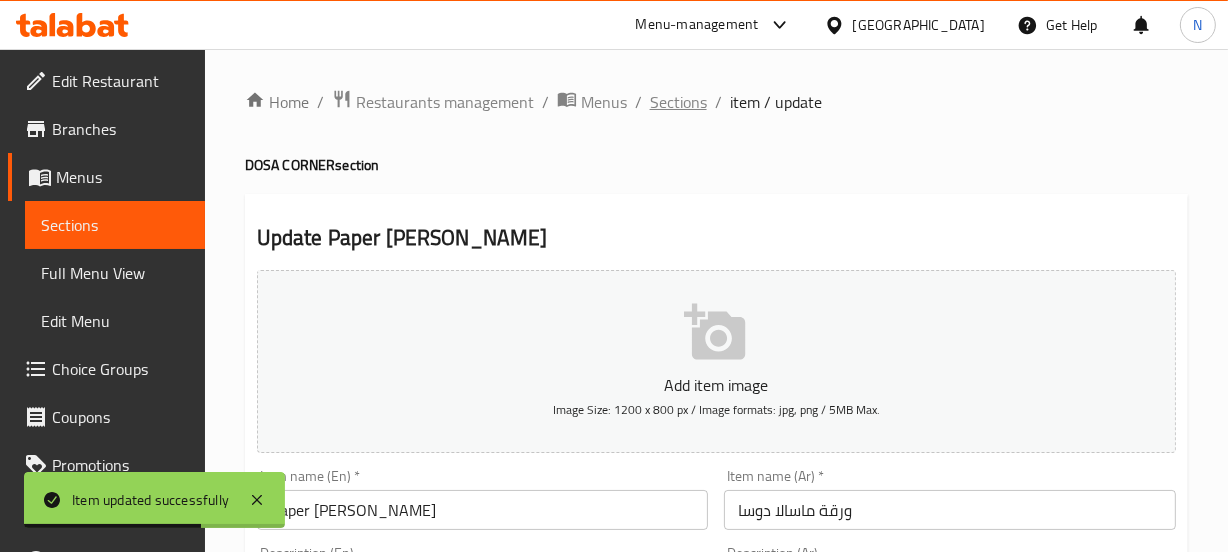 click on "Sections" at bounding box center (678, 102) 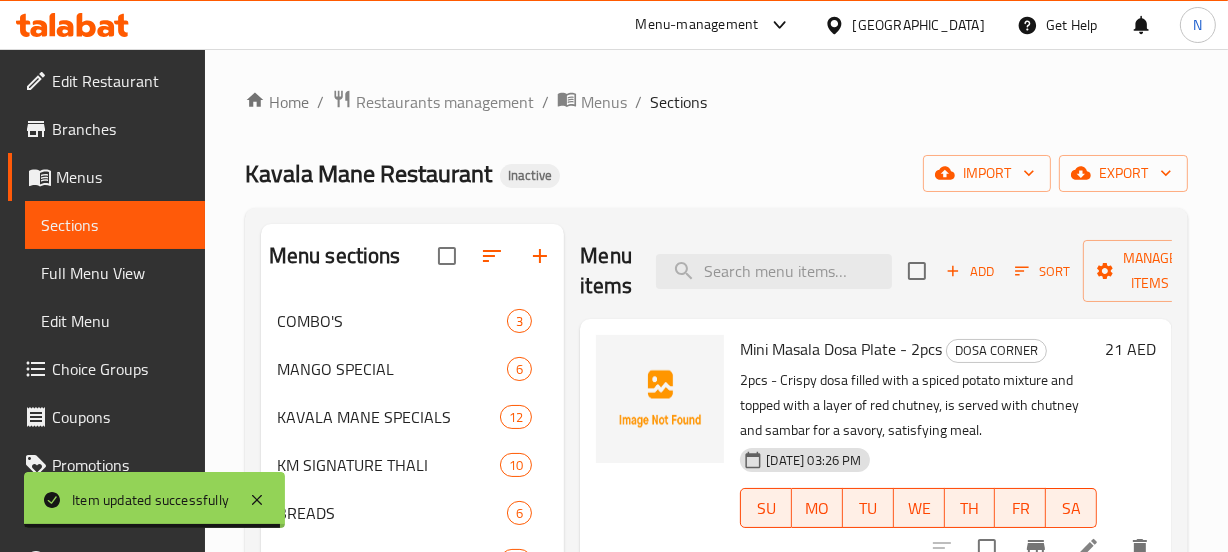 scroll, scrollTop: 1904, scrollLeft: 0, axis: vertical 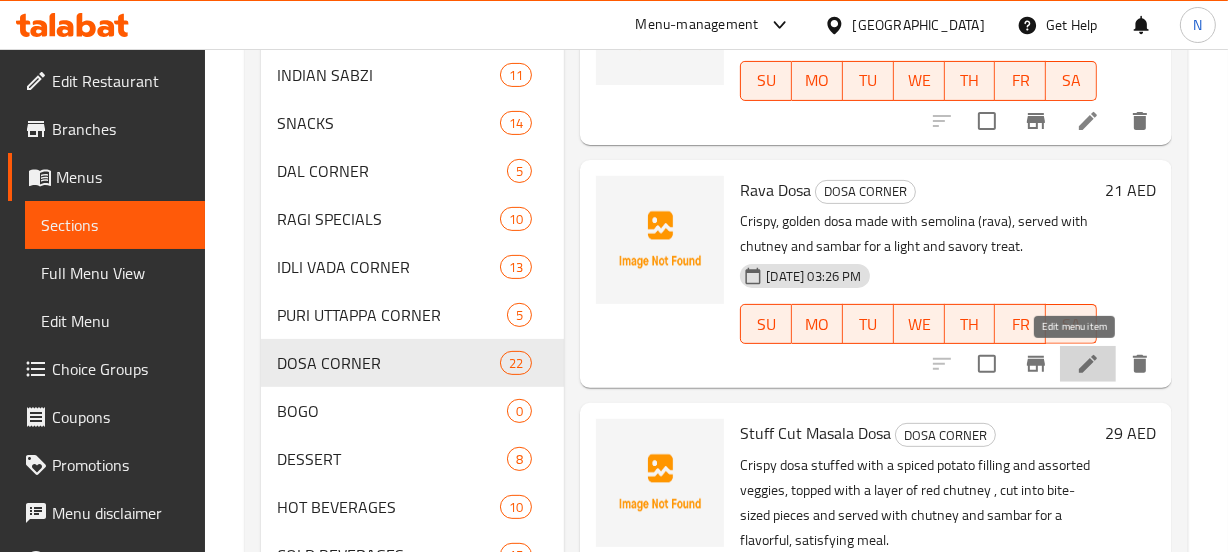 click 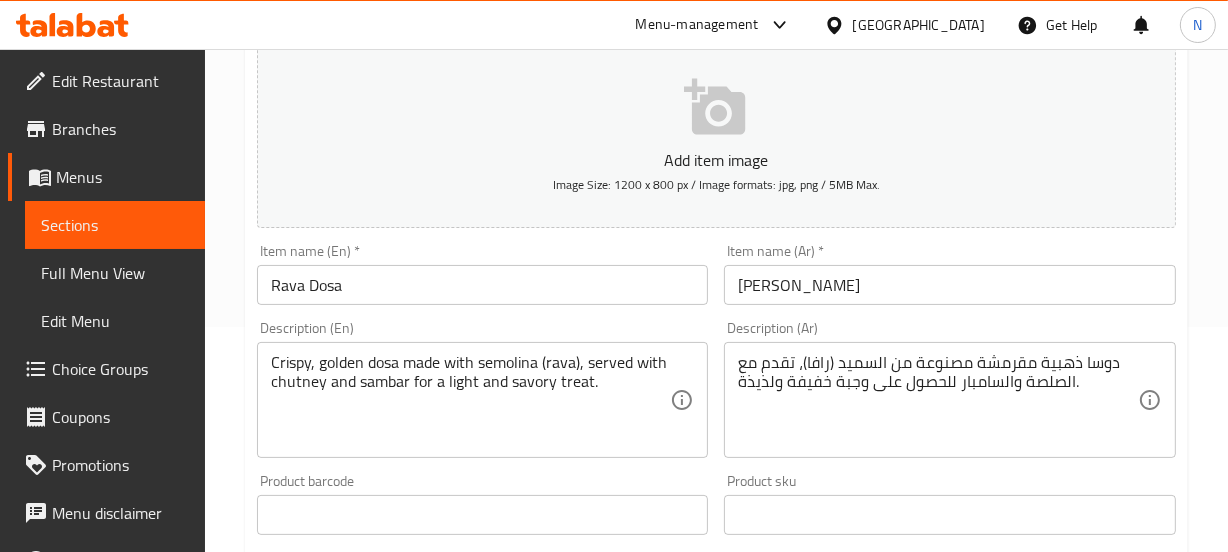 scroll, scrollTop: 320, scrollLeft: 0, axis: vertical 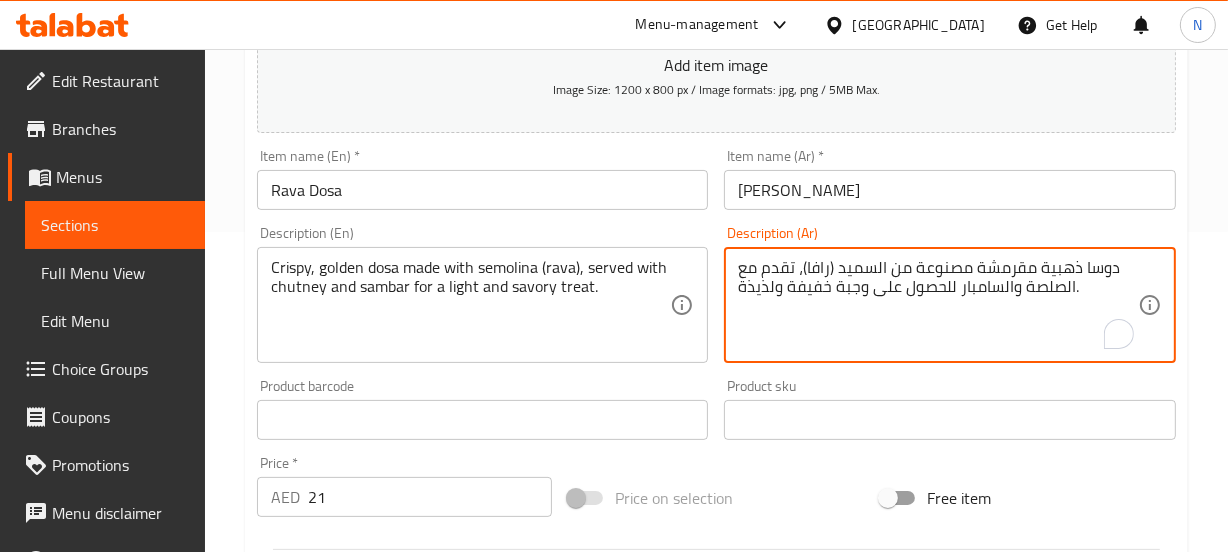 click on "دوسا ذهبية مقرمشة مصنوعة من السميد (رافا)، تقدم مع الصلصة والسامبار للحصول على وجبة خفيفة ولذيذة." at bounding box center [938, 305] 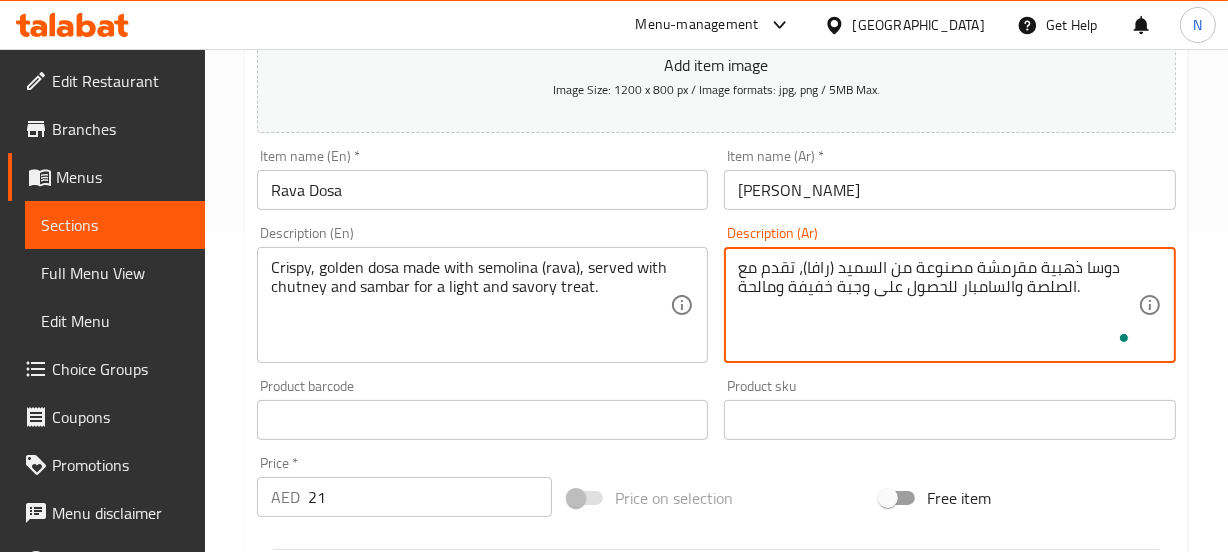 type on "دوسا ذهبية مقرمشة مصنوعة من السميد (رافا)، تقدم مع الصلصة والسامبار للحصول على وجبة خفيفة ومالحة." 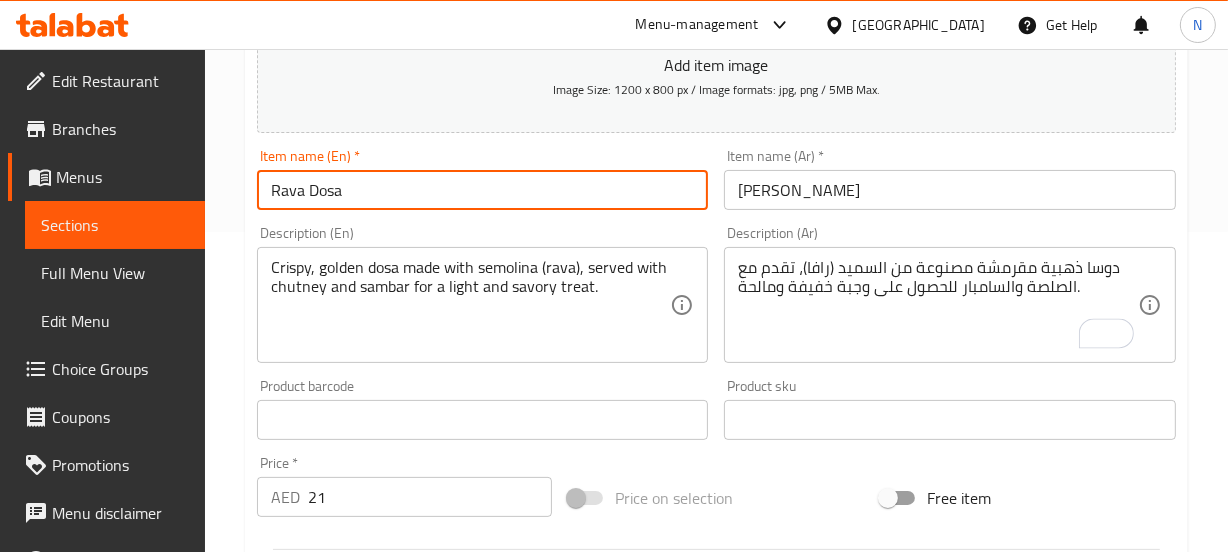 click on "Update" at bounding box center [366, 1006] 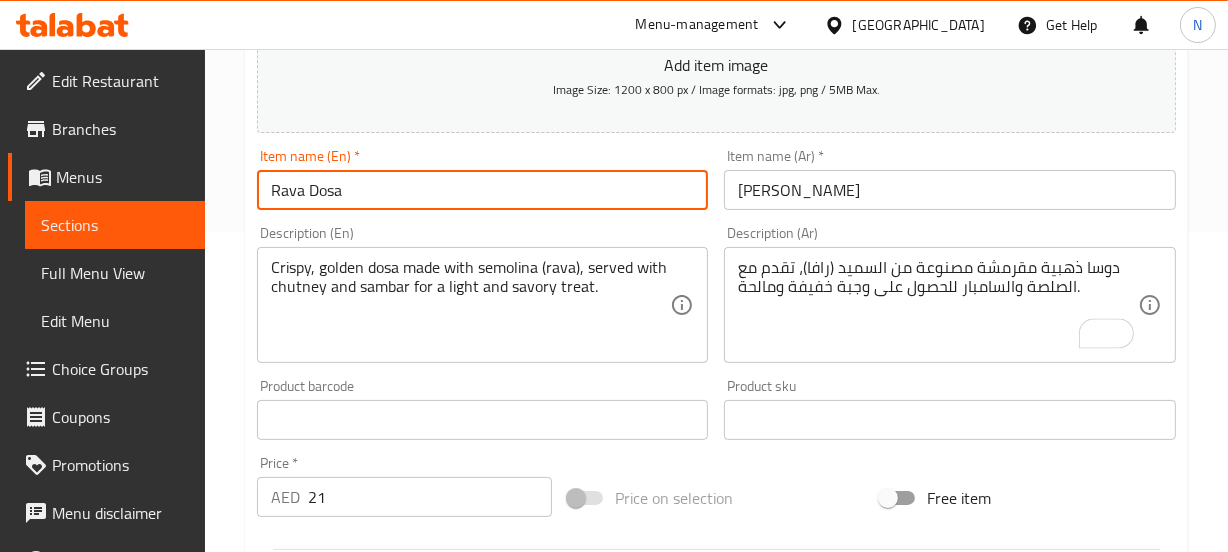 click on "Home / Restaurants management / Menus / Sections / item / update DOSA CORNER  section Update Rava Dosa Add item image Image Size: 1200 x 800 px / Image formats: jpg, png / 5MB Max. Item name (En)   * Rava Dosa Item name (En)  * Item name (Ar)   * رافا دوسا Item name (Ar)  * Description (En) Crispy, golden dosa made with semolina (rava), served with chutney and sambar for a light and savory treat. Description (En) Description (Ar) دوسا ذهبية مقرمشة مصنوعة من السميد (رافا)، تقدم مع الصلصة والسامبار للحصول على وجبة خفيفة ومالحة. Description (Ar) Product barcode Product barcode Product sku Product sku Price   * AED 21 Price  * Price on selection Free item Start Date Start Date End Date End Date Available Days SU MO TU WE TH FR SA Available from ​ ​ Available to ​ ​ Status Active Inactive Exclude from GEM Variations & Choices Add variant ASSIGN CHOICE GROUP Update" at bounding box center [716, 411] 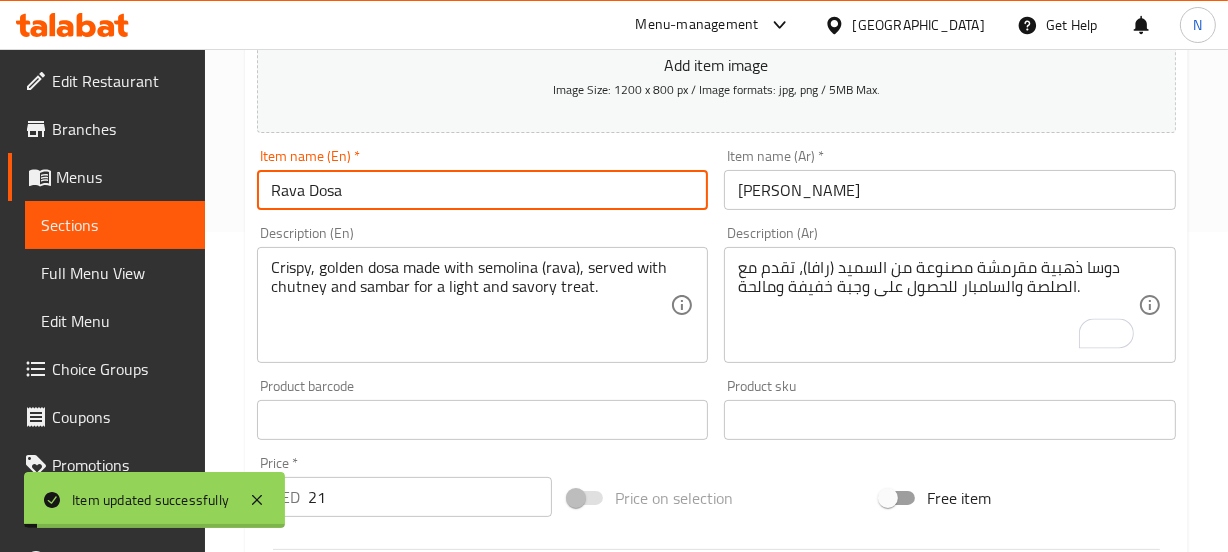 click on "Rava Dosa" at bounding box center (483, 190) 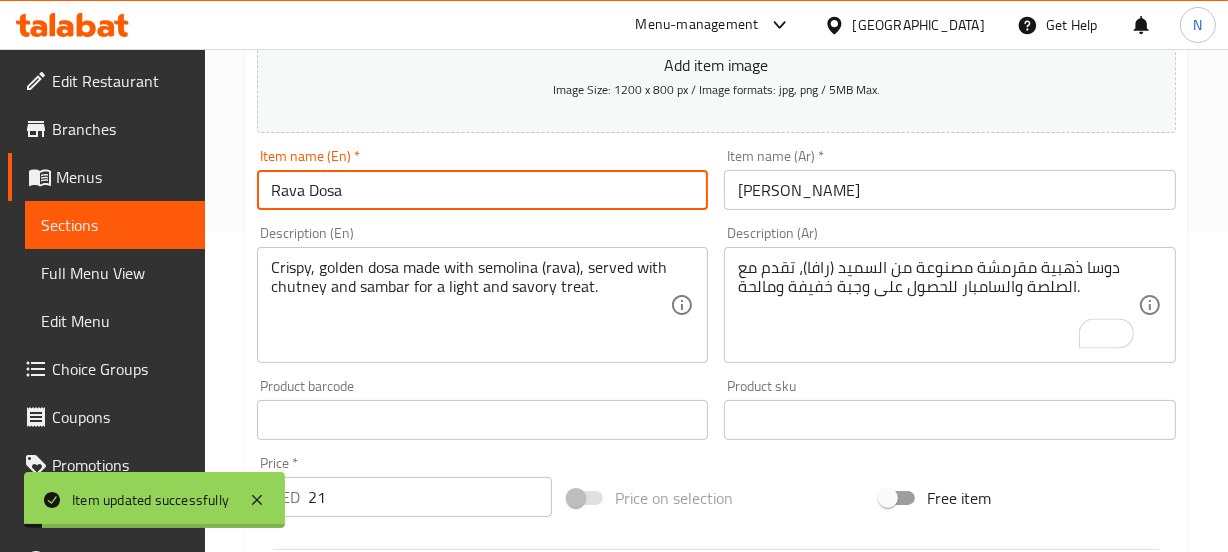 click on "Rava Dosa" at bounding box center (483, 190) 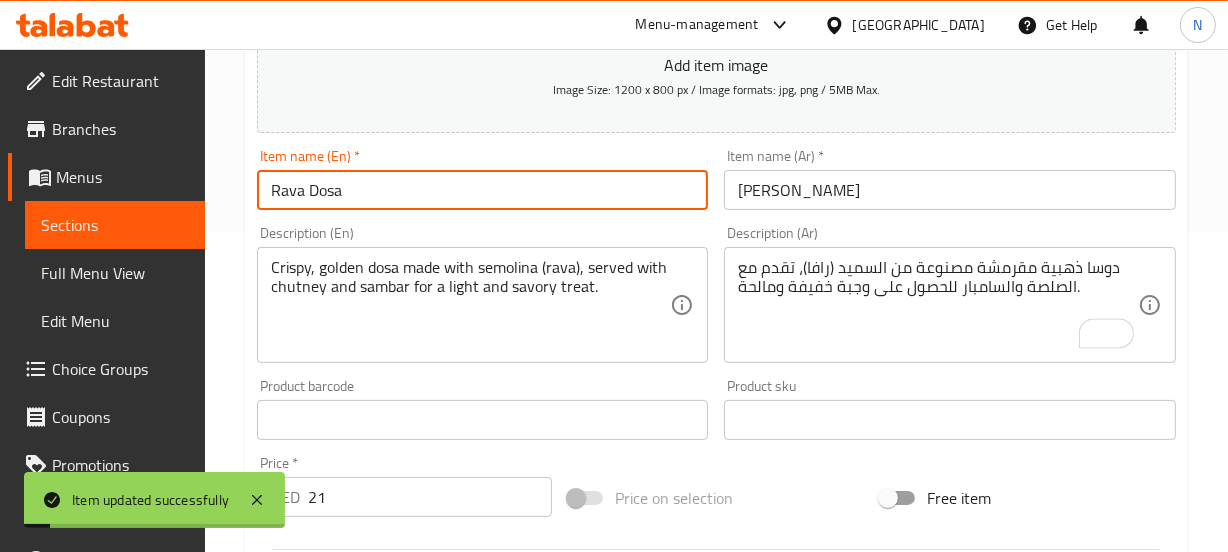 click on "Rava Dosa" at bounding box center (483, 190) 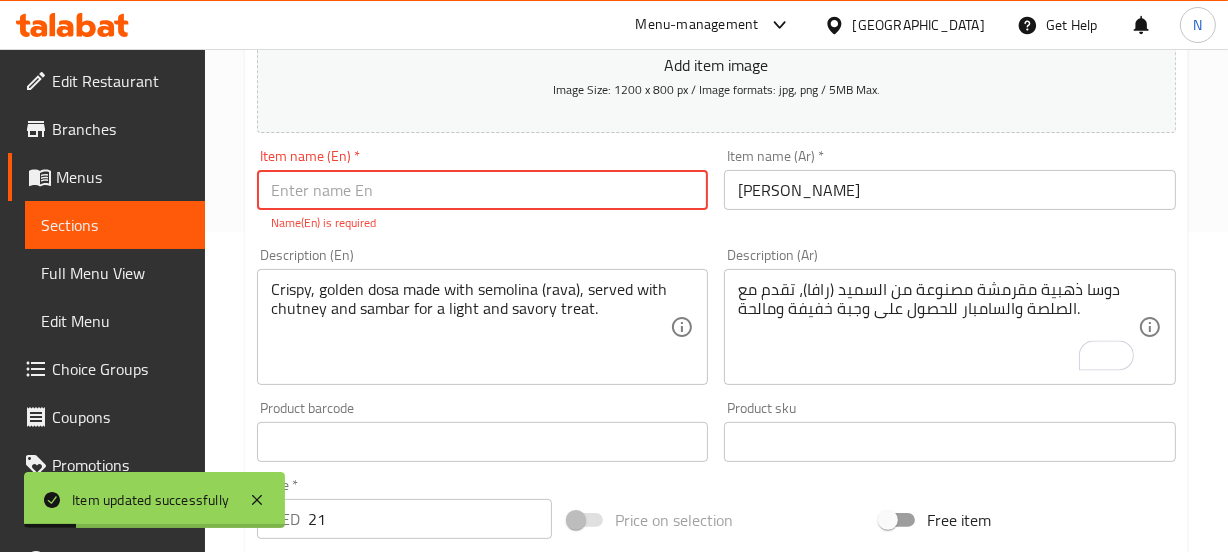 type on "Rava Dosa" 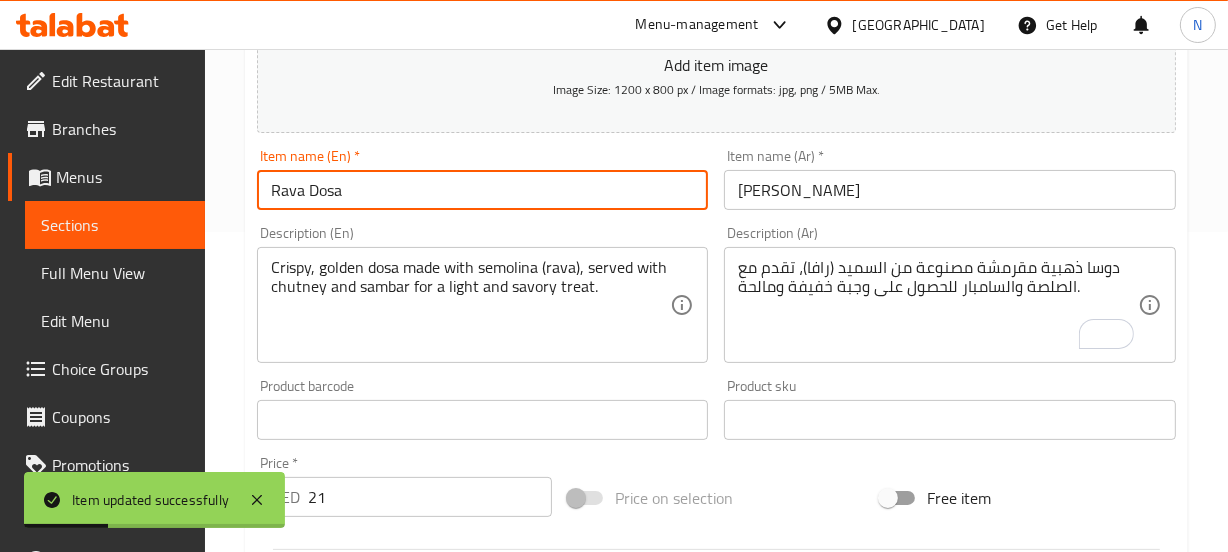 scroll, scrollTop: 0, scrollLeft: 0, axis: both 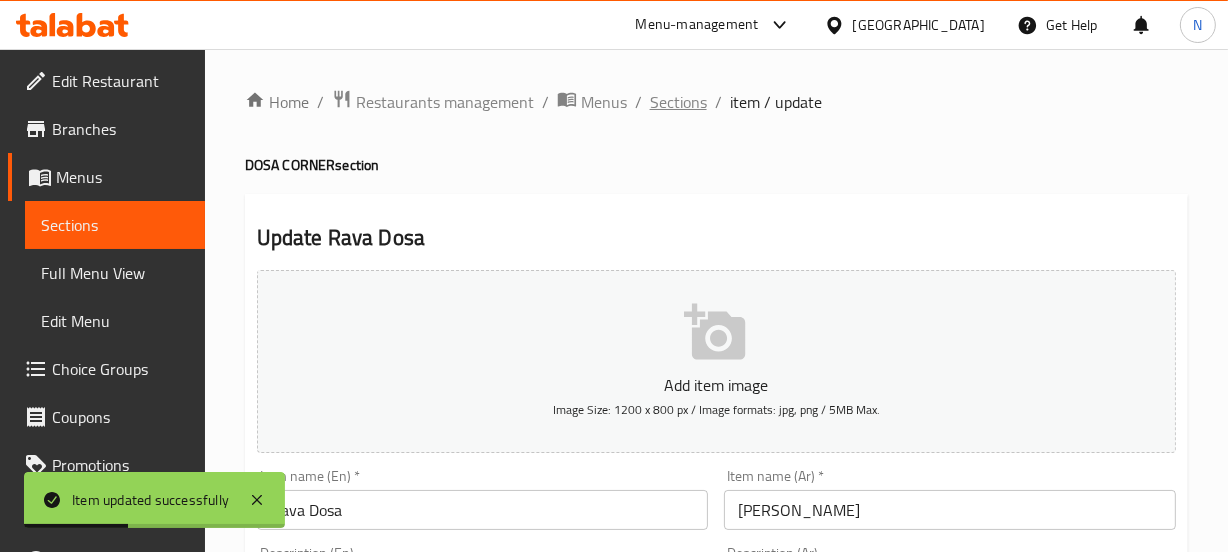 click on "Sections" at bounding box center (678, 102) 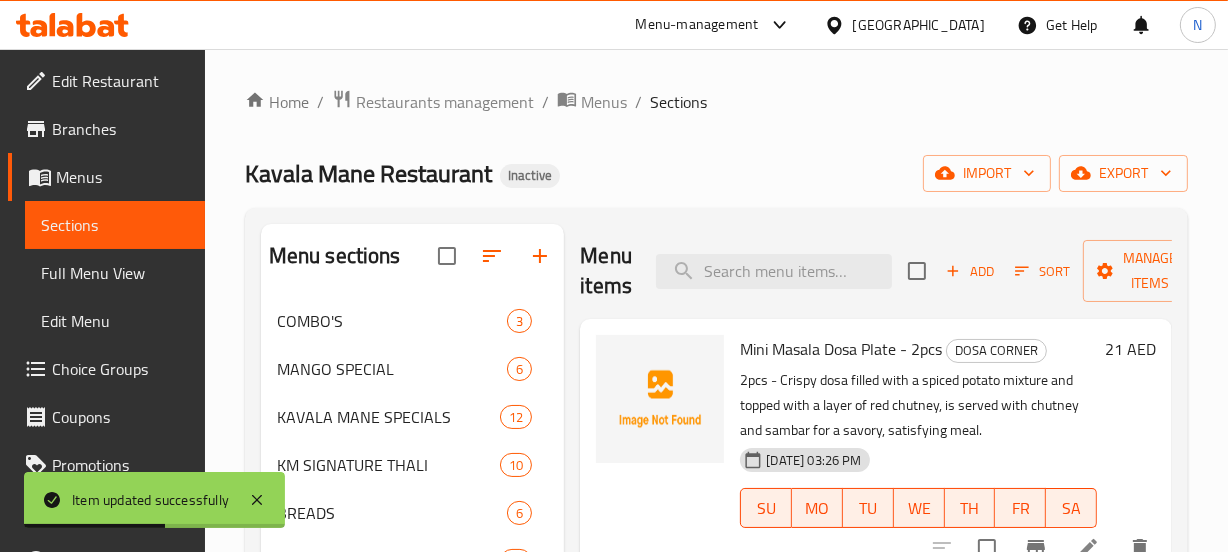 scroll, scrollTop: 534, scrollLeft: 0, axis: vertical 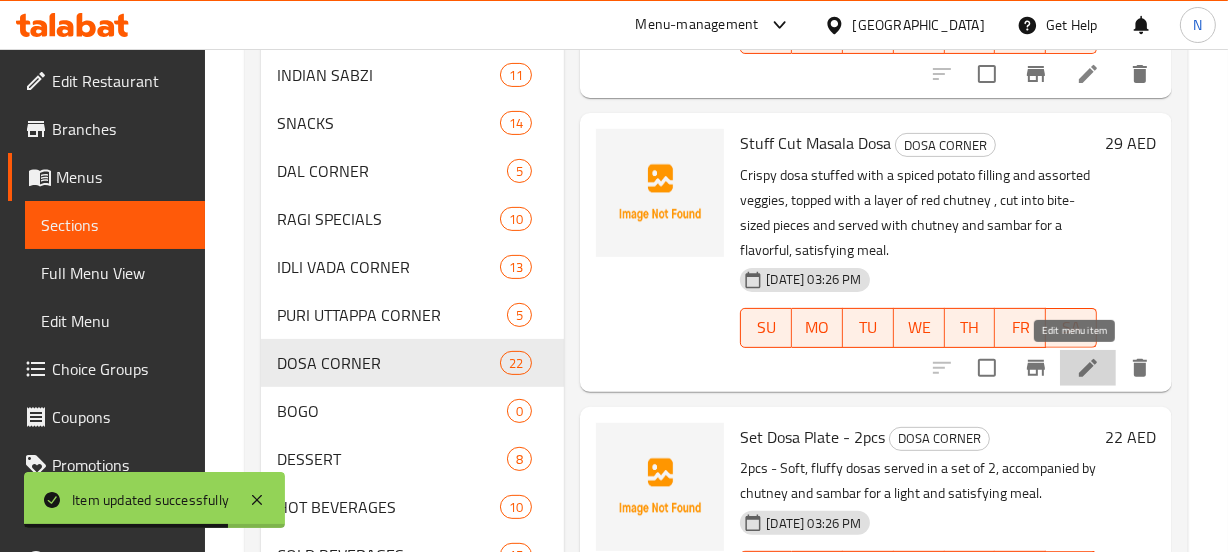 click 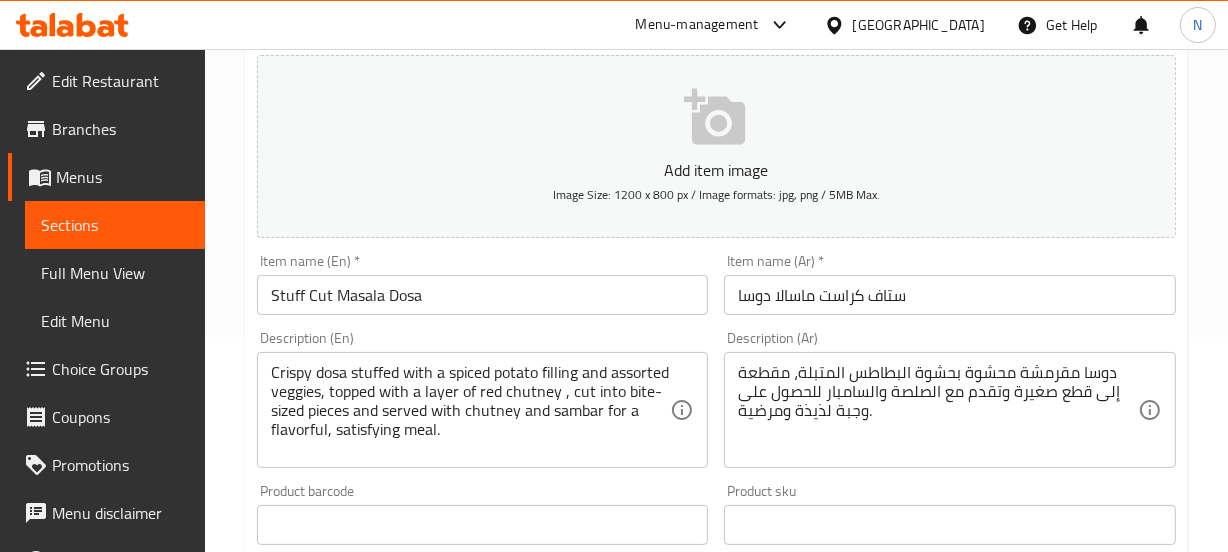 scroll, scrollTop: 220, scrollLeft: 0, axis: vertical 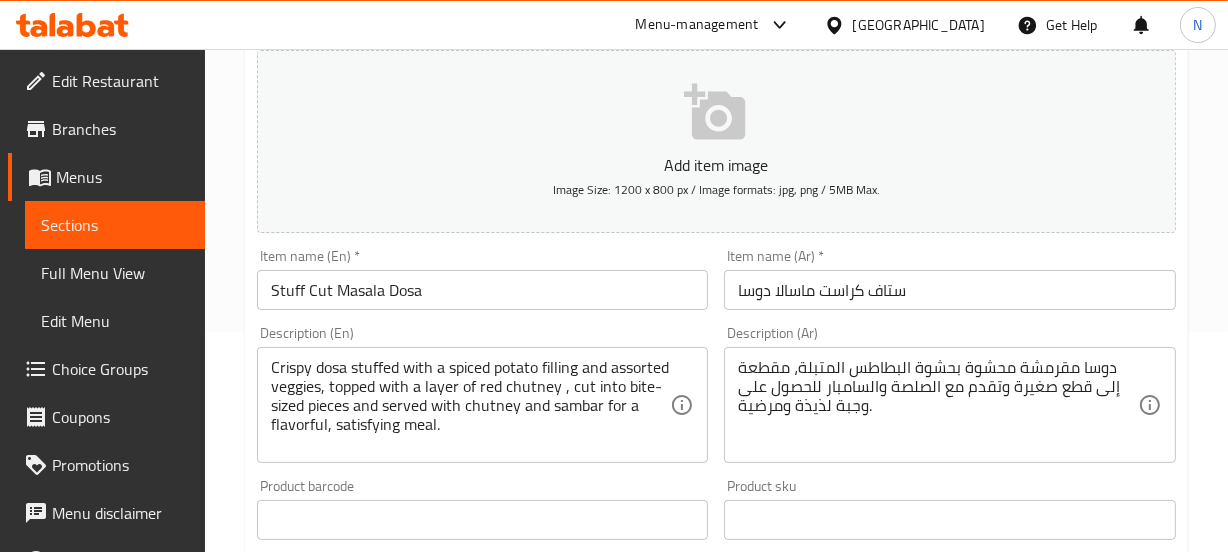 click on "ستاف كراست ماسالا دوسا" at bounding box center (950, 290) 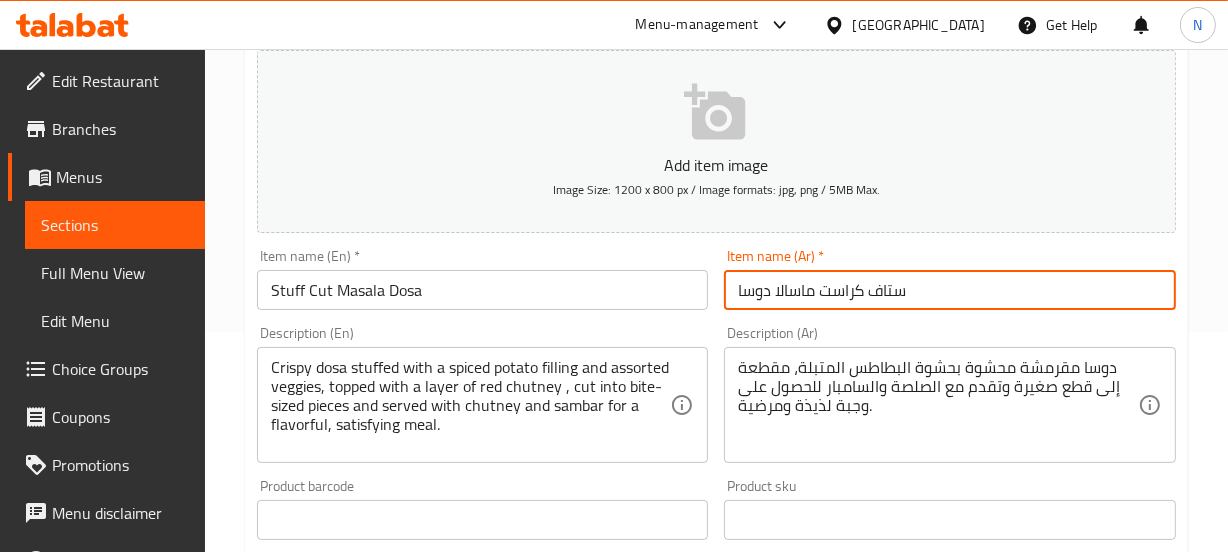 click on "ستاف كراست ماسالا دوسا" at bounding box center [950, 290] 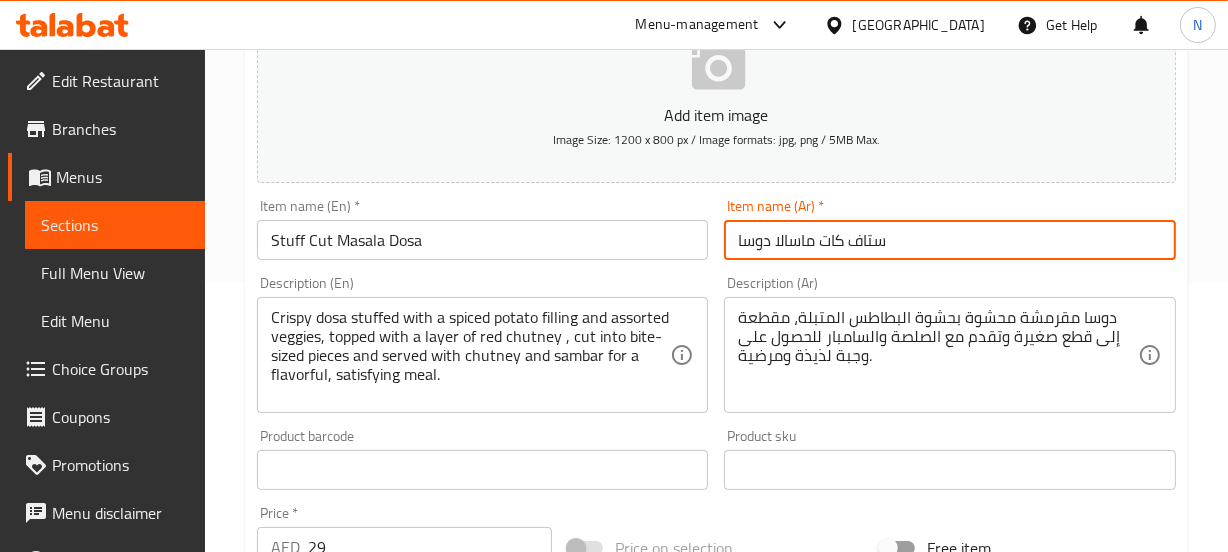 scroll, scrollTop: 270, scrollLeft: 0, axis: vertical 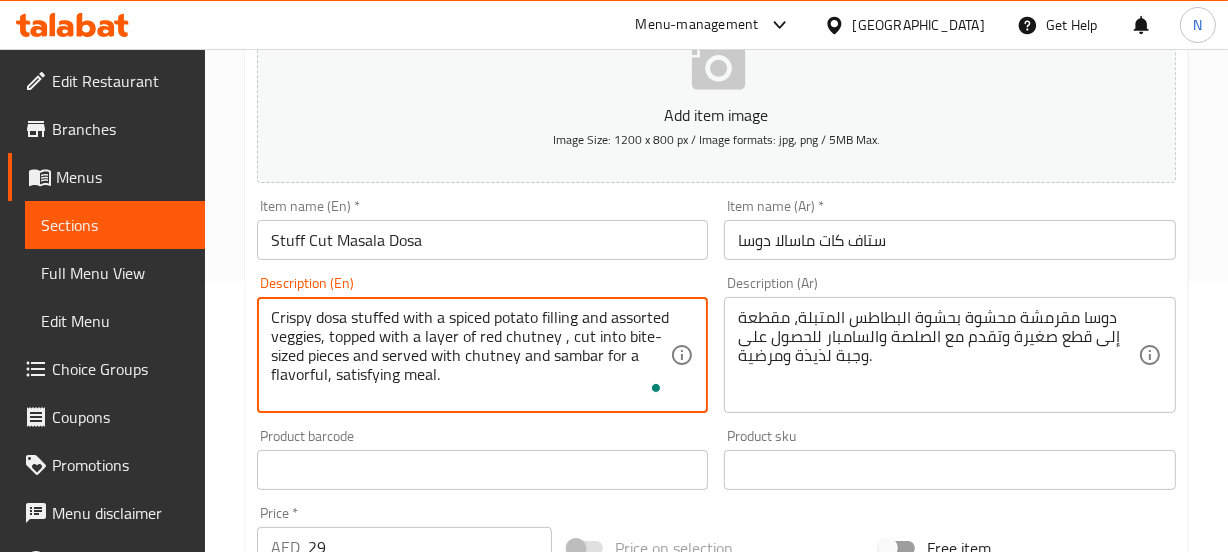 click on "Crispy dosa stuffed with a spiced potato filling and assorted veggies, topped with a layer of red chutney , cut into bite-sized pieces and served with chutney and sambar for a flavorful, satisfying meal." at bounding box center [471, 355] 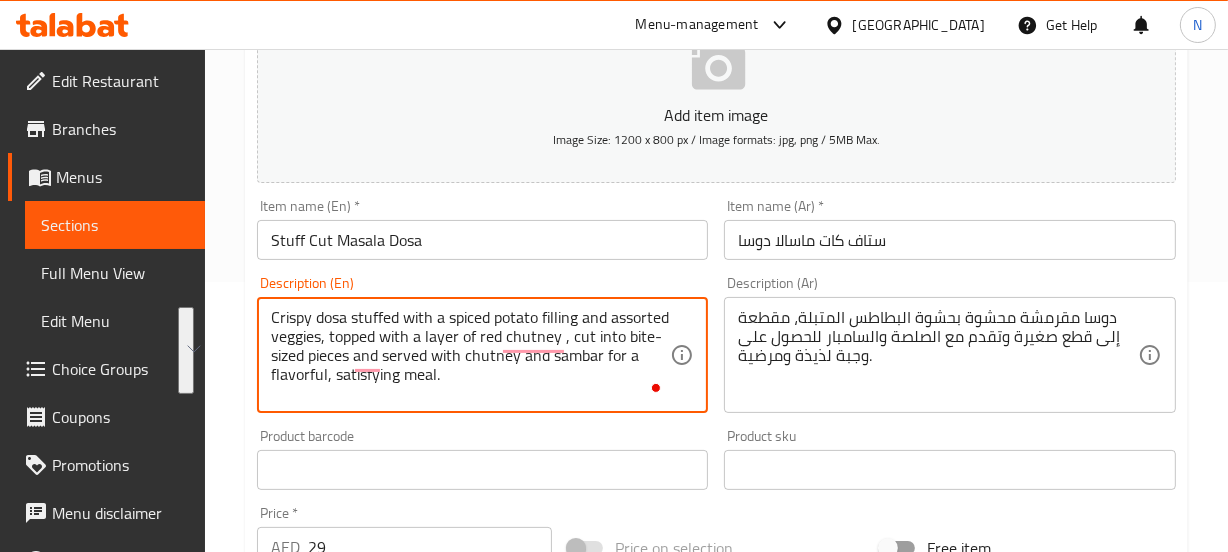click on "دوسا مقرمشة محشوة بحشوة البطاطس المتبلة، مقطعة إلى قطع صغيرة وتقدم مع الصلصة والسامبار للحصول على وجبة لذيذة ومرضية." at bounding box center (938, 355) 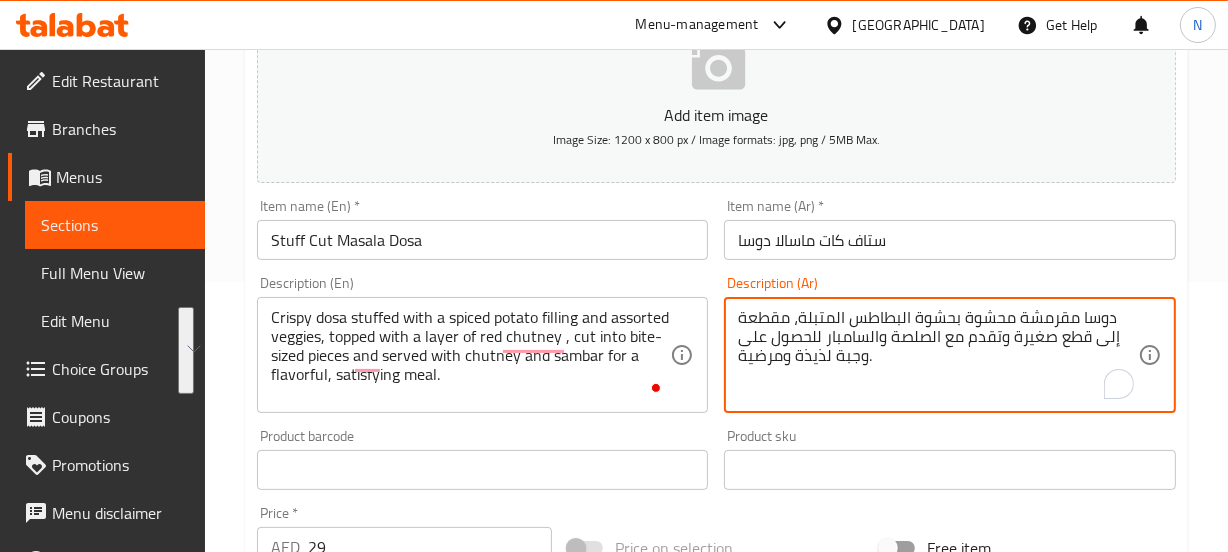 click on "دوسا مقرمشة محشوة بحشوة البطاطس المتبلة، مقطعة إلى قطع صغيرة وتقدم مع الصلصة والسامبار للحصول على وجبة لذيذة ومرضية." at bounding box center [938, 355] 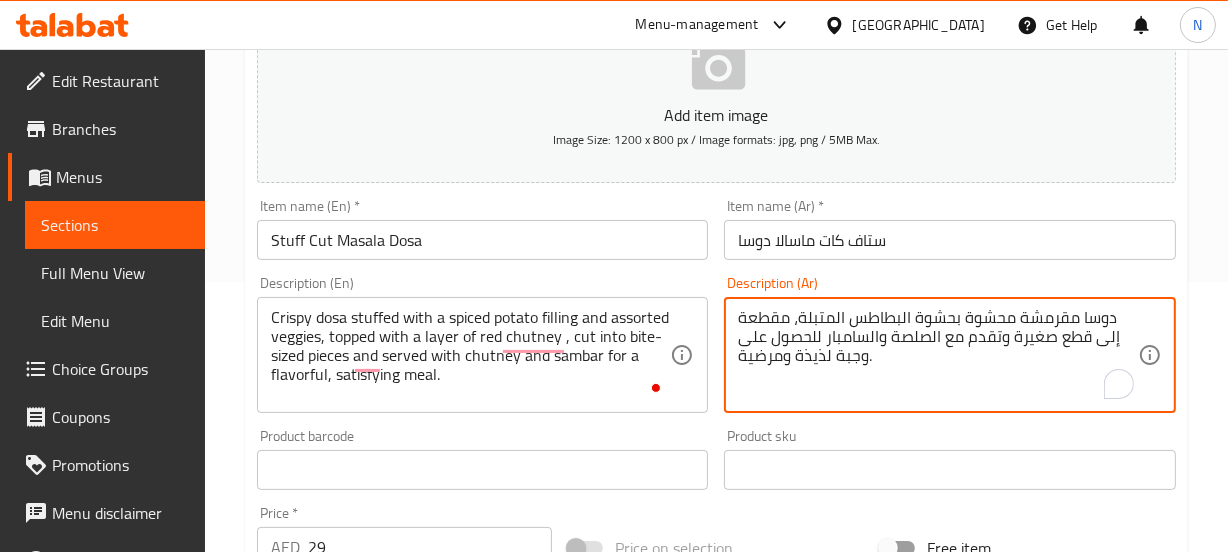 paste on "ومجموعة متنوعة من الخضروات، ومغطاة بطبقة من الصلصة الحمراء، مقطعة إلى قطع بحجم اللقم" 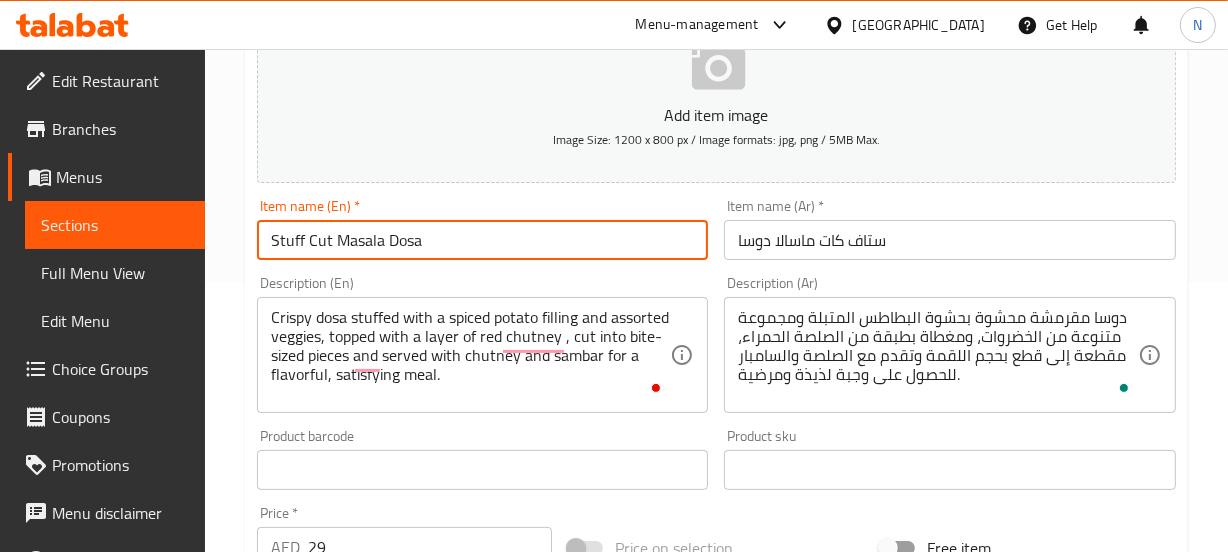 click on "Stuff Cut Masala Dosa" at bounding box center [483, 240] 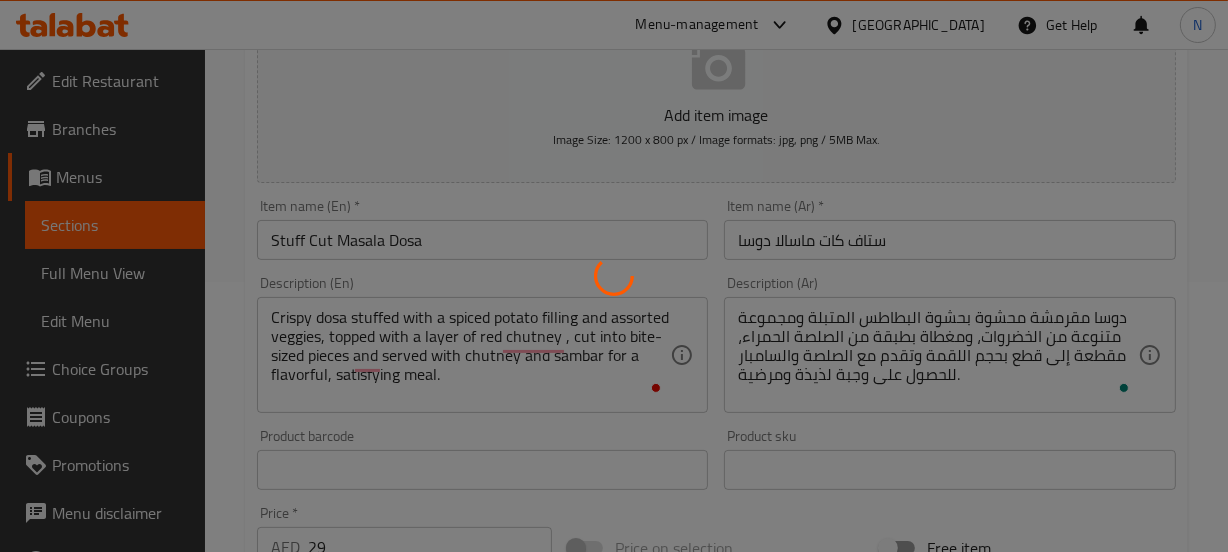 click at bounding box center [614, 276] 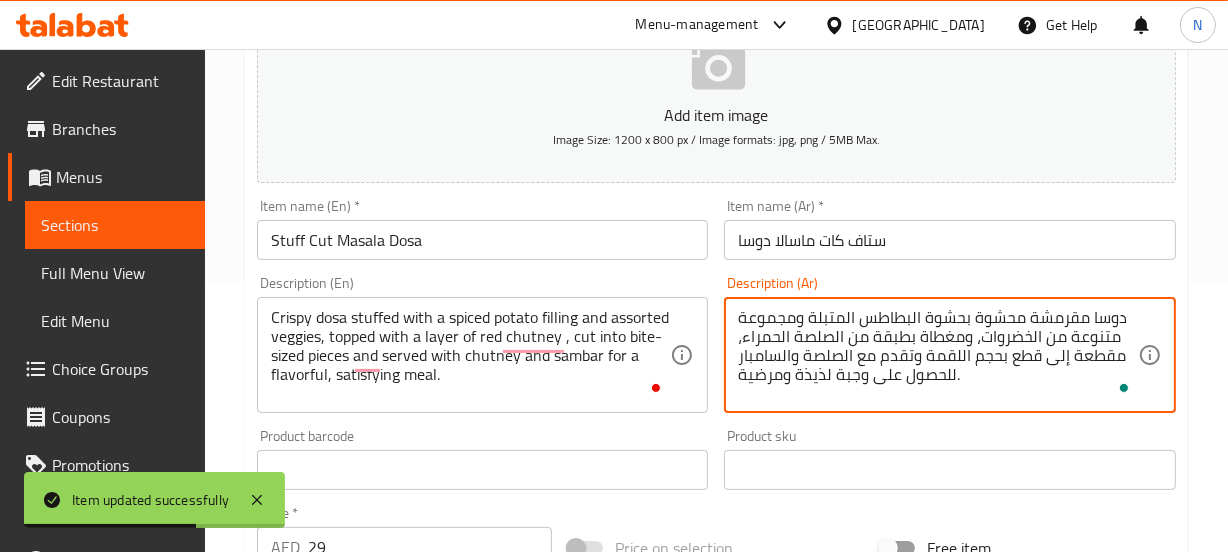 click on "دوسا مقرمشة محشوة بحشوة البطاطس المتبلة ومجموعة متنوعة من الخضروات، ومغطاة بطبقة من الصلصة الحمراء، مقطعة إلى قطع بحجم اللقمة وتقدم مع الصلصة والسامبار للحصول على وجبة لذيذة ومرضية." at bounding box center (938, 355) 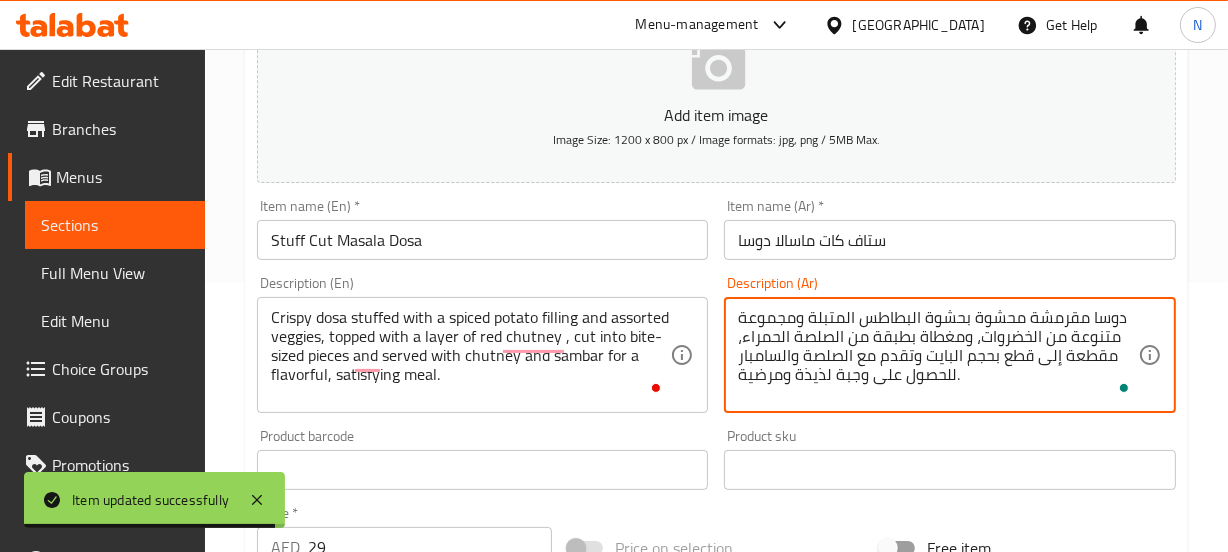 type on "دوسا مقرمشة محشوة بحشوة البطاطس المتبلة ومجموعة متنوعة من الخضروات، ومغطاة بطبقة من الصلصة الحمراء، مقطعة إلى قطع بحجم البايت وتقدم مع الصلصة والسامبار للحصول على وجبة لذيذة ومرضية." 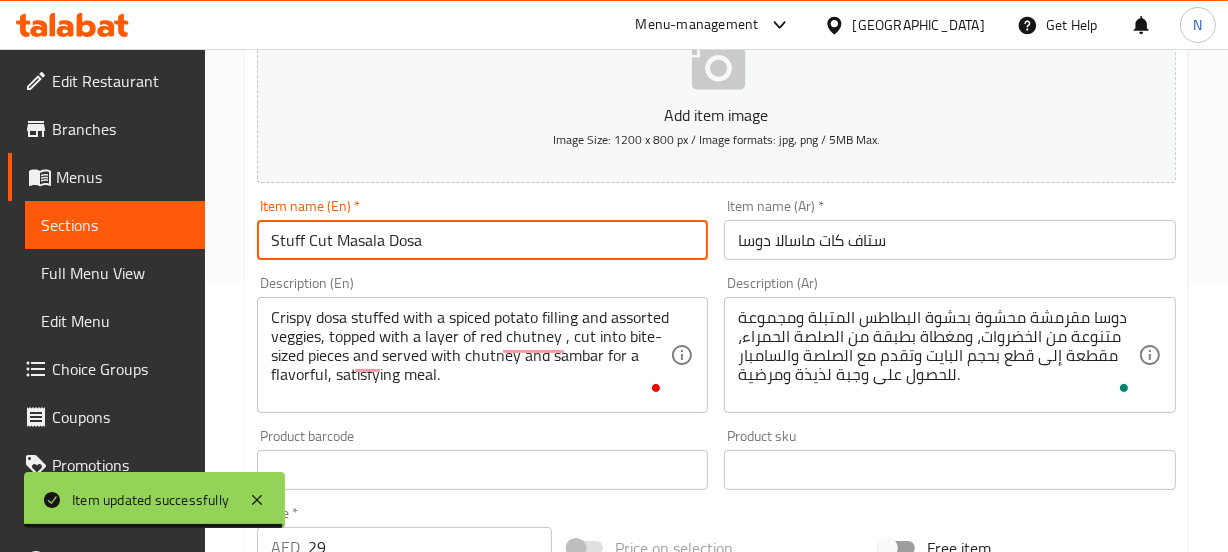 click on "Update" at bounding box center (366, 1056) 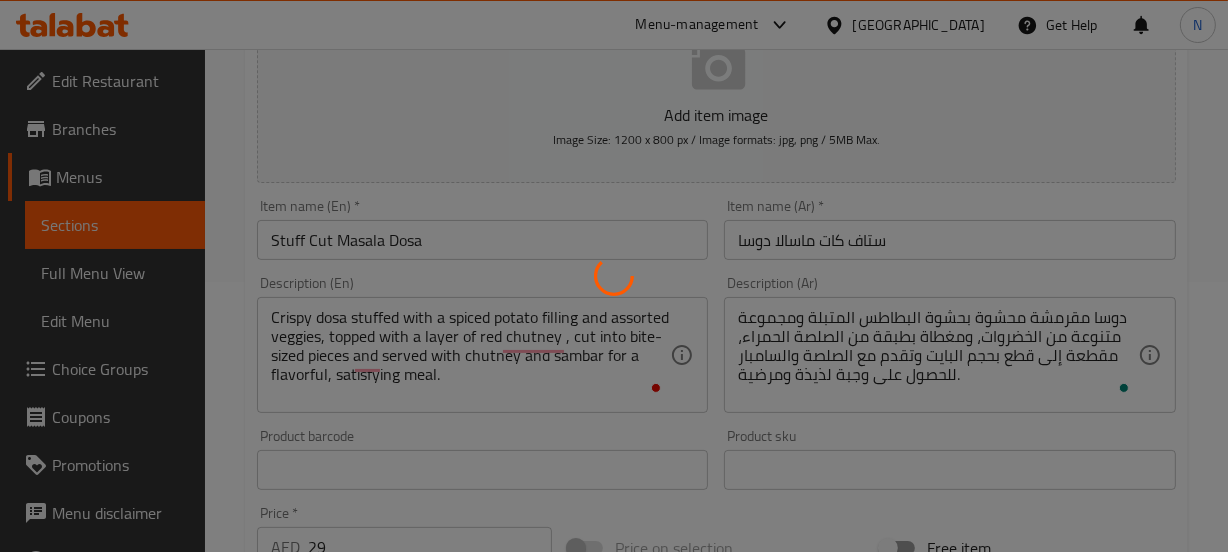 click at bounding box center [614, 276] 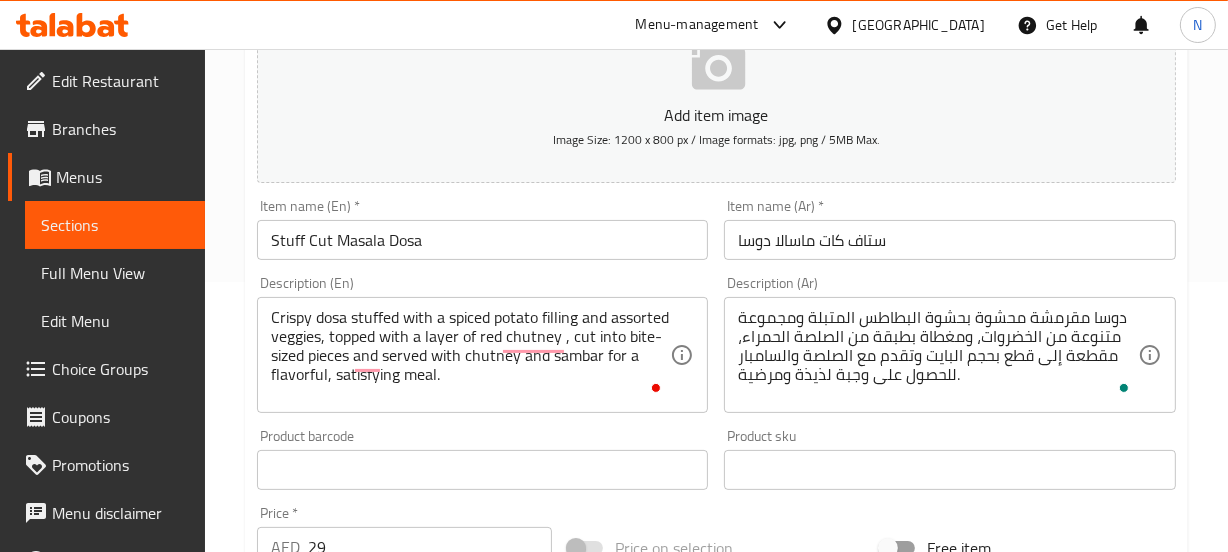click on "Update" at bounding box center (366, 1056) 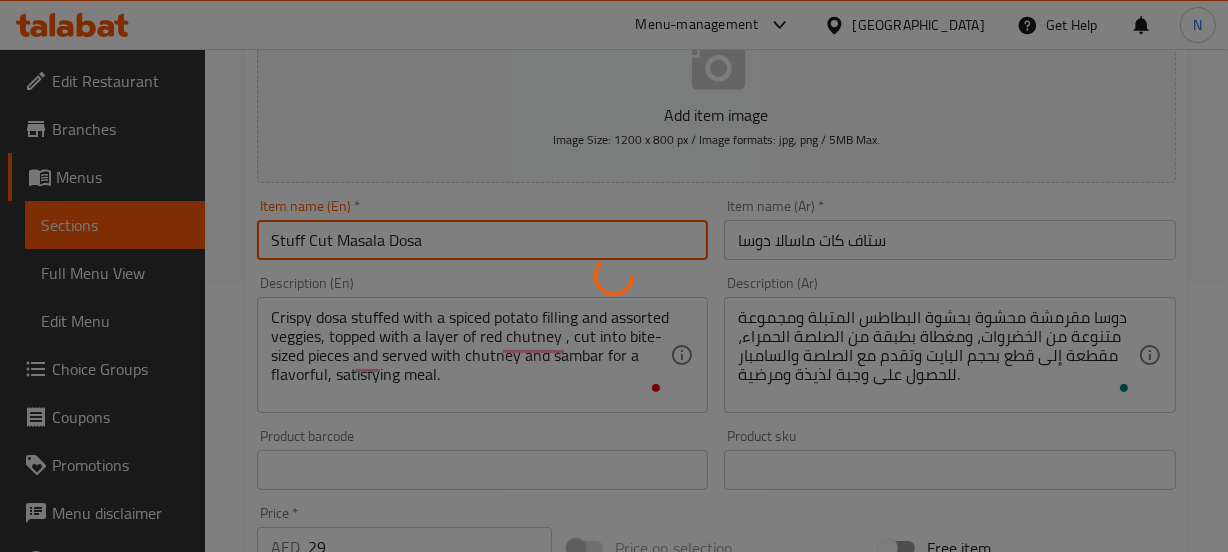 click on "Home / Restaurants management / Menus / Sections / item / update DOSA CORNER  section Update Stuff Cut Masala Dosa Add item image Image Size: 1200 x 800 px / Image formats: jpg, png / 5MB Max. Item name (En)   * Stuff Cut Masala Dosa Item name (En)  * Item name (Ar)   * ستاف كات ماسالا دوسا Item name (Ar)  * Description (En) Crispy dosa stuffed with a spiced potato filling and assorted veggies, topped with a layer of red chutney , cut into bite-sized pieces and served with chutney and sambar for a flavorful, satisfying meal. Description (En) Description (Ar) دوسا مقرمشة محشوة بحشوة البطاطس المتبلة ومجموعة متنوعة من الخضروات، ومغطاة بطبقة من الصلصة الحمراء، مقطعة إلى قطع بحجم البايت وتقدم مع الصلصة والسامبار للحصول على وجبة لذيذة ومرضية. Description (Ar) Product barcode Product barcode Product sku Product sku Price   * AED 29 Price  *" at bounding box center [716, 461] 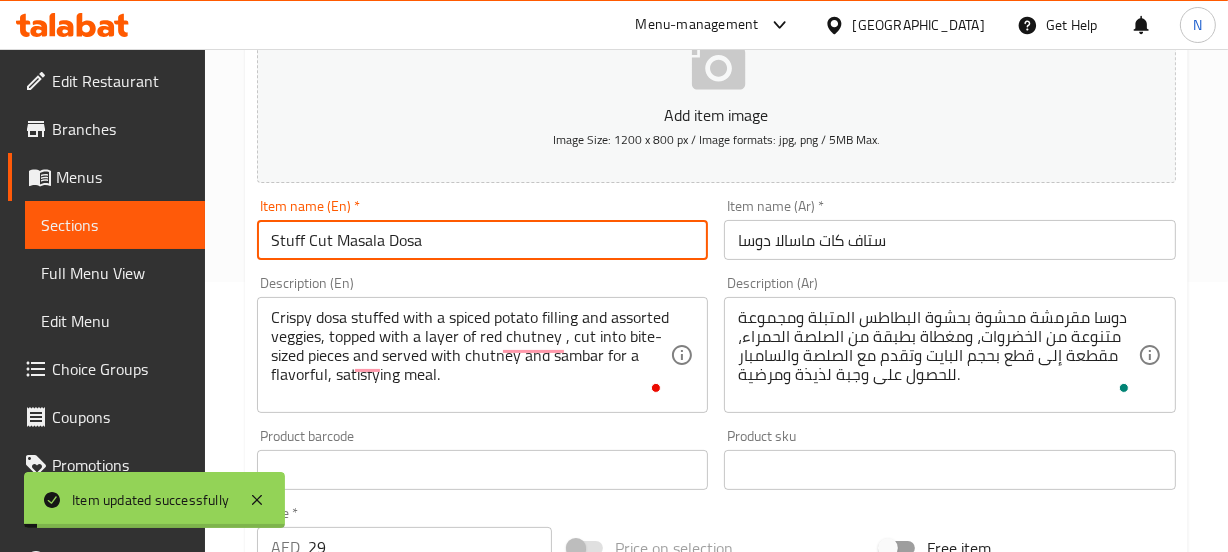 scroll, scrollTop: 0, scrollLeft: 0, axis: both 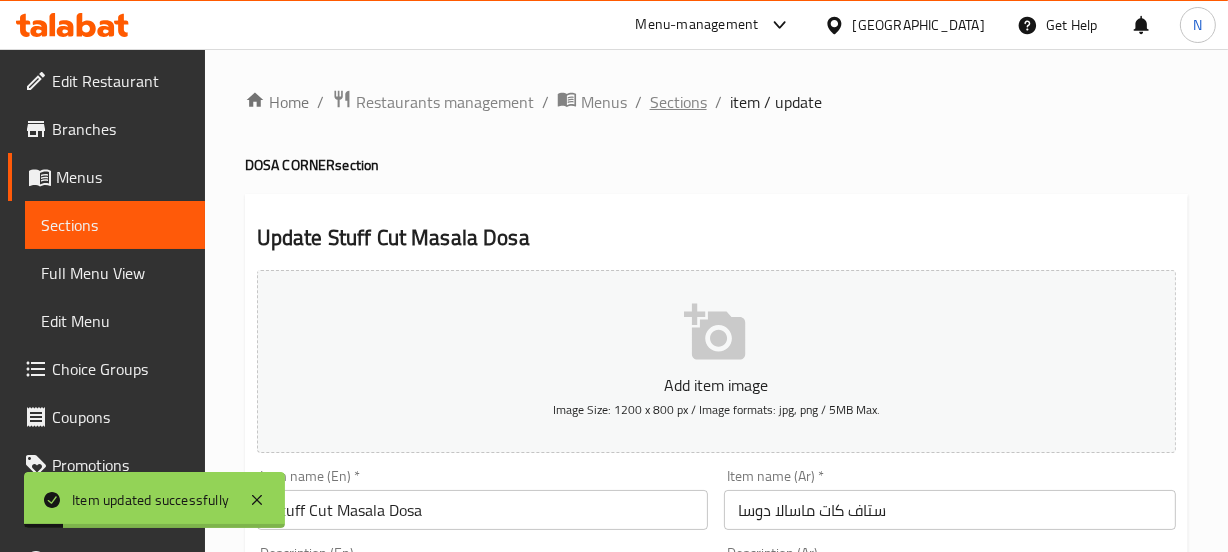 click on "Sections" at bounding box center (678, 102) 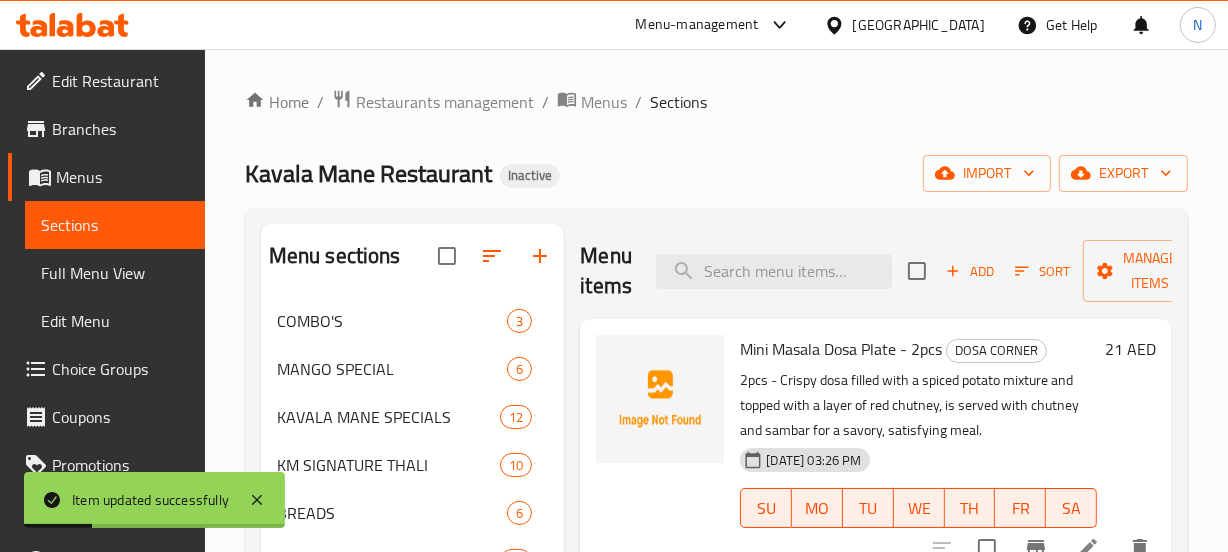 scroll, scrollTop: 2902, scrollLeft: 0, axis: vertical 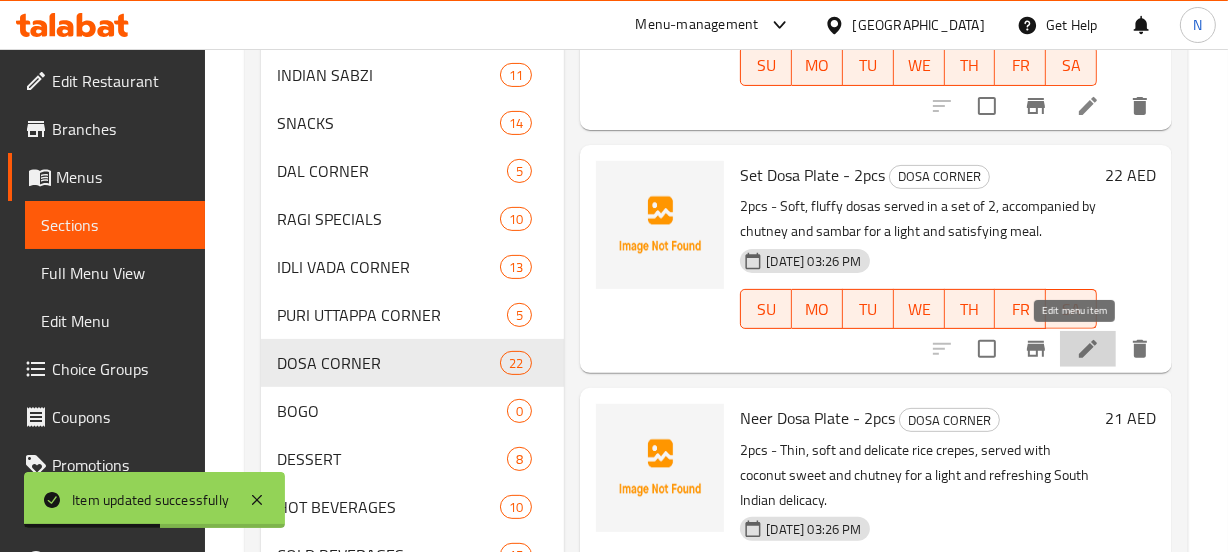 click 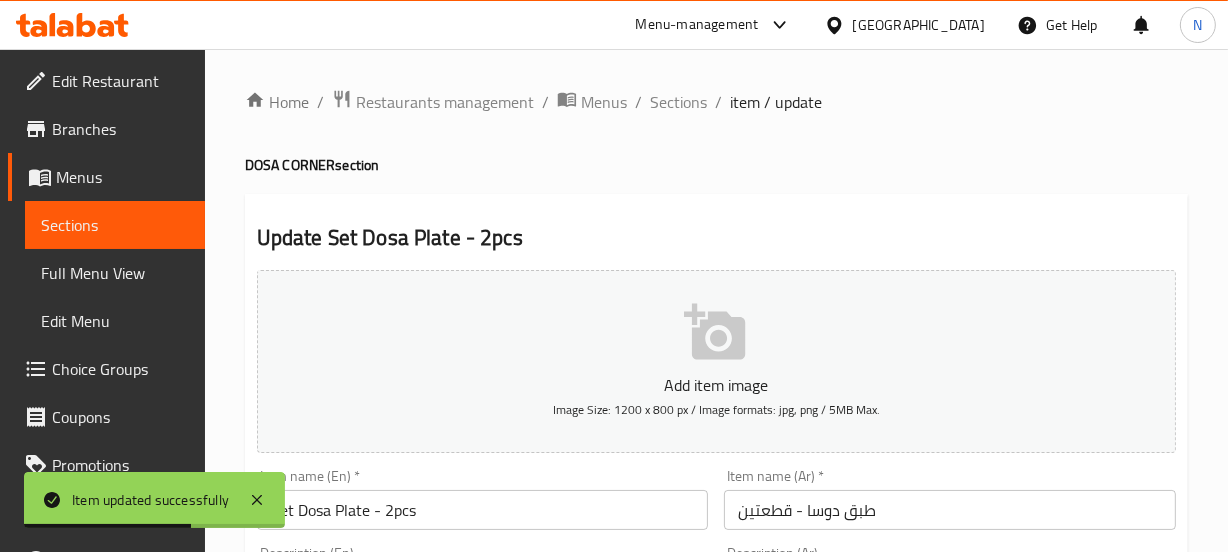 scroll, scrollTop: 197, scrollLeft: 0, axis: vertical 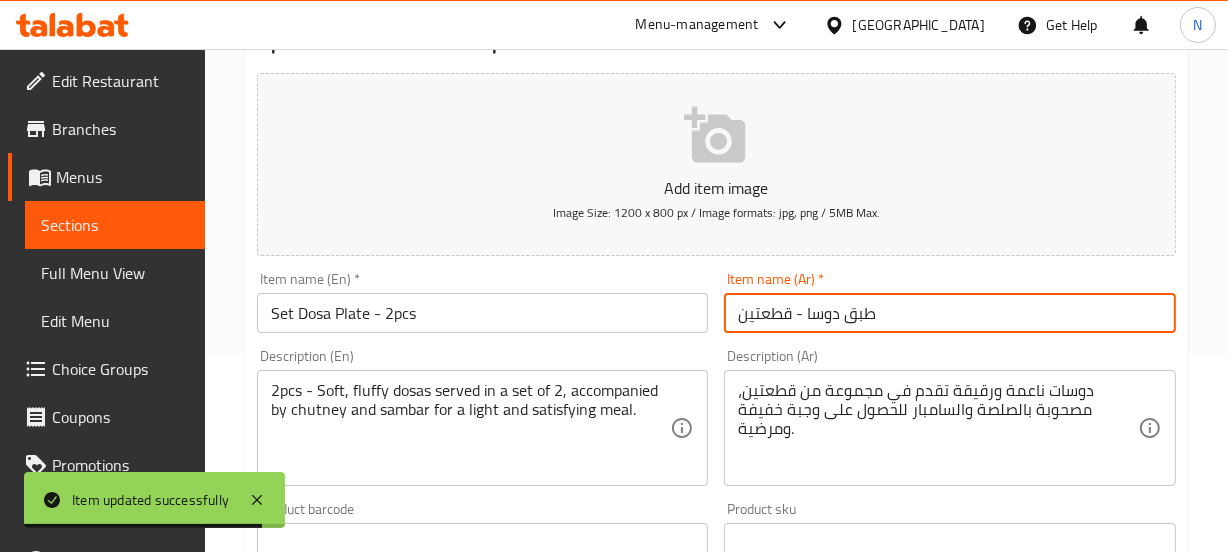 click on "طبق دوسا - قطعتين" at bounding box center [950, 313] 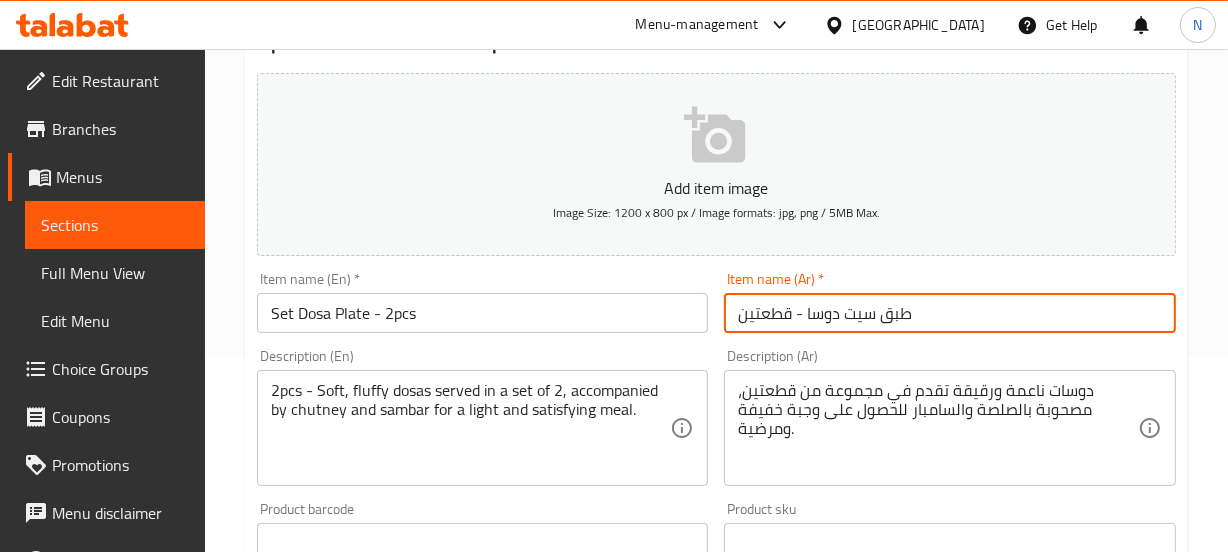 type on "طبق سيت دوسا - قطعتين" 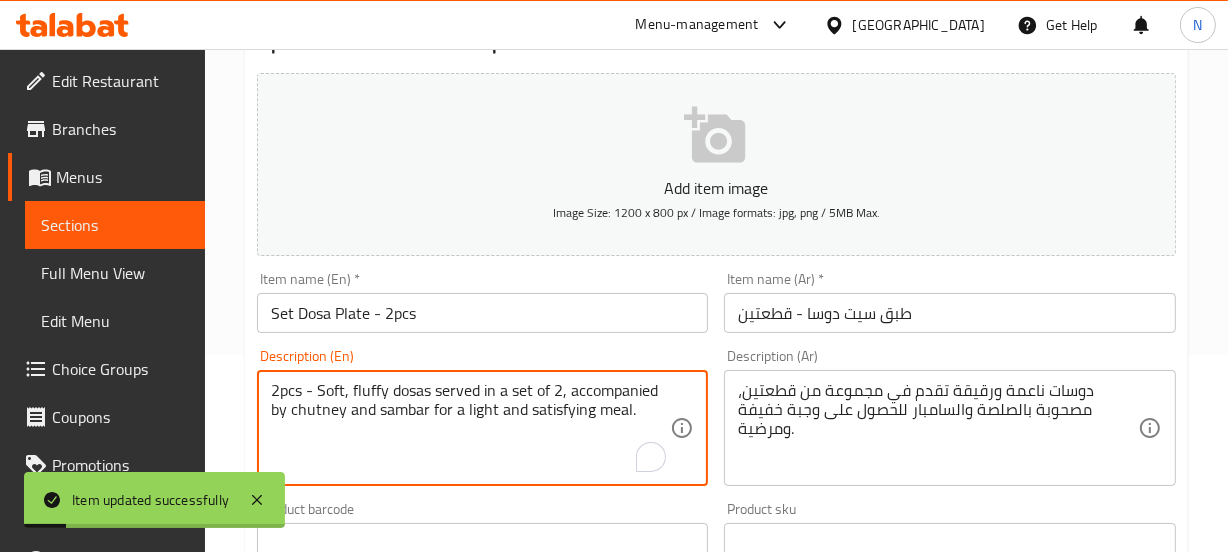 click on "2pcs - Soft, fluffy dosas served in a set of 2, accompanied by chutney and sambar for a light and satisfying meal." at bounding box center [471, 428] 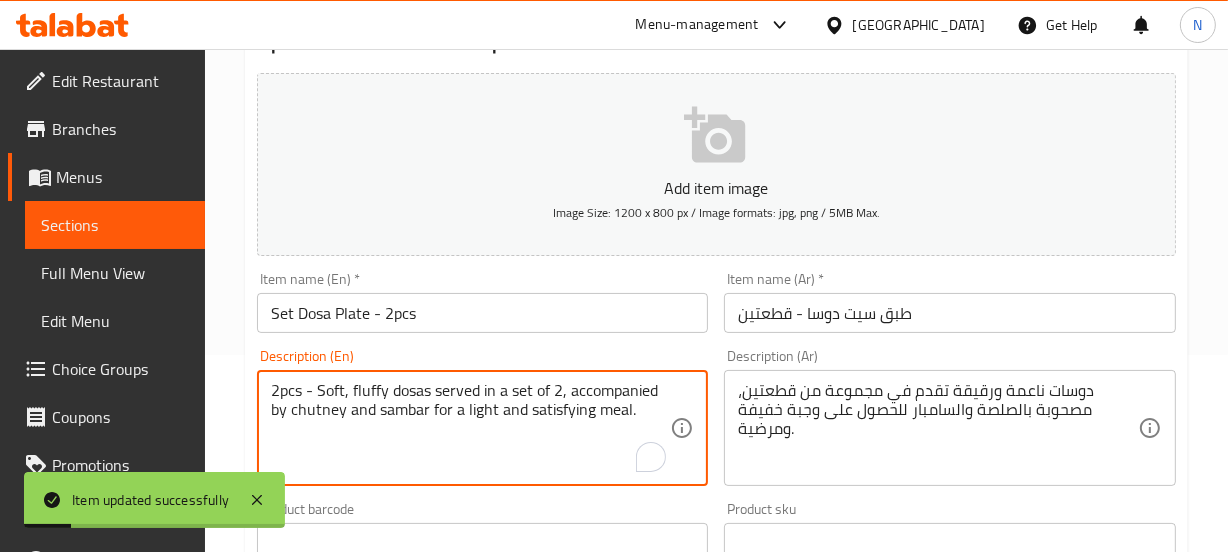 click on "2pcs - Soft, fluffy dosas served in a set of 2, accompanied by chutney and sambar for a light and satisfying meal." at bounding box center (471, 428) 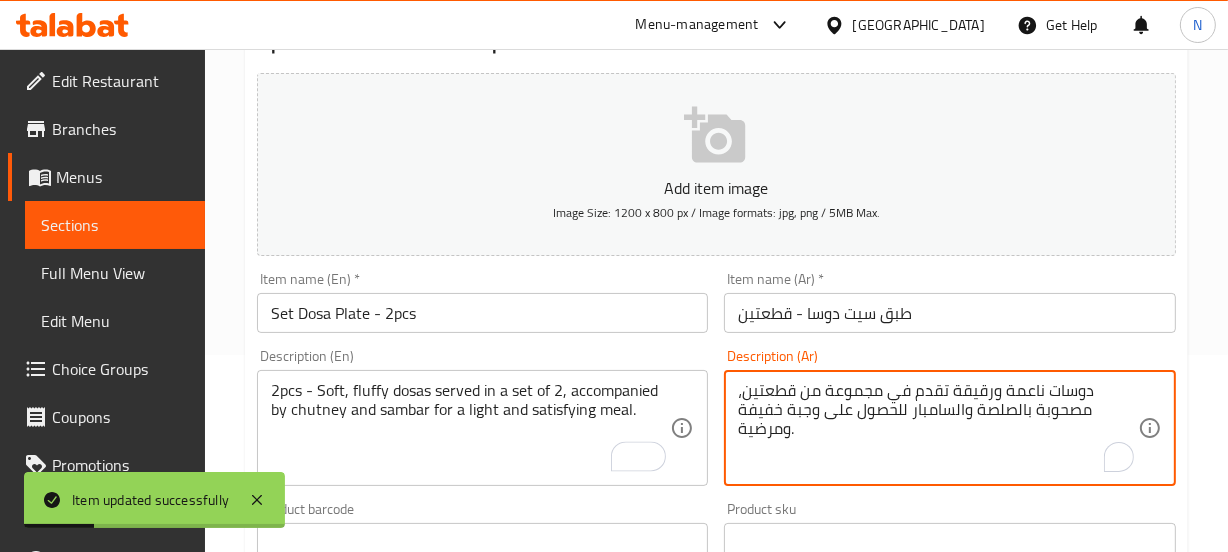 click on "دوسات ناعمة ورقيقة تقدم في مجموعة من قطعتين، مصحوبة بالصلصة والسامبار للحصول على وجبة خفيفة ومرضية." at bounding box center [938, 428] 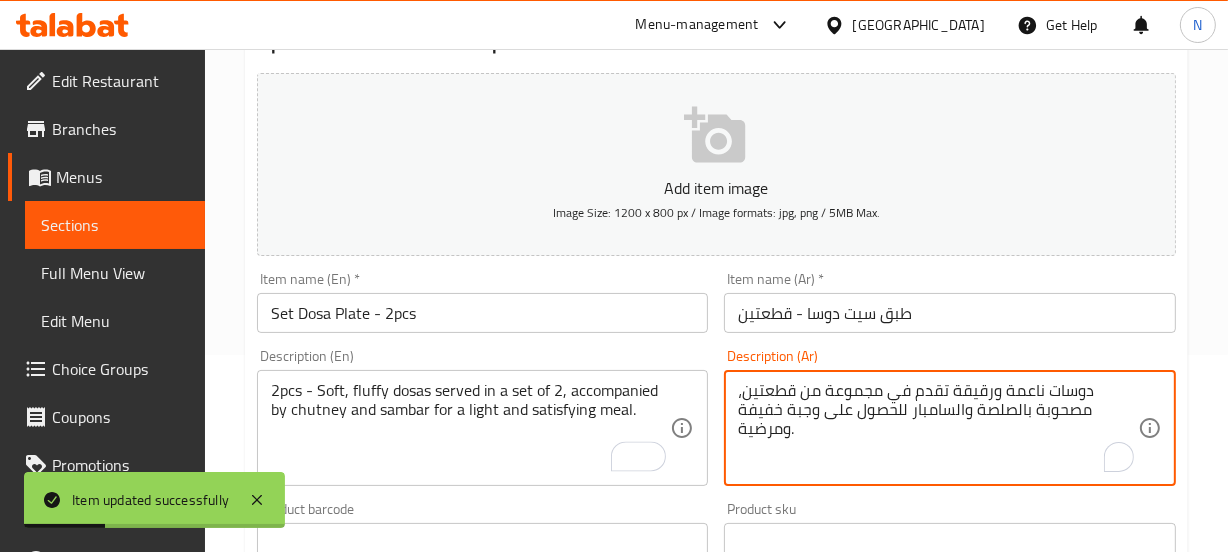 click on "دوسات ناعمة ورقيقة تقدم في مجموعة من قطعتين، مصحوبة بالصلصة والسامبار للحصول على وجبة خفيفة ومرضية." at bounding box center (938, 428) 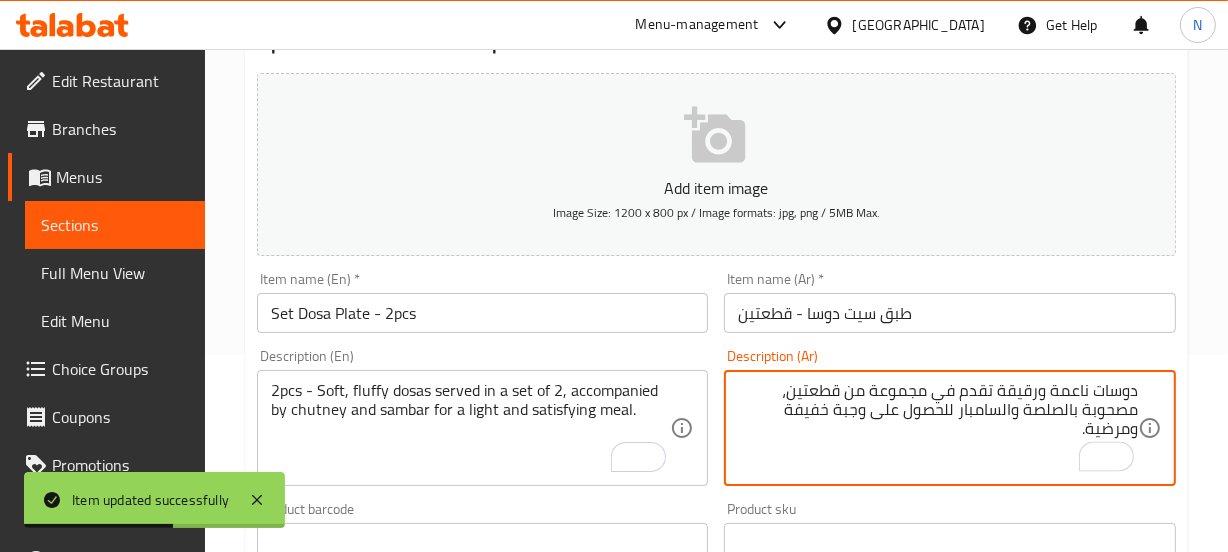 click on "دوسات ناعمة ورقيقة تقدم في مجموعة من قطعتين، مصحوبة بالصلصة والسامبار للحصول على وجبة خفيفة ومرضية." at bounding box center [938, 428] 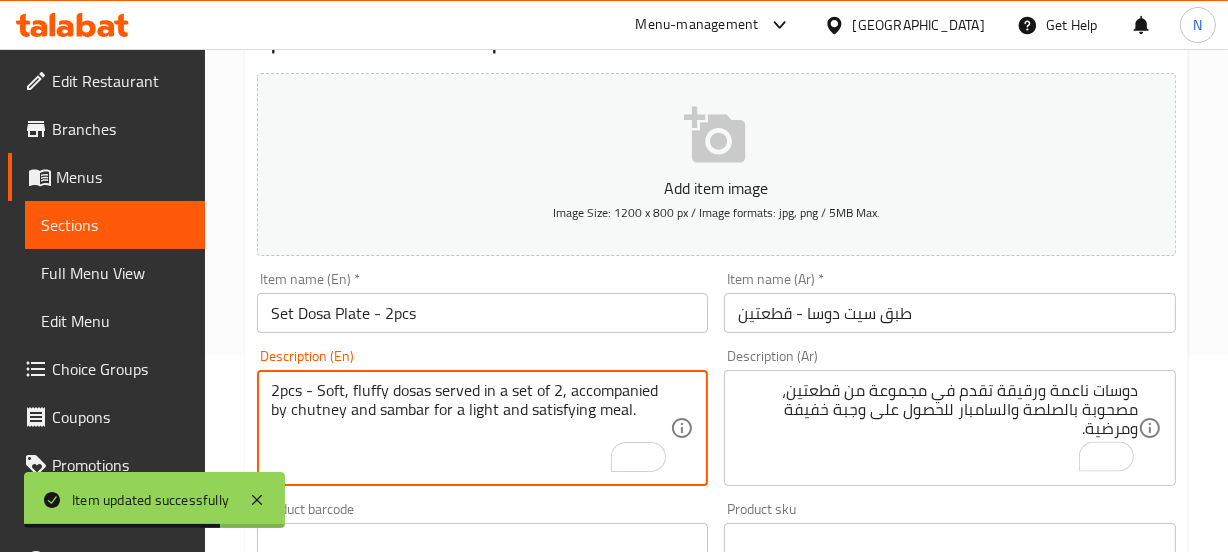 click on "2pcs - Soft, fluffy dosas served in a set of 2, accompanied by chutney and sambar for a light and satisfying meal." at bounding box center (471, 428) 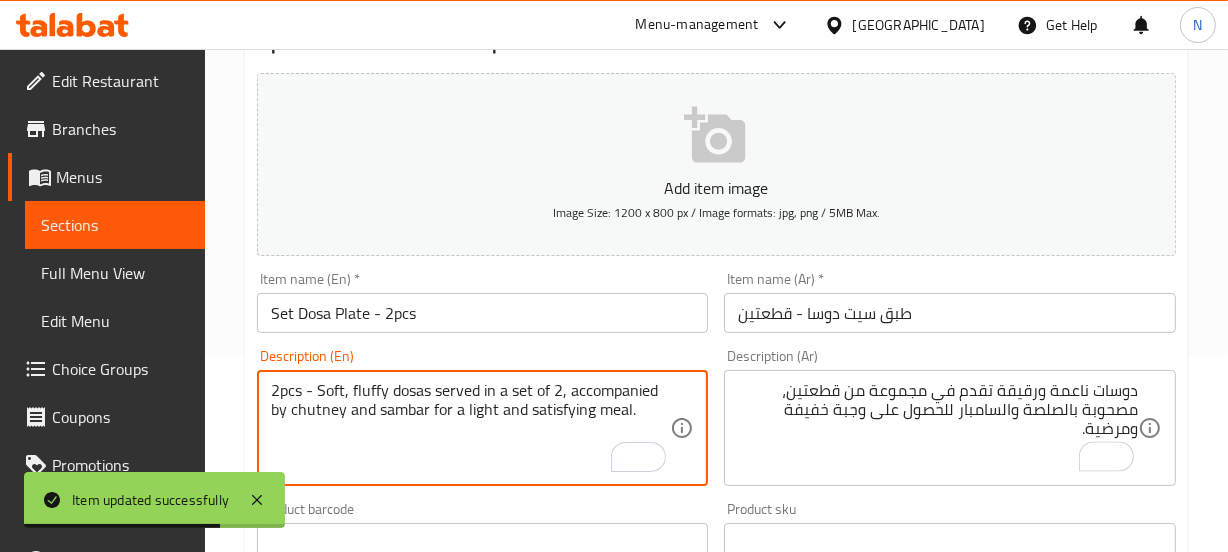 click on "2pcs - Soft, fluffy dosas served in a set of 2, accompanied by chutney and sambar for a light and satisfying meal." at bounding box center (471, 428) 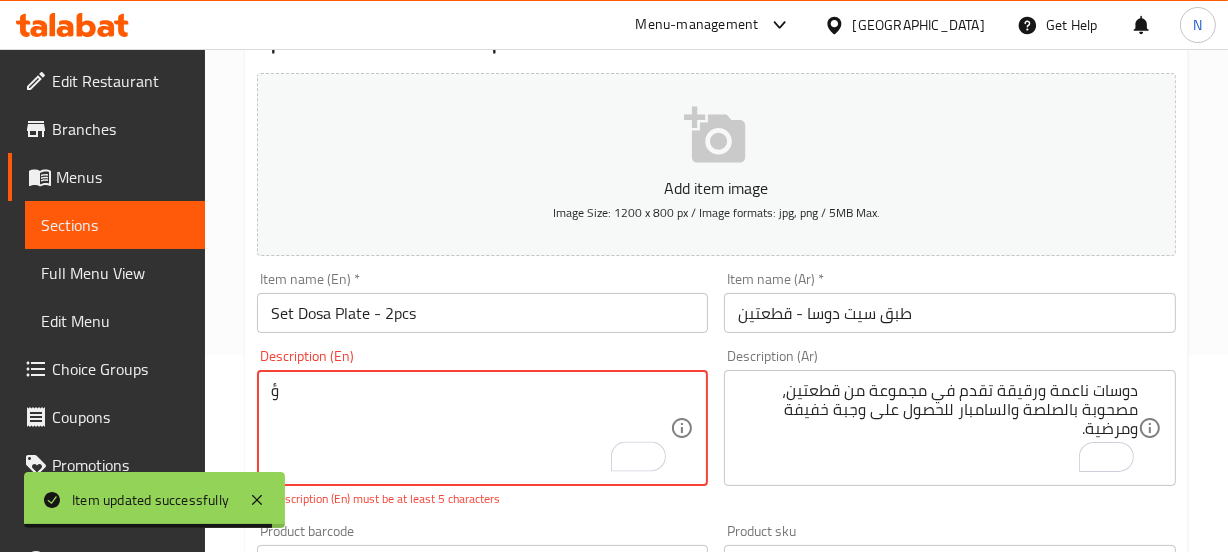 type on "2pcs - Soft, fluffy dosas served in a set of 2, accompanied by chutney and sambar for a light and satisfying meal." 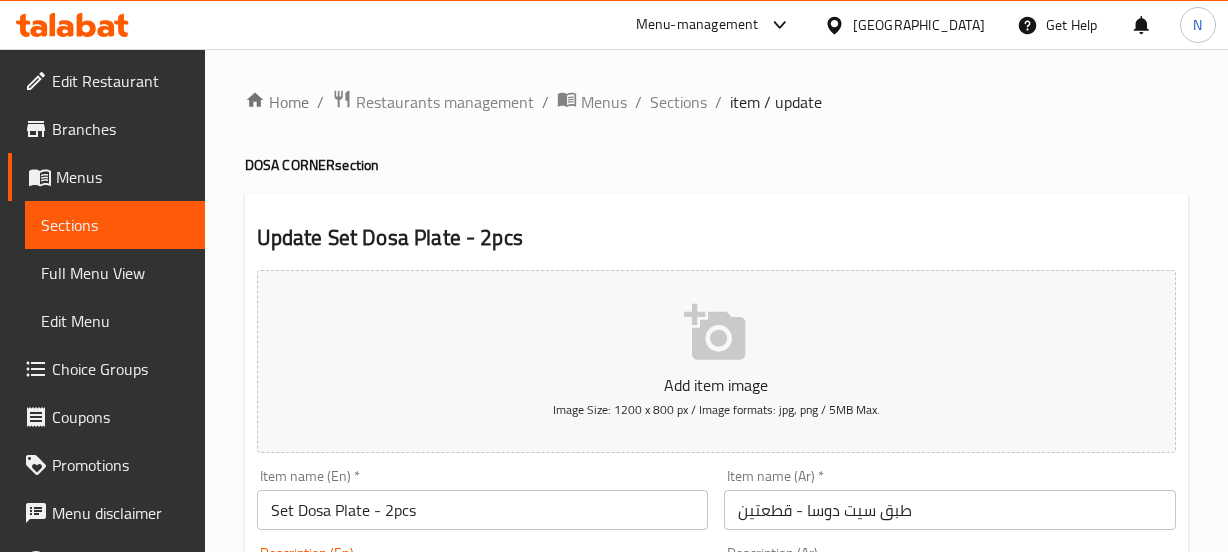 scroll, scrollTop: 197, scrollLeft: 0, axis: vertical 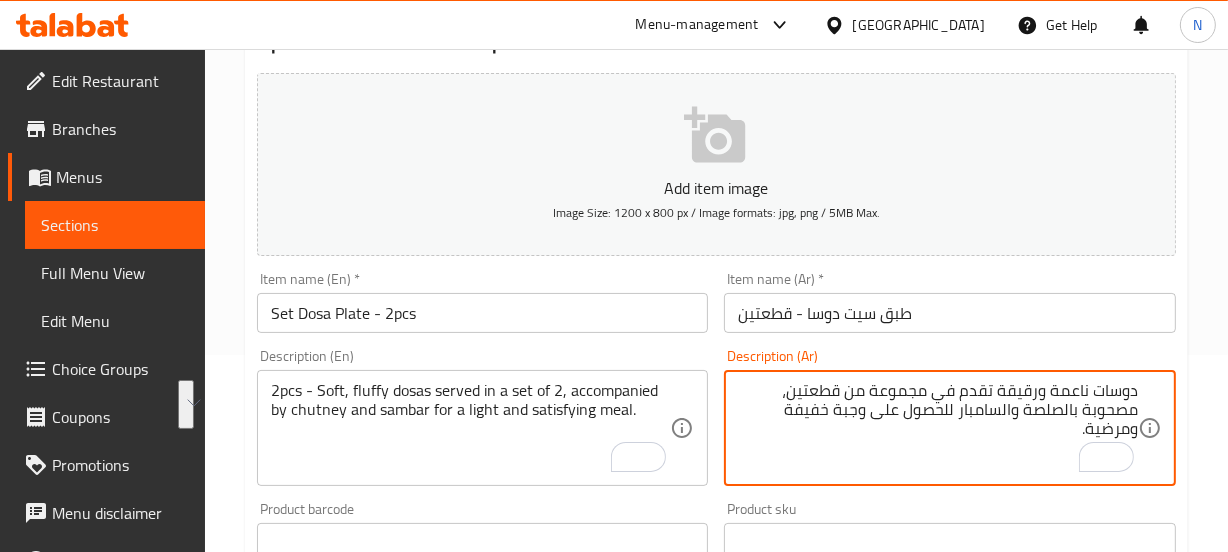 click on "دوسات ناعمة ورقيقة تقدم في مجموعة من قطعتين، مصحوبة بالصلصة والسامبار للحصول على وجبة خفيفة ومرضية." at bounding box center [938, 428] 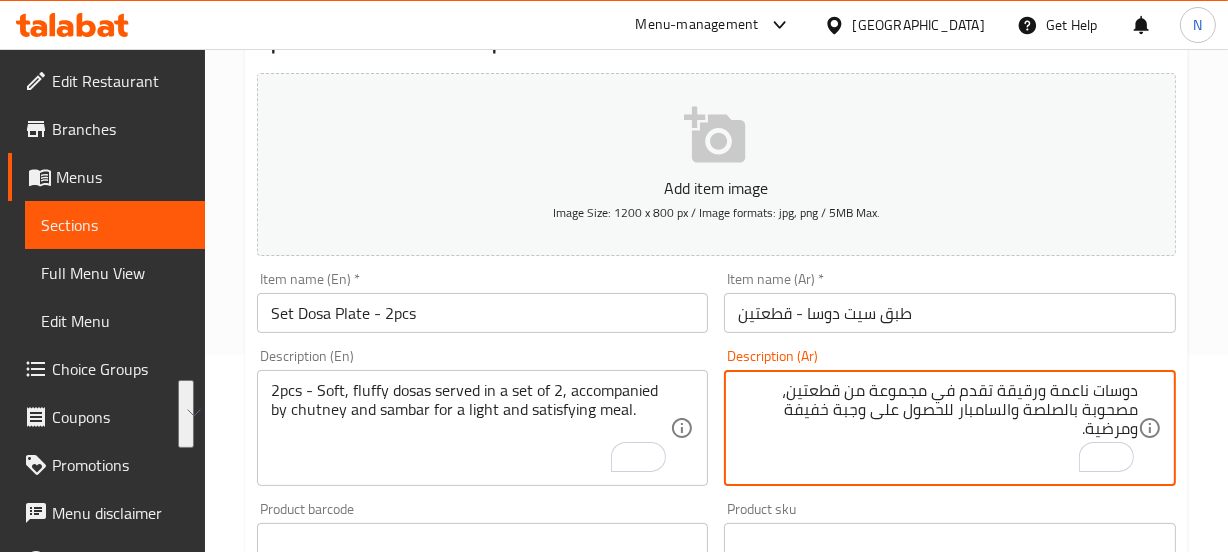paste on "2 قطعة - دوسا ناعمة ورقيقة تقدم في مجموعة من 2" 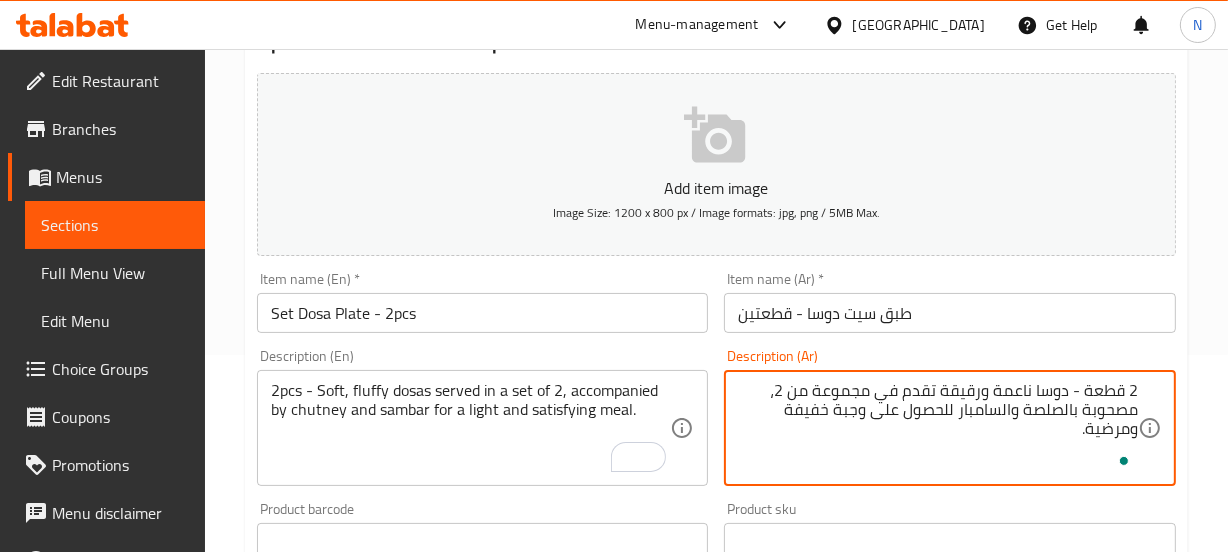type on "2 قطعة - دوسا ناعمة ورقيقة تقدم في مجموعة من 2، مصحوبة بالصلصة والسامبار للحصول على وجبة خفيفة ومرضية." 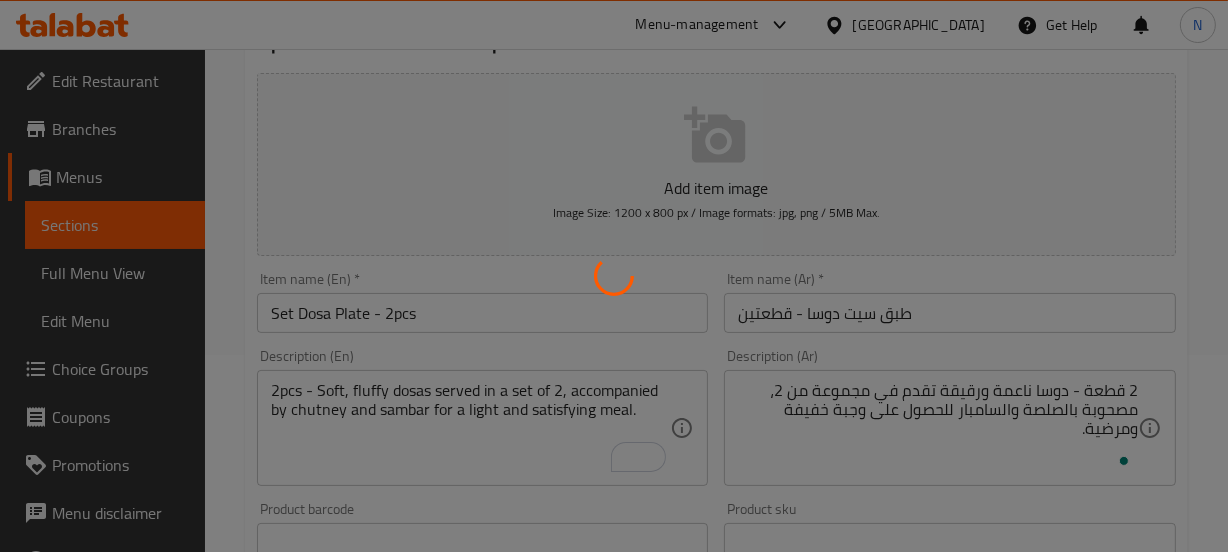 click at bounding box center [614, 276] 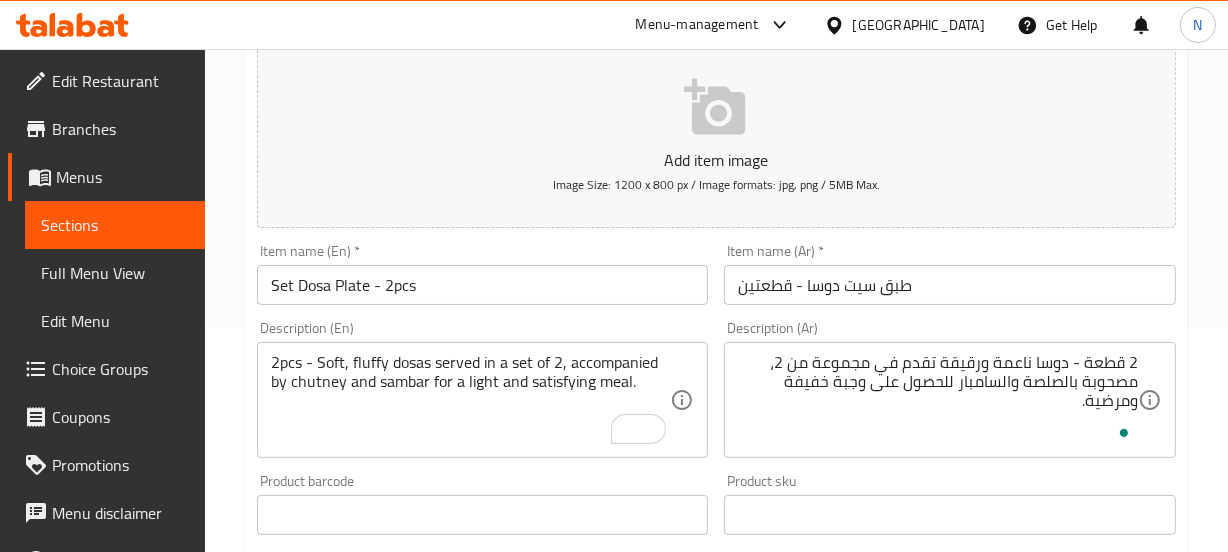 scroll, scrollTop: 226, scrollLeft: 0, axis: vertical 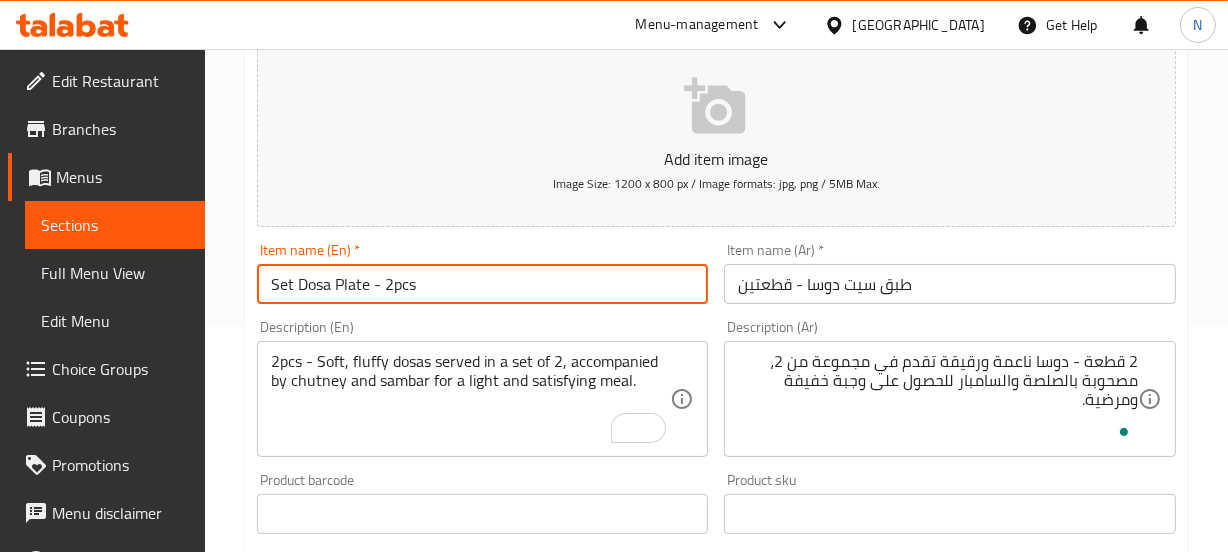 click on "Set Dosa Plate - 2pcs" at bounding box center (483, 284) 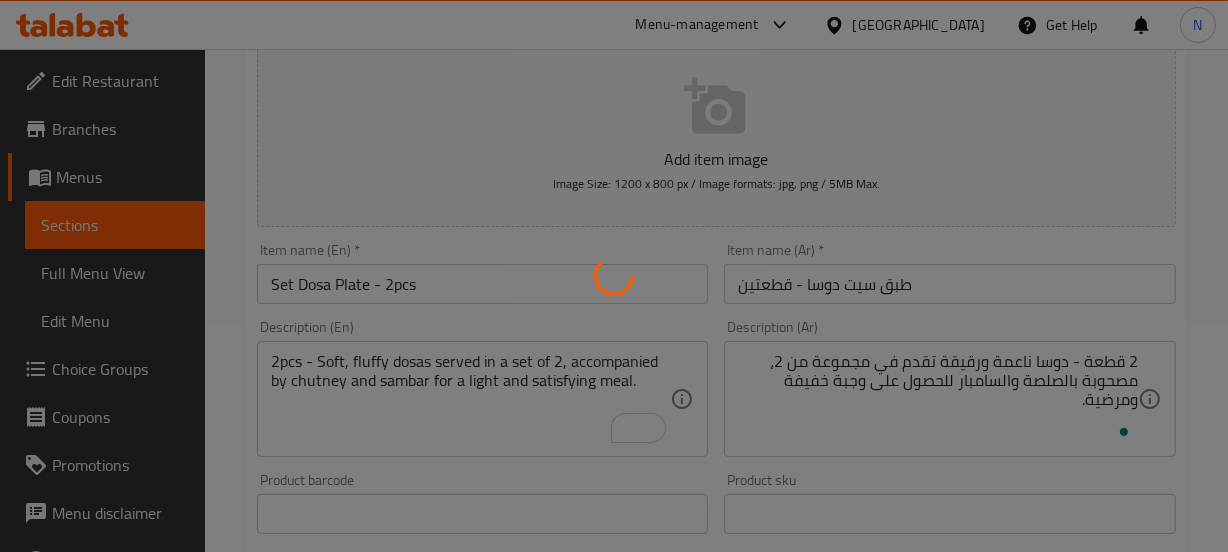 click at bounding box center [614, 276] 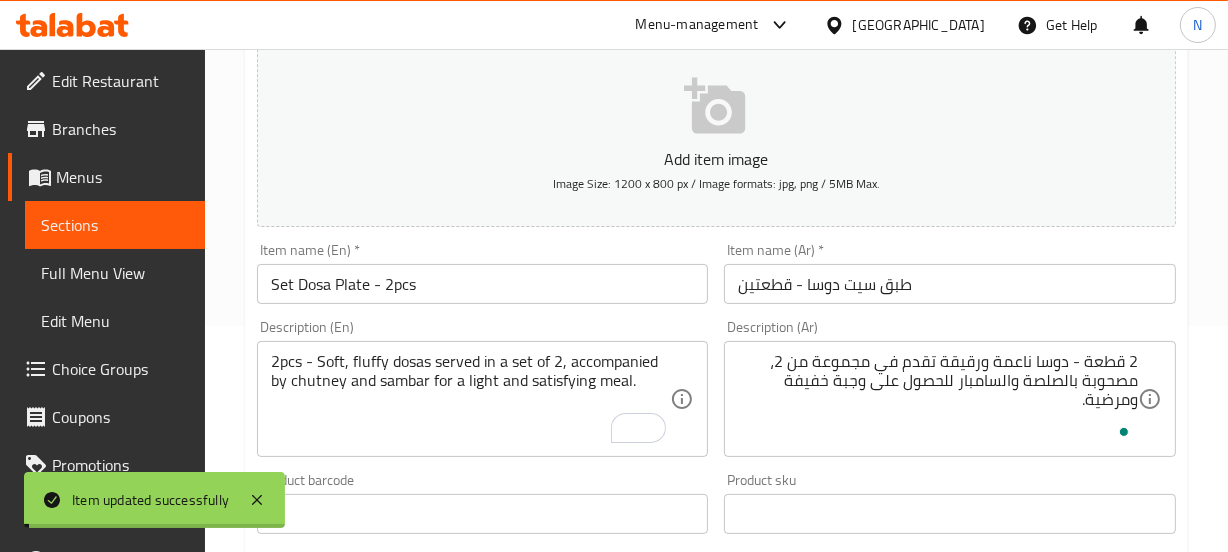 scroll, scrollTop: 0, scrollLeft: 0, axis: both 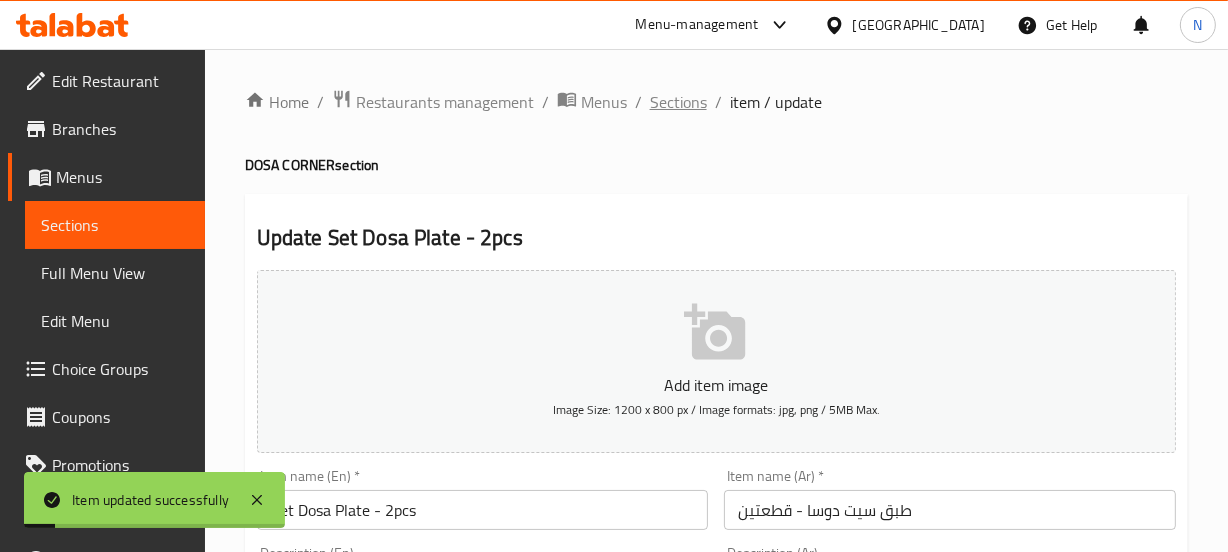 click on "Sections" at bounding box center [678, 102] 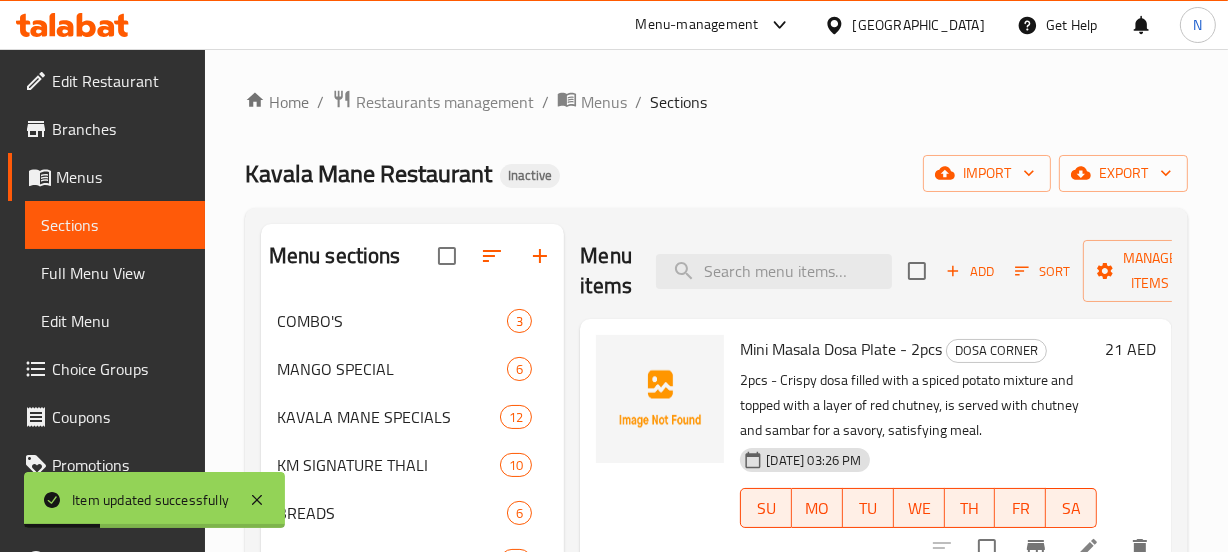 scroll, scrollTop: 534, scrollLeft: 0, axis: vertical 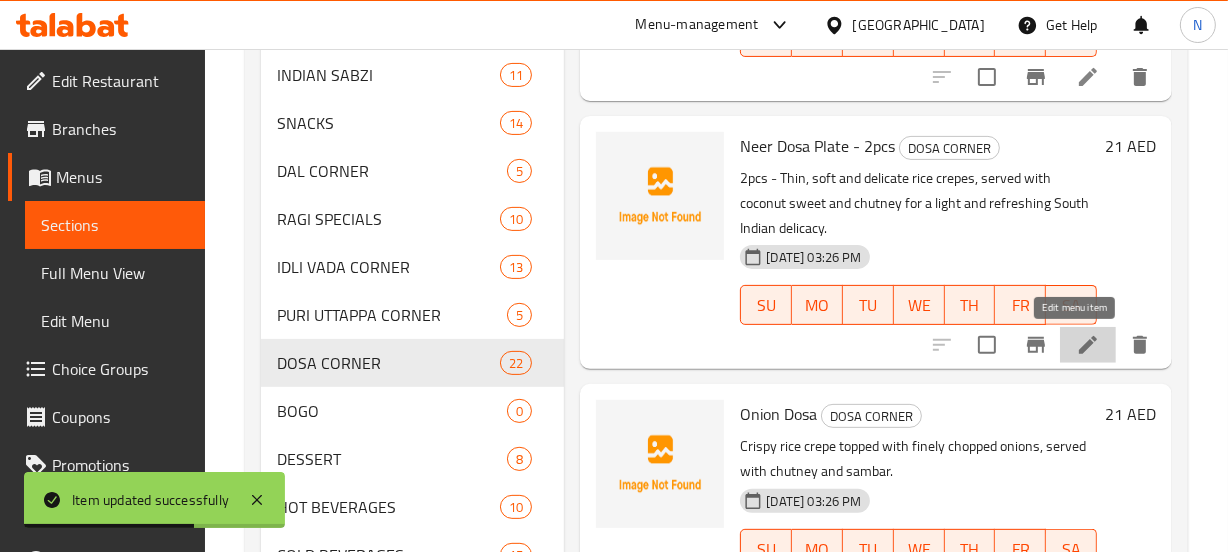 click 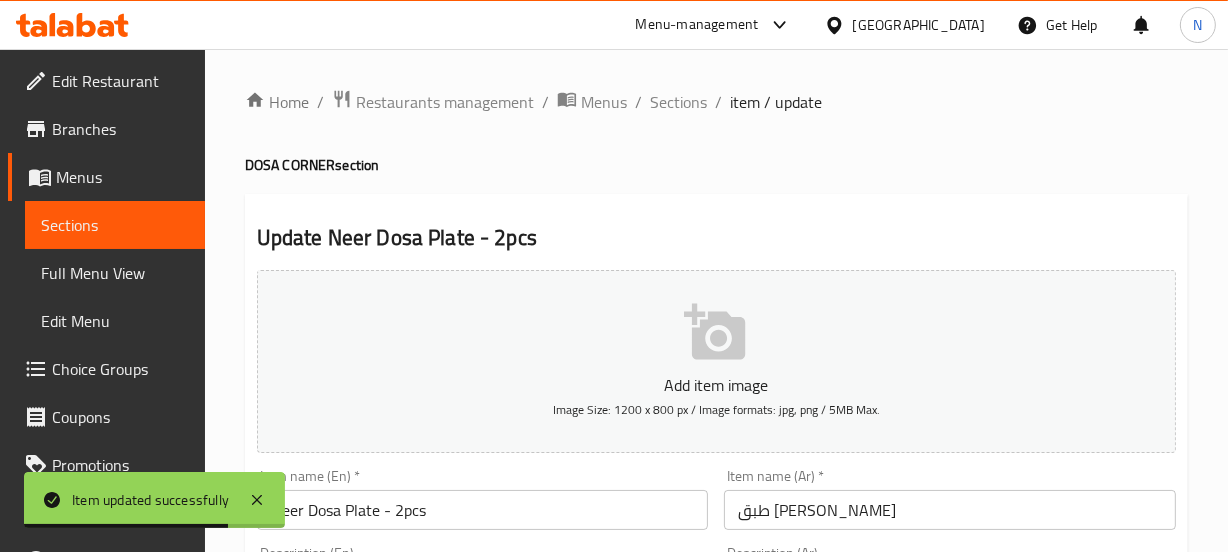 scroll, scrollTop: 271, scrollLeft: 0, axis: vertical 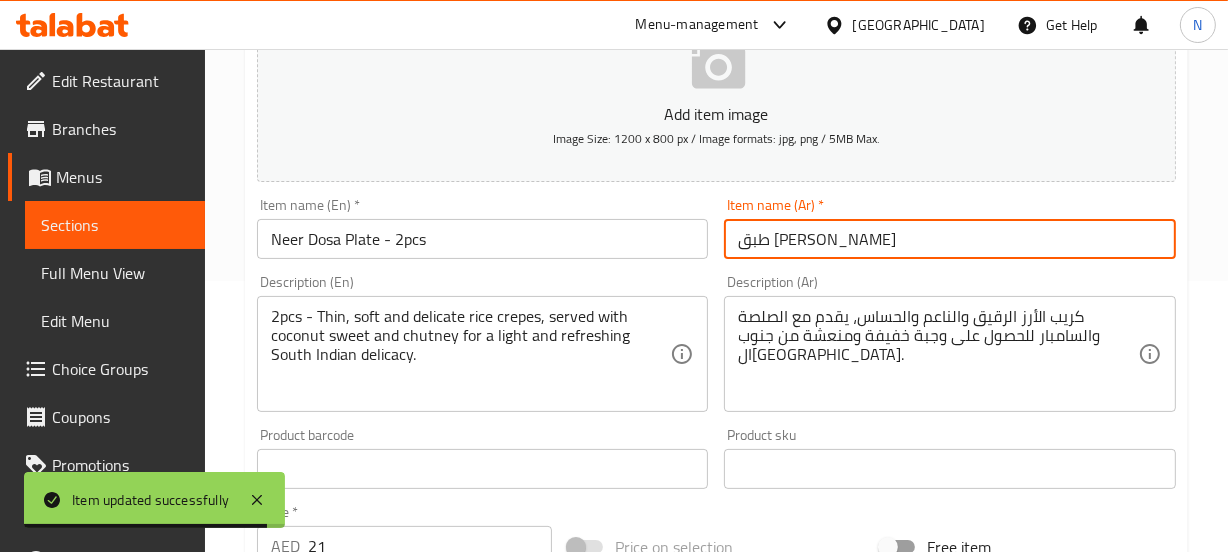 click on "طبق نير دوسا" at bounding box center (950, 239) 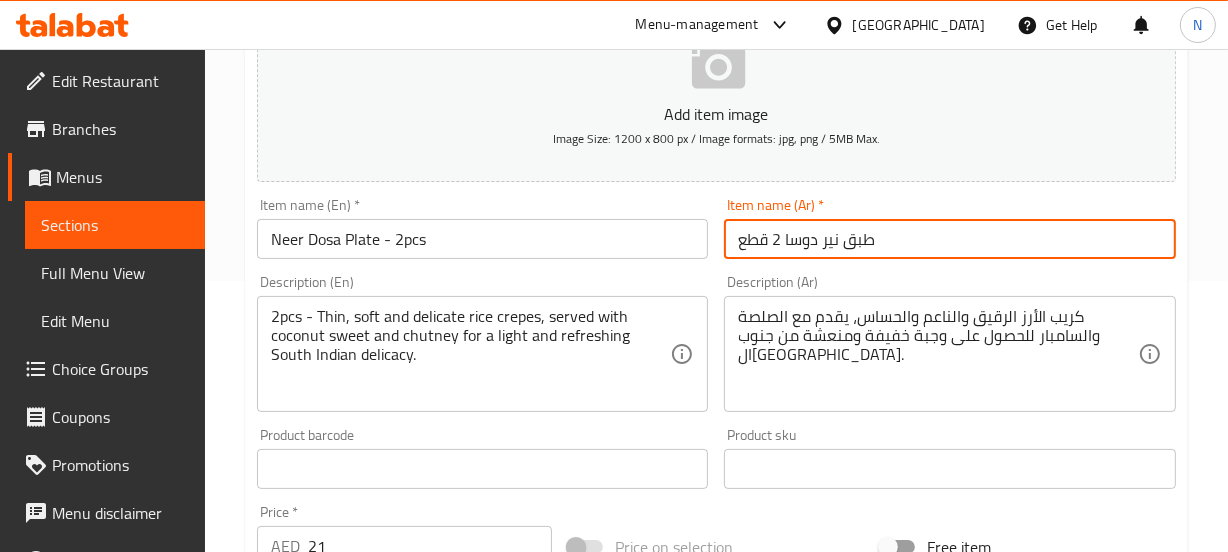 type on "طبق نير دوسا 2 قطع" 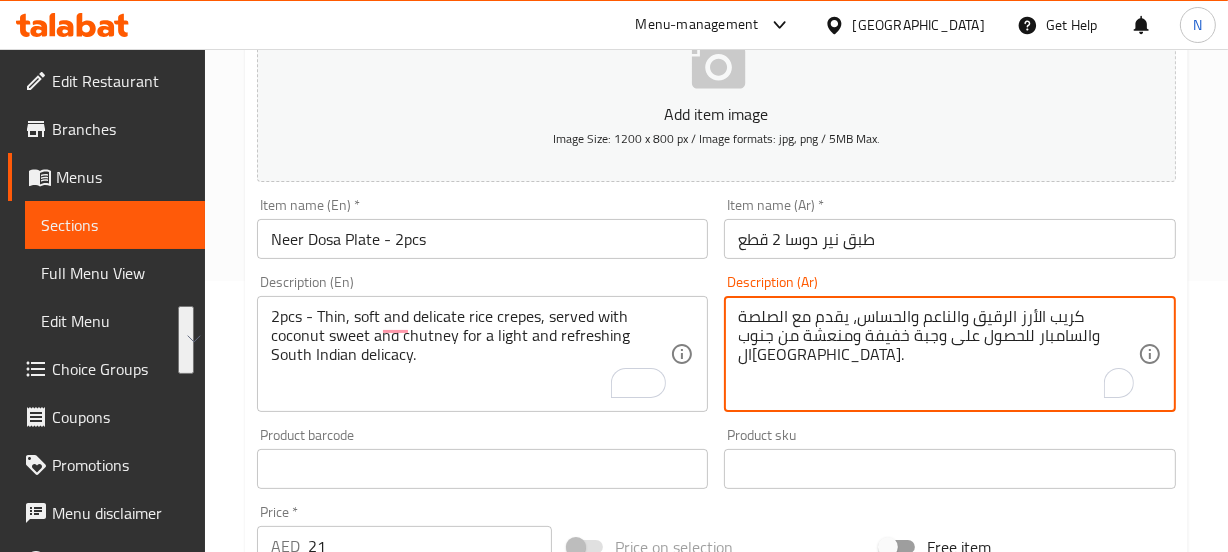 click on "كريب الأرز الرقيق والناعم والحساس، يقدم مع الصلصة والسامبار للحصول على وجبة خفيفة ومنعشة من جنوب الهند." at bounding box center (938, 354) 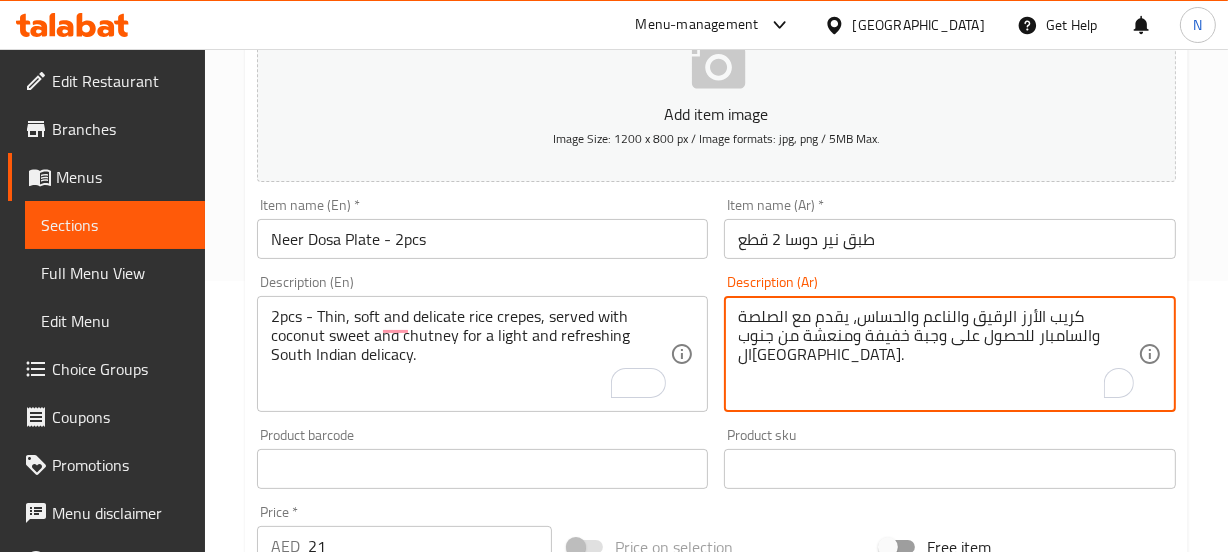 click on "كريب الأرز الرقيق والناعم والحساس، يقدم مع الصلصة والسامبار للحصول على وجبة خفيفة ومنعشة من جنوب الهند." at bounding box center (938, 354) 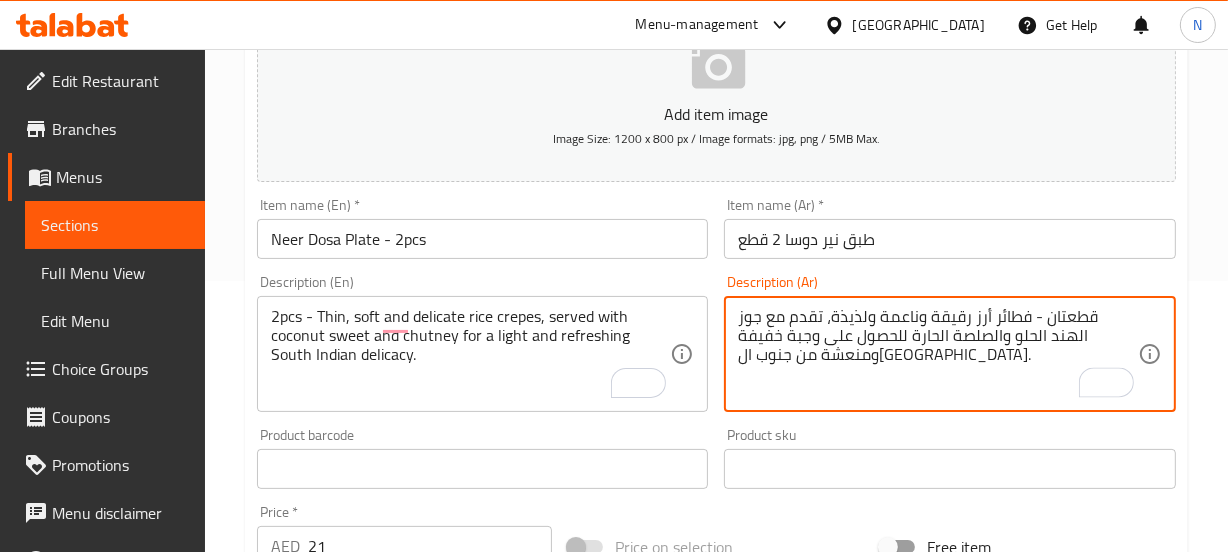 click on "قطعتان - فطائر أرز رقيقة وناعمة ولذيذة، تقدم مع جوز الهند الحلو والصلصة الحارة للحصول على وجبة خفيفة ومنعشة من جنوب الهند." at bounding box center [938, 354] 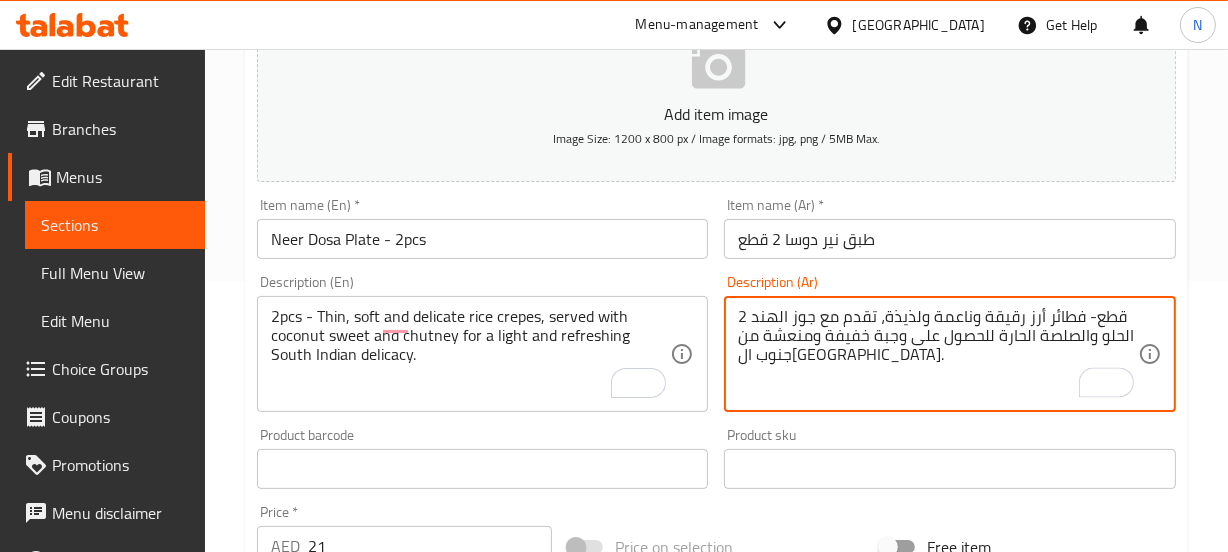 click on "2 قطع- فطائر أرز رقيقة وناعمة ولذيذة، تقدم مع جوز الهند الحلو والصلصة الحارة للحصول على وجبة خفيفة ومنعشة من جنوب الهند." at bounding box center (938, 354) 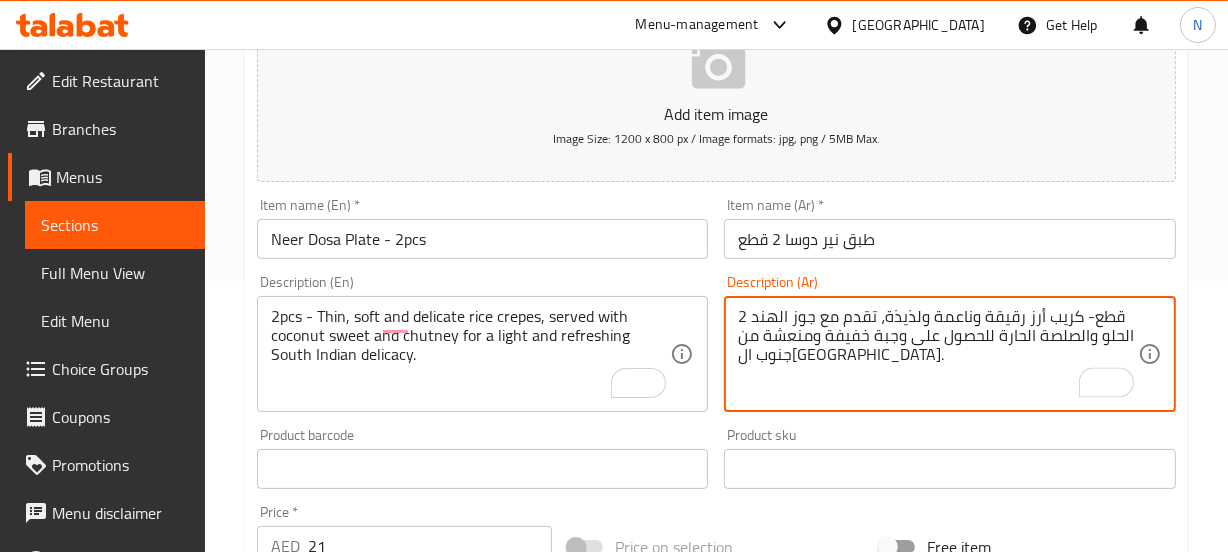 type on "2 قطع- كريب أرز رقيقة وناعمة ولذيذة، تقدم مع جوز الهند الحلو والصلصة الحارة للحصول على وجبة خفيفة ومنعشة من جنوب ال[GEOGRAPHIC_DATA]." 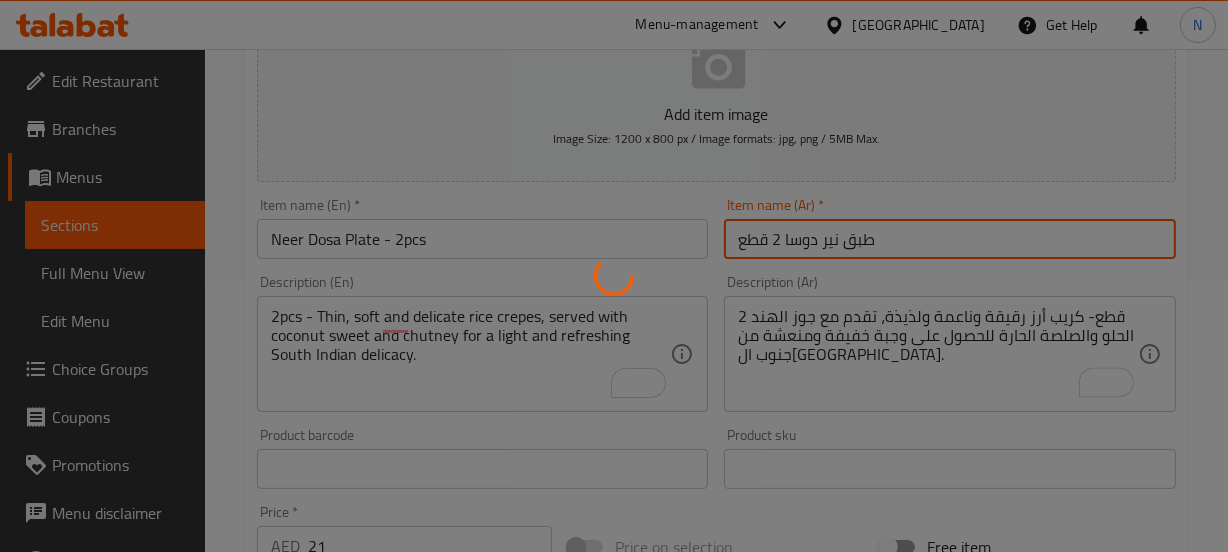 click on "Home / Restaurants management / Menus / Sections / item / update DOSA CORNER  section Update Neer Dosa Plate - 2pcs Add item image Image Size: 1200 x 800 px / Image formats: jpg, png / 5MB Max. Item name (En)   * Neer Dosa Plate - 2pcs Item name (En)  * Item name (Ar)   * طبق نير دوسا 2 قطع Item name (Ar)  * Description (En) 2pcs - Thin, soft and delicate rice crepes, served with coconut sweet and chutney for a light and refreshing South Indian delicacy. Description (En) Description (Ar) 2 قطع- كريب أرز رقيقة وناعمة ولذيذة، تقدم مع جوز الهند الحلو والصلصة الحارة للحصول على وجبة خفيفة ومنعشة من جنوب الهند. Description (Ar) Product barcode Product barcode Product sku Product sku Price   * AED 21 Price  * Price on selection Free item Start Date Start Date End Date End Date Available Days SU MO TU WE TH FR SA Available from ​ ​ Available to ​ ​ Status Active Inactive Exclude from GEM Update" at bounding box center (716, 460) 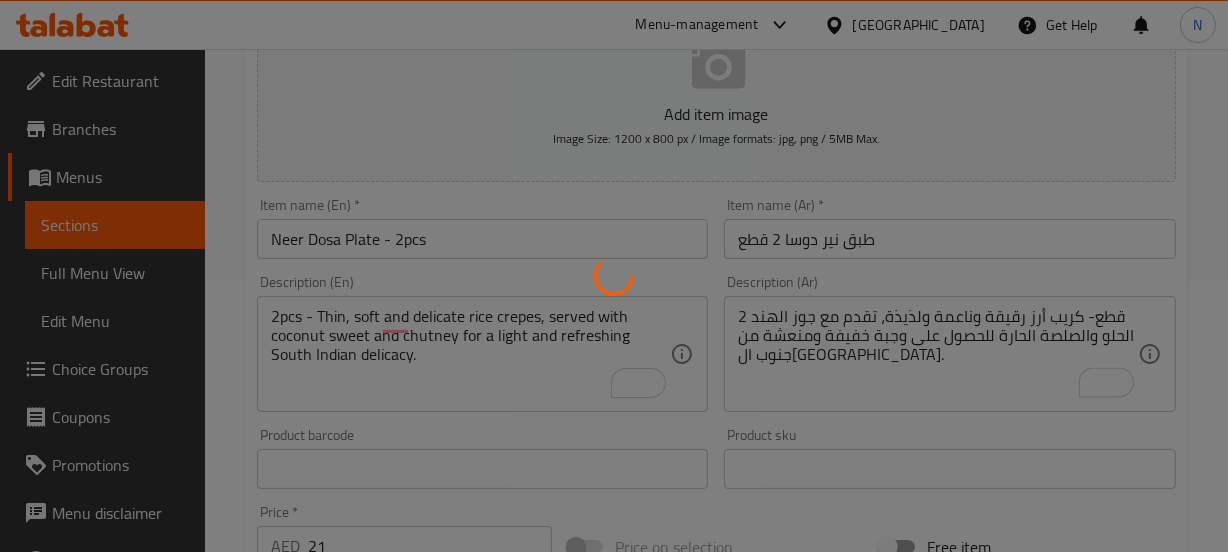 click at bounding box center (614, 276) 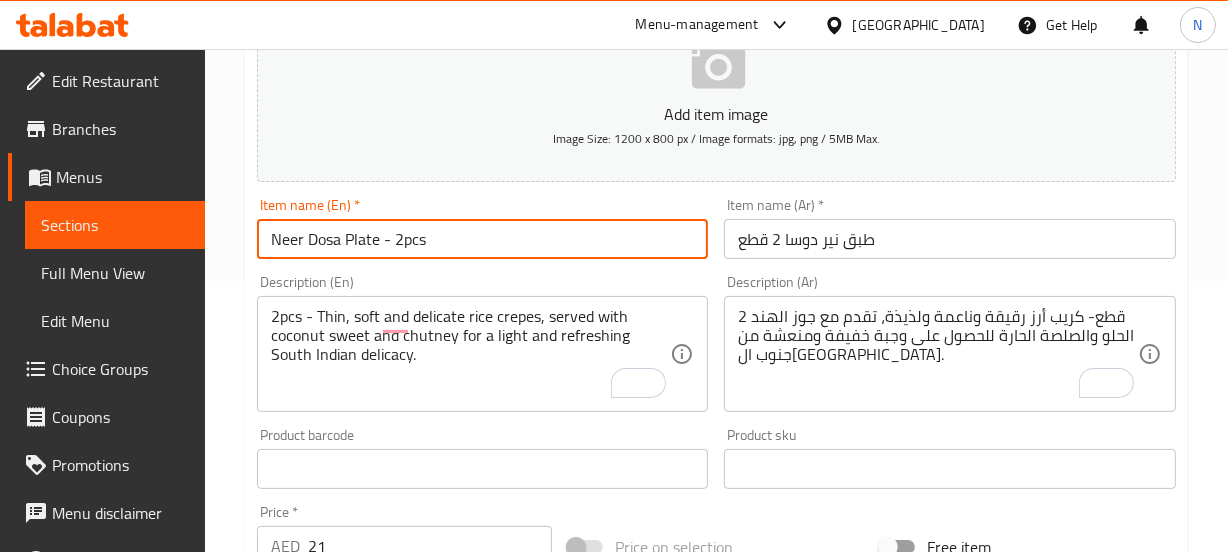 click on "Update" at bounding box center (366, 1055) 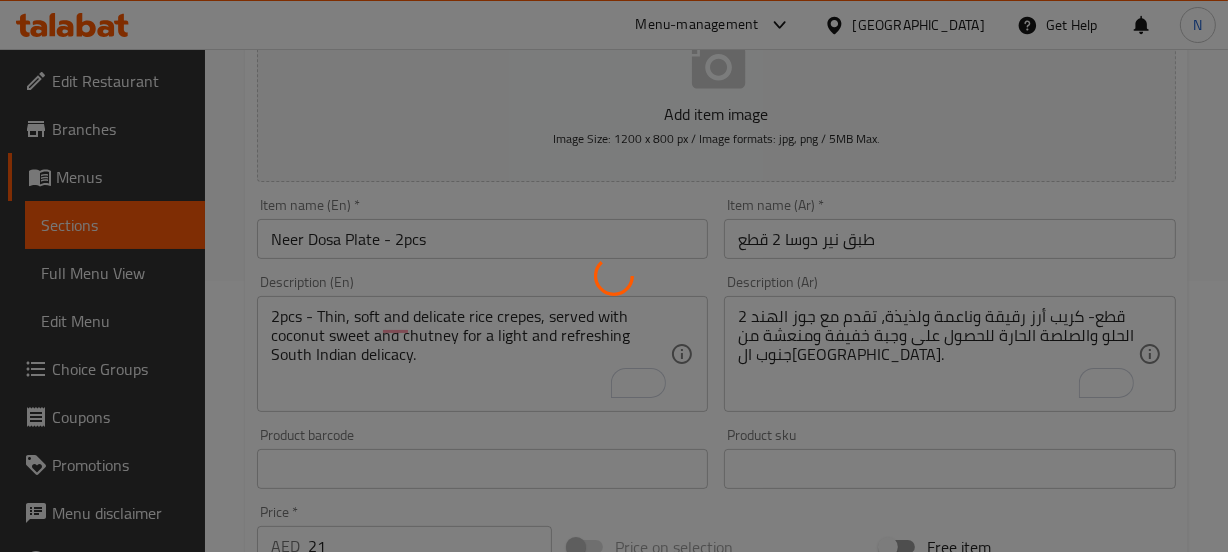 click at bounding box center (614, 276) 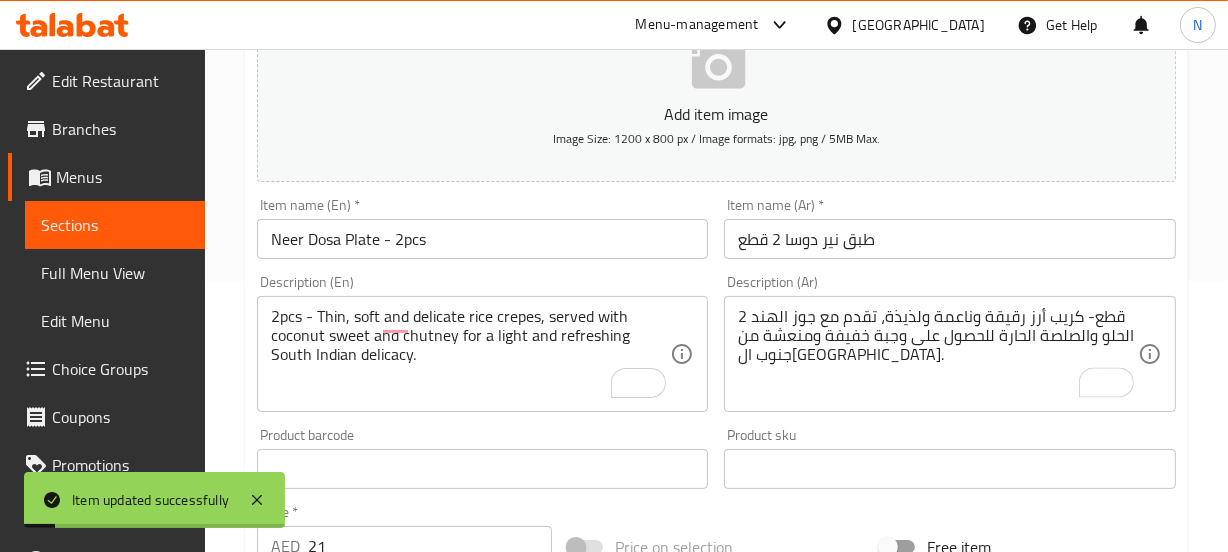 scroll, scrollTop: 0, scrollLeft: 0, axis: both 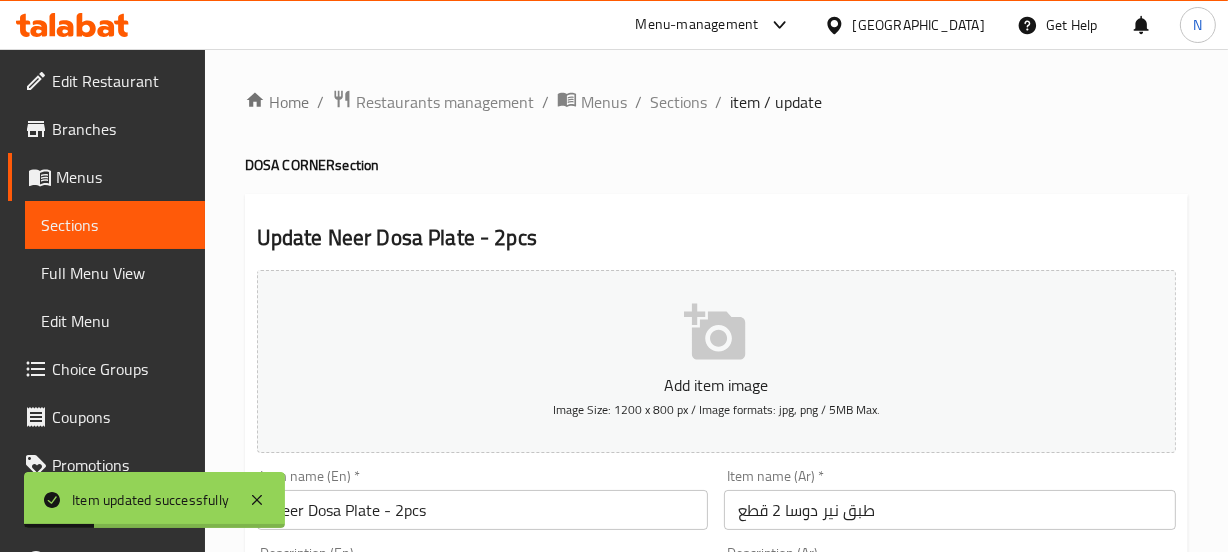click on "Neer Dosa Plate - 2pcs" at bounding box center [483, 510] 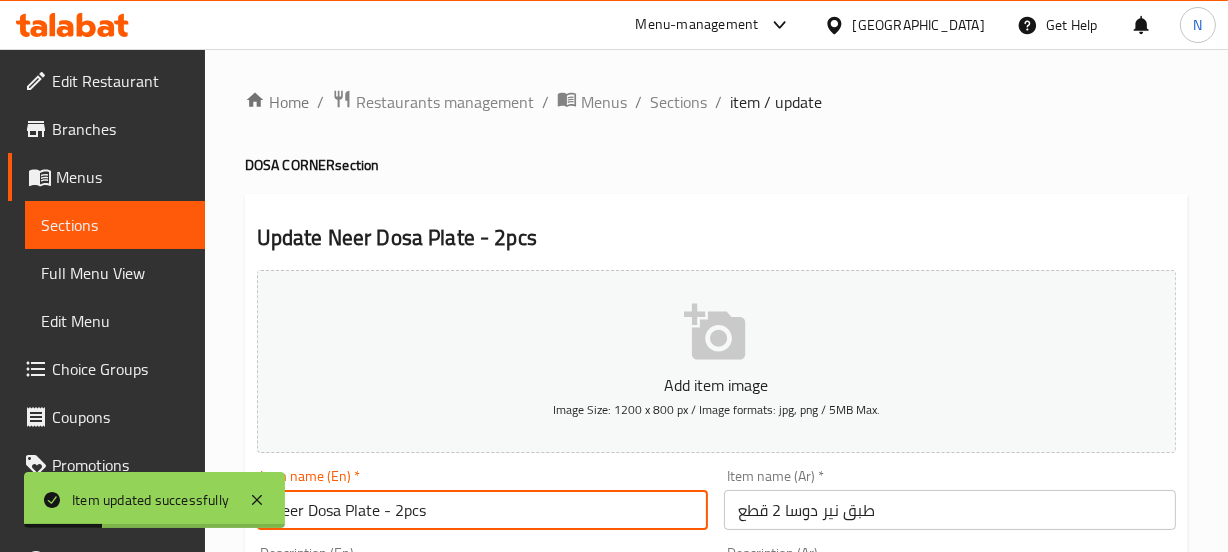 click on "Neer Dosa Plate - 2pcs" at bounding box center [483, 510] 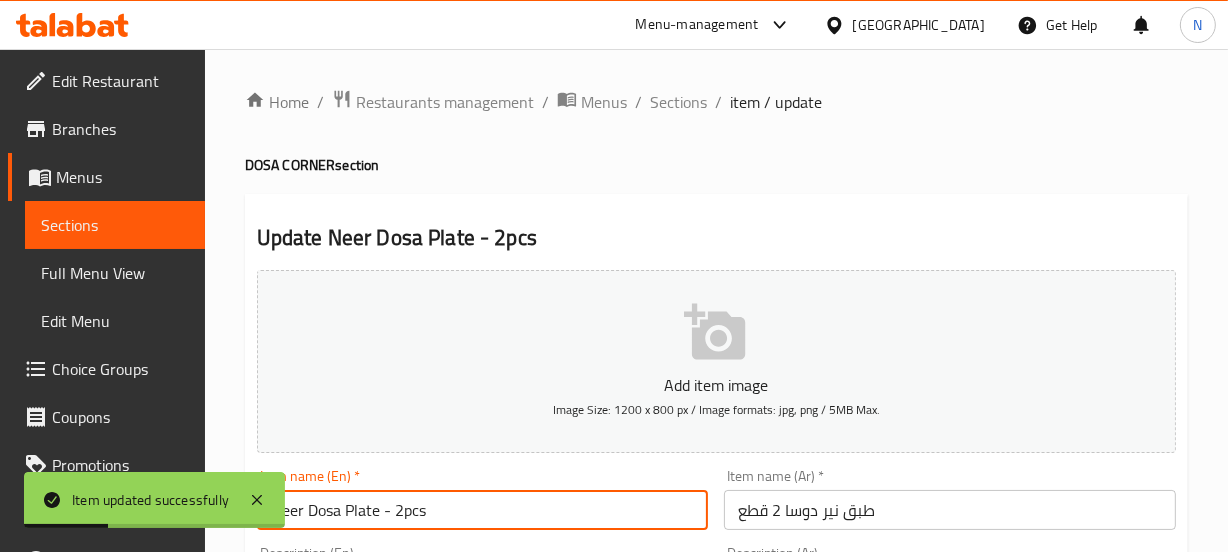 click on "Neer Dosa Plate - 2pcs" at bounding box center [483, 510] 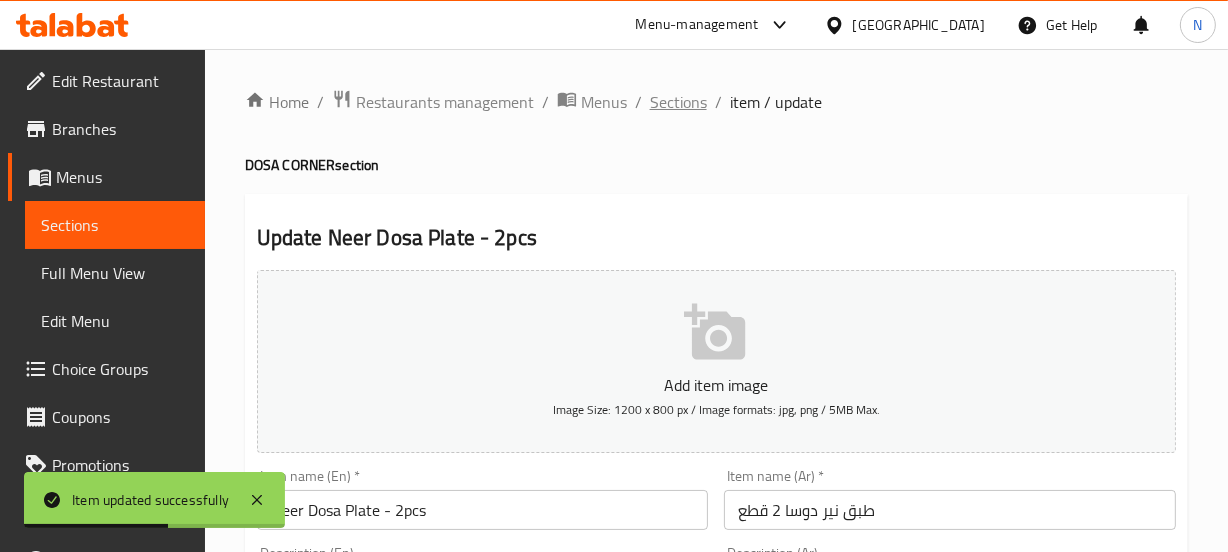 click on "Sections" at bounding box center [678, 102] 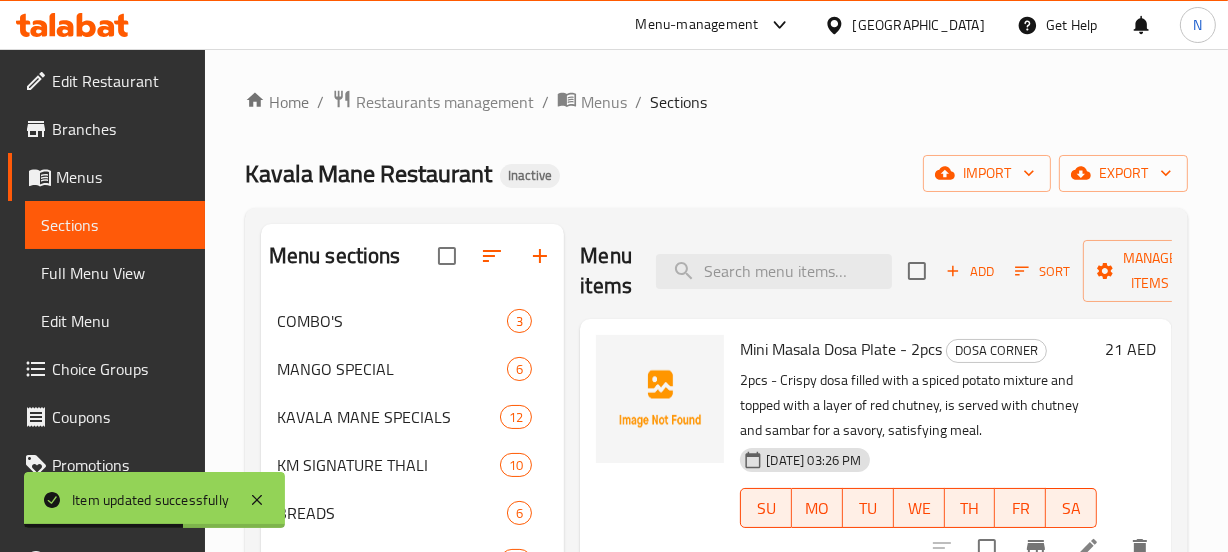 scroll, scrollTop: 534, scrollLeft: 0, axis: vertical 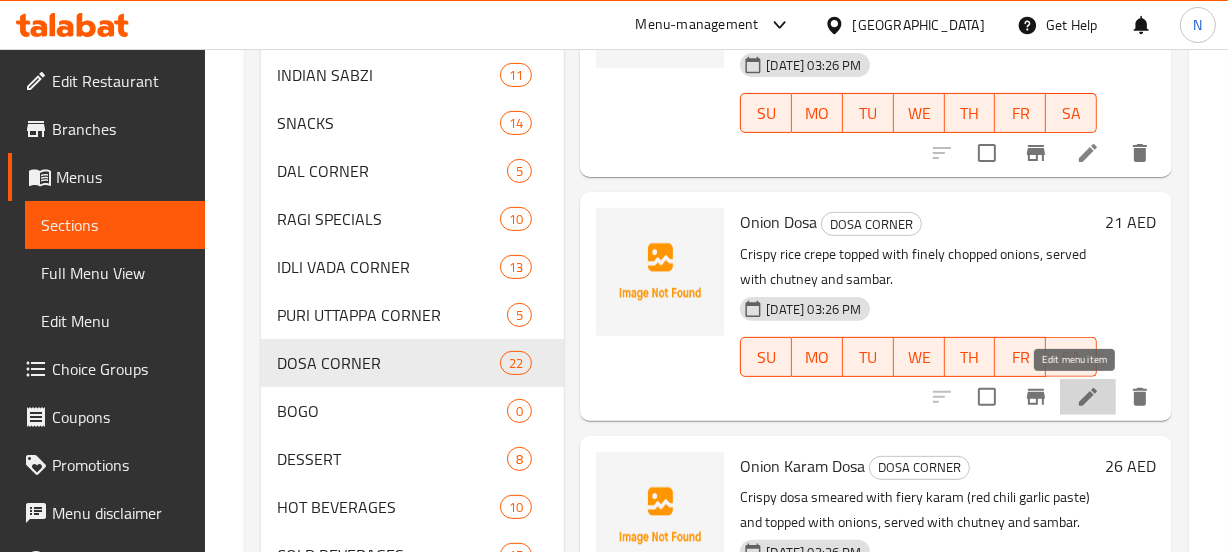 click 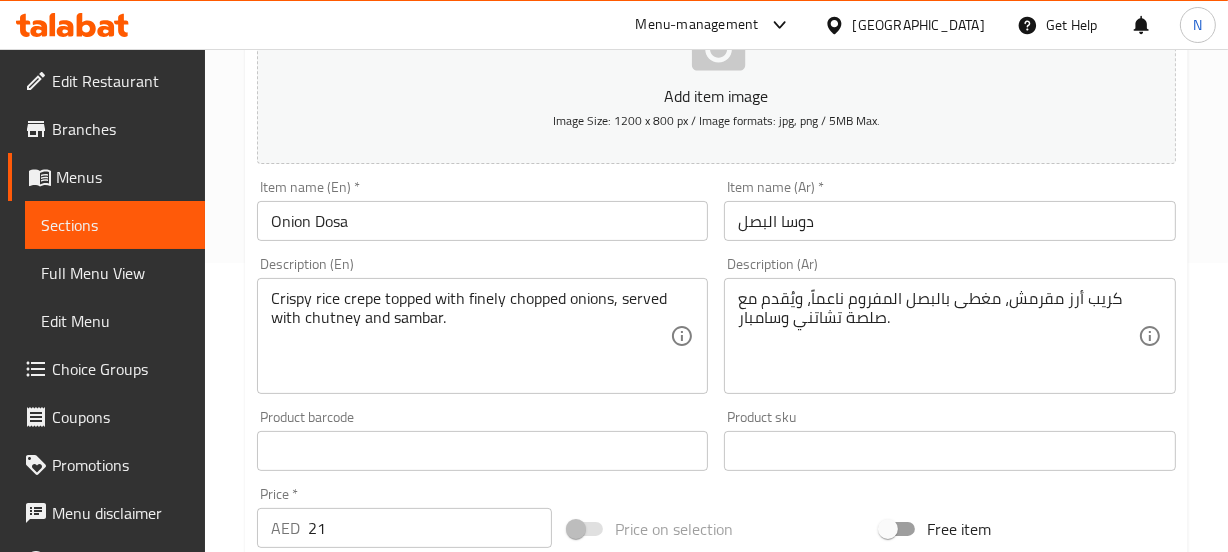 scroll, scrollTop: 290, scrollLeft: 0, axis: vertical 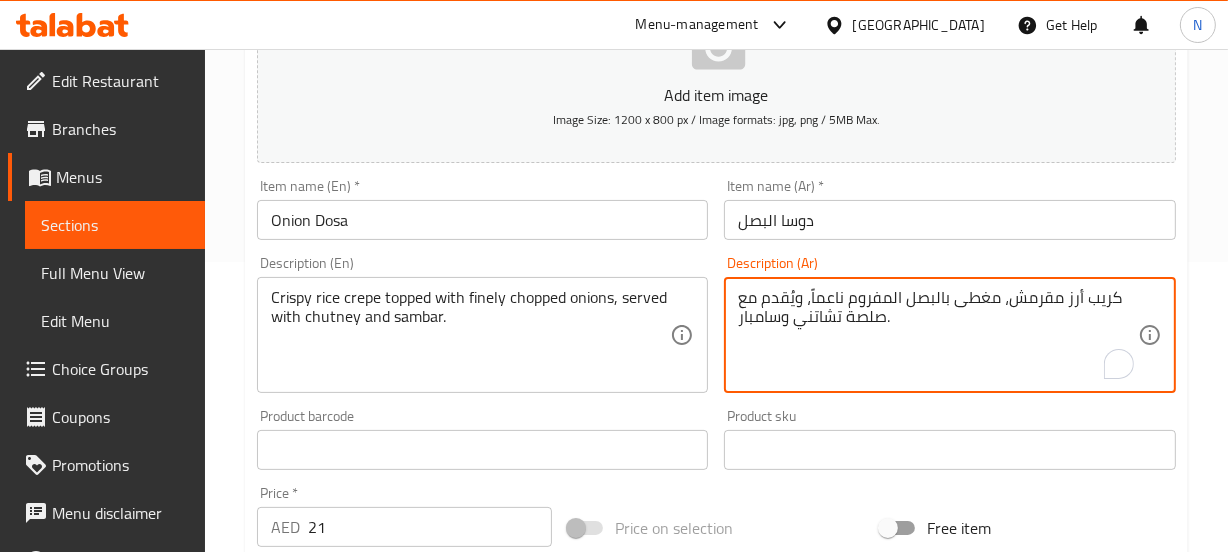 click on "كريب أرز مقرمش، مغطى بالبصل المفروم ناعماً، ويُقدم مع صلصة تشاتني وسامبار." at bounding box center [938, 335] 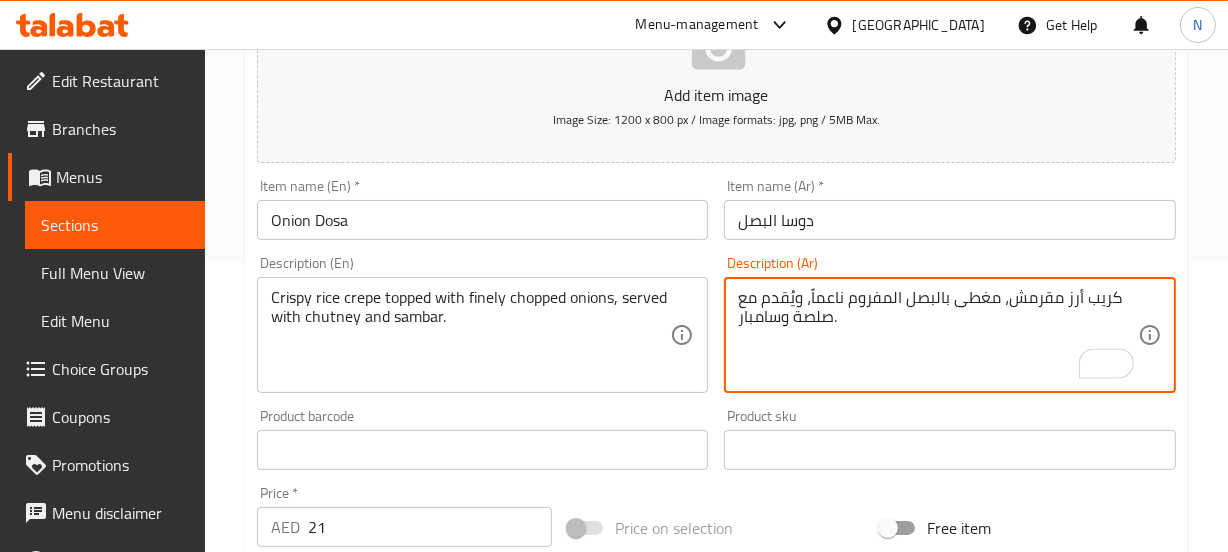 type on "كريب أرز مقرمش، مغطى بالبصل المفروم ناعماً، ويُقدم مع صلصة وسامبار." 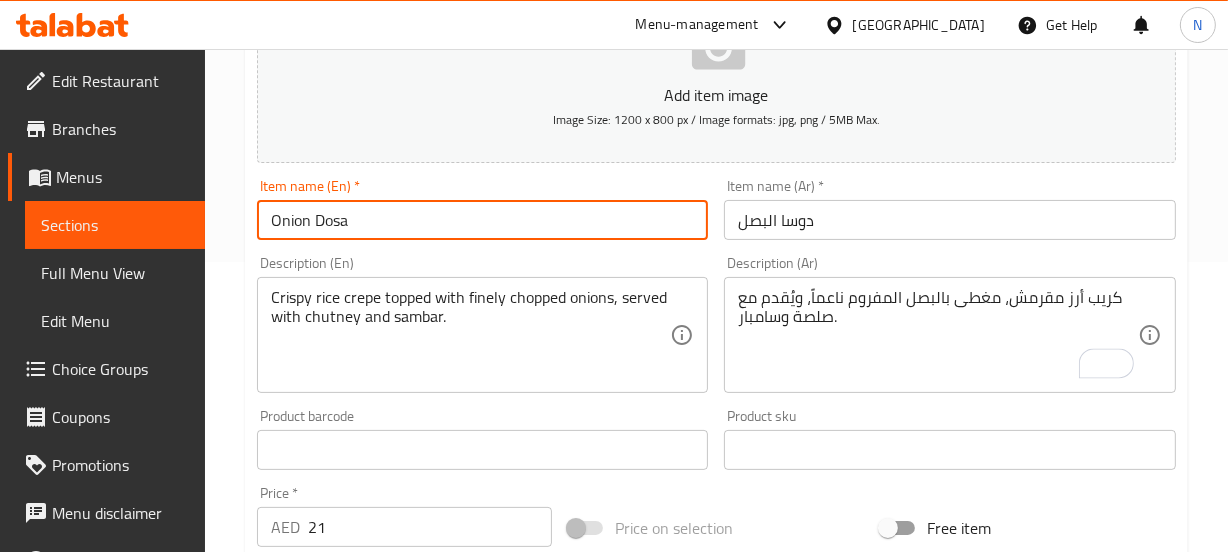 click on "Update" at bounding box center (366, 1036) 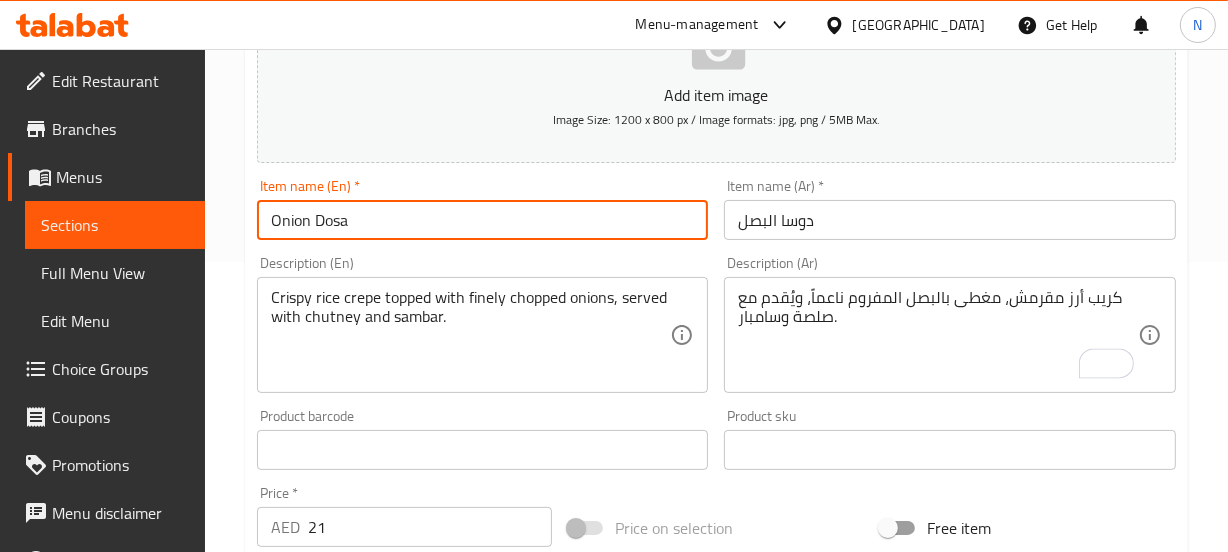 click on "Home / Restaurants management / Menus / Sections / item / update DOSA CORNER  section Update Onion Dosa Add item image Image Size: 1200 x 800 px / Image formats: jpg, png / 5MB Max. Item name (En)   * Onion Dosa Item name (En)  * Item name (Ar)   * دوسا البصل Item name (Ar)  * Description (En) Crispy rice crepe topped with finely chopped onions, served with chutney and sambar. Description (En) Description (Ar) كريب أرز مقرمش، مغطى بالبصل المفروم ناعماً، ويُقدم مع صلصة وسامبار. Description (Ar) Product barcode Product barcode Product sku Product sku Price   * AED 21 Price  * Price on selection Free item Start Date Start Date End Date End Date Available Days SU MO TU WE TH FR SA Available from ​ ​ Available to ​ ​ Status Active Inactive Exclude from GEM Variations & Choices Add variant ASSIGN CHOICE GROUP Update" at bounding box center (716, 441) 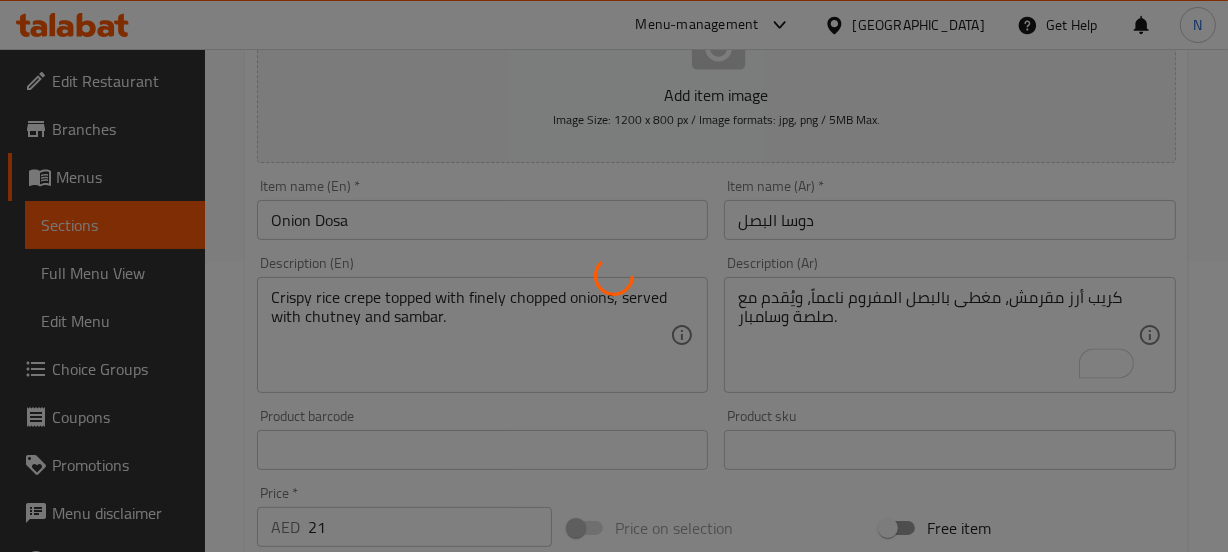 click at bounding box center [614, 276] 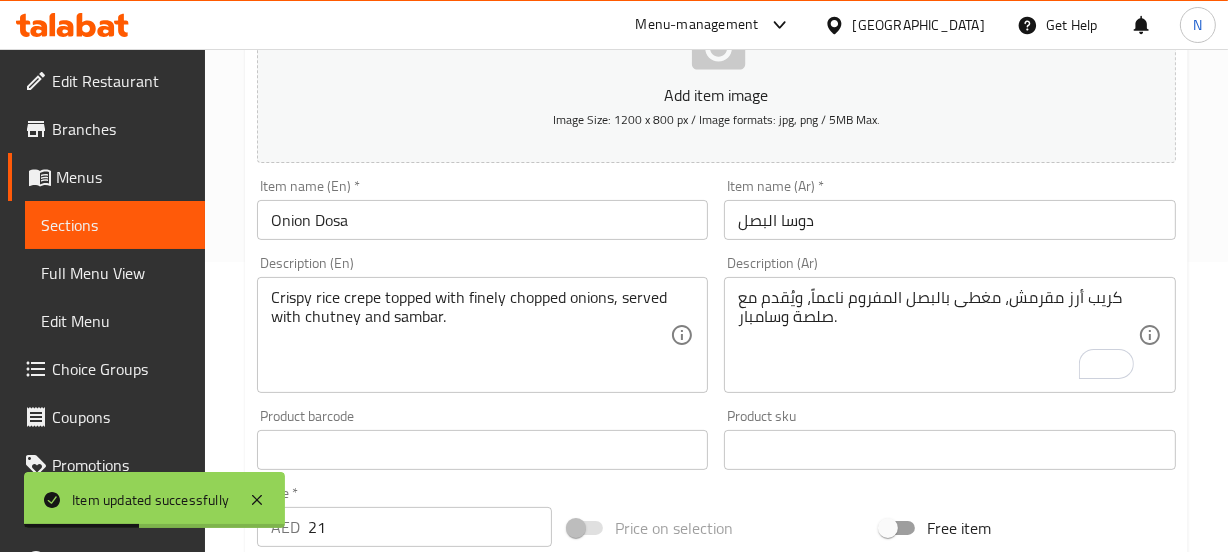 scroll, scrollTop: 0, scrollLeft: 0, axis: both 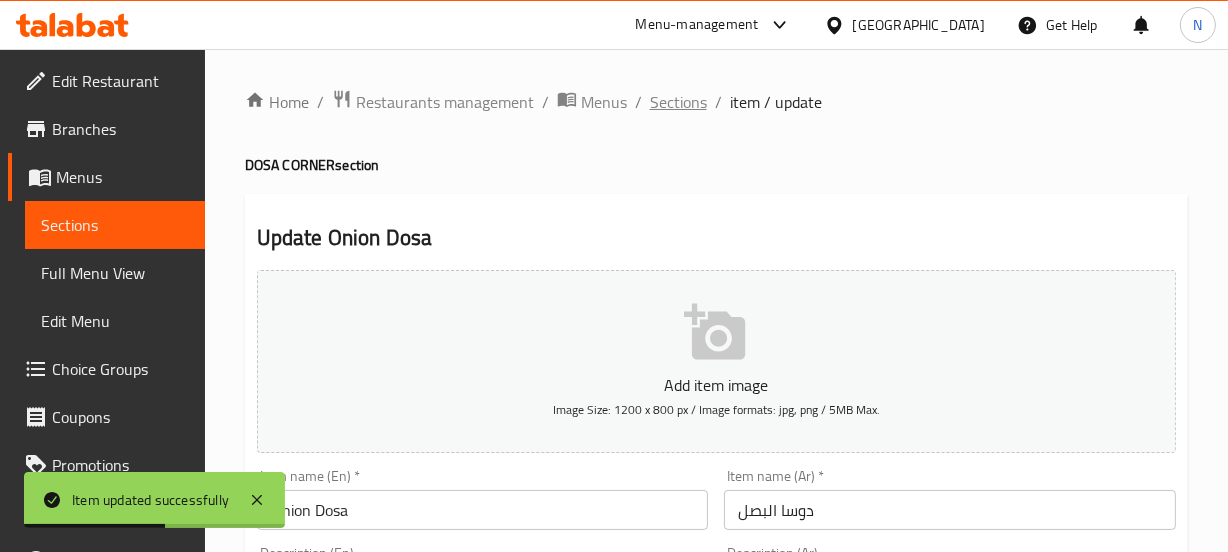 click on "Sections" at bounding box center (678, 102) 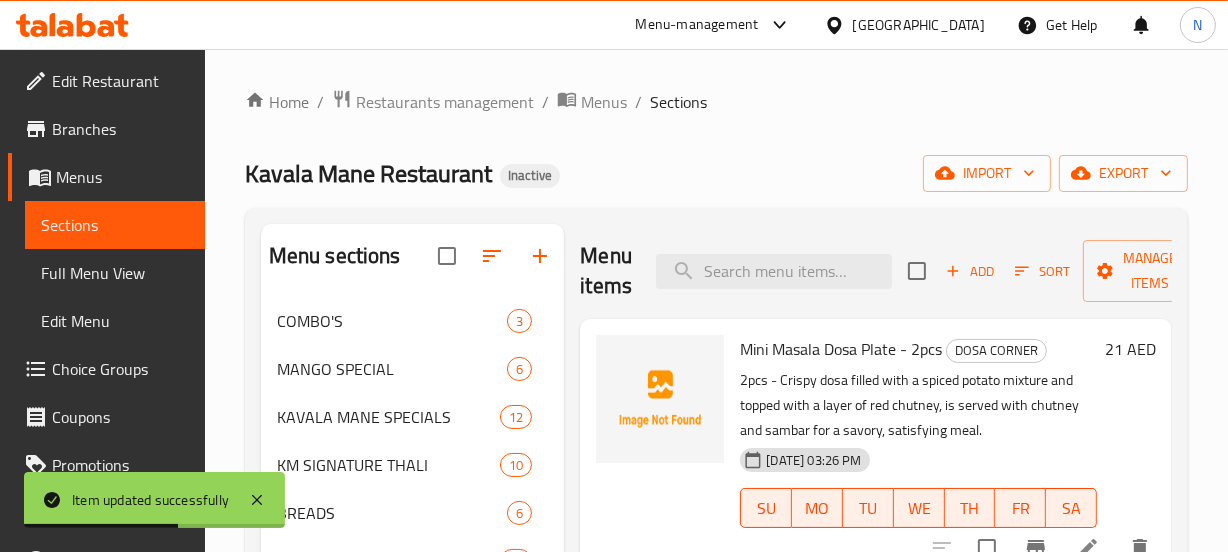 scroll, scrollTop: 534, scrollLeft: 0, axis: vertical 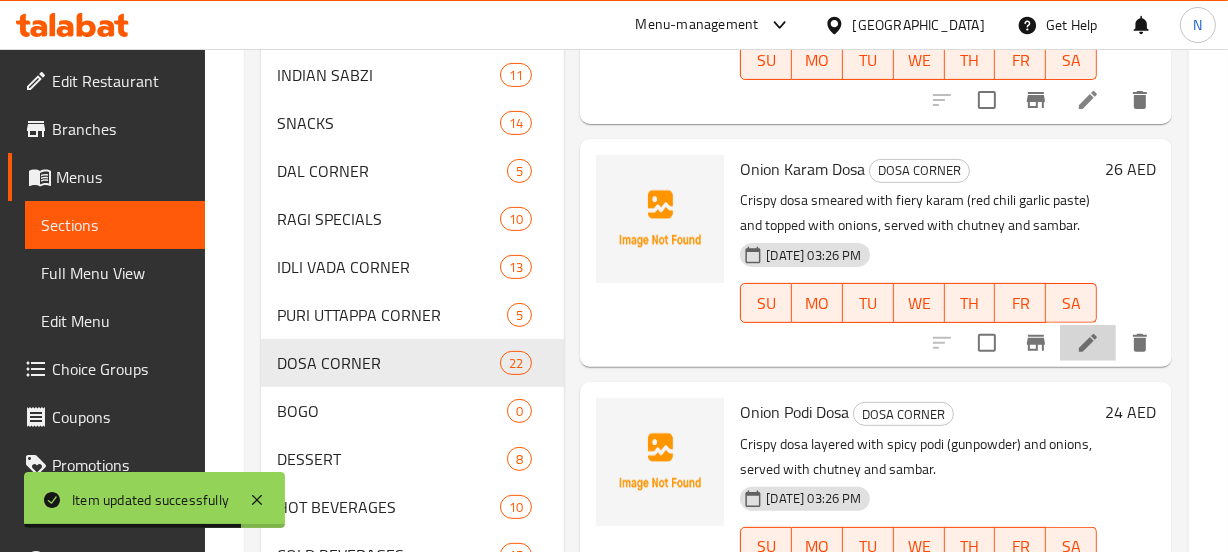 click at bounding box center (1088, 343) 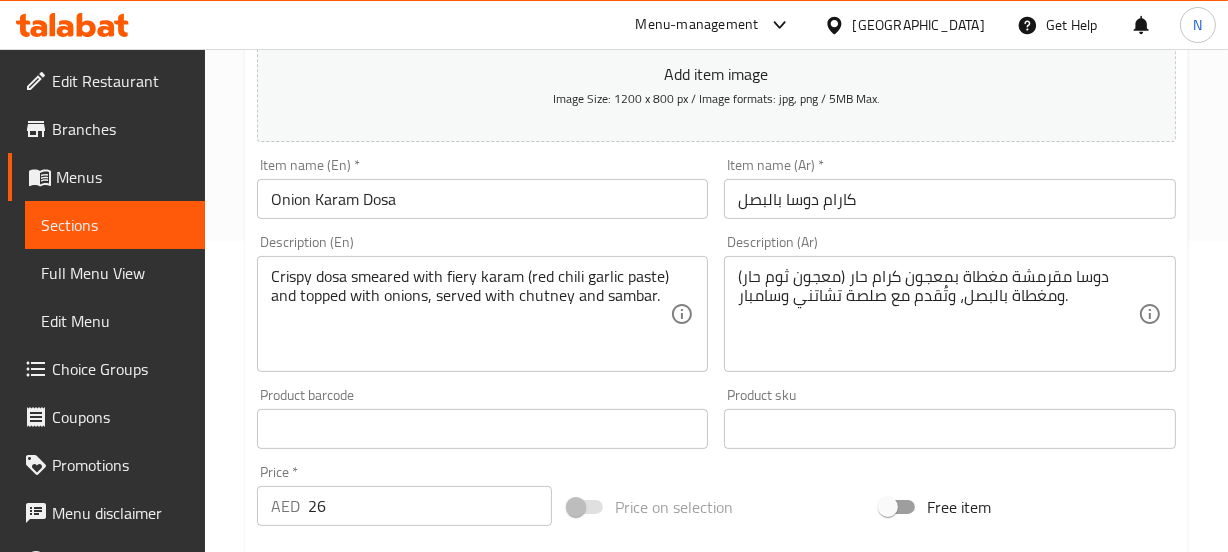 scroll, scrollTop: 312, scrollLeft: 0, axis: vertical 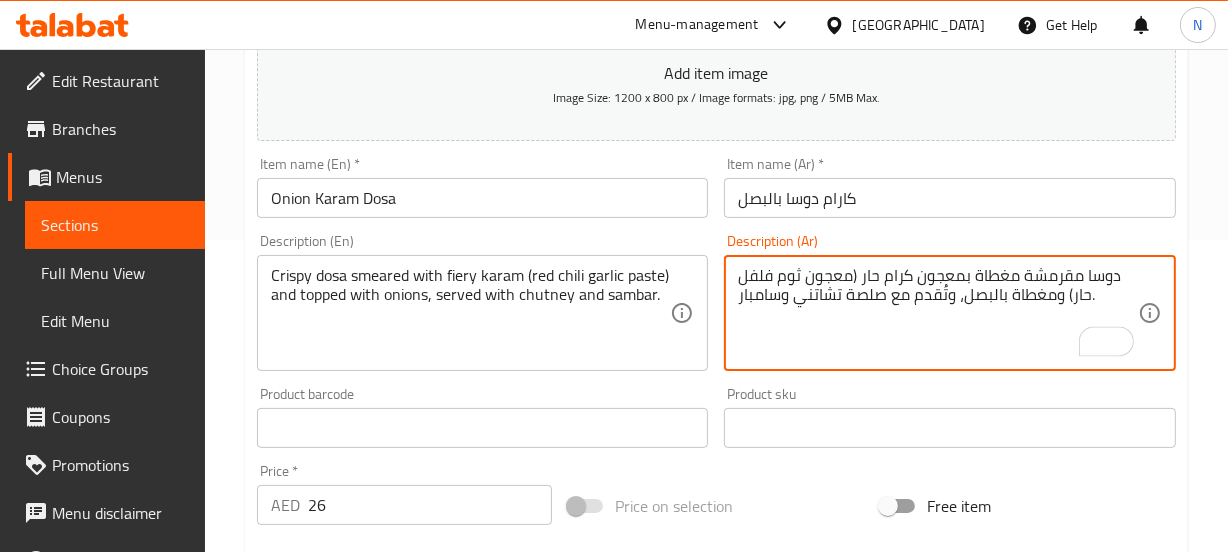 click on "دوسا مقرمشة مغطاة بمعجون كرام حار (معجون ثوم فلفل حار) ومغطاة بالبصل، وتُقدم مع صلصة تشاتني وسامبار." at bounding box center [938, 313] 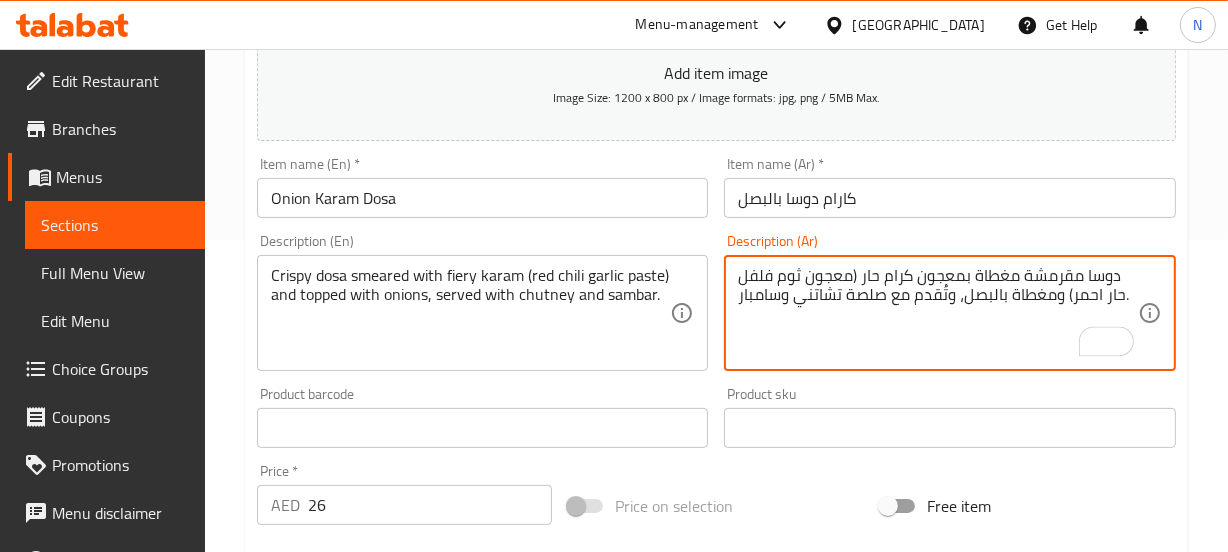 click on "دوسا مقرمشة مغطاة بمعجون كرام حار (معجون ثوم فلفل حار احمر) ومغطاة بالبصل، وتُقدم مع صلصة تشاتني وسامبار." at bounding box center [938, 313] 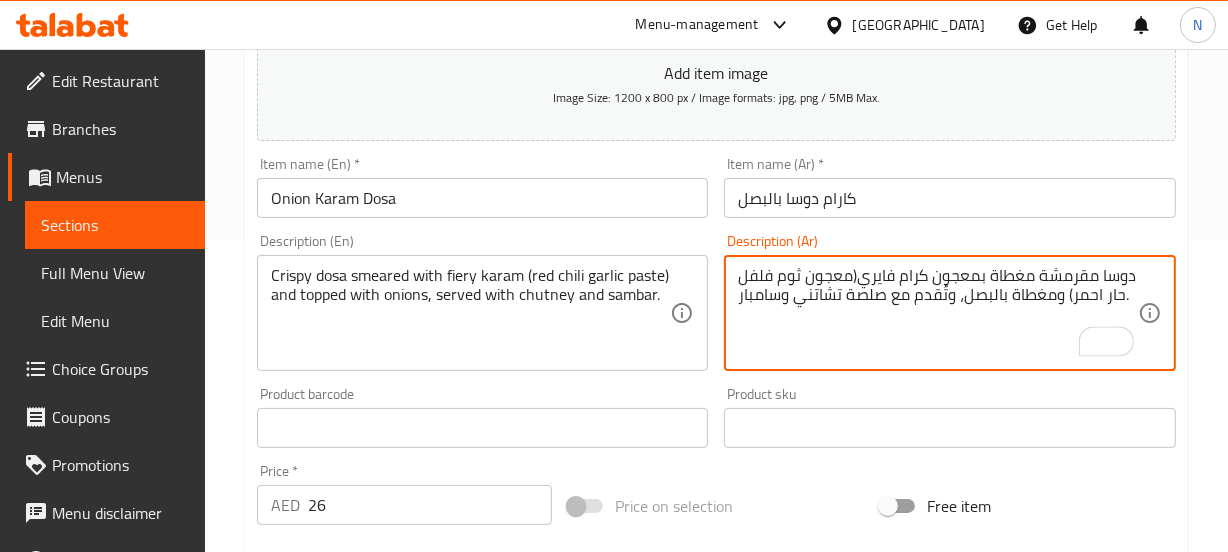 click on "دوسا مقرمشة مغطاة بمعجون كرام فايري(معجون ثوم فلفل حار احمر) ومغطاة بالبصل، وتُقدم مع صلصة تشاتني وسامبار." at bounding box center [938, 313] 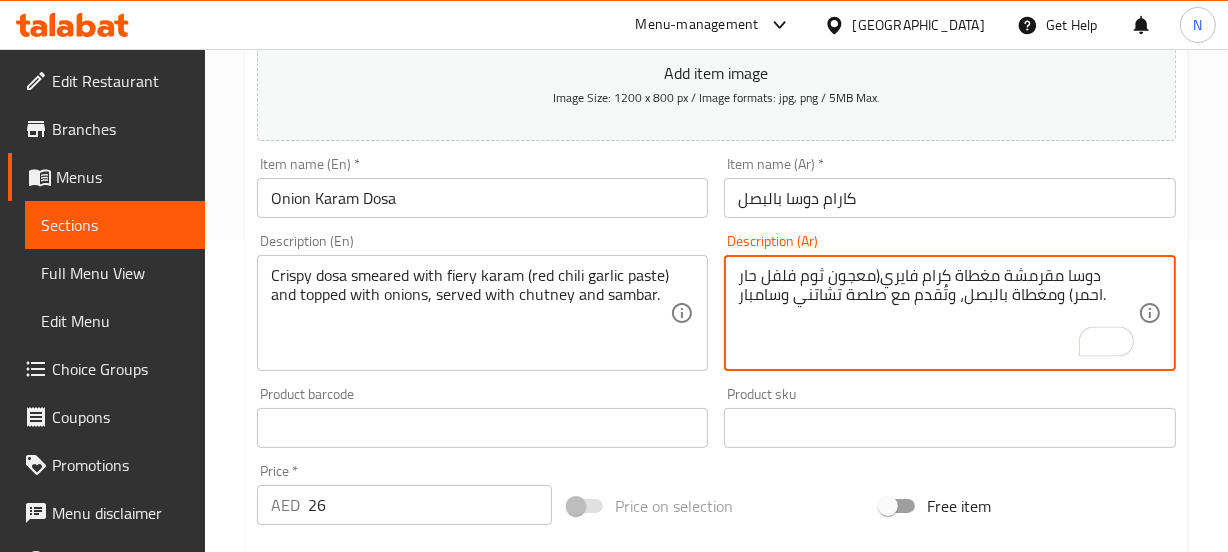 click on "Update" at bounding box center [366, 1014] 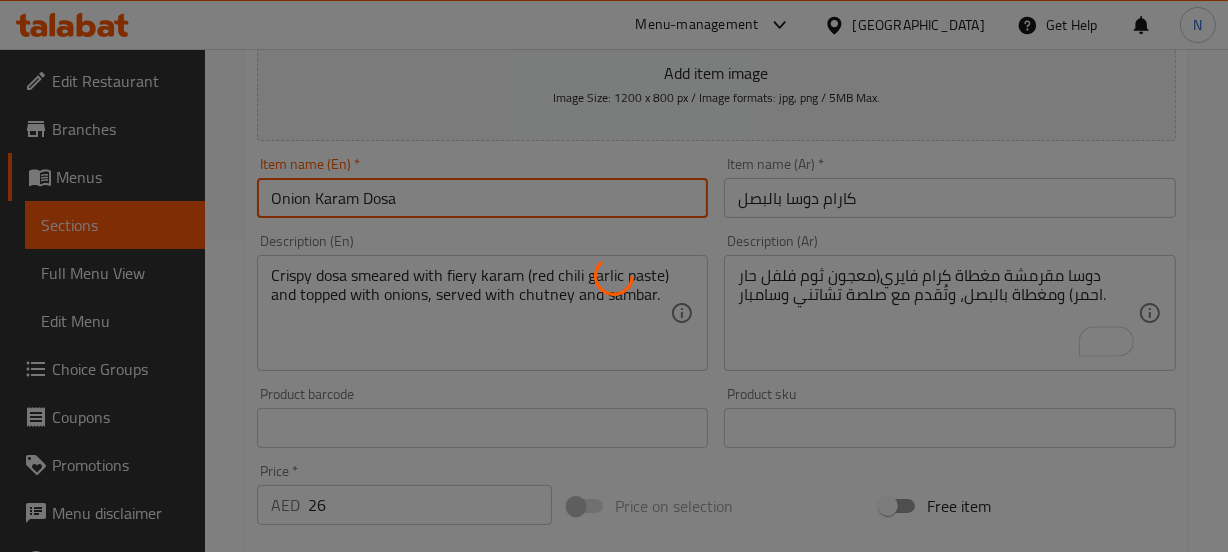 click on "Home / Restaurants management / Menus / Sections / item / update DOSA CORNER  section Update Onion Karam Dosa Add item image Image Size: 1200 x 800 px / Image formats: jpg, png / 5MB Max. Item name (En)   * Onion Karam Dosa Item name (En)  * Item name (Ar)   * كارام دوسا بالبصل Item name (Ar)  * Description (En) Crispy dosa smeared with fiery karam (red chili garlic paste) and topped with onions, served with chutney and sambar. Description (En) Description (Ar) دوسا مقرمشة مغطاة كرام فايري(معجون ثوم فلفل حار احمر) ومغطاة بالبصل، وتُقدم مع صلصة تشاتني وسامبار. Description (Ar) Product barcode Product barcode Product sku Product sku Price   * AED 26 Price  * Price on selection Free item Start Date Start Date End Date End Date Available Days SU MO TU WE TH FR SA Available from ​ ​ Available to ​ ​ Status Active Inactive Exclude from GEM Variations & Choices Add variant ASSIGN CHOICE GROUP Update" at bounding box center (716, 419) 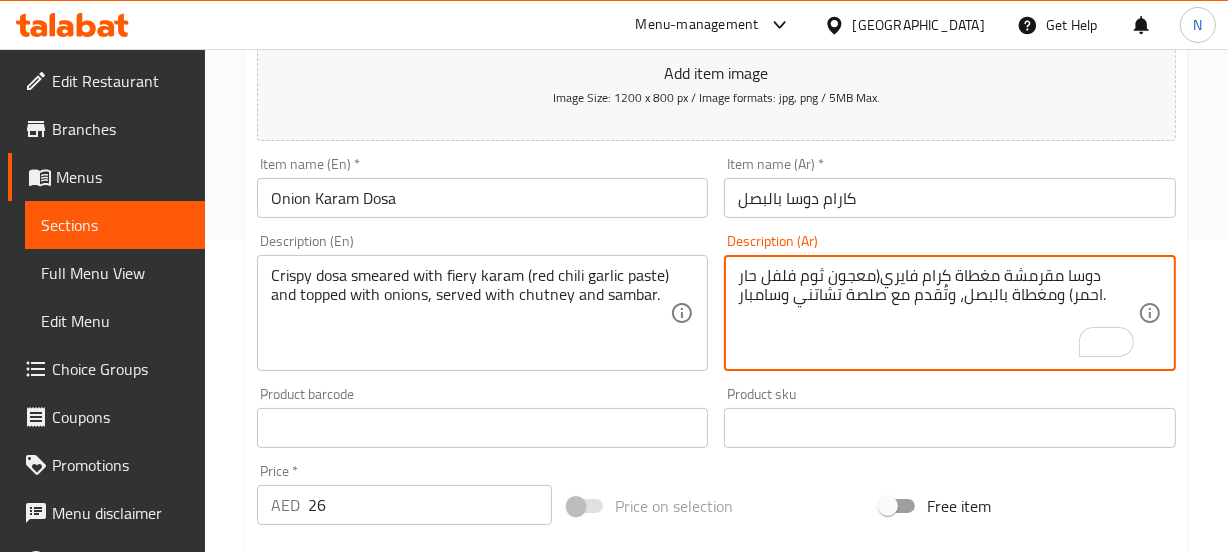 click on "دوسا مقرمشة مغطاة كرام فايري(معجون ثوم فلفل حار احمر) ومغطاة بالبصل، وتُقدم مع صلصة تشاتني وسامبار." at bounding box center (938, 313) 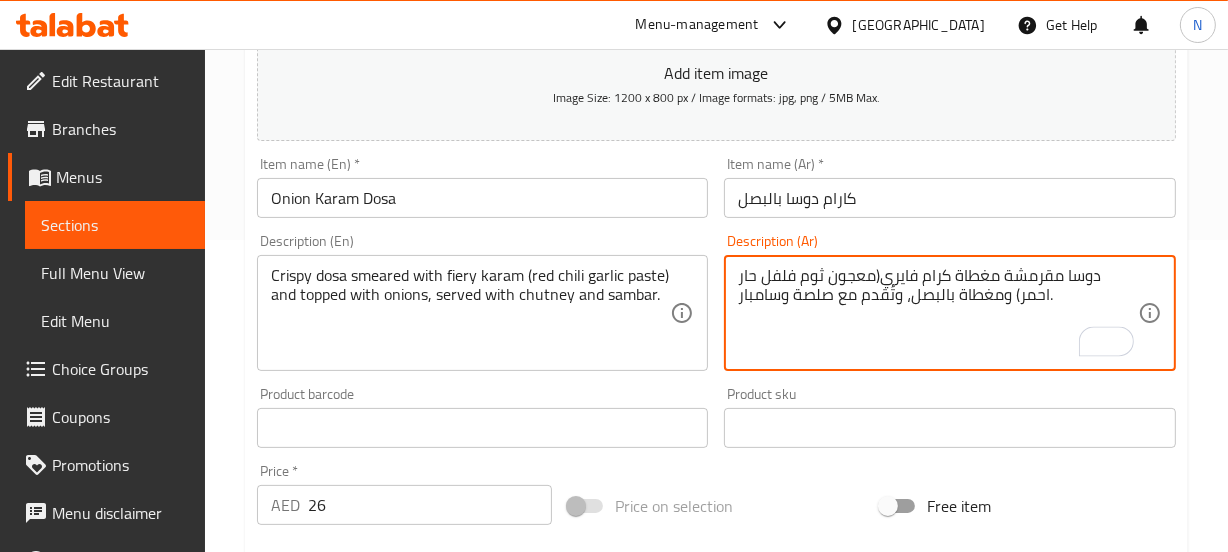 type on "دوسا مقرمشة مغطاة كرام فايري(معجون ثوم فلفل حار احمر) ومغطاة بالبصل، وتُقدم مع صلصة وسامبار." 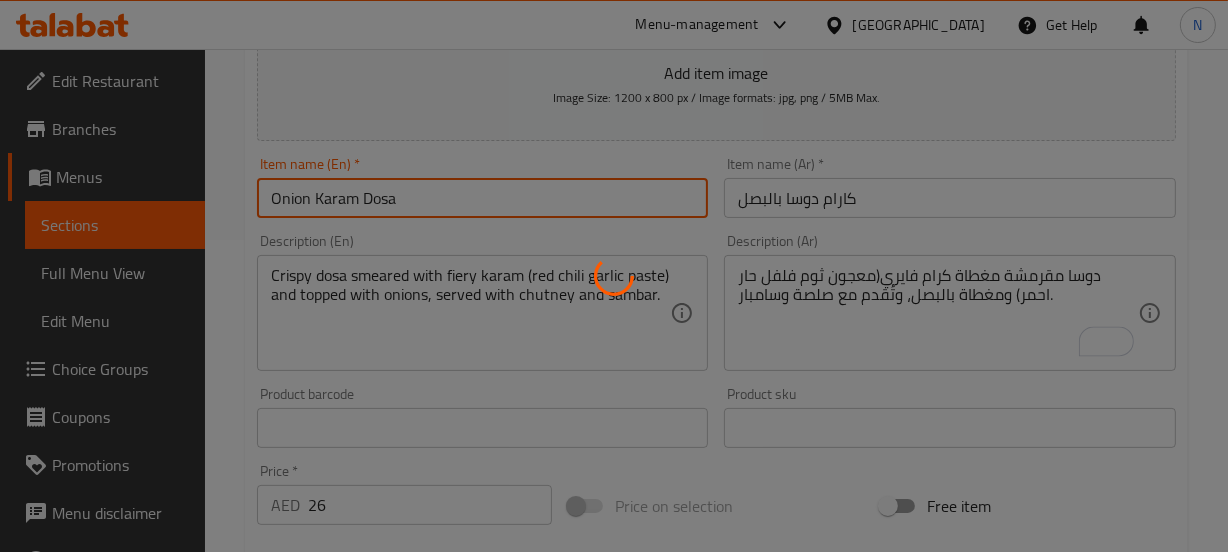 click on "Home / Restaurants management / Menus / Sections / item / update DOSA CORNER  section Update Onion Karam Dosa Add item image Image Size: 1200 x 800 px / Image formats: jpg, png / 5MB Max. Item name (En)   * Onion Karam Dosa Item name (En)  * Item name (Ar)   * كارام دوسا بالبصل Item name (Ar)  * Description (En) Crispy dosa smeared with fiery karam (red chili garlic paste) and topped with onions, served with chutney and sambar. Description (En) Description (Ar) دوسا مقرمشة مغطاة كرام فايري(معجون ثوم فلفل حار احمر) ومغطاة بالبصل، وتُقدم مع صلصة وسامبار. Description (Ar) Product barcode Product barcode Product sku Product sku Price   * AED 26 Price  * Price on selection Free item Start Date Start Date End Date End Date Available Days SU MO TU WE TH FR SA Available from ​ ​ Available to ​ ​ Status Active Inactive Exclude from GEM Variations & Choices Add variant ASSIGN CHOICE GROUP Update" at bounding box center [716, 419] 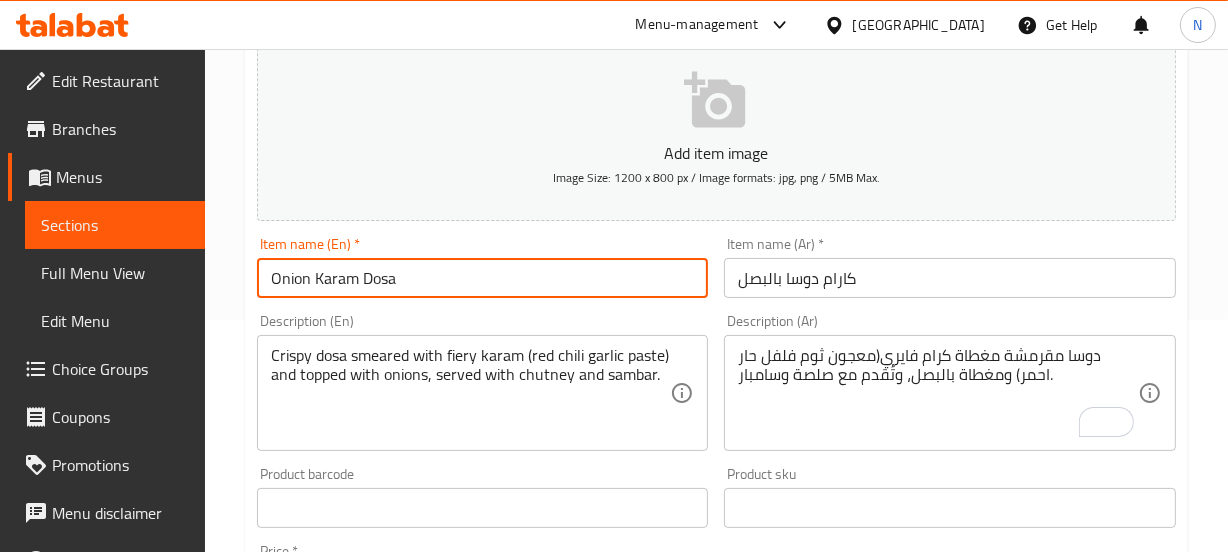 scroll, scrollTop: 0, scrollLeft: 0, axis: both 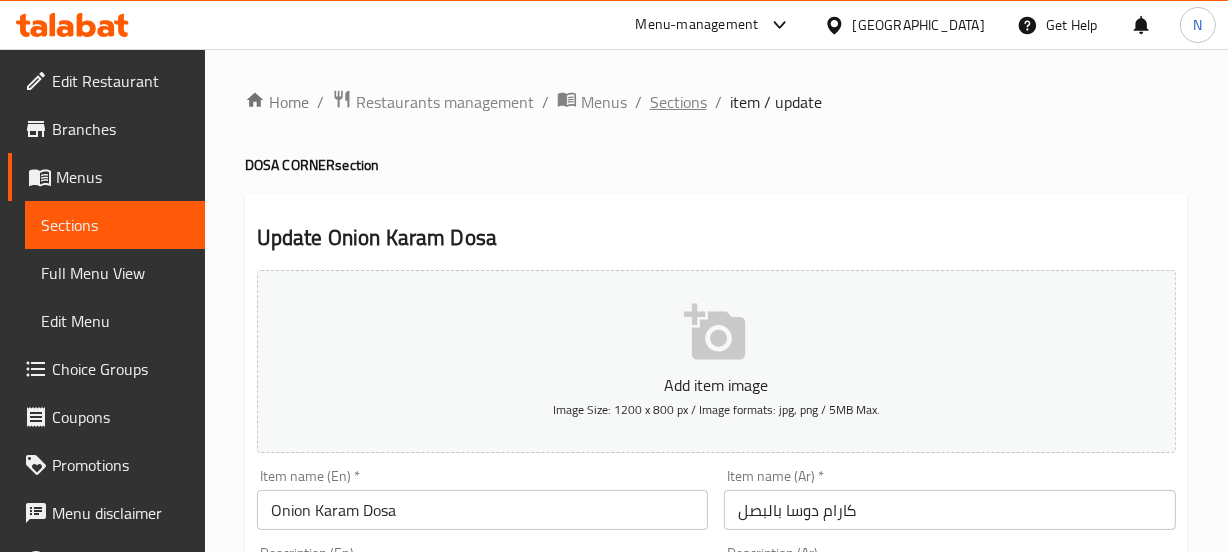 click on "Sections" at bounding box center (678, 102) 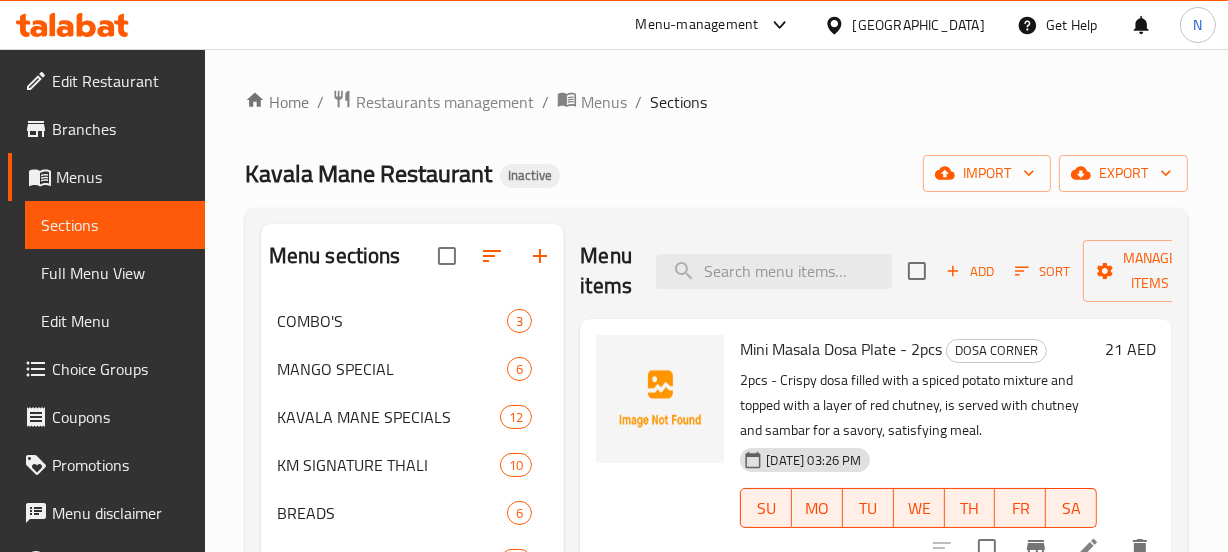 scroll, scrollTop: 3683, scrollLeft: 0, axis: vertical 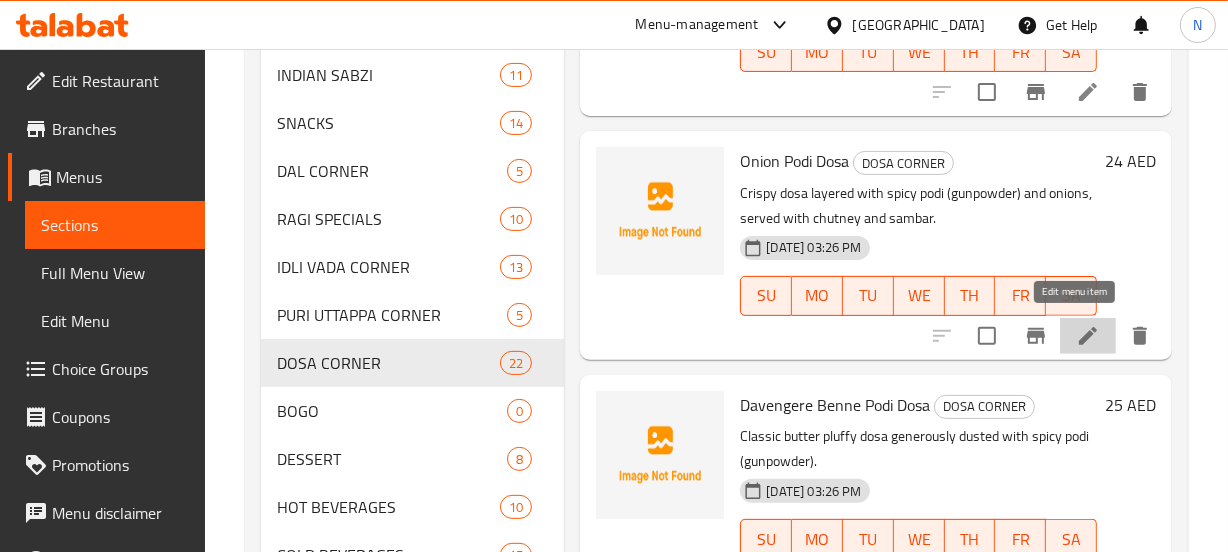 click 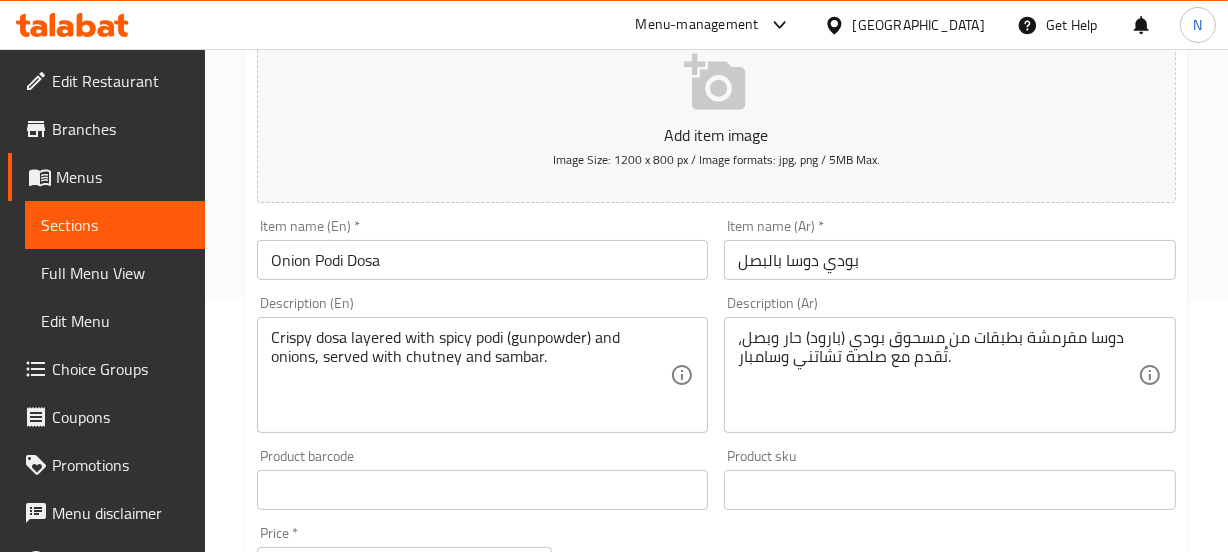 scroll, scrollTop: 376, scrollLeft: 0, axis: vertical 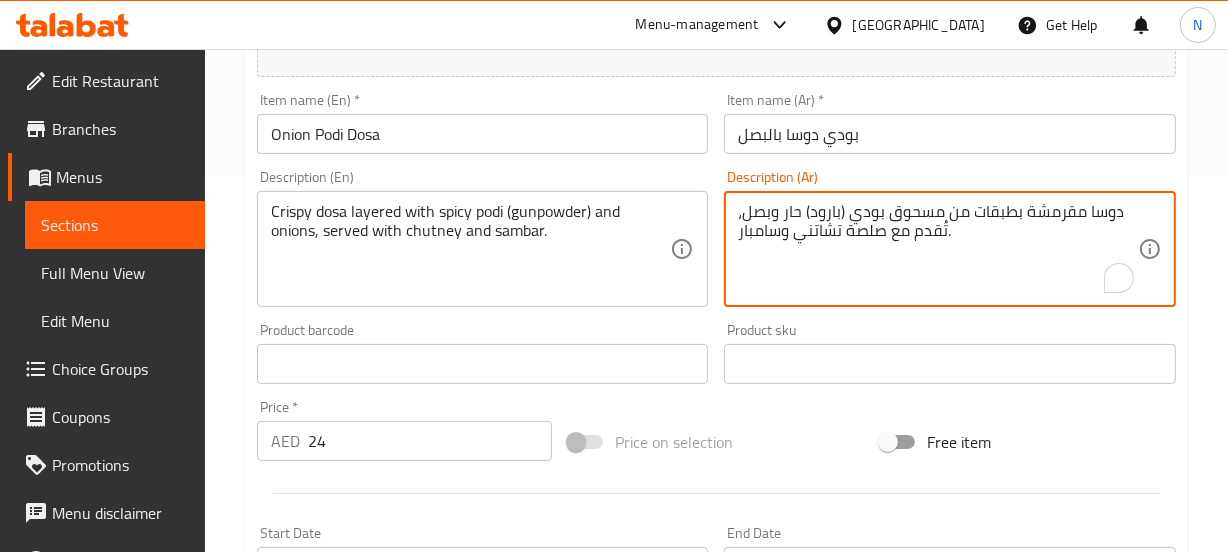 click on "دوسا مقرمشة بطبقات من مسحوق بودي (بارود) حار وبصل، تُقدم مع صلصة تشاتني وسامبار." at bounding box center (938, 249) 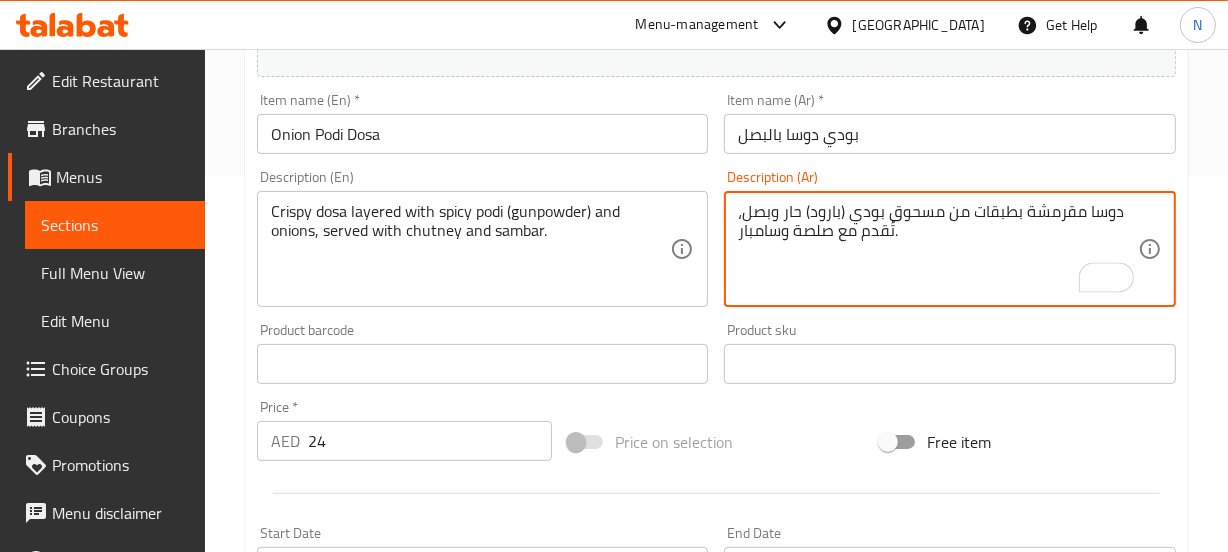 click on "دوسا مقرمشة بطبقات من مسحوق بودي (بارود) حار وبصل، تُقدم مع صلصة وسامبار." at bounding box center [938, 249] 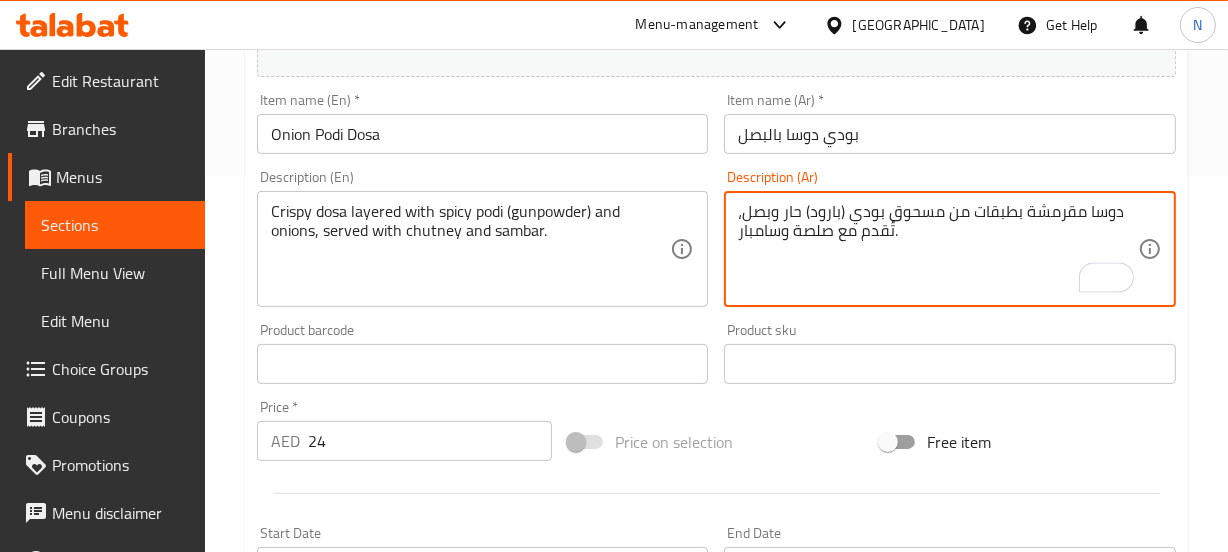 type on "دوسا مقرمشة بطبقات من مسحوق بودي (بارود) حار وبصل، تُقدم مع صلصة وسامبار." 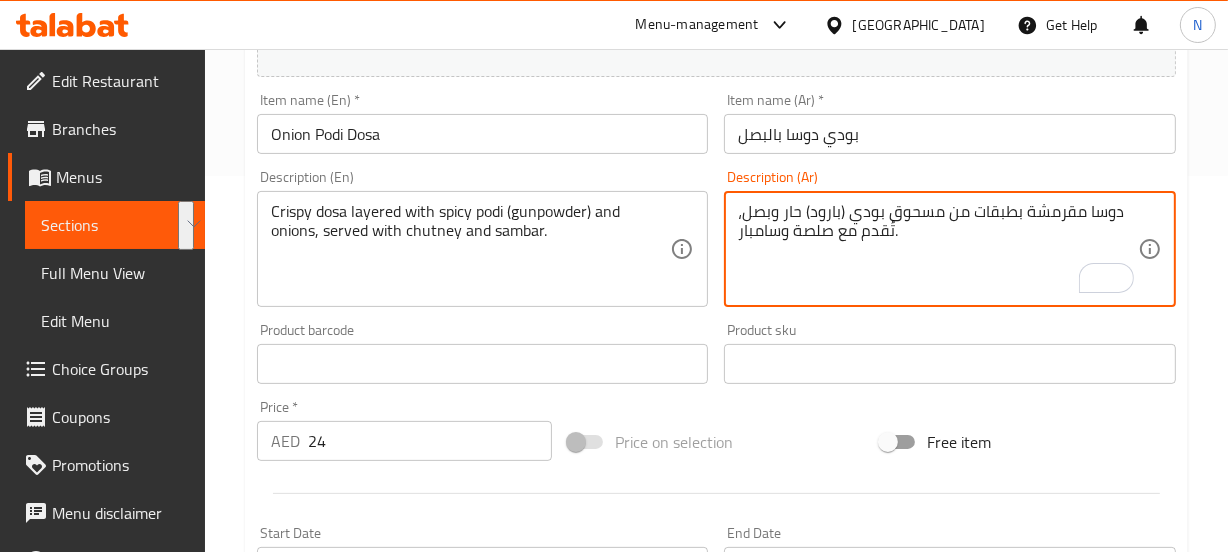 click on "Crispy dosa layered with spicy podi (gunpowder) and onions, served with chutney and sambar." at bounding box center [471, 249] 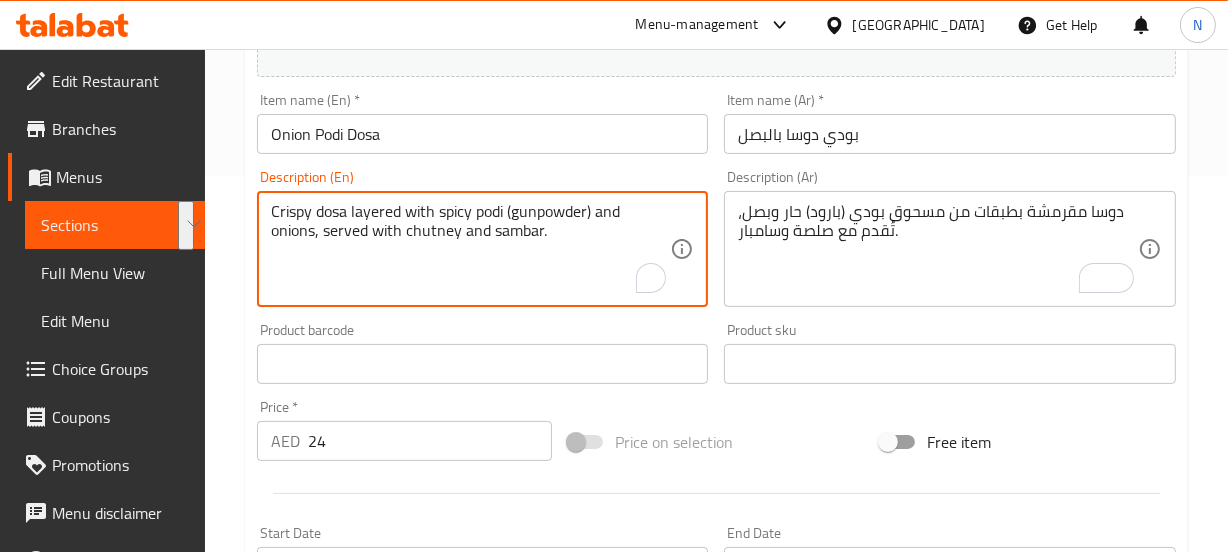 click on "Crispy dosa layered with spicy podi (gunpowder) and onions, served with chutney and sambar." at bounding box center (471, 249) 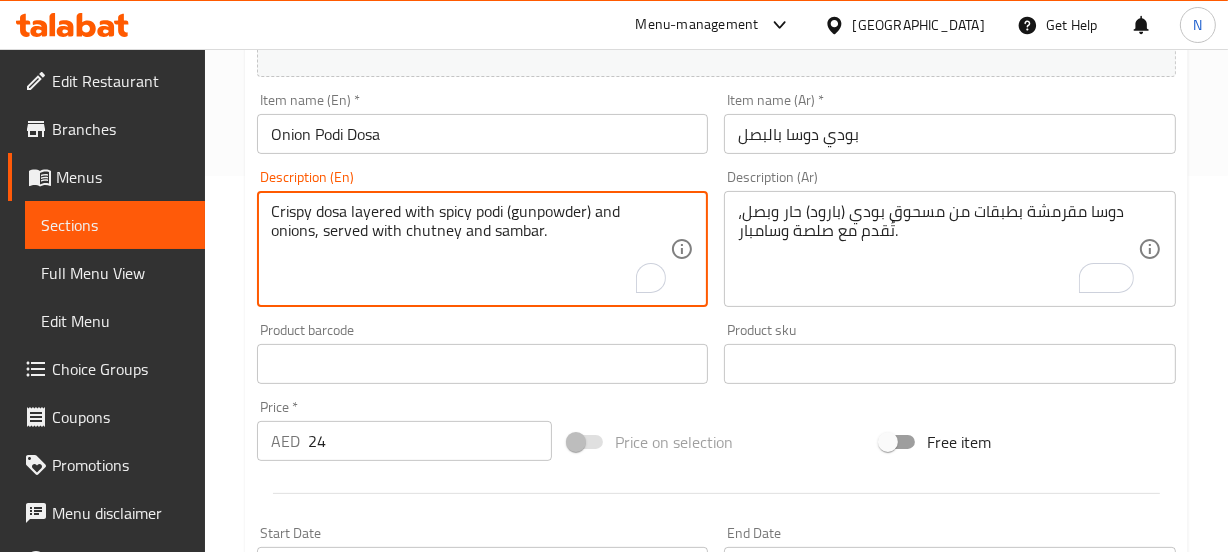 paste on "powder" 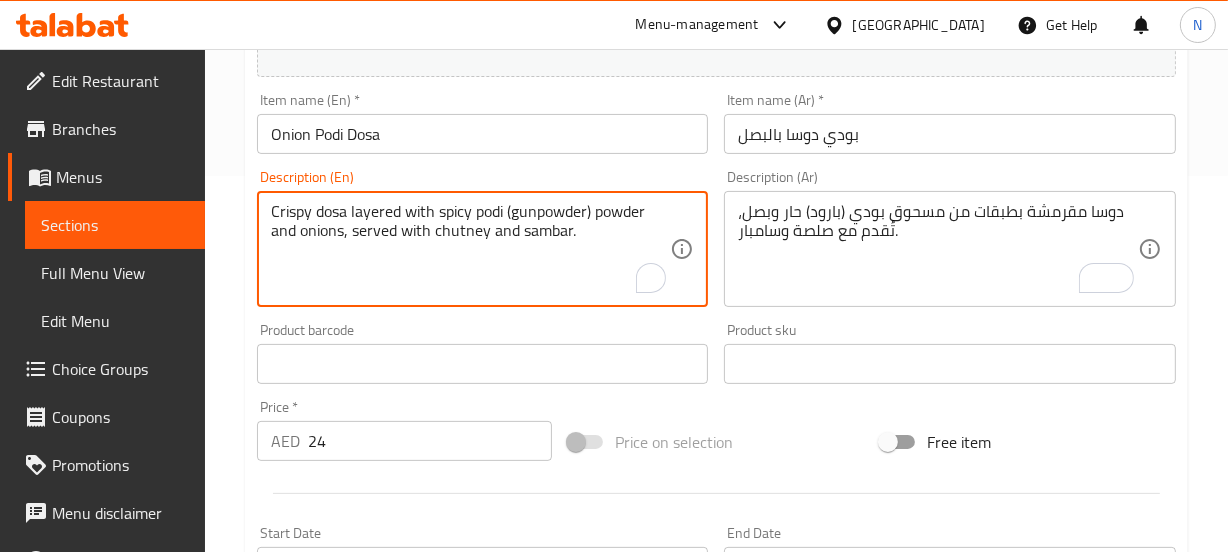 type on "Crispy dosa layered with spicy podi (gunpowder) powder and onions, served with chutney and sambar." 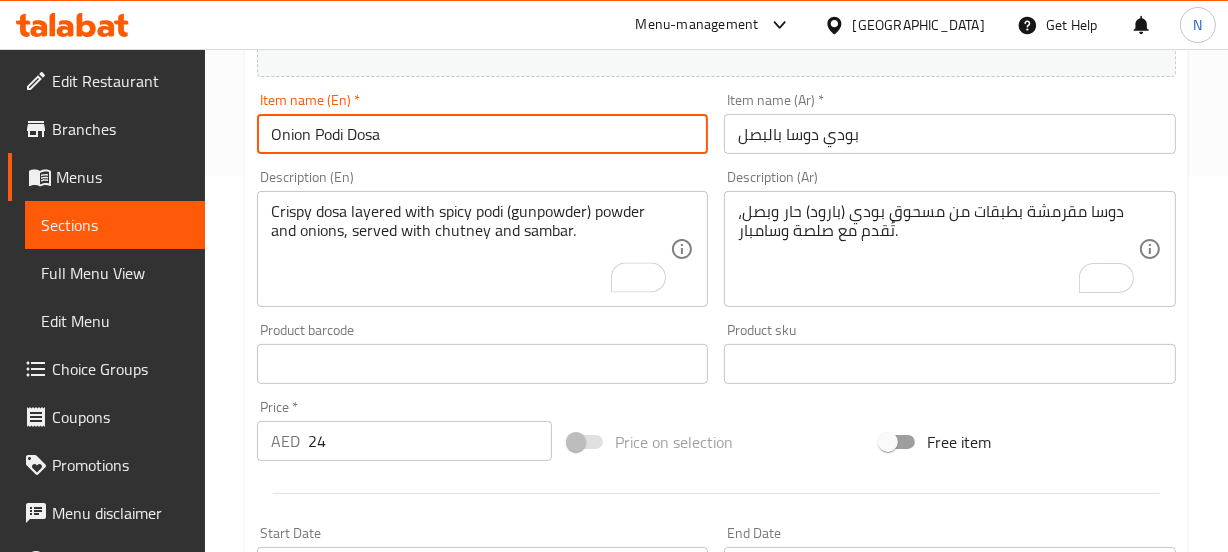 click on "Onion Podi Dosa" at bounding box center [483, 134] 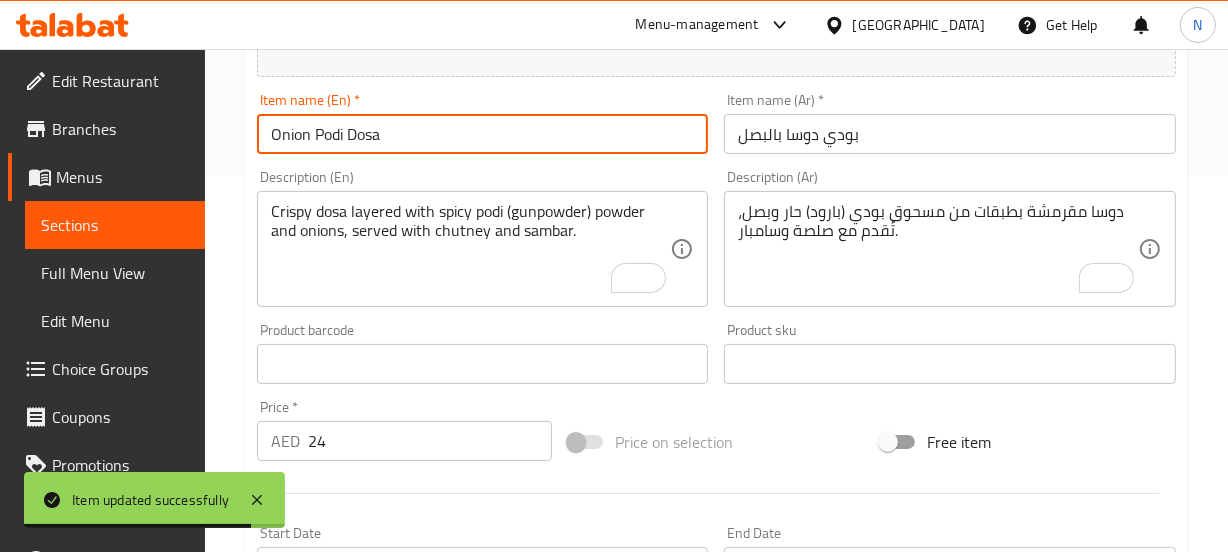 click on "Onion Podi Dosa" at bounding box center (483, 134) 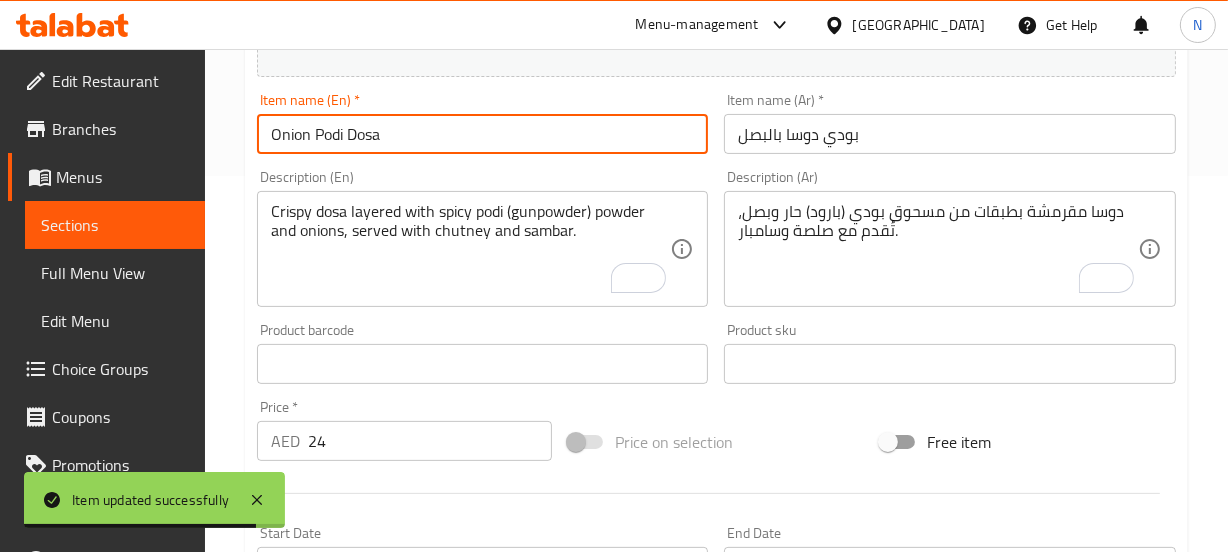 click on "Onion Podi Dosa" at bounding box center [483, 134] 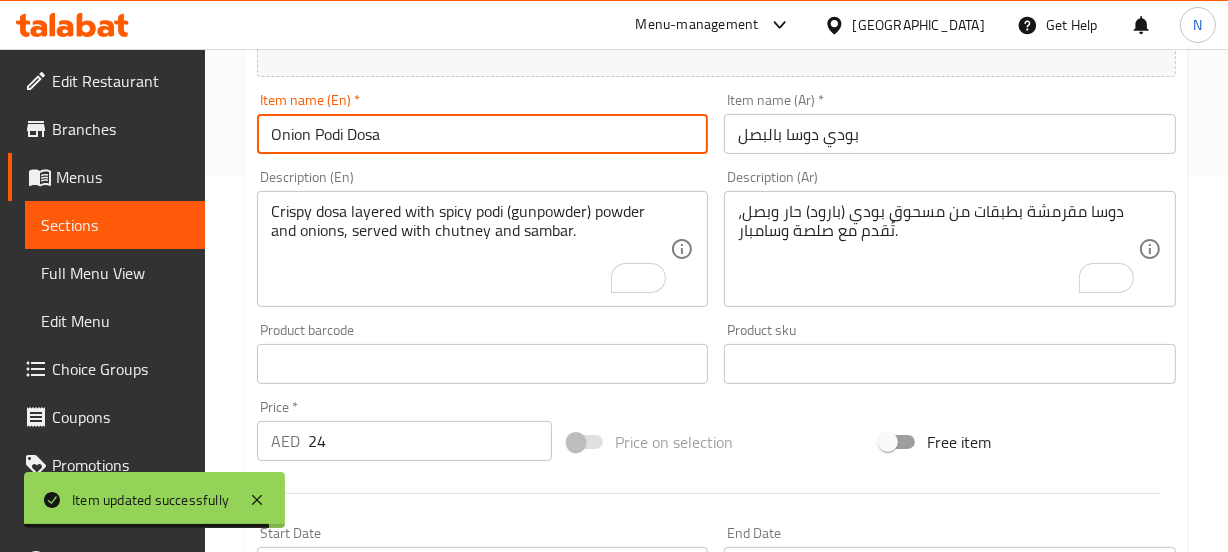 click on "Onion Podi Dosa" at bounding box center [483, 134] 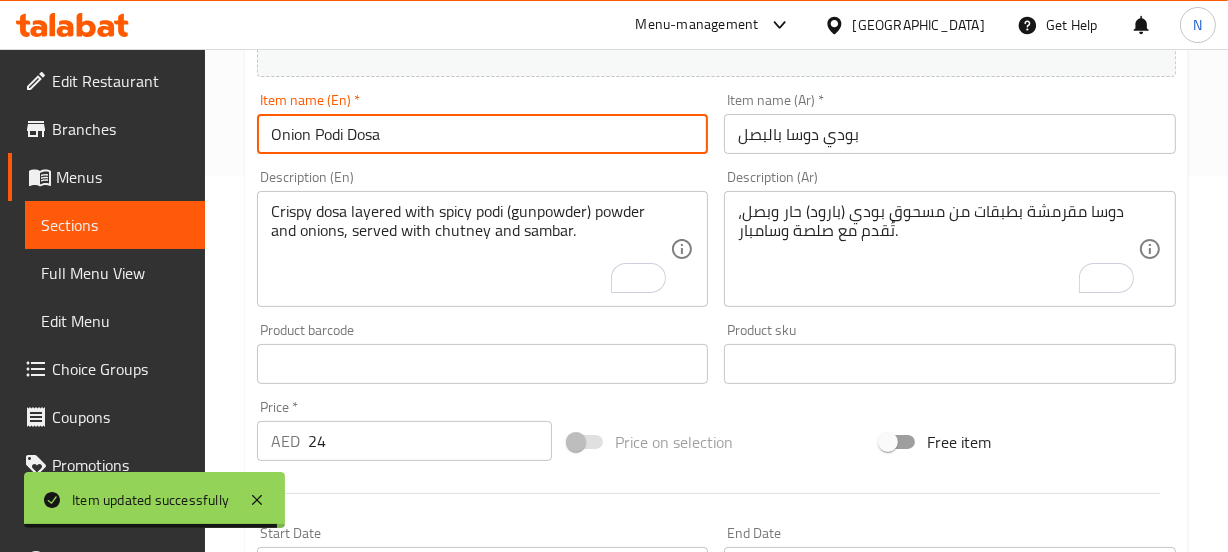 click on "Onion Podi Dosa" at bounding box center (483, 134) 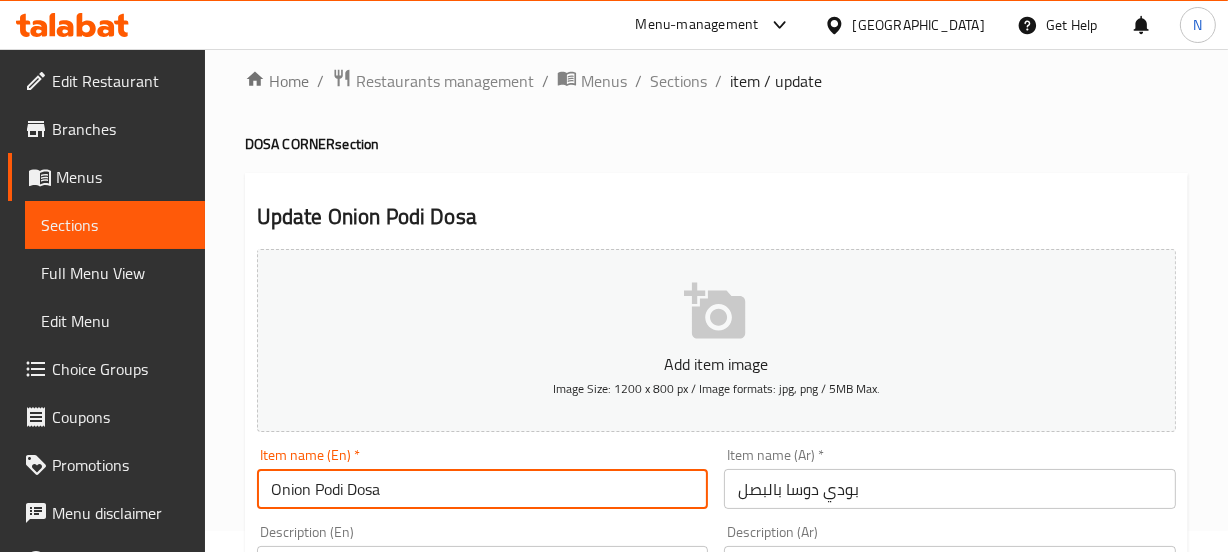 scroll, scrollTop: 0, scrollLeft: 0, axis: both 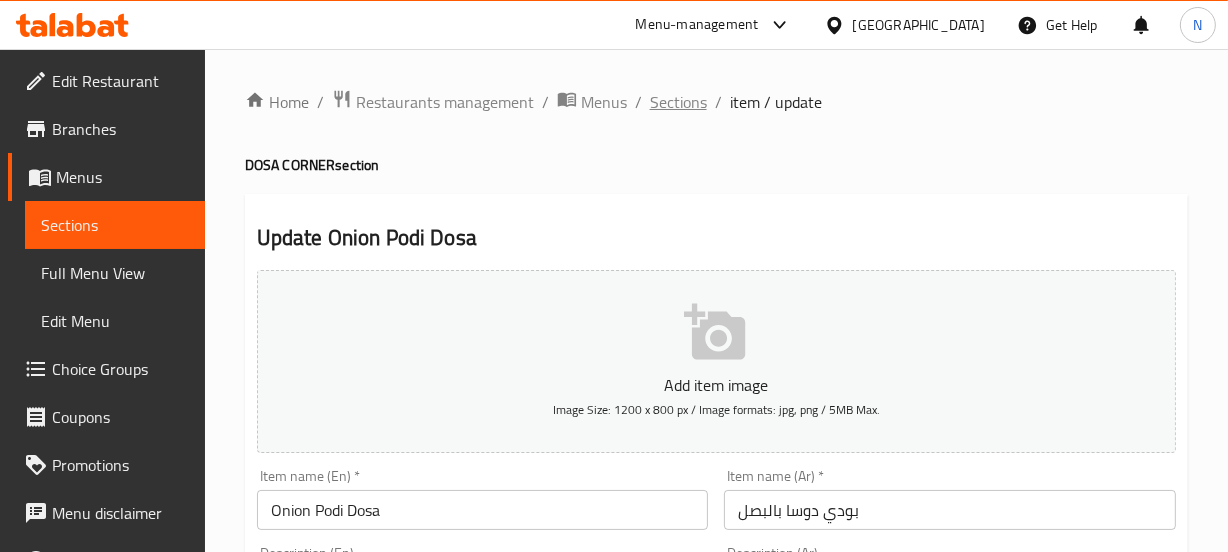 click on "Sections" at bounding box center (678, 102) 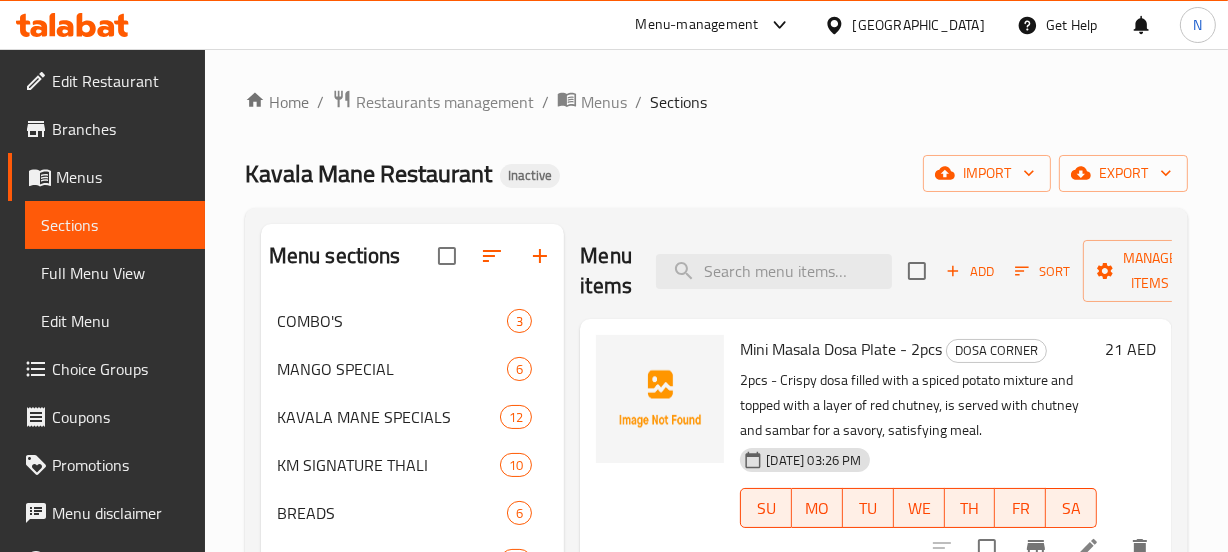 scroll, scrollTop: 534, scrollLeft: 0, axis: vertical 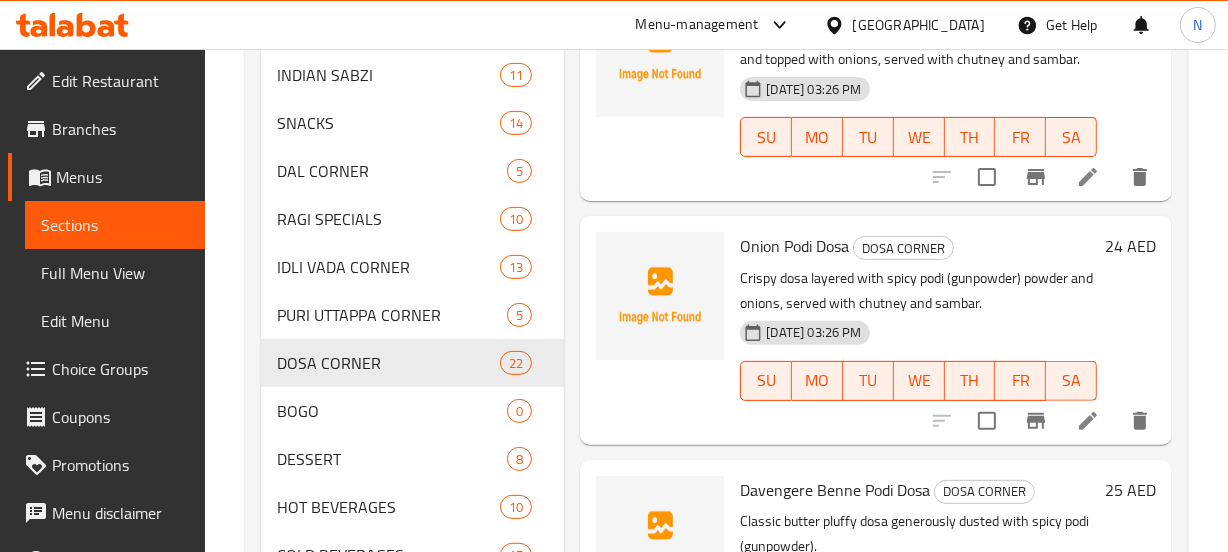 drag, startPoint x: 951, startPoint y: 267, endPoint x: 1001, endPoint y: 299, distance: 59.36329 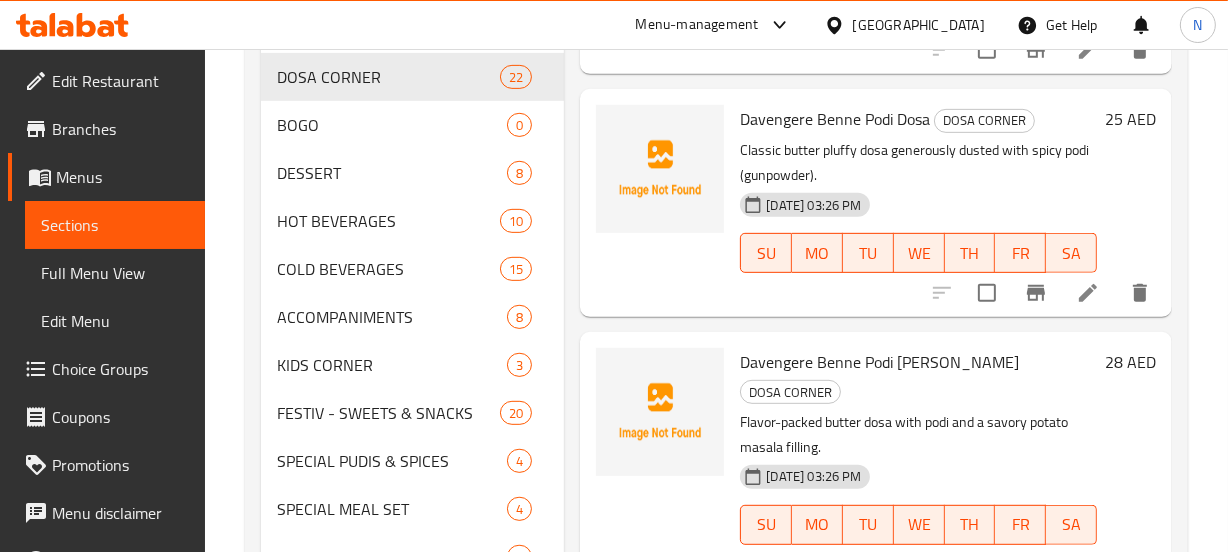 scroll, scrollTop: 912, scrollLeft: 0, axis: vertical 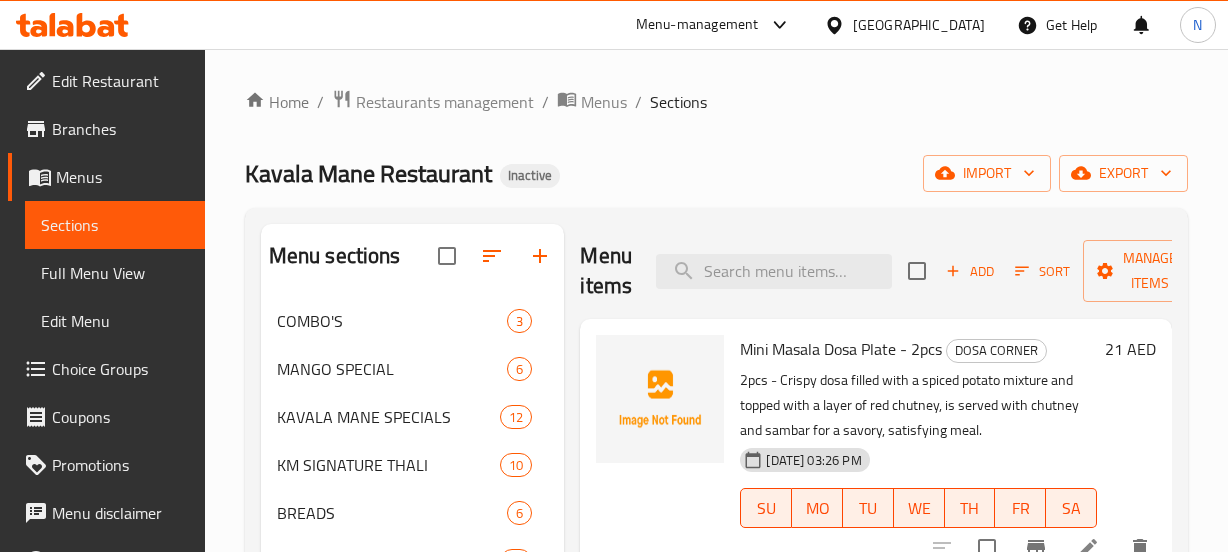 click 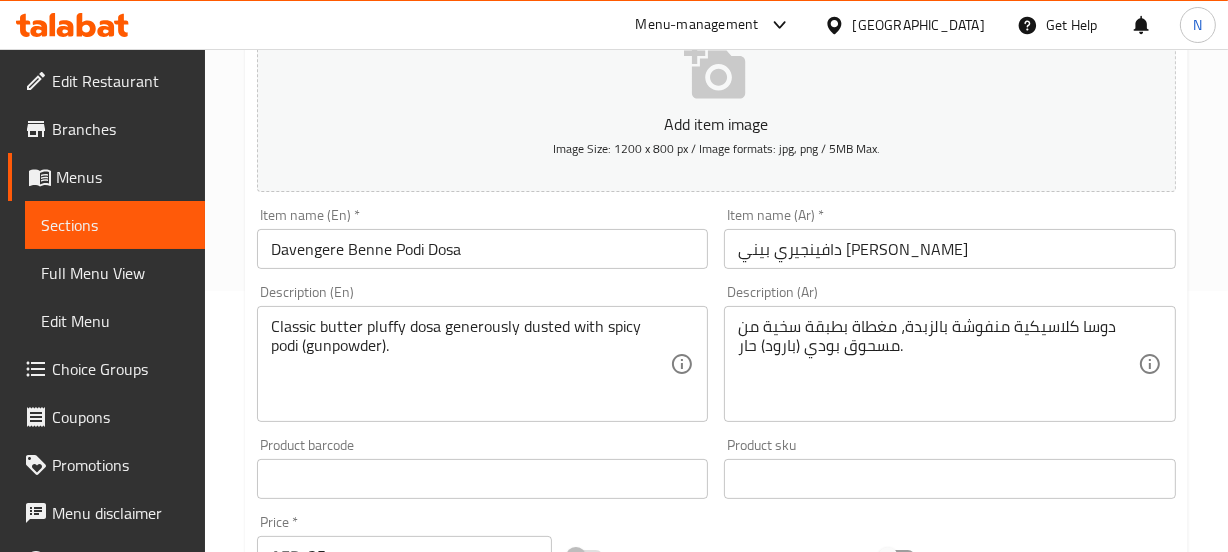 scroll, scrollTop: 262, scrollLeft: 0, axis: vertical 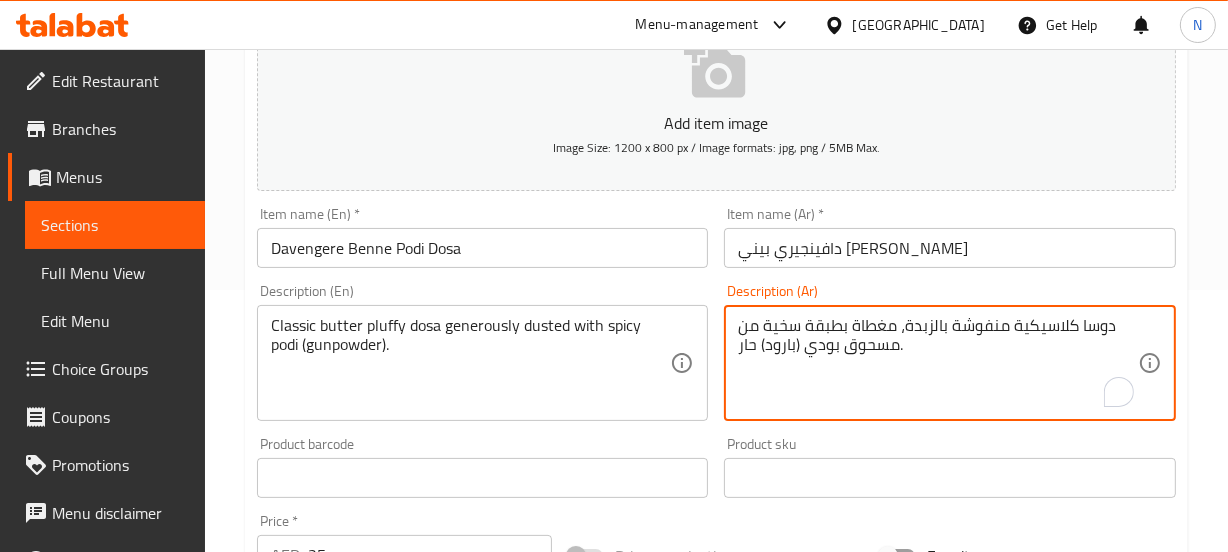 click on "دوسا كلاسيكية منفوشة بالزبدة، مغطاة بطبقة سخية من مسحوق بودي (بارود) حار." at bounding box center [938, 363] 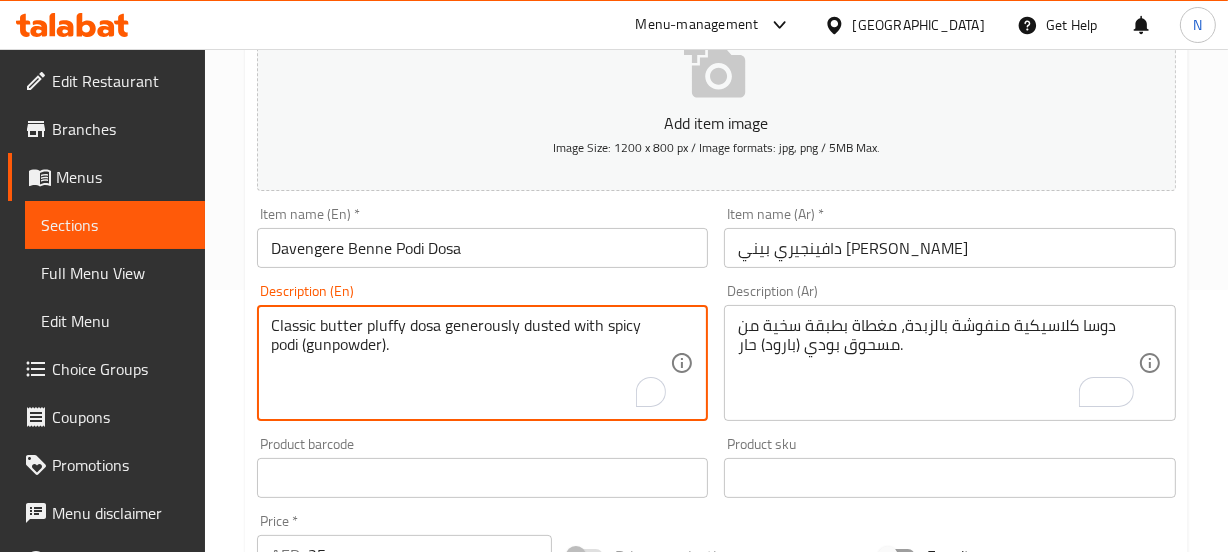 click on "Classic butter pluffy dosa generously dusted with spicy podi (gunpowder)." at bounding box center (471, 363) 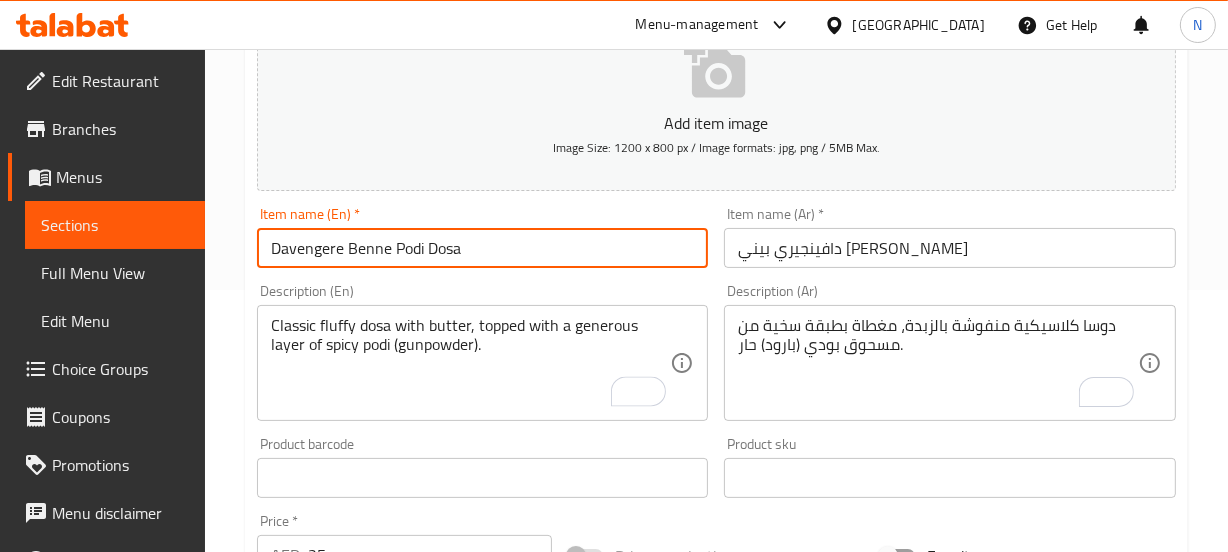 click on "Davengere Benne Podi Dosa" at bounding box center [483, 248] 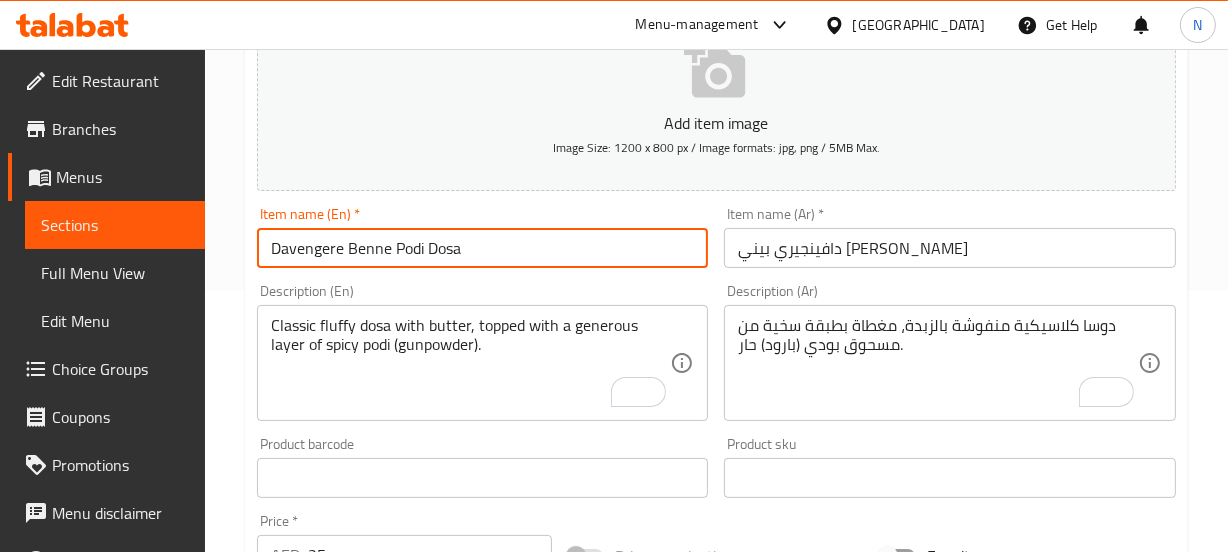 click on "Update" at bounding box center [366, 1064] 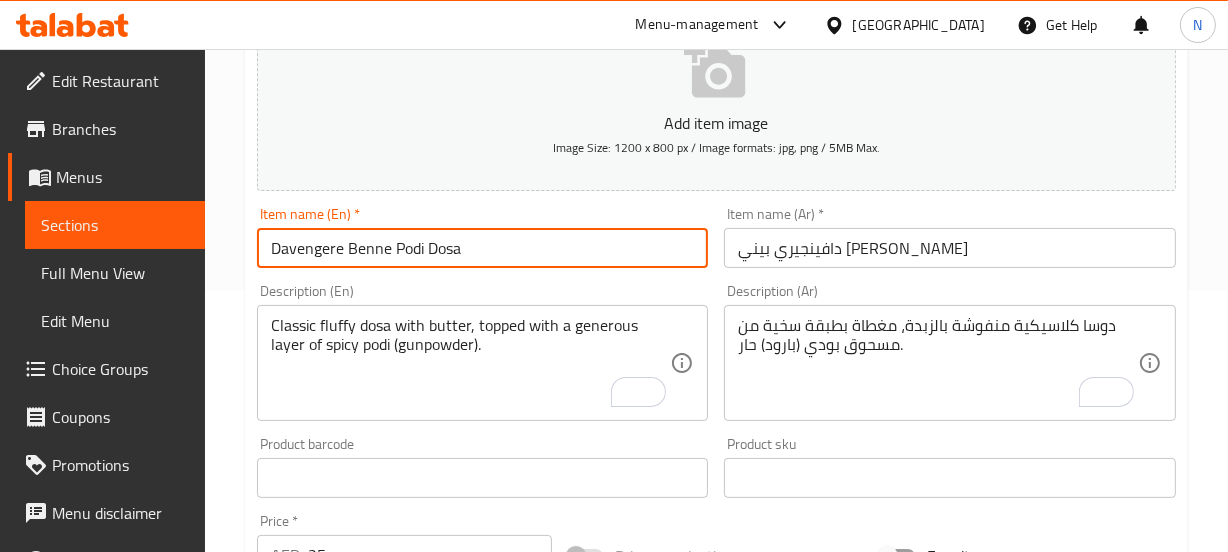 click on "Davengere Benne Podi Dosa" at bounding box center [483, 248] 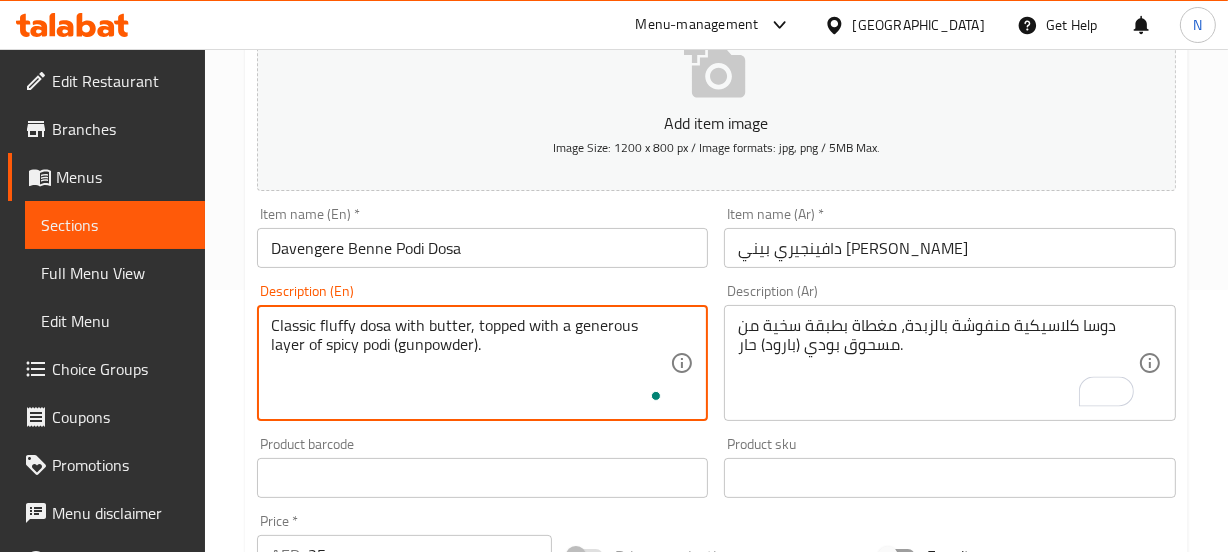 paste on "Classic butter pluffy dosa generously dusted with spicy podi (gunpowder)." 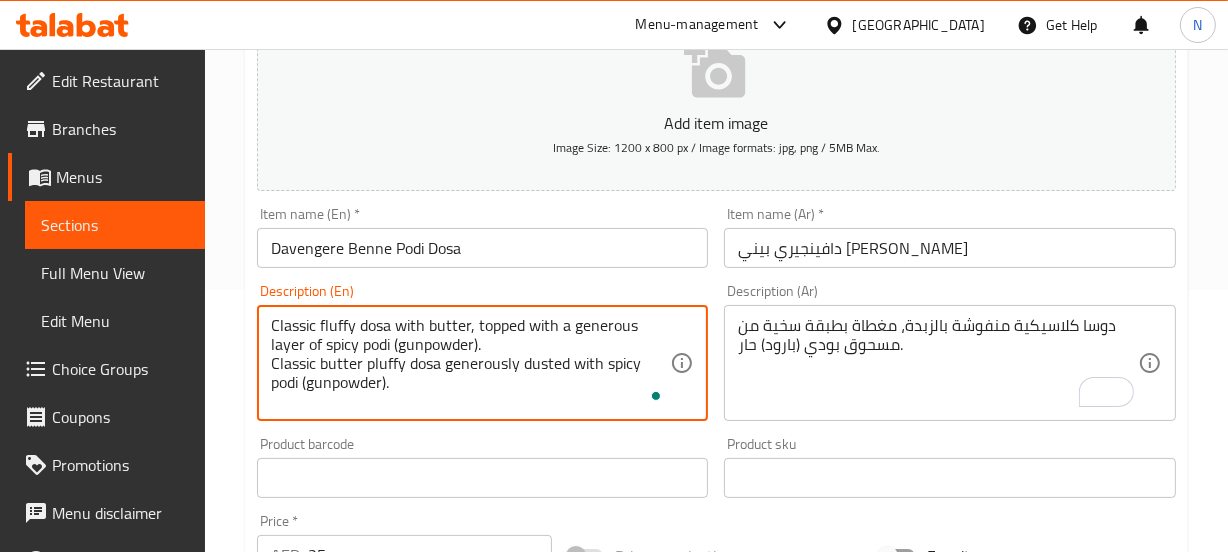 click on "Classic fluffy dosa with butter, topped with a generous layer of spicy podi (gunpowder).
Classic butter pluffy dosa generously dusted with spicy podi (gunpowder)." at bounding box center (471, 363) 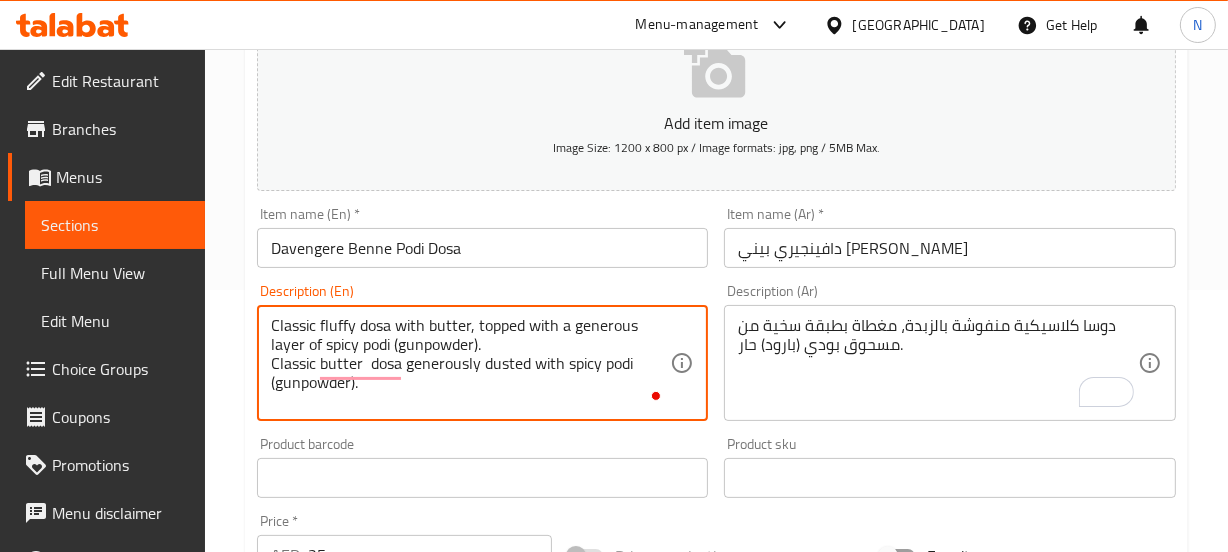 click on "Classic fluffy dosa with butter, topped with a generous layer of spicy podi (gunpowder).
Classic butter  dosa generously dusted with spicy podi (gunpowder)." at bounding box center (471, 363) 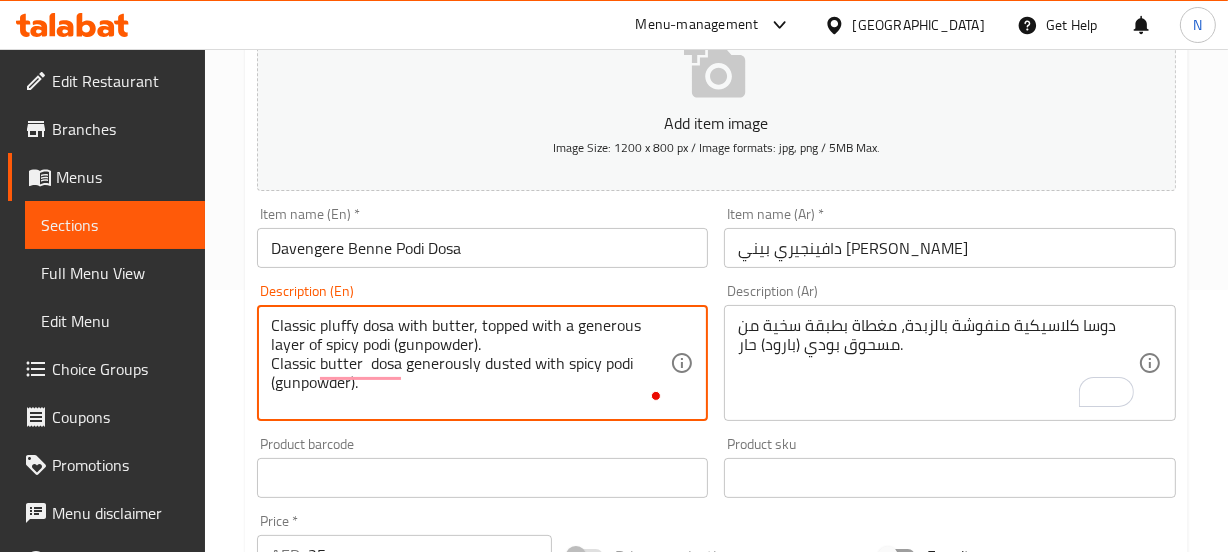 click on "Classic pluffy dosa with butter, topped with a generous layer of spicy podi (gunpowder).
Classic butter  dosa generously dusted with spicy podi (gunpowder)." at bounding box center (471, 363) 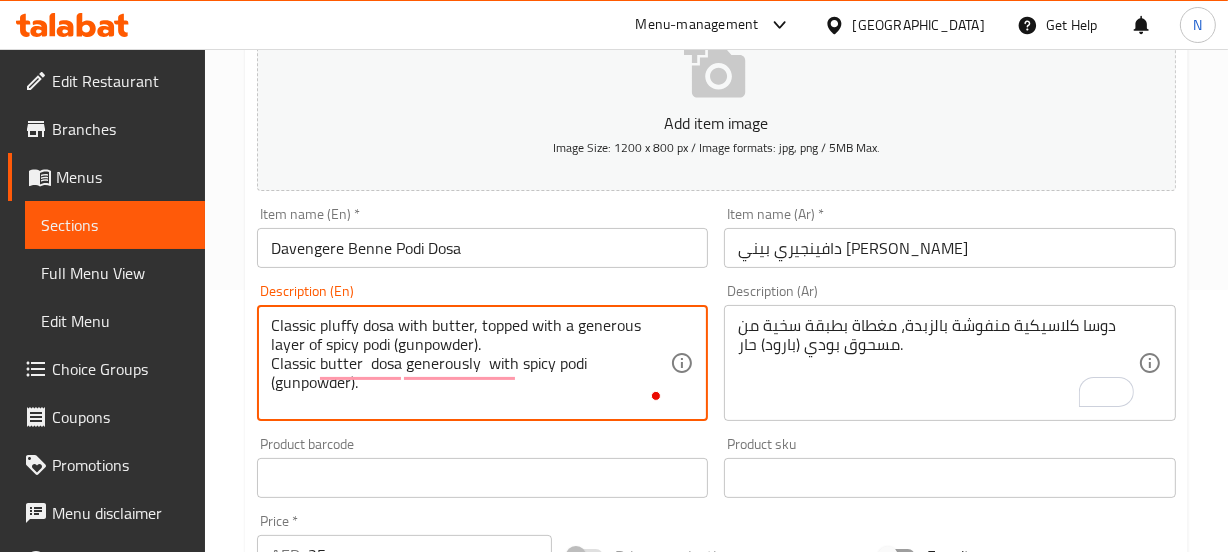 click on "Classic pluffy dosa with butter, topped with a generous layer of spicy podi (gunpowder).
Classic butter  dosa generously  with spicy podi (gunpowder)." at bounding box center (471, 363) 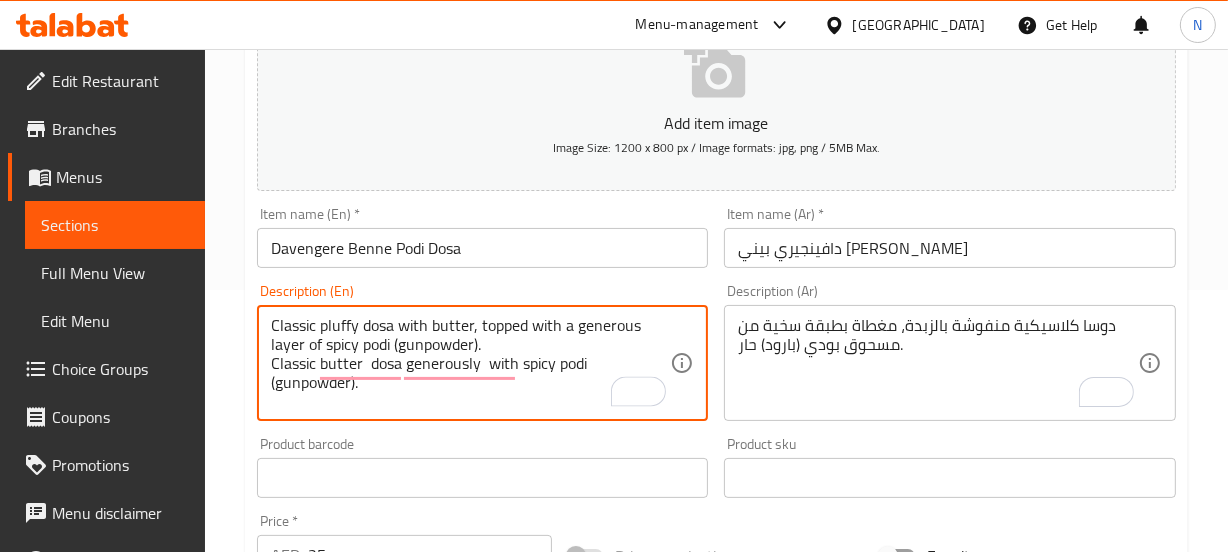 click on "Classic pluffy dosa with butter, topped with a generous layer of spicy podi (gunpowder).
Classic butter  dosa generously  with spicy podi (gunpowder)." at bounding box center (471, 363) 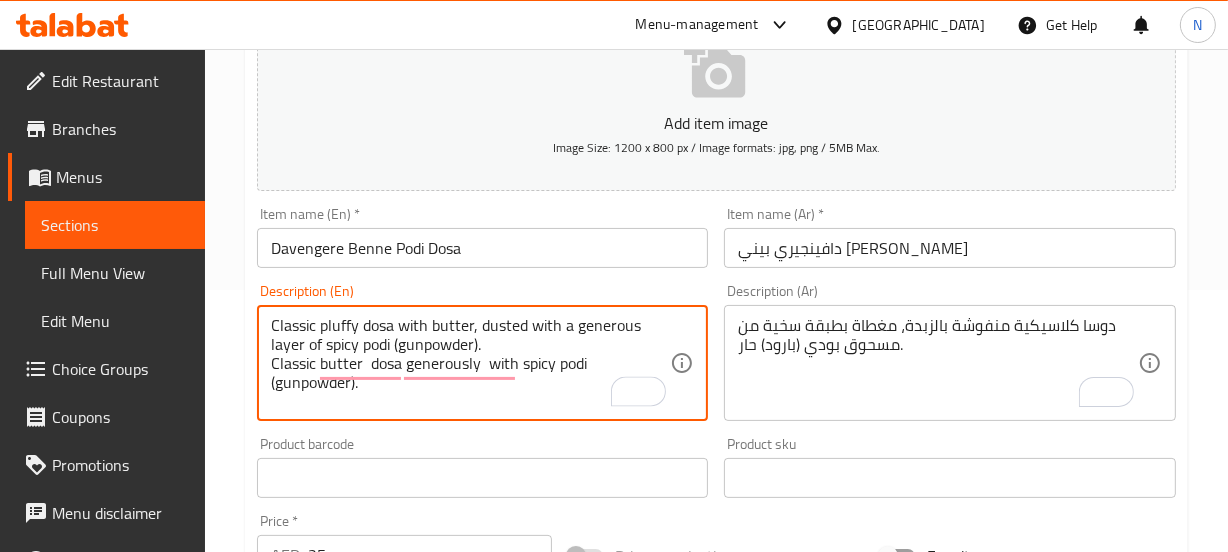 click on "Classic pluffy dosa with butter, dusted with a generous layer of spicy podi (gunpowder).
Classic butter  dosa generously  with spicy podi (gunpowder)." at bounding box center (471, 363) 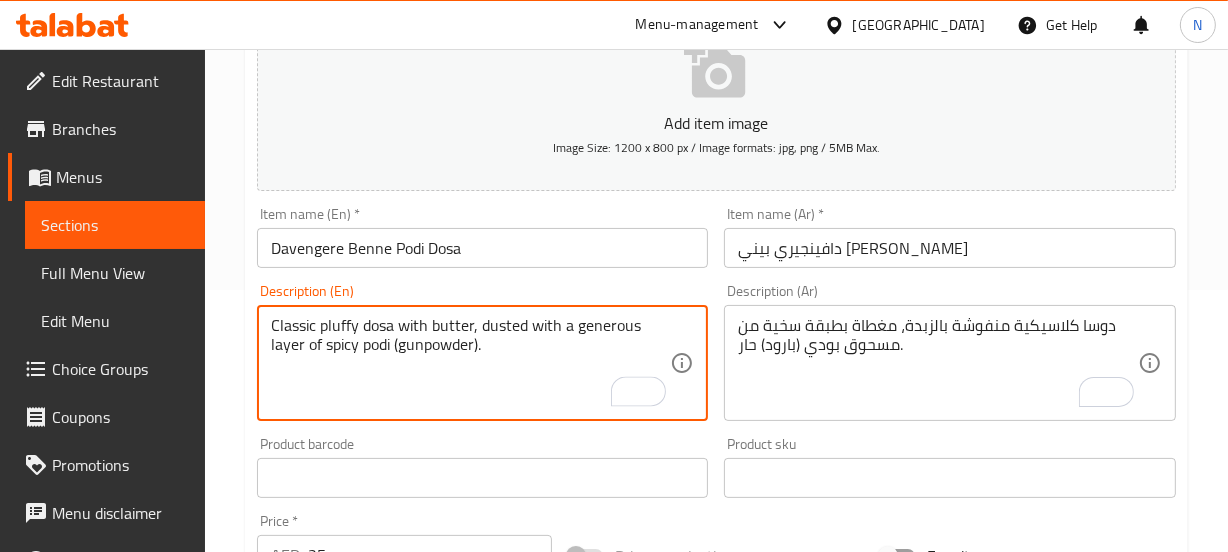 type on "Classic pluffy dosa with butter, dusted with a generous layer of spicy podi (gunpowder)." 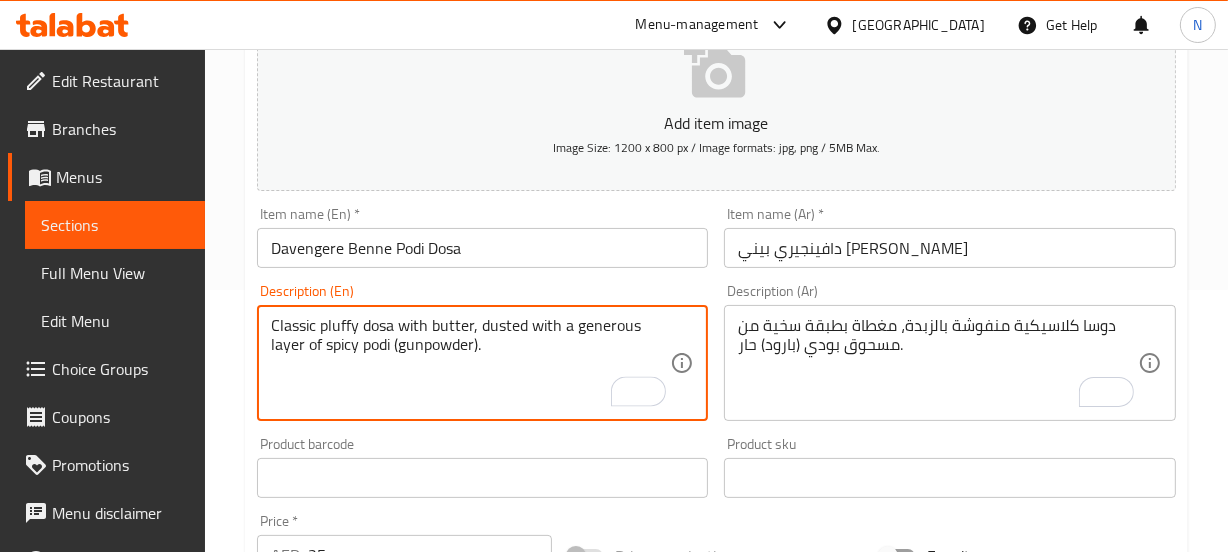 click on "Update" at bounding box center [366, 1064] 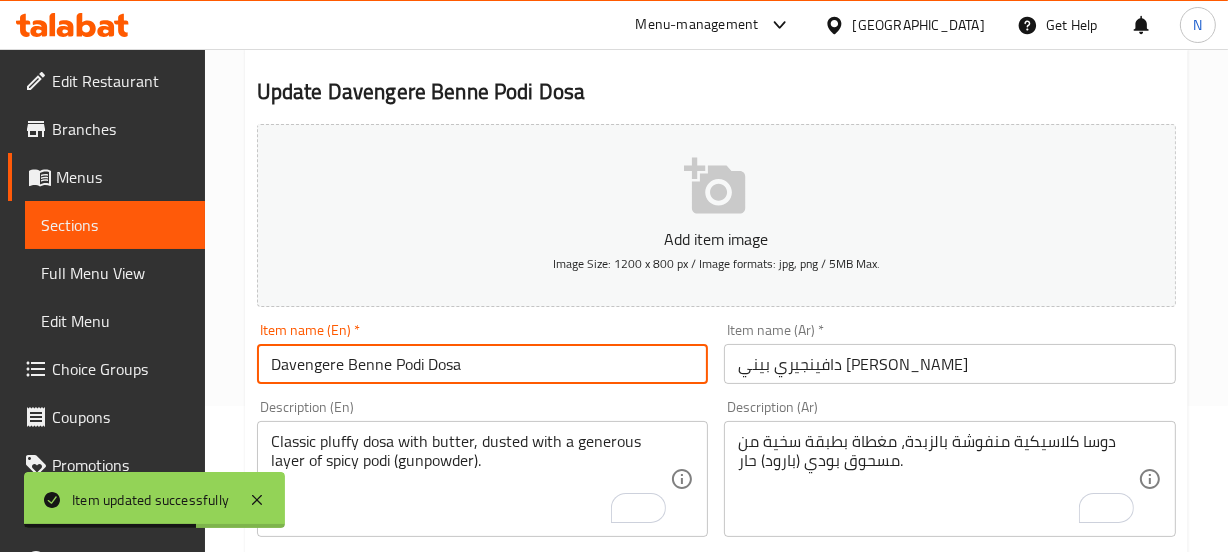scroll, scrollTop: 0, scrollLeft: 0, axis: both 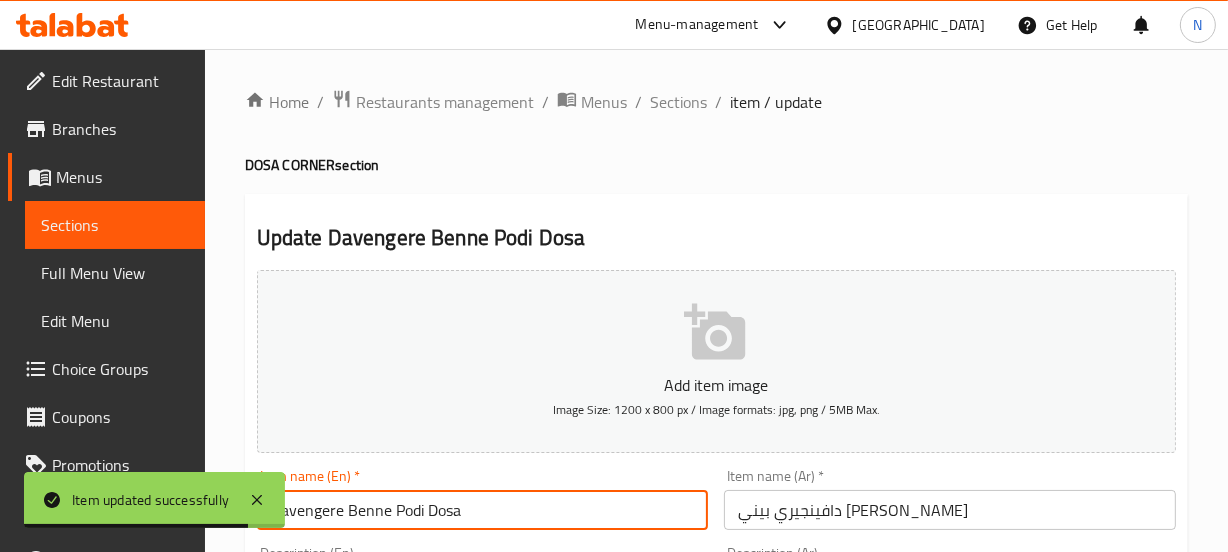 click on "Home / Restaurants management / Menus / Sections / item / update" at bounding box center [716, 102] 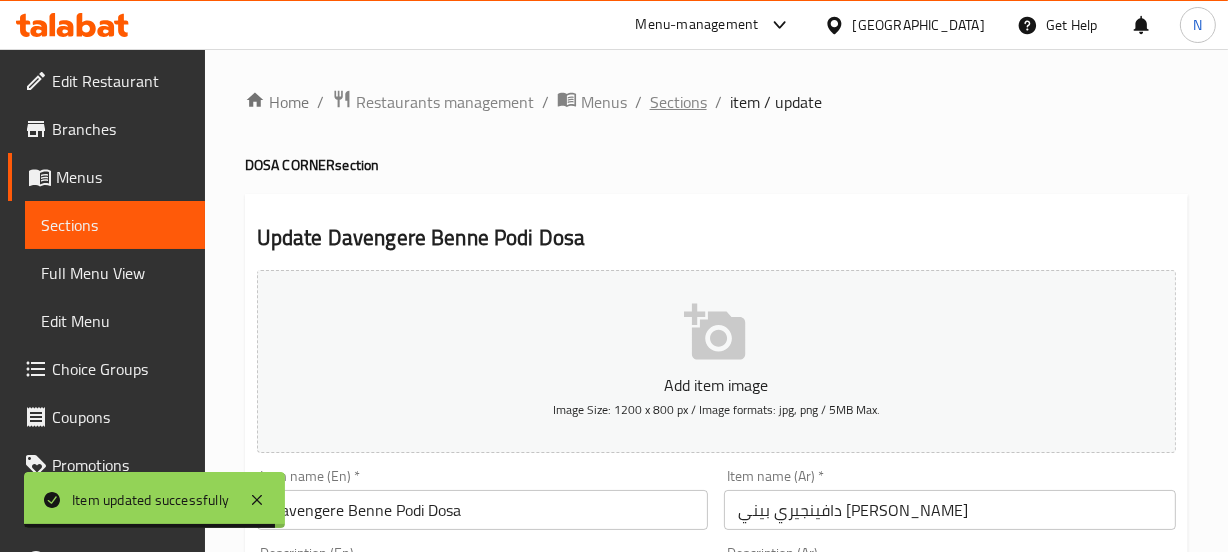 click on "Sections" at bounding box center [678, 102] 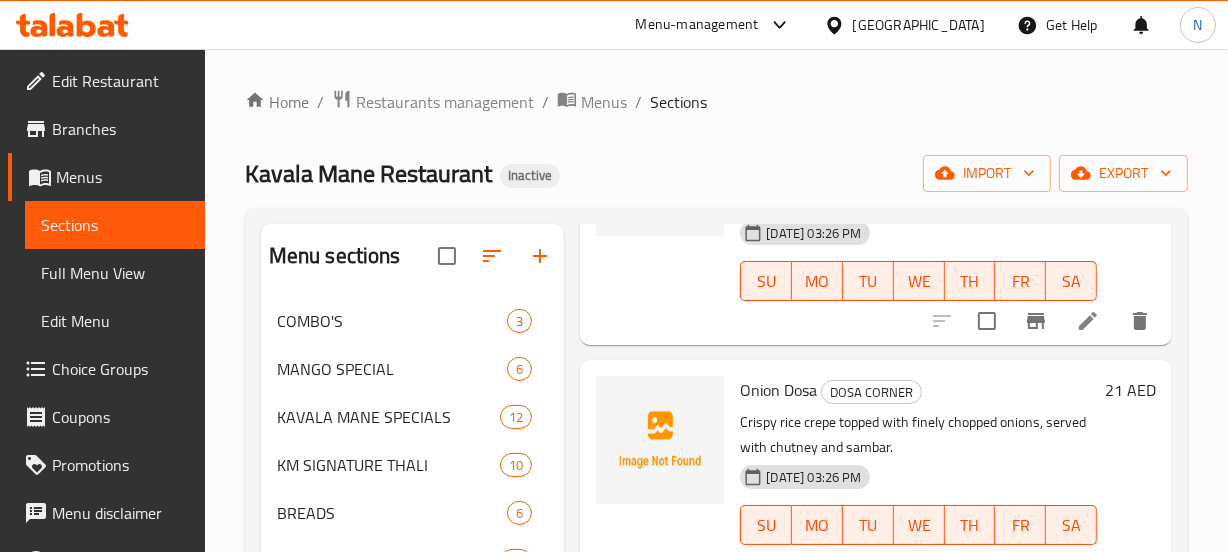 scroll, scrollTop: 4591, scrollLeft: 0, axis: vertical 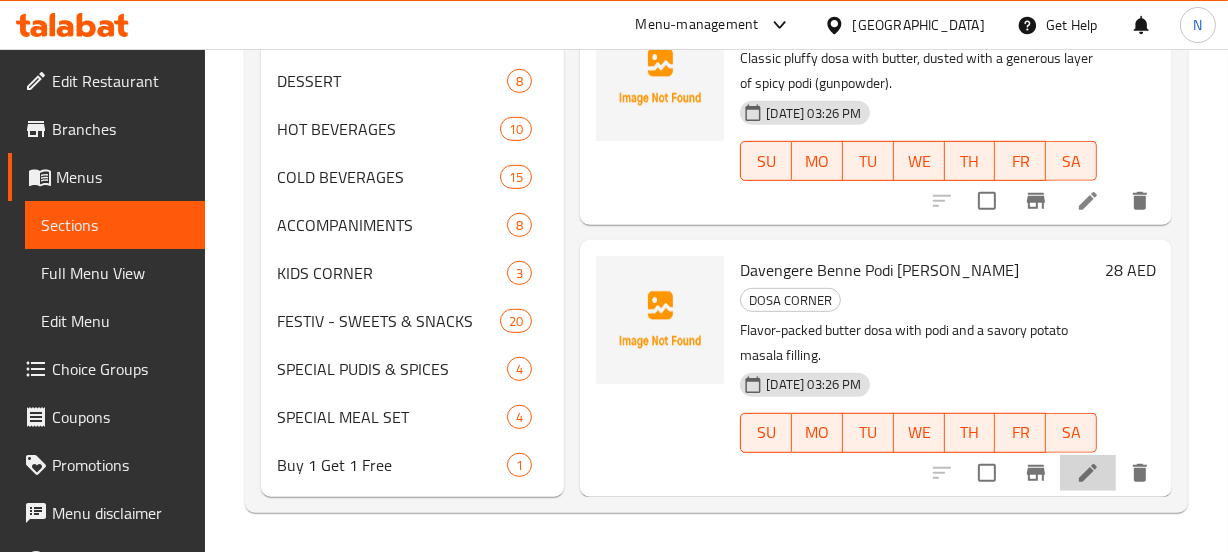 click at bounding box center [1088, 473] 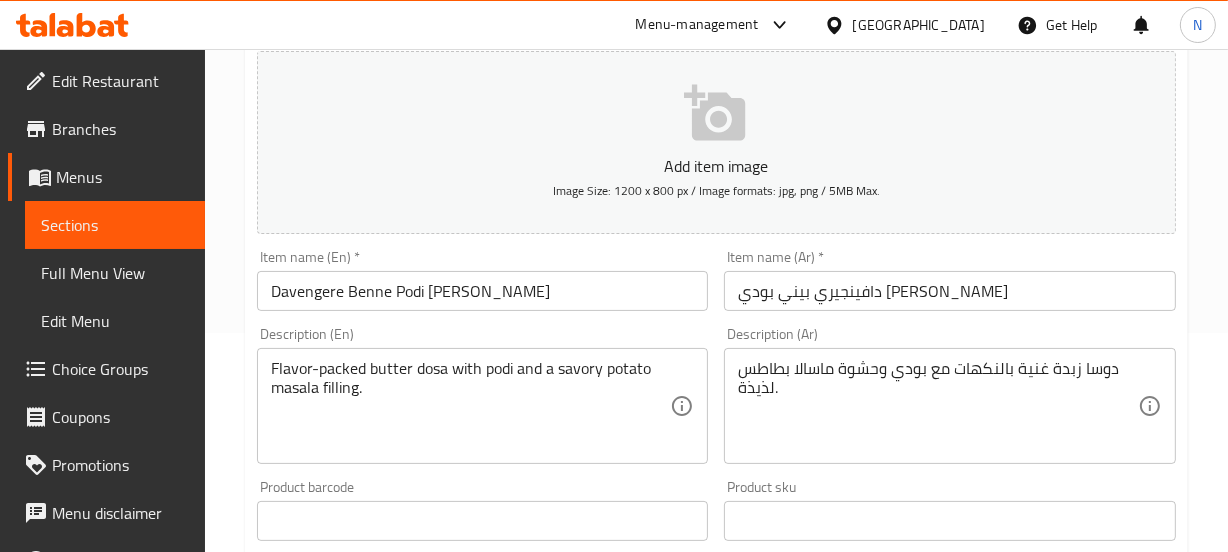 scroll, scrollTop: 220, scrollLeft: 0, axis: vertical 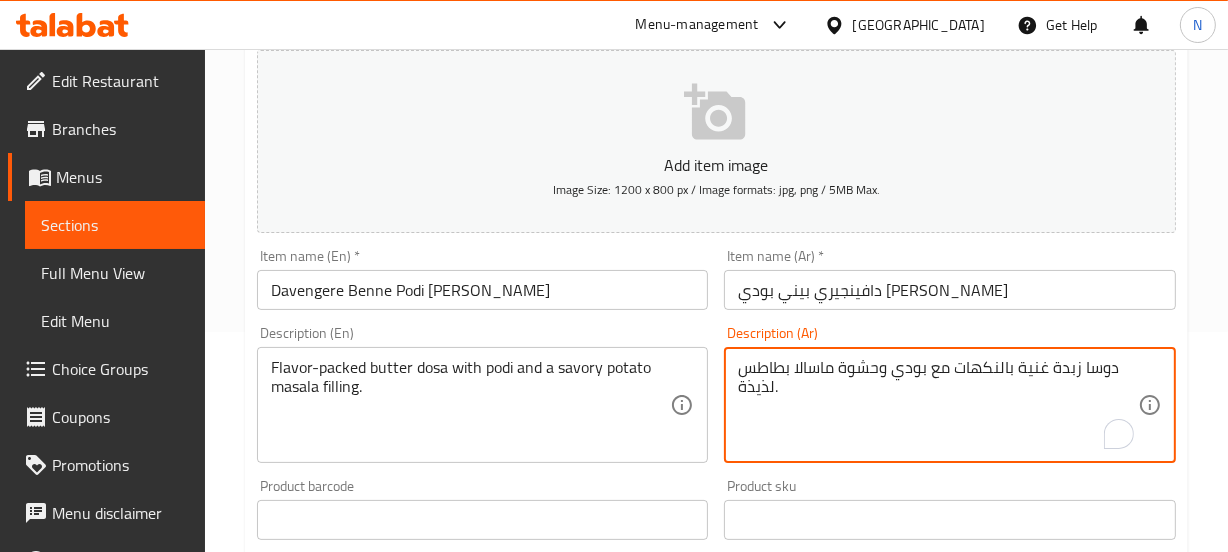 click on "دوسا زبدة غنية بالنكهات مع بودي وحشوة ماسالا بطاطس لذيذة." at bounding box center [938, 405] 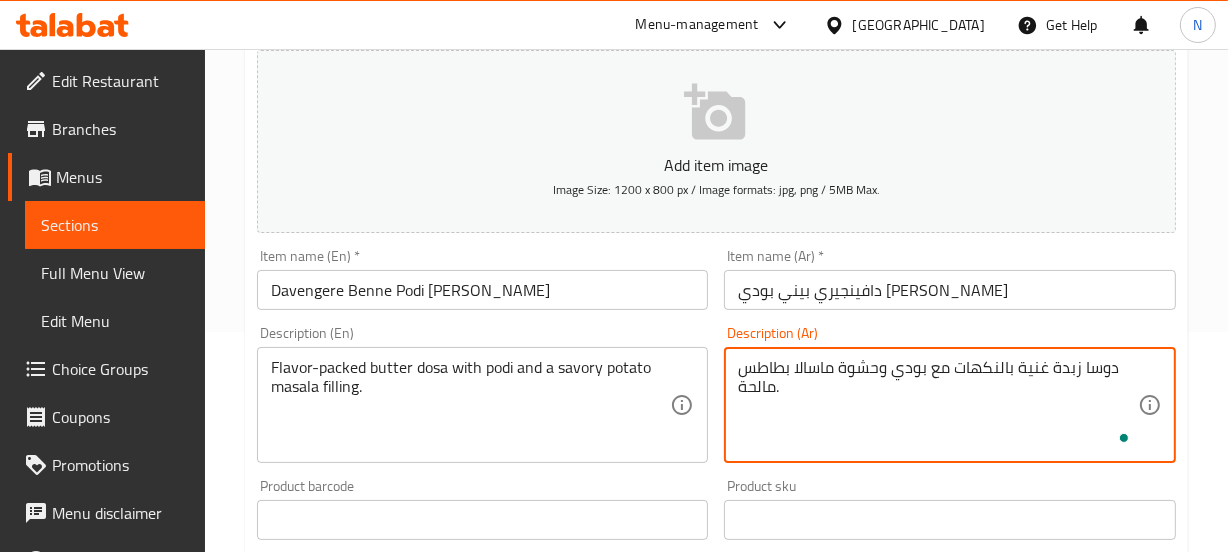 type on "دوسا زبدة غنية بالنكهات مع بودي وحشوة ماسالا بطاطس مالحة." 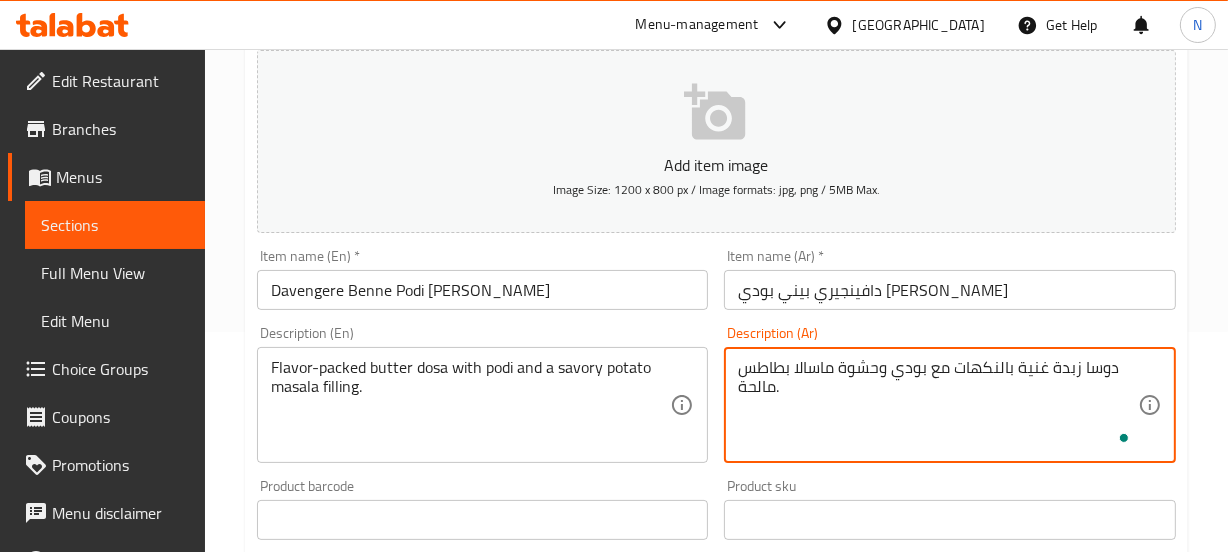 click on "Update" at bounding box center (366, 1106) 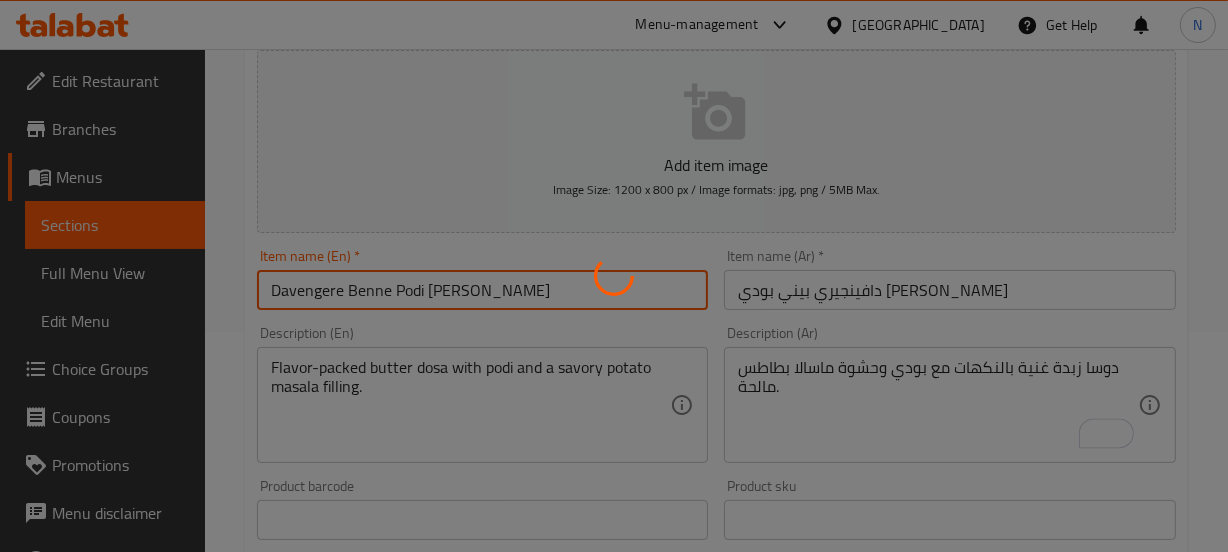 click on "Home / Restaurants management / Menus / Sections / item / update DOSA CORNER  section Update Davengere Benne Podi Masala Dosa Add item image Image Size: 1200 x 800 px / Image formats: jpg, png / 5MB Max. Item name (En)   * [PERSON_NAME] Item name (En)  * Item name (Ar)   * دافينجيري بيني بودي ماسالا دوسا Item name (Ar)  * Description (En) Flavor-packed butter dosa with podi and a savory potato masala filling. Description (En) Description (Ar) دوسا زبدة غنية بالنكهات مع بودي وحشوة ماسالا بطاطس مالحة. Description (Ar) Product barcode Product barcode Product sku Product sku Price   * AED 28 Price  * Price on selection Free item Start Date Start Date End Date End Date Available Days SU MO TU WE TH FR SA Available from ​ ​ Available to ​ ​ Status Active Inactive Exclude from GEM Variations & Choices Add variant ASSIGN CHOICE GROUP Update" at bounding box center (716, 511) 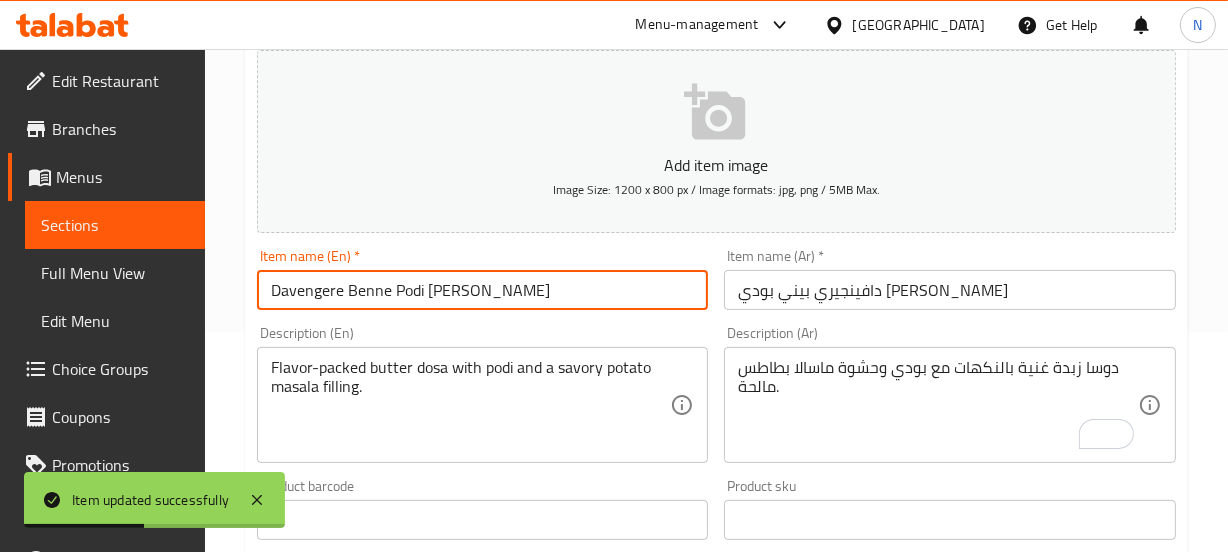 scroll, scrollTop: 0, scrollLeft: 0, axis: both 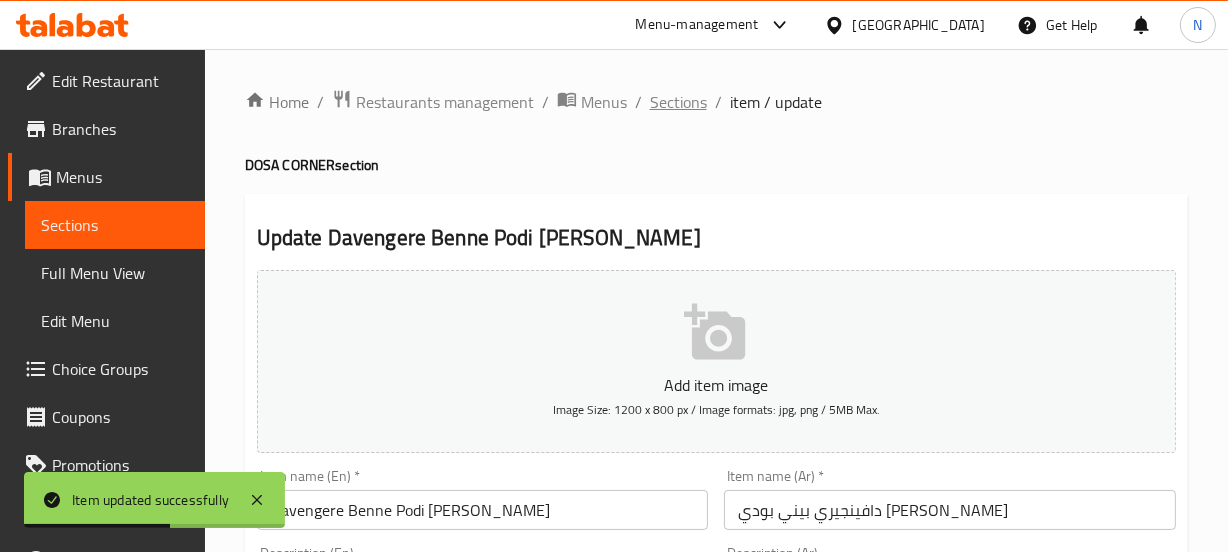 click on "Sections" at bounding box center [678, 102] 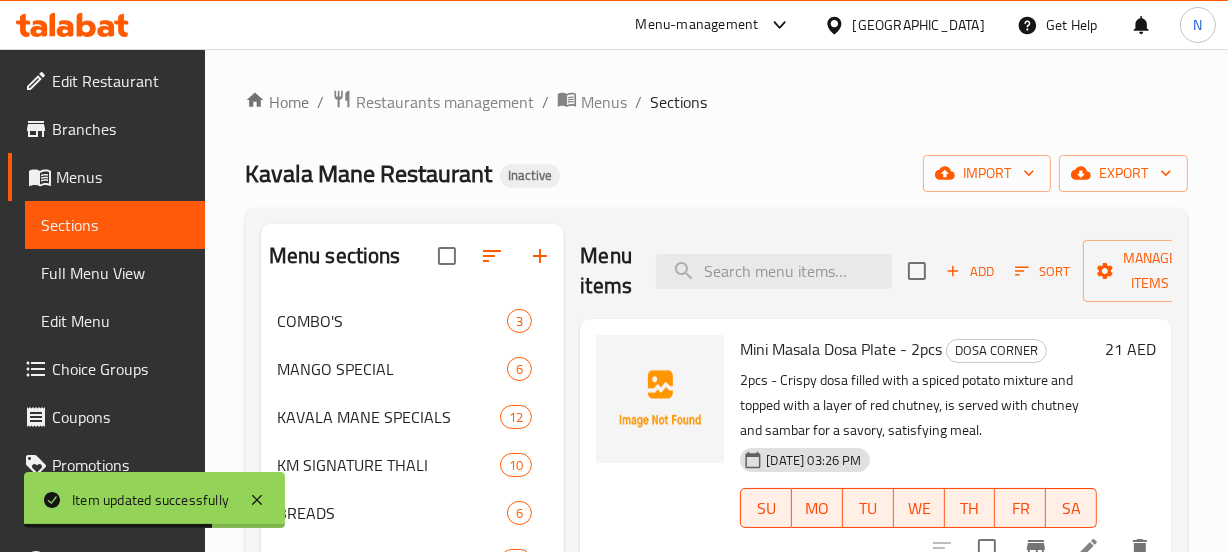 click on "Full Menu View" at bounding box center (115, 273) 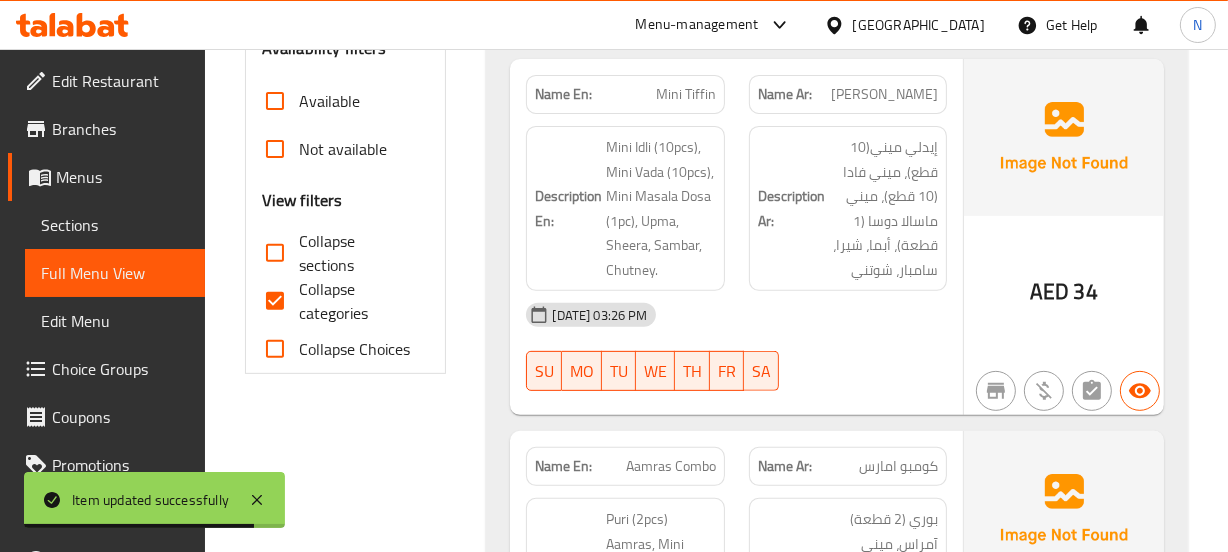 scroll, scrollTop: 650, scrollLeft: 0, axis: vertical 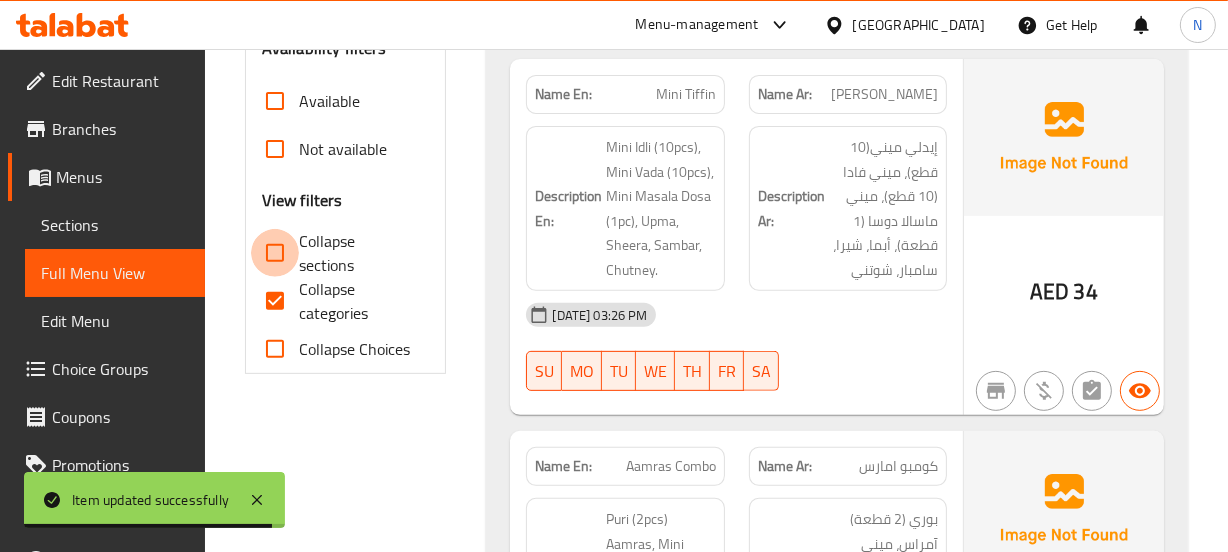 click on "Collapse sections" at bounding box center [275, 253] 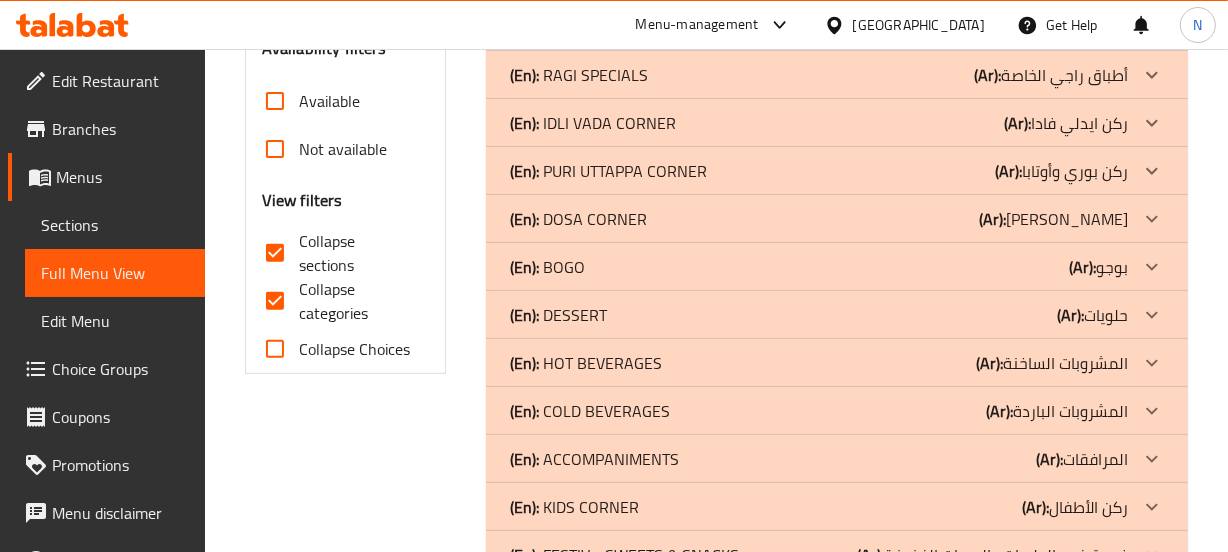 scroll, scrollTop: 17, scrollLeft: 0, axis: vertical 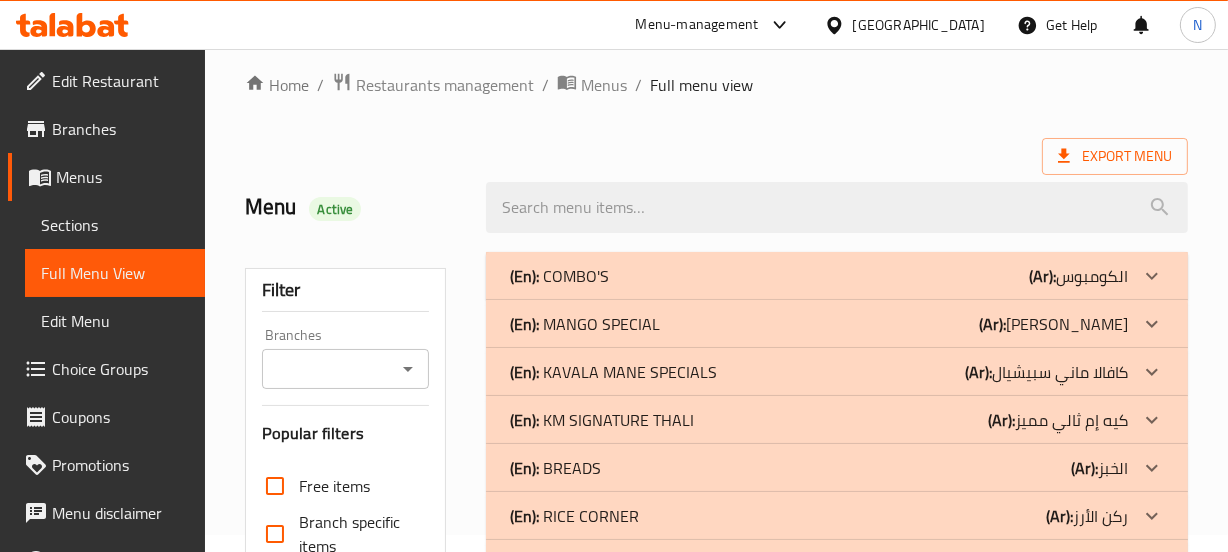click on "(En):   COMBO'S (Ar): الكومبوس" at bounding box center [818, 276] 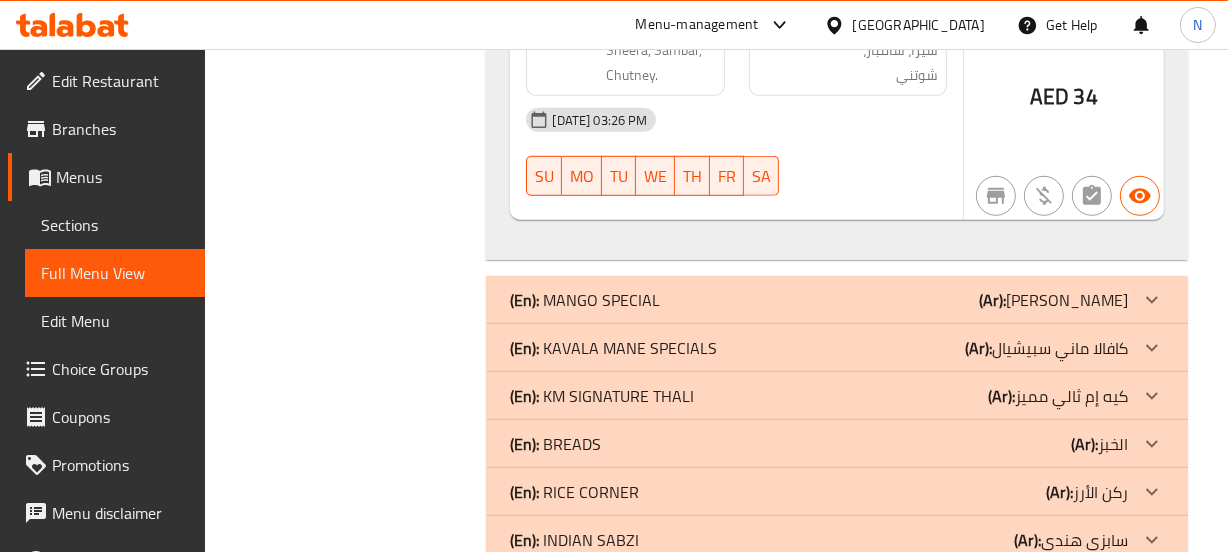 scroll, scrollTop: 1219, scrollLeft: 0, axis: vertical 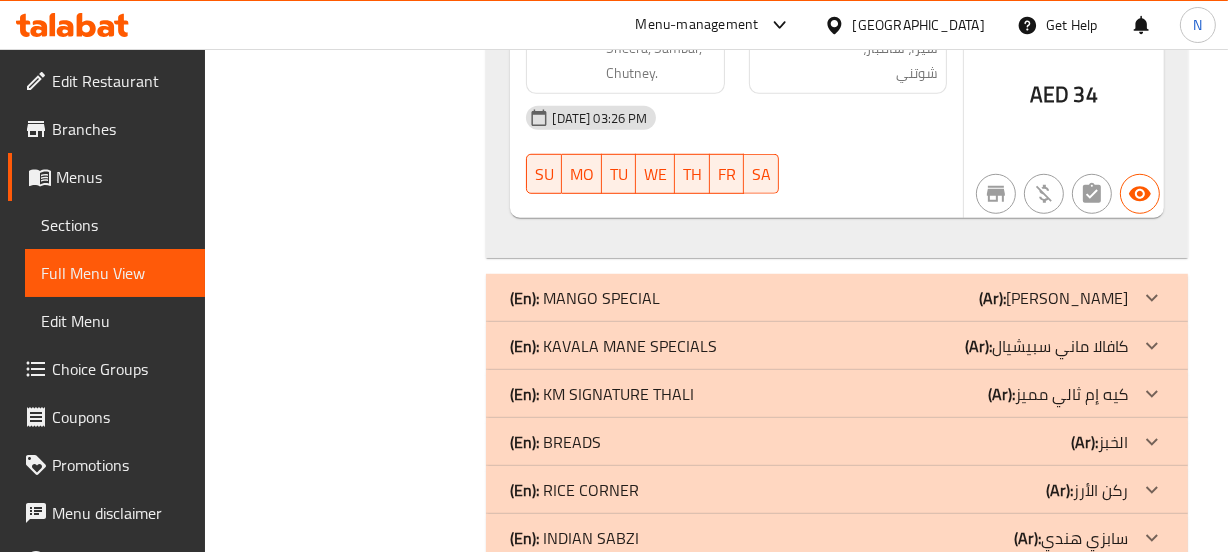 click on "(En):   MANGO SPECIAL (Ar): [PERSON_NAME]" at bounding box center [818, -918] 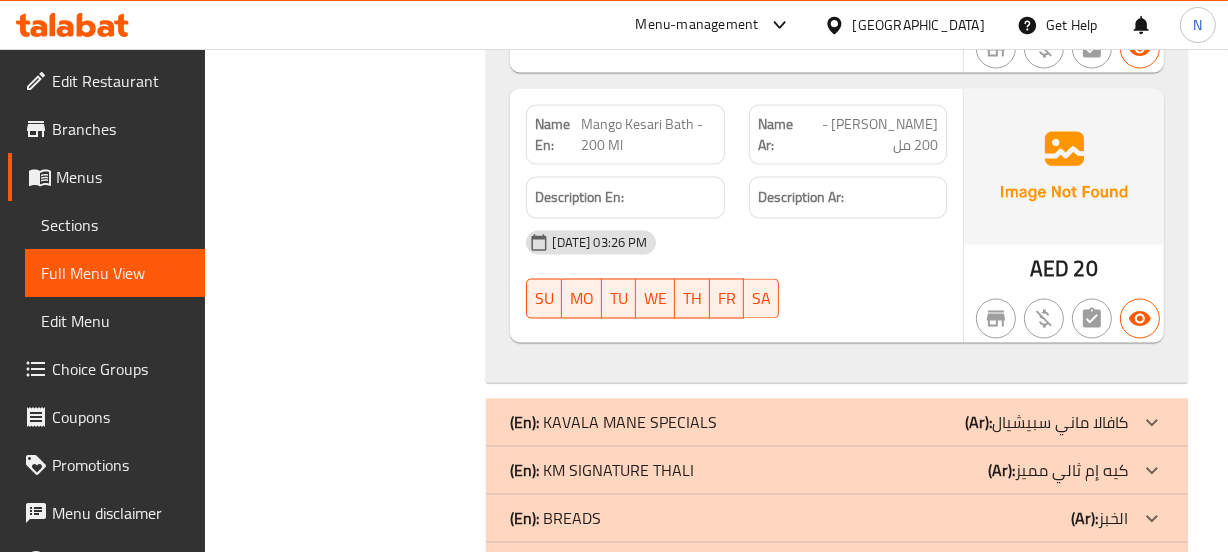 scroll, scrollTop: 3176, scrollLeft: 0, axis: vertical 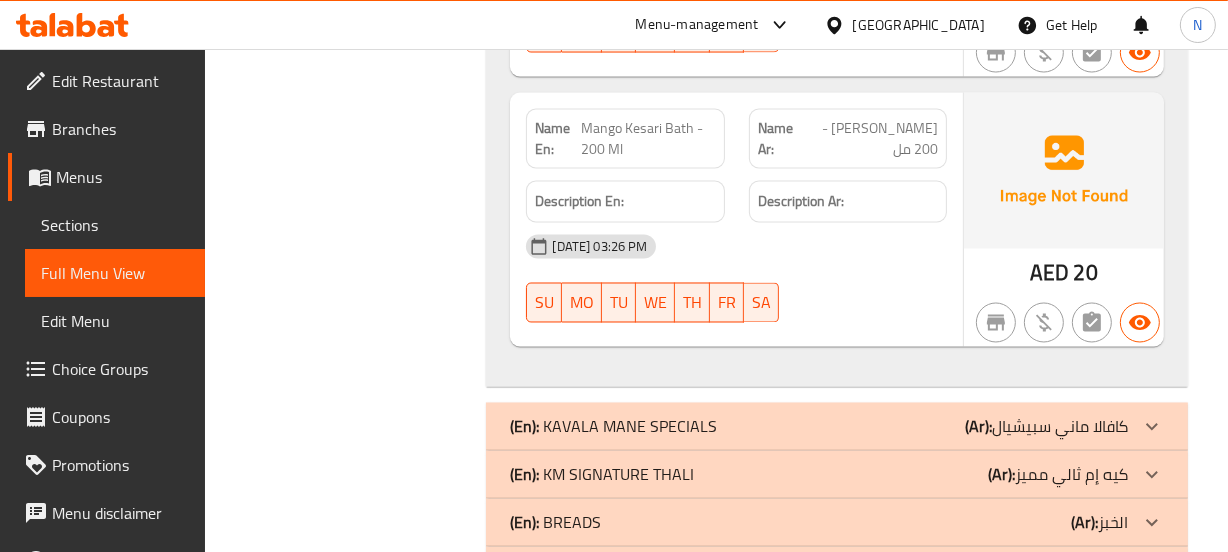 click on "(En):   KAVALA MANE SPECIALS (Ar): كافالا ماني سبيشيال" at bounding box center (836, -2875) 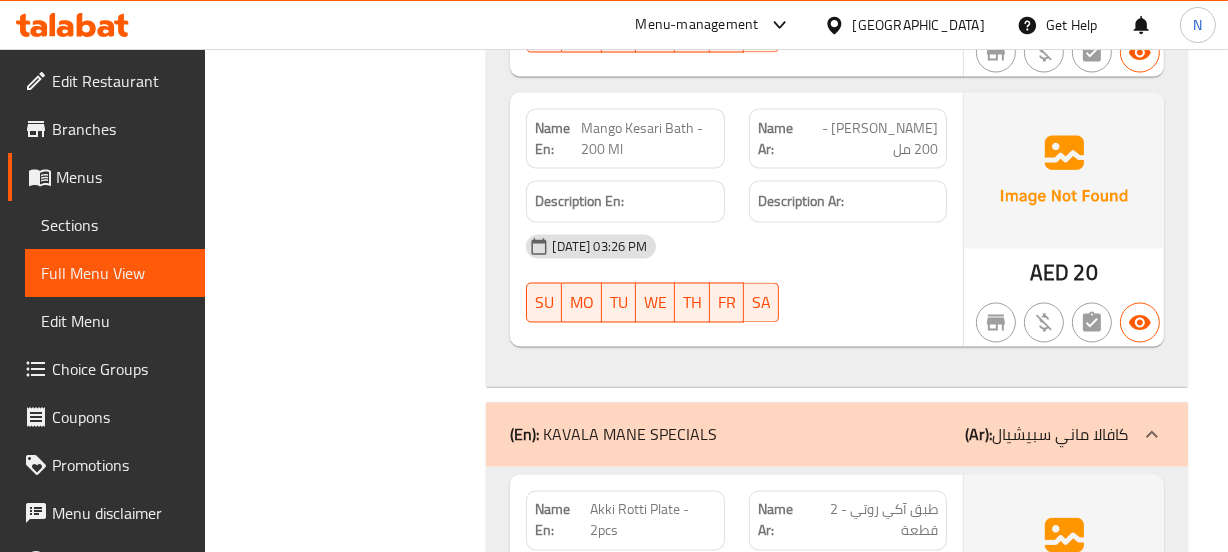 scroll, scrollTop: 9262, scrollLeft: 0, axis: vertical 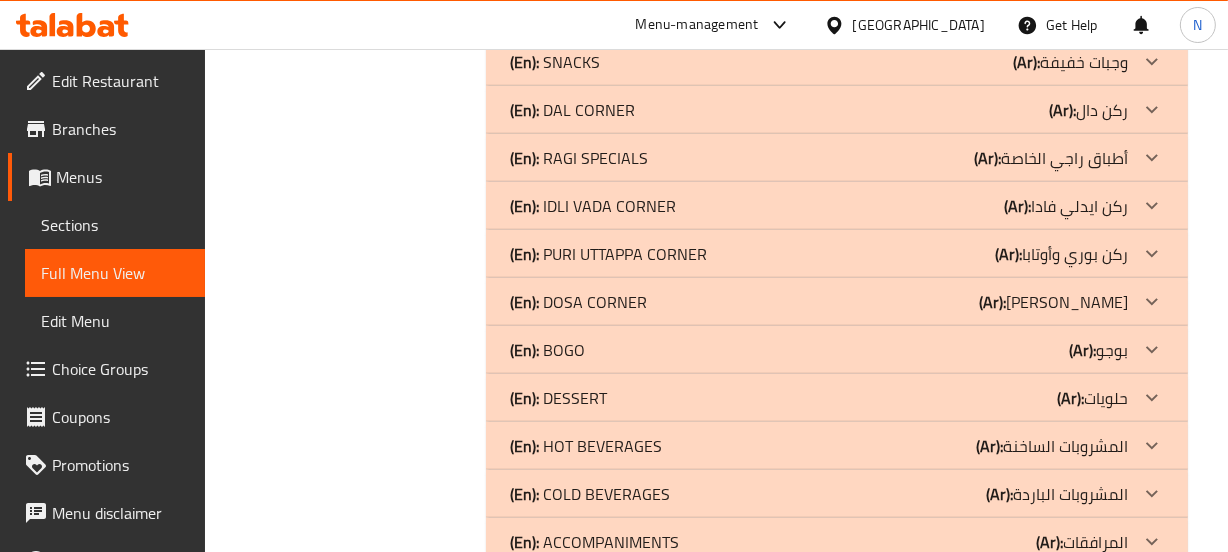 click on "(En):   DOSA CORNER (Ar): [PERSON_NAME]" at bounding box center [818, -8961] 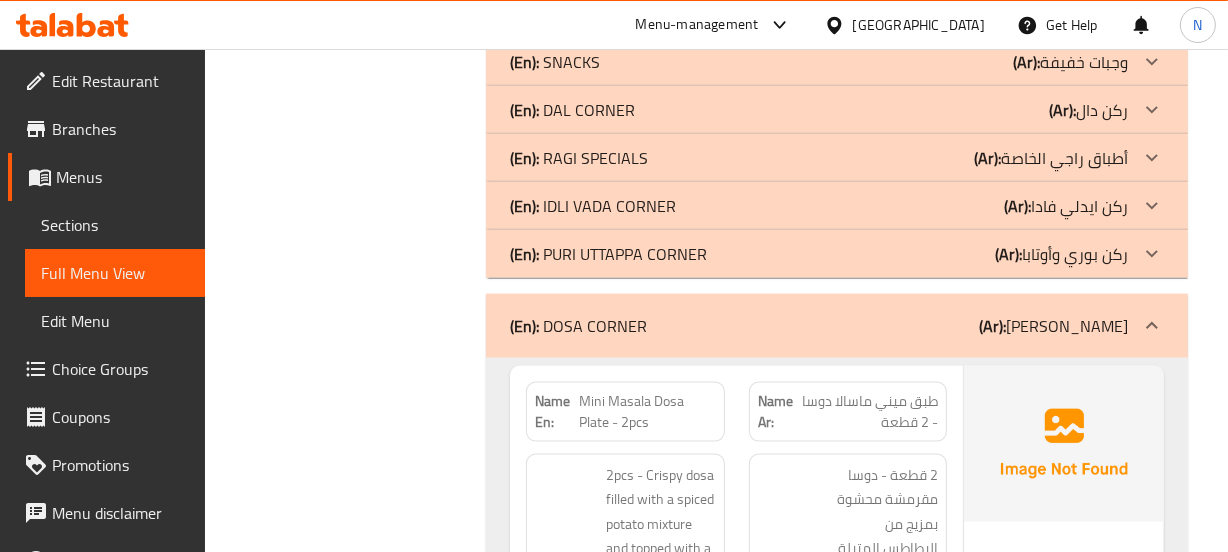 click on "(En):   PURI UTTAPPA CORNER" at bounding box center [559, -8961] 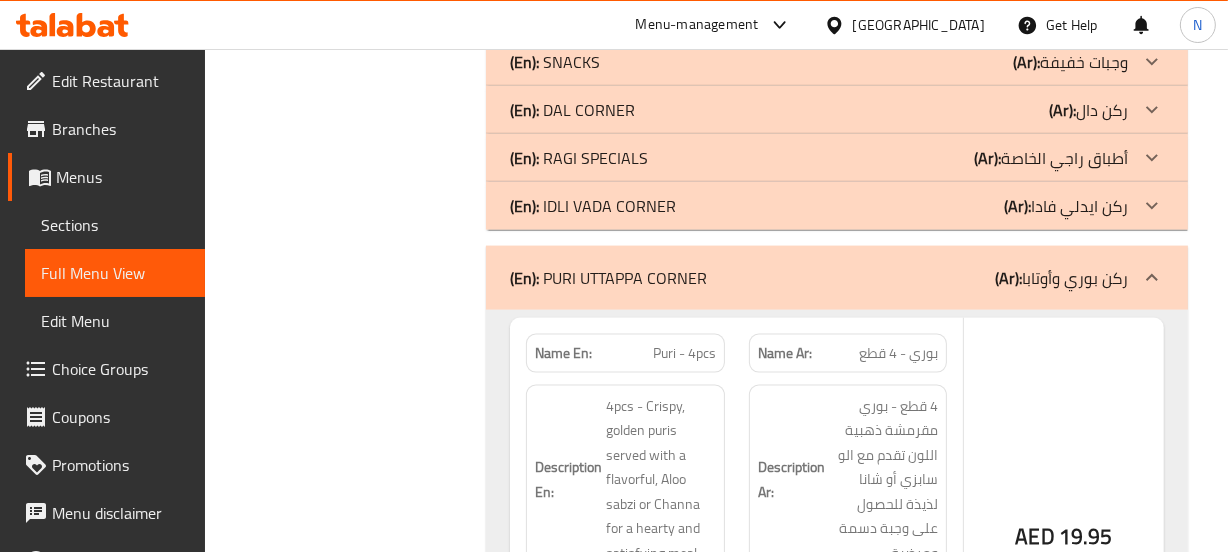 scroll, scrollTop: 11690, scrollLeft: 0, axis: vertical 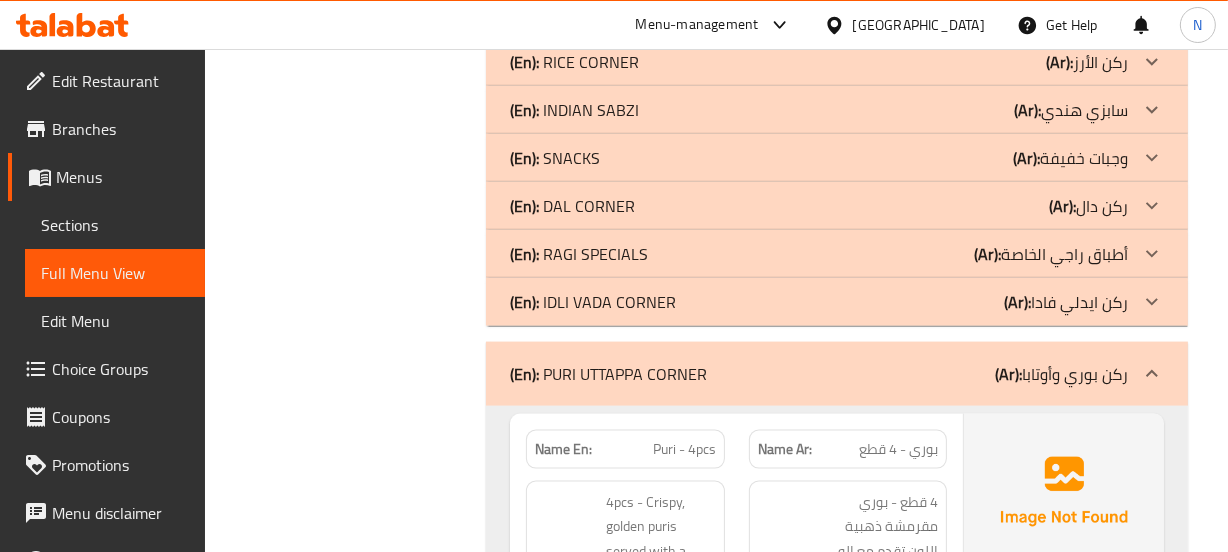 click on "(En):   IDLI VADA CORNER" at bounding box center (559, -8865) 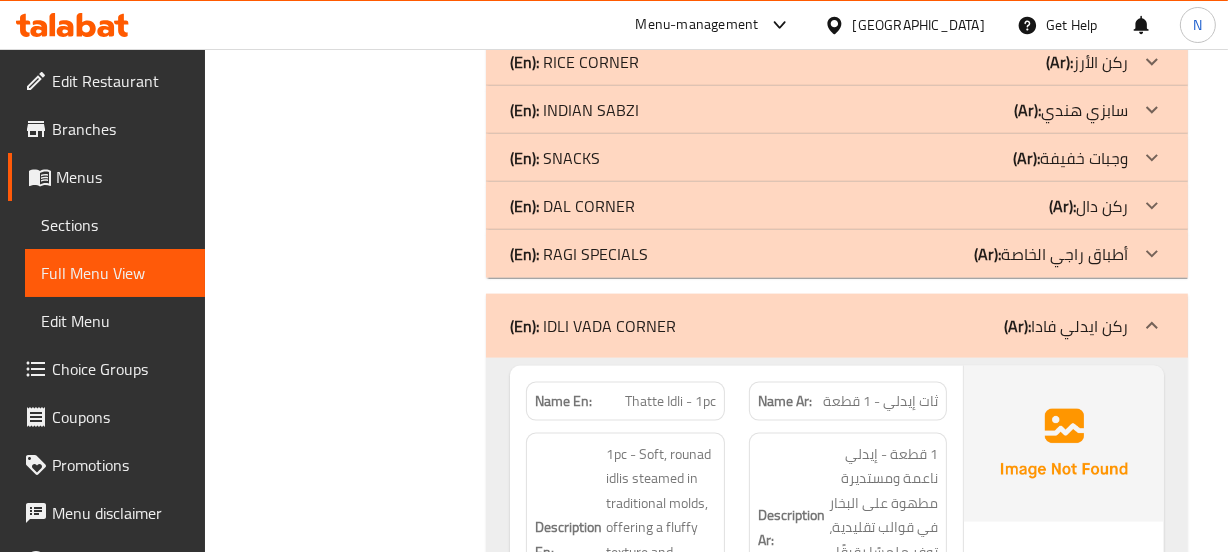 click on "(En):   RAGI SPECIALS" at bounding box center [559, -8865] 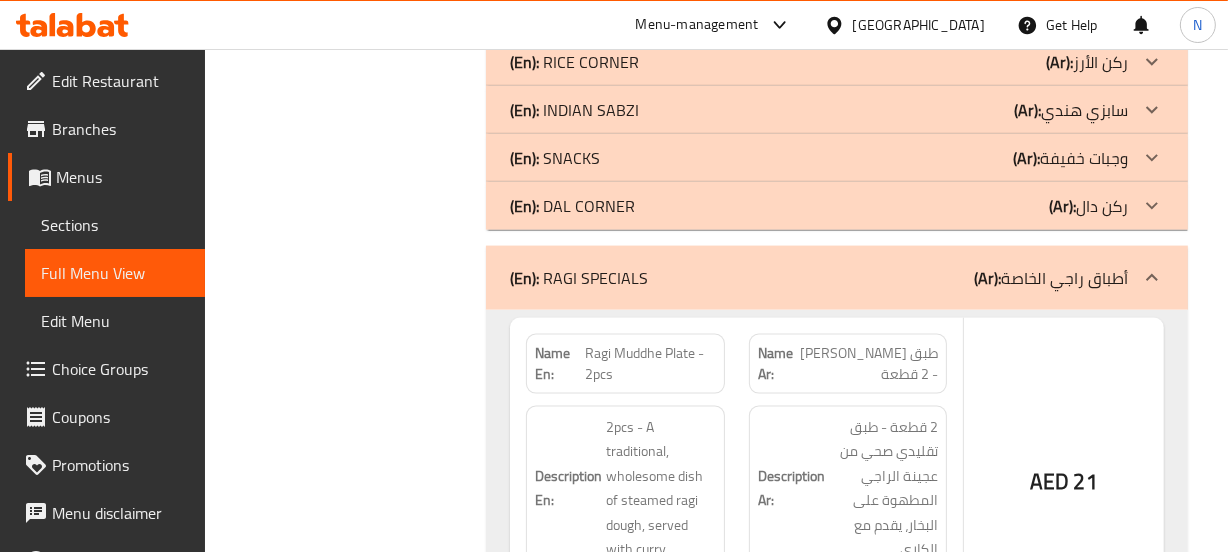 scroll, scrollTop: 9171, scrollLeft: 0, axis: vertical 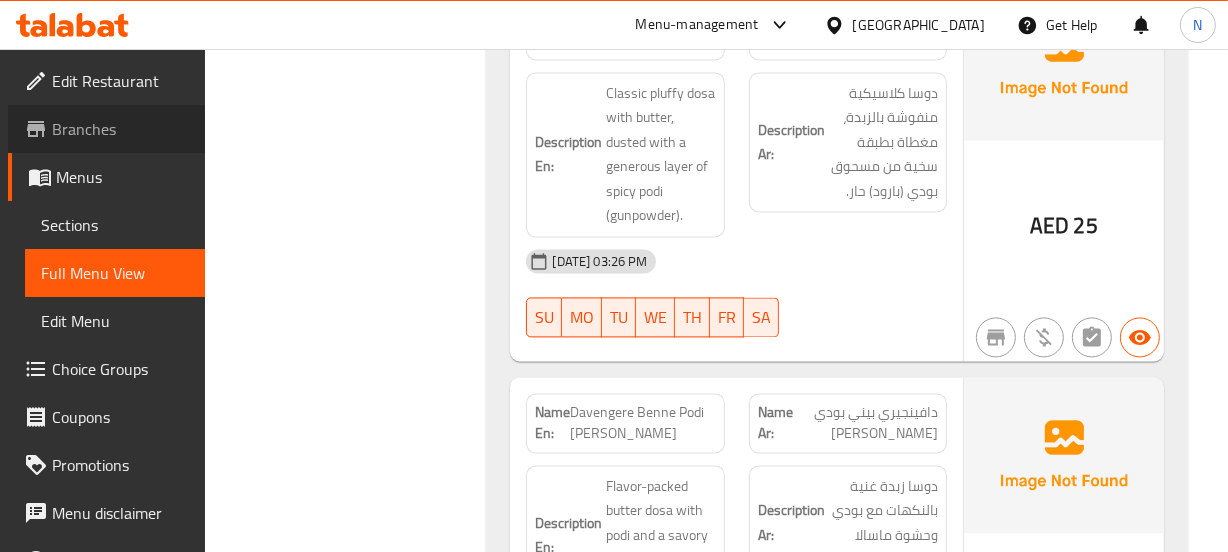 click on "Branches" at bounding box center (106, 129) 